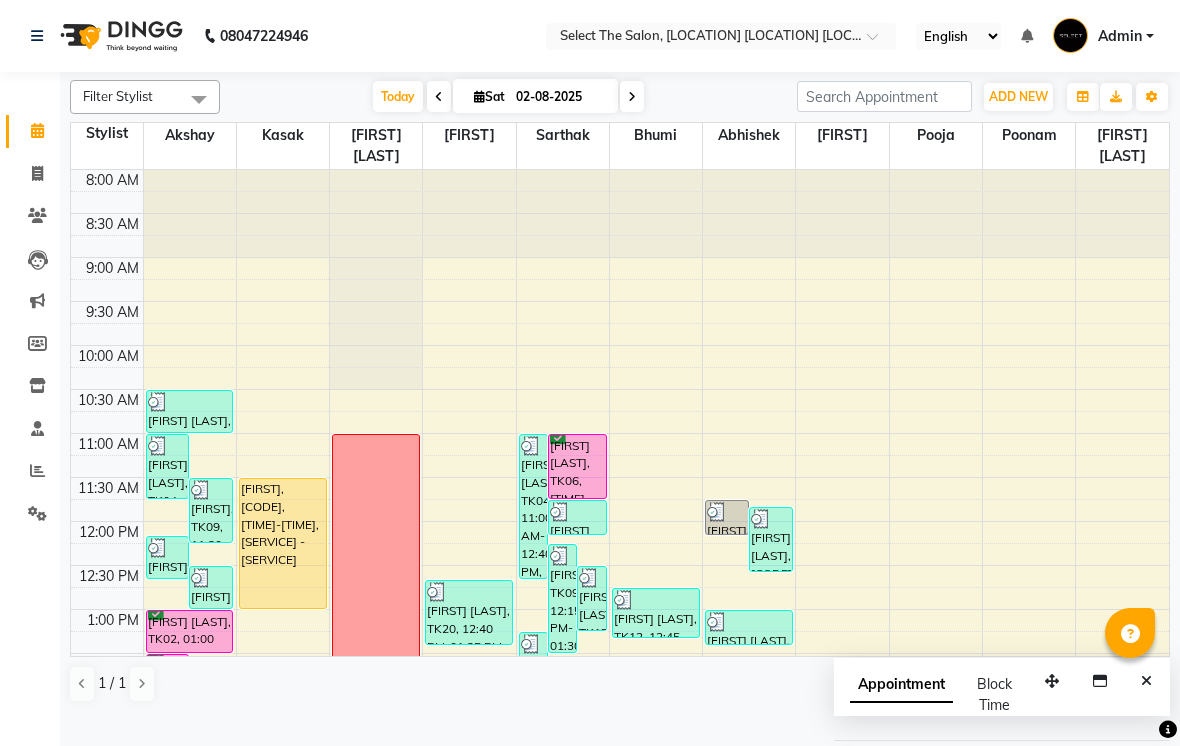scroll, scrollTop: 0, scrollLeft: 0, axis: both 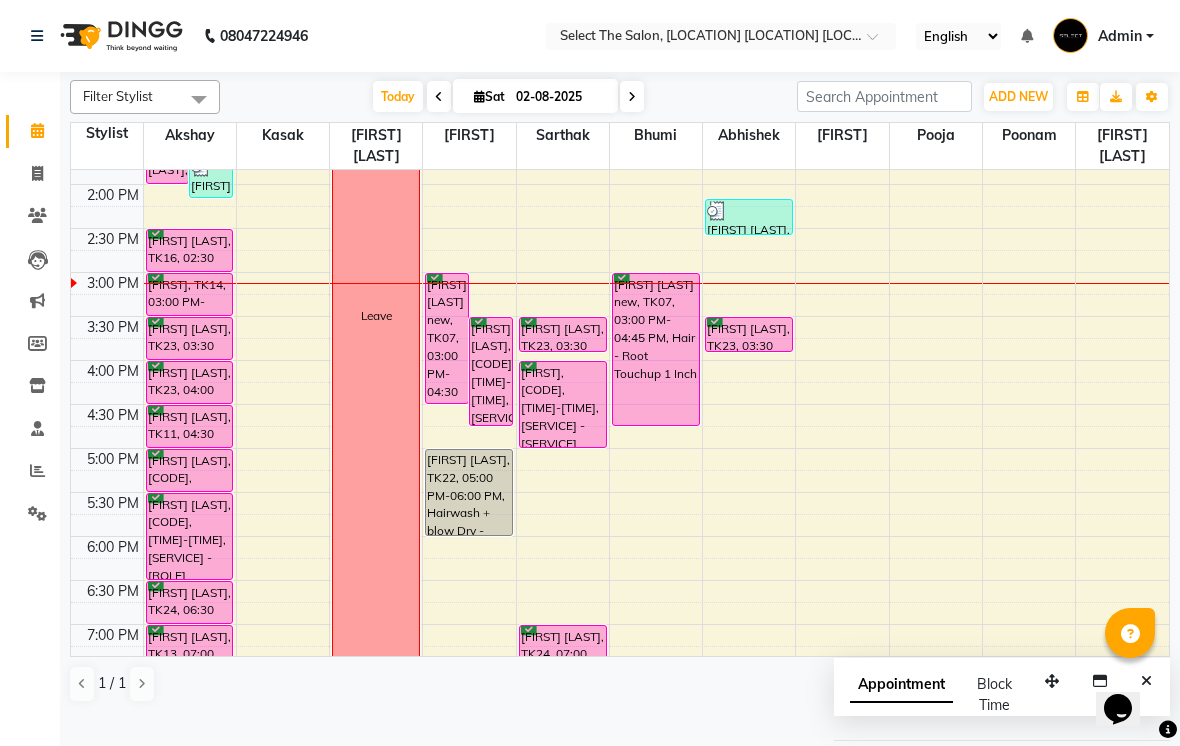 click on "[FIRST] [LAST] new, TK07, 03:00 PM-04:30 PM, Hair - Root Touchup 1 Inch" at bounding box center (447, 338) 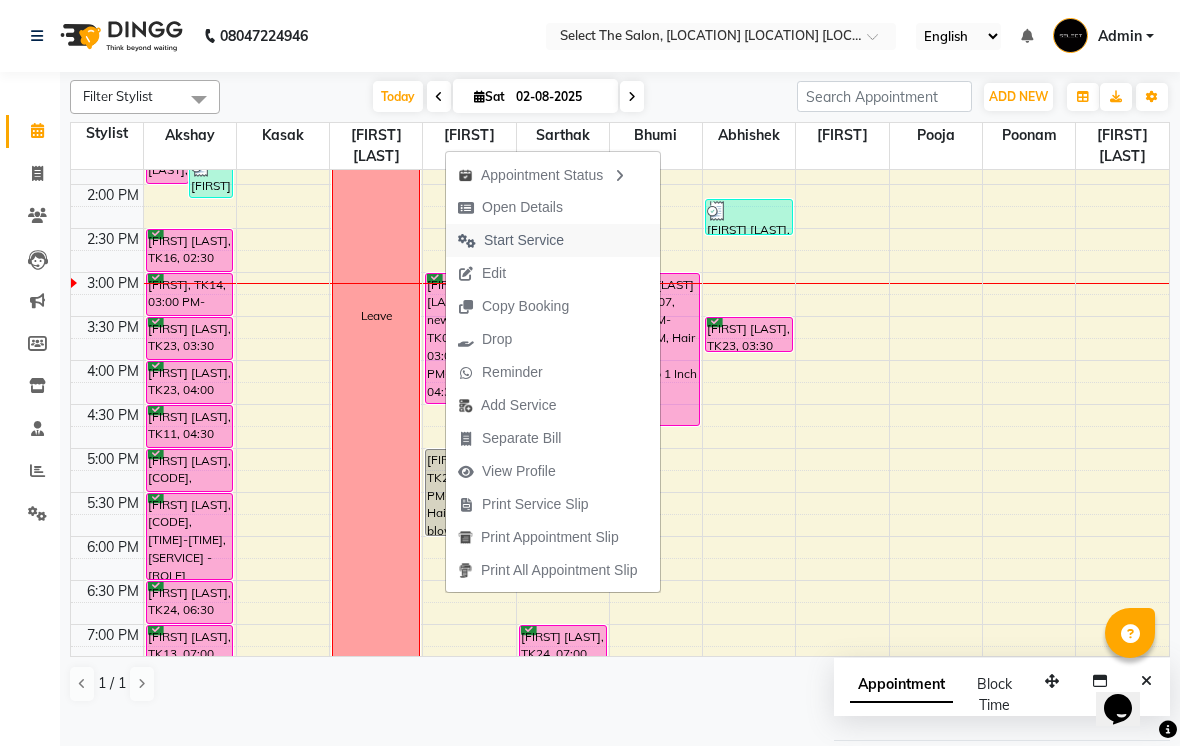 click on "Start Service" at bounding box center [524, 240] 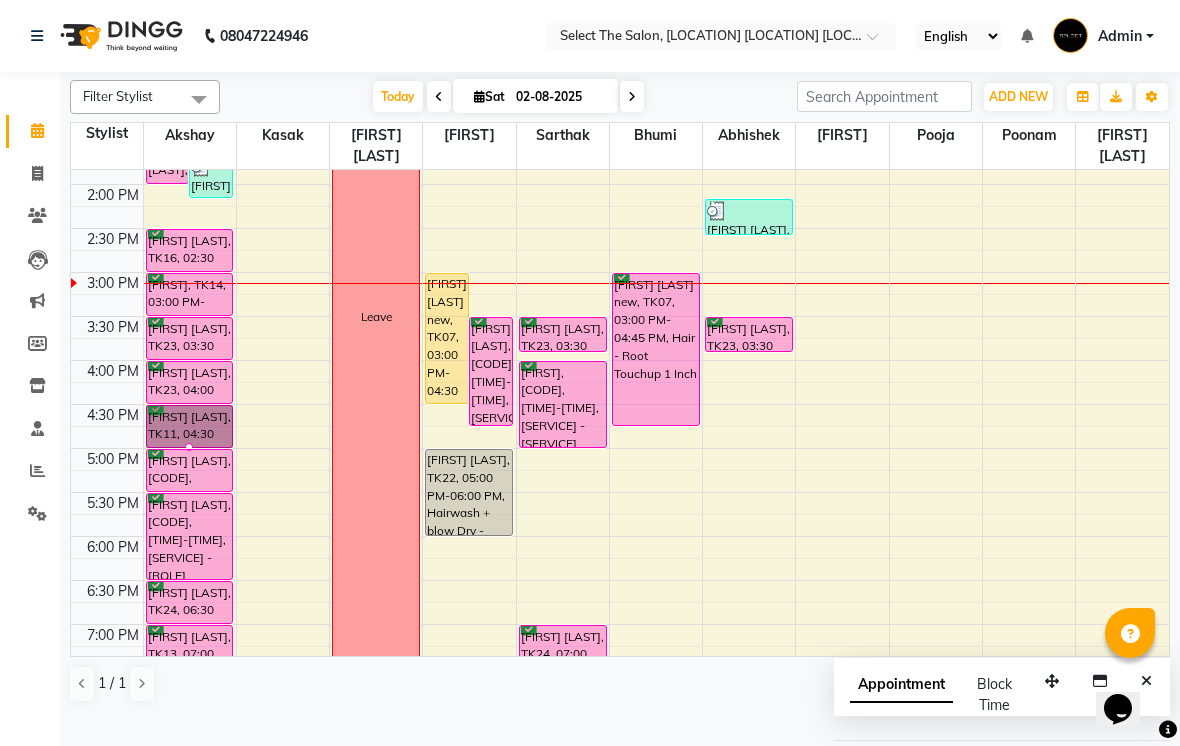 click at bounding box center (189, 447) 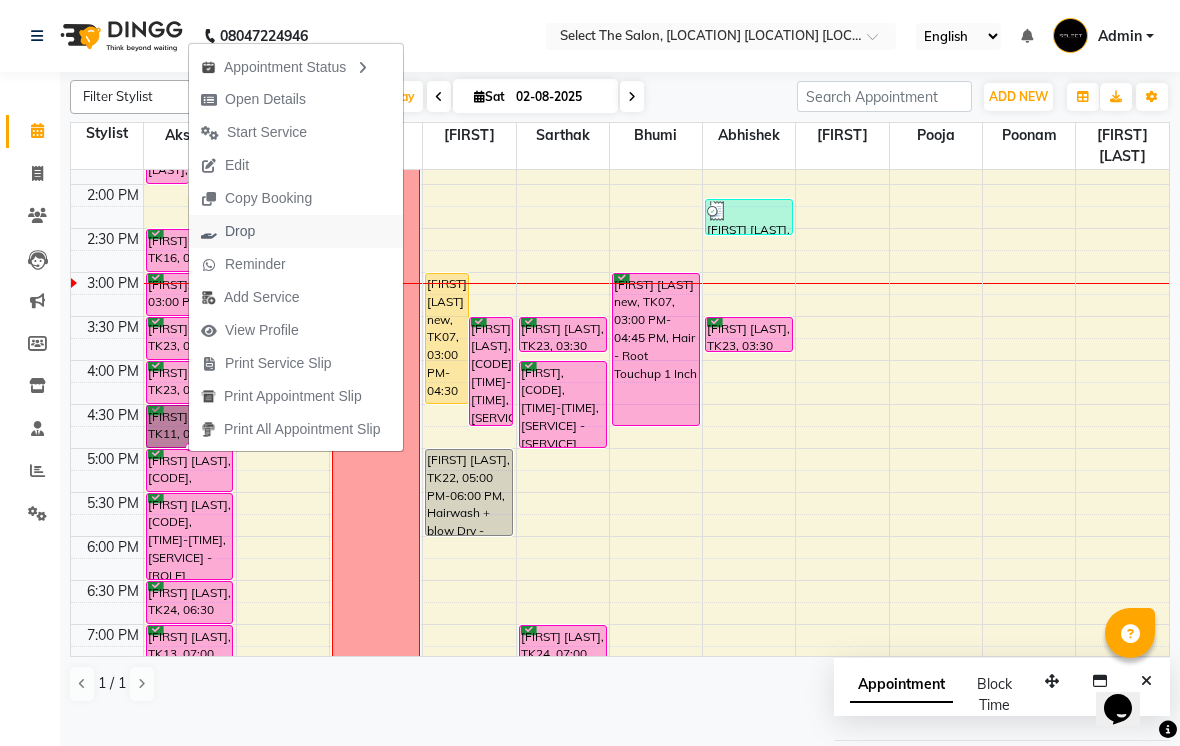click on "Drop" at bounding box center [240, 231] 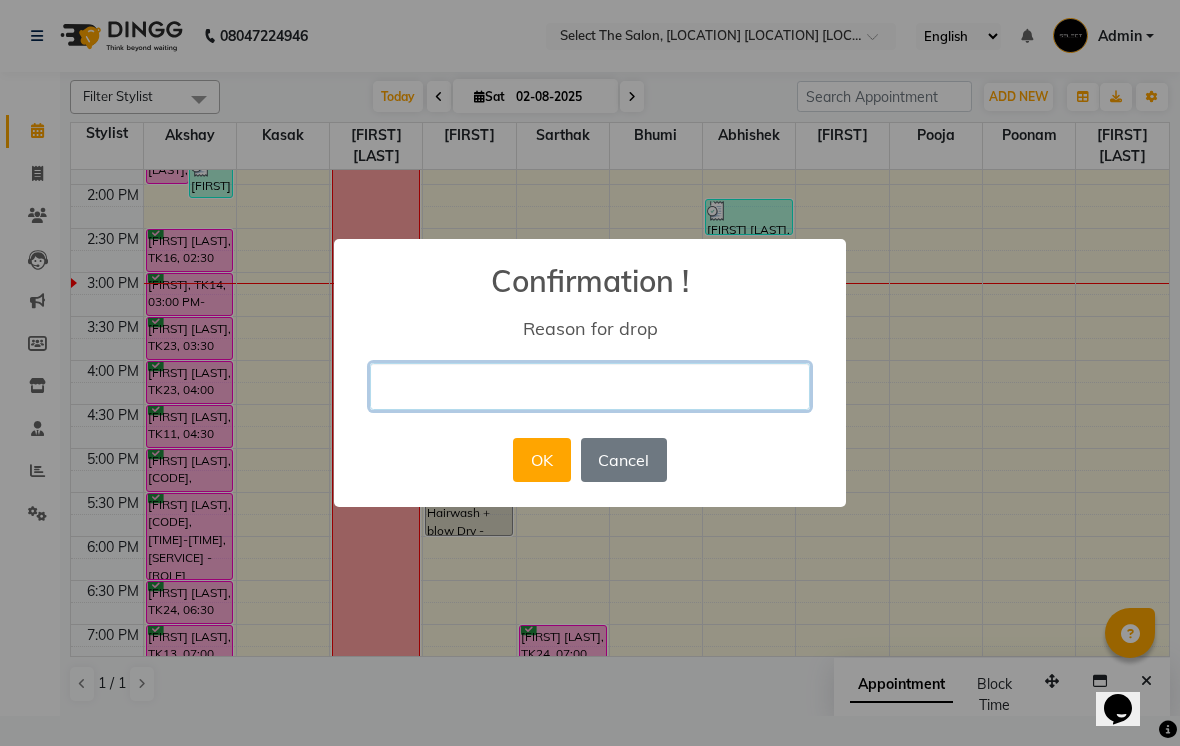click at bounding box center (590, 386) 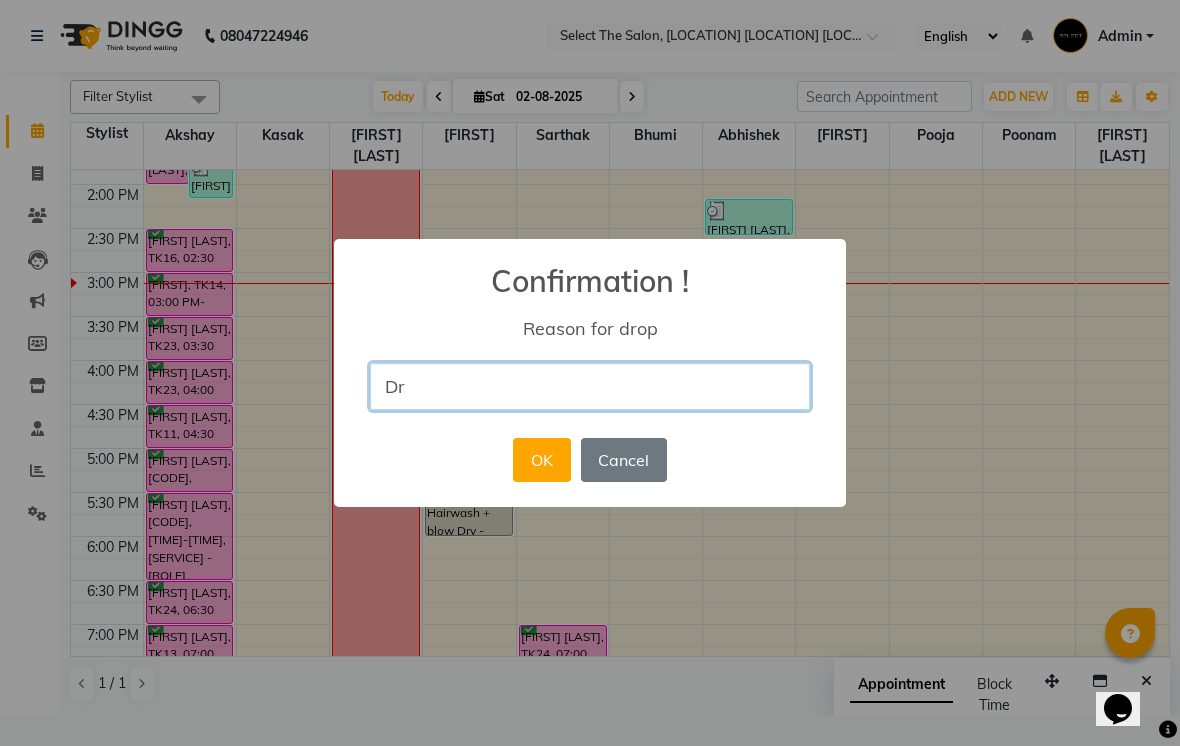 type on "D" 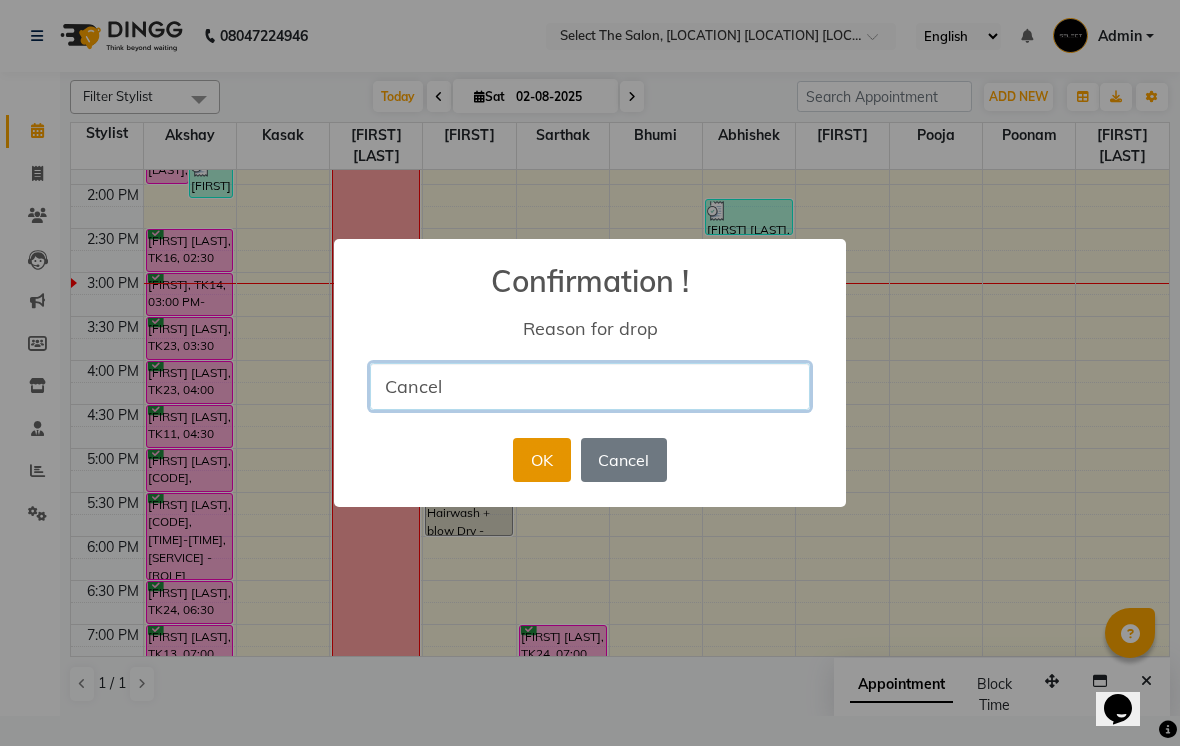 type on "Cancel" 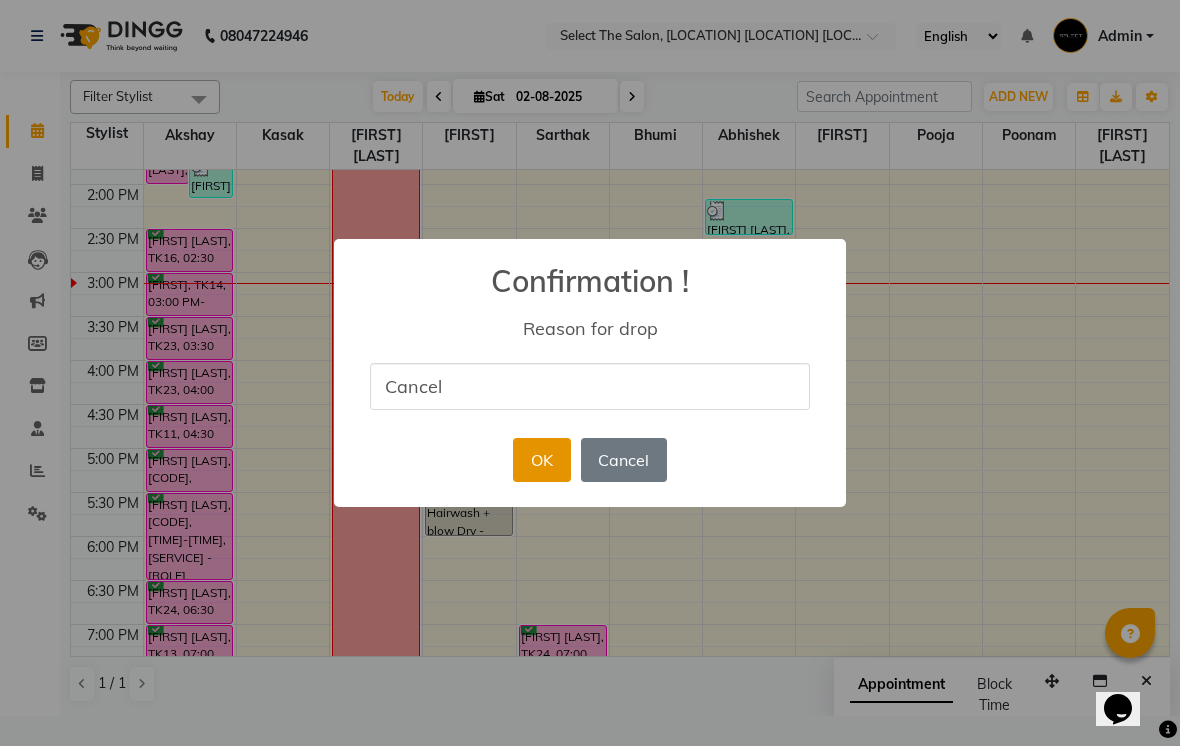click on "OK" at bounding box center (541, 460) 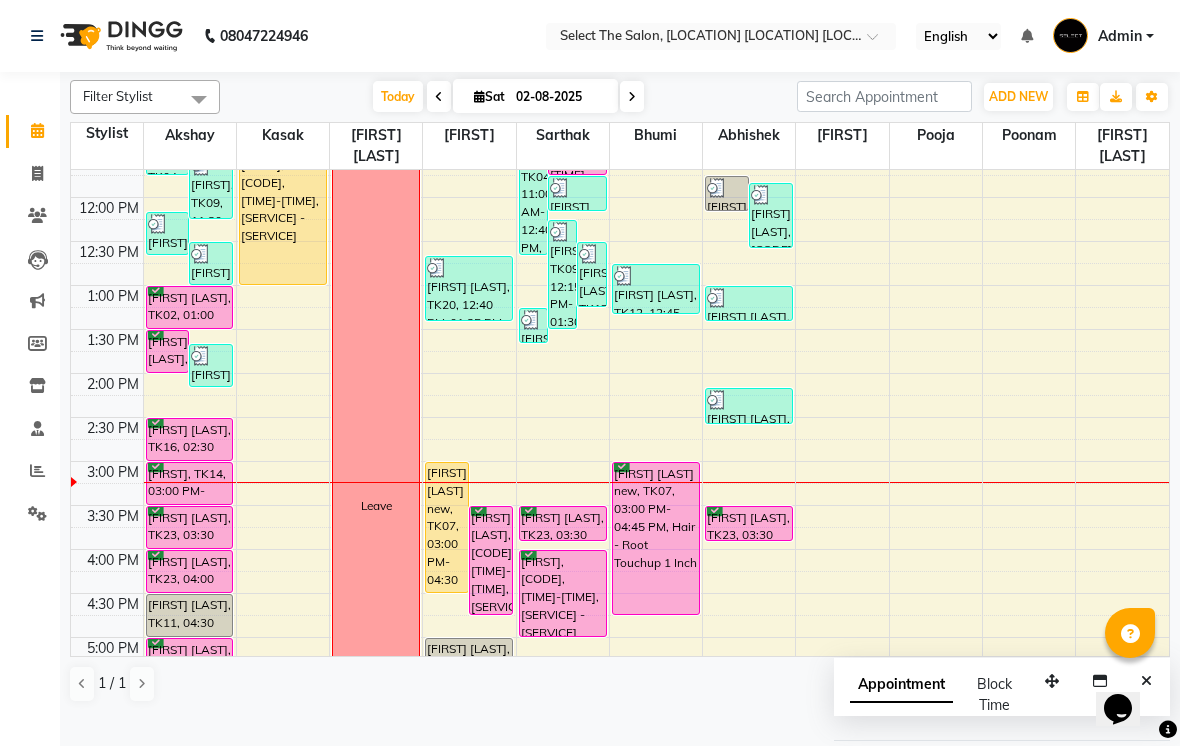 scroll, scrollTop: 325, scrollLeft: 0, axis: vertical 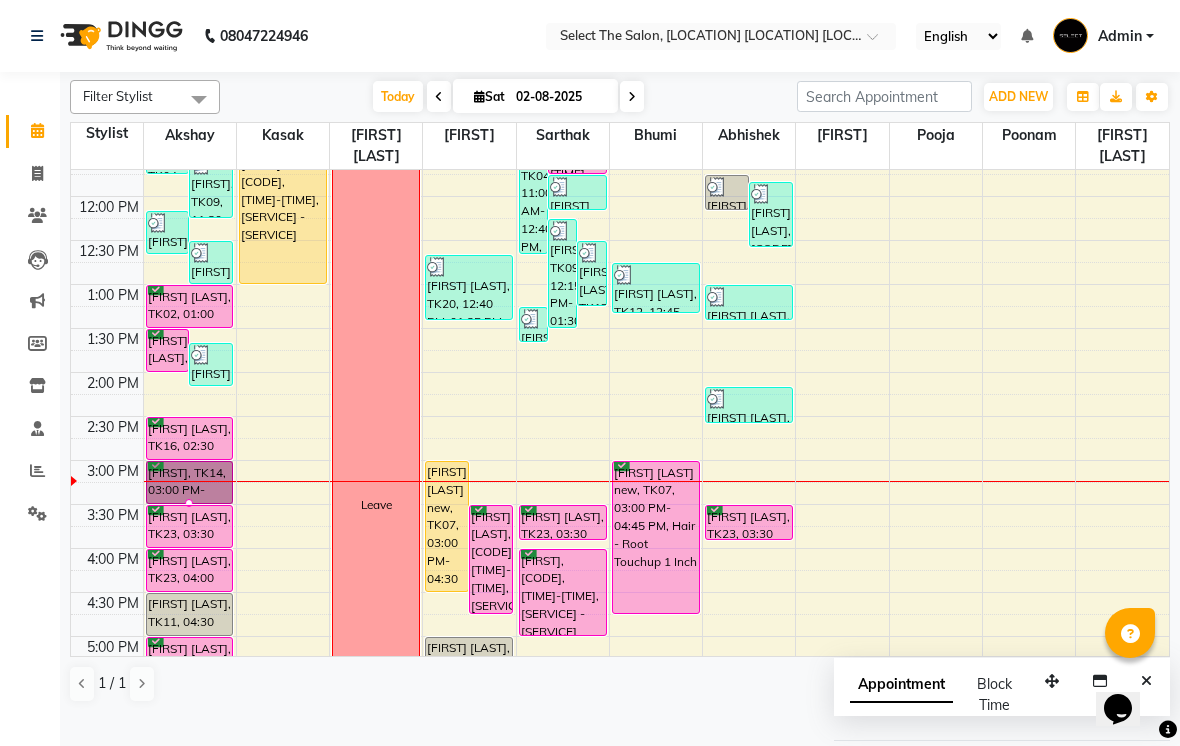 click at bounding box center [189, 503] 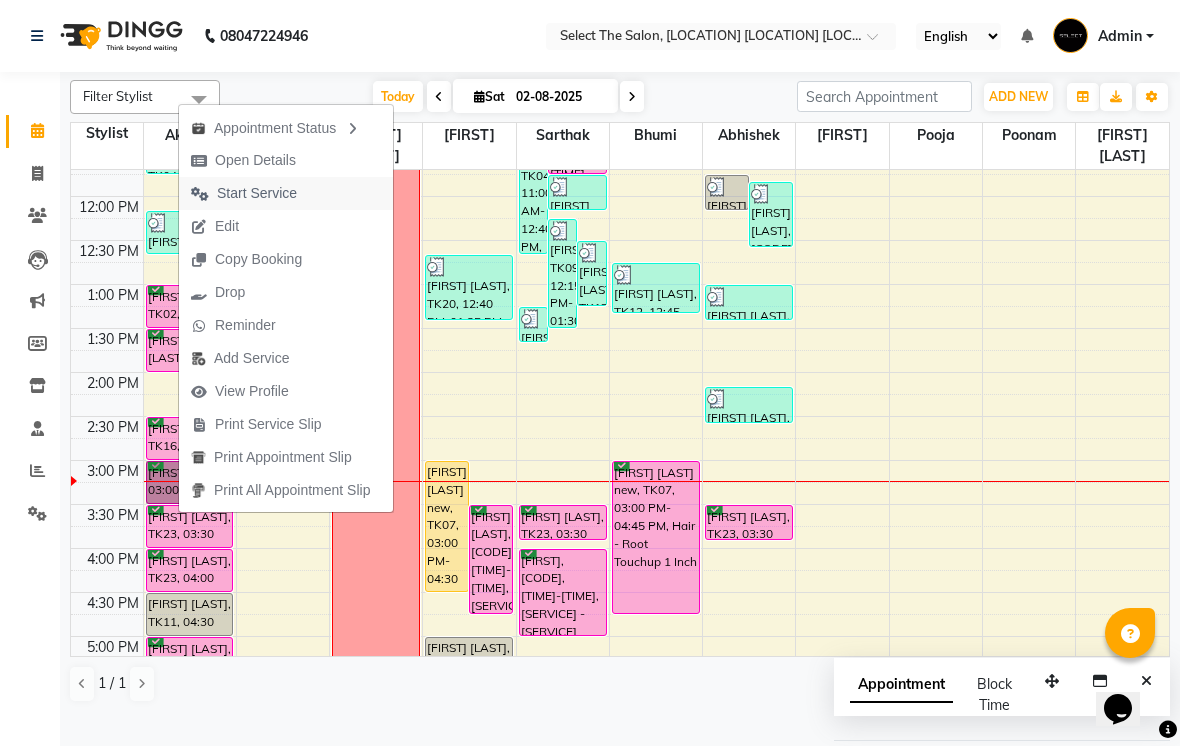 click on "Start Service" at bounding box center [257, 193] 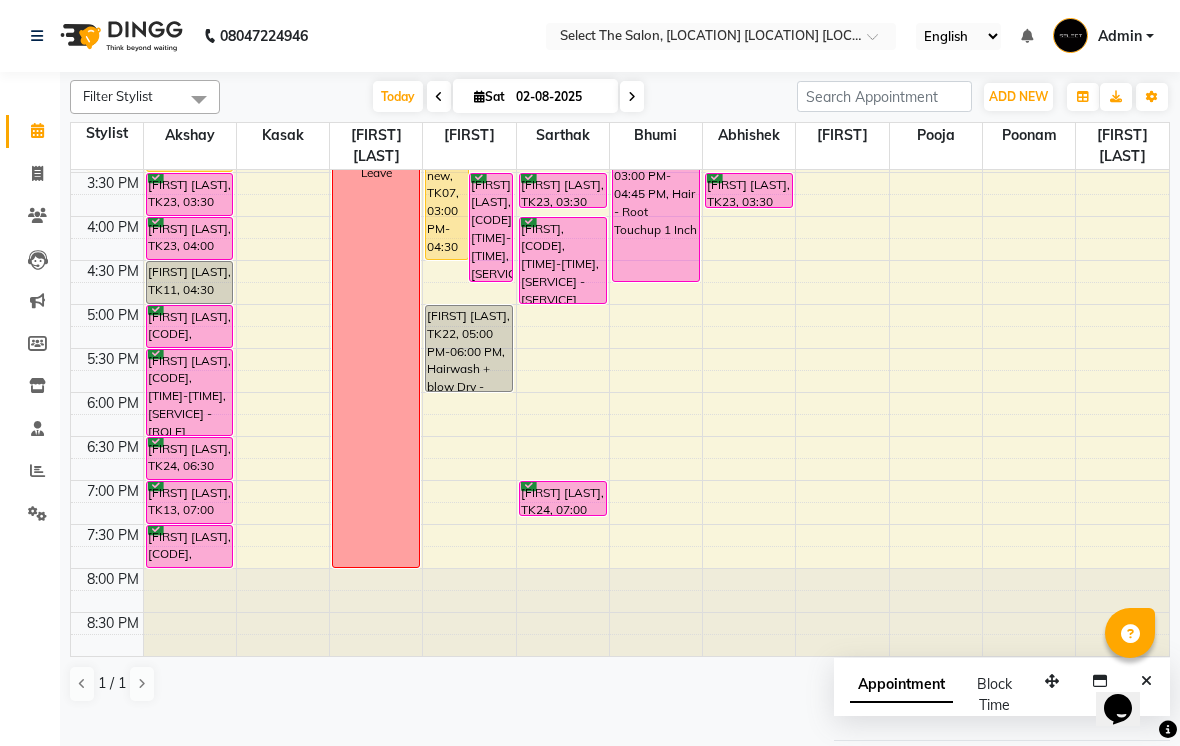 scroll, scrollTop: 657, scrollLeft: 0, axis: vertical 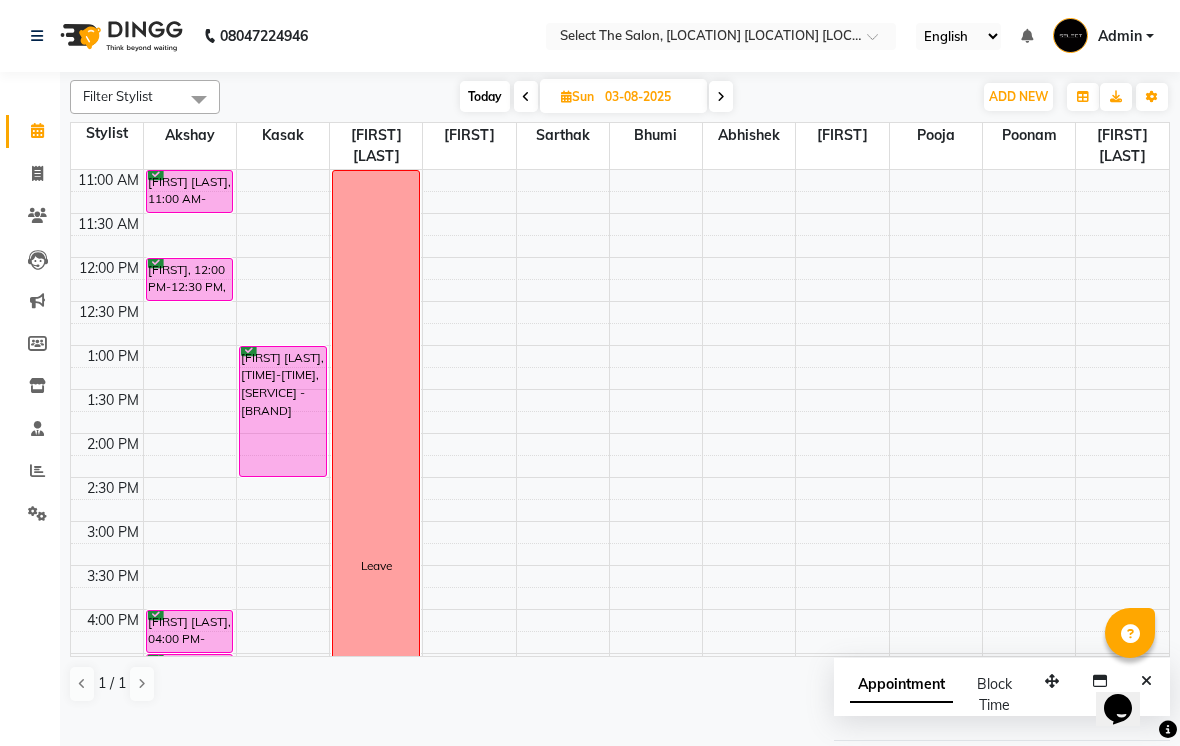 click on "Today" at bounding box center (485, 96) 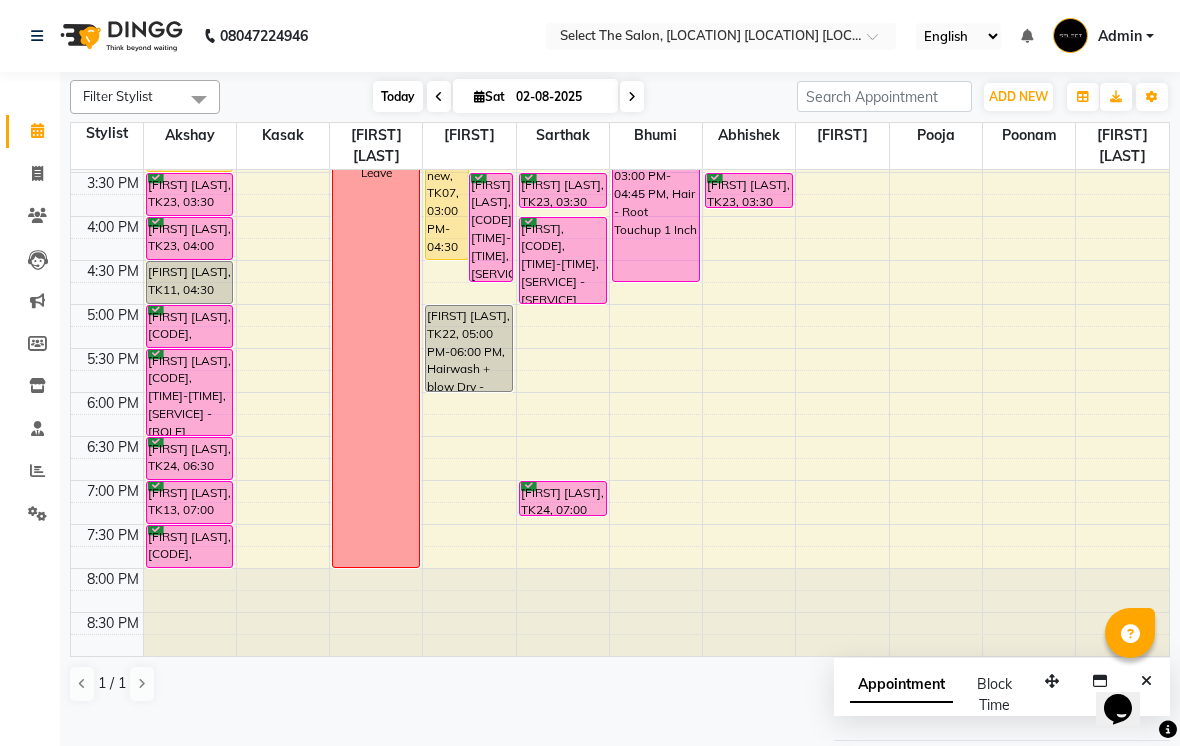scroll, scrollTop: 656, scrollLeft: 0, axis: vertical 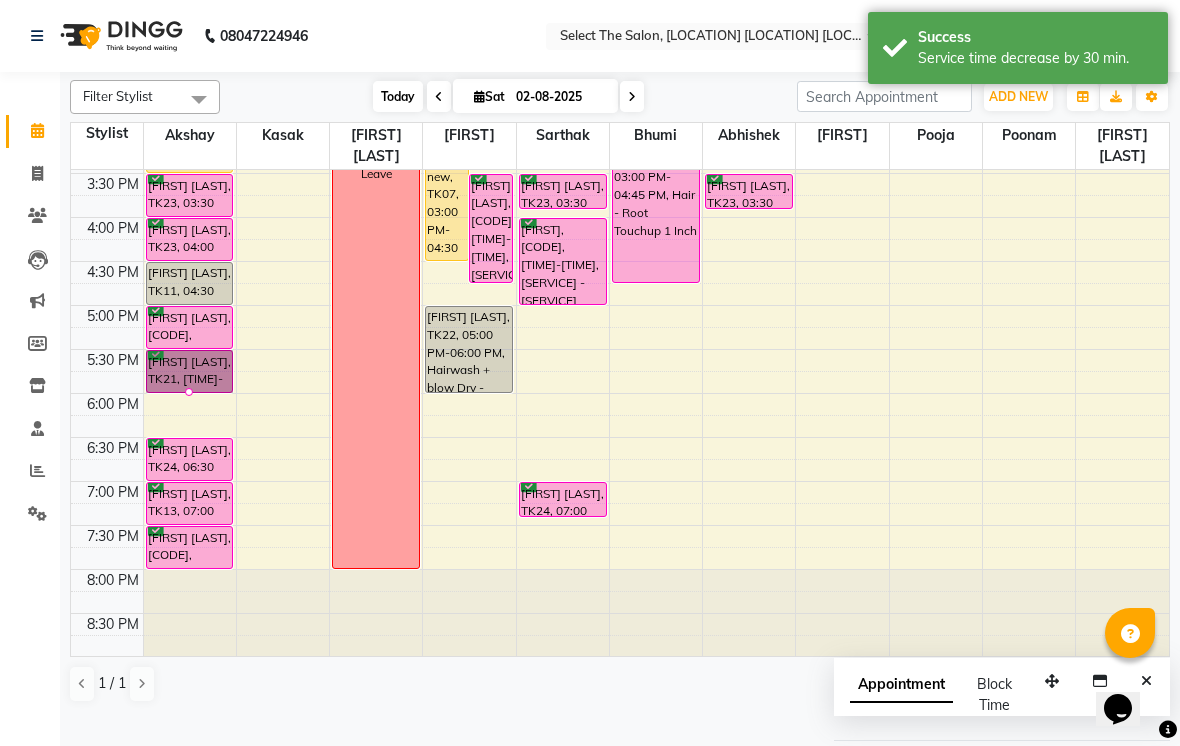 click at bounding box center (189, 392) 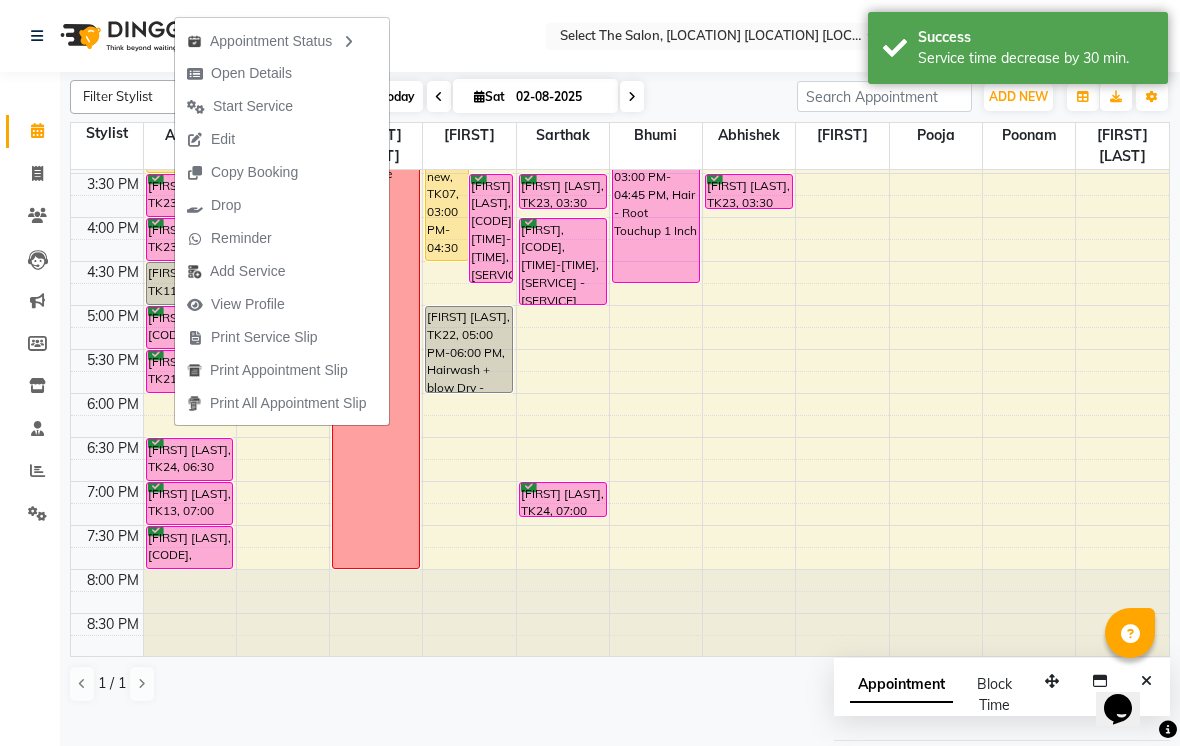 click at bounding box center (107, 470) 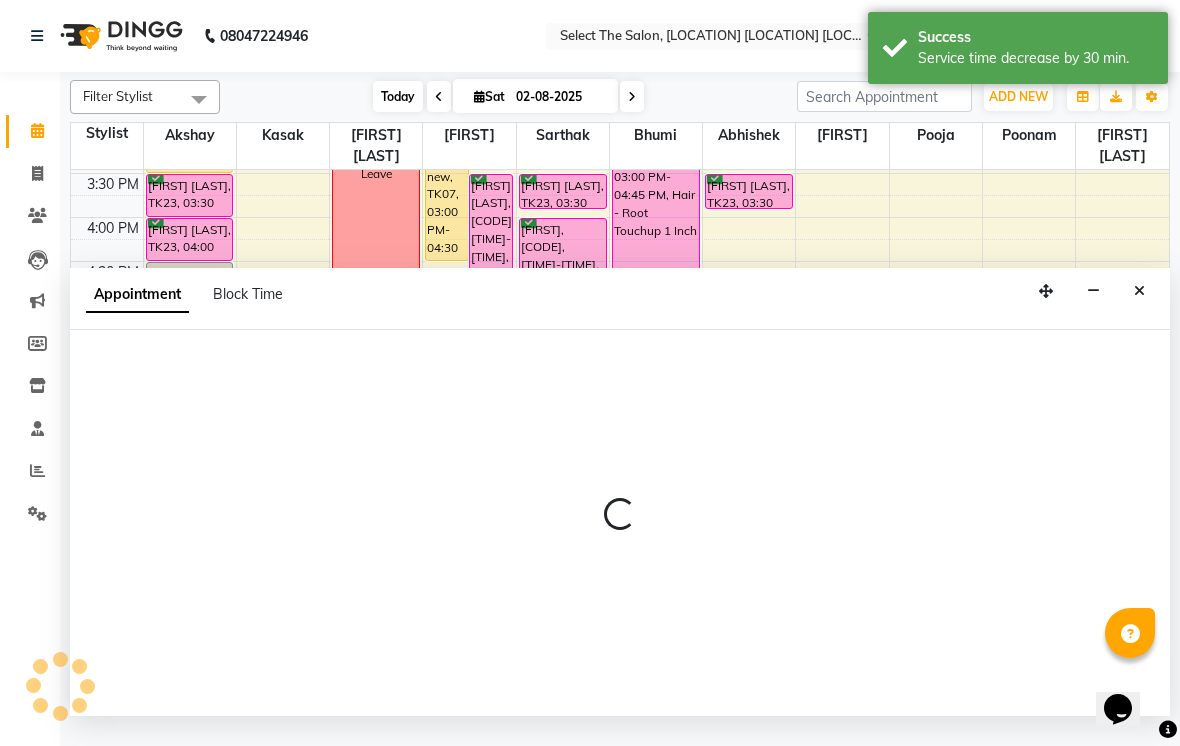 select on "[NUMBER]" 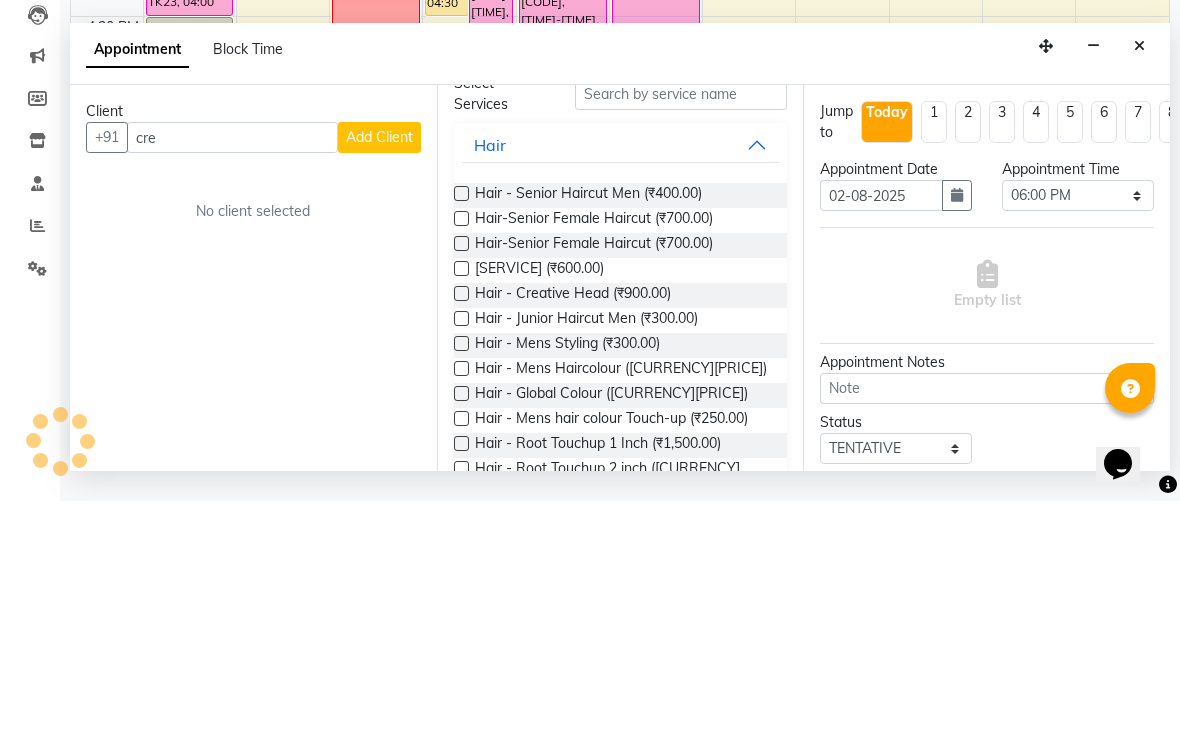 scroll, scrollTop: 97, scrollLeft: 0, axis: vertical 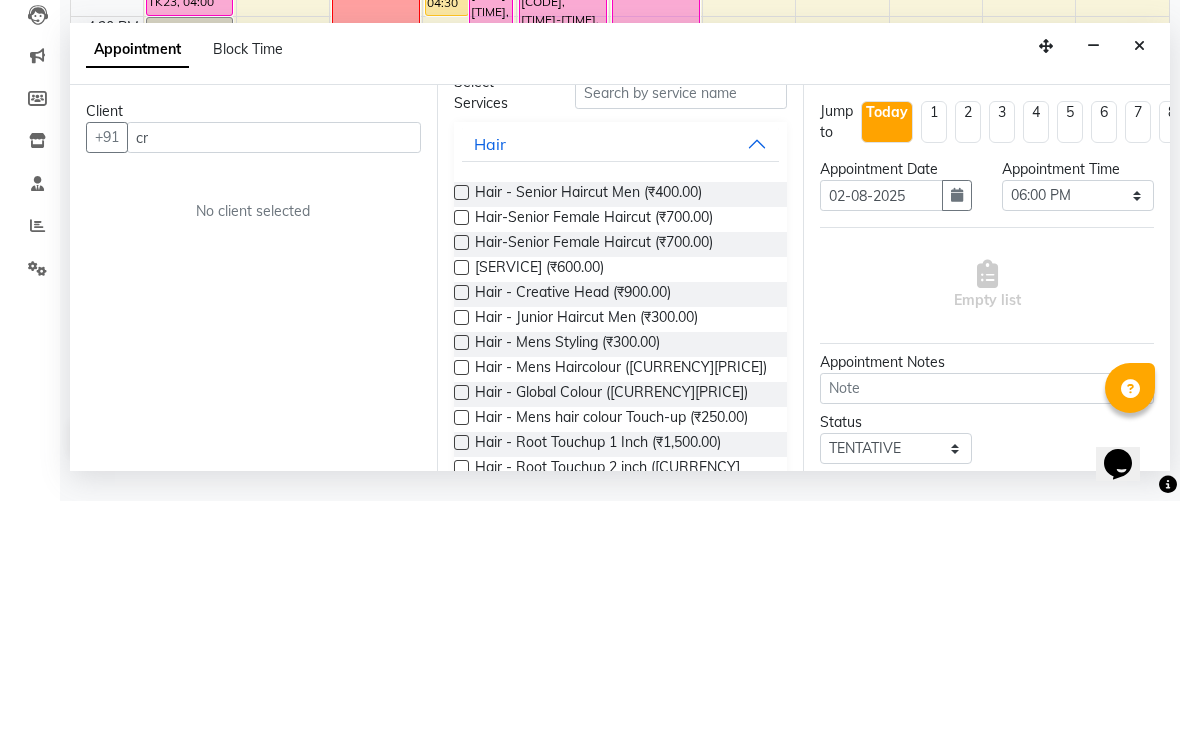 type on "c" 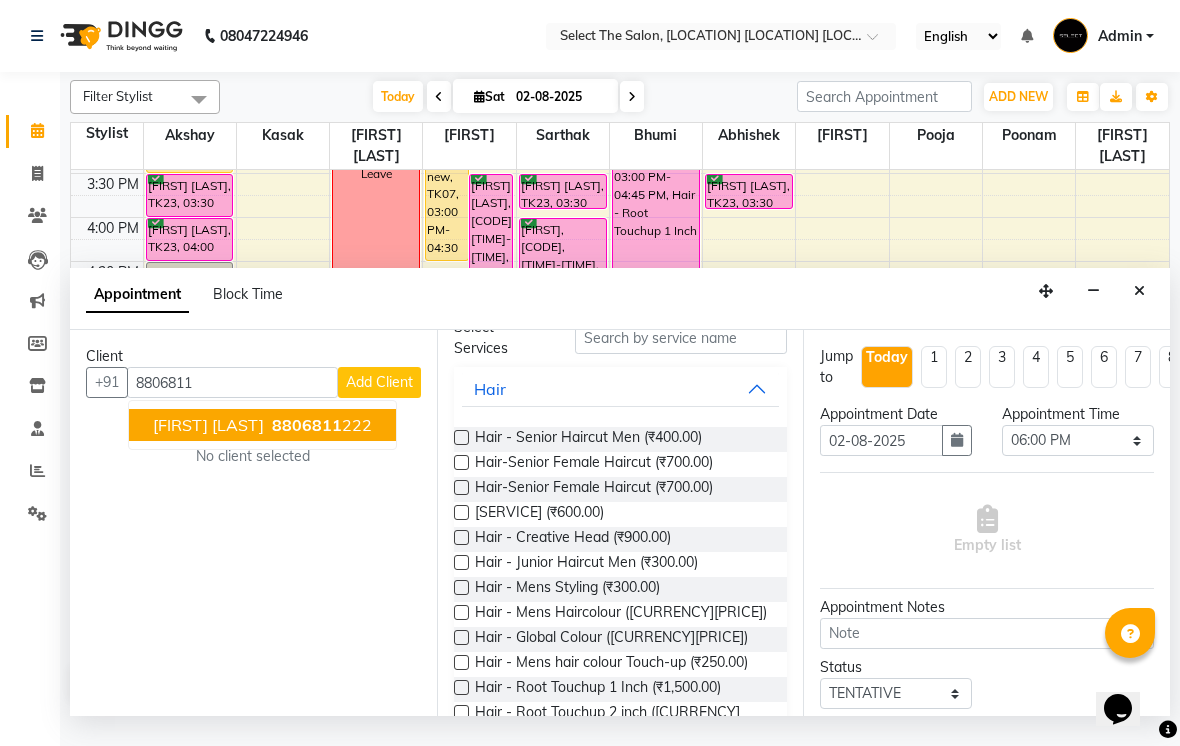 click on "[PHONE]" at bounding box center (320, 425) 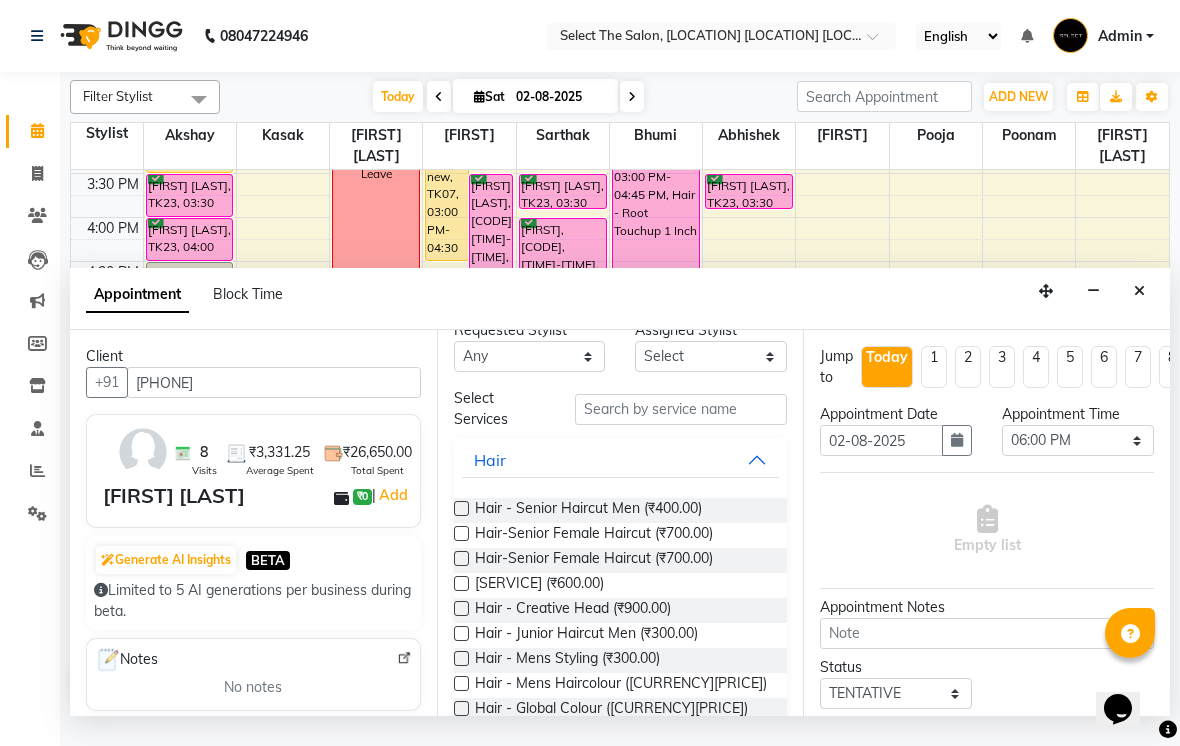 scroll, scrollTop: 27, scrollLeft: 0, axis: vertical 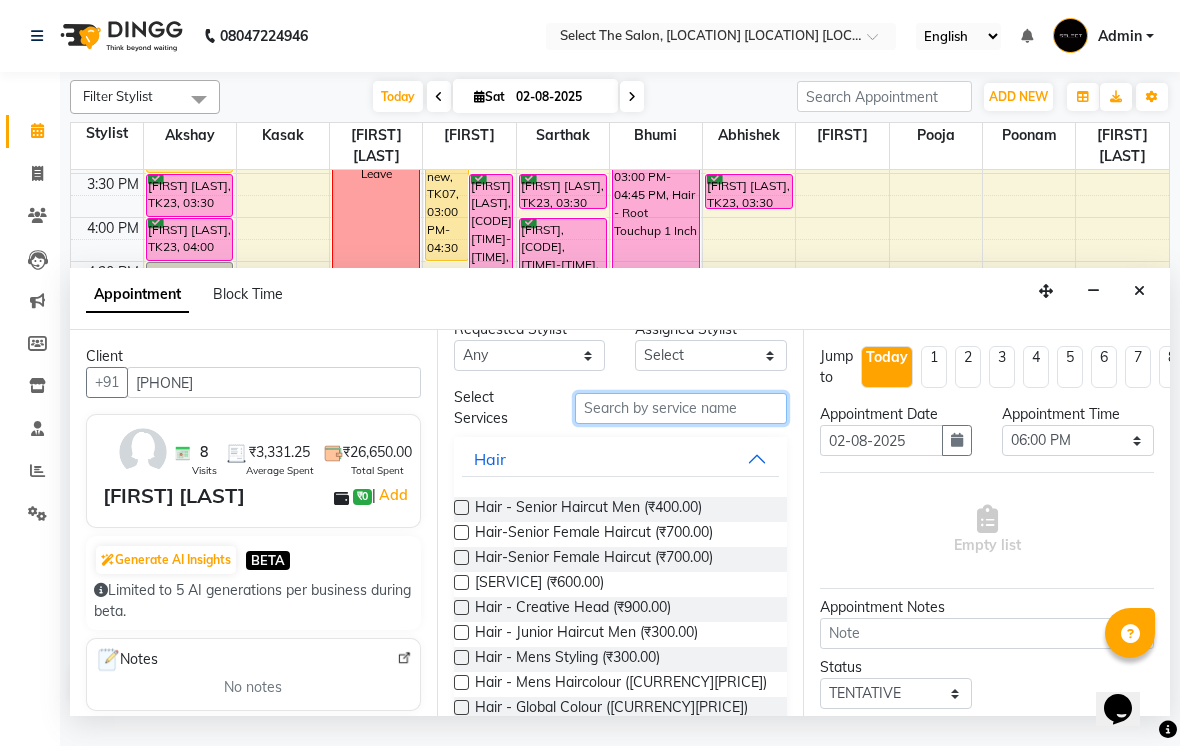 click at bounding box center [681, 408] 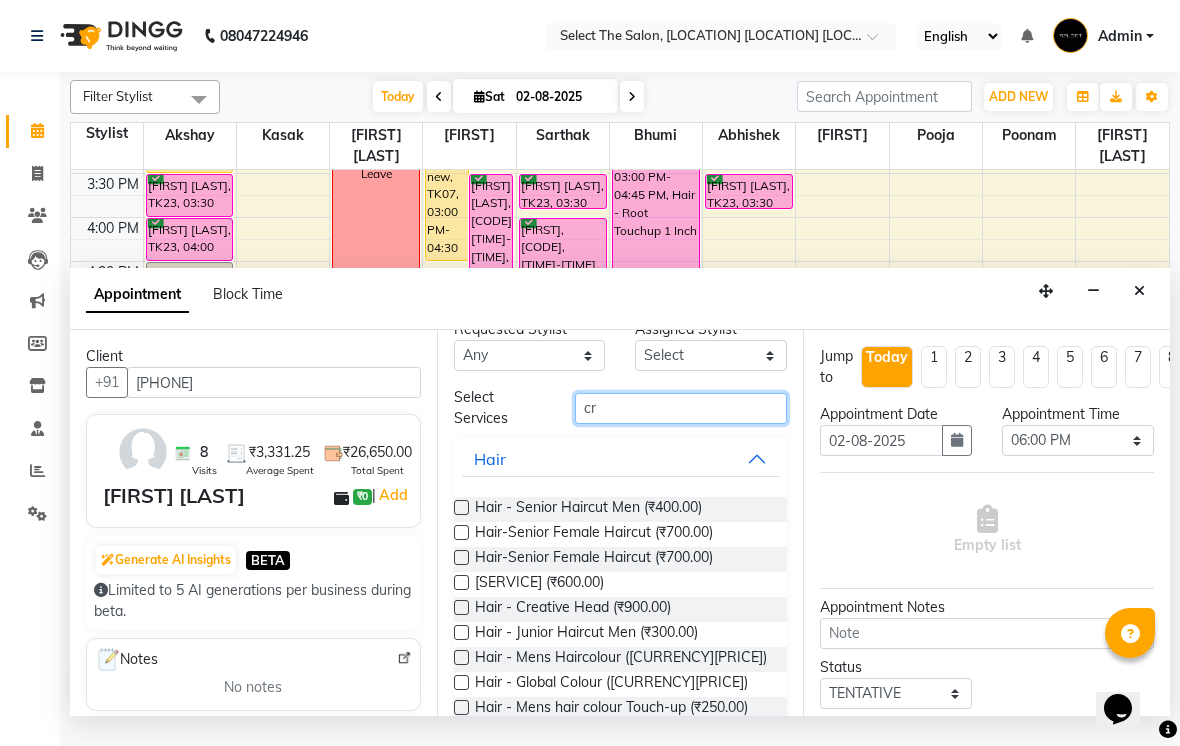 scroll, scrollTop: 0, scrollLeft: 0, axis: both 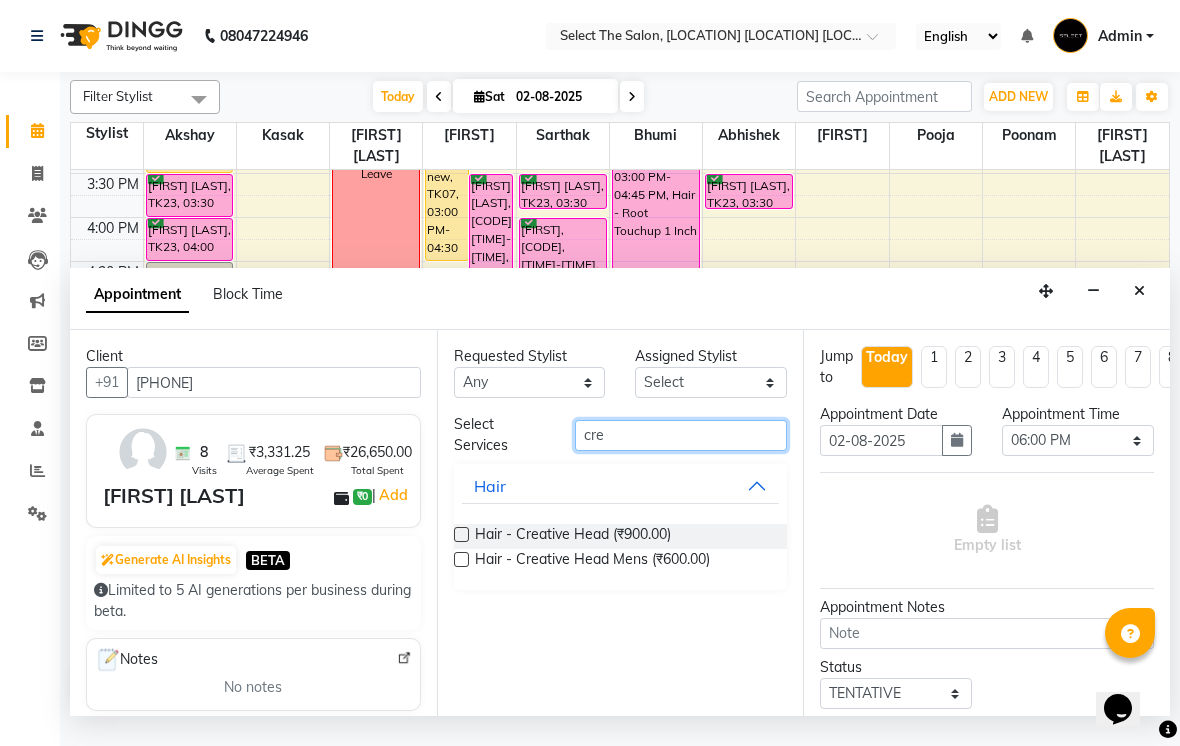 type on "cre" 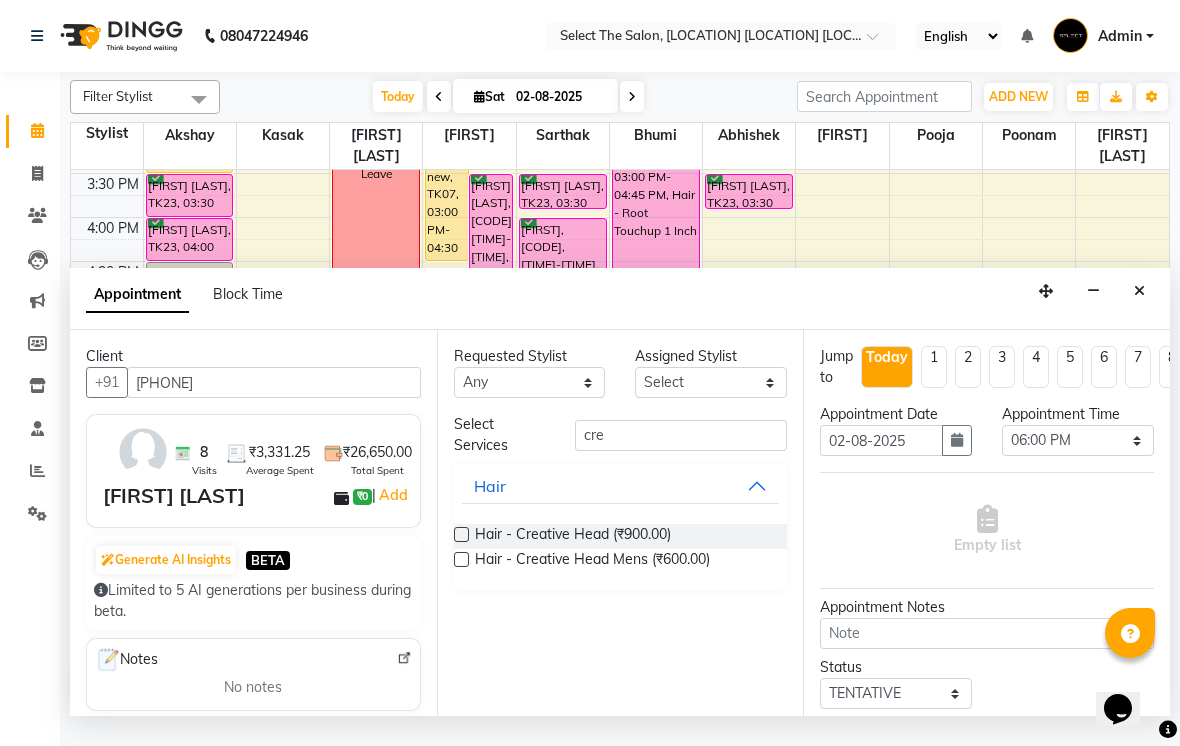 click on "Hair- Creative Head  (₹900.00) Hair - Creative Head Mens (₹600.00)" at bounding box center [621, 549] 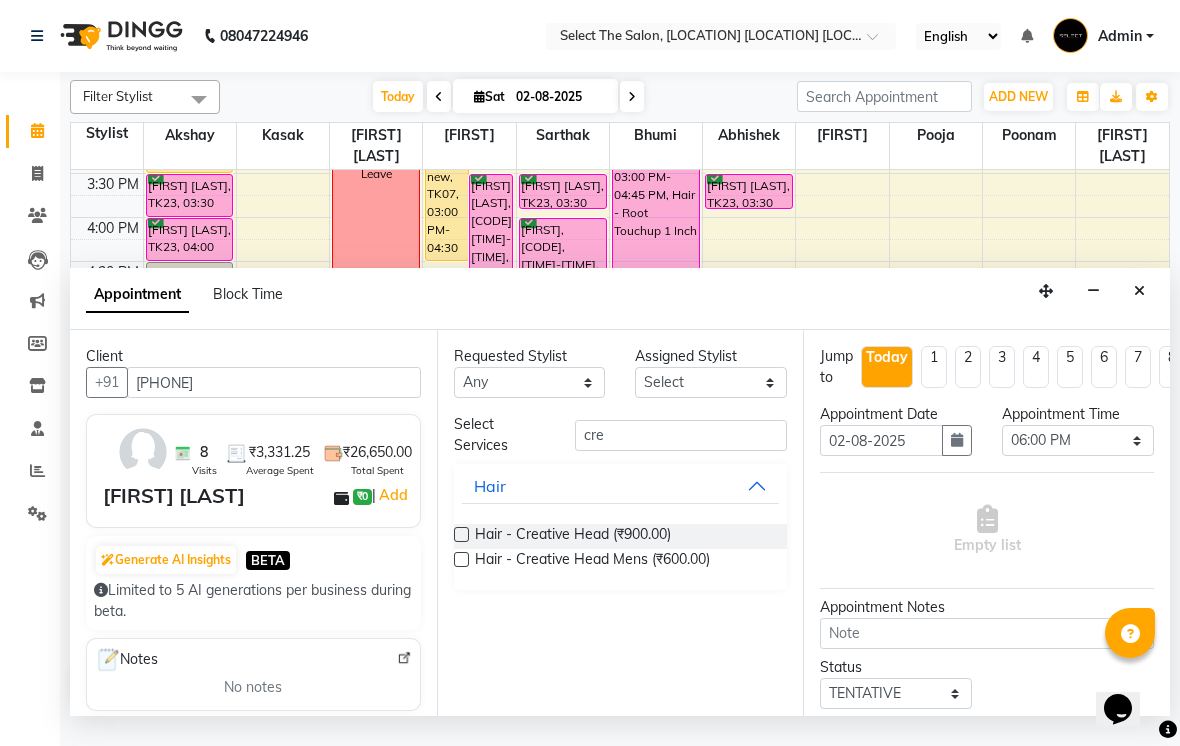 click on "Hair- Creative Head  (₹900.00) Hair - Creative Head Mens (₹600.00)" at bounding box center (621, 549) 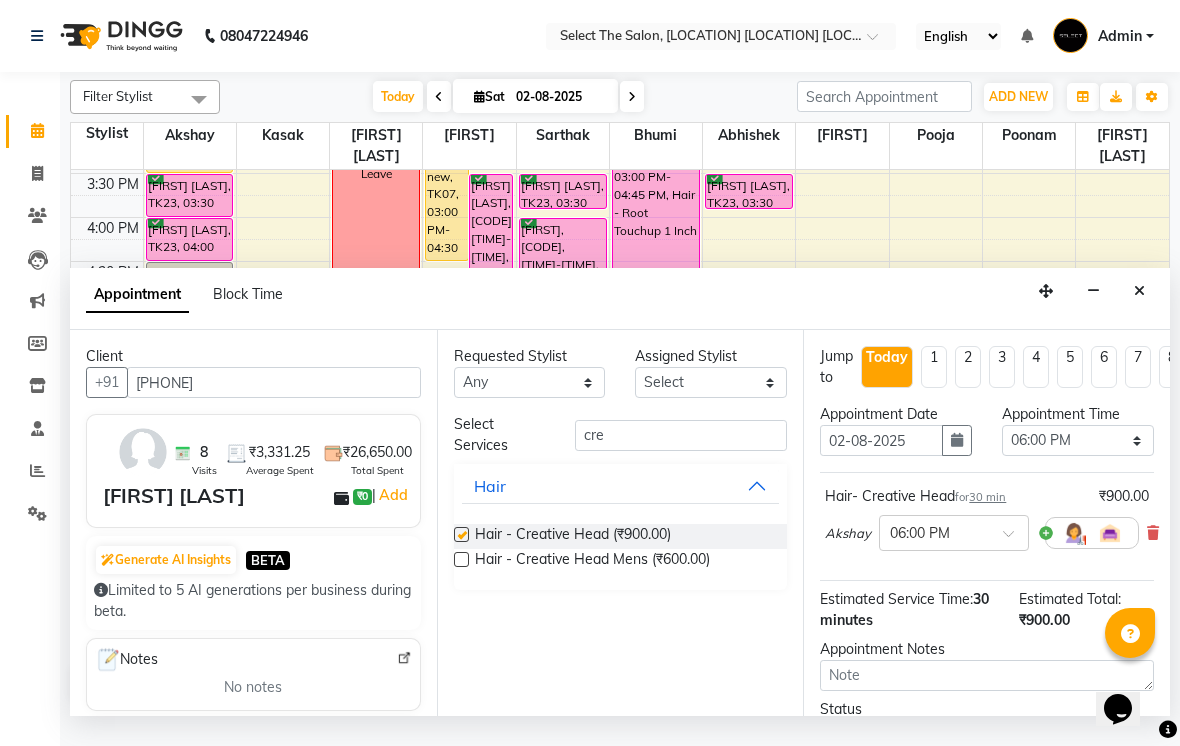 checkbox on "false" 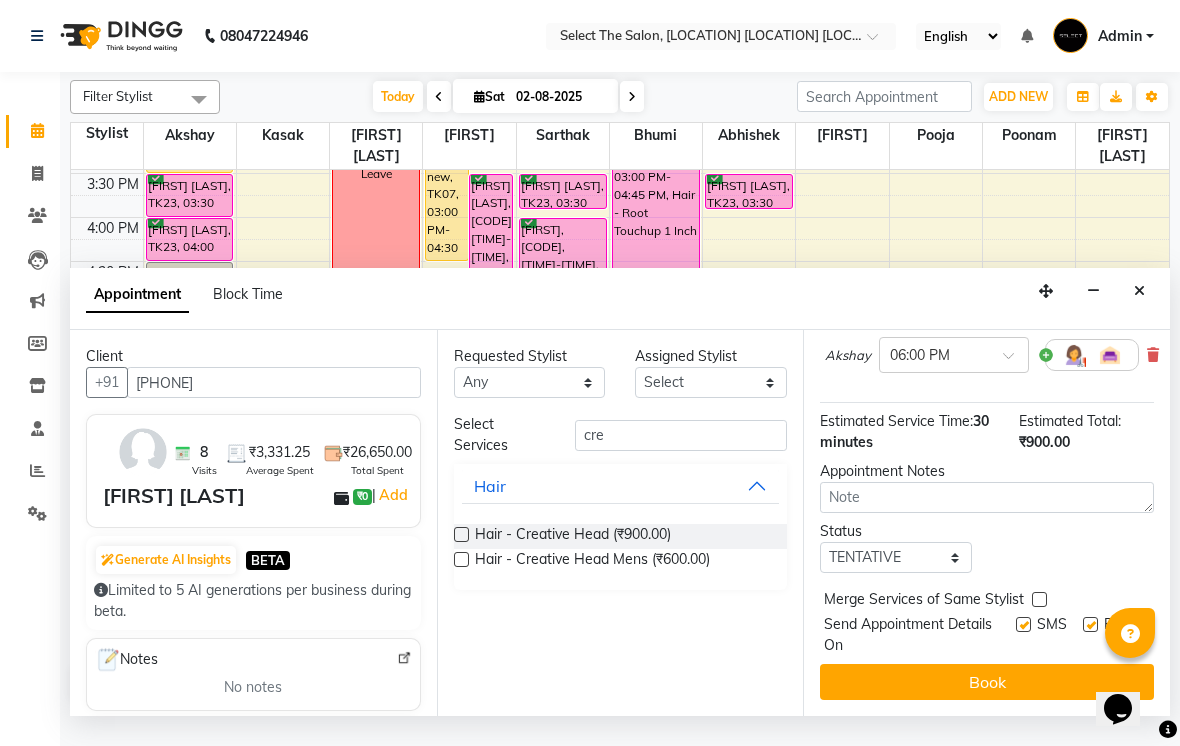 scroll, scrollTop: 176, scrollLeft: 0, axis: vertical 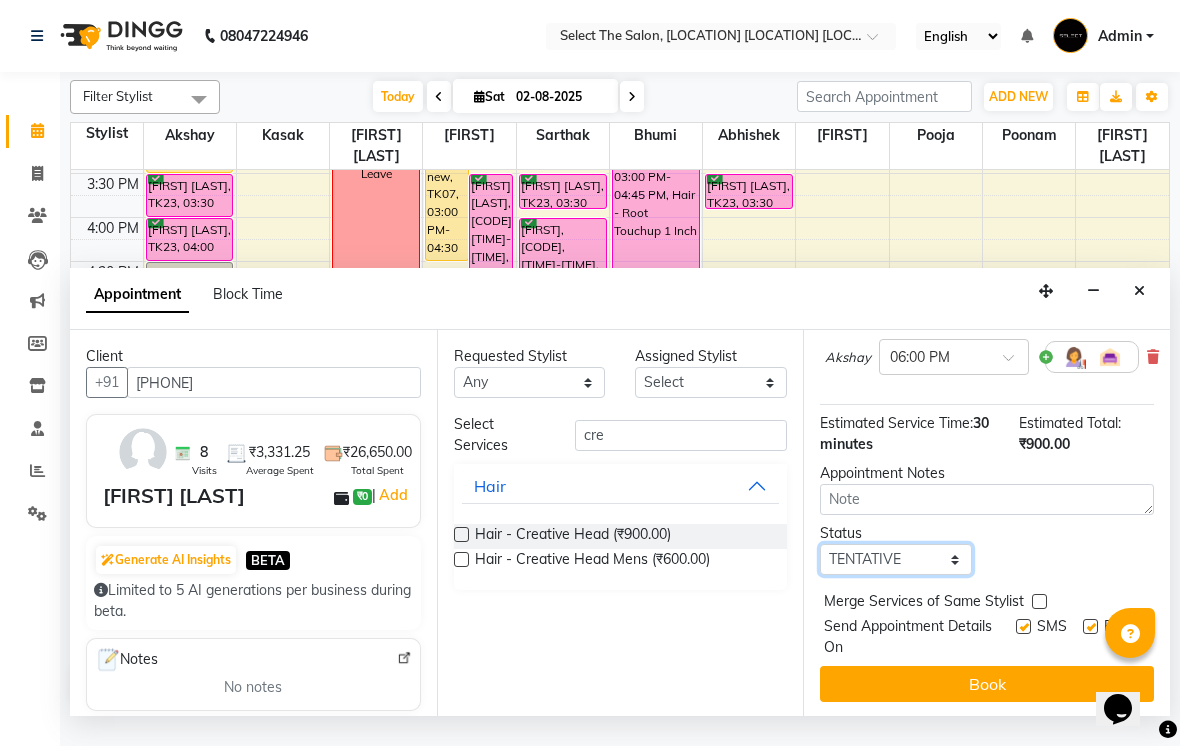 click on "Select TENTATIVE CONFIRM CHECK-IN UPCOMING" at bounding box center [896, 559] 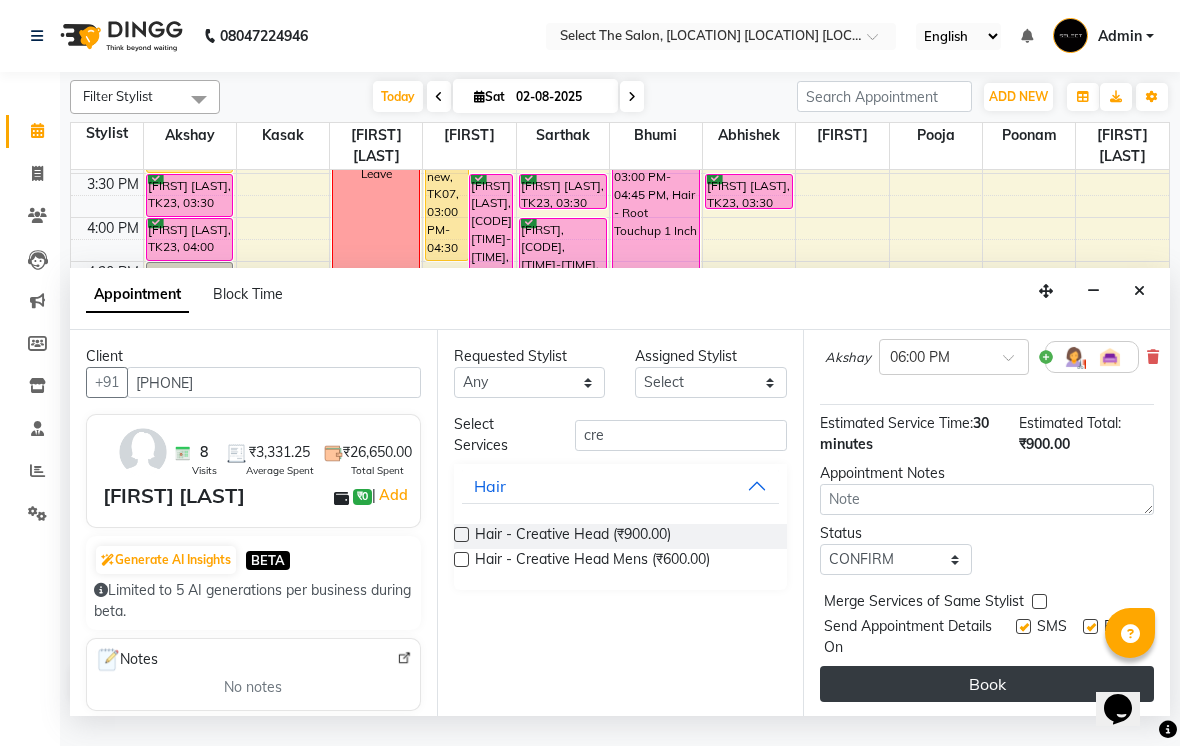 click on "Book" at bounding box center (987, 684) 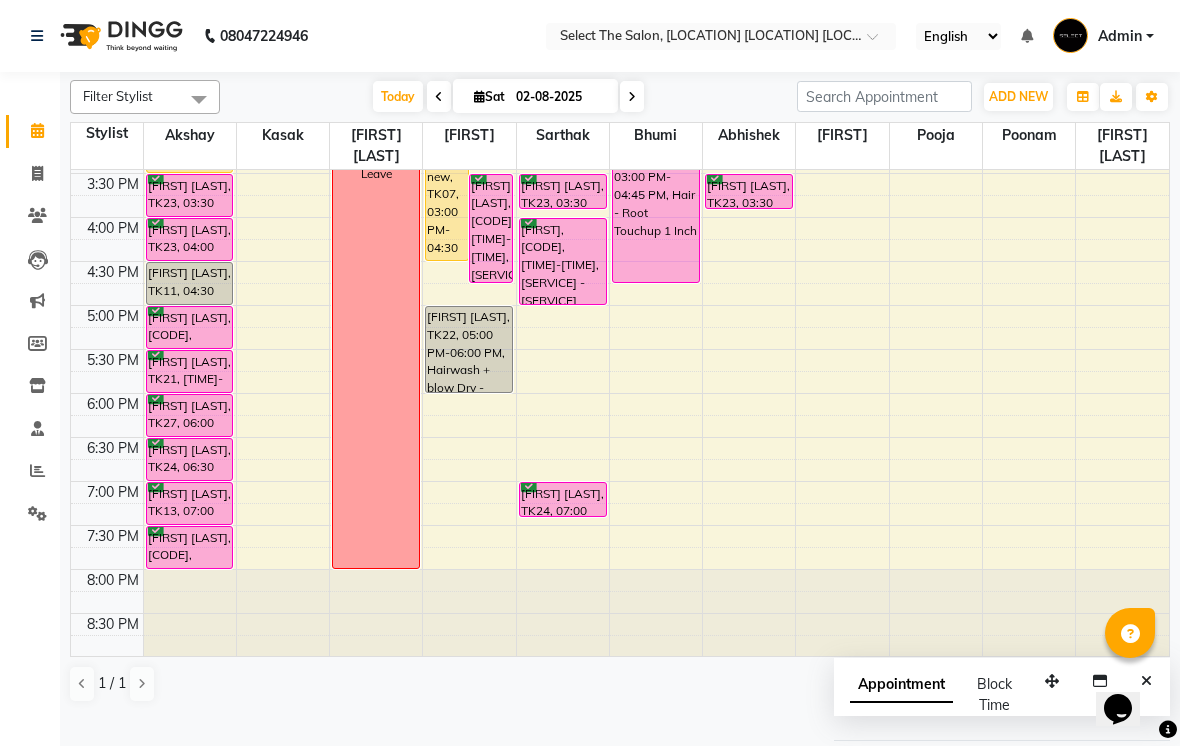 scroll, scrollTop: 610, scrollLeft: 0, axis: vertical 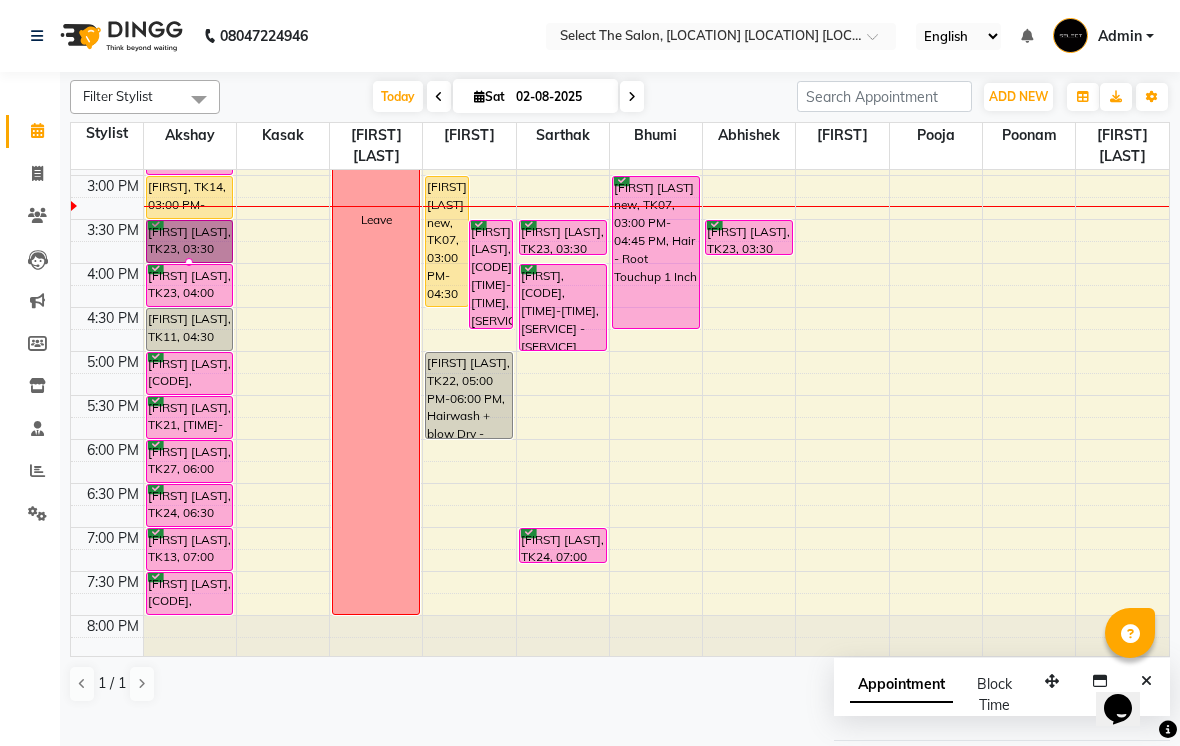 click at bounding box center (189, 262) 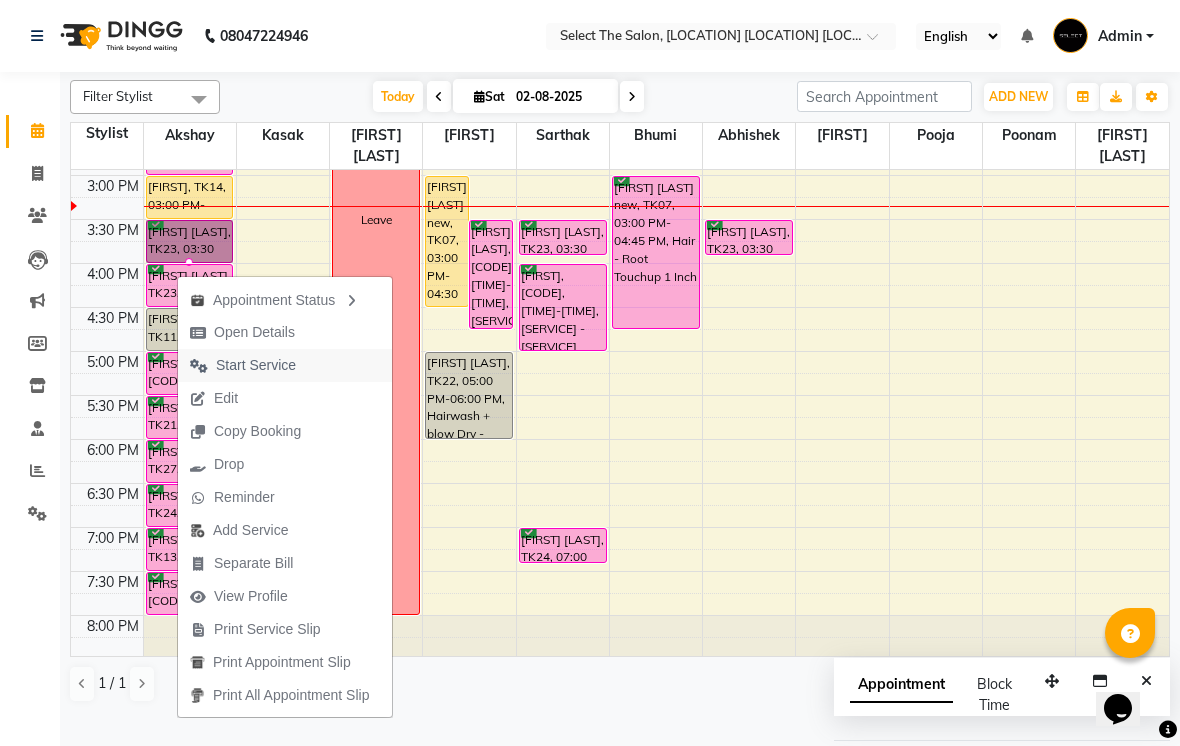 click on "Start Service" at bounding box center (256, 365) 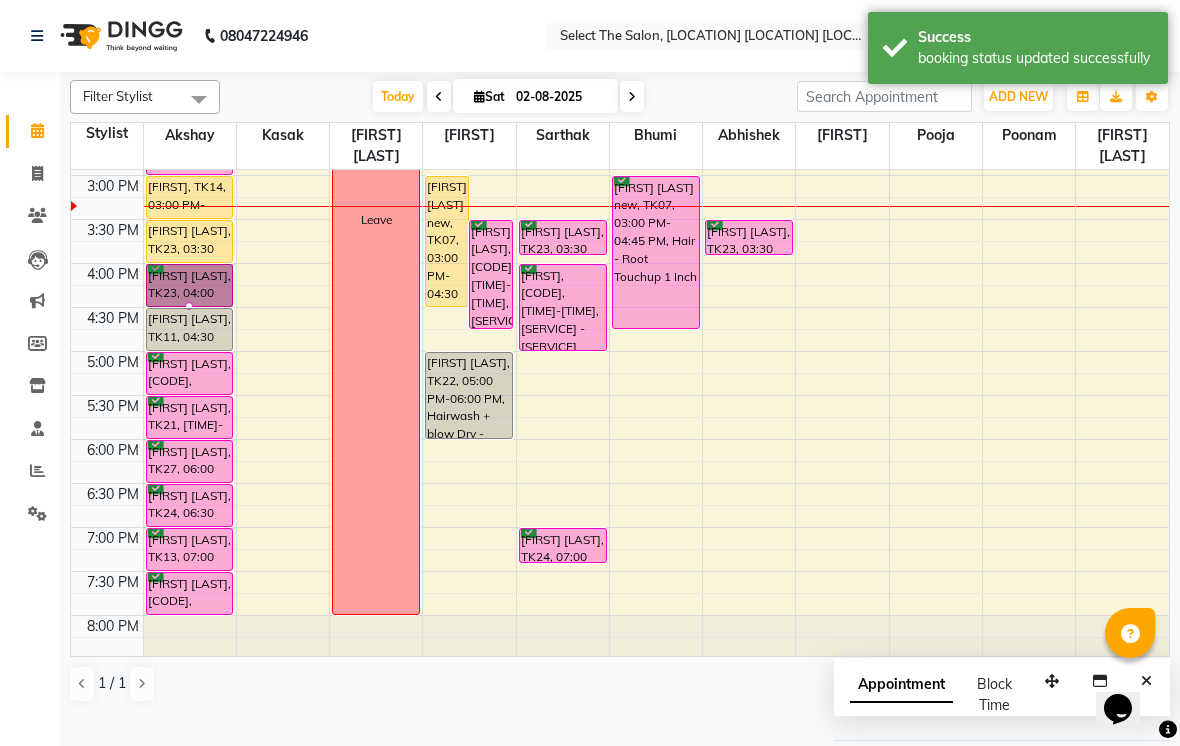 click at bounding box center [189, 306] 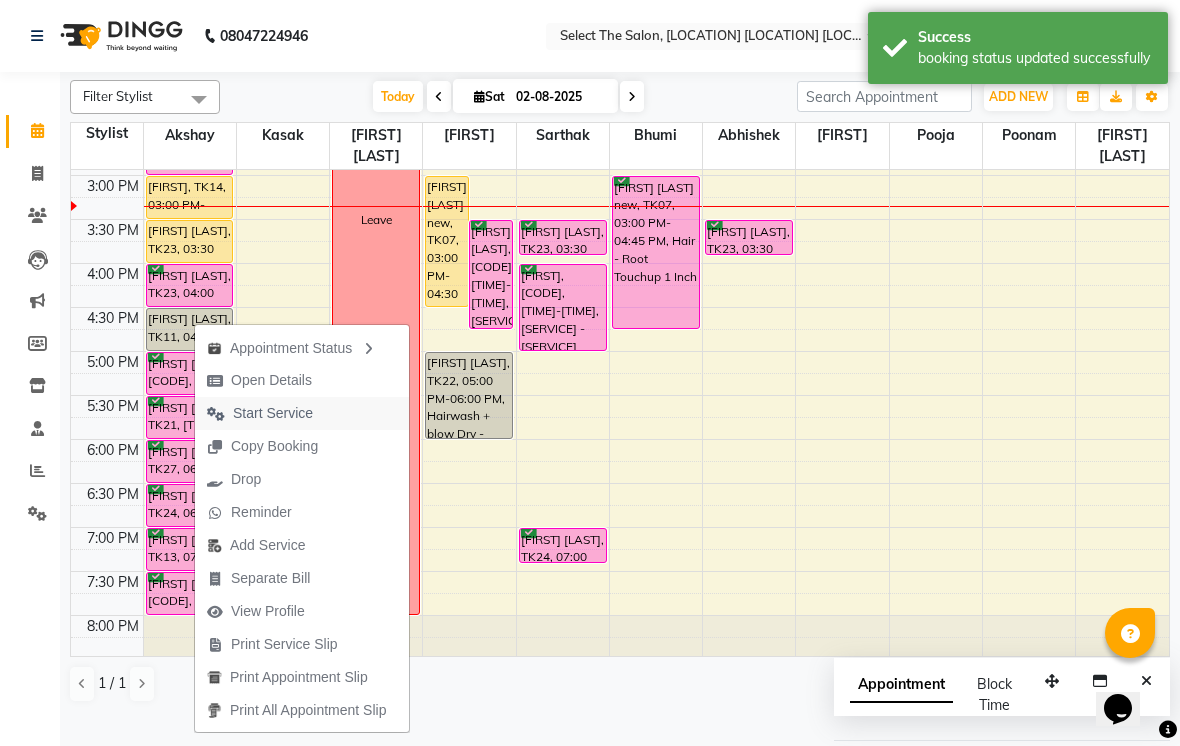 click on "Start Service" at bounding box center (273, 413) 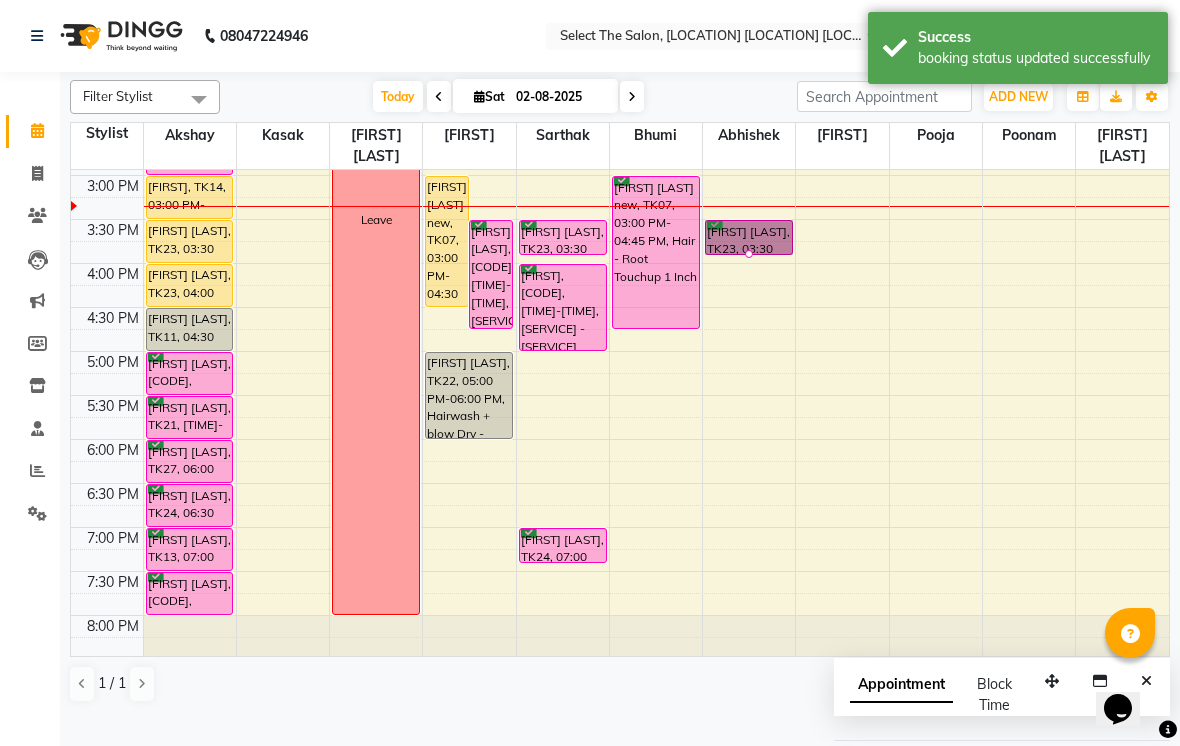 click at bounding box center (749, 254) 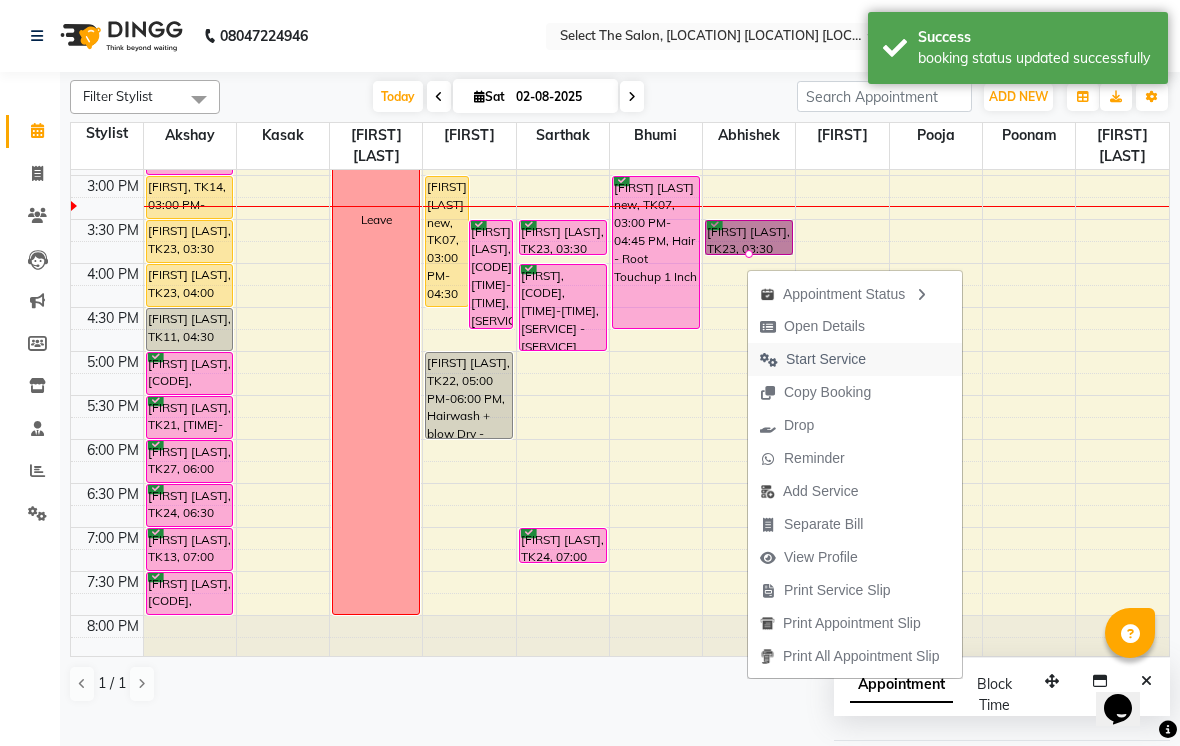 click on "Start Service" at bounding box center (826, 359) 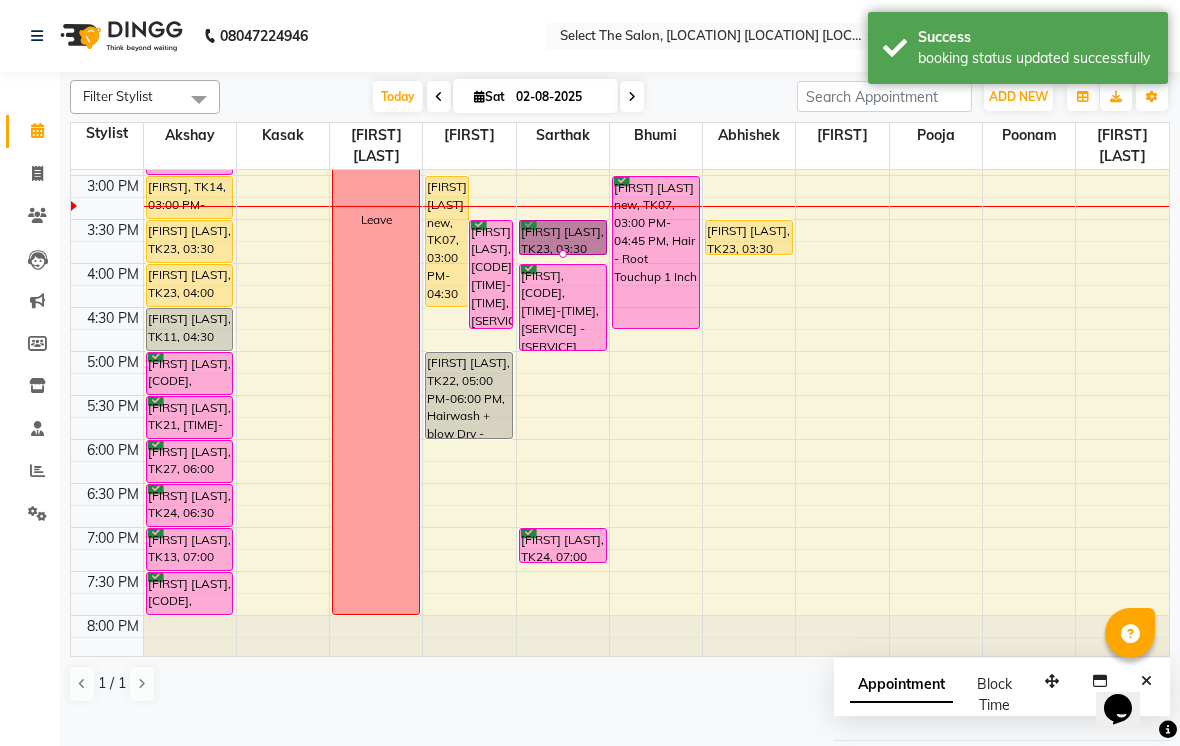 click at bounding box center (563, 254) 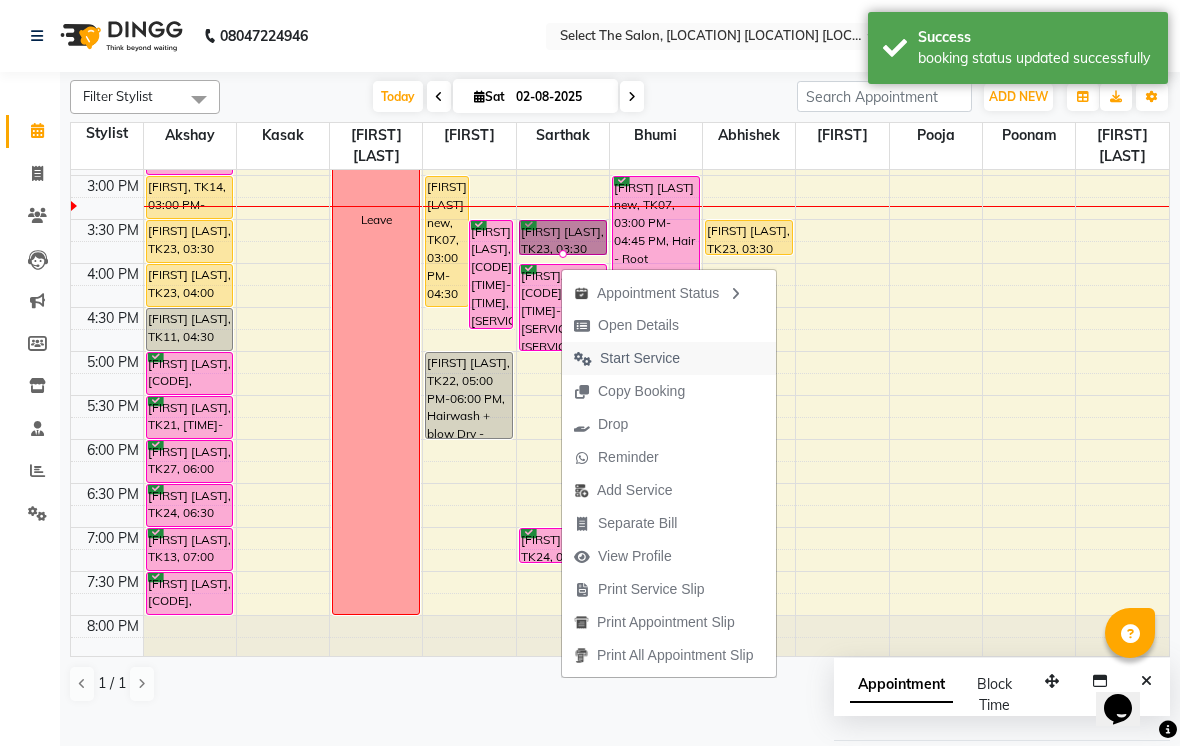 click on "Start Service" at bounding box center [640, 358] 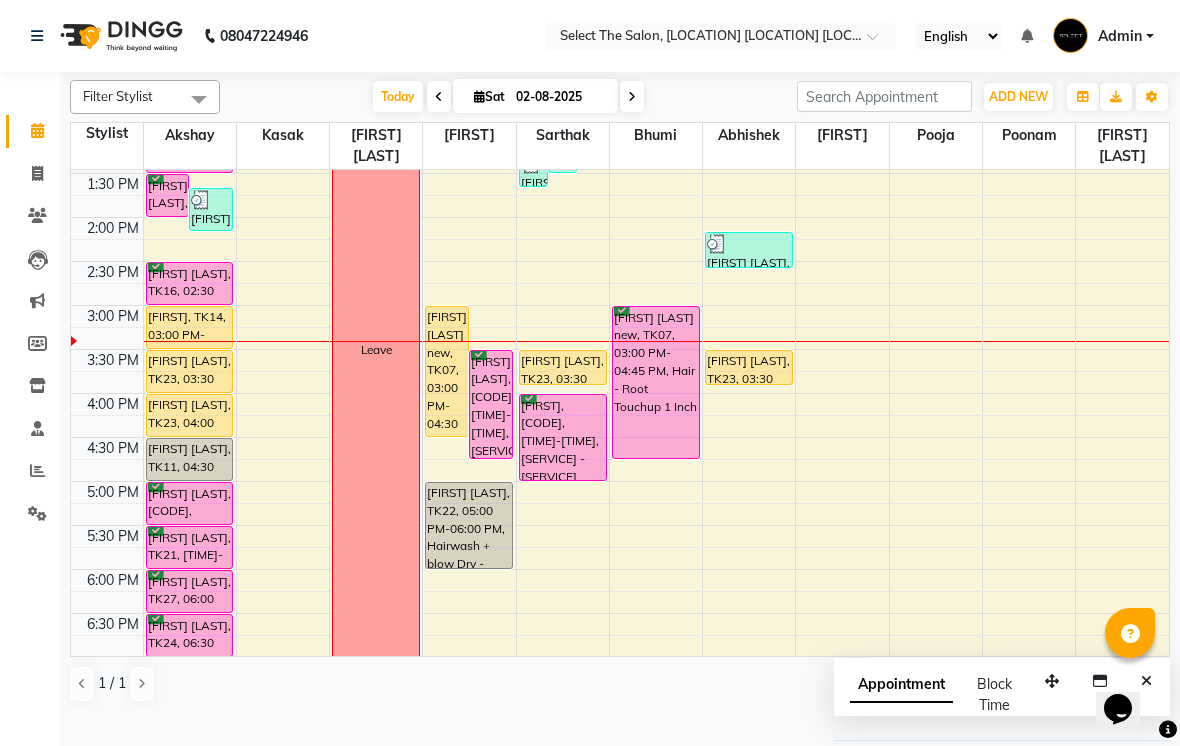 scroll, scrollTop: 475, scrollLeft: 0, axis: vertical 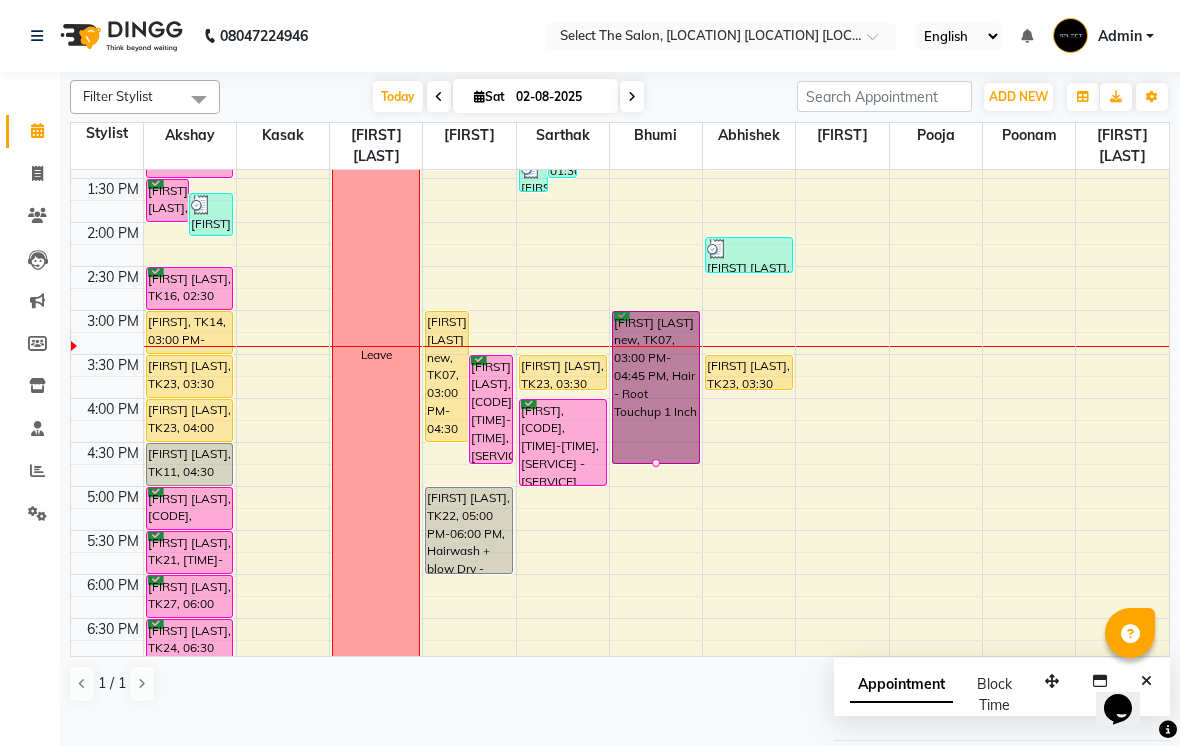 click at bounding box center [656, 463] 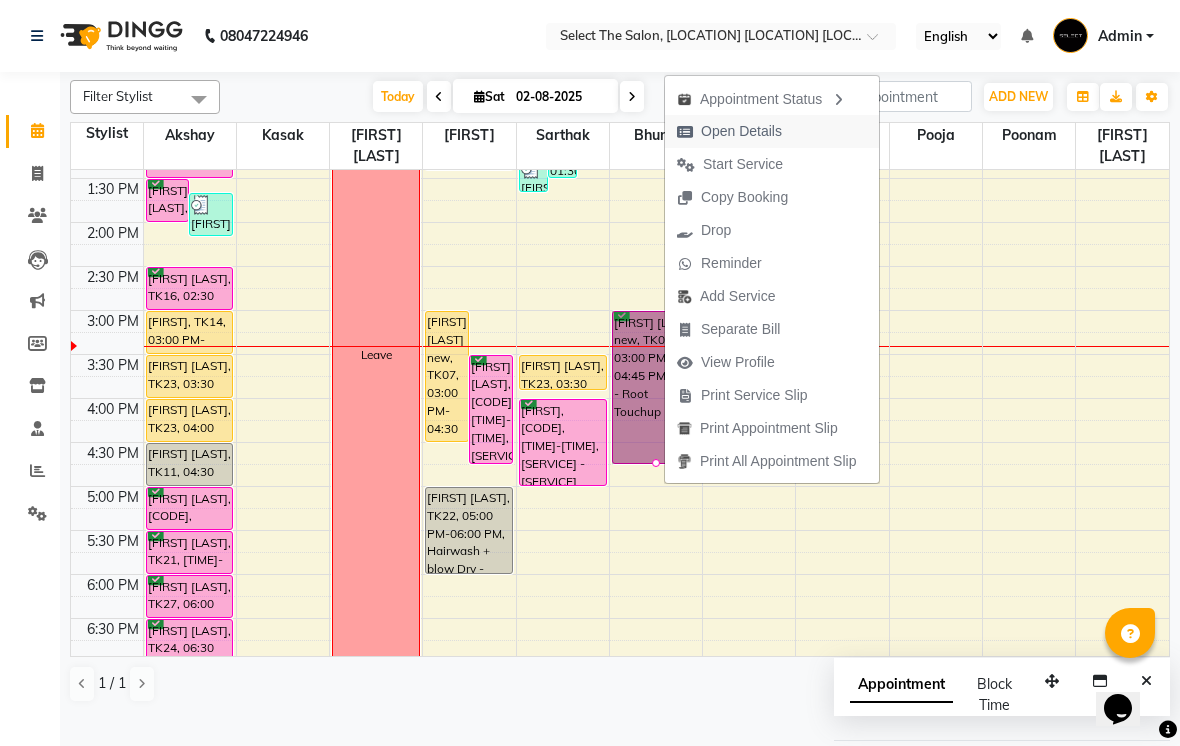 click on "Open Details" at bounding box center (741, 131) 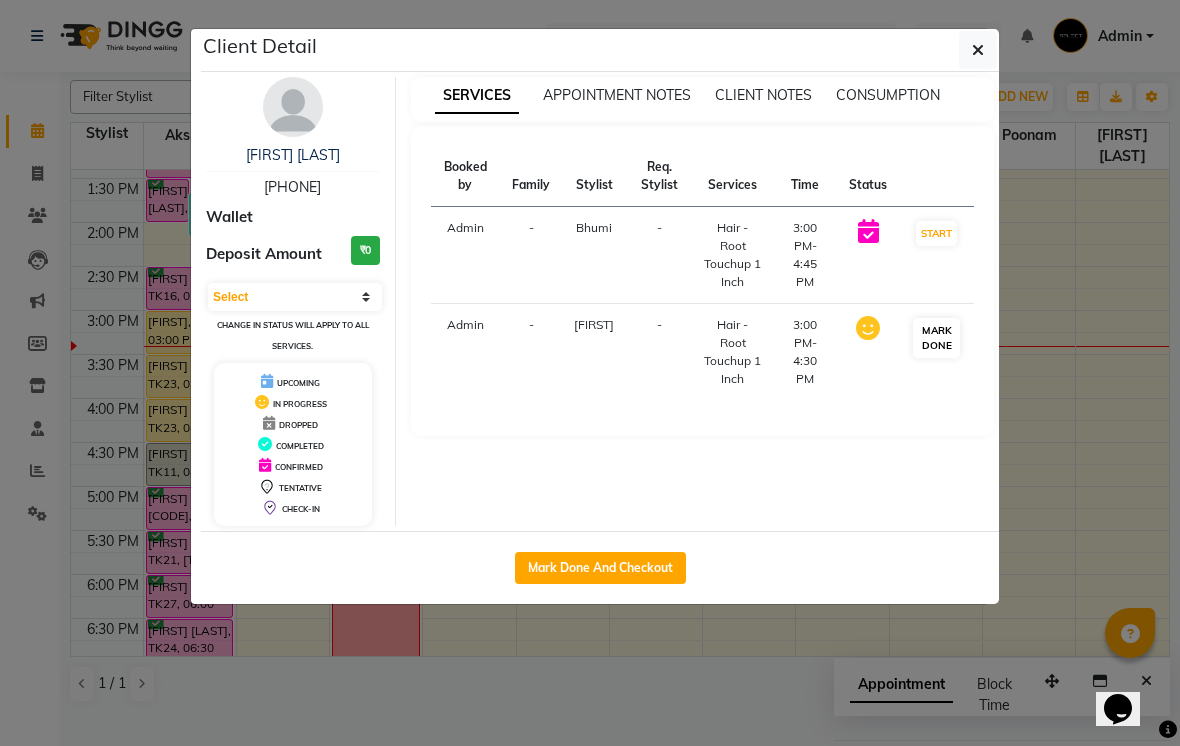 click on "MARK DONE" at bounding box center (936, 338) 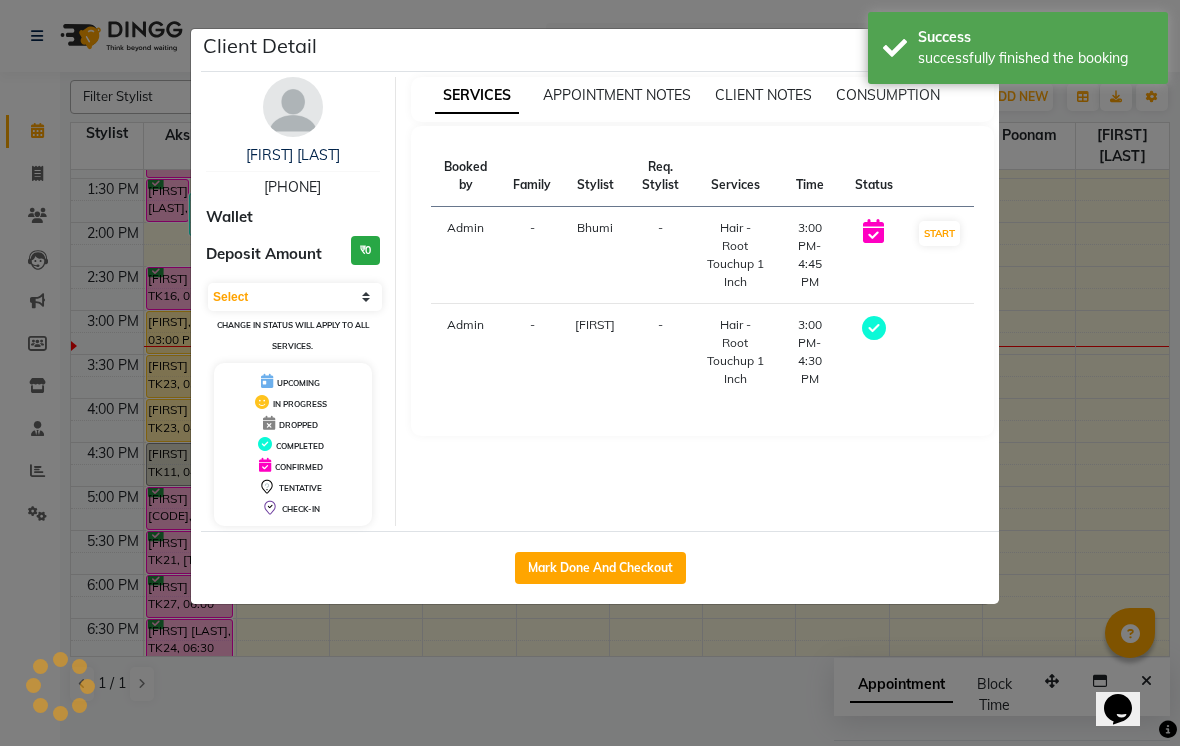 click on "Client Detail  [FIRST] [LAST] new   [PHONE] Wallet Deposit Amount  ₹0  Select MARK DONE DROPPED UPCOMING Change in status will apply to all services. UPCOMING IN PROGRESS DROPPED COMPLETED CONFIRMED TENTATIVE CHECK-IN SERVICES APPOINTMENT NOTES CLIENT NOTES CONSUMPTION Booked by Family Stylist Req. Stylist Services Time Status  Admin  - Bhumi  -  Hair - Root Touchup 1 Inch   3:00 PM-4:45 PM   START   Admin  - Siddhika  -  Hair - Root Touchup 1 Inch   3:00 PM-4:30 PM   Mark Done And Checkout" 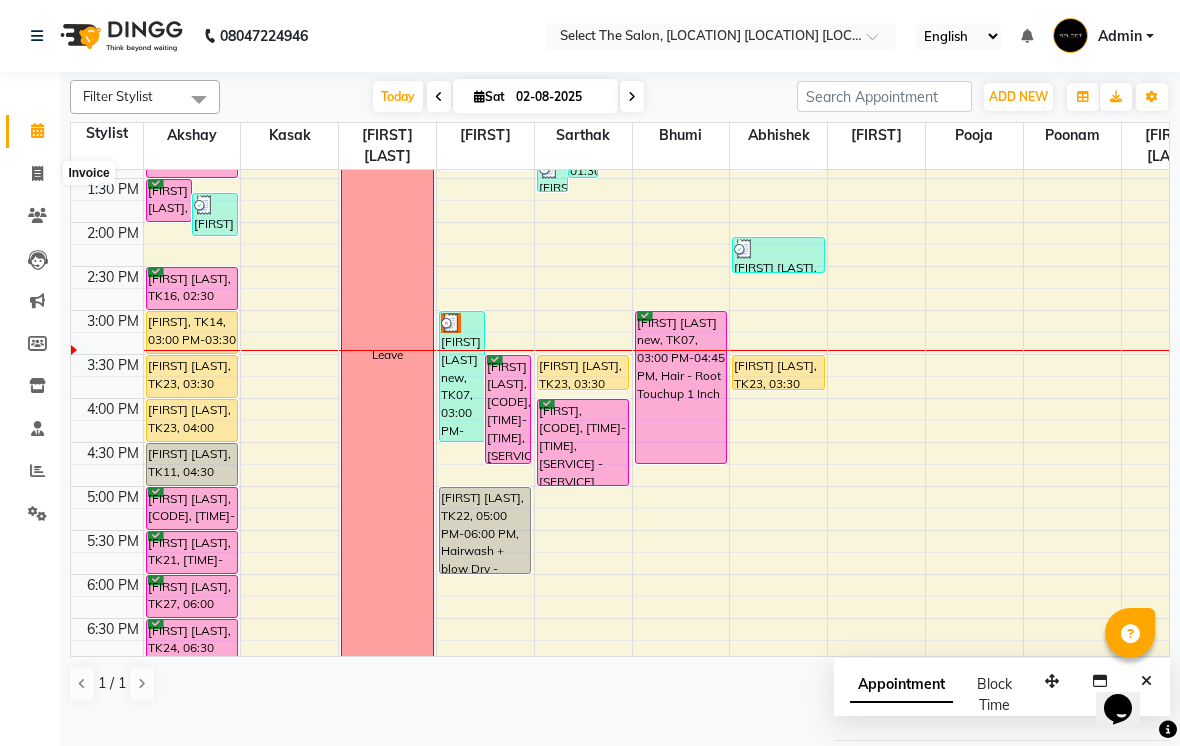click 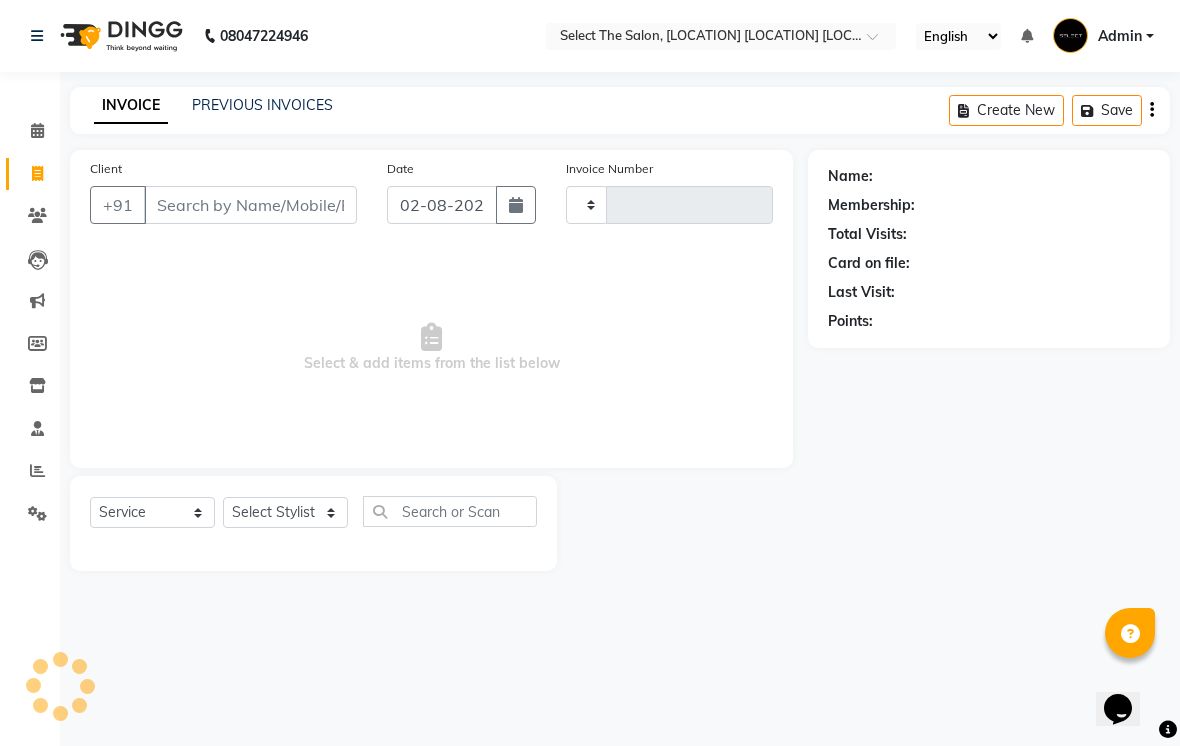 type on "2768" 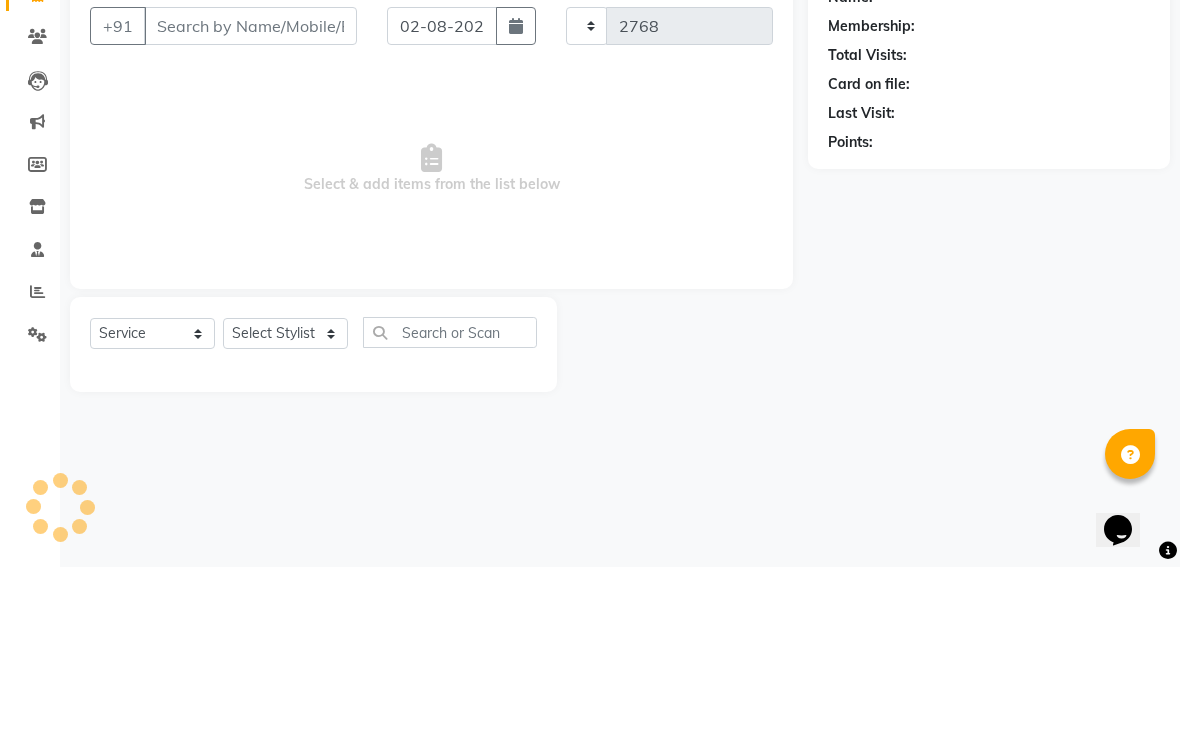 select on "4969" 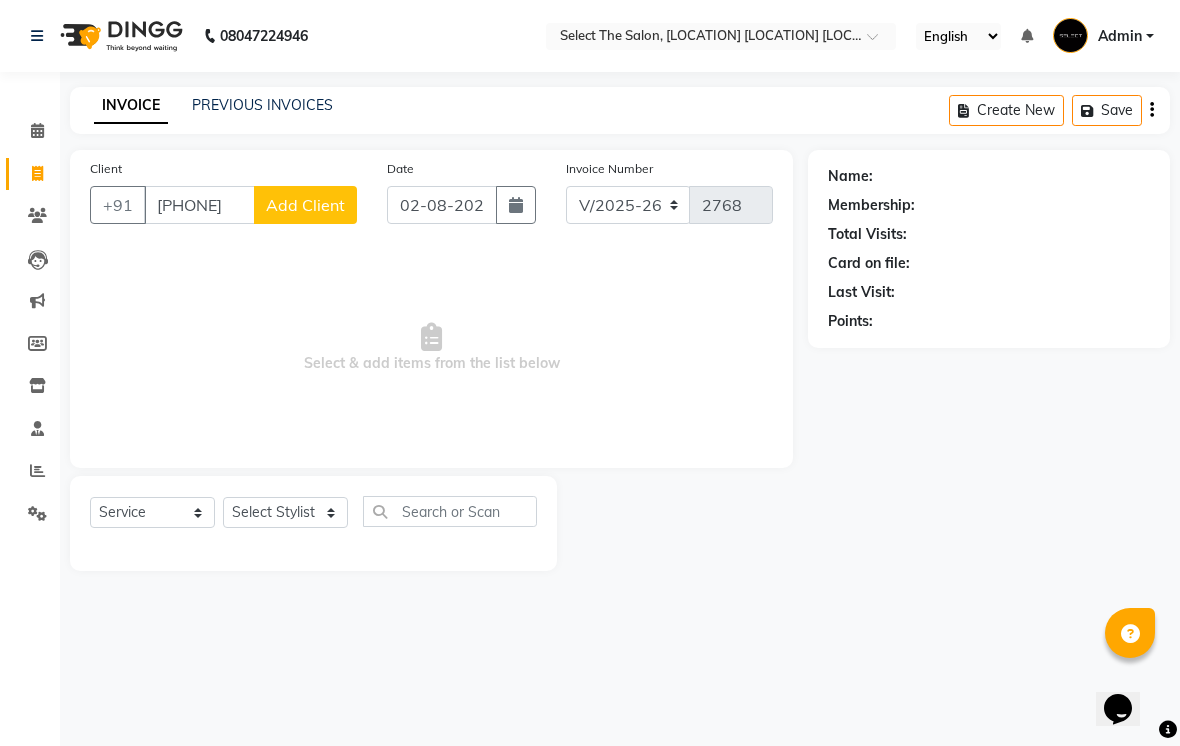 type on "[PHONE]" 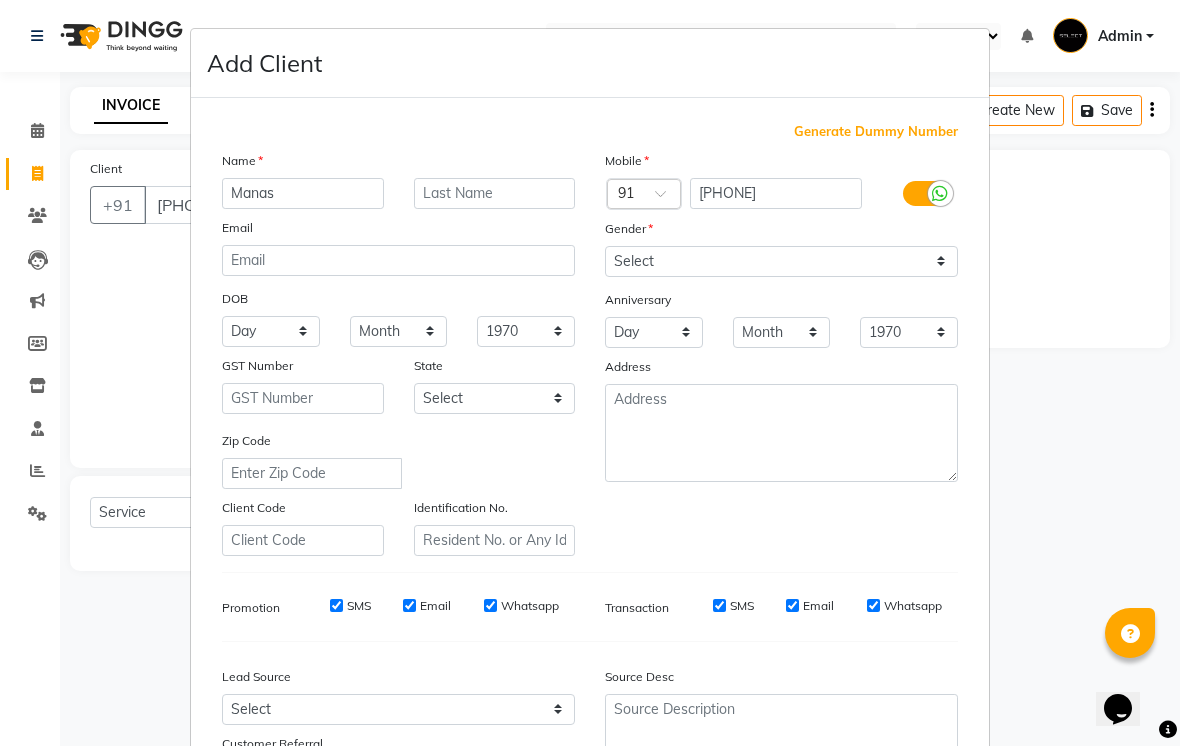 type on "Manas" 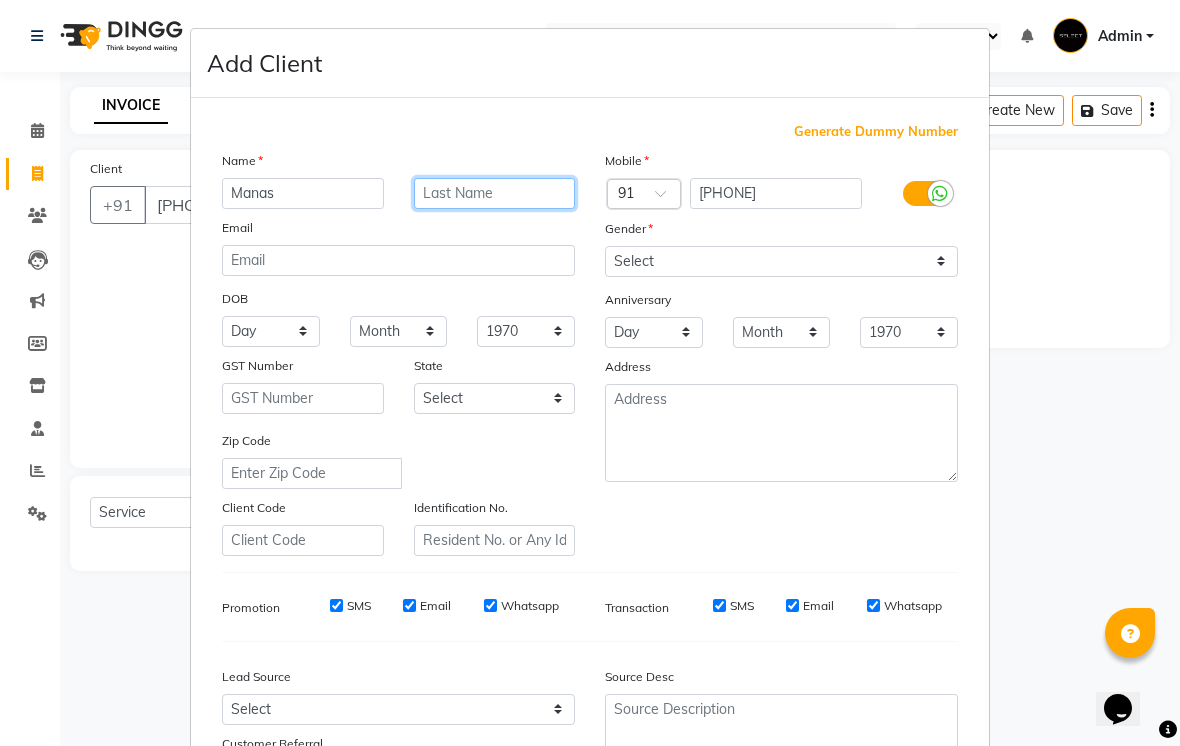 click at bounding box center (495, 193) 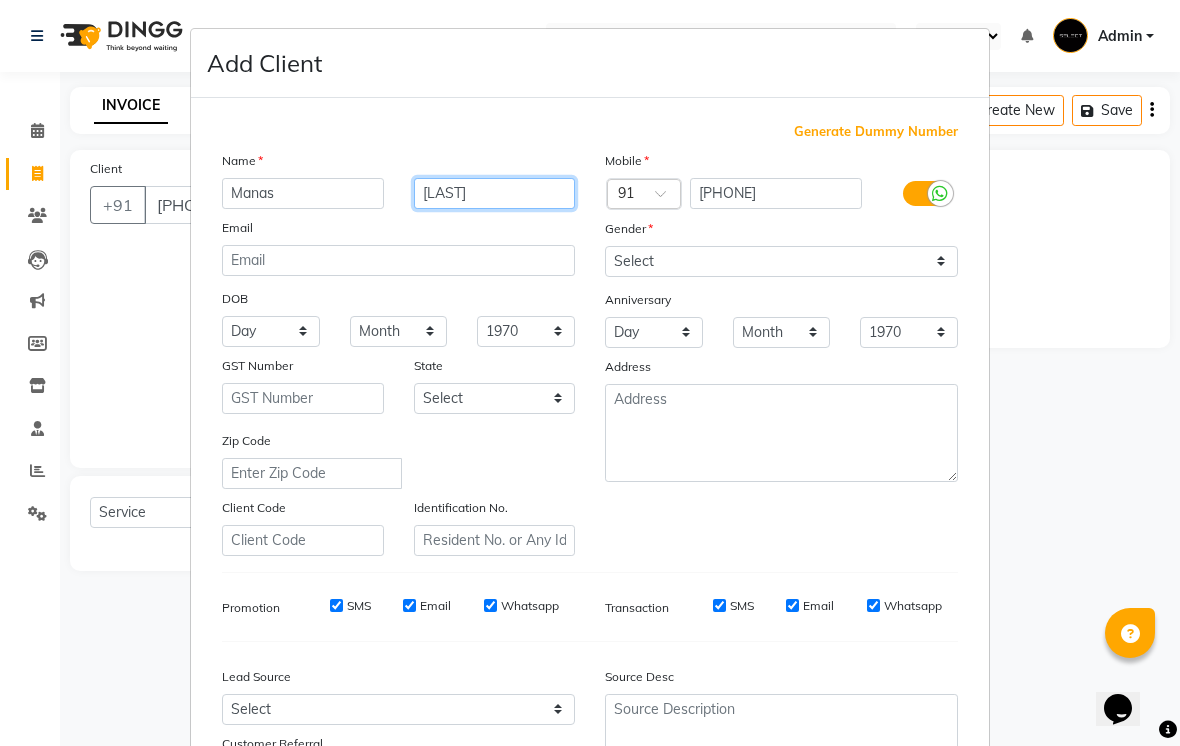 type on "[LAST]" 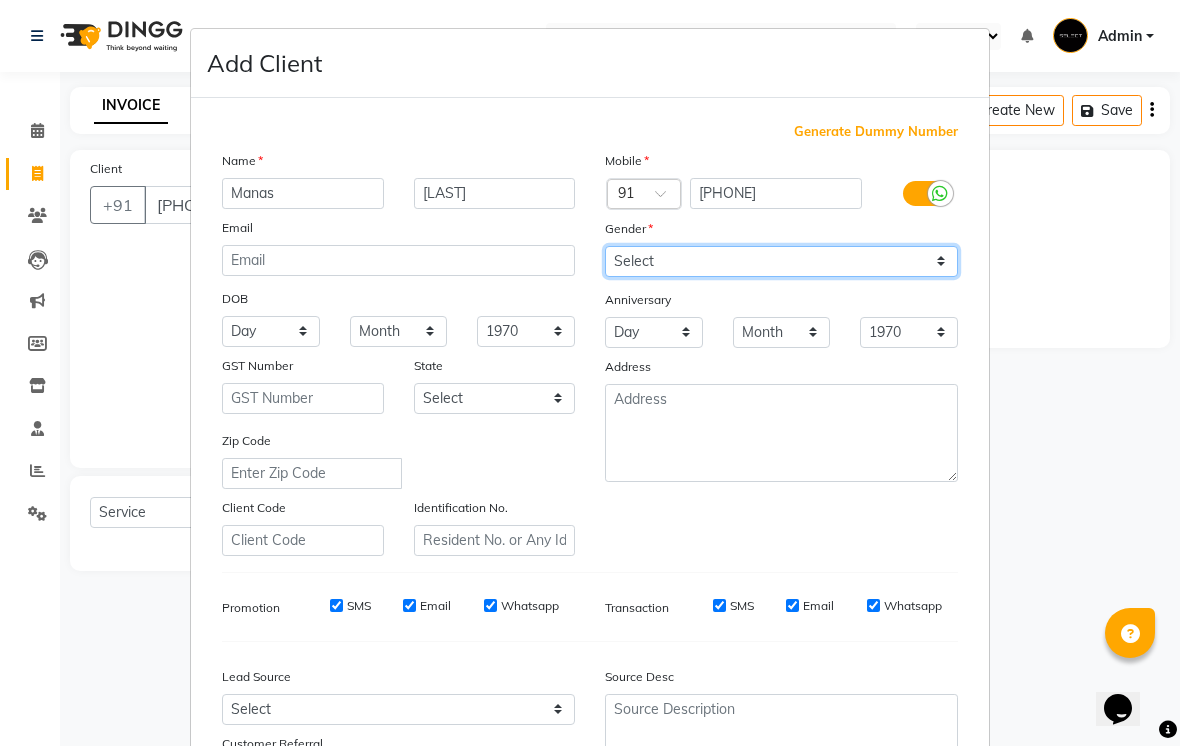 click on "Select Male Female Other Prefer Not To Say" at bounding box center [781, 261] 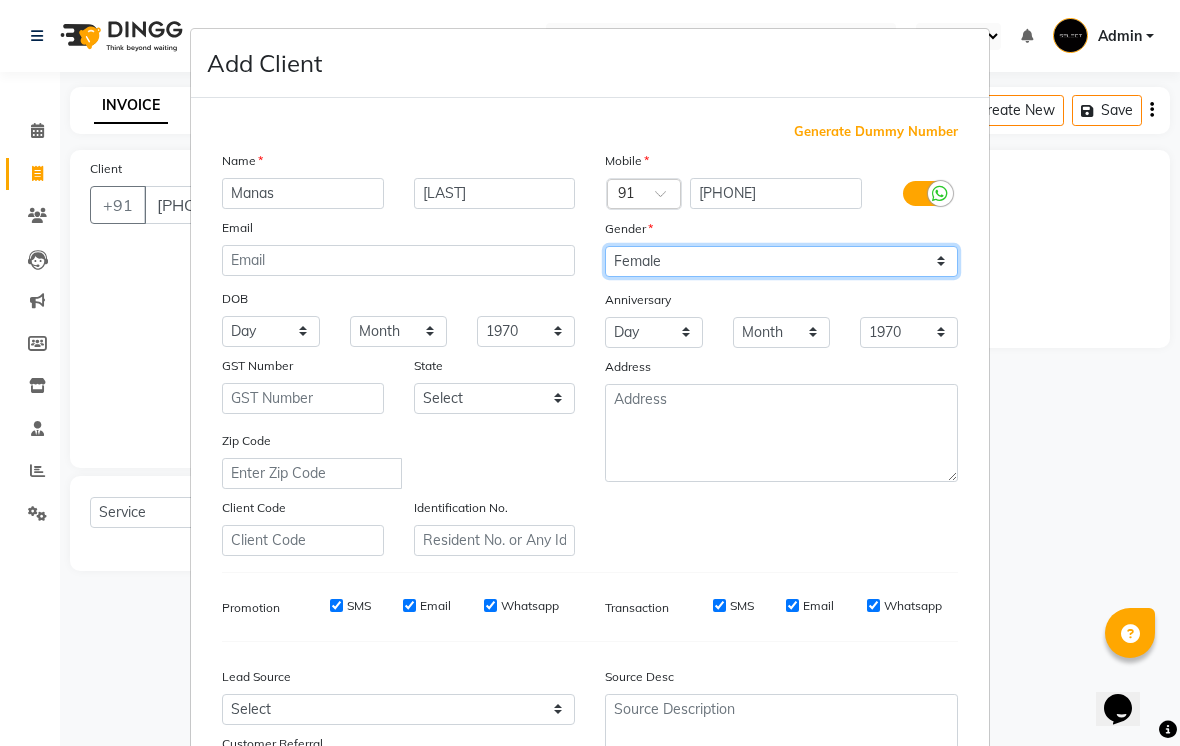 click on "Select Male Female Other Prefer Not To Say" at bounding box center [781, 261] 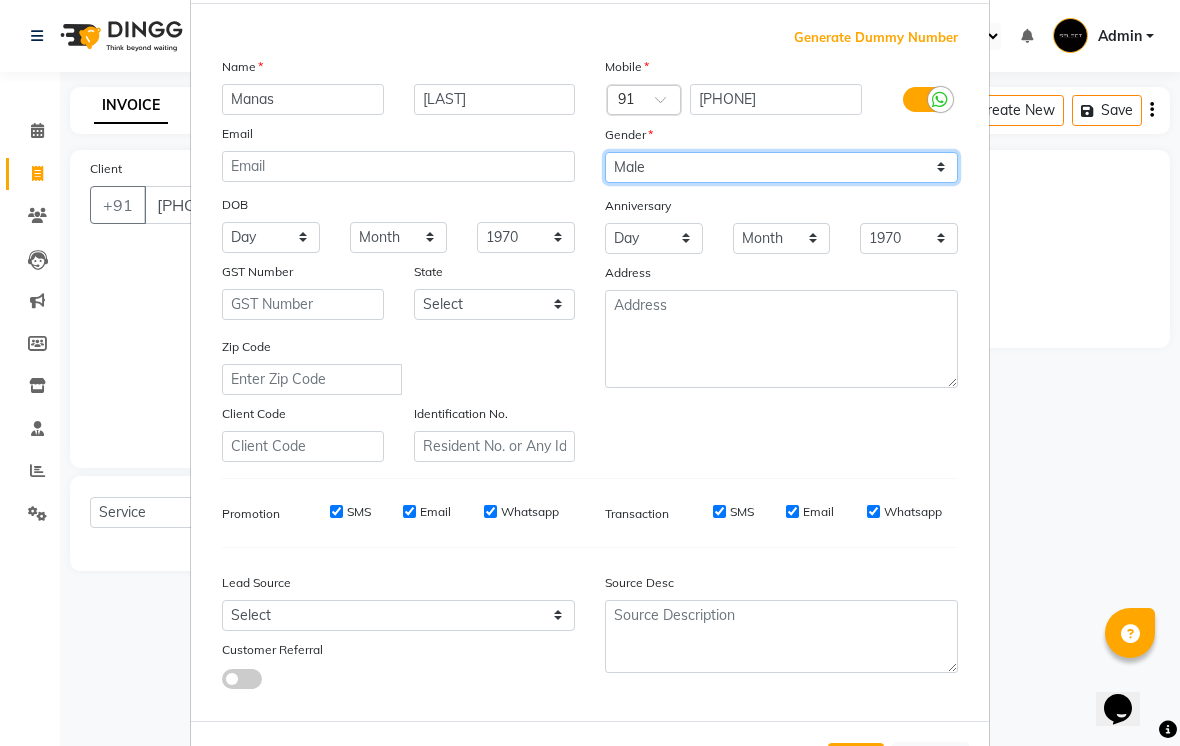 scroll, scrollTop: 151, scrollLeft: 0, axis: vertical 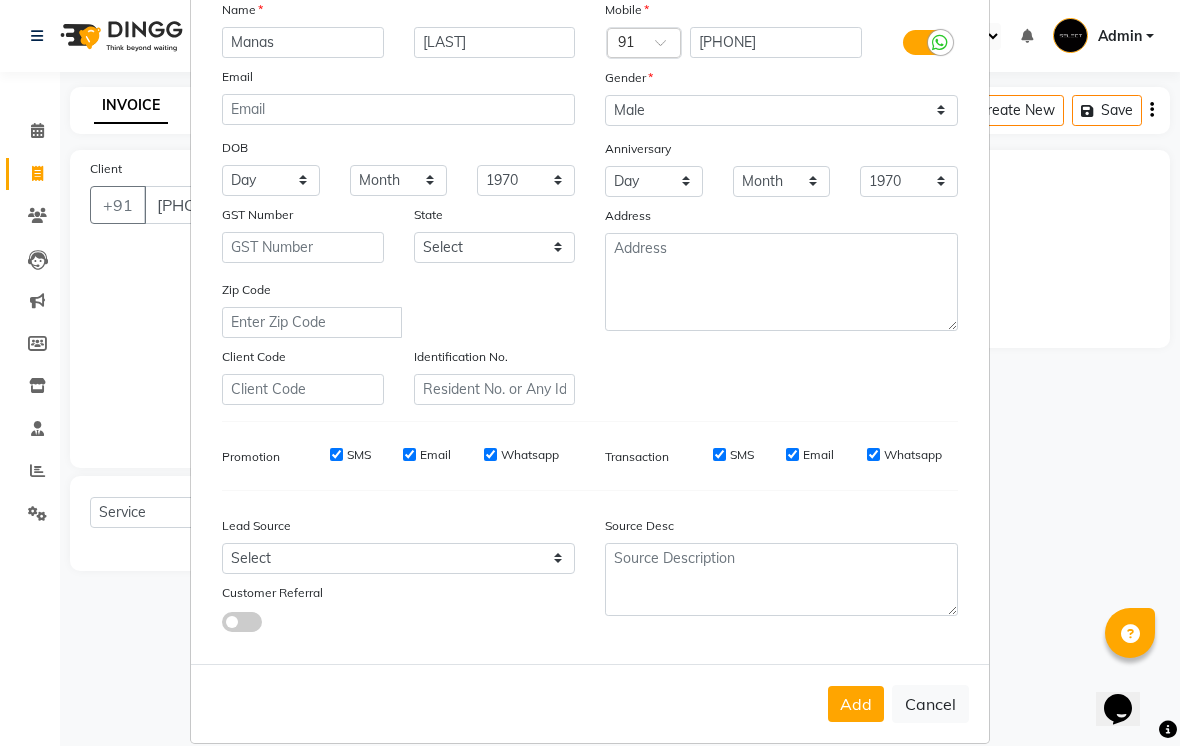 click on "Add" at bounding box center (856, 704) 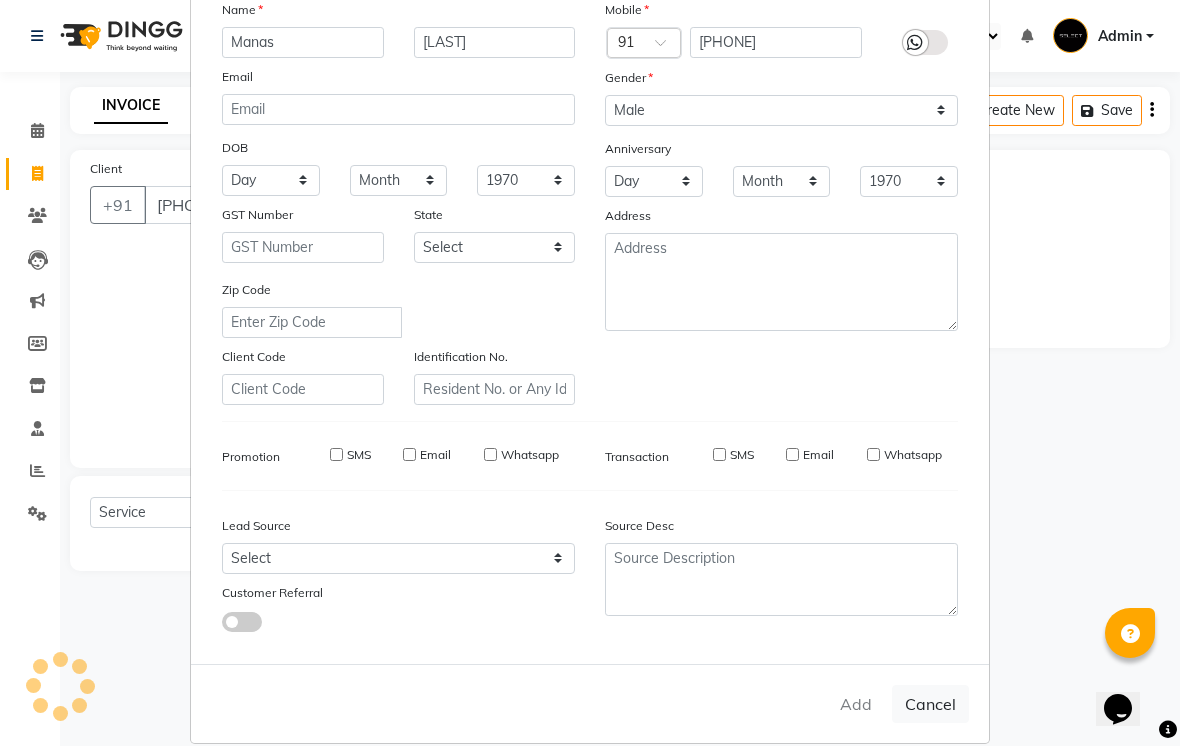 type 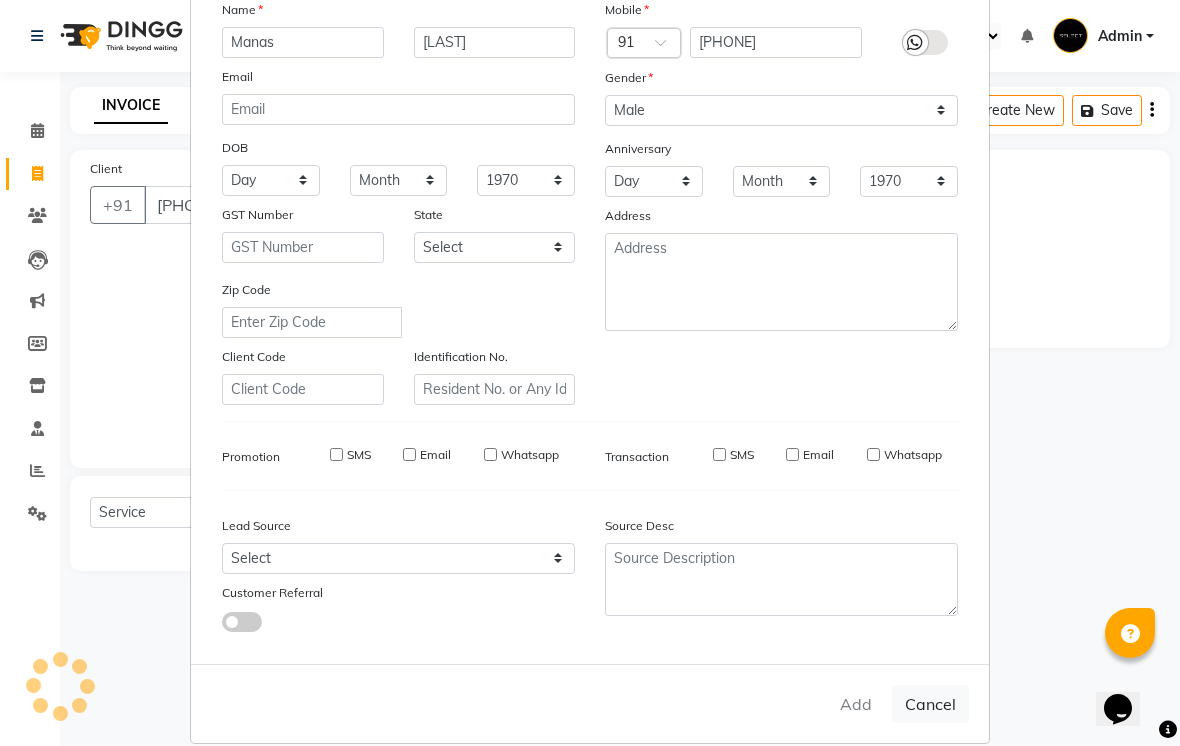 type 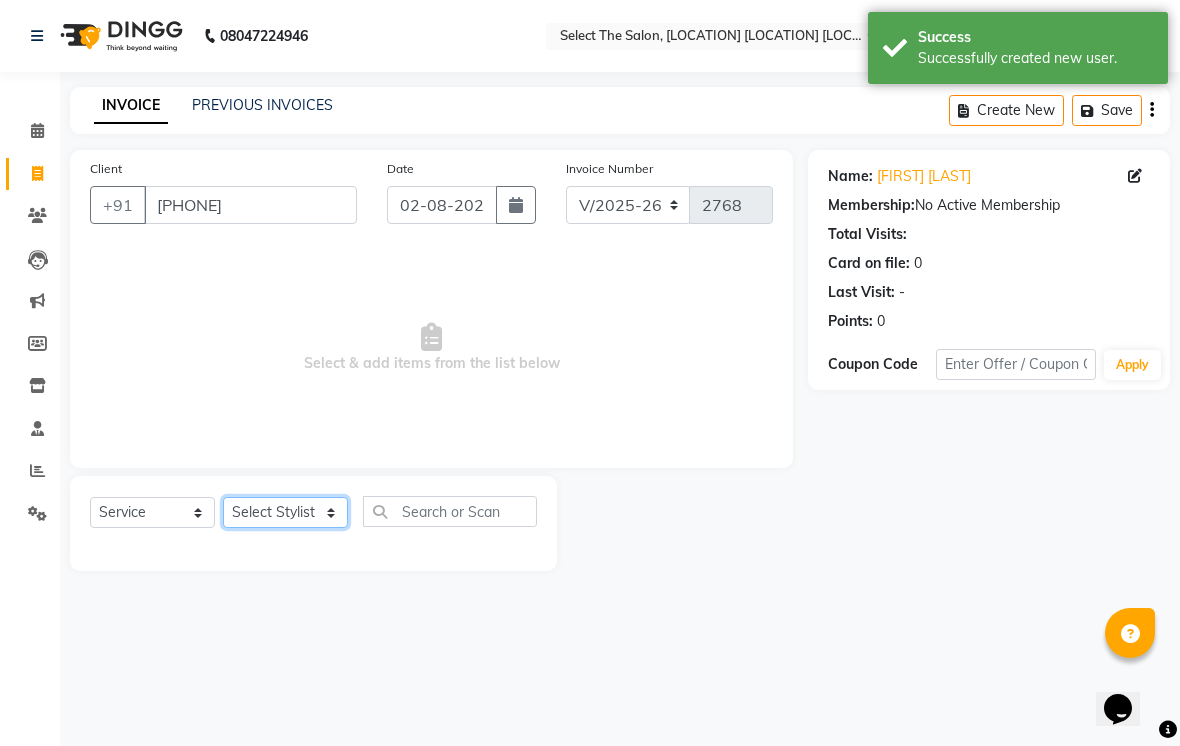 click on "Select Stylist [FIRST]  [FIRST]  [FIRST]  [FIRST] [FIRST]  [FIRST]  [FIRST]  [FIRST]  [FIRST]  [FIRST]" 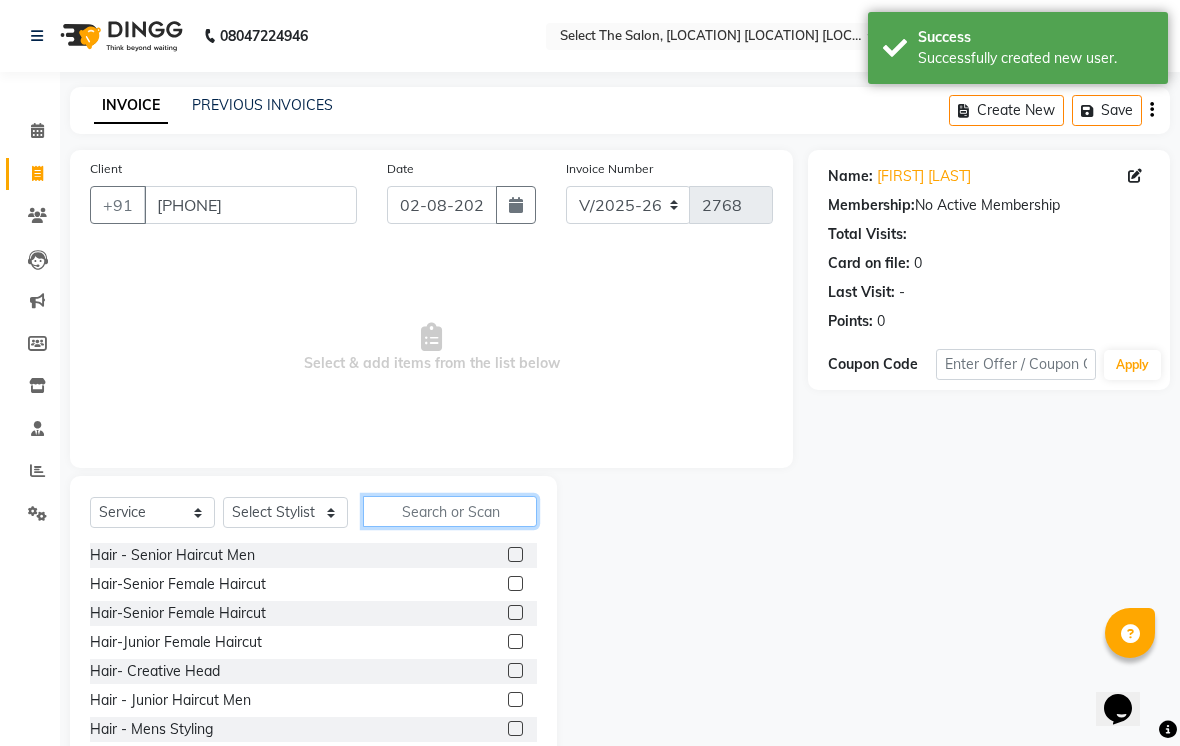 click 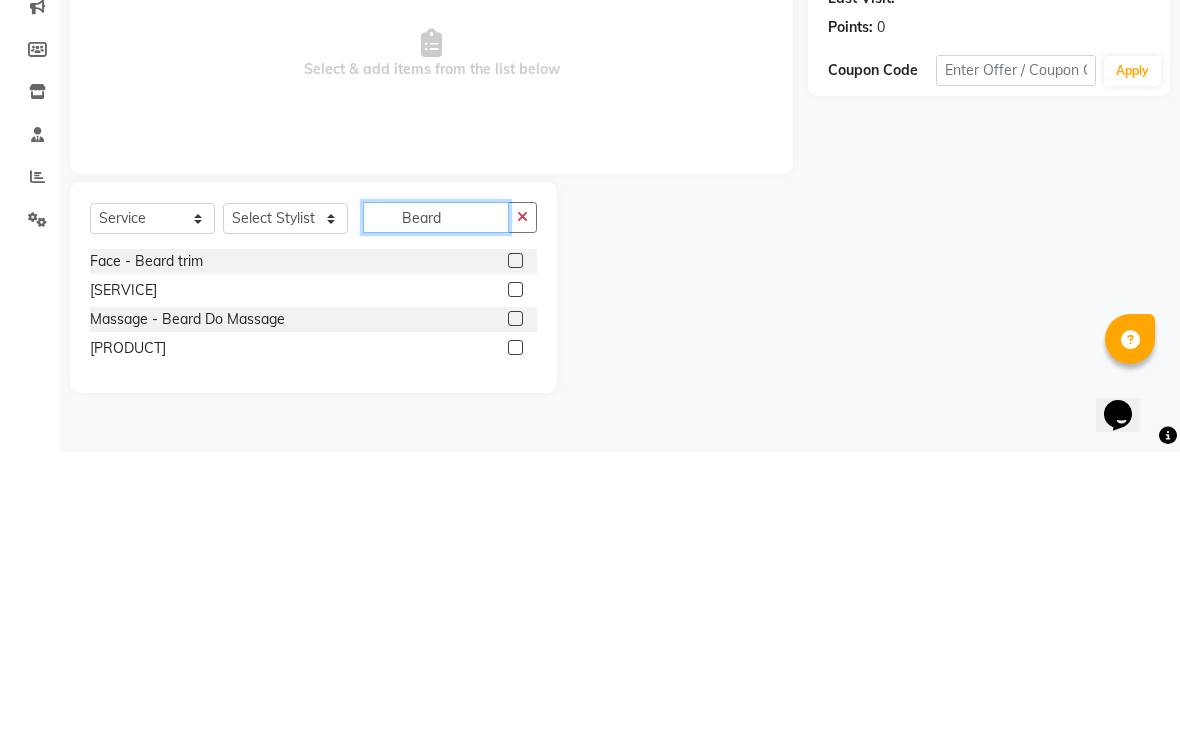 type on "Beard" 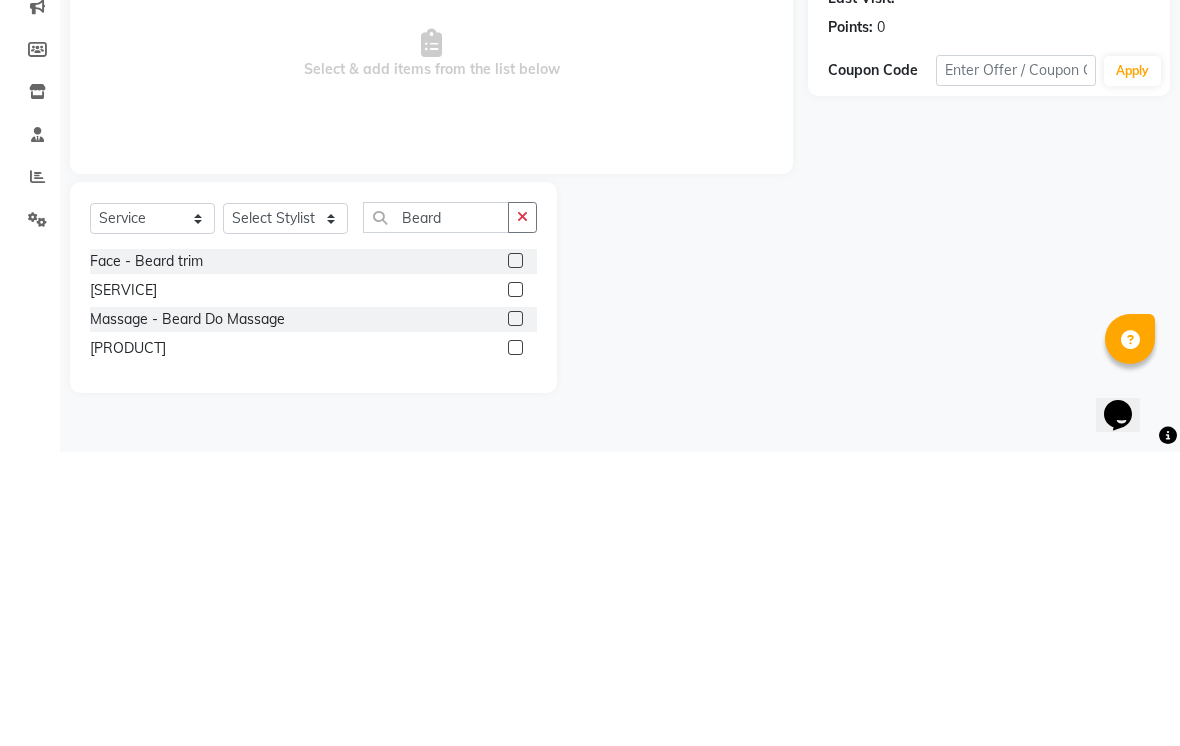 click on "Face - Beard trim" 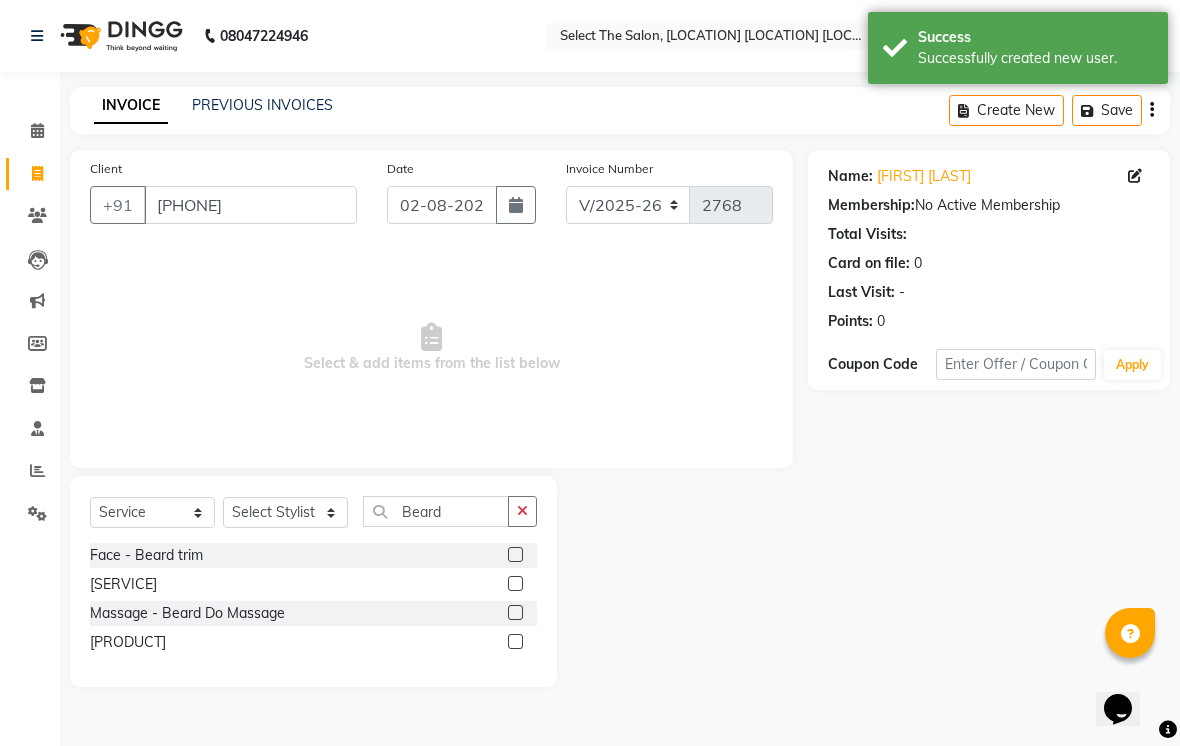 click 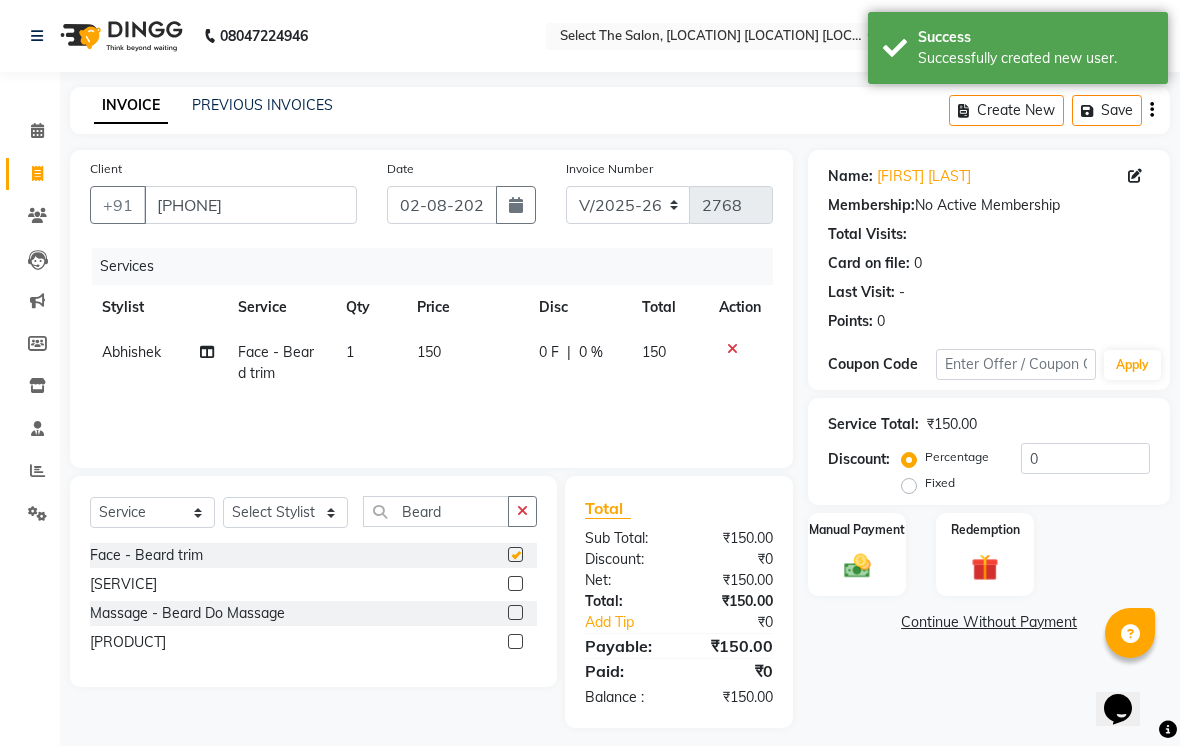 checkbox on "false" 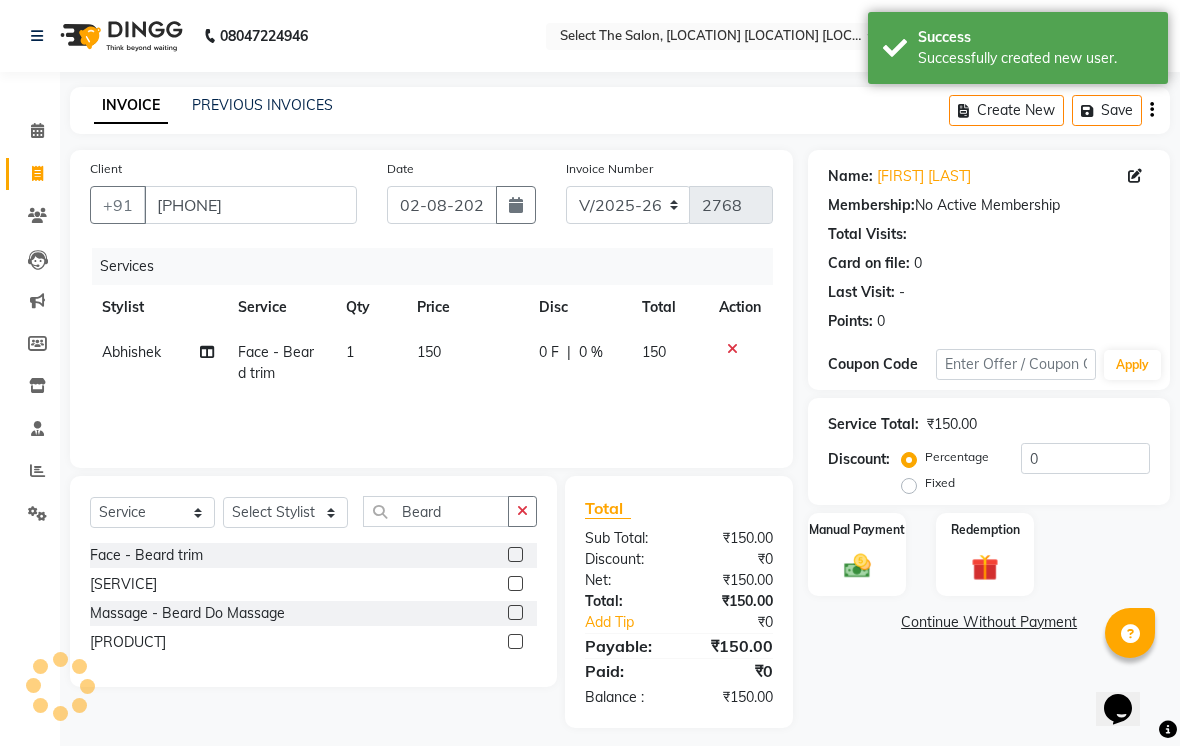 click 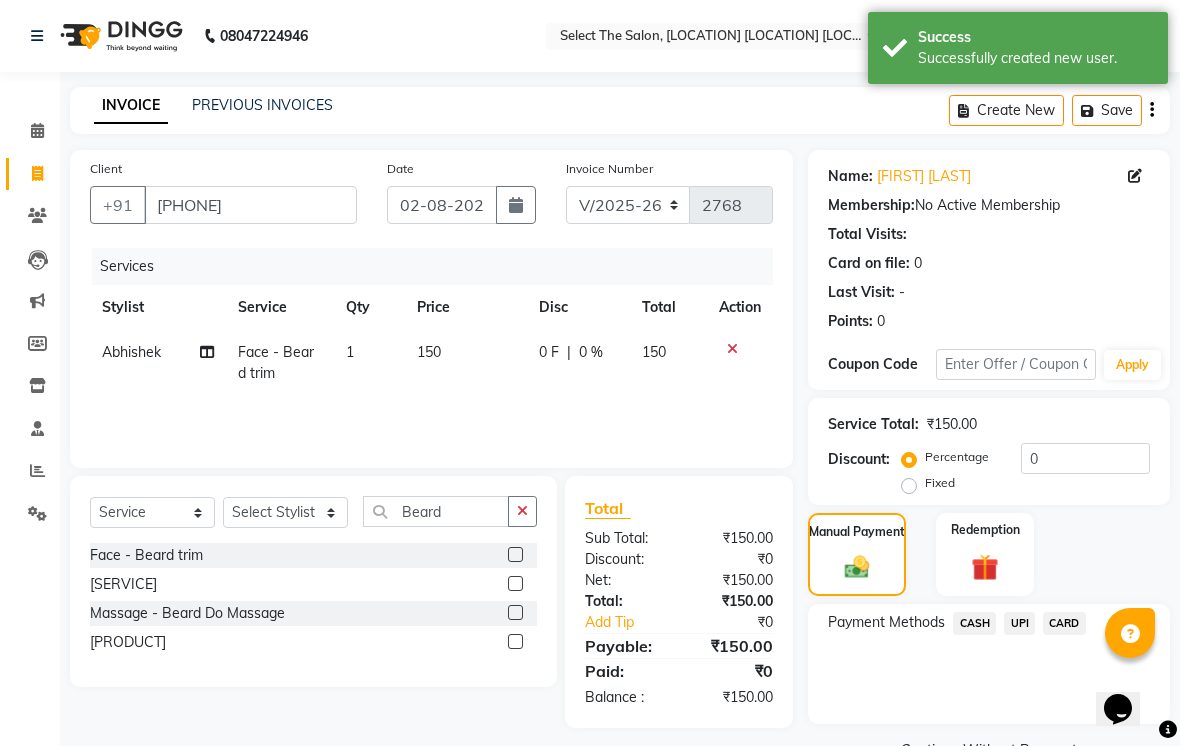 click on "UPI" 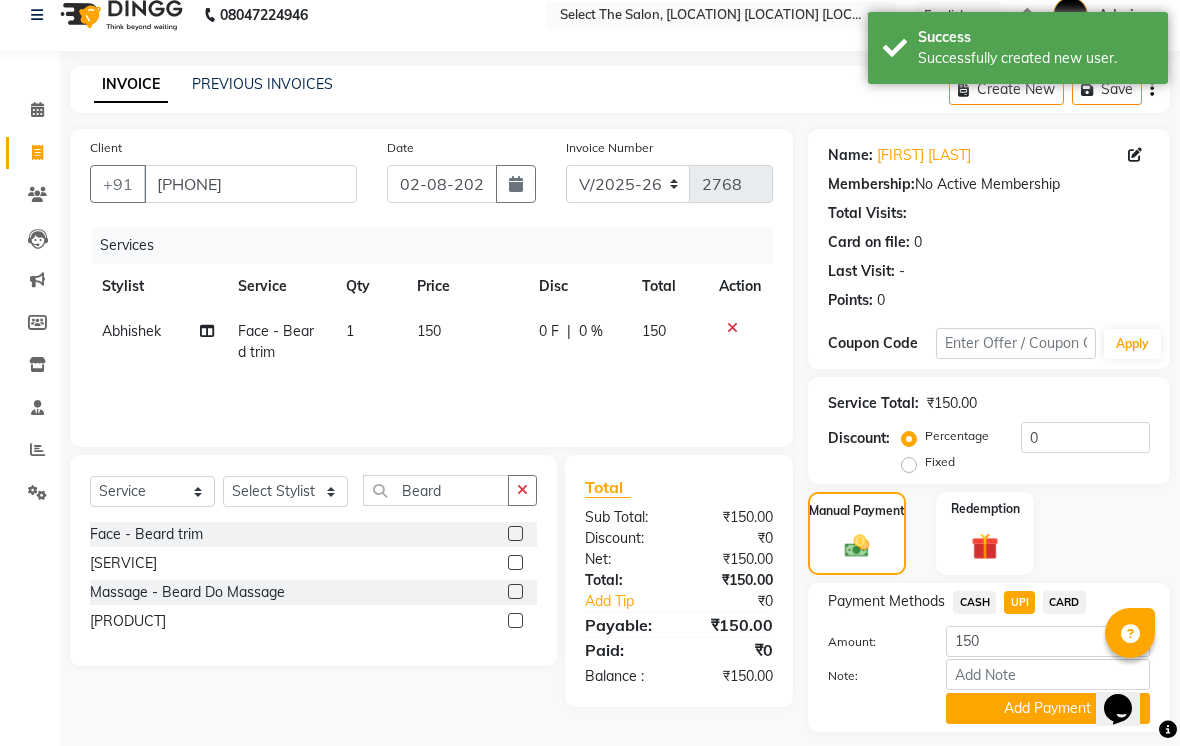 scroll, scrollTop: 77, scrollLeft: 0, axis: vertical 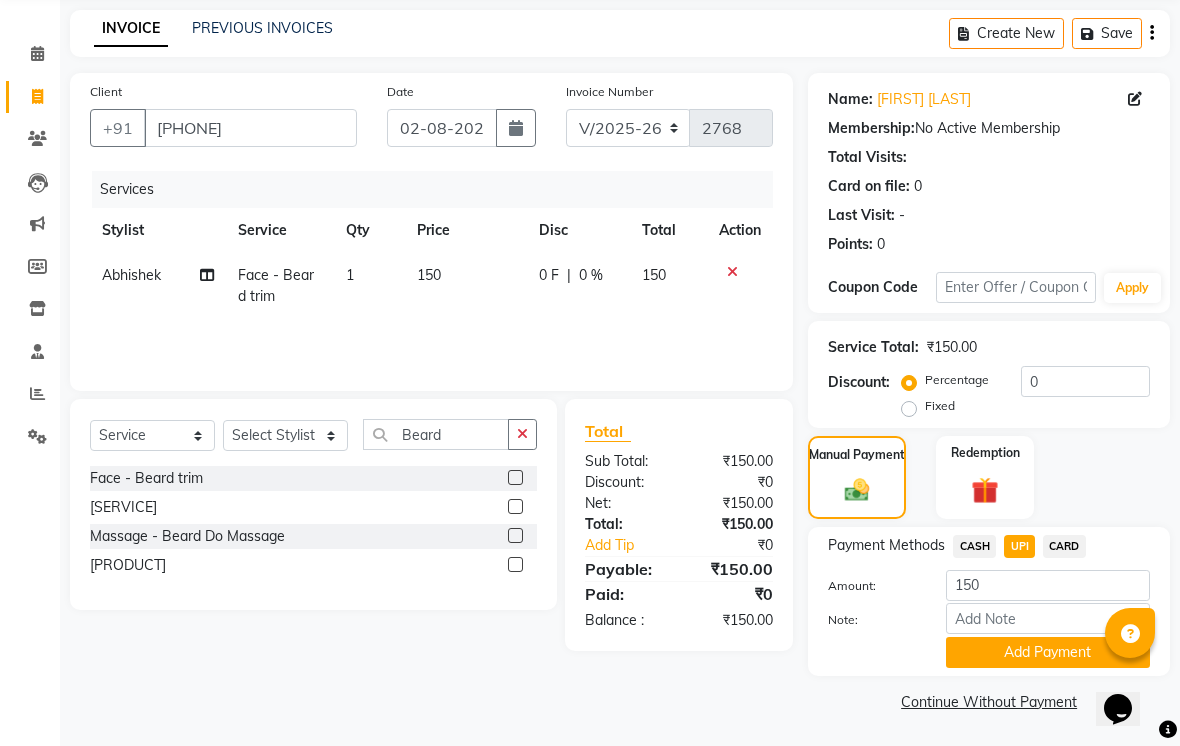 click on "Add Payment" 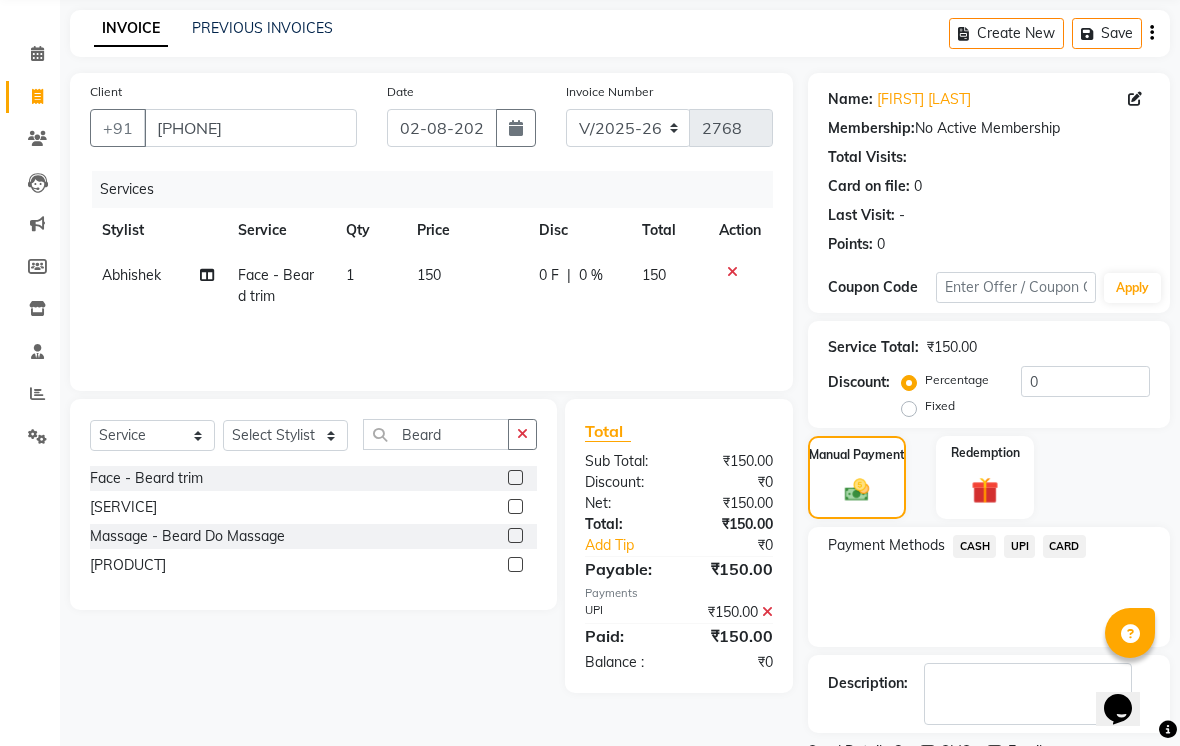 scroll, scrollTop: 161, scrollLeft: 0, axis: vertical 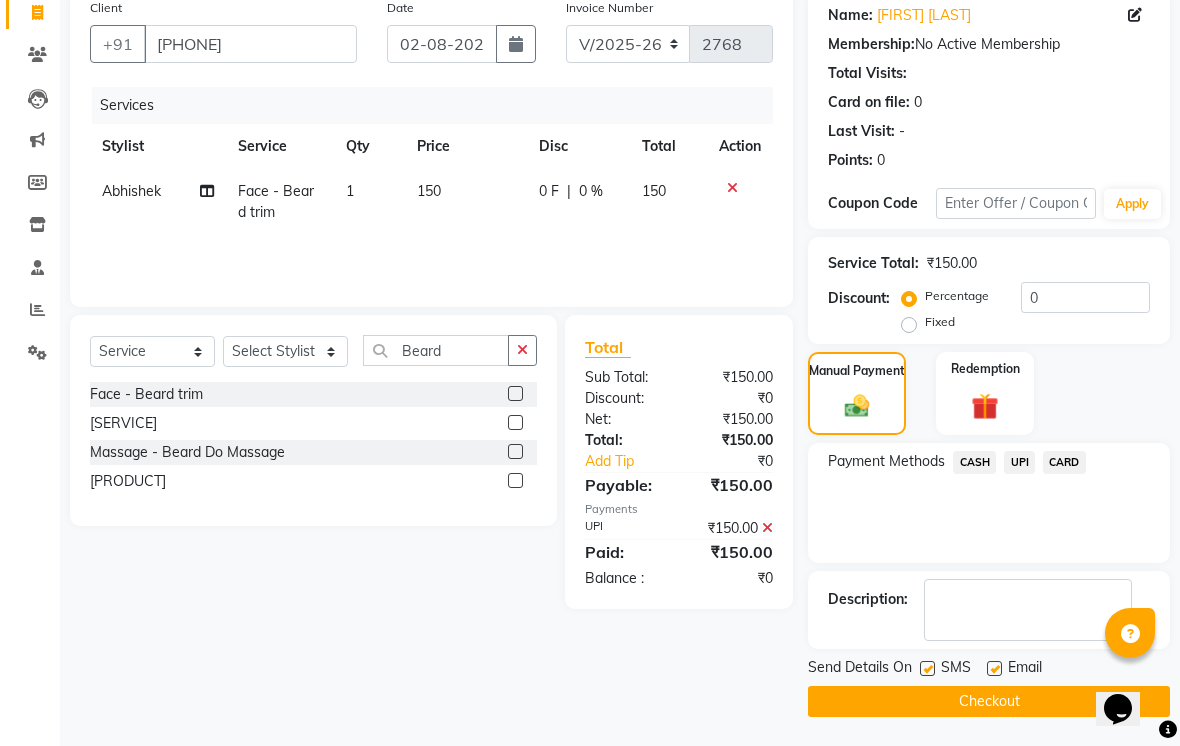click 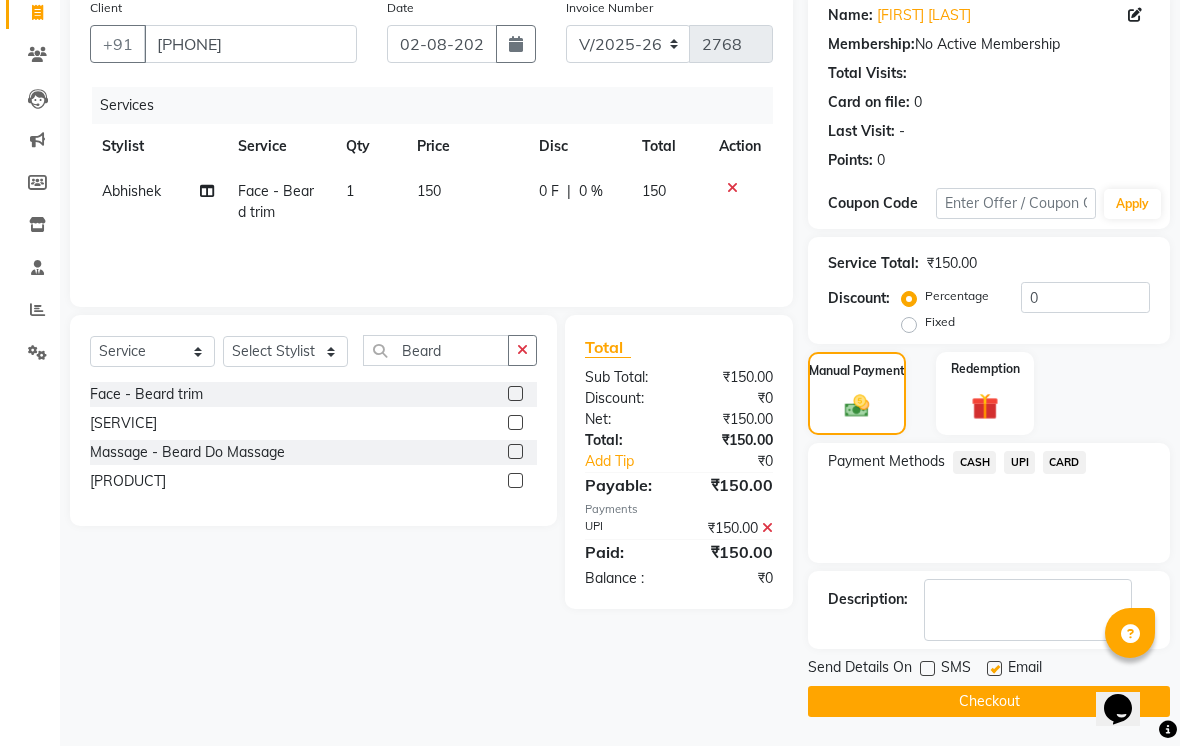 click on "Email" 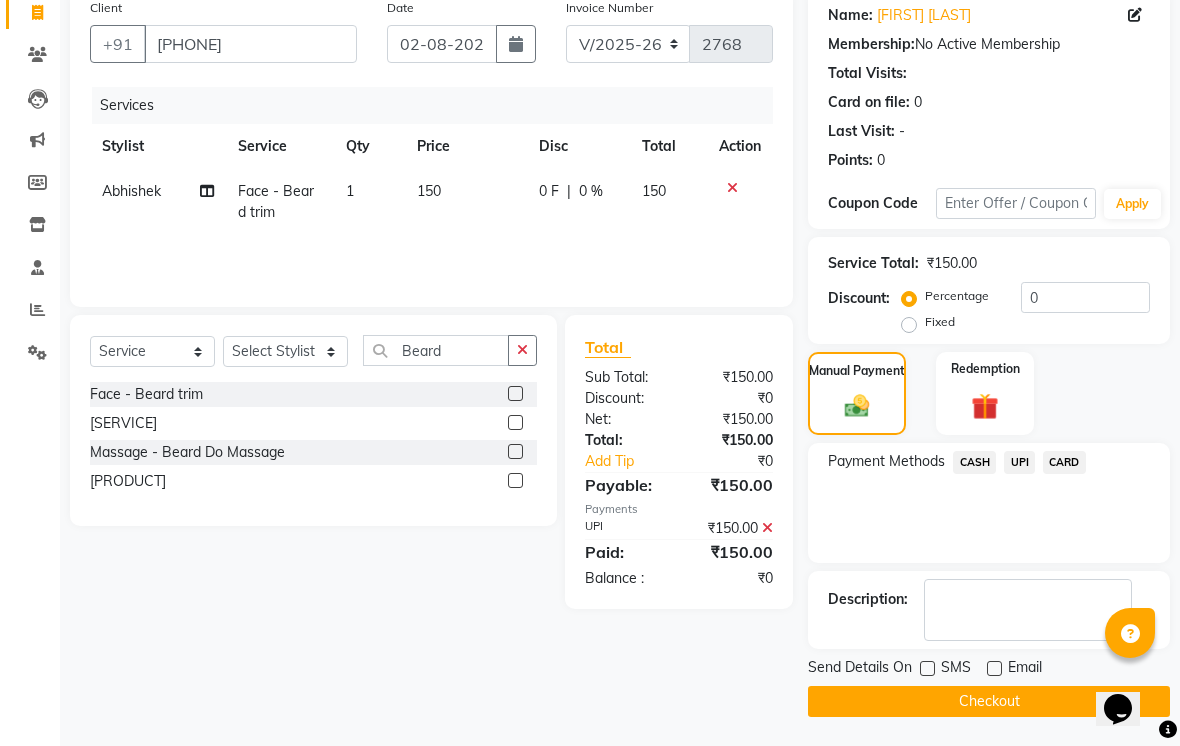click on "Checkout" 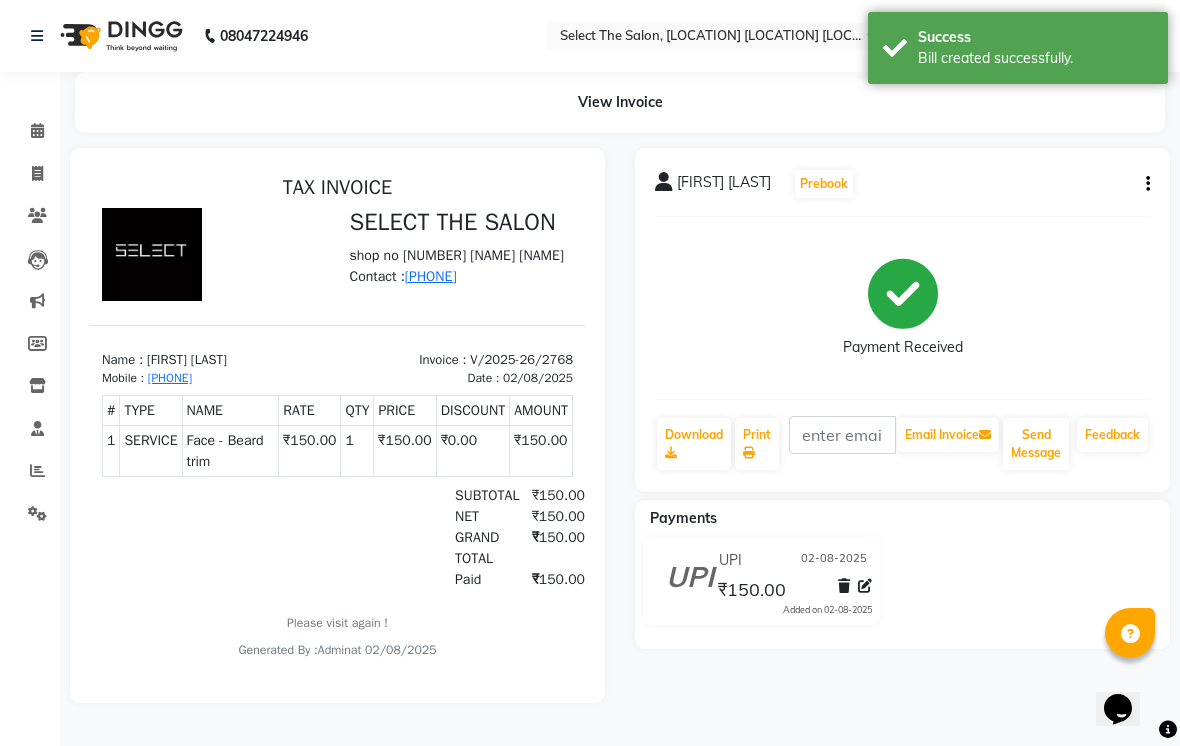 scroll, scrollTop: 0, scrollLeft: 0, axis: both 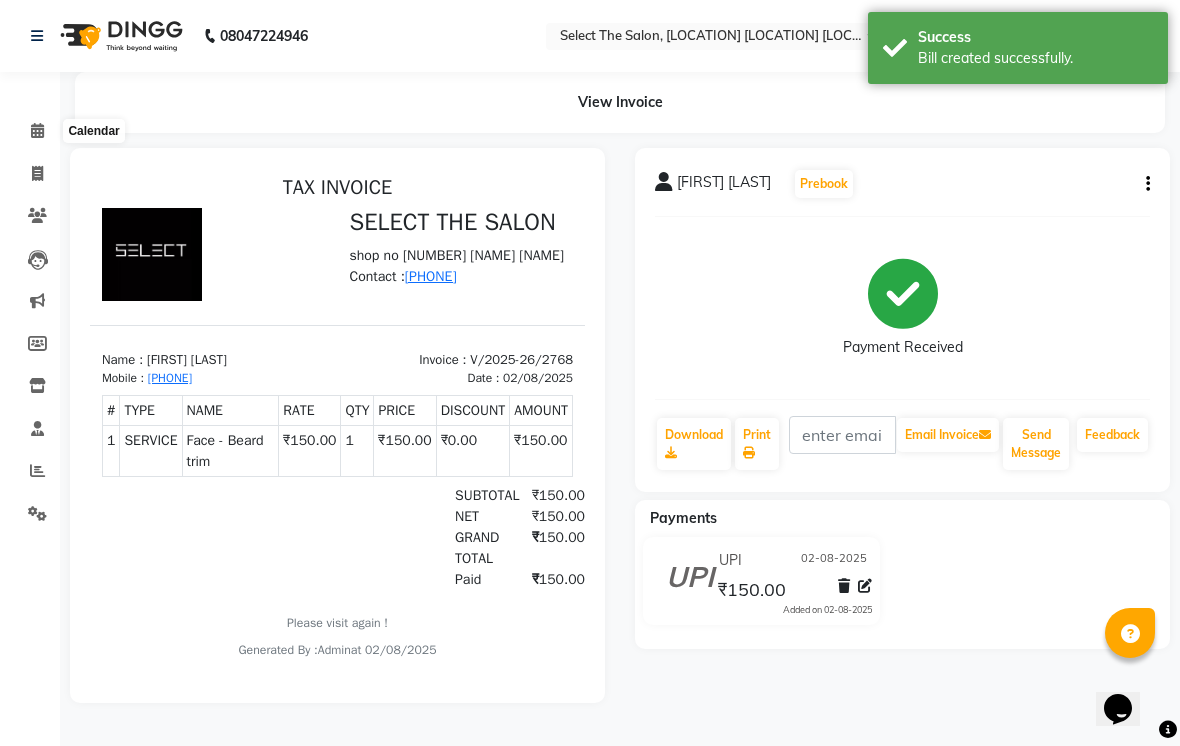 click 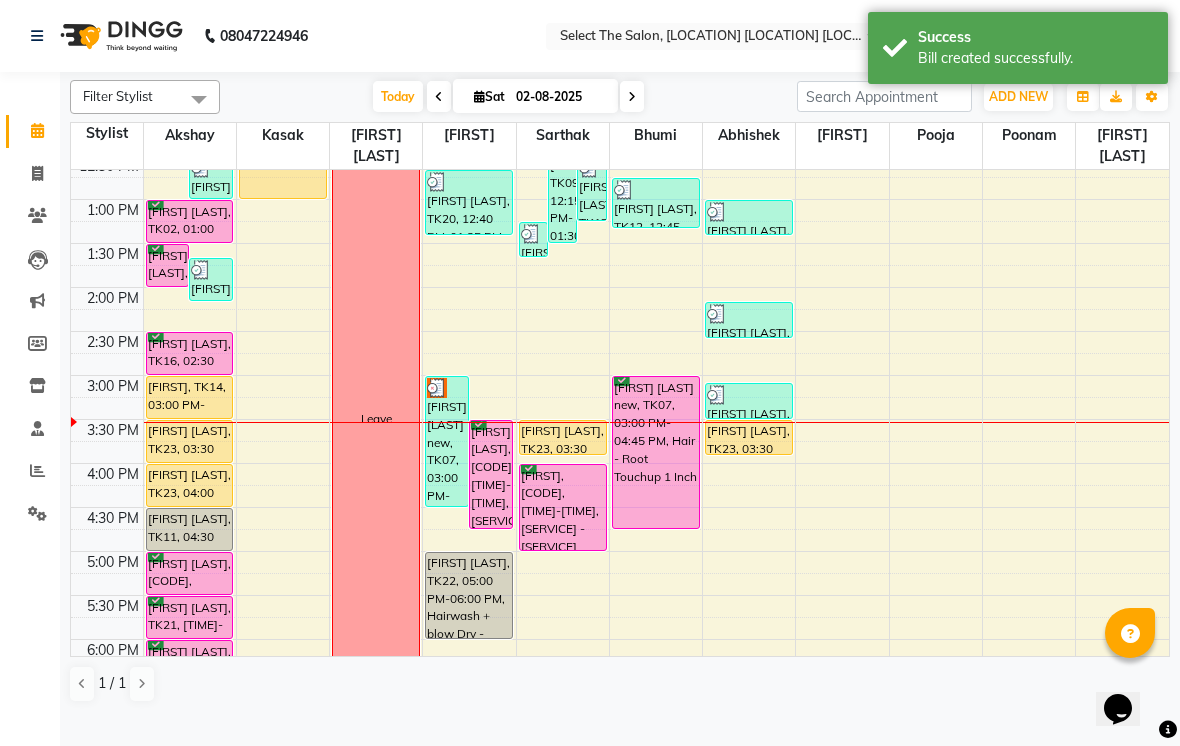 scroll, scrollTop: 413, scrollLeft: 0, axis: vertical 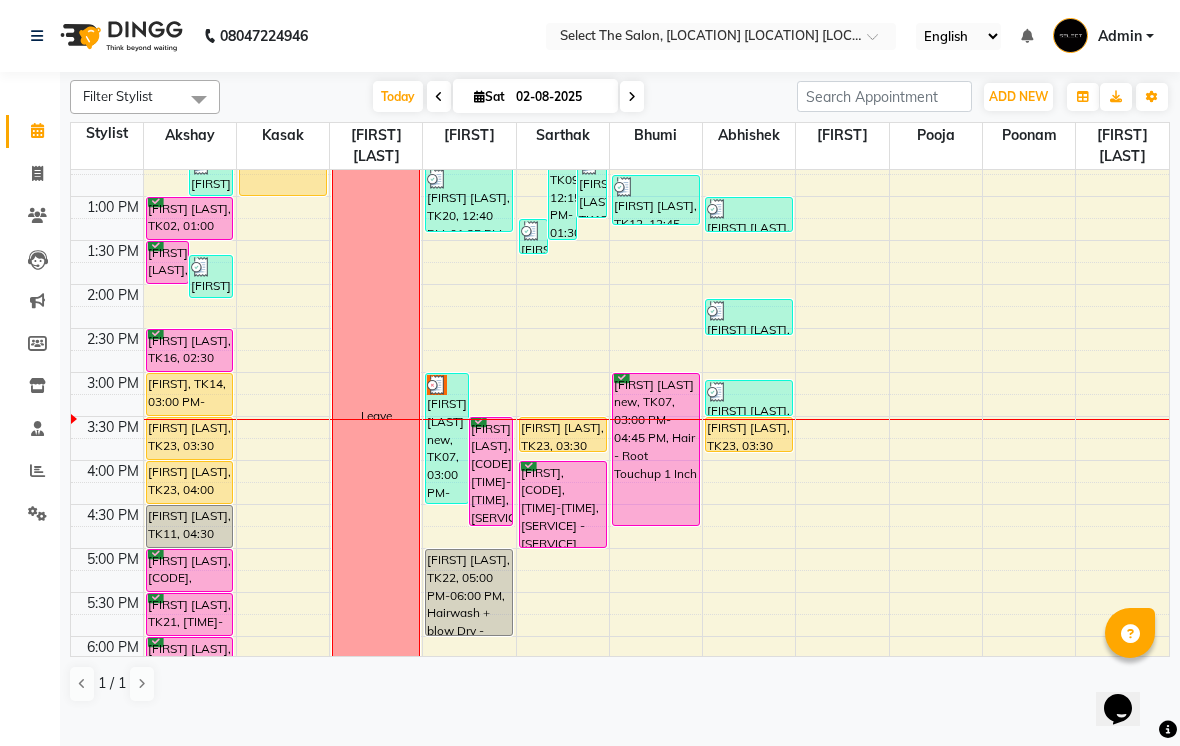 click at bounding box center (656, 525) 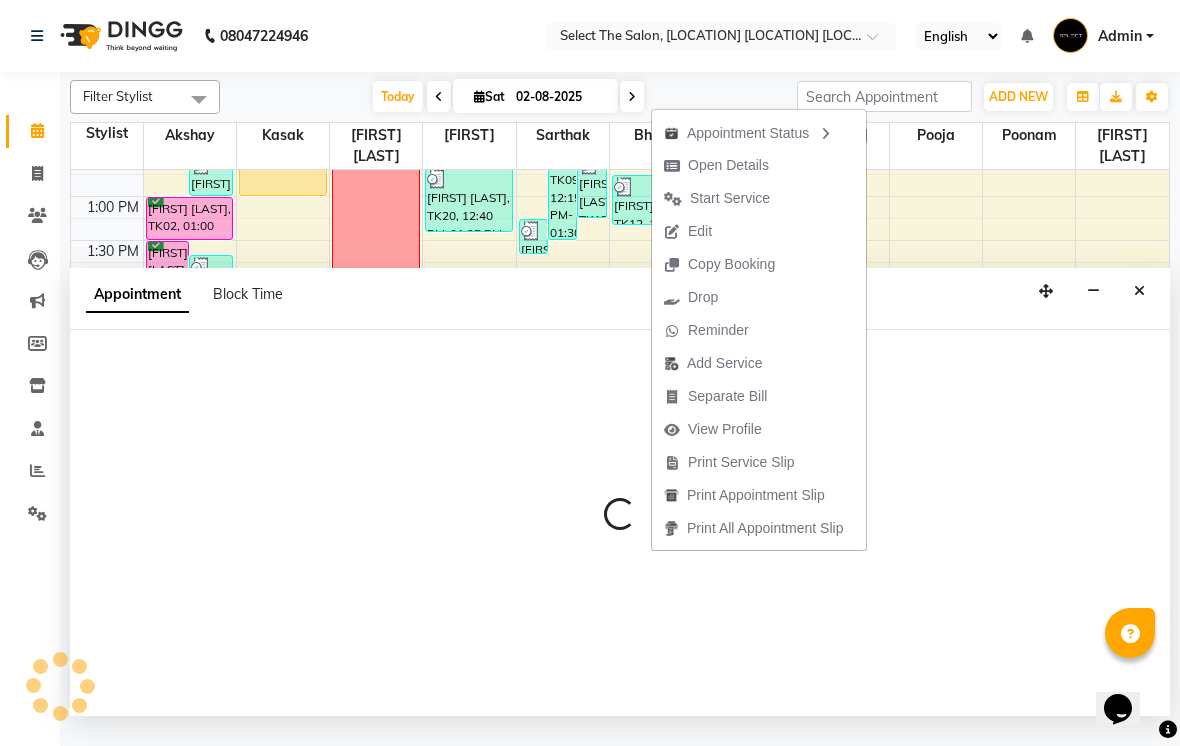 select on "[NUMBER]" 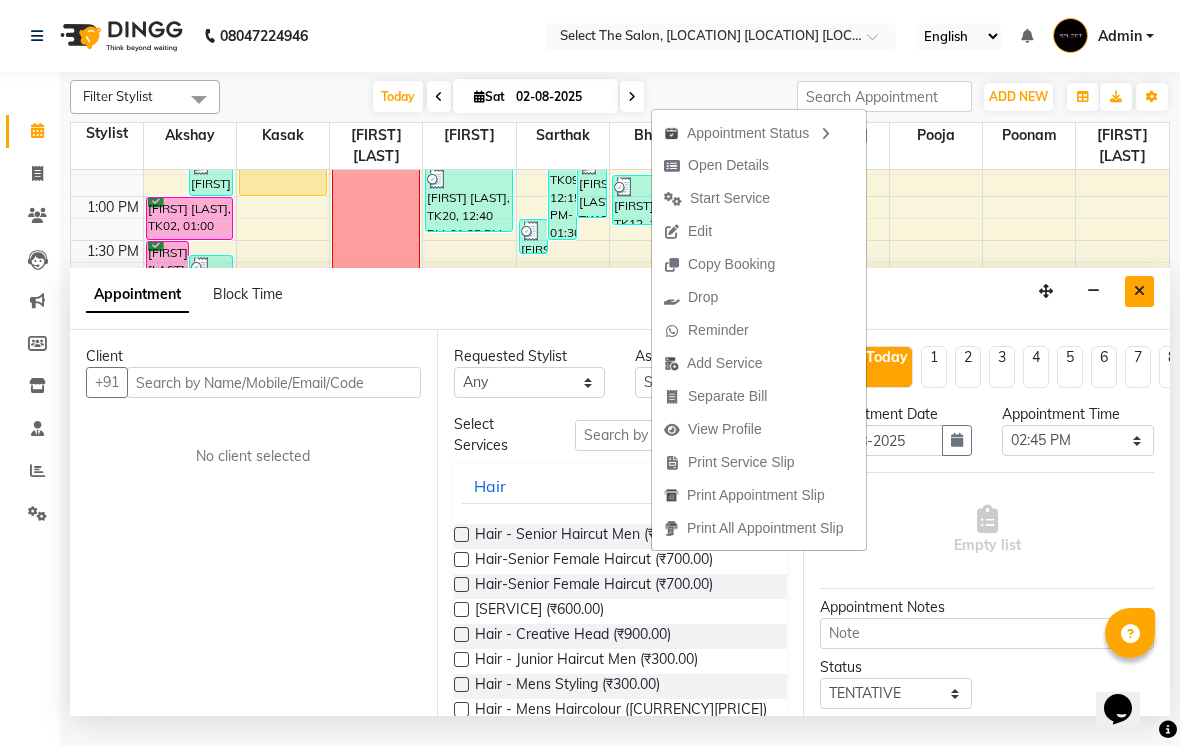 click at bounding box center [1139, 291] 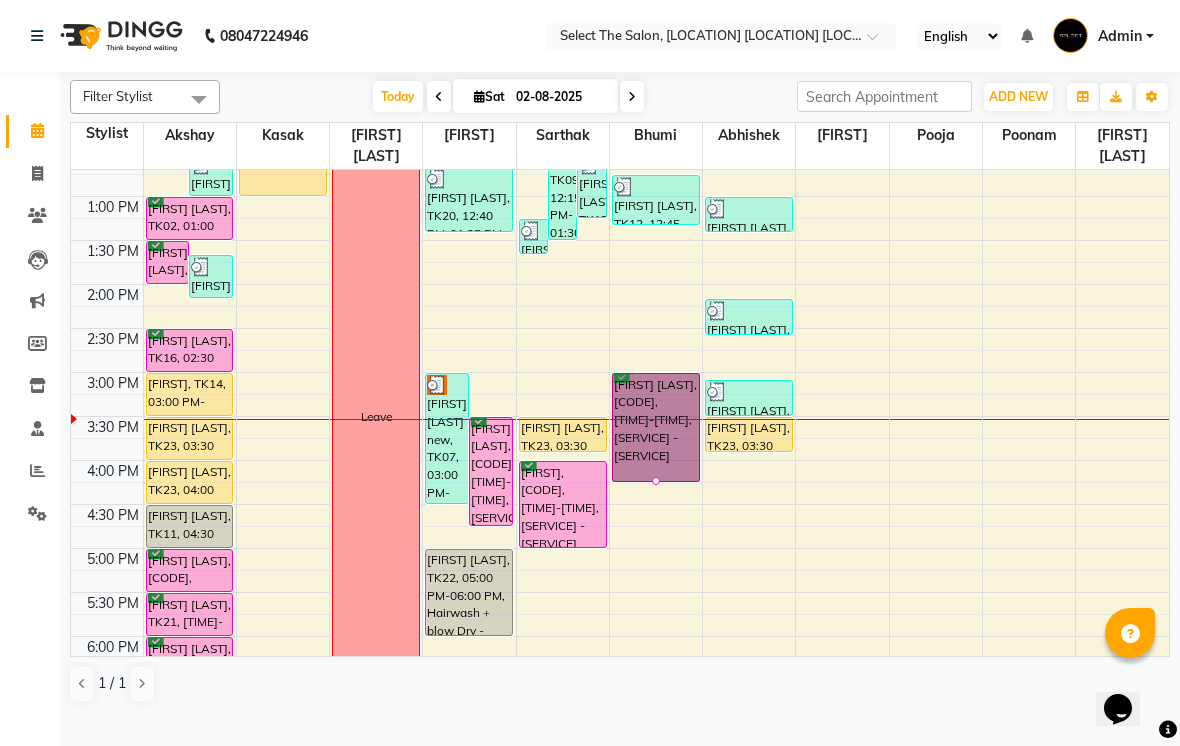 select on "85105" 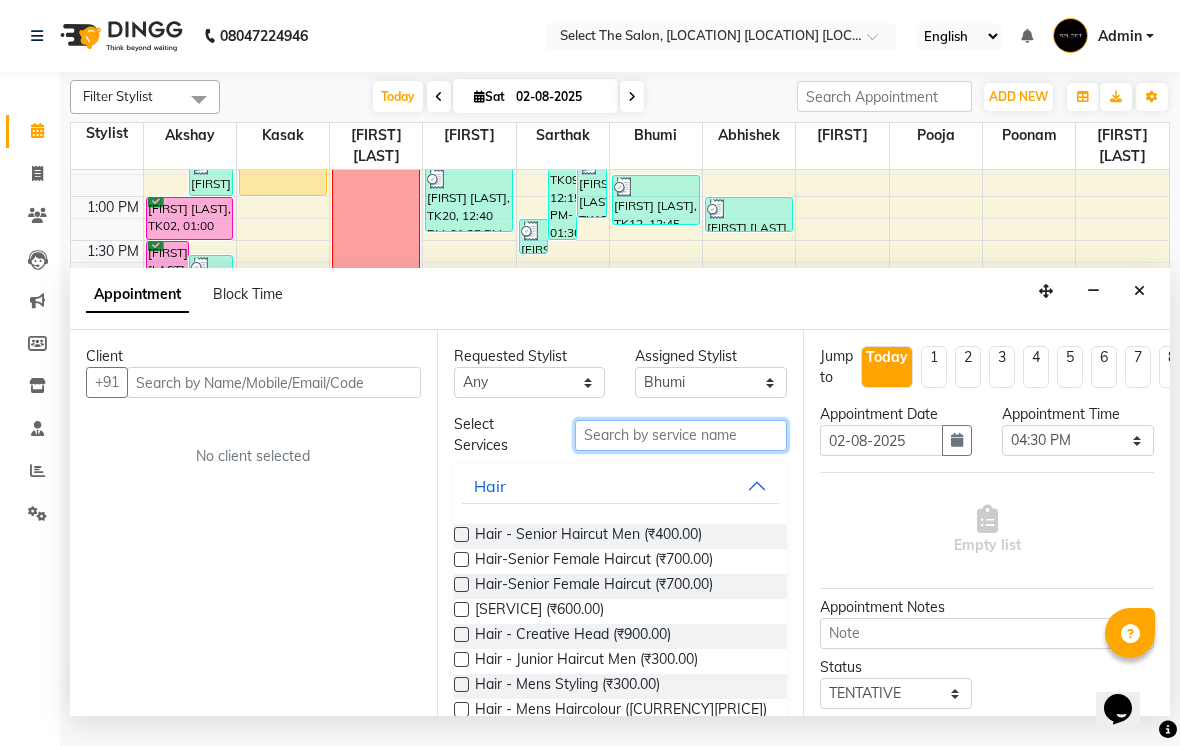 click at bounding box center (681, 435) 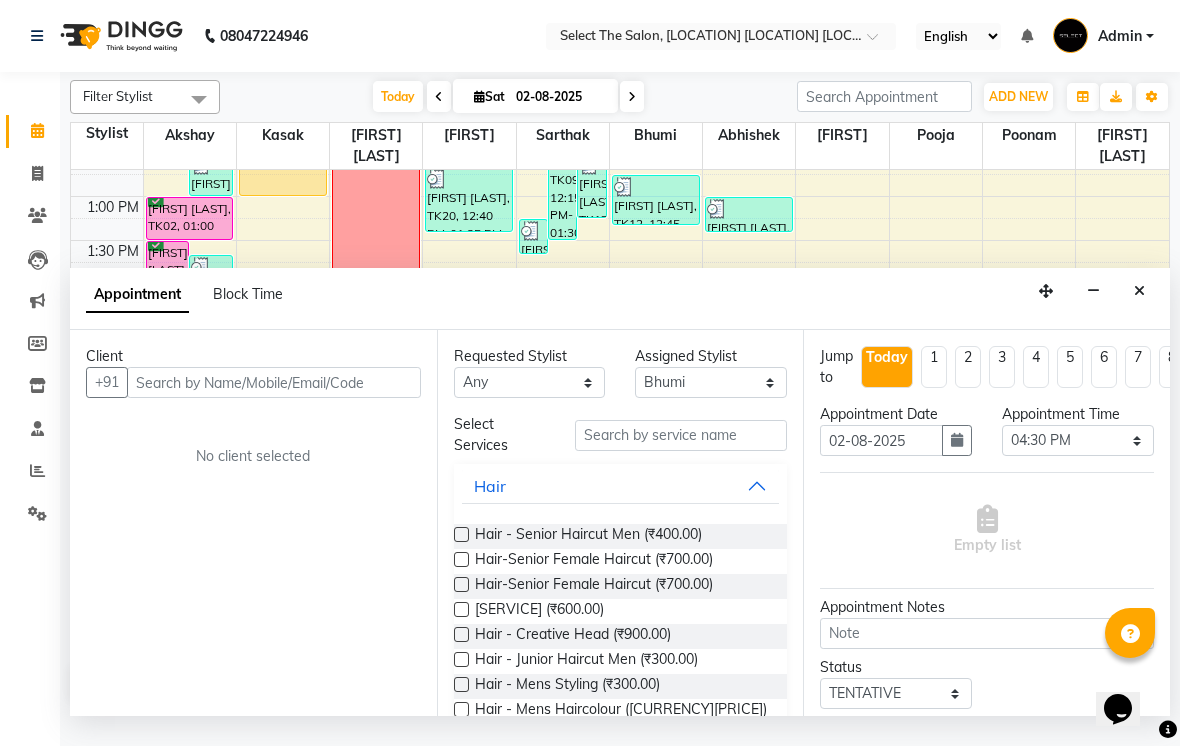click at bounding box center [461, 534] 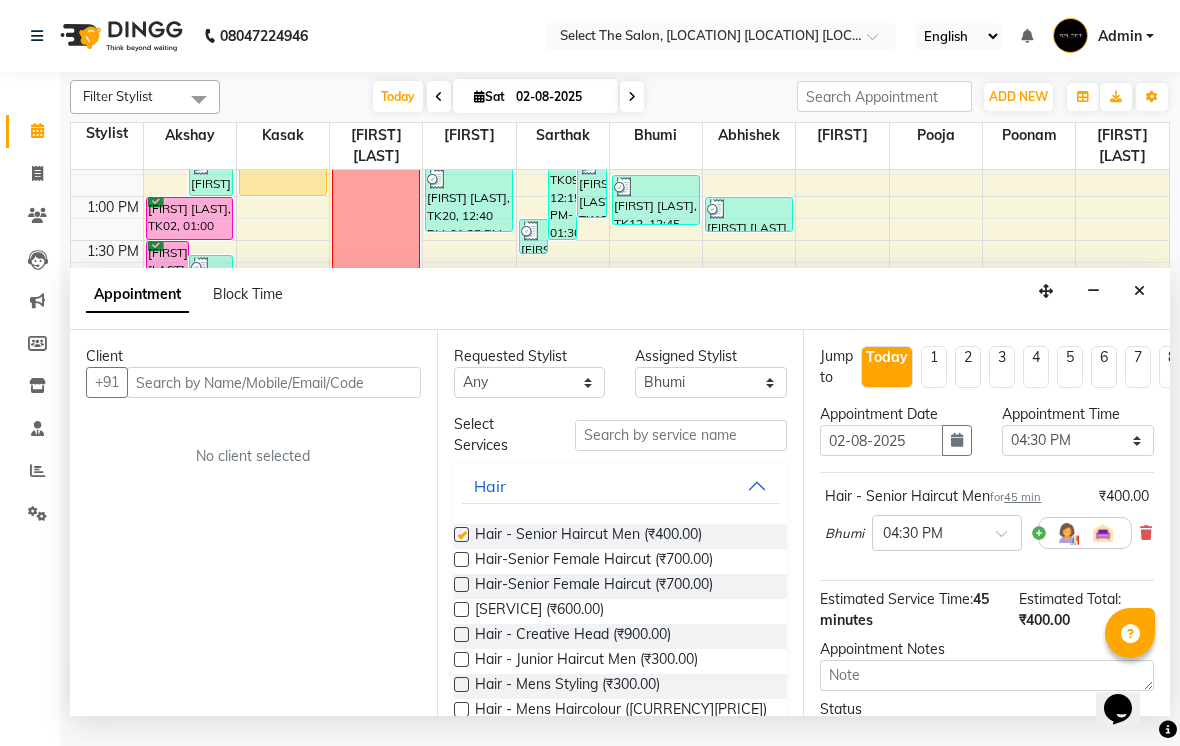 checkbox on "false" 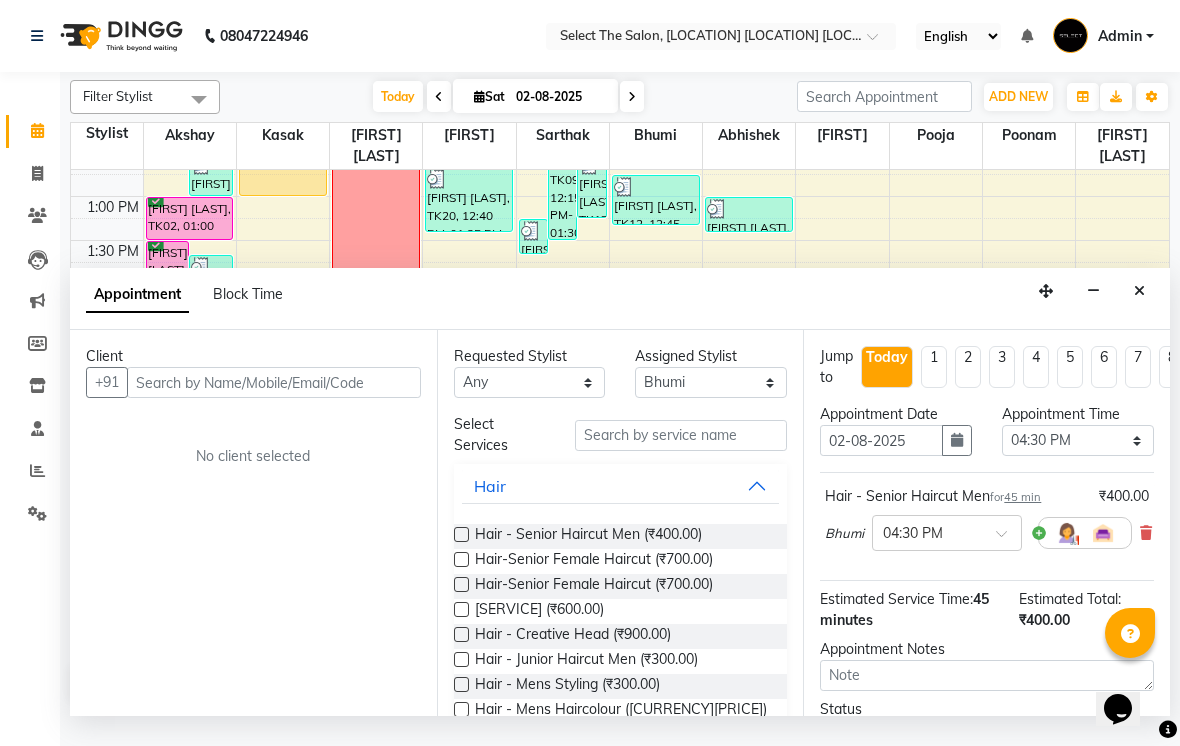 click on "Client" at bounding box center [253, 356] 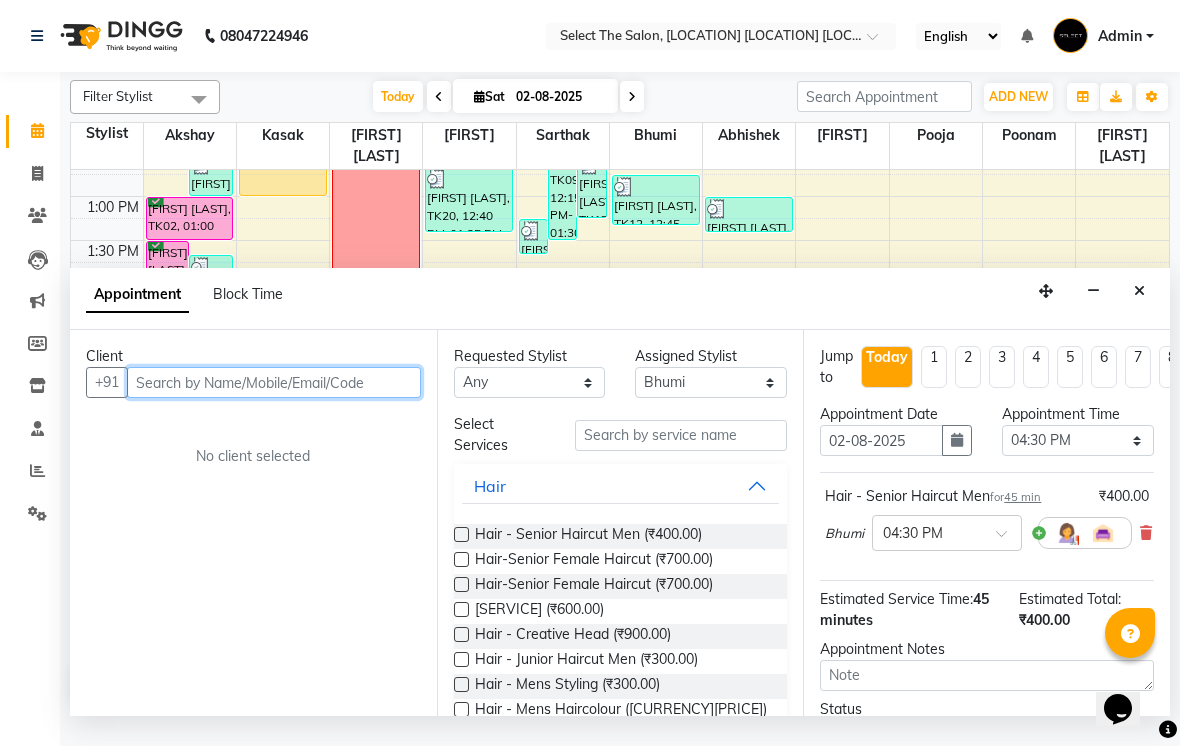 click at bounding box center (274, 382) 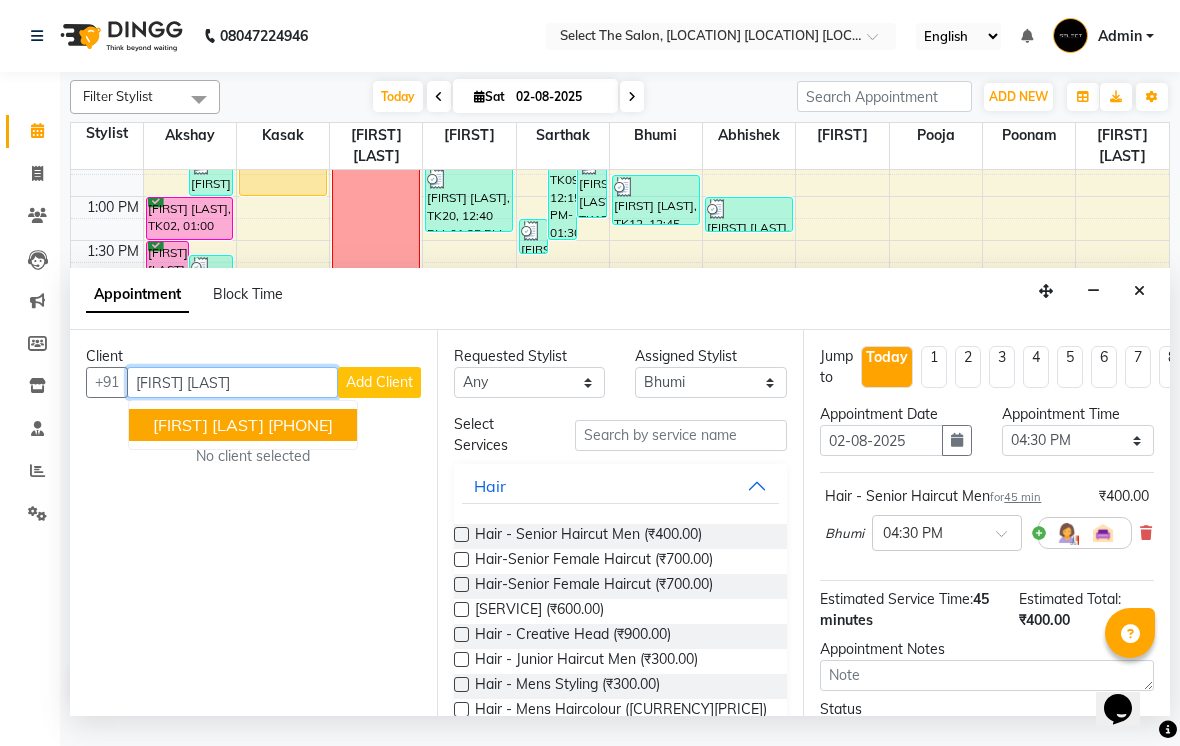 click on "[PHONE]" at bounding box center (300, 425) 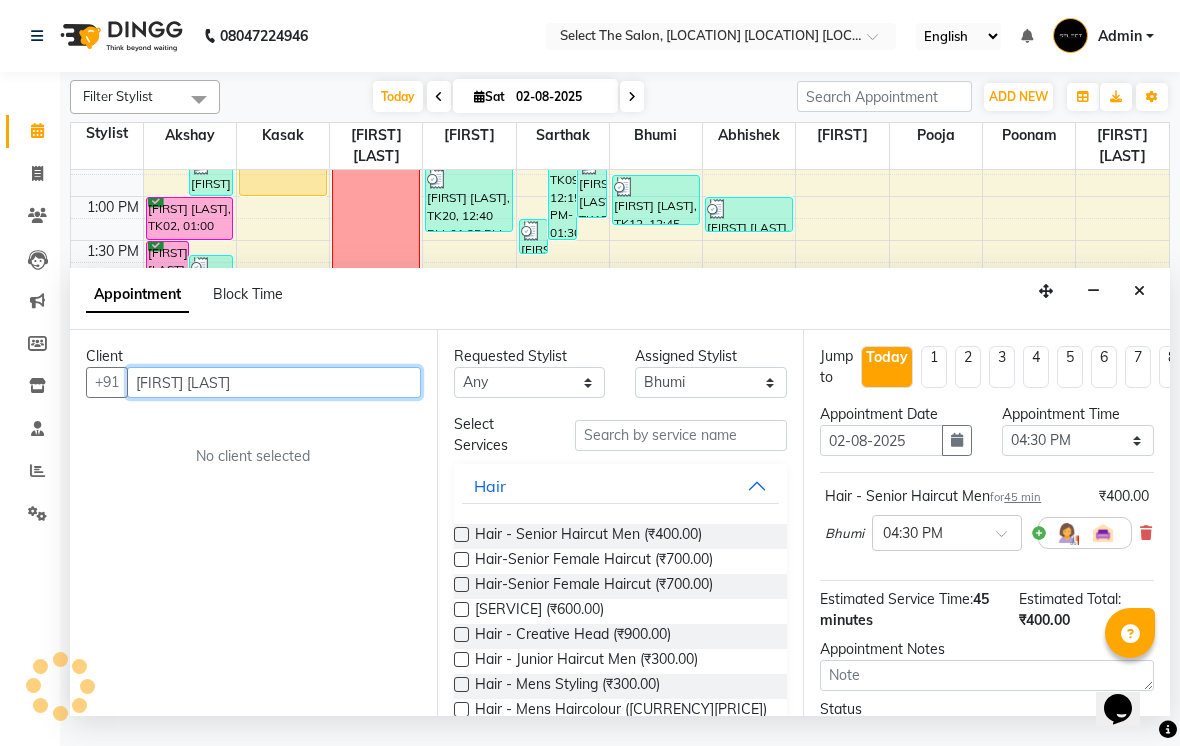 type on "[PHONE]" 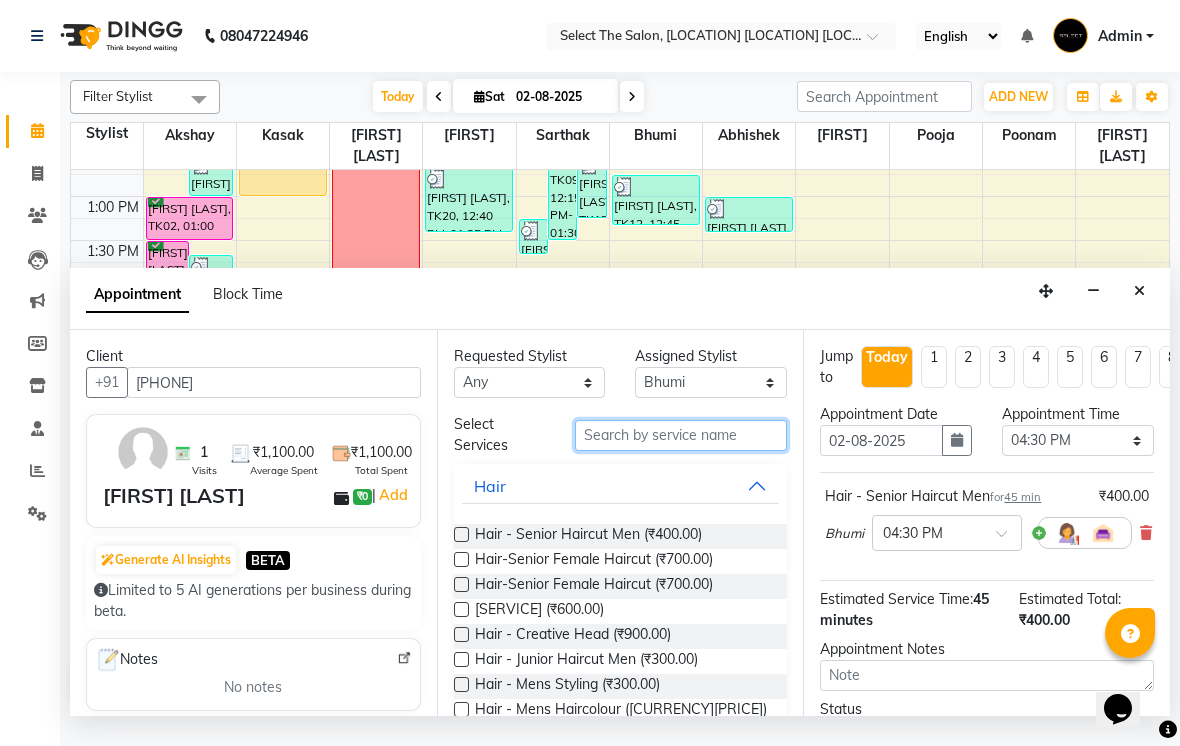 click at bounding box center [681, 435] 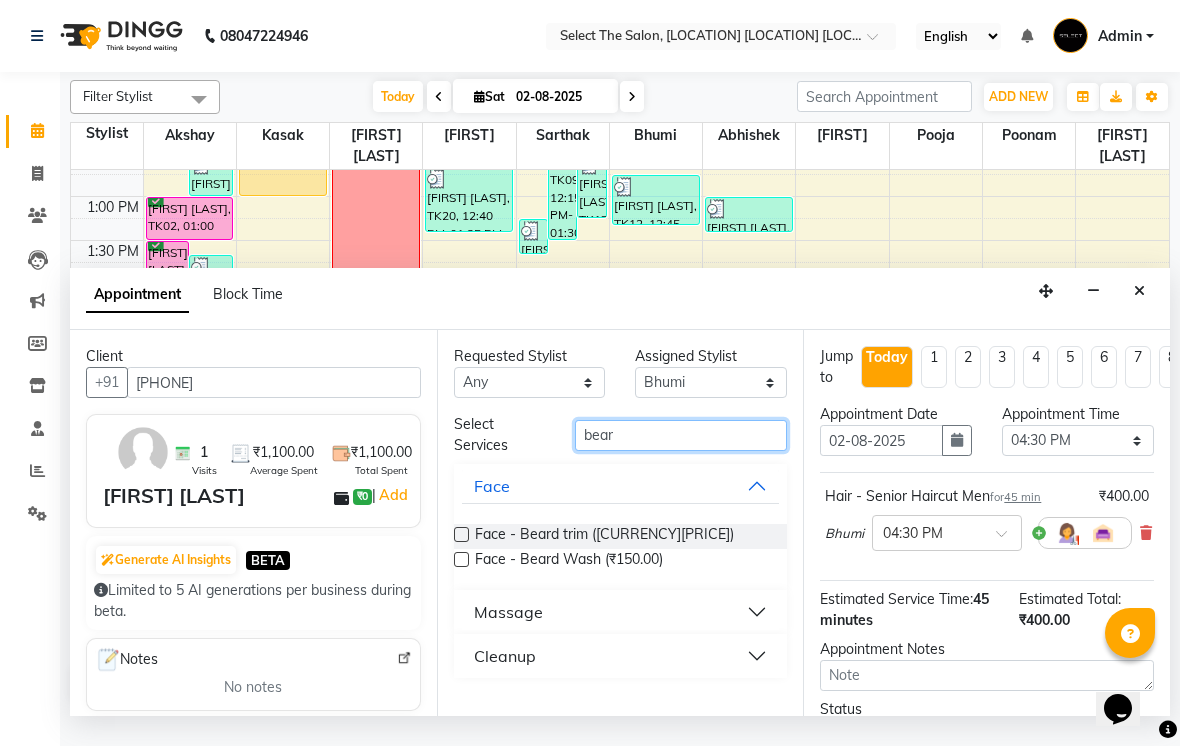 type on "bear" 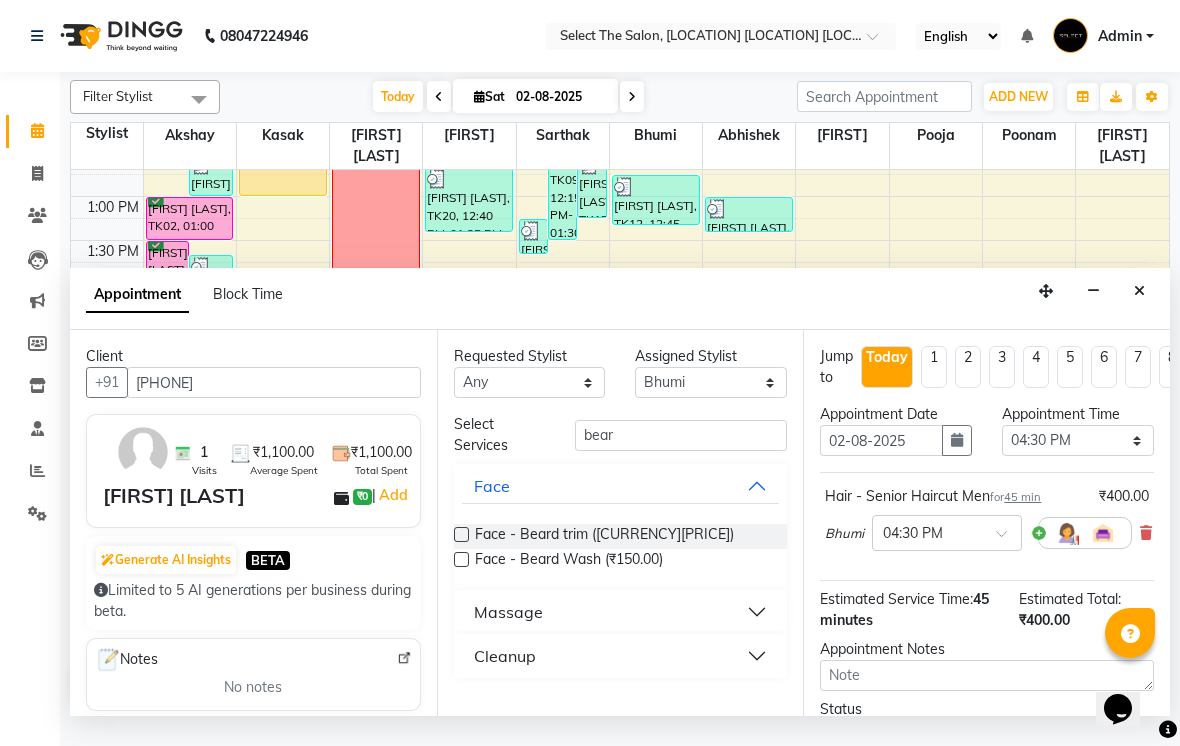 click on "[SERVICE] - [SERVICE] [SERVICE] - [SERVICE]" at bounding box center (621, 549) 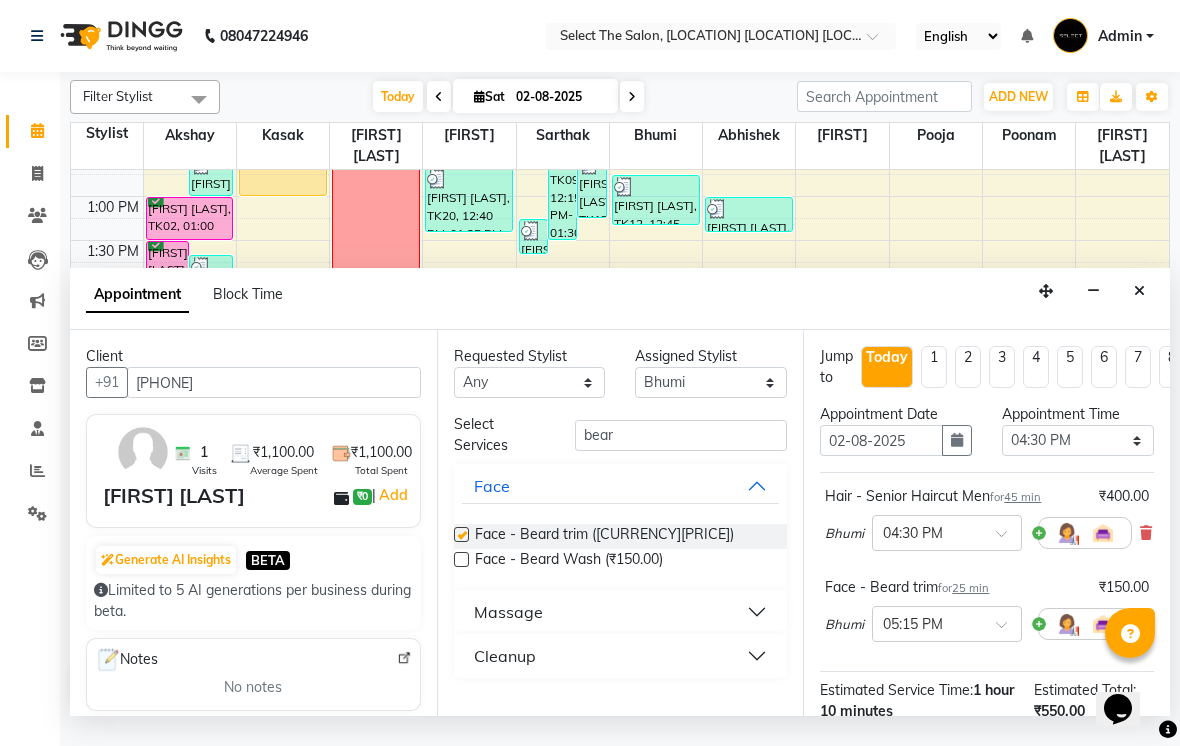 checkbox on "false" 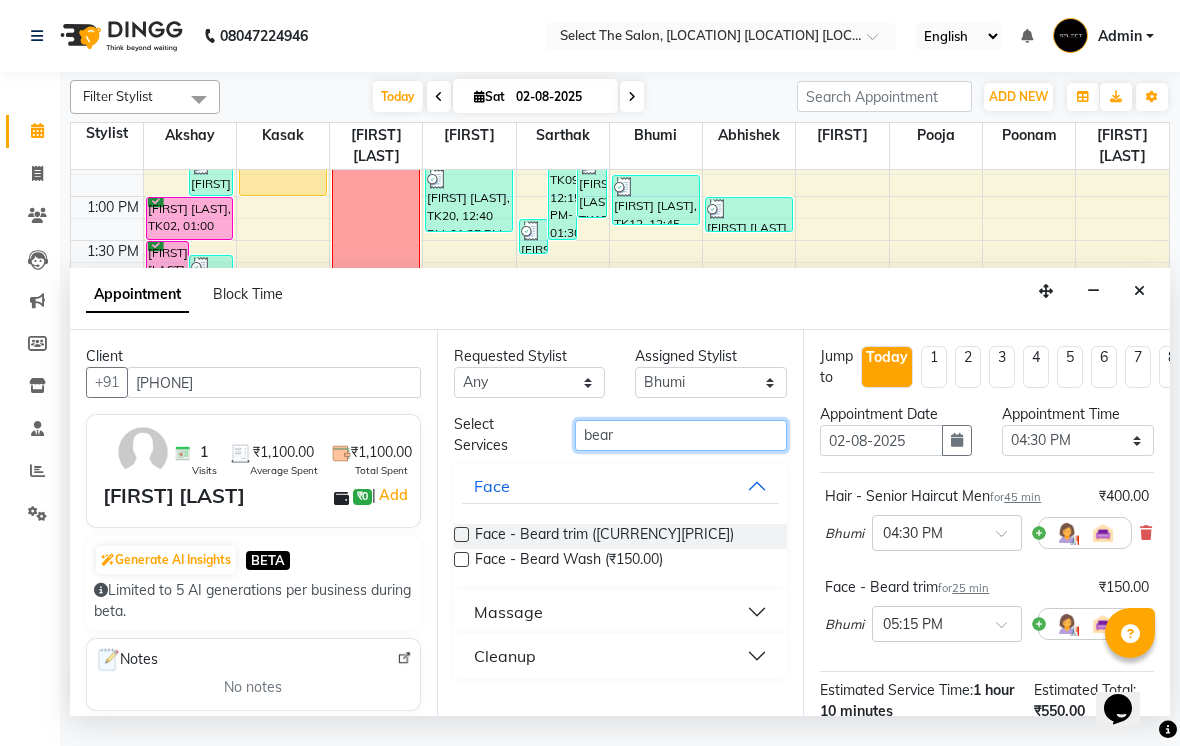 click on "bear" at bounding box center [681, 435] 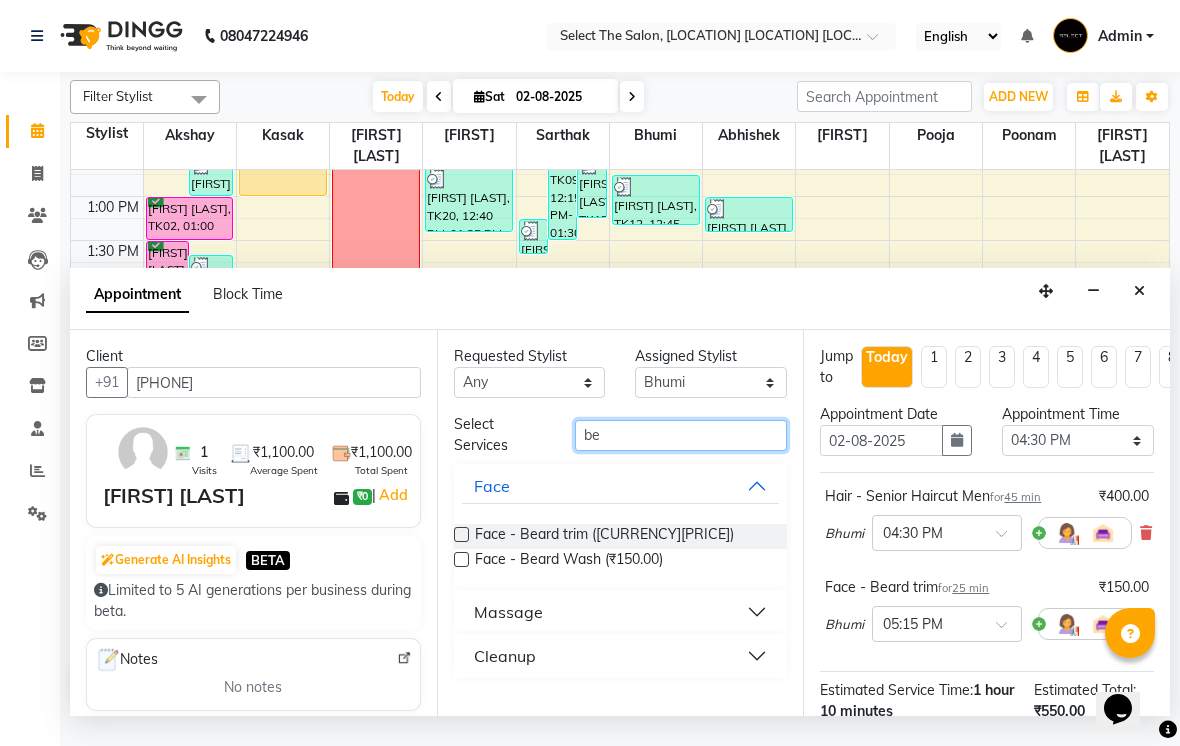 type on "b" 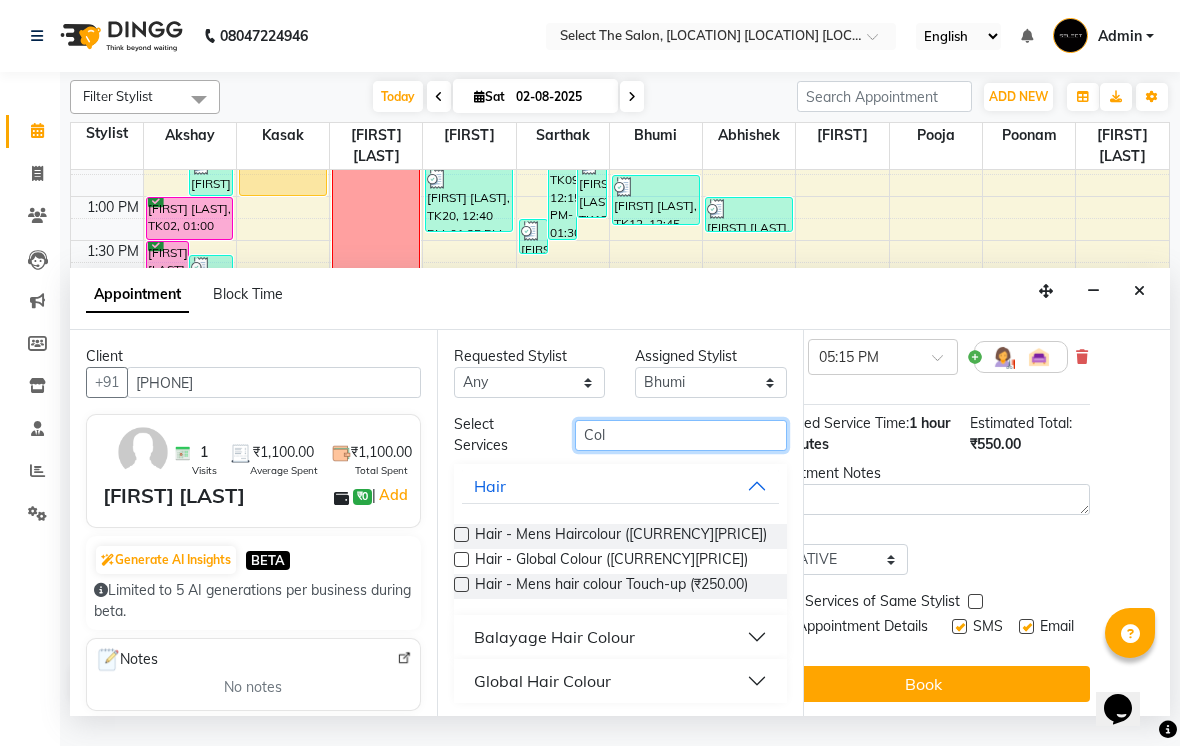 scroll, scrollTop: 267, scrollLeft: 66, axis: both 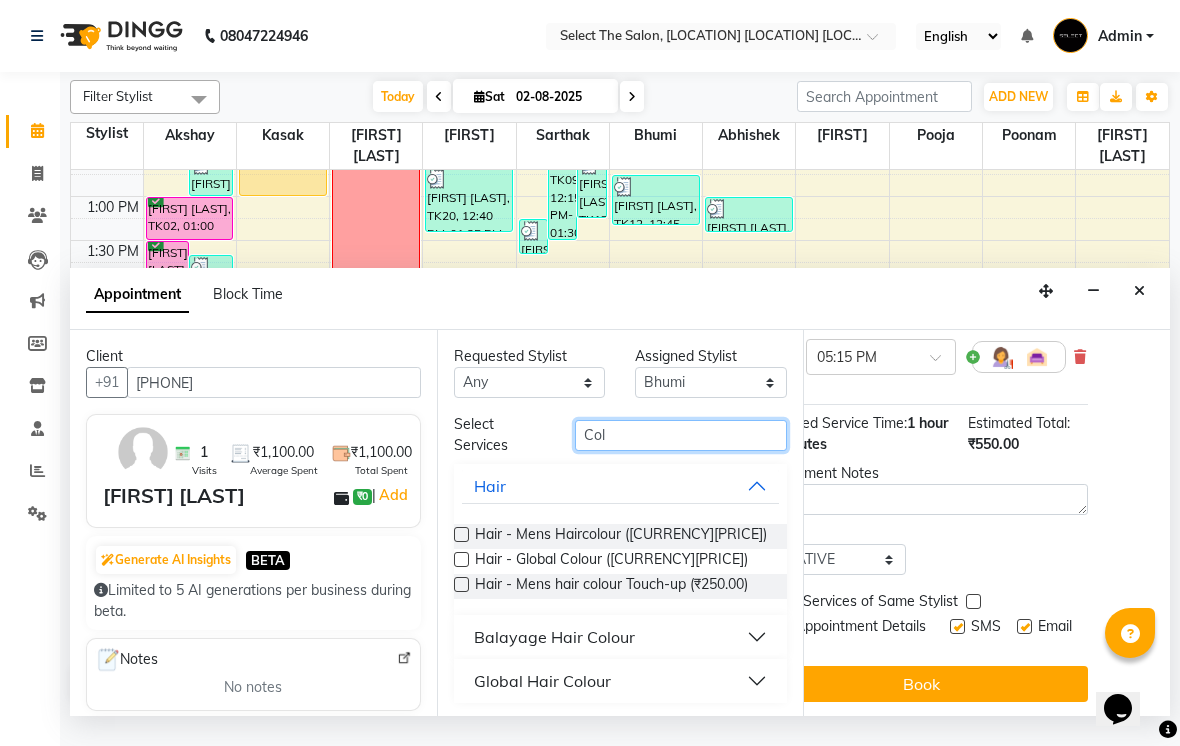 type on "Col" 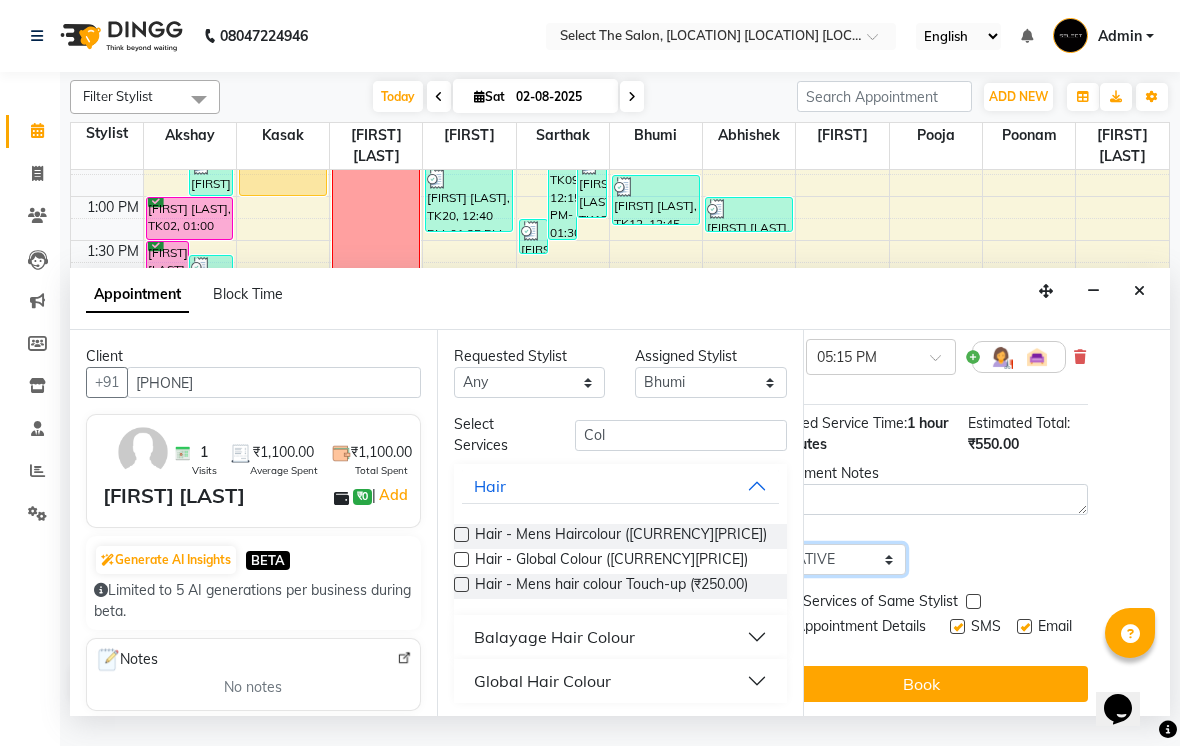 click on "Select TENTATIVE CONFIRM CHECK-IN UPCOMING" at bounding box center (830, 559) 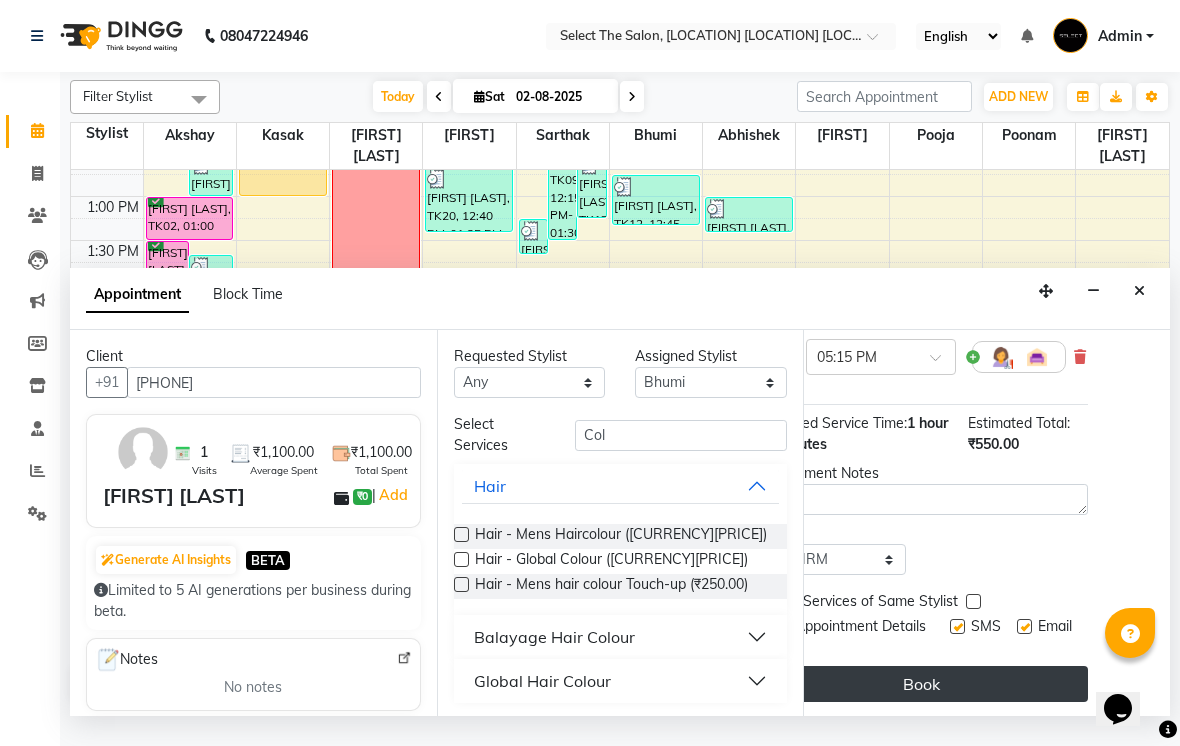 click on "Book" at bounding box center [921, 684] 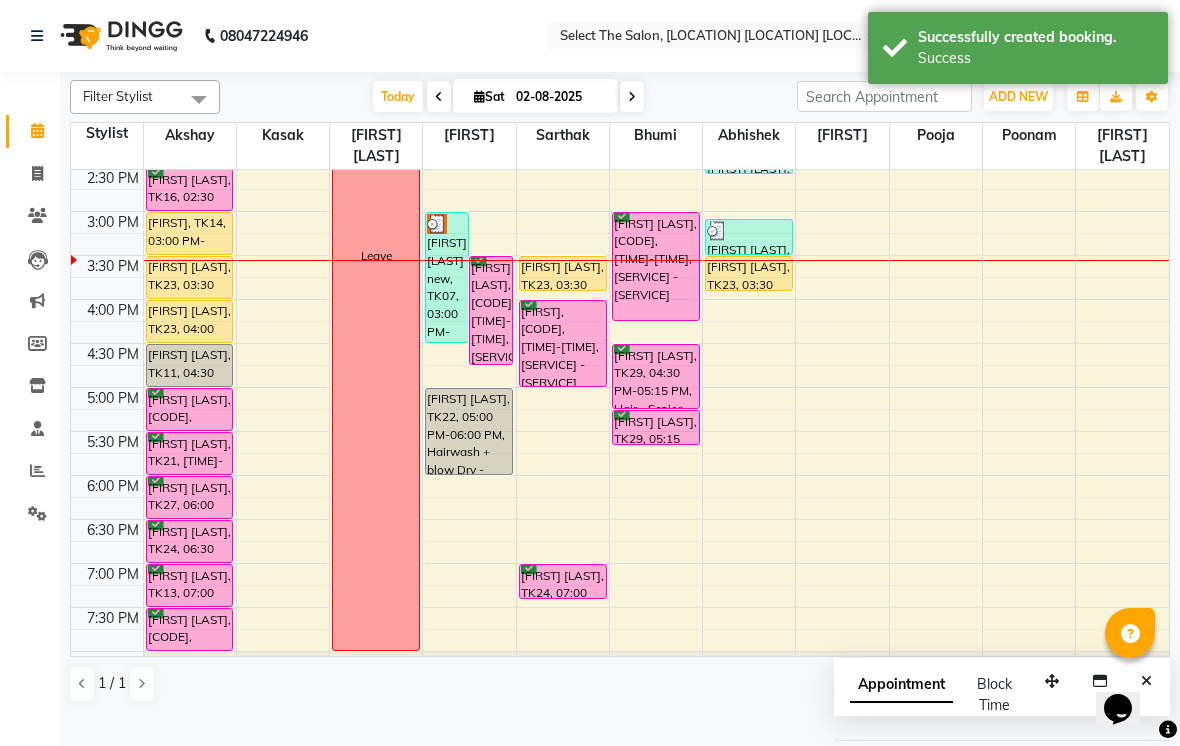 scroll, scrollTop: 575, scrollLeft: 0, axis: vertical 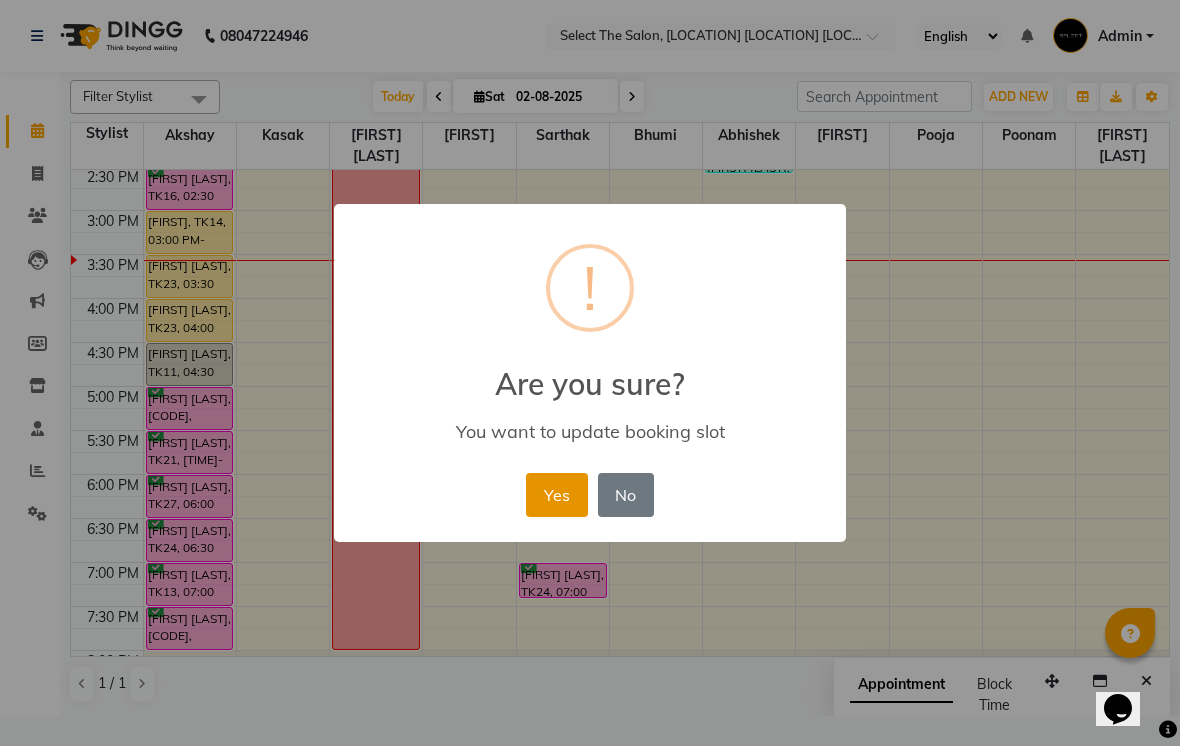 click on "Yes" at bounding box center [556, 495] 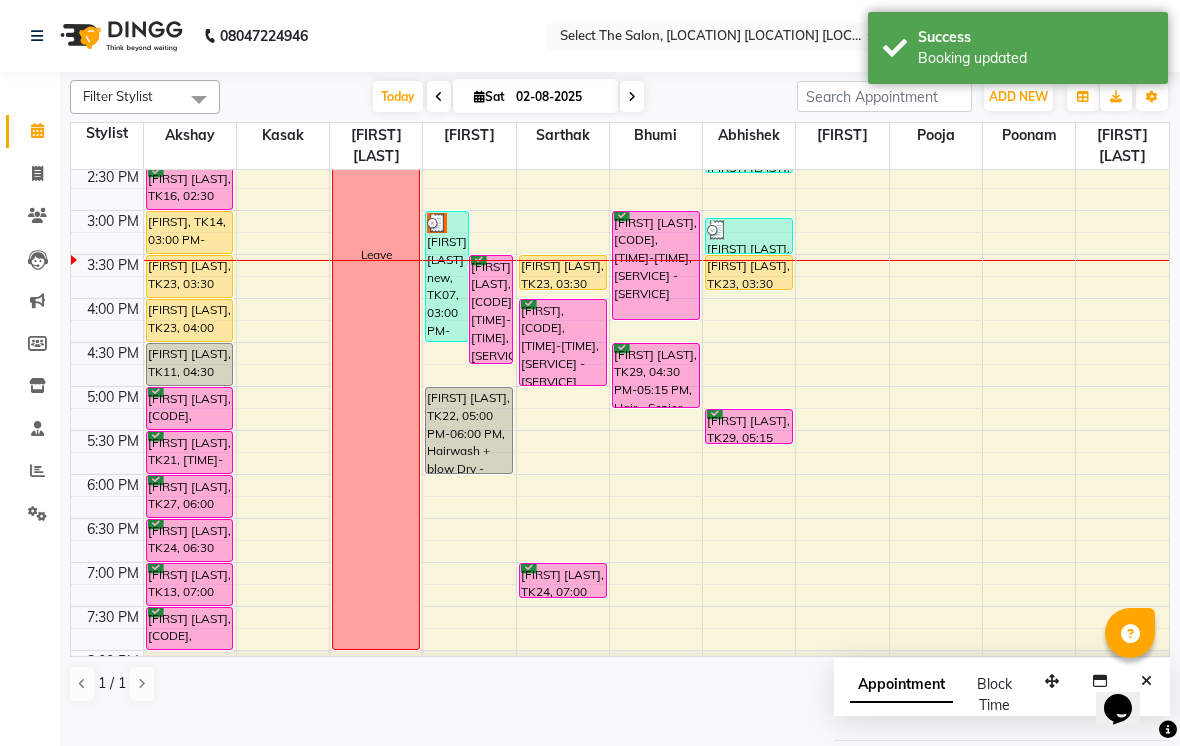 click on "[FIRST] [LAST], TK29, 05:15 PM-05:40 PM, Face - Beard trim" at bounding box center [749, 426] 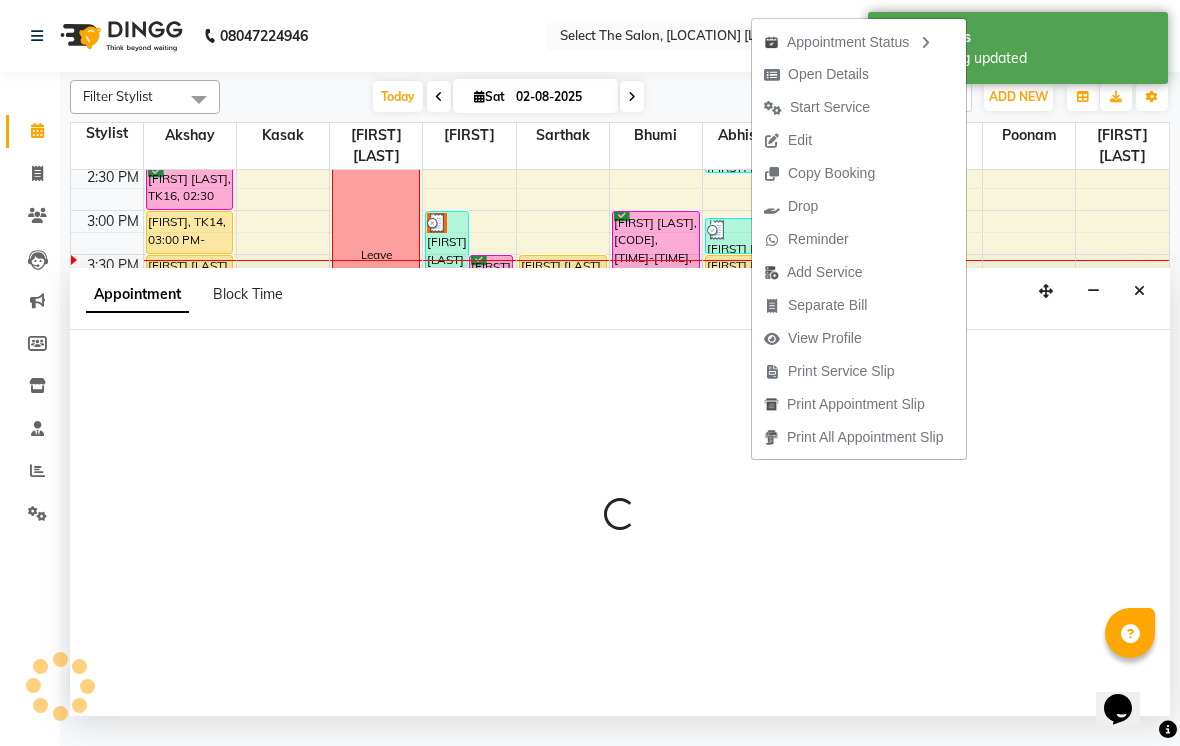 select on "[NUMBER]" 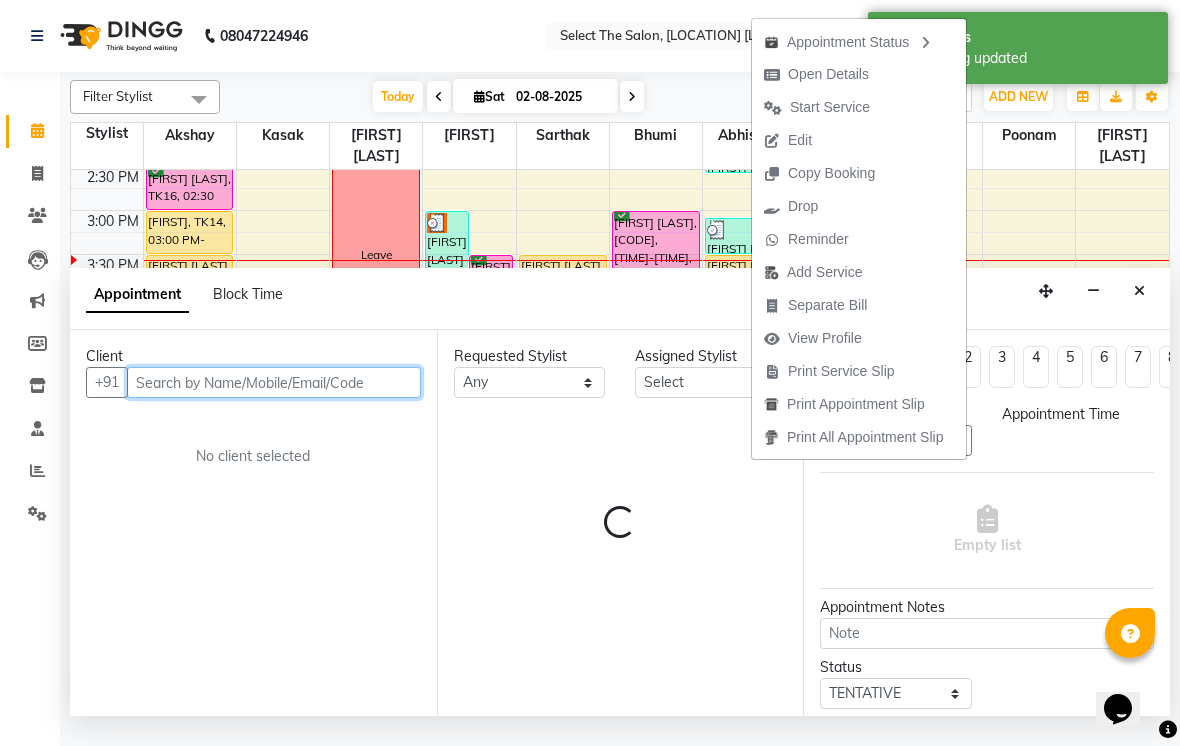 select on "990" 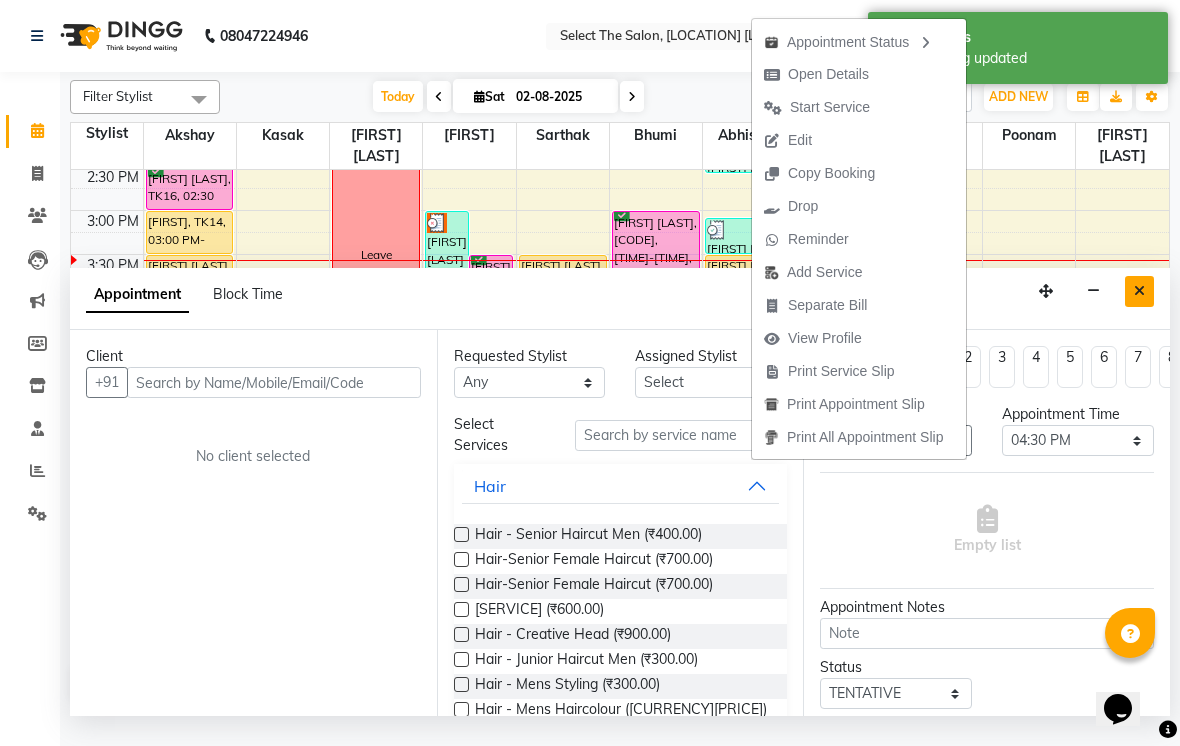 click at bounding box center [1139, 291] 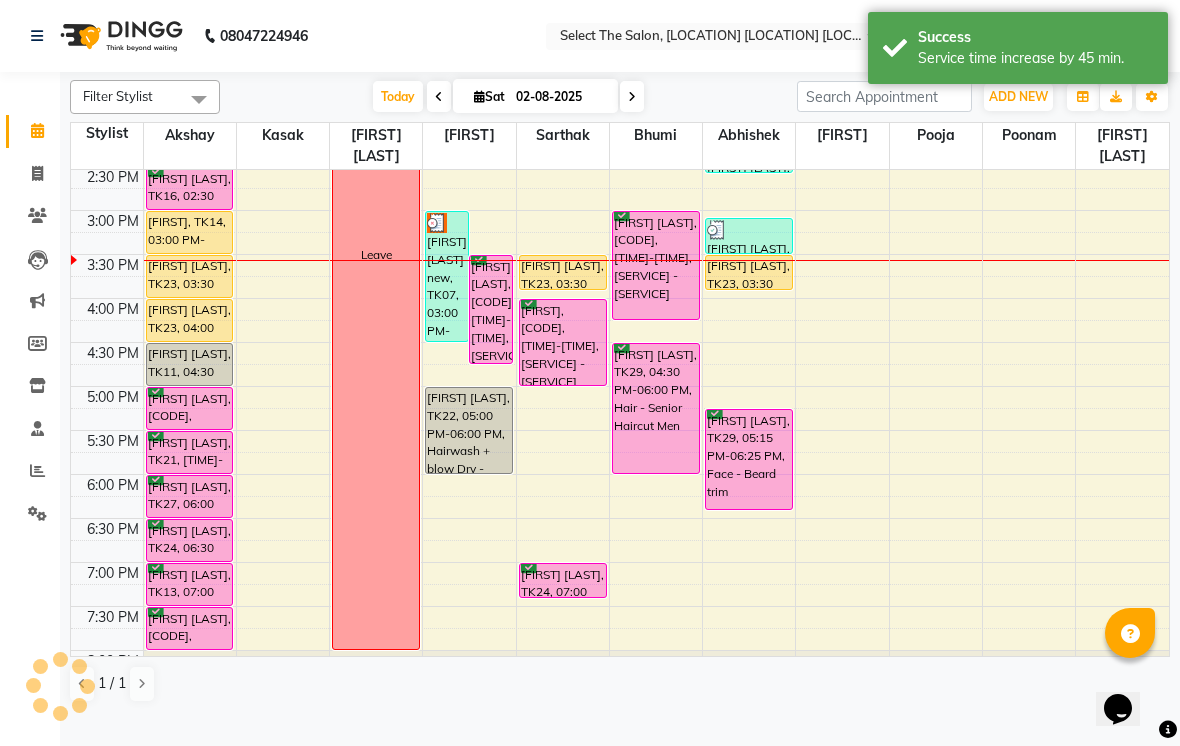 click on "5:00 PM" at bounding box center (113, 397) 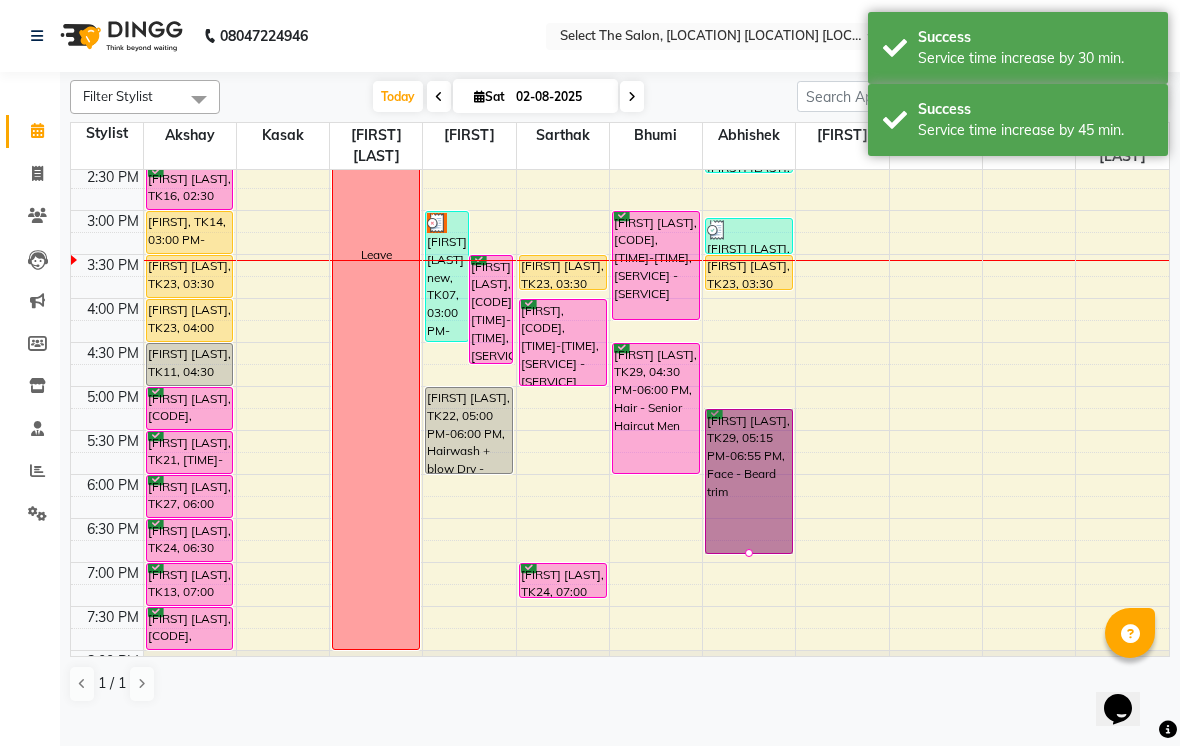 click at bounding box center (107, 419) 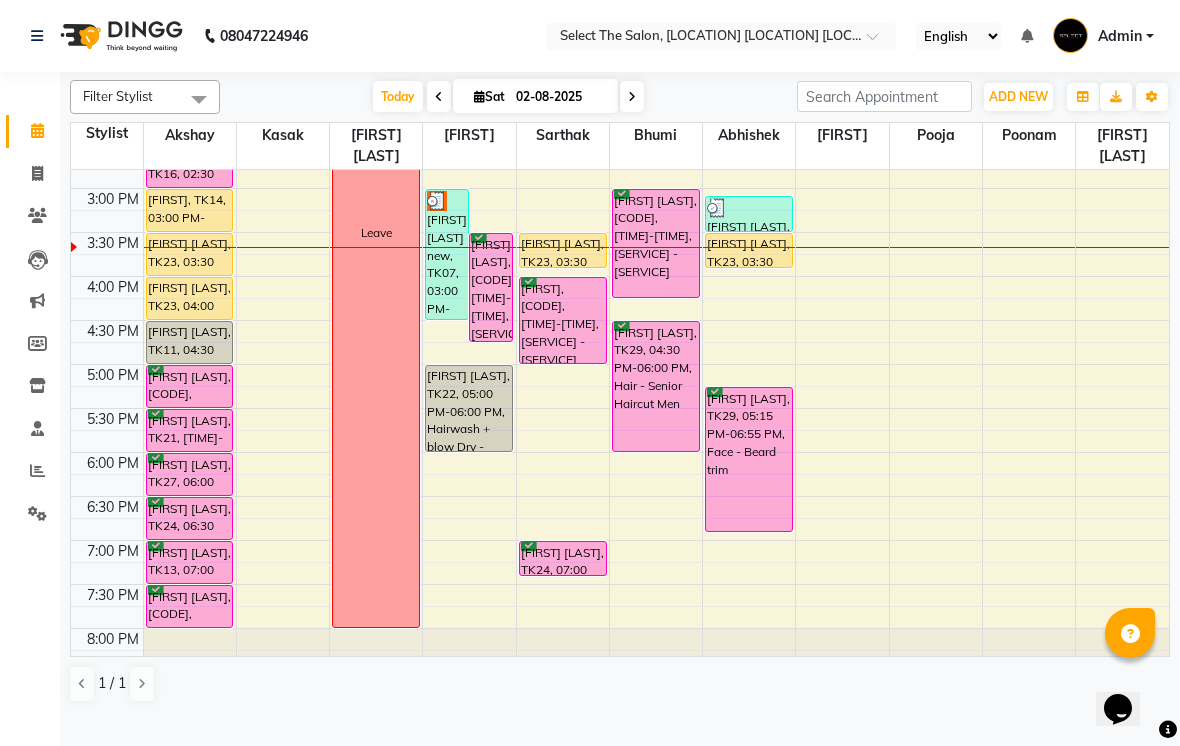 scroll, scrollTop: 595, scrollLeft: 0, axis: vertical 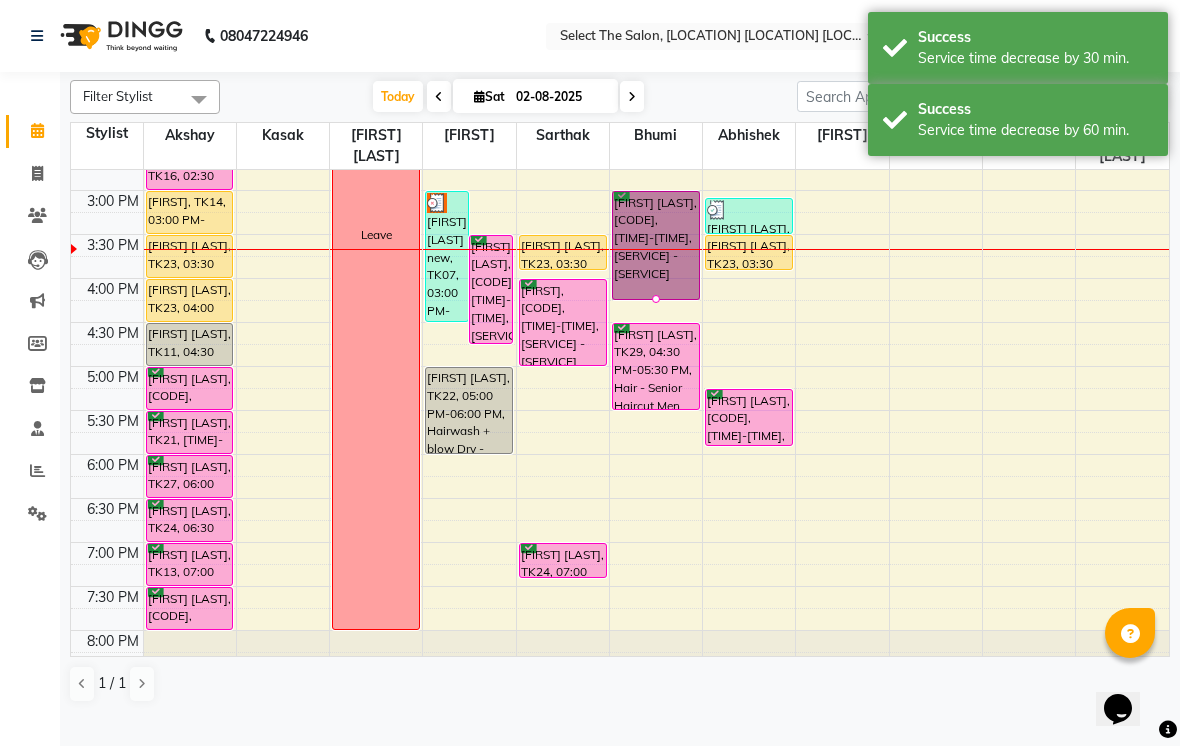 click at bounding box center [656, 299] 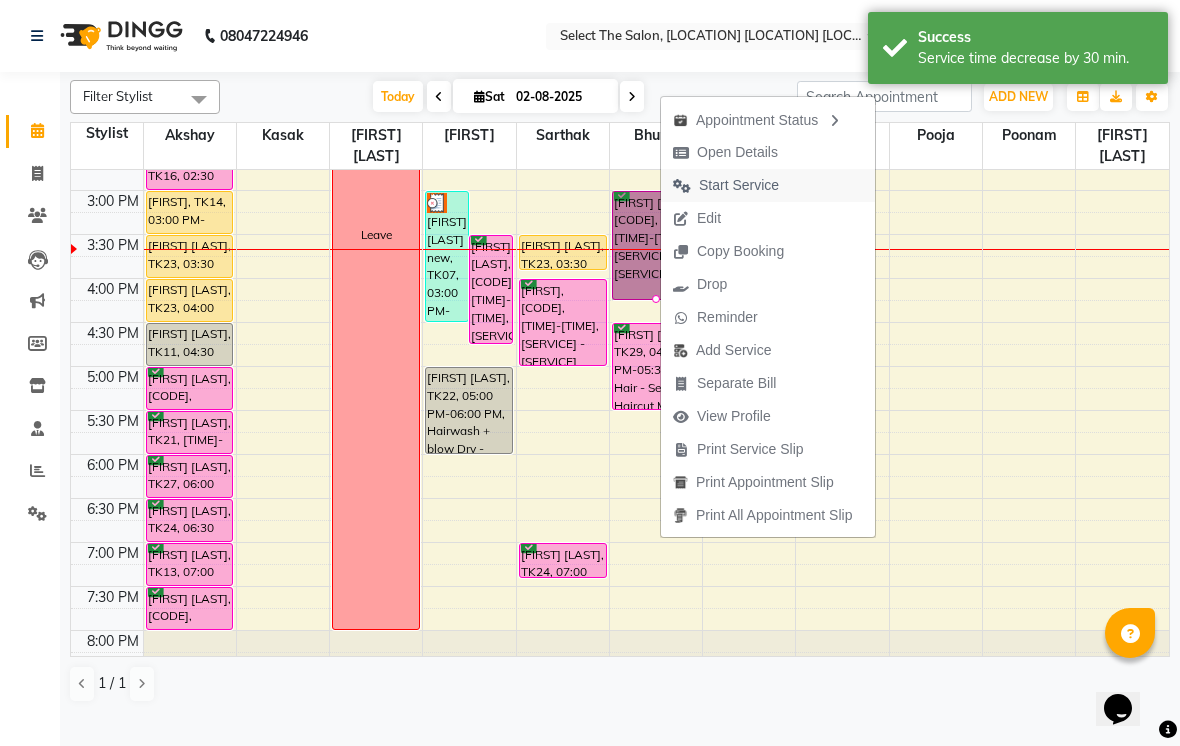 click on "Start Service" at bounding box center (739, 185) 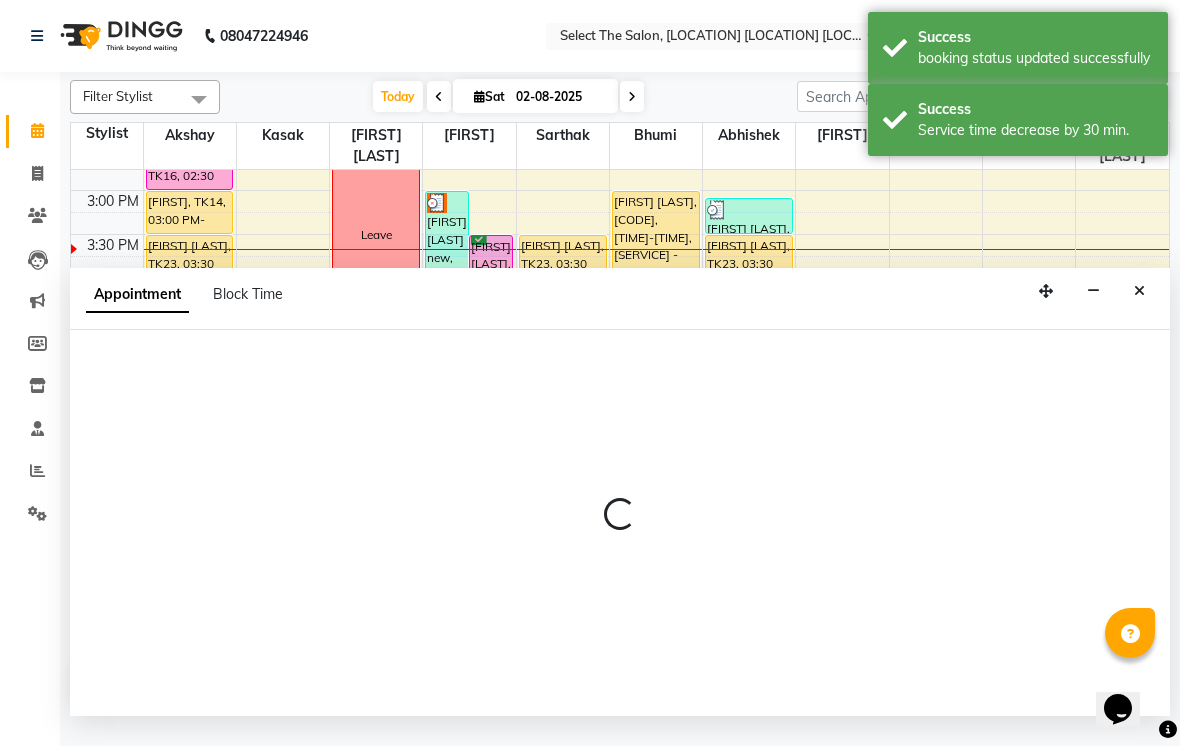 select on "[NUMBER]" 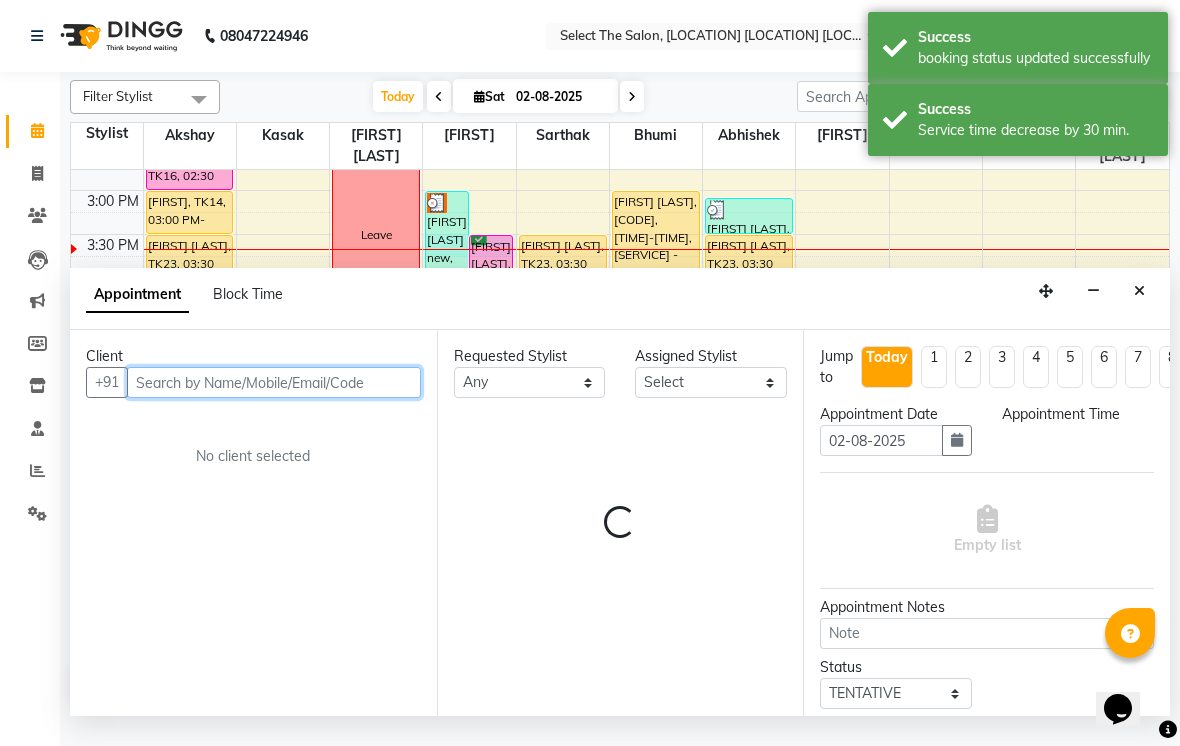 select on "930" 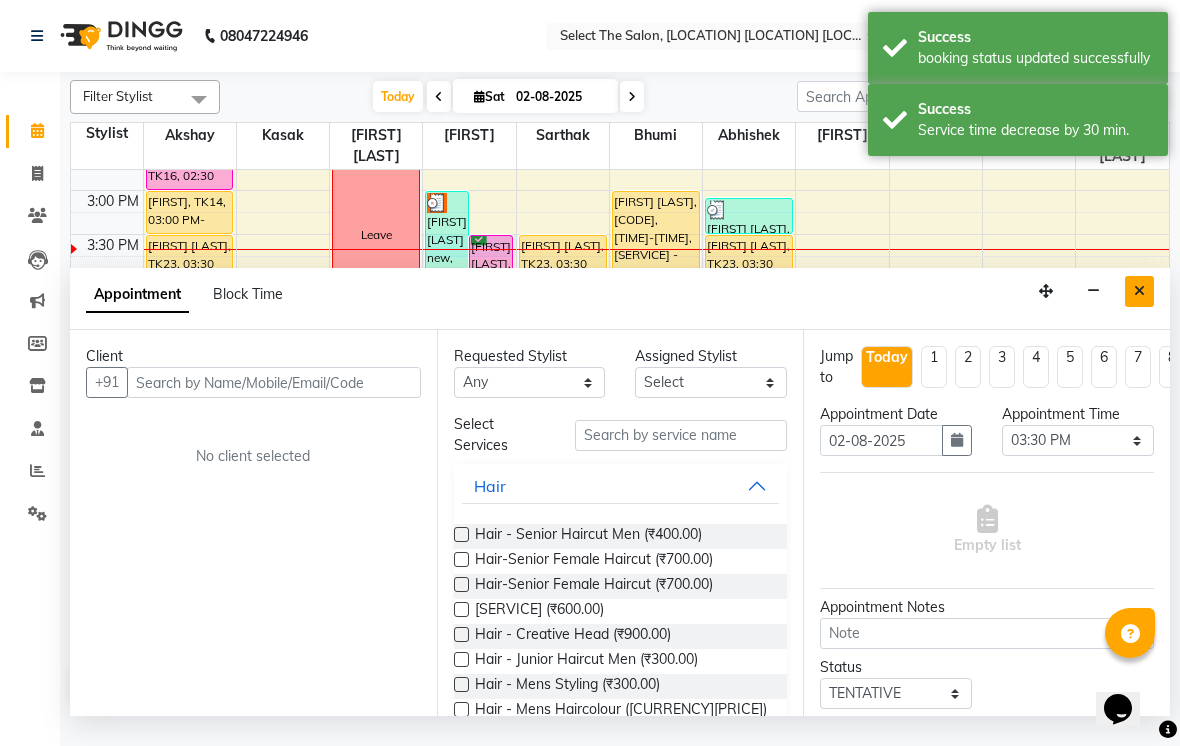 click at bounding box center (1139, 291) 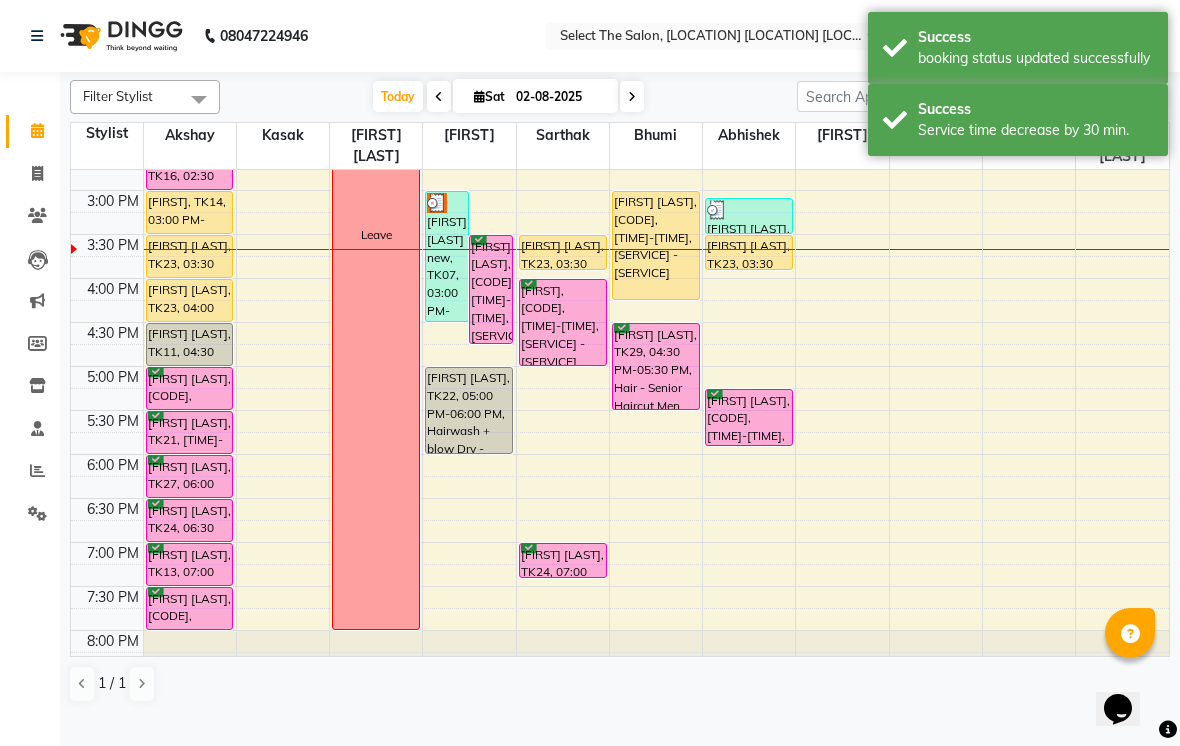 click on "[FIRST] [LAST] new, TK07, 03:00 PM-04:30 PM, Hair - Root Touchup 1 Inch" at bounding box center (447, 256) 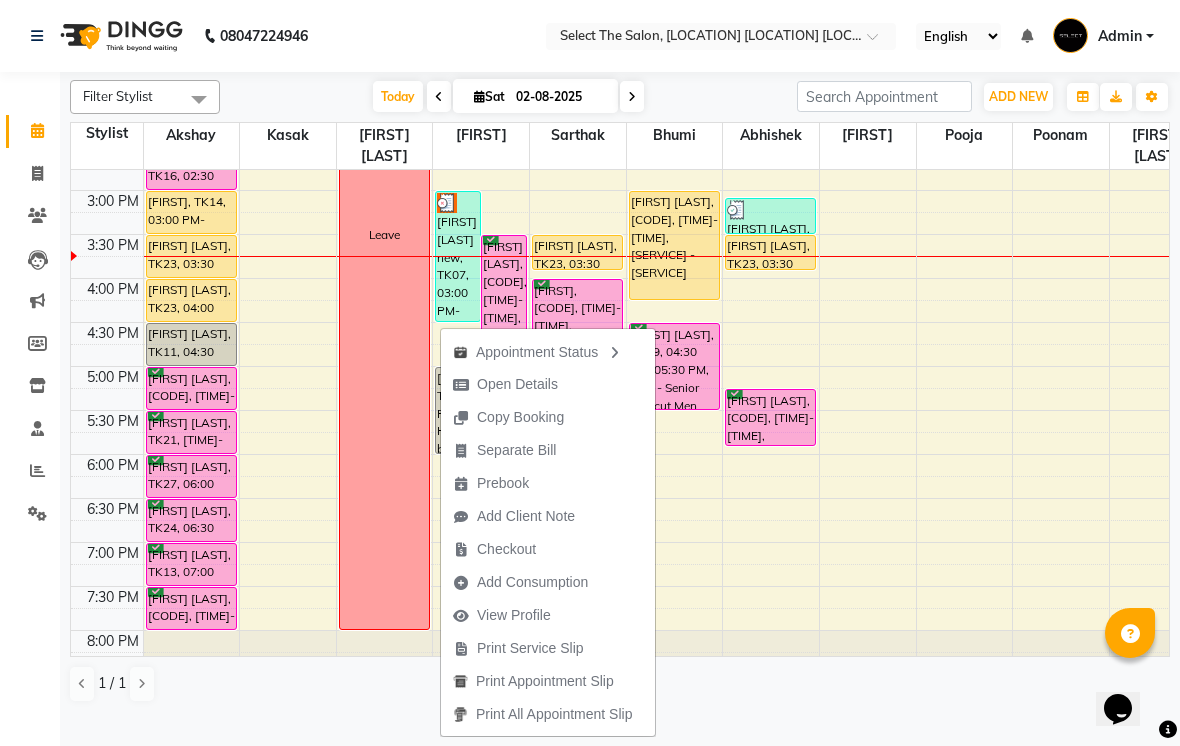 click on "5:00 PM" at bounding box center [113, 377] 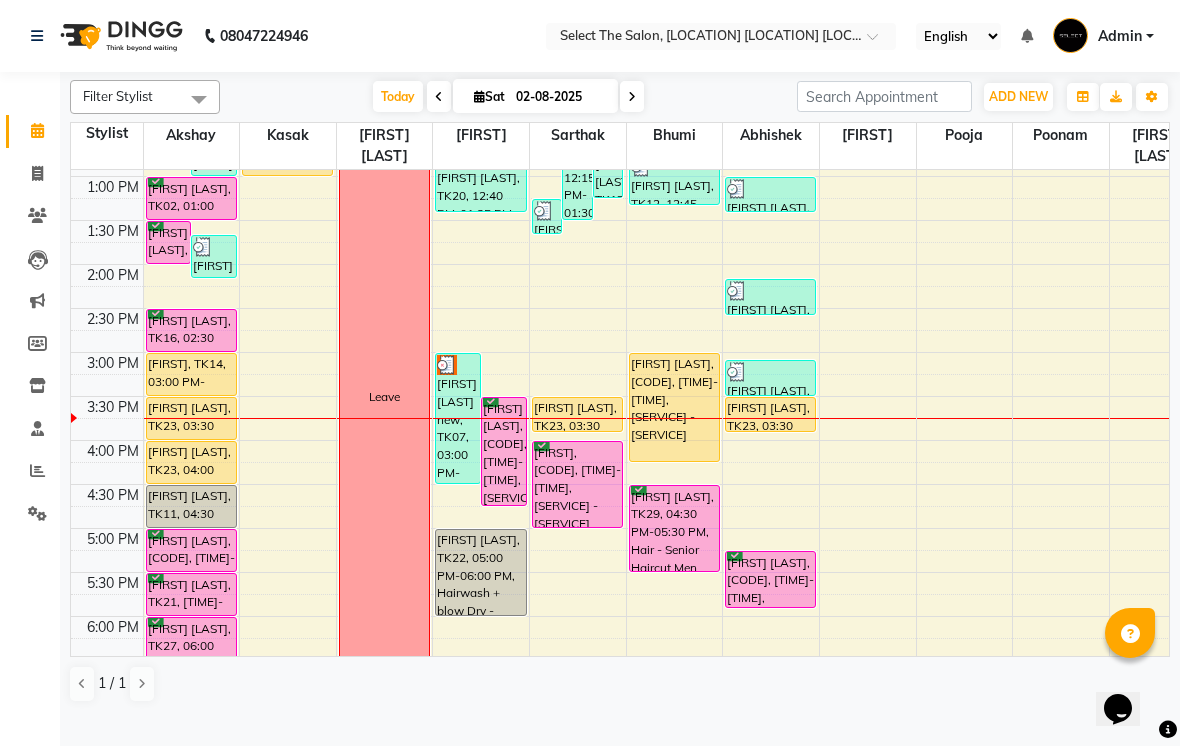scroll, scrollTop: 434, scrollLeft: 0, axis: vertical 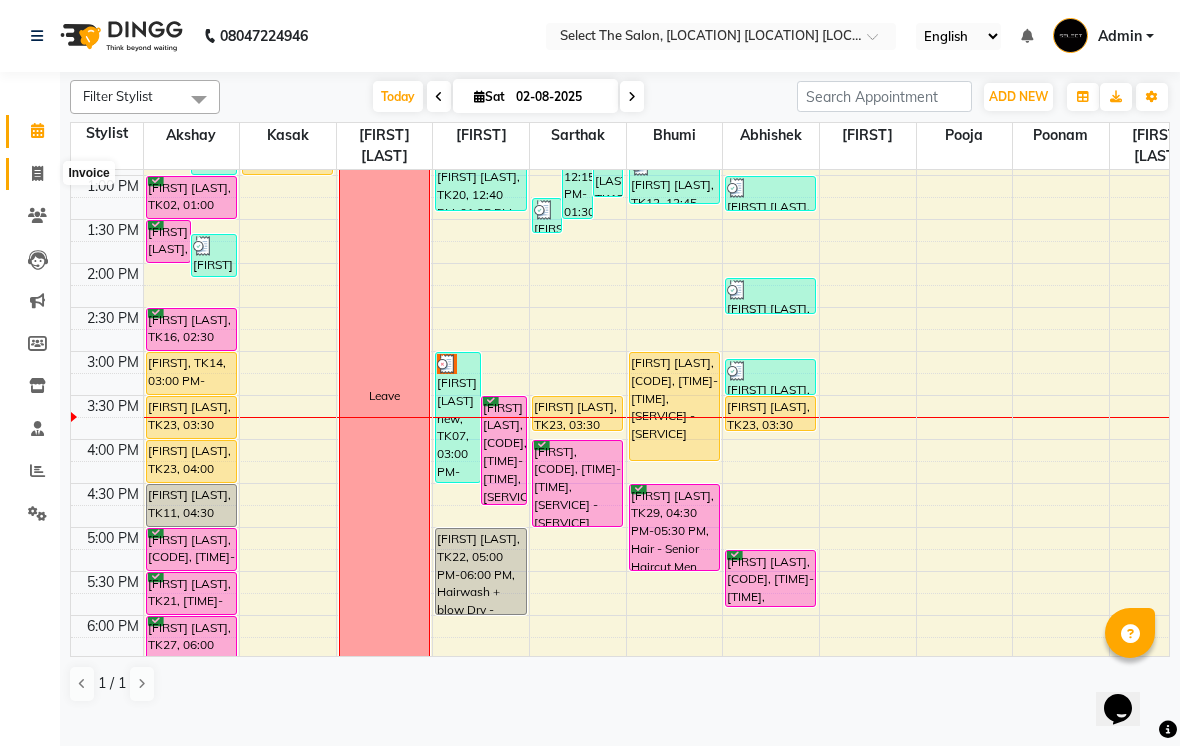 click 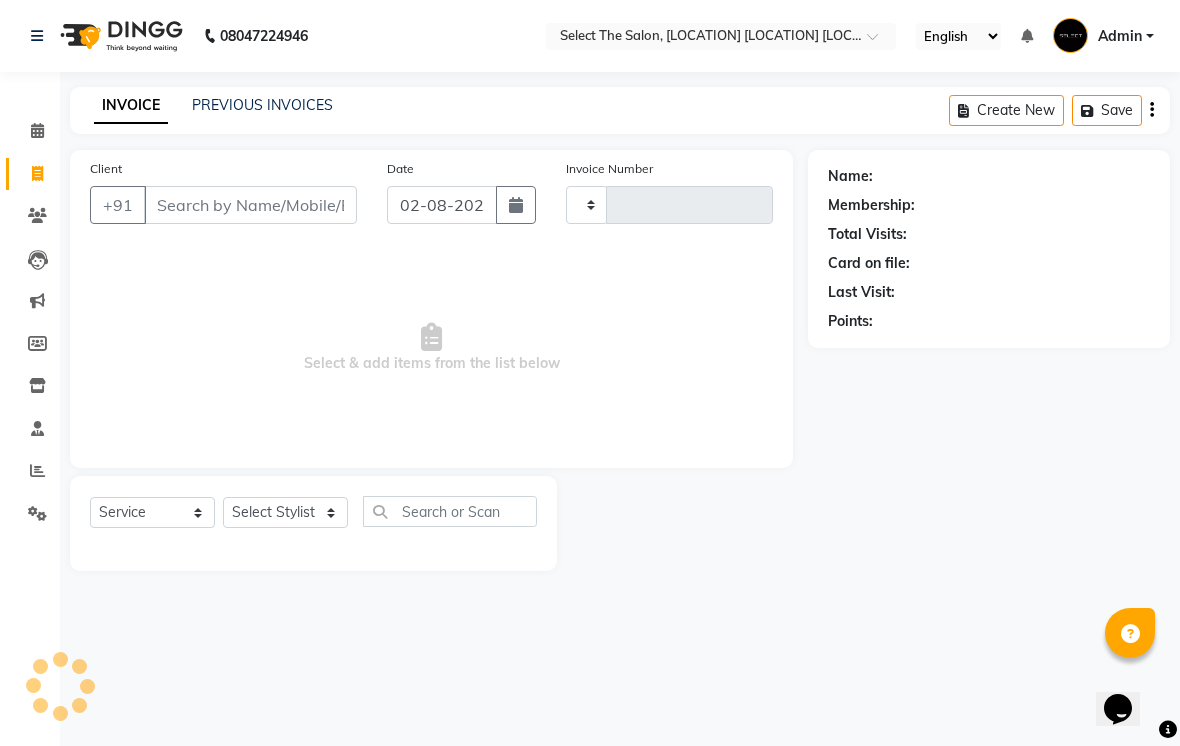 type on "2769" 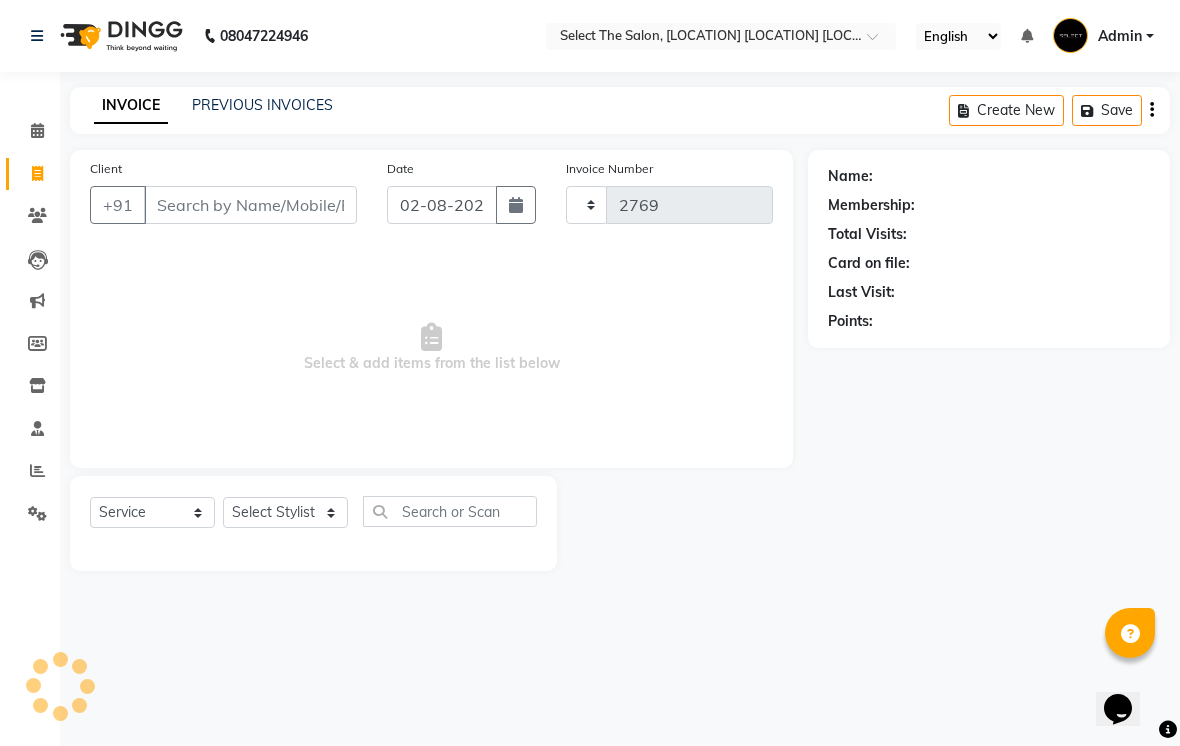 select on "4969" 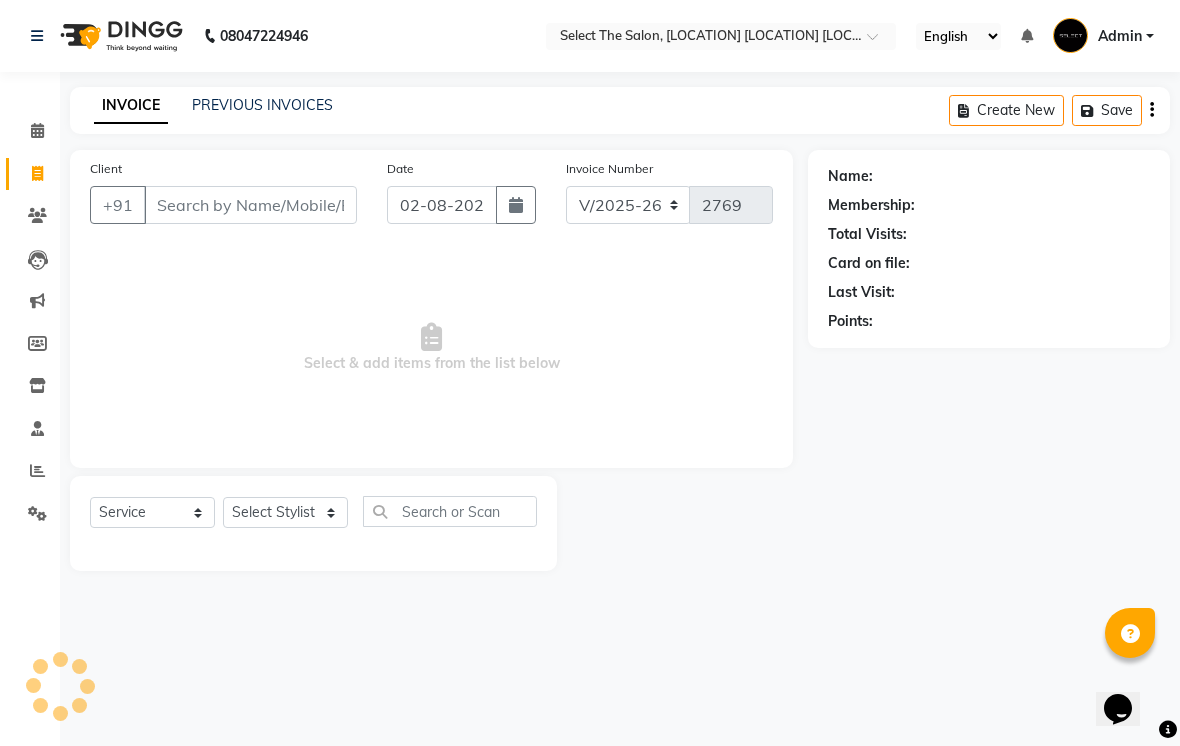 type on "9" 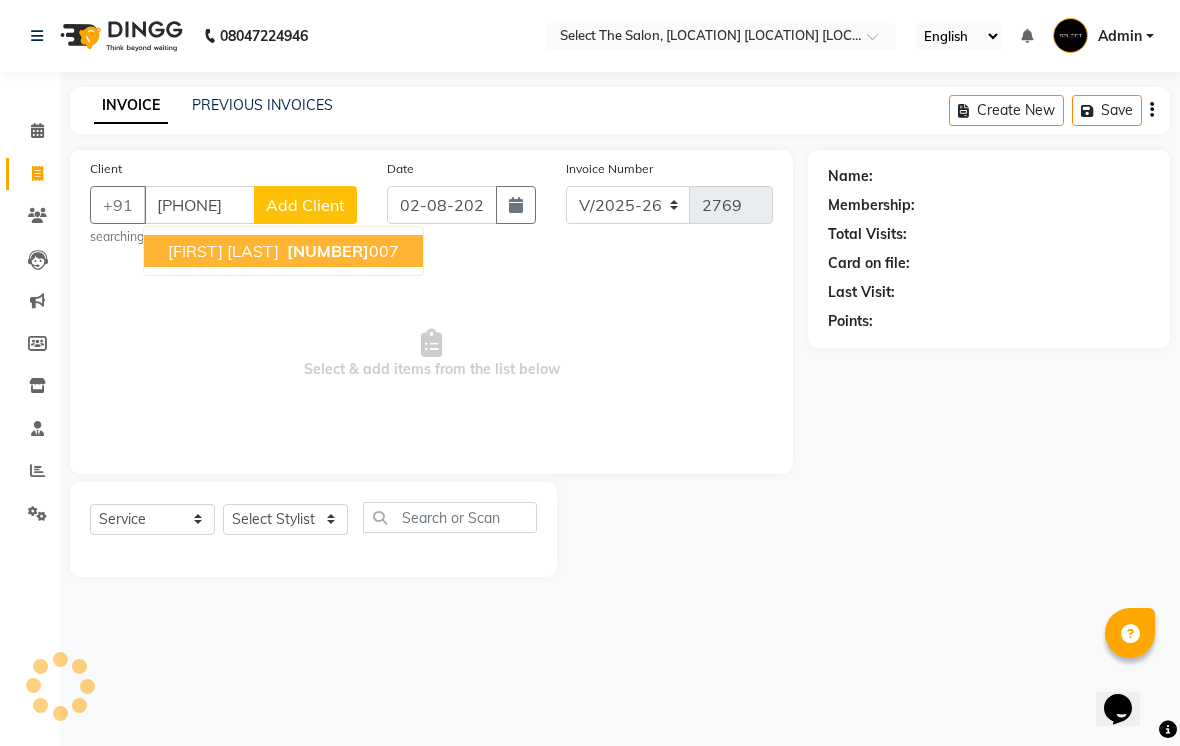 type on "[PHONE]" 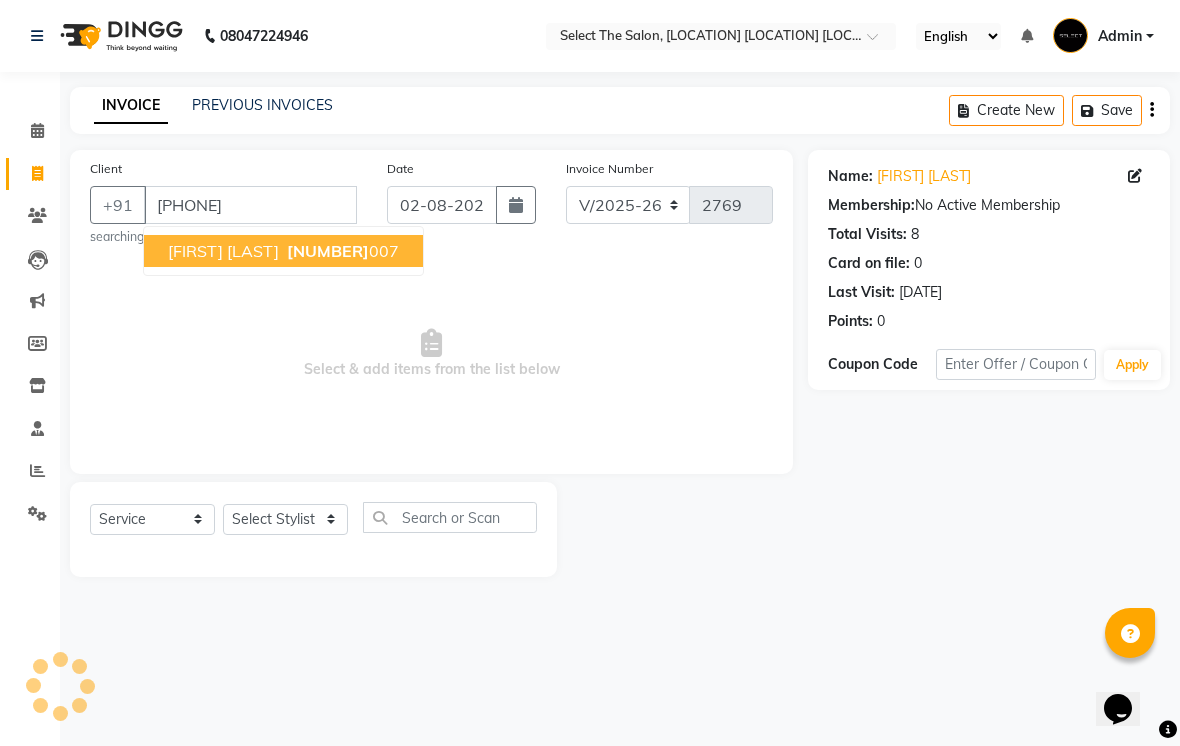 click on "[NUMBER]" at bounding box center (328, 251) 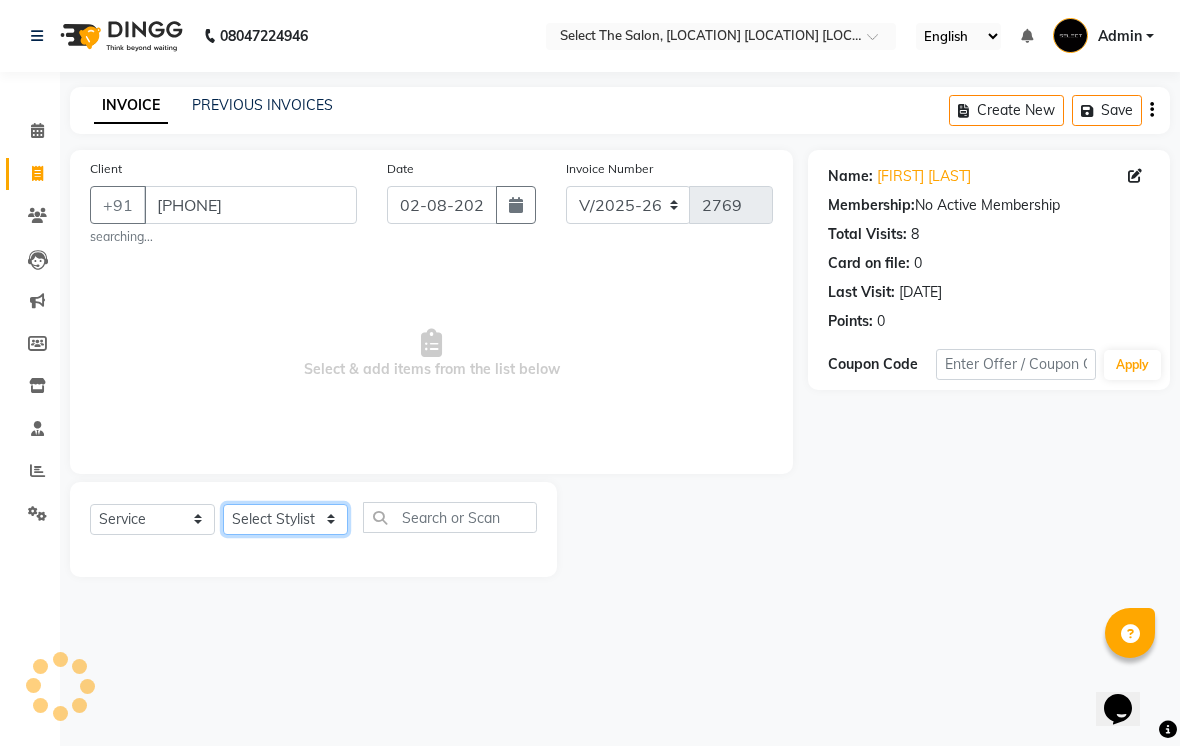 click on "Select Stylist [FIRST]  [FIRST]  [FIRST]  [FIRST] [FIRST]  [FIRST]  [FIRST]  [FIRST]  [FIRST]  [FIRST]" 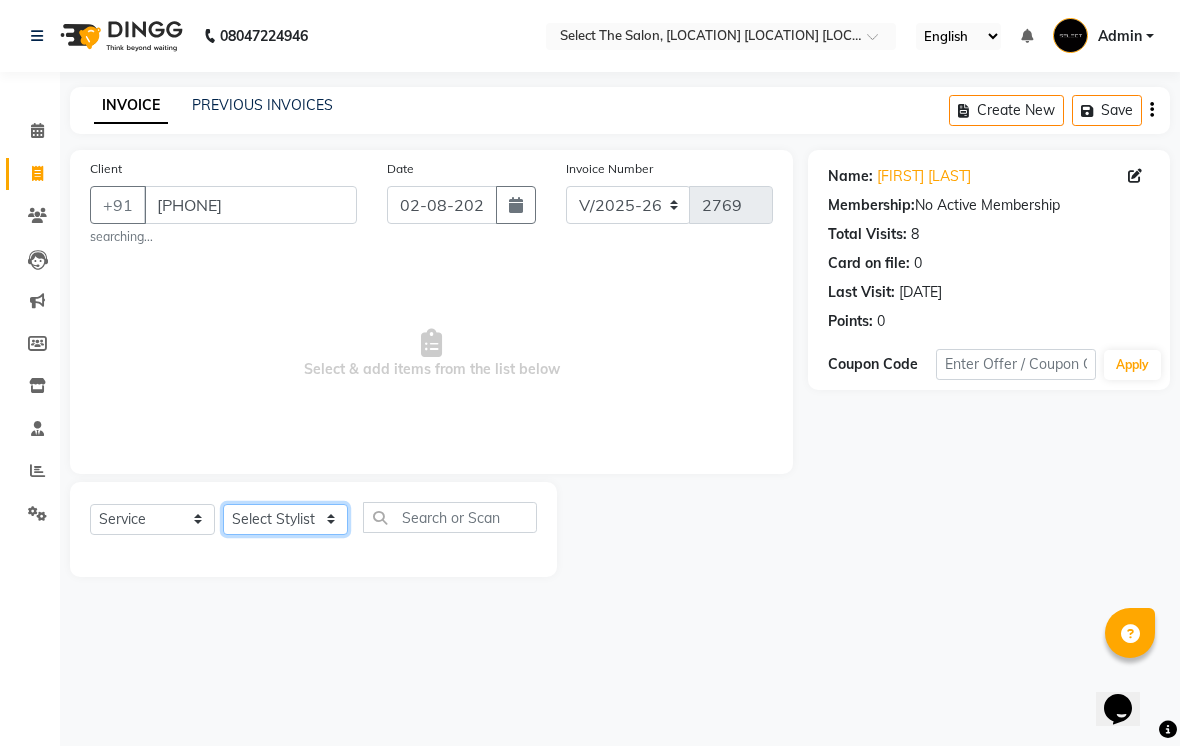 select on "[NUMBER]" 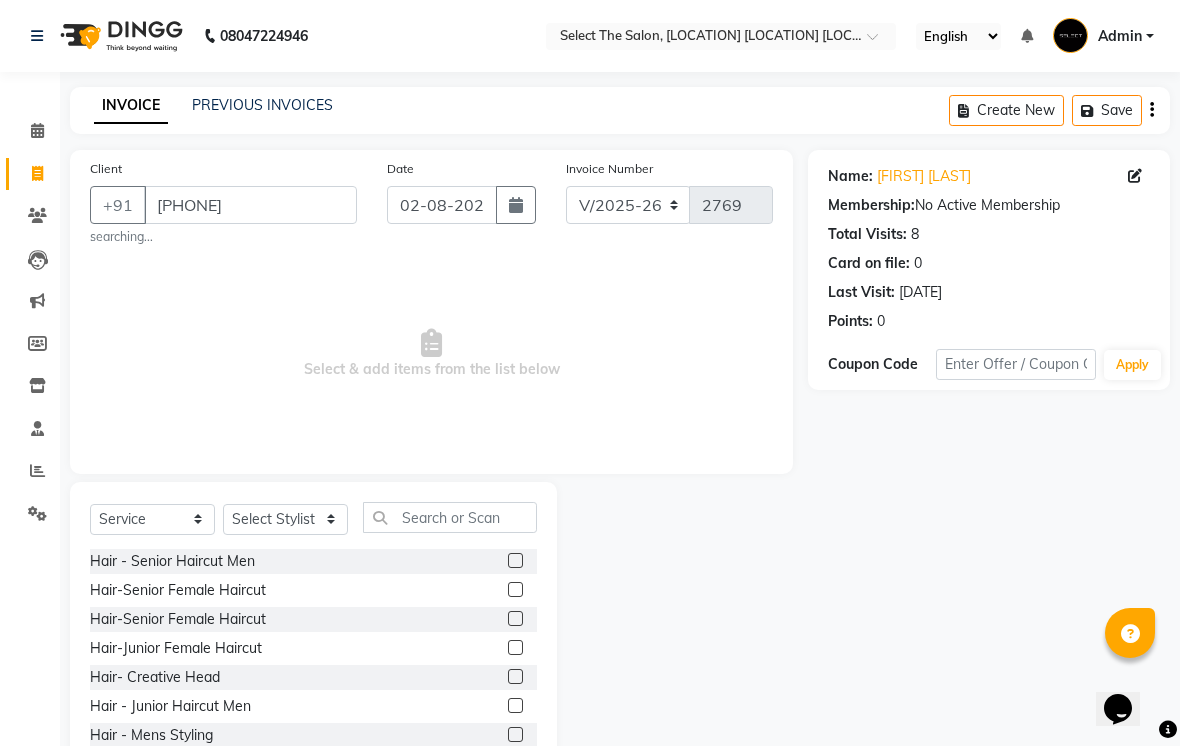 click on "Select  Service  Product  Membership  Package Voucher Prepaid Gift Card  Select Stylist [NAME]  [NAME]  [NAME]  [NAME] [NAME]  [NAME]  [NAME]  [NAME]  [NAME]  [NAME]  [NAME] Hair - Senior Haircut Men  Hair-Senior Female Haircut  Hair-Senior Female Haircut  Hair-Junior Female Haircut  Hair- Creative Head   Hair - Junior Haircut Men   Hair - Mens Styling  Hair - Mens Haircolour  Hair - Global Colour  Hair - Mens hair colour Touch-up  Hair - Root Touchup 1 Inch  Hair - Root Touchup 2 inch  Hair - Mens Keratin Treatment  Hair - K18 Treatment  Hair - Mens Hair spa  Hair - Mens hairwash  Head Massage  Keratin Wash   Hair- Kids Haircut  Consultation   Hair - Creative Head Mens  Hair - Fringe   Hair - Fiber Clinix  Hair - Root Touchup 1 Inch AF  Hair - Root Touchup 2 inch AF  Hair - Makeup and bridal hair style   Hair - Biotop Spa   Hair - Female Styling   Foot spa  Hand spa  Dry manicure   Dry pedicure   Nail Extension   B3  Package   package   Nail cutting fileing  Botox  Combo of 3   Face-Chin" 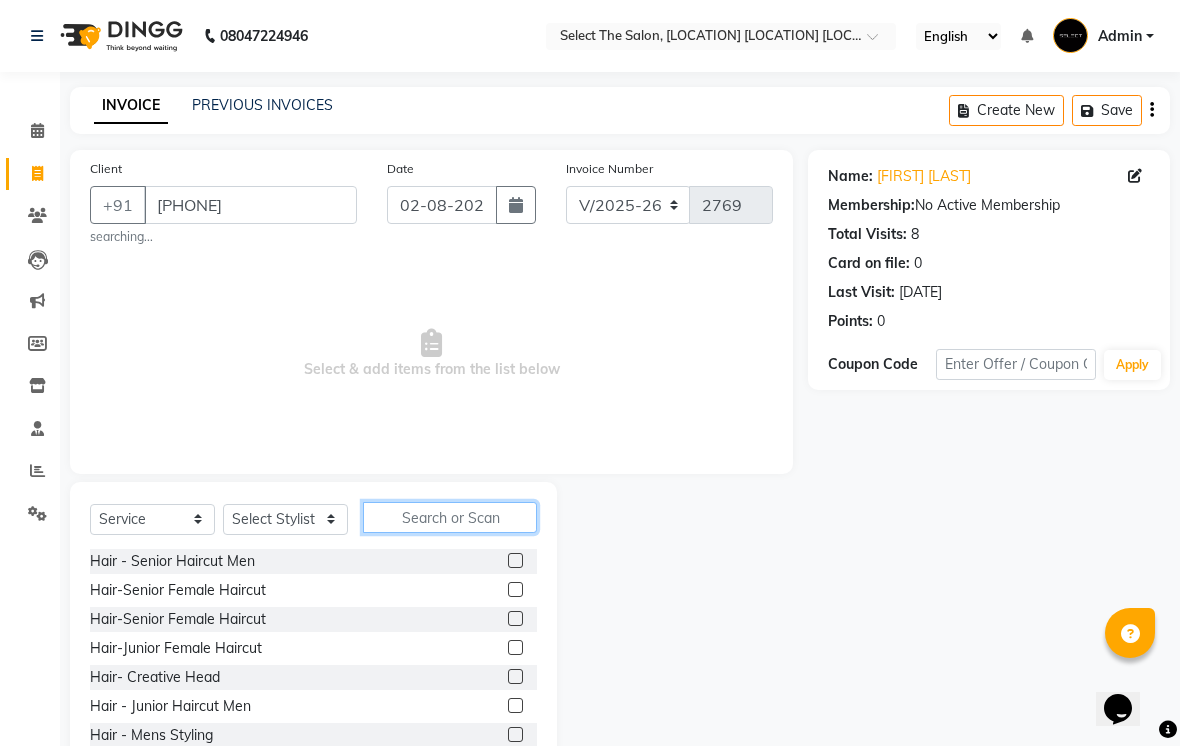 click 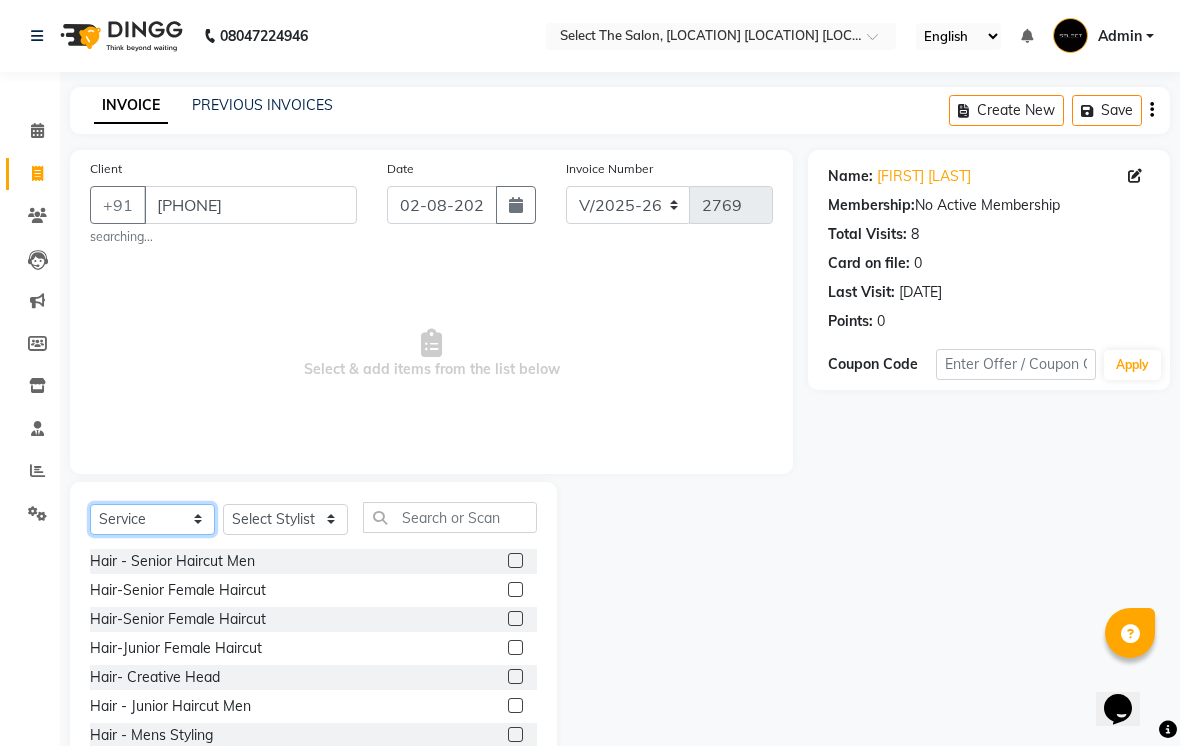 click on "Select  Service  Product  Membership  Package Voucher Prepaid Gift Card" 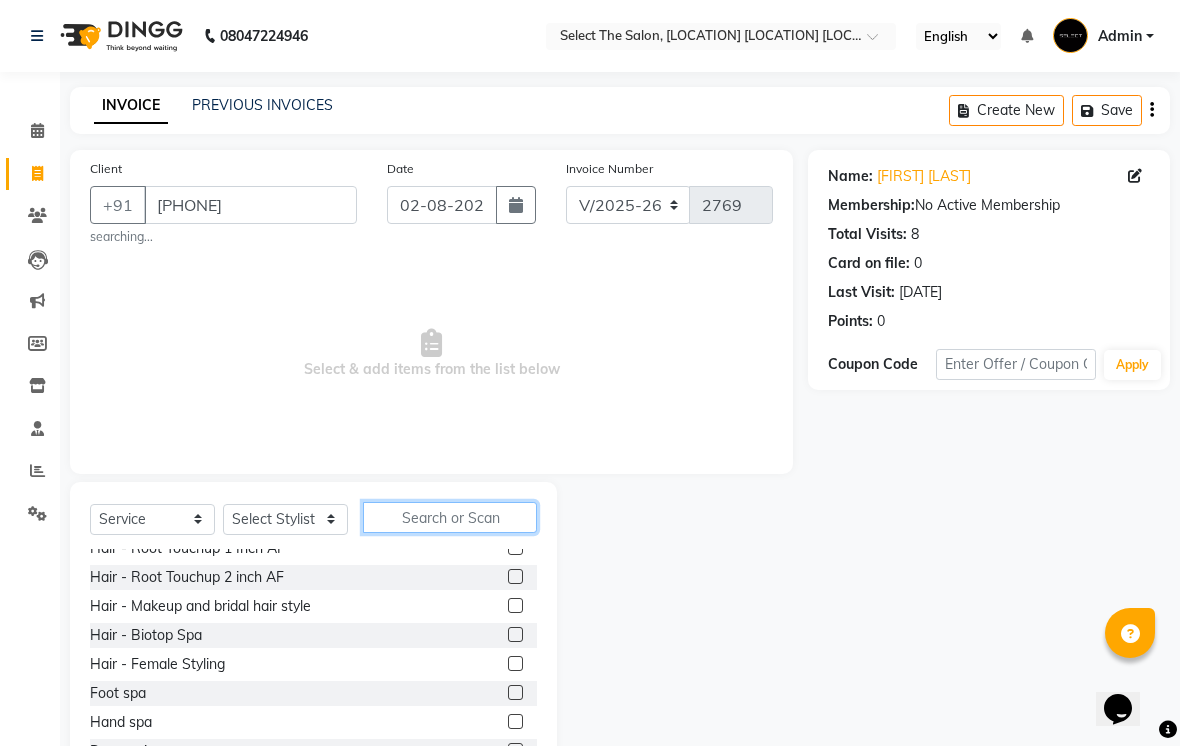 click 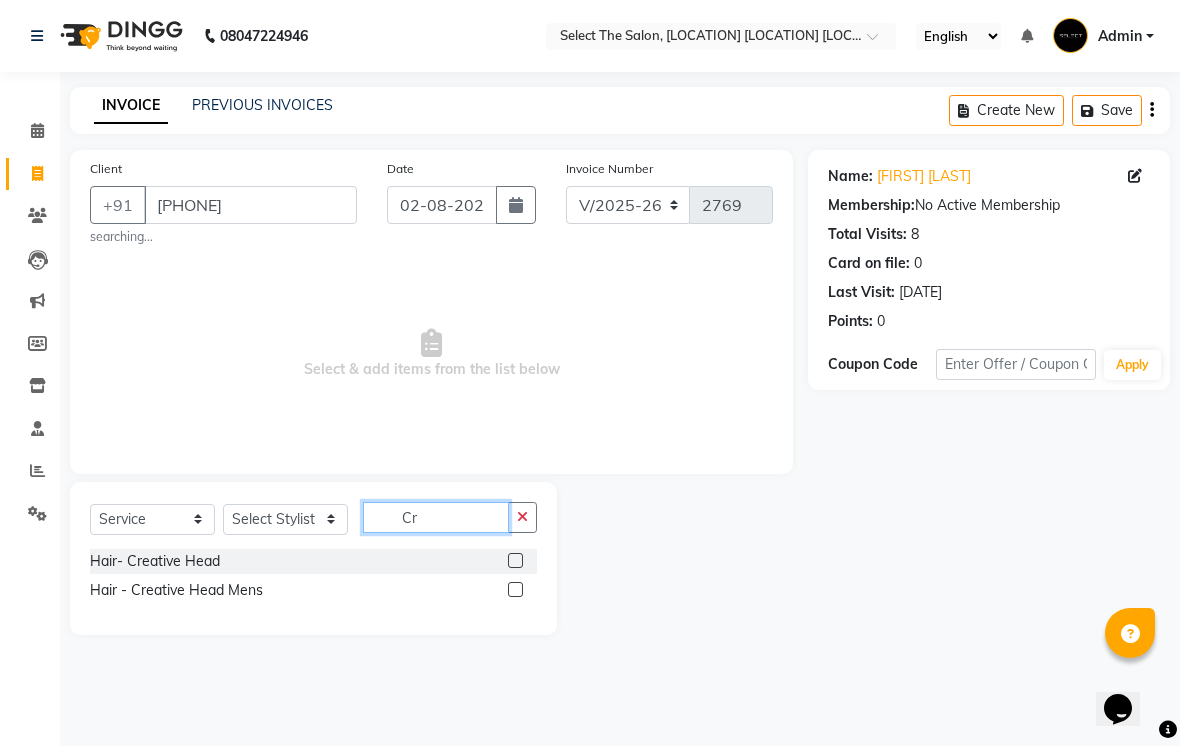 scroll, scrollTop: 0, scrollLeft: 0, axis: both 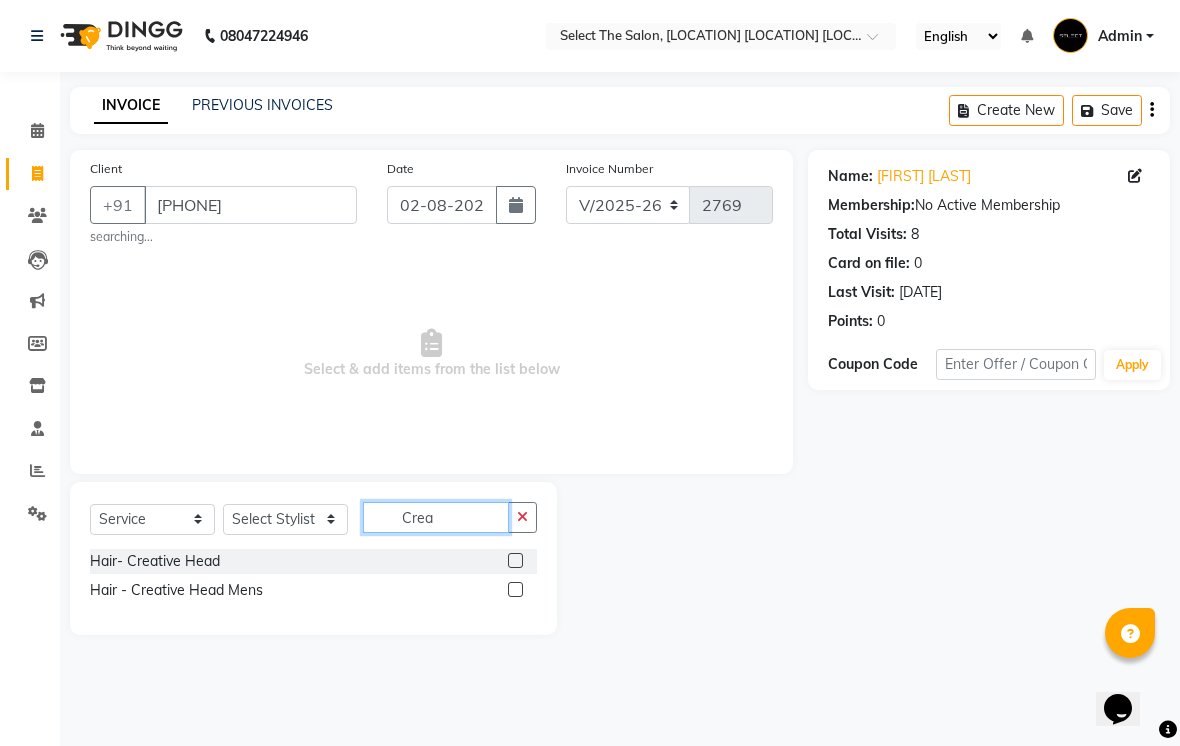 type on "Crea" 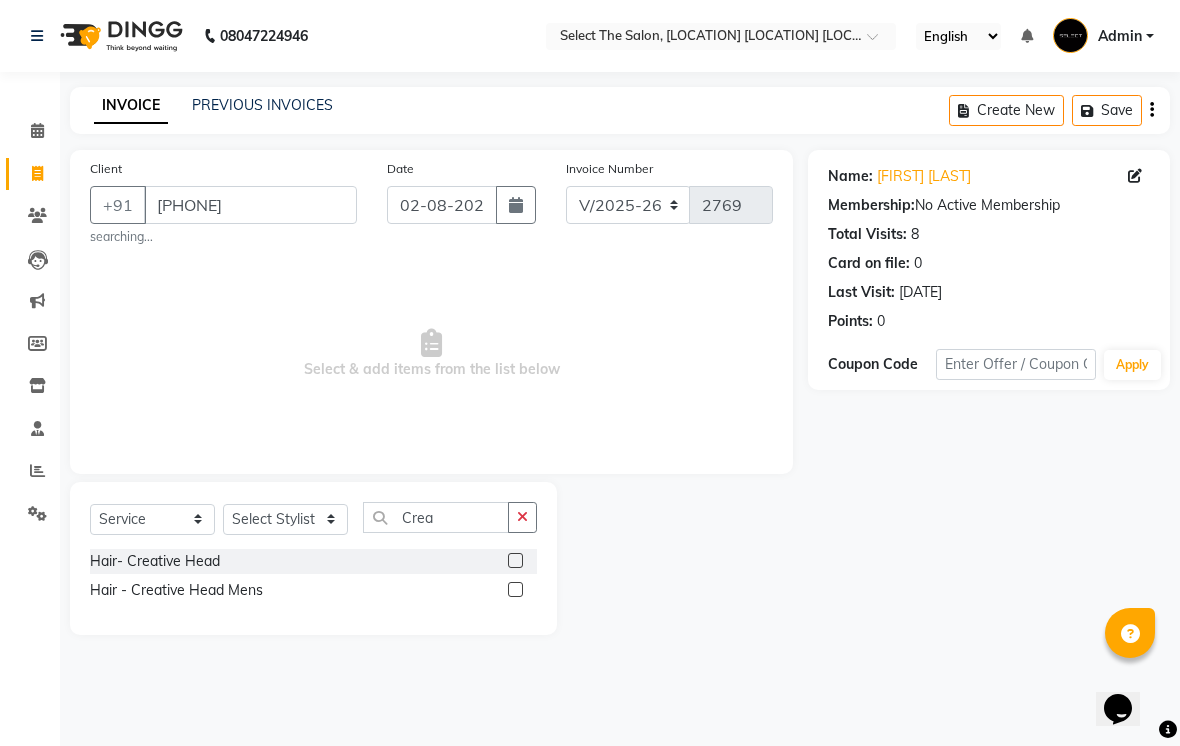 click 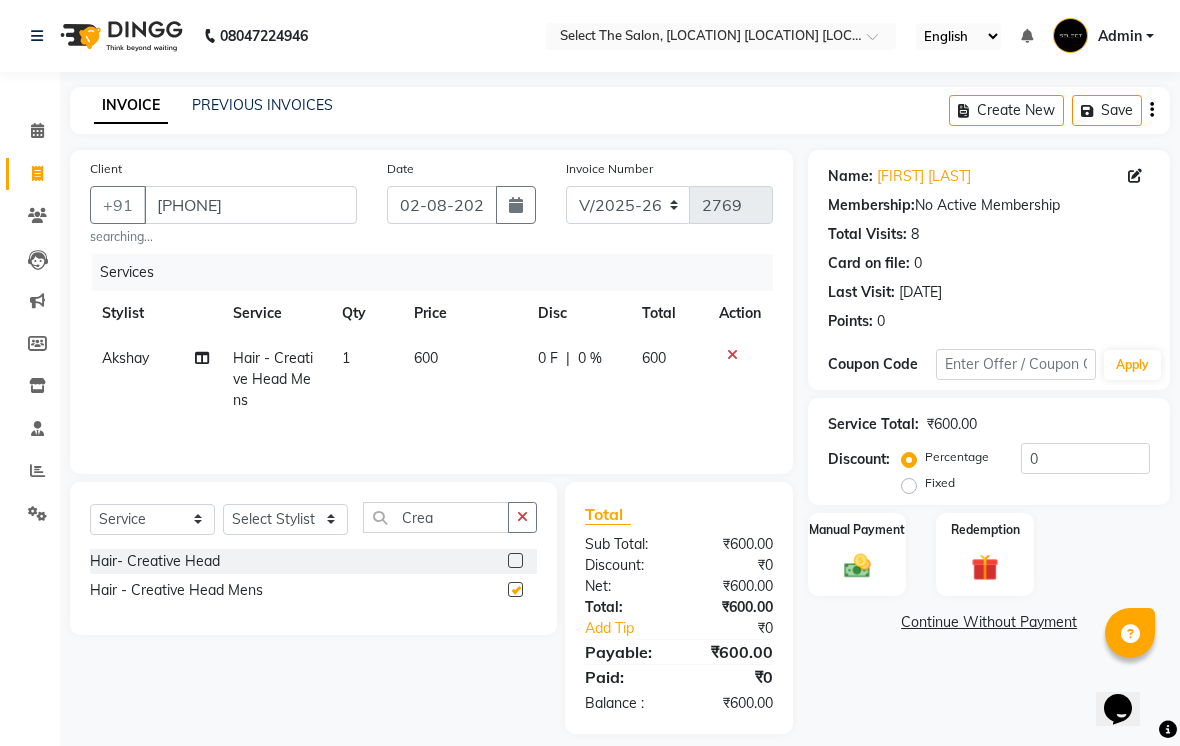 click 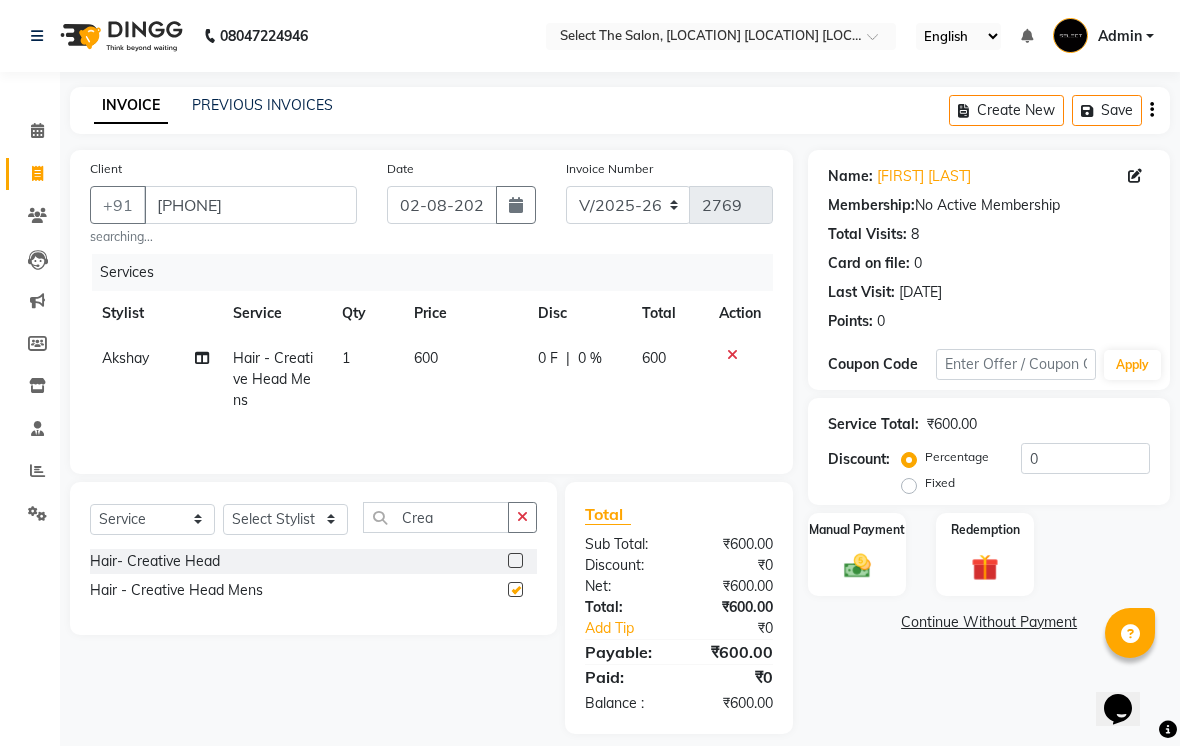 click at bounding box center [514, 590] 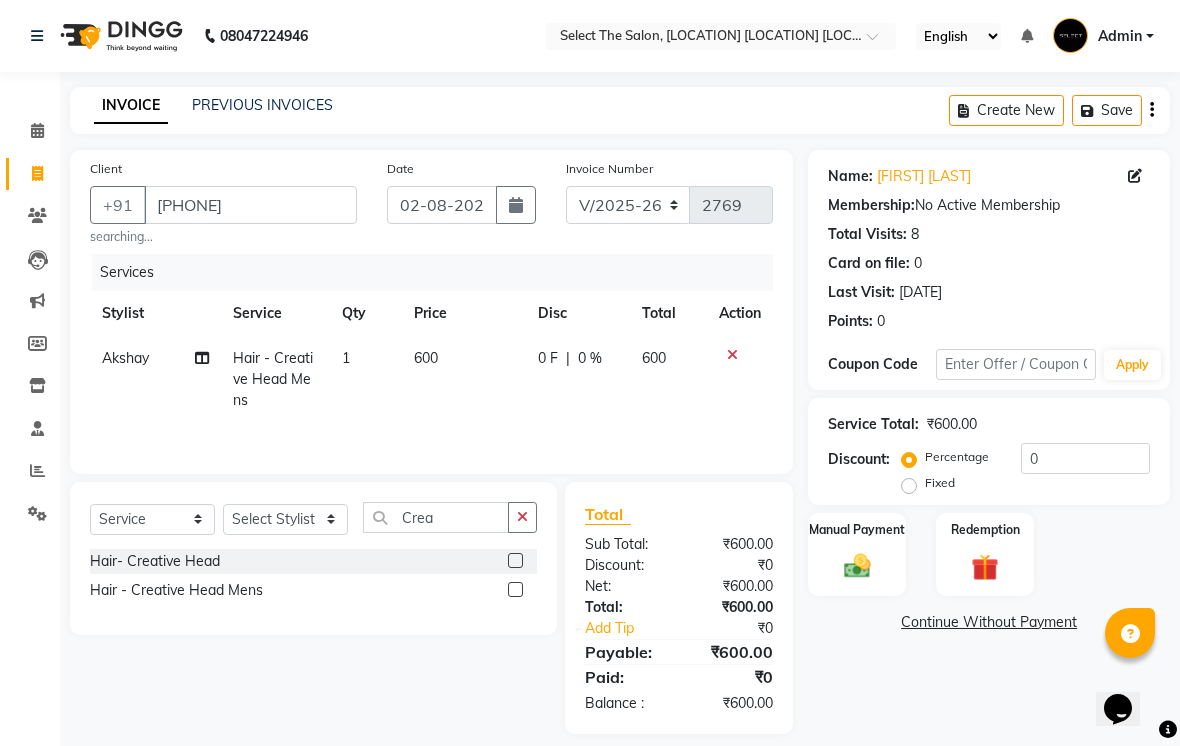 click on "600" 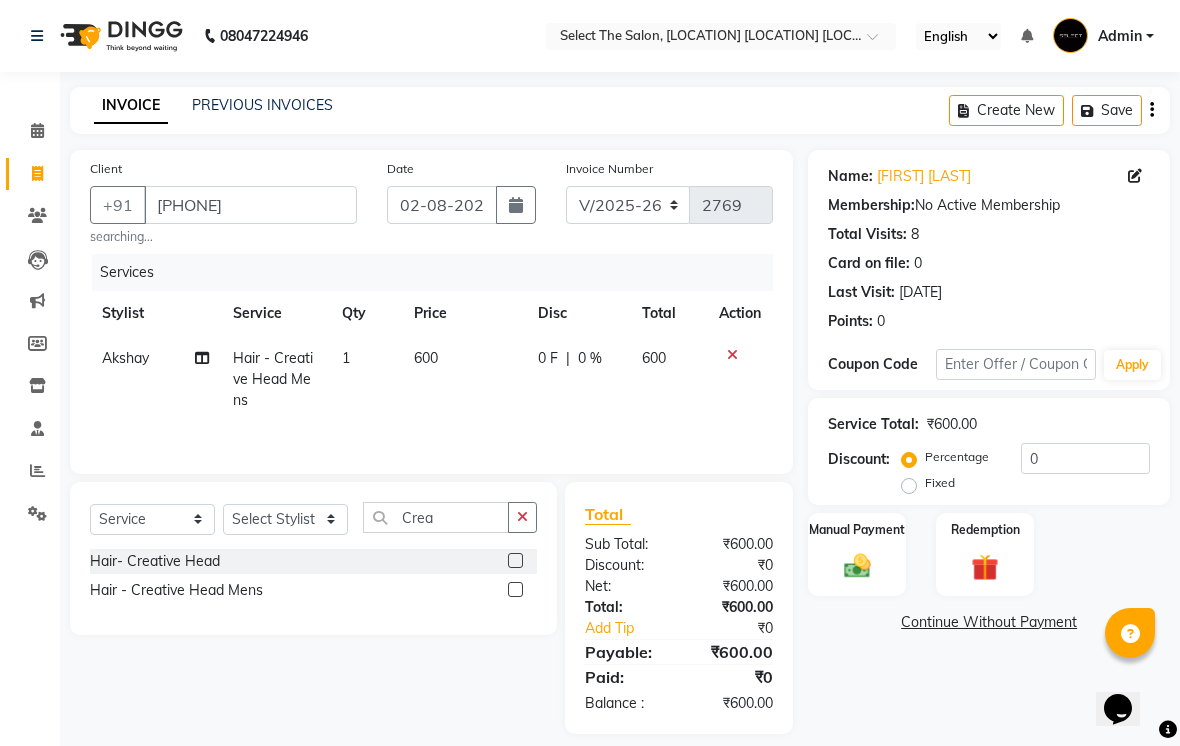 select on "[NUMBER]" 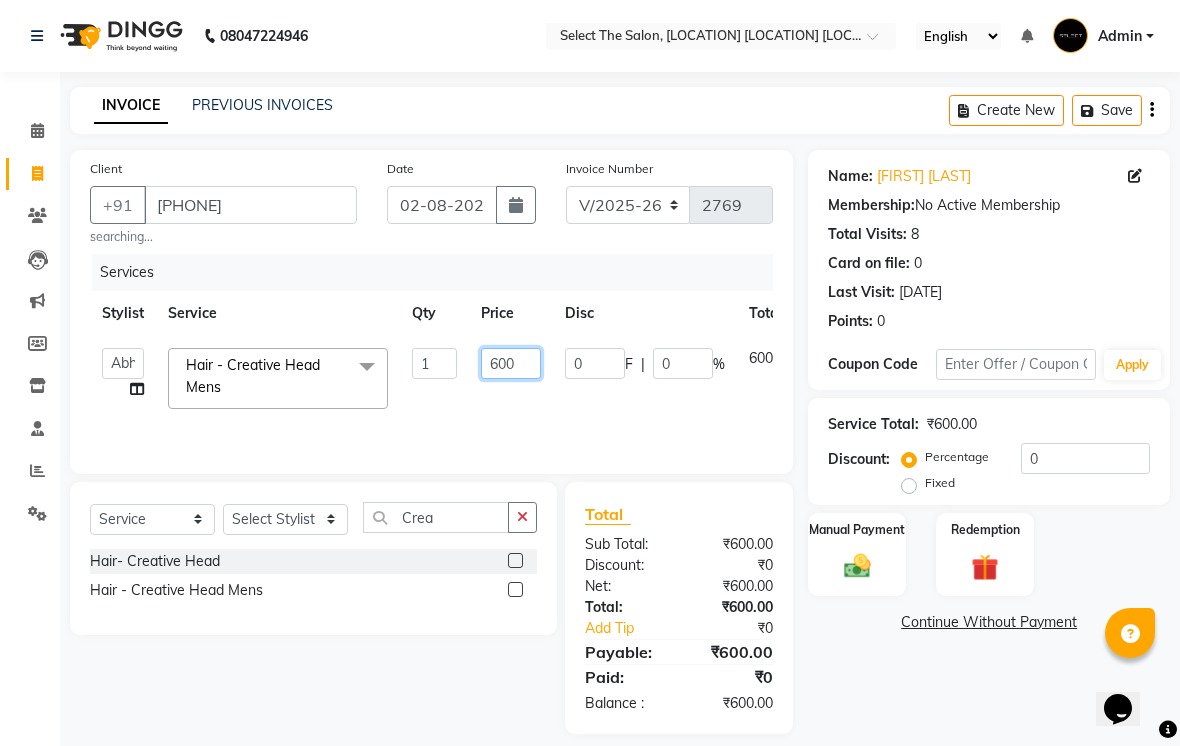 click on "600" 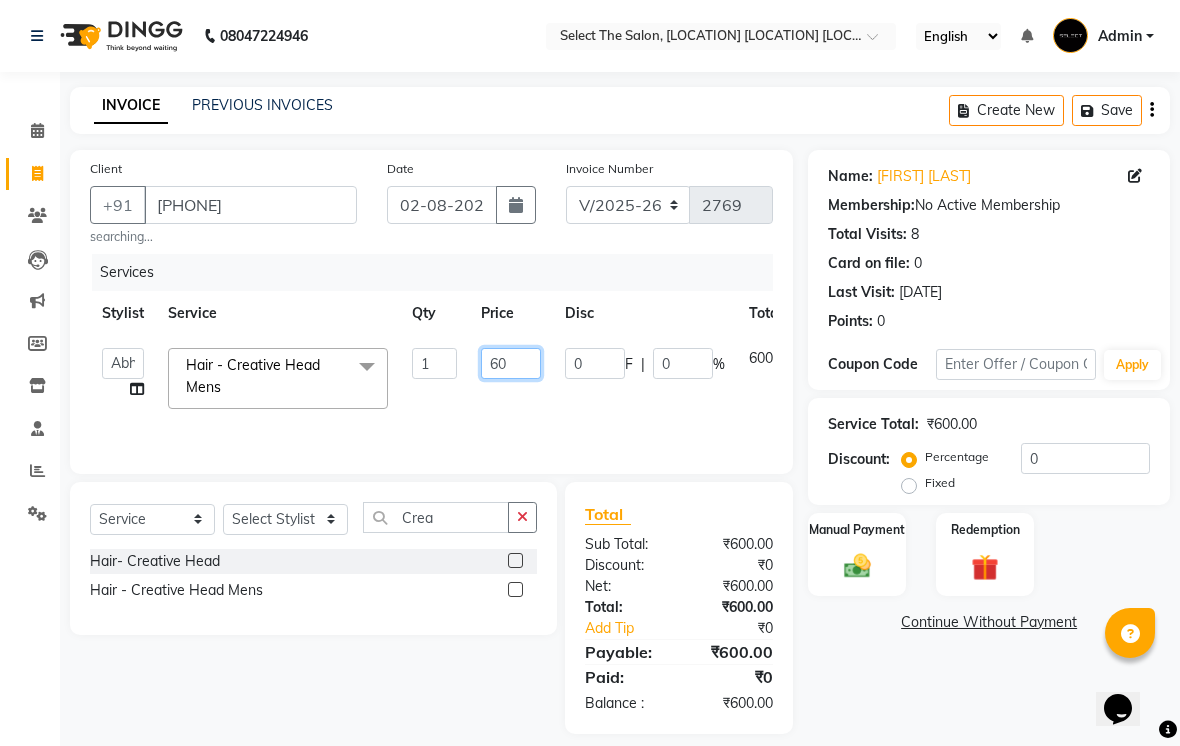 type on "6" 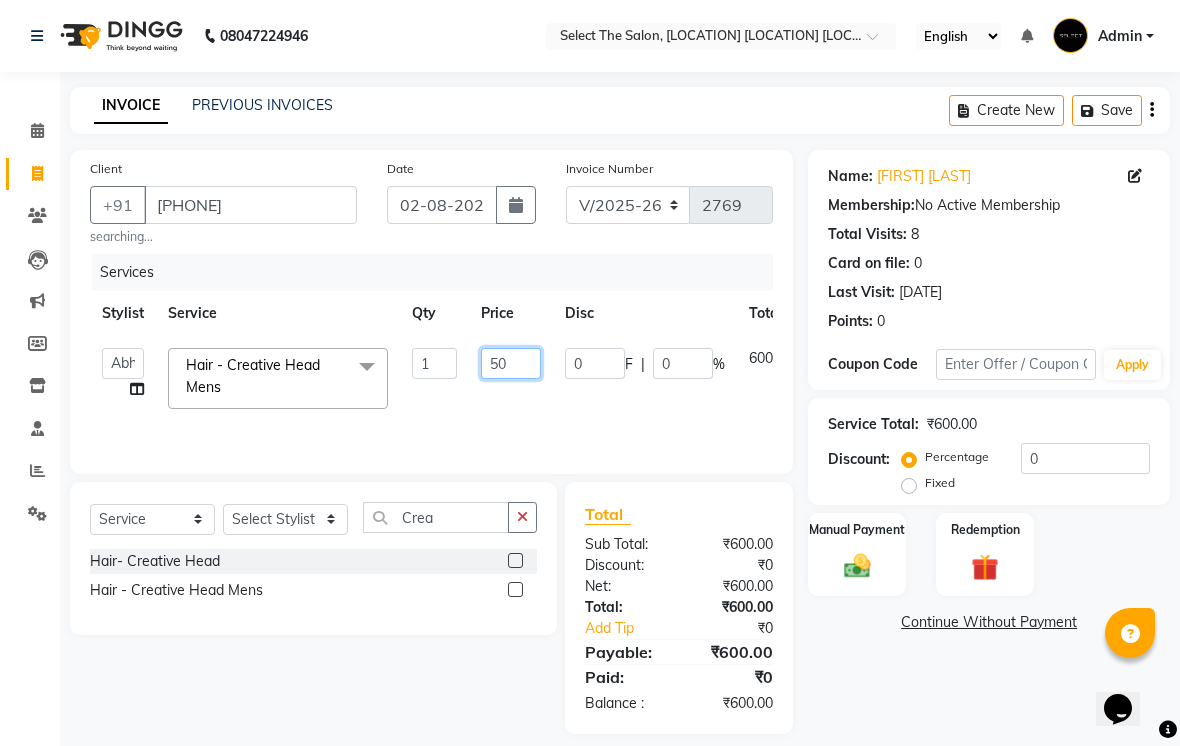 type on "500" 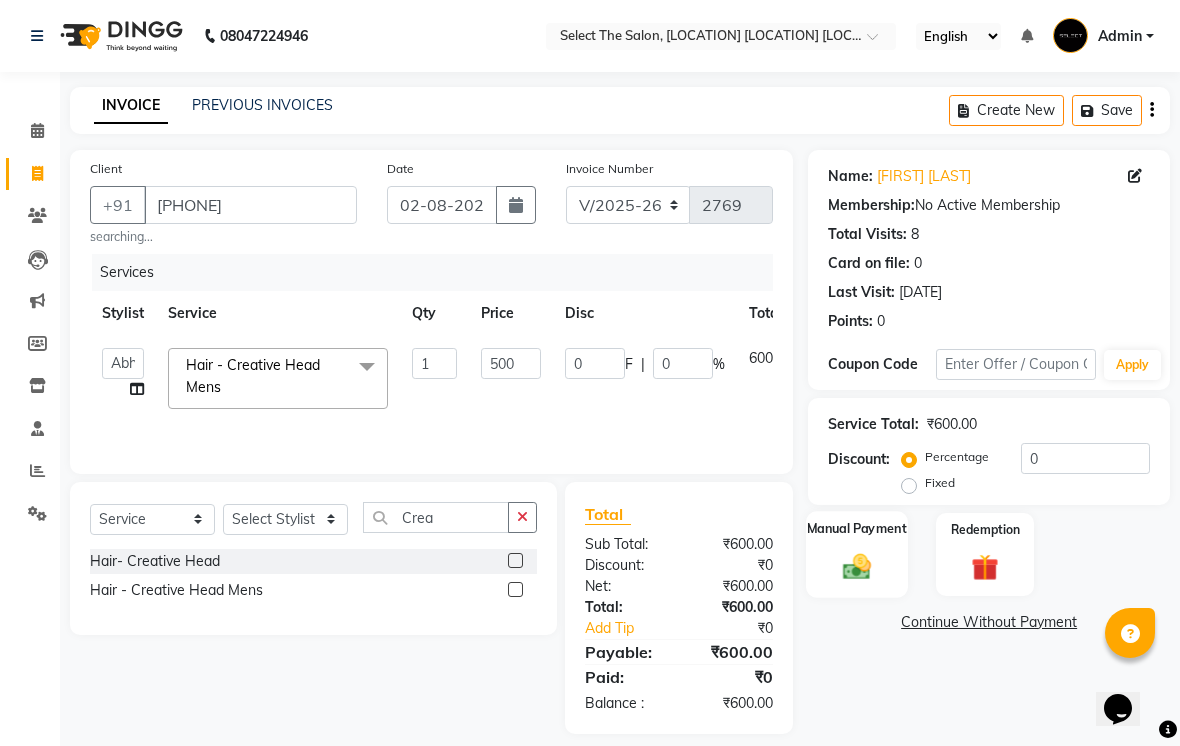 click on "Manual Payment" 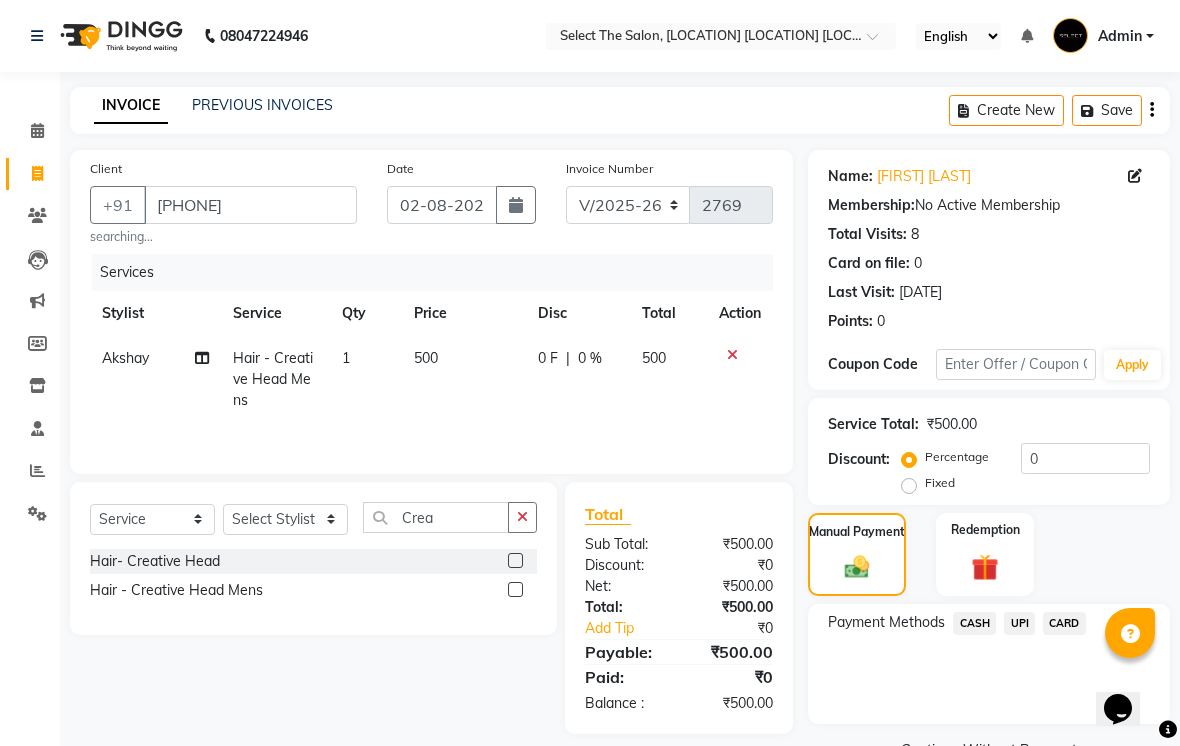 click on "UPI" 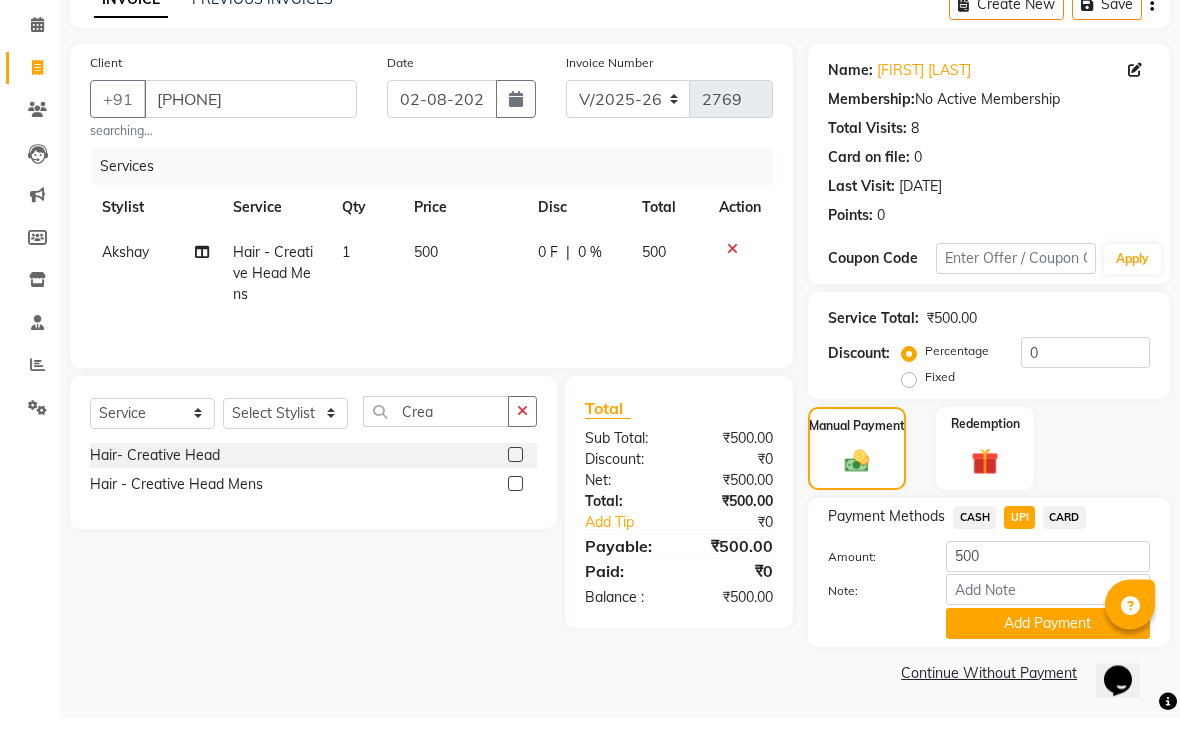 scroll, scrollTop: 77, scrollLeft: 0, axis: vertical 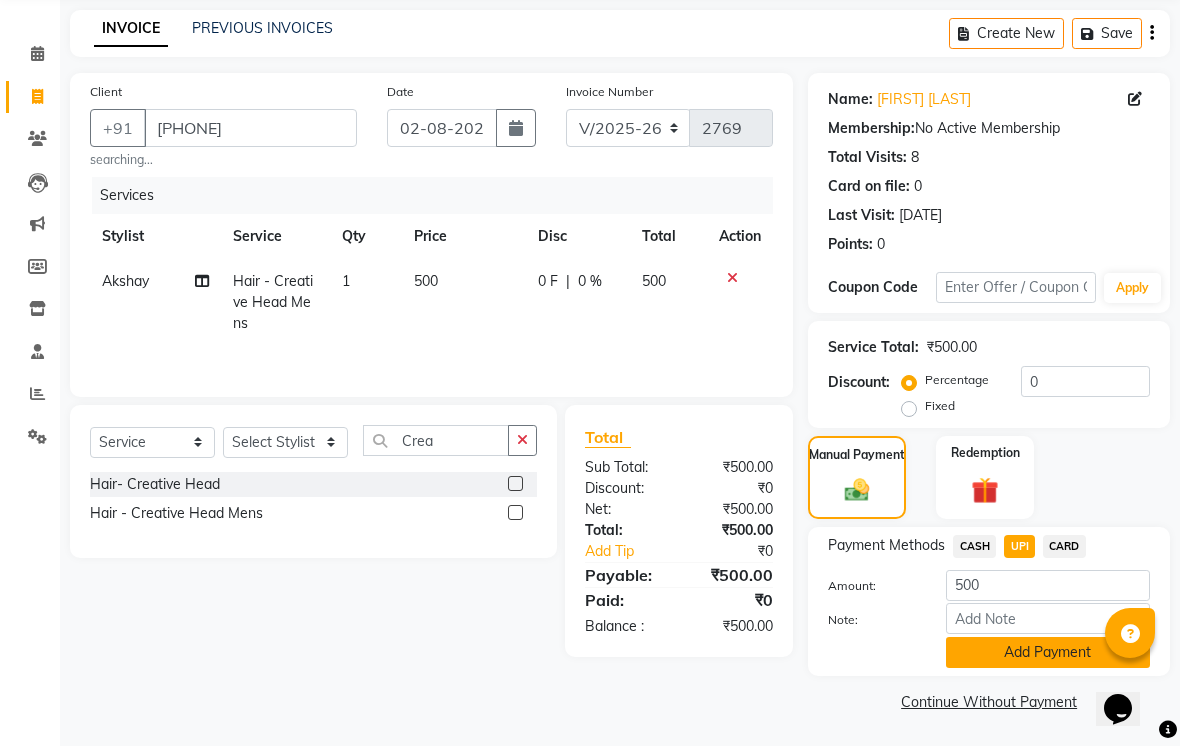 click on "Add Payment" 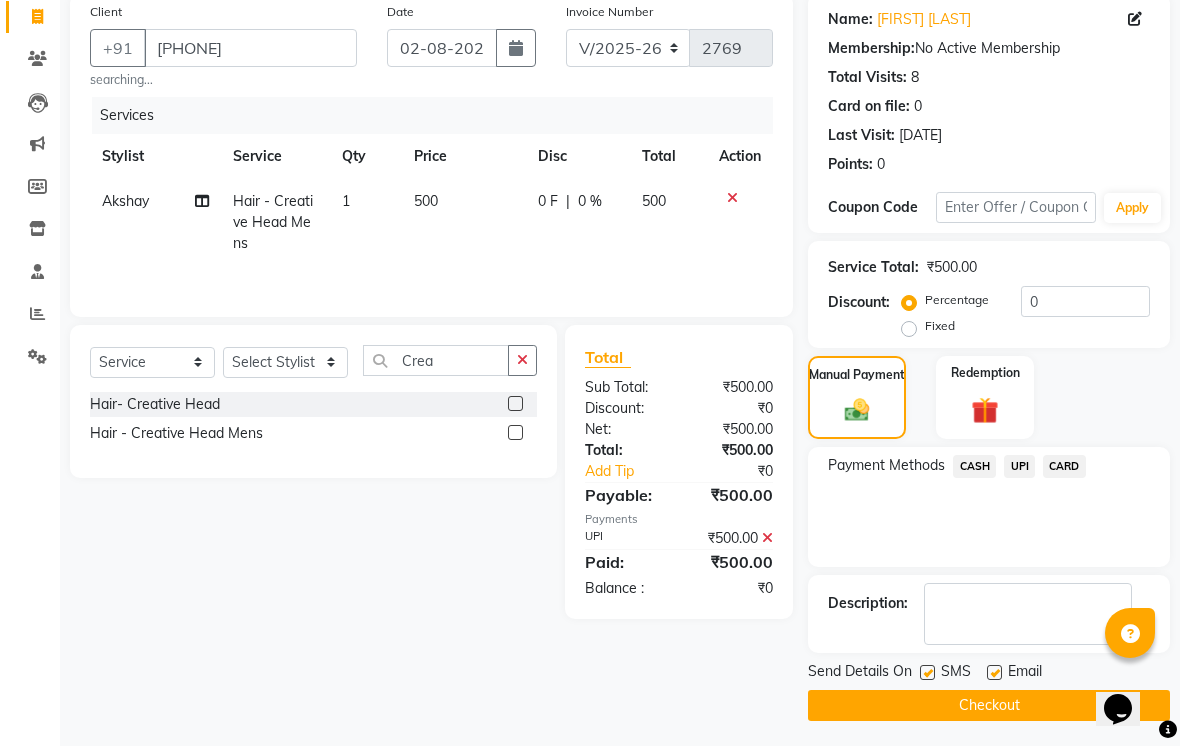 scroll, scrollTop: 161, scrollLeft: 0, axis: vertical 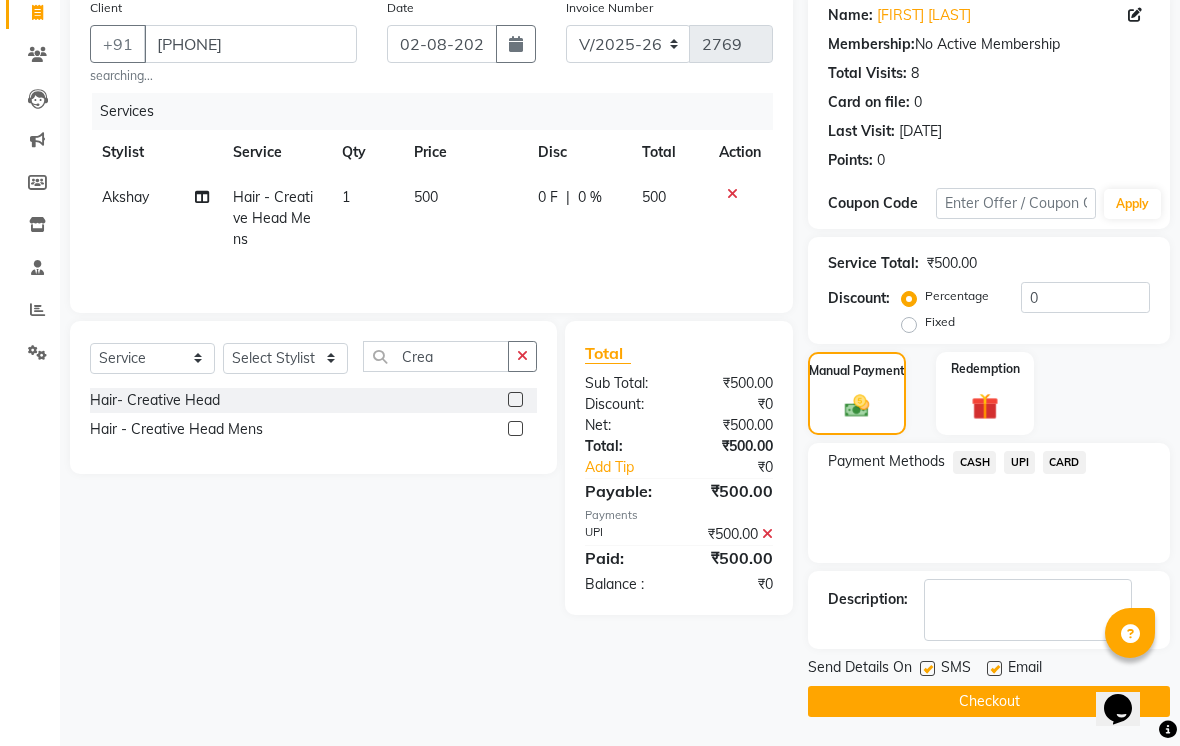 click 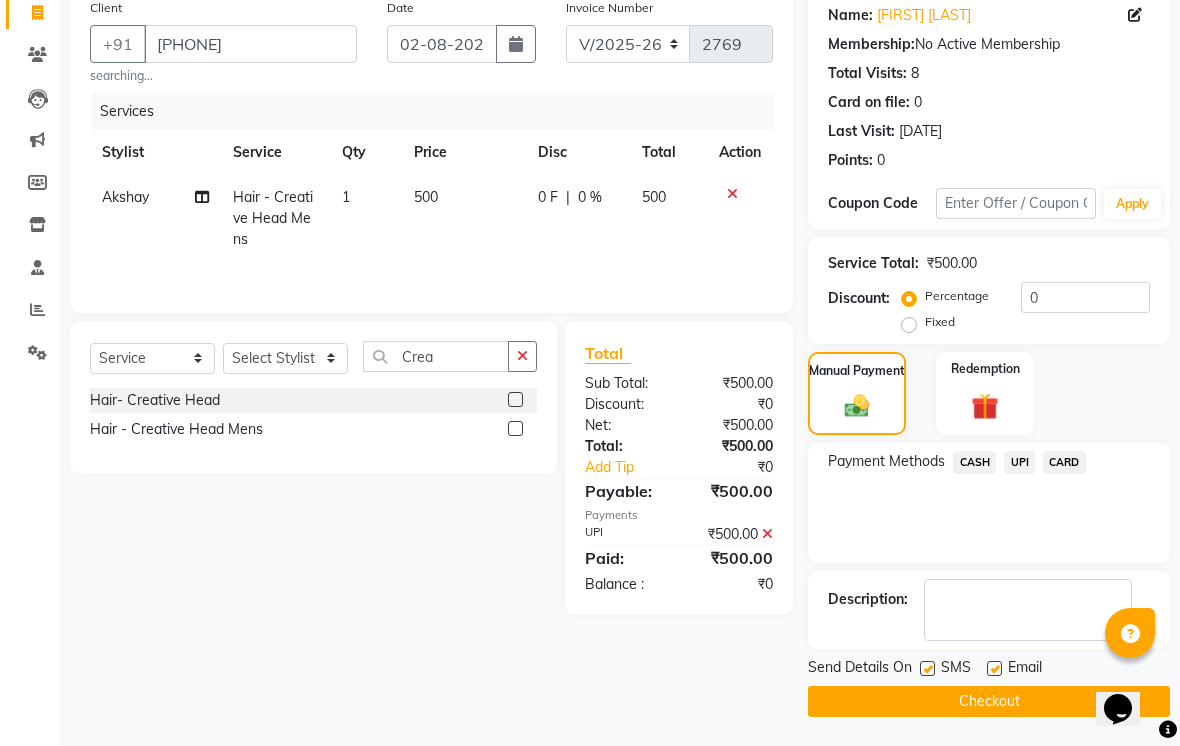 click at bounding box center (926, 669) 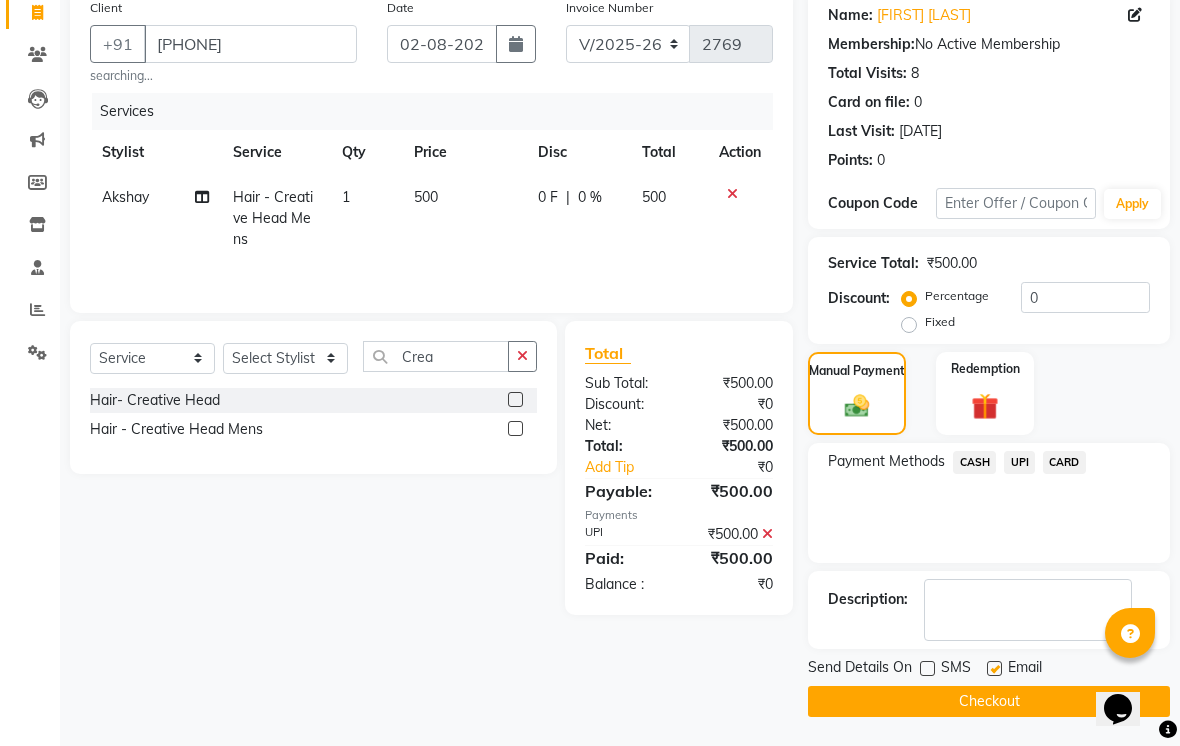 click 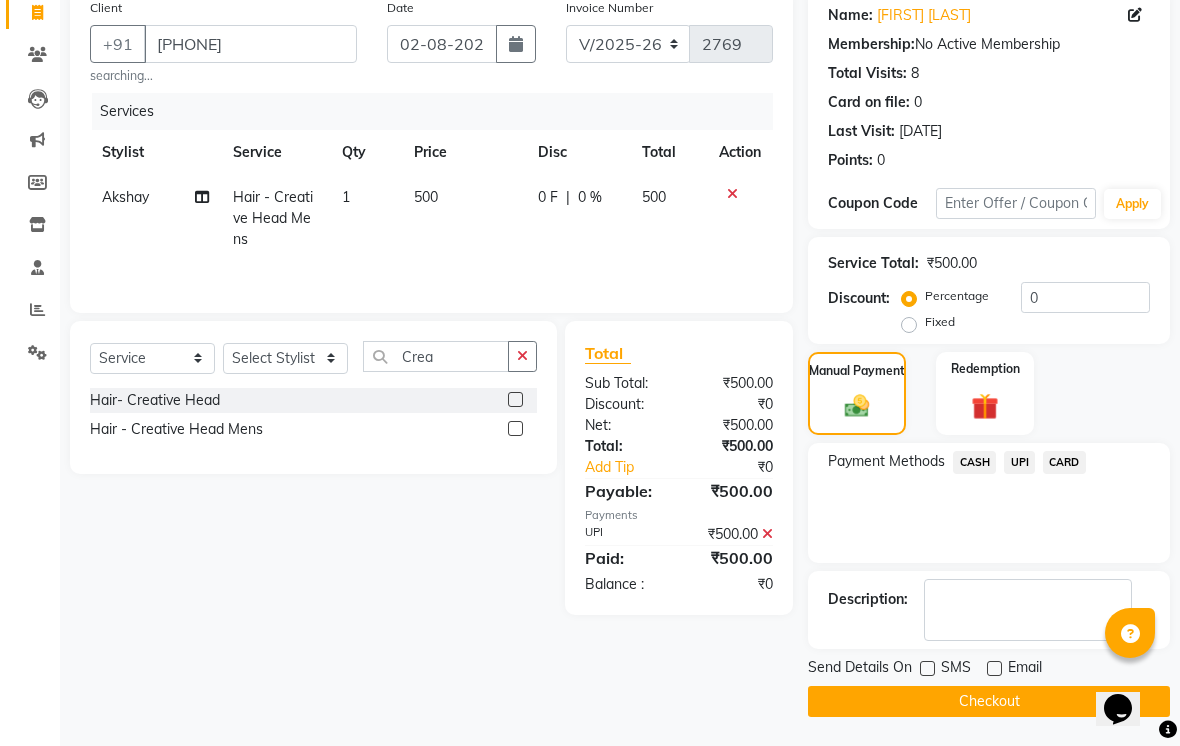 click on "Checkout" 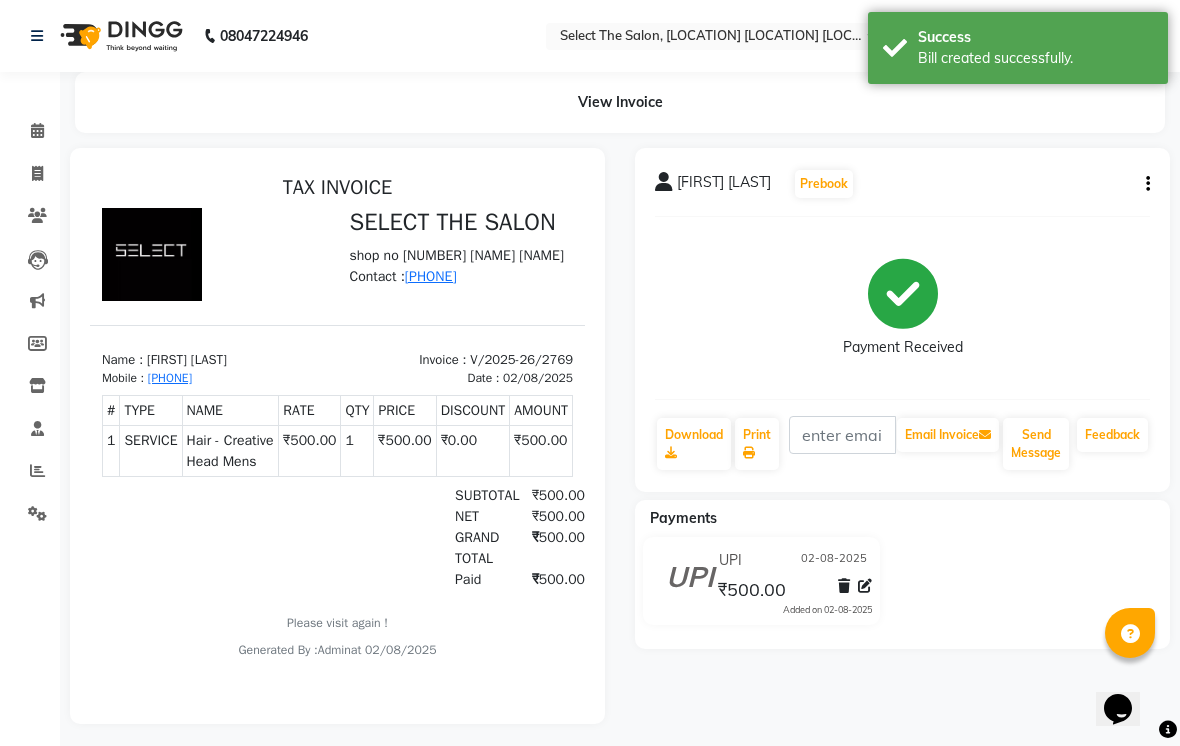 scroll, scrollTop: 0, scrollLeft: 0, axis: both 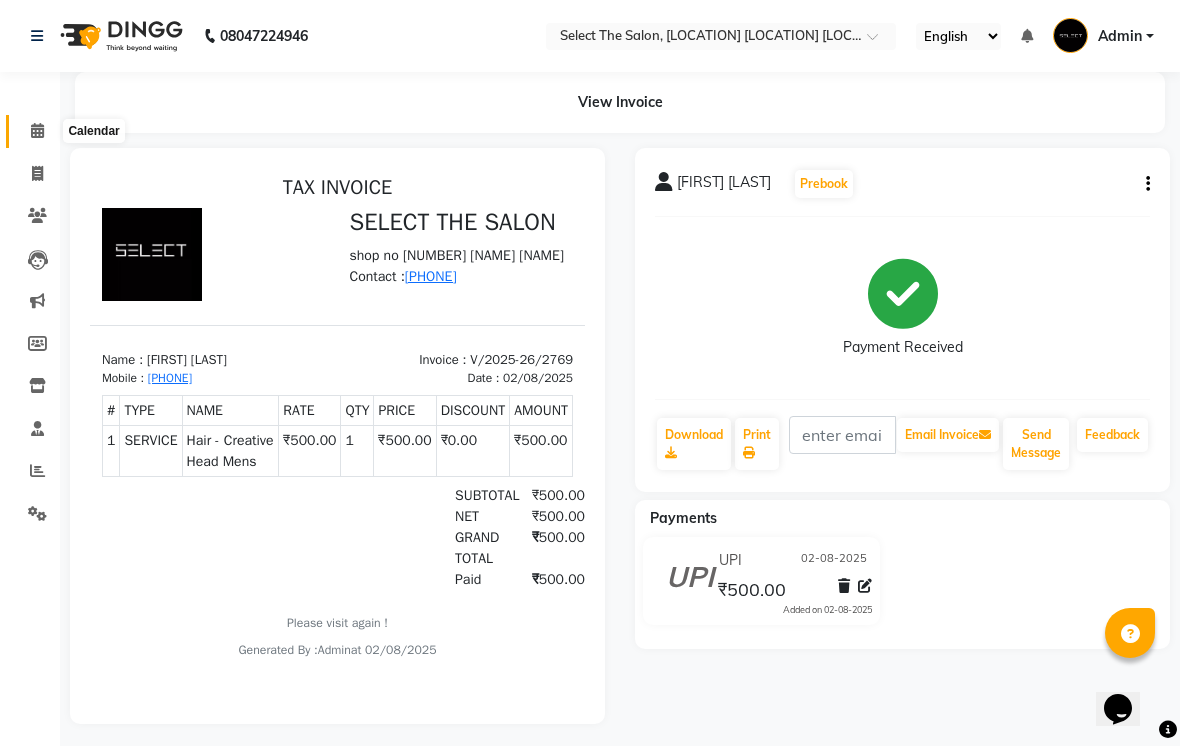 click 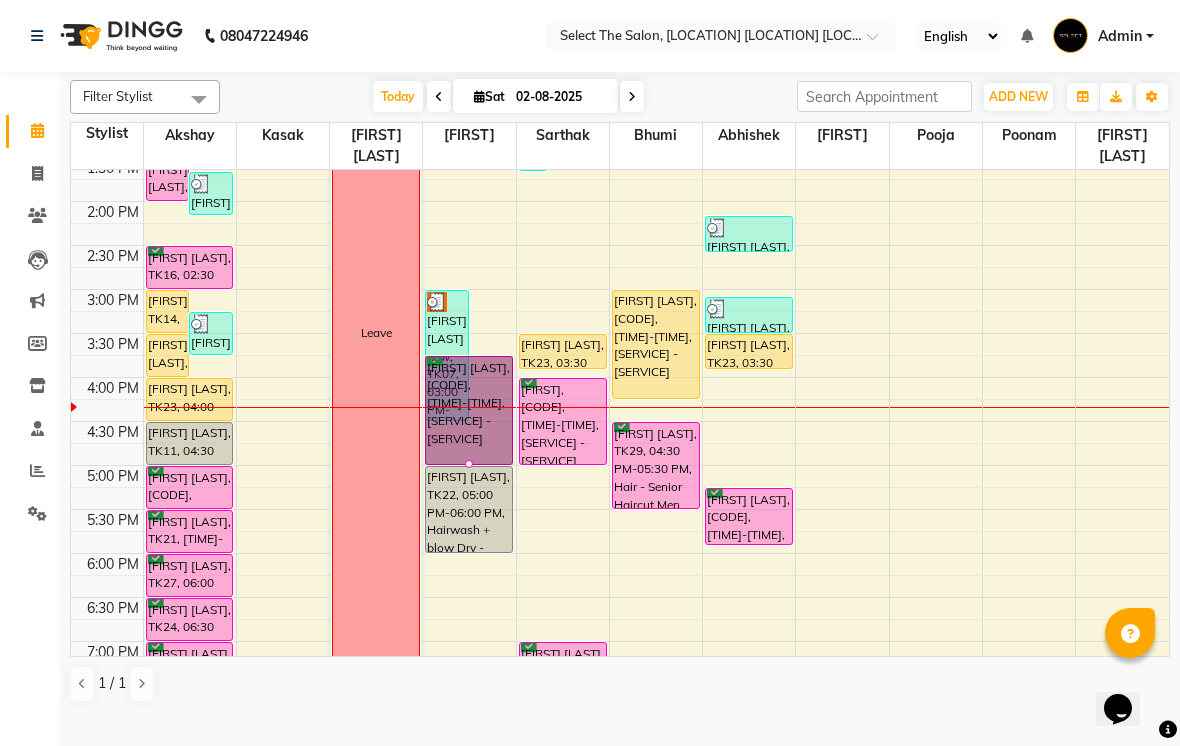 scroll, scrollTop: 501, scrollLeft: 0, axis: vertical 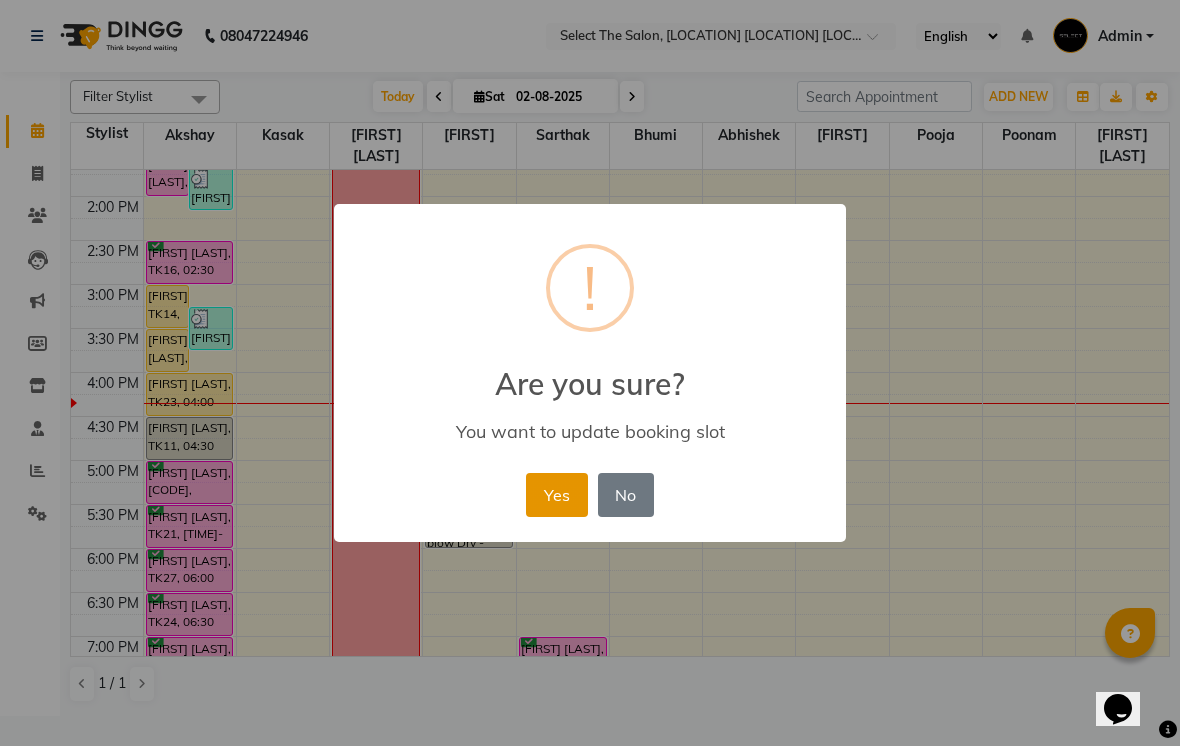 click on "Yes" at bounding box center [556, 495] 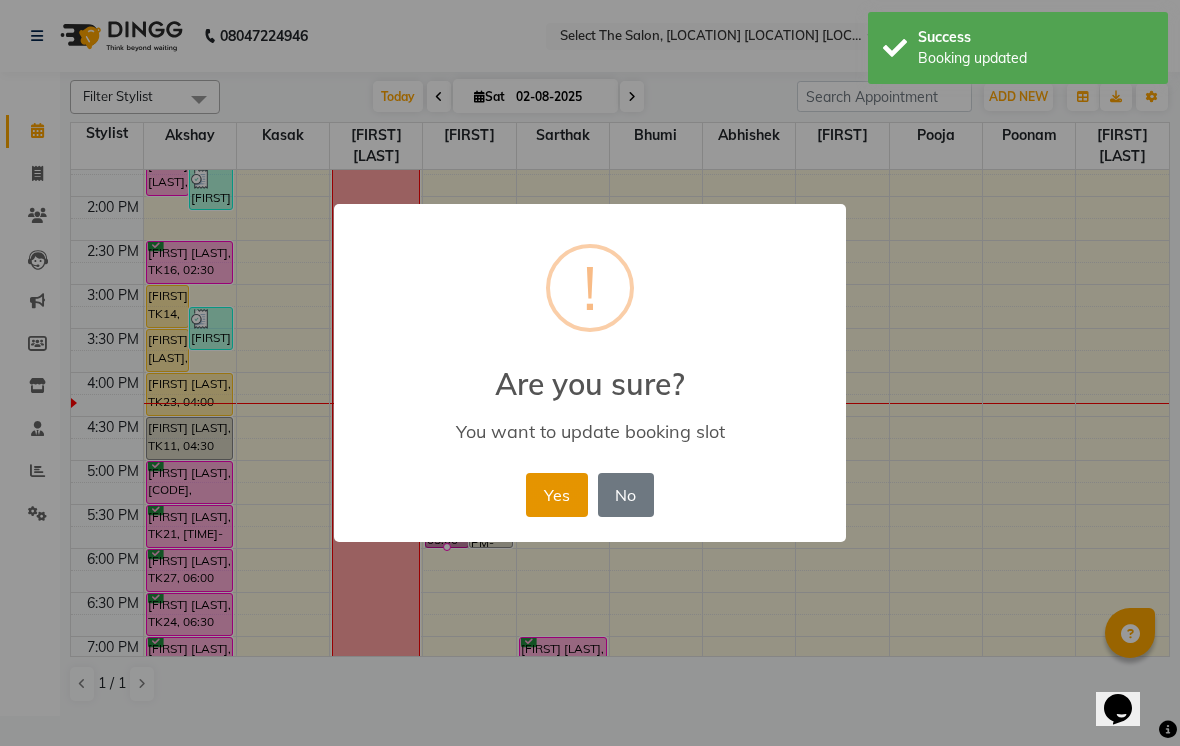 click on "Yes" at bounding box center [556, 495] 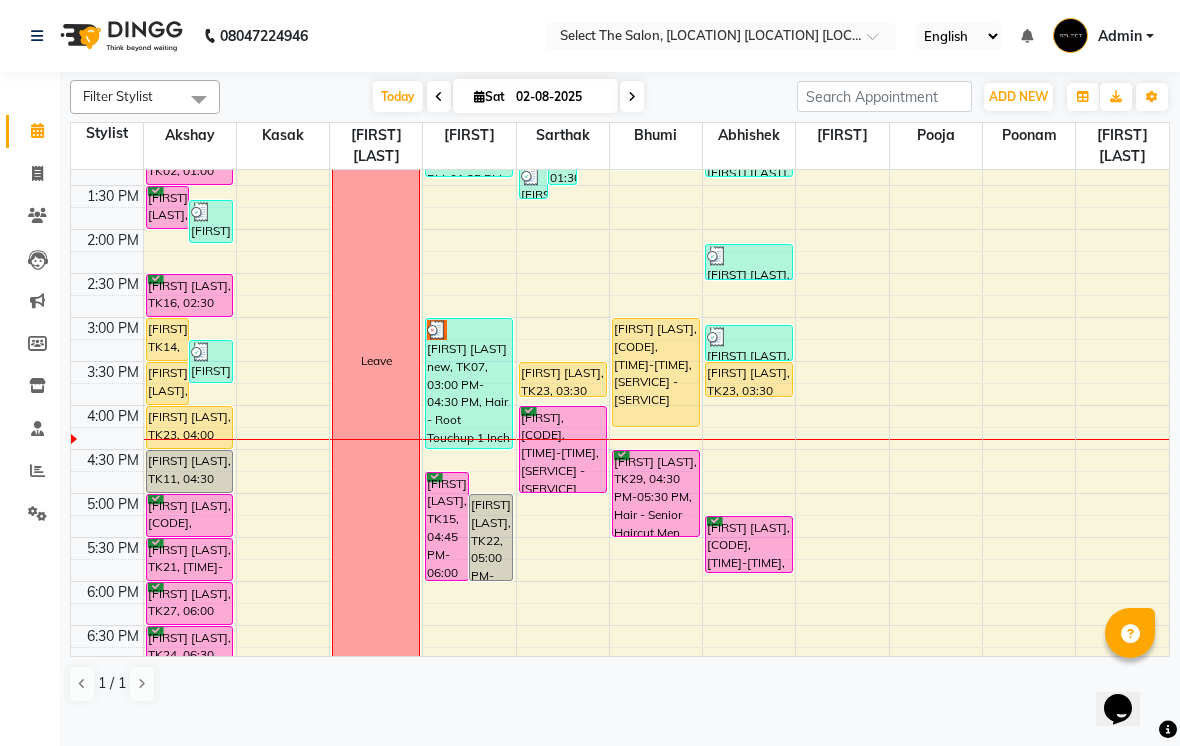 scroll, scrollTop: 469, scrollLeft: 0, axis: vertical 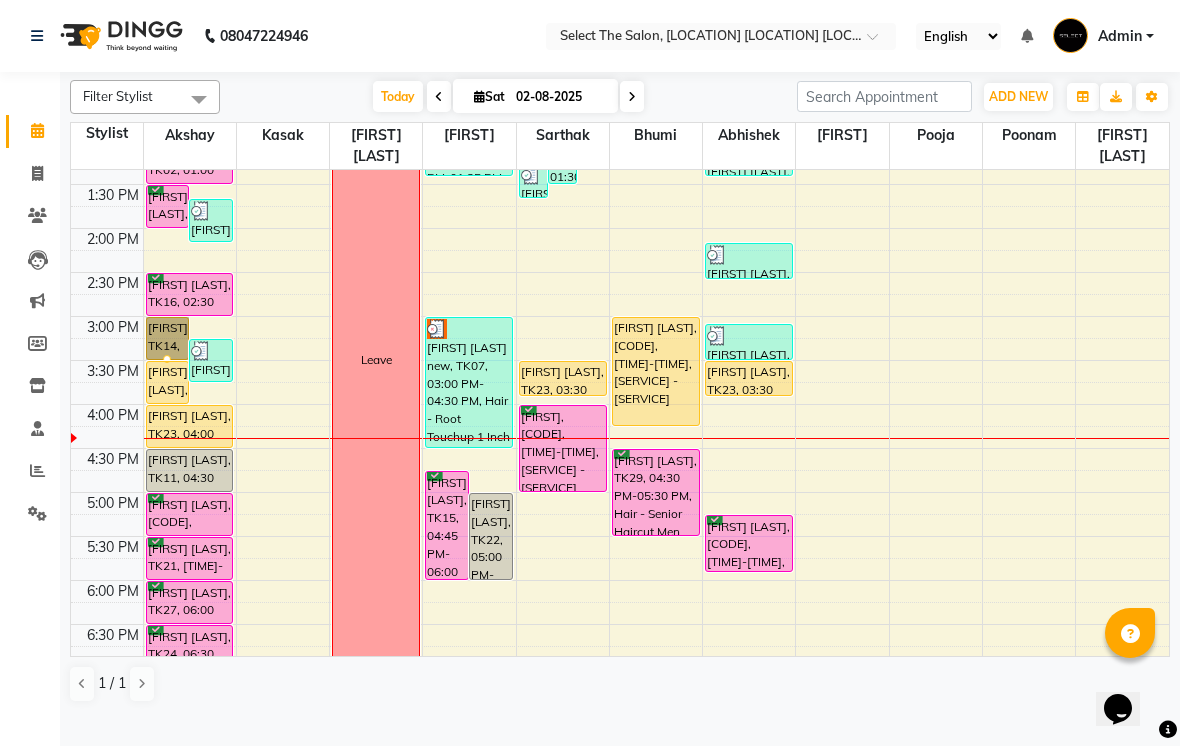 click at bounding box center [167, 359] 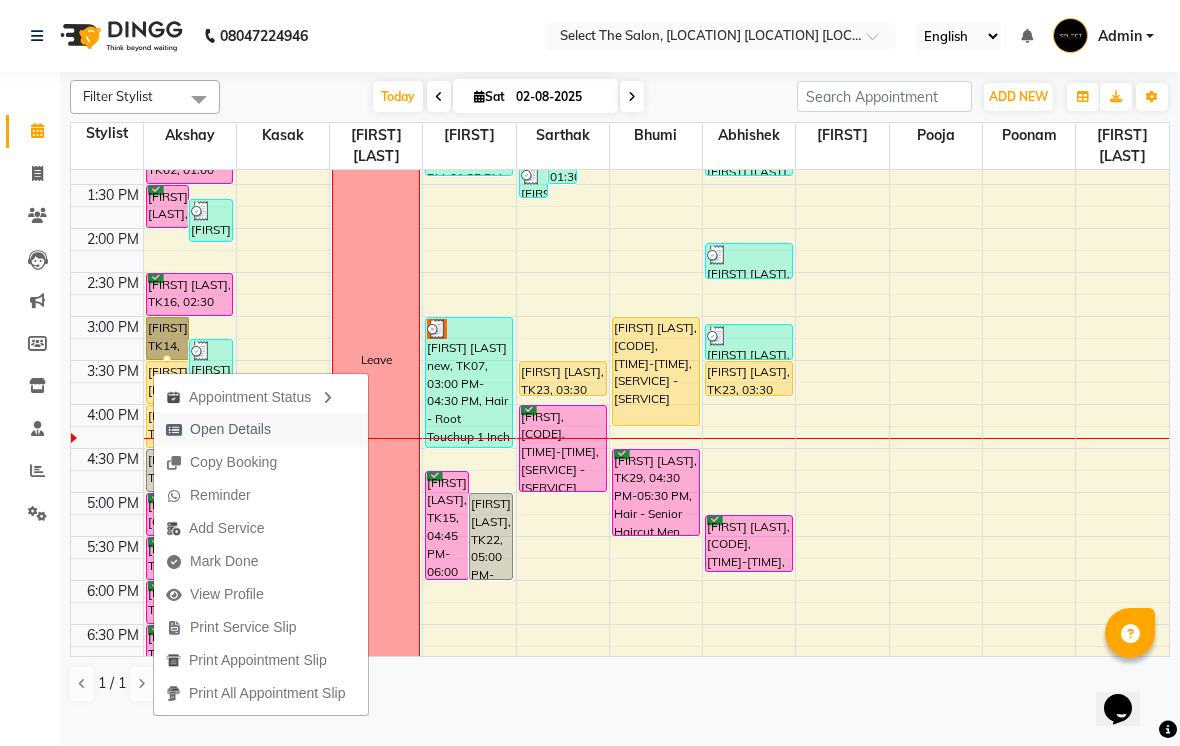 click on "Open Details" at bounding box center [230, 429] 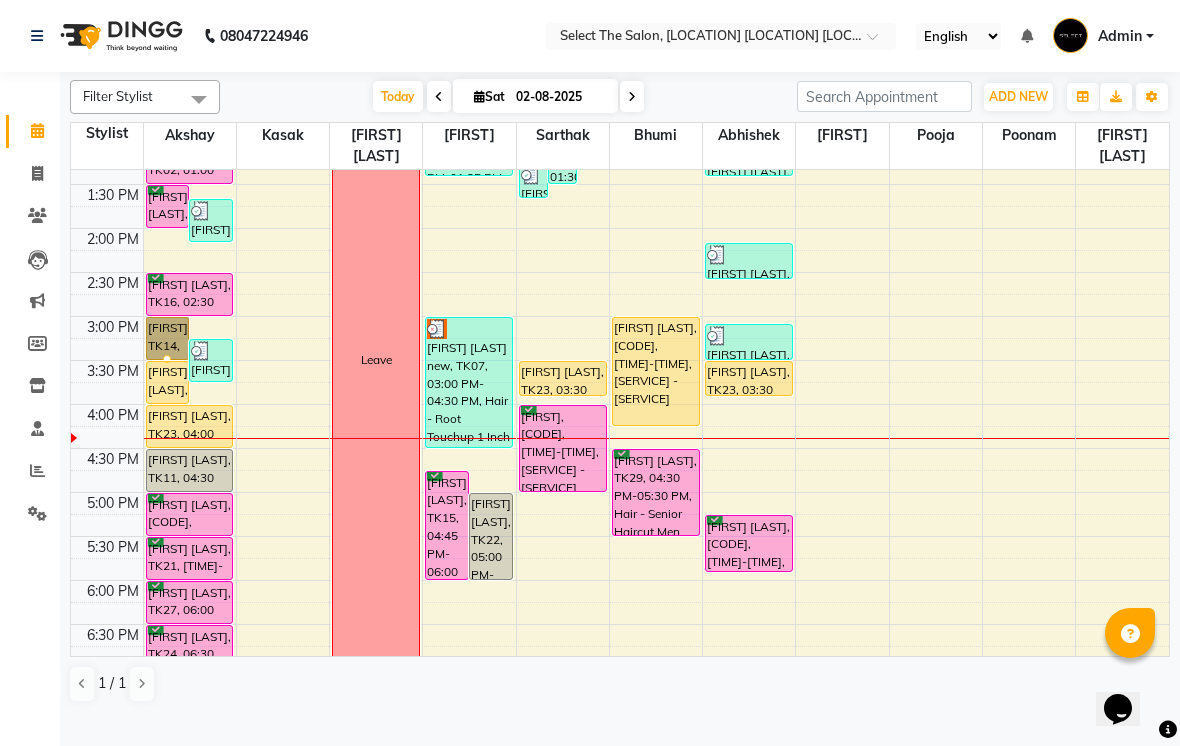 click at bounding box center (167, 359) 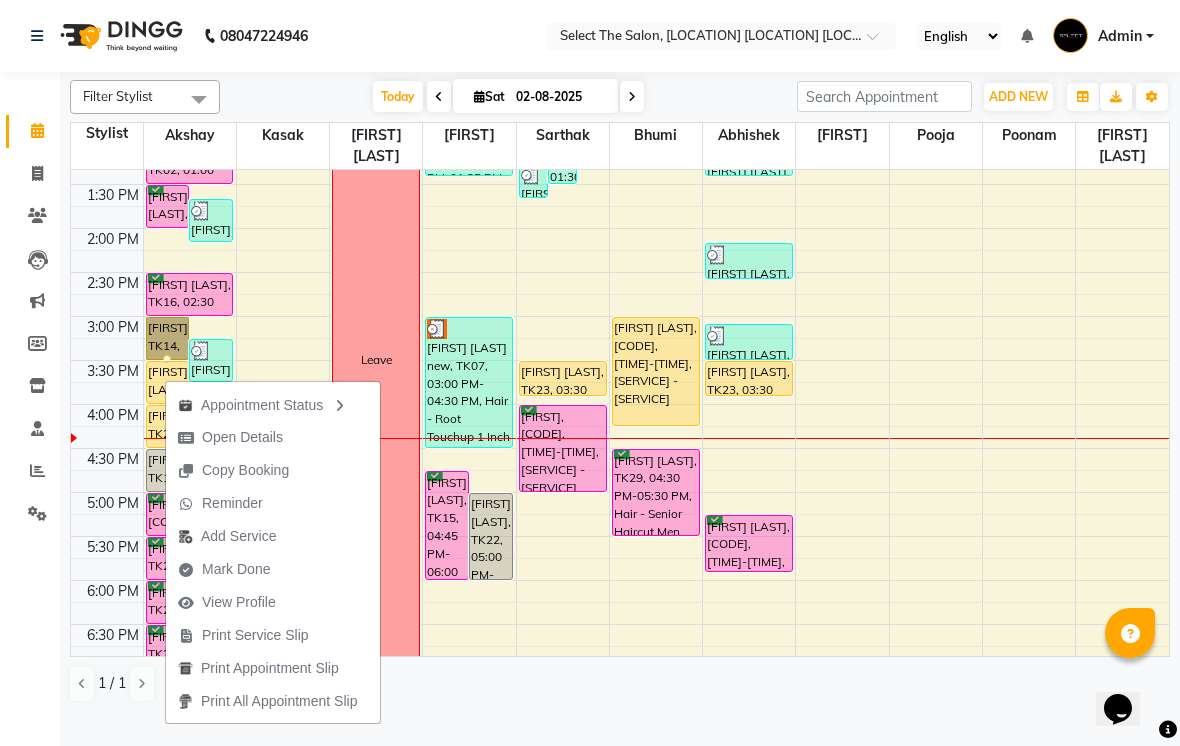 click on "3:30 PM" at bounding box center [113, 371] 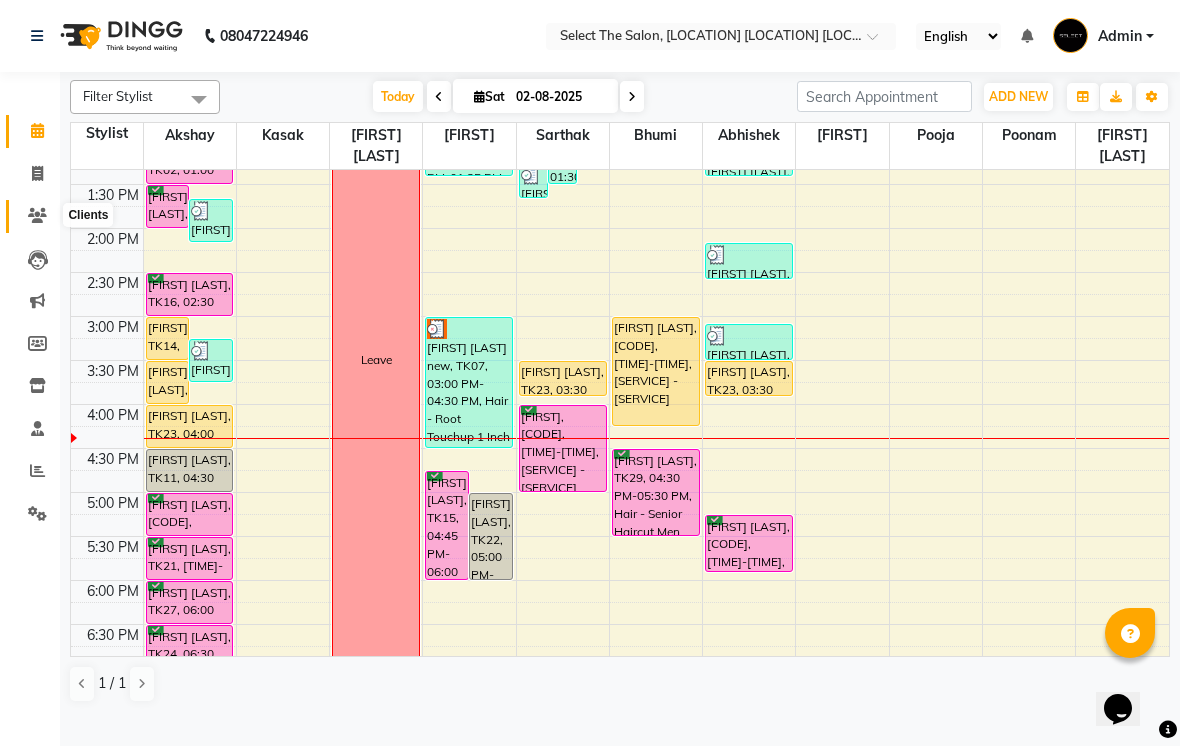 click 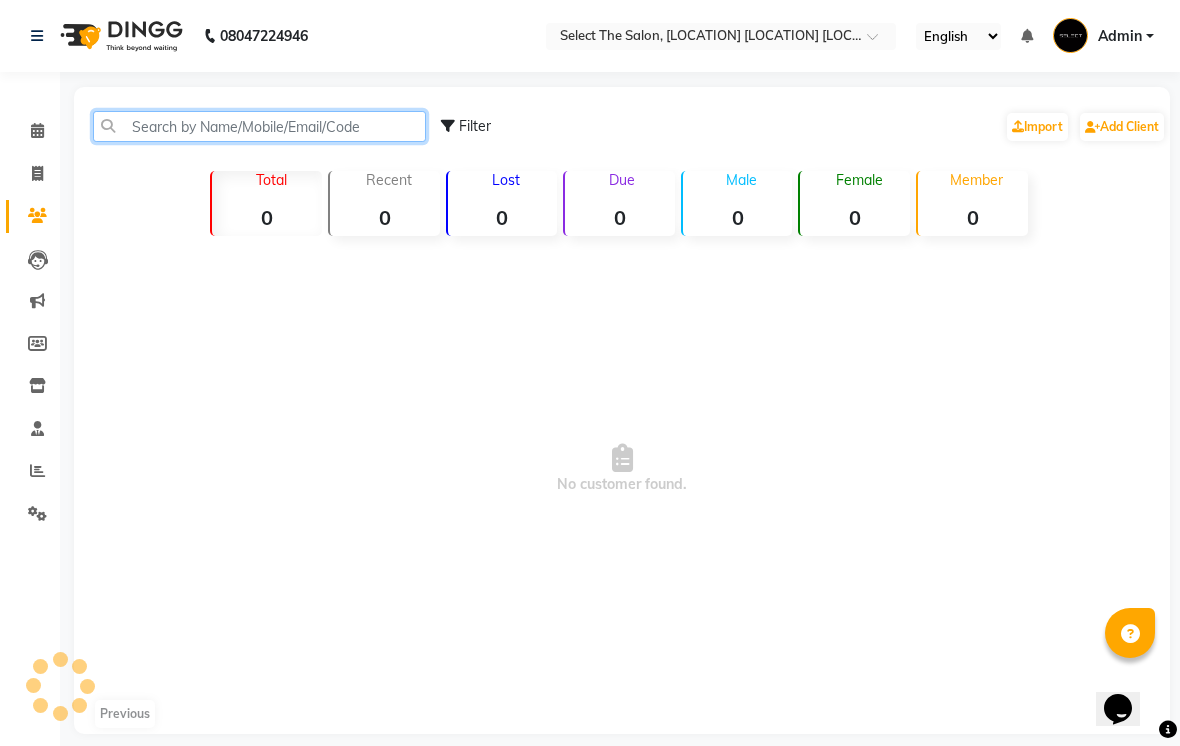 click 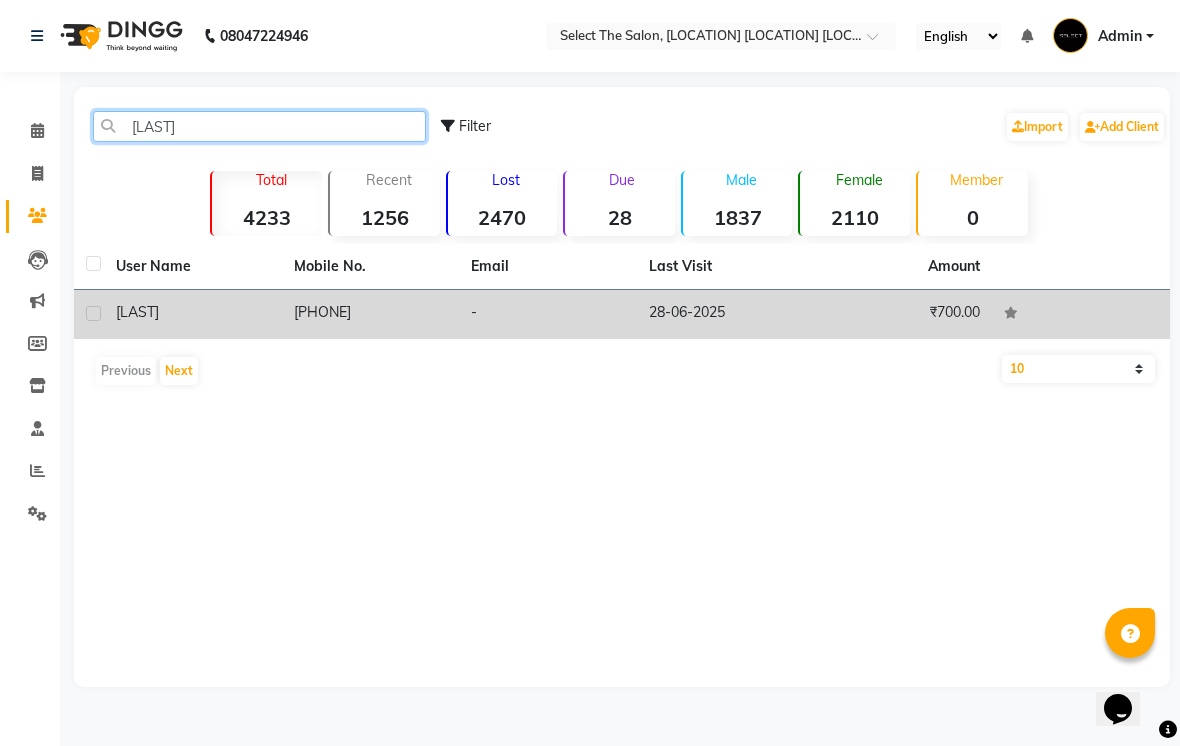 type on "[LAST]" 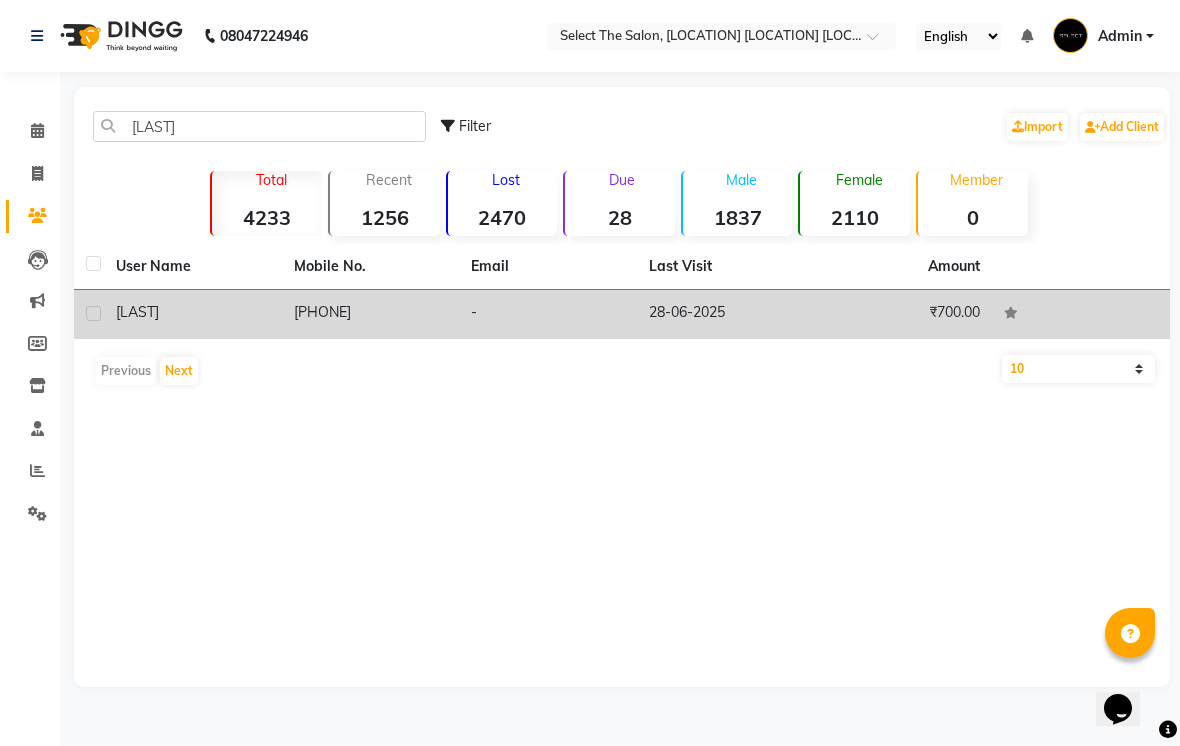 click on "[LAST]" 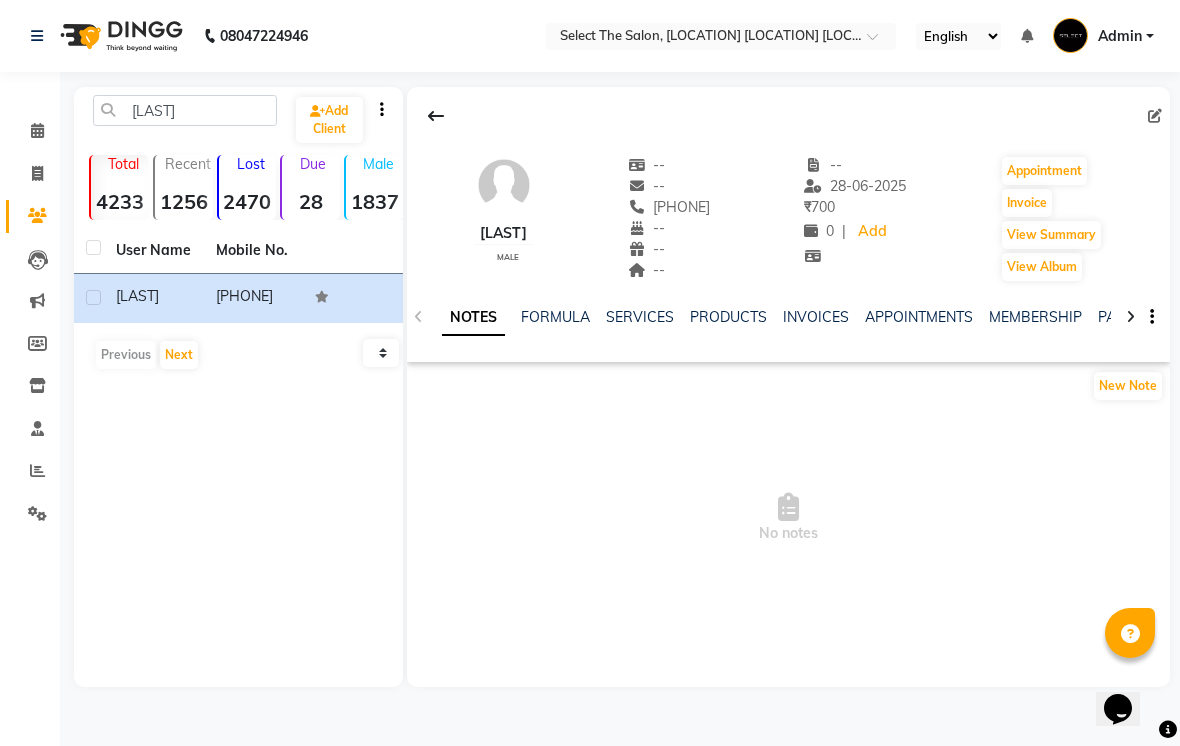 click on "NOTES FORMULA SERVICES PRODUCTS INVOICES APPOINTMENTS MEMBERSHIP PACKAGES VOUCHERS GIFTCARDS POINTS FORMS FAMILY CARDS WALLET" 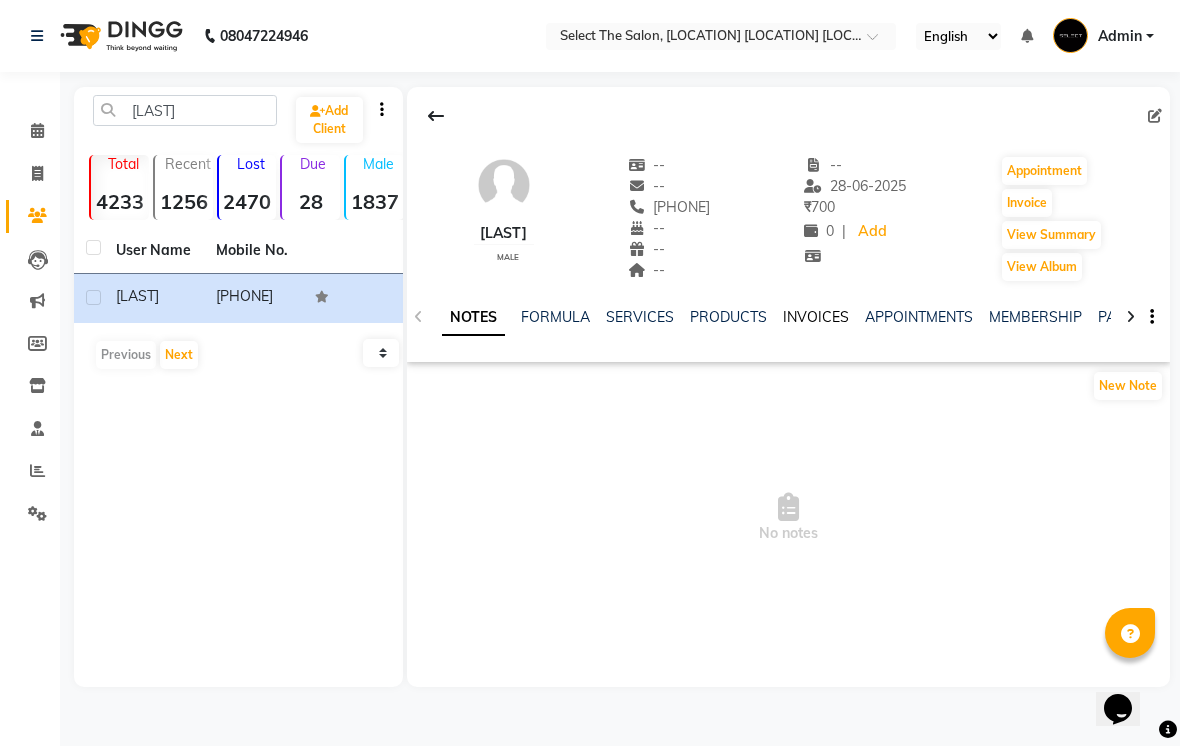 click on "INVOICES" 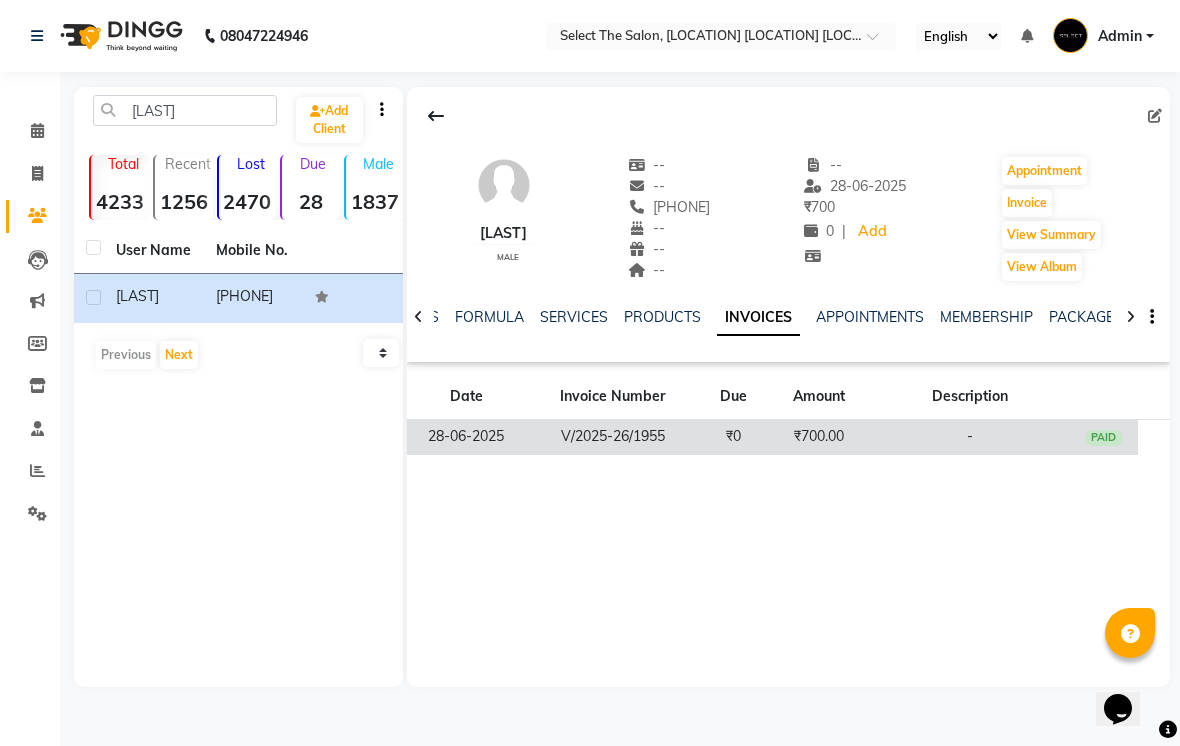 click on "PAID" 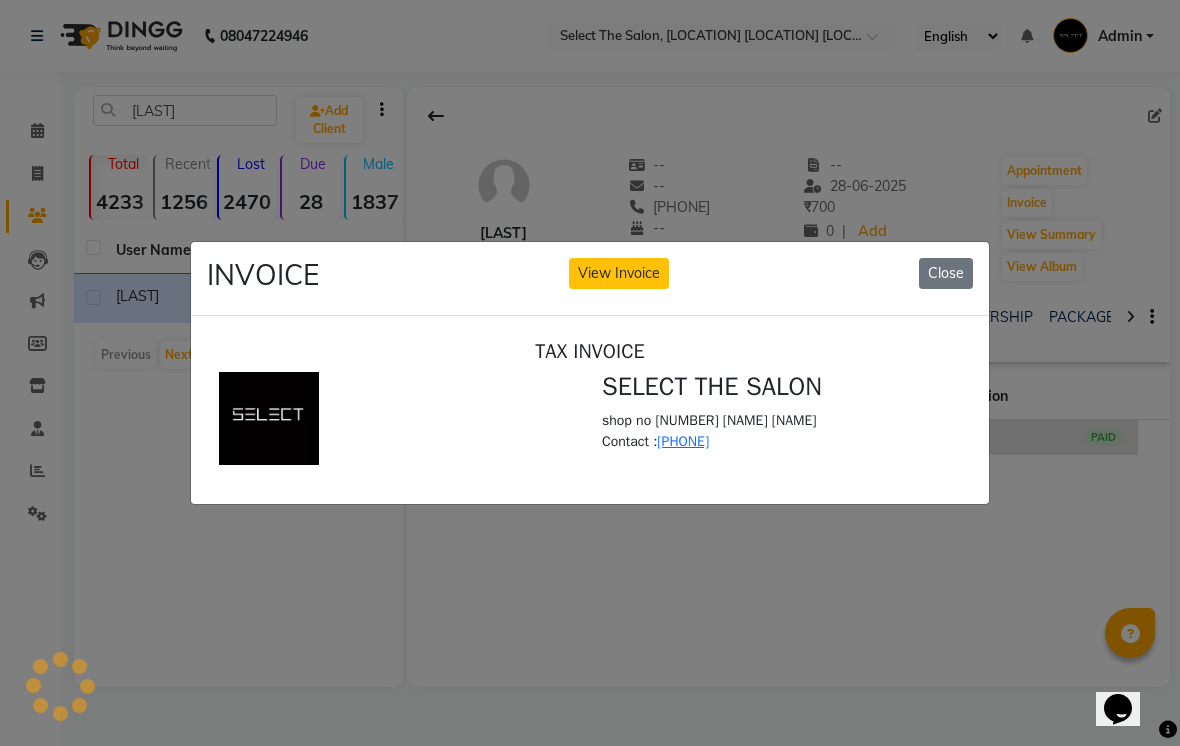 scroll, scrollTop: 0, scrollLeft: 0, axis: both 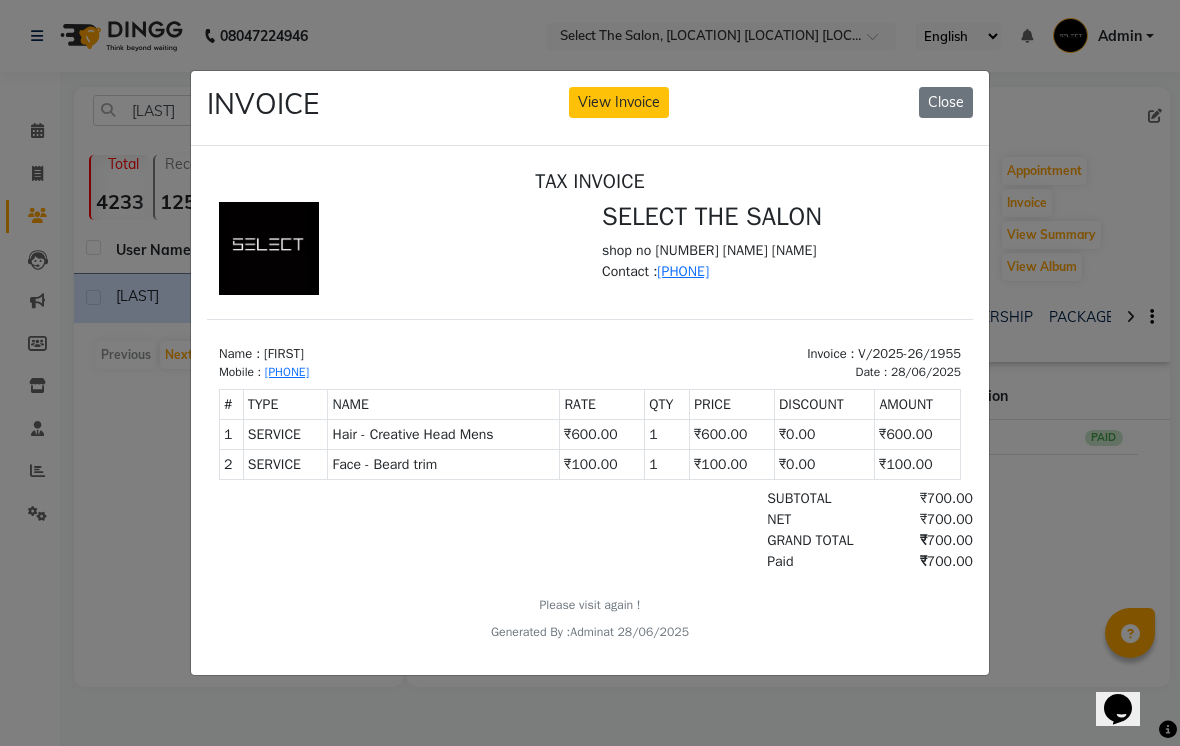 click on "INVOICE View Invoice Close" 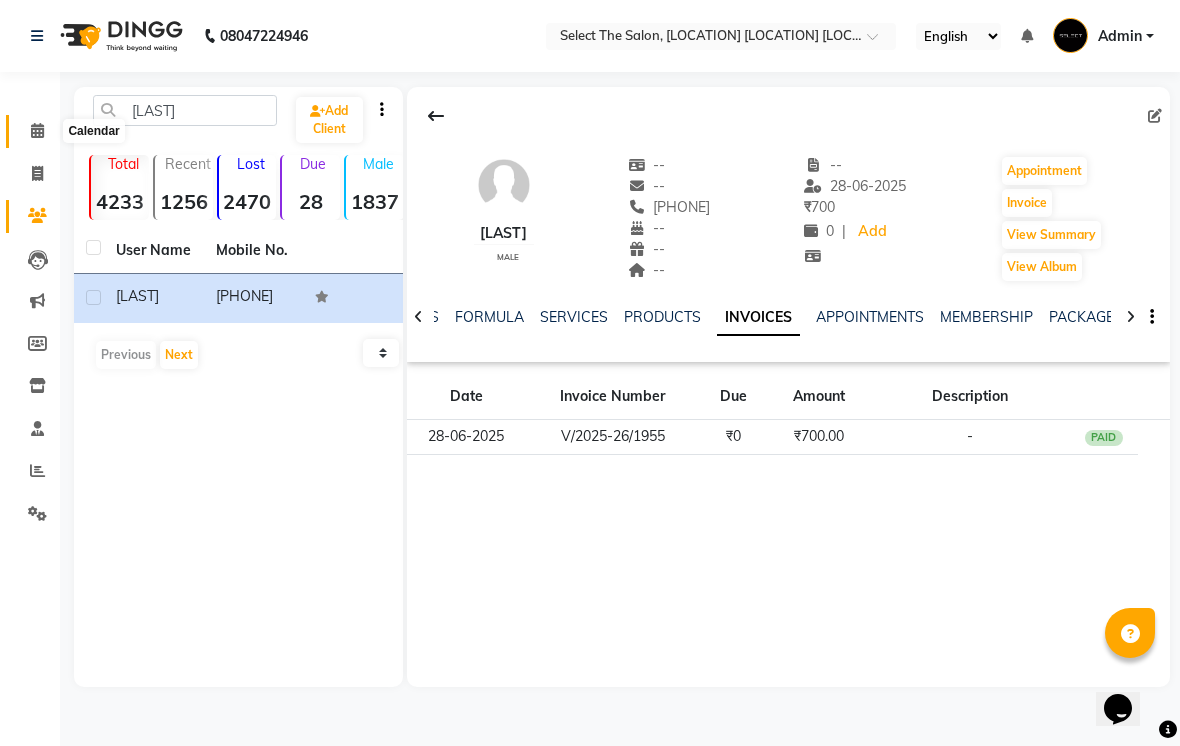 click 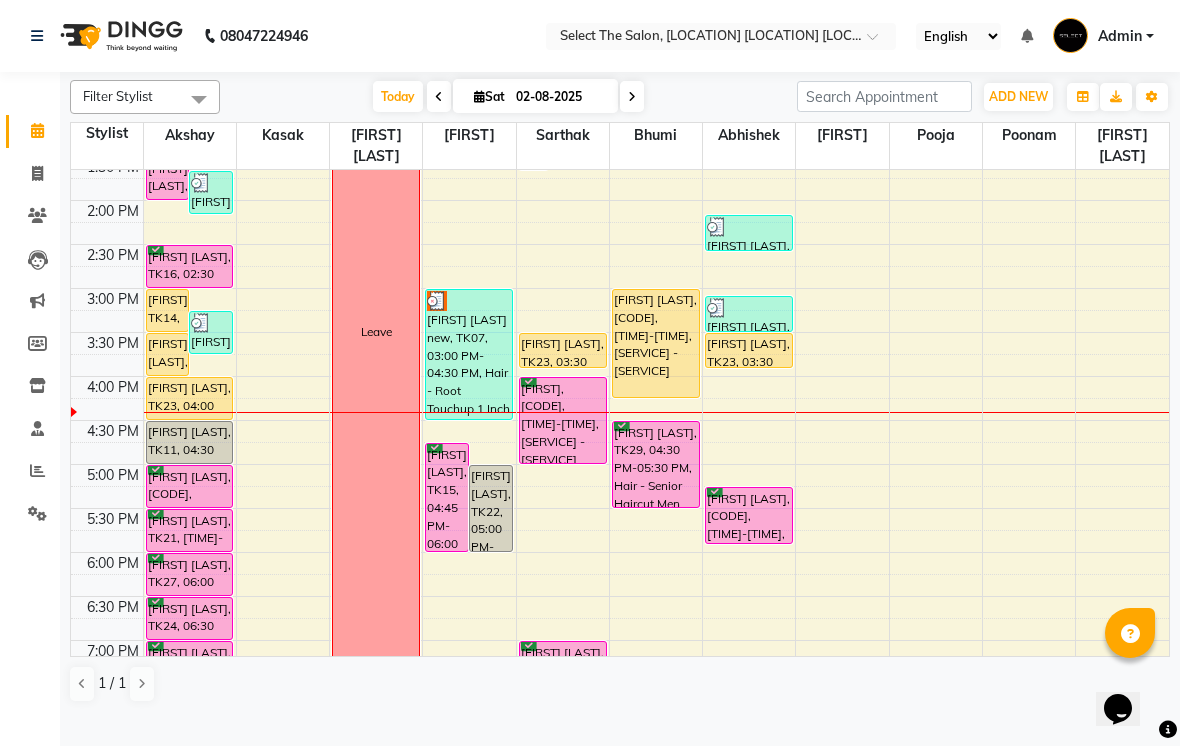 scroll, scrollTop: 501, scrollLeft: 0, axis: vertical 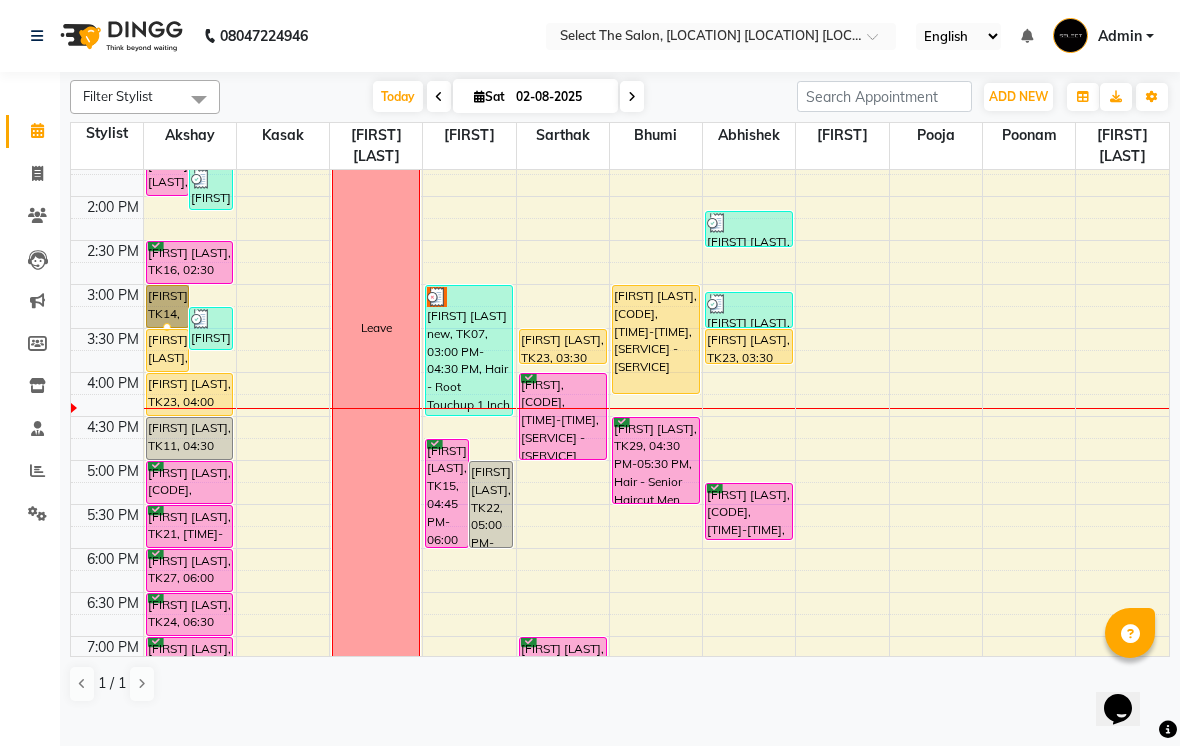 click at bounding box center (167, 327) 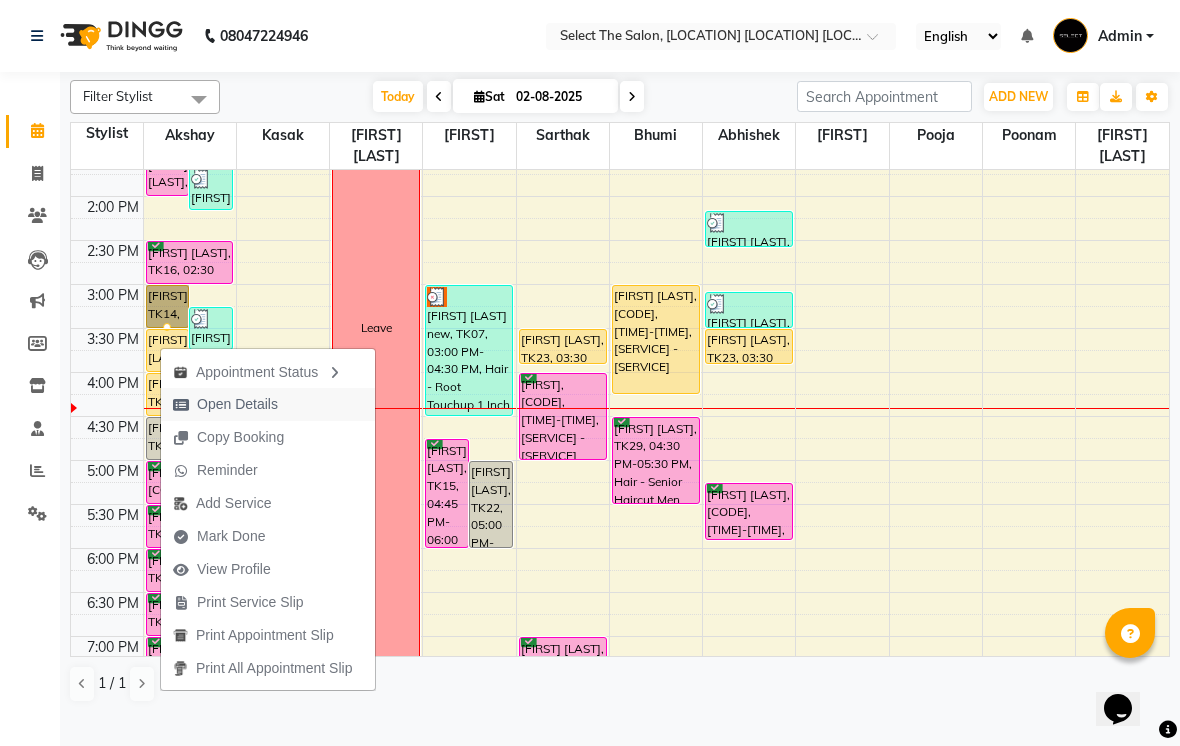click on "Open Details" at bounding box center (237, 404) 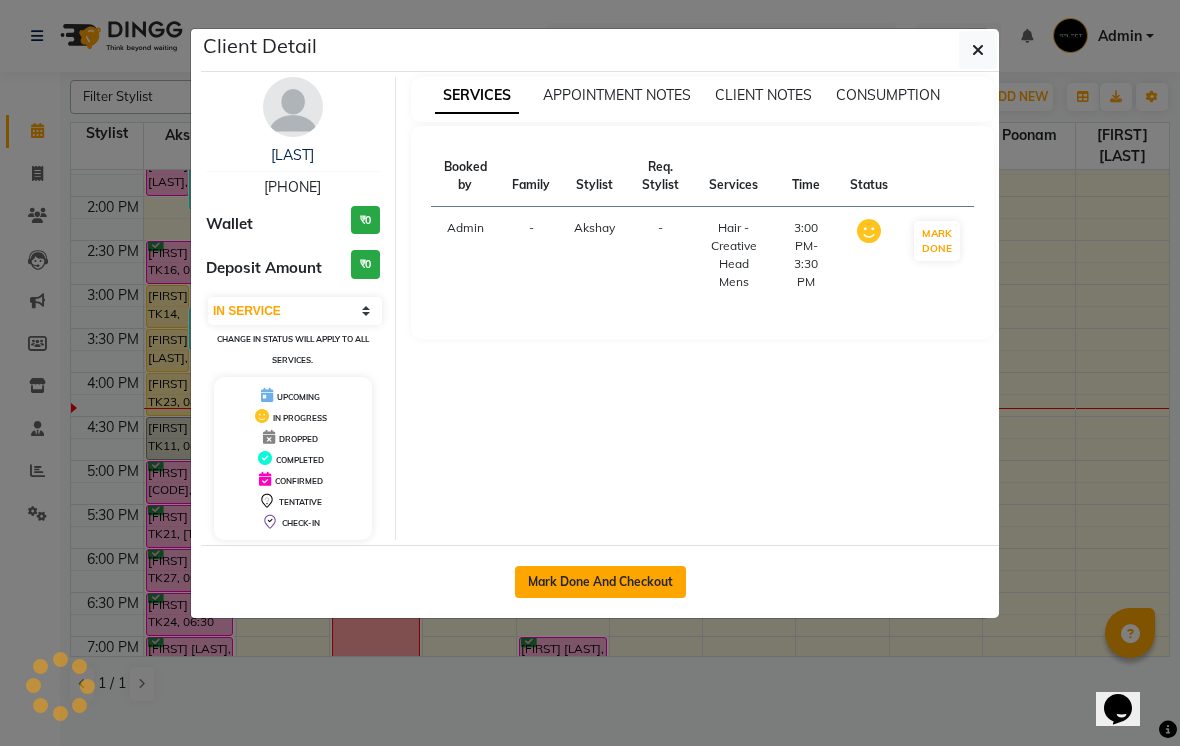click on "Mark Done And Checkout" 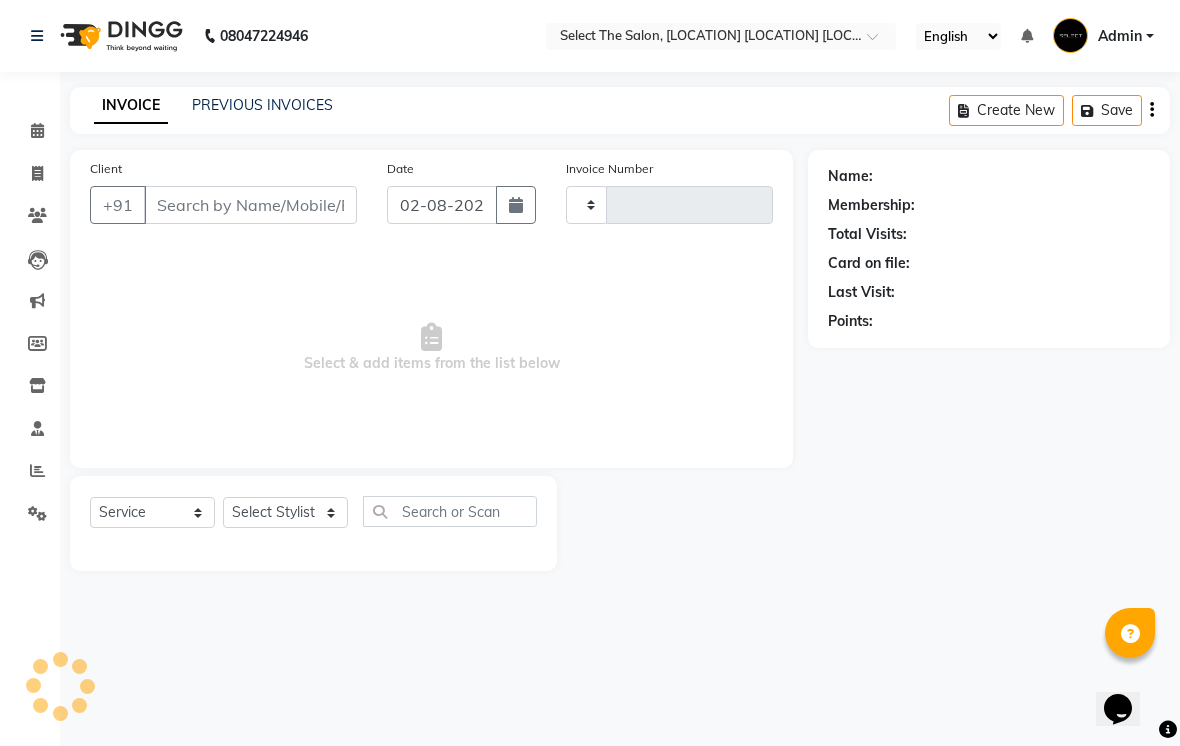 type on "2770" 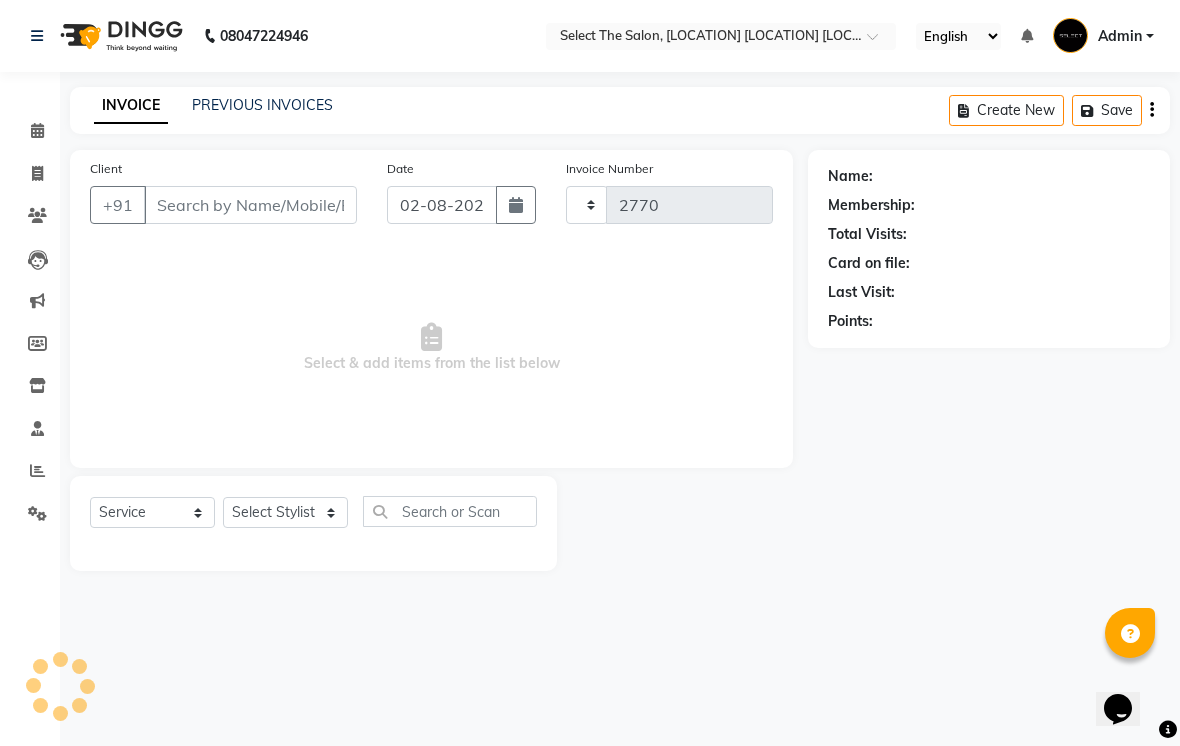 select on "4969" 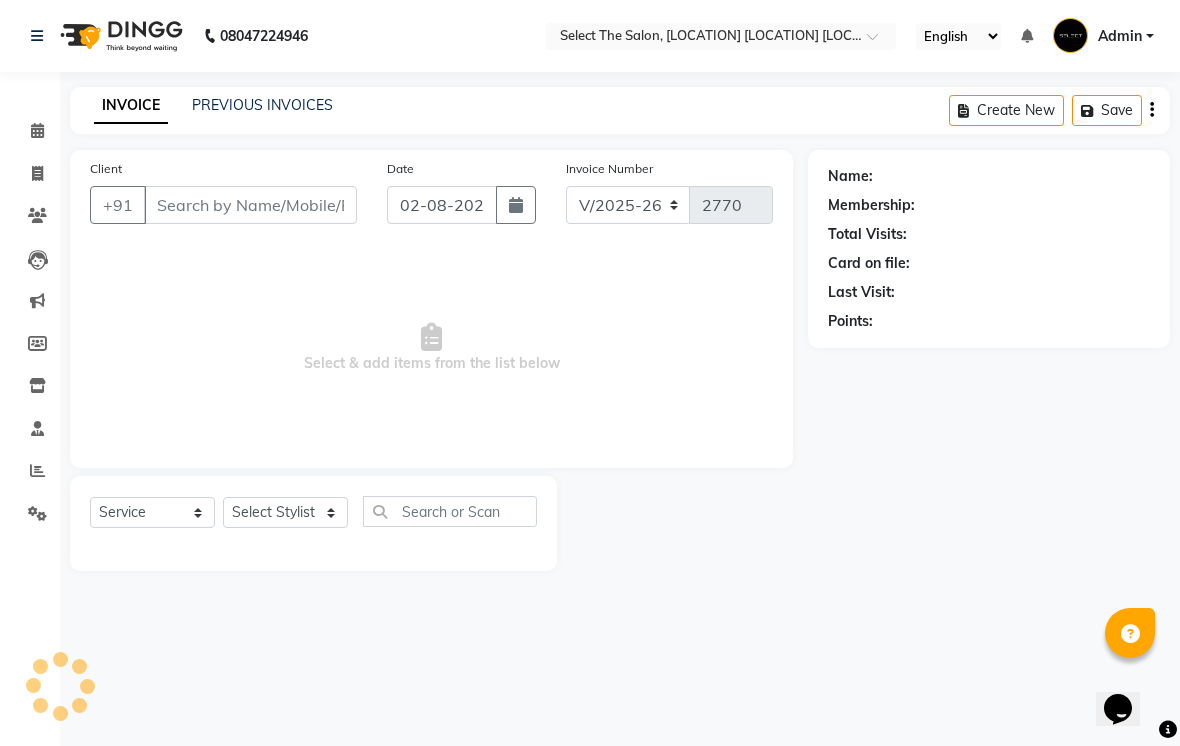 type on "[PHONE]" 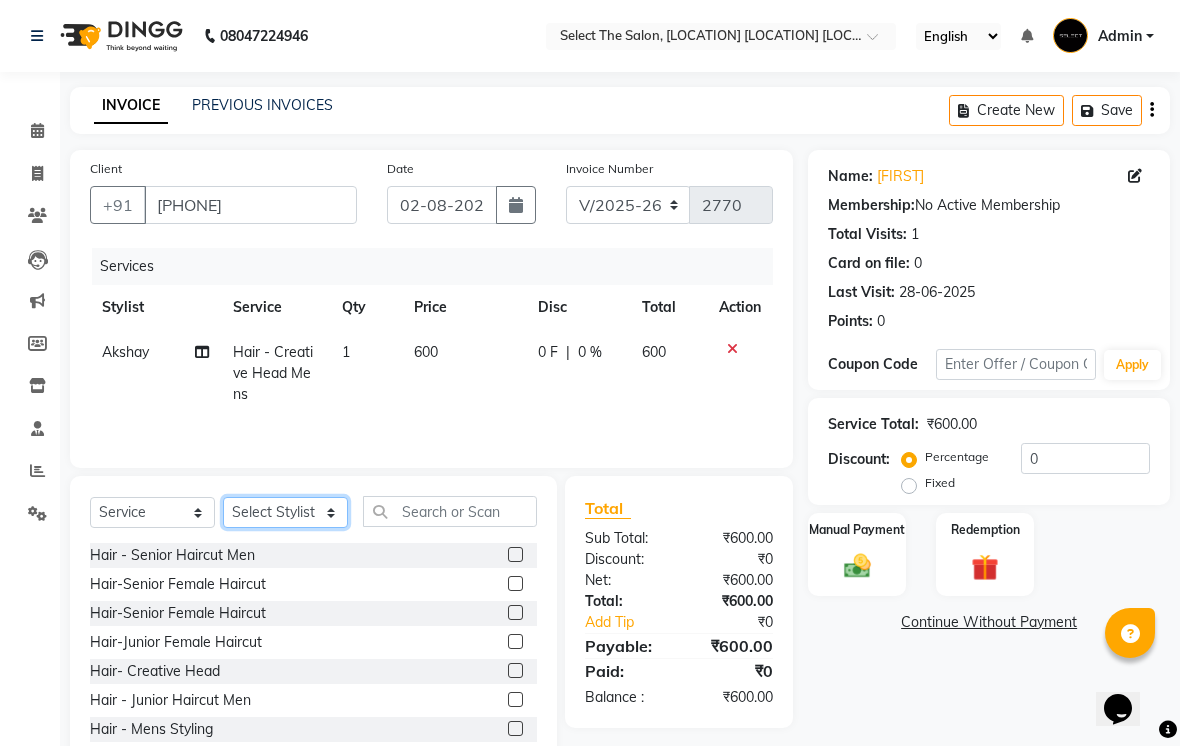 click on "Select Stylist [FIRST]  [FIRST]  [FIRST]  [FIRST] [FIRST]  [FIRST]  [FIRST]  [FIRST]  [FIRST]  [FIRST]" 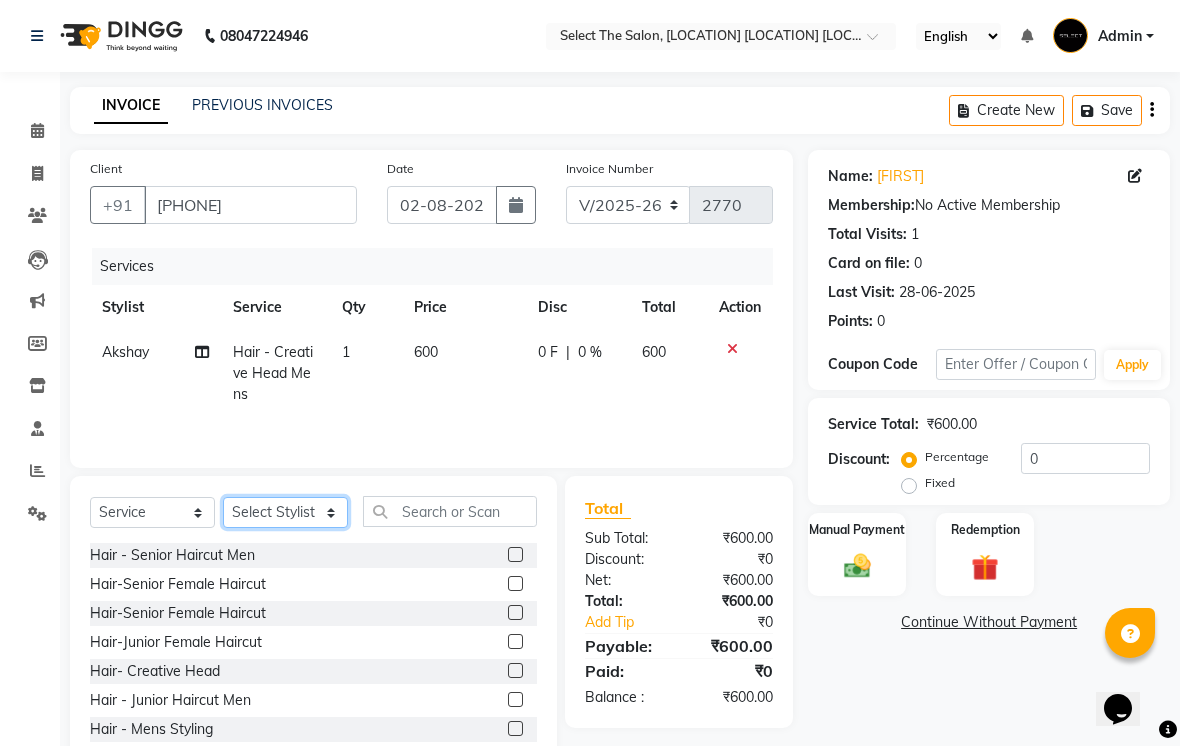 select on "[NUMBER]" 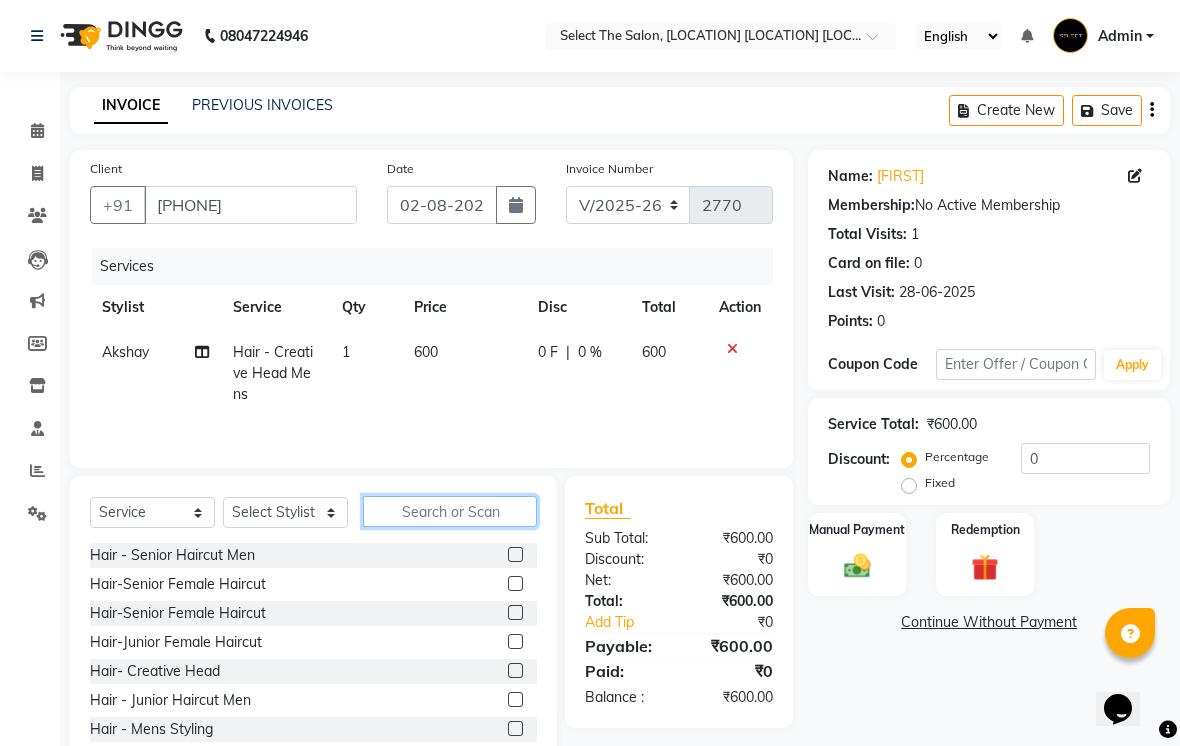 click 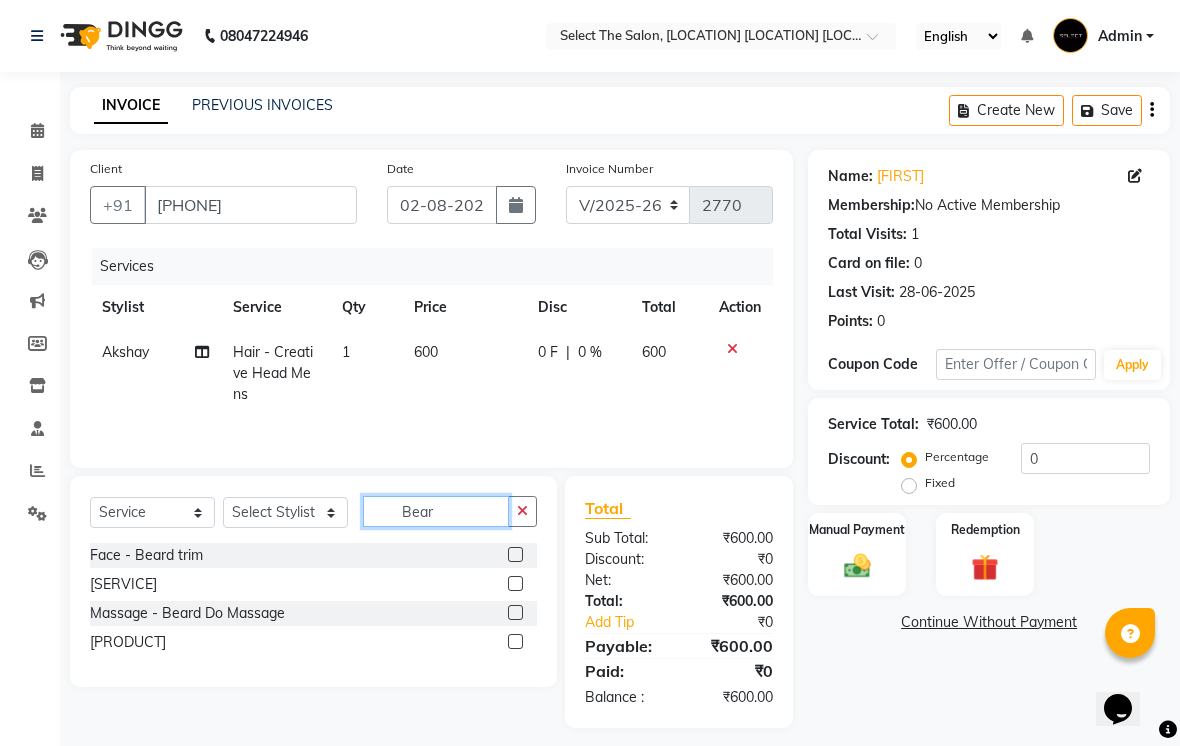 type on "Bear" 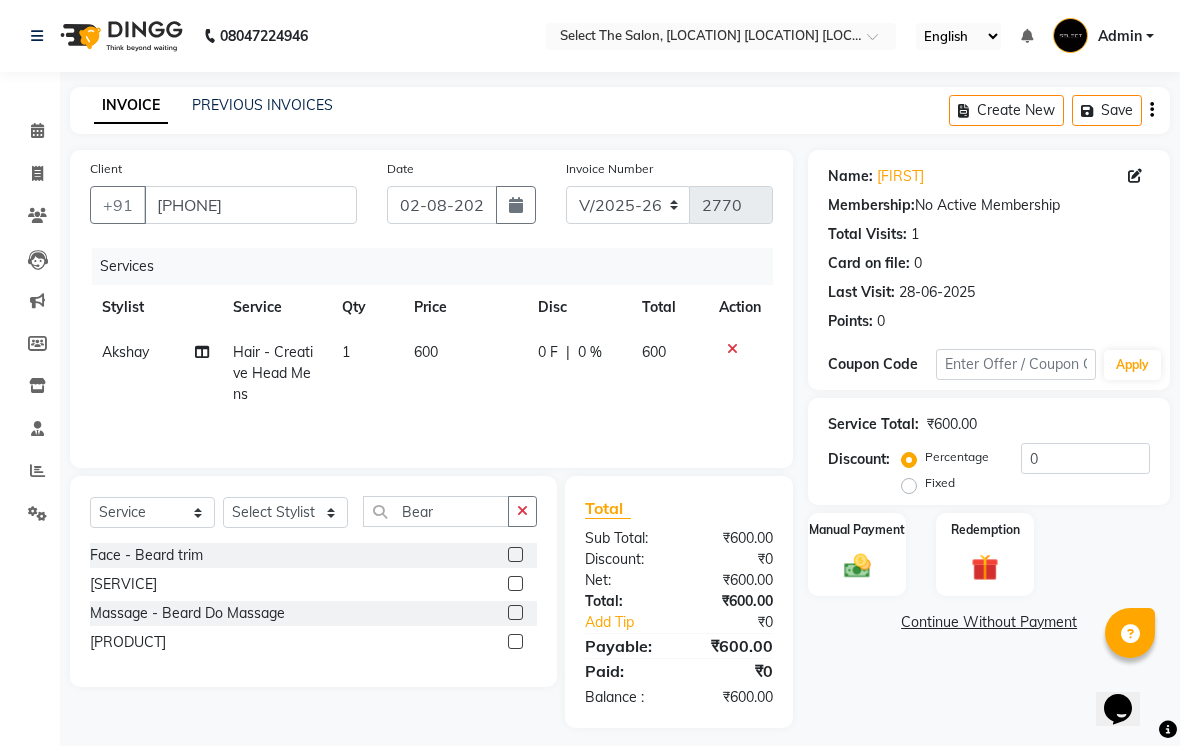 click on "Face - Beard trim" 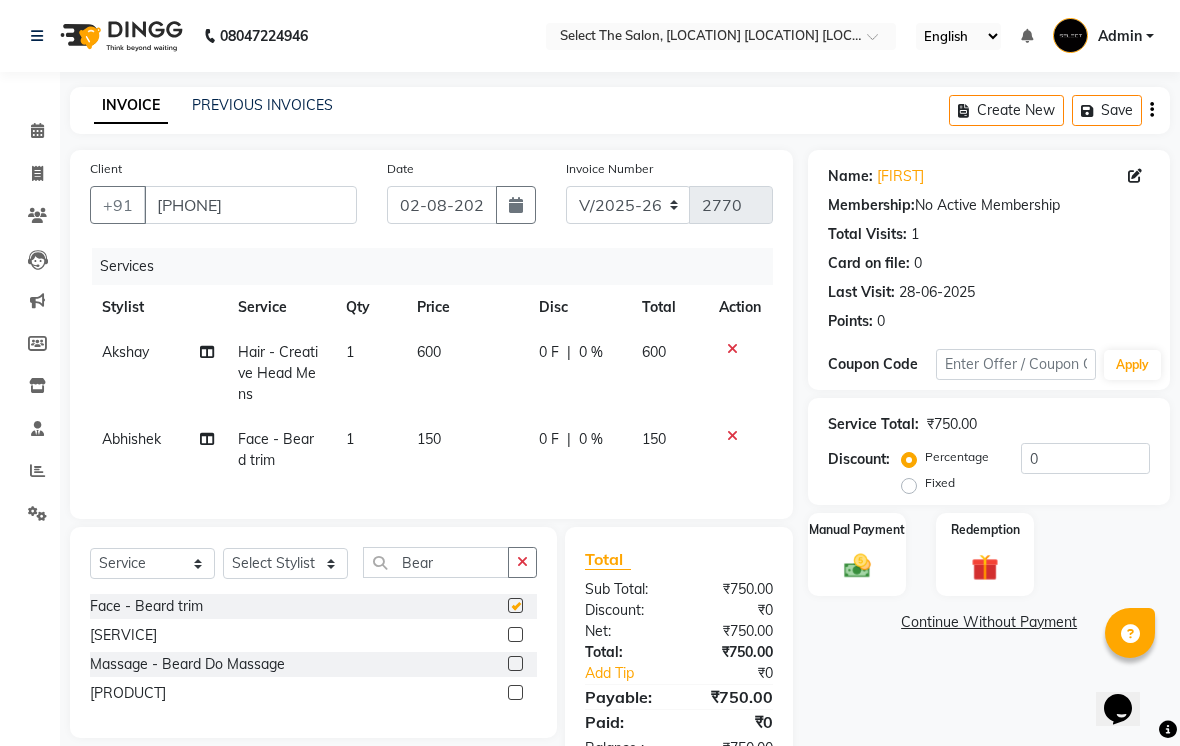 checkbox on "false" 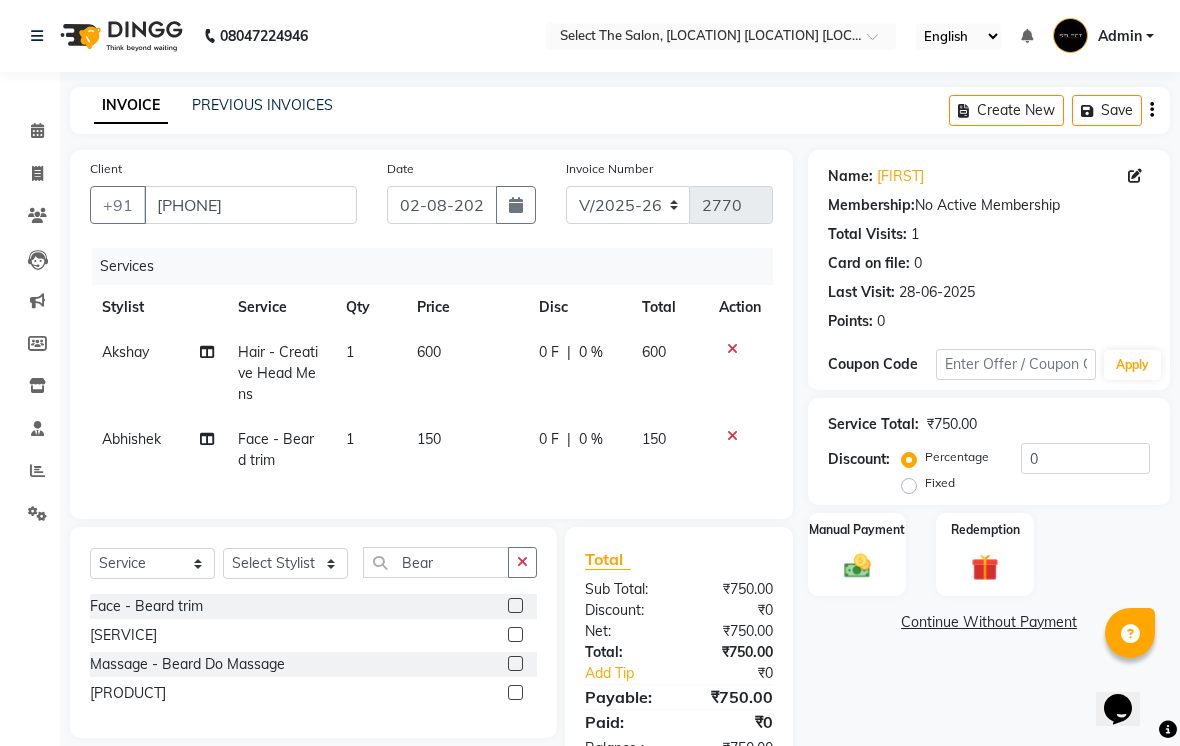 click on "150" 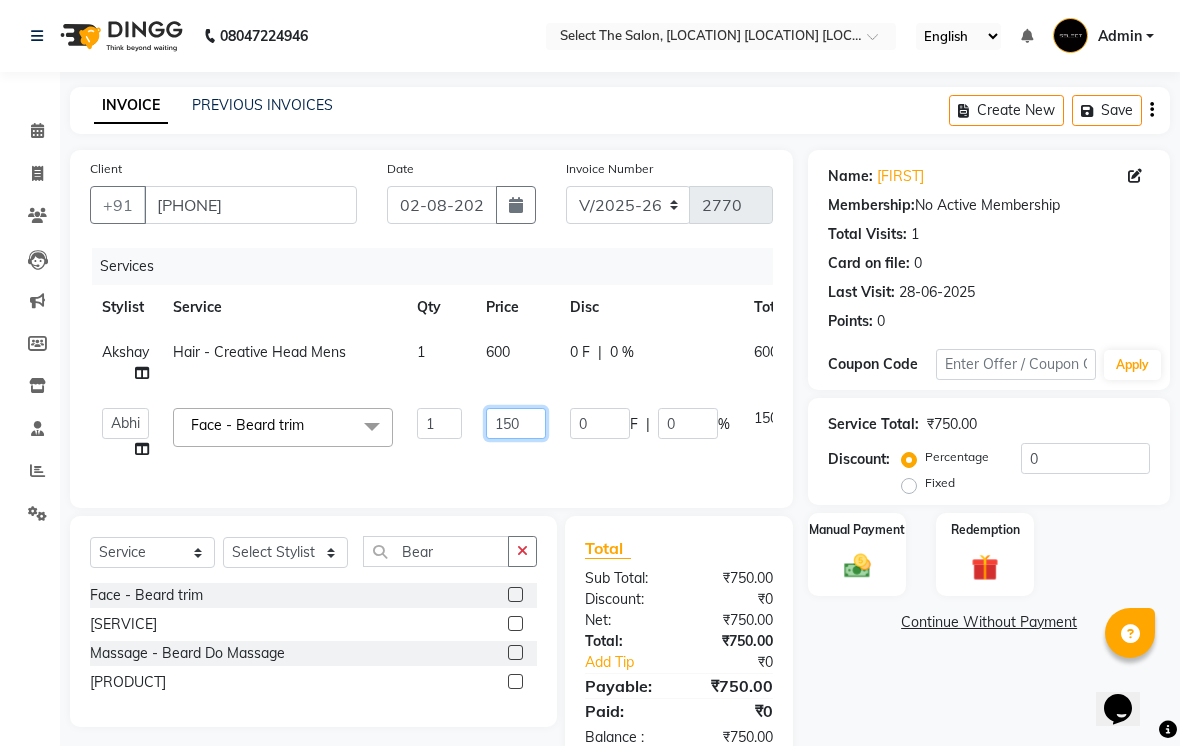 click on "150" 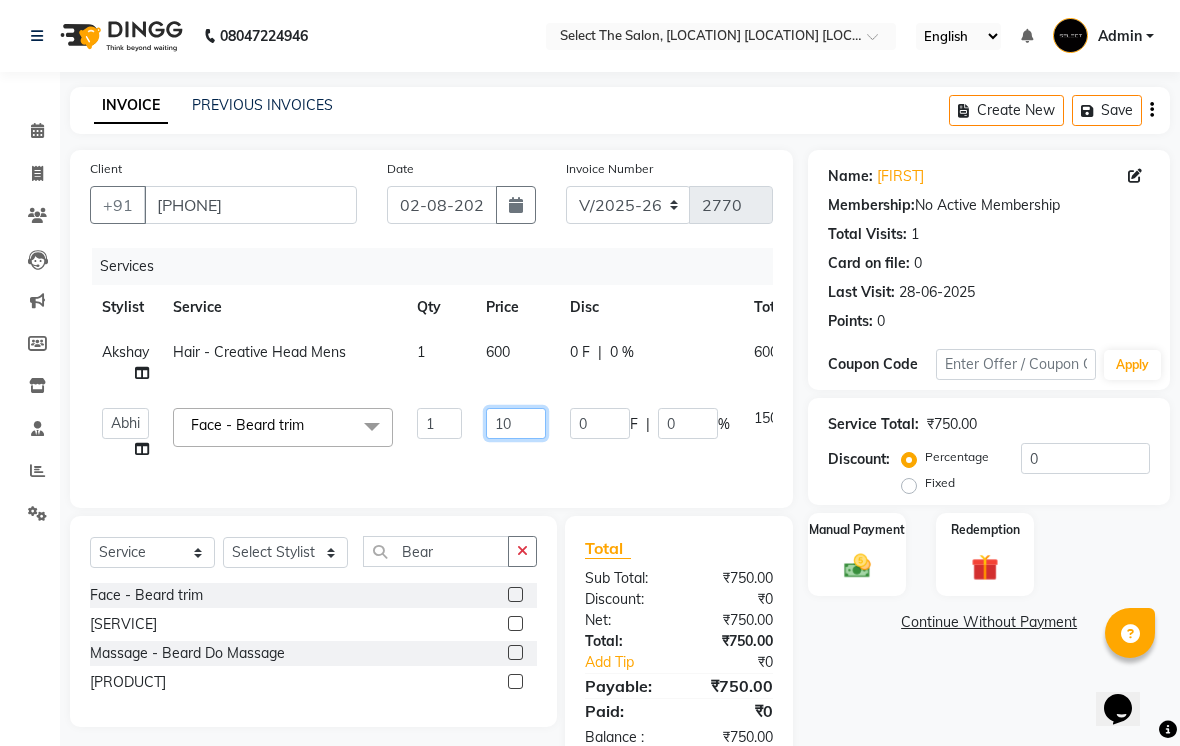 type on "100" 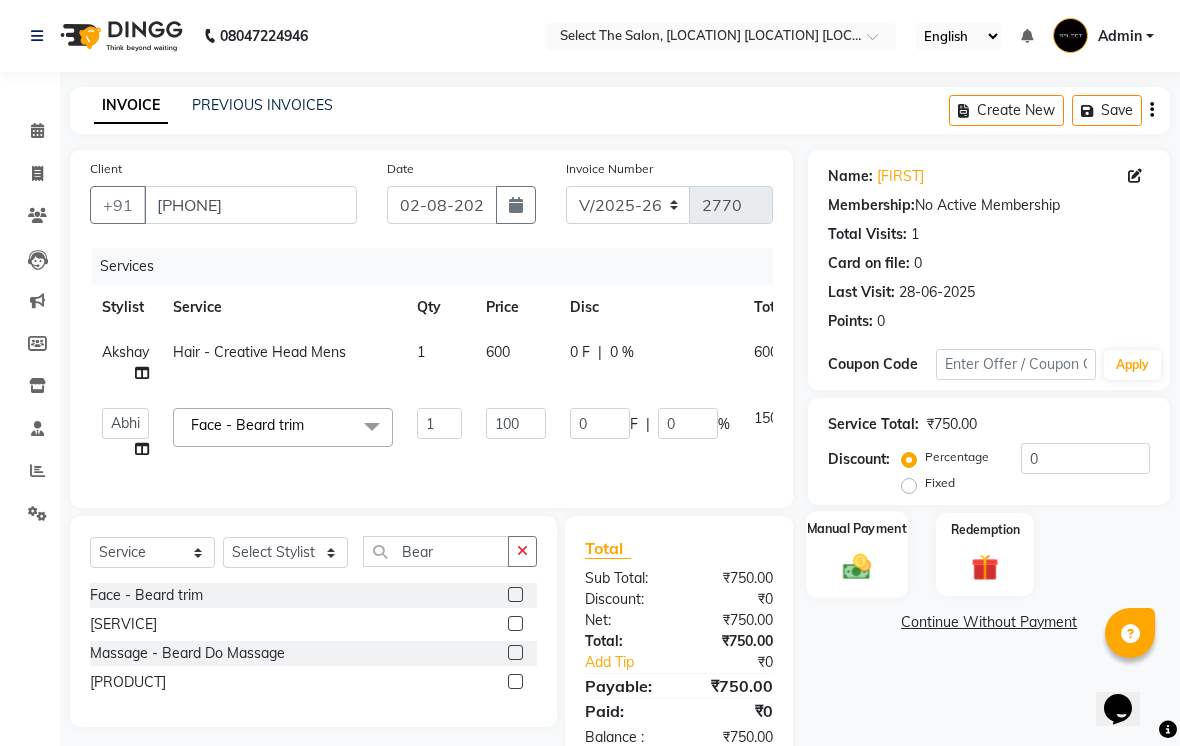 click on "Manual Payment" 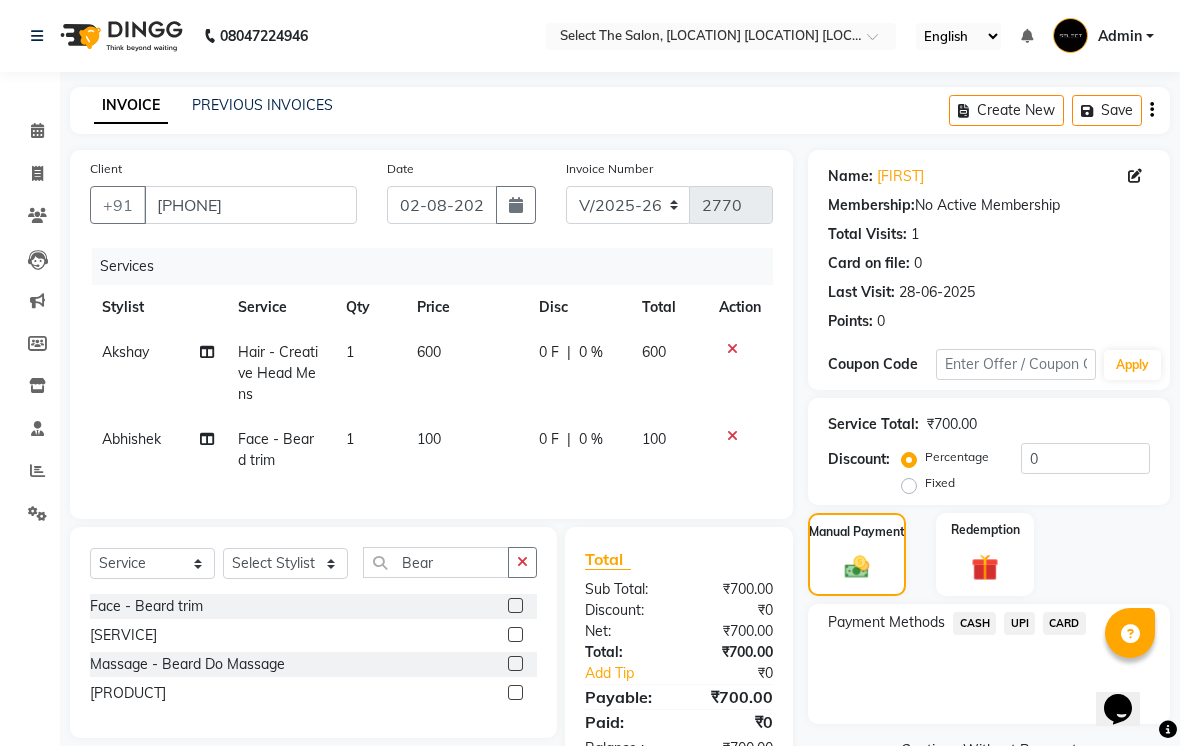 click on "CARD" 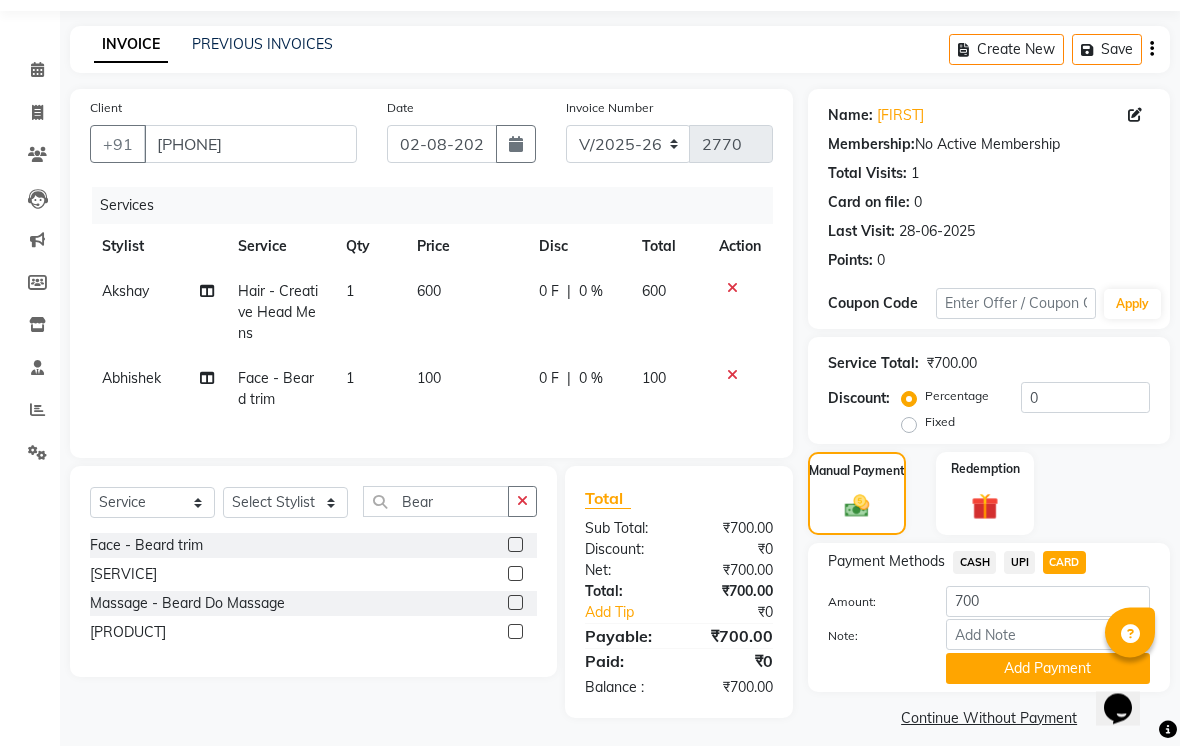 scroll, scrollTop: 77, scrollLeft: 0, axis: vertical 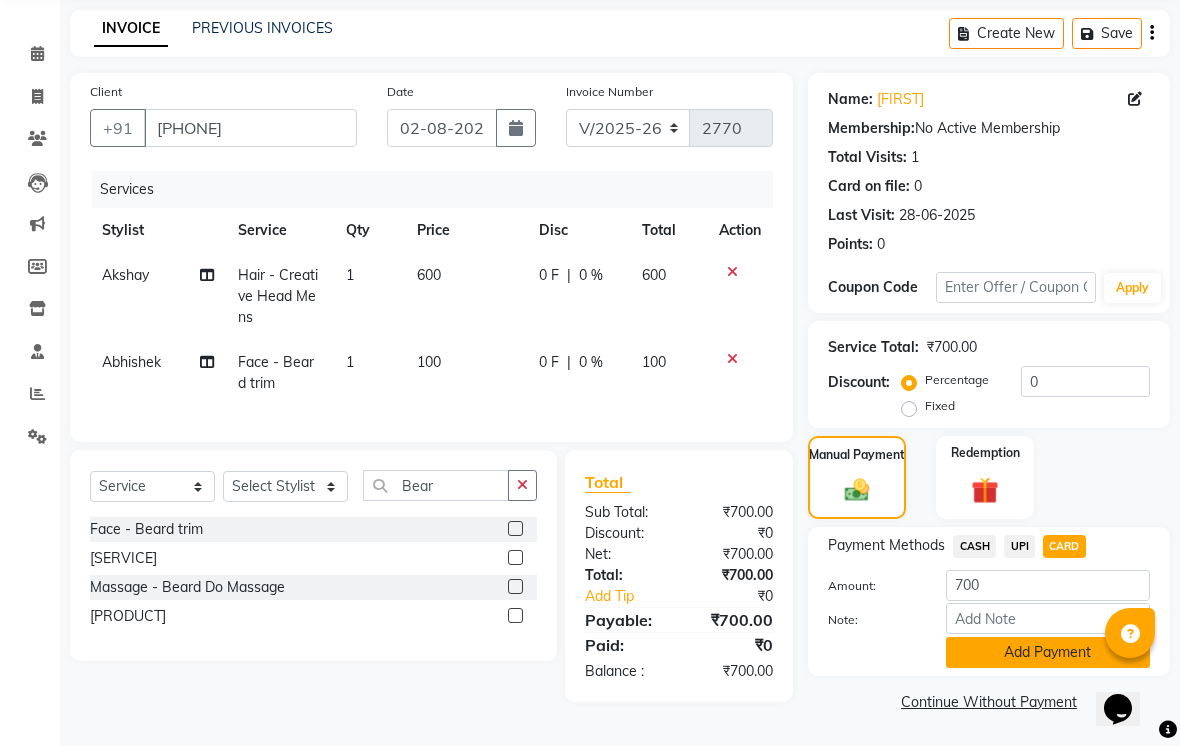 click on "Add Payment" 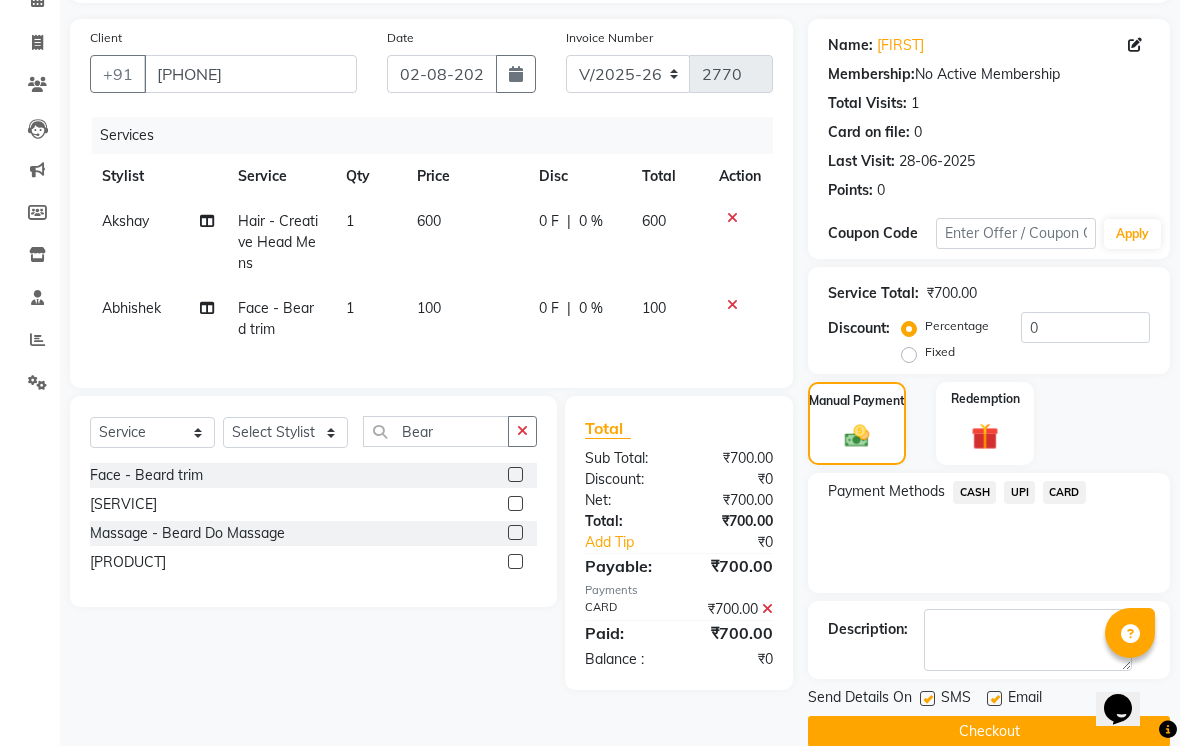 scroll, scrollTop: 161, scrollLeft: 0, axis: vertical 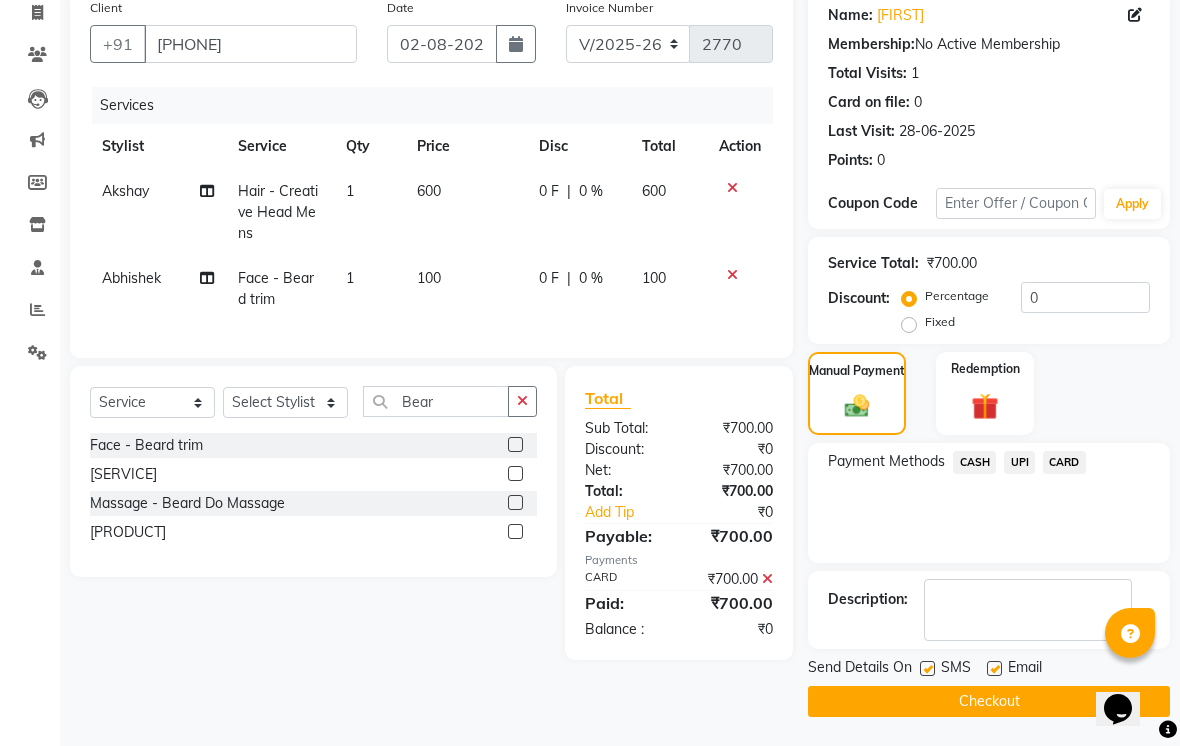 click 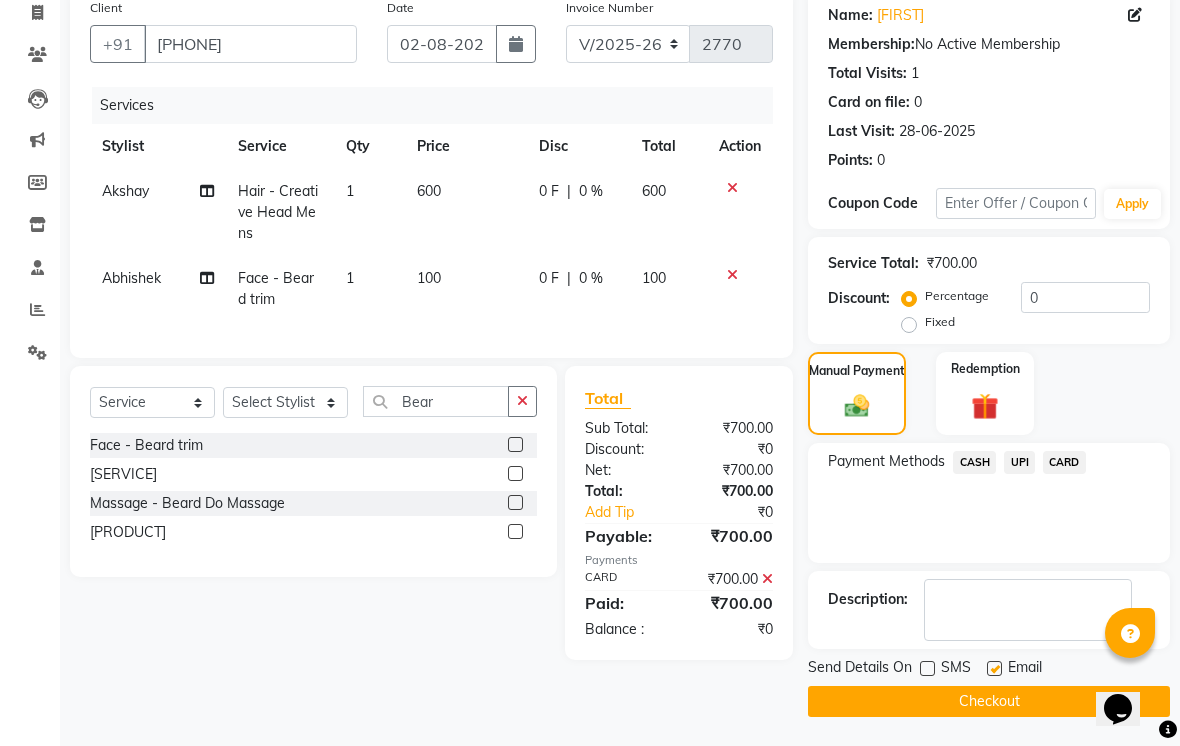 click 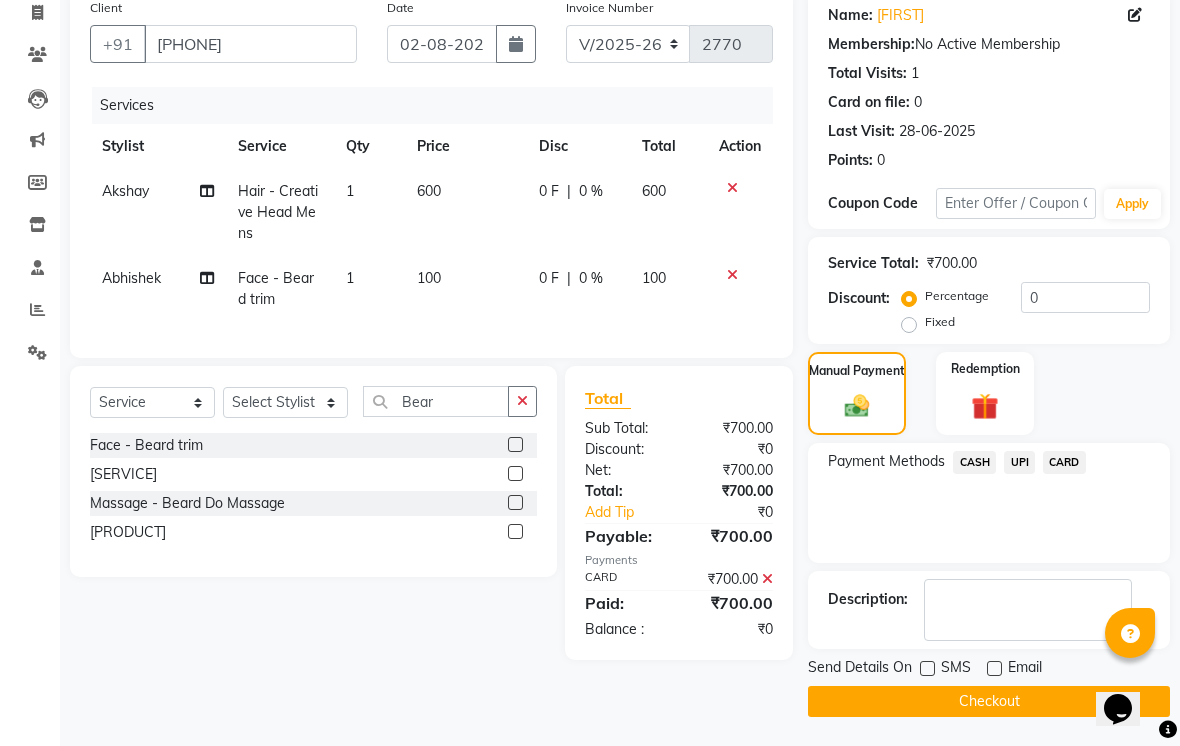 click on "Checkout" 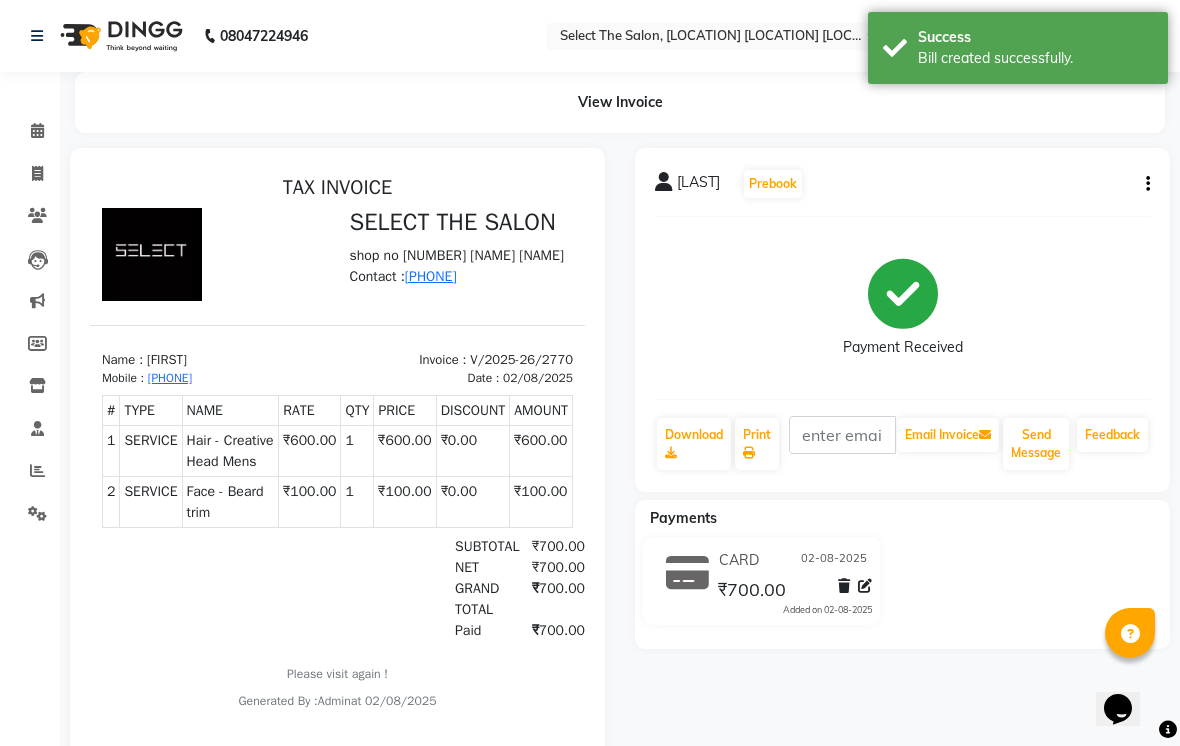 scroll, scrollTop: 0, scrollLeft: 0, axis: both 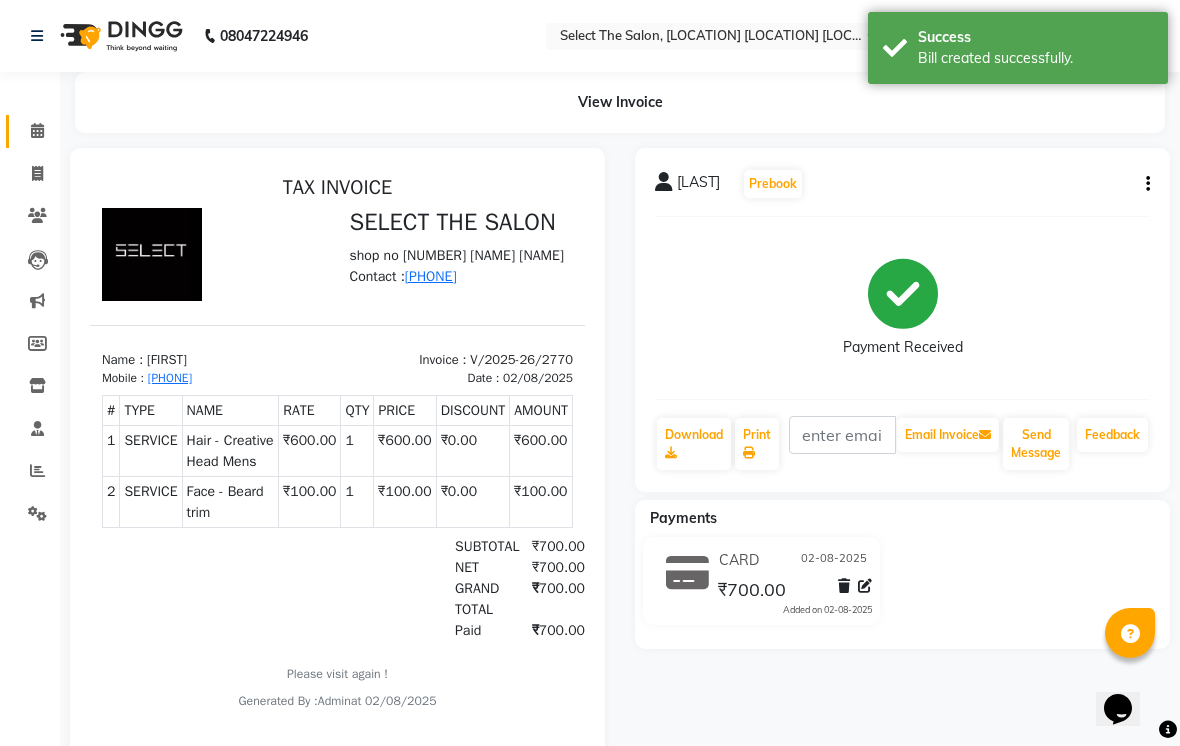 click 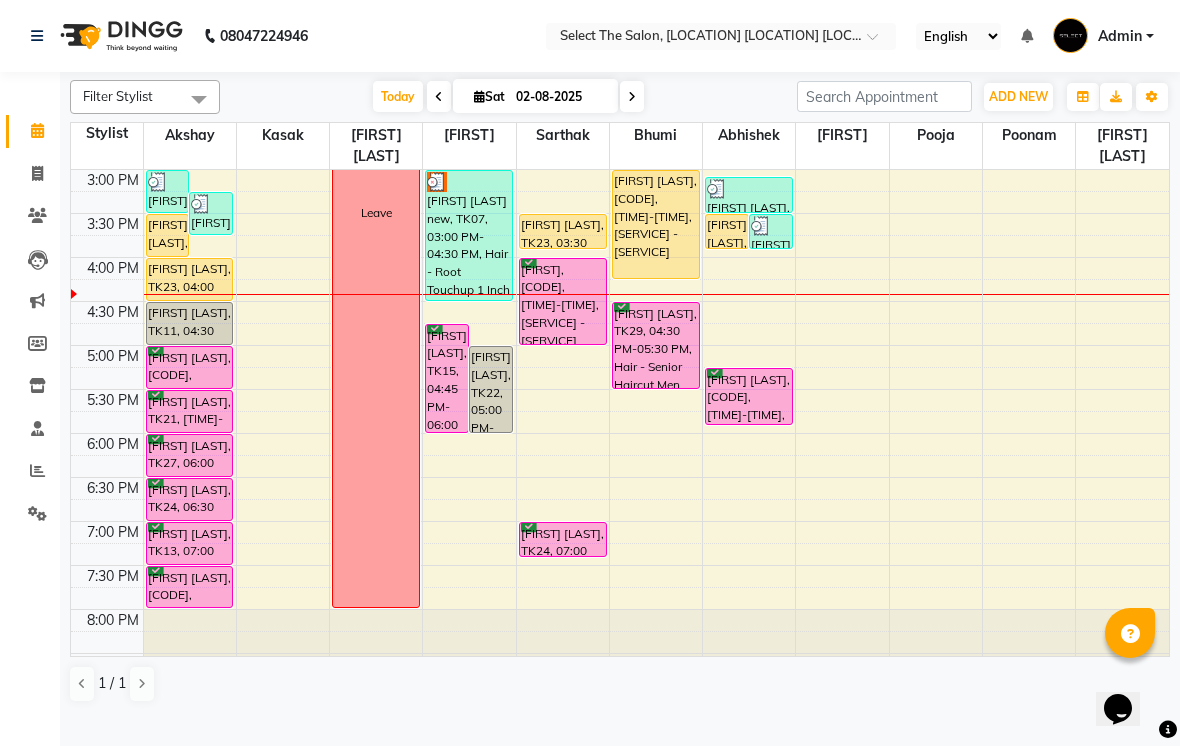 scroll, scrollTop: 626, scrollLeft: 0, axis: vertical 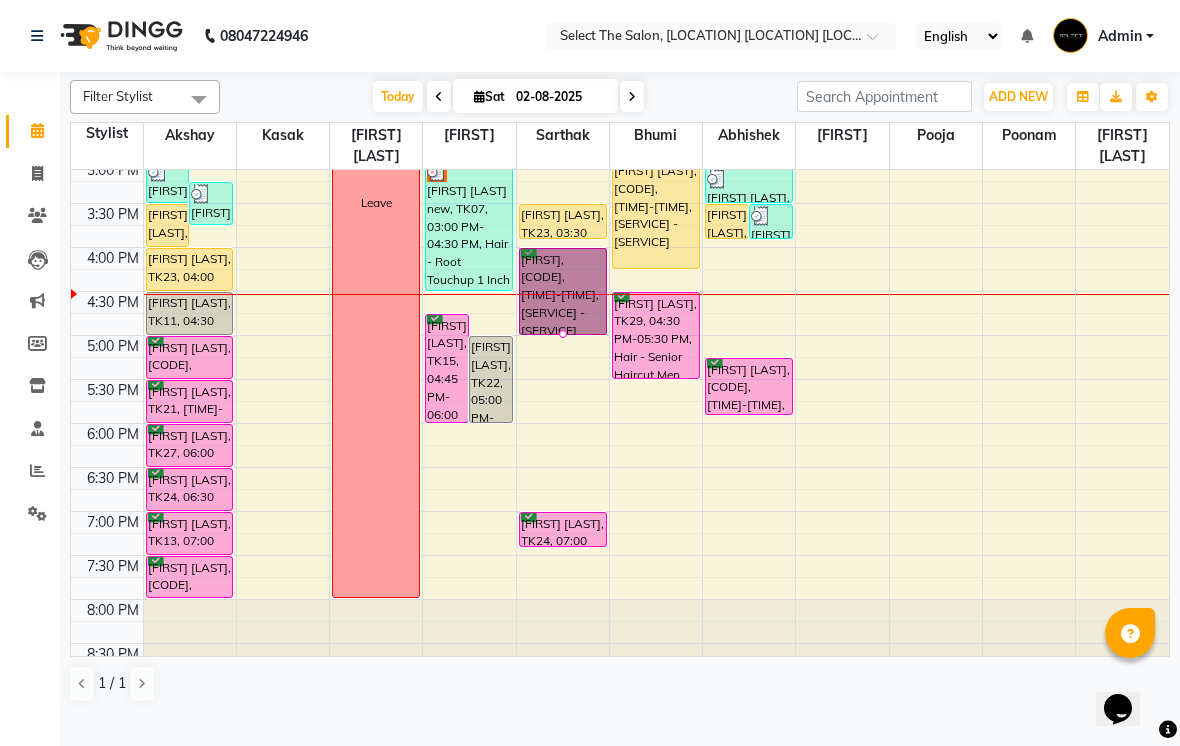 click at bounding box center [563, 334] 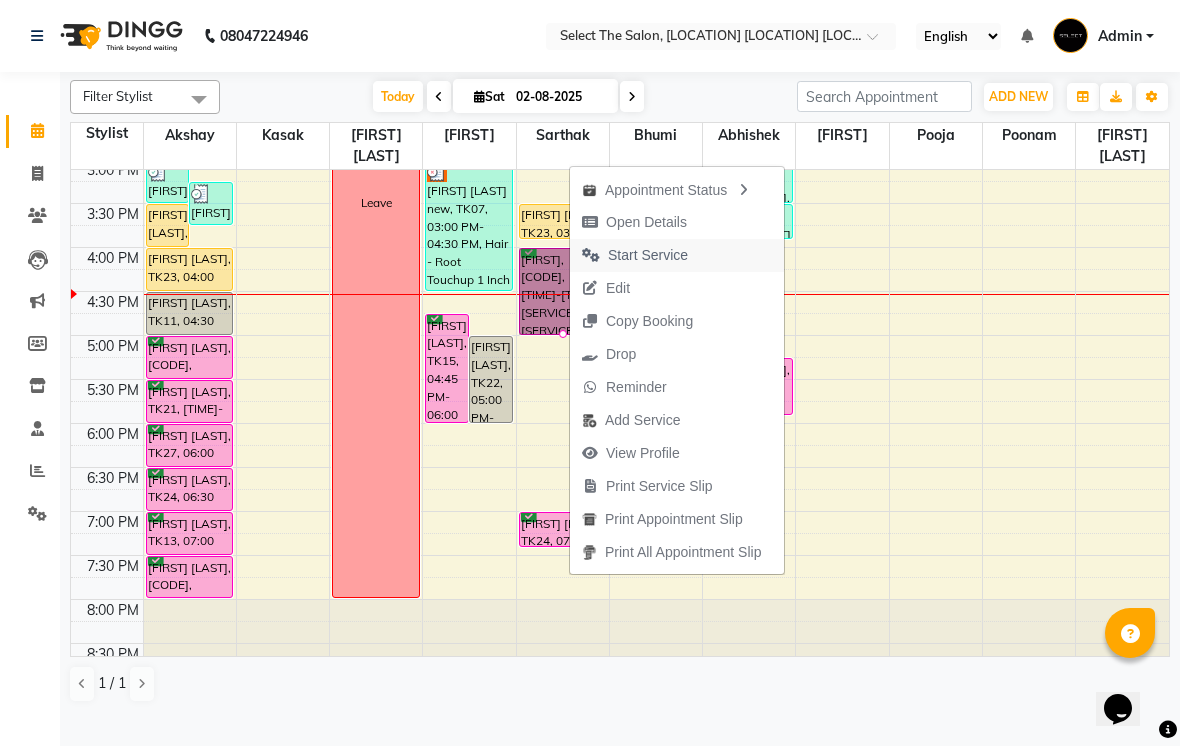 click on "Start Service" at bounding box center [648, 255] 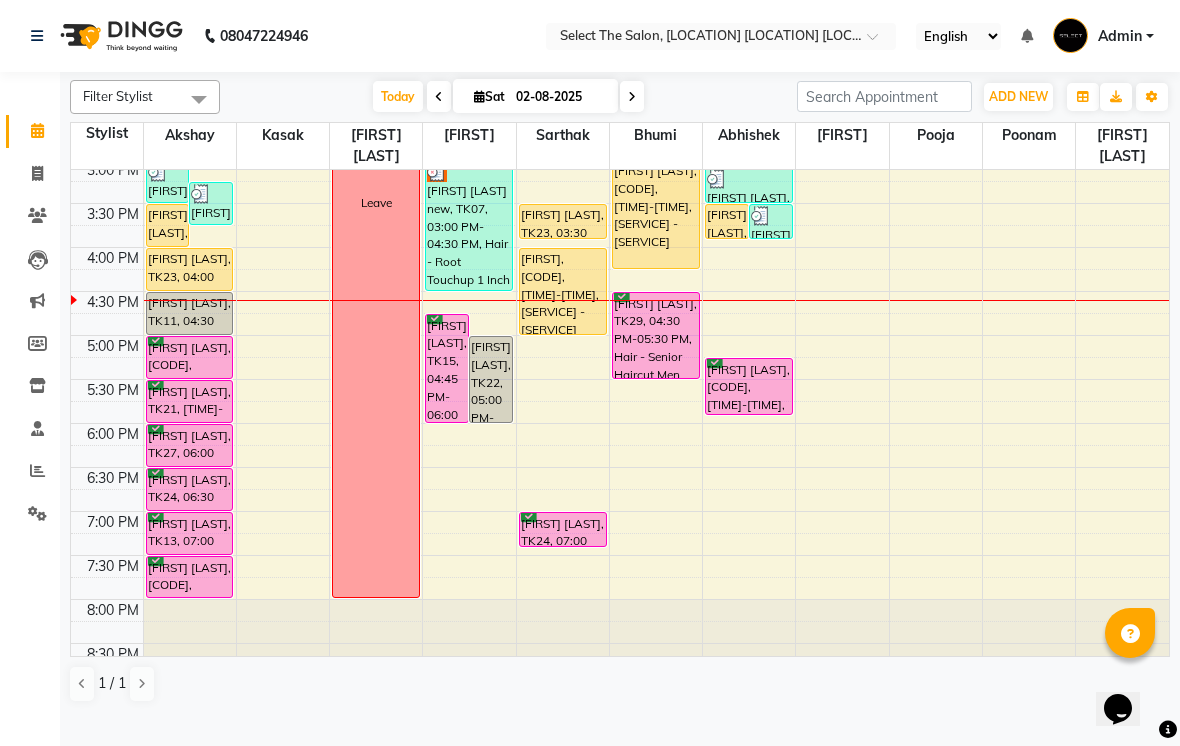 click on "Select Location × Select The Salon, [LOCATION] English ENGLISH Español العربية मराठी हिंदी ગુજરાતી தமிழ் 中文 Notifications nothing to show Admin Manage Profile Change Password Sign out  Version:3.15.11" 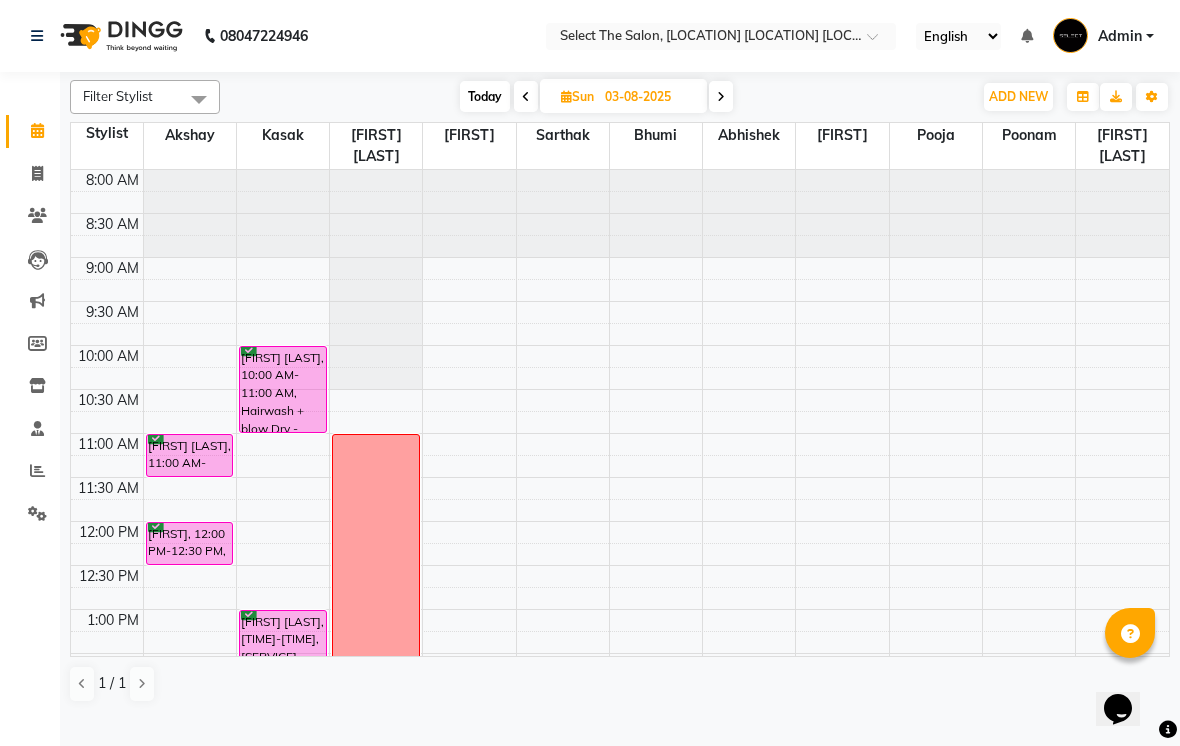 scroll, scrollTop: 0, scrollLeft: 0, axis: both 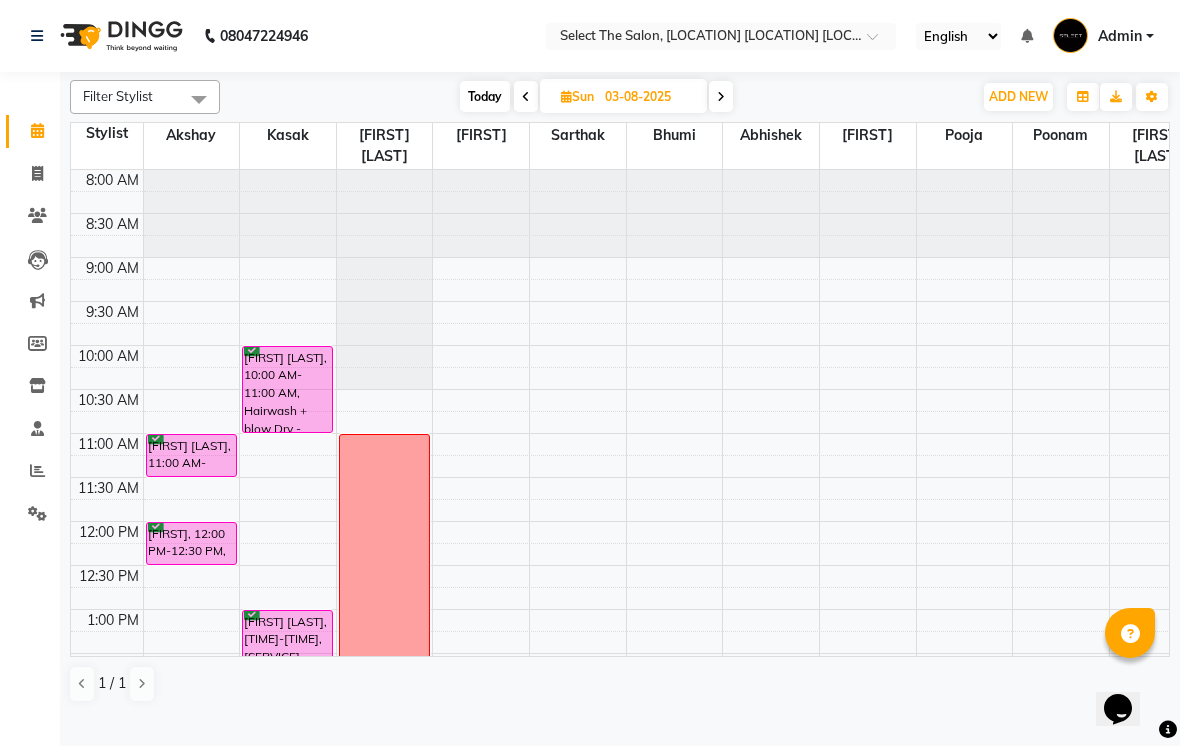 click on "Today" at bounding box center (485, 96) 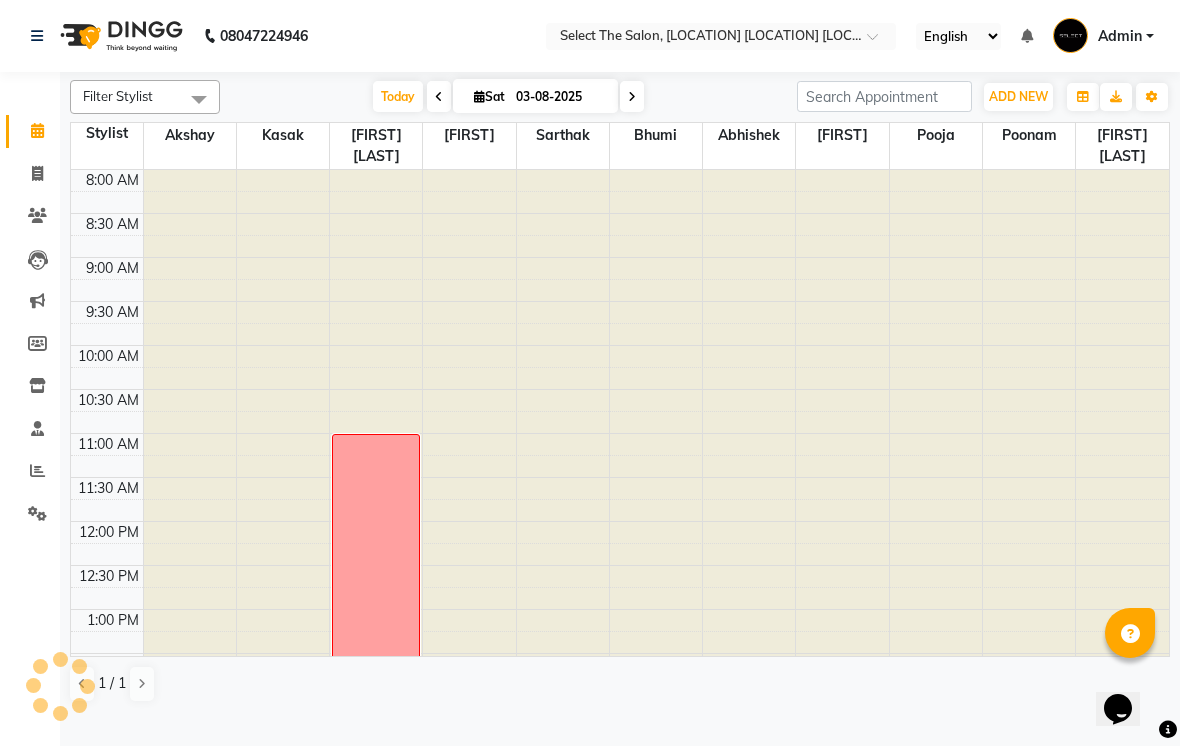type on "02-08-2025" 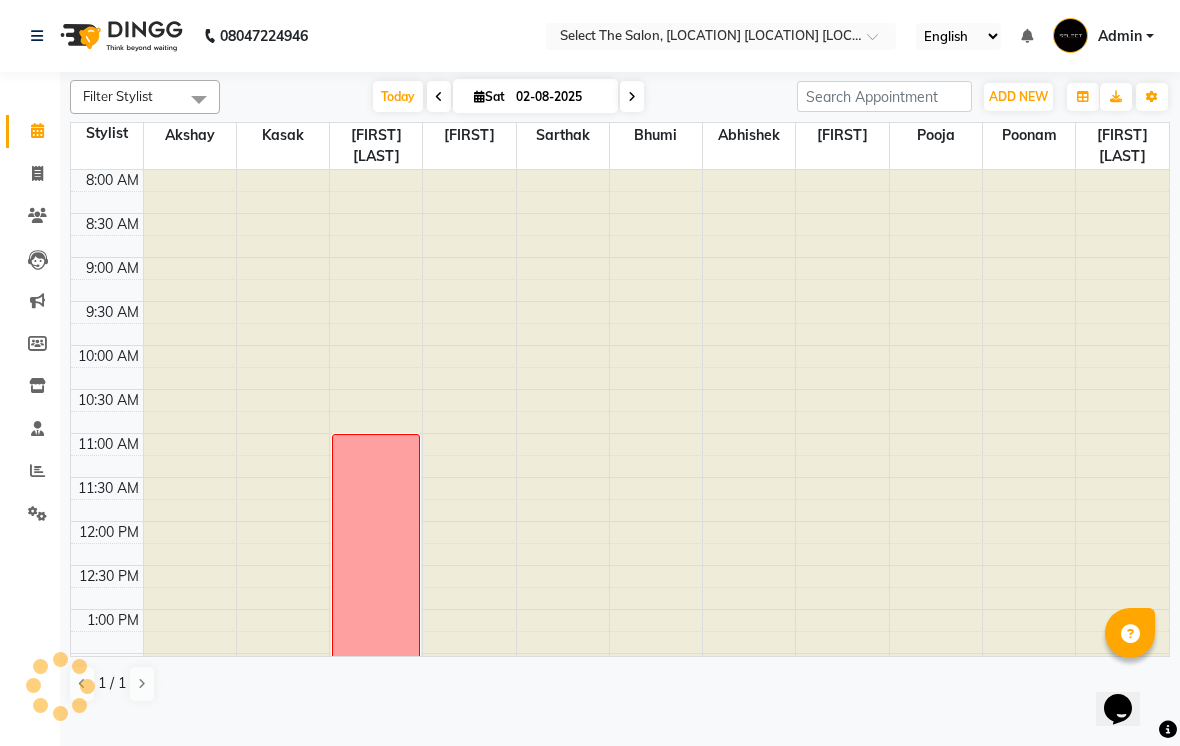 scroll, scrollTop: 657, scrollLeft: 0, axis: vertical 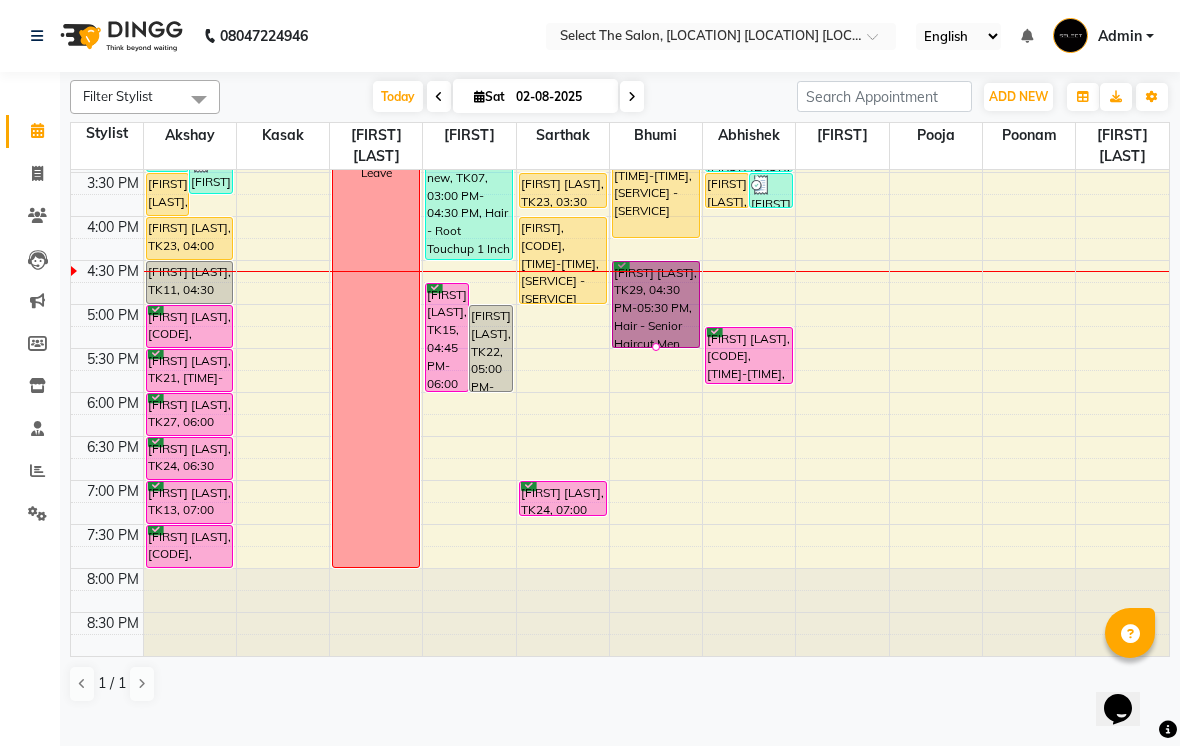 click at bounding box center [656, 347] 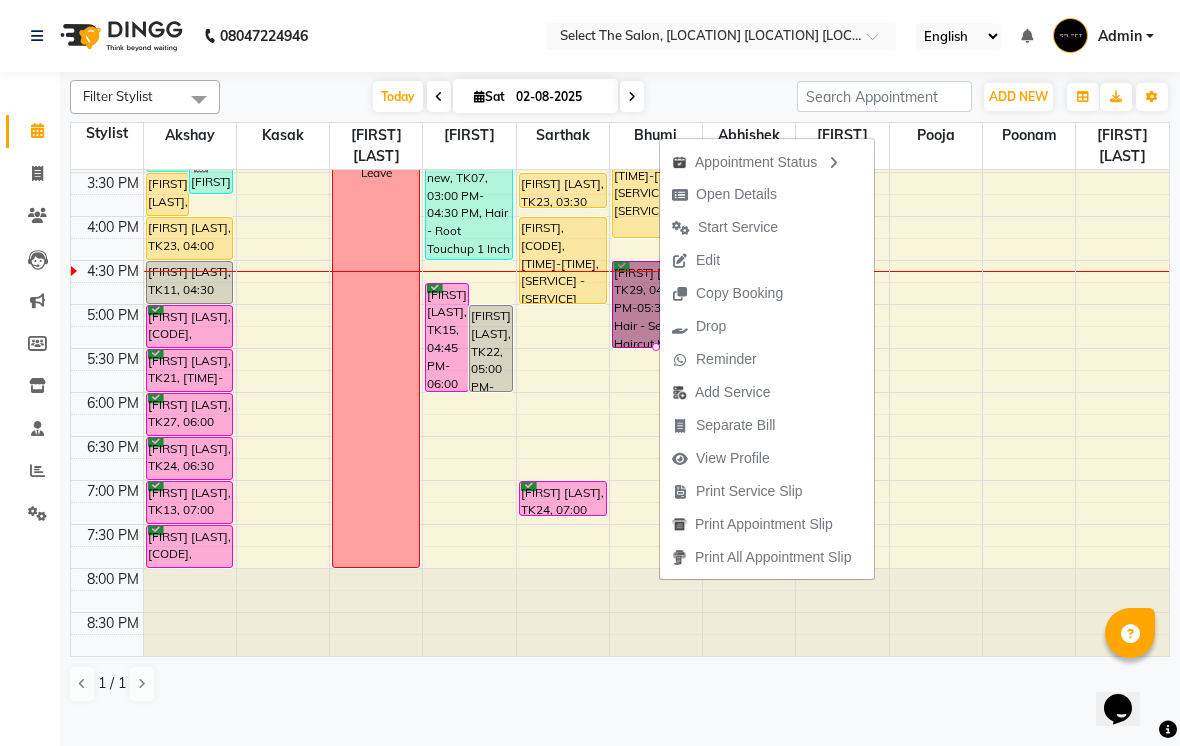 click on "Start Service" at bounding box center [738, 227] 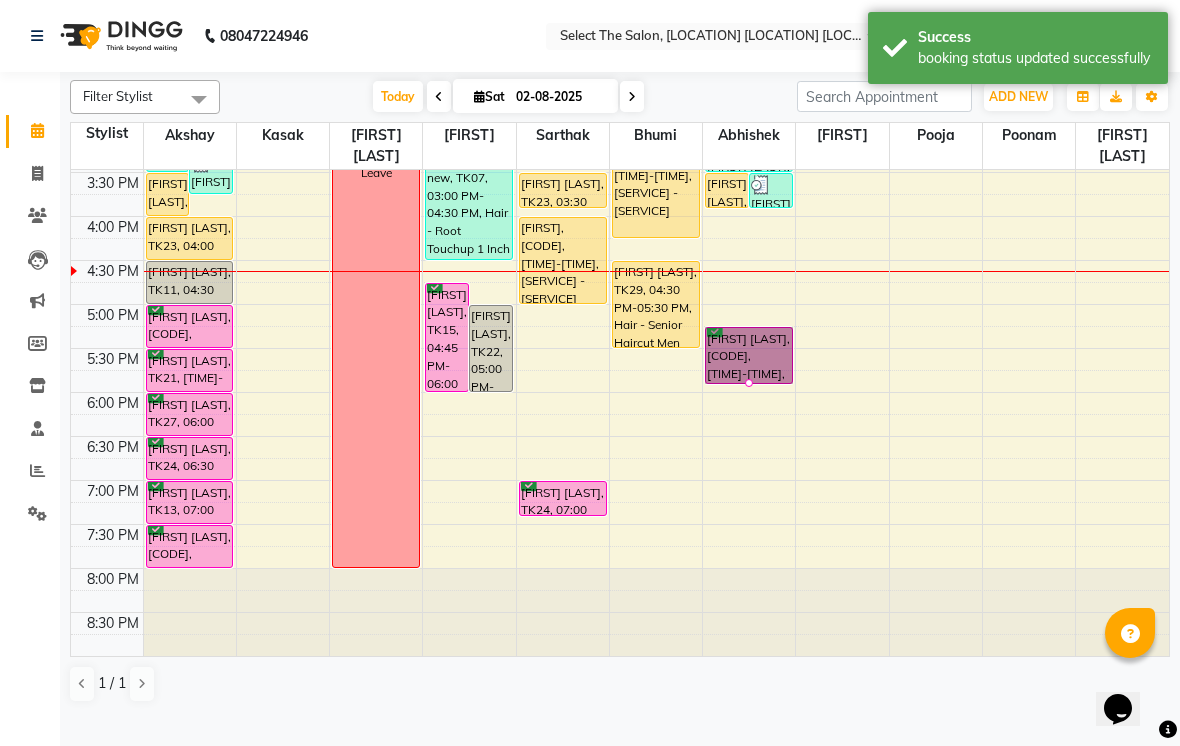 click at bounding box center (749, 383) 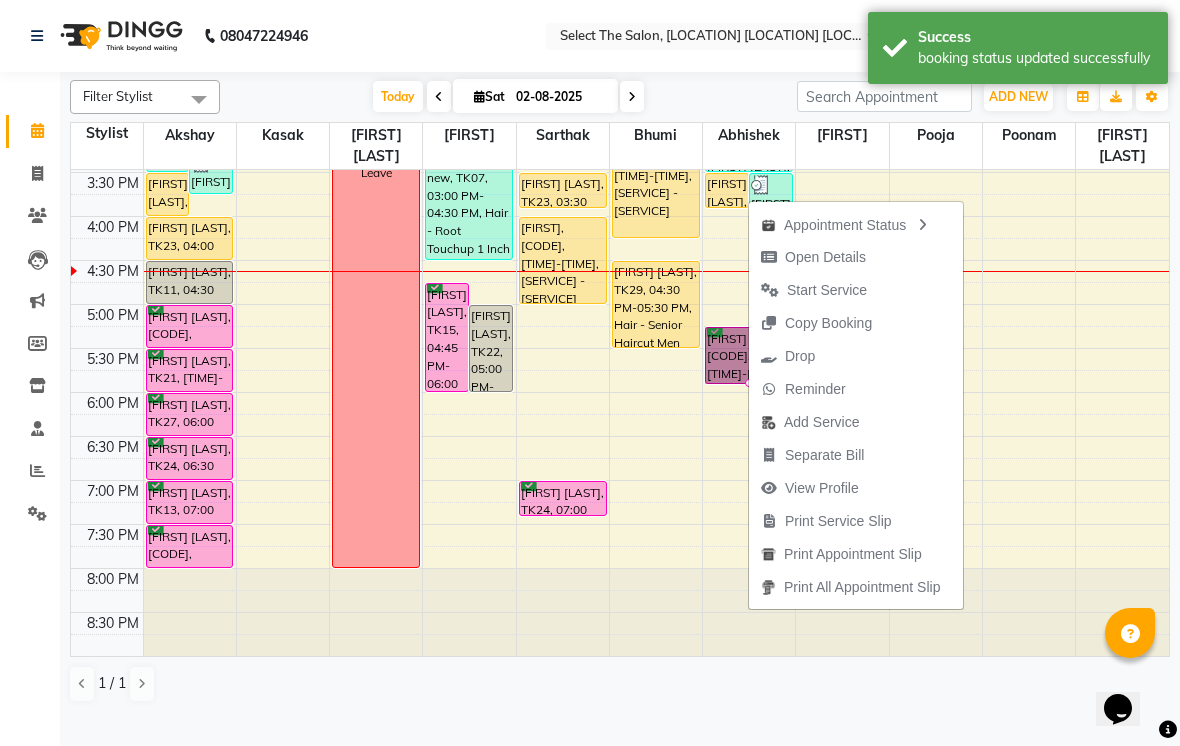 click on "Start Service" at bounding box center [827, 290] 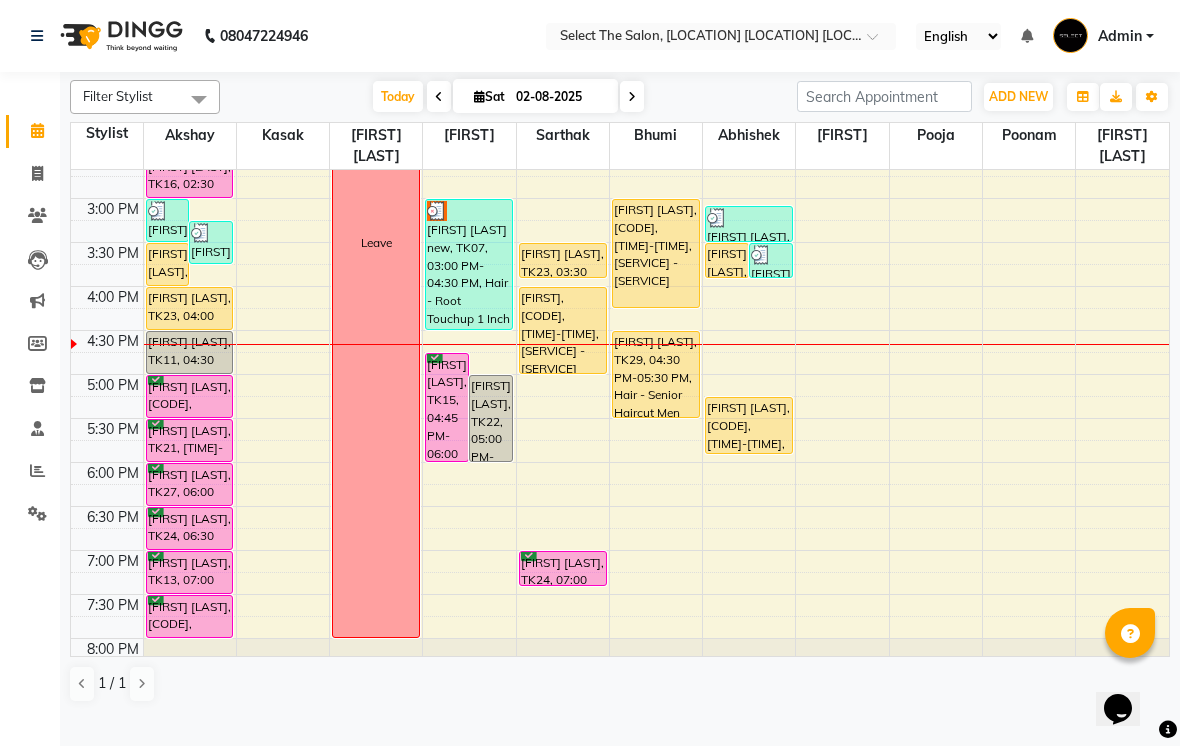 scroll, scrollTop: 577, scrollLeft: 0, axis: vertical 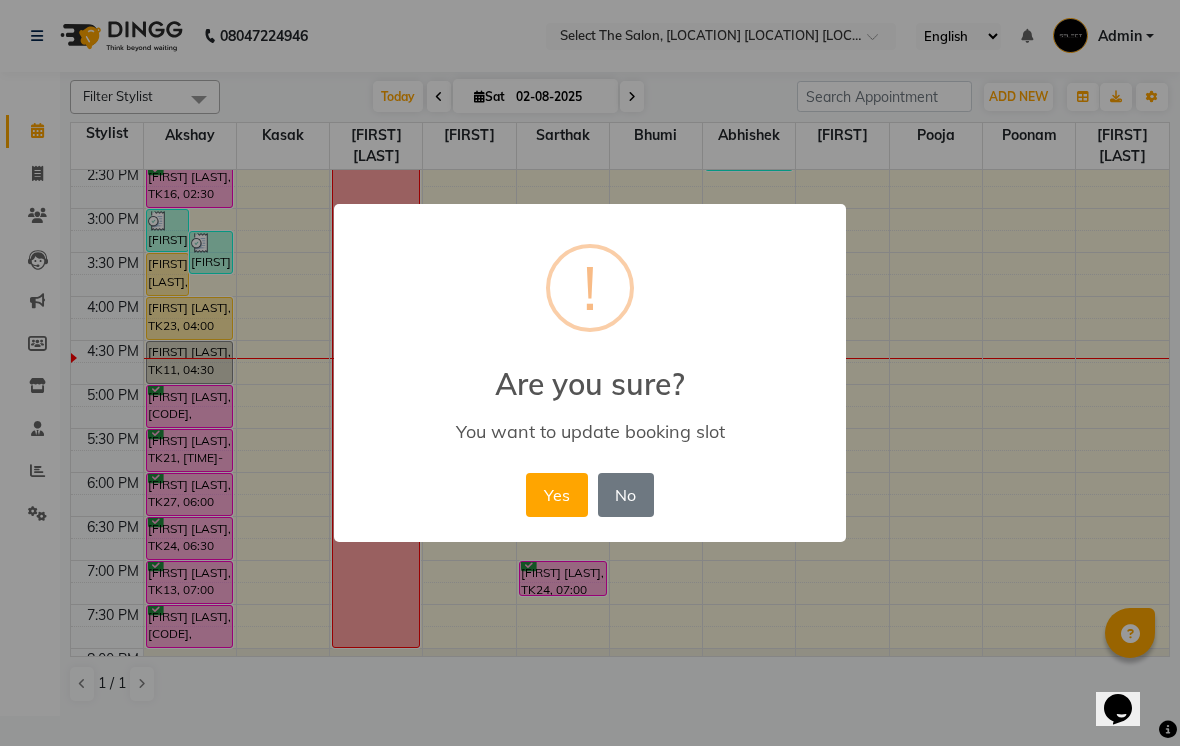 click on "Yes" at bounding box center (556, 495) 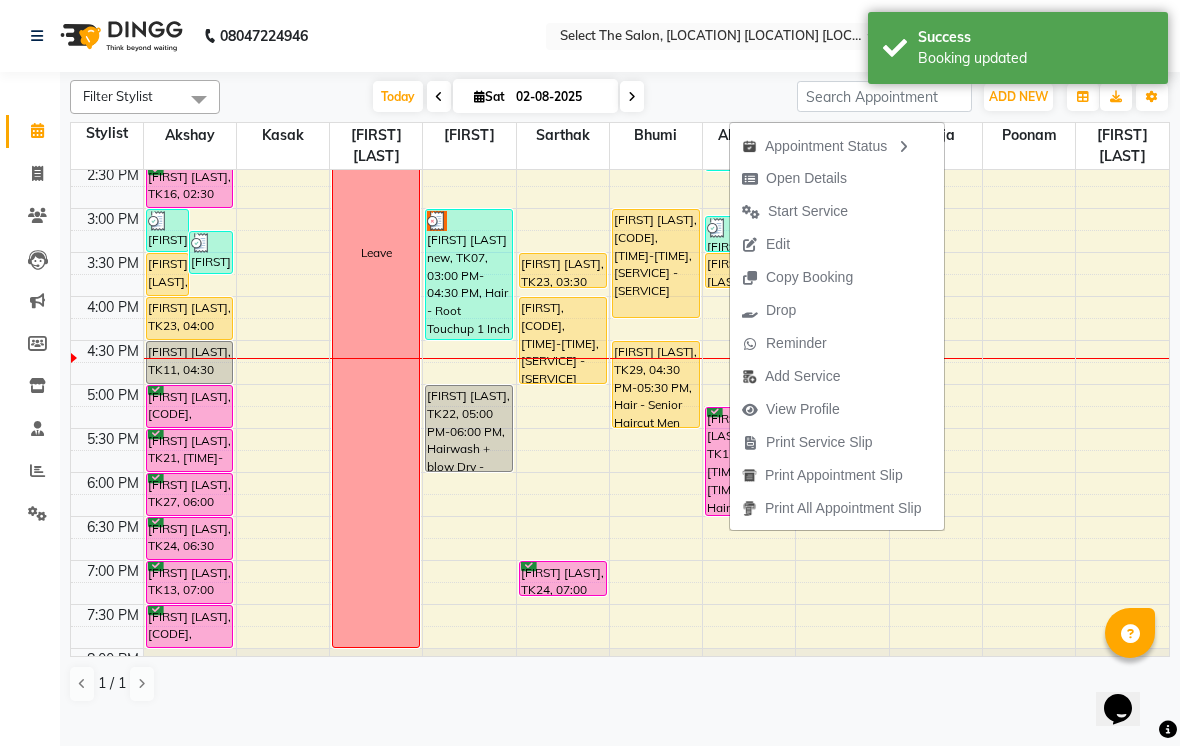 click on "Start Service" at bounding box center [795, 211] 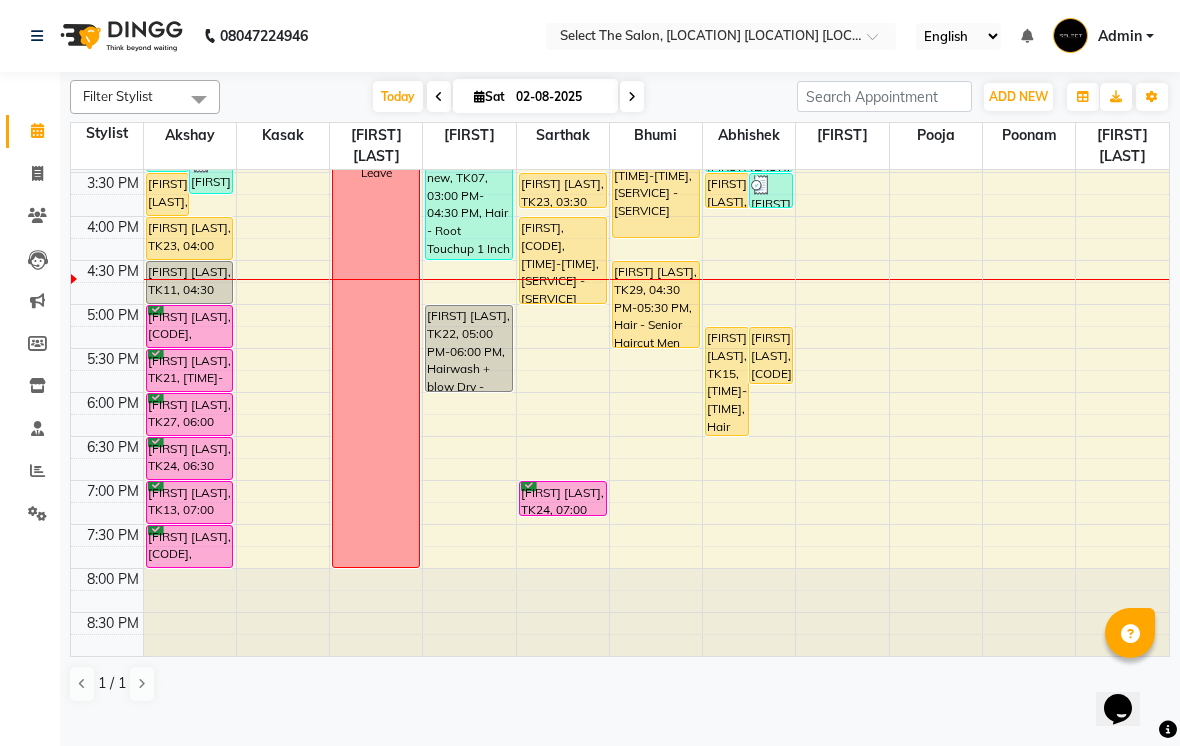 scroll, scrollTop: 657, scrollLeft: 0, axis: vertical 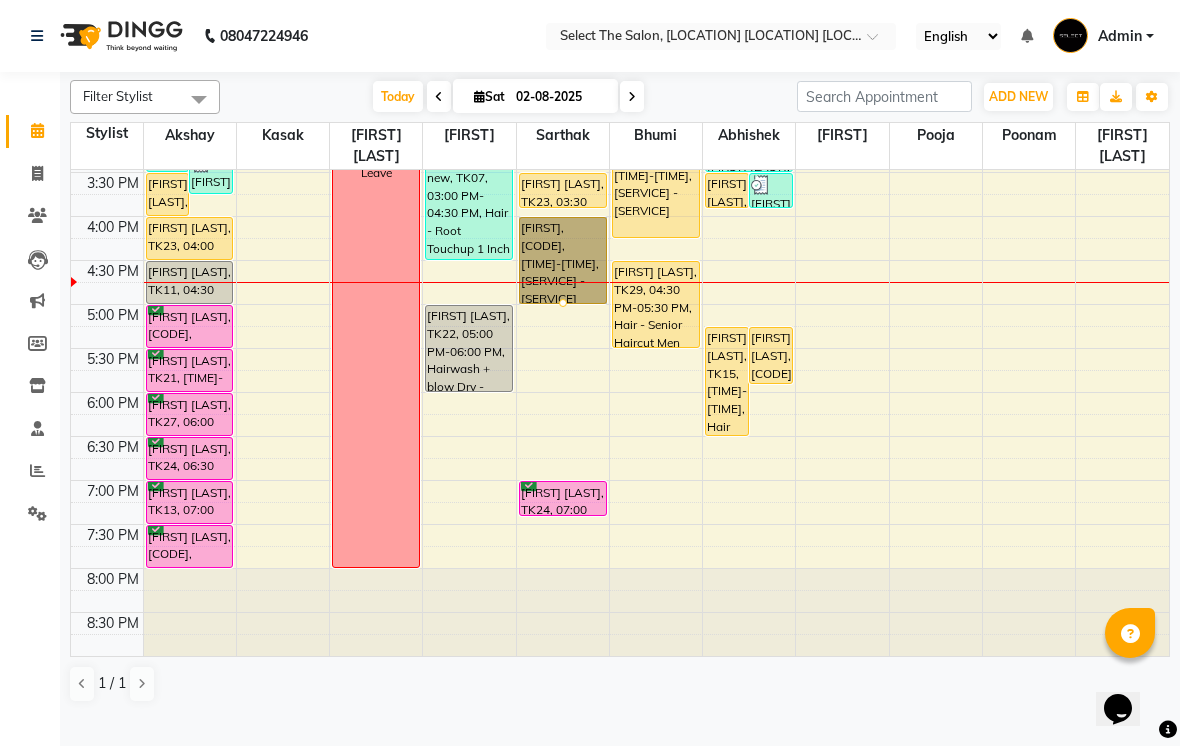click at bounding box center (563, 303) 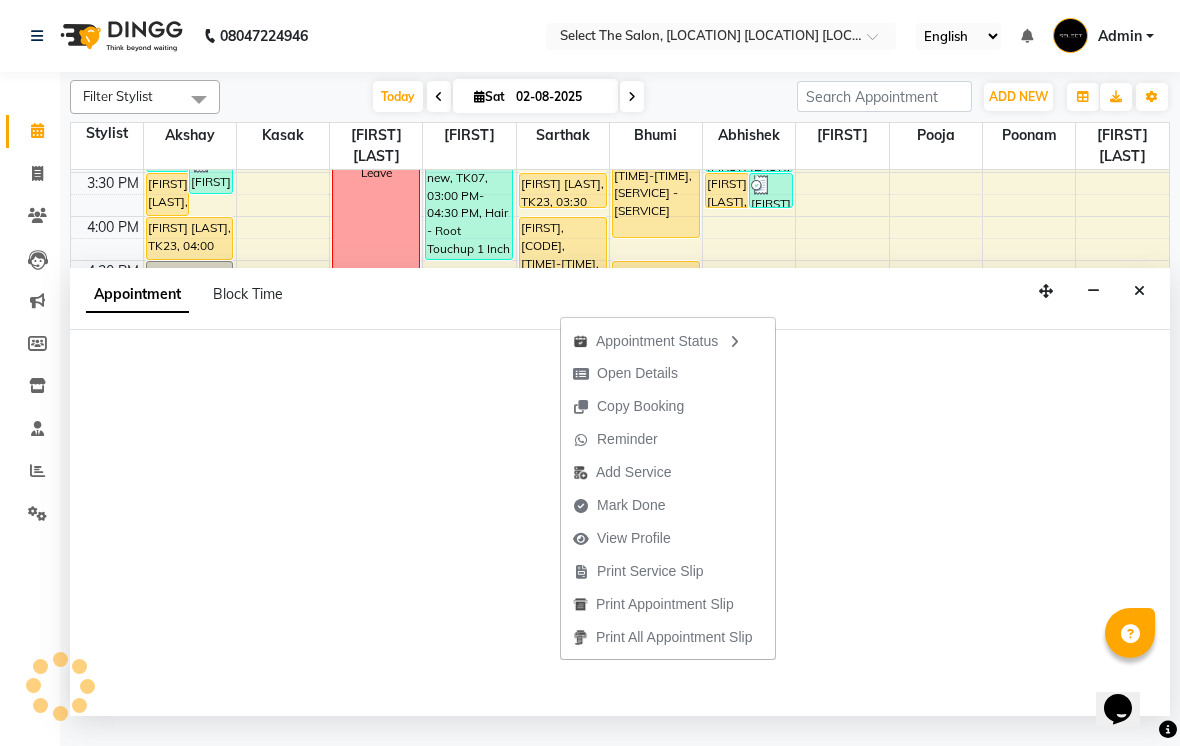 select on "[NUMBER]" 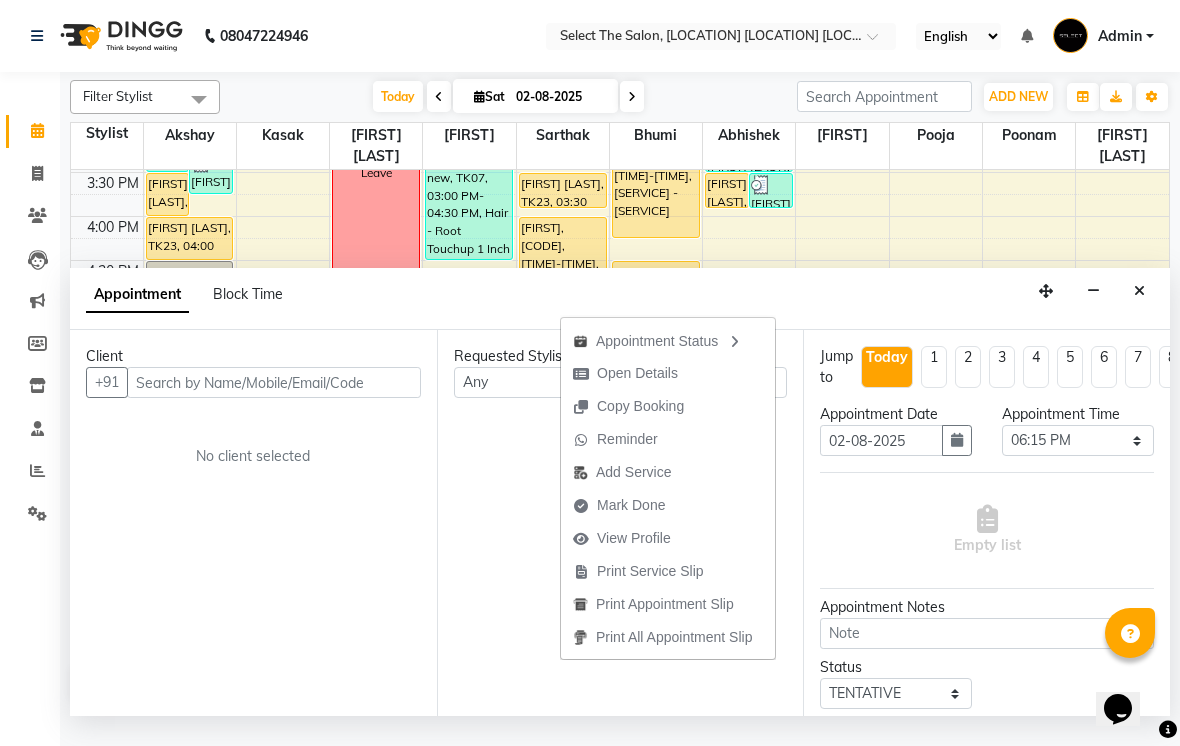 click at bounding box center [1139, 291] 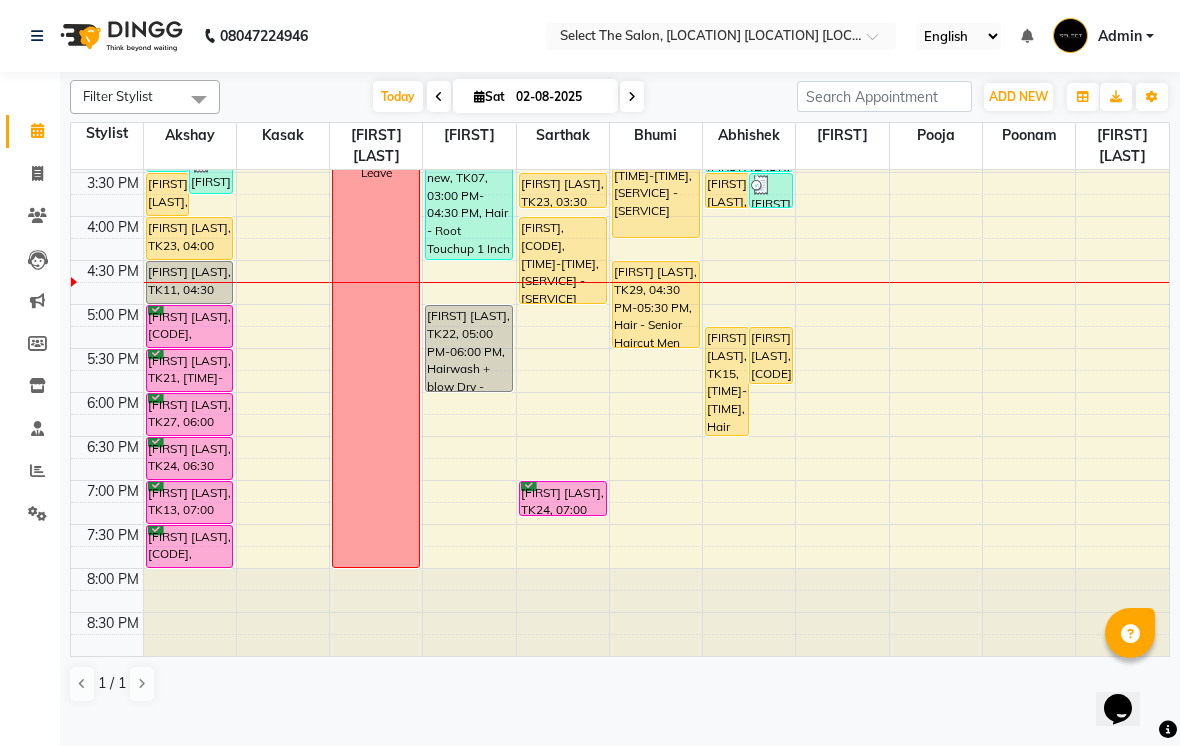 click at bounding box center [632, 96] 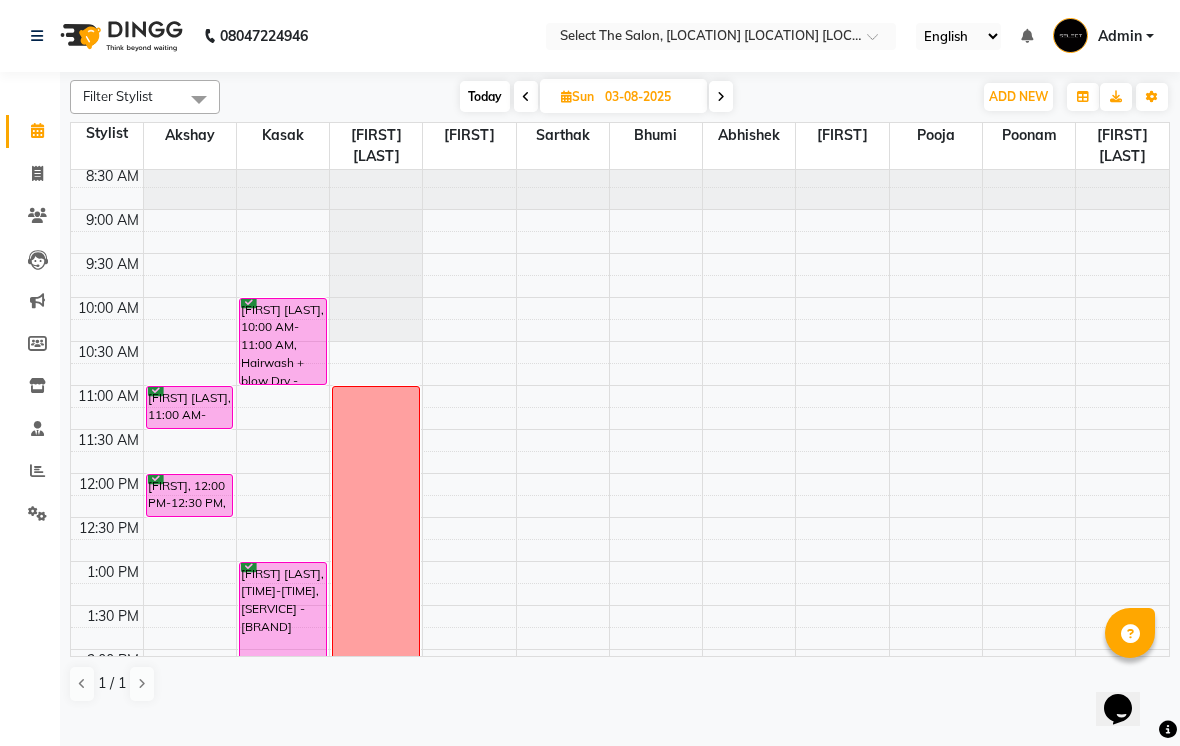 scroll, scrollTop: 22, scrollLeft: 0, axis: vertical 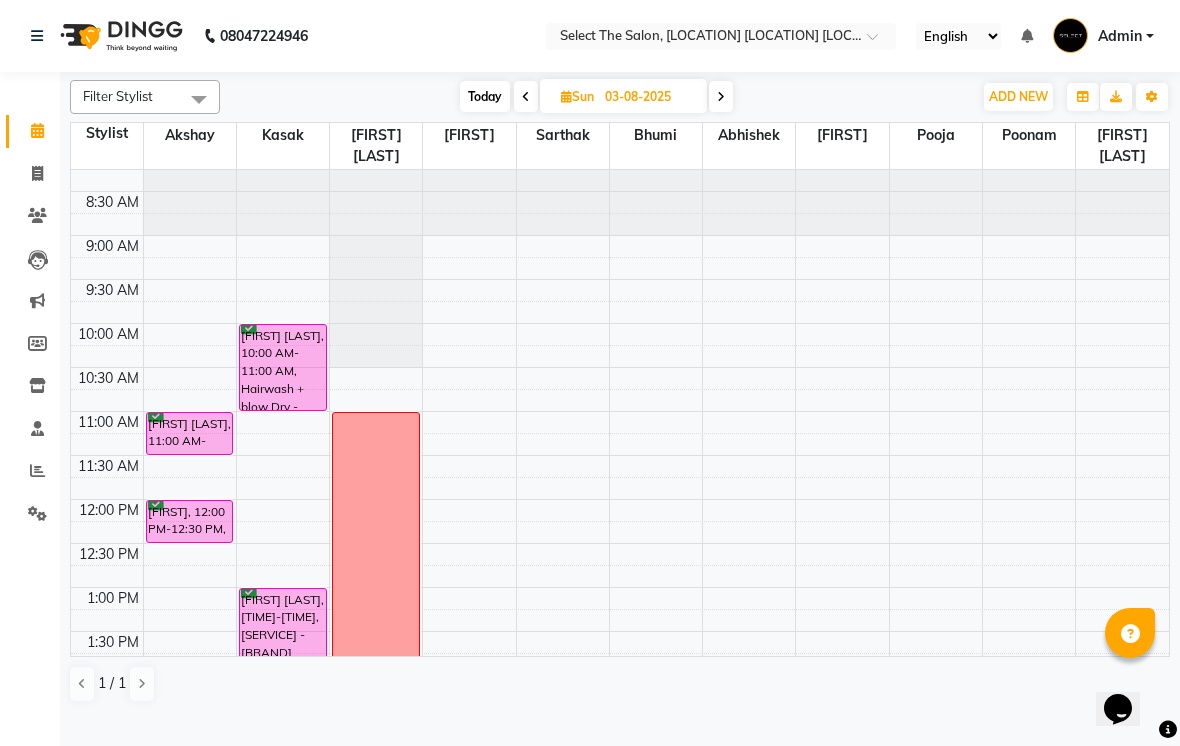 click on "Today" at bounding box center (485, 96) 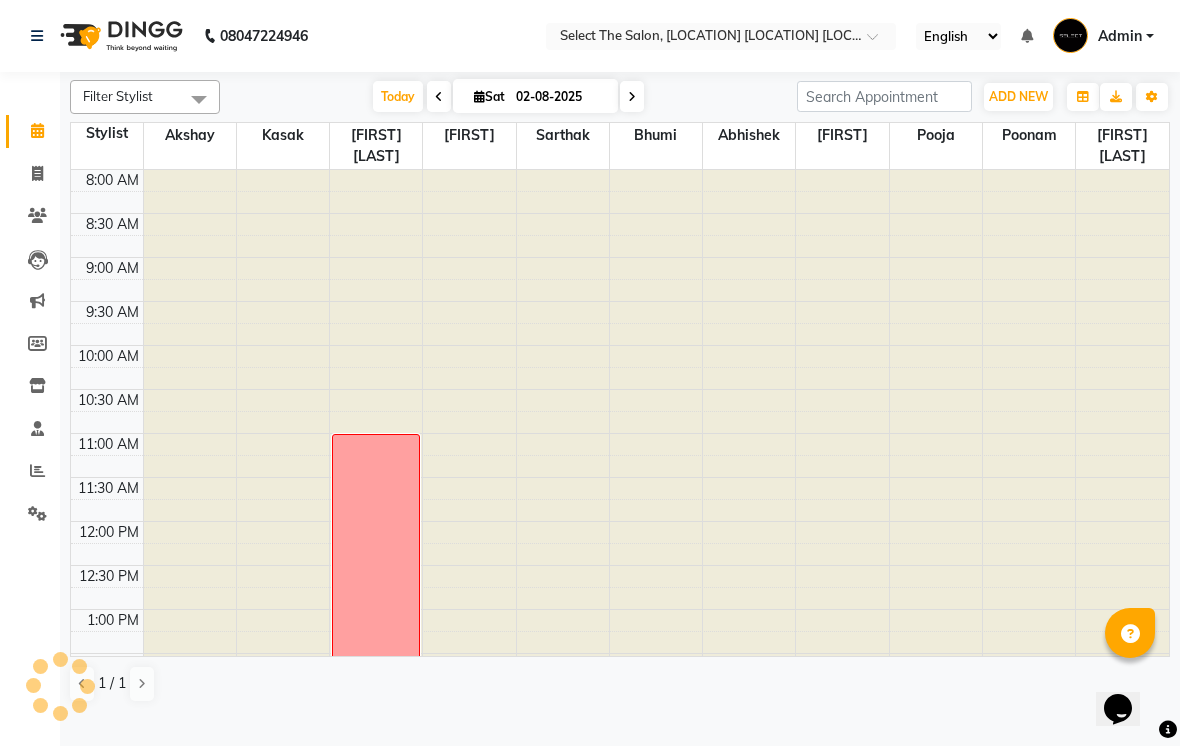 scroll, scrollTop: 657, scrollLeft: 0, axis: vertical 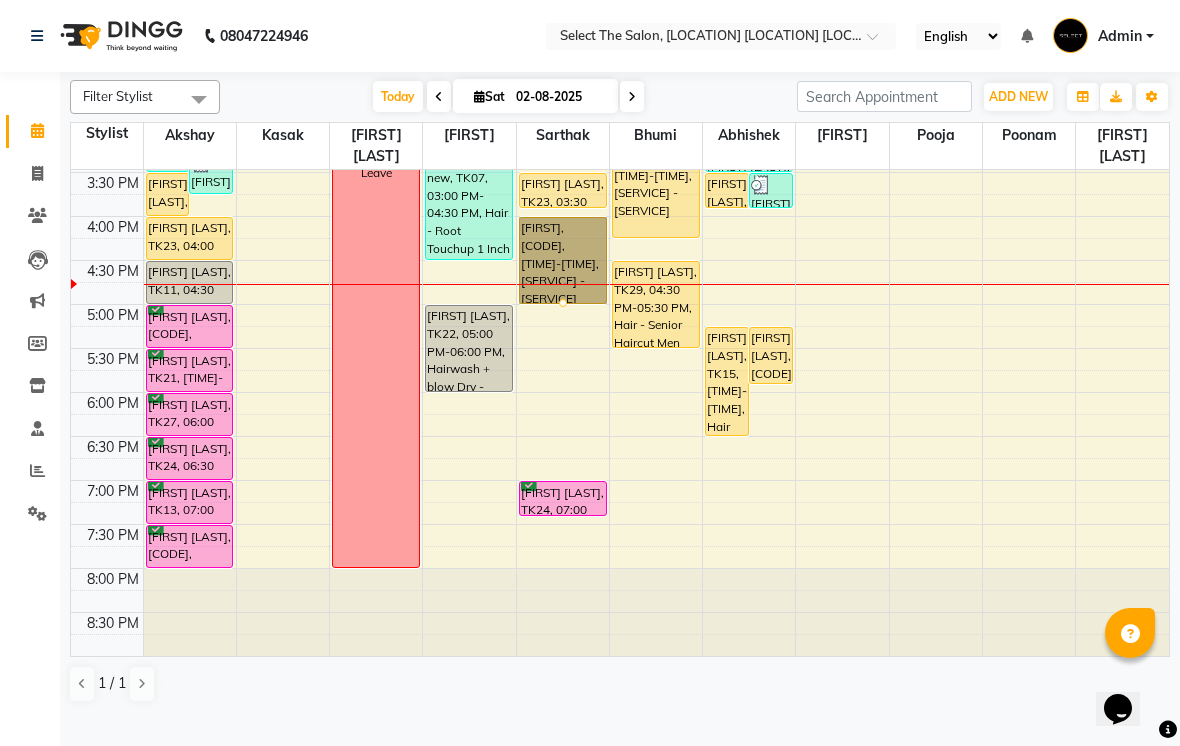 click at bounding box center [563, 303] 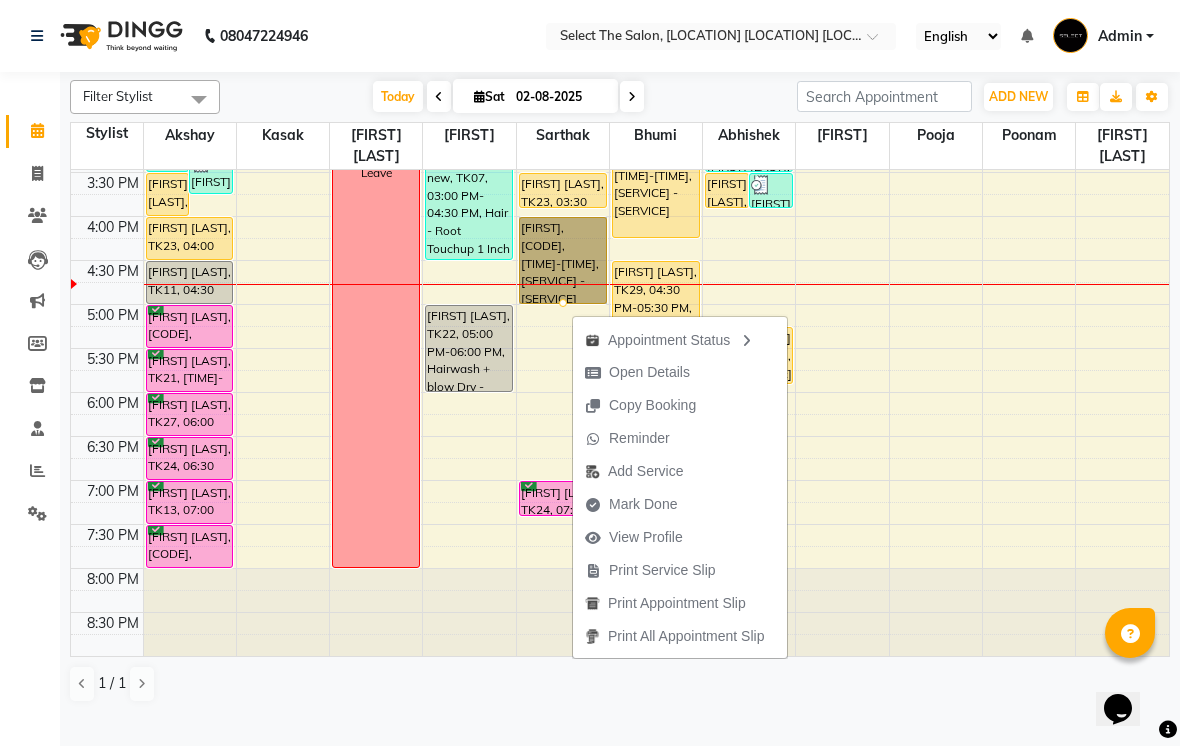 click on "Open Details" at bounding box center [649, 372] 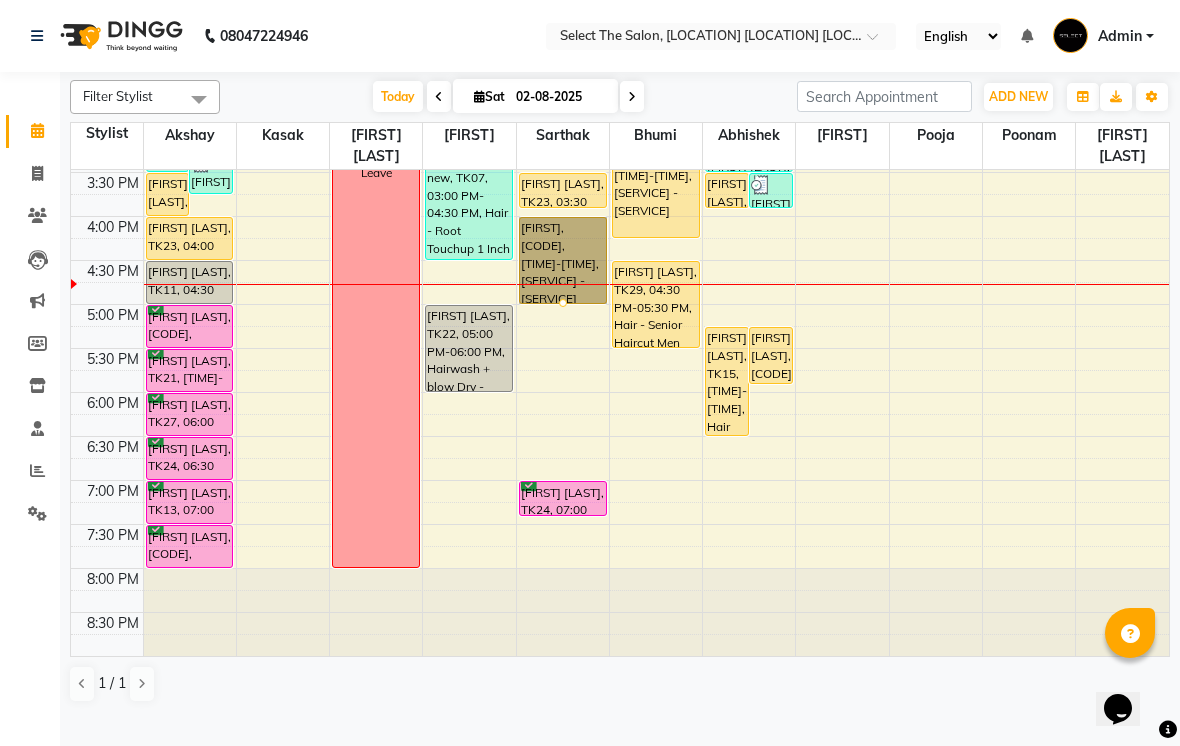 click at bounding box center (563, 303) 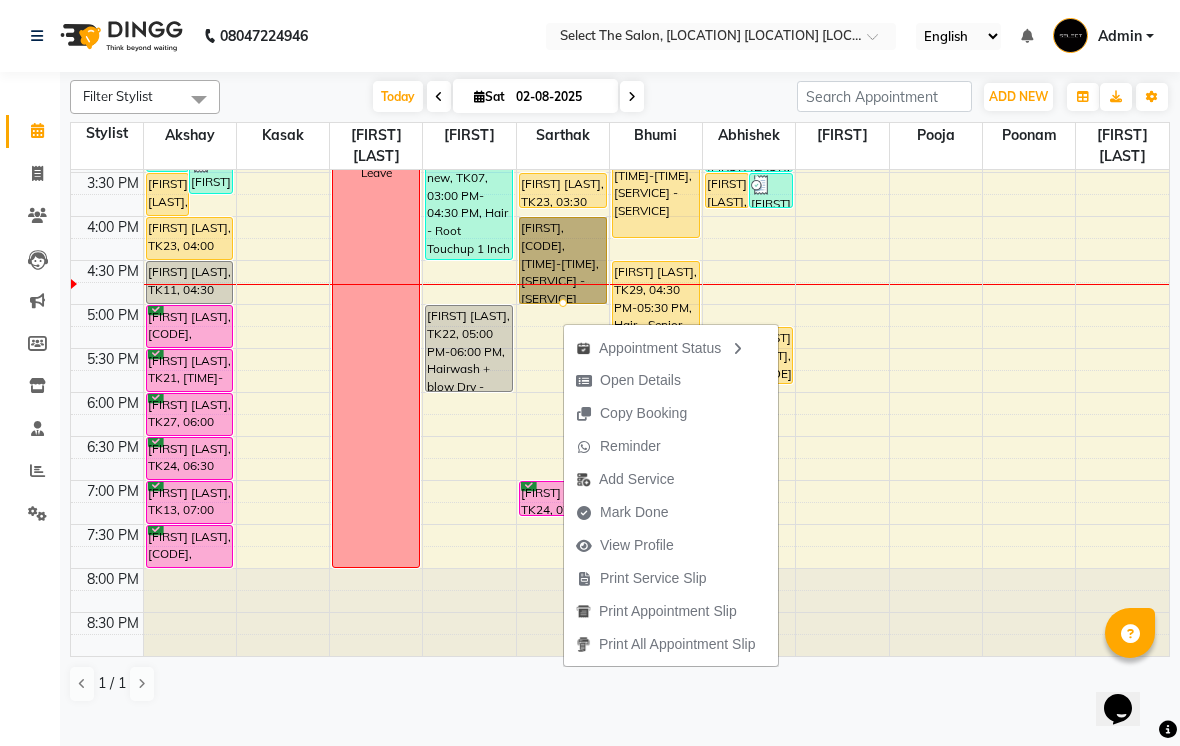 click on "Open Details" at bounding box center (628, 380) 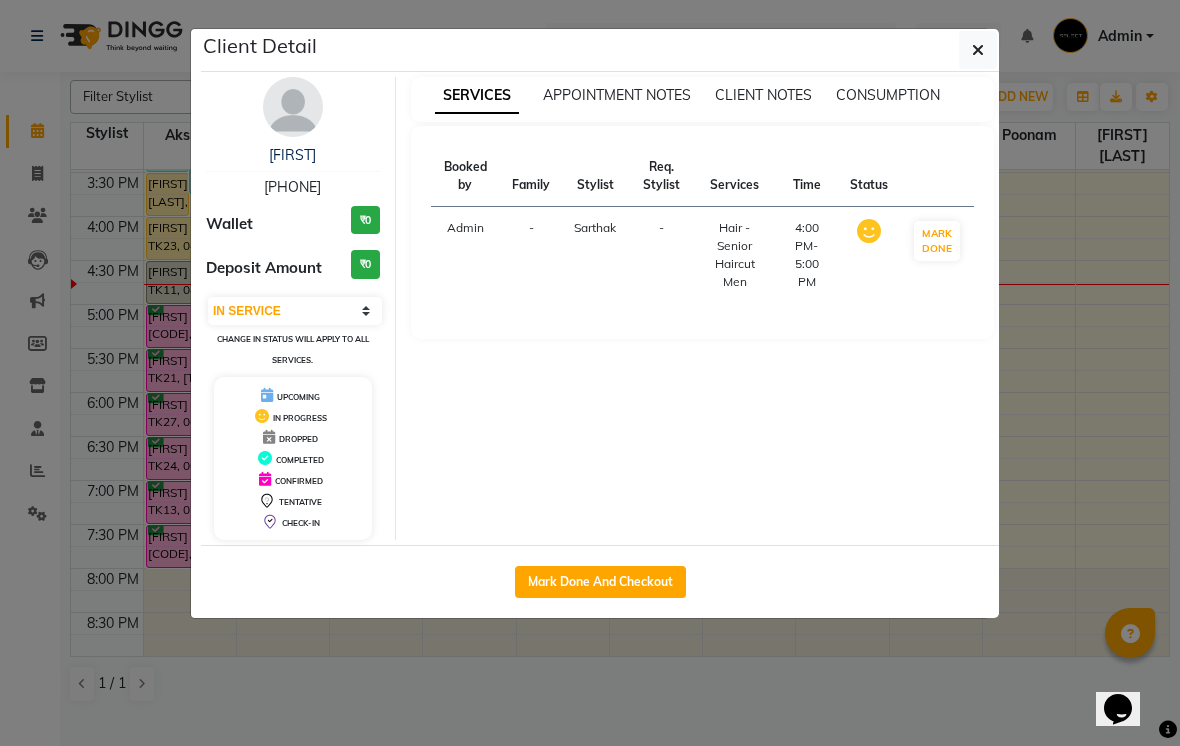 click on "Select IN SERVICE CONFIRMED TENTATIVE CHECK IN MARK DONE DROPPED UPCOMING" at bounding box center (295, 311) 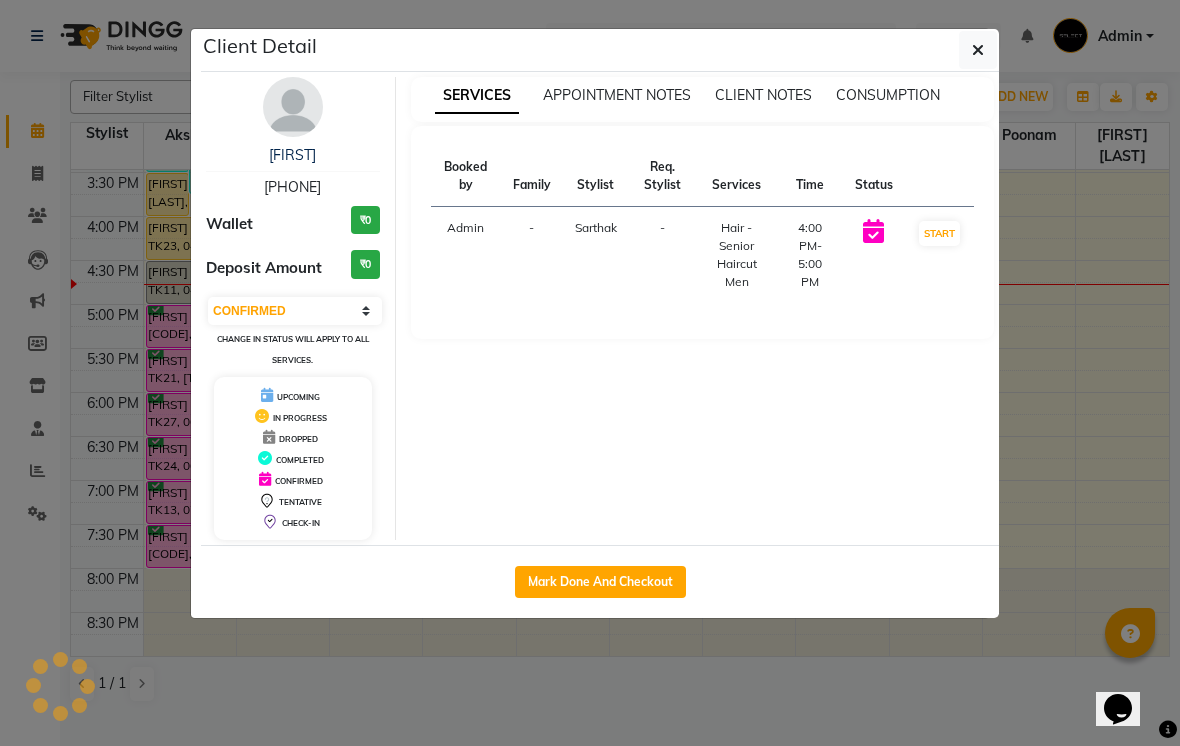 click on "Client Detail  [NAME]    [PHONE] Wallet ₹0 Deposit Amount  ₹0  Select IN SERVICE CONFIRMED TENTATIVE CHECK IN MARK DONE DROPPED UPCOMING Change in status will will apply to all services. UPCOMING IN PROGRESS DROPPED COMPLETED CONFIRMED TENTATIVE CHECK-IN SERVICES APPOINTMENT NOTES CLIENT NOTES CONSUMPTION Booked by Family Stylist Req. Stylist Services Time Status  Admin  - [NAME]  -  Hair - Senior Haircut Men   4:00 PM-5:00 PM   START   Mark Done And Checkout" 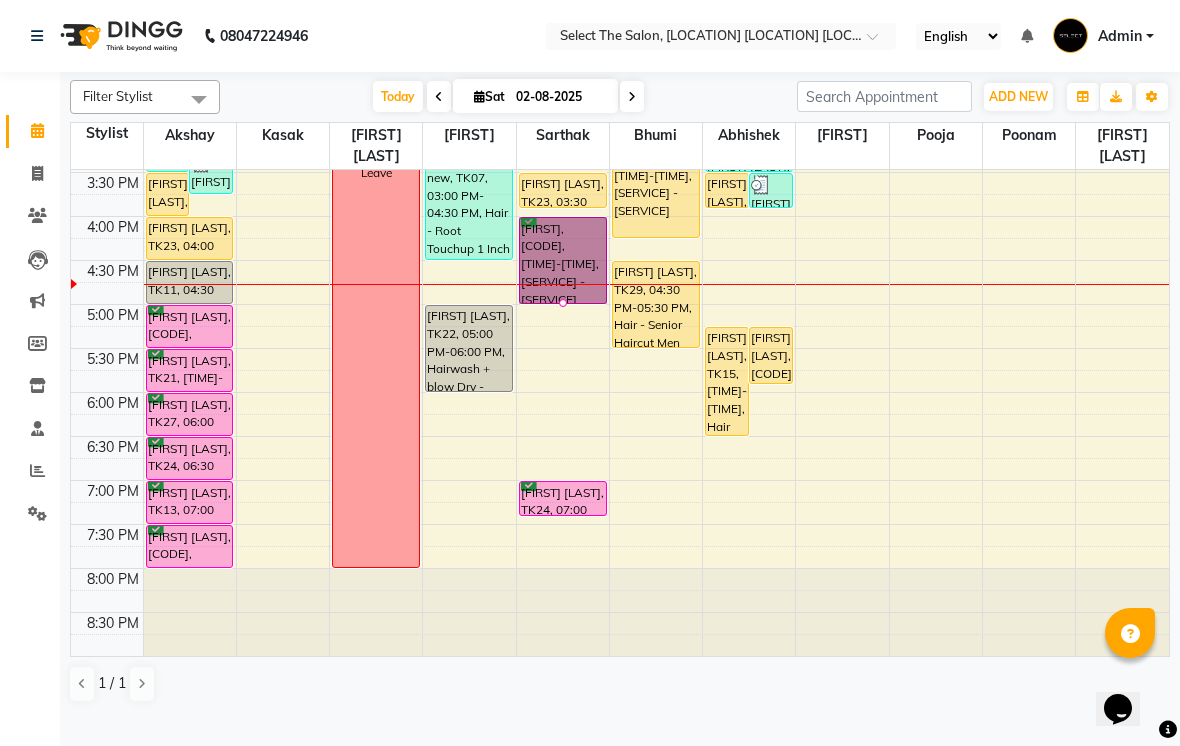 click at bounding box center (563, 303) 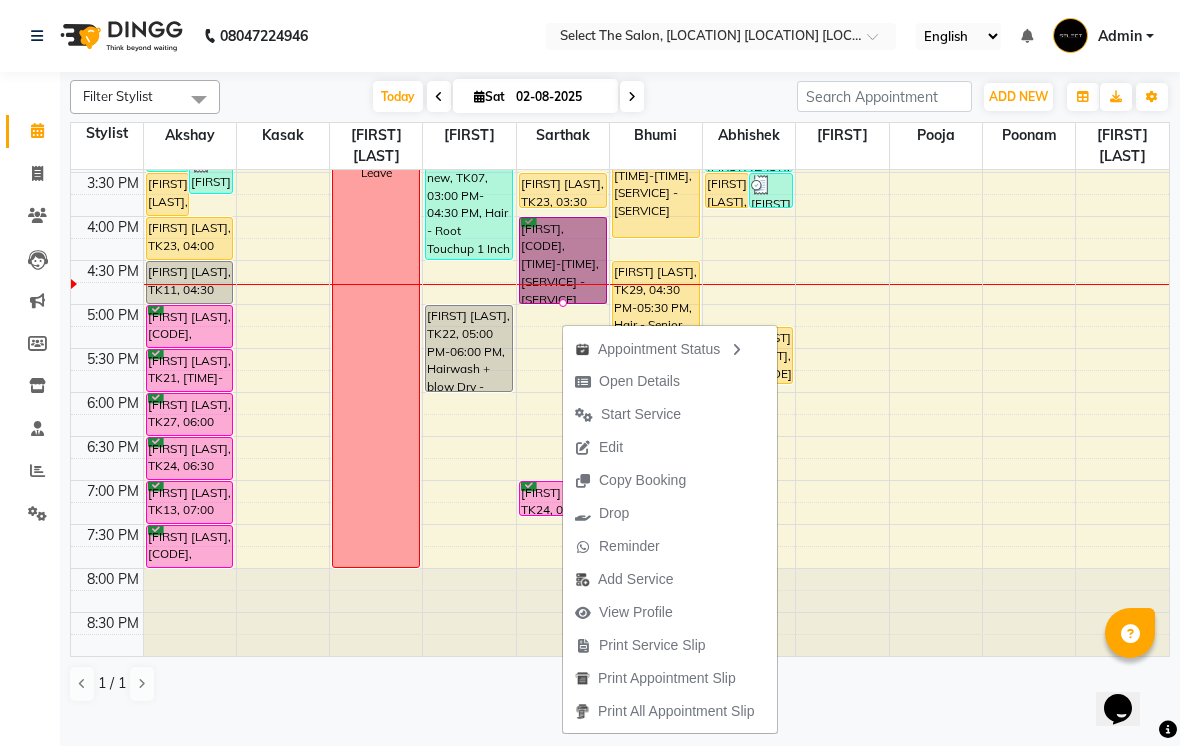 click on "Edit" at bounding box center (599, 447) 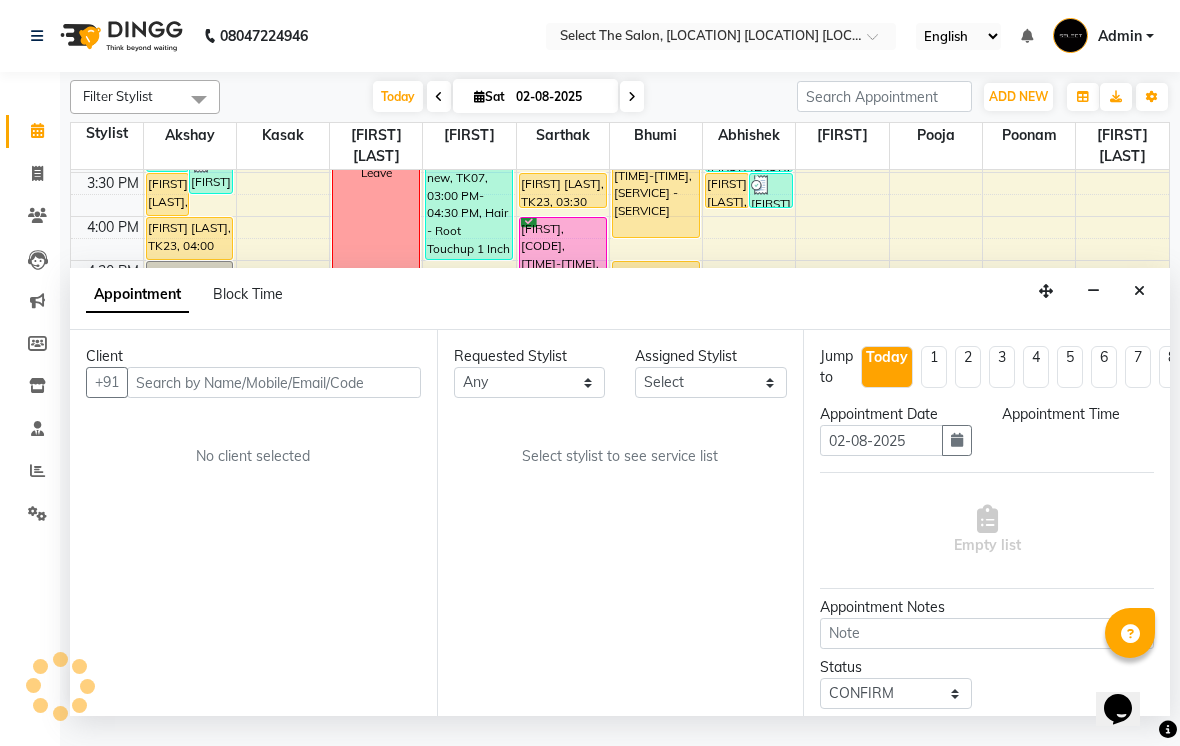 scroll, scrollTop: 0, scrollLeft: 0, axis: both 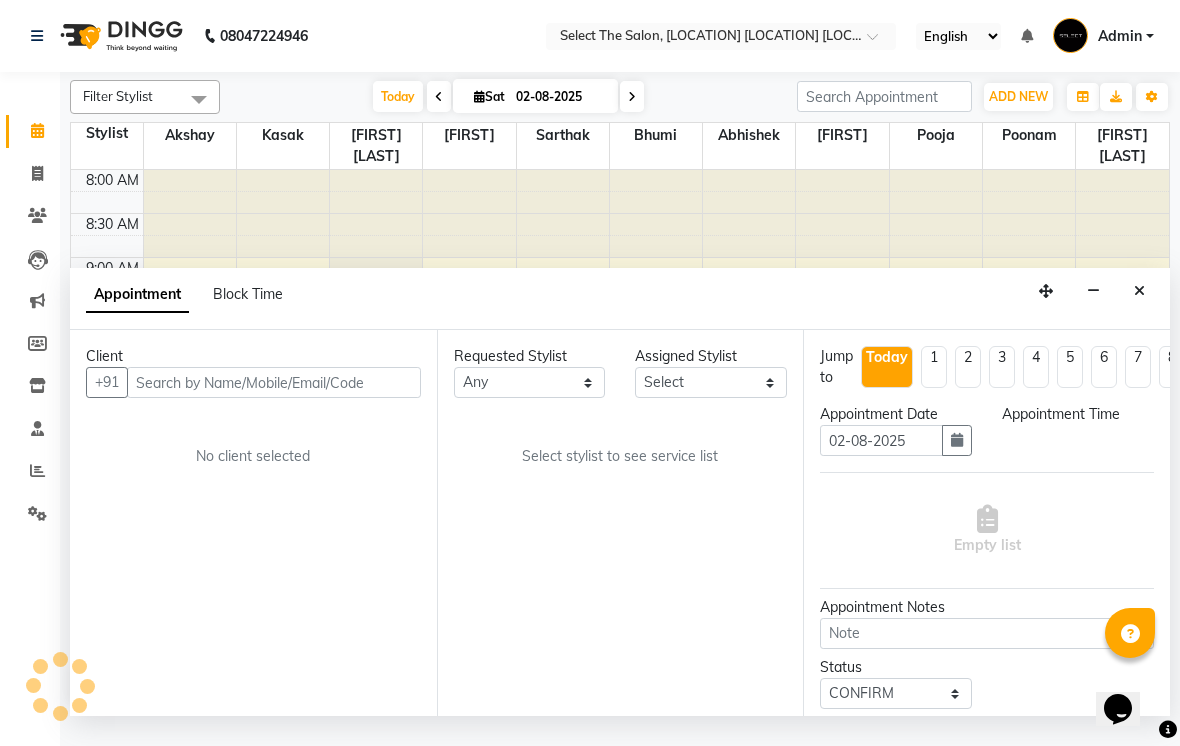 select on "960" 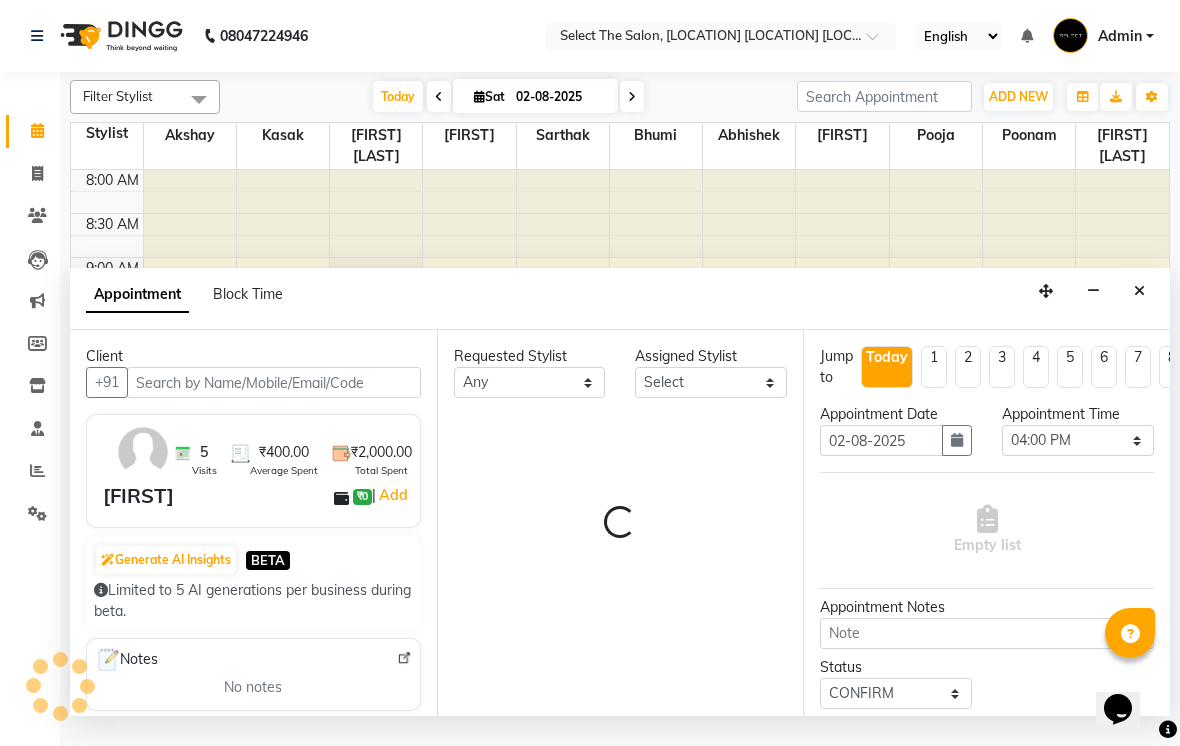 select on "[NUMBER]" 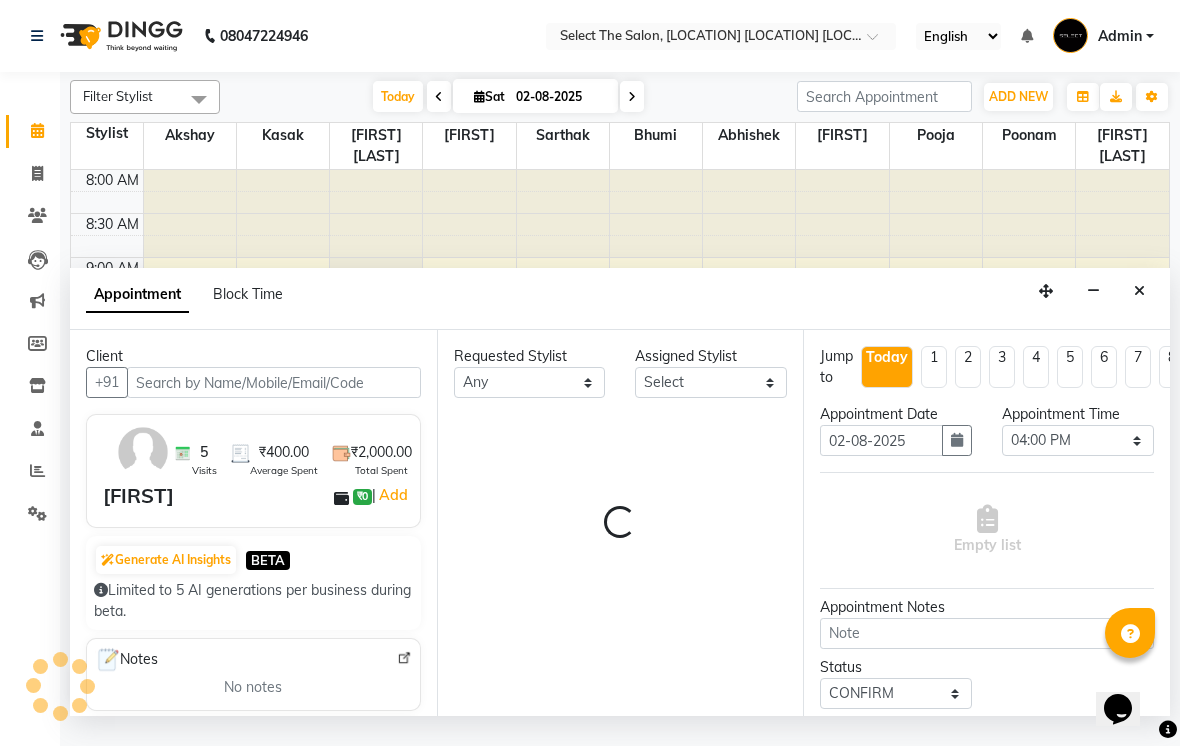 scroll, scrollTop: 657, scrollLeft: 0, axis: vertical 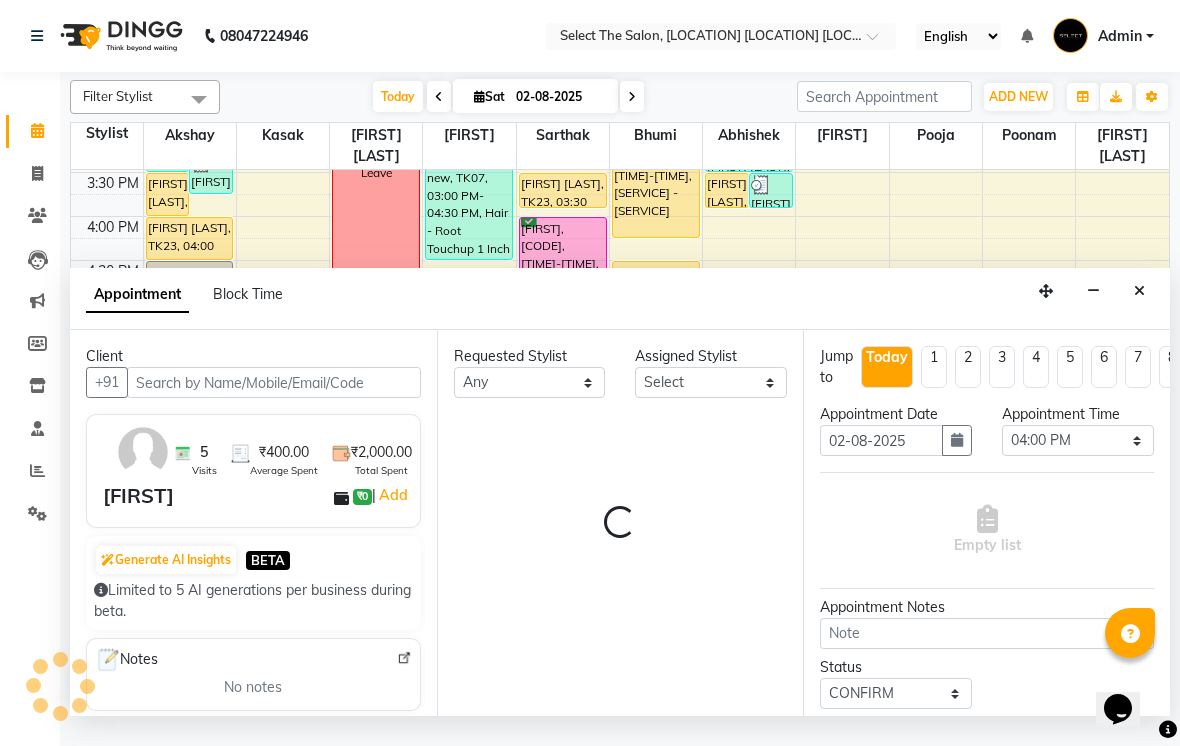 select on "2213" 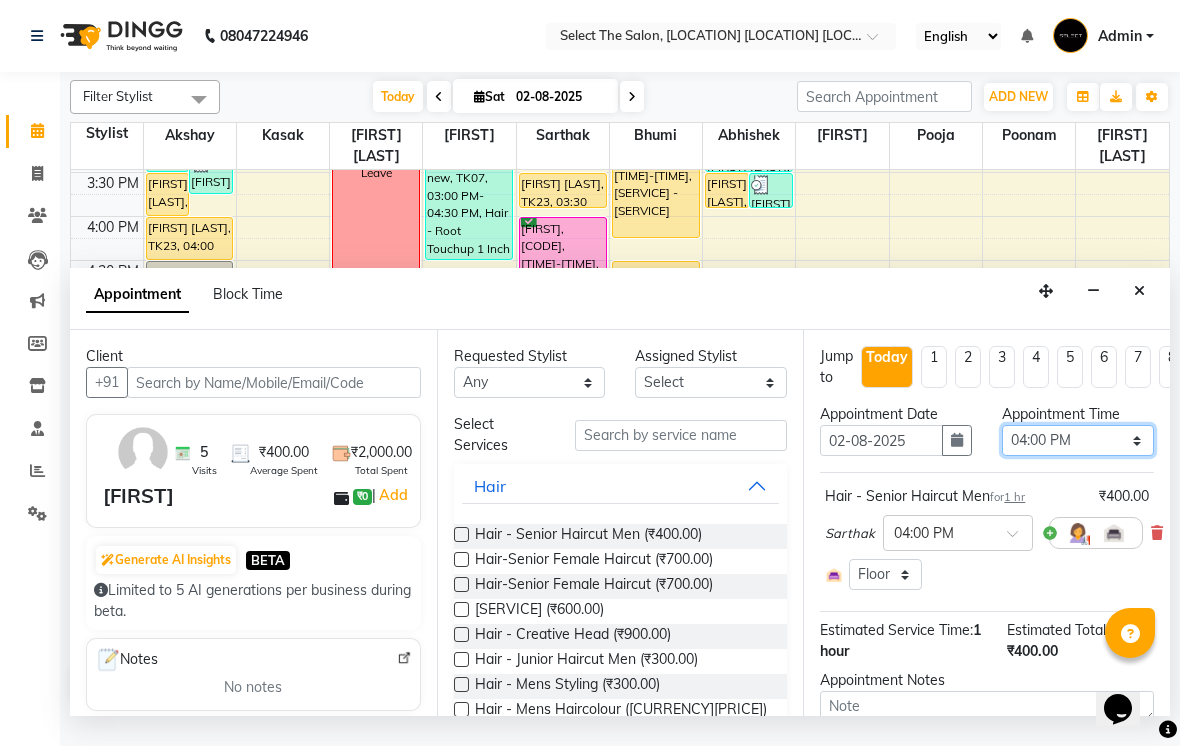 click on "Select 09:00 AM 09:15 AM 09:30 AM 09:45 AM 10:00 AM 10:15 AM 10:30 AM 10:45 AM 11:00 AM 11:15 AM 11:30 AM 11:45 AM 12:00 PM 12:15 PM 12:30 PM 12:45 PM 01:00 PM 01:15 PM 01:30 PM 01:45 PM 02:00 PM 02:15 PM 02:30 PM 02:45 PM 03:00 PM 03:15 PM 03:30 PM 03:45 PM 04:00 PM 04:15 PM 04:30 PM 04:45 PM 05:00 PM 05:15 PM 05:30 PM 05:45 PM 06:00 PM 06:15 PM 06:30 PM 06:45 PM 07:00 PM 07:15 PM 07:30 PM 07:45 PM 08:00 PM" at bounding box center (1078, 440) 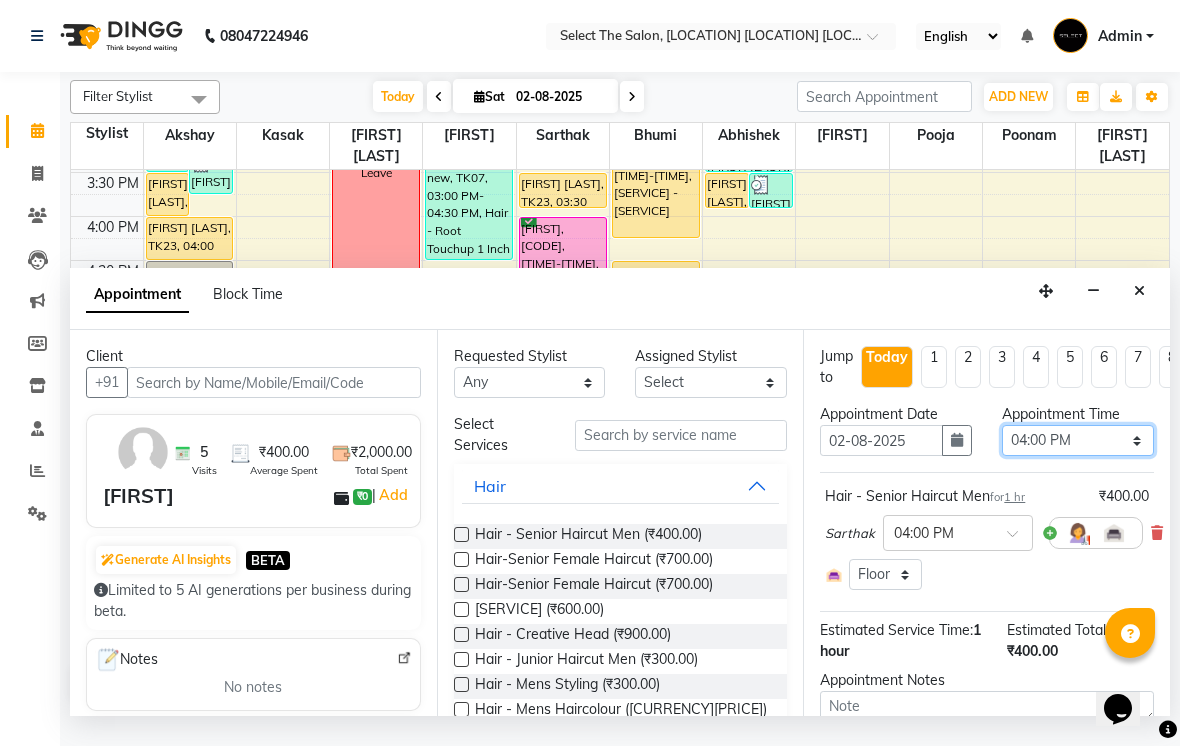 select on "660" 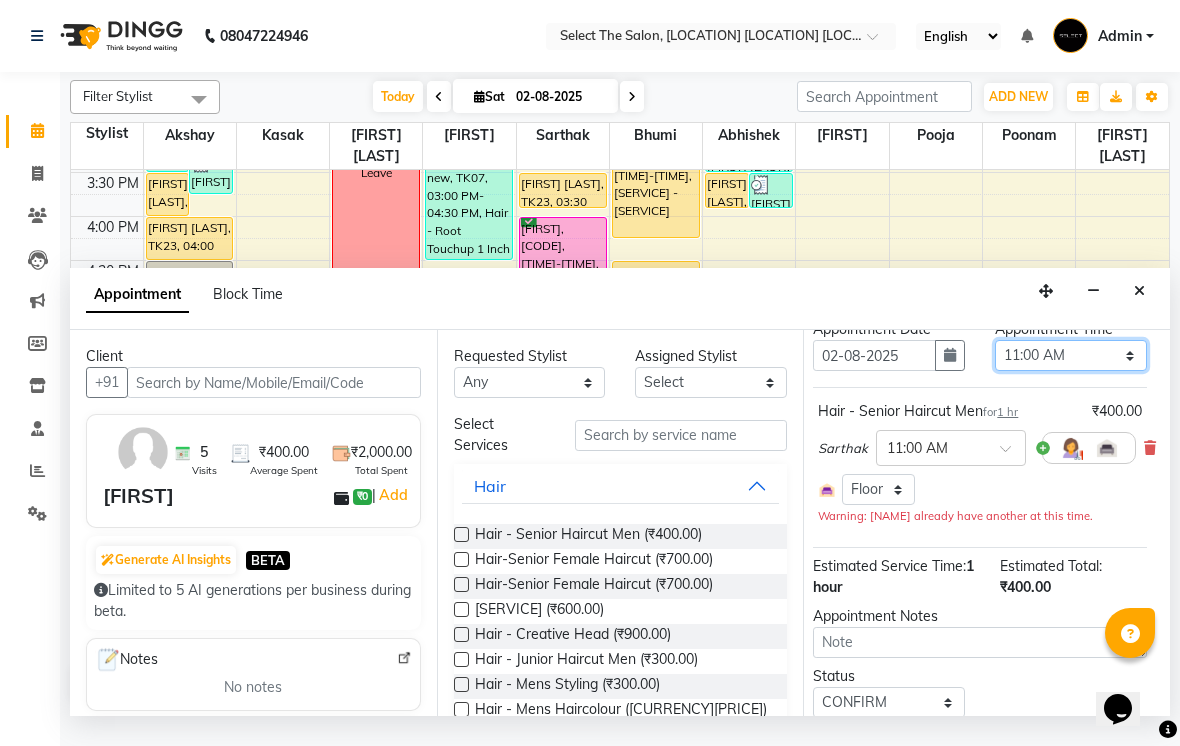 scroll, scrollTop: 82, scrollLeft: 12, axis: both 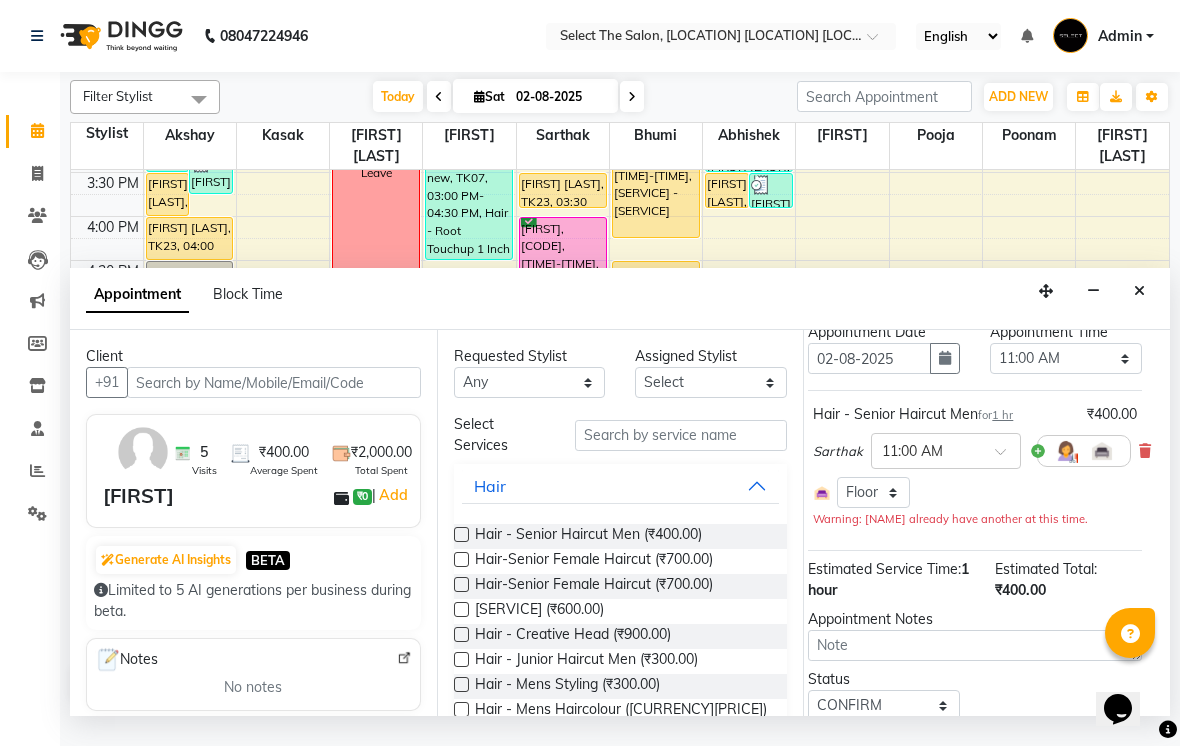click at bounding box center [945, 358] 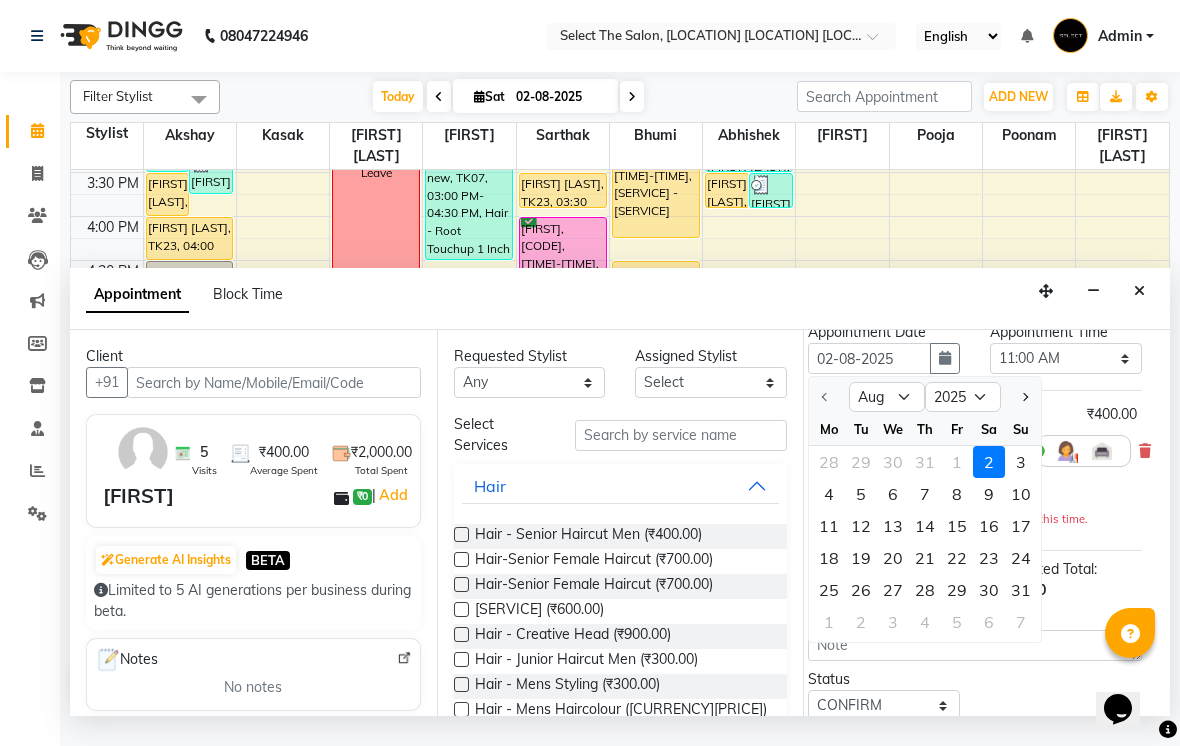 click on "3" at bounding box center (1021, 462) 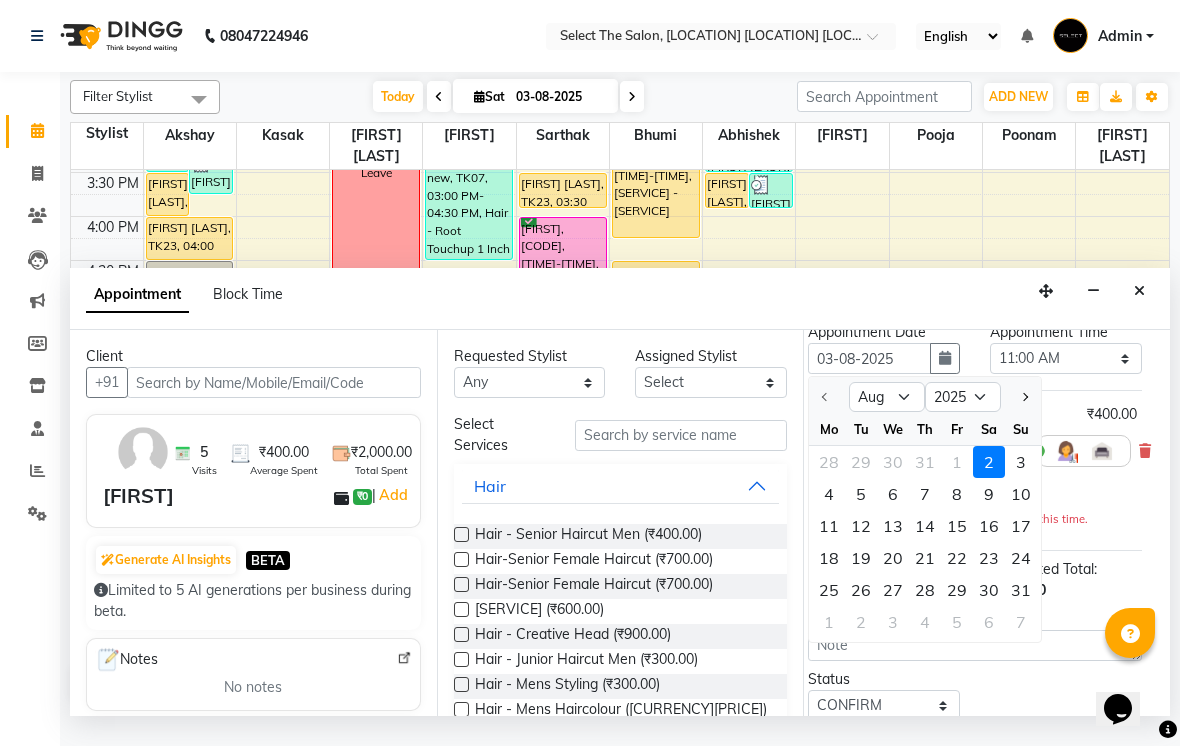 select on "660" 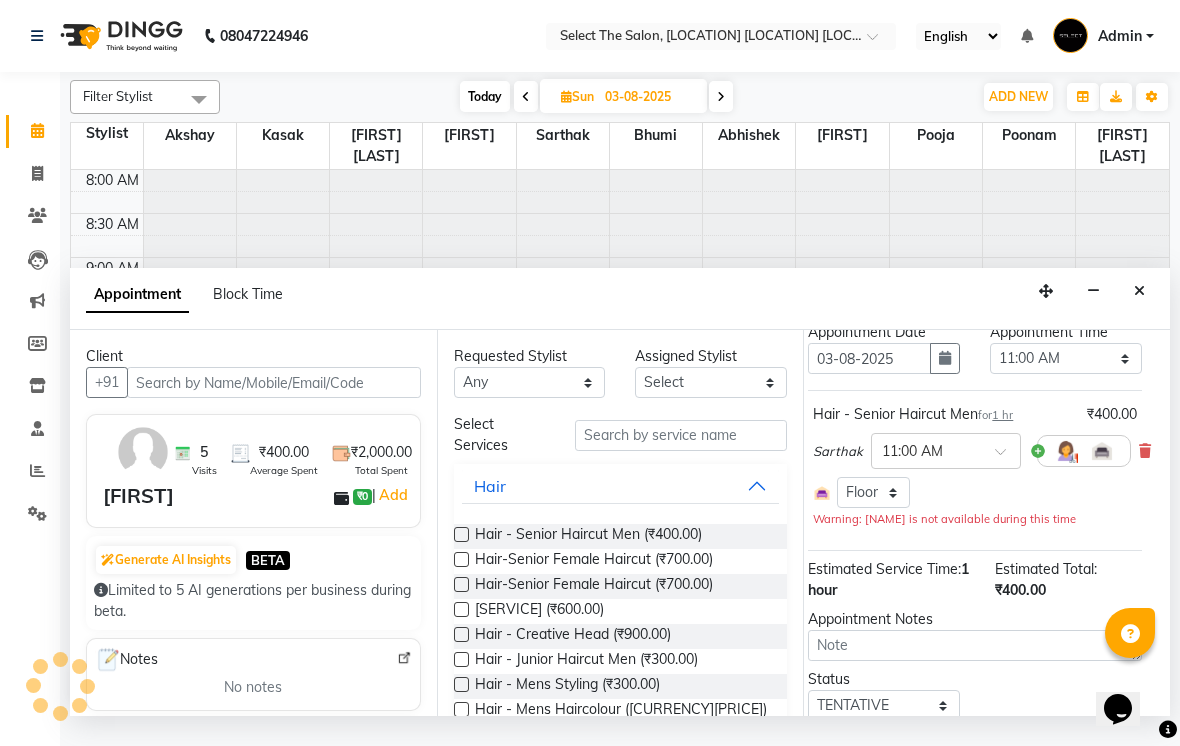 scroll, scrollTop: 657, scrollLeft: 0, axis: vertical 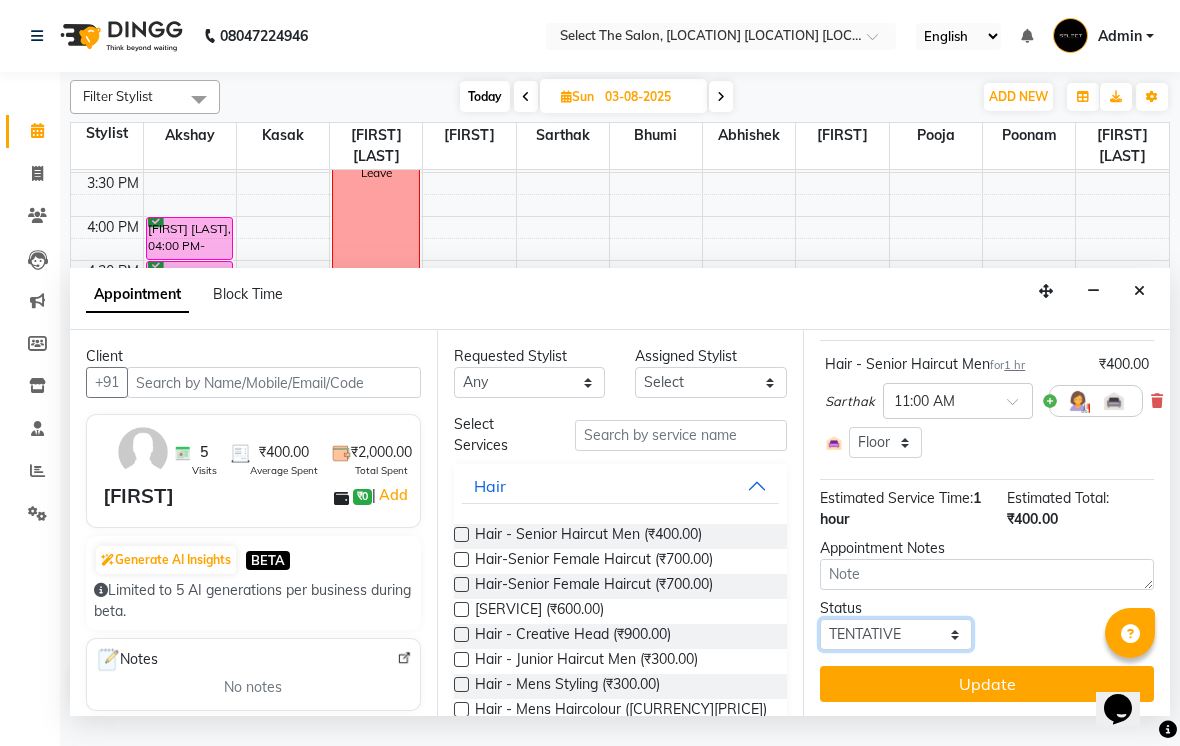 click on "Select TENTATIVE CONFIRM UPCOMING" at bounding box center [896, 634] 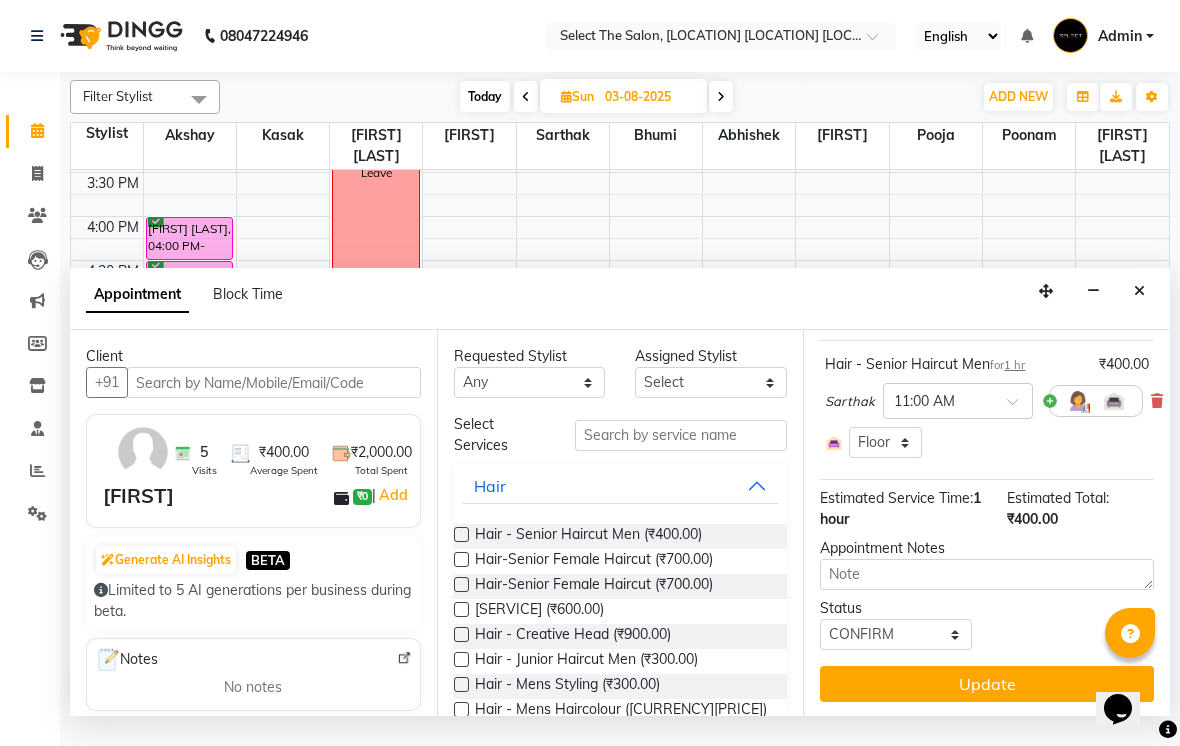 click on "Update" at bounding box center [987, 684] 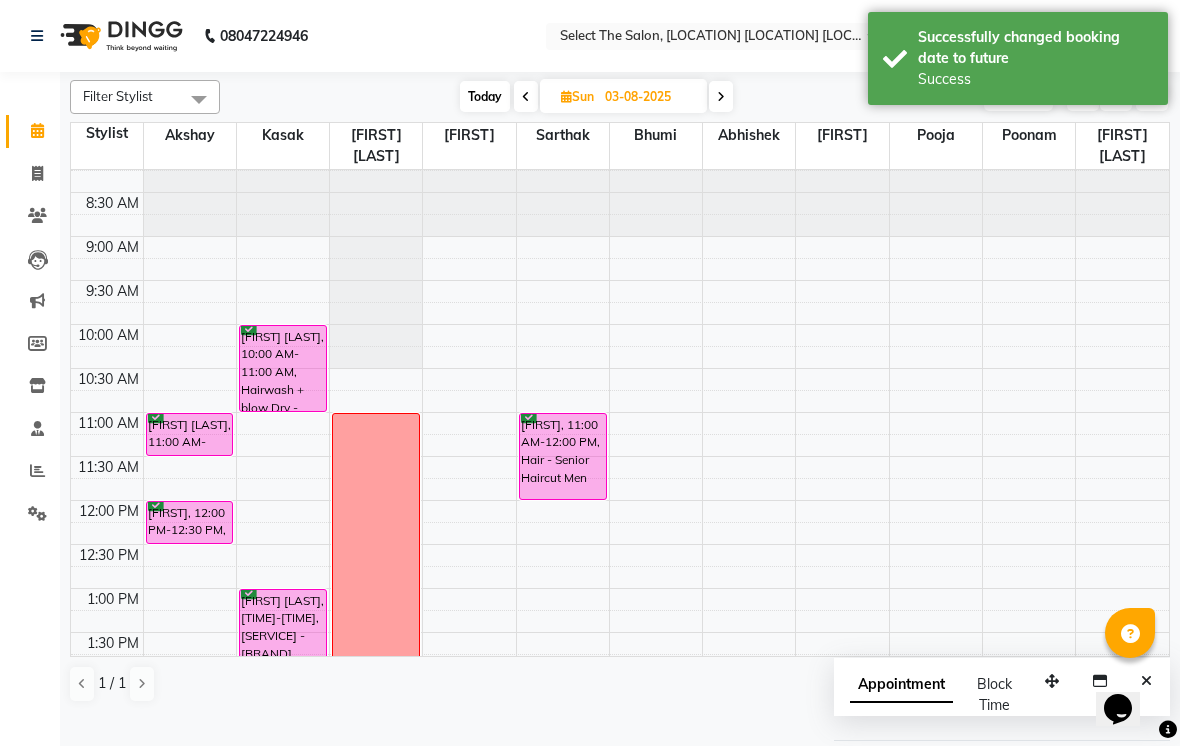scroll, scrollTop: 16, scrollLeft: 0, axis: vertical 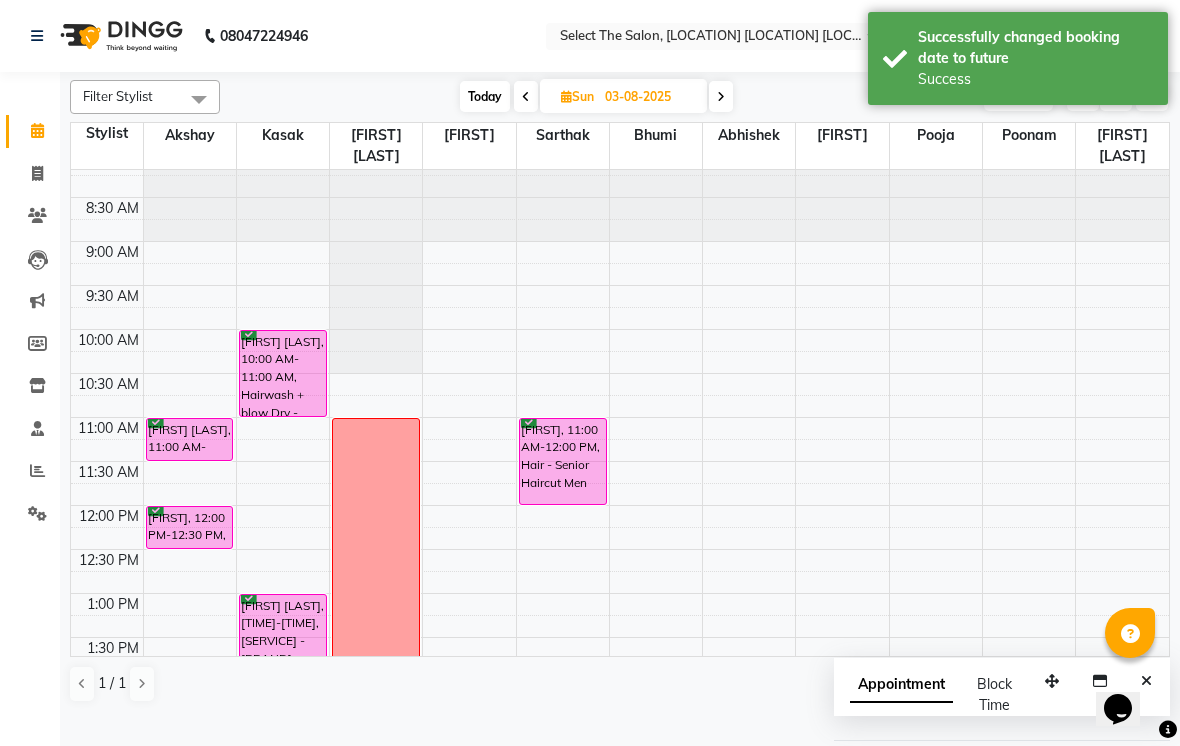 click on "Today" at bounding box center (485, 96) 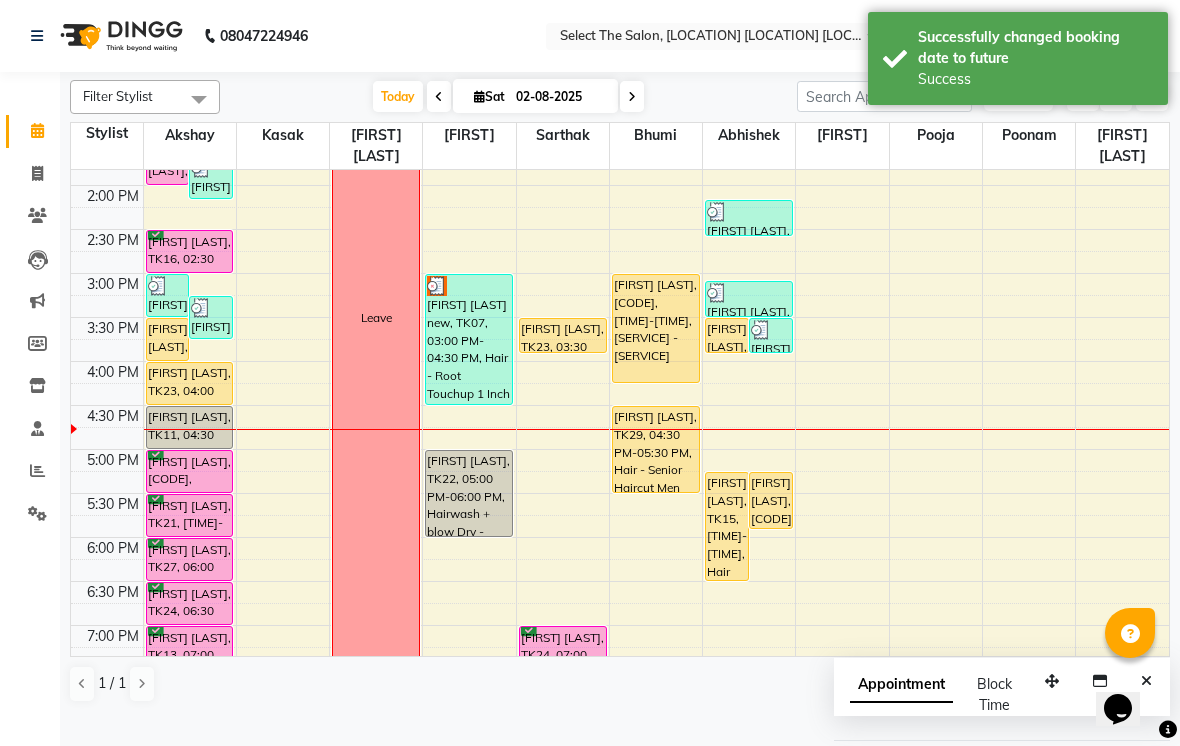 scroll, scrollTop: 514, scrollLeft: 0, axis: vertical 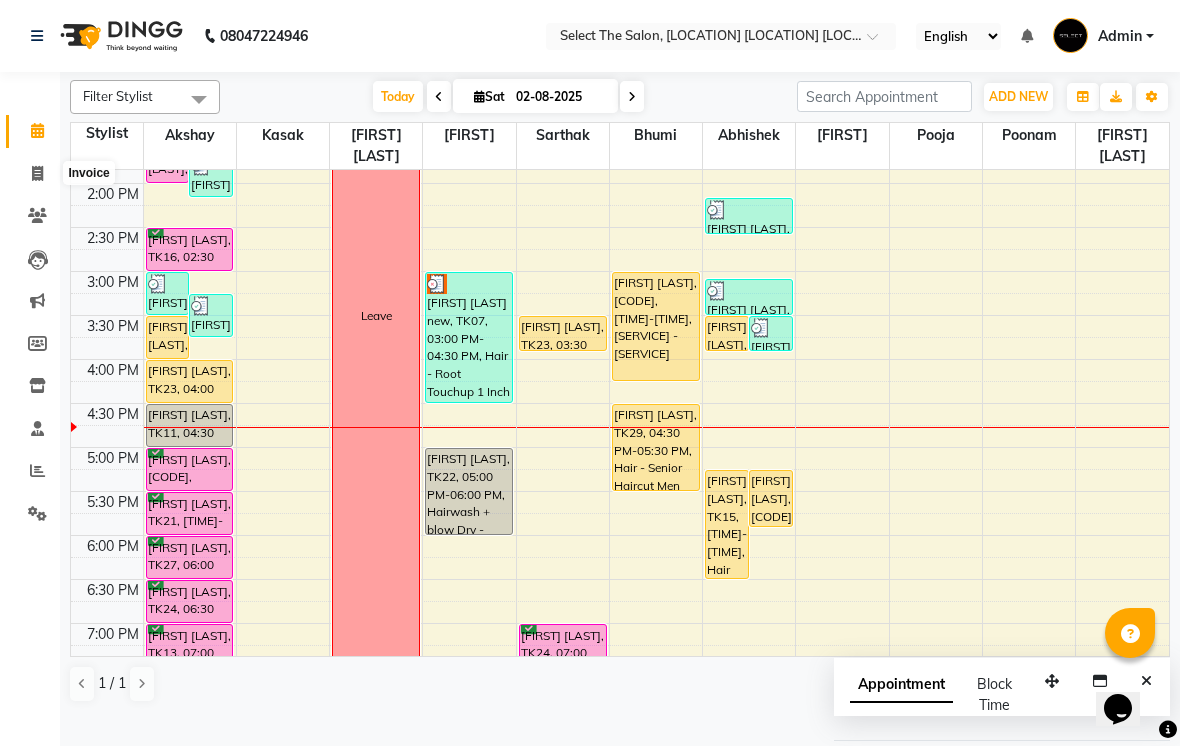 click 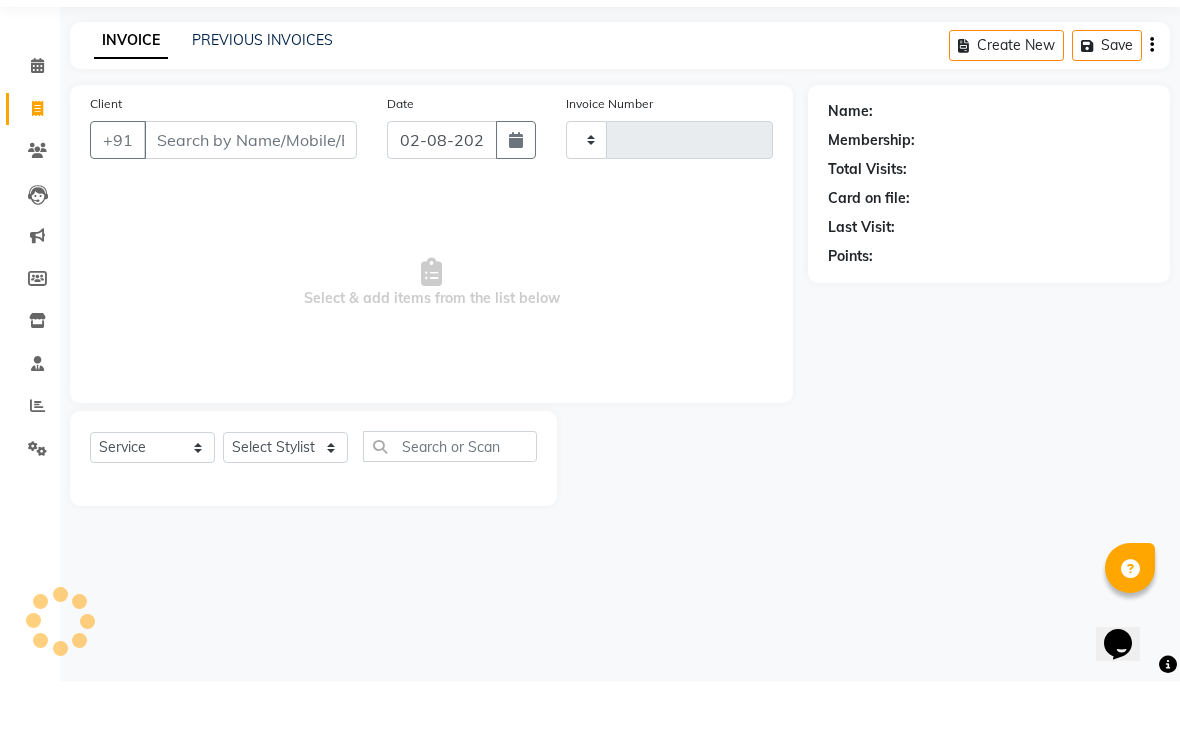 type on "2771" 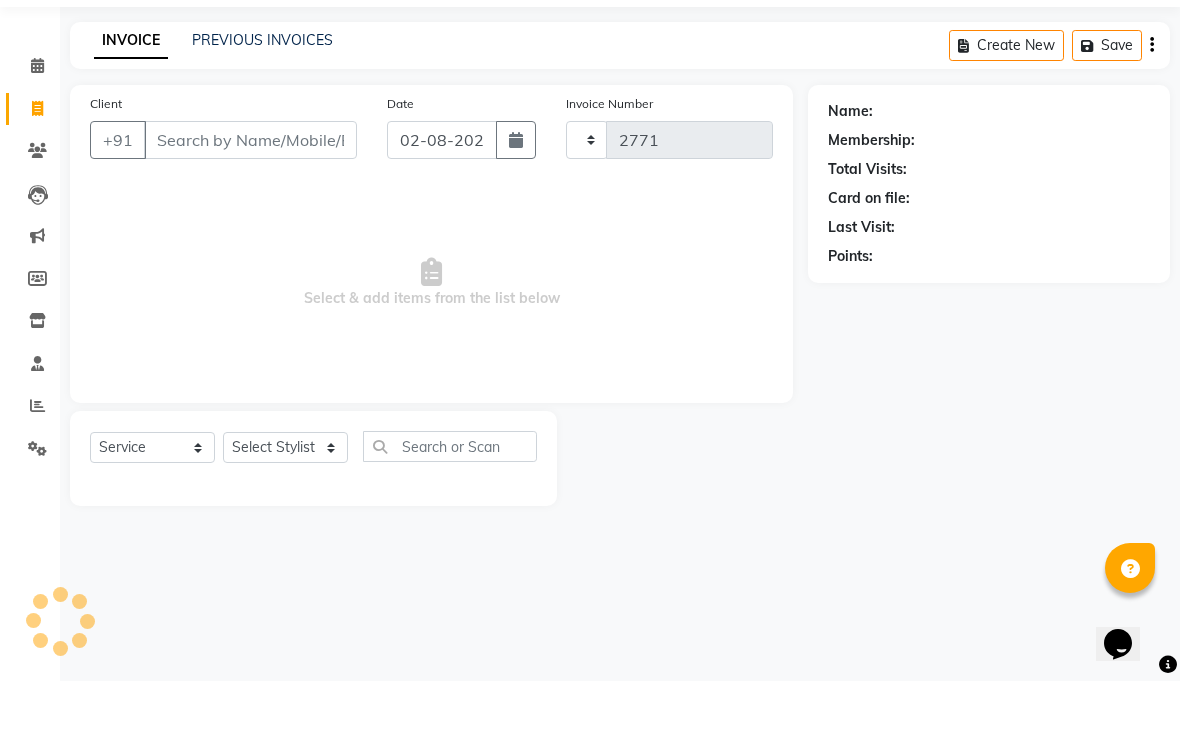 select on "4969" 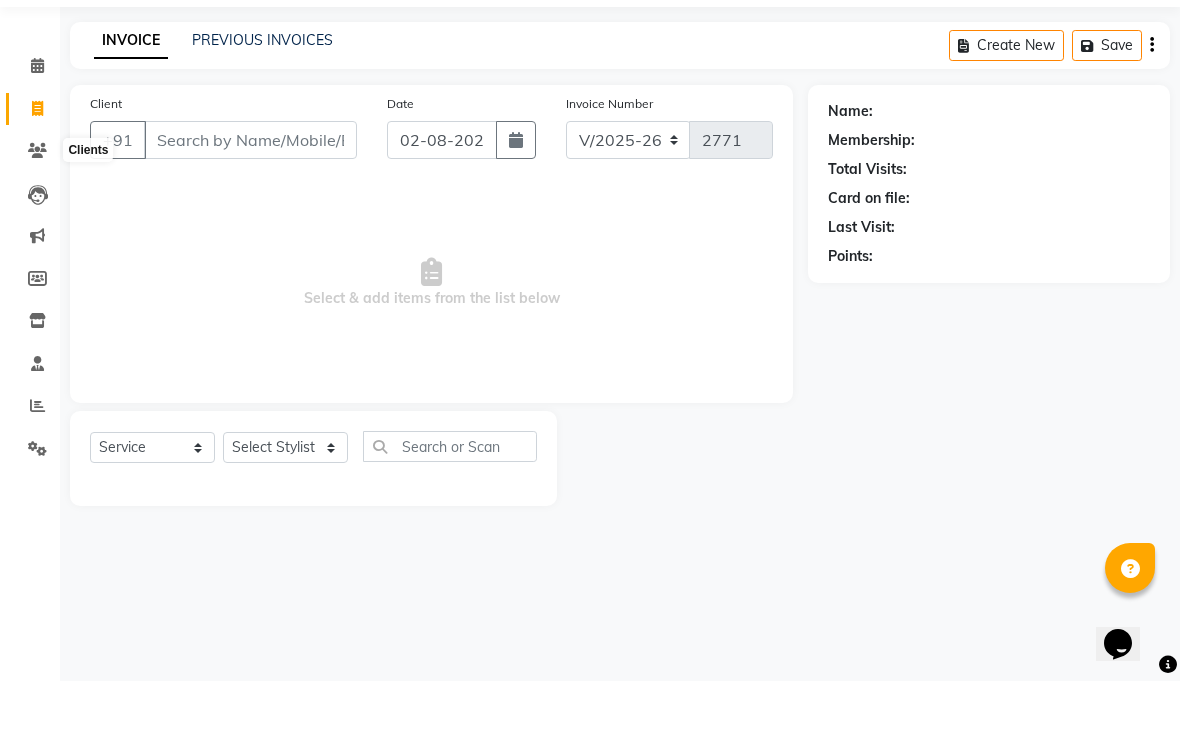 click 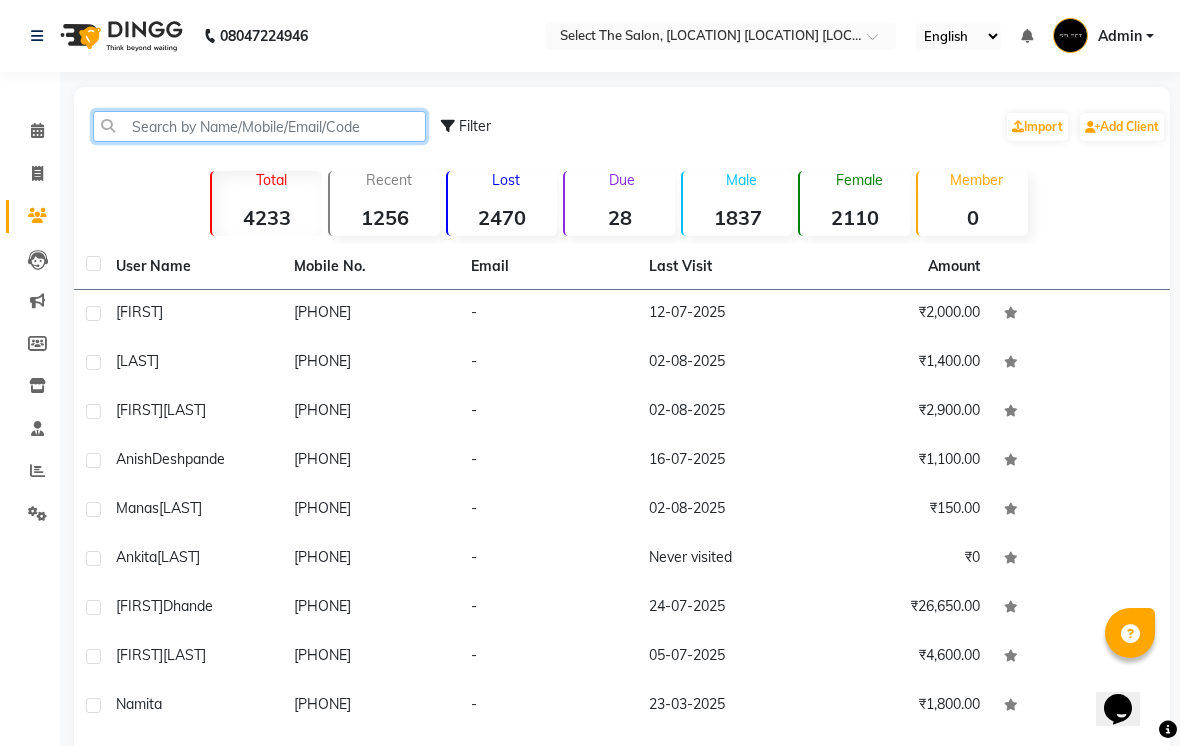 click 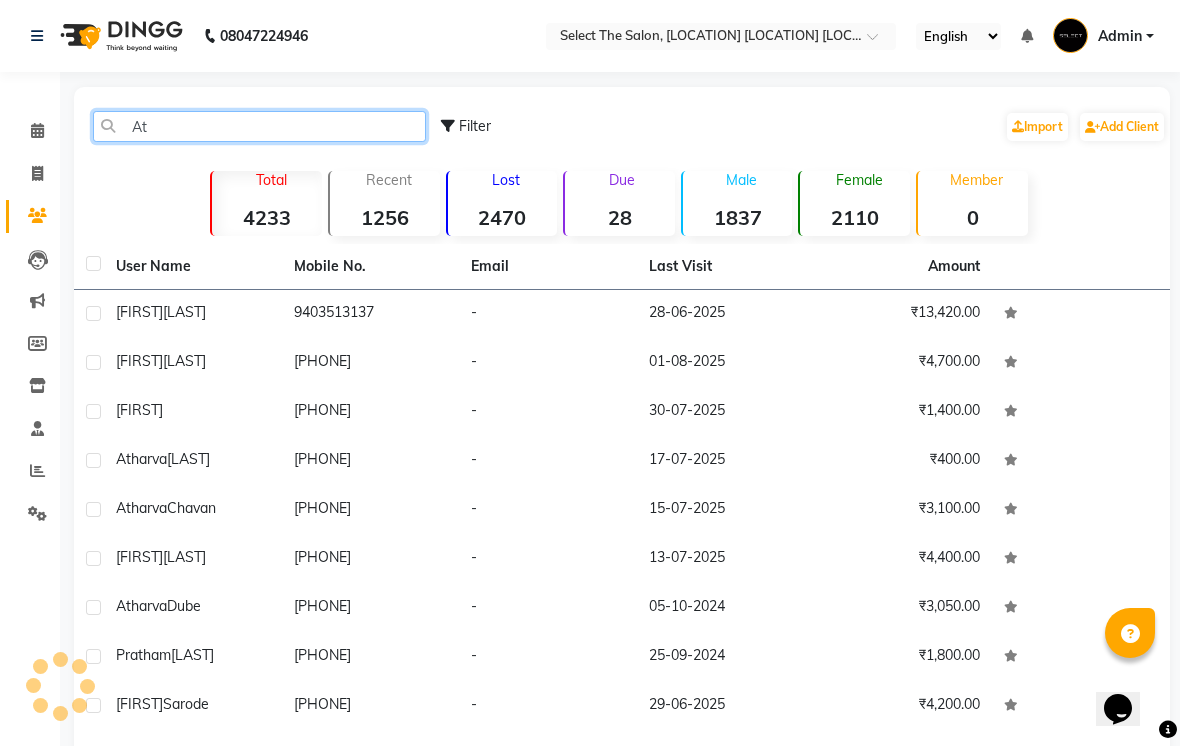 type on "A" 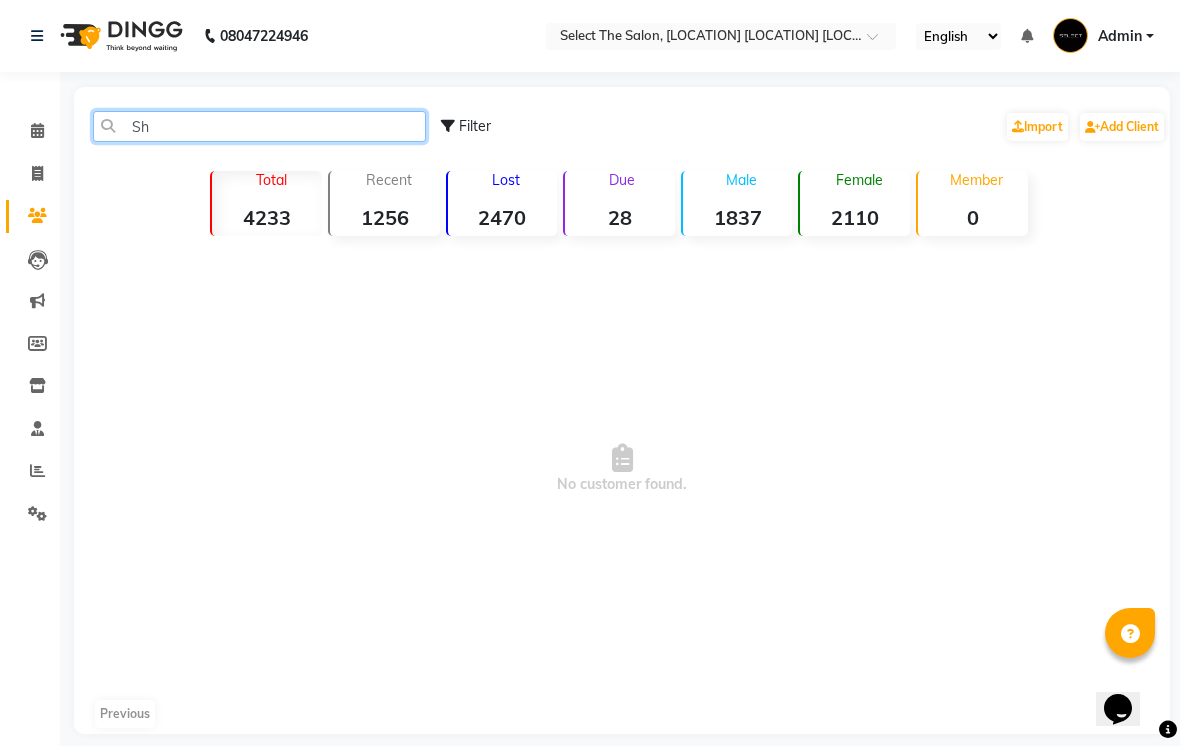 type on "S" 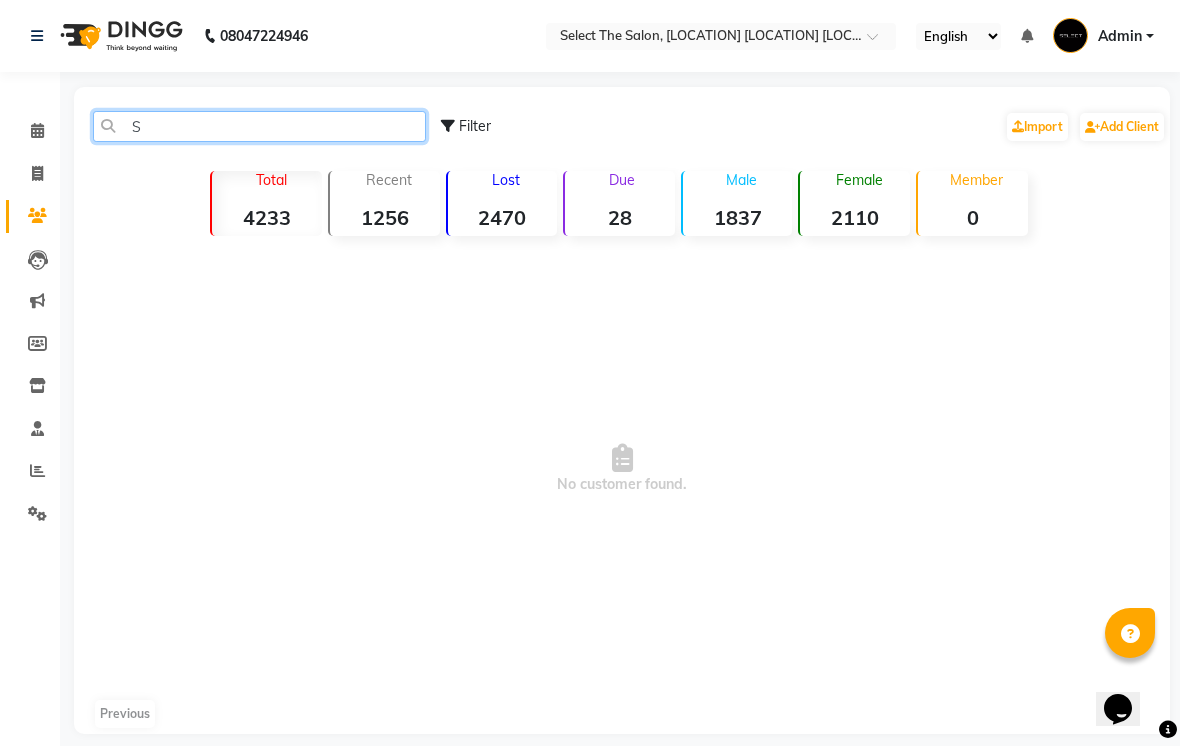 type 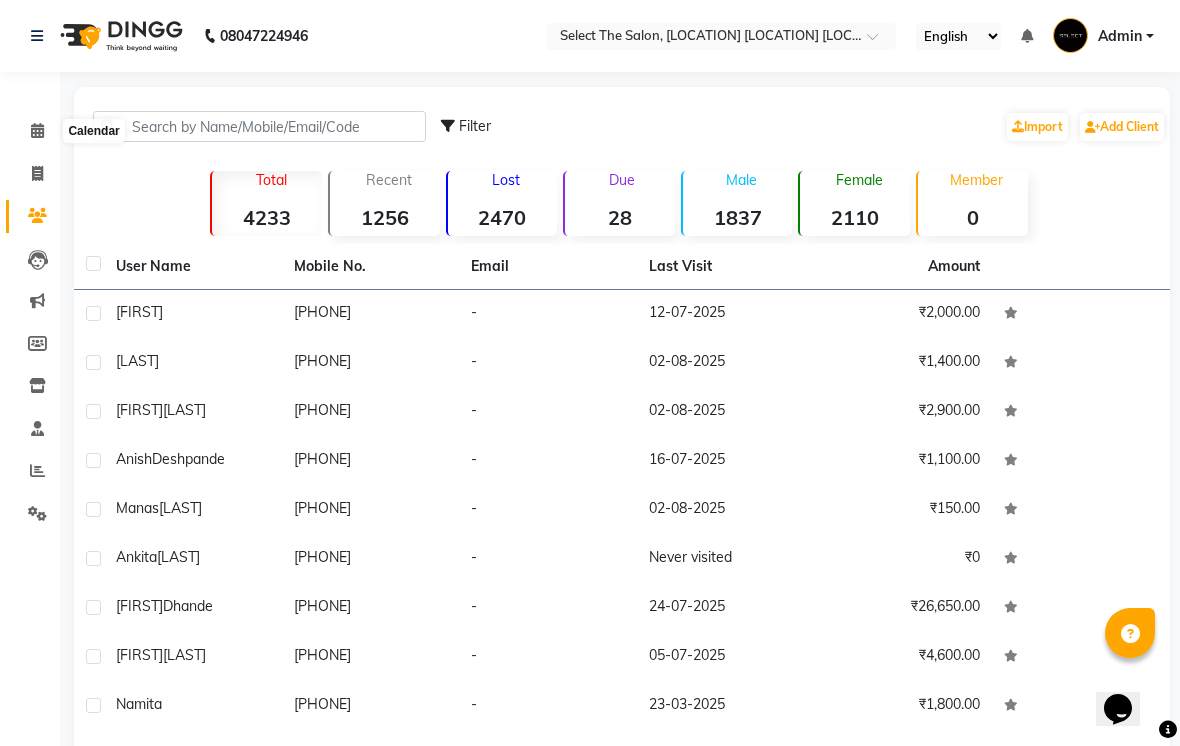 click 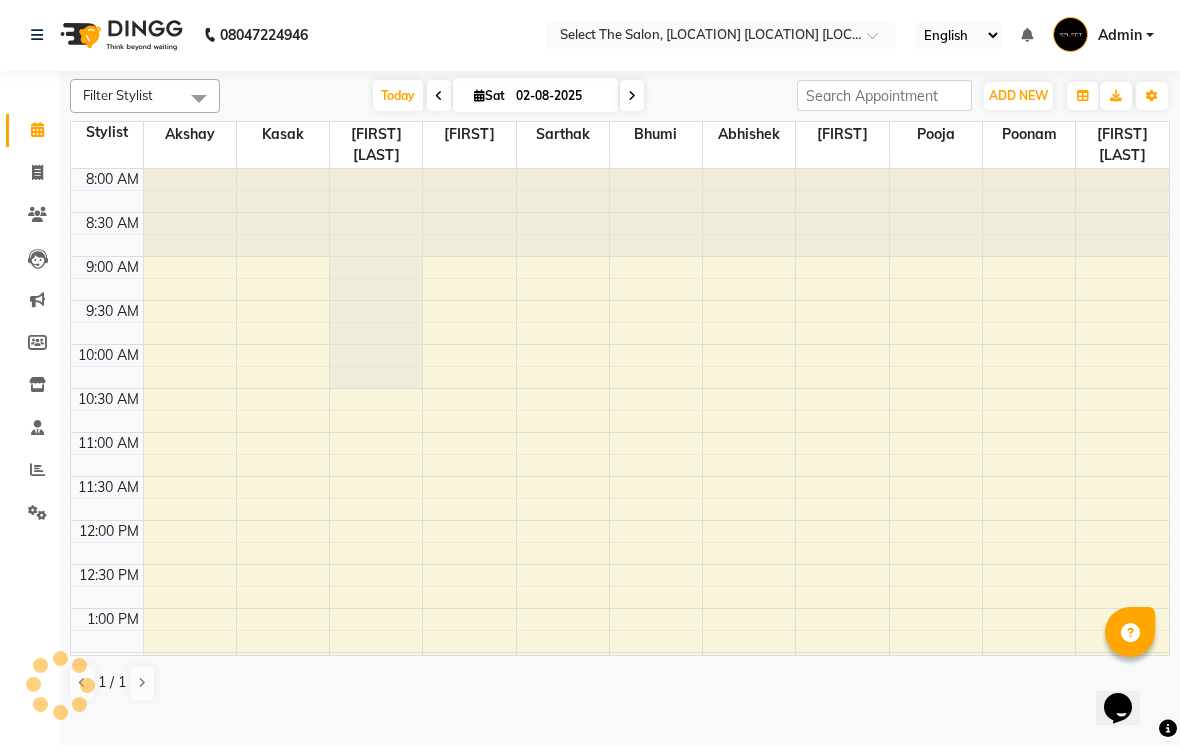 scroll, scrollTop: 0, scrollLeft: 0, axis: both 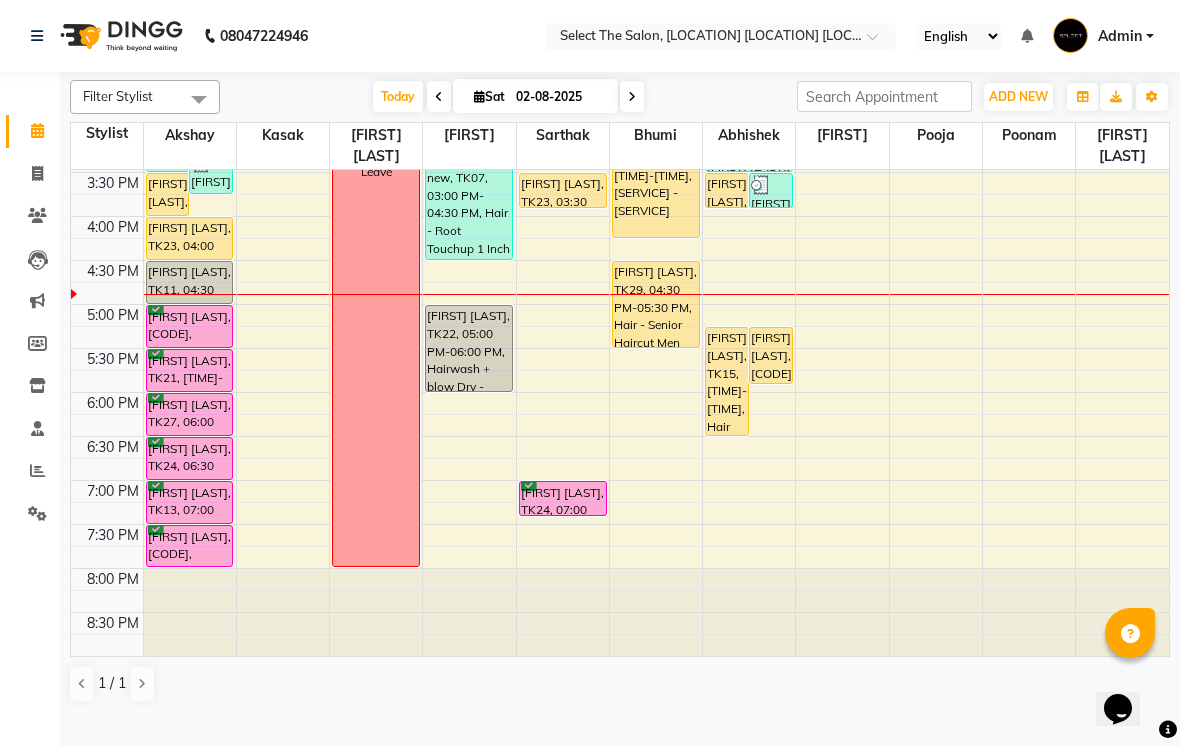 click at bounding box center (632, 97) 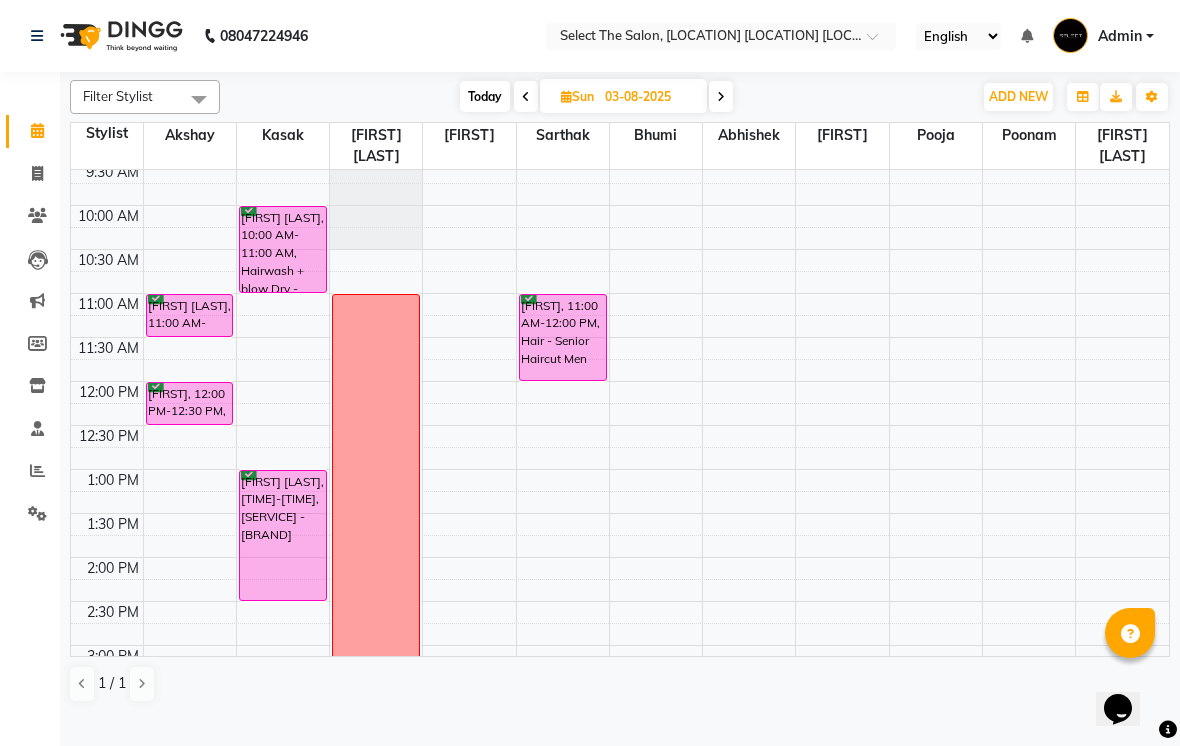 scroll, scrollTop: 139, scrollLeft: 0, axis: vertical 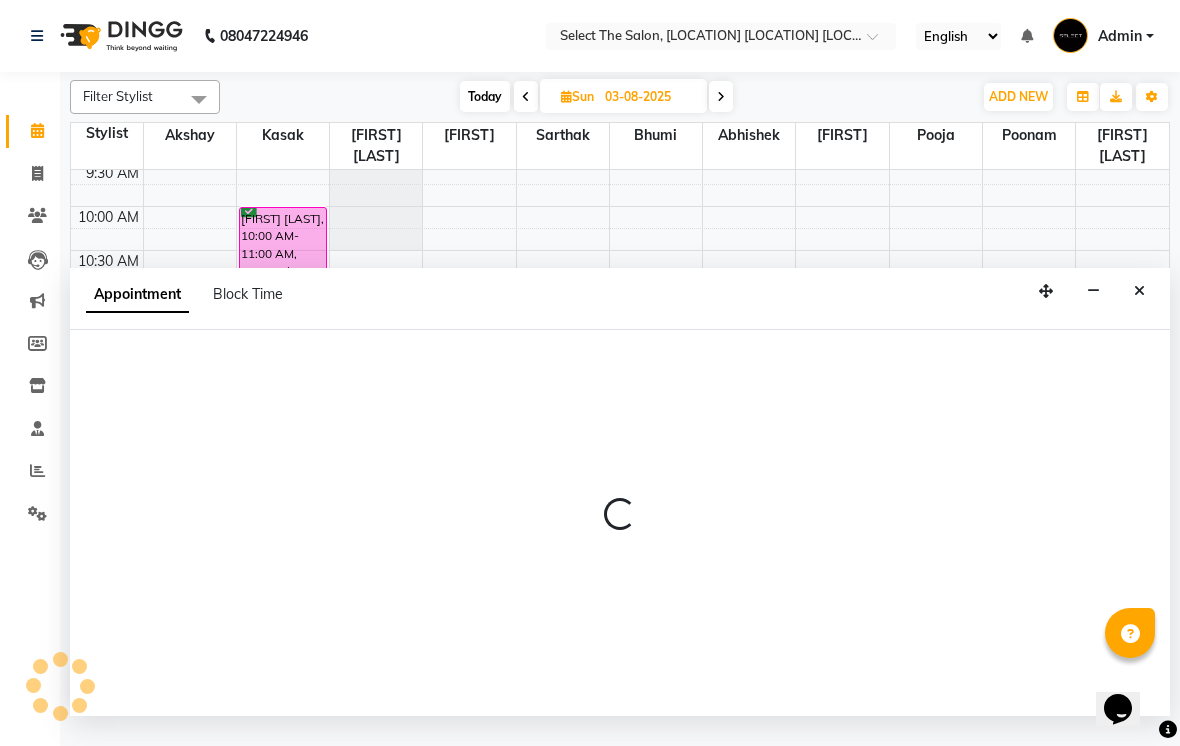 select on "[NUMBER]" 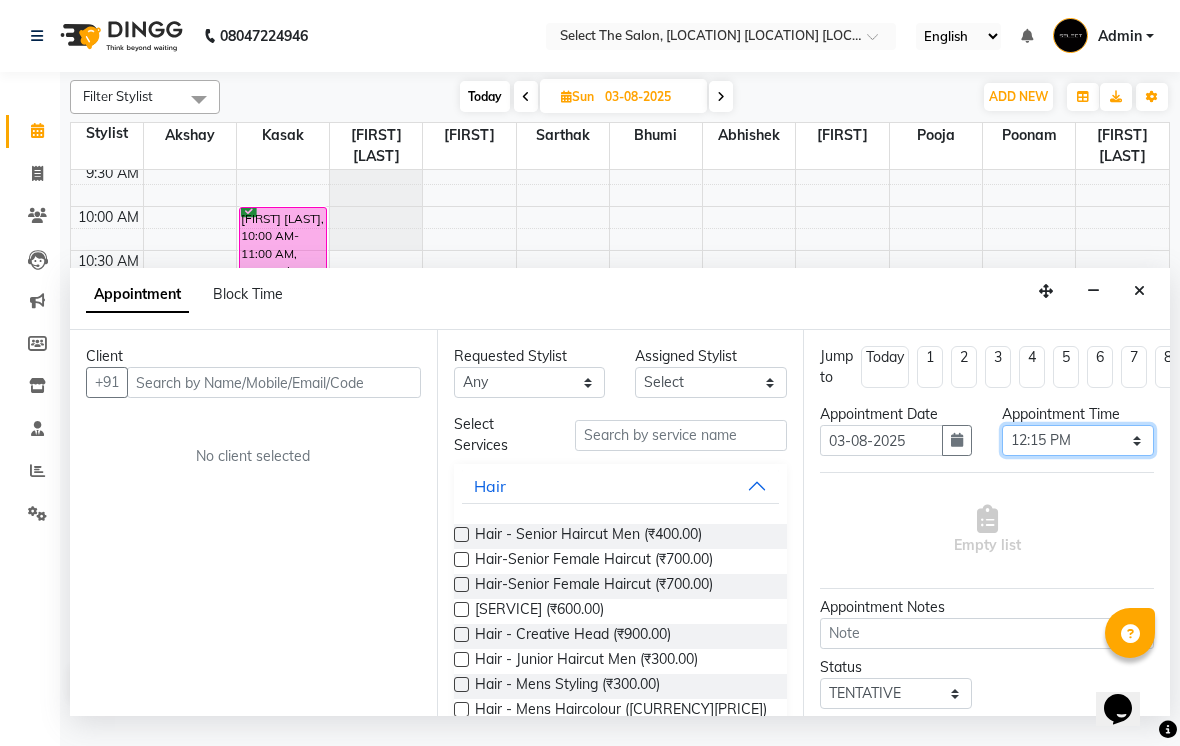 click on "Select 09:00 AM 09:15 AM 09:30 AM 09:45 AM 10:00 AM 10:15 AM 10:30 AM 10:45 AM 11:00 AM 11:15 AM 11:30 AM 11:45 AM 12:00 PM 12:15 PM 12:30 PM 12:45 PM 01:00 PM 01:15 PM 01:30 PM 01:45 PM 02:00 PM 02:15 PM 02:30 PM 02:45 PM 03:00 PM 03:15 PM 03:30 PM 03:45 PM 04:00 PM 04:15 PM 04:30 PM 04:45 PM 05:00 PM 05:15 PM 05:30 PM 05:45 PM 06:00 PM 06:15 PM 06:30 PM 06:45 PM 07:00 PM 07:15 PM 07:30 PM 07:45 PM 08:00 PM" at bounding box center [1078, 440] 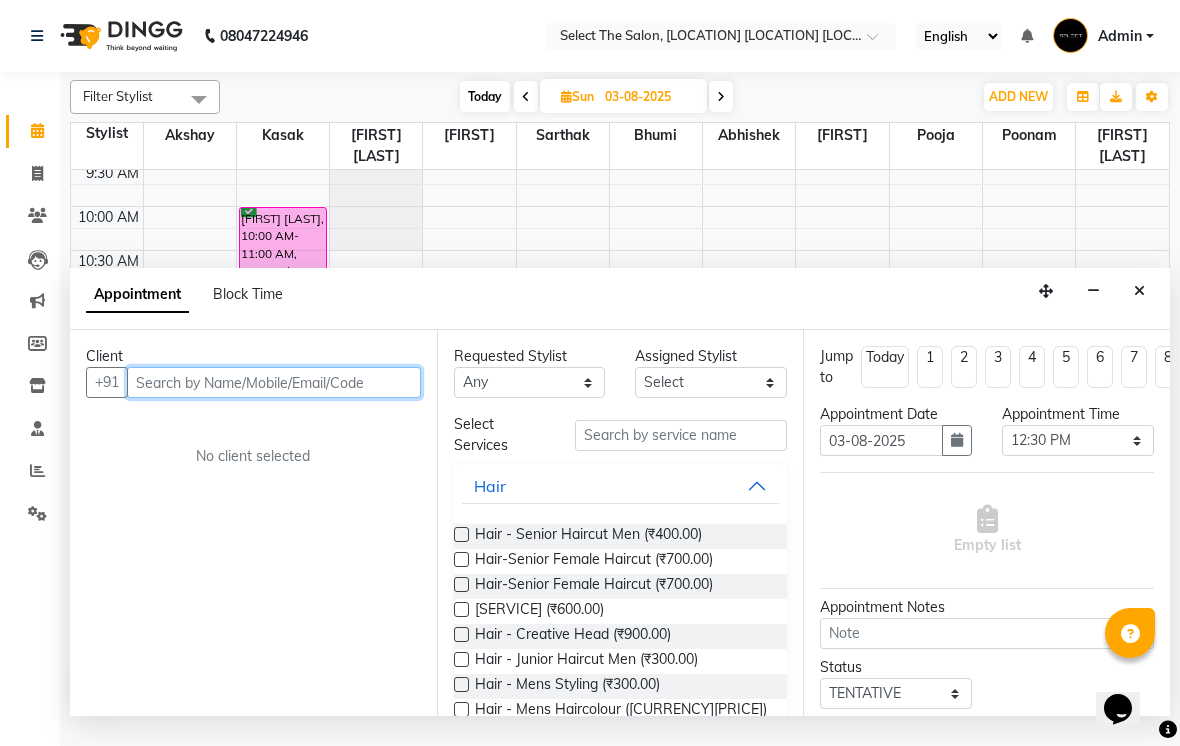 click at bounding box center [274, 382] 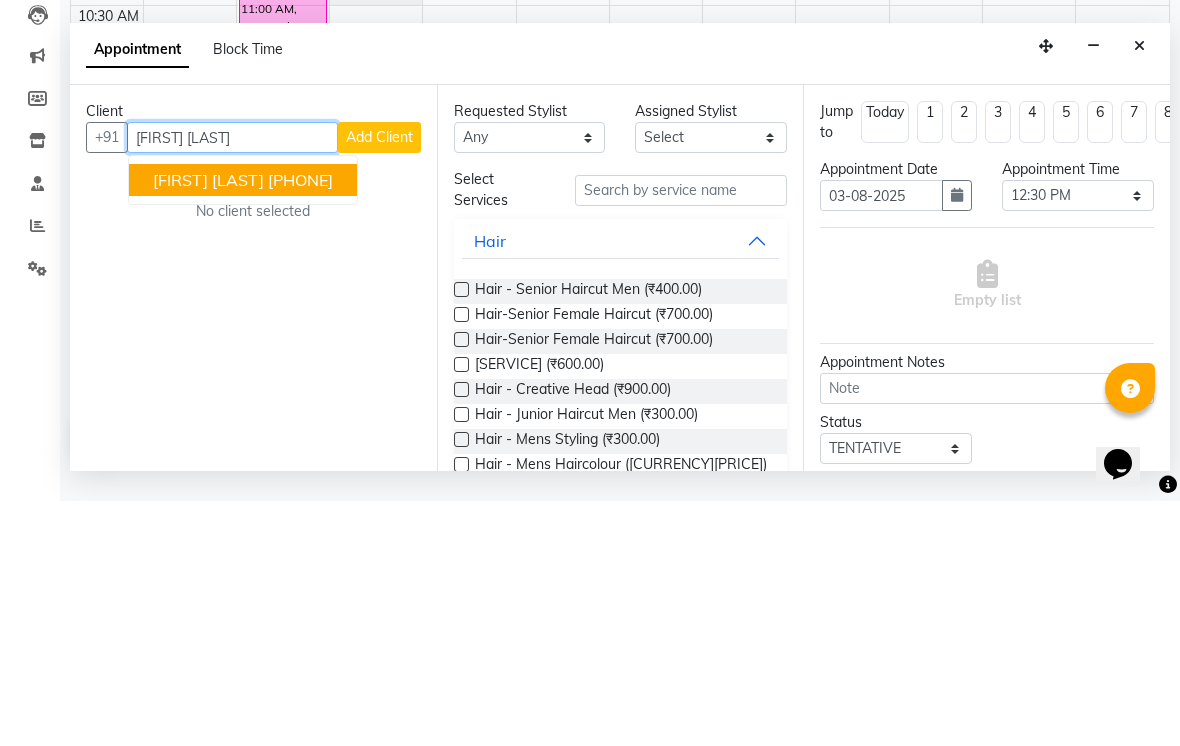 click on "[FIRST] [LAST] [PHONE]" at bounding box center [243, 425] 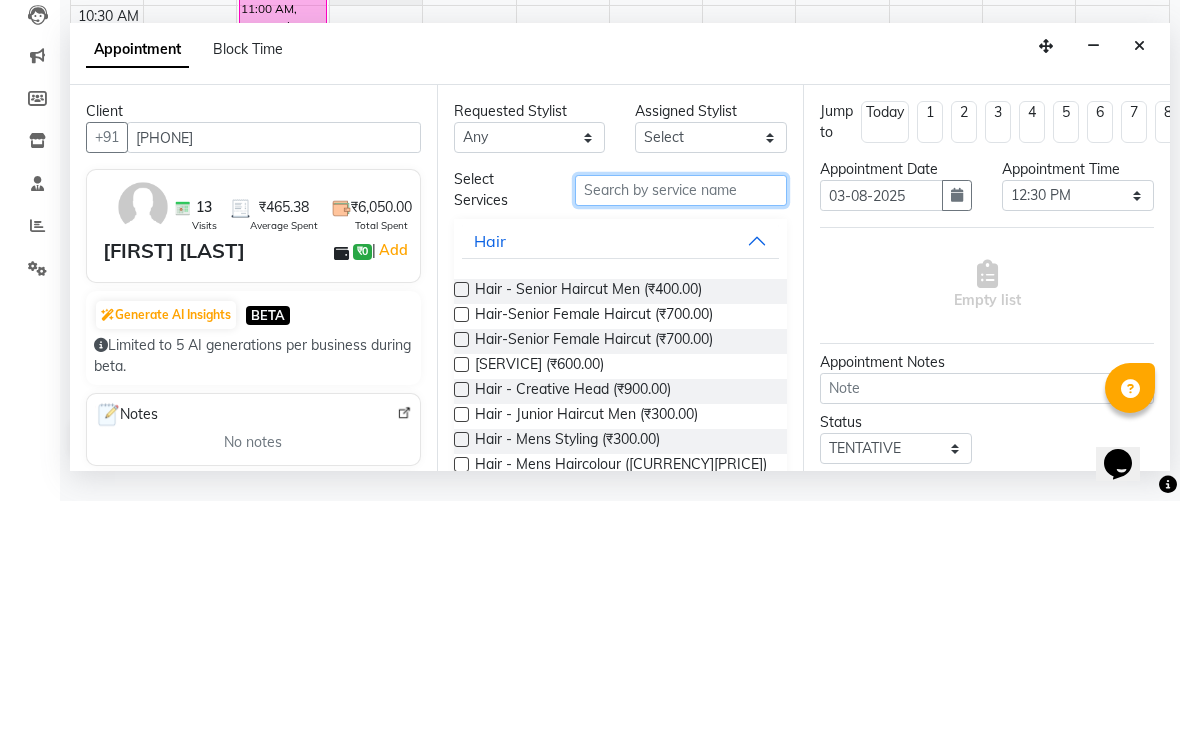 click at bounding box center (681, 435) 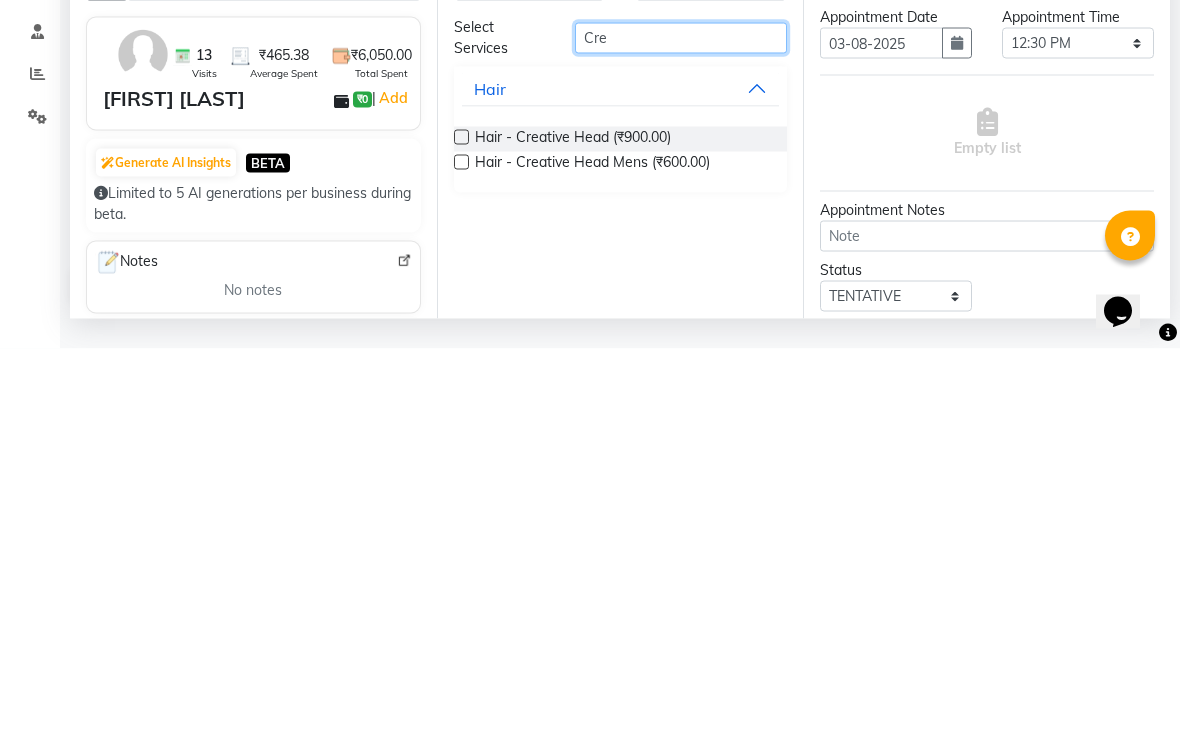 type on "Cre" 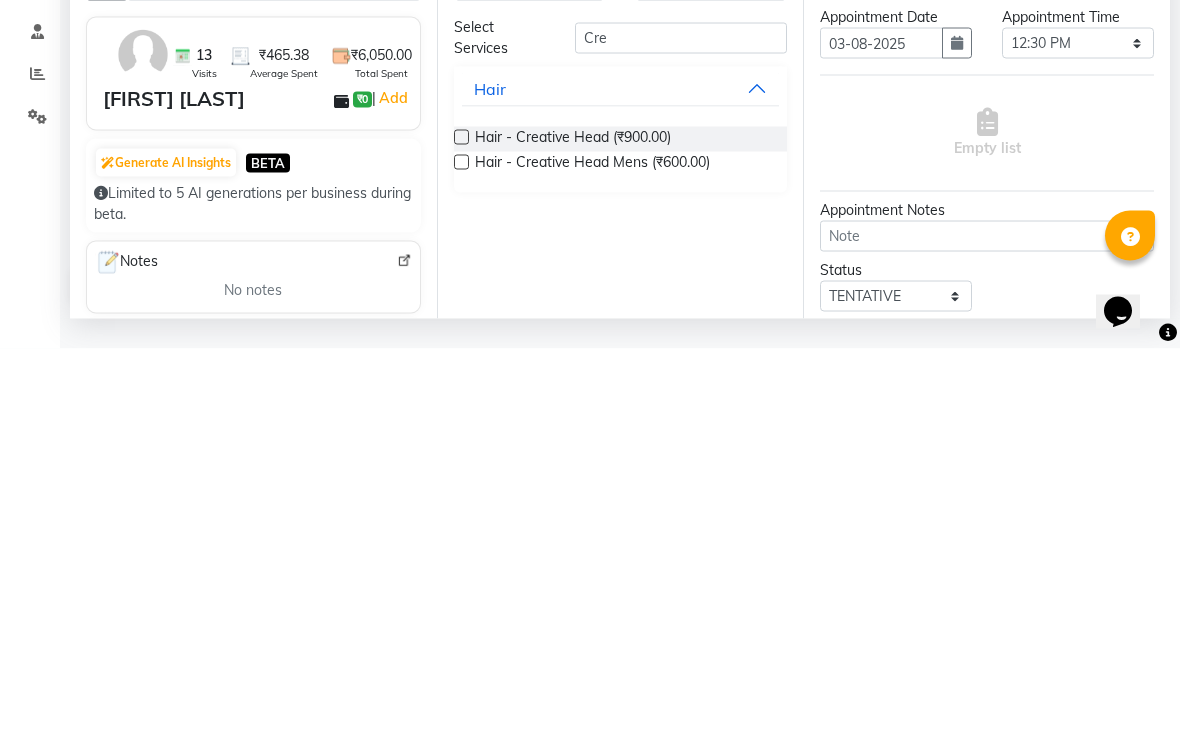 click at bounding box center (461, 559) 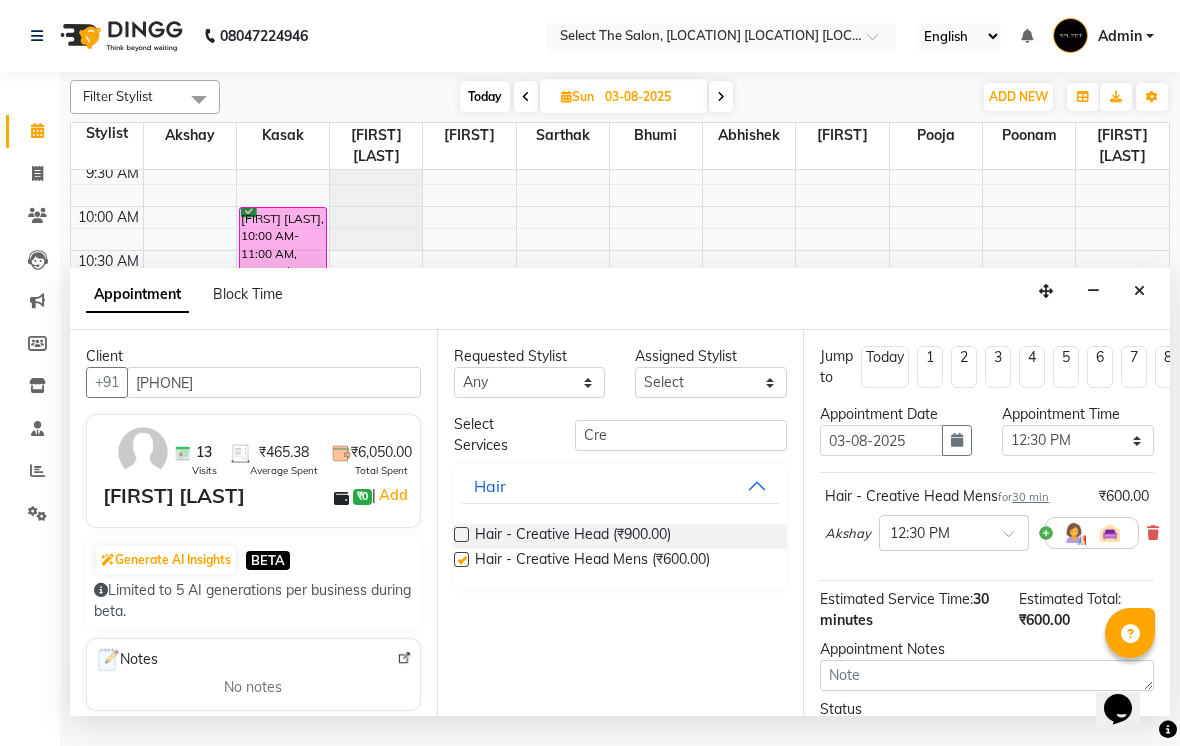 checkbox on "false" 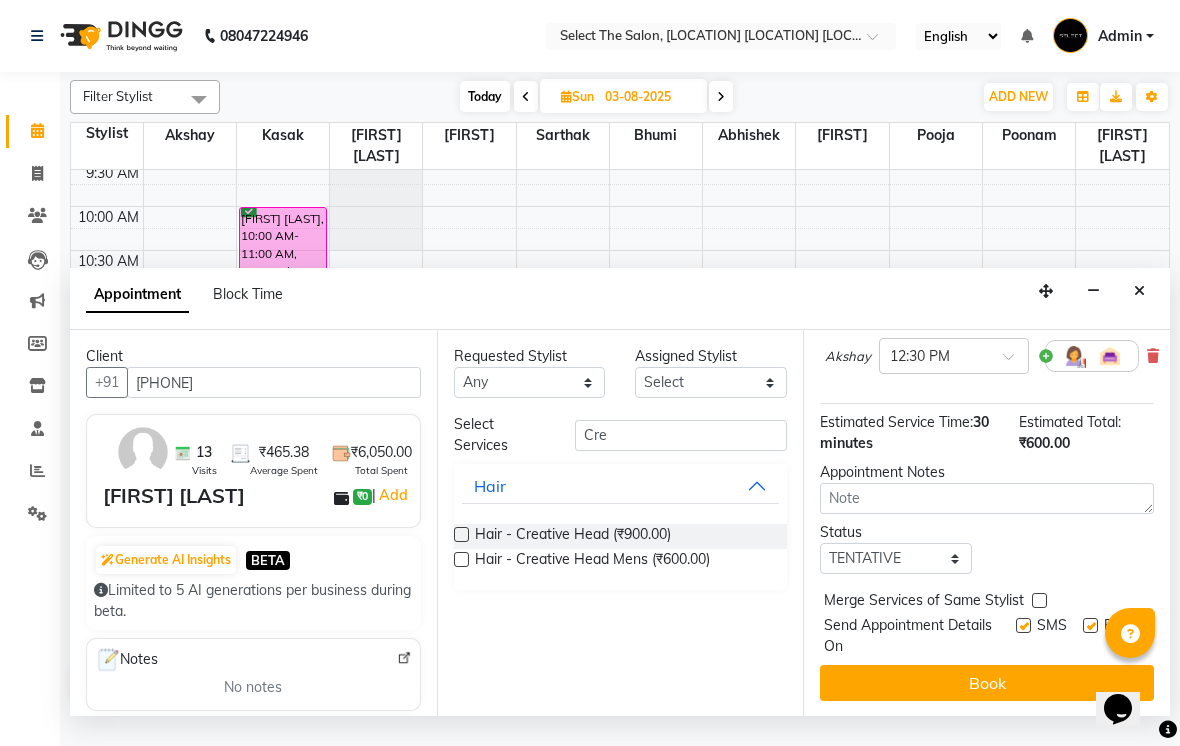 scroll, scrollTop: 176, scrollLeft: 0, axis: vertical 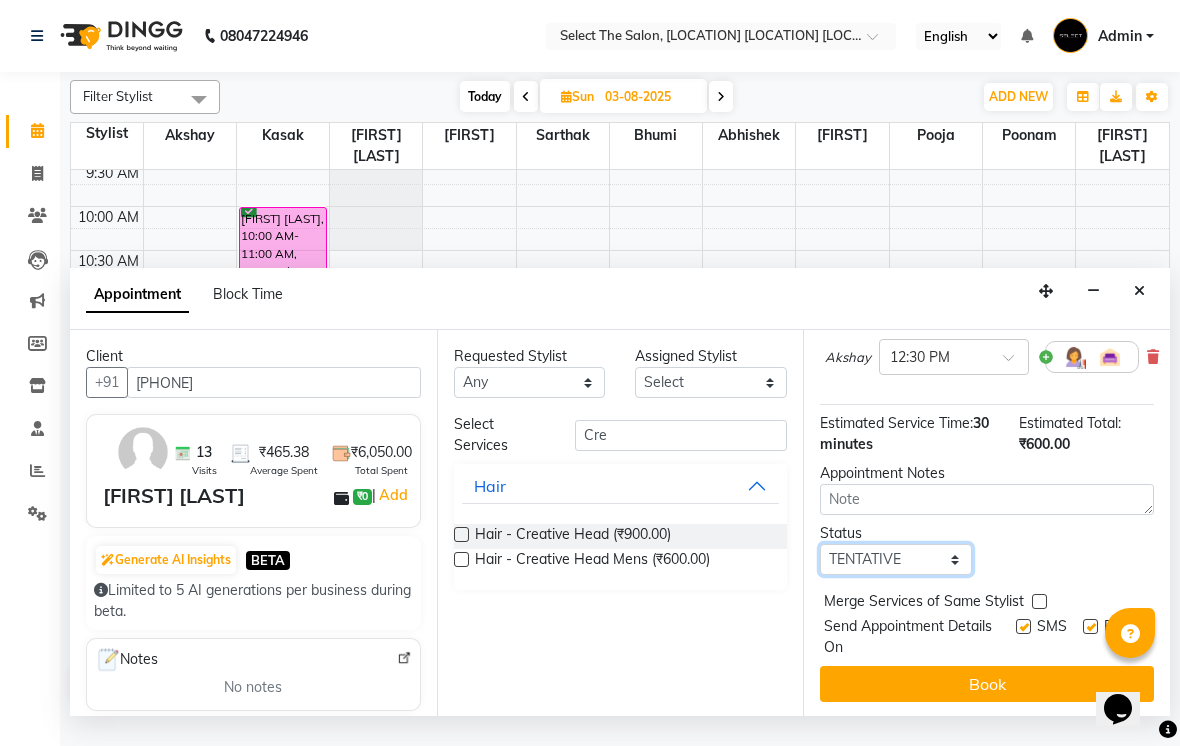 click on "Select TENTATIVE CONFIRM UPCOMING" at bounding box center [896, 559] 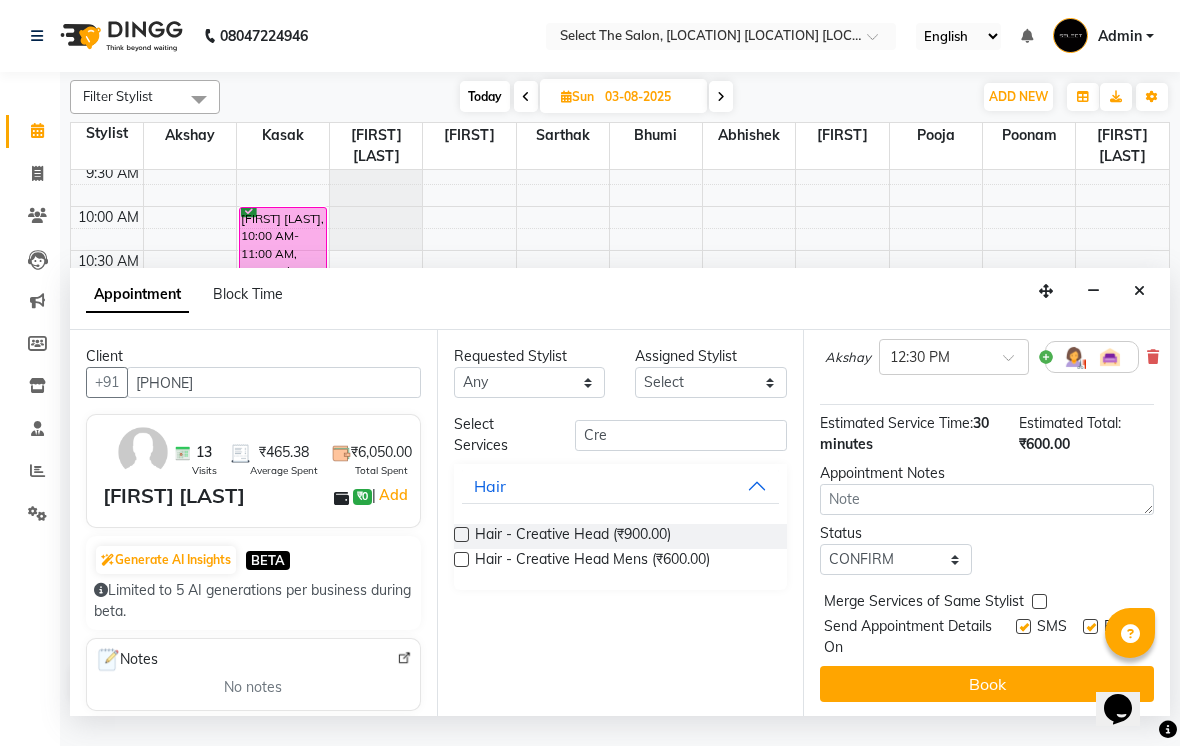 click on "Book" at bounding box center [987, 684] 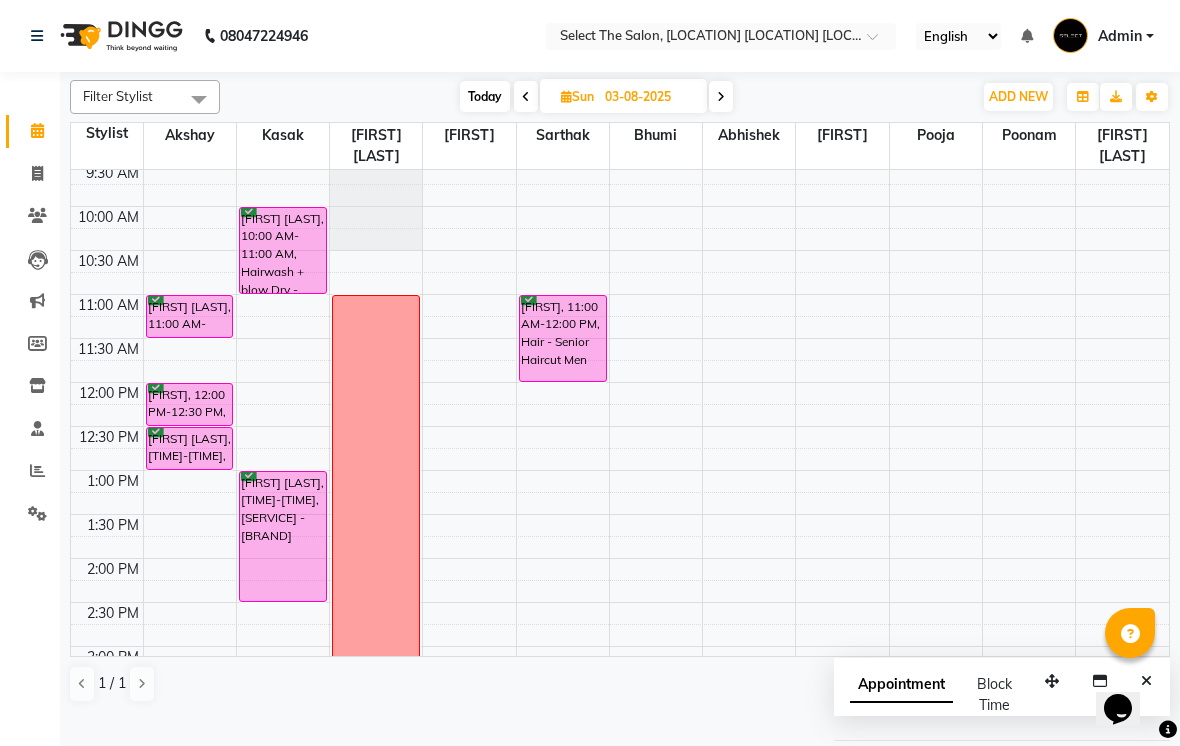 select on "[NUMBER]" 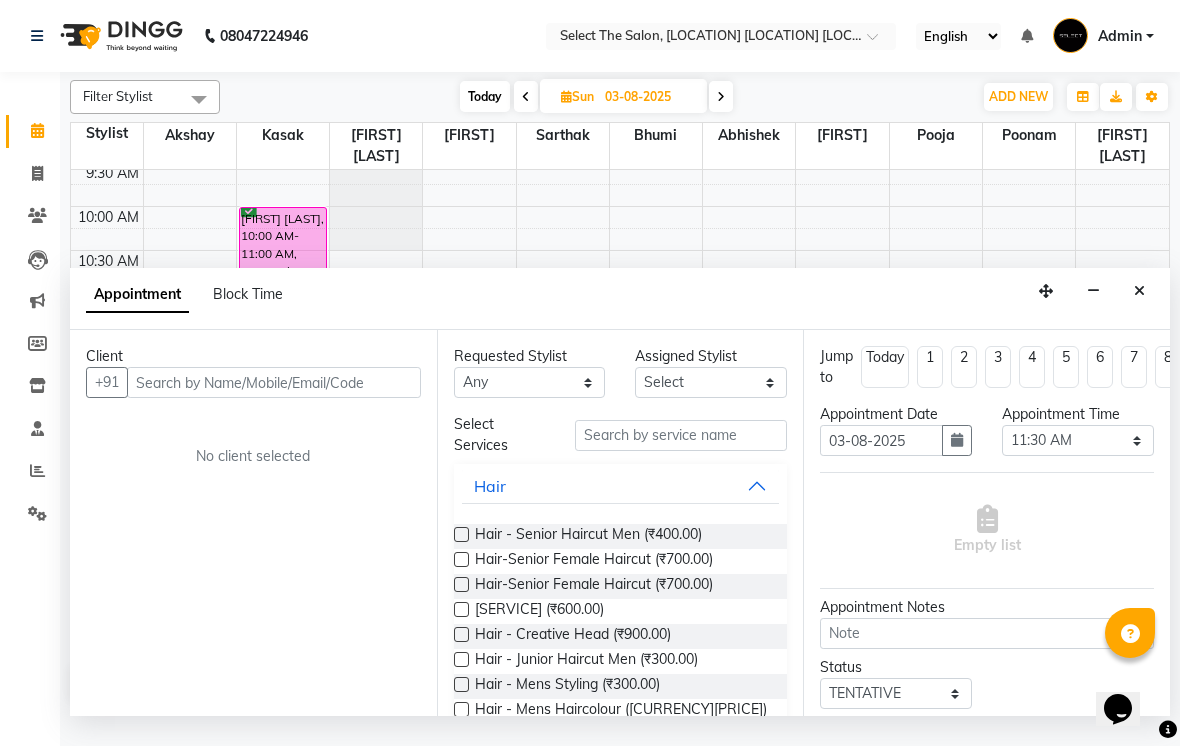 click on "Client" at bounding box center (253, 356) 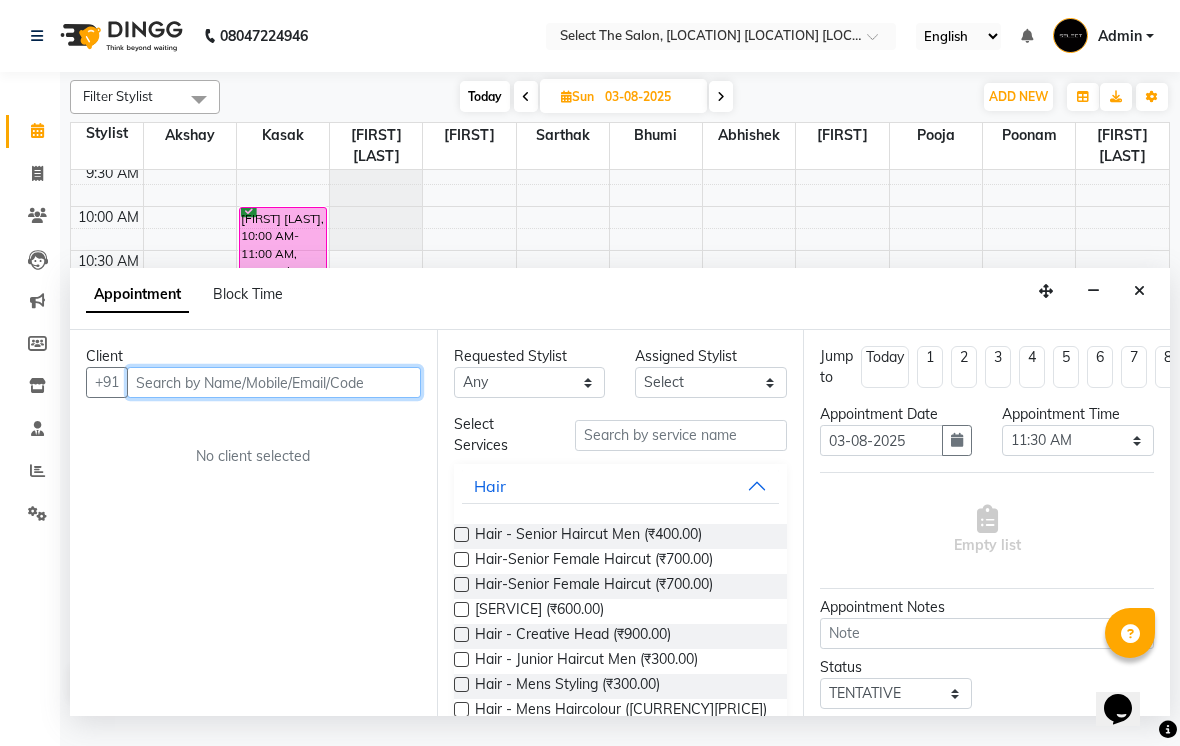 click at bounding box center [274, 382] 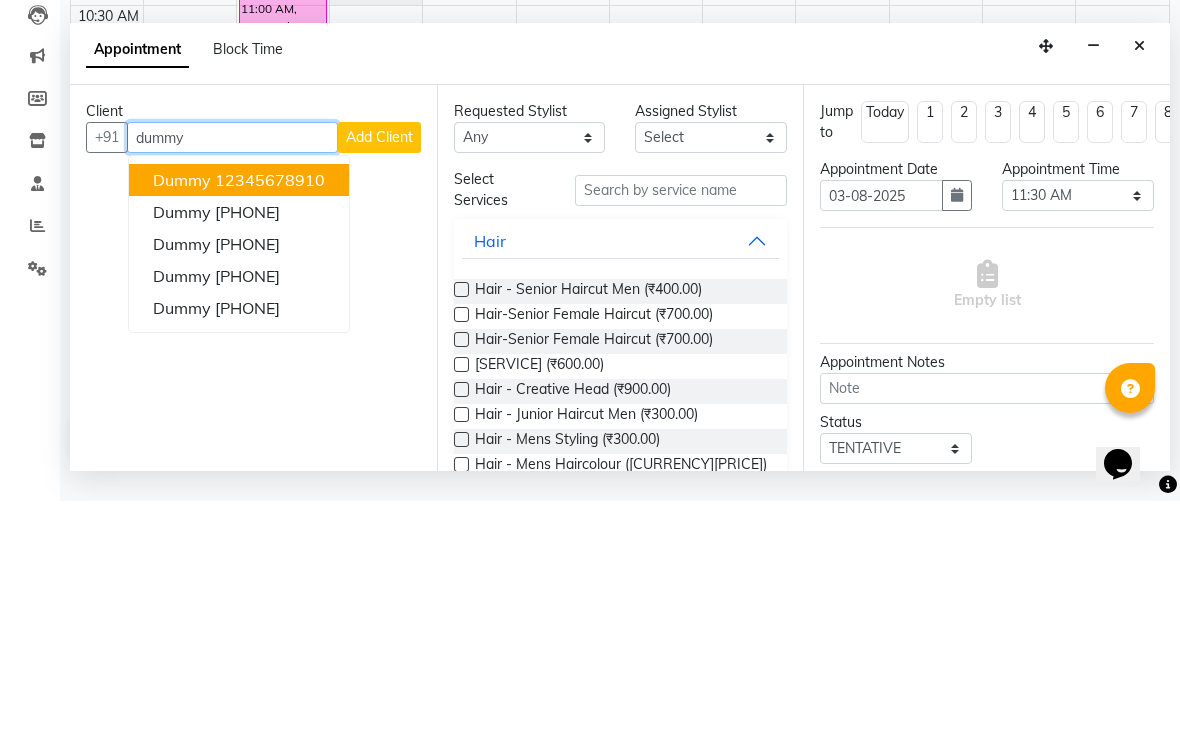 click on "dummy [PHONE]" at bounding box center [239, 425] 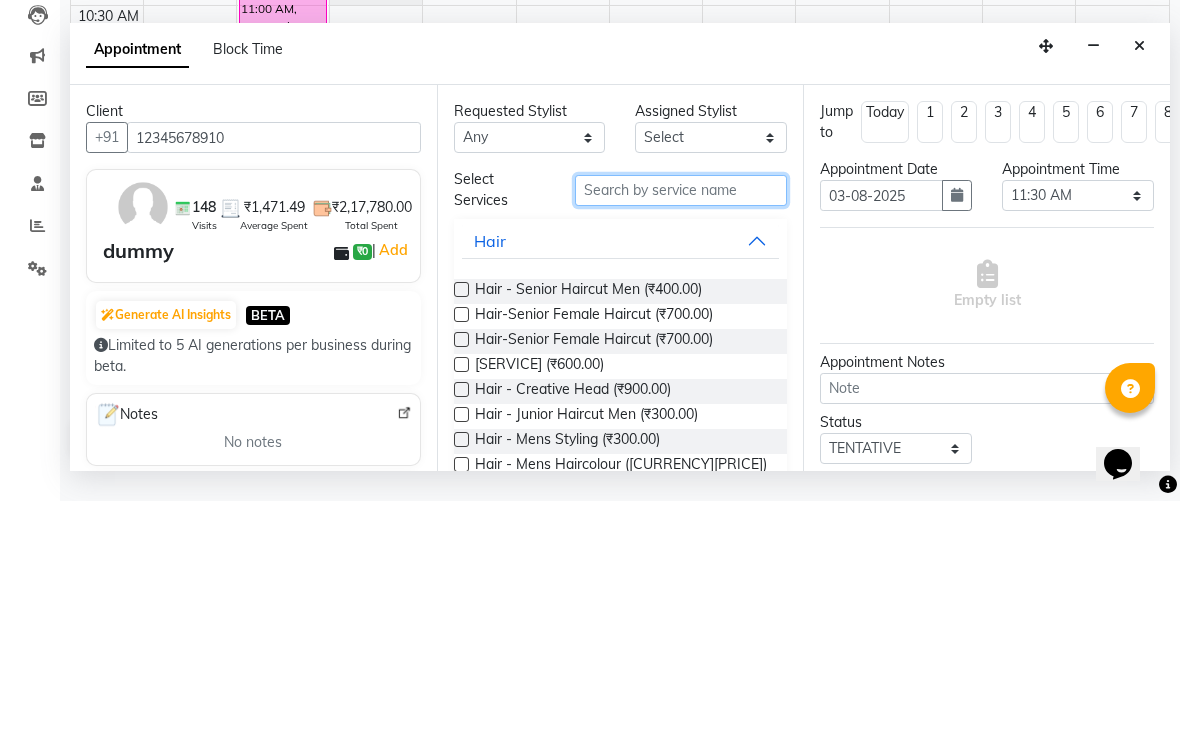 click at bounding box center [681, 435] 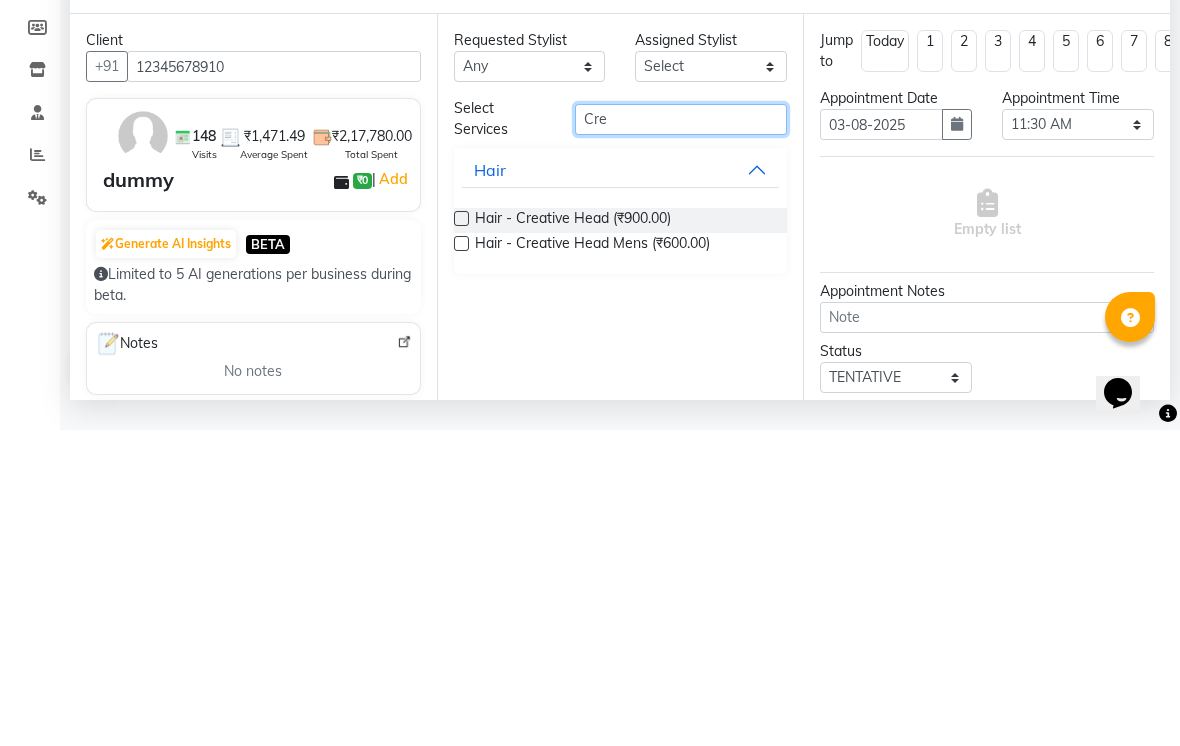 type on "Cre" 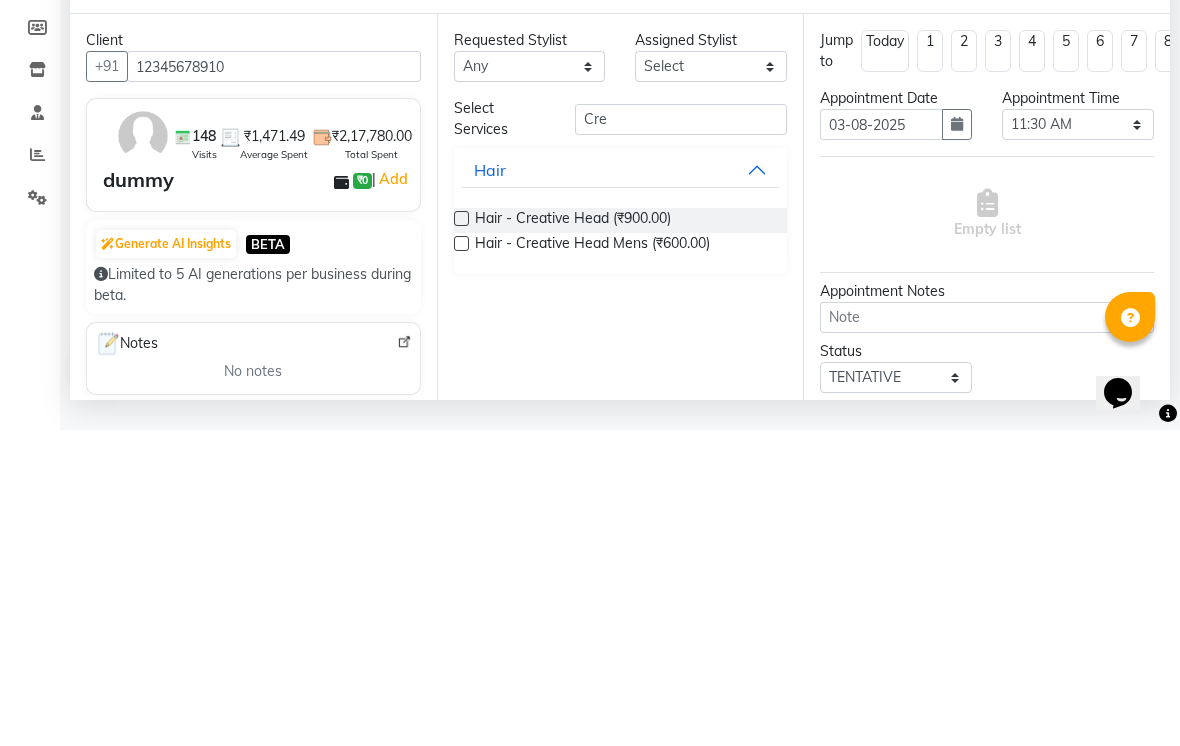click at bounding box center (461, 559) 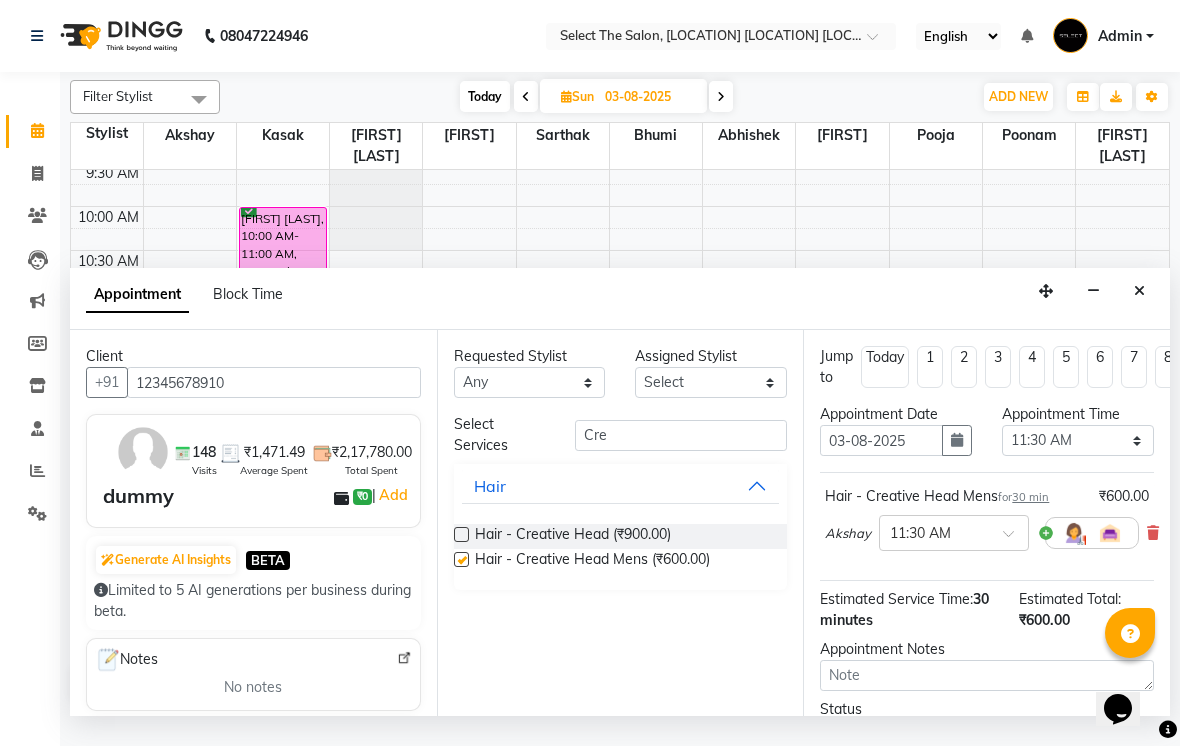 checkbox on "false" 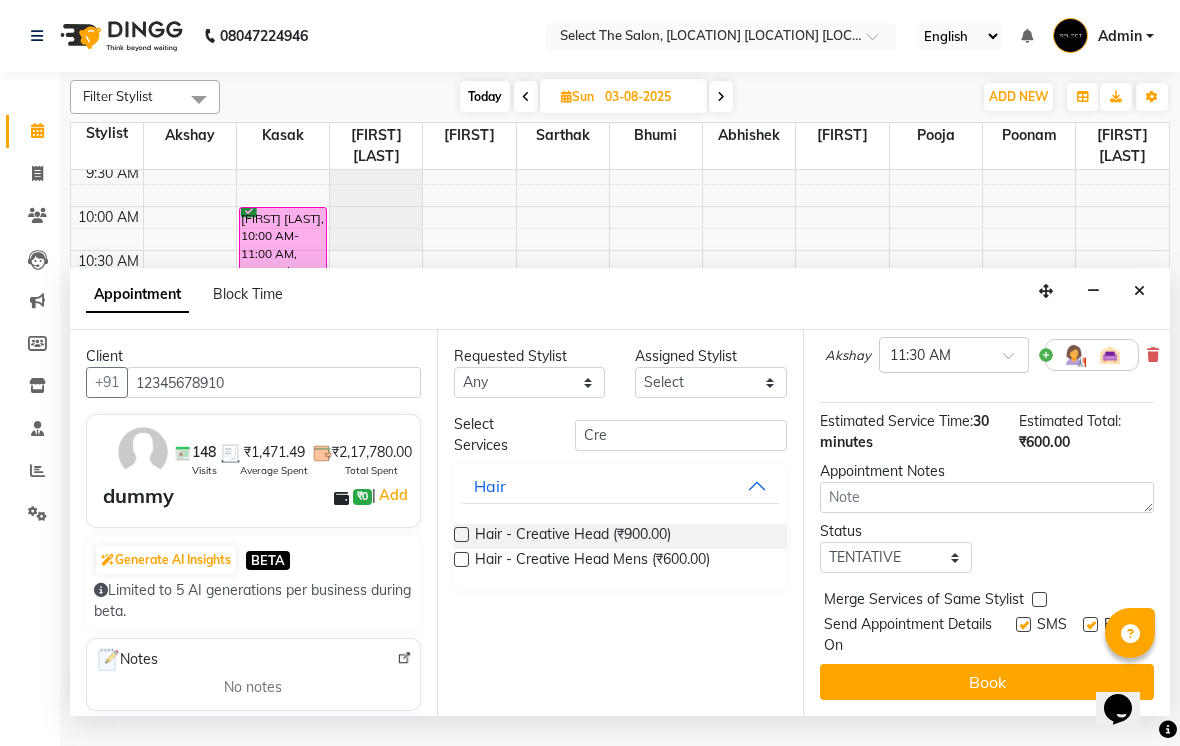 scroll, scrollTop: 176, scrollLeft: 0, axis: vertical 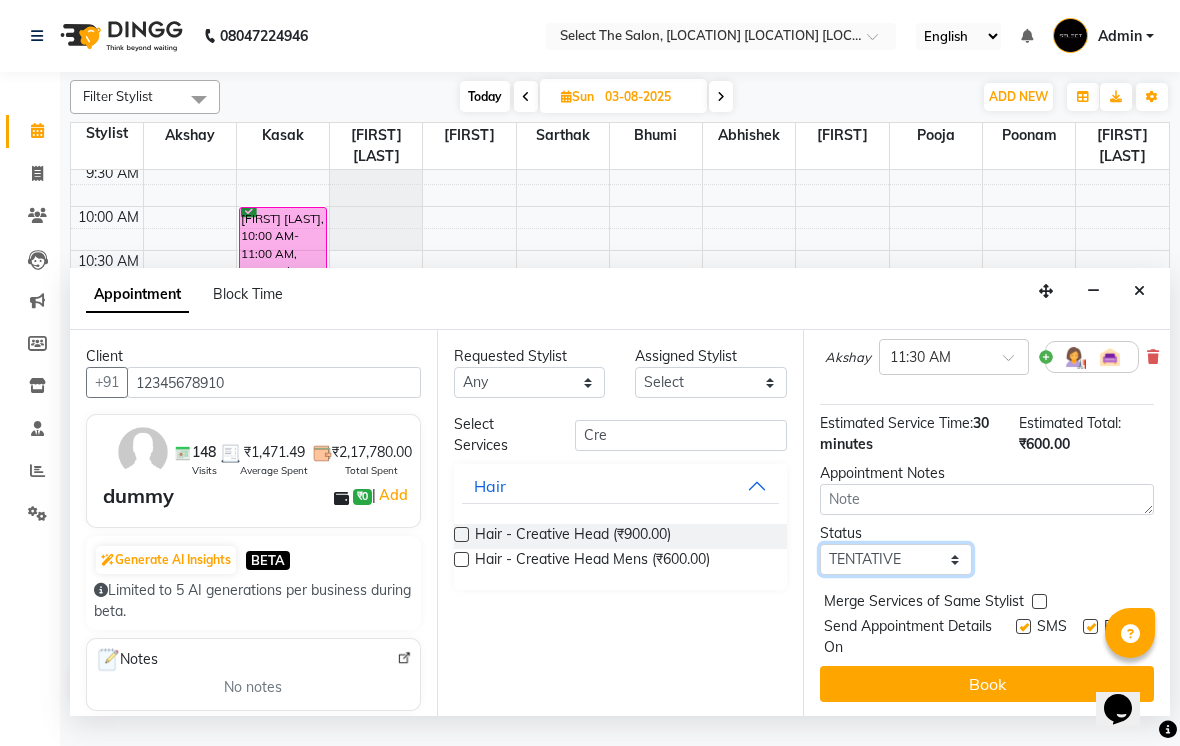 click on "Select TENTATIVE CONFIRM UPCOMING" at bounding box center [896, 559] 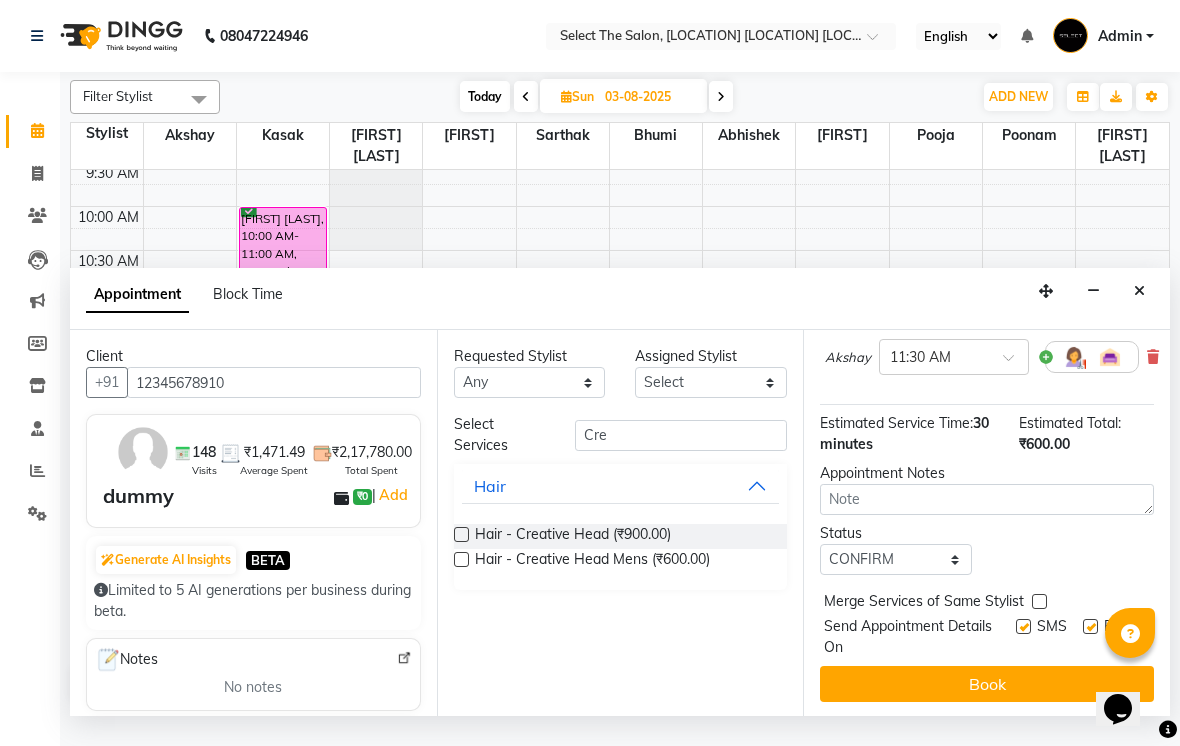 click on "Book" at bounding box center [987, 684] 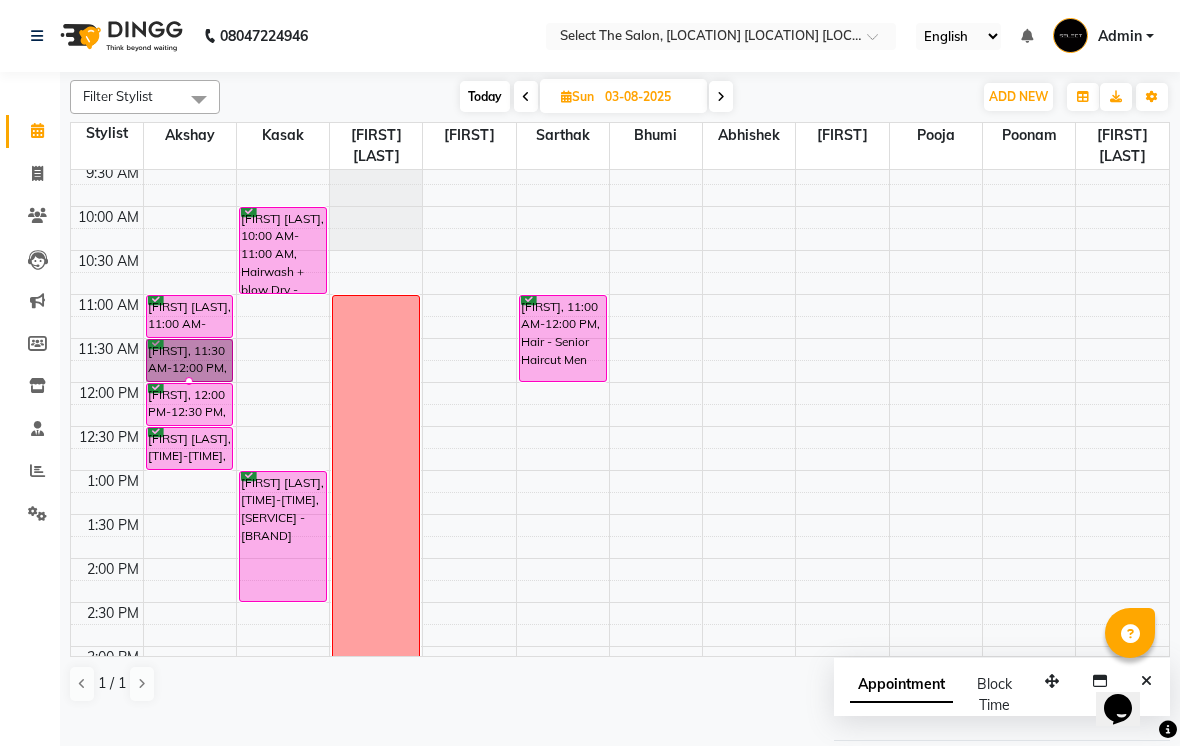 click at bounding box center [189, 381] 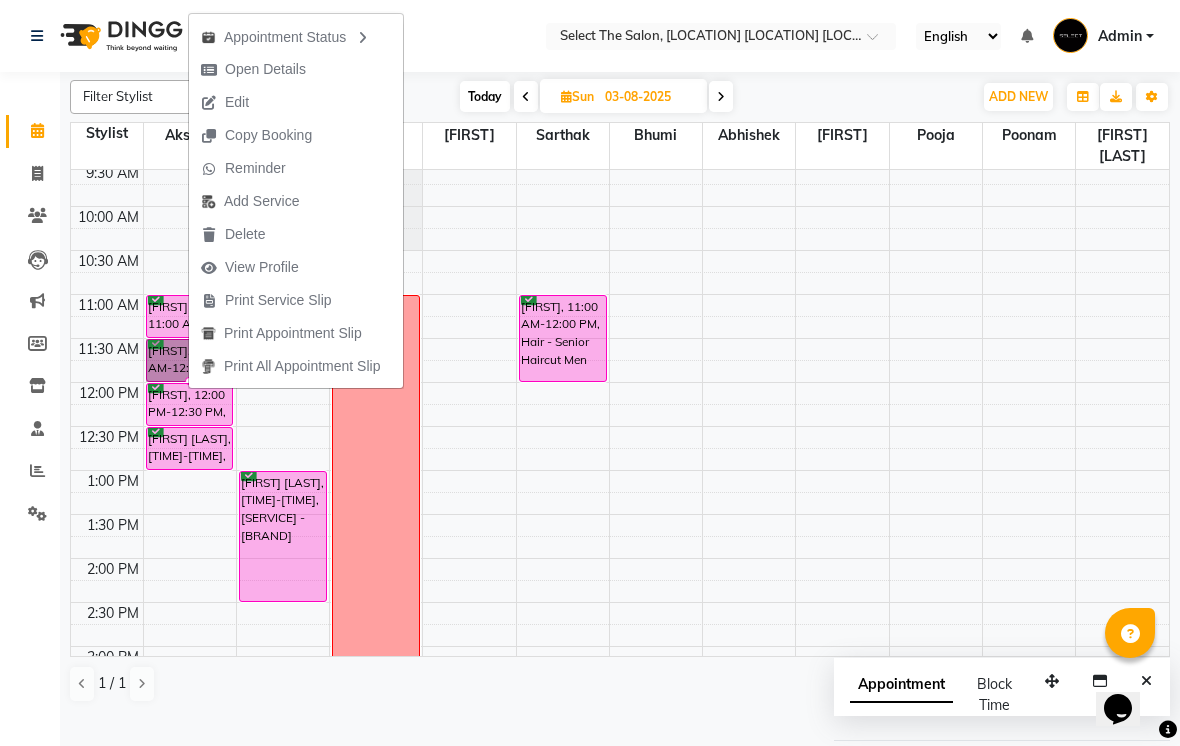 click on "Delete" at bounding box center (245, 234) 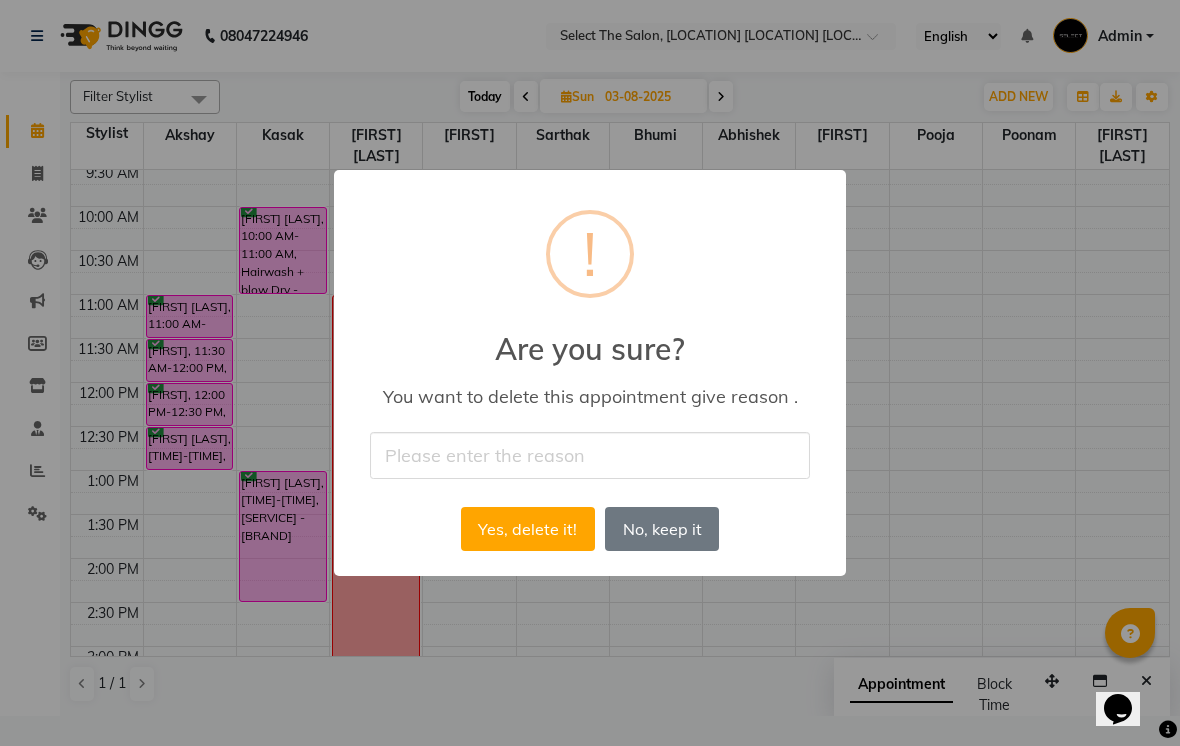 click on "× ! Are you sure? You want to delete this appointment give reason . Yes, delete it! No No, keep it" at bounding box center [590, 373] 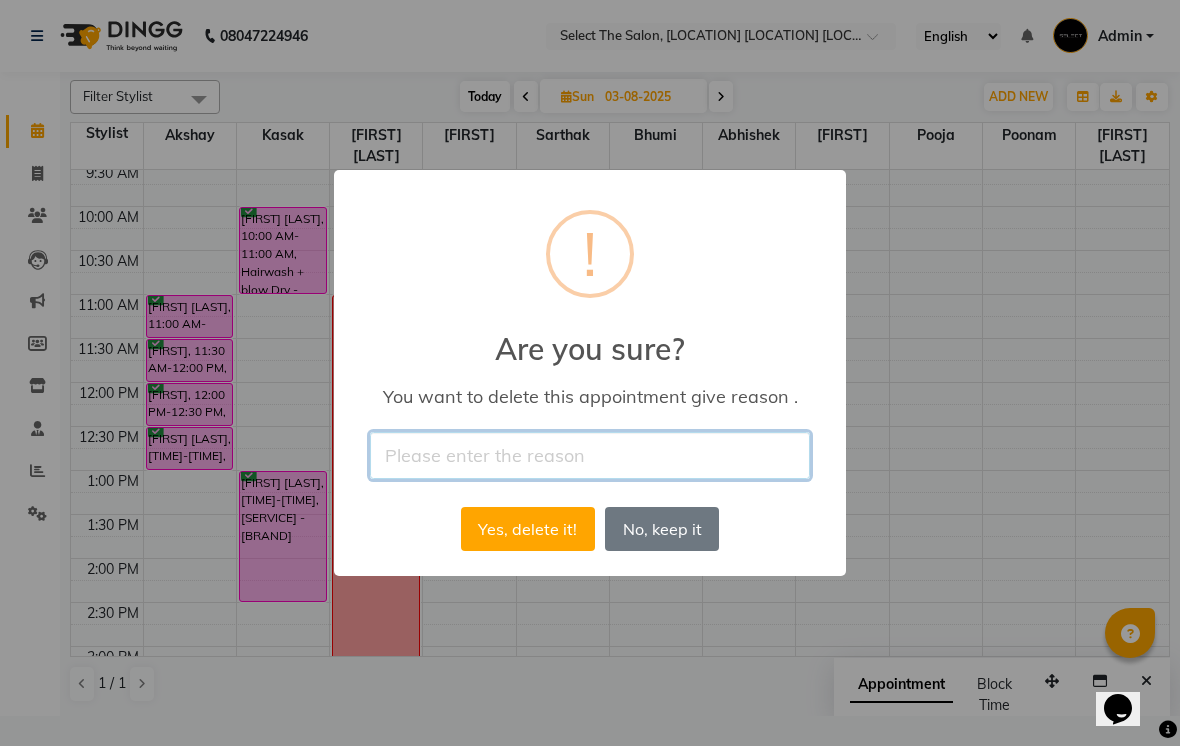 click at bounding box center (590, 455) 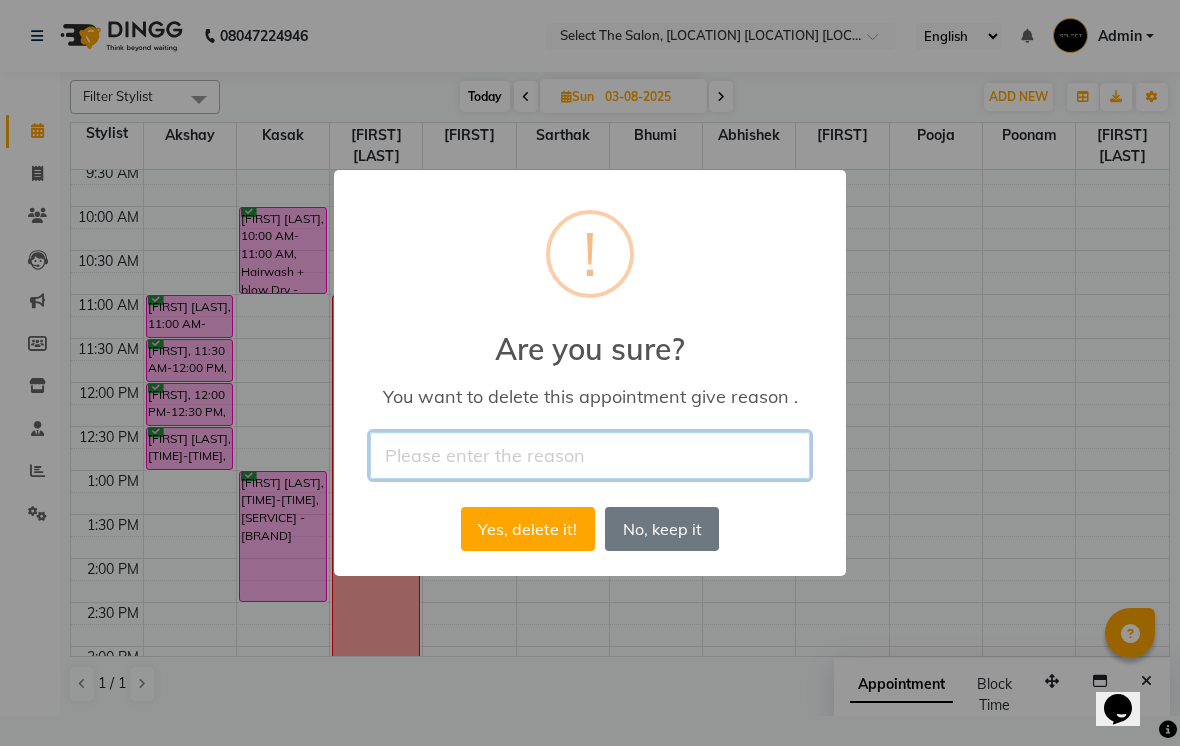 click at bounding box center (590, 455) 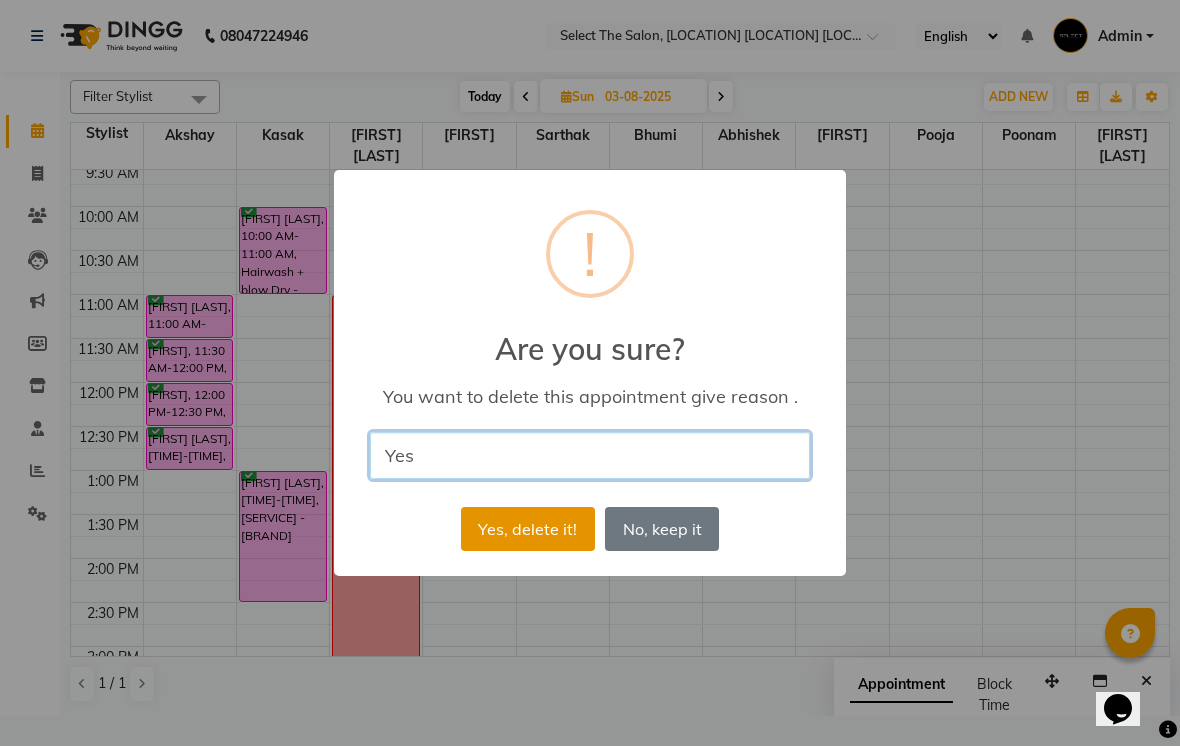 type on "Yes" 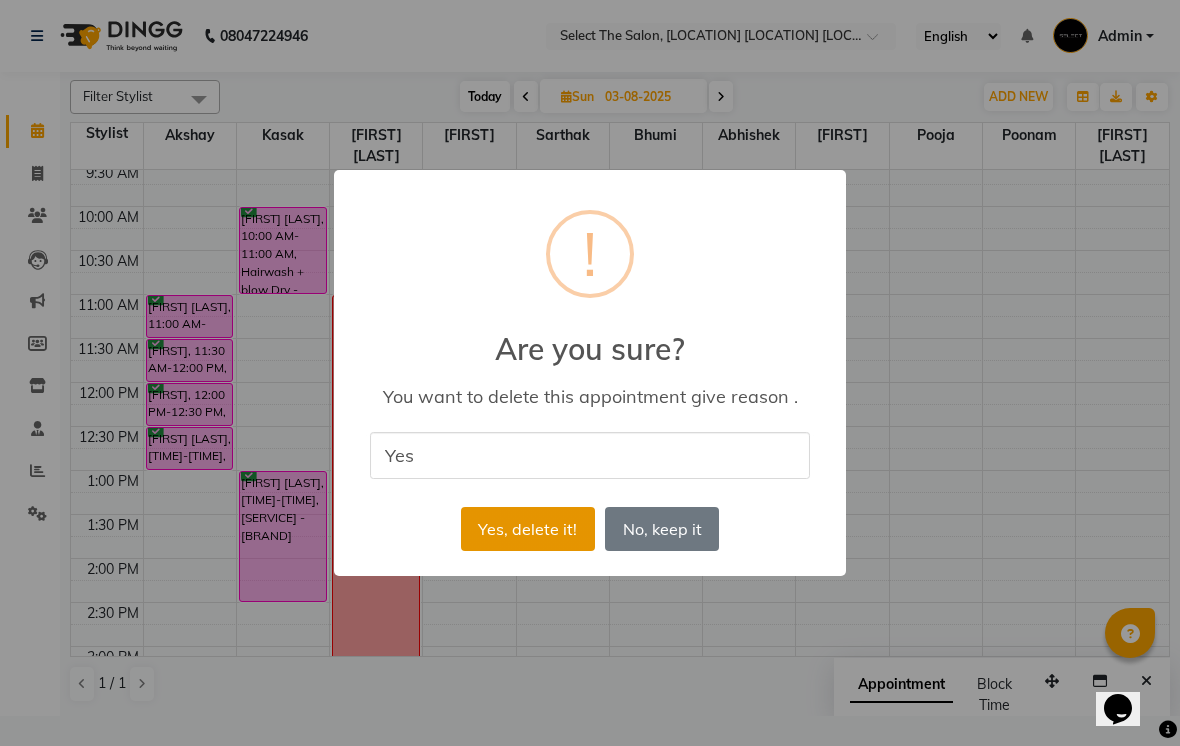 click on "Yes, delete it!" at bounding box center [528, 529] 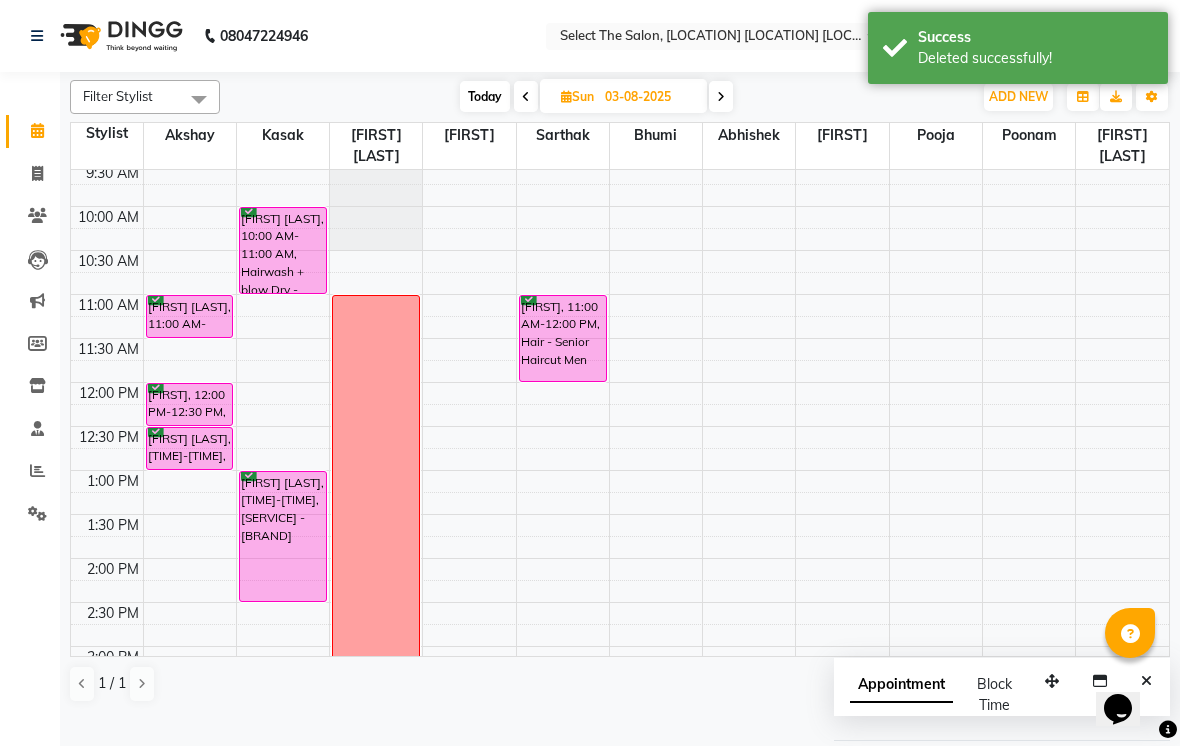 click on "Today" at bounding box center (485, 96) 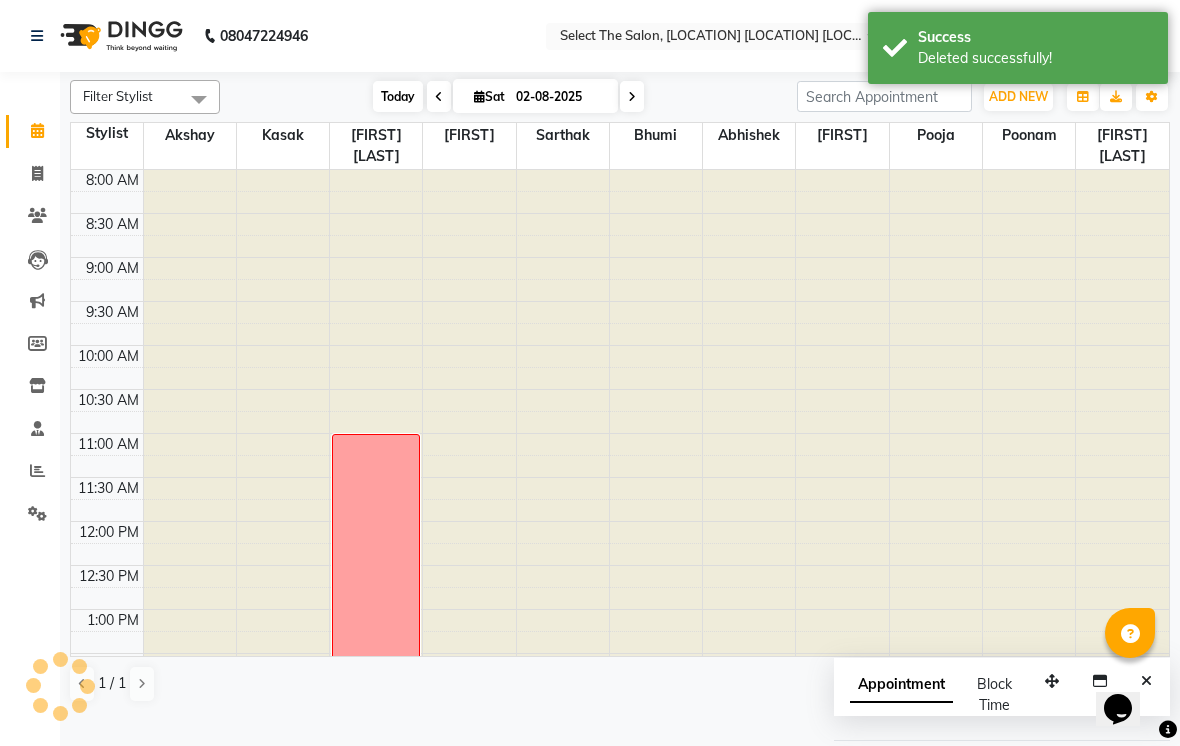 scroll, scrollTop: 657, scrollLeft: 0, axis: vertical 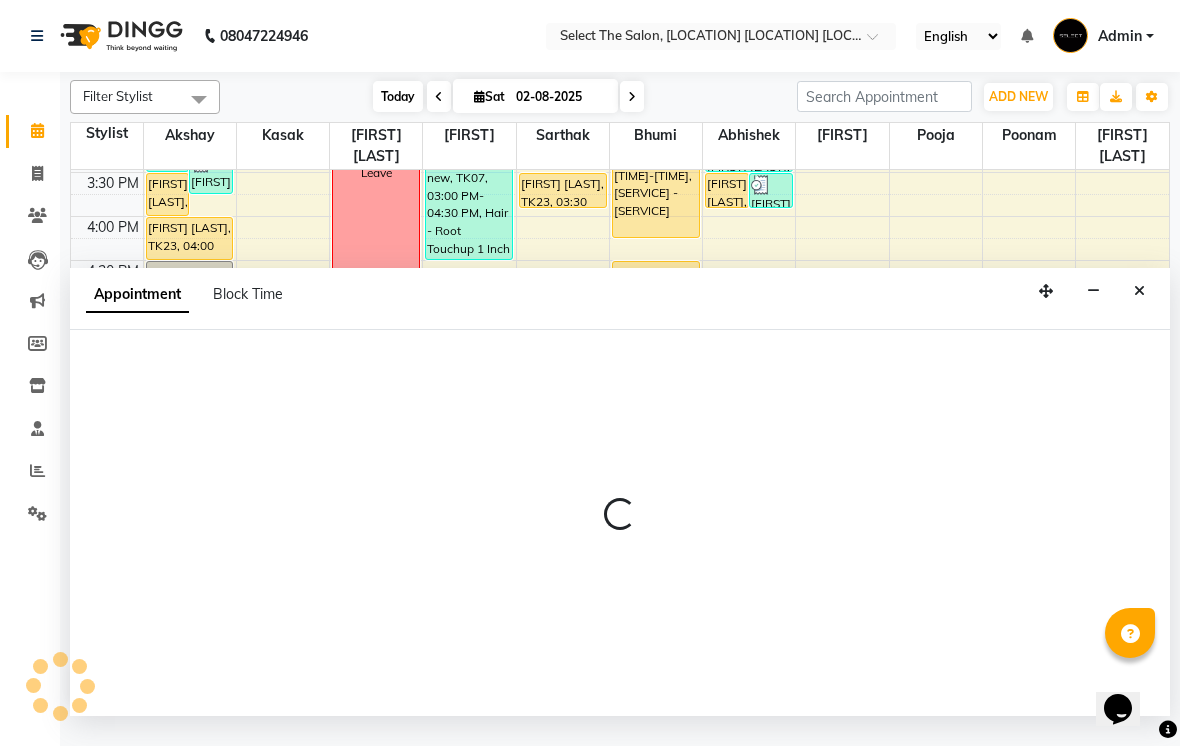 select on "[NUMBER]" 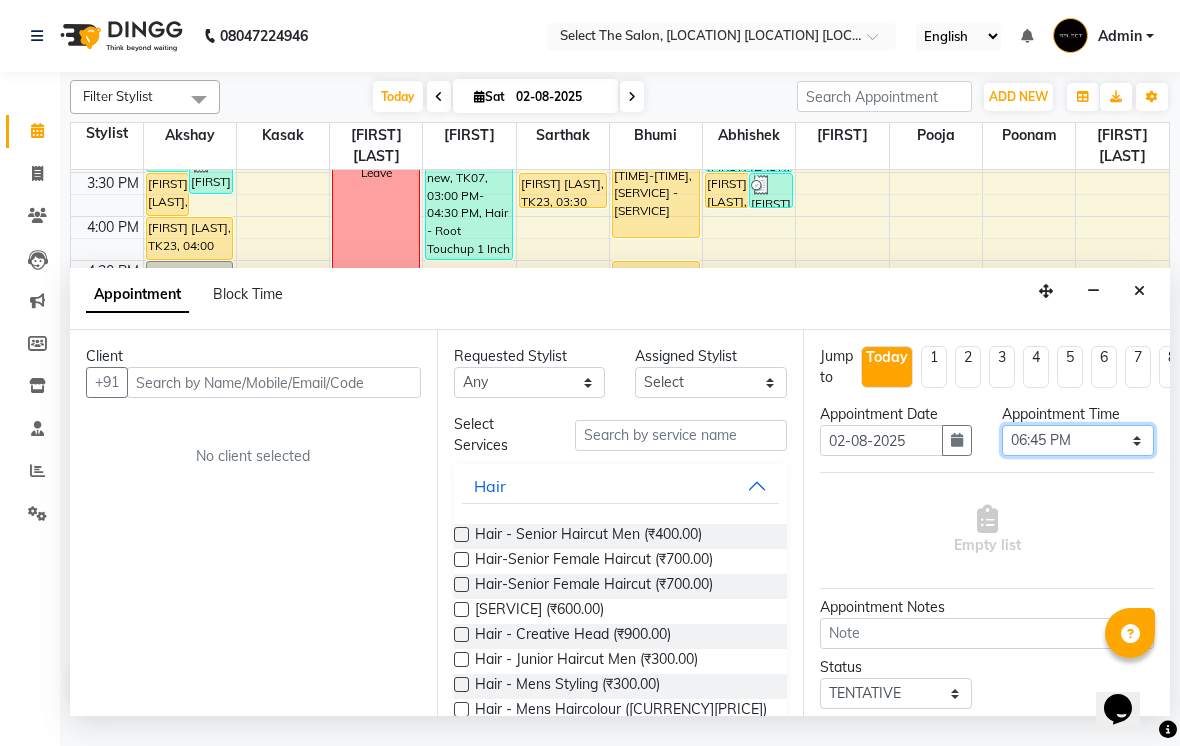 click on "Select 09:00 AM 09:15 AM 09:30 AM 09:45 AM 10:00 AM 10:15 AM 10:30 AM 10:45 AM 11:00 AM 11:15 AM 11:30 AM 11:45 AM 12:00 PM 12:15 PM 12:30 PM 12:45 PM 01:00 PM 01:15 PM 01:30 PM 01:45 PM 02:00 PM 02:15 PM 02:30 PM 02:45 PM 03:00 PM 03:15 PM 03:30 PM 03:45 PM 04:00 PM 04:15 PM 04:30 PM 04:45 PM 05:00 PM 05:15 PM 05:30 PM 05:45 PM 06:00 PM 06:15 PM 06:30 PM 06:45 PM 07:00 PM 07:15 PM 07:30 PM 07:45 PM 08:00 PM" at bounding box center (1078, 440) 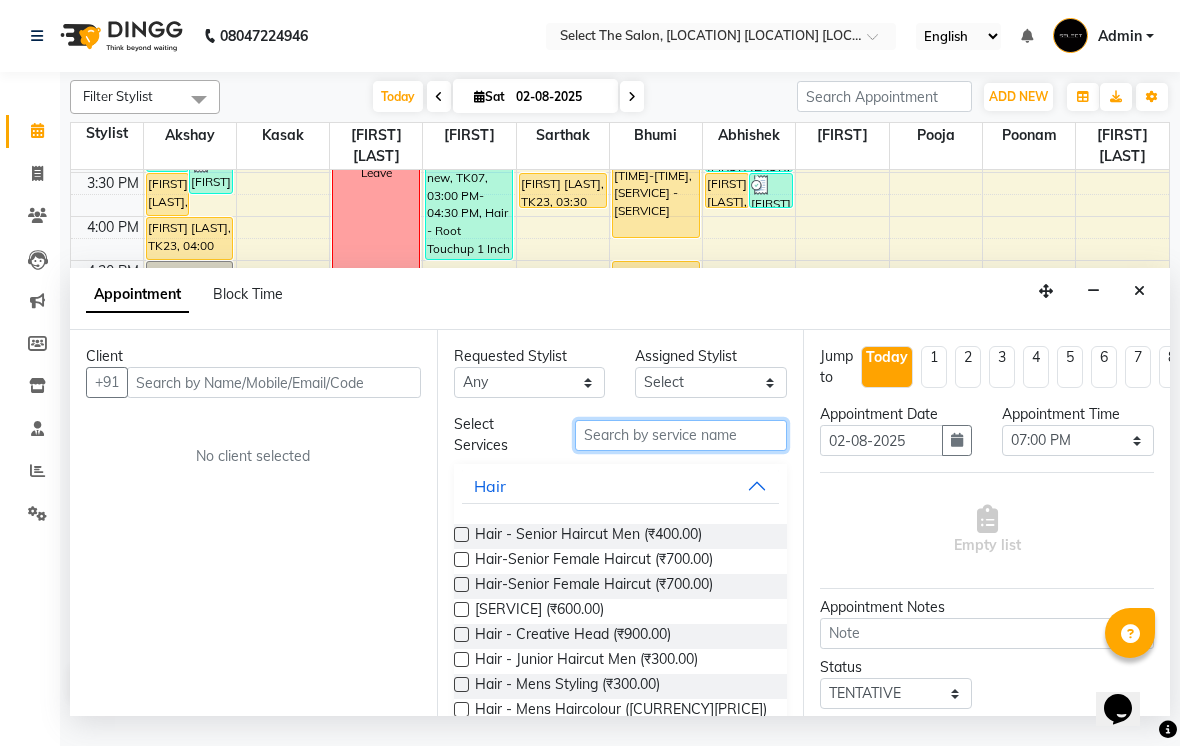 click at bounding box center [681, 435] 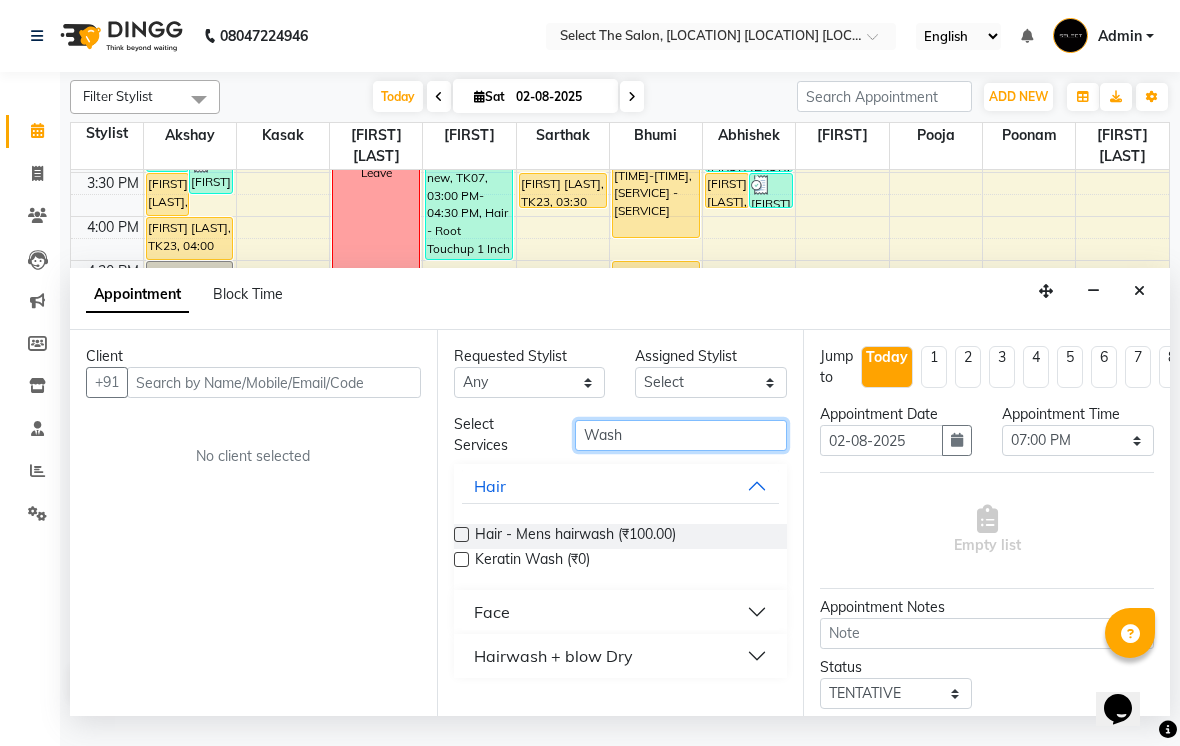 type on "Wash" 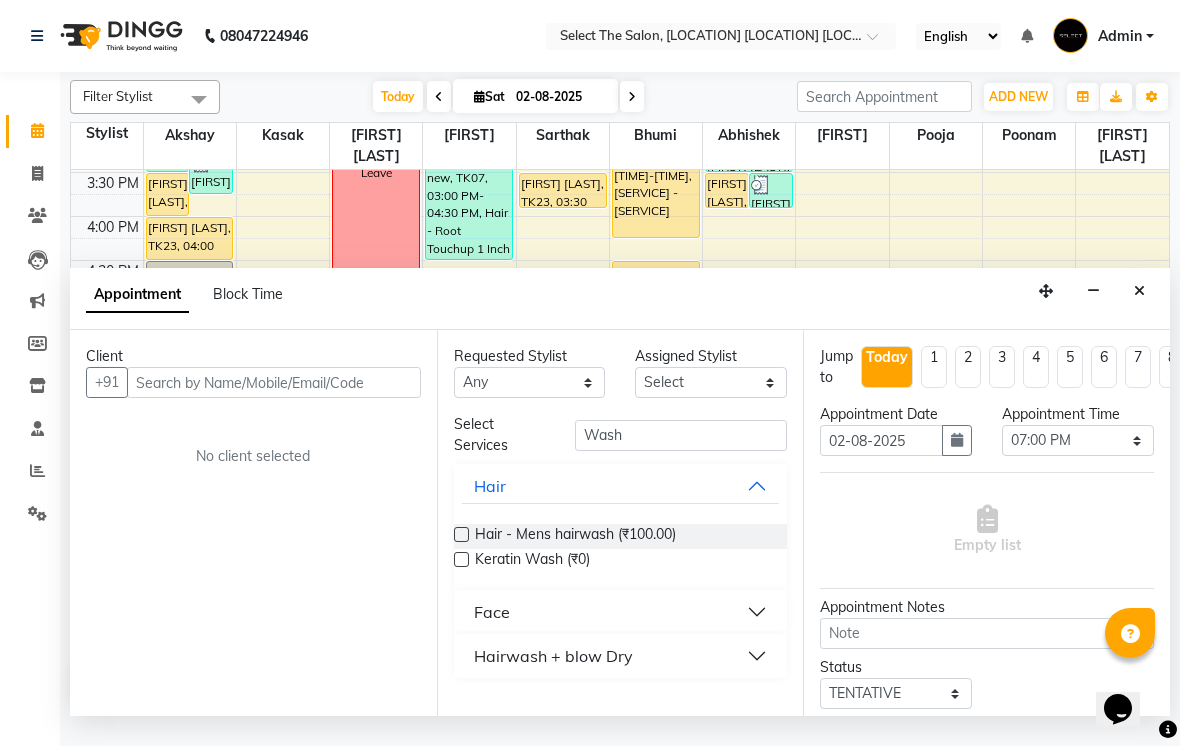 click on "Hairwash + blow Dry" at bounding box center (553, 656) 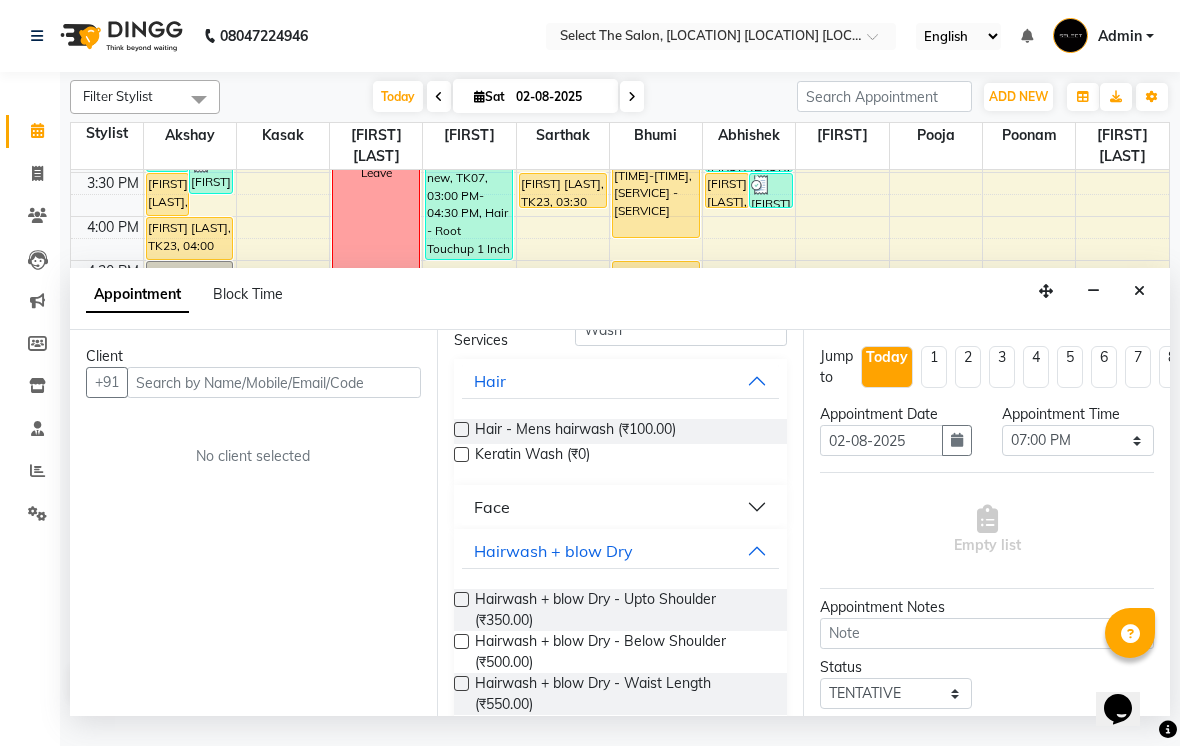 scroll, scrollTop: 115, scrollLeft: 0, axis: vertical 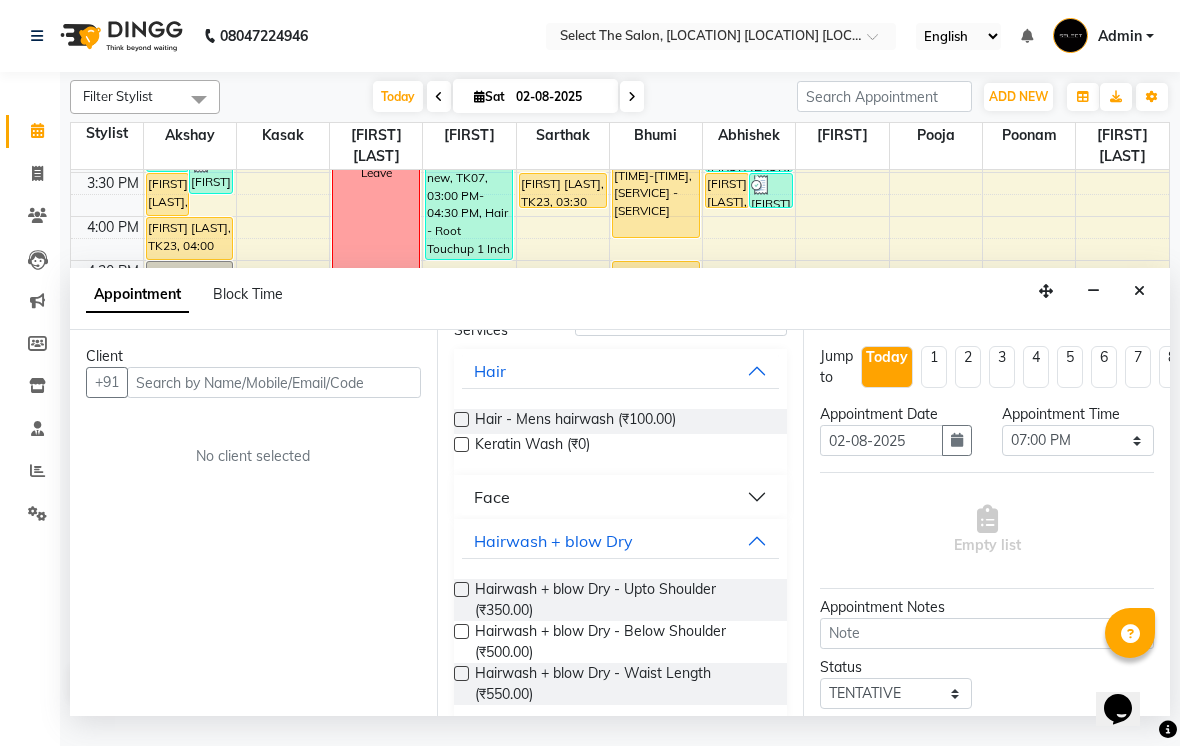 click at bounding box center [461, 631] 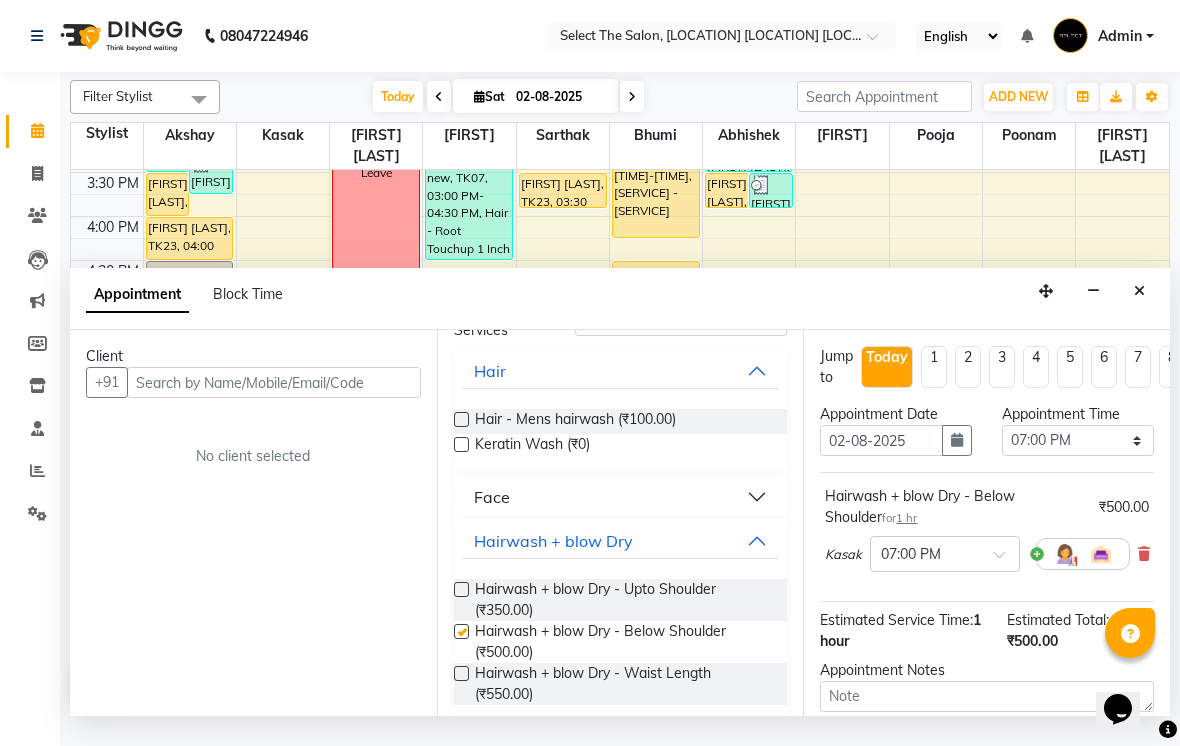 checkbox on "false" 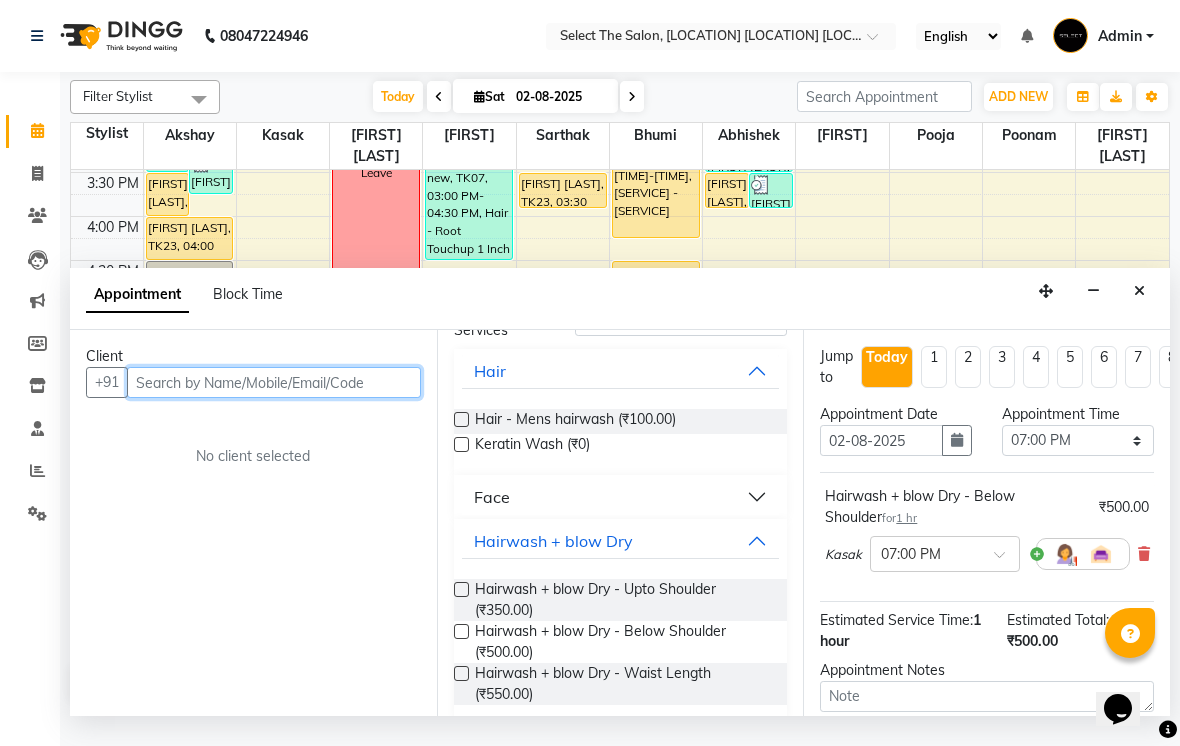click at bounding box center (274, 382) 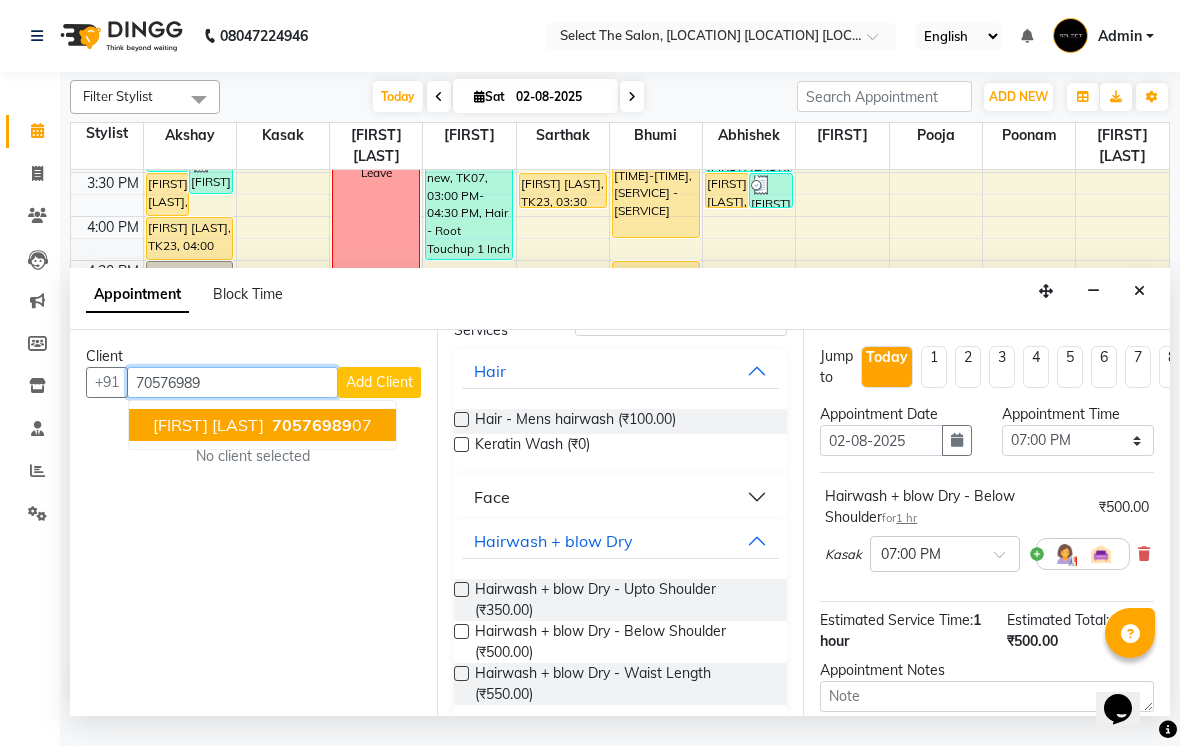 click on "70576989" at bounding box center (312, 425) 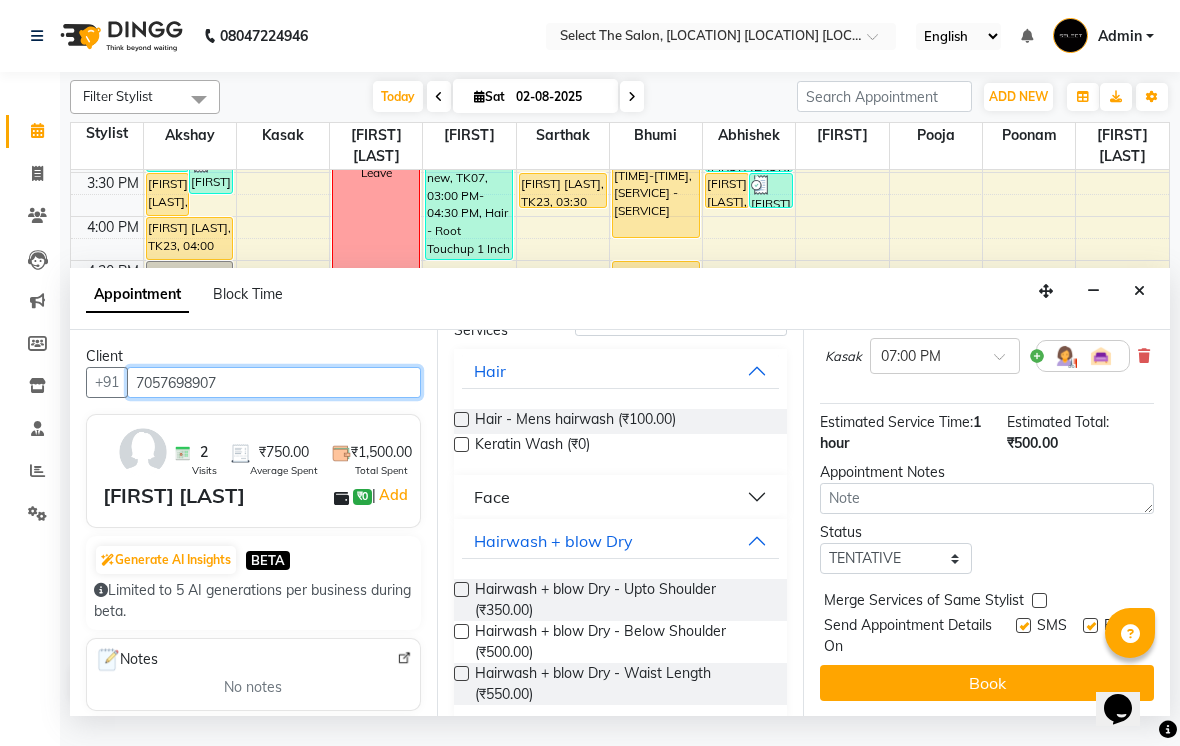 scroll, scrollTop: 197, scrollLeft: 0, axis: vertical 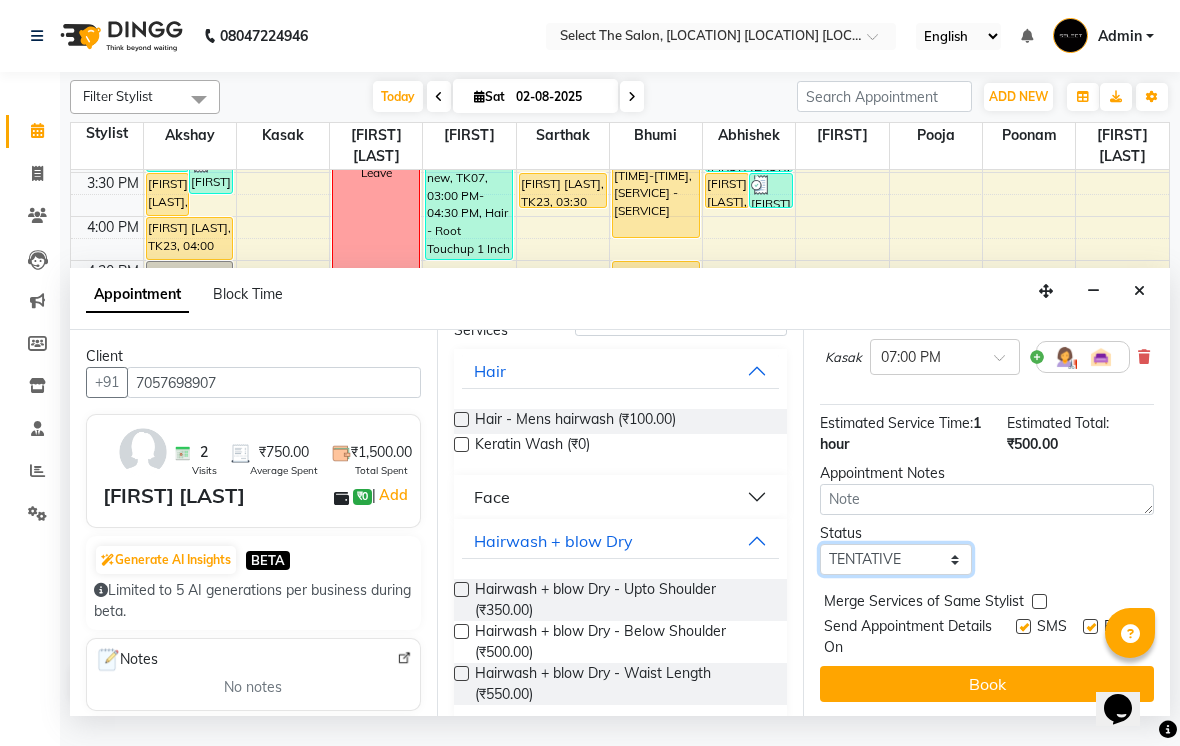 click on "Select TENTATIVE CONFIRM CHECK-IN UPCOMING" at bounding box center (896, 559) 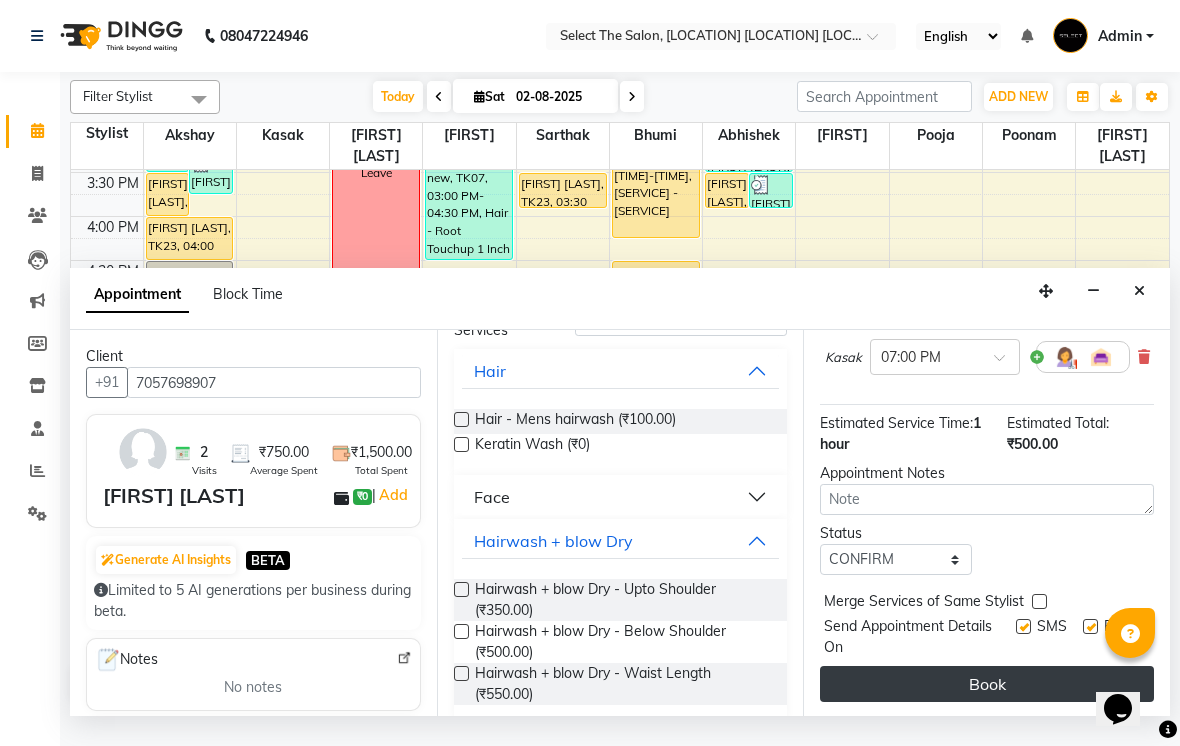click on "Book" at bounding box center (987, 684) 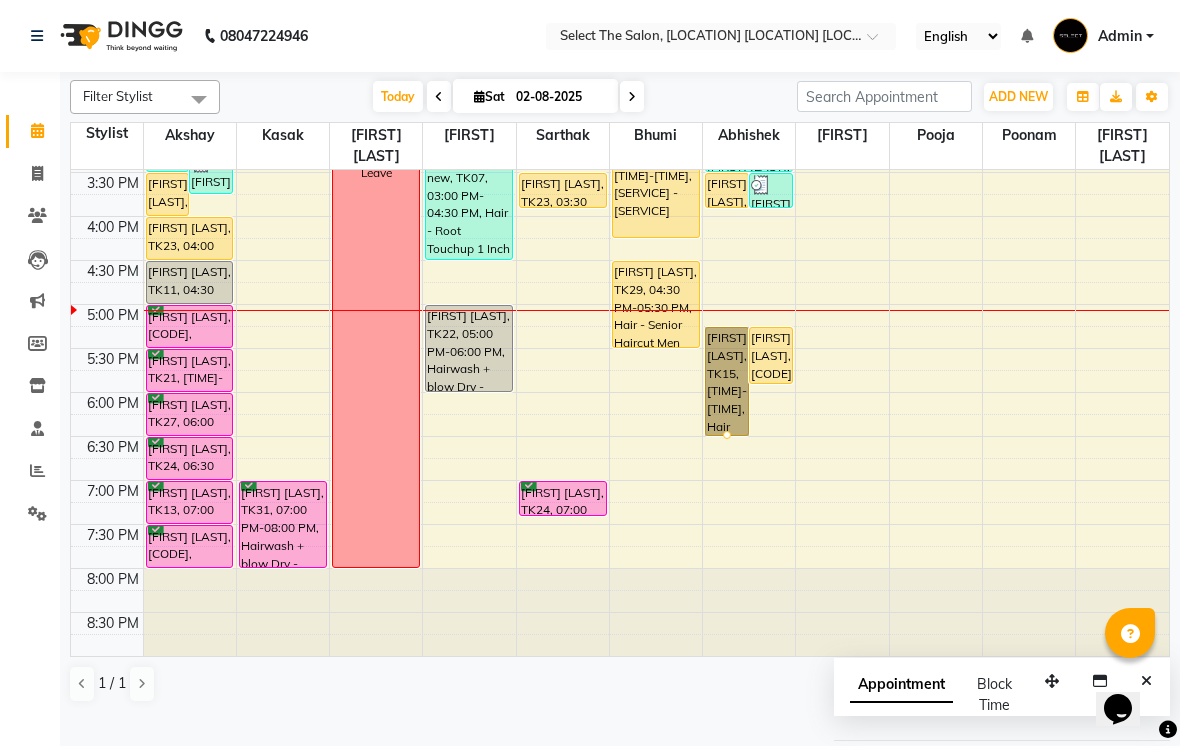 click at bounding box center [727, 435] 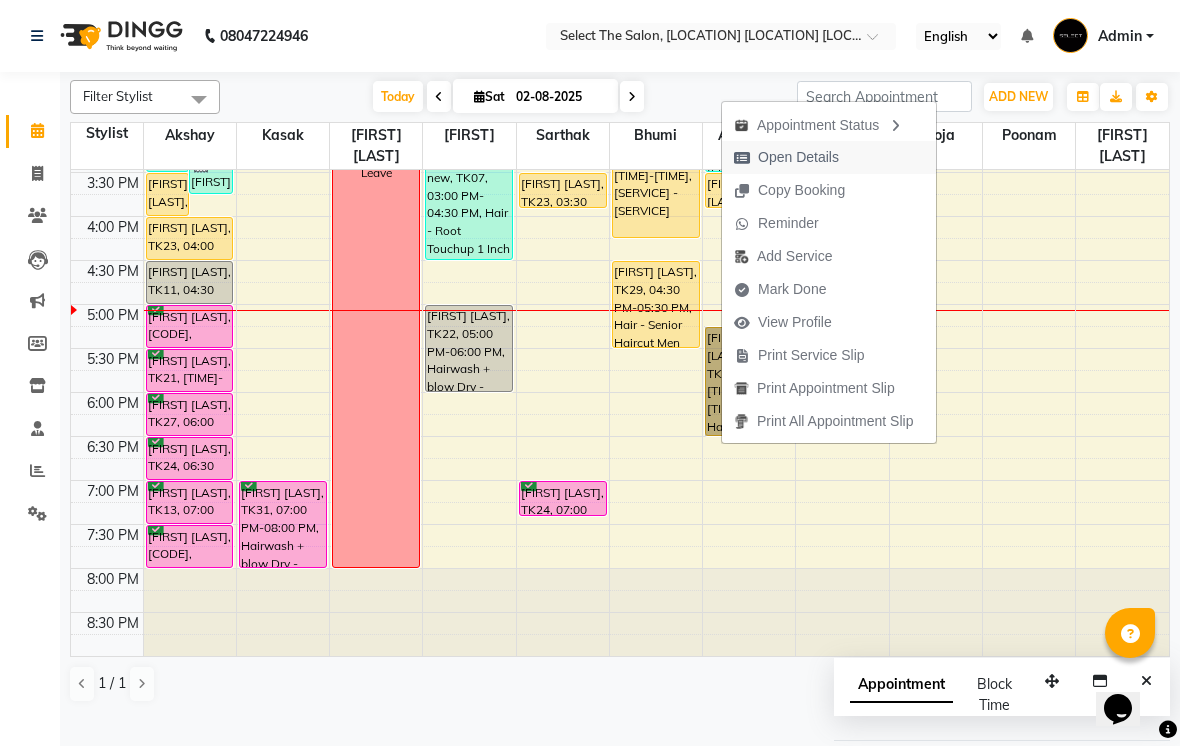 click on "Open Details" at bounding box center (798, 157) 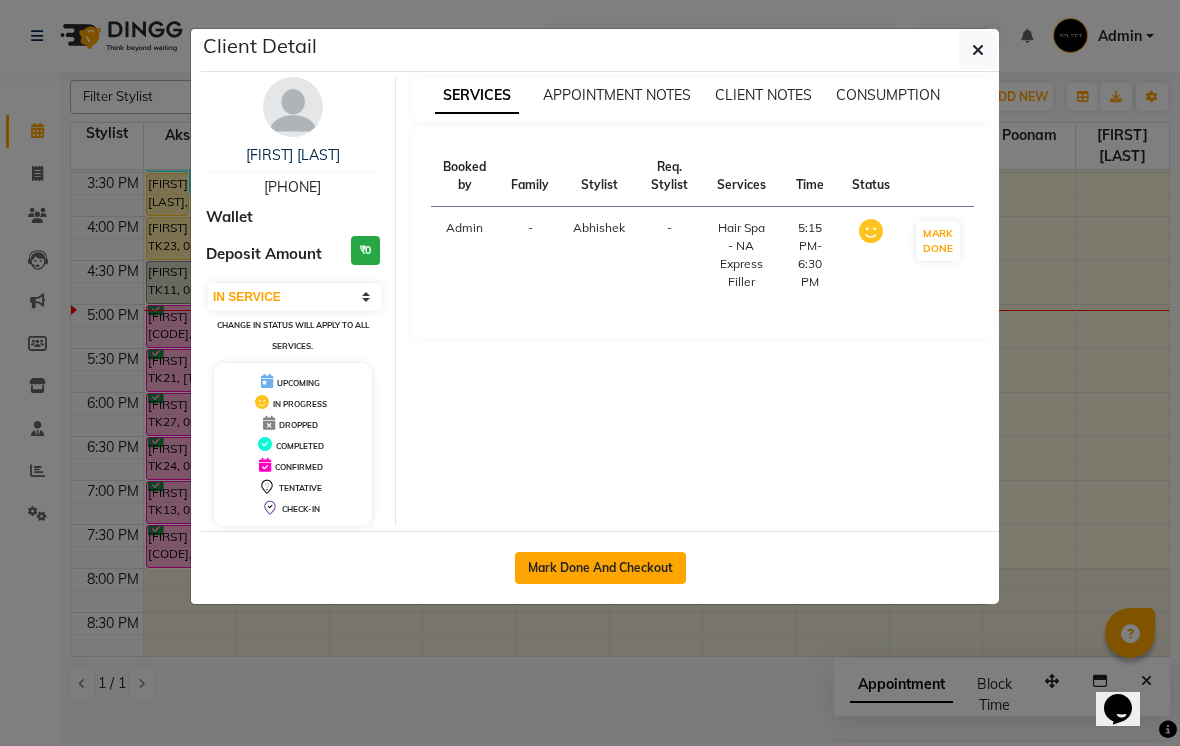 click on "Mark Done And Checkout" 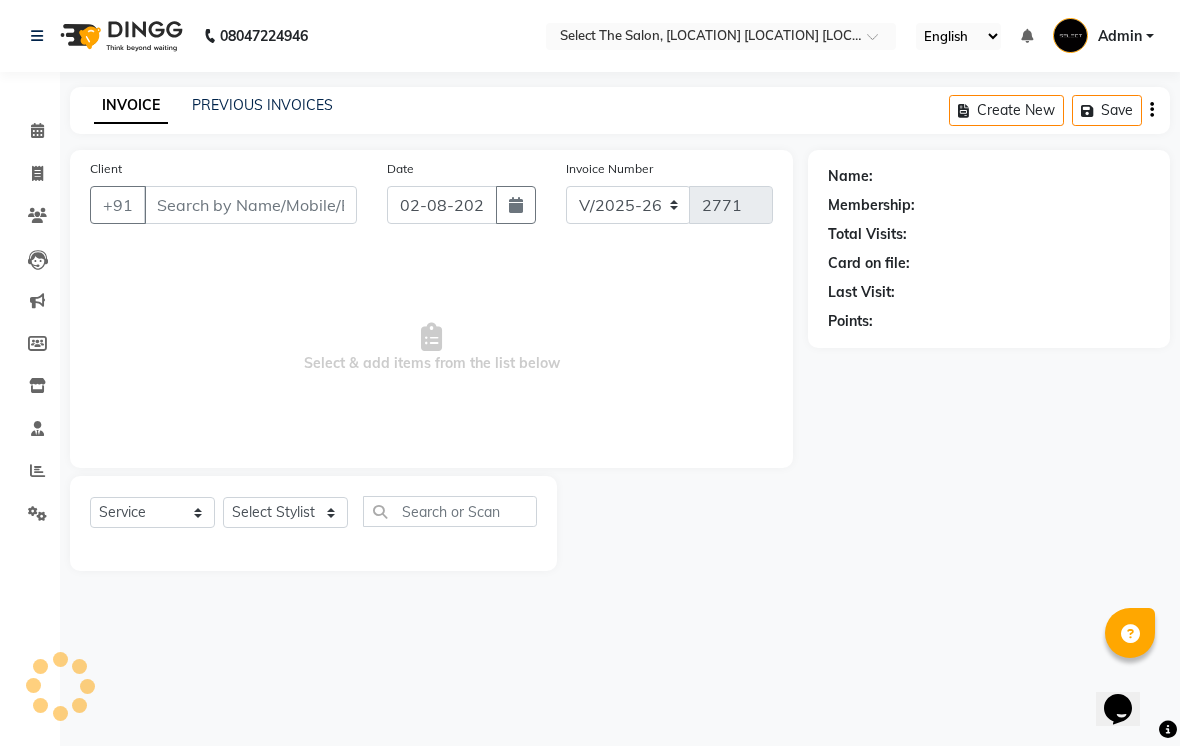 type on "[PHONE]" 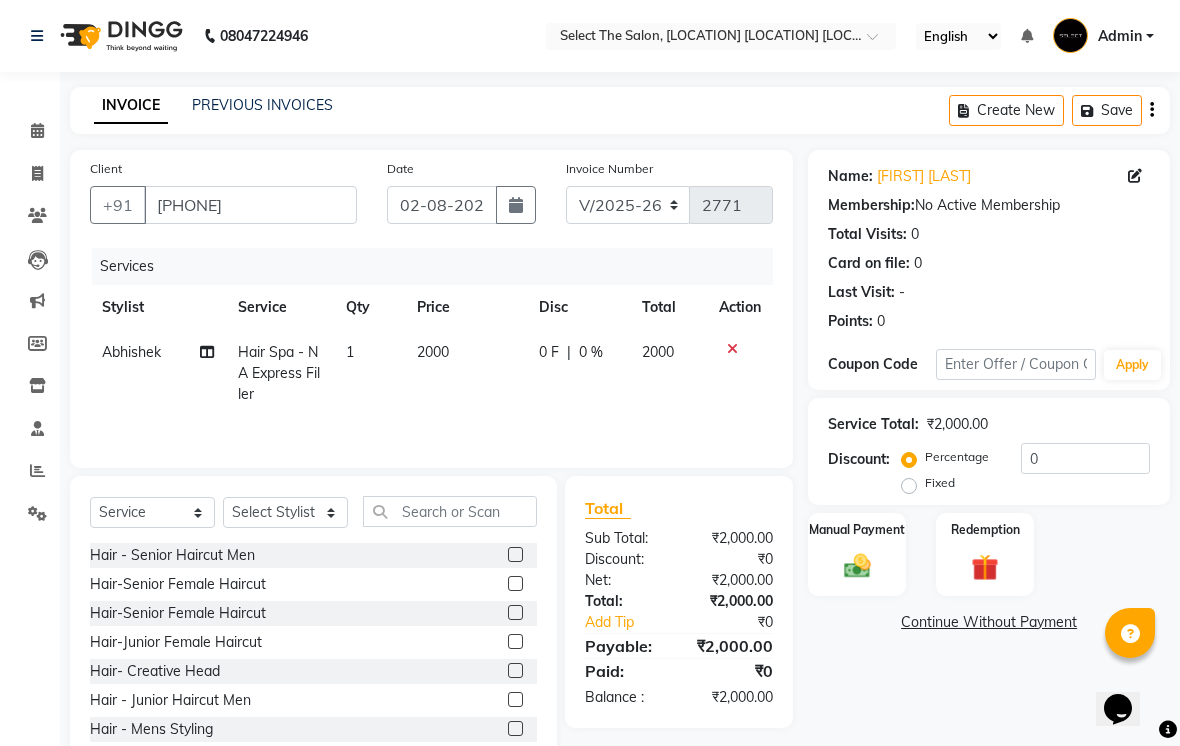 click 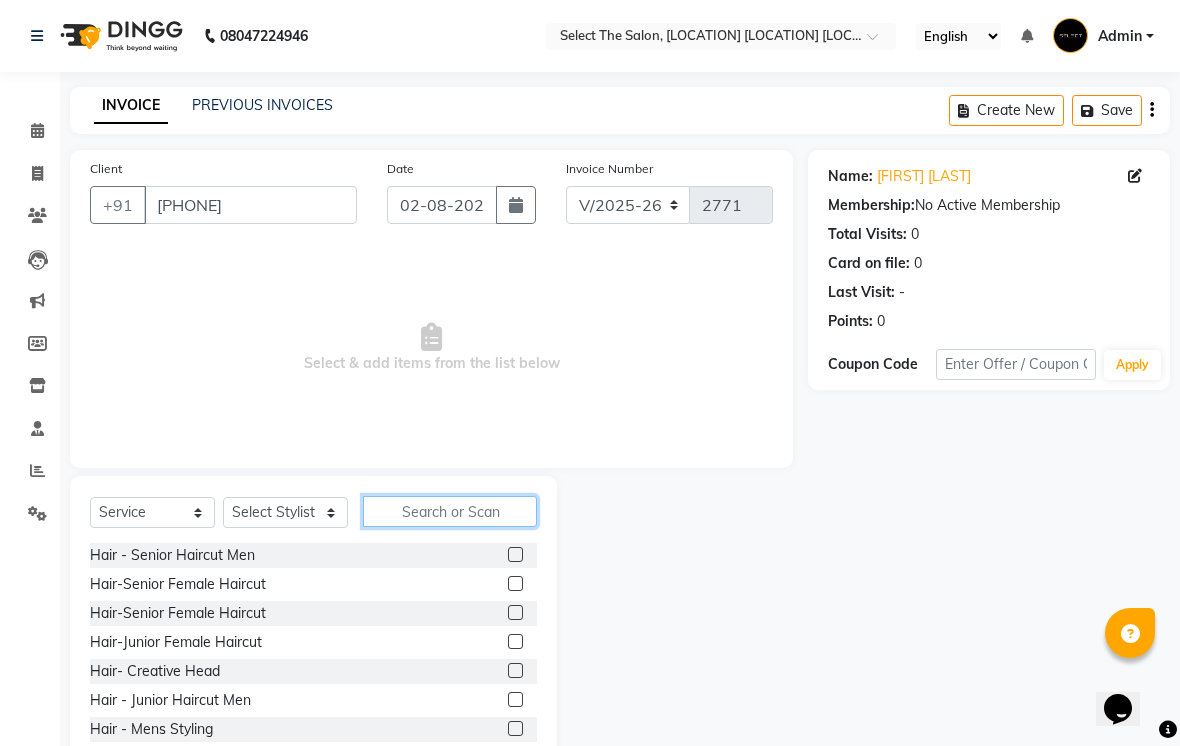 click 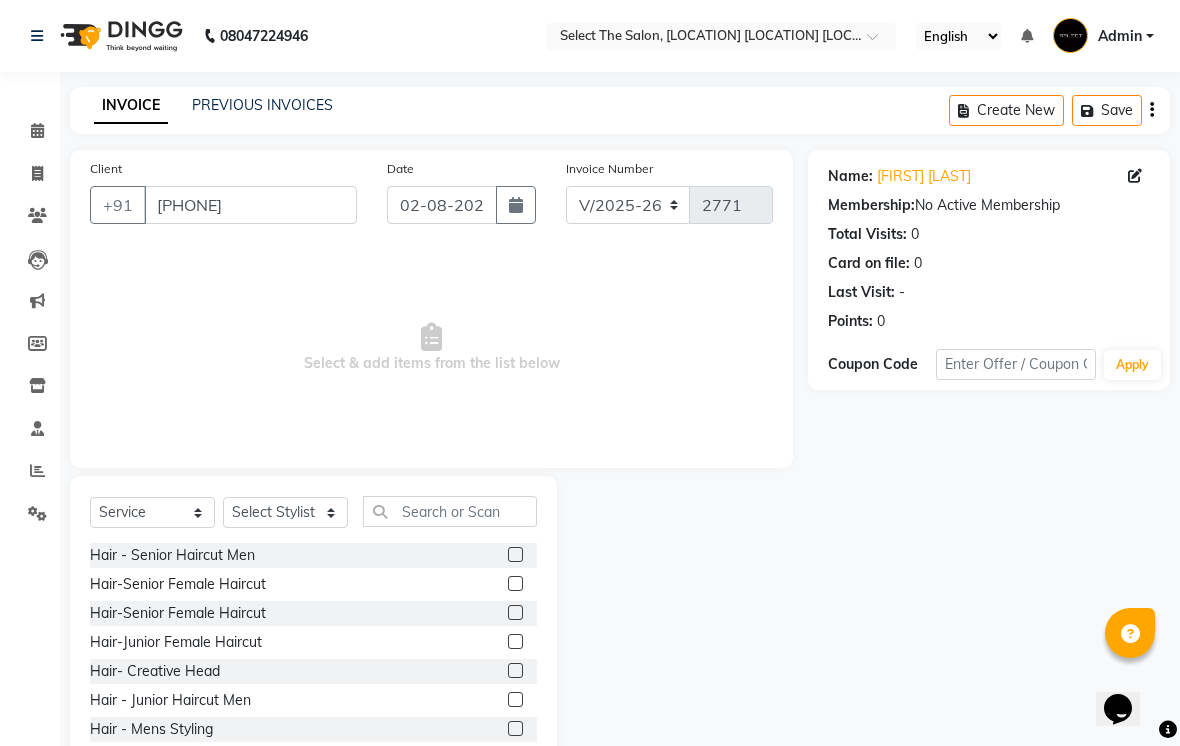 click 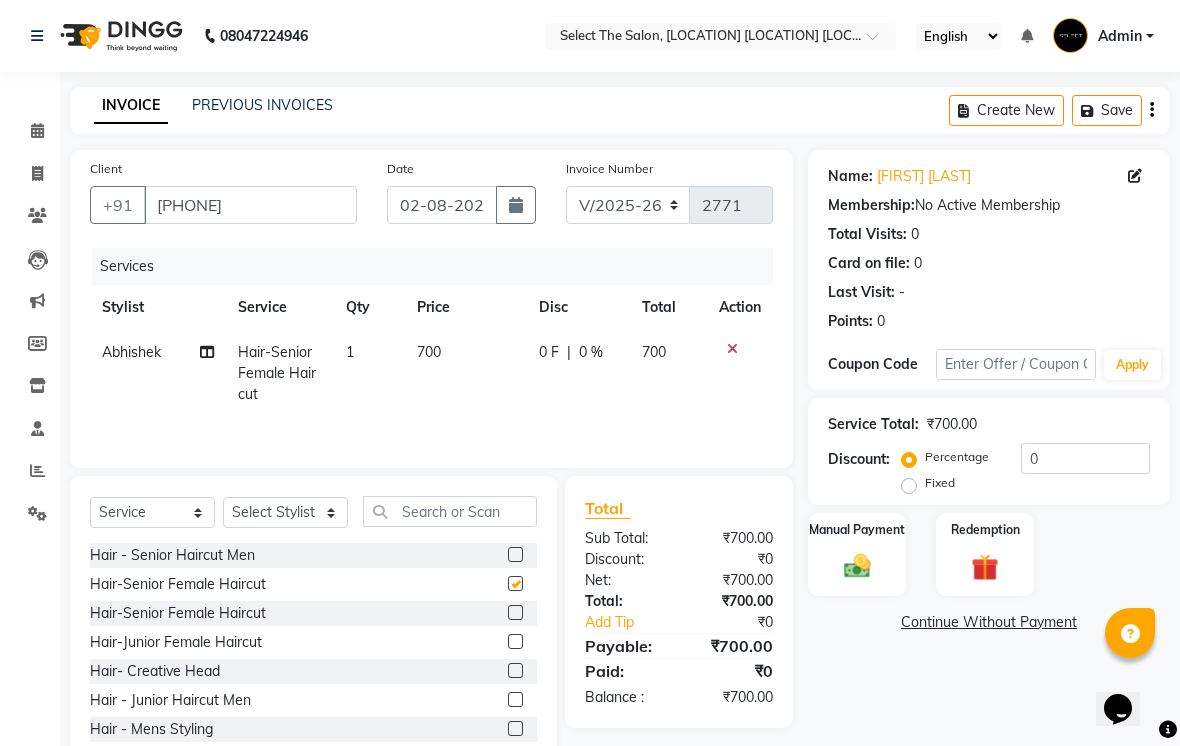 checkbox on "false" 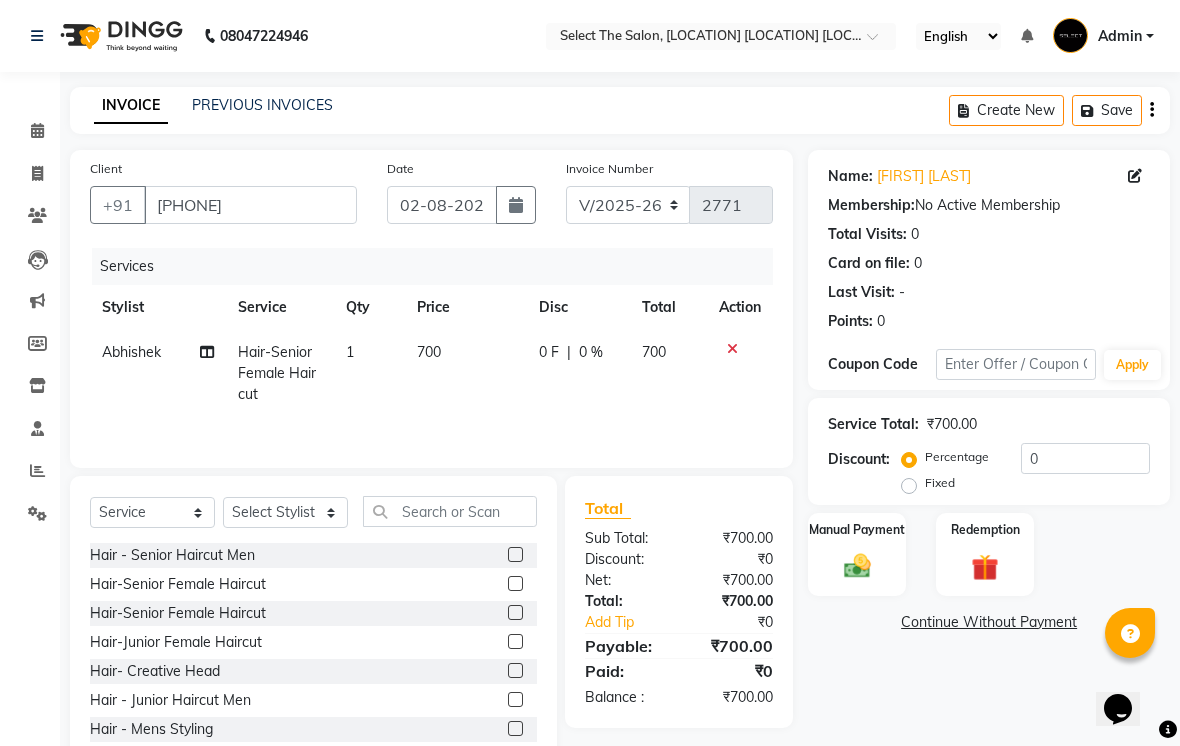 click 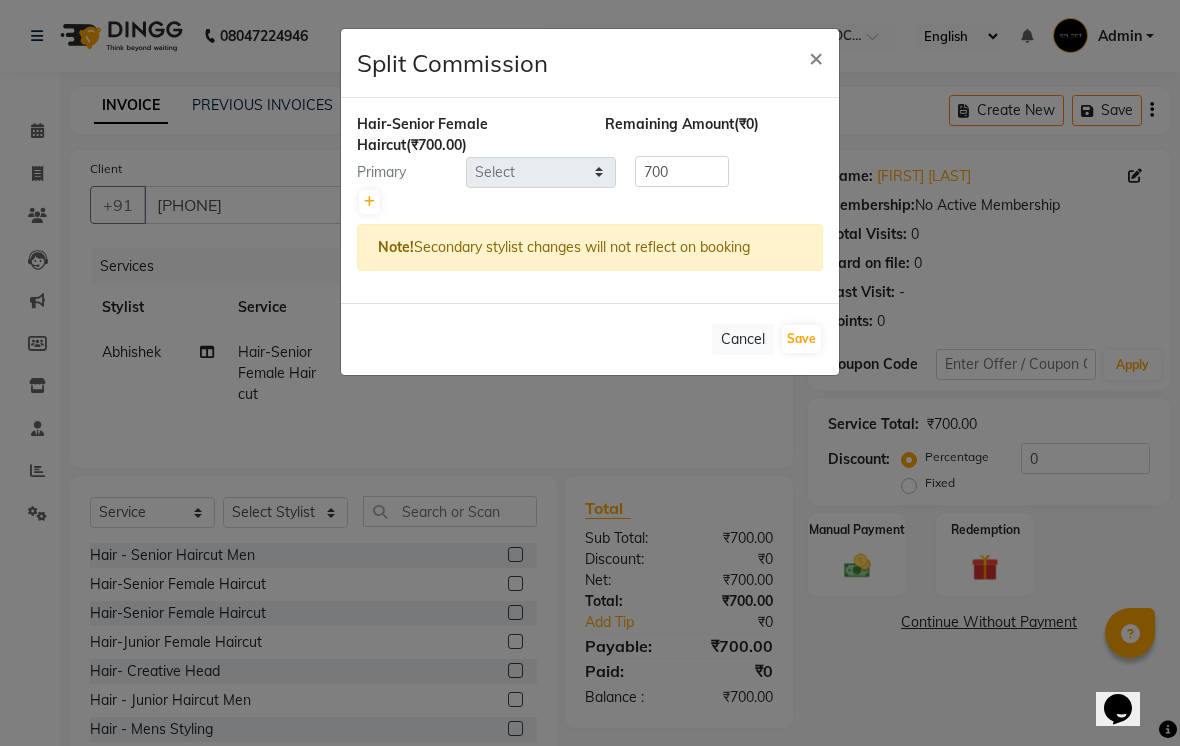 click on "Hair-Senior Female Haircut  (₹700.00) Remaining Amount  (₹0) Primary Select  [FIRST] [LAST]    Akshay    Bhumi    Kasak   Pooja    Poonam    Sachin Wagh    Sarthak    Siddhika    Venkatesh warule   Yogeshwari  700 Note!  Secondary stylist changes will not reflect on booking" 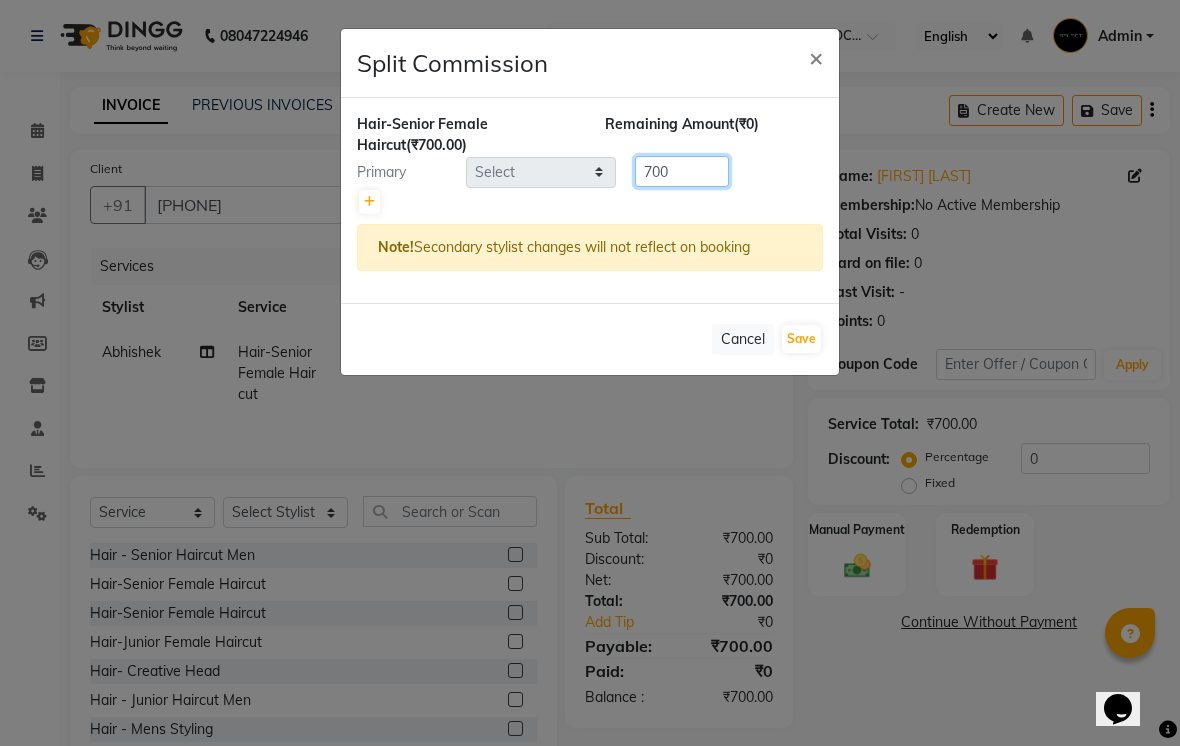 click on "700" 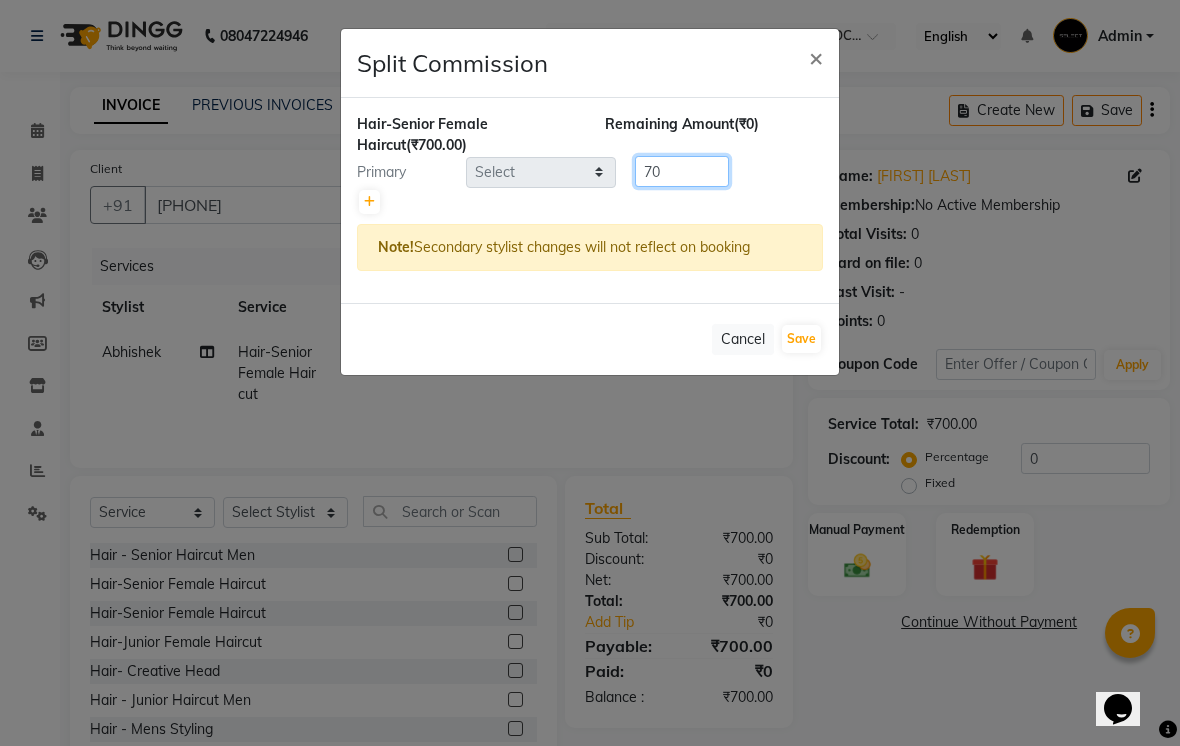 type on "7" 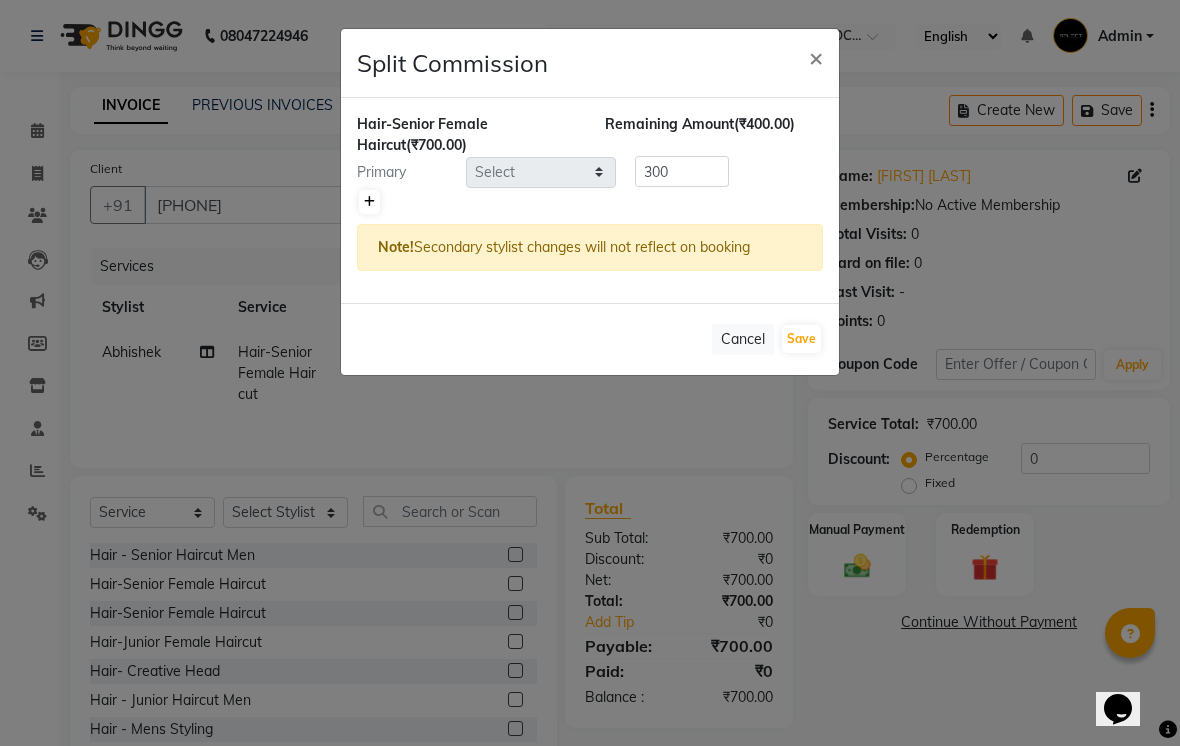 click 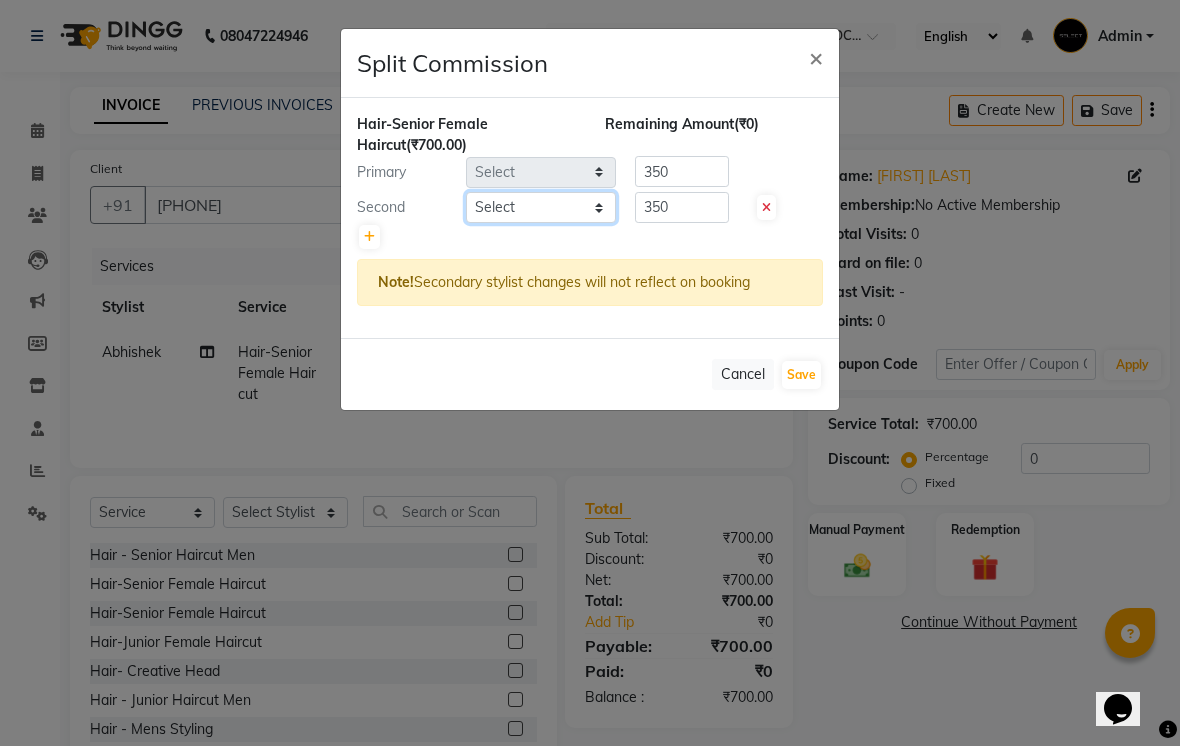 click on "Select [NAME] [NAME] [NAME] [NAME] [NAME] [NAME] [NAME] [NAME] [NAME] [NAME]" 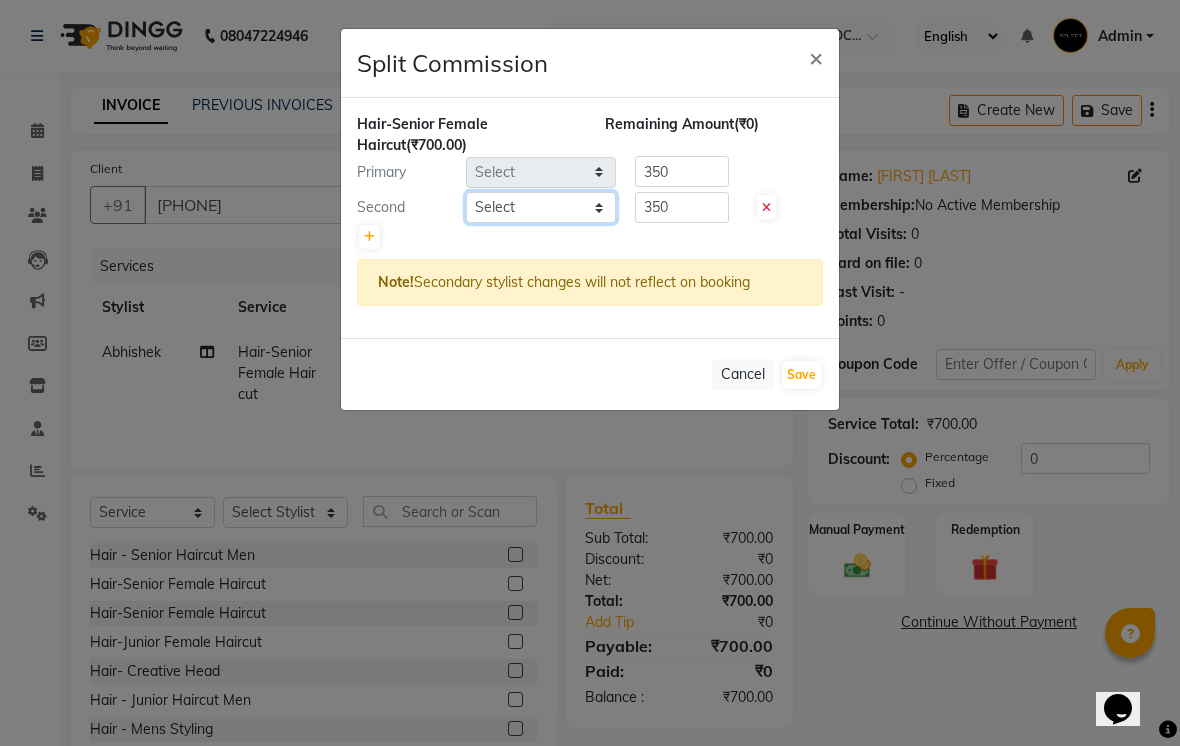 select on "[NUMBER]" 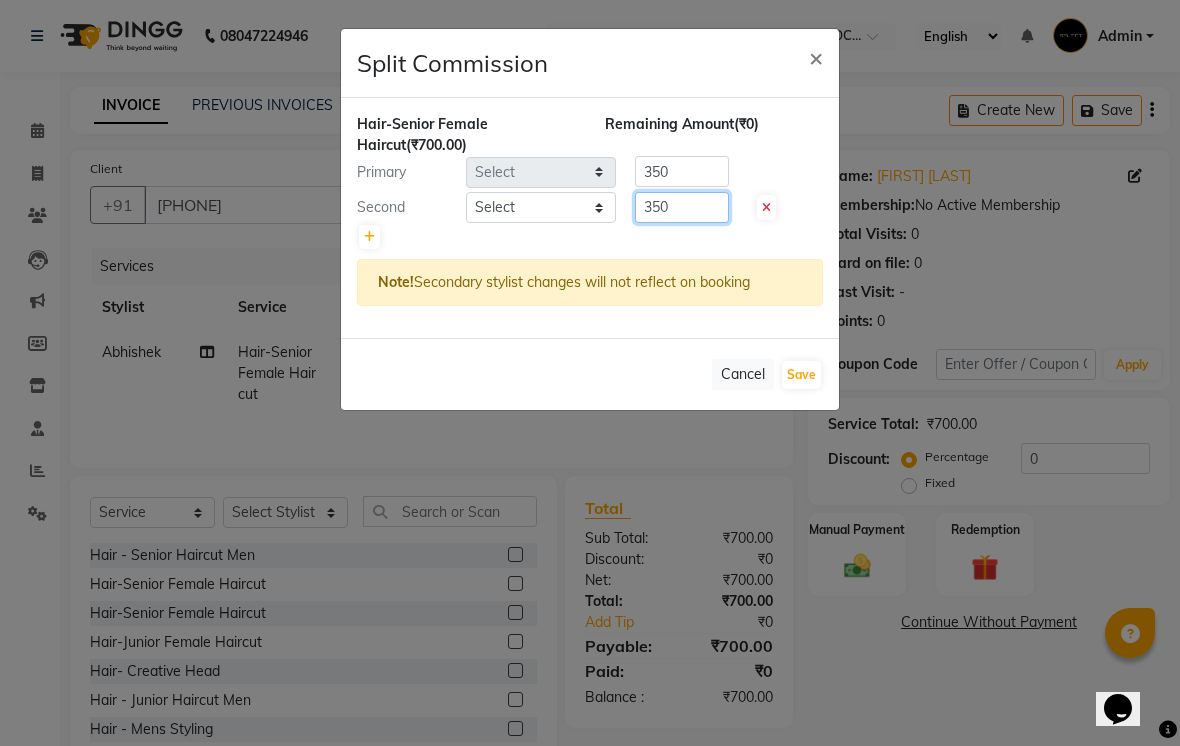 click on "350" 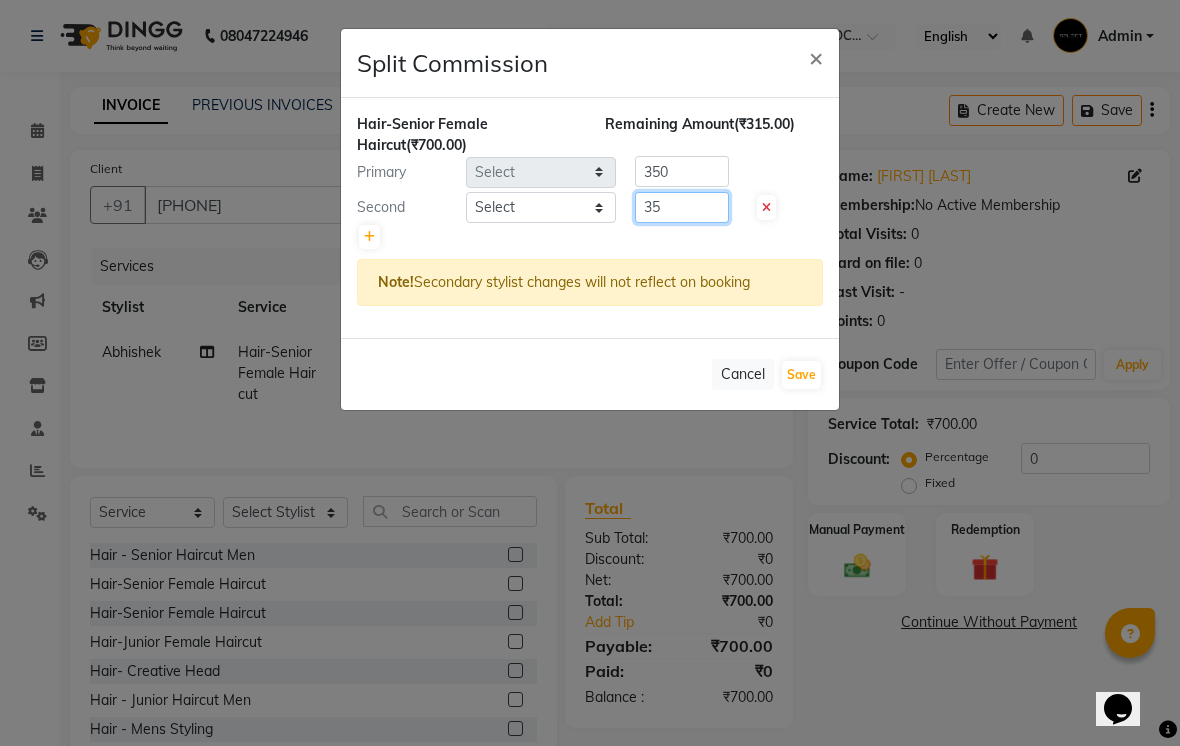 type on "3" 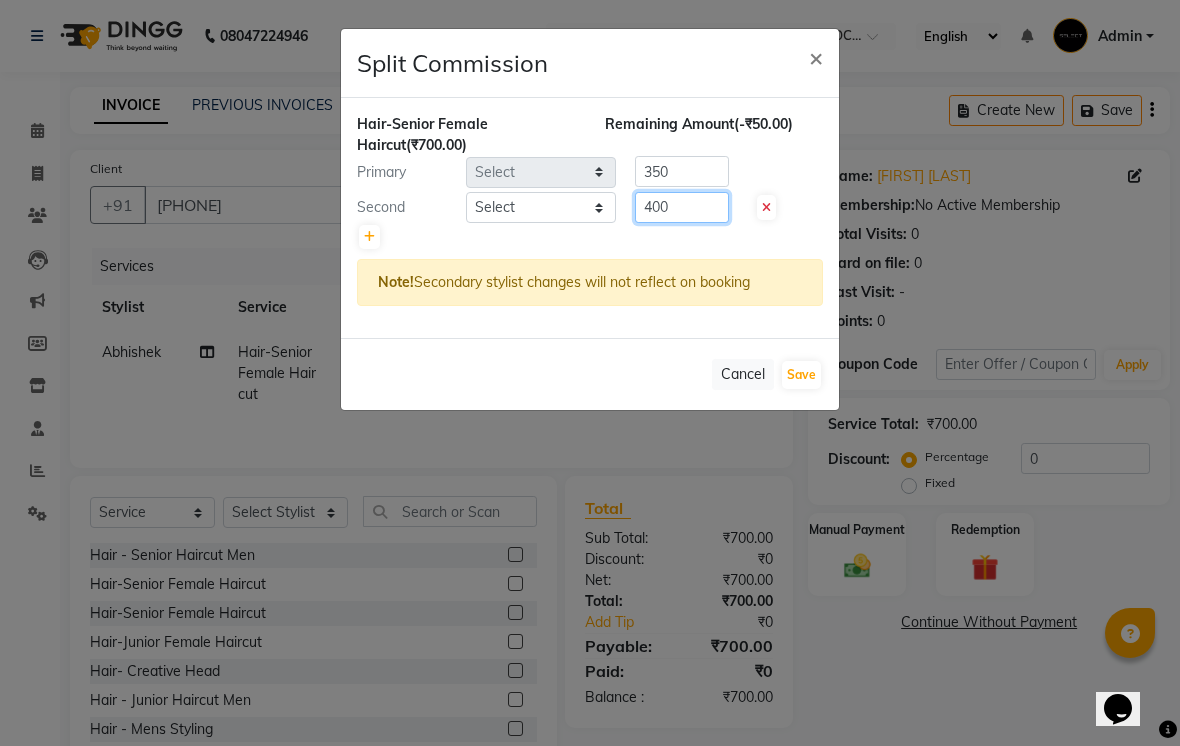 type on "400" 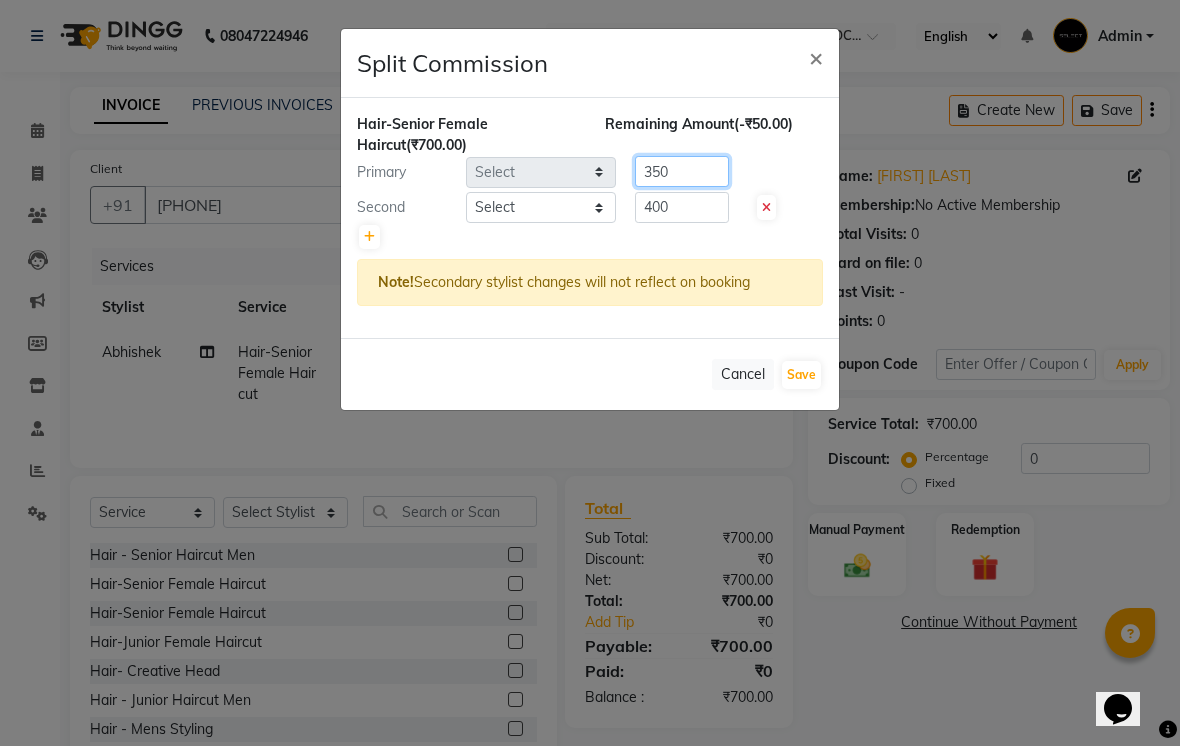 click on "350" 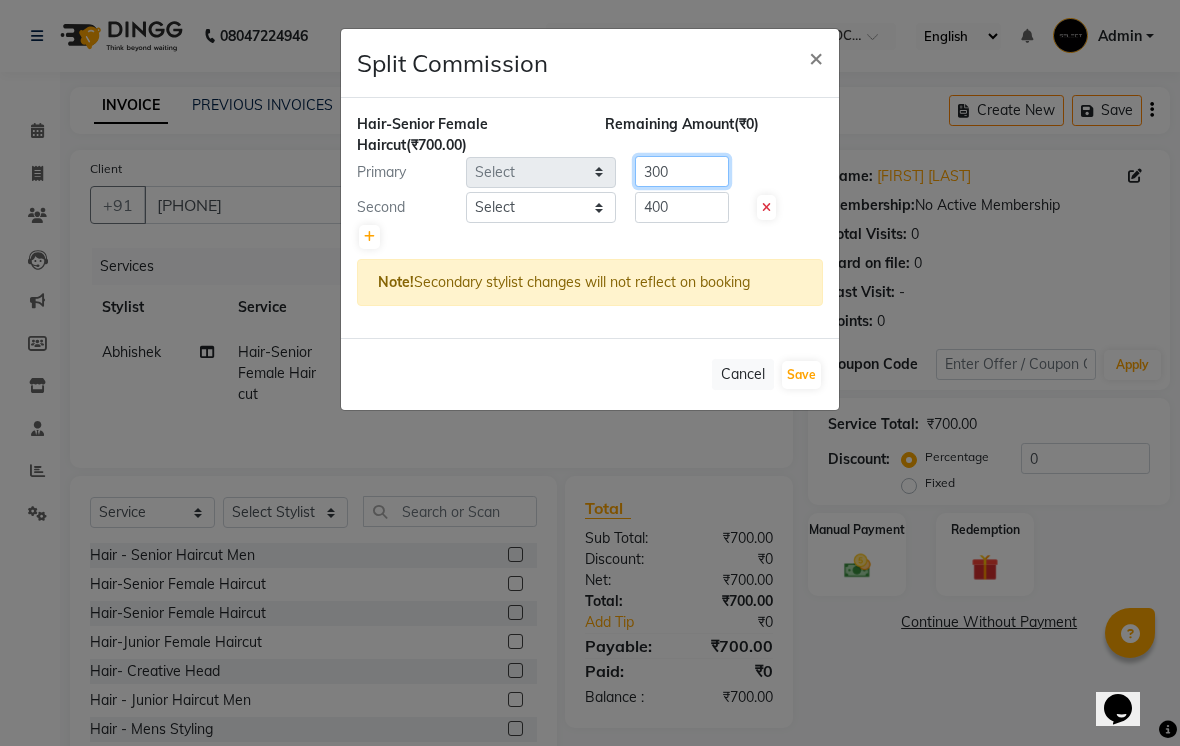 type on "300" 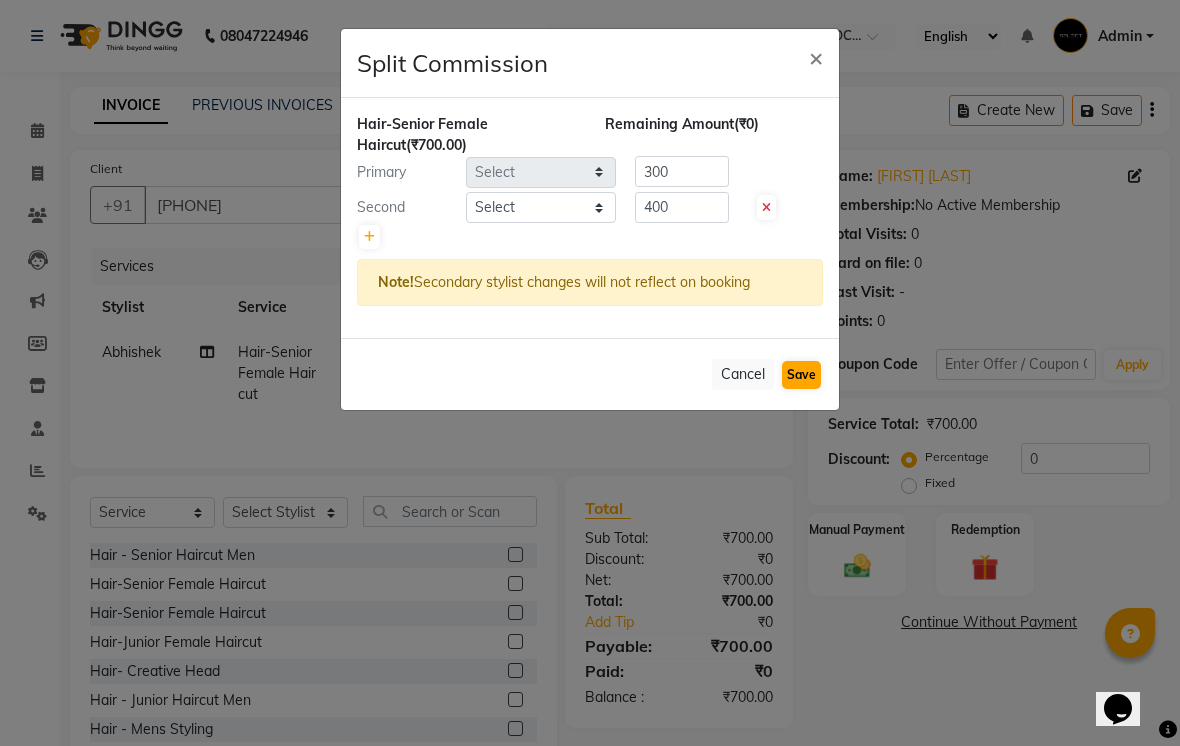 click on "Save" 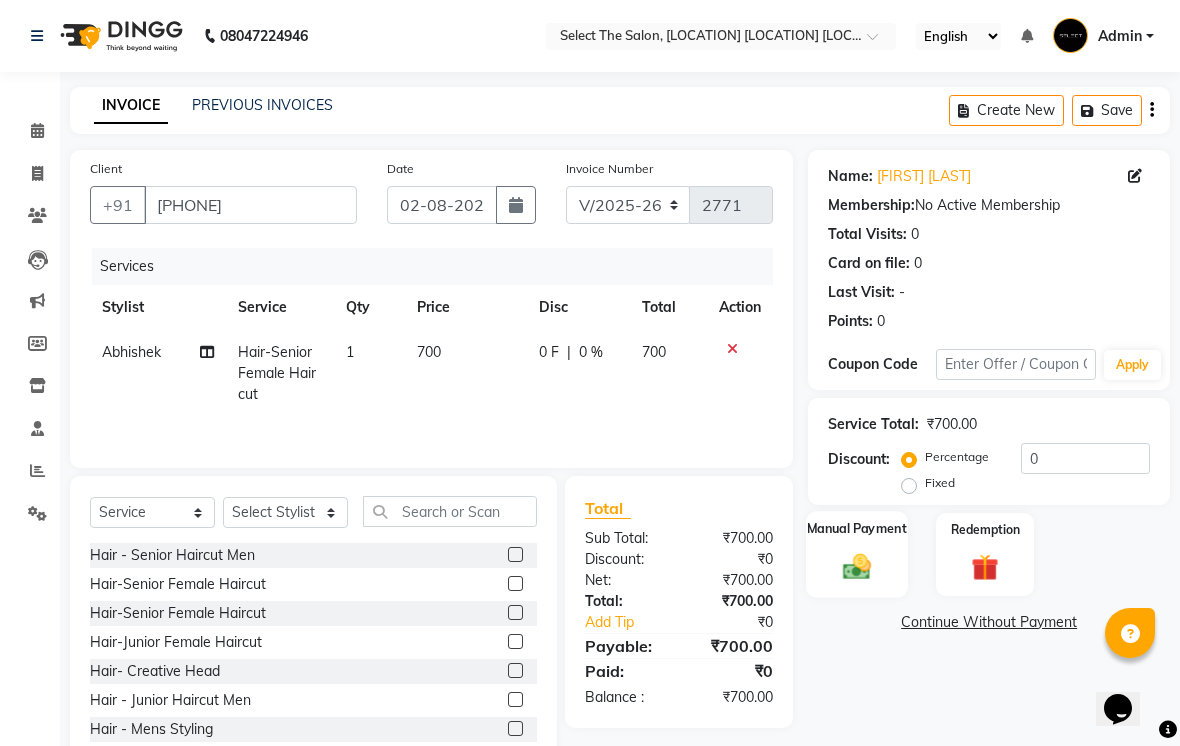 click on "Manual Payment" 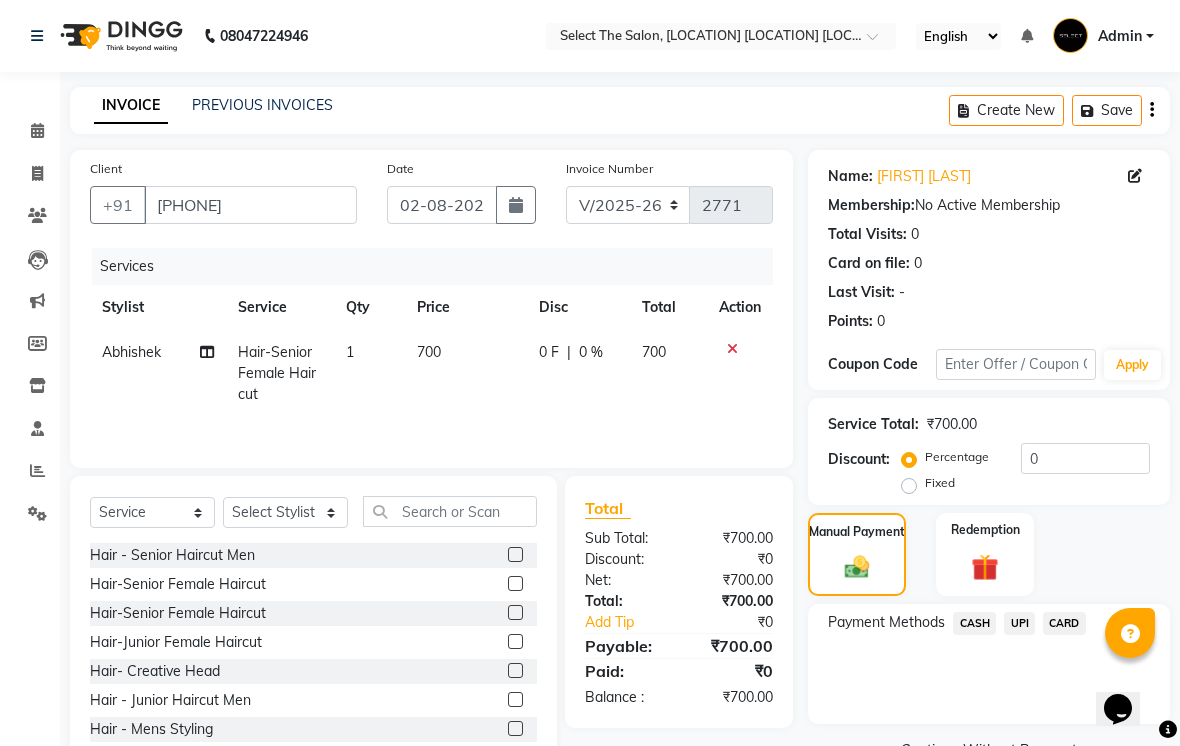 click on "UPI" 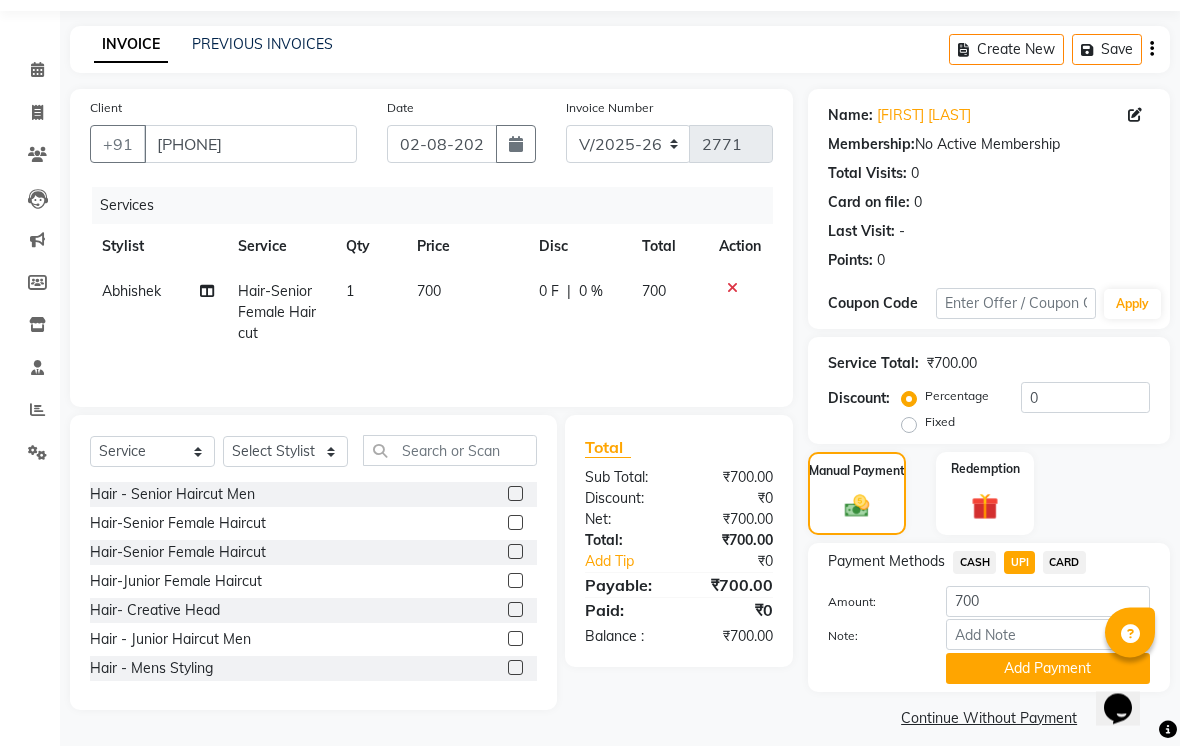 scroll, scrollTop: 77, scrollLeft: 0, axis: vertical 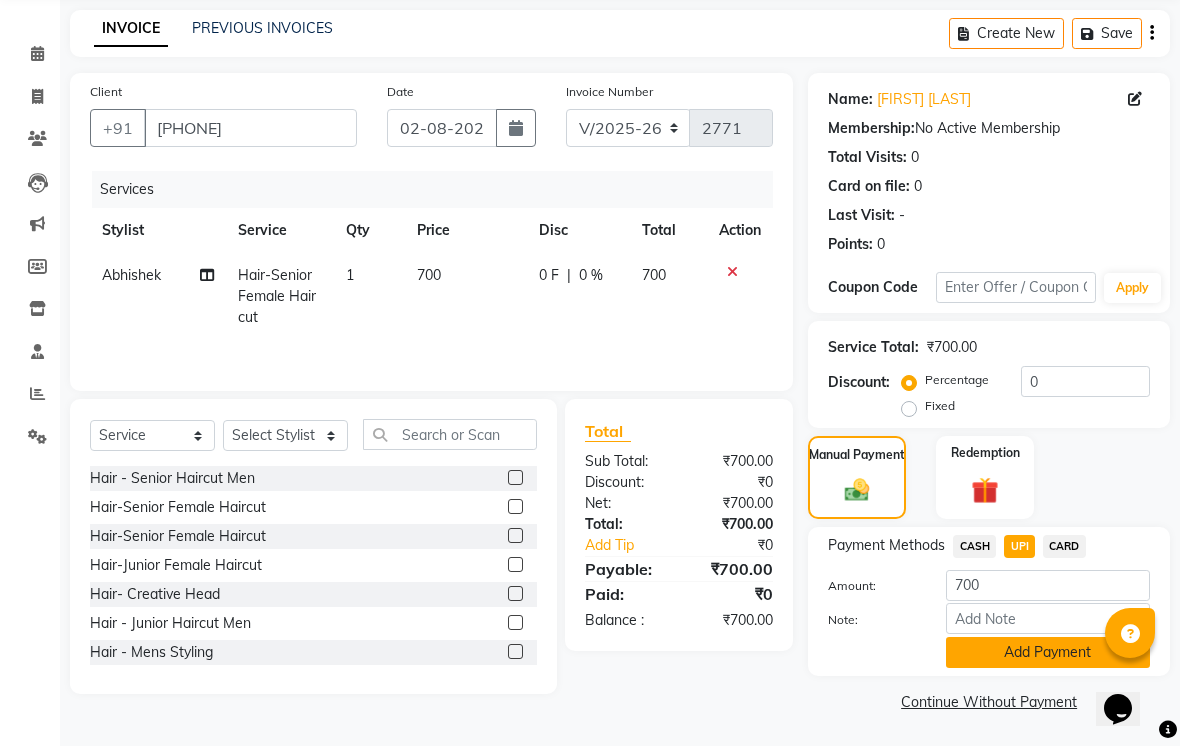 click on "Add Payment" 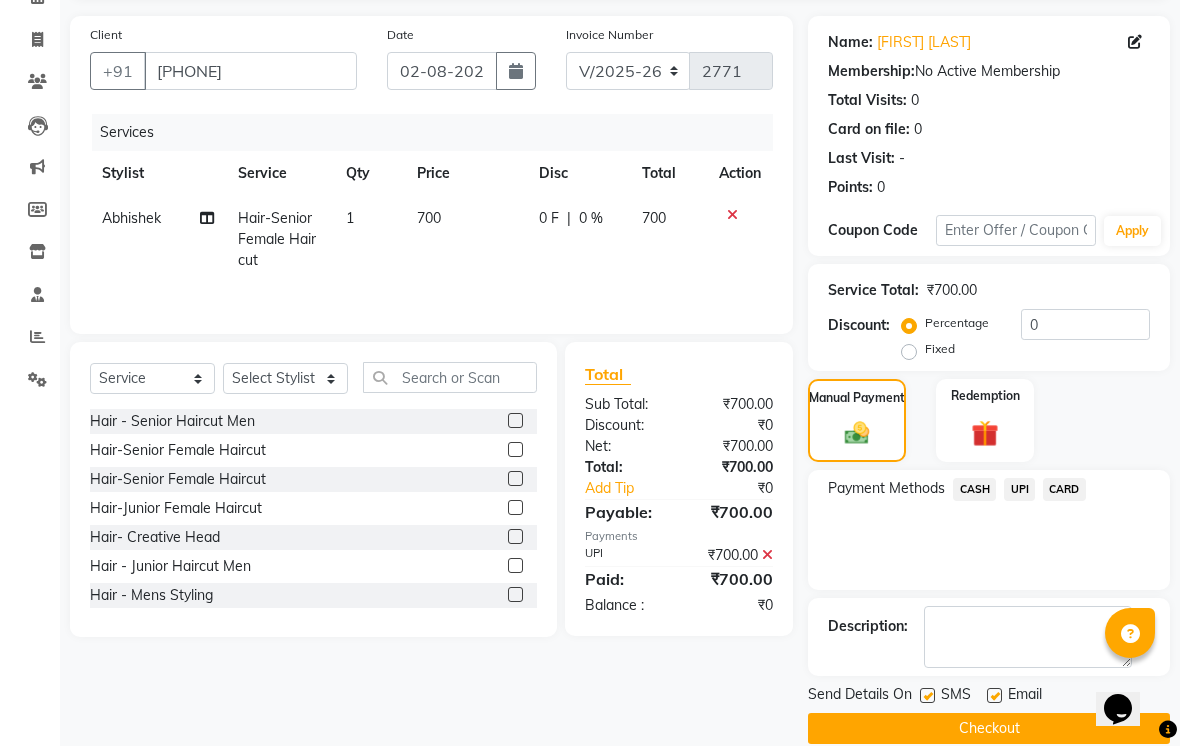 scroll, scrollTop: 161, scrollLeft: 0, axis: vertical 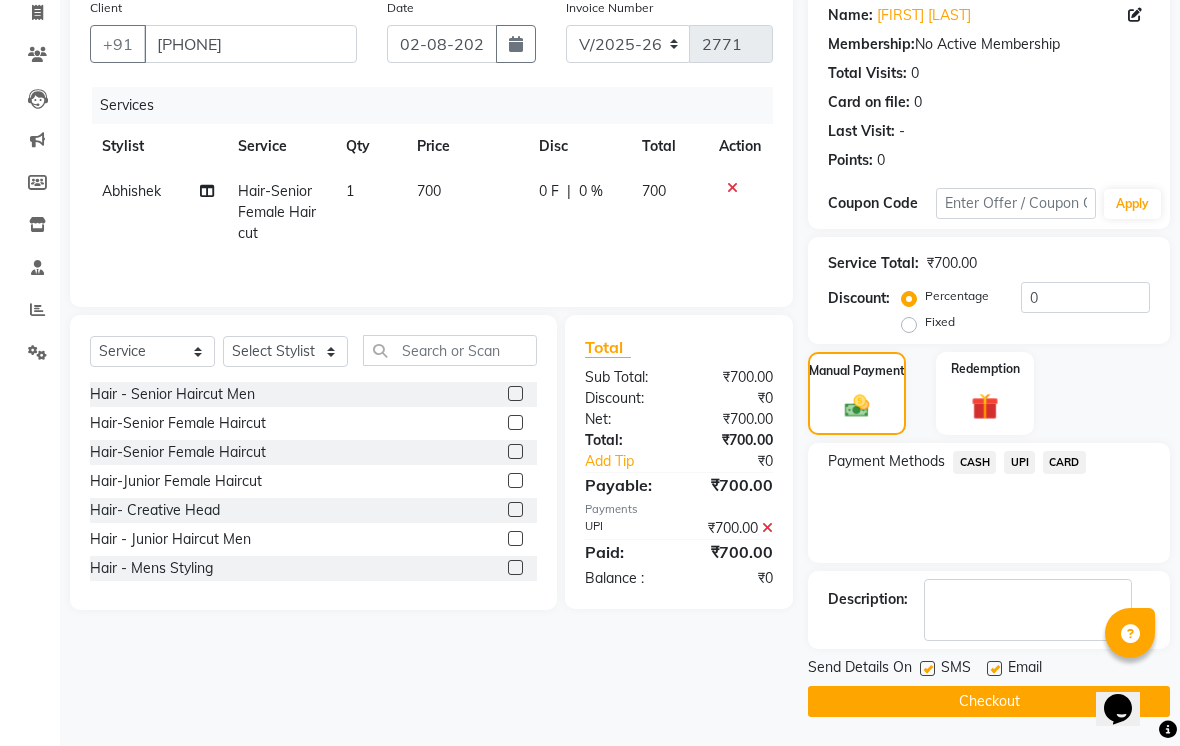 click on "Send Details On SMS Email" 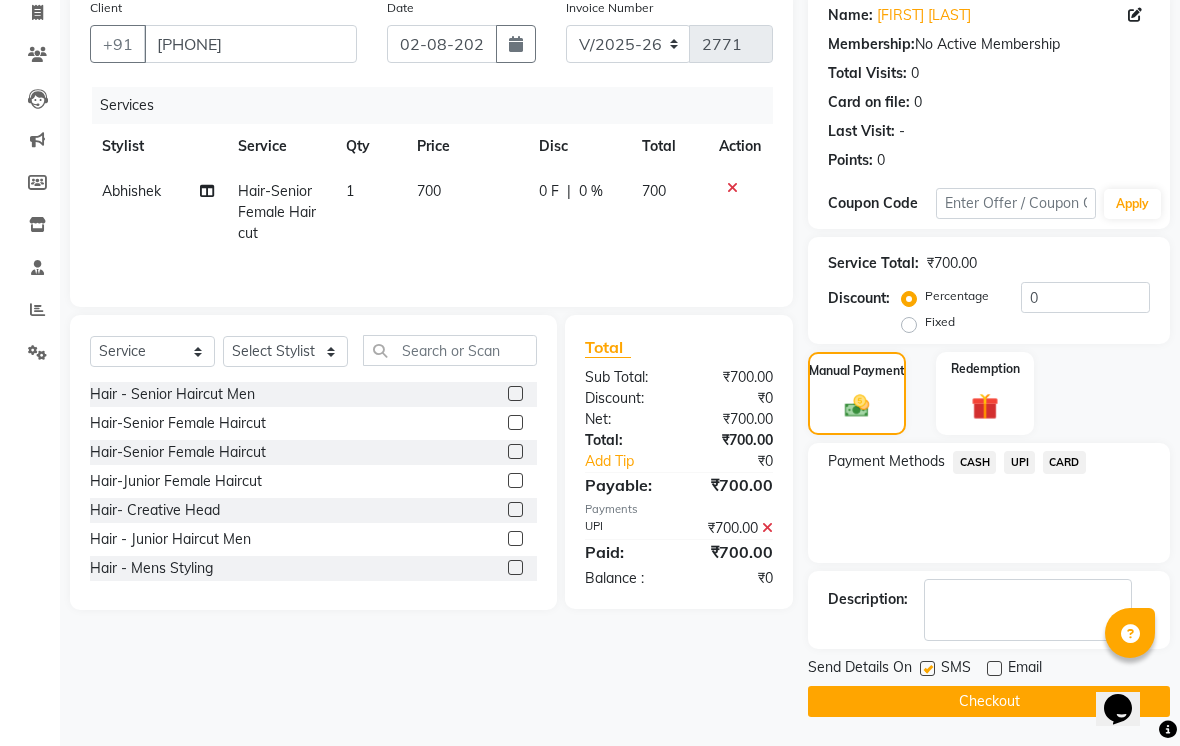 click on "Send Details On SMS Email" 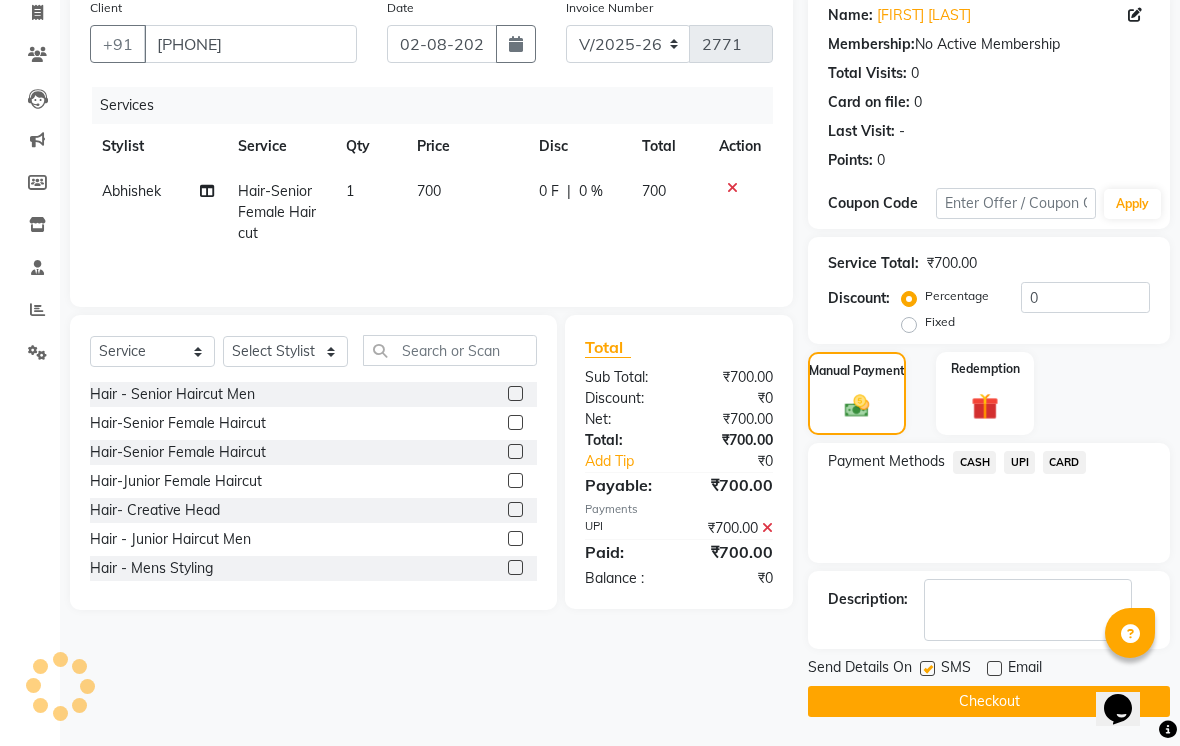 click on "Send Details On" 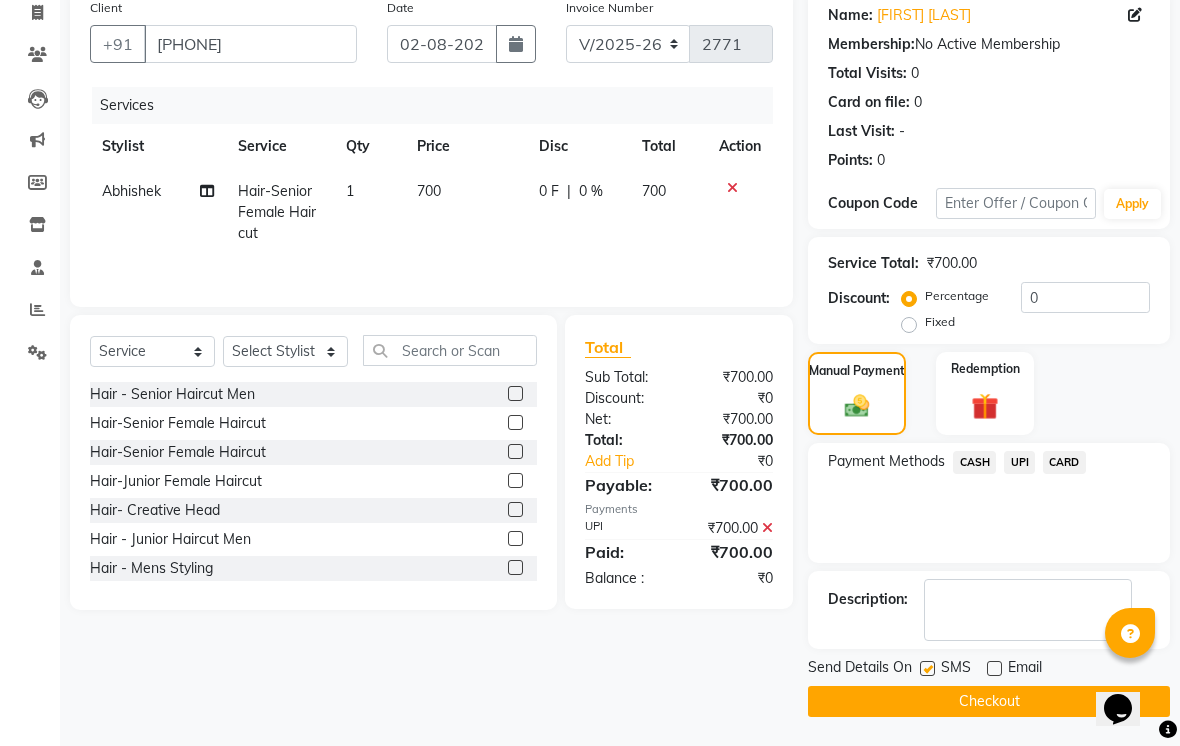 click on "Checkout" 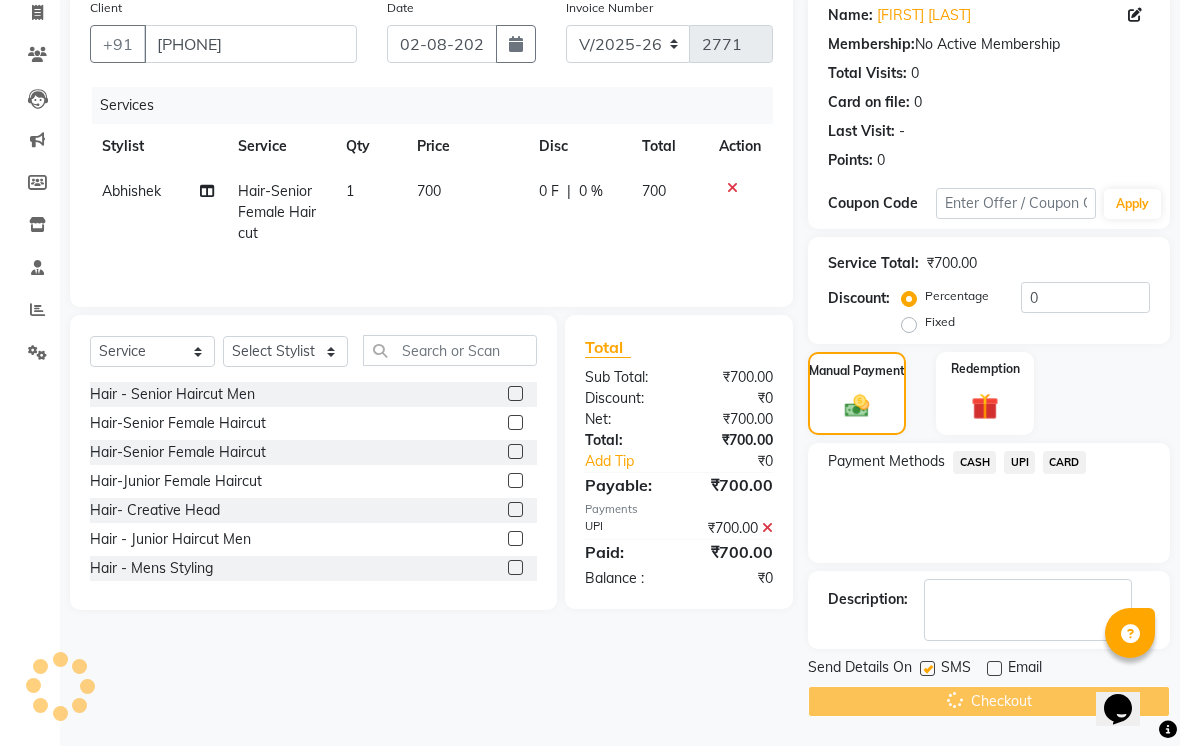 scroll, scrollTop: 0, scrollLeft: 0, axis: both 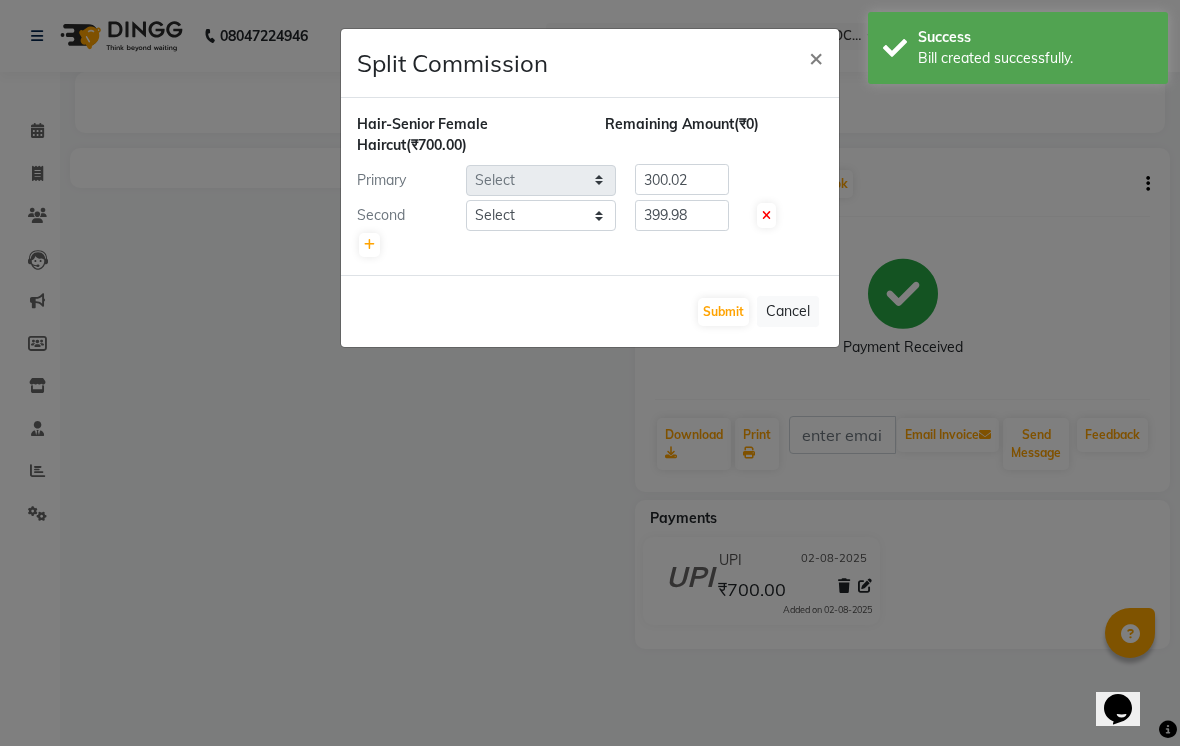 select on "[NUMBER]" 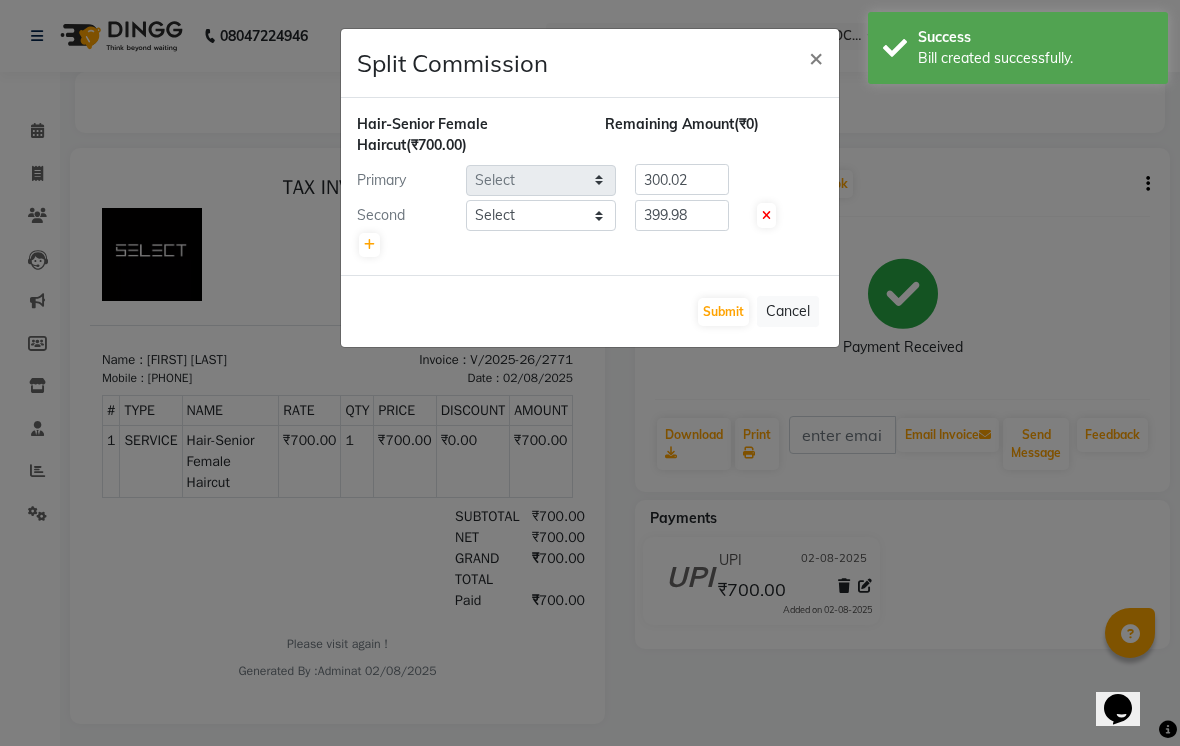 scroll, scrollTop: 0, scrollLeft: 0, axis: both 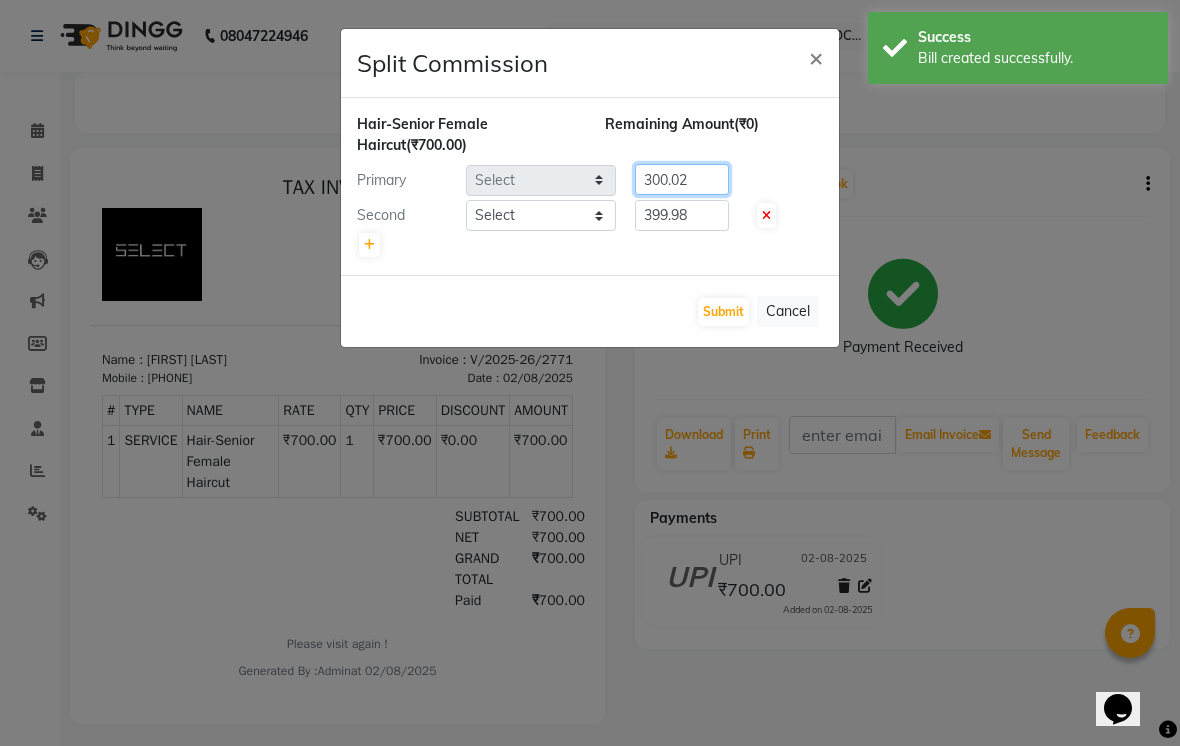 click on "300.02" 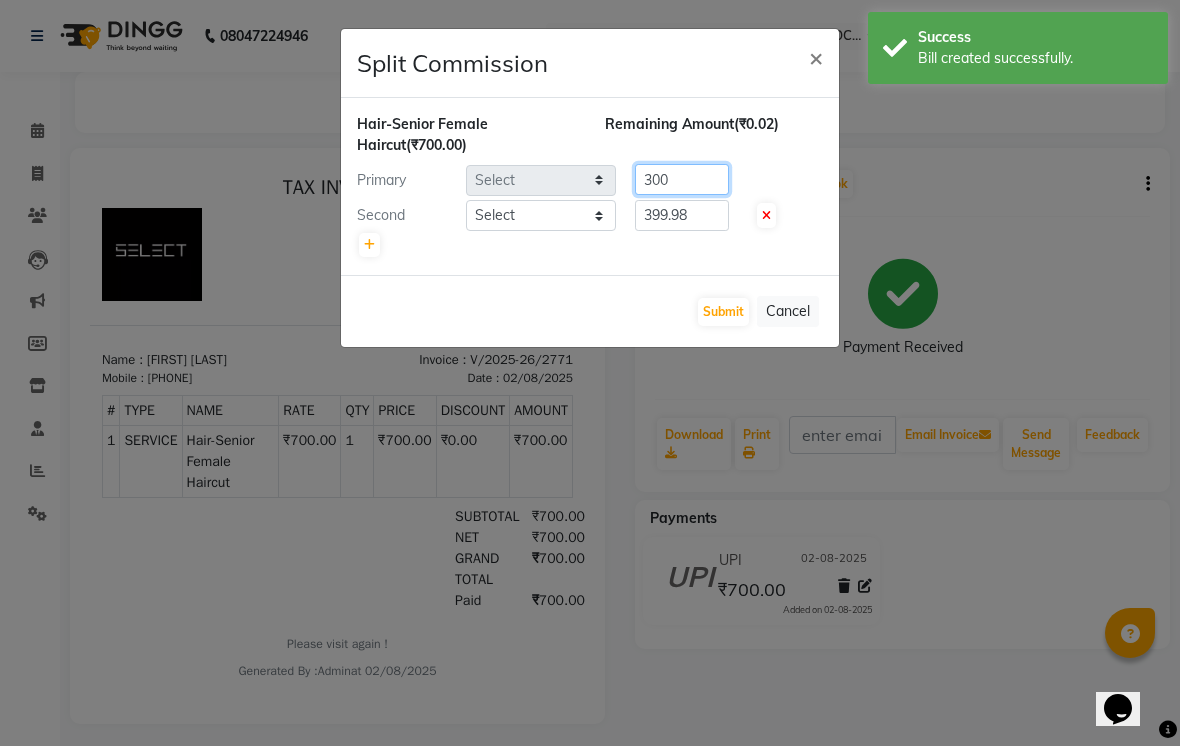 type on "300" 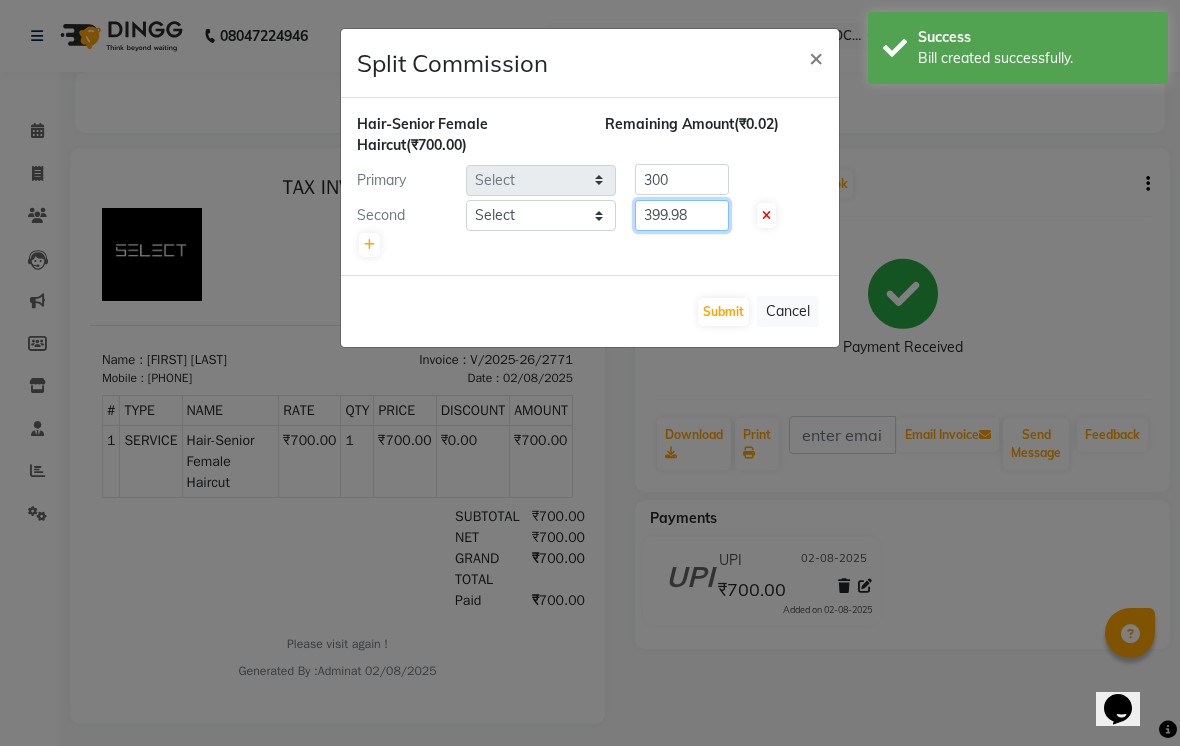 click on "399.98" 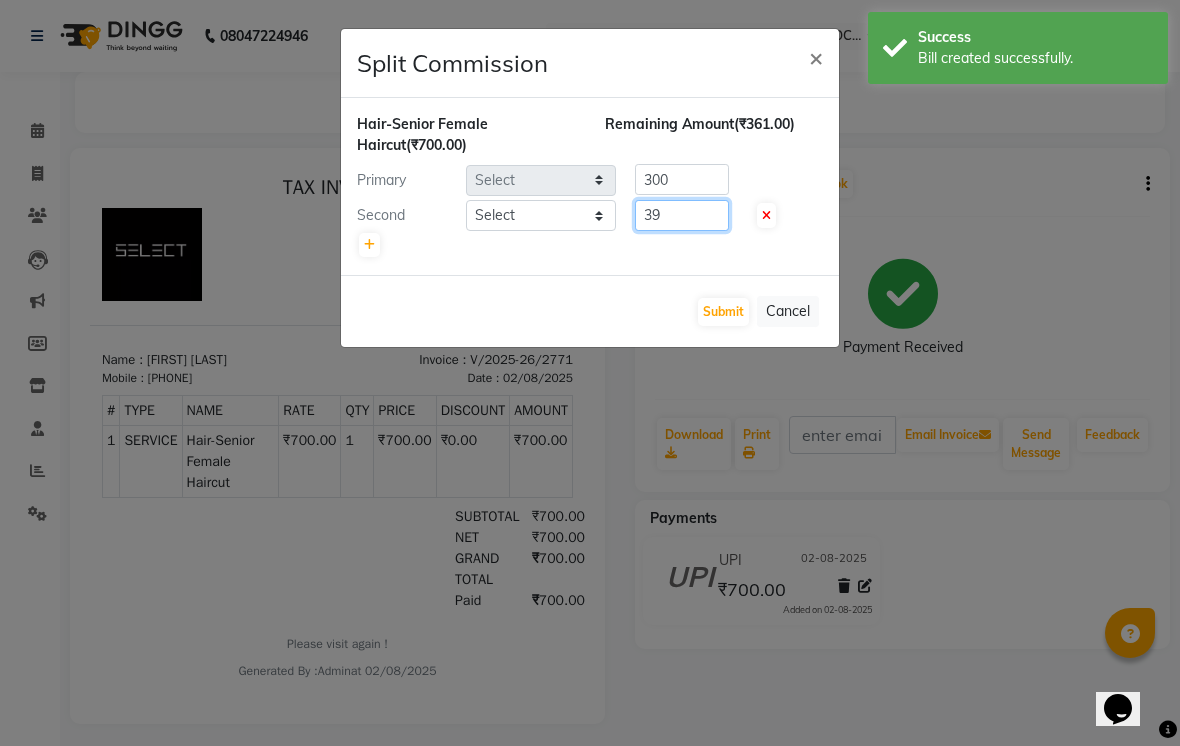 type on "3" 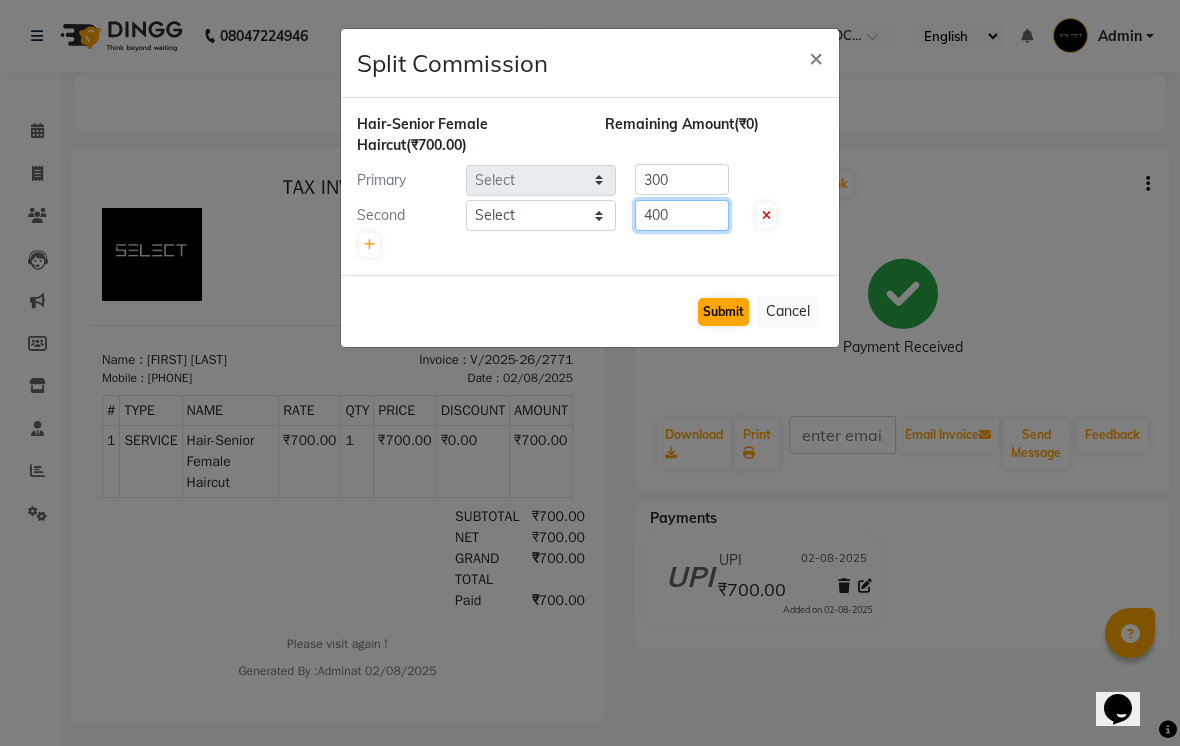 type on "400" 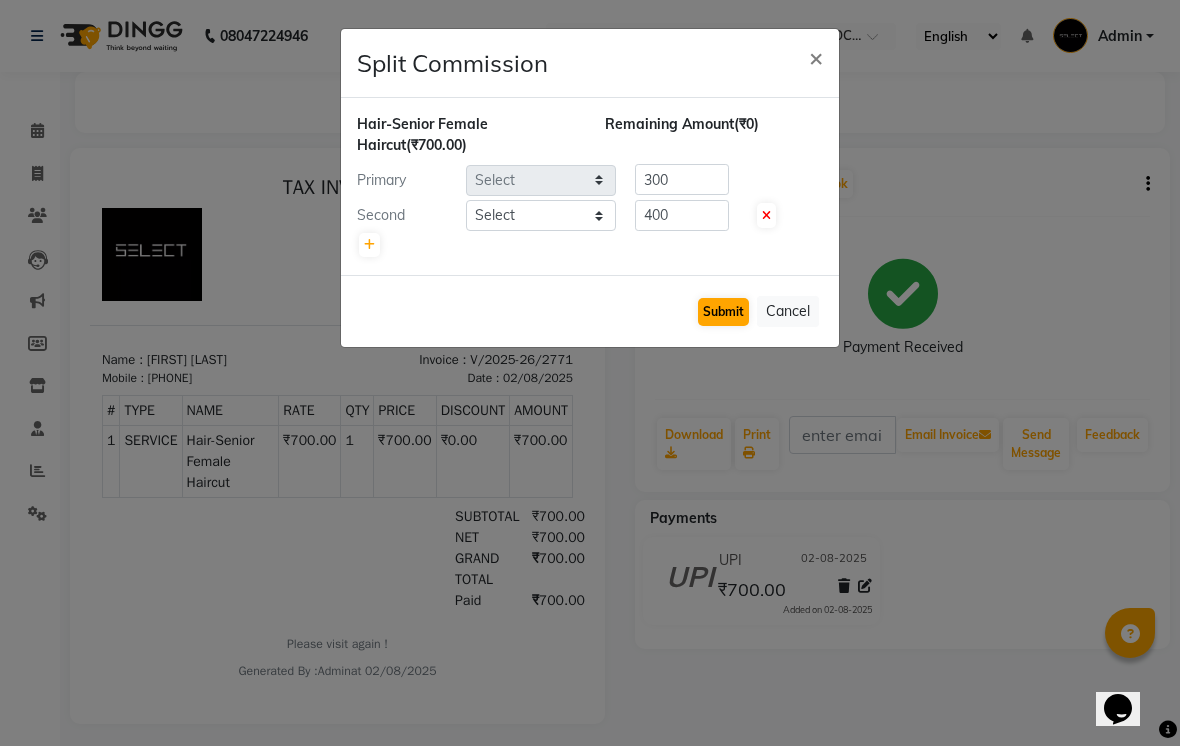 click on "Submit" 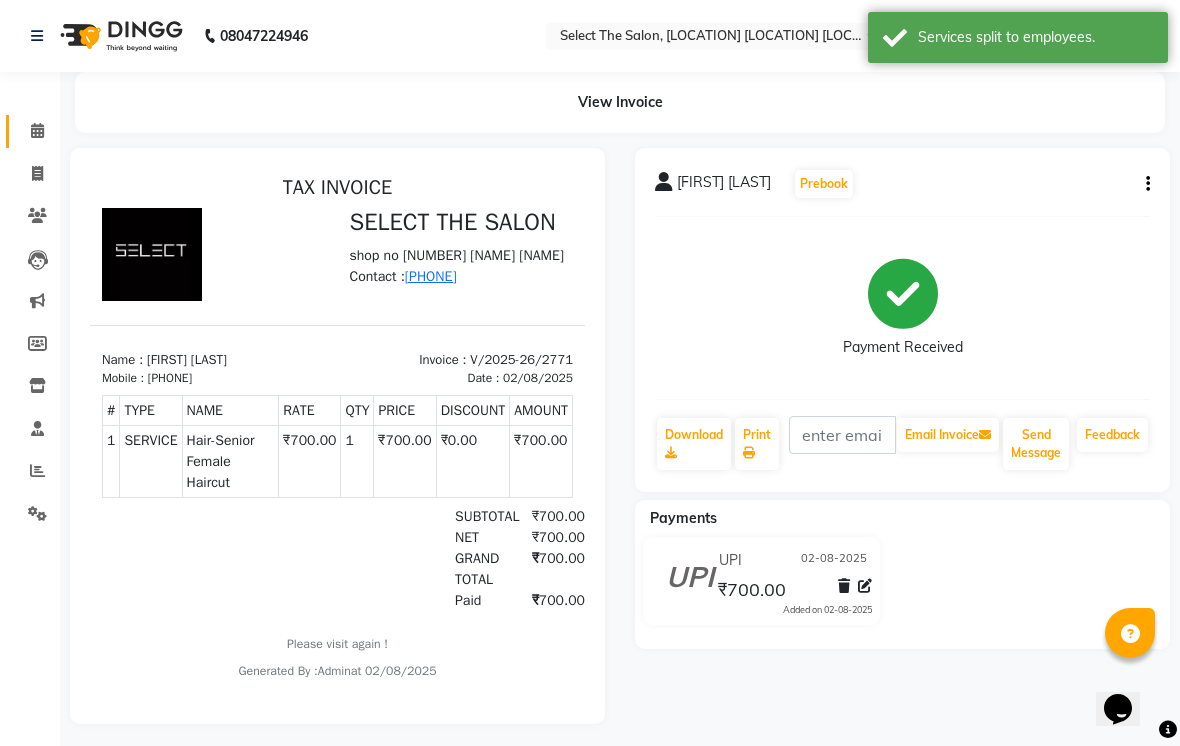 click 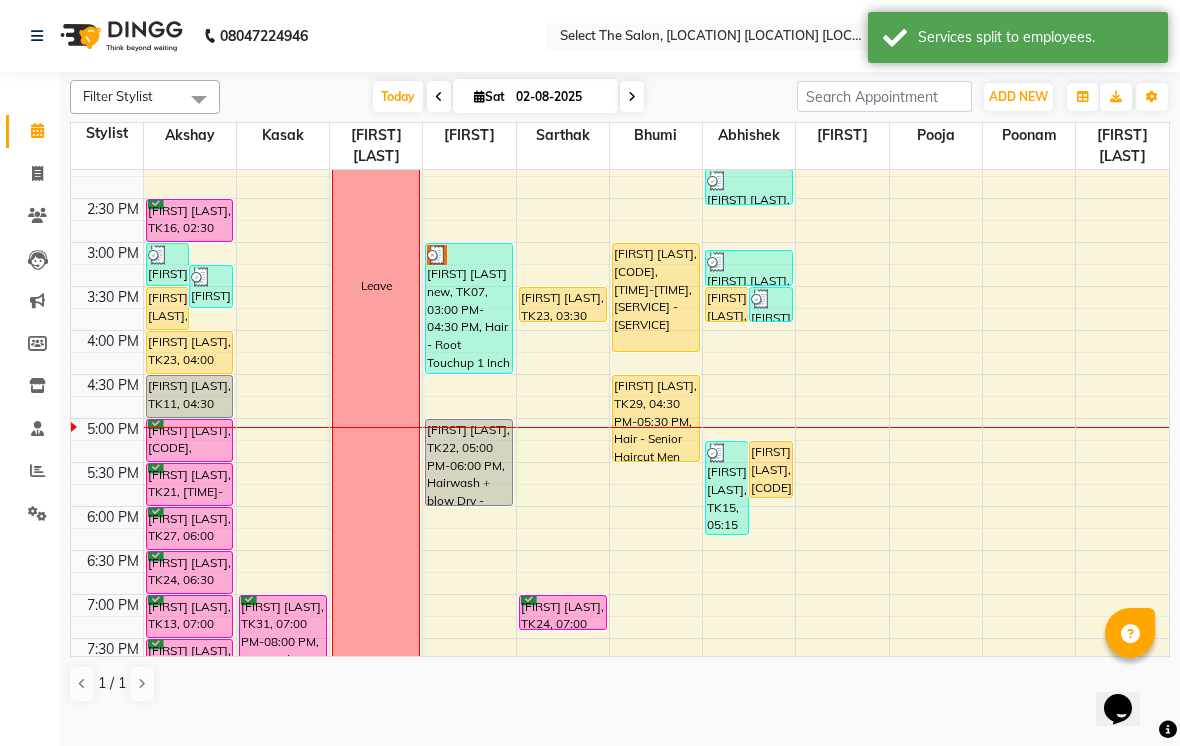 scroll, scrollTop: 523, scrollLeft: 0, axis: vertical 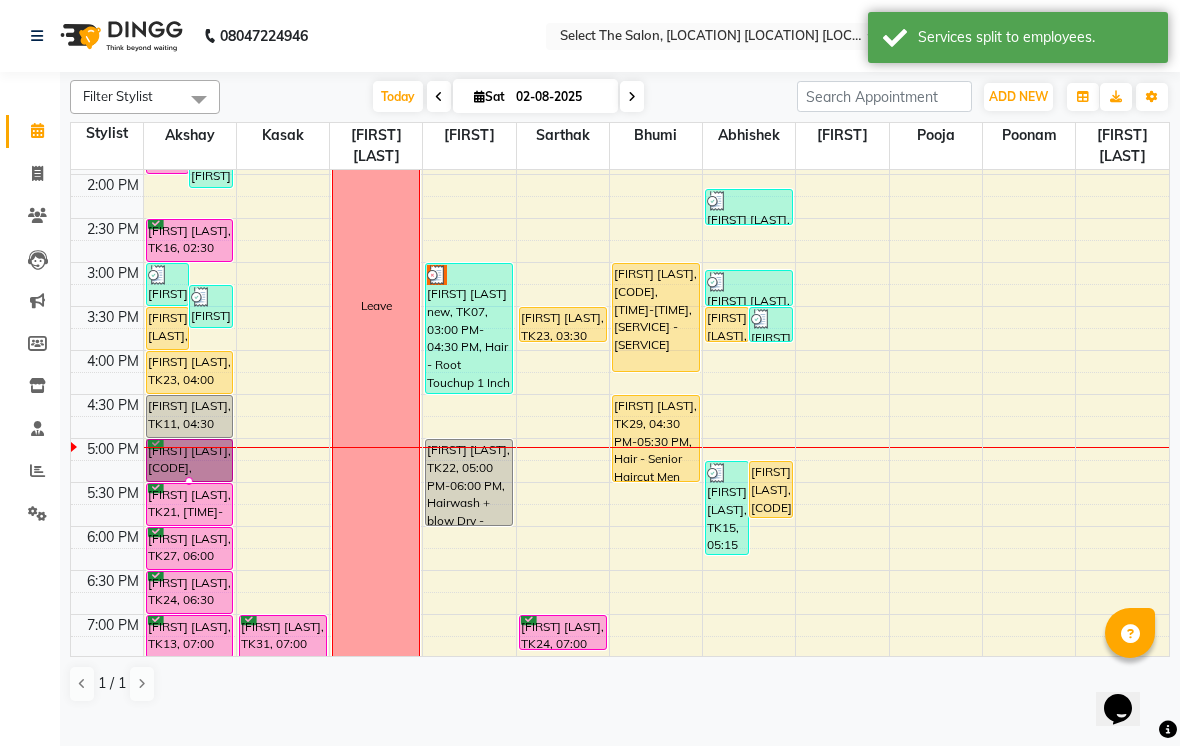 click at bounding box center (189, 481) 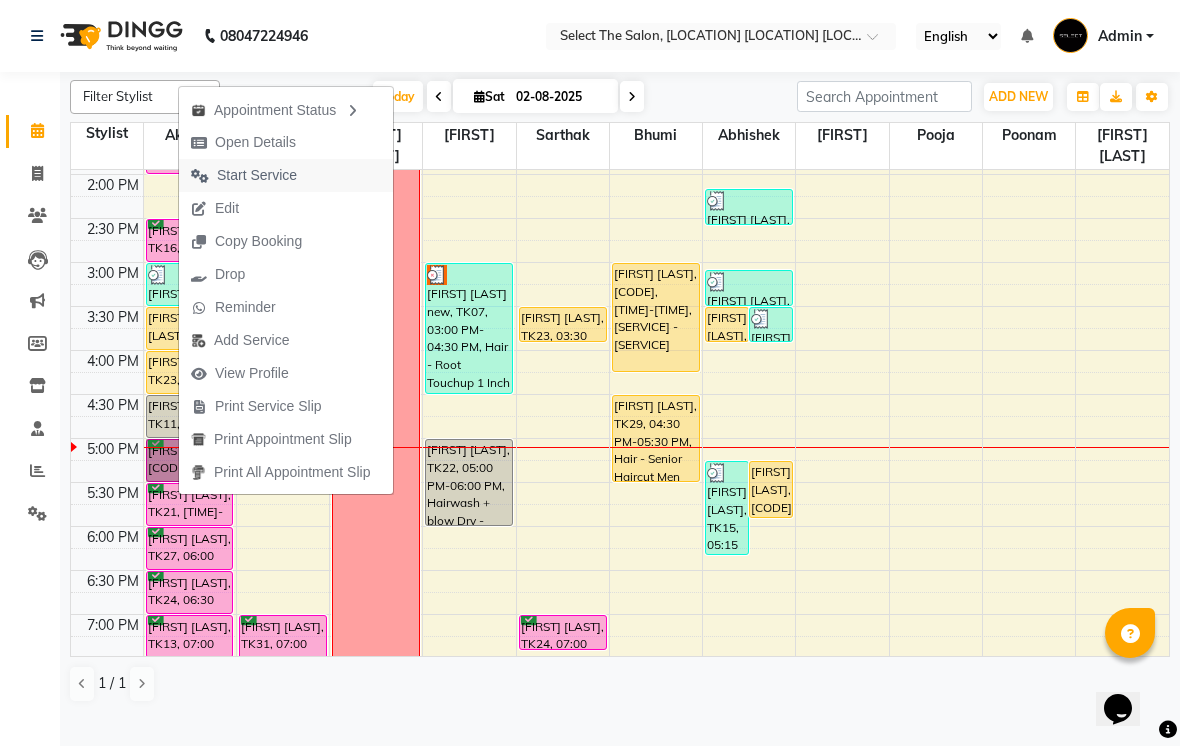 click on "Start Service" at bounding box center (257, 175) 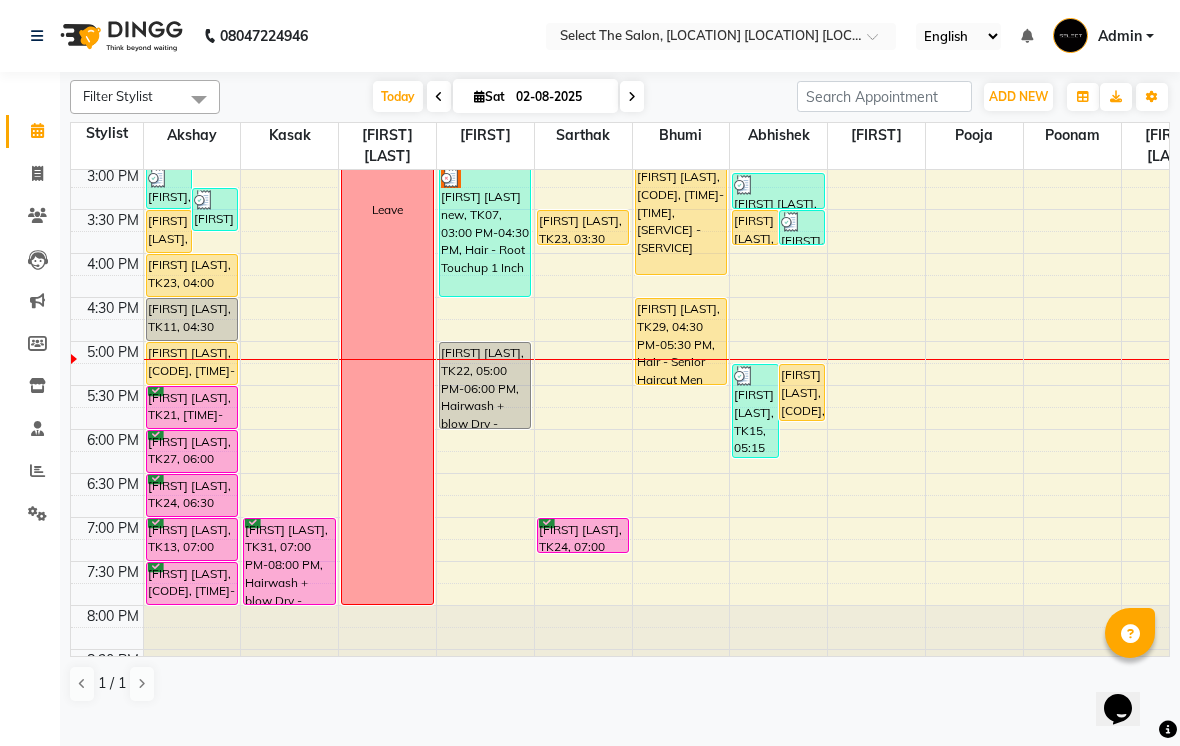 scroll, scrollTop: 622, scrollLeft: 0, axis: vertical 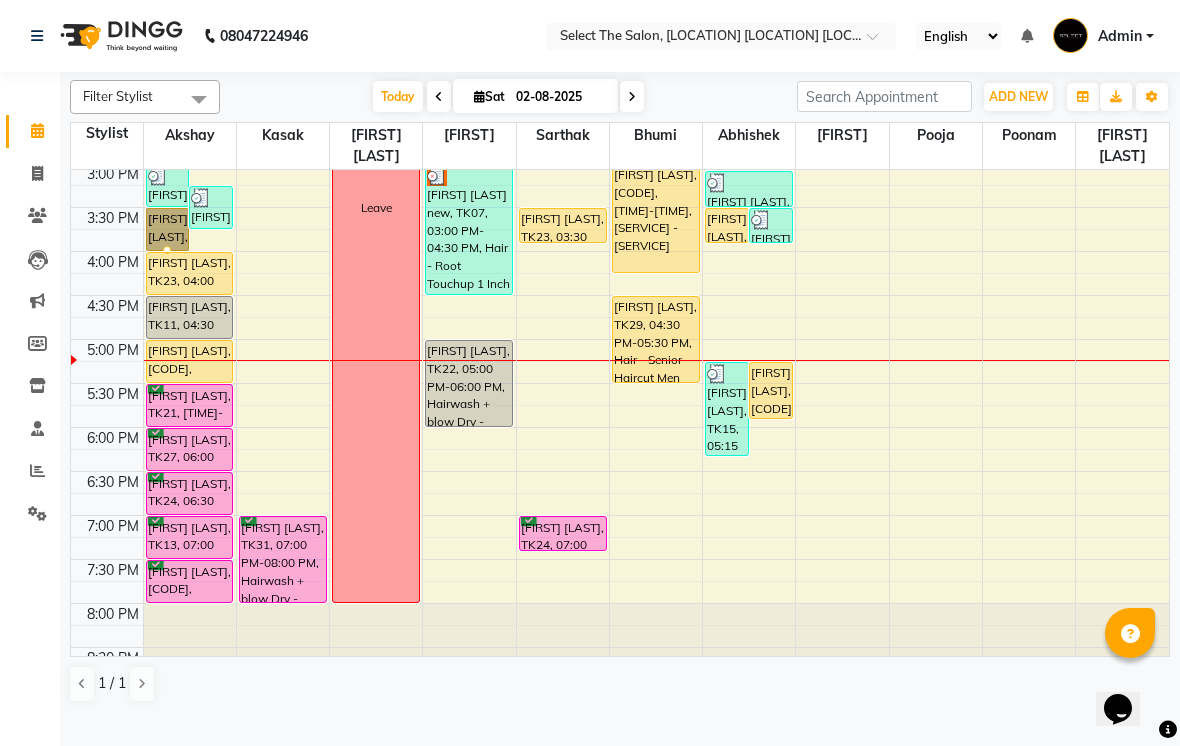click at bounding box center (167, 250) 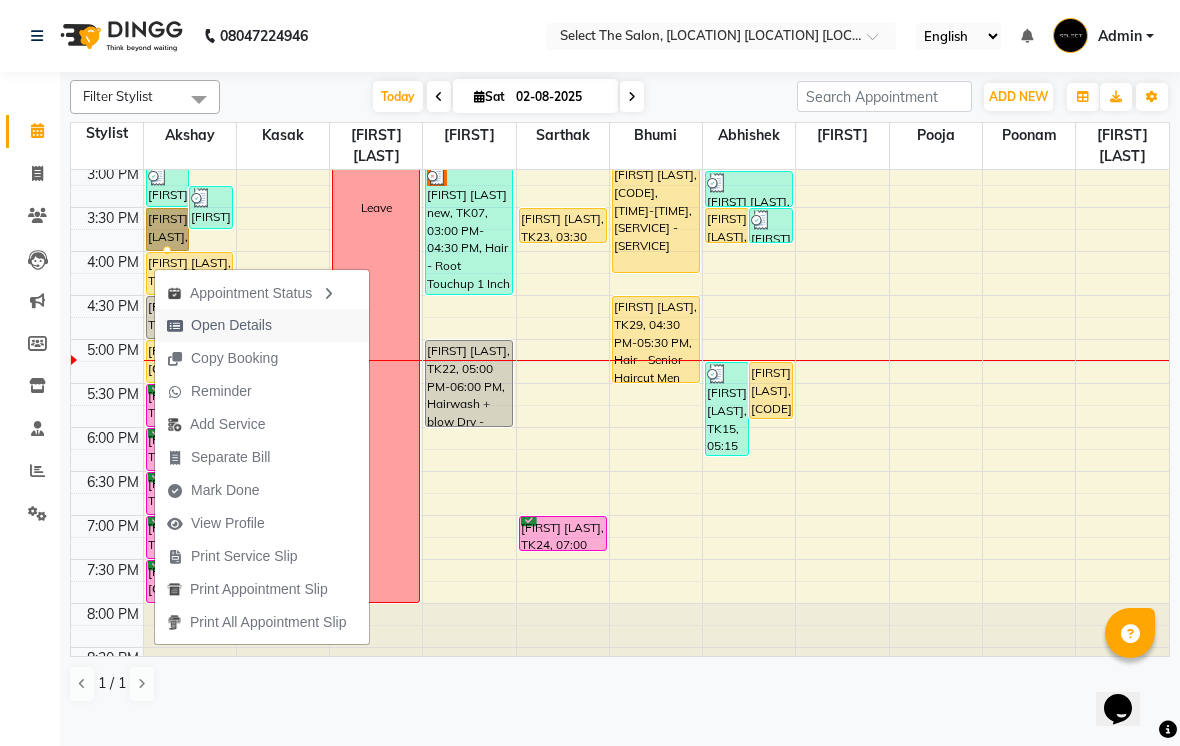 click on "Open Details" at bounding box center (231, 325) 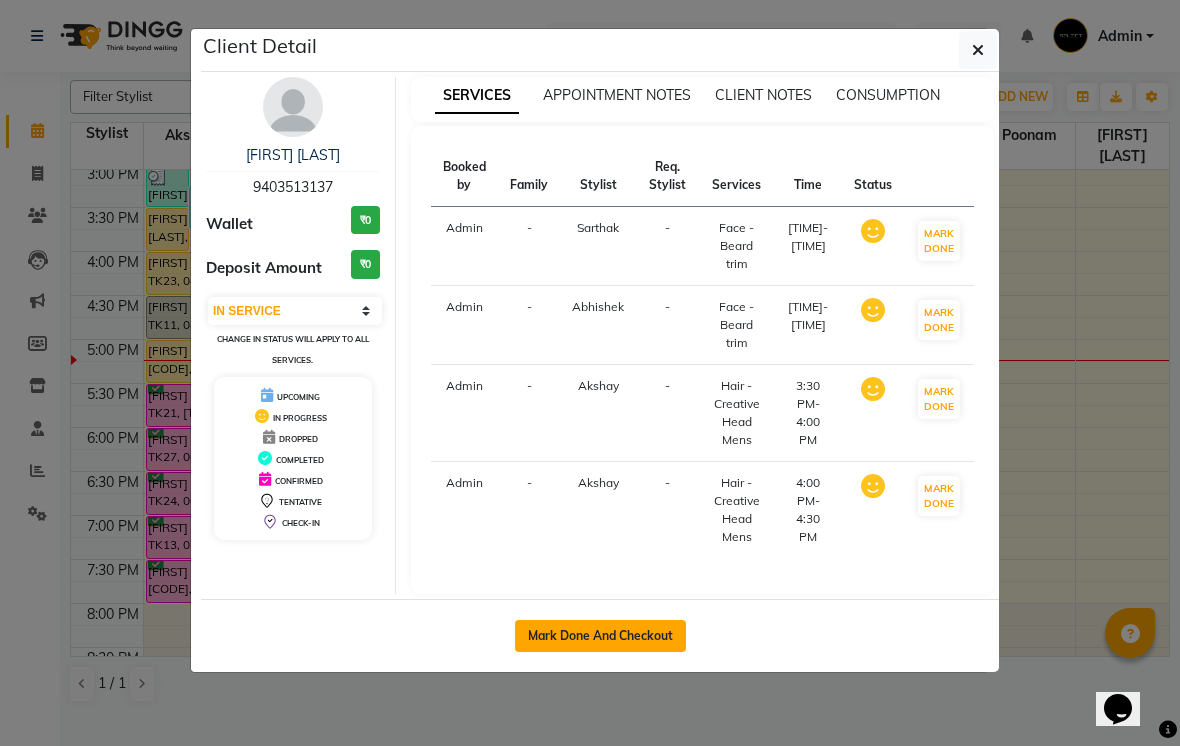 click on "Mark Done And Checkout" 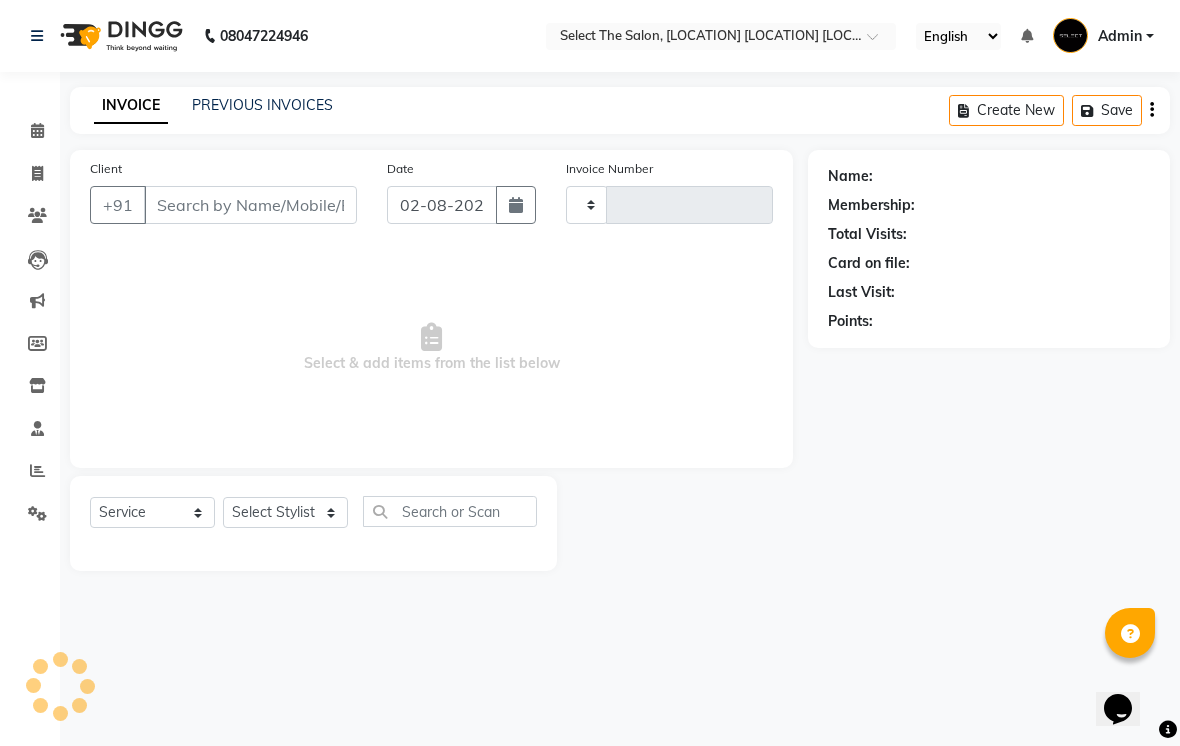 type on "2772" 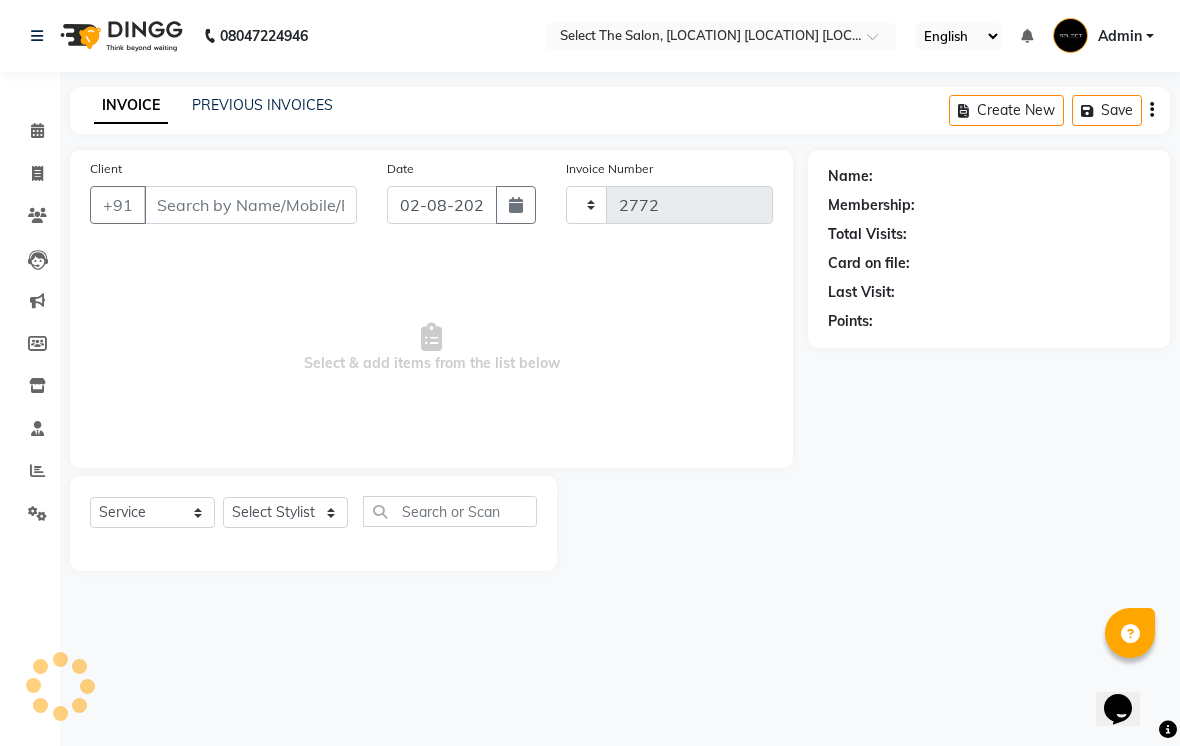 select on "4969" 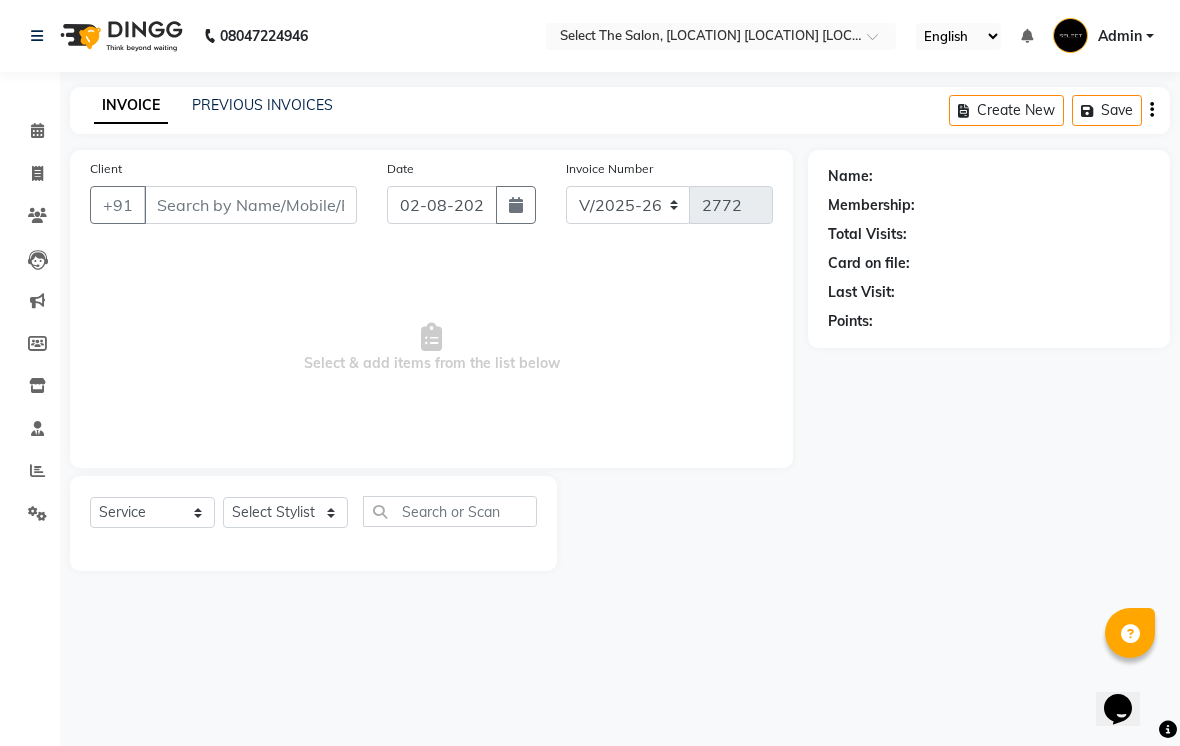 type on "9403513137" 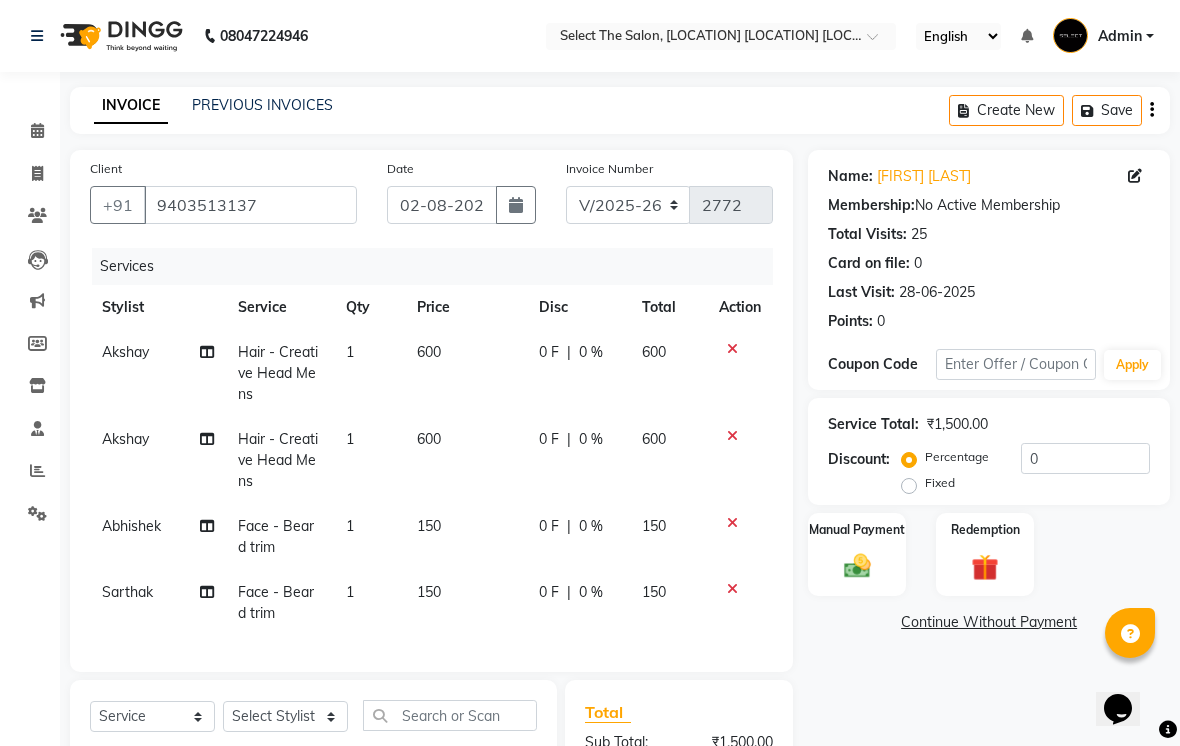 click 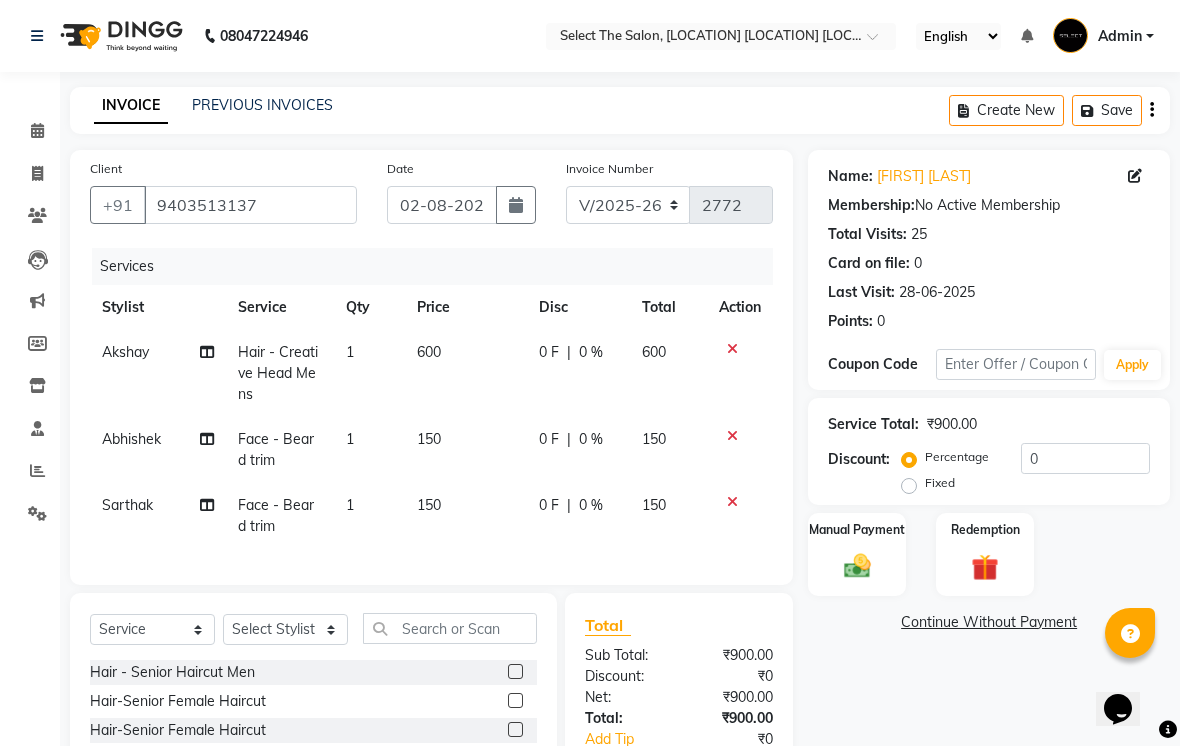 click 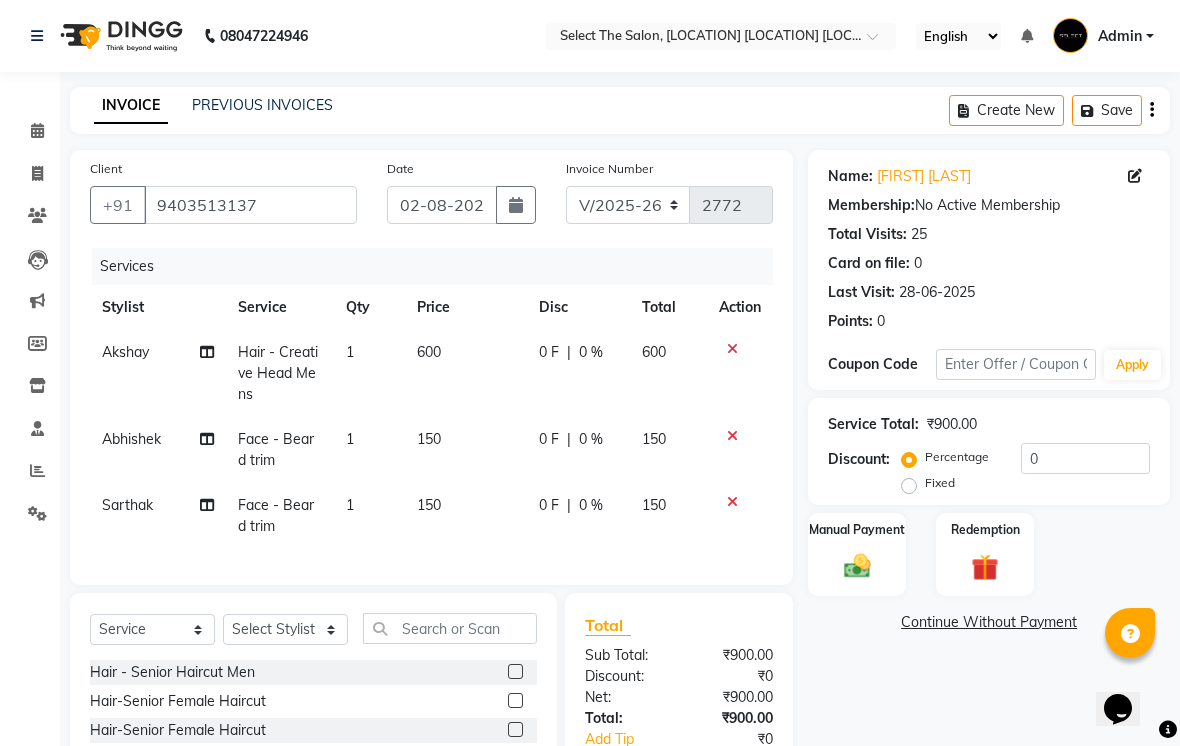 click 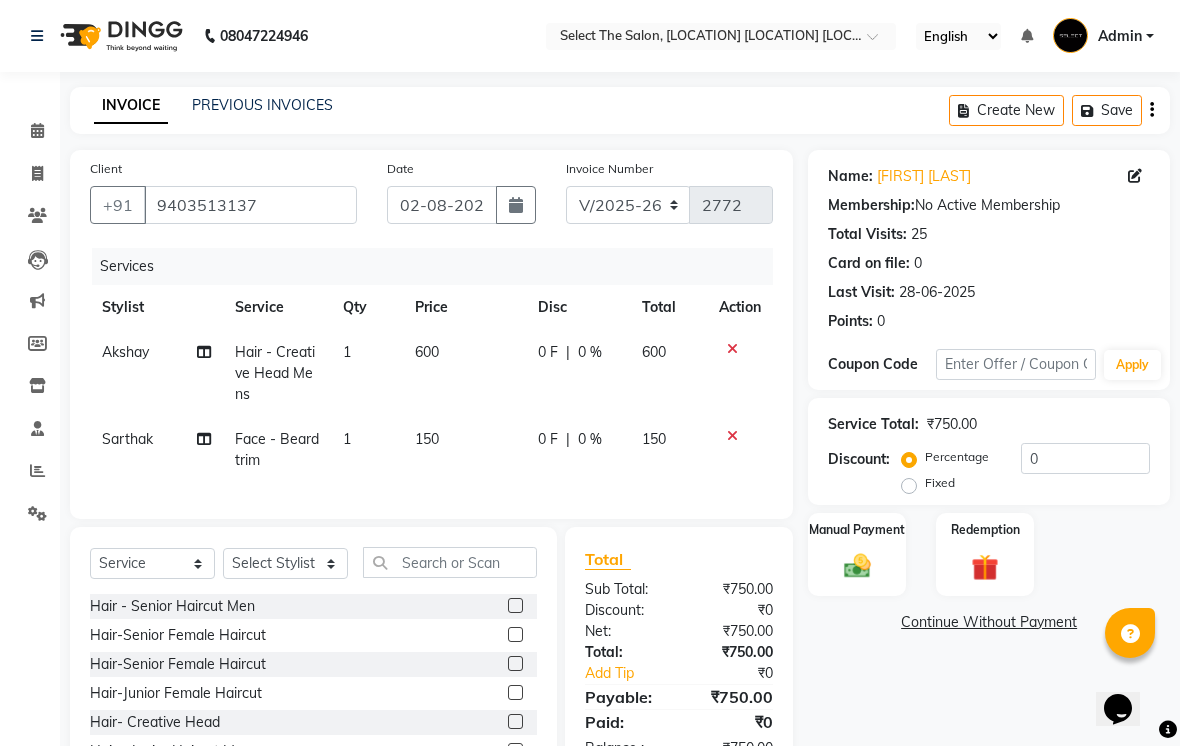 click on "150" 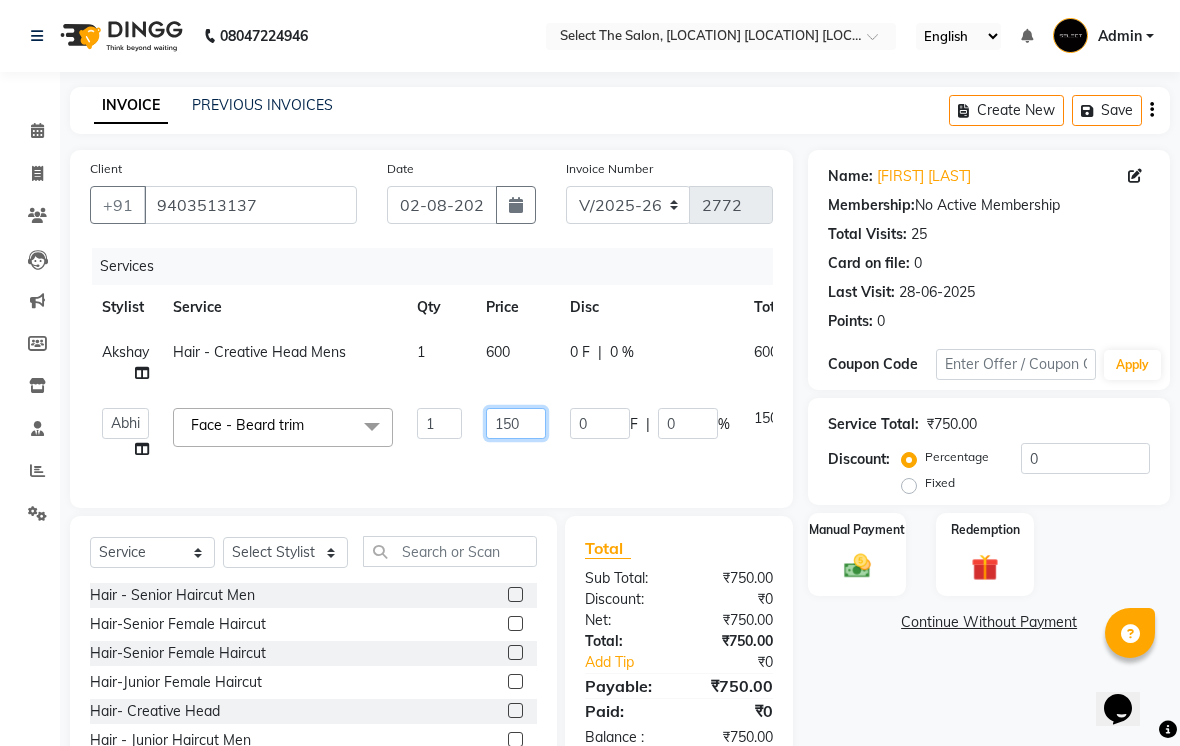 click on "150" 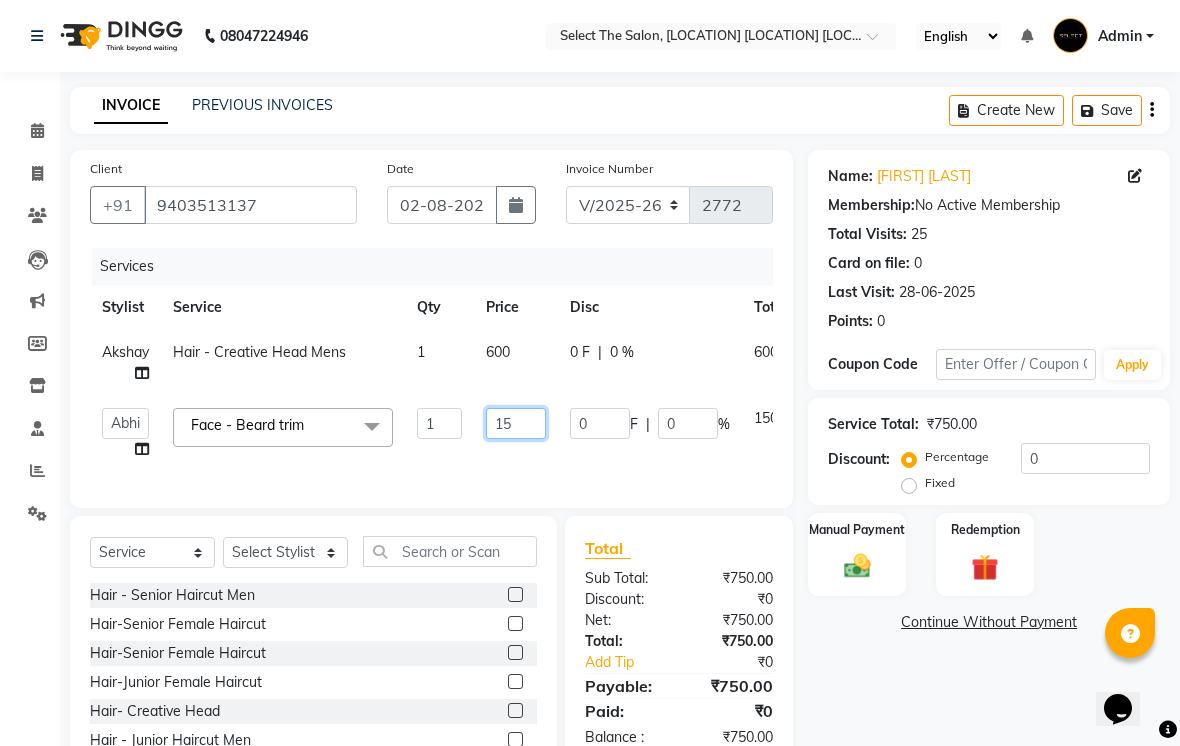 type on "1" 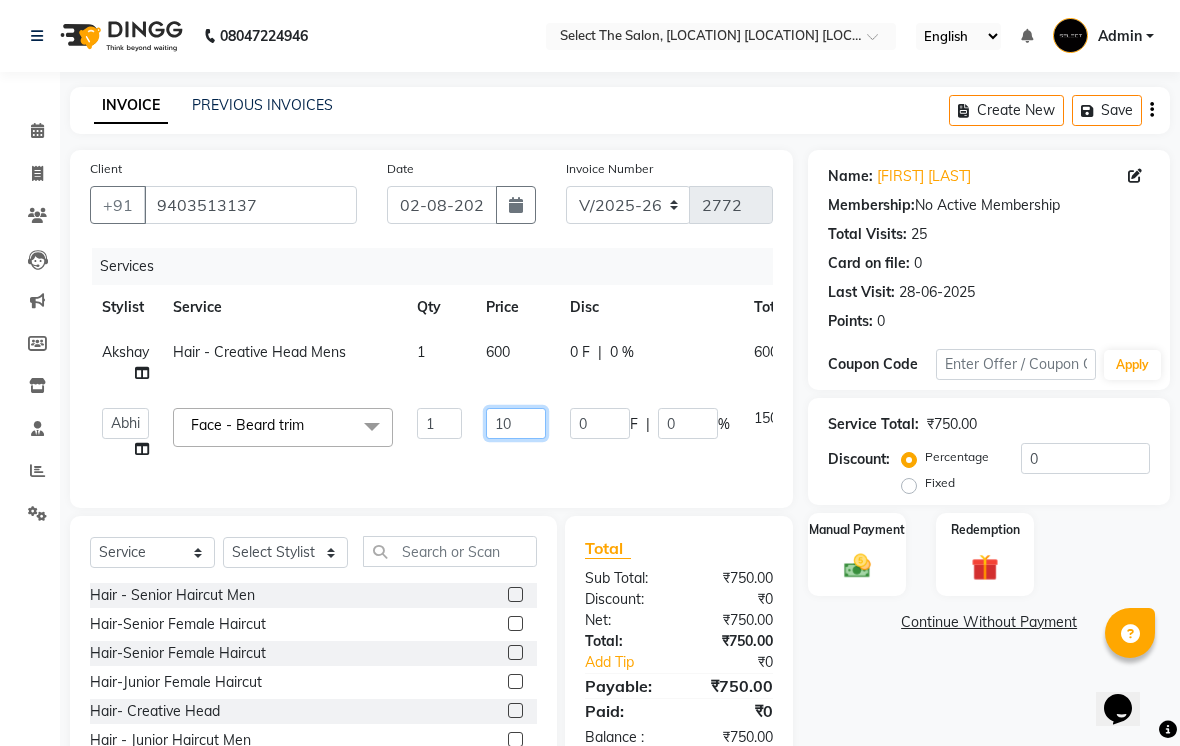 type on "100" 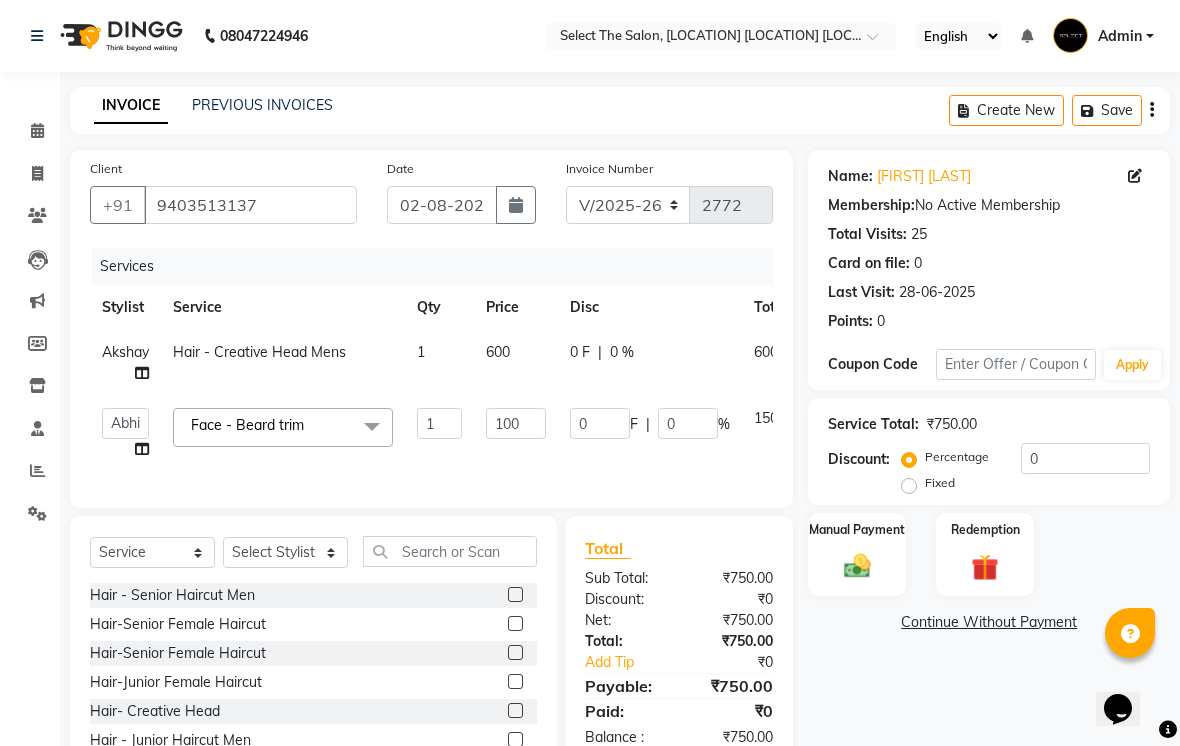 click on "600" 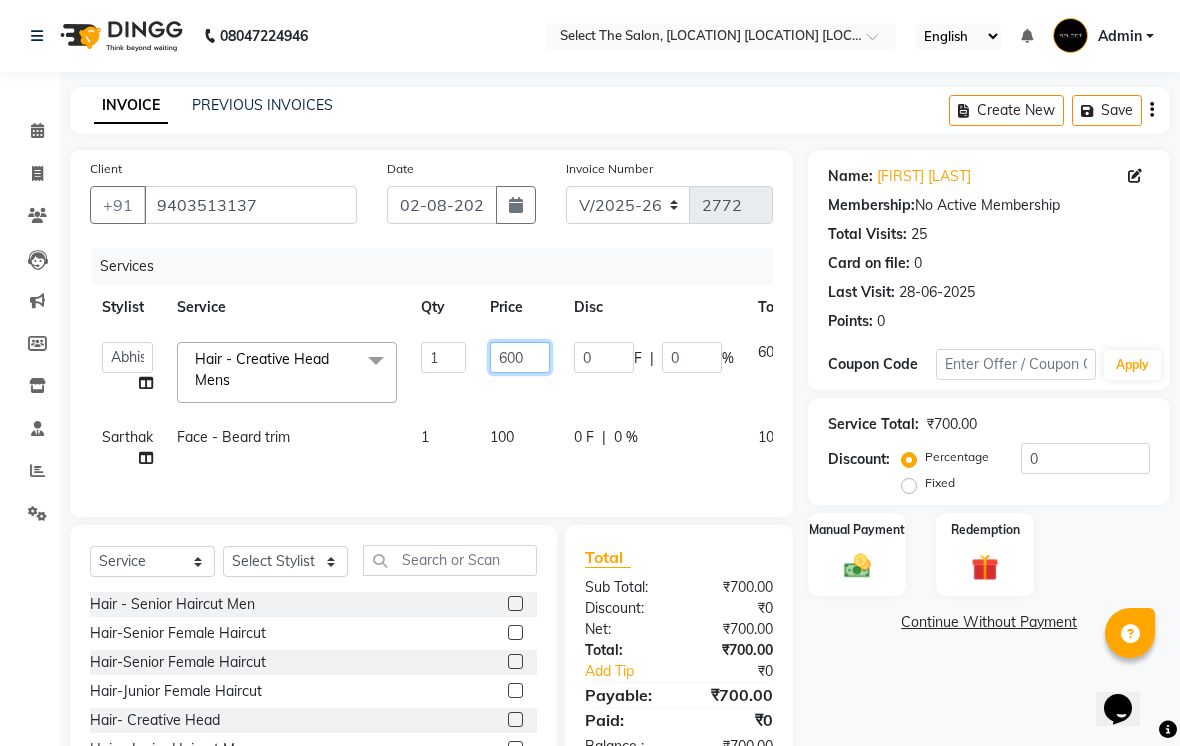 click on "600" 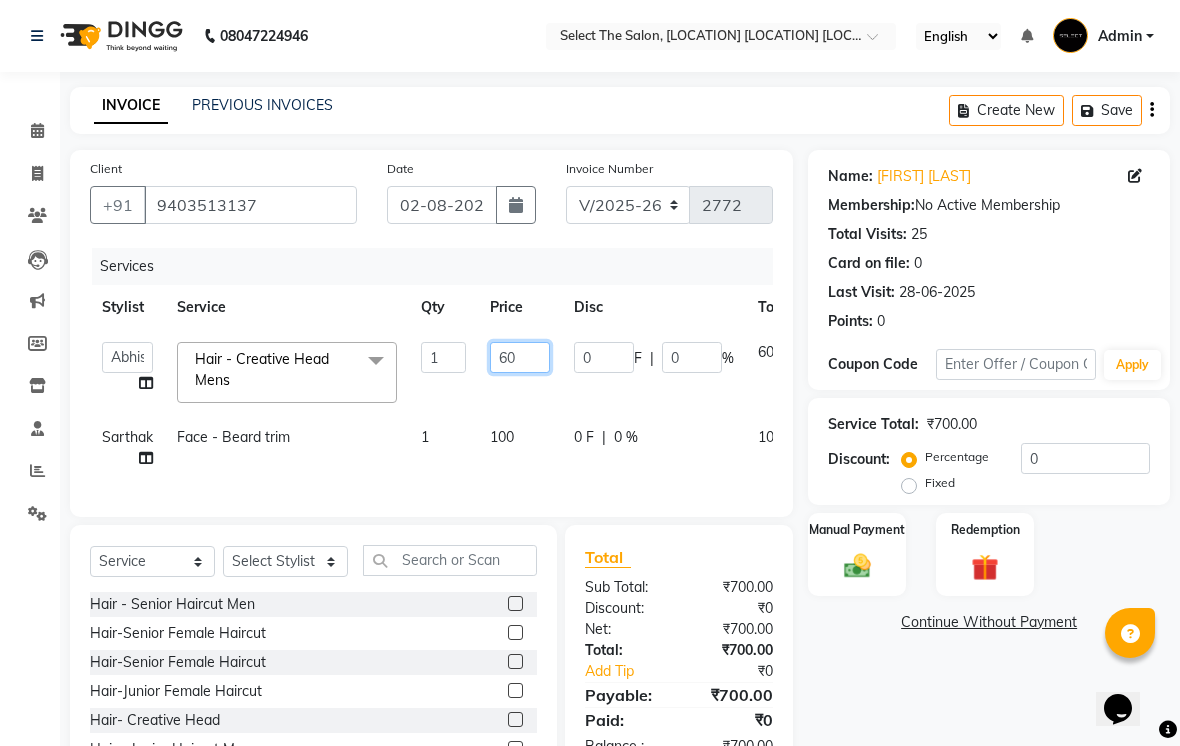 type on "6" 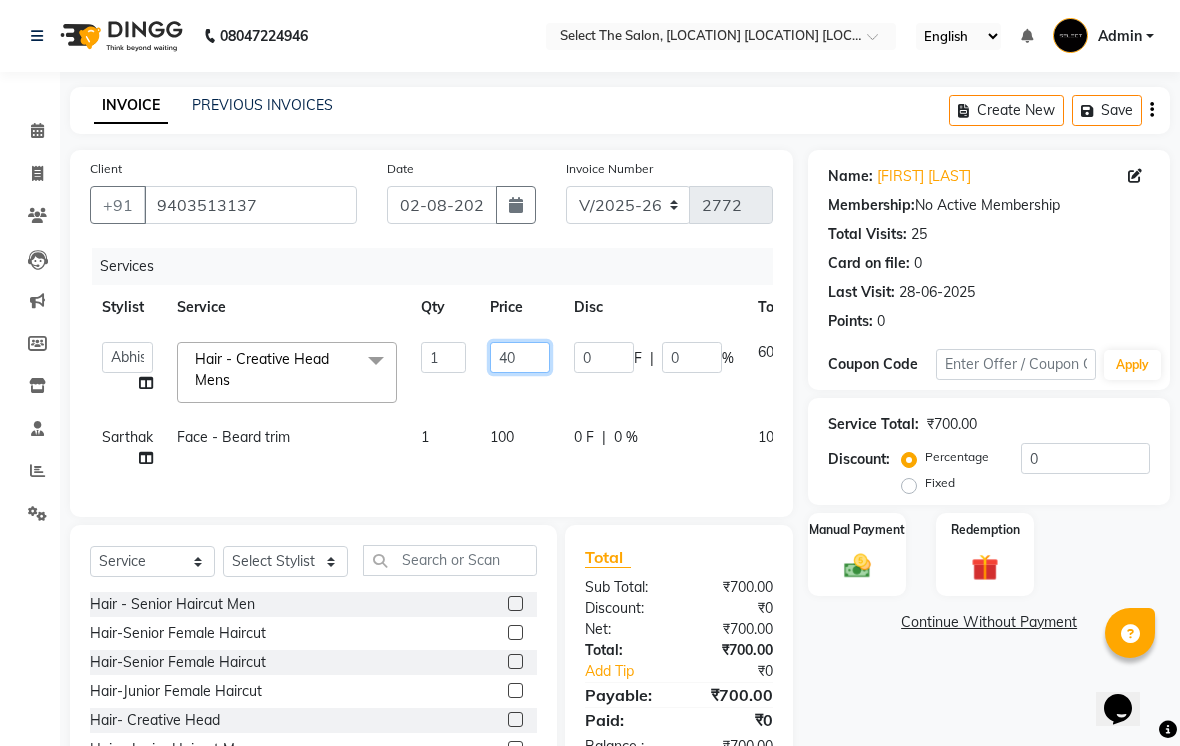 type on "400" 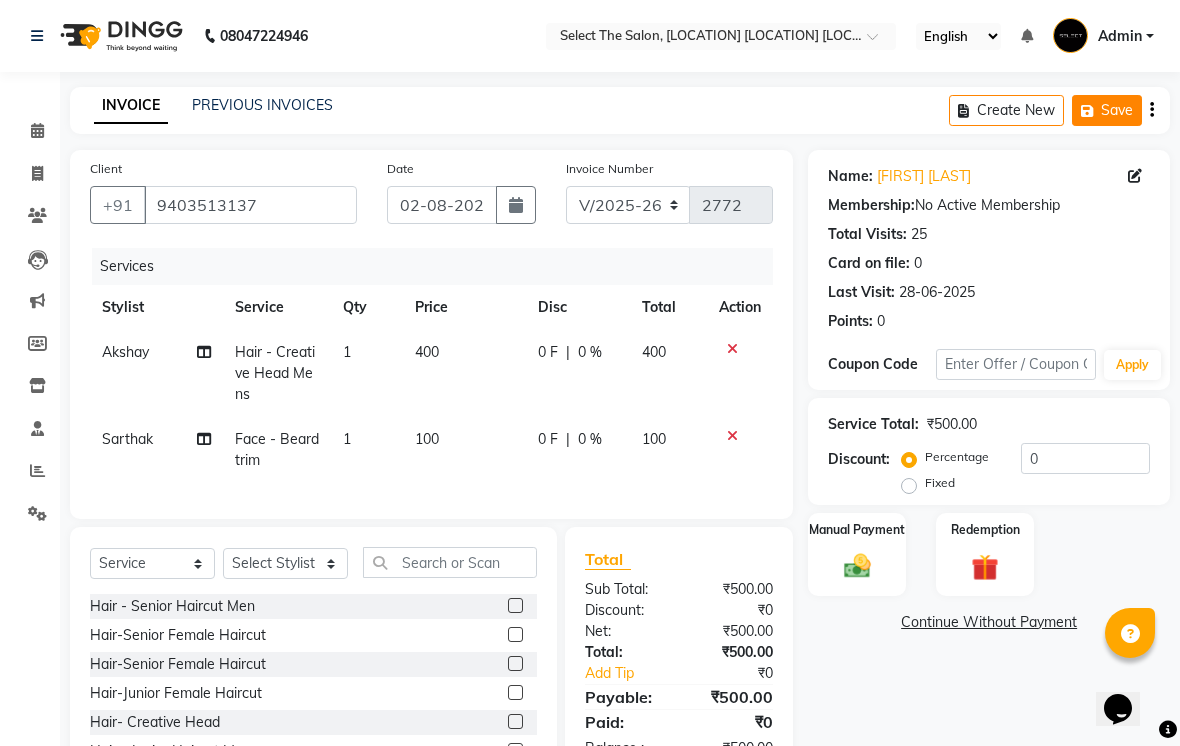 click 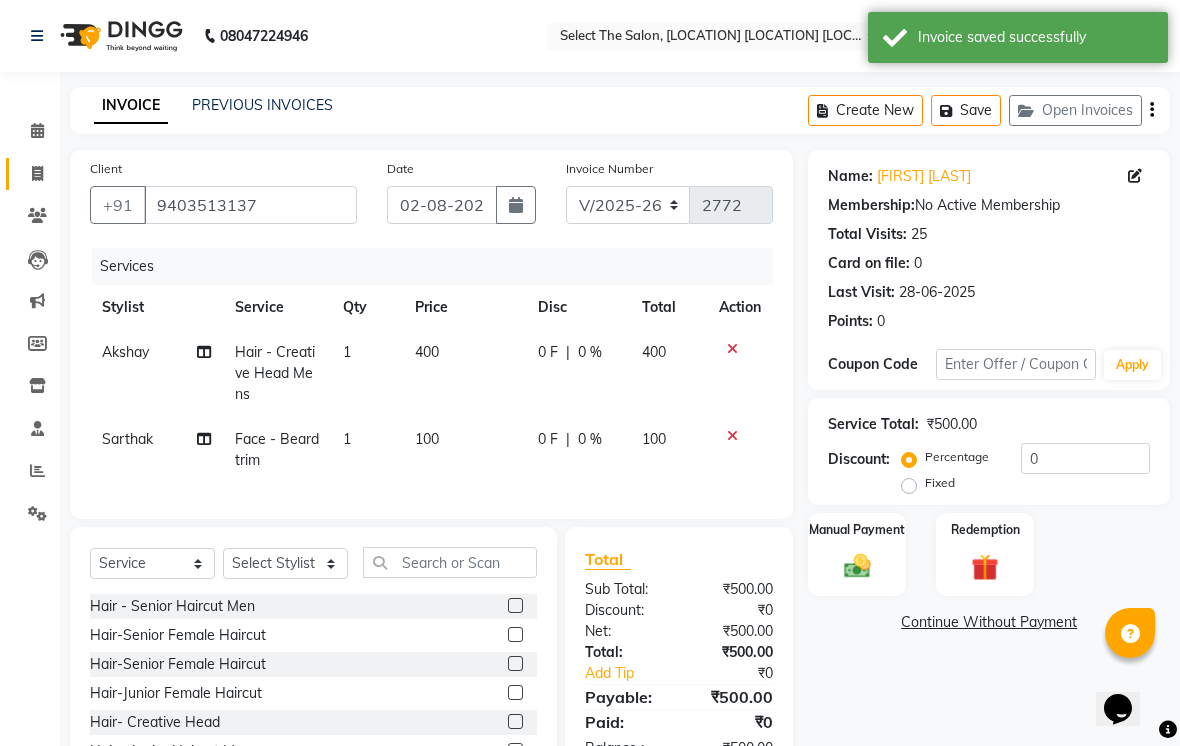 click 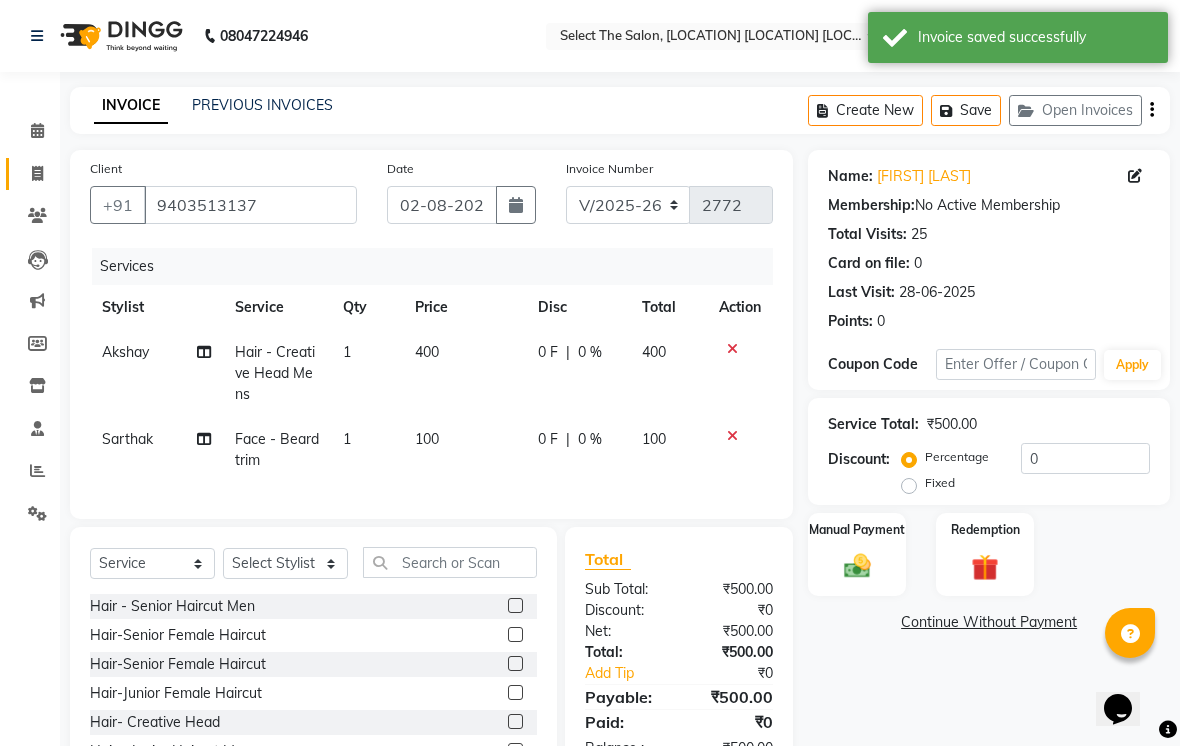 select on "service" 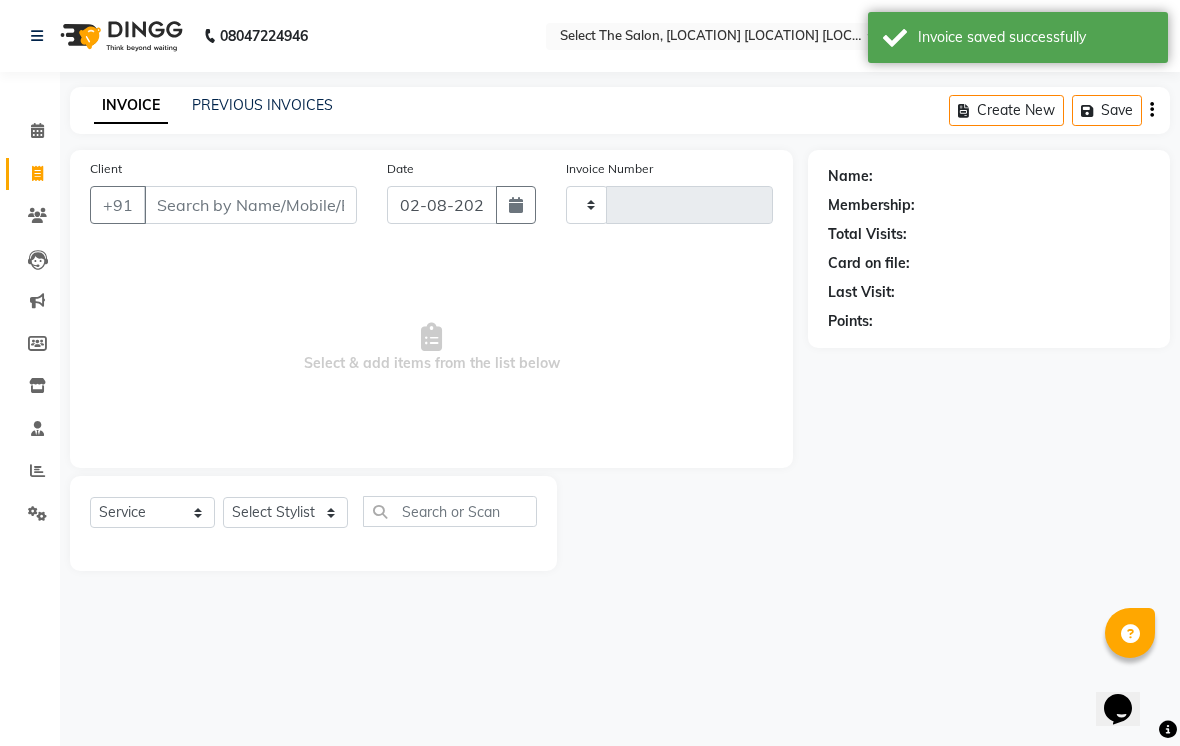 type on "2772" 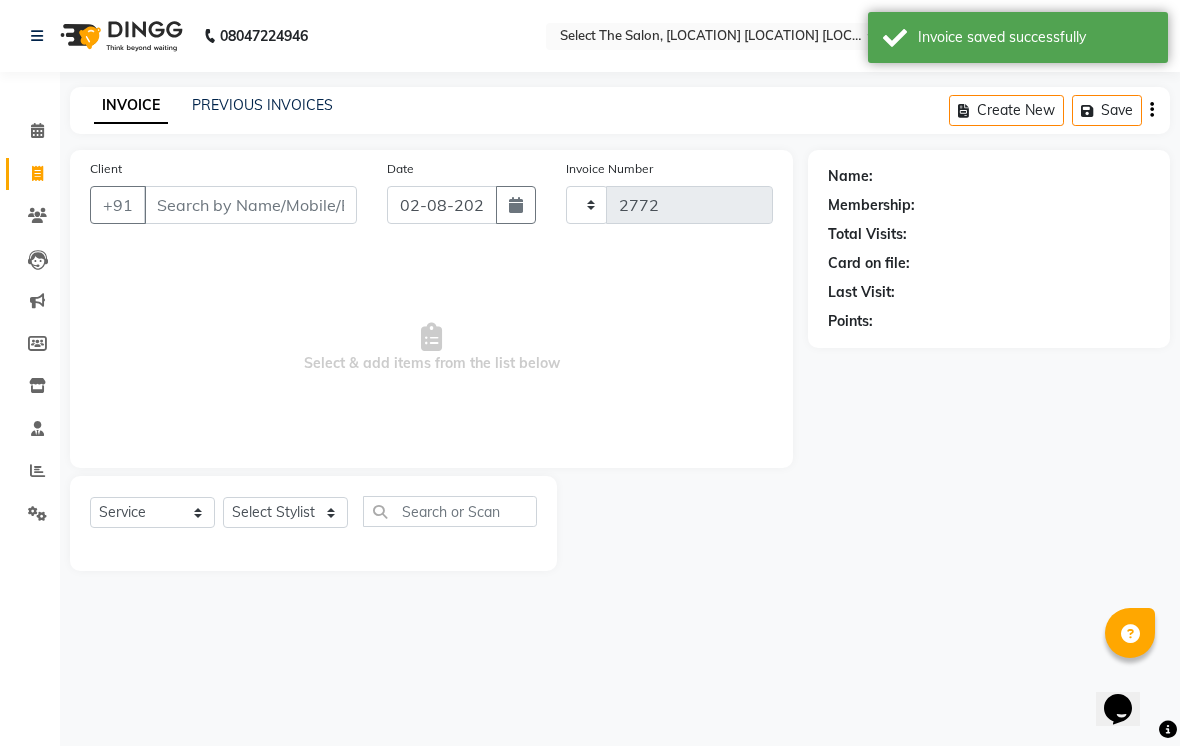 select on "4969" 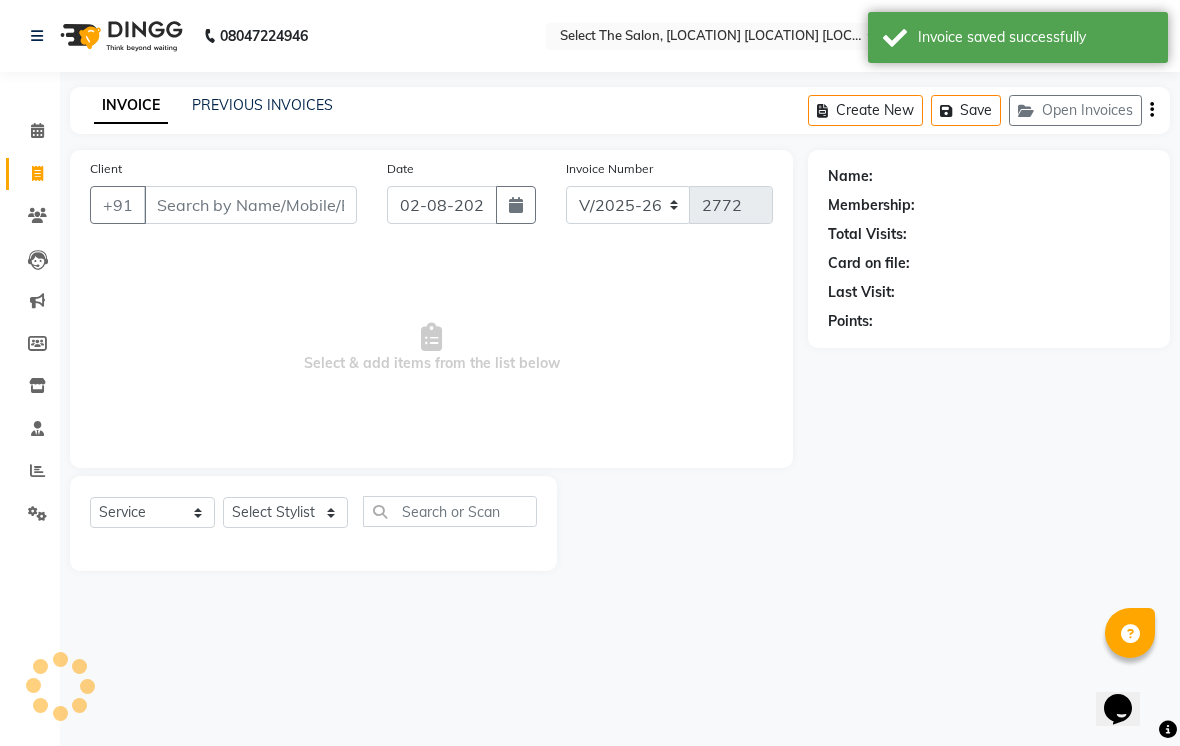 click on "Client" at bounding box center [250, 205] 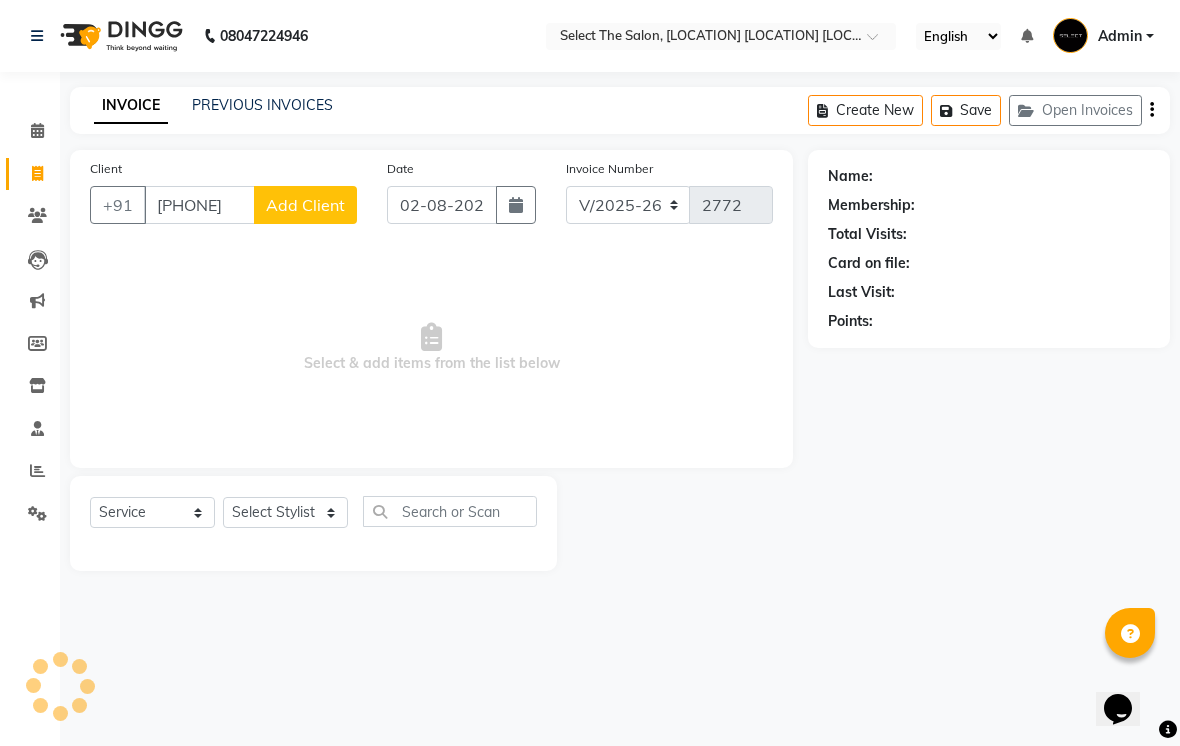 type on "[PHONE]" 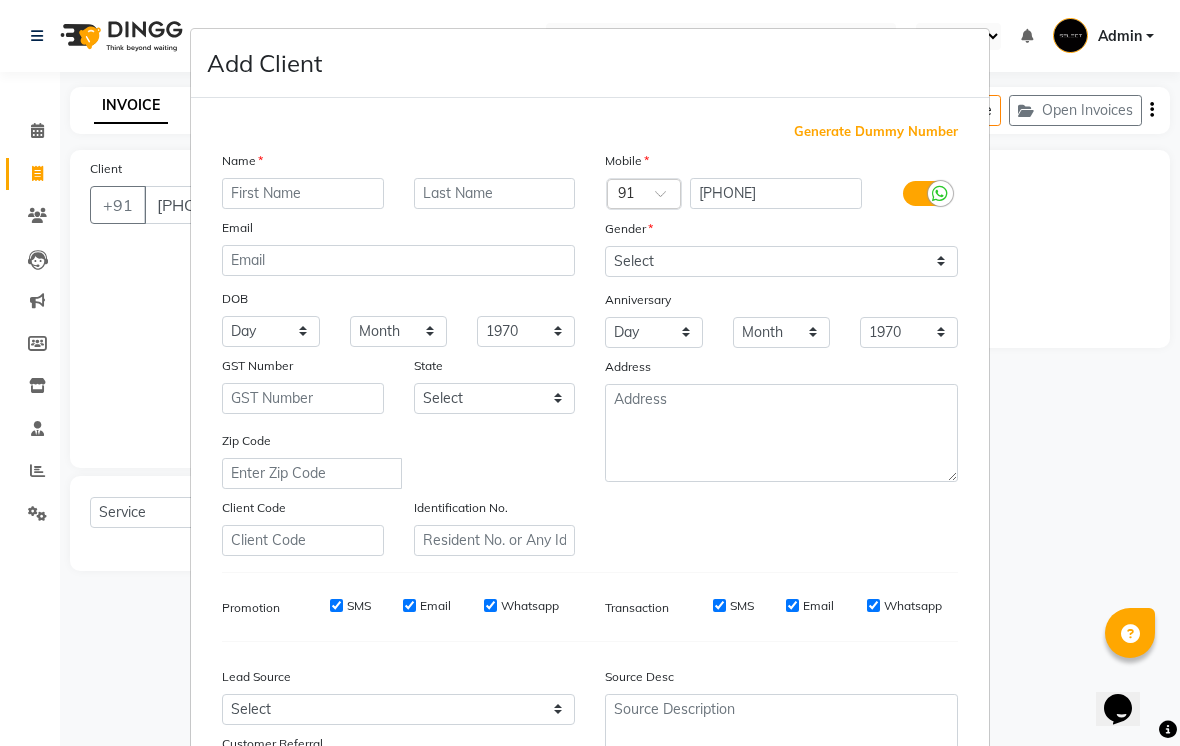 click at bounding box center (303, 193) 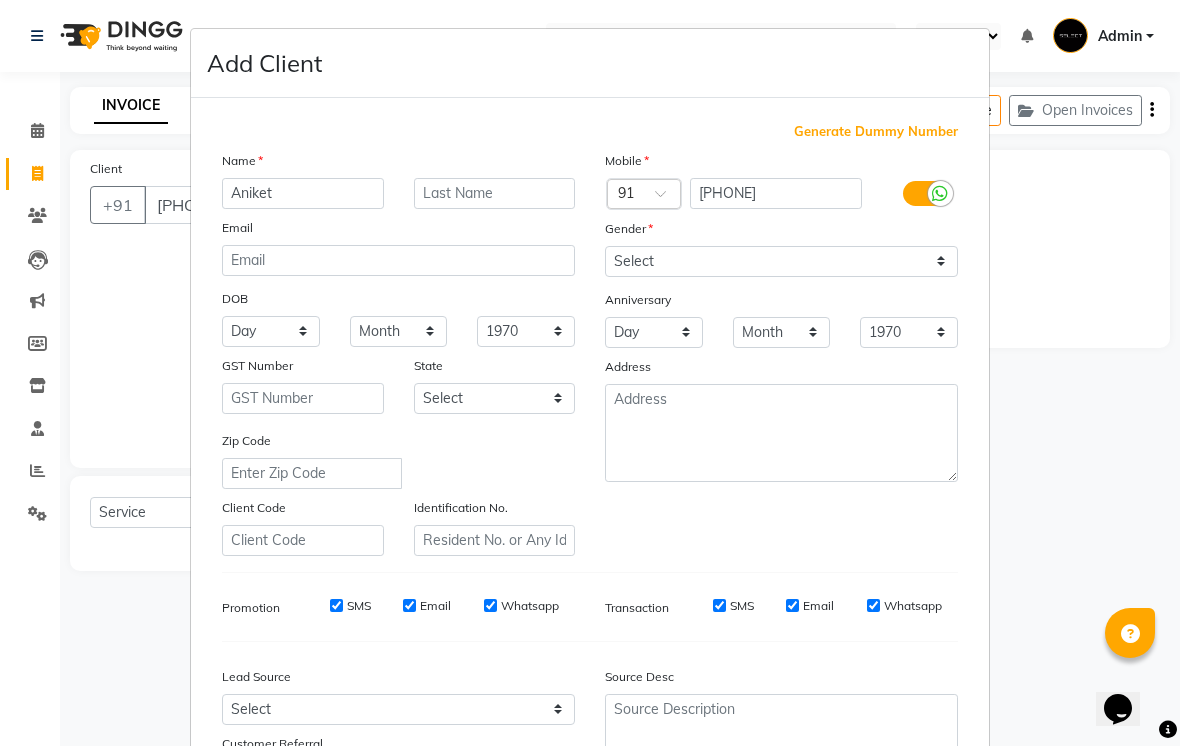 type on "Aniket" 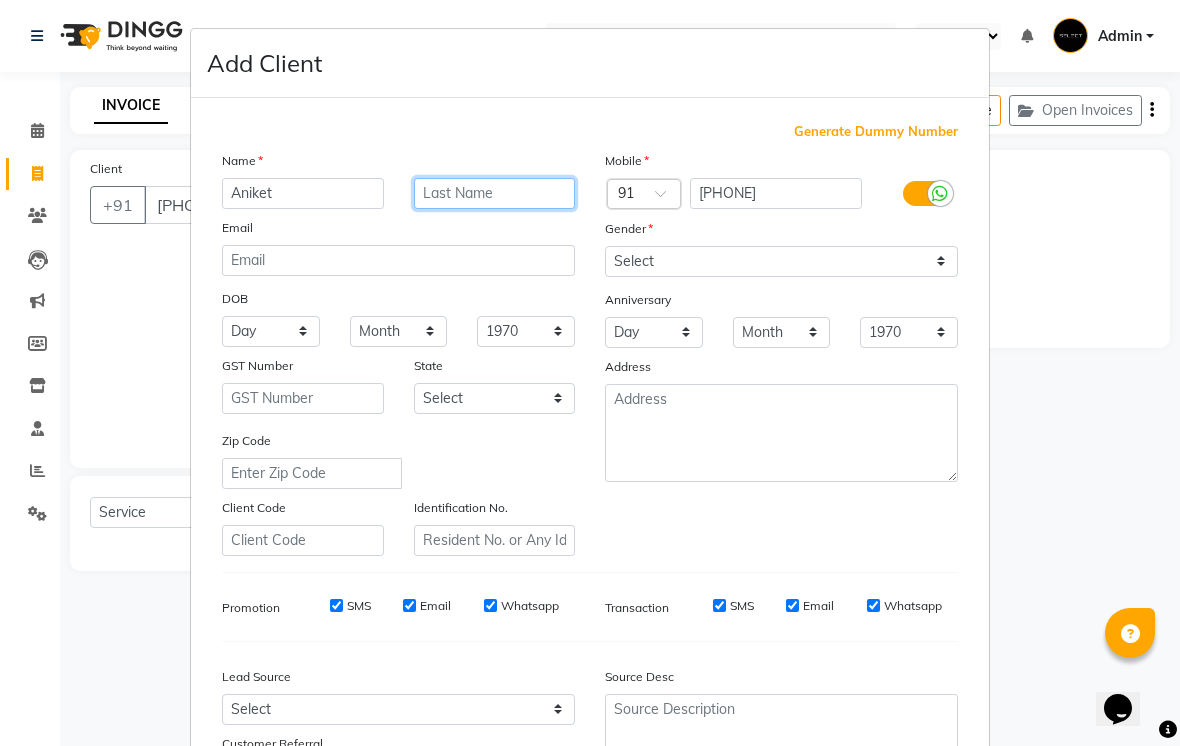 click at bounding box center (495, 193) 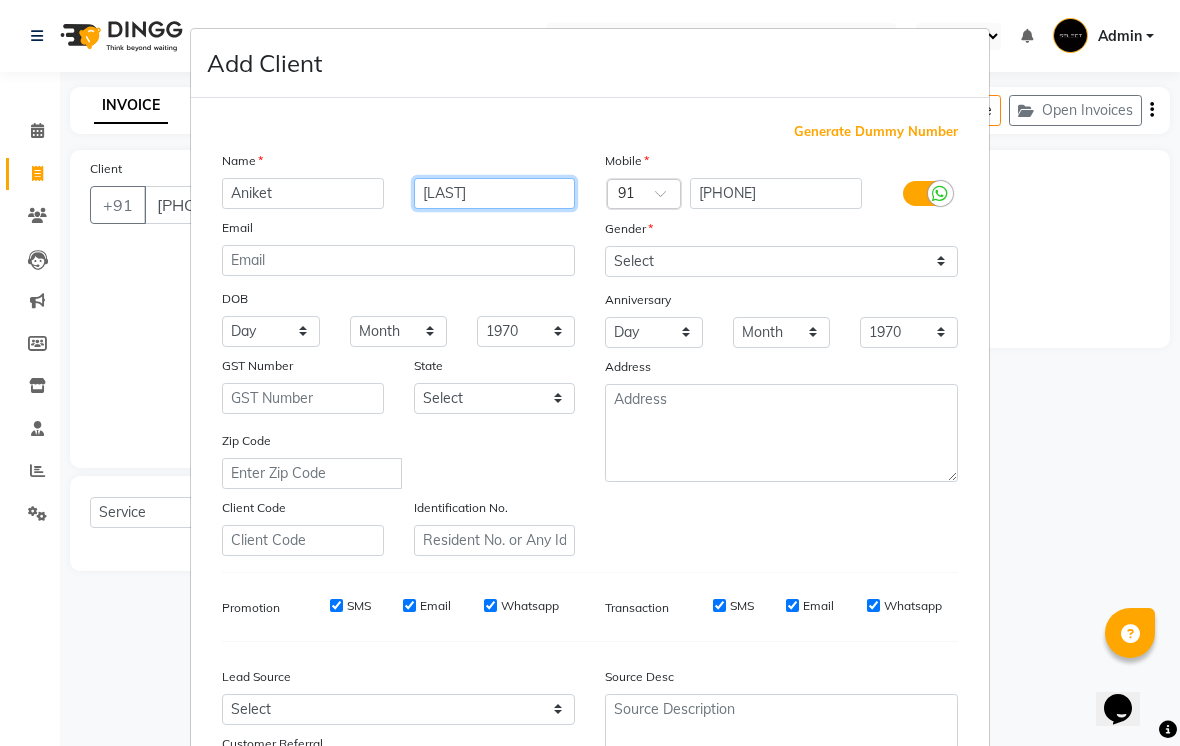 type on "[LAST]" 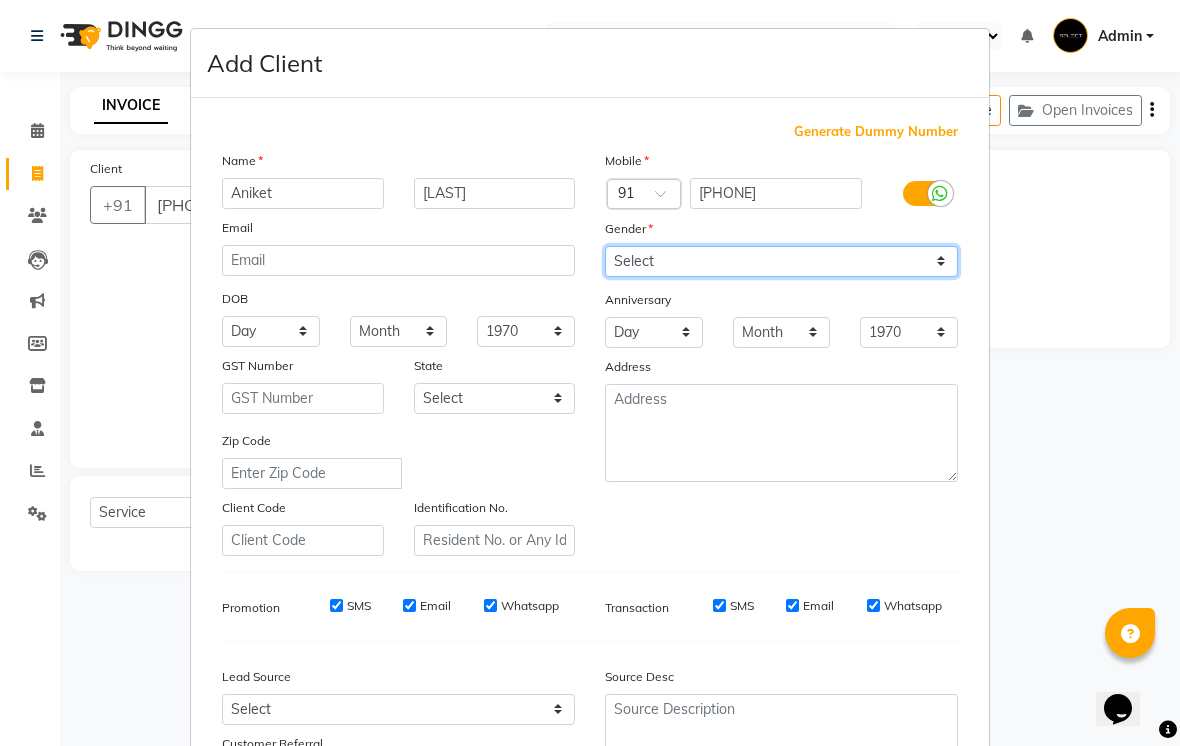 click on "Select Male Female Other Prefer Not To Say" at bounding box center (781, 261) 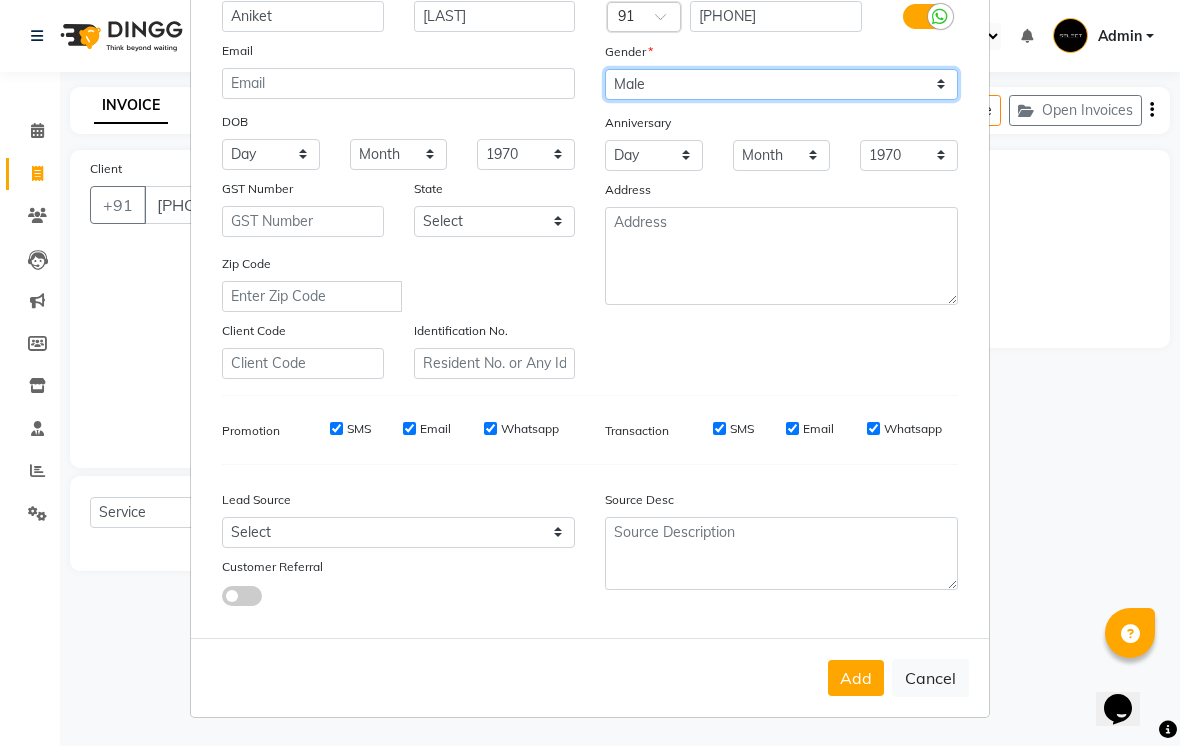 scroll, scrollTop: 176, scrollLeft: 0, axis: vertical 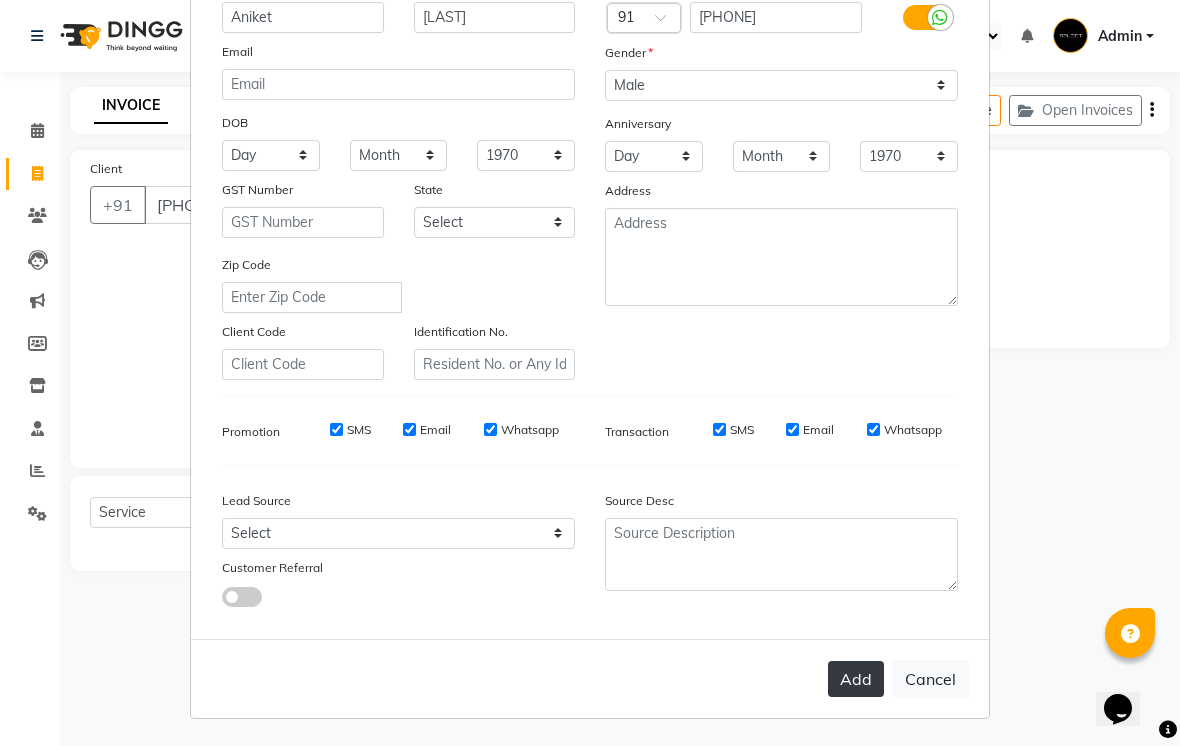 click on "Add" at bounding box center [856, 679] 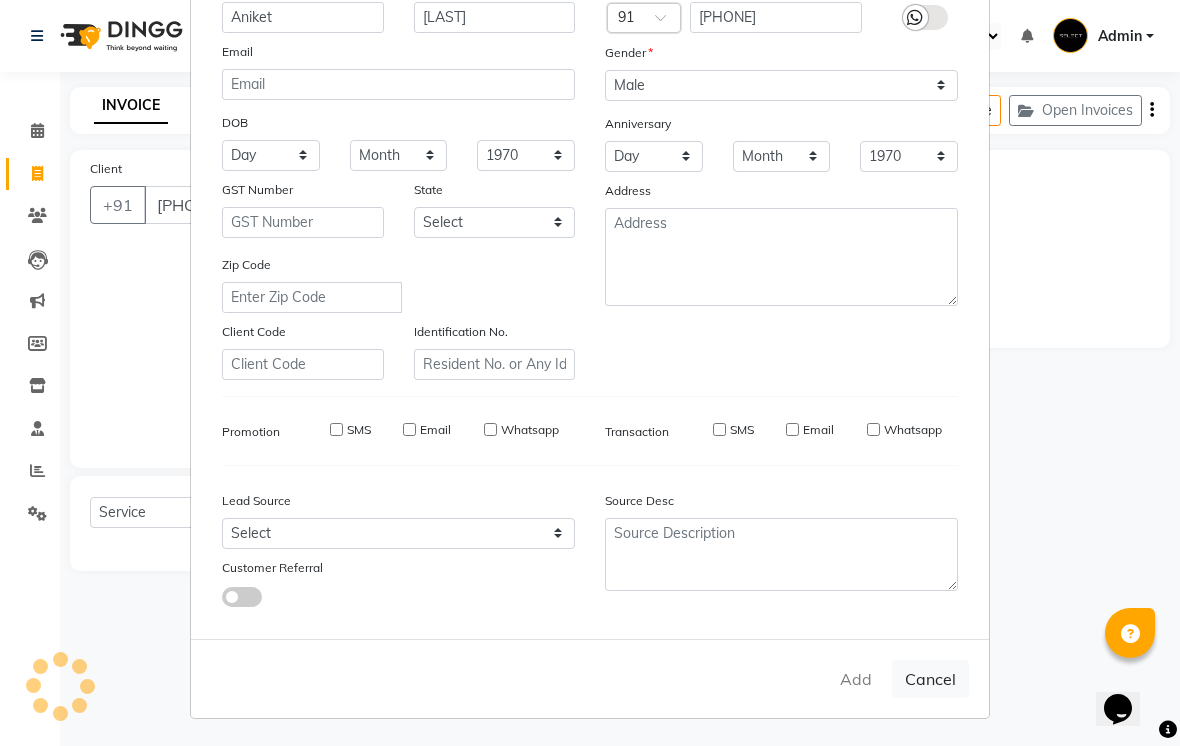 type 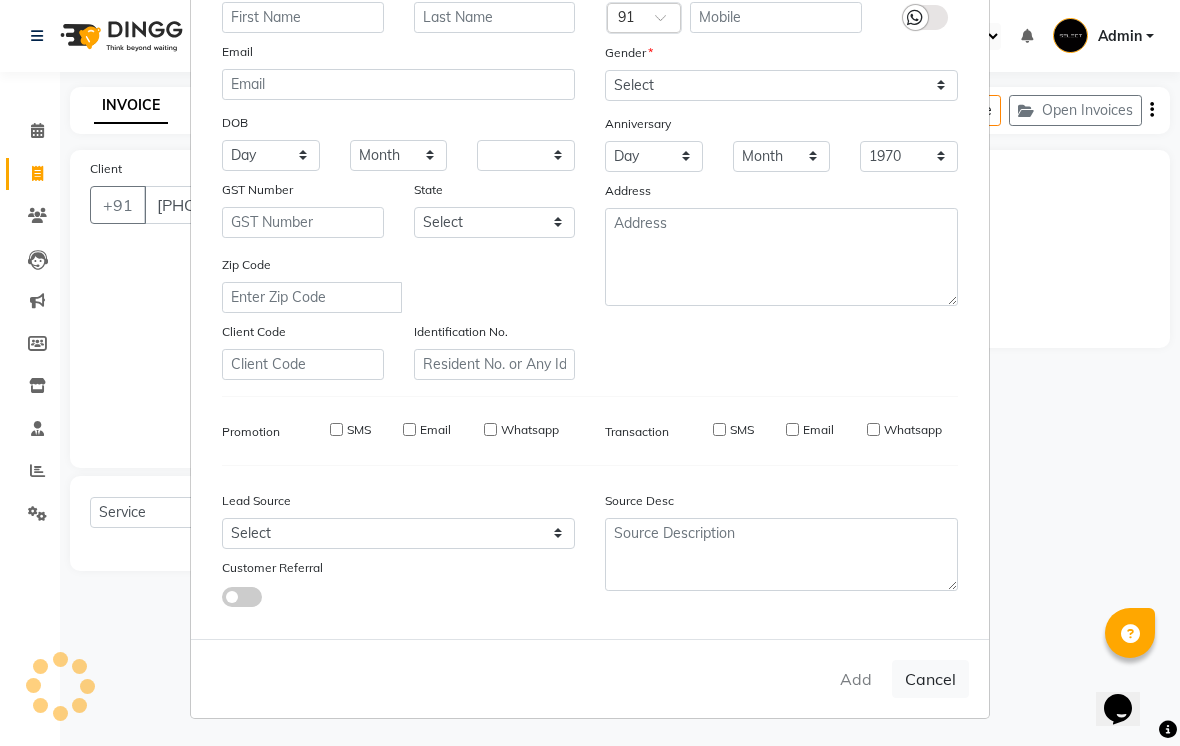 select 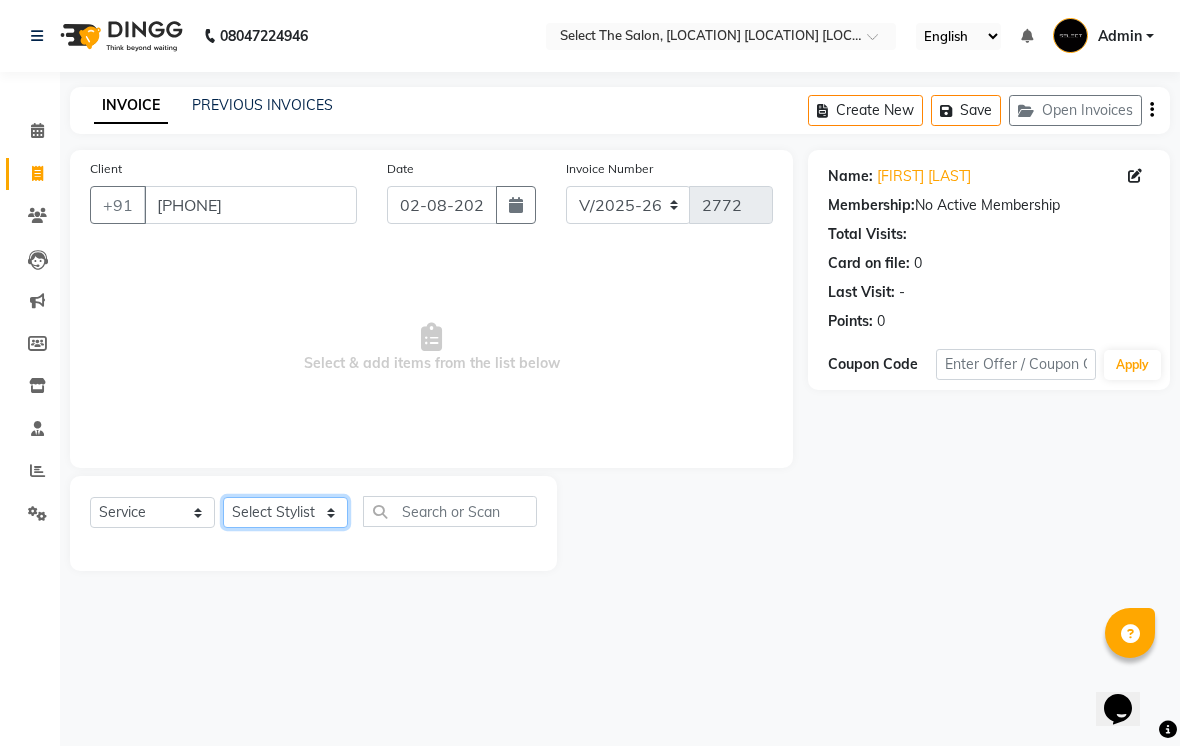 click on "Select Stylist [FIRST]  [FIRST]  [FIRST]  [FIRST] [FIRST]  [FIRST]  [FIRST]  [FIRST]  [FIRST]  [FIRST]" 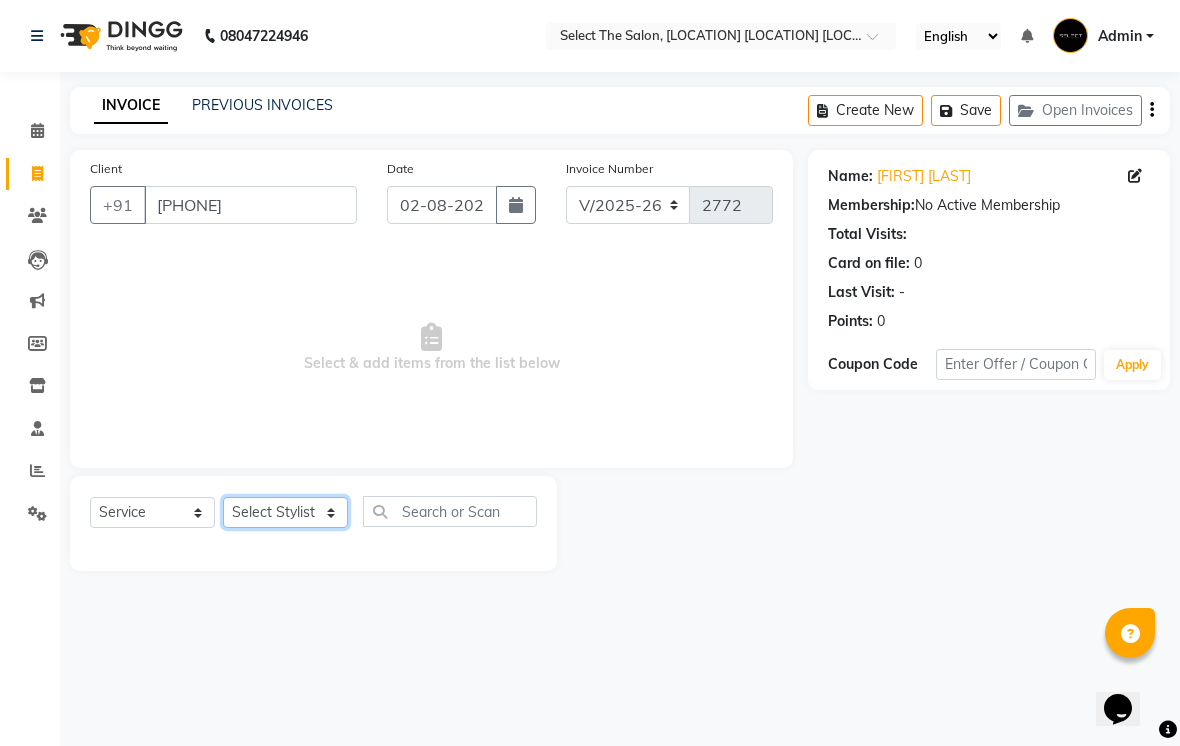 select on "[NUMBER]" 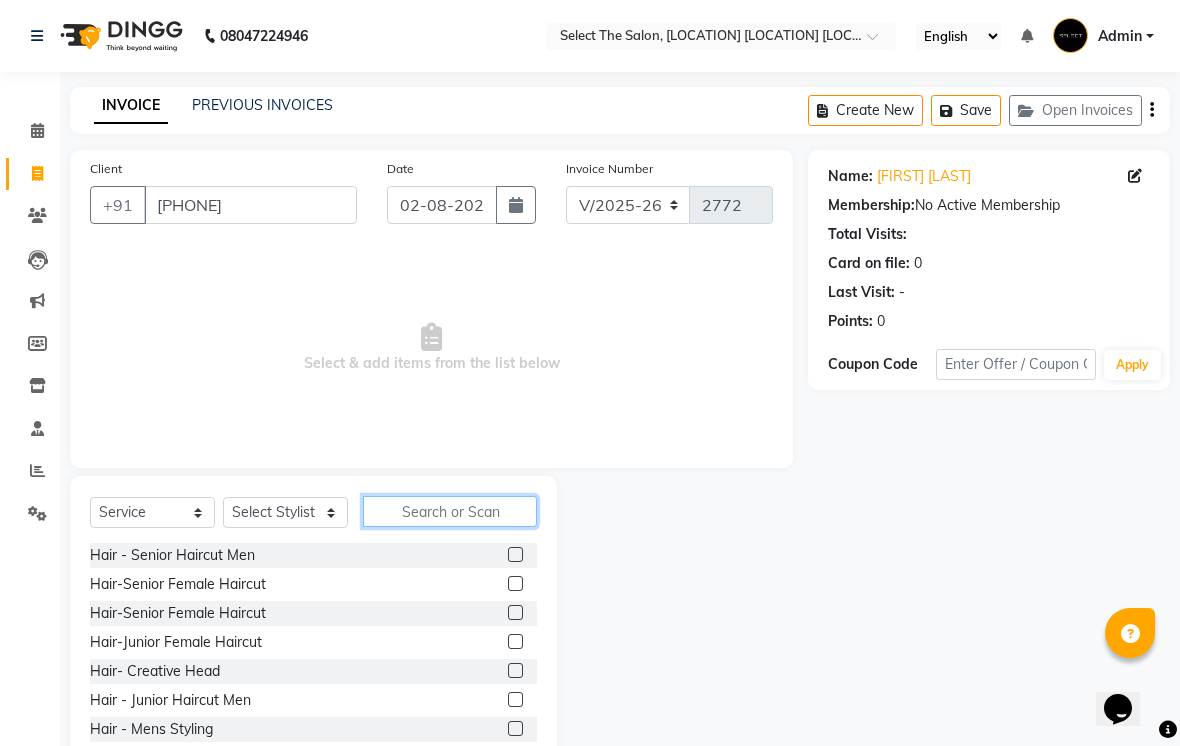 click 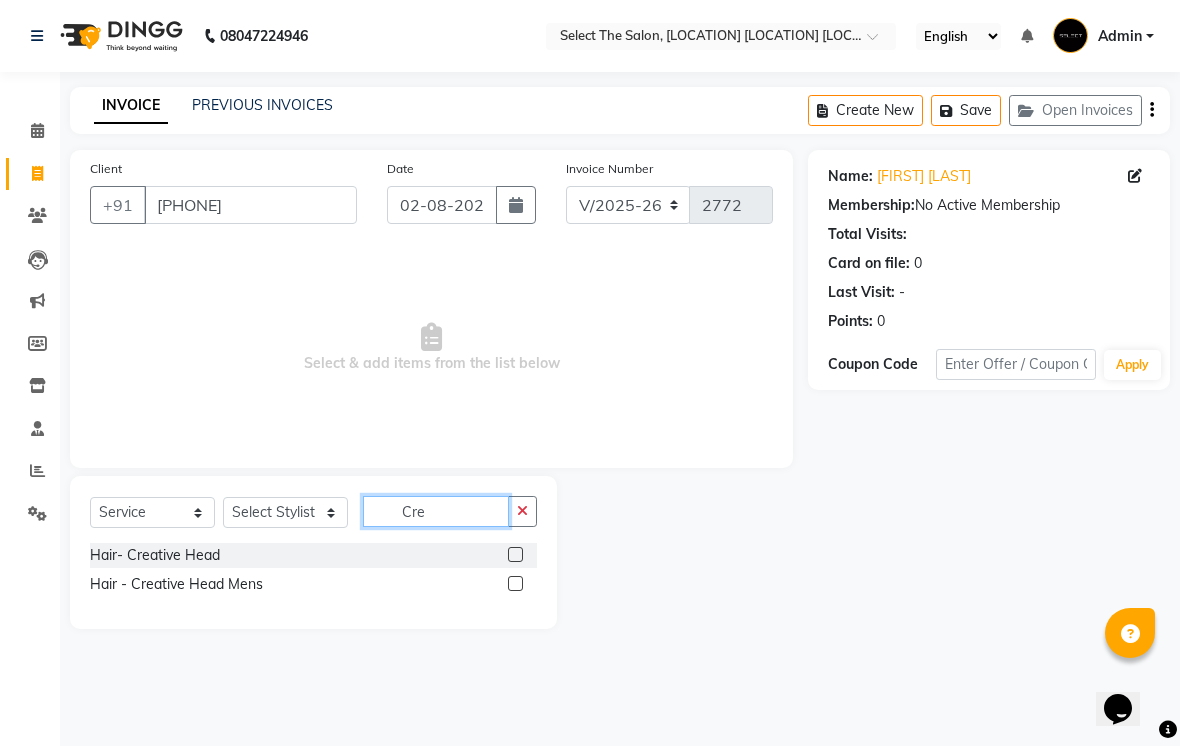 type on "Cre" 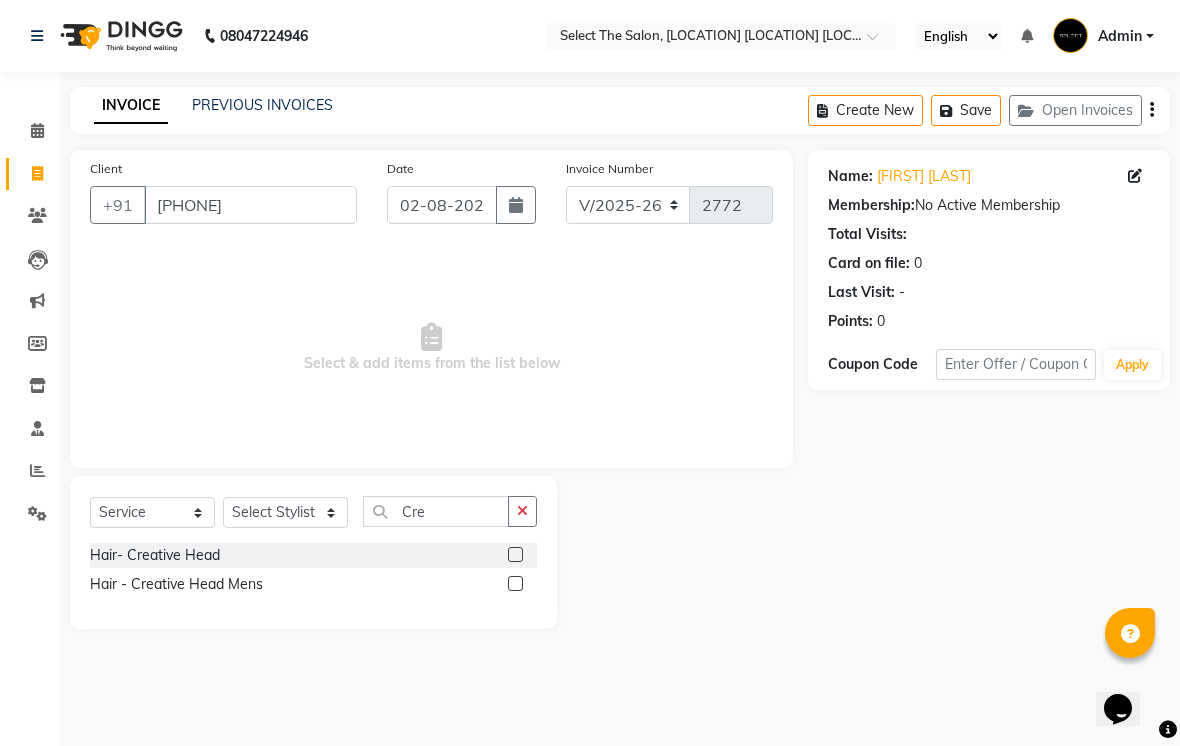 click 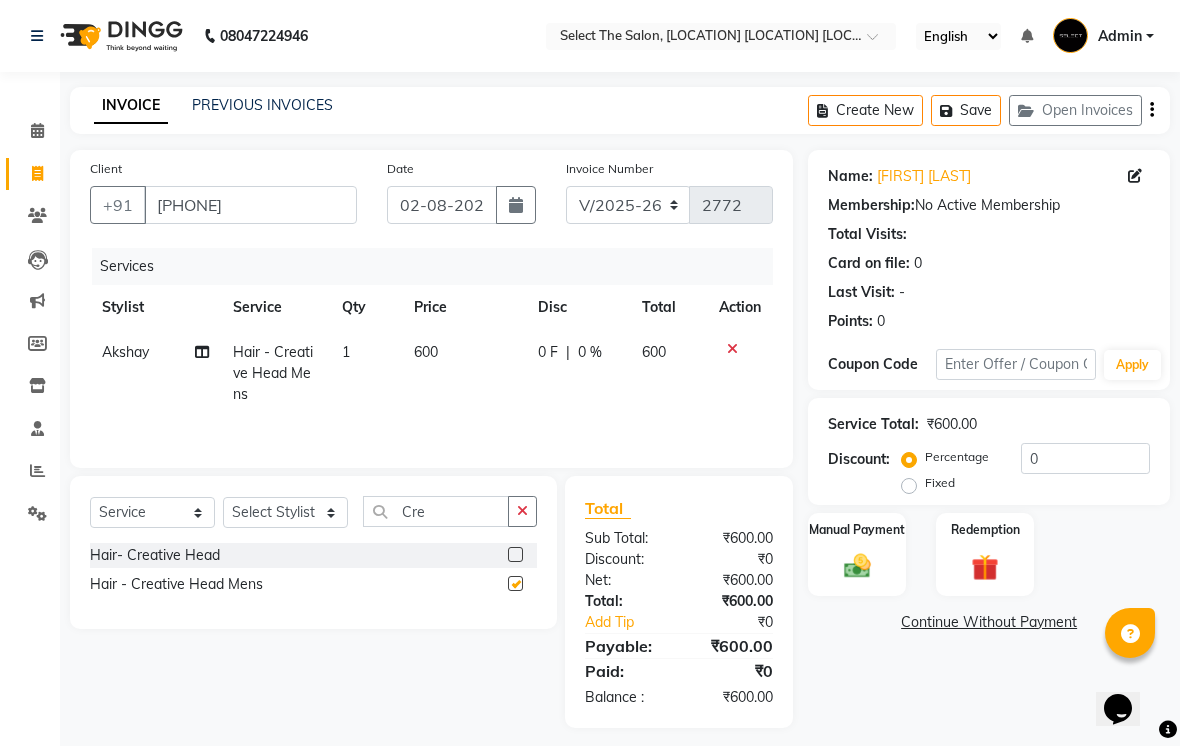 checkbox on "false" 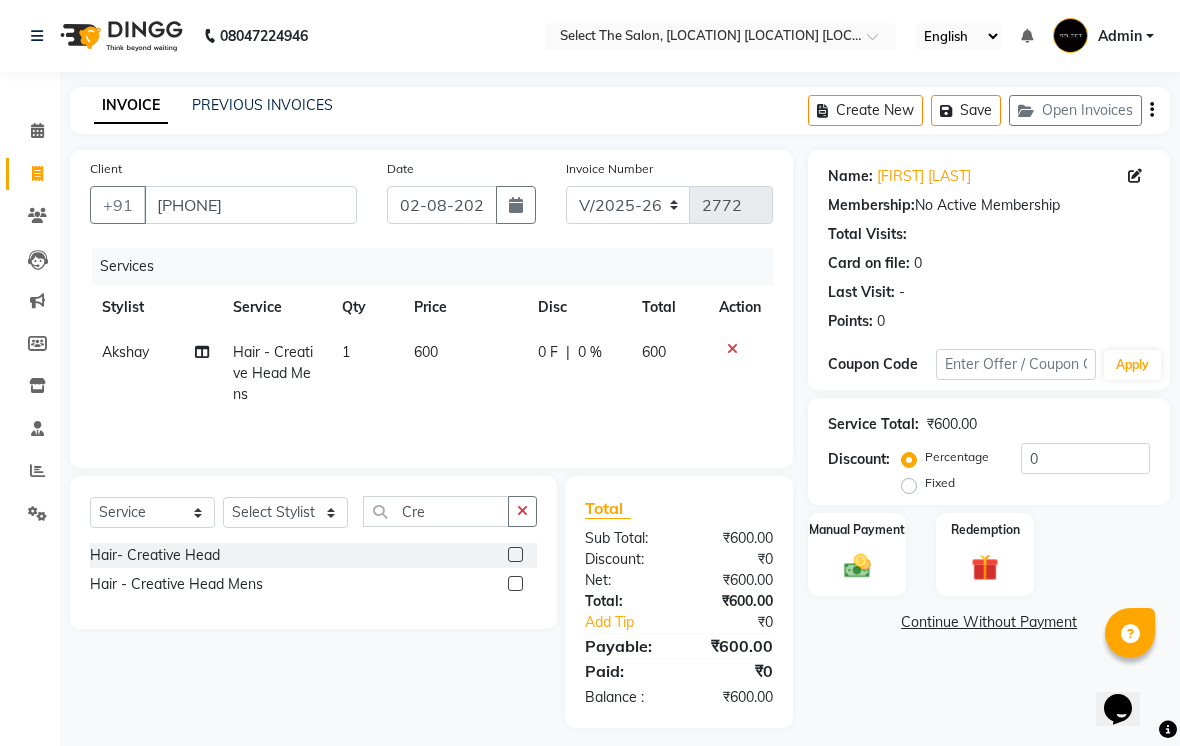 click on "600" 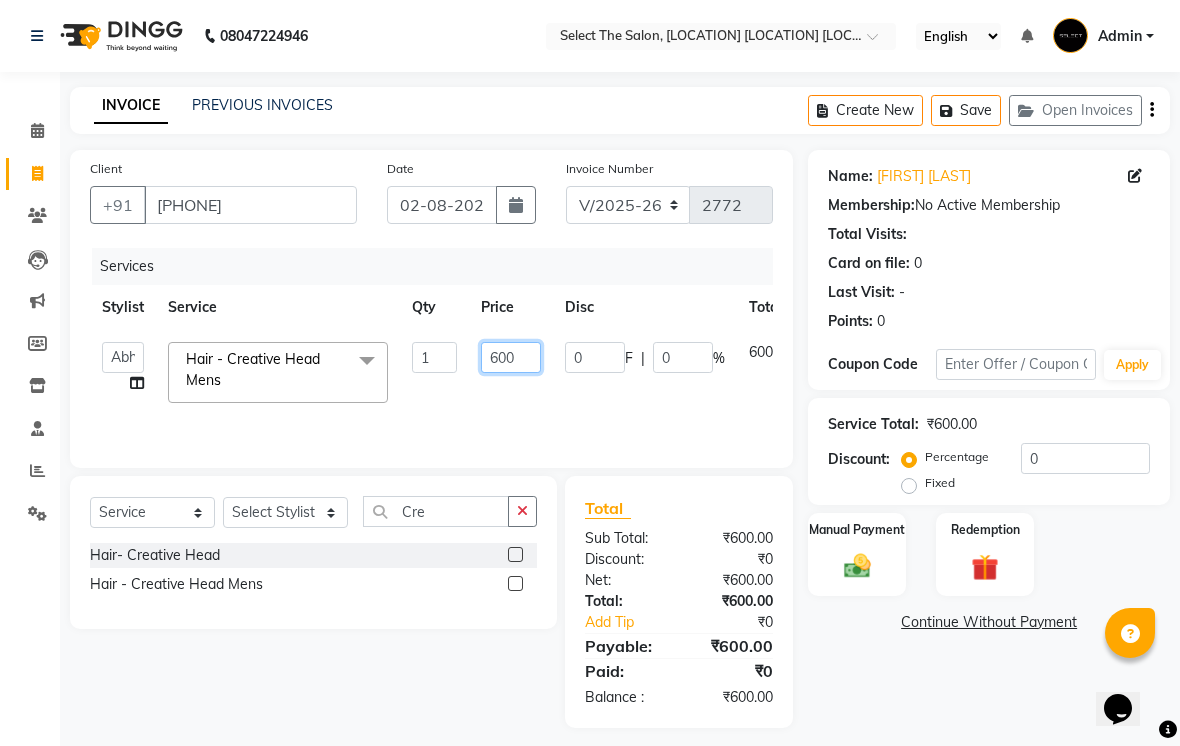 click on "600" 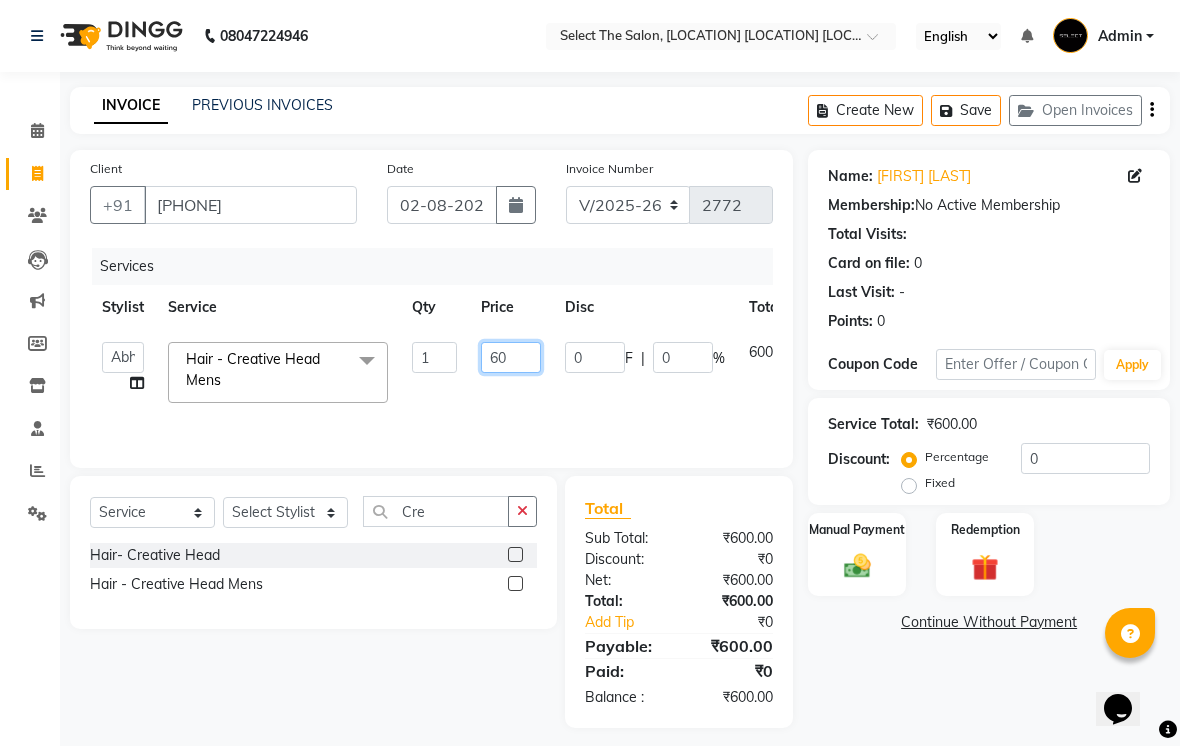 type on "6" 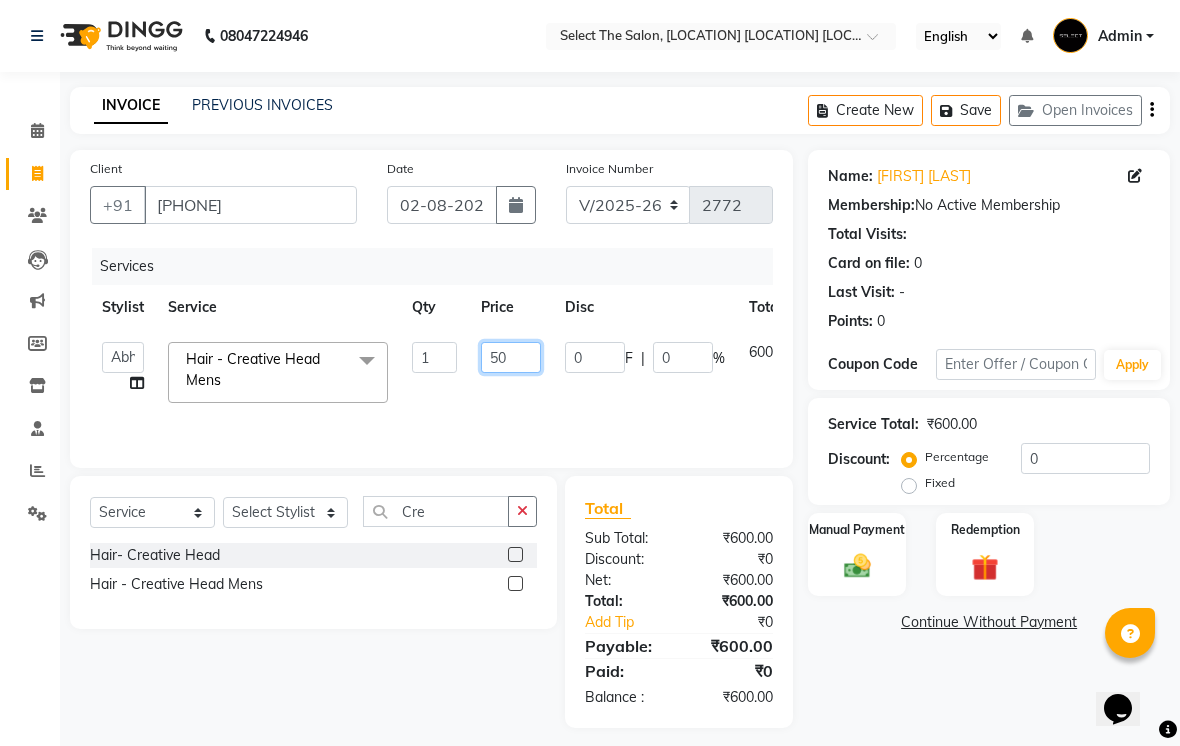type on "500" 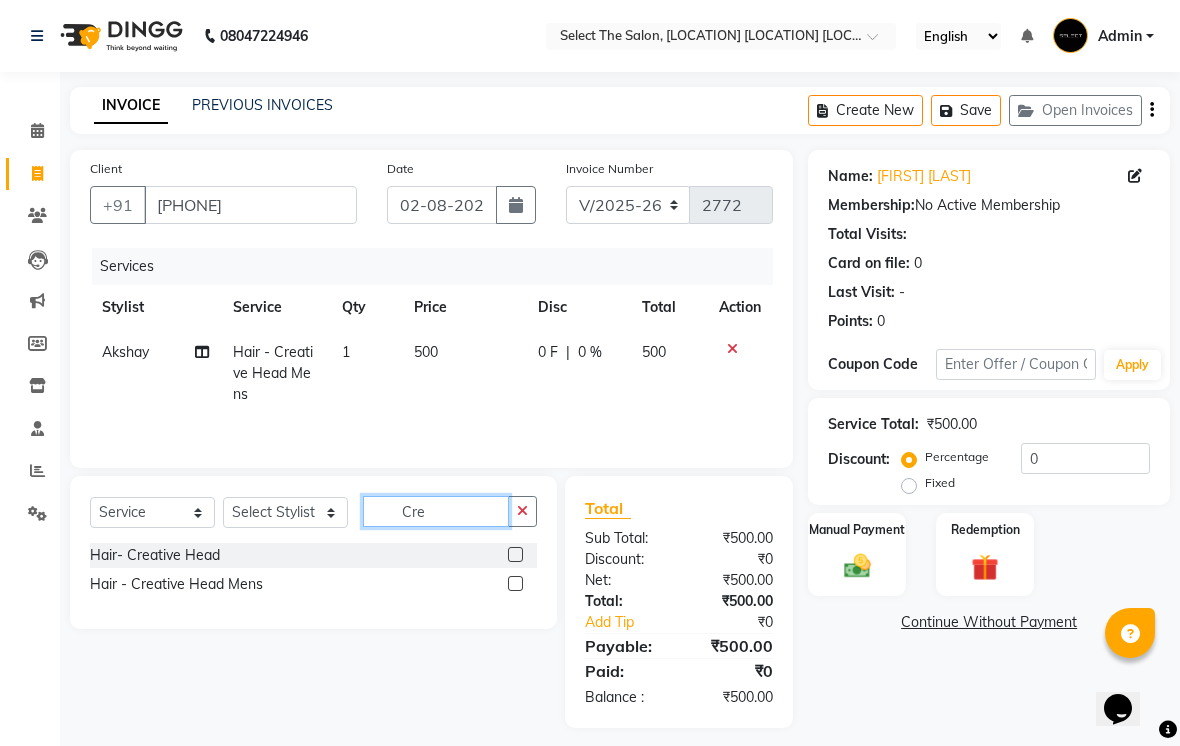 click on "Cre" 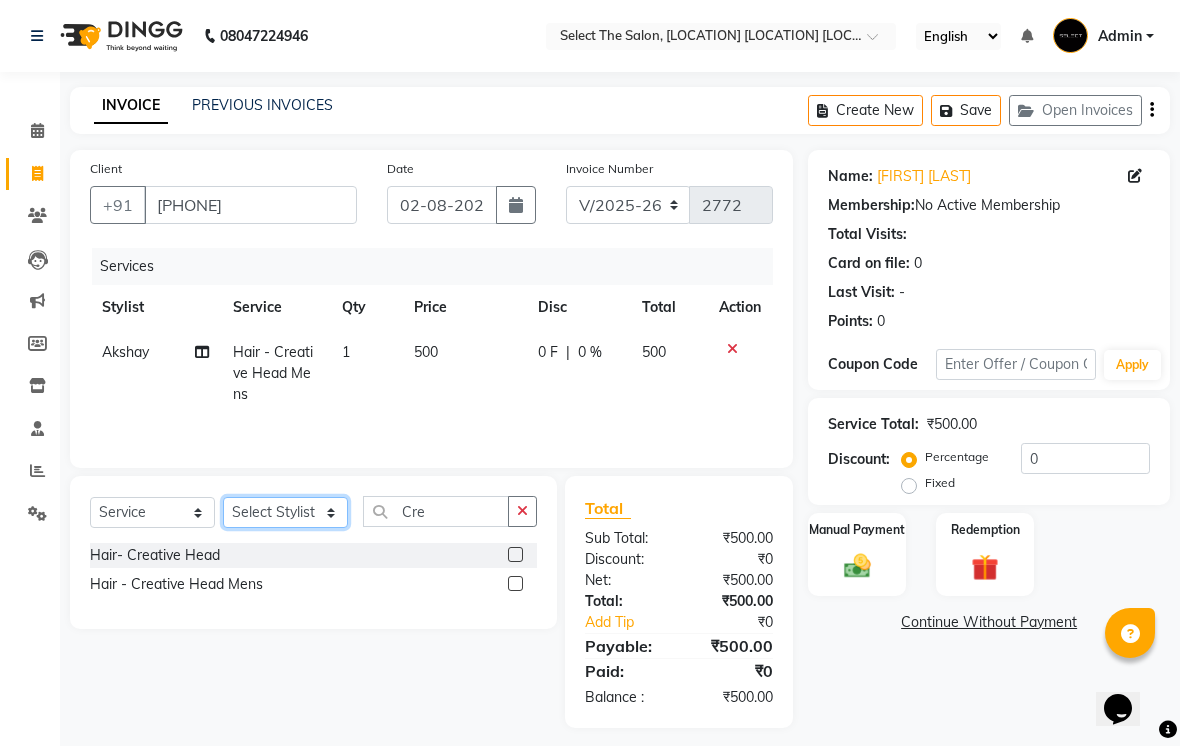click on "Select Stylist [FIRST]  [FIRST]  [FIRST]  [FIRST] [FIRST]  [FIRST]  [FIRST]  [FIRST]  [FIRST]  [FIRST]" 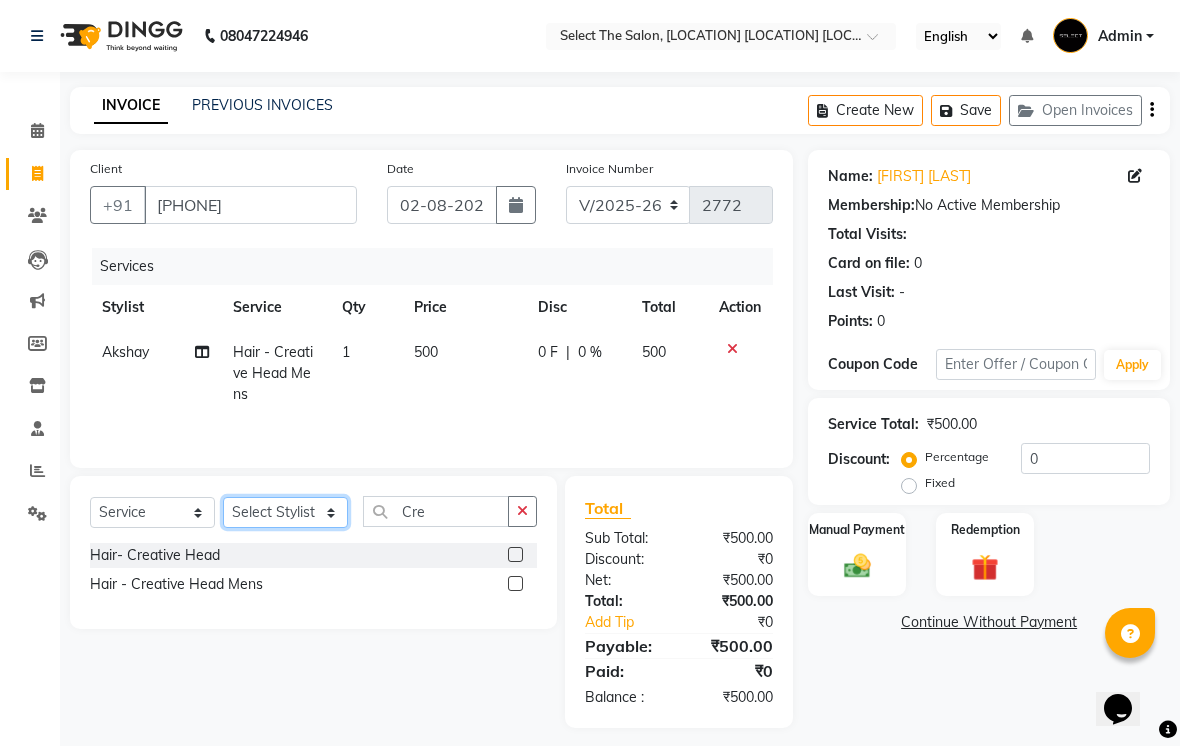 select on "[NUMBER]" 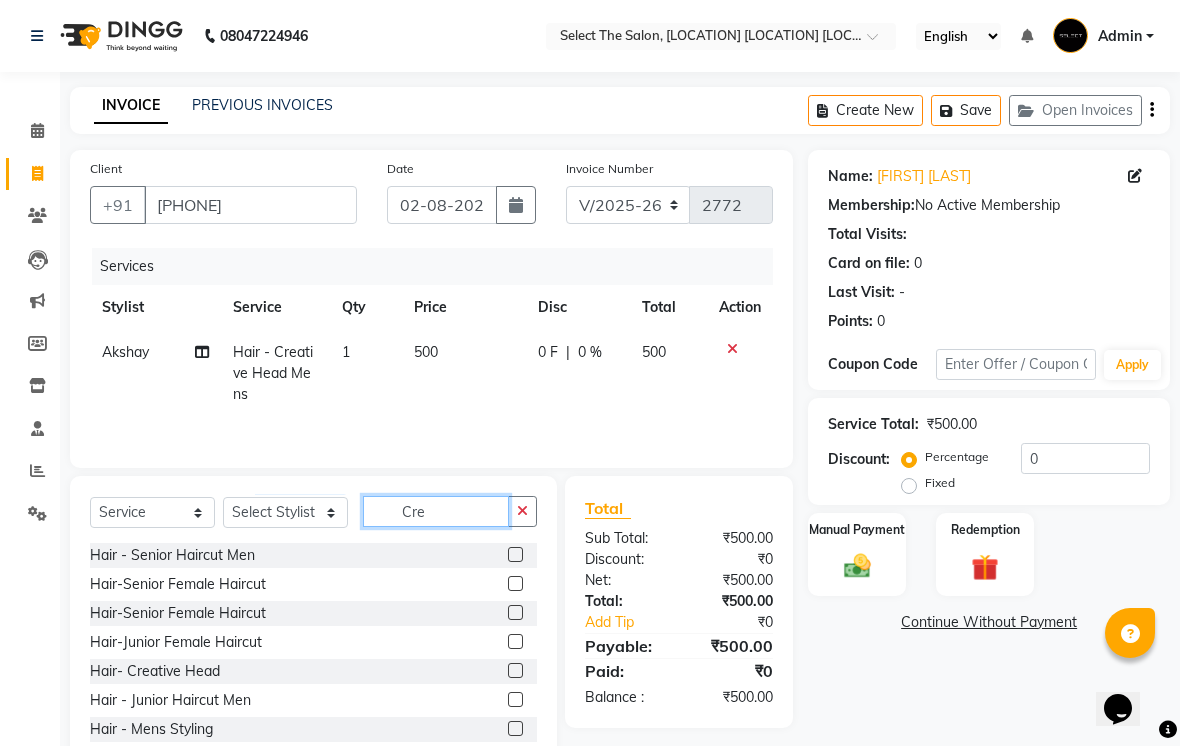 click on "Cre" 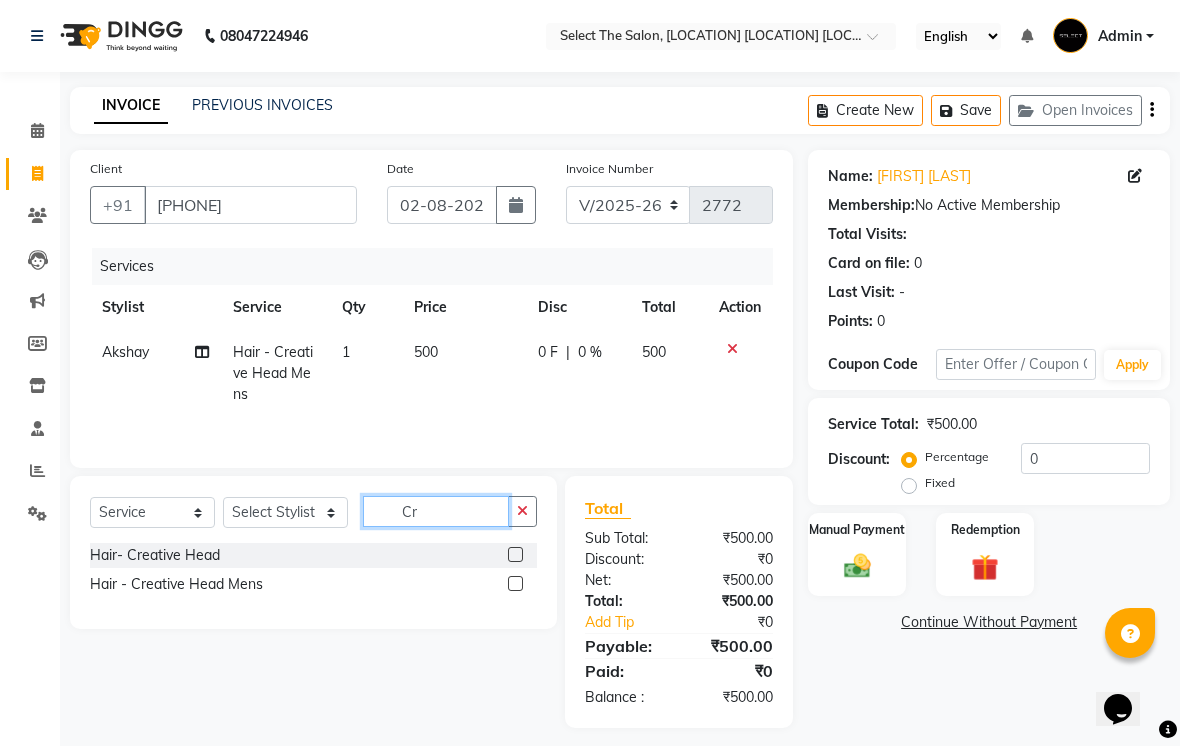 type on "C" 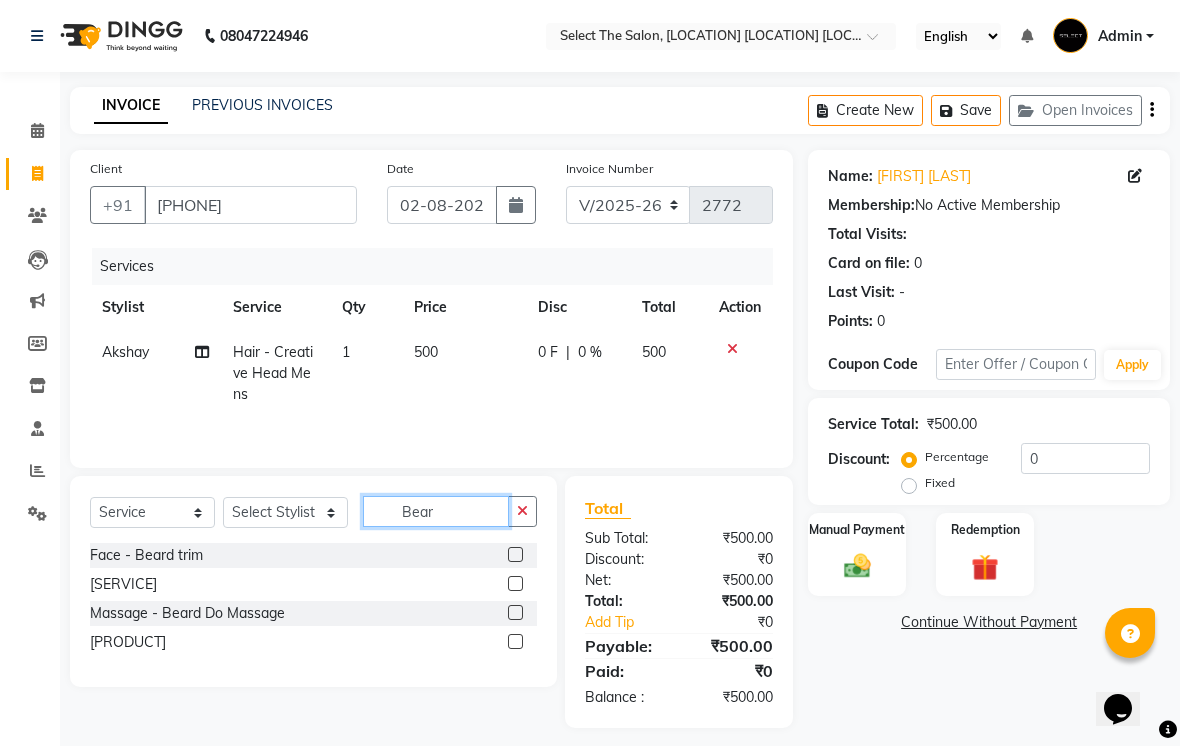 type on "Bear" 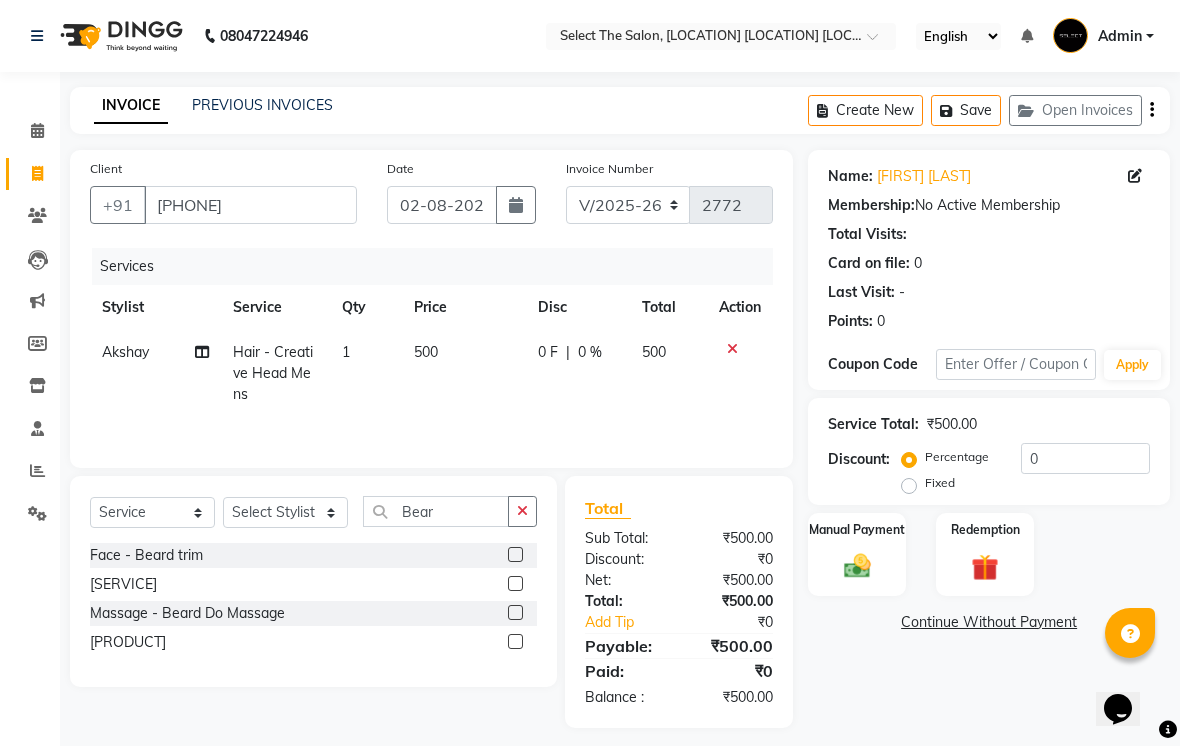 click on "Face - Beard trim" 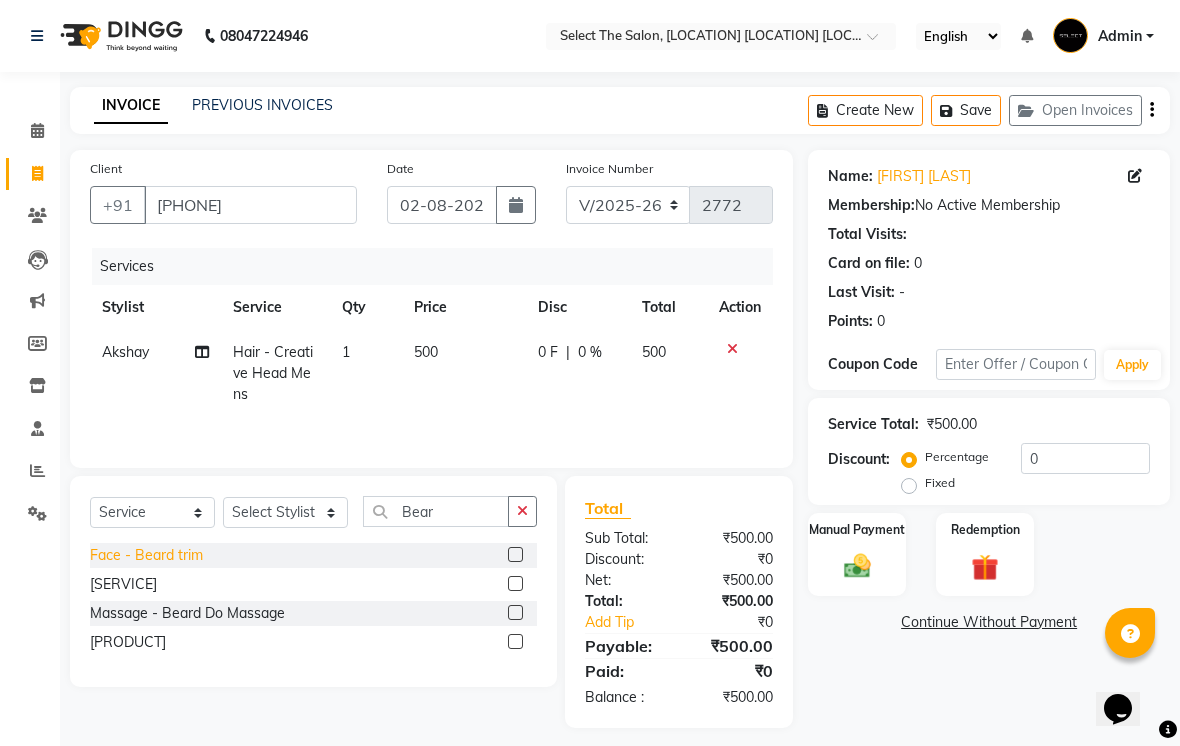 click on "Face - Beard trim" 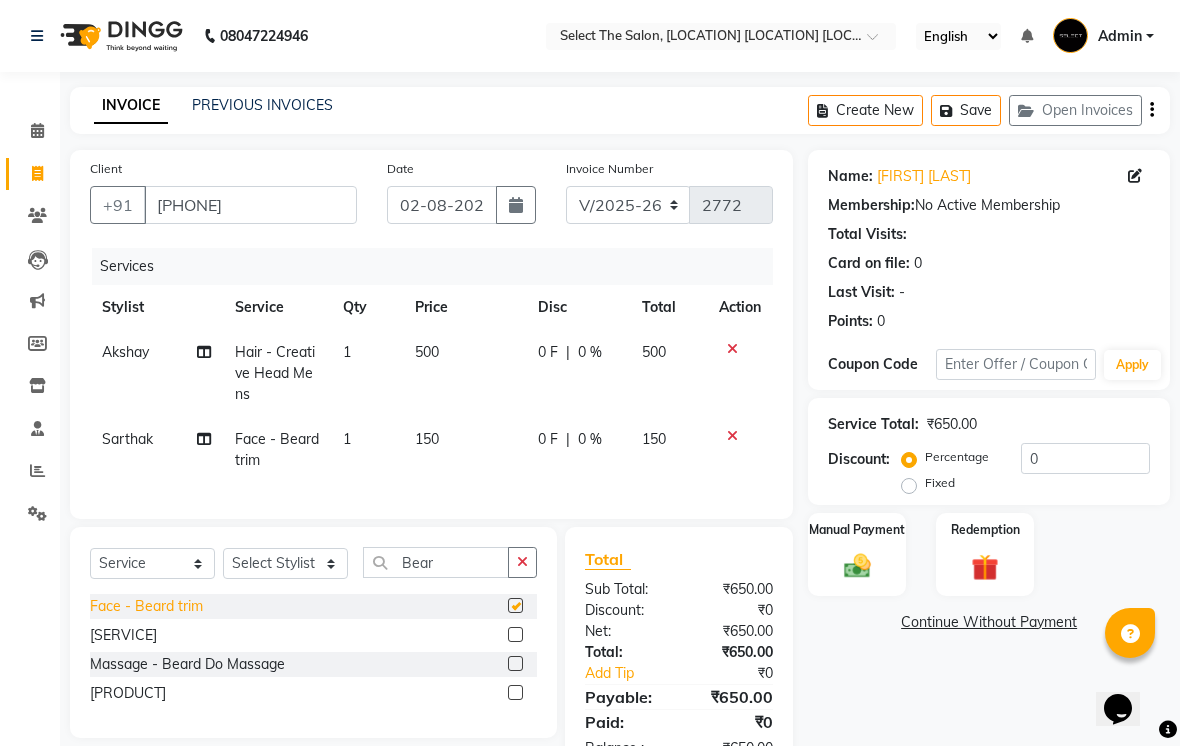 checkbox on "false" 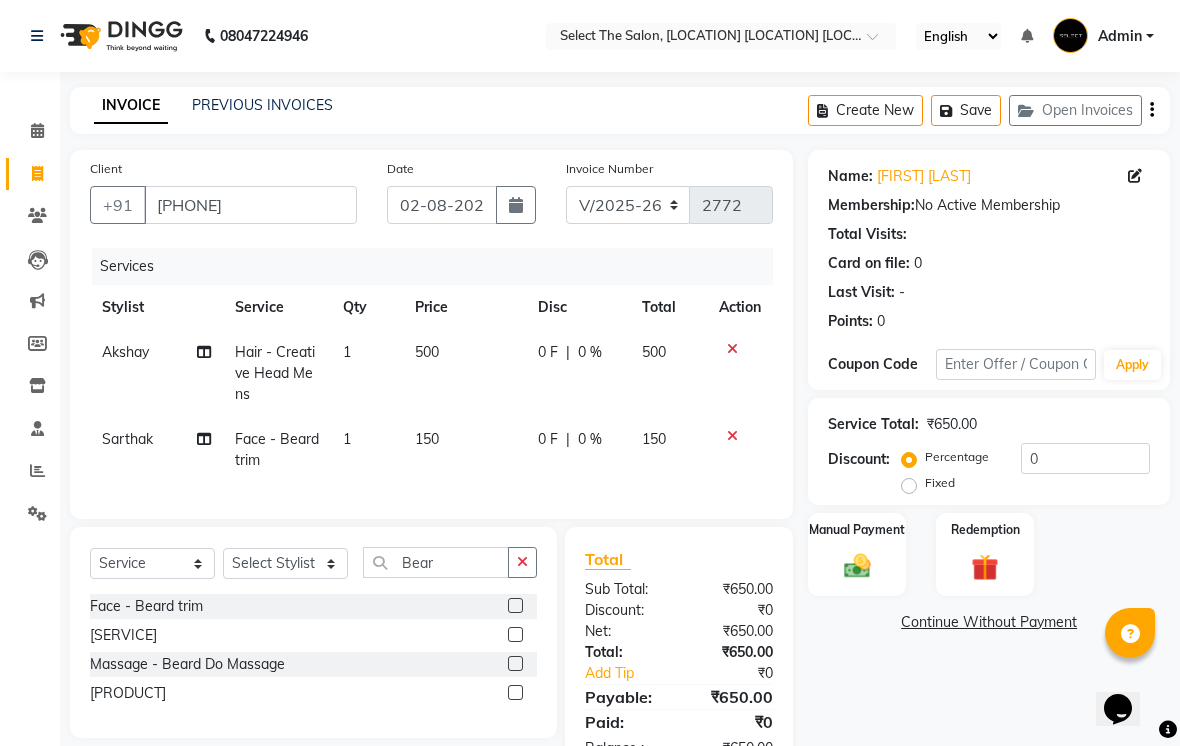 click on "150" 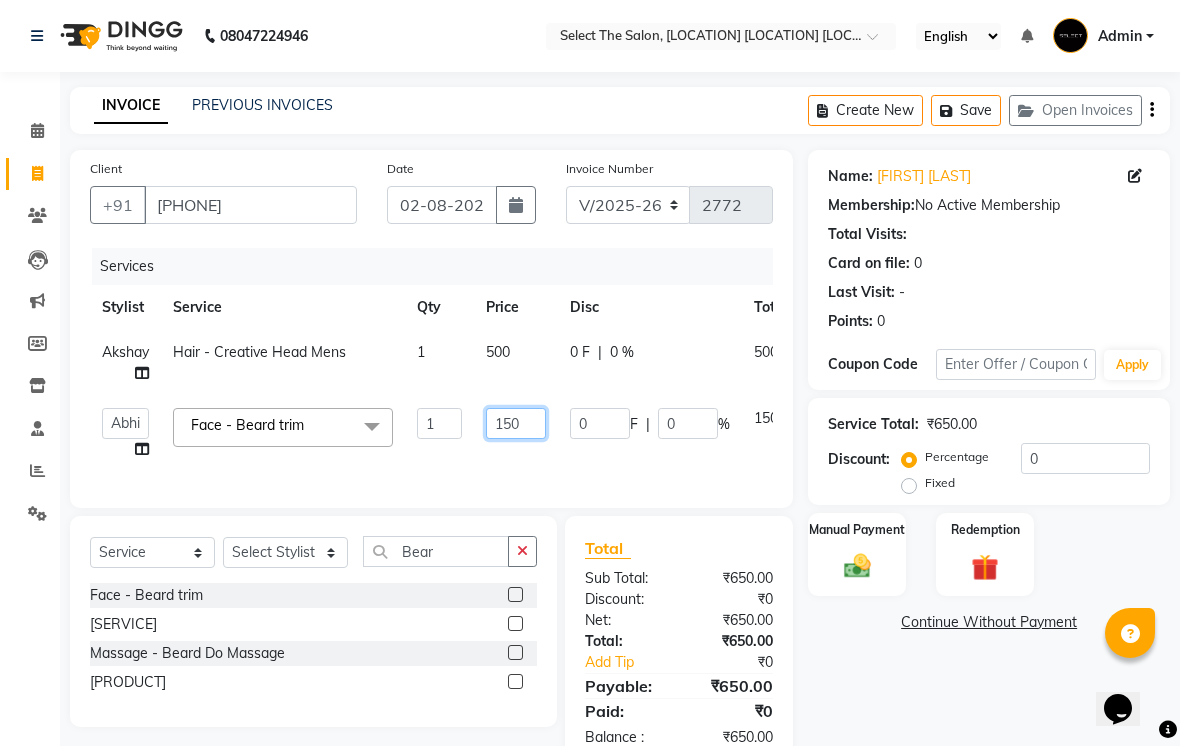 click on "150" 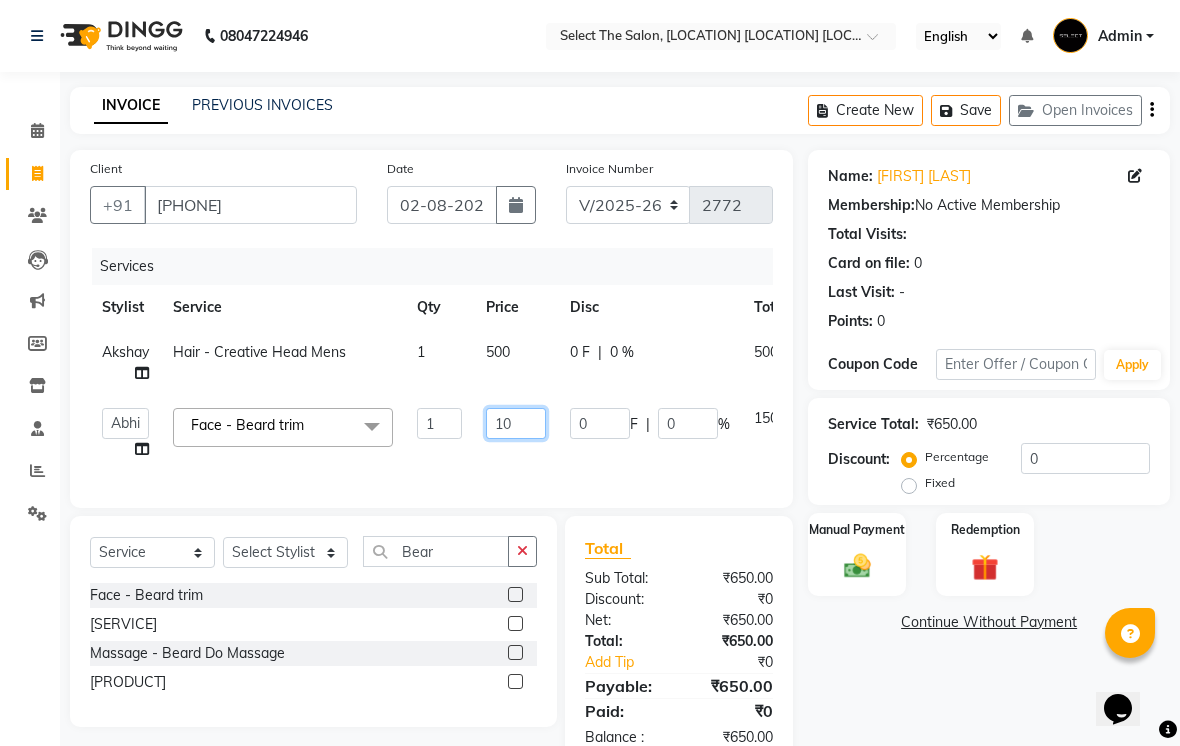 type on "100" 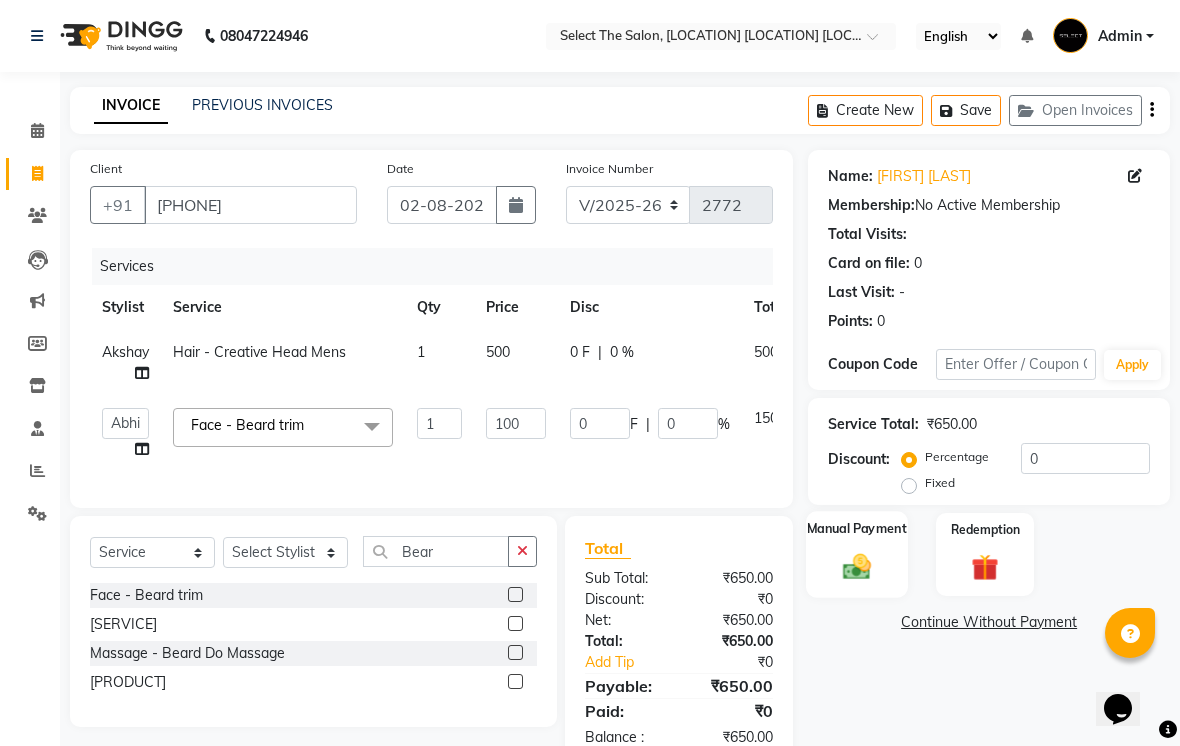 click 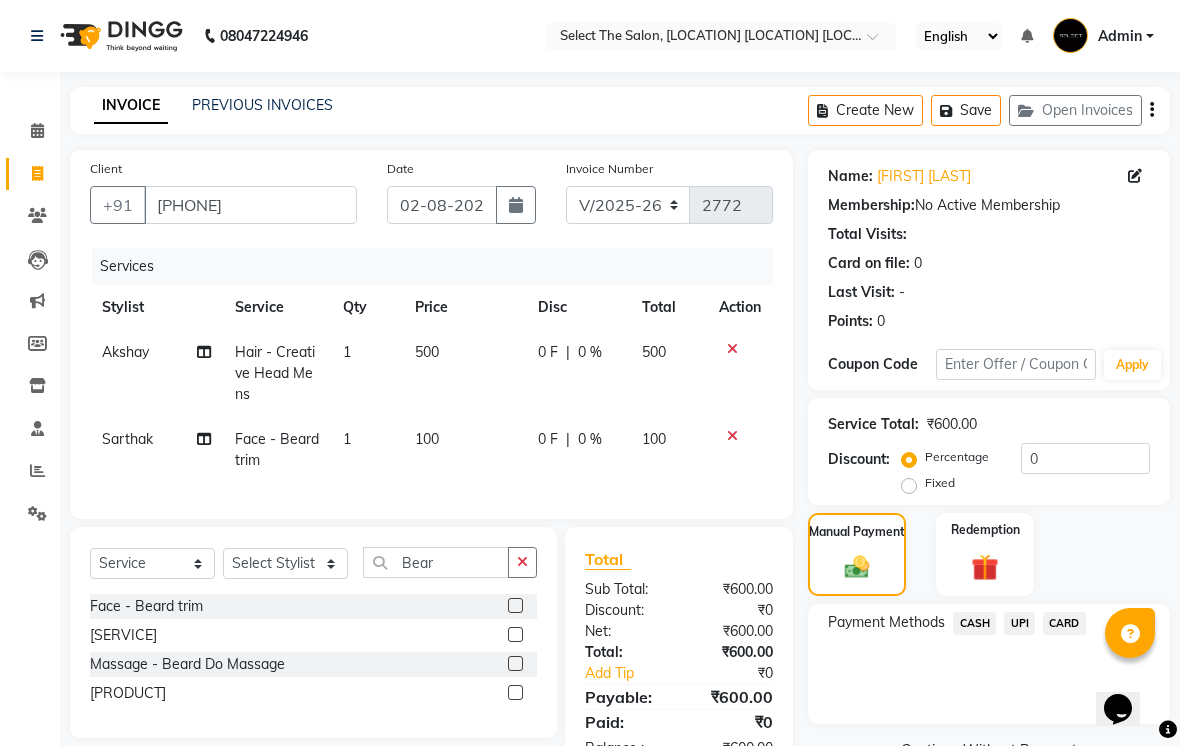 click on "UPI" 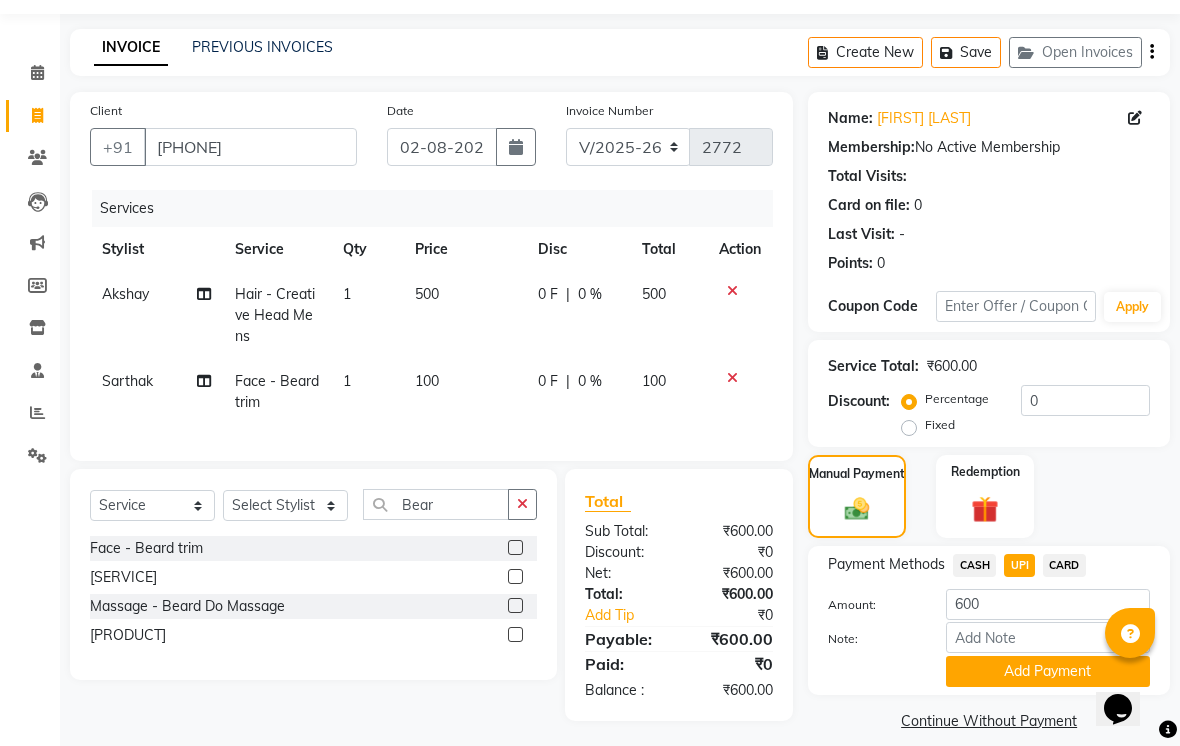 scroll, scrollTop: 61, scrollLeft: 0, axis: vertical 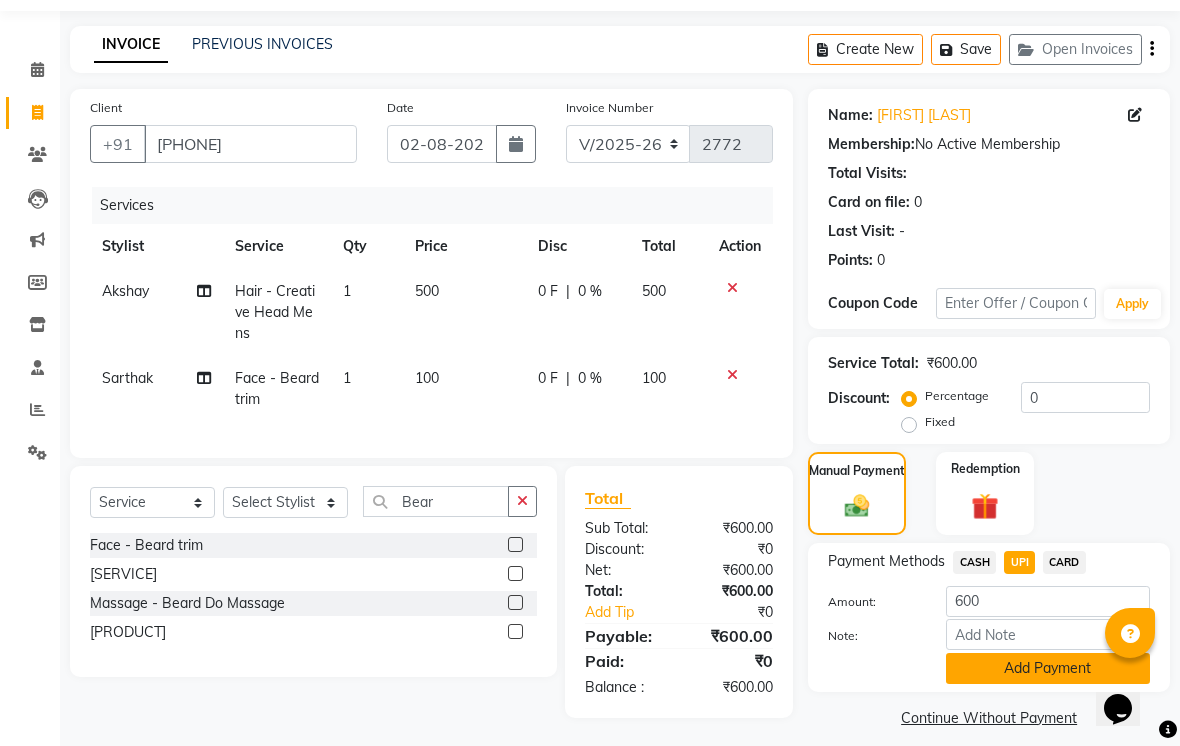click on "Add Payment" 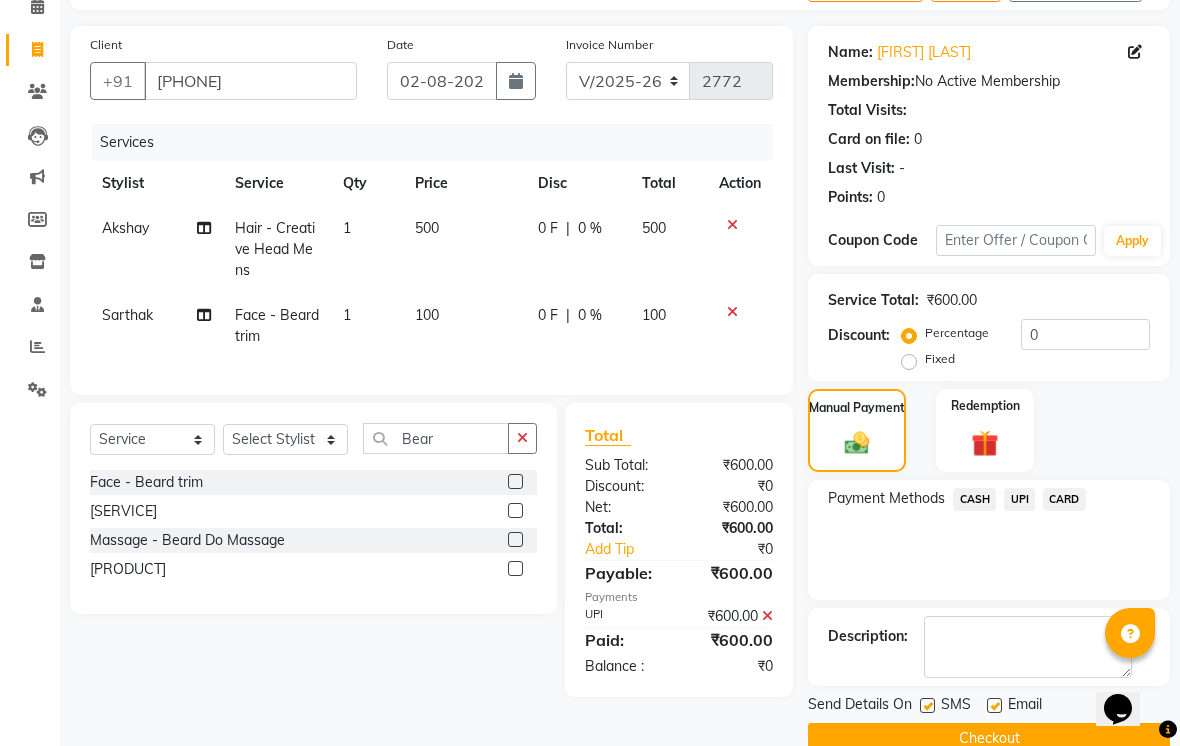 scroll, scrollTop: 161, scrollLeft: 0, axis: vertical 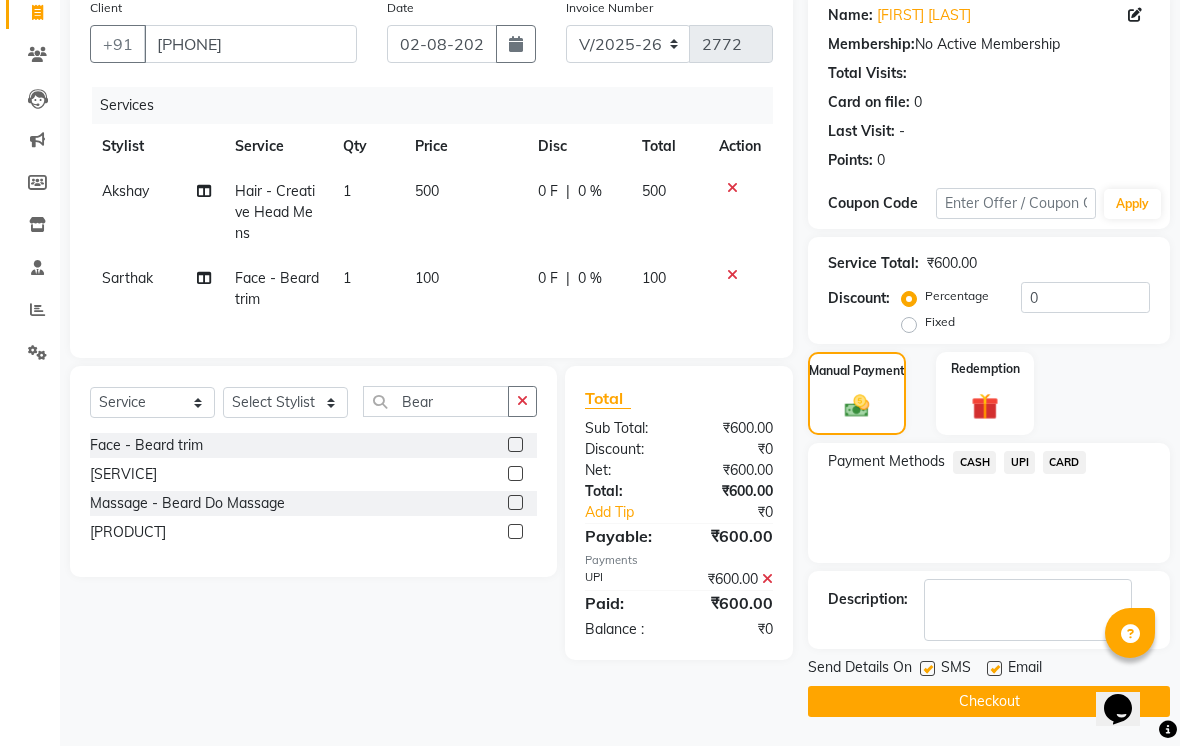 click 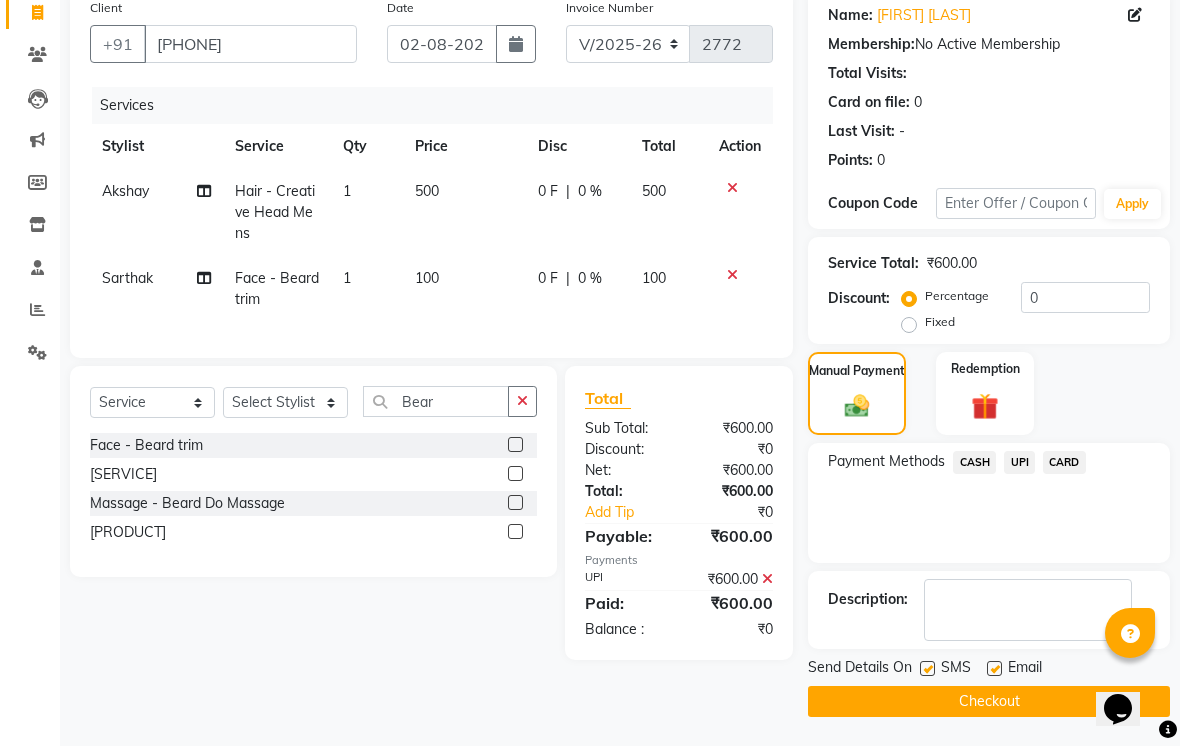 click at bounding box center [993, 669] 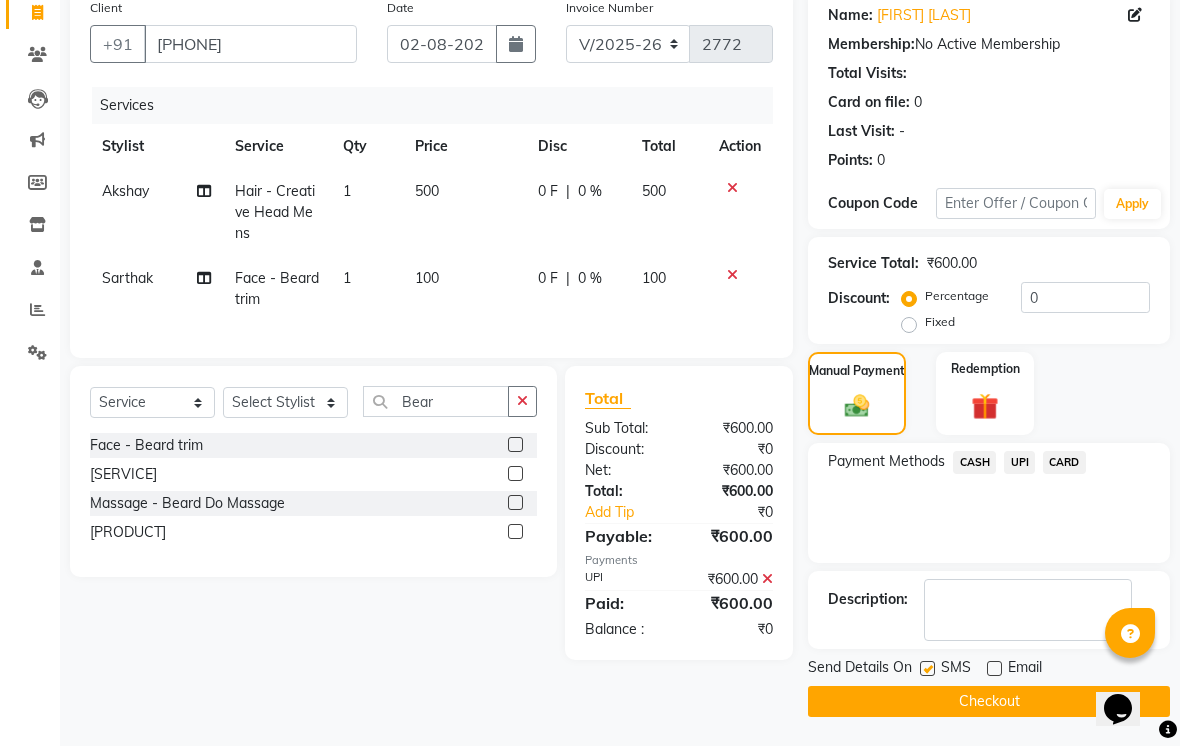click on "Send Details On SMS Email" 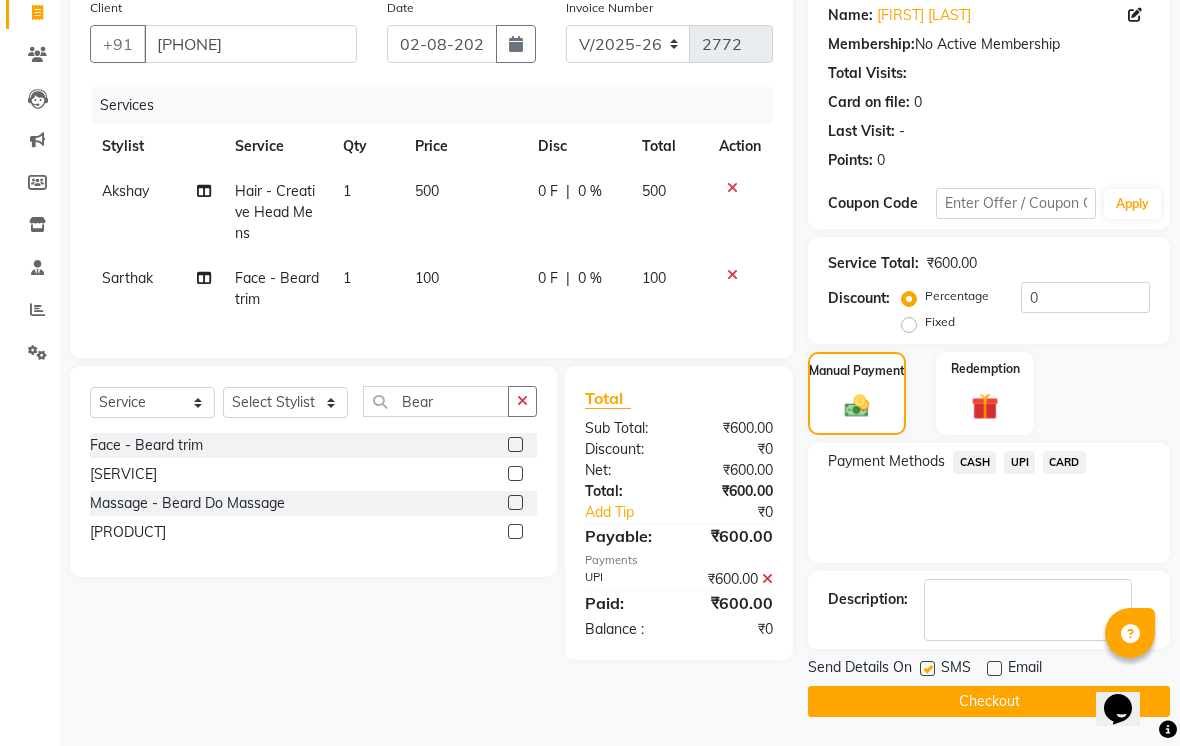 click on "Checkout" 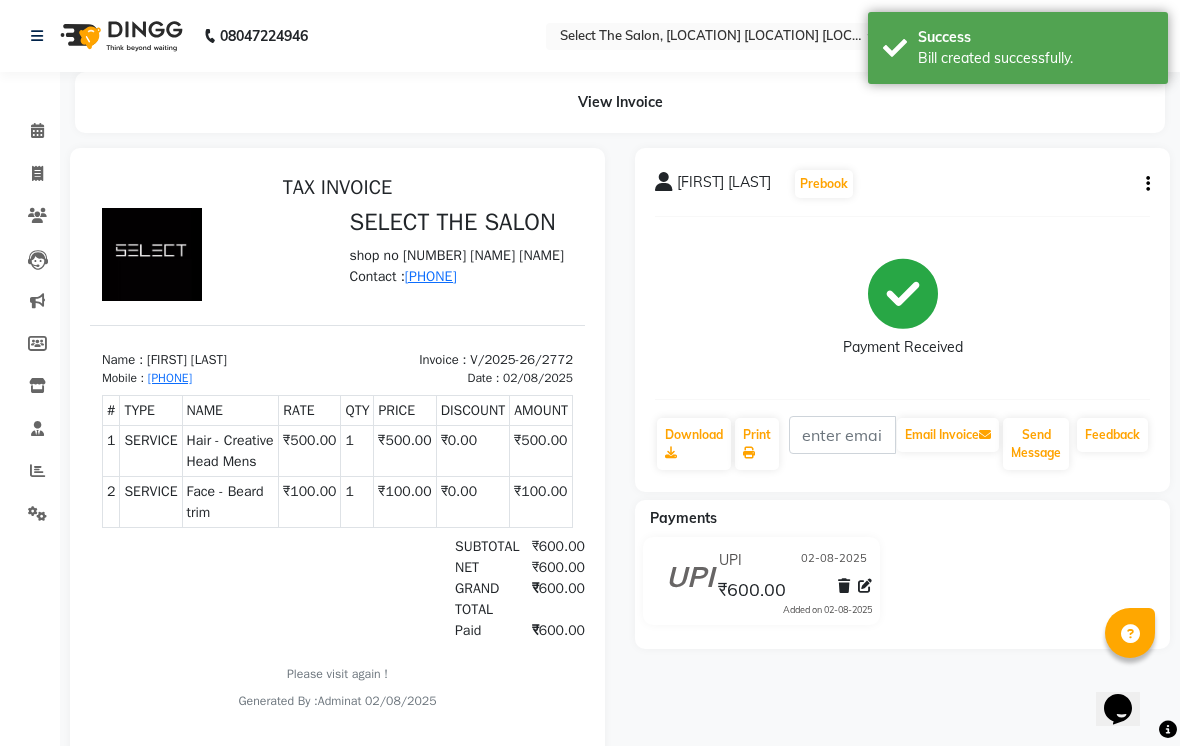 scroll, scrollTop: 0, scrollLeft: 0, axis: both 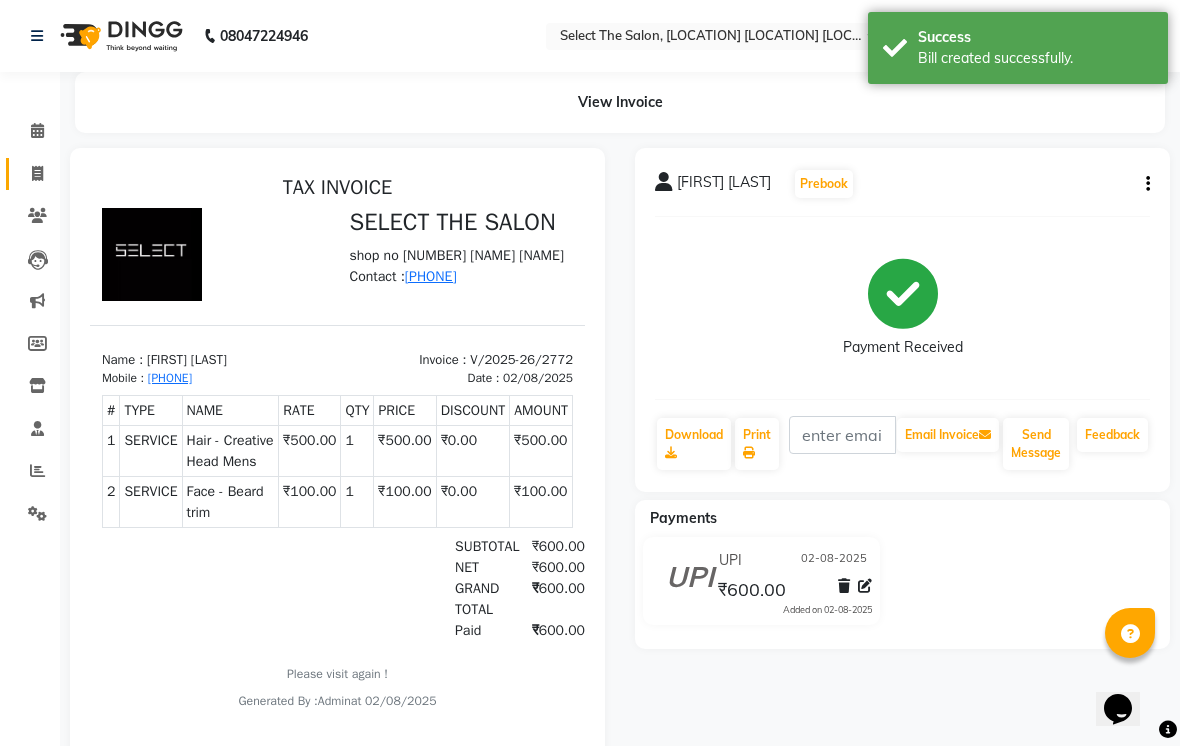 click 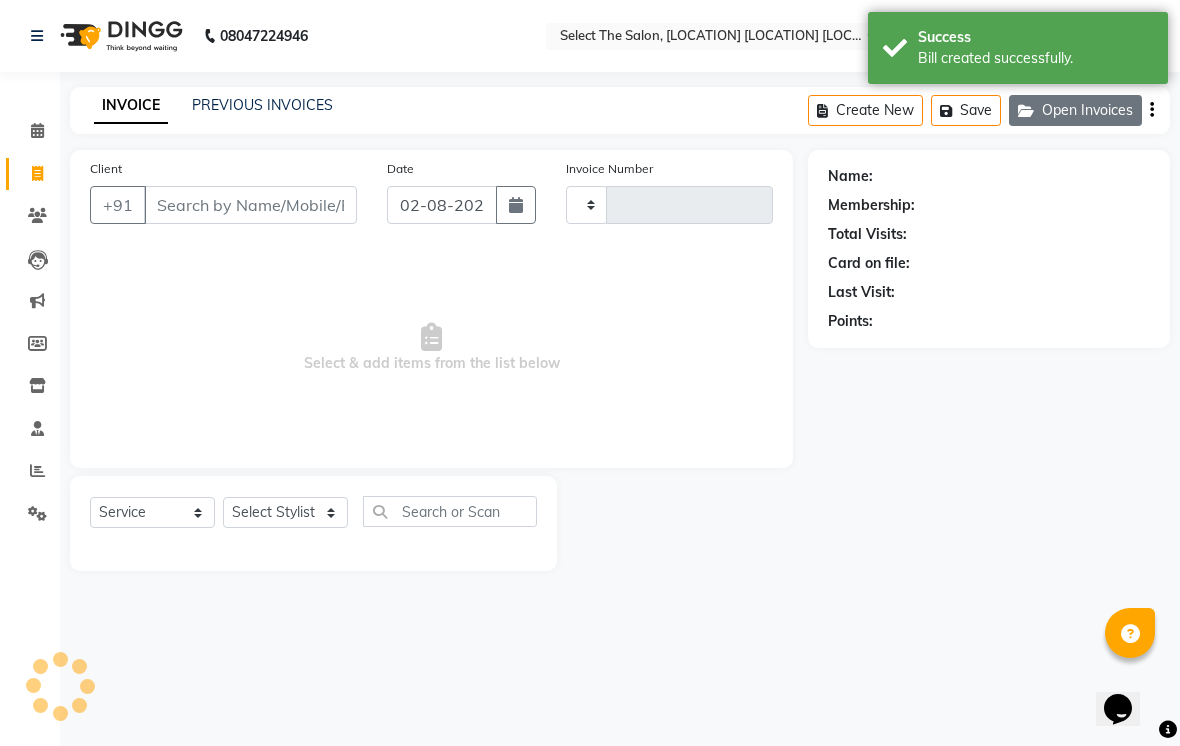 click on "Open Invoices" 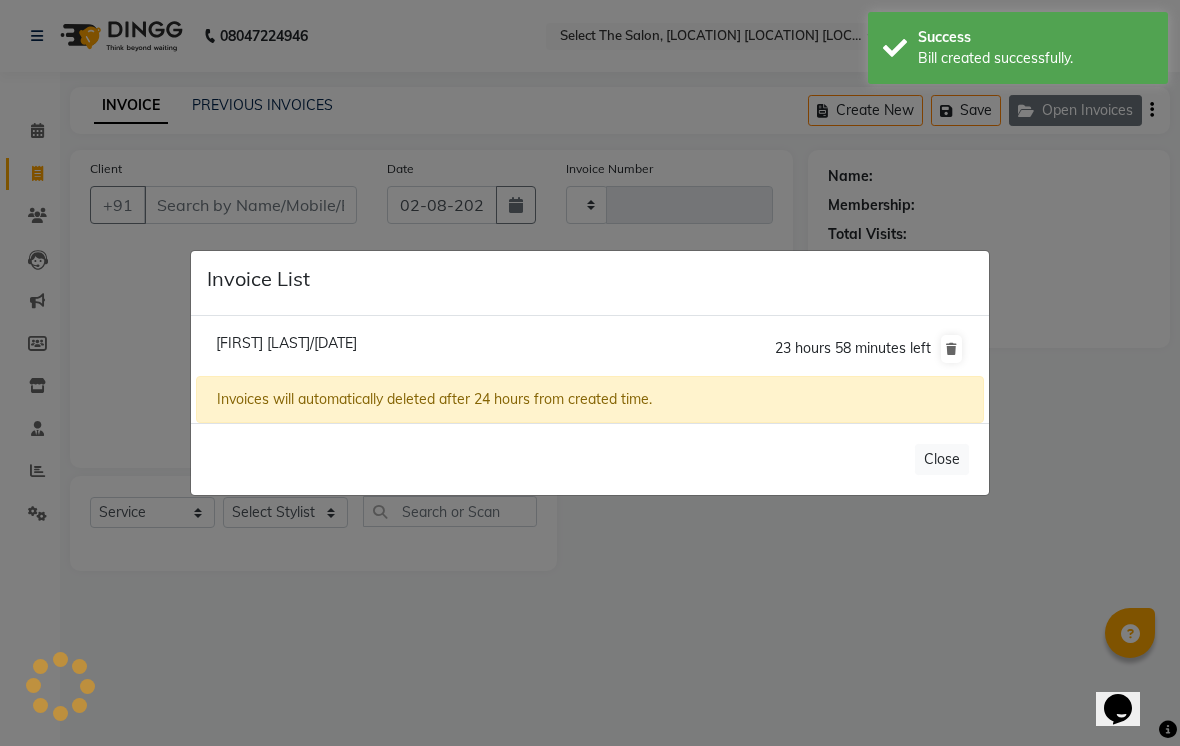 type on "2773" 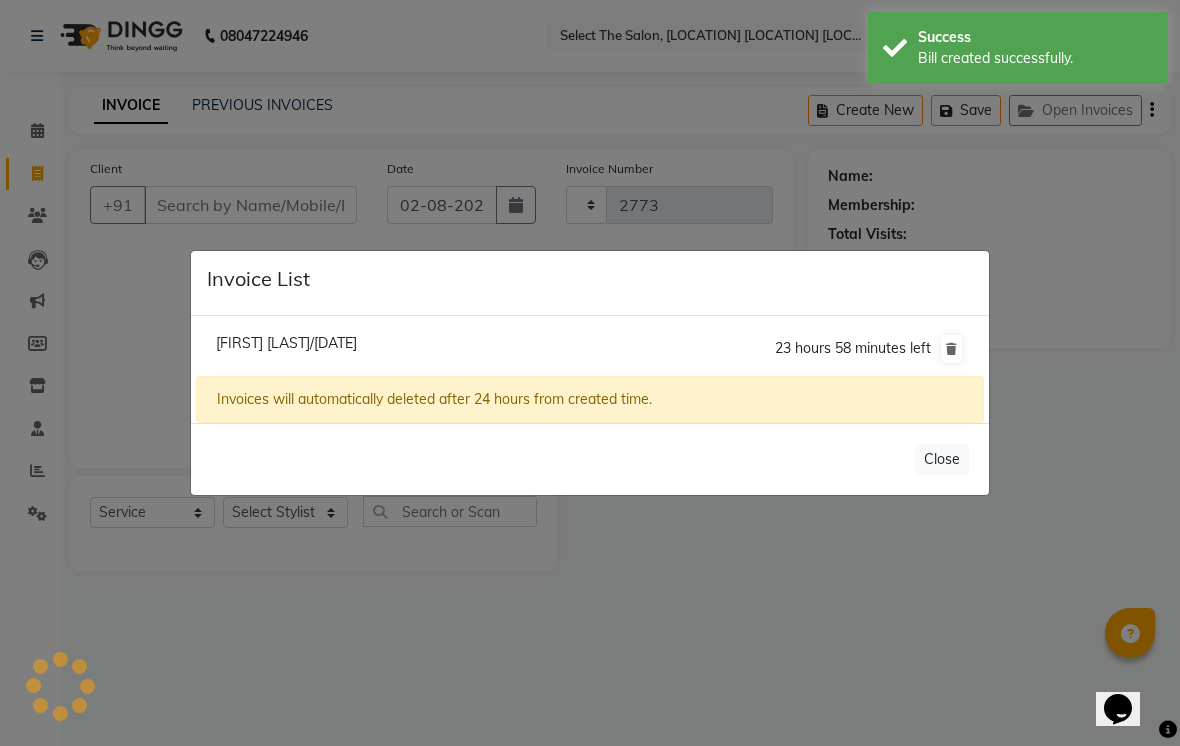 select on "4969" 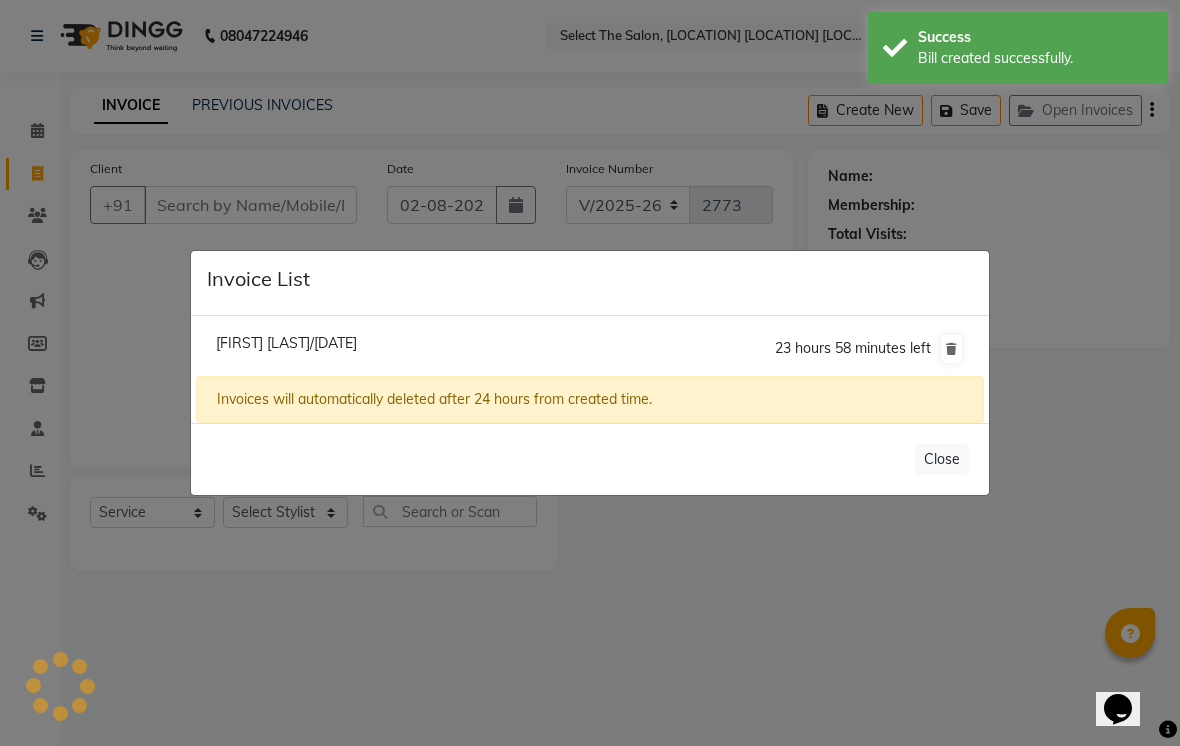 click on "[FIRST] [LAST]/[DATE]  23 hours 58 minutes left" 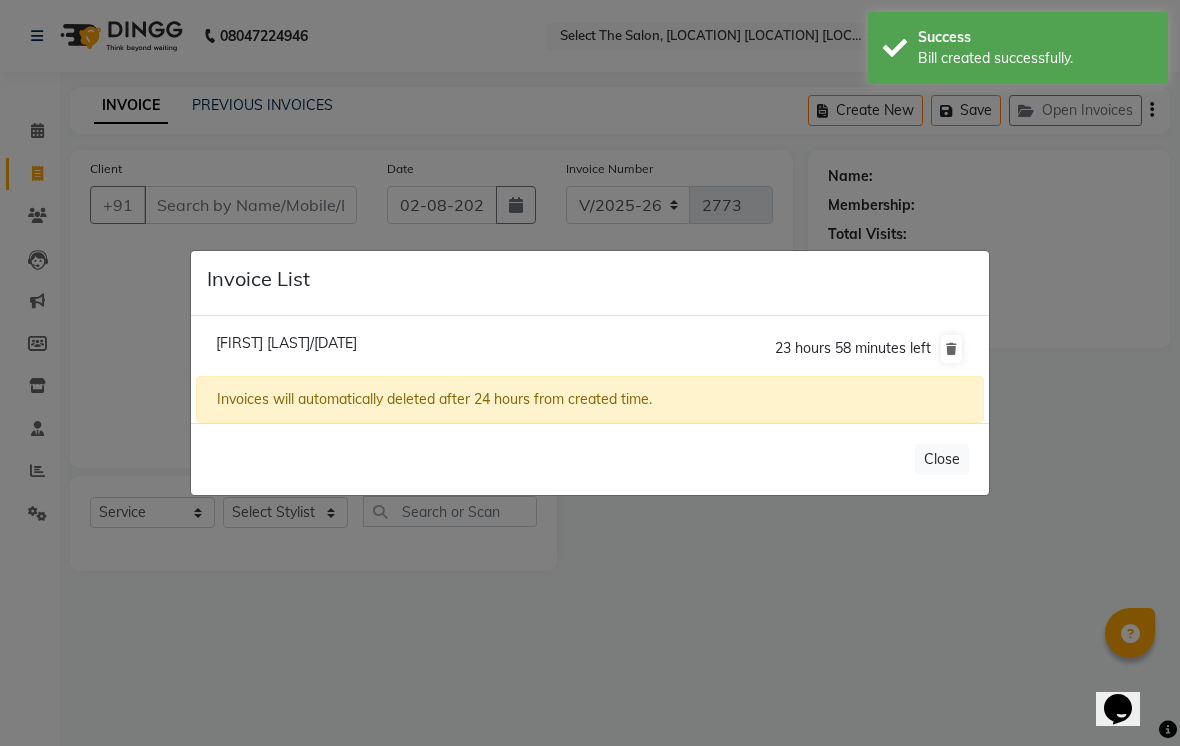 click on "[FIRST] [LAST]/[DATE]" 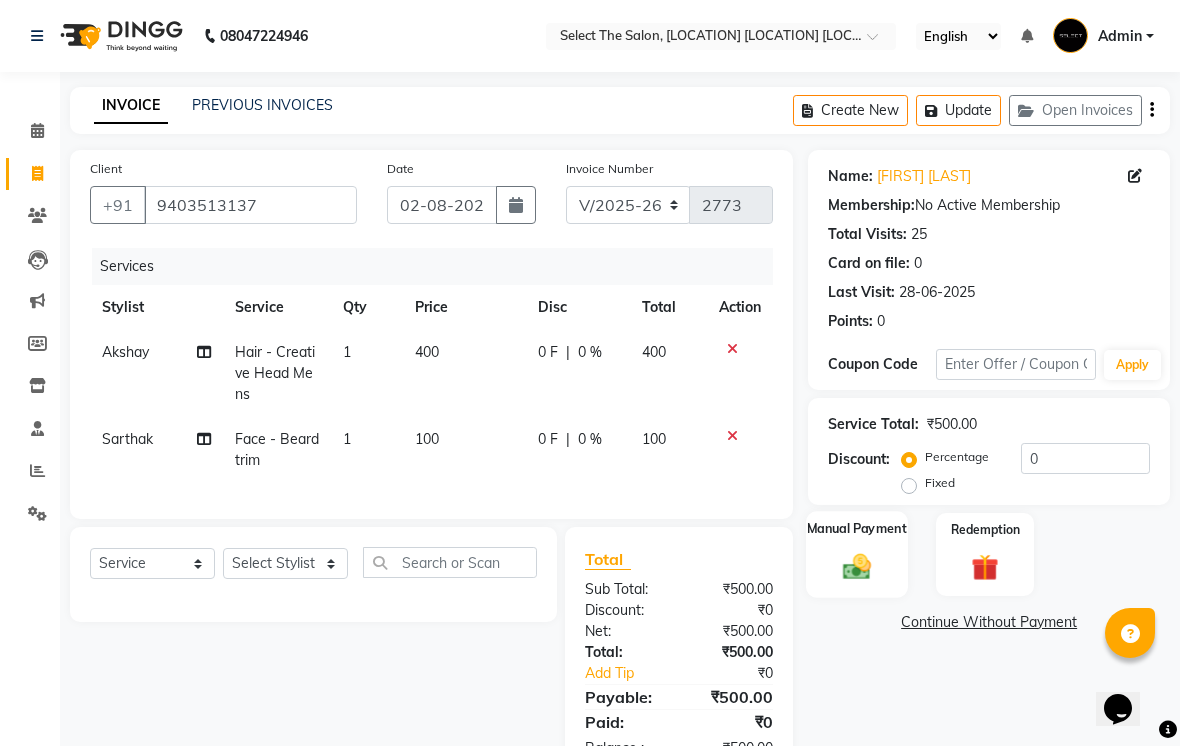 click 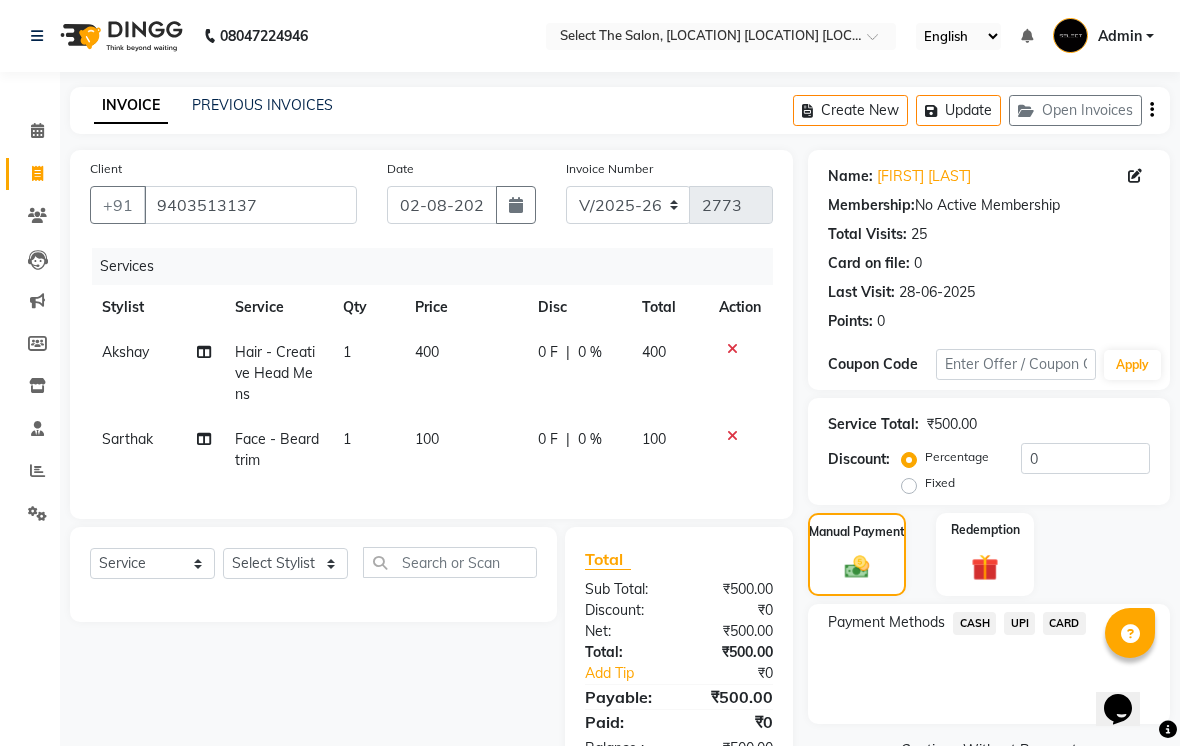 click on "UPI" 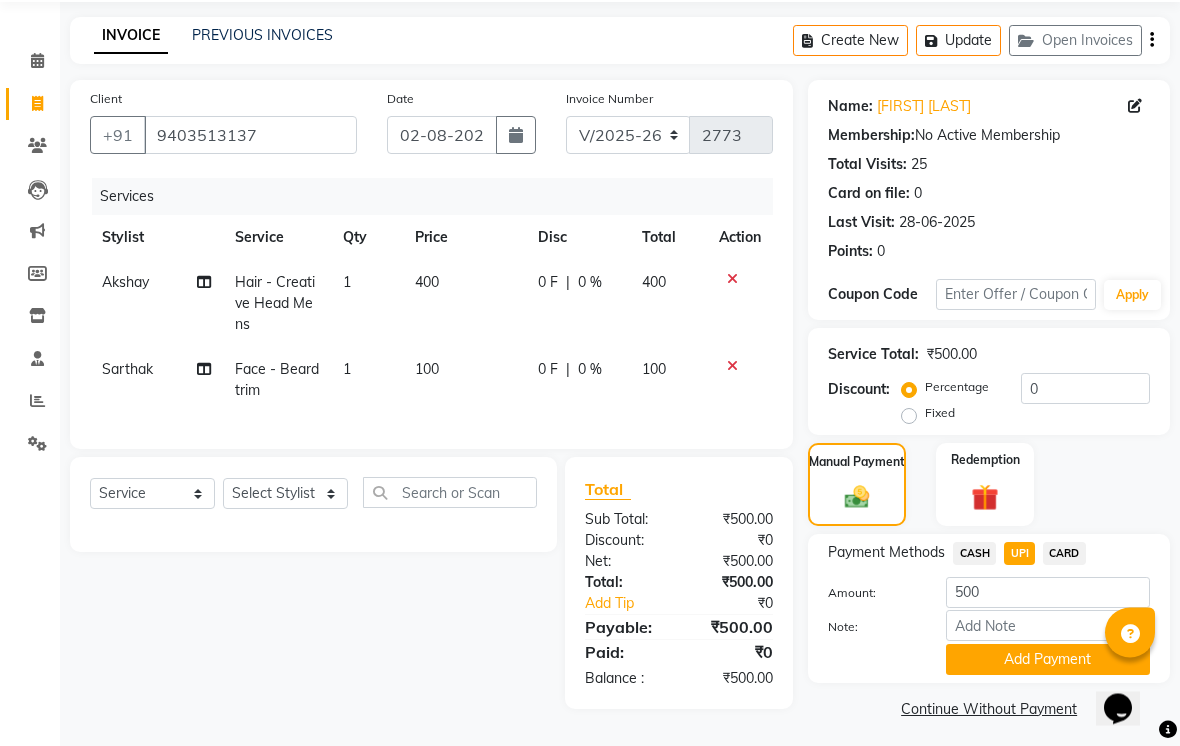 scroll, scrollTop: 77, scrollLeft: 0, axis: vertical 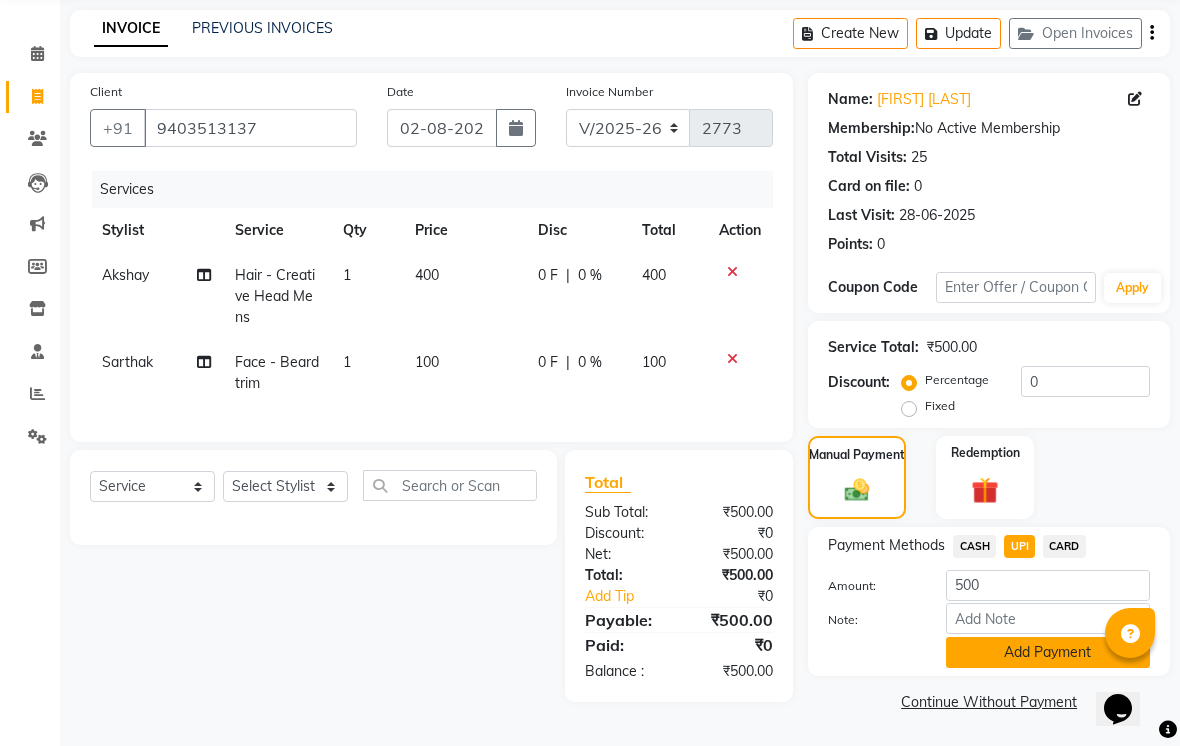 click on "Add Payment" 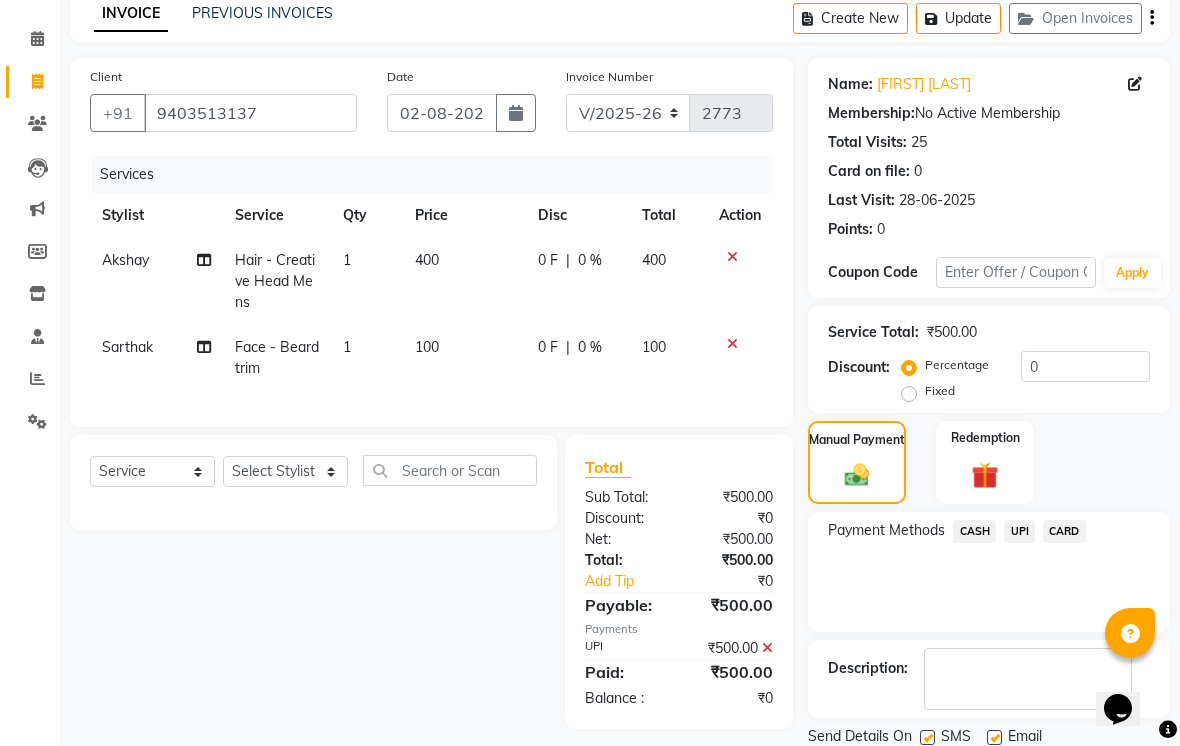 scroll, scrollTop: 161, scrollLeft: 0, axis: vertical 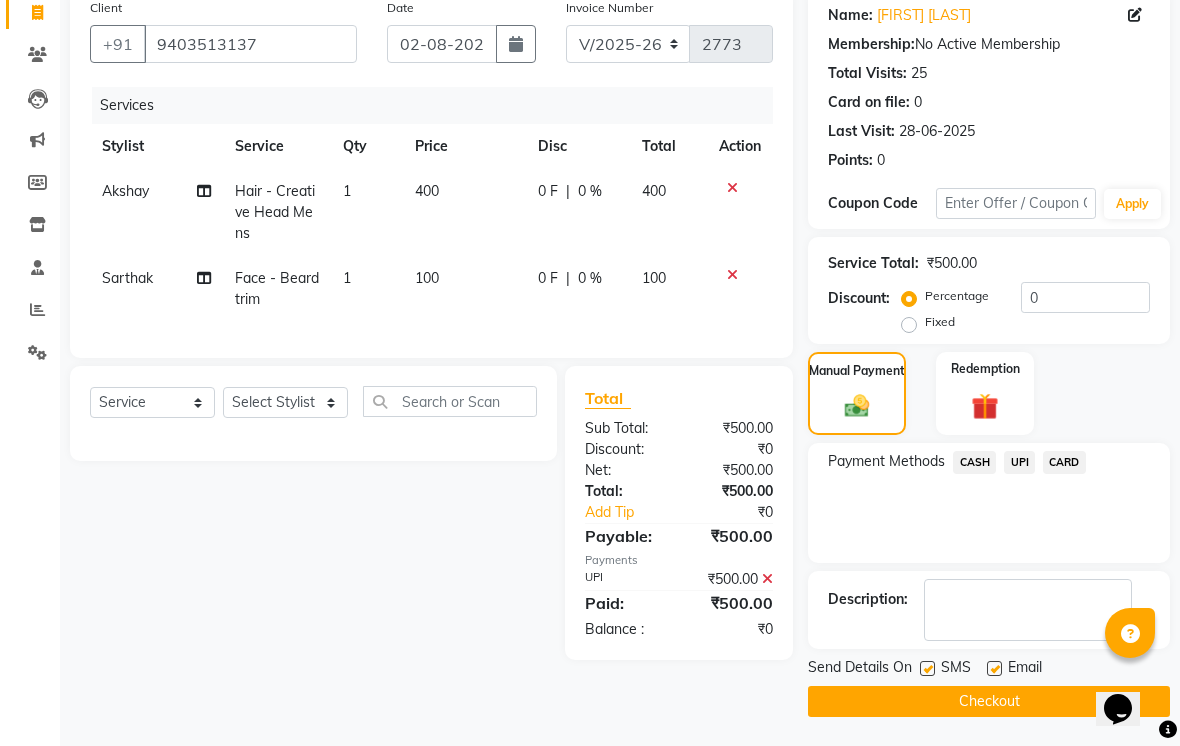 click on "Send Details On" 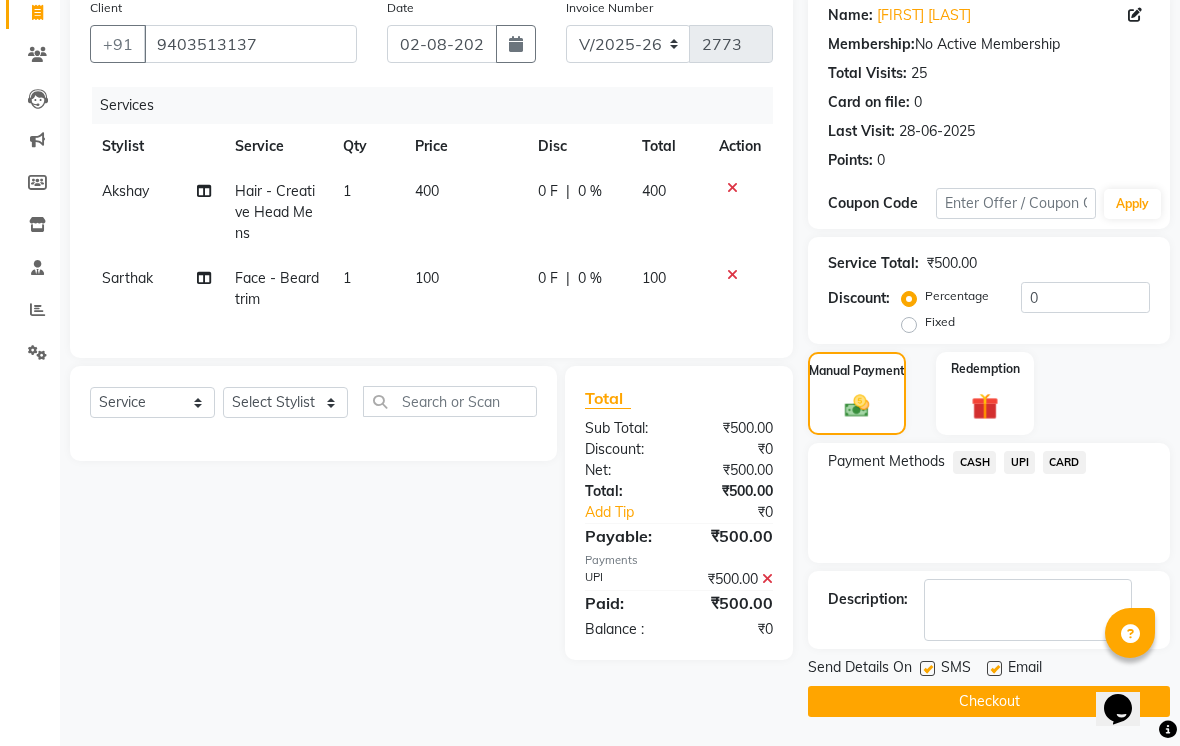 click on "Send Details On" 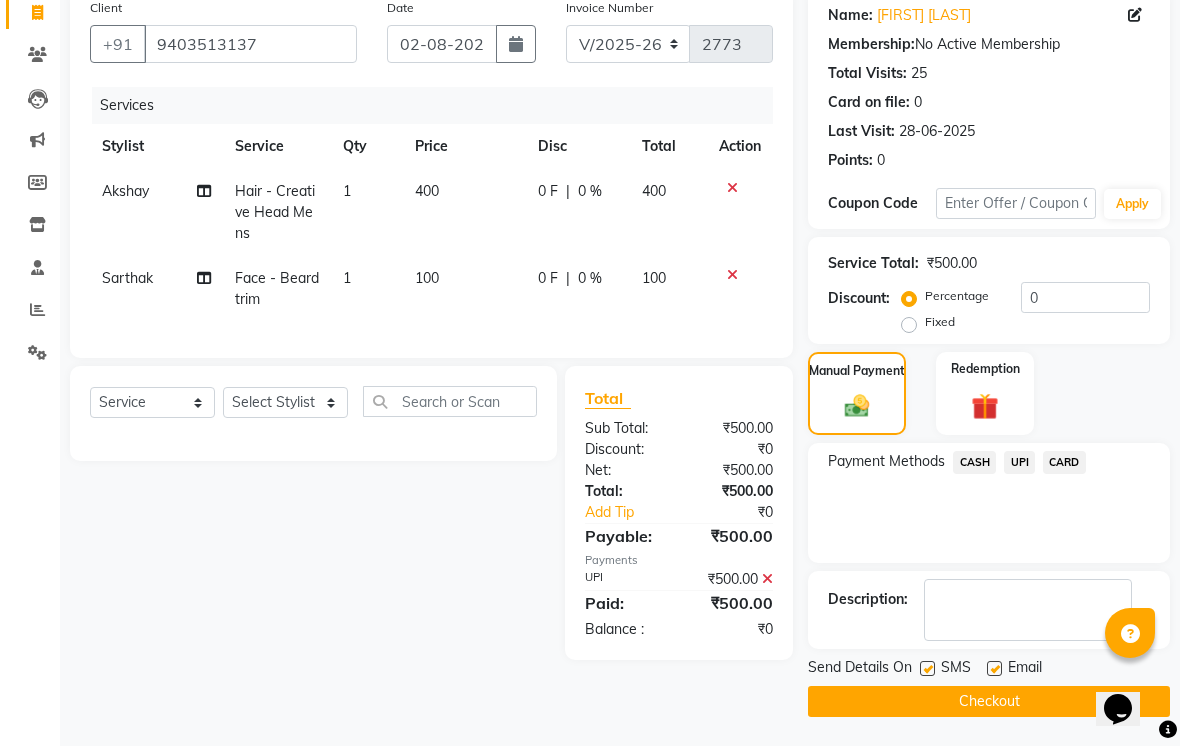 click on "Send Details On" 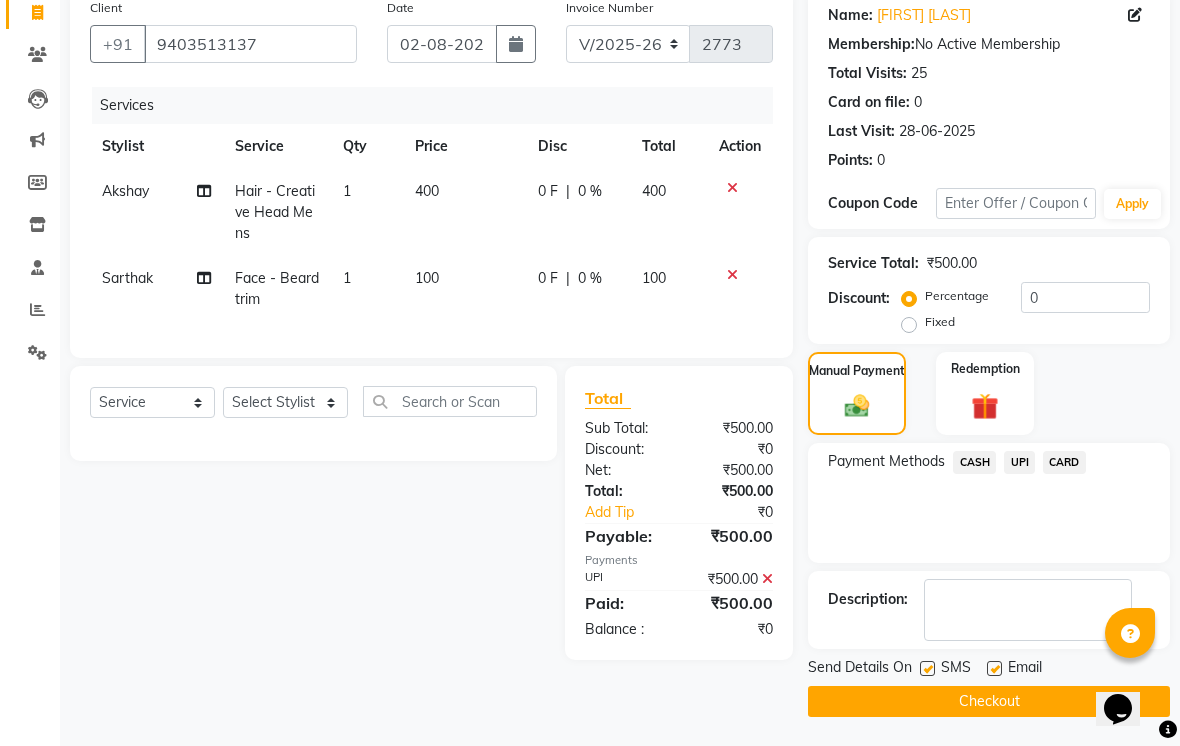 click on "SMS" 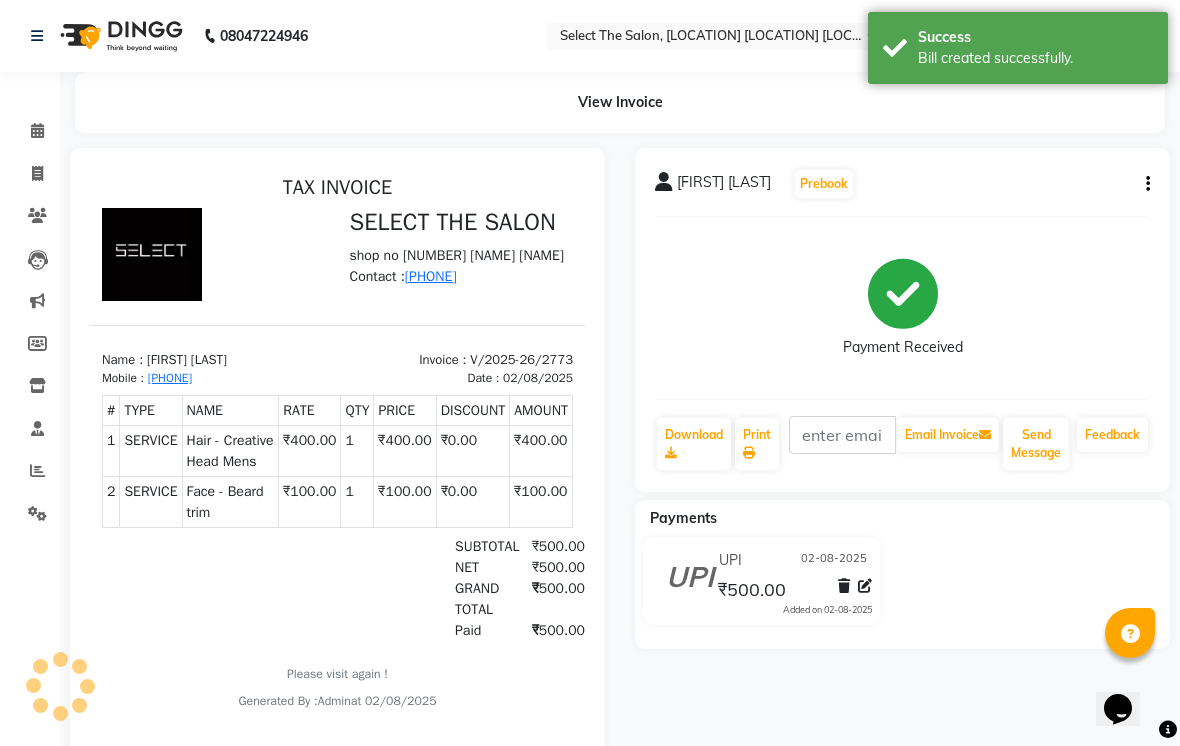 scroll, scrollTop: 0, scrollLeft: 0, axis: both 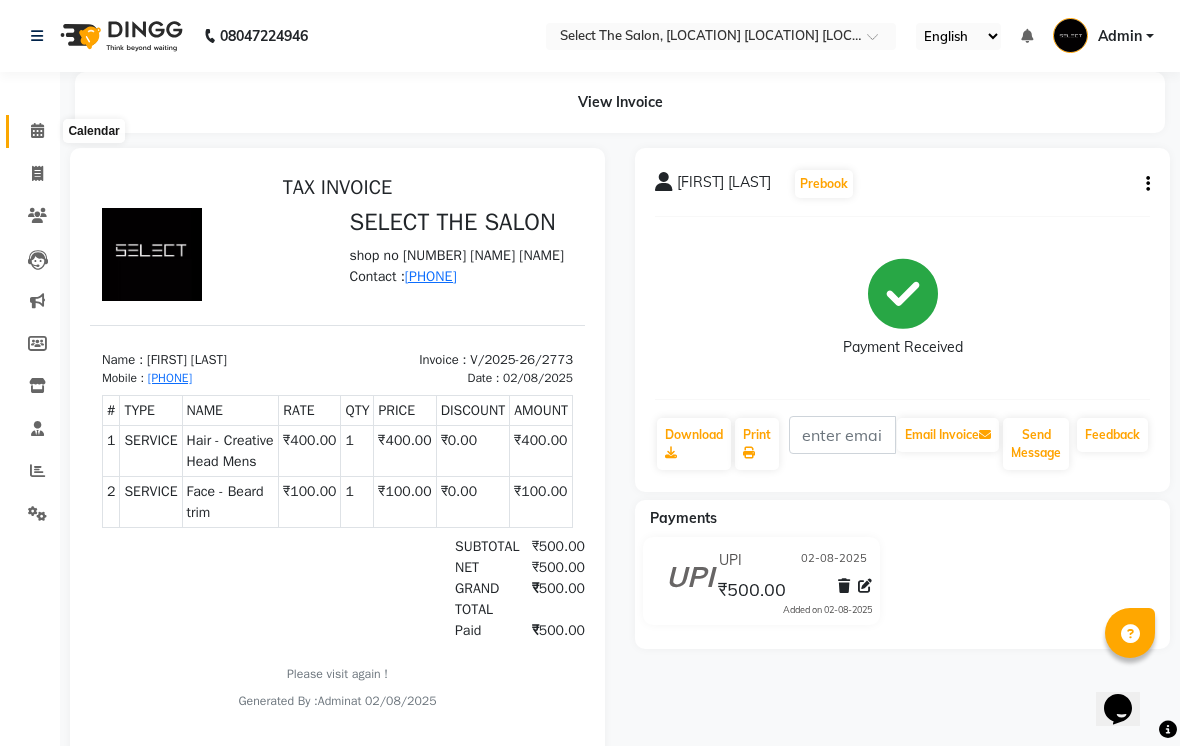 click 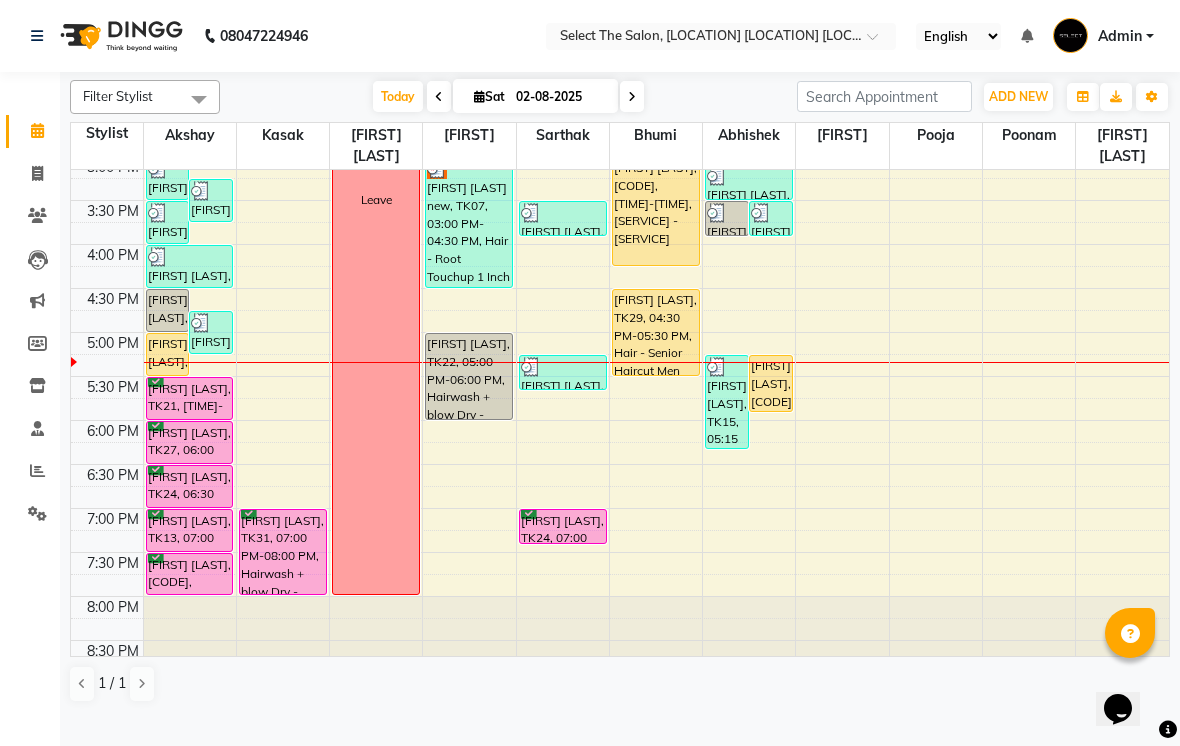 scroll, scrollTop: 628, scrollLeft: 0, axis: vertical 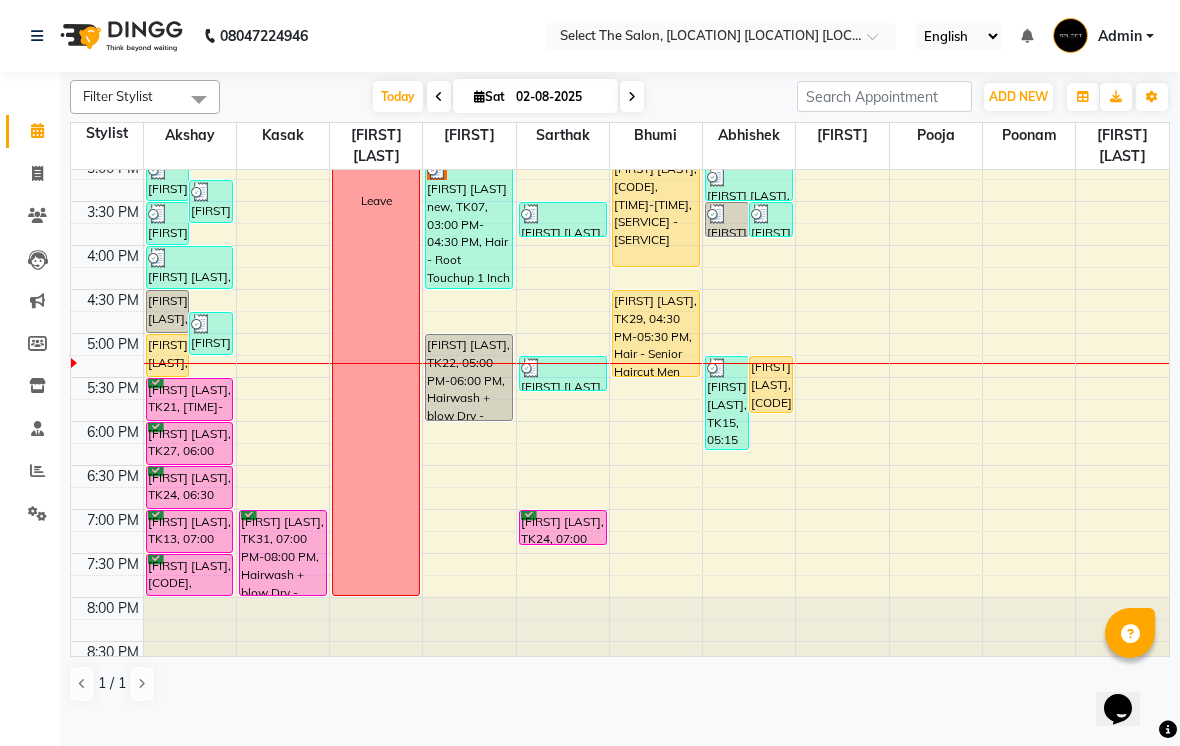 click at bounding box center (439, 96) 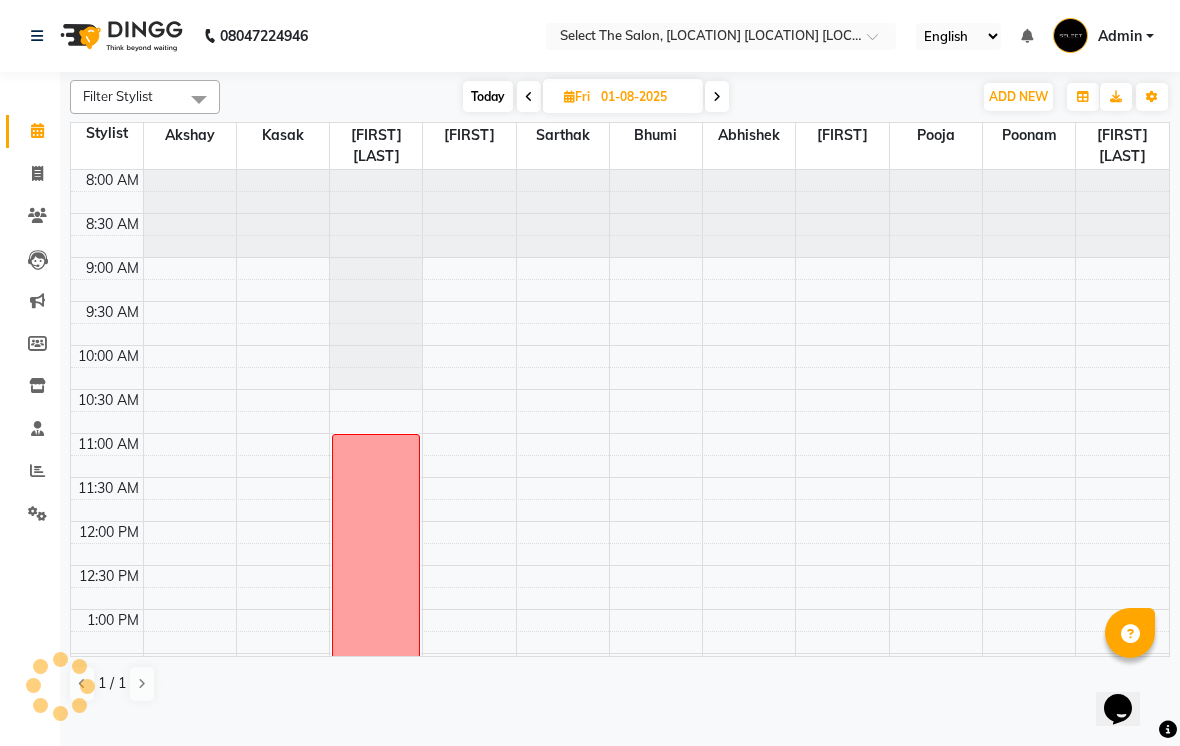 scroll, scrollTop: 657, scrollLeft: 0, axis: vertical 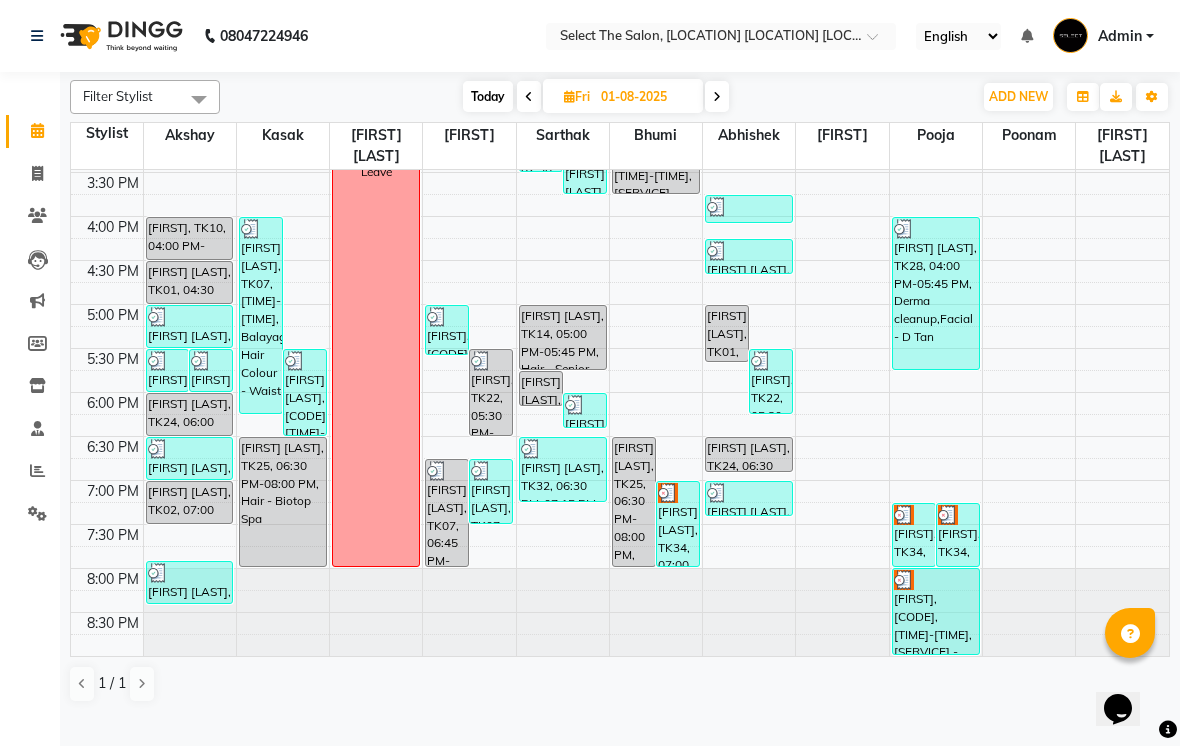 click on "Today" at bounding box center [488, 96] 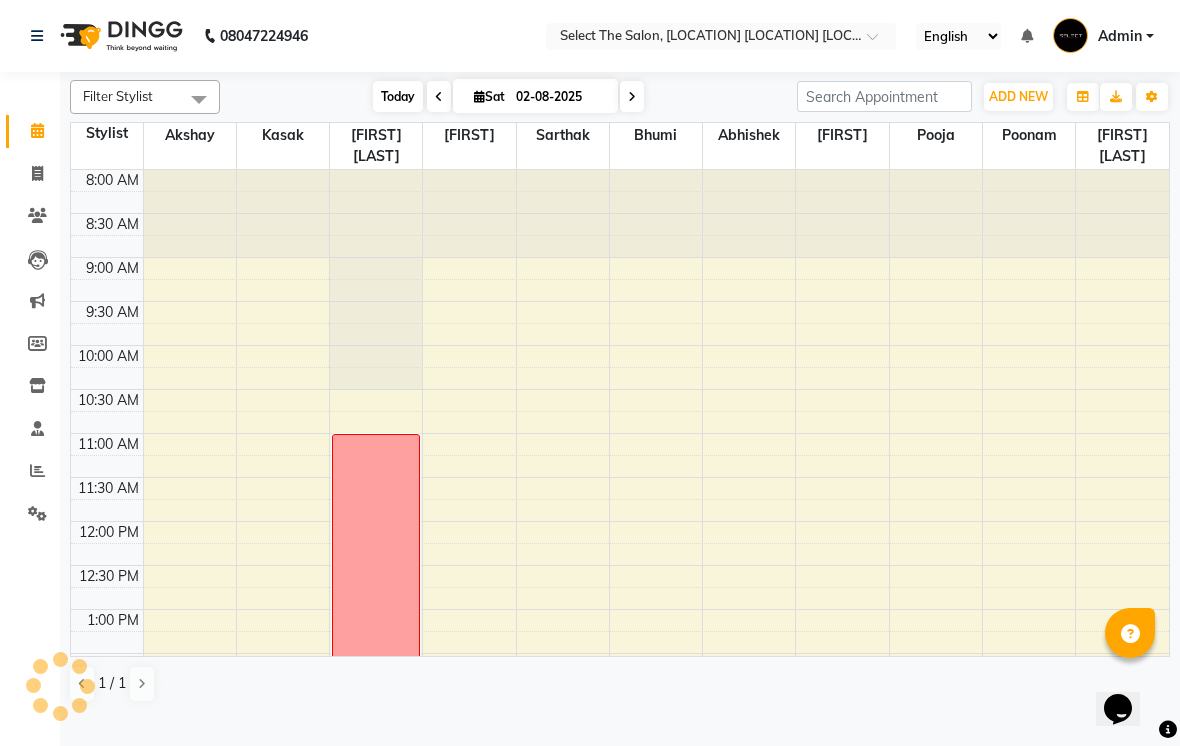 scroll, scrollTop: 657, scrollLeft: 0, axis: vertical 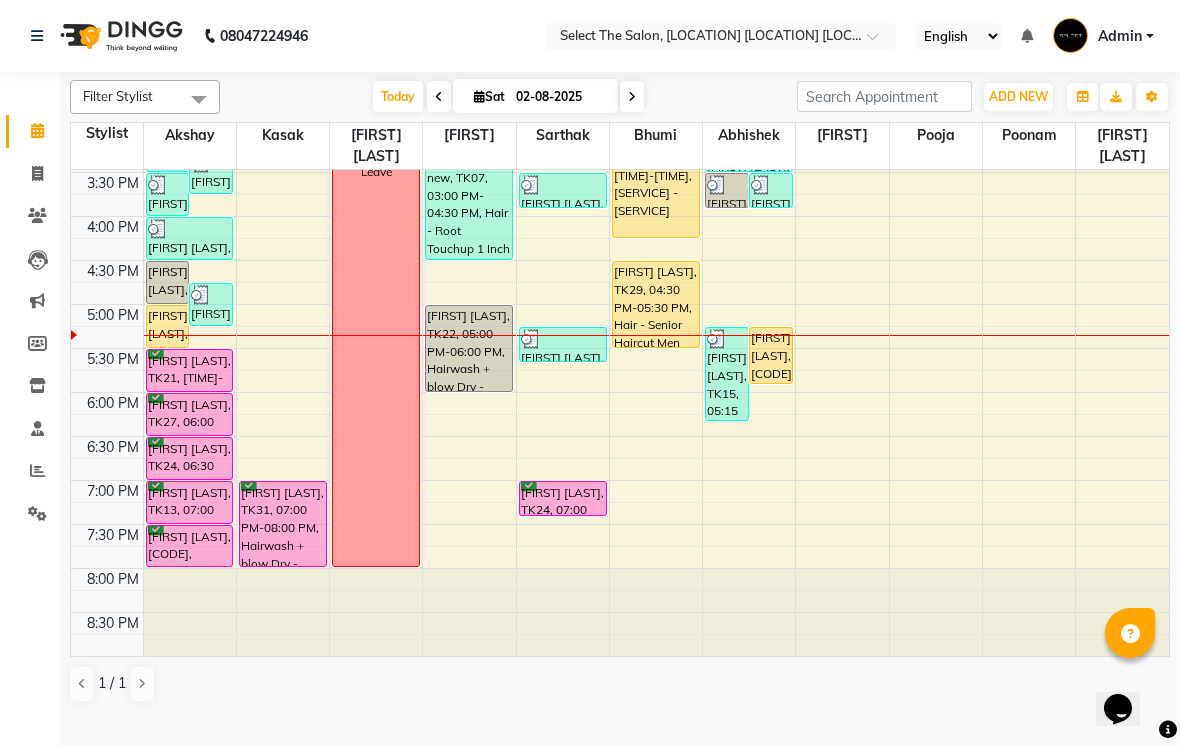 click at bounding box center (632, 96) 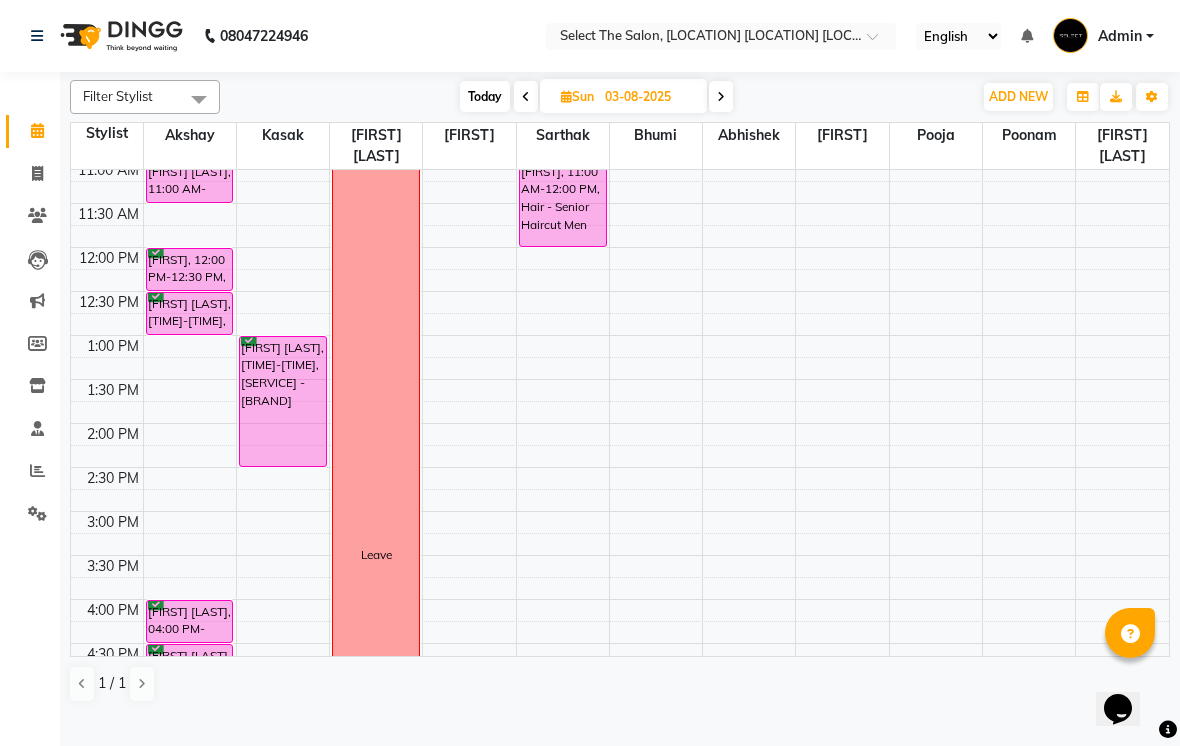 scroll, scrollTop: 277, scrollLeft: 0, axis: vertical 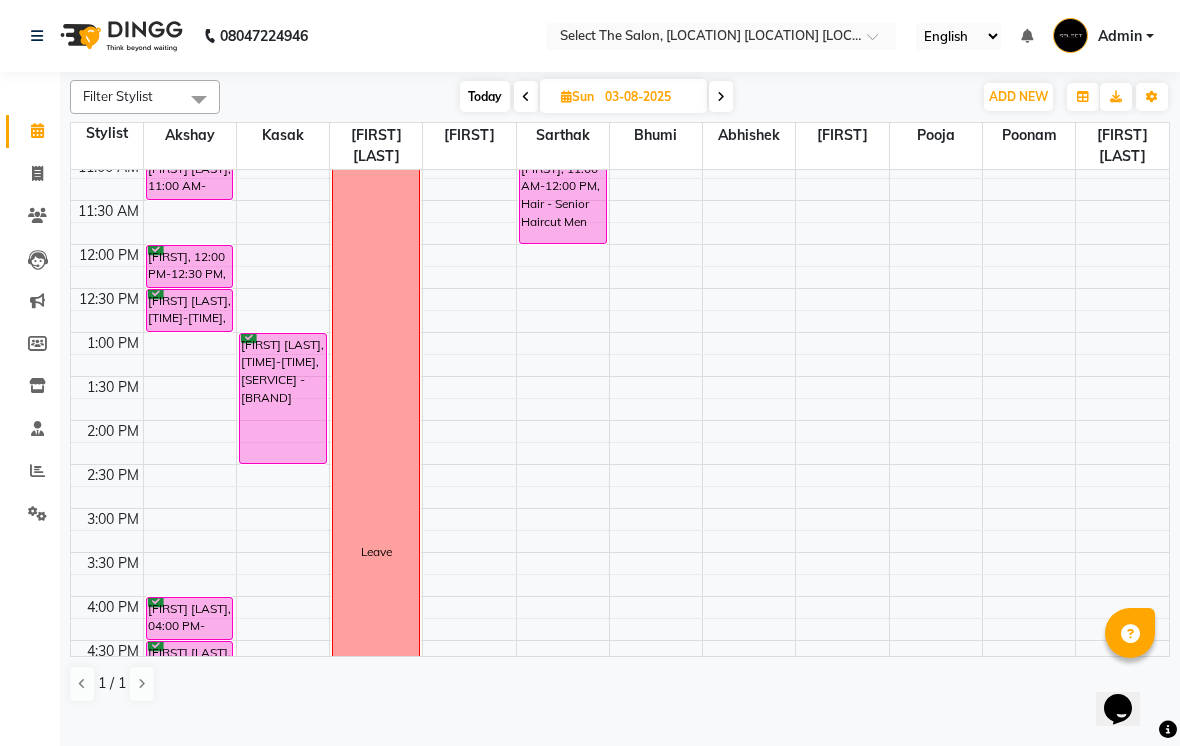 click on "Today" at bounding box center [485, 96] 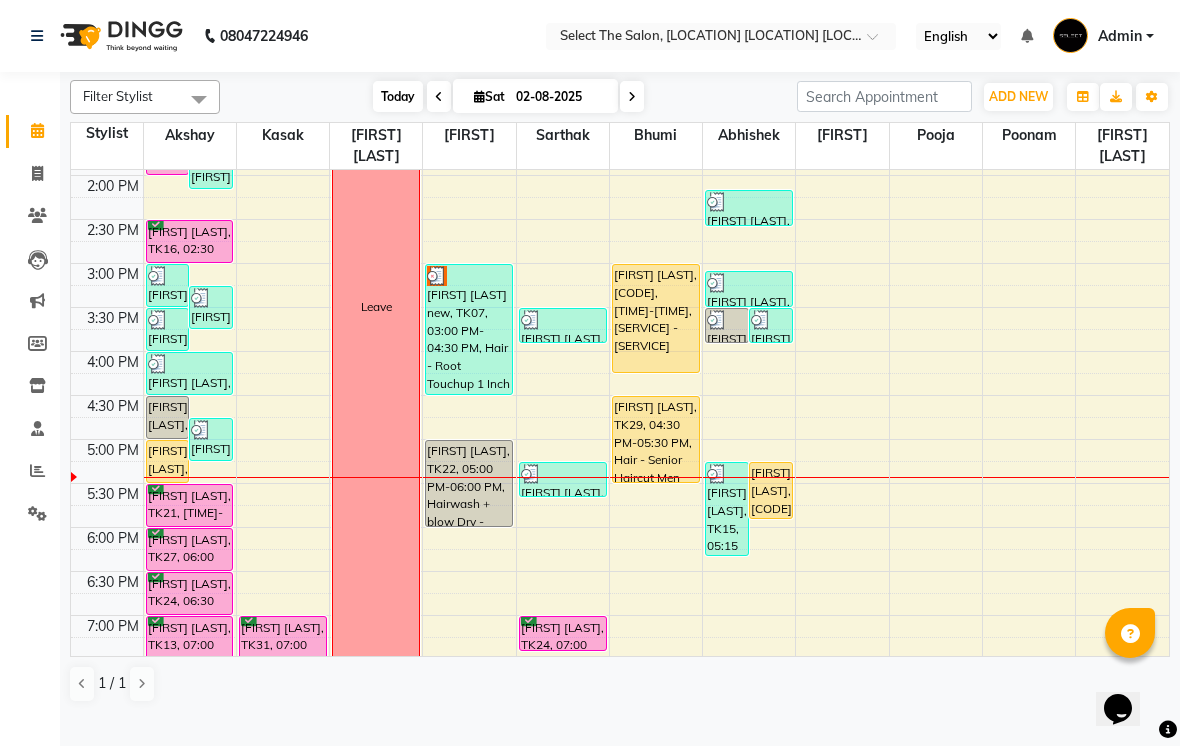 scroll, scrollTop: 523, scrollLeft: 0, axis: vertical 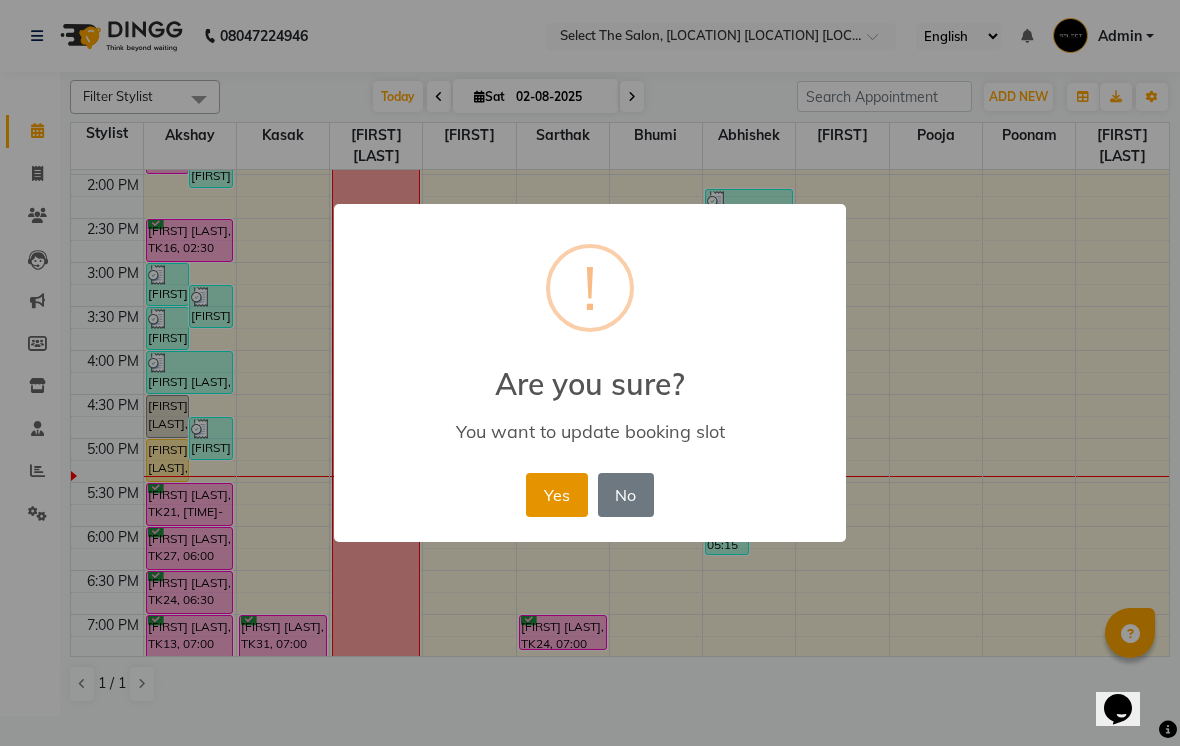 click on "Yes" at bounding box center (556, 495) 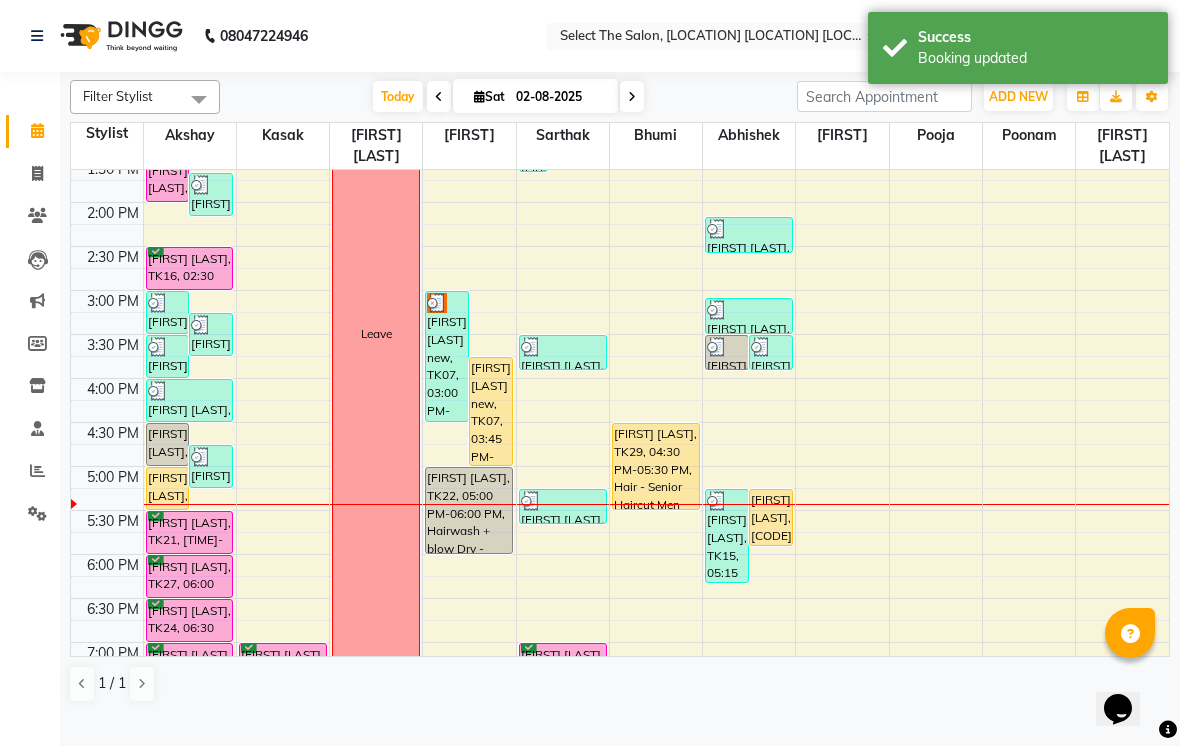 scroll, scrollTop: 503, scrollLeft: 0, axis: vertical 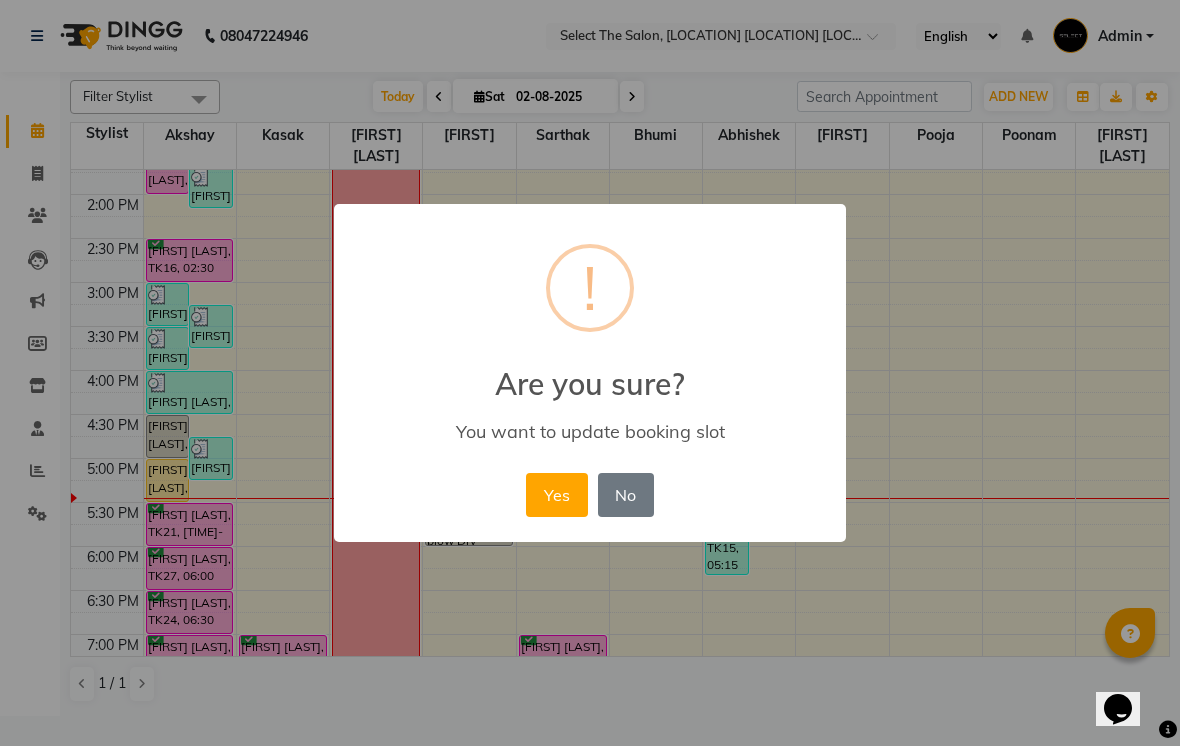 click on "Yes" at bounding box center (556, 495) 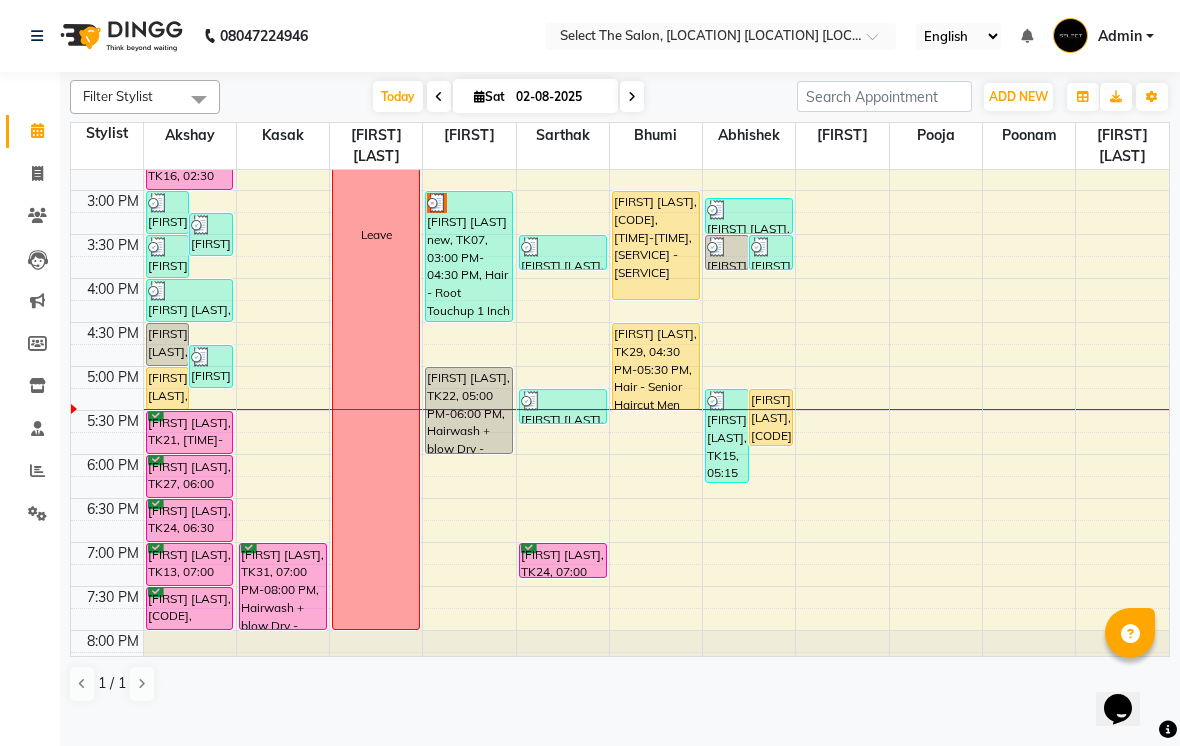 scroll, scrollTop: 596, scrollLeft: 0, axis: vertical 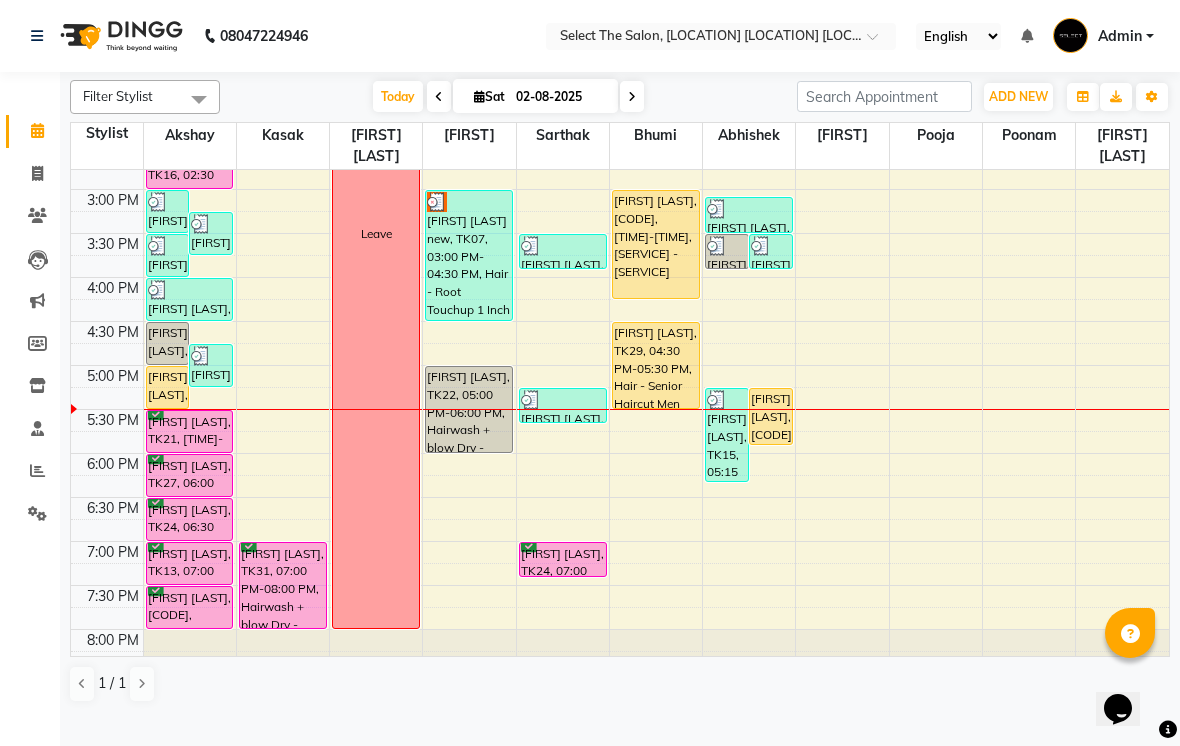 click at bounding box center [632, 96] 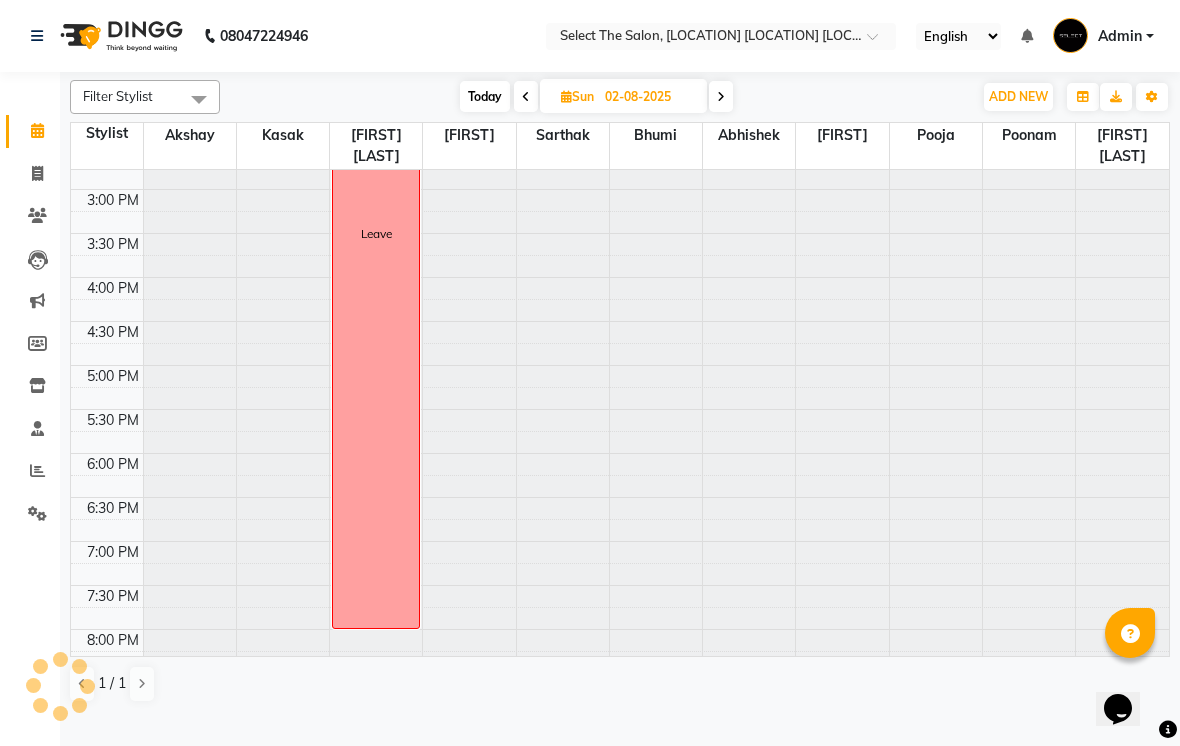 type 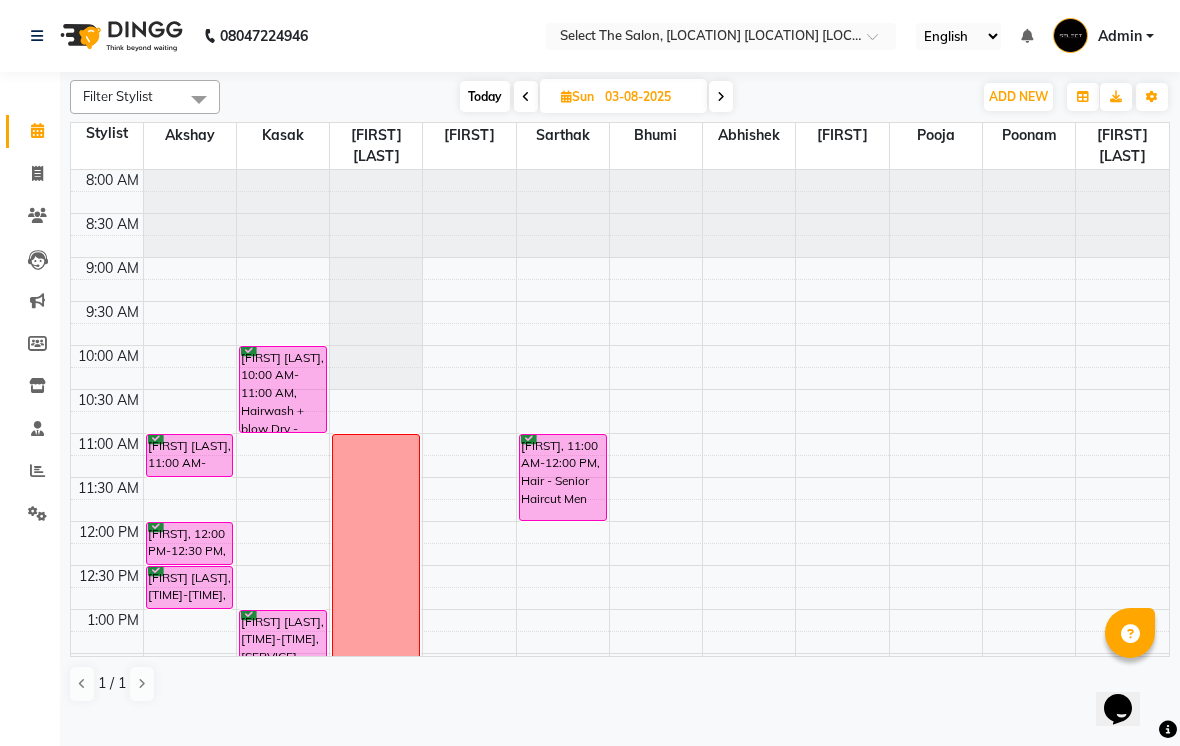 scroll, scrollTop: 0, scrollLeft: 0, axis: both 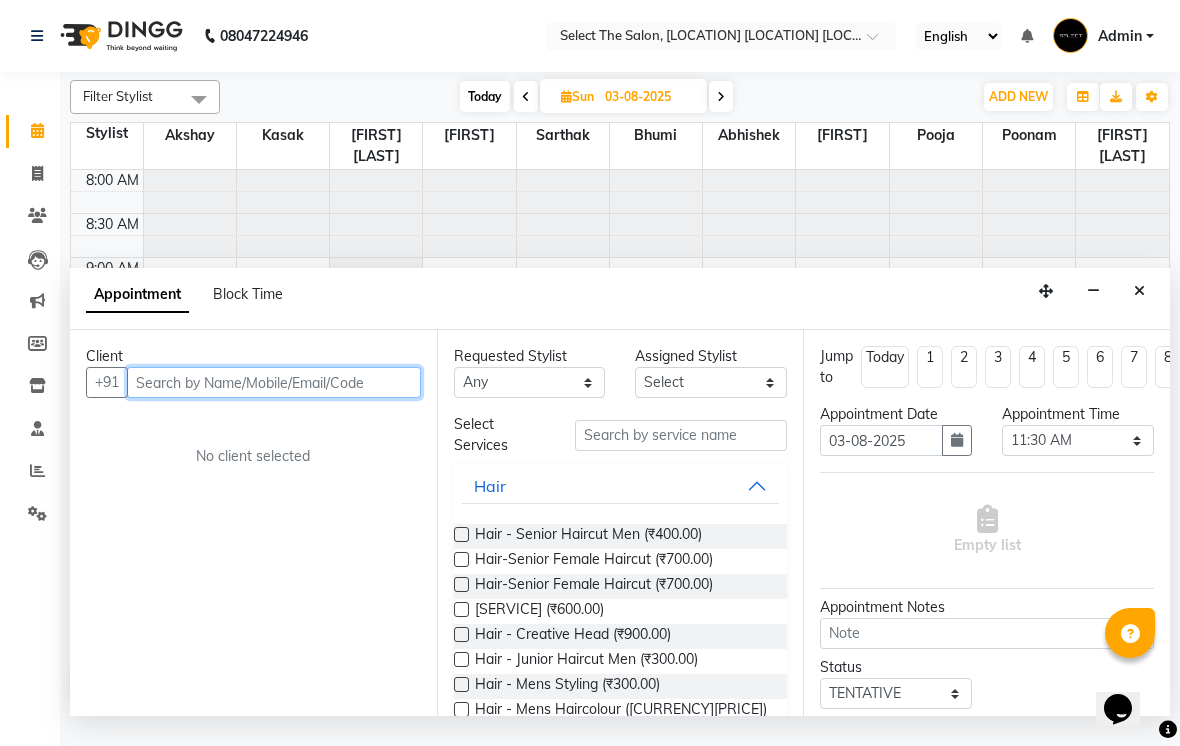 click at bounding box center [274, 382] 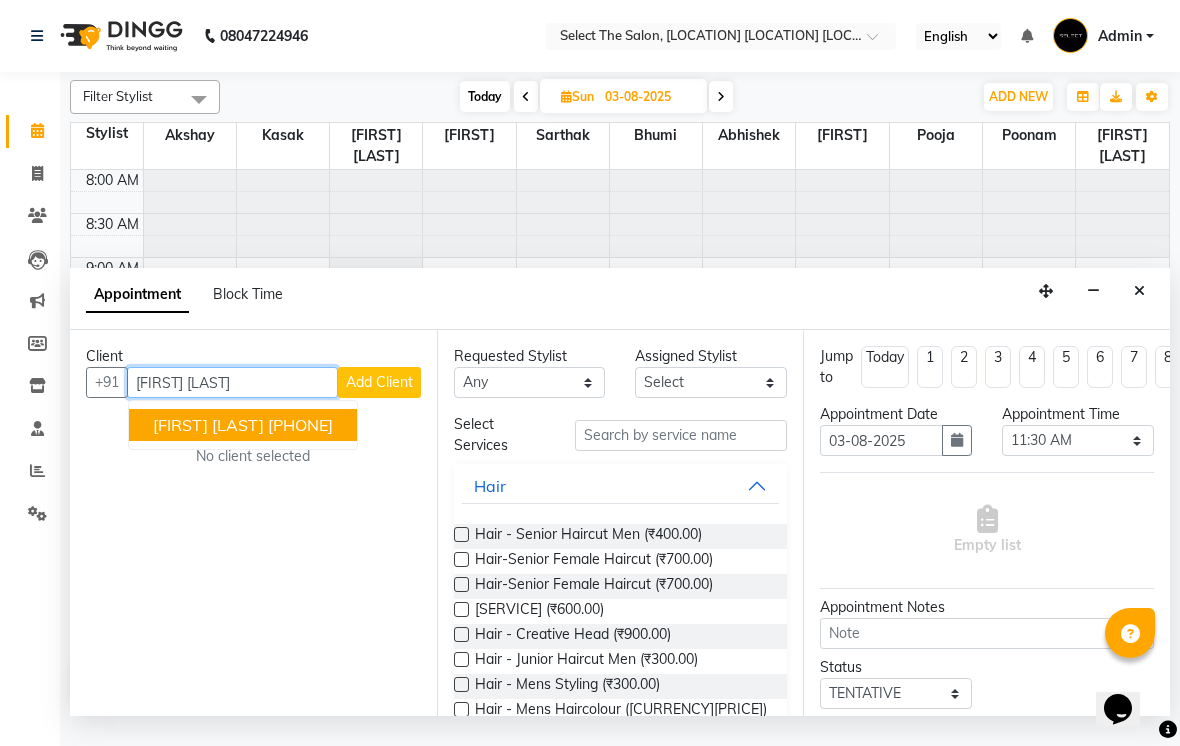 click on "[PHONE]" at bounding box center (300, 425) 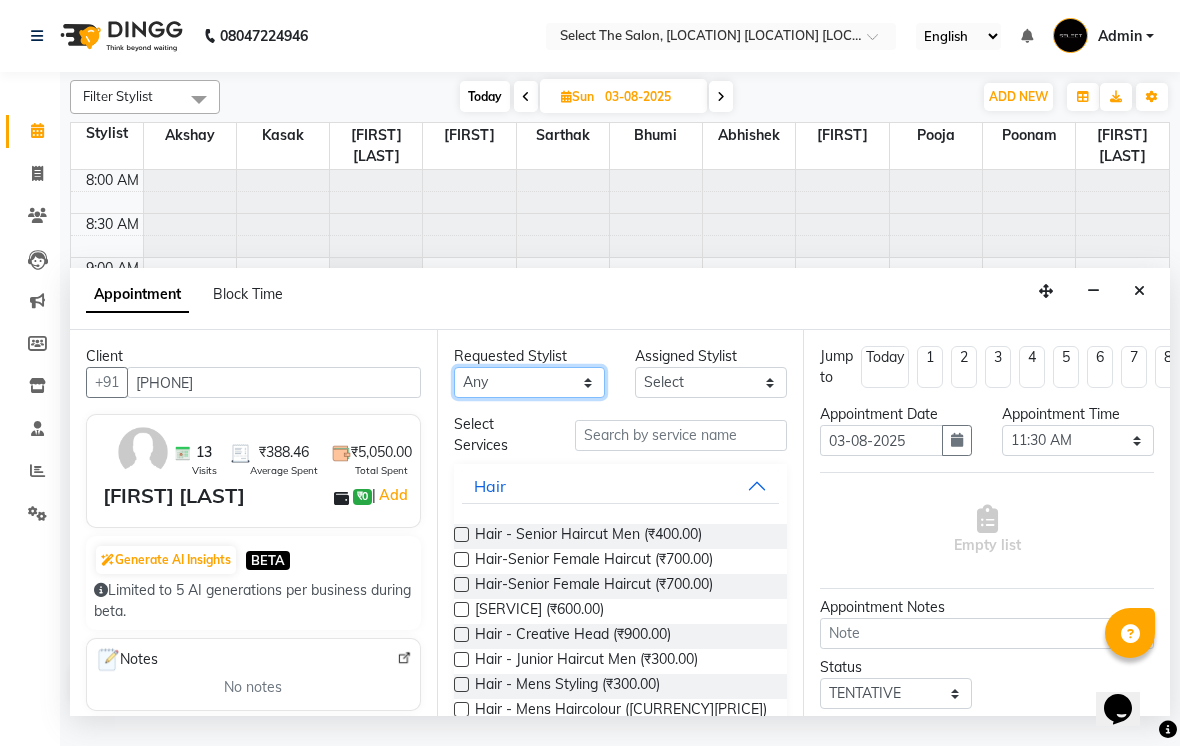 click on "Any [FIRST] [FIRST] [FIRST] [FIRST] [FIRST] [FIRST] [FIRST] [FIRST] [FIRST] [FIRST]" at bounding box center [530, 382] 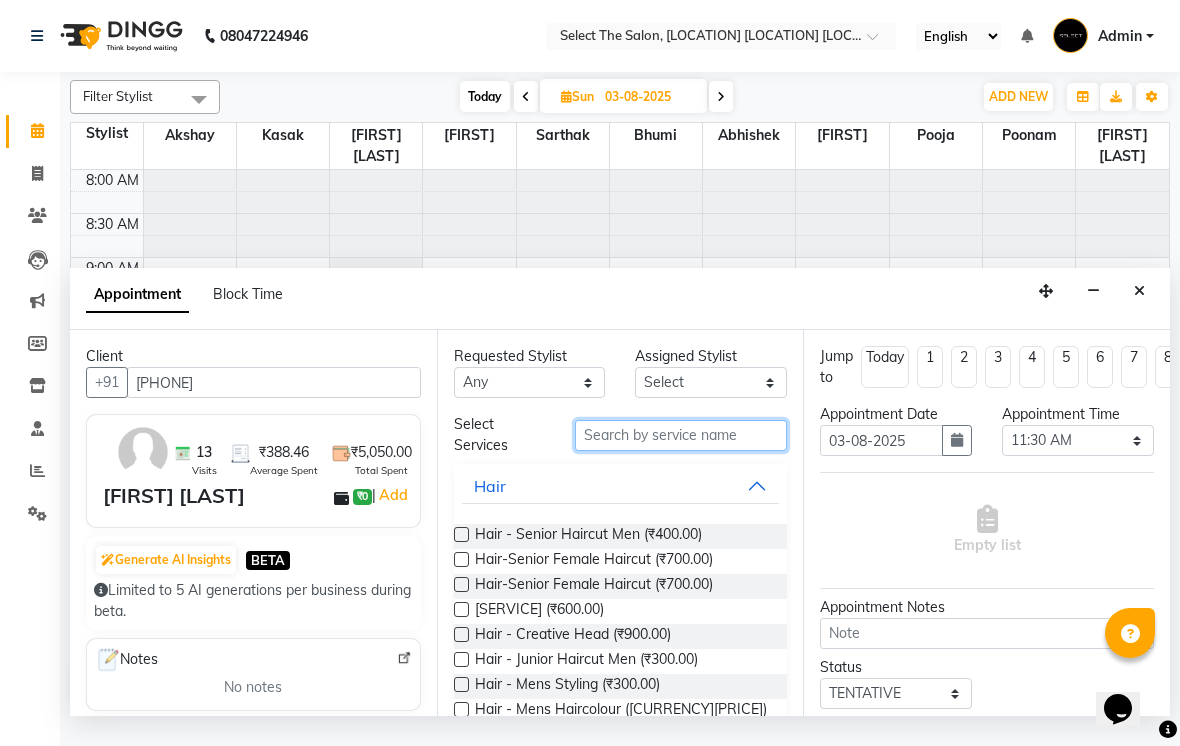 click at bounding box center (681, 435) 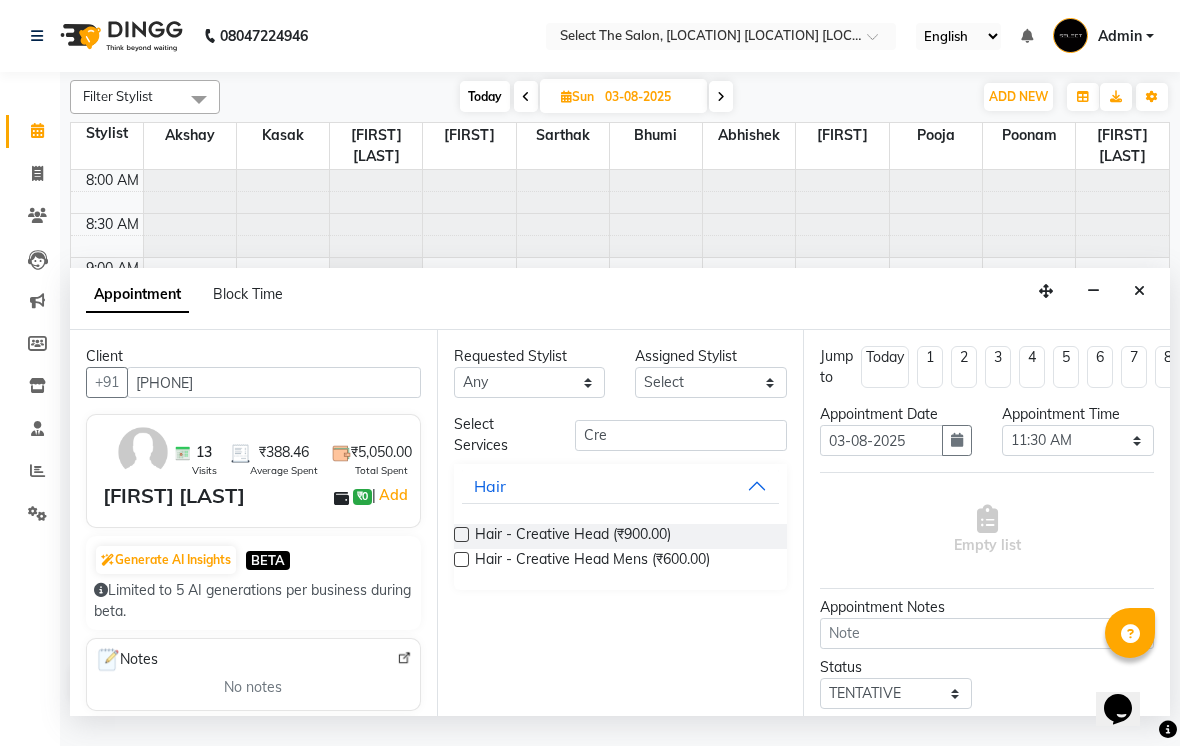 click at bounding box center [461, 559] 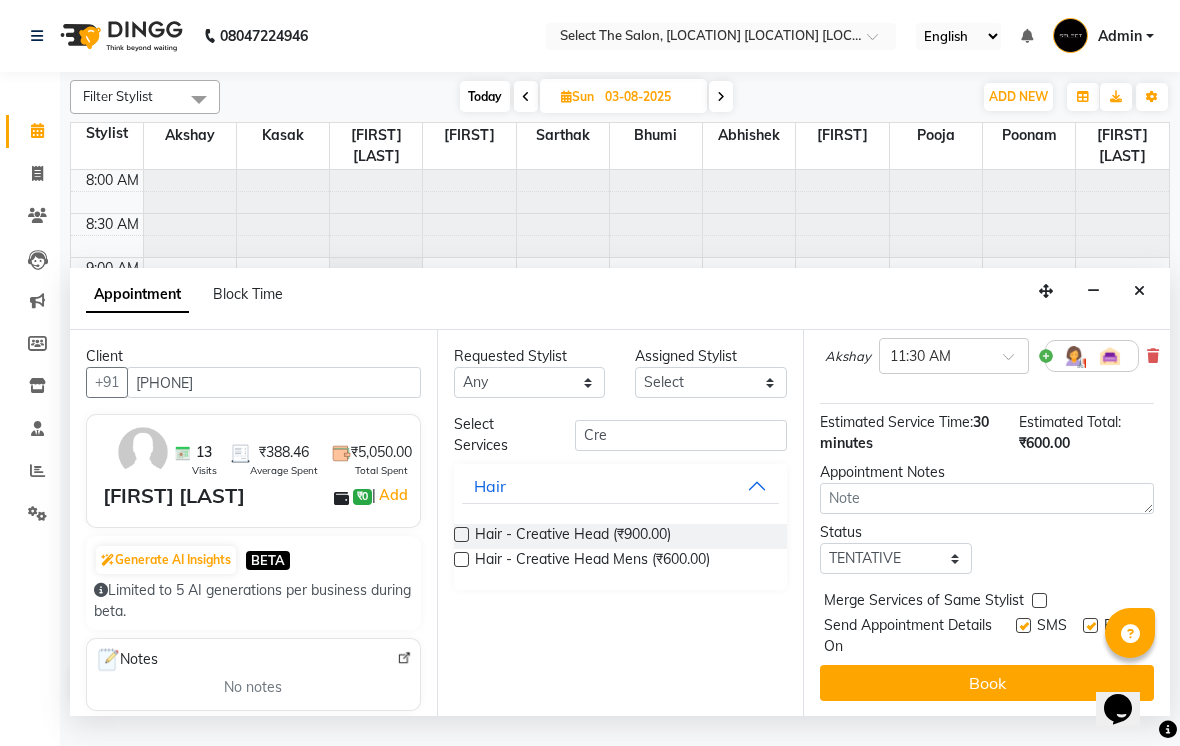 scroll, scrollTop: 176, scrollLeft: 0, axis: vertical 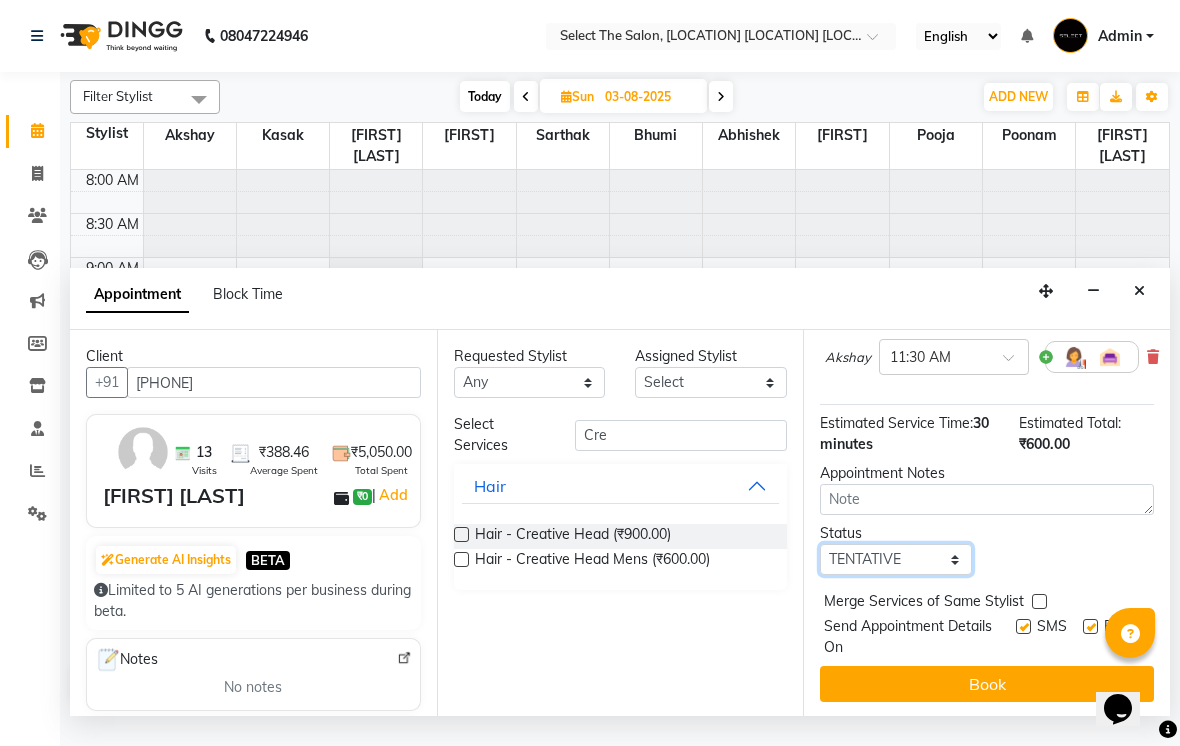 click on "Select TENTATIVE CONFIRM UPCOMING" at bounding box center [896, 559] 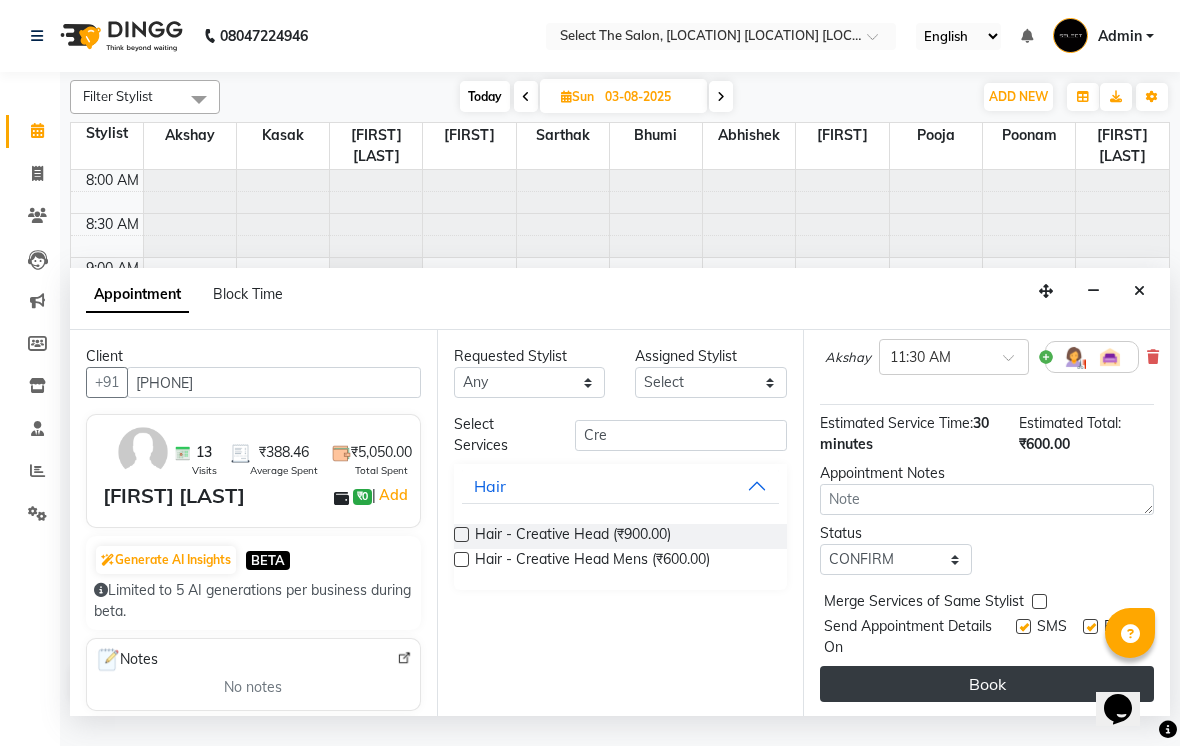 click on "Book" at bounding box center [987, 684] 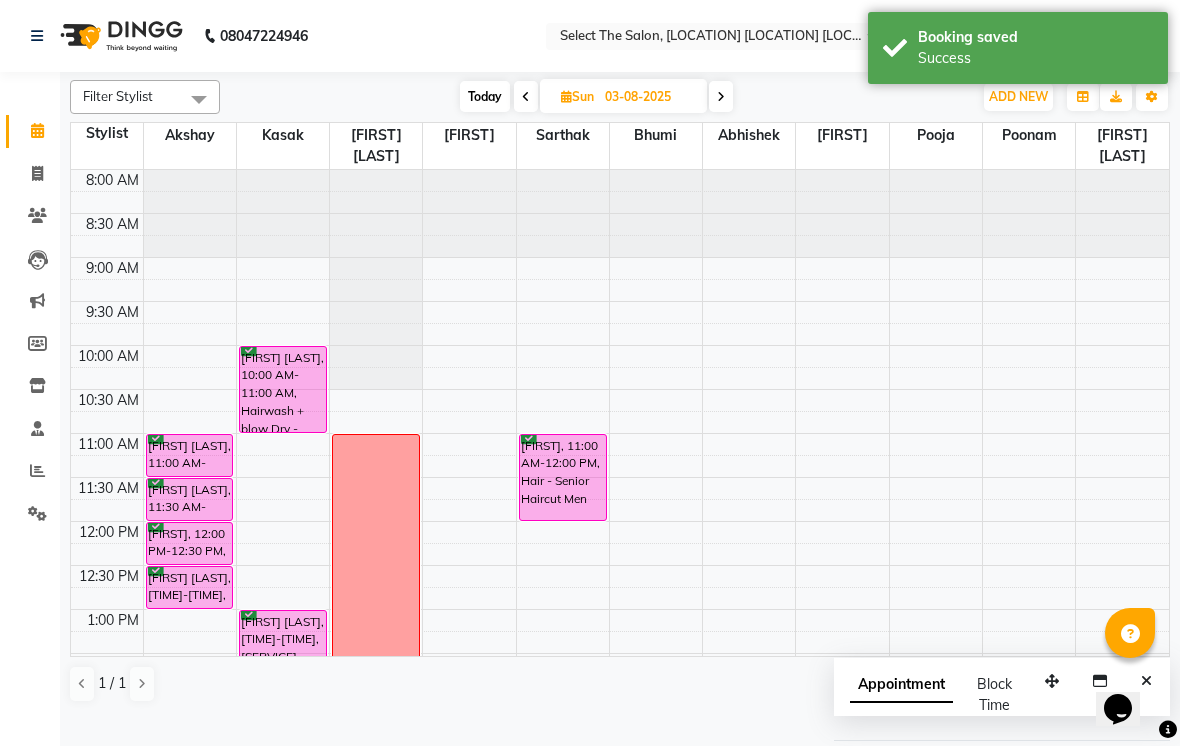 click on "Today" at bounding box center [485, 96] 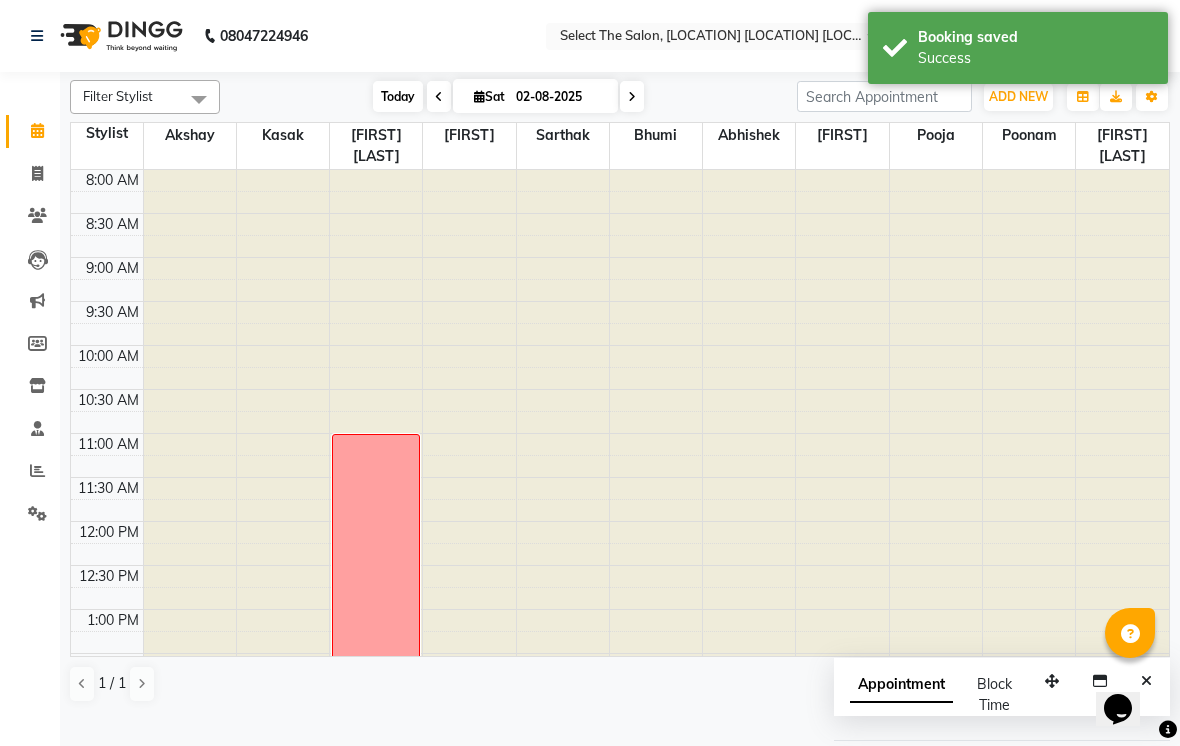 scroll, scrollTop: 657, scrollLeft: 0, axis: vertical 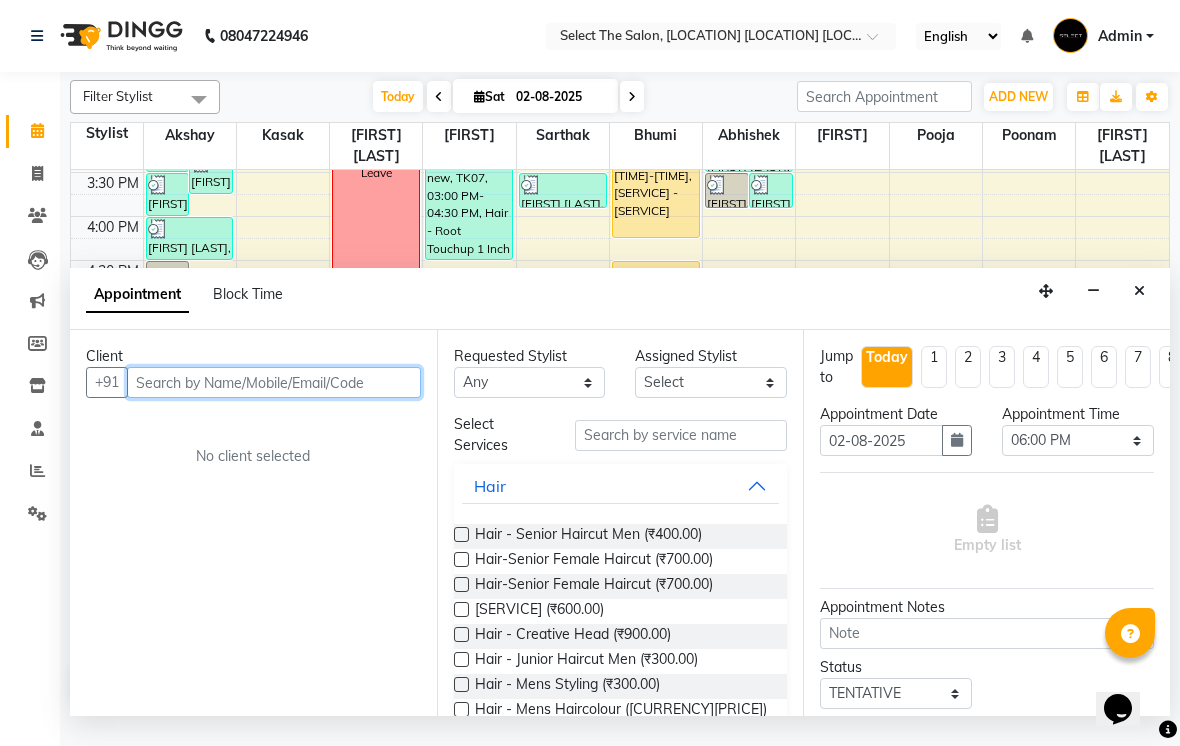 click at bounding box center (274, 382) 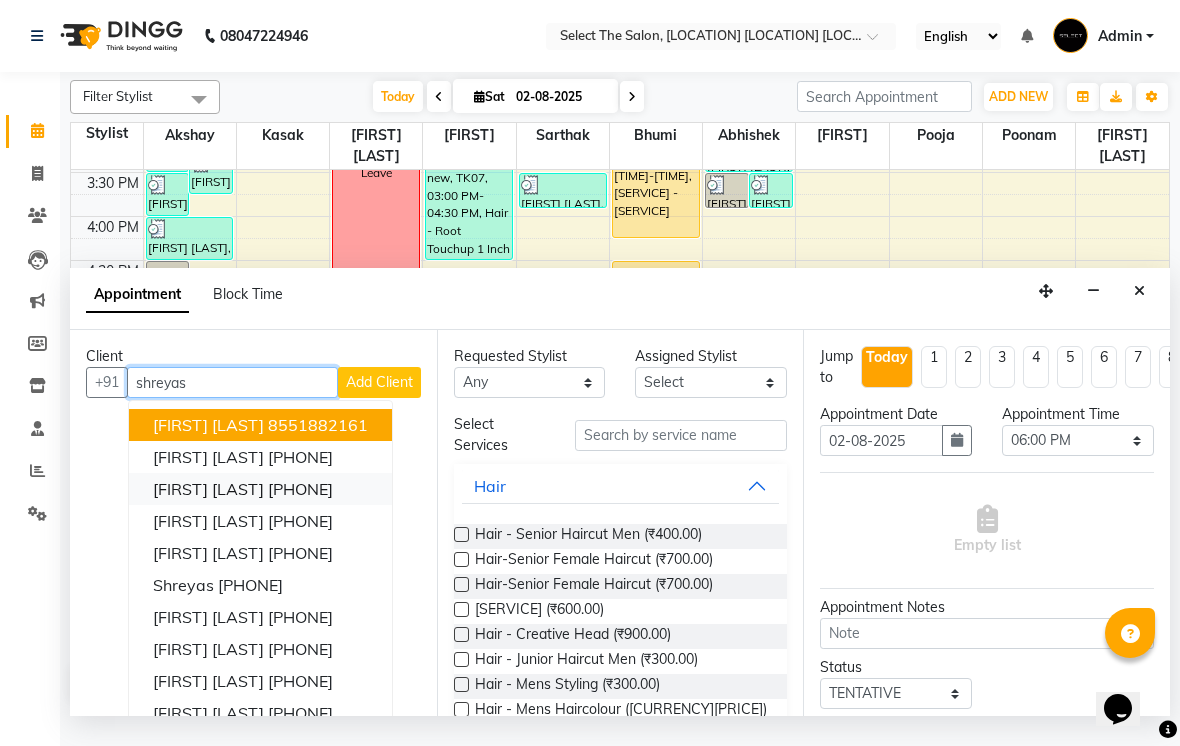 click on "[PHONE]" at bounding box center (300, 489) 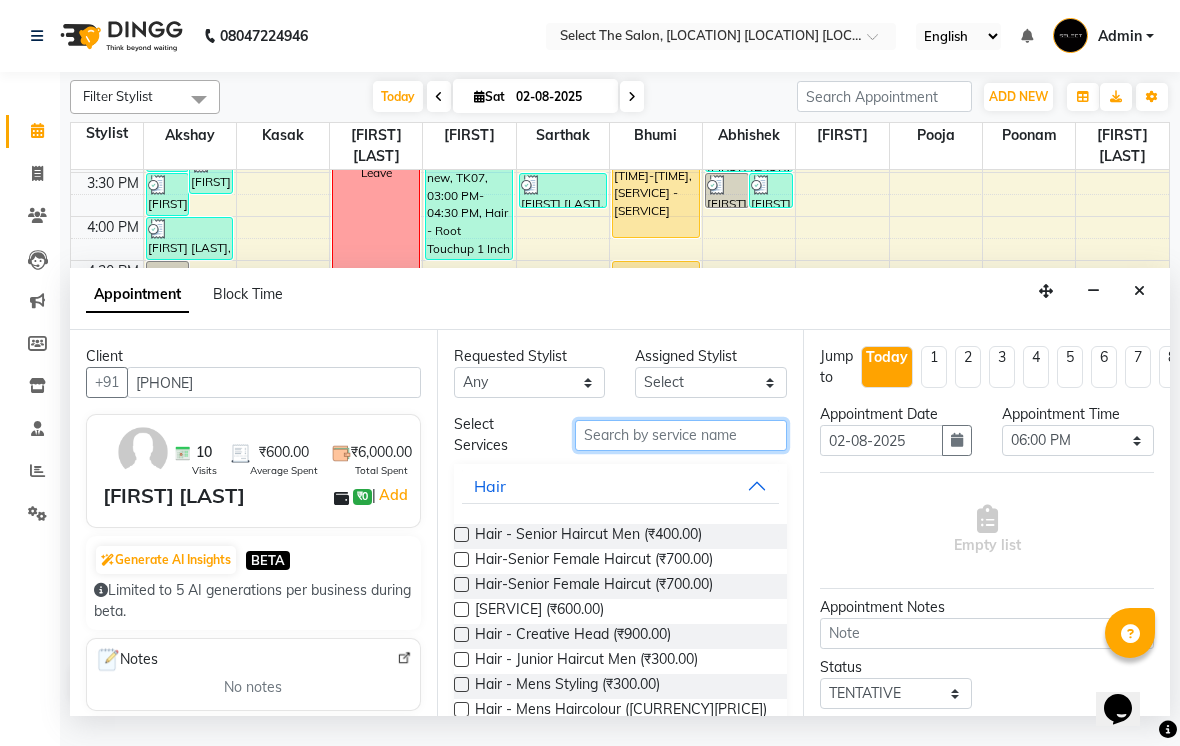 click at bounding box center (681, 435) 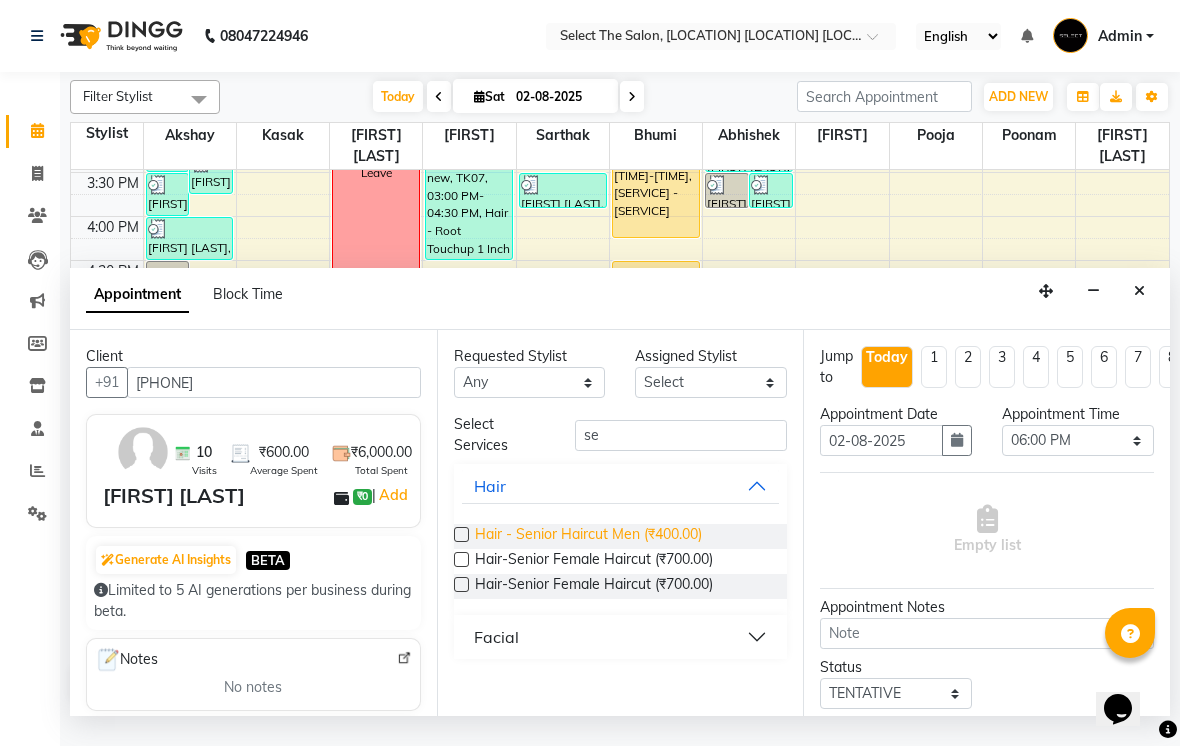 click on "Hair - Senior Haircut Men (₹400.00)" at bounding box center [588, 536] 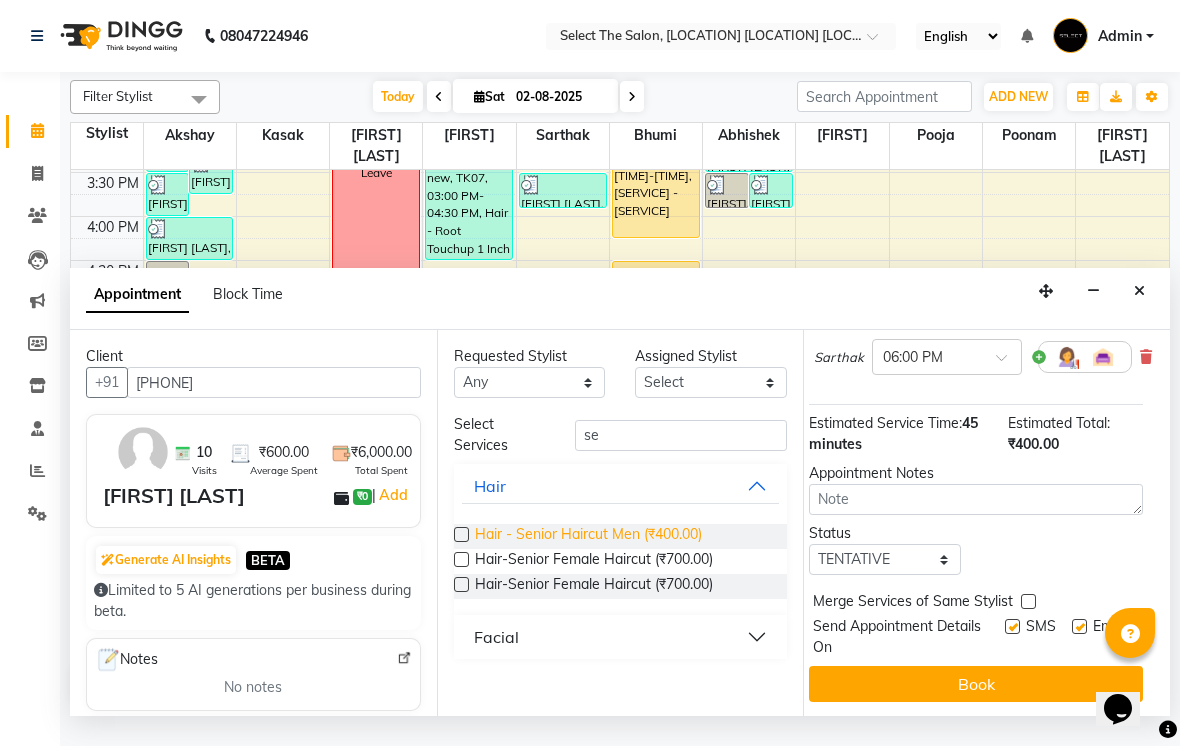 scroll, scrollTop: 176, scrollLeft: 11, axis: both 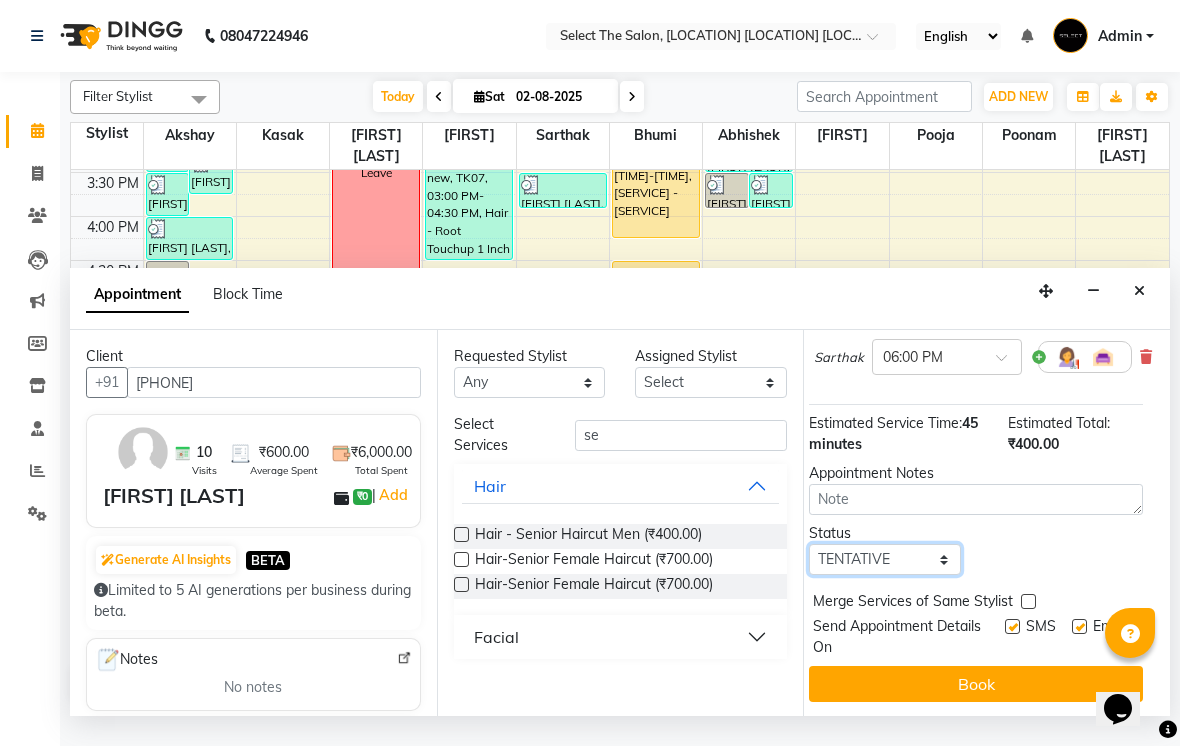 click on "Select TENTATIVE CONFIRM CHECK-IN UPCOMING" at bounding box center [885, 559] 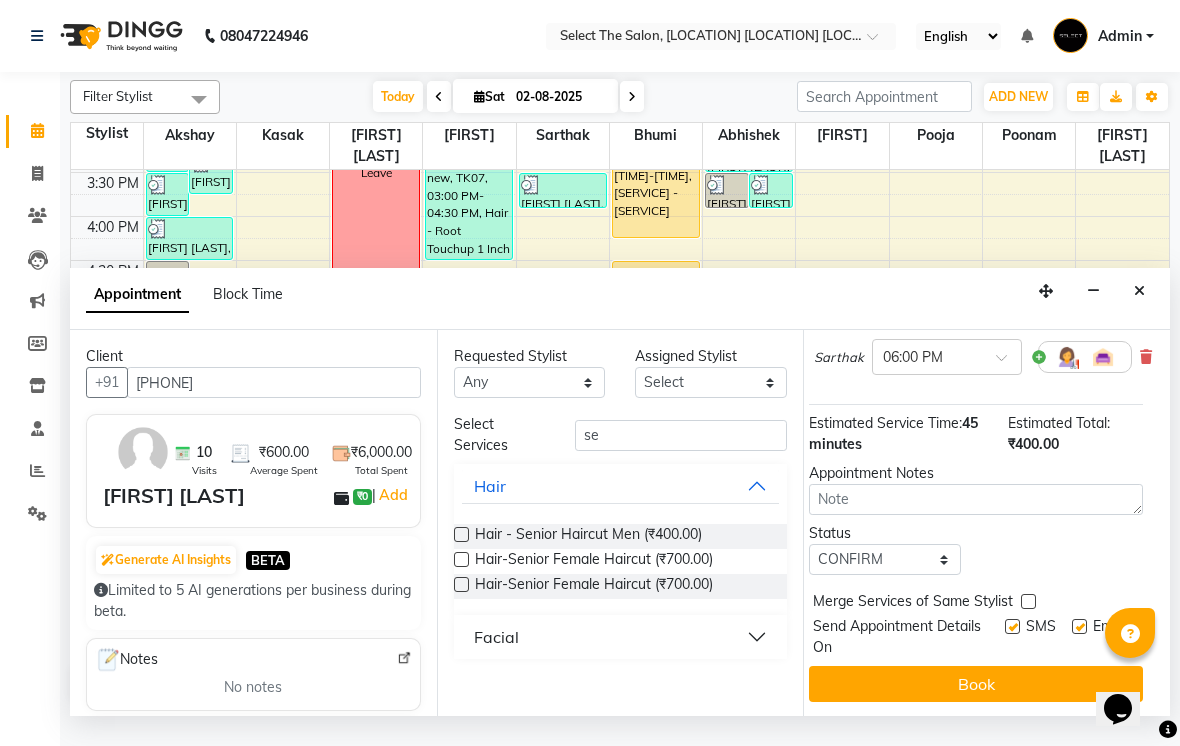 click on "Merge Services of Same Stylist" at bounding box center [913, 603] 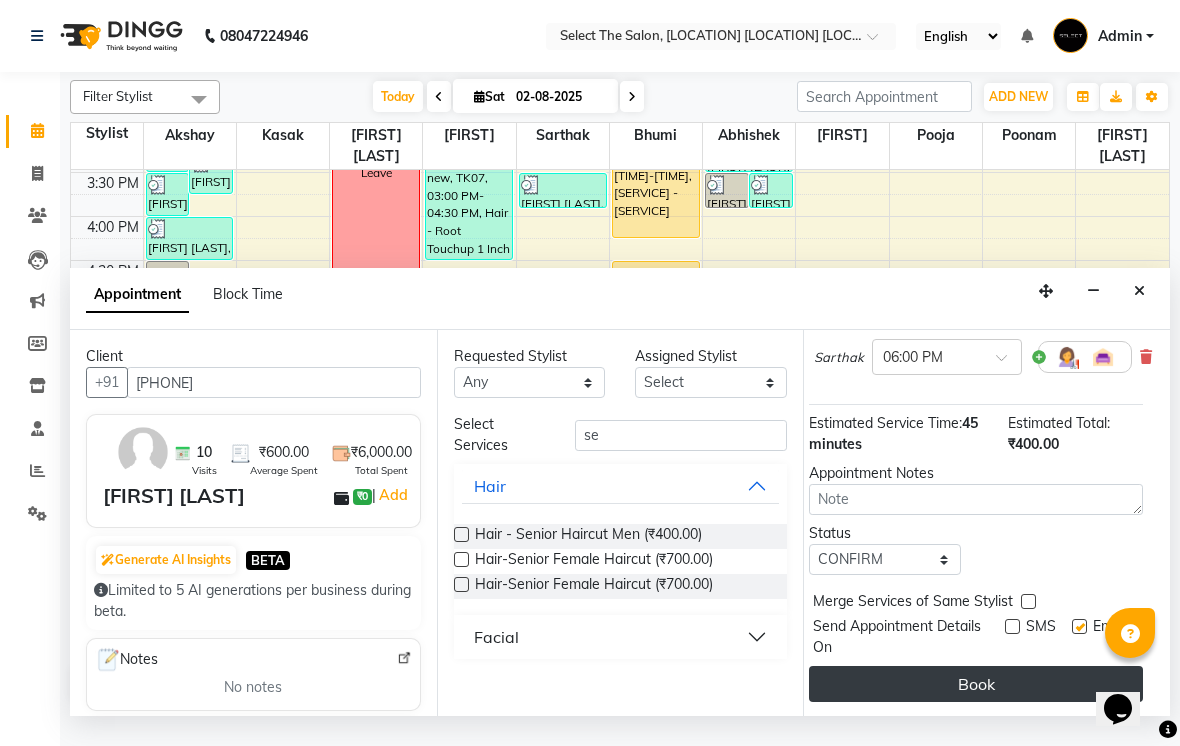 click on "Book" at bounding box center [976, 684] 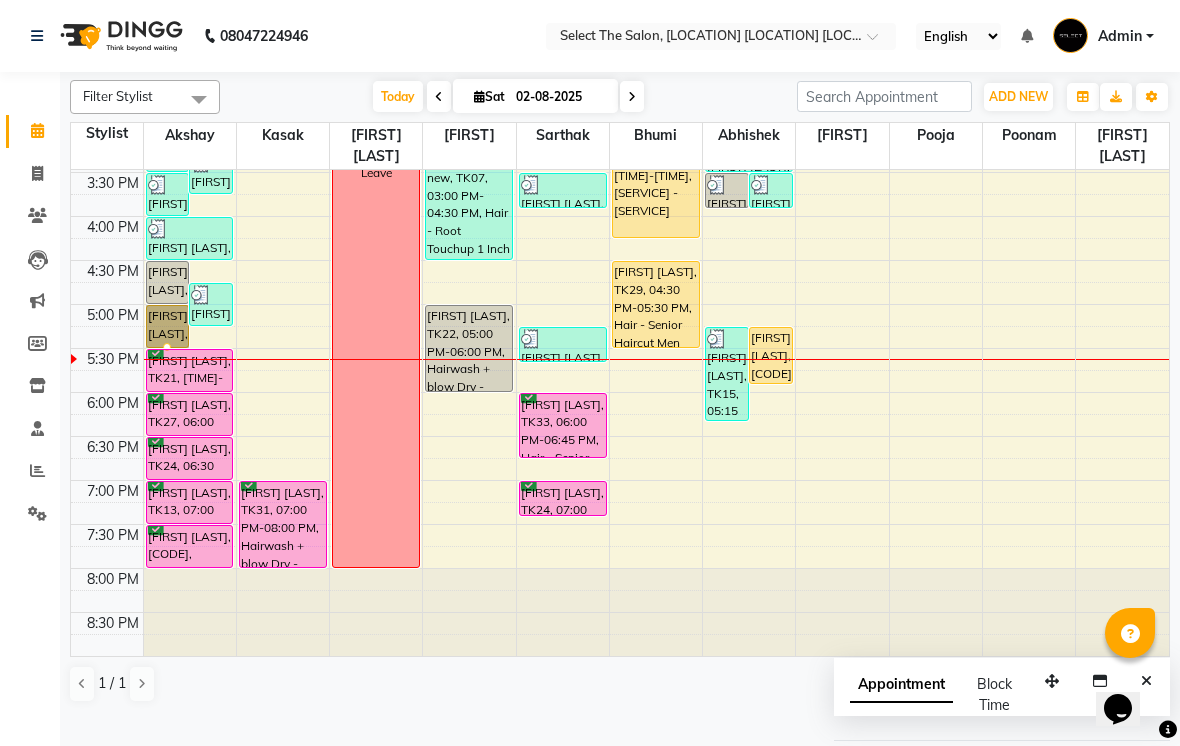click at bounding box center [167, 347] 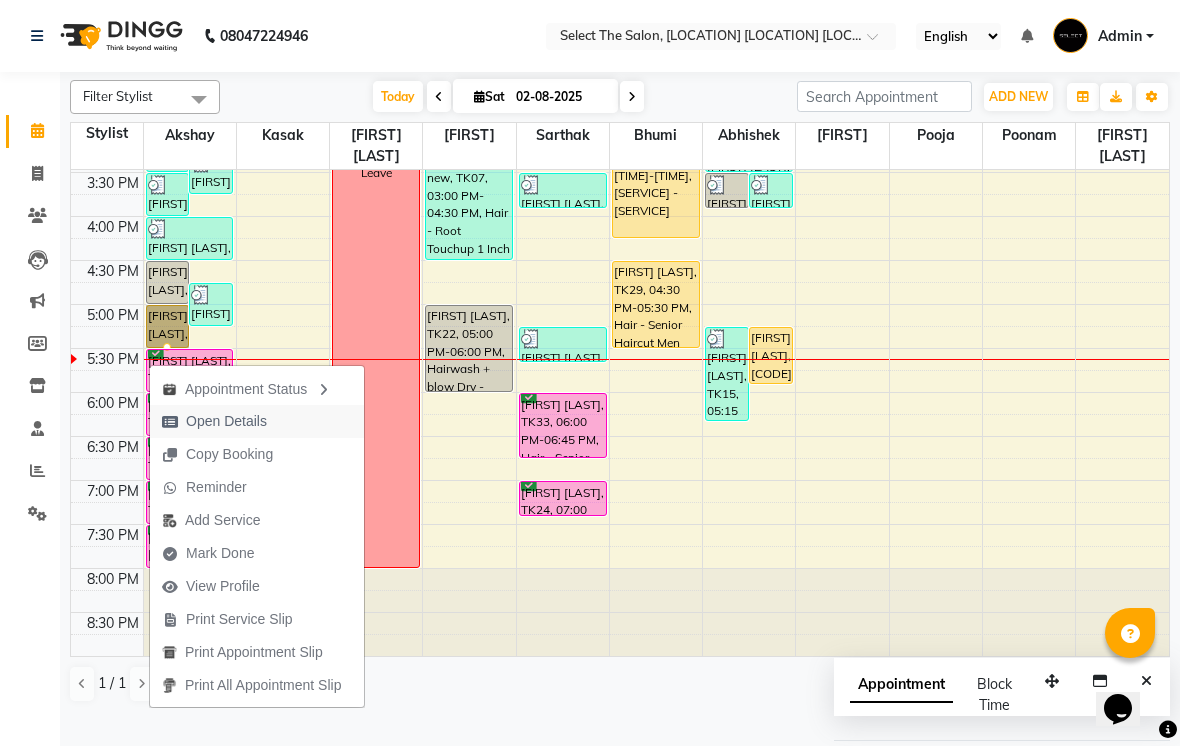 click on "Open Details" at bounding box center [226, 421] 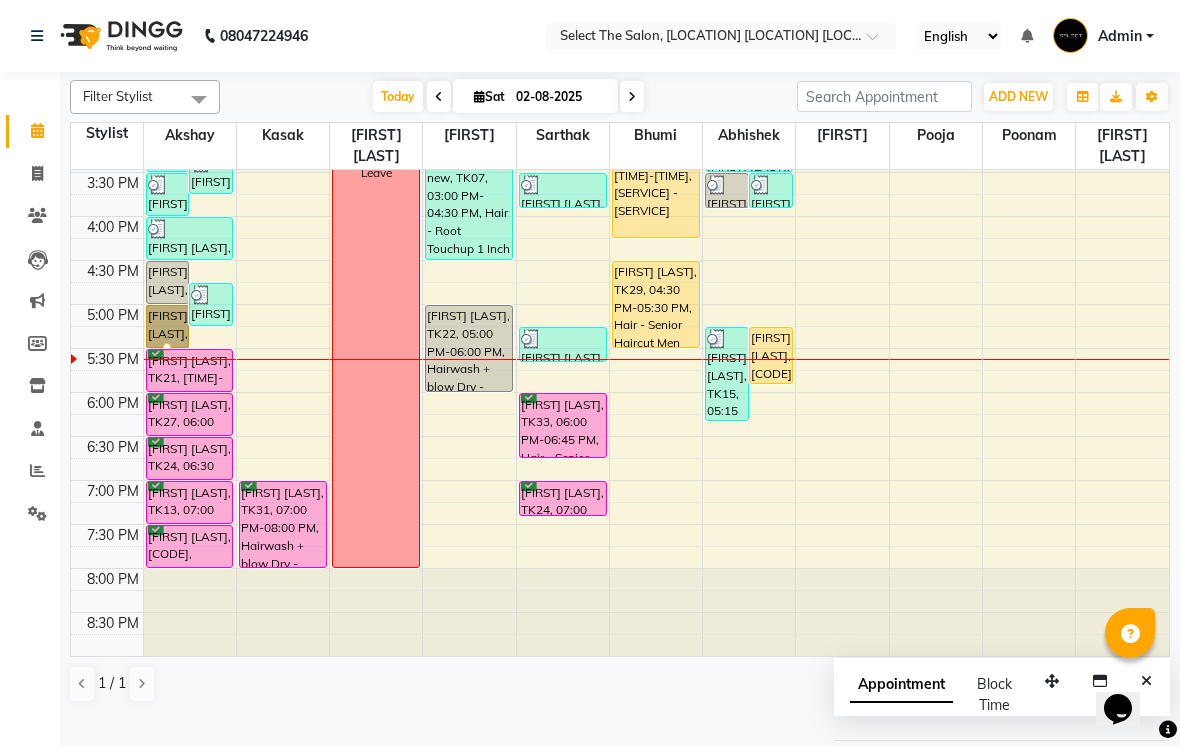click at bounding box center [167, 347] 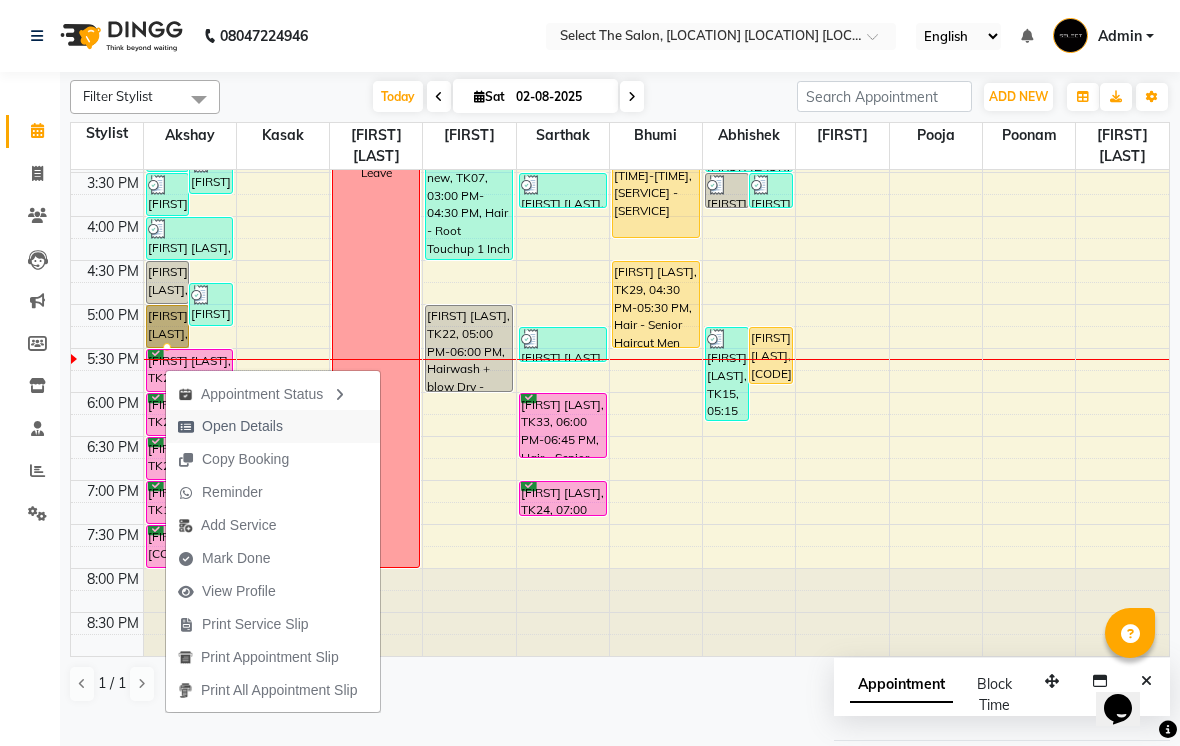 click on "Open Details" at bounding box center (242, 426) 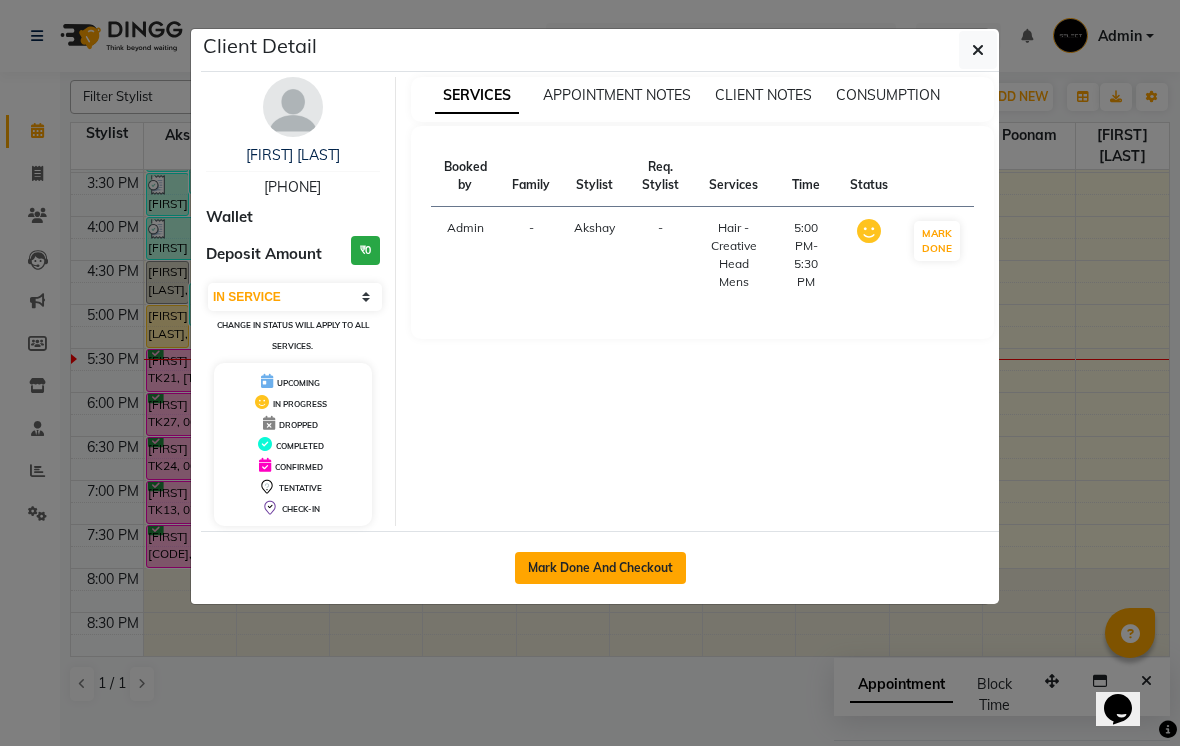 click on "Mark Done And Checkout" 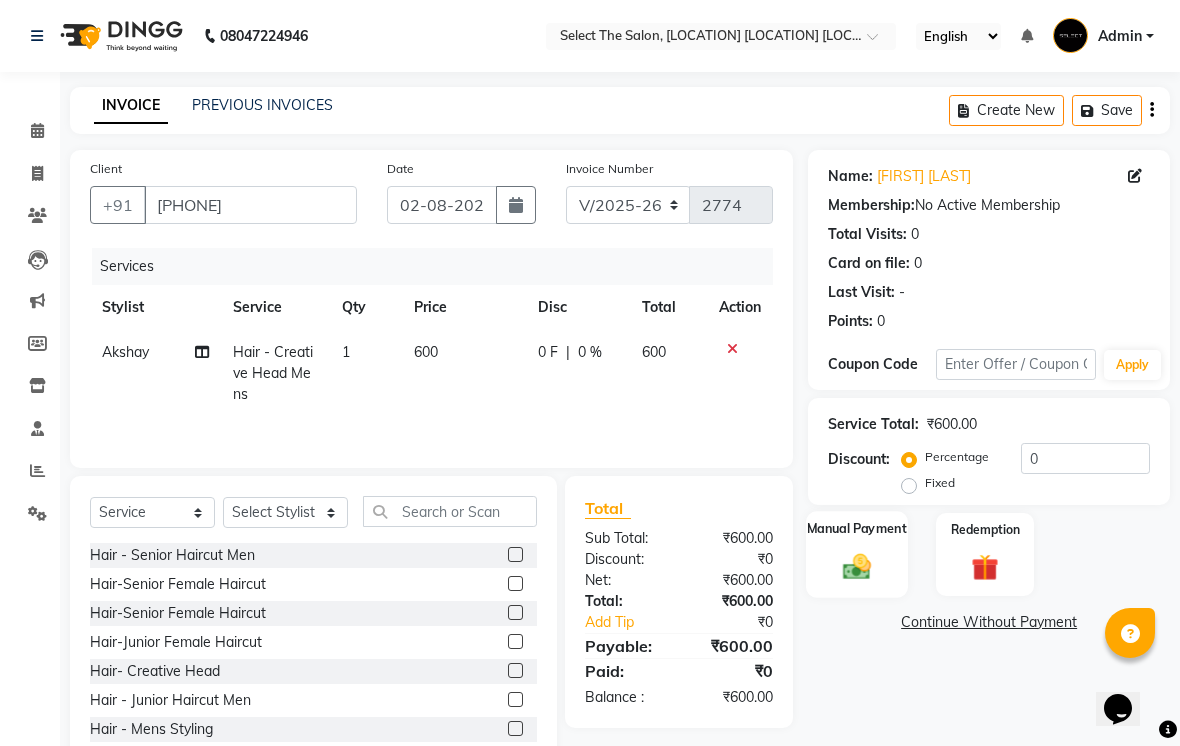 click 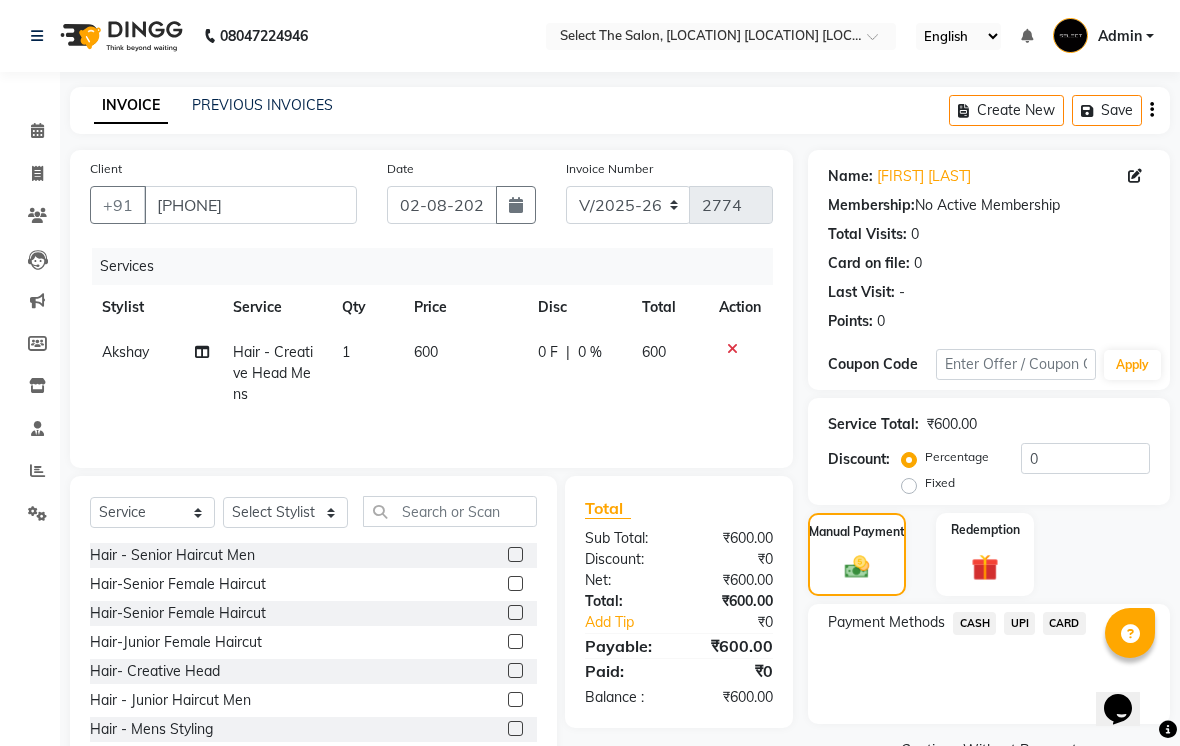 click on "UPI" 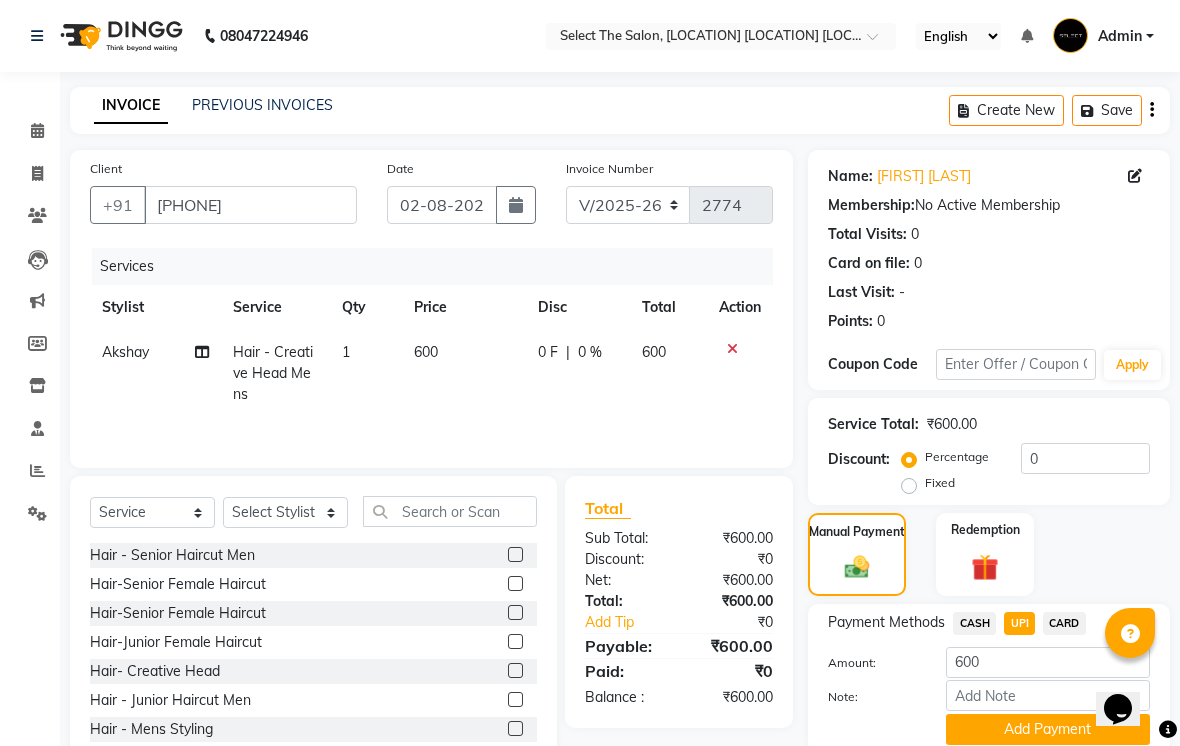 scroll, scrollTop: 77, scrollLeft: 0, axis: vertical 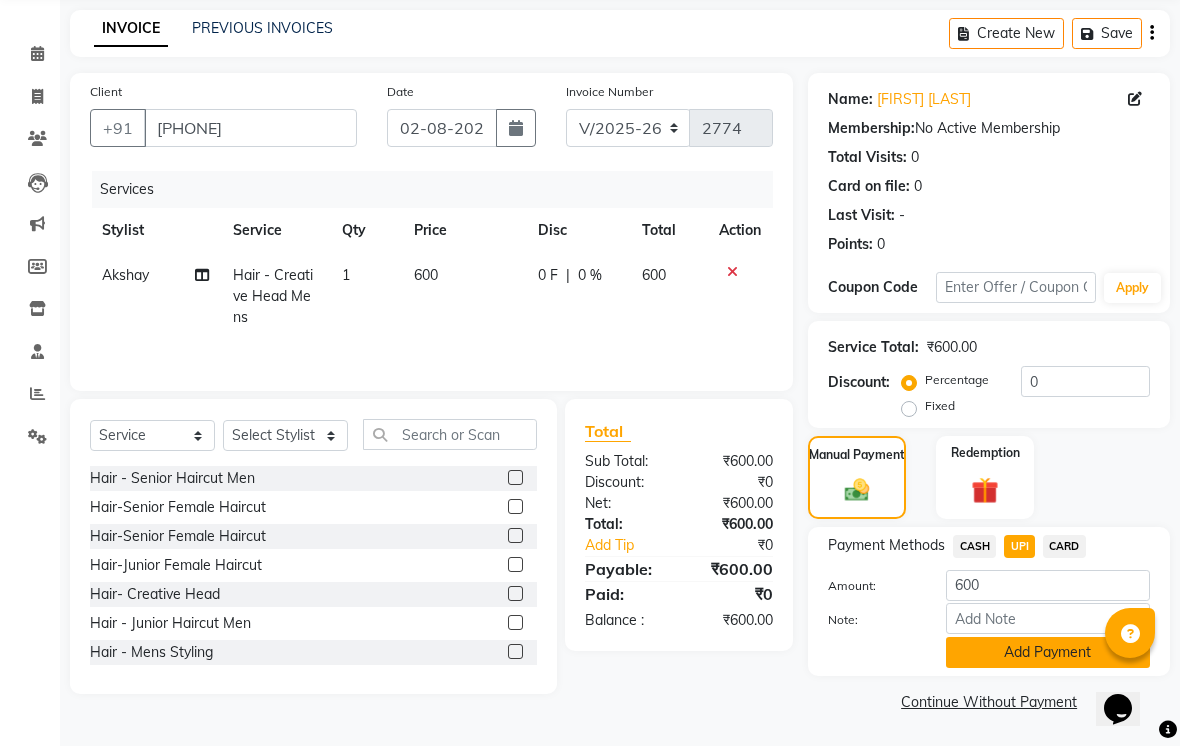 click on "Add Payment" 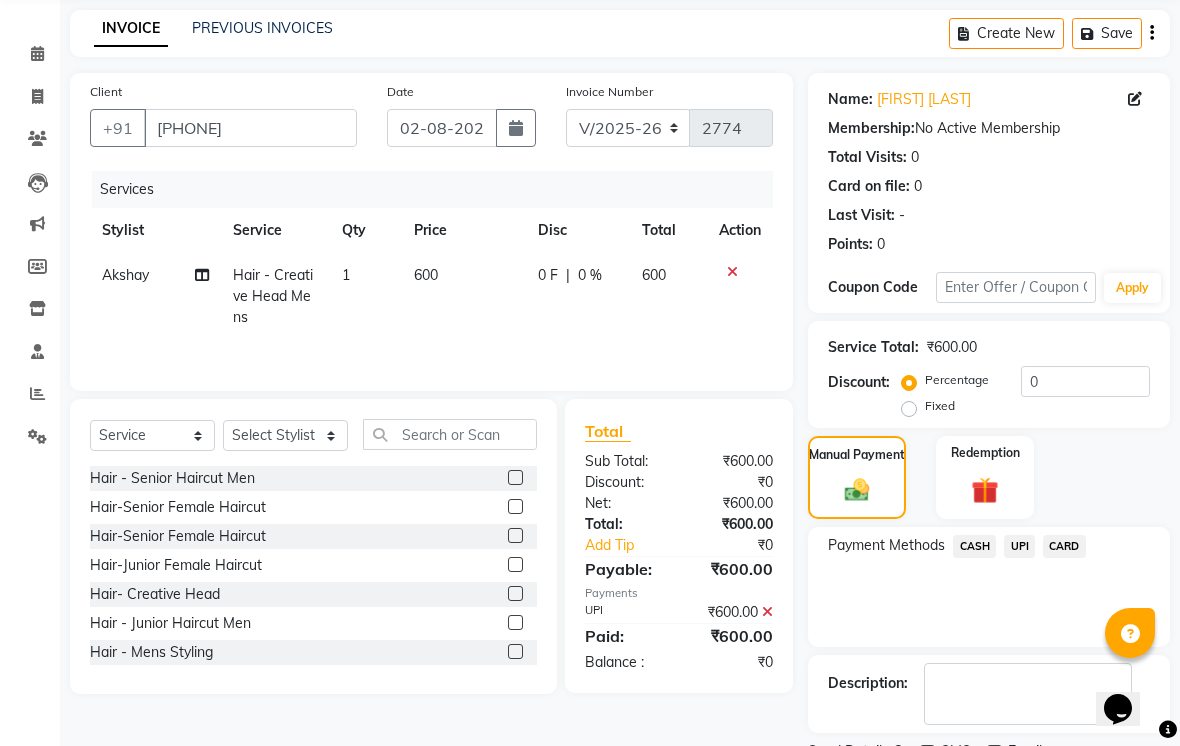 scroll, scrollTop: 161, scrollLeft: 0, axis: vertical 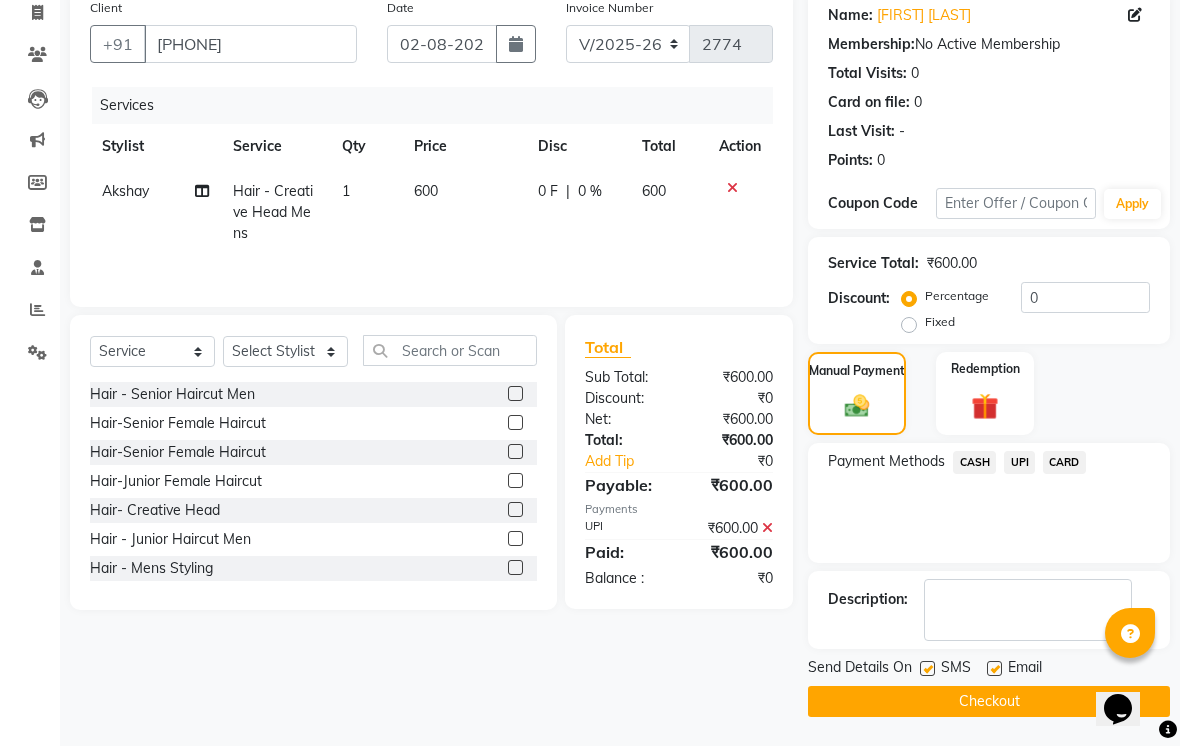 click on "Checkout" 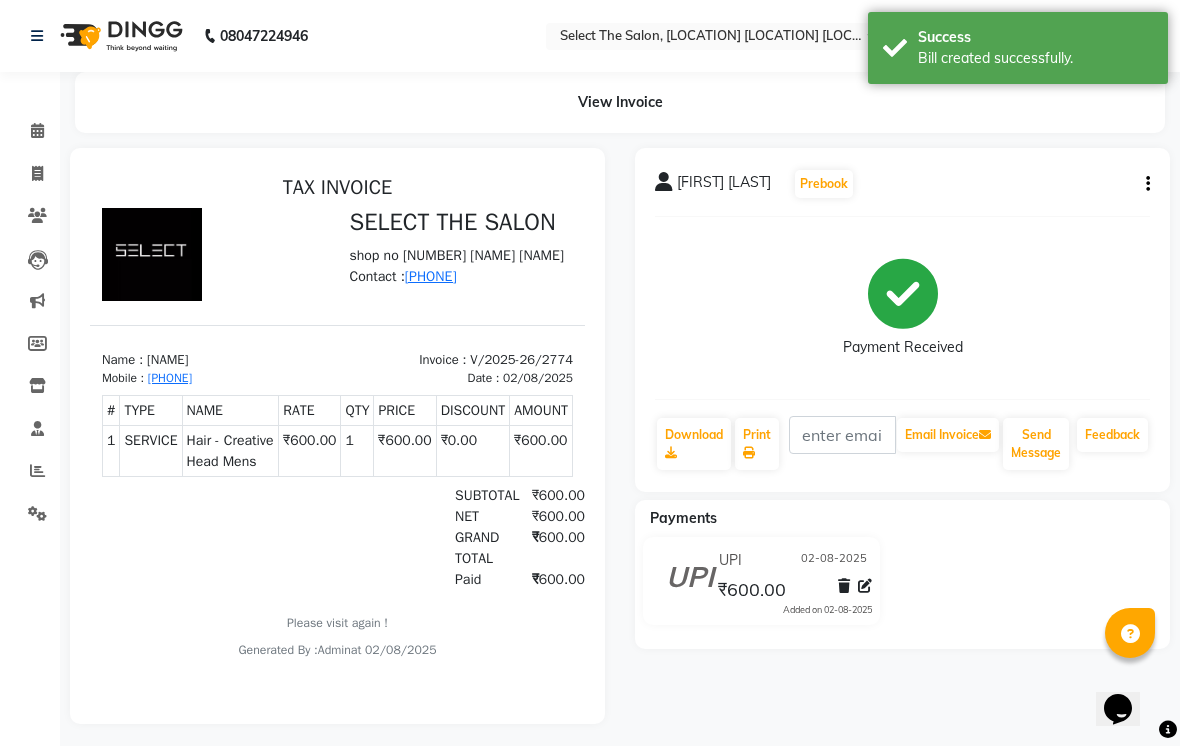 scroll, scrollTop: 0, scrollLeft: 0, axis: both 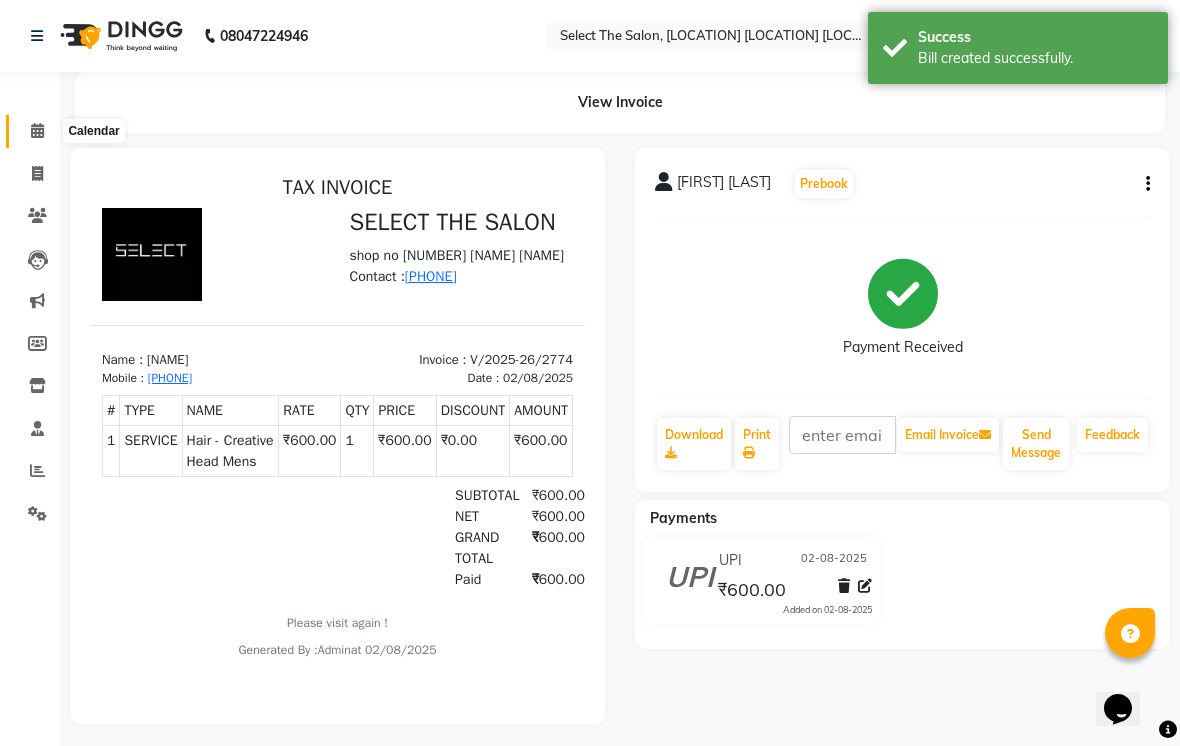 click 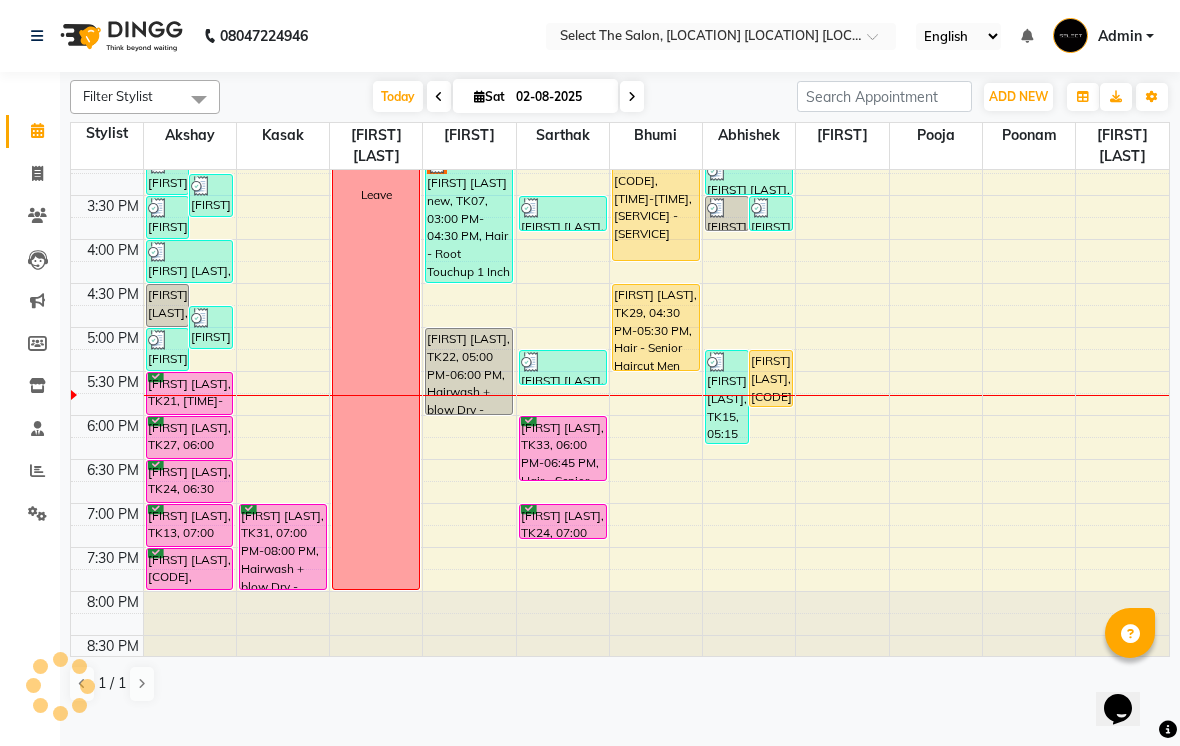 scroll, scrollTop: 626, scrollLeft: 0, axis: vertical 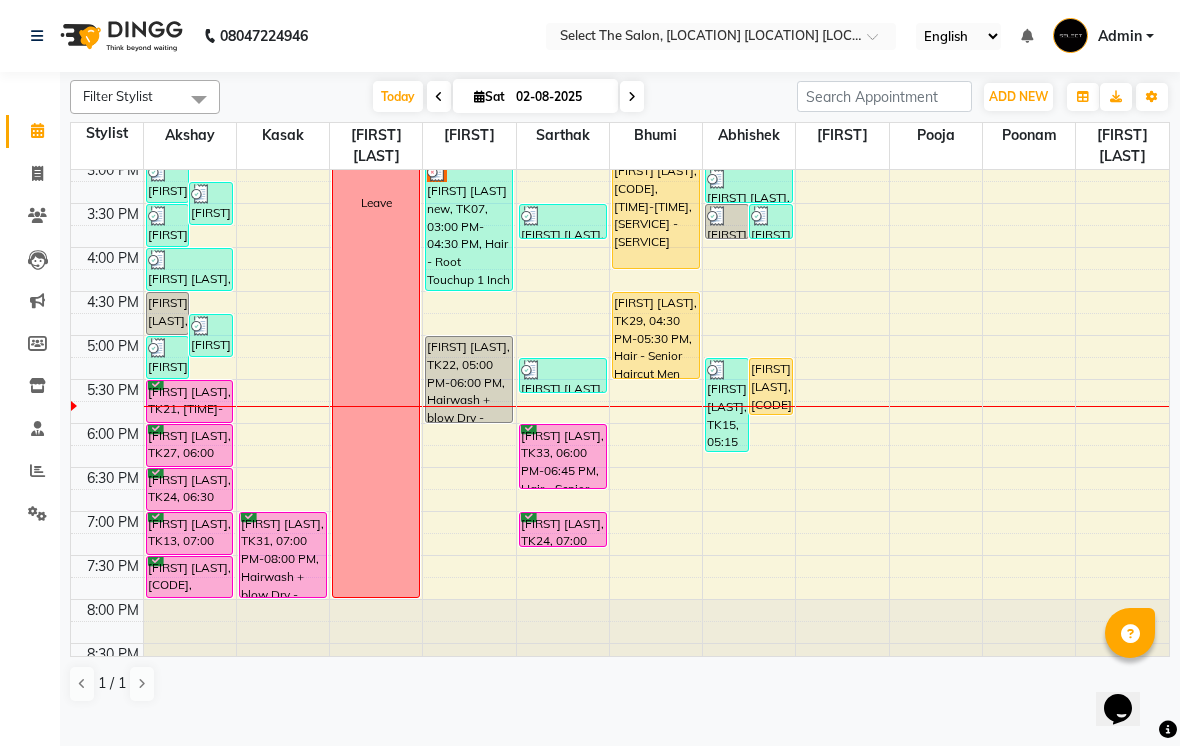 click on "Invoice" 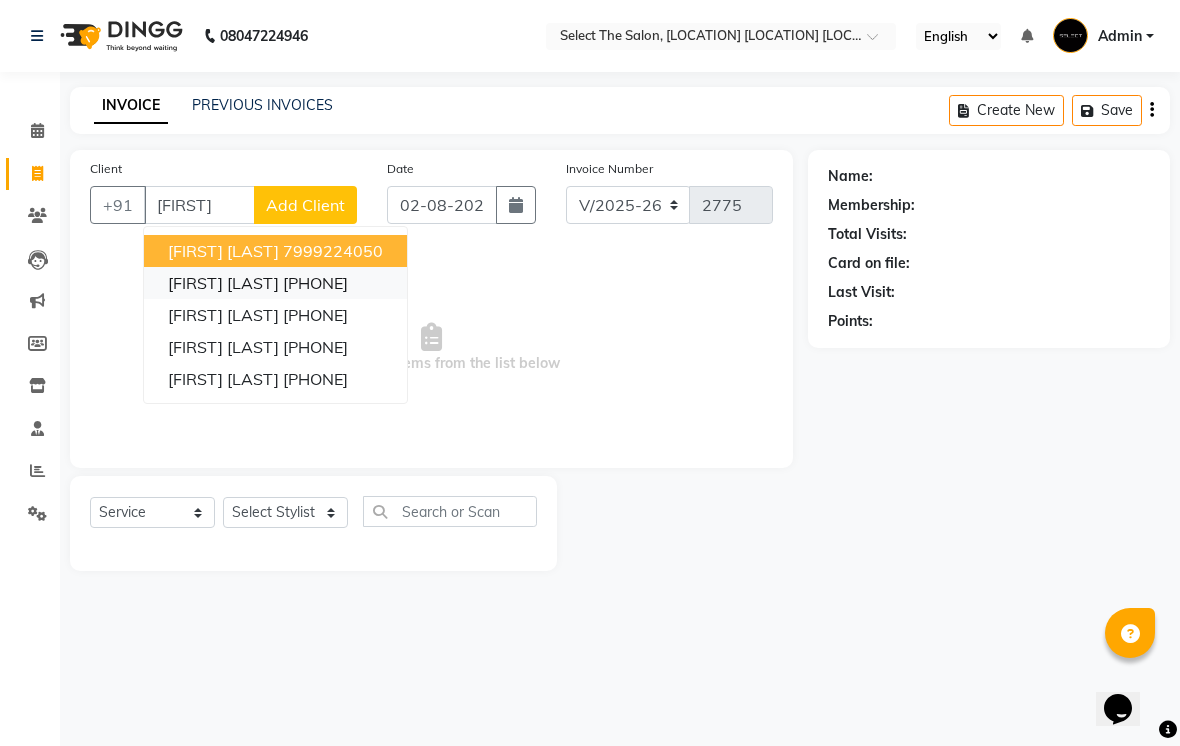 click on "[PHONE]" at bounding box center [315, 283] 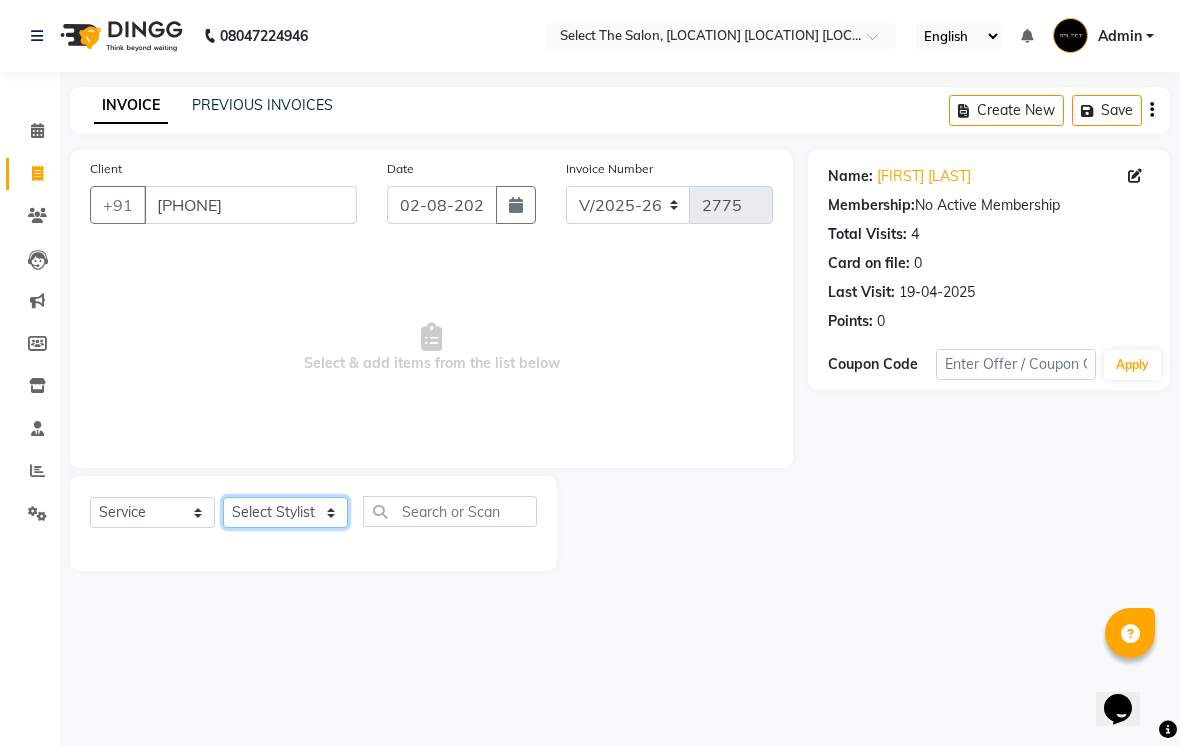 click on "Select Stylist [FIRST]  [FIRST]  [FIRST]  [FIRST] [FIRST]  [FIRST]  [FIRST]  [FIRST]  [FIRST]  [FIRST]" 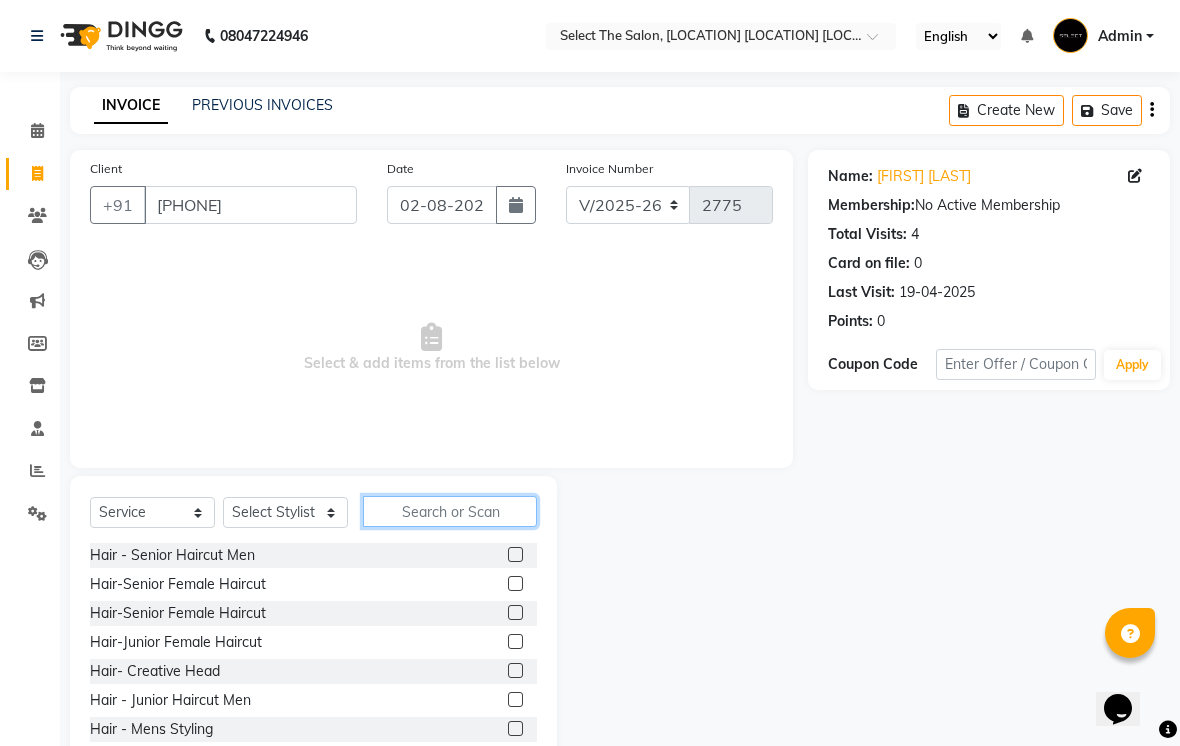 click 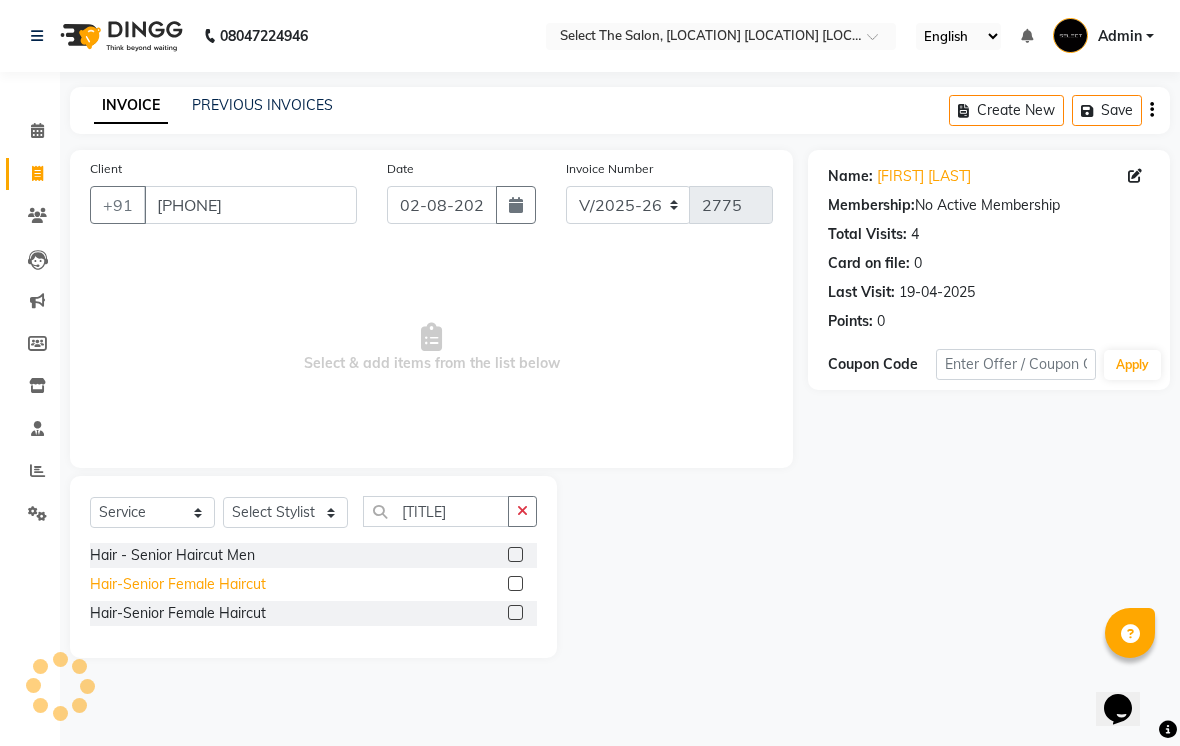 click on "Hair-Senior Female Haircut" 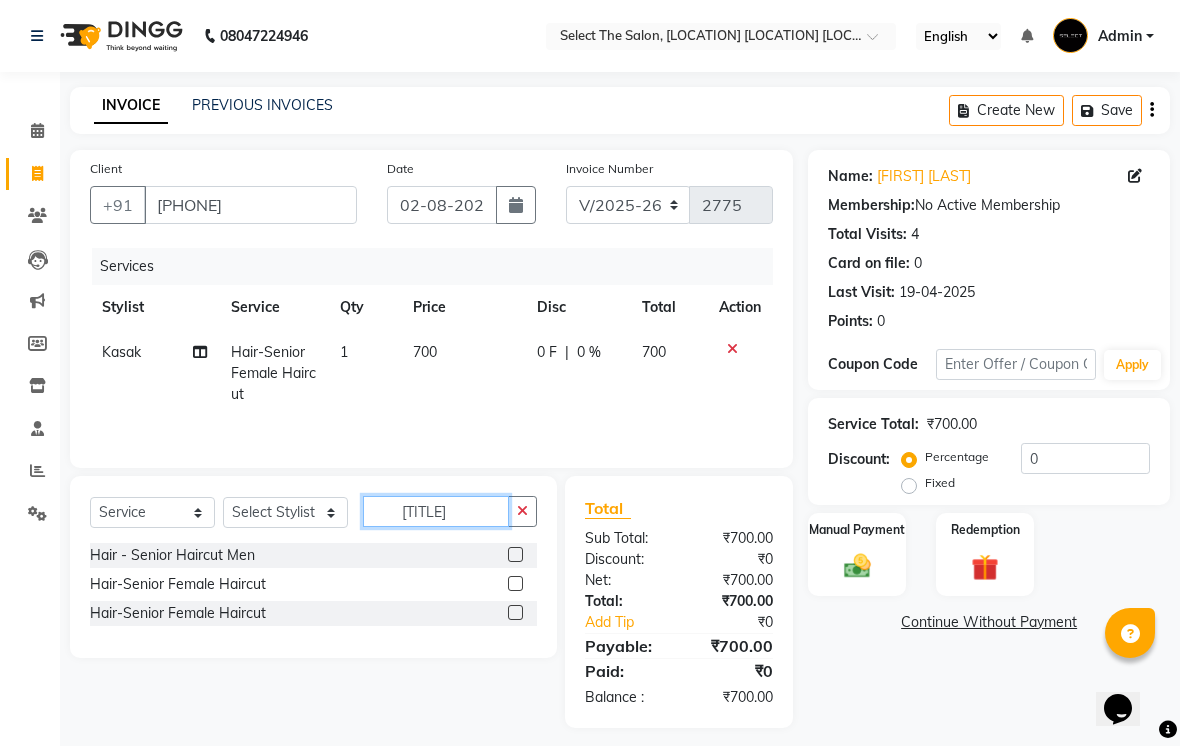 click on "[TITLE]" 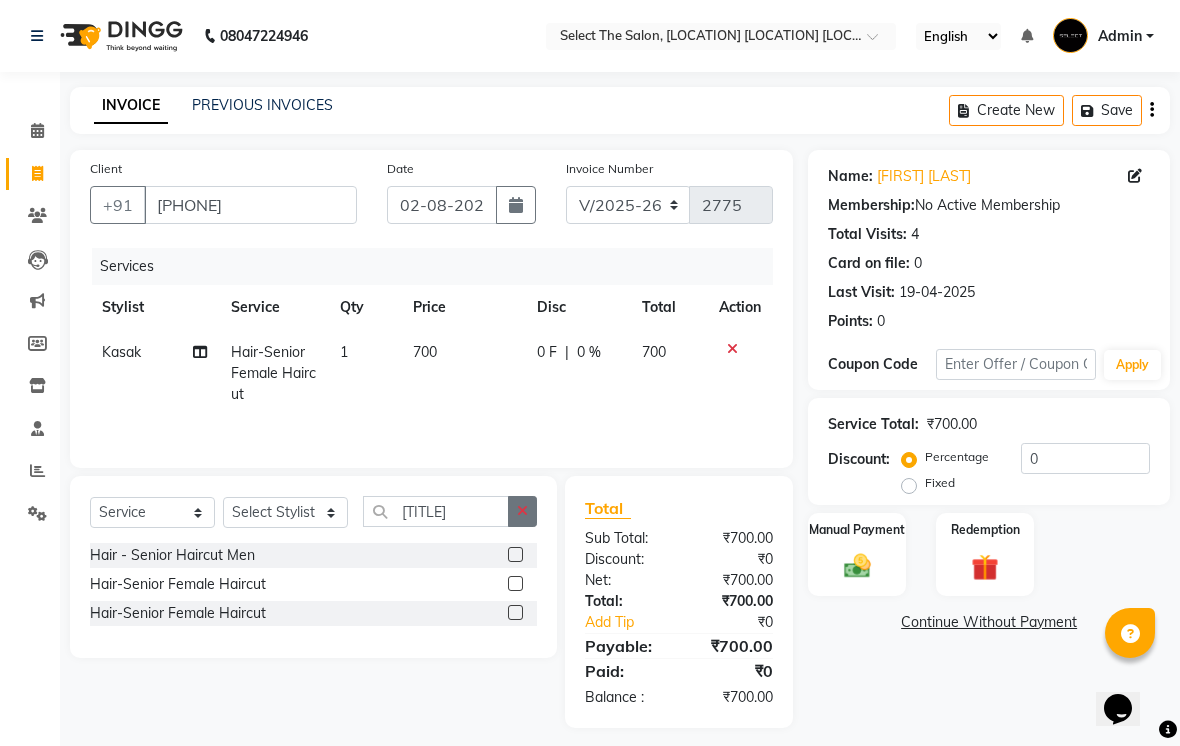 click 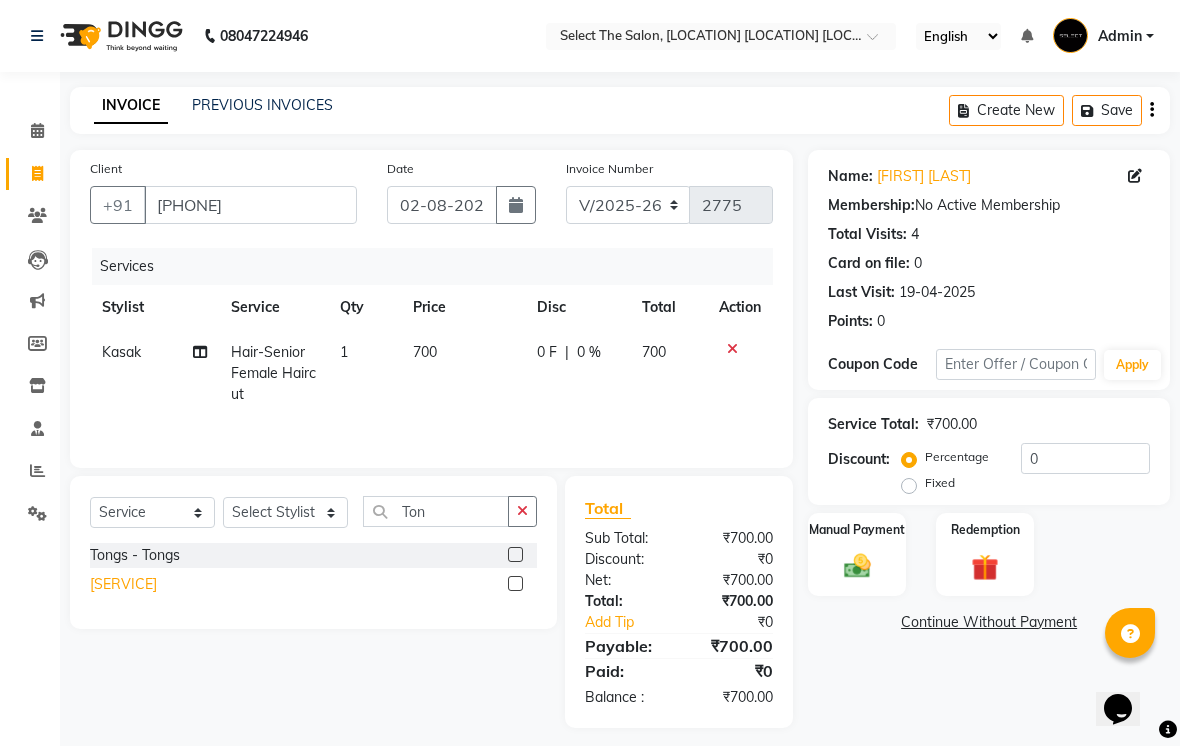 click on "[SERVICE]" 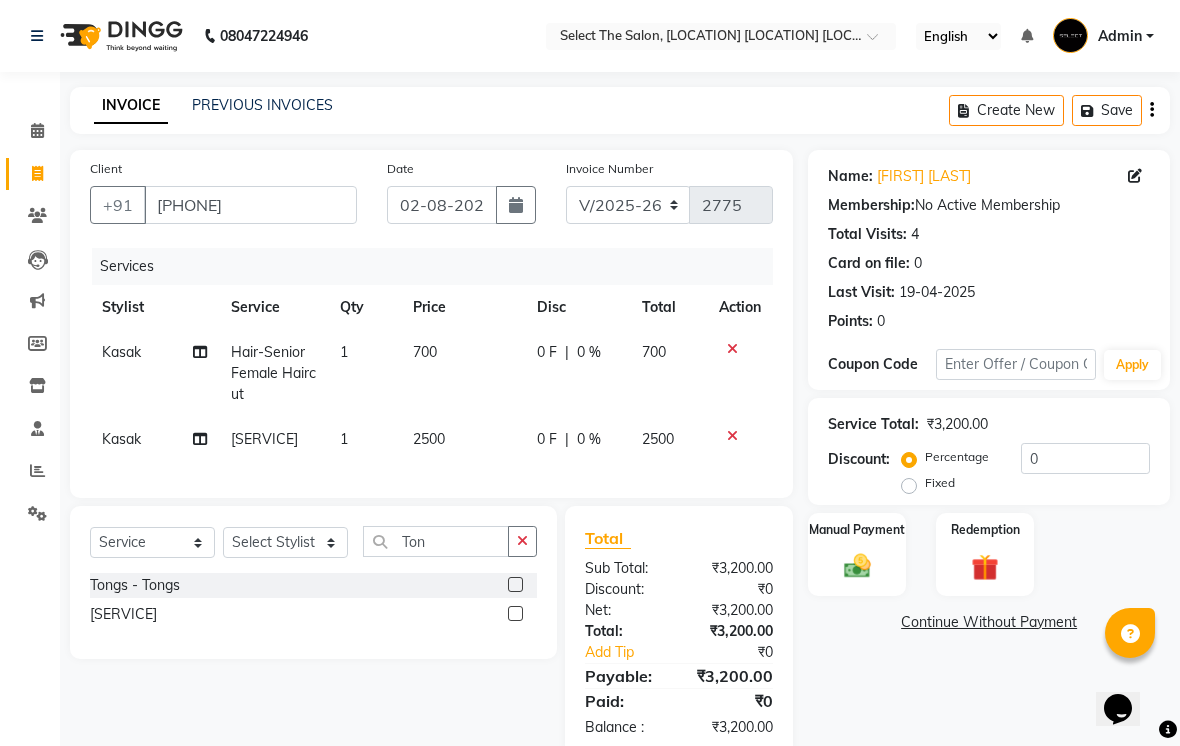 click on "2500" 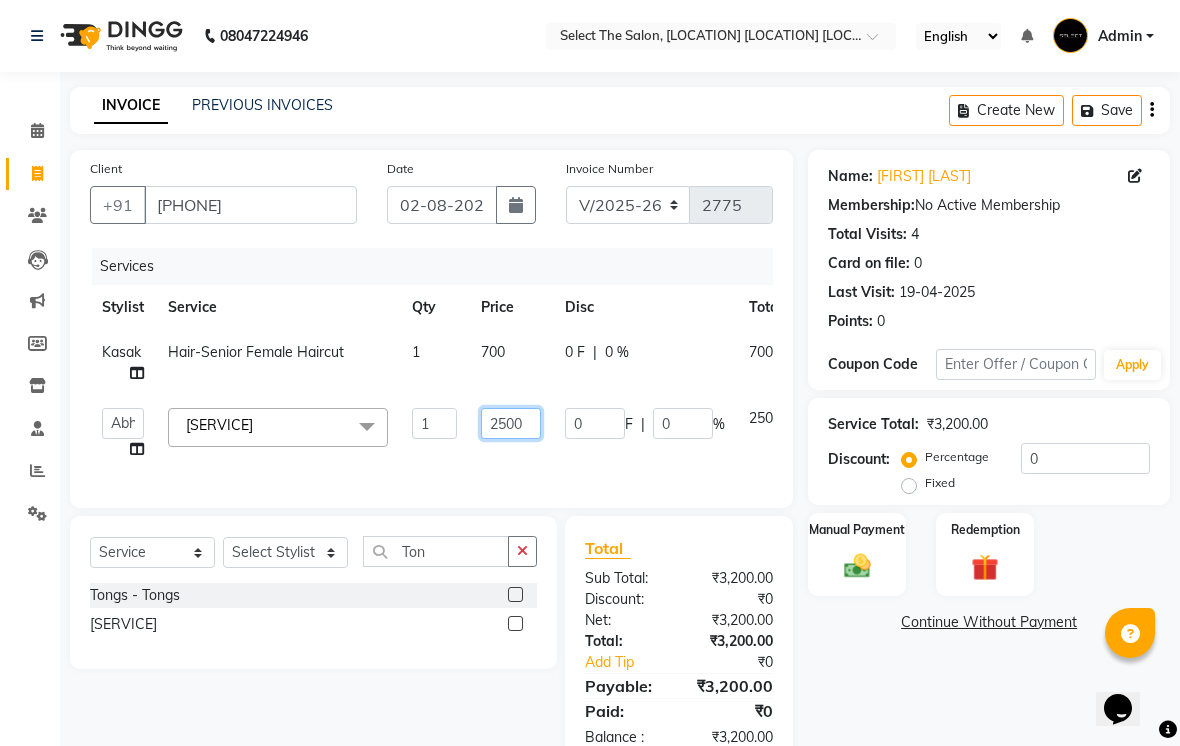 click on "2500" 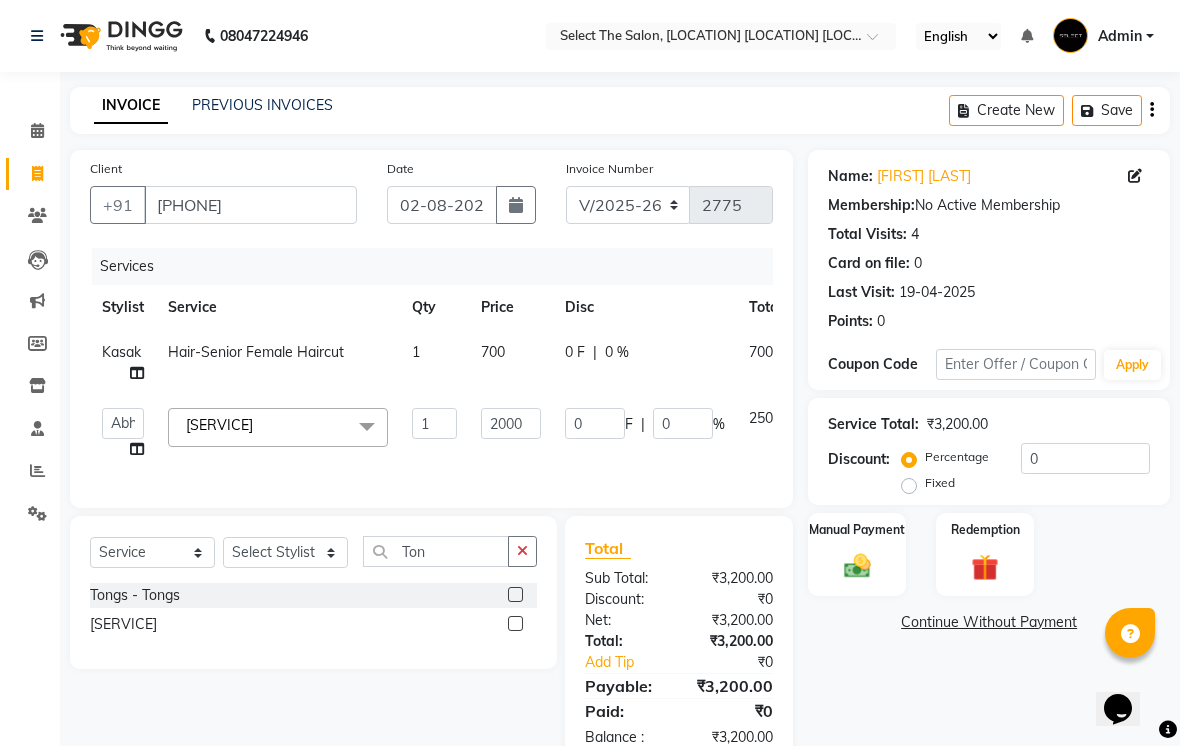 click on "Client +[PHONE] Date [DATE] Invoice Number V/2025 V/2025-26 2775 Services Stylist Service Qty Price Disc Total Action Kasak Hair-Senior Female Haircut 1 700 0 F | 0 % 700  Abhishek    Akshay    Bhumi    Kasak   Pooja    Poonam    Sachin Wagh    Sarthak    Siddhika    Venkatesh warule   Yogeshwari  Toner Application - Toner Application  x Hair - Senior Haircut Men Hair-Senior Female Haircut Hair-Senior Female Haircut Hair-Junior Female Haircut Hair- Creative Head  Hair - Junior Haircut Men  Hair - Mens Styling Hair - Mens Haircolour Hair - Global Colour Hair - Mens hair colour Touch-up Hair - Root Touchup 1 Inch Hair - Root Touchup 2 inch Hair - Mens Keratin Treatment Hair - K18 Treatment Hair - Mens Hair spa Hair - Mens hairwash Head Massage Keratin Wash  Hair- Kids Haircut Consultation  Hair - Creative Head Mens Hair - Fringe  Hair - Fiber Clinix Hair - Root Touchup 1 Inch AF Hair - Root Touchup 2 inch AF Hair - Makeup and bridal hair style  Hair - Biotop Spa  Hair - Female Styling  Foot spa B3 1" 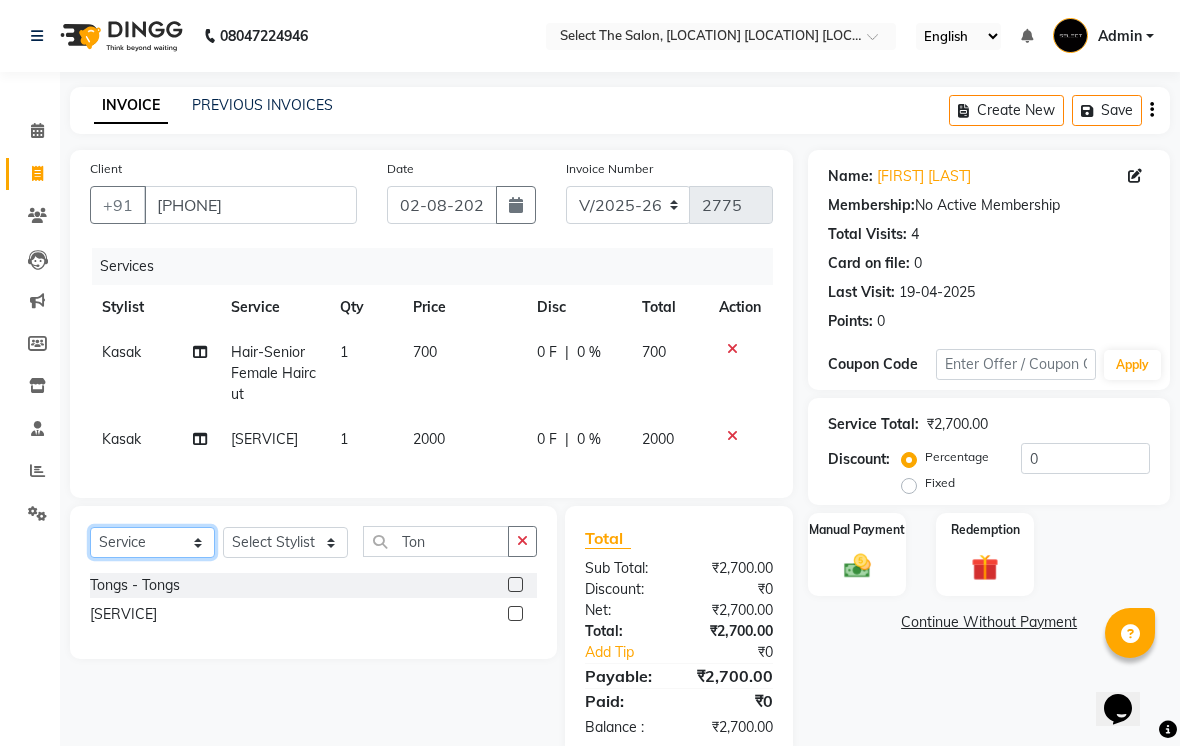click on "Select  Service  Product  Membership  Package Voucher Prepaid Gift Card" 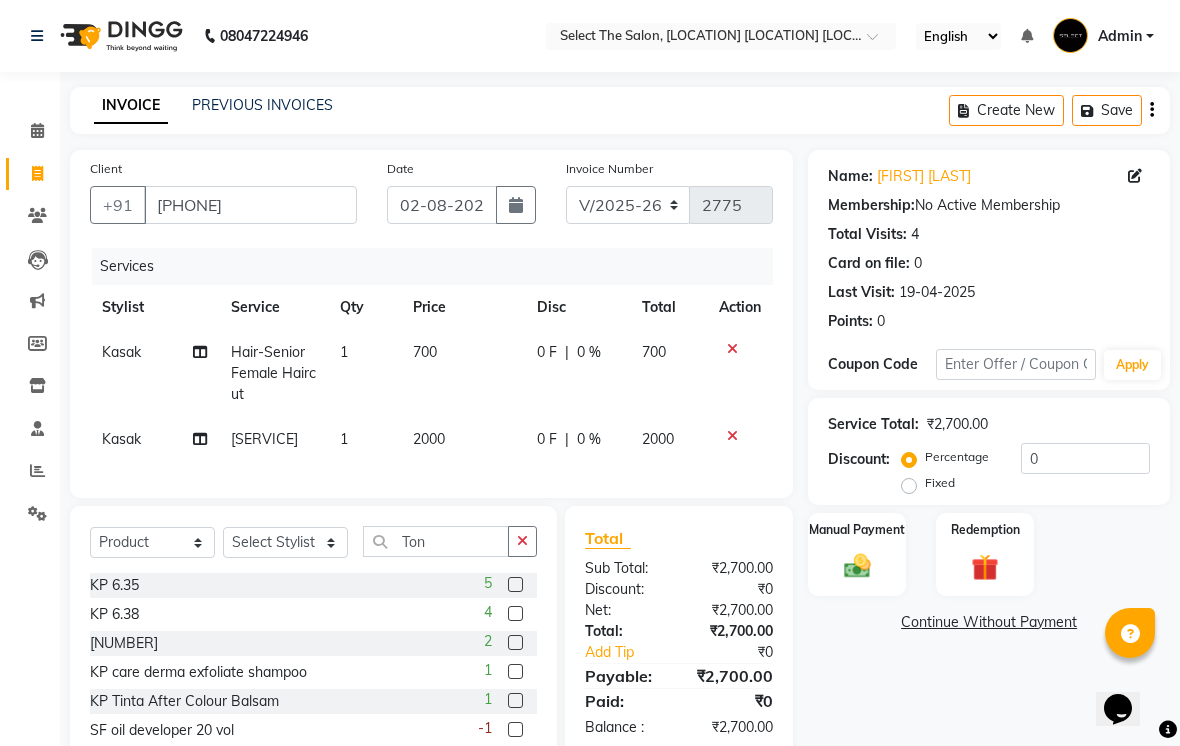 click on "Select  Service  Product  Membership  Package Voucher Prepaid Gift Card  Select Stylist [NAME]  [NAME]  [NAME]  [NAME] [NAME]  [NAME]  [NAME]  [NAME]  [NAME]  [NAME]  [NAME] Ton KP 6.35  5 KP 6.38  4 KP 6.37  2 KP care derma exfoliate shampoo   1 KP Tinta After Colour Balsam   1 SF oil developer 20 vol   -1 03 d tan pack  1 03 facial cleansing   1 03 facial mask  1 03 facial peel   1 KP 7.2  3 Zeal plus combo scrub cream pack manicure pedicure   3 KP vital nutrition conditinor  4 SF 7-450  1 BE QOD Cleanse Shampoo  1 BE Copacabana protine    3 BE Acai hair oil treatment   1 BE QOD Max Prime Mask Treat   1 BE QOD Max Prime Shampoo   1 BE QOD Max Prime Mask   0 SF colour Freeze shampoo  0 SF colour Freeze conditioner  2 SF zero Amm 5-0  2 Sf zero Amm 6-0  1 SF 30 vol  1 SF FIbre Clinix Fortify Booster  0 SF 5-99  8 Sf 7-57  2 Nashi argan oil   0 Nashi argan conditioner  1 Nashi combo shampo + condi  4 Nashi Argan Conditioner 200ml  -8 KP style Refresh Dry Texturizer  1 KP violet colour tube" 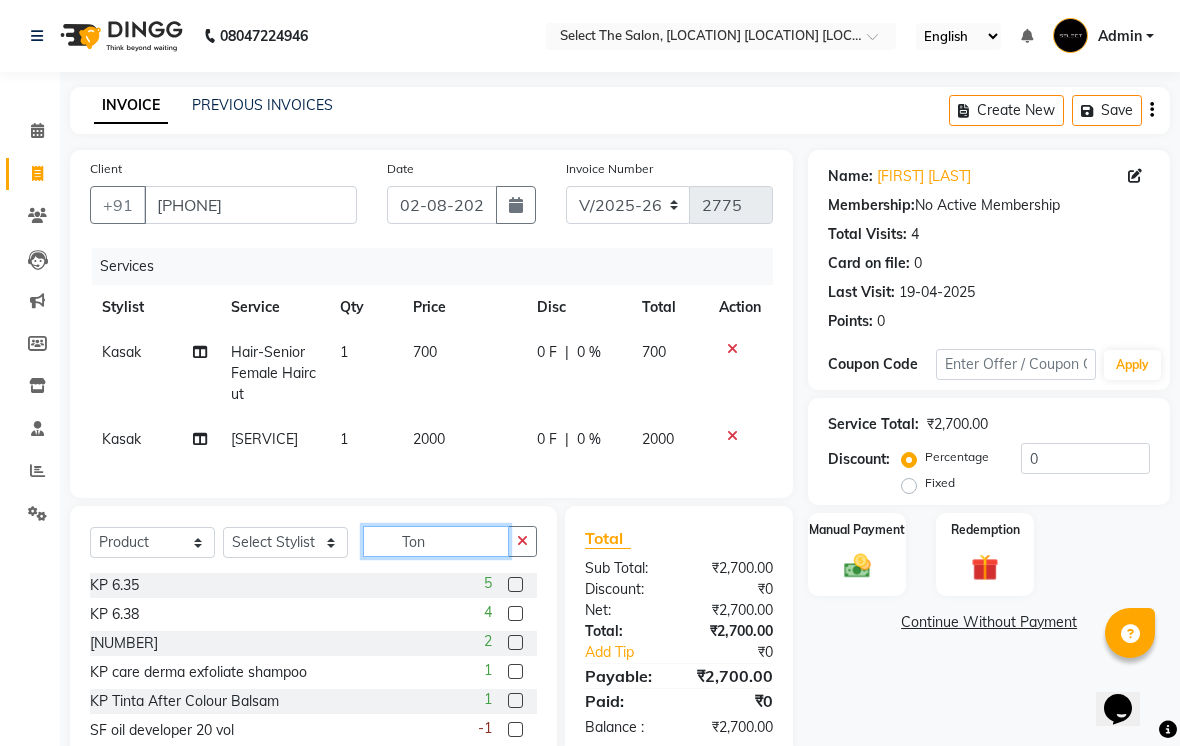 click on "Ton" 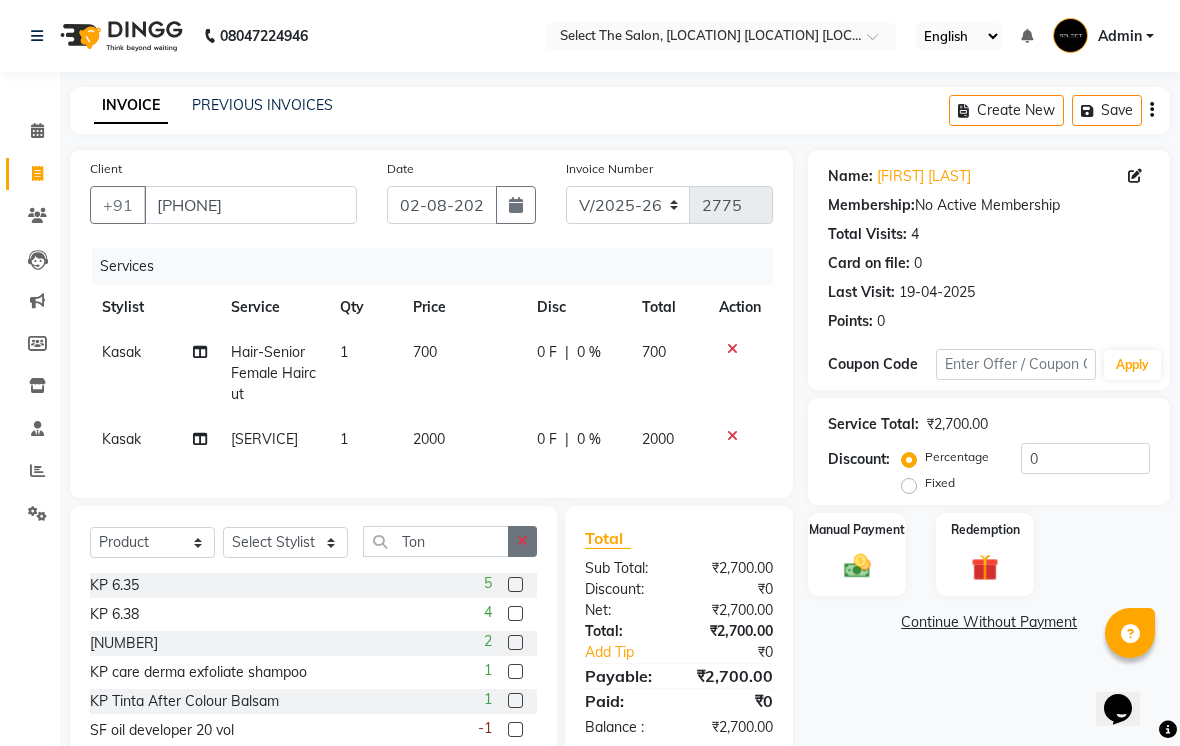 click 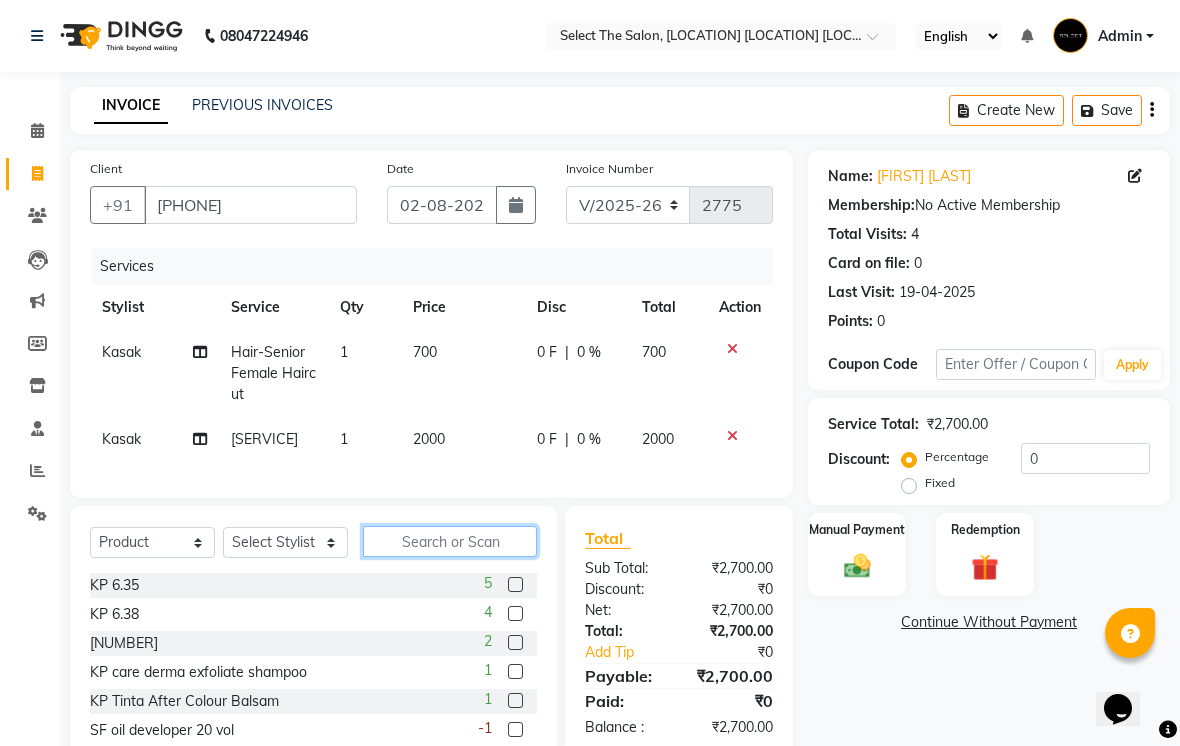 click 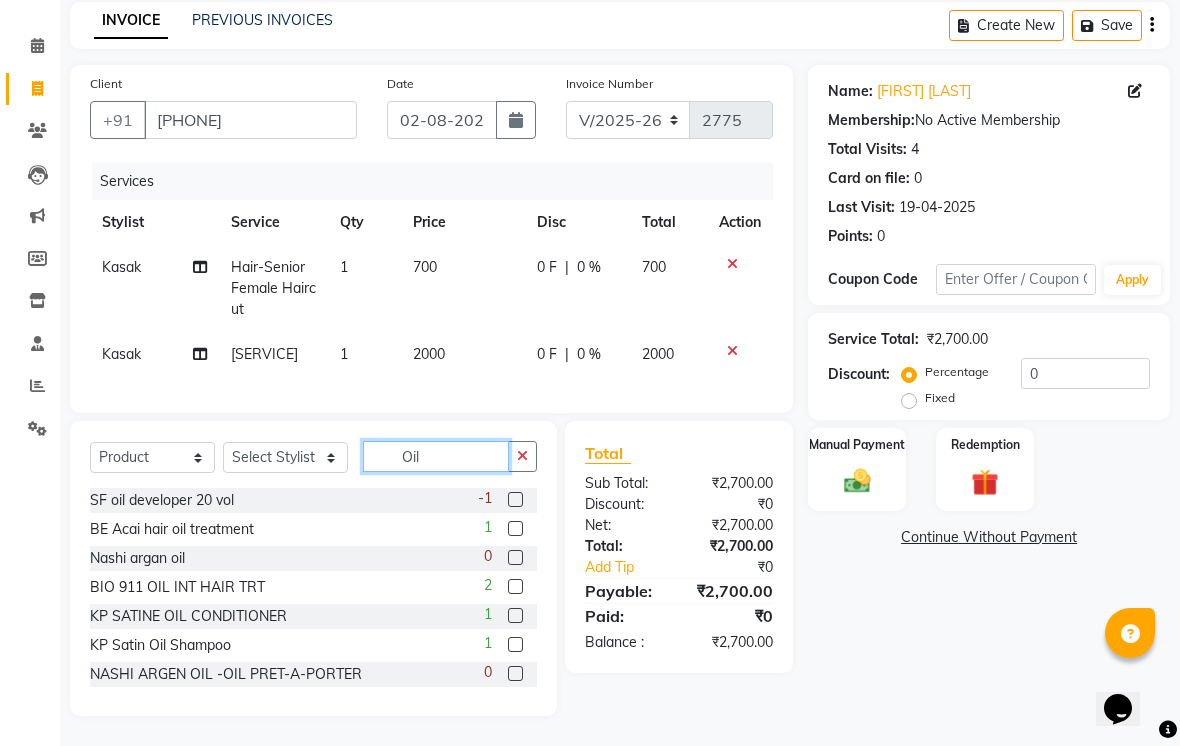 scroll, scrollTop: 124, scrollLeft: 0, axis: vertical 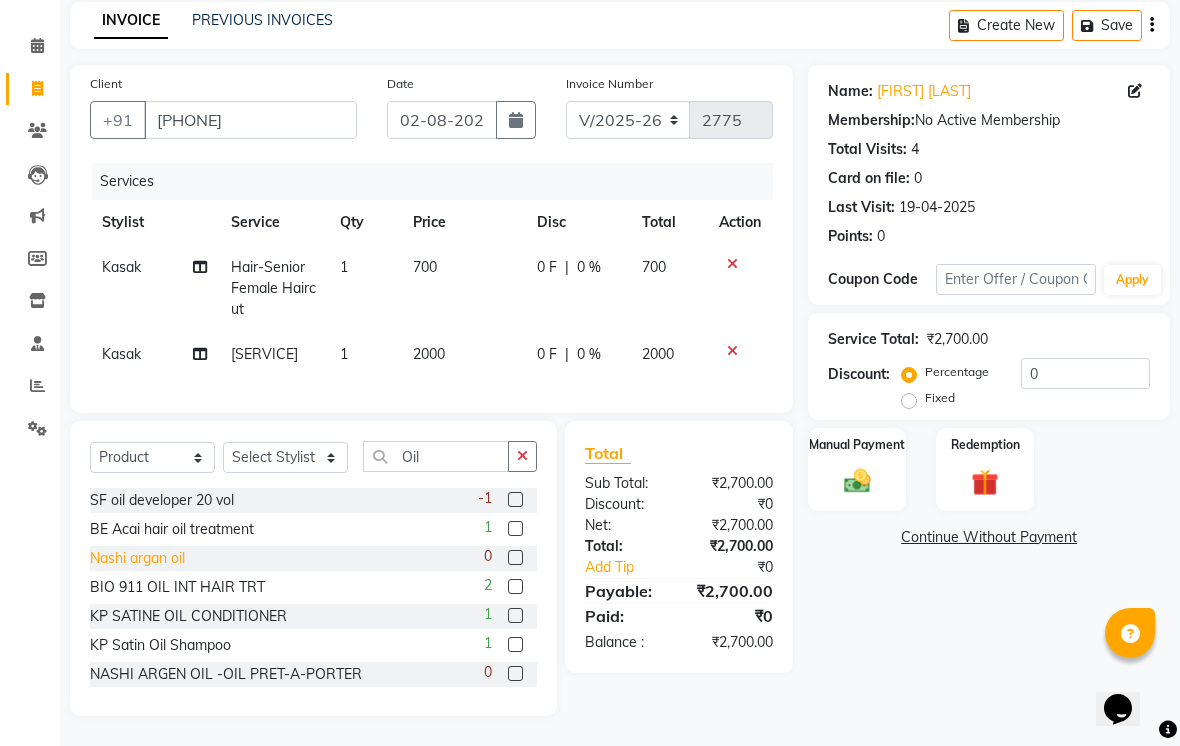 click on "Nashi argan oil" 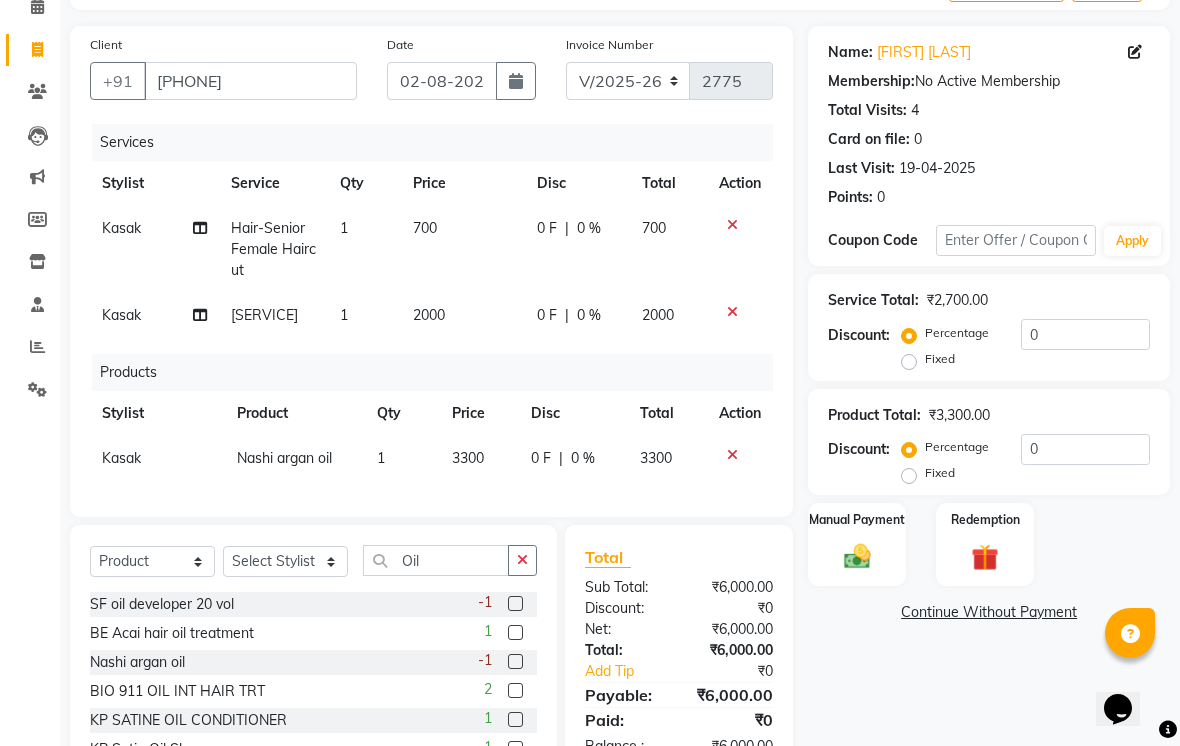 click 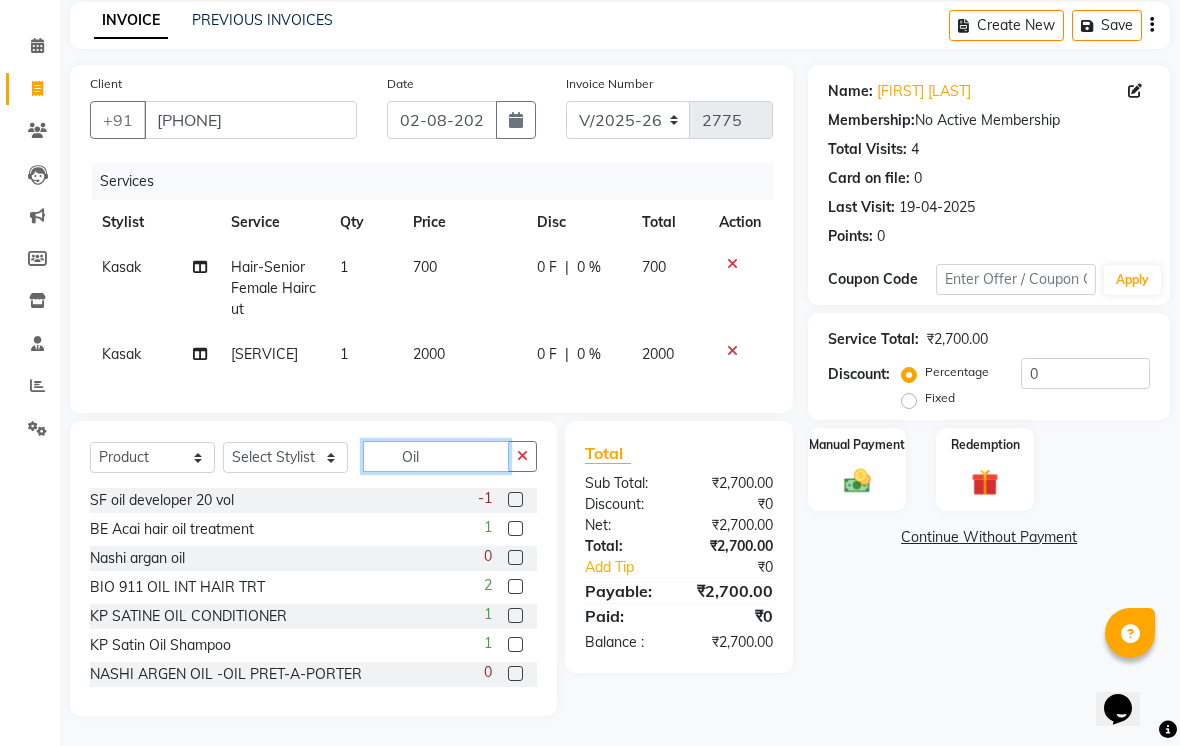 click on "Oil" 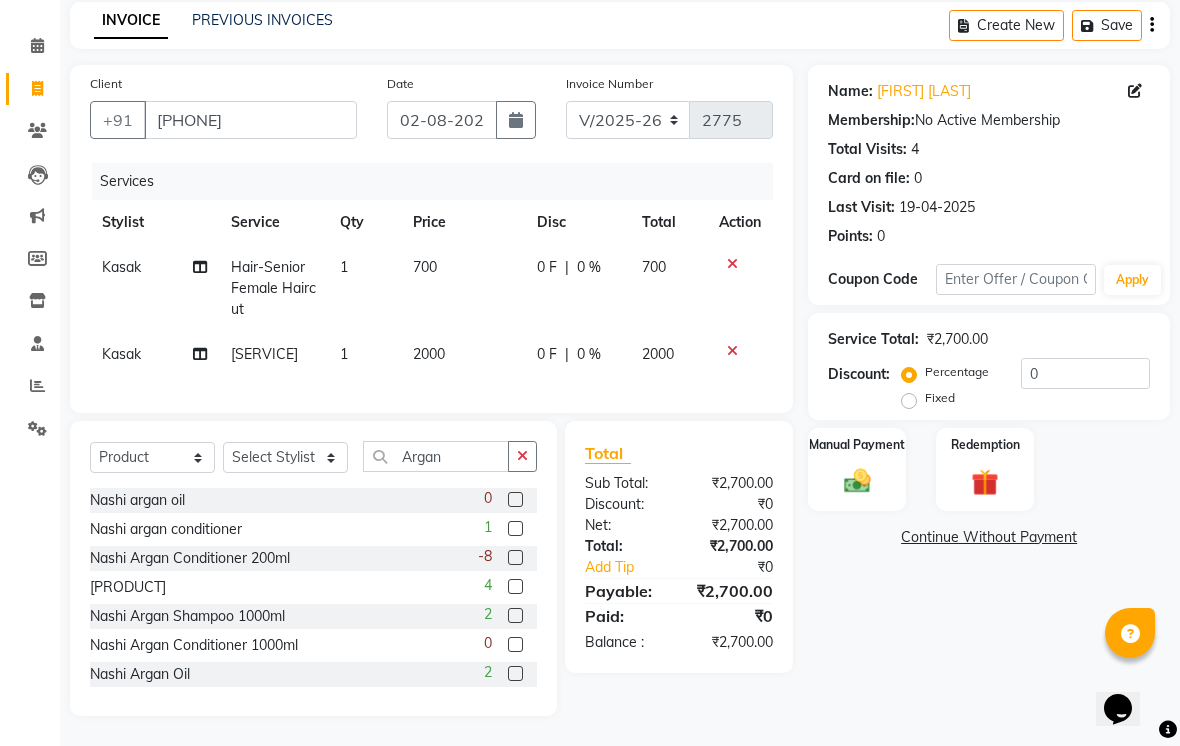 click on "Nashi Argan Oil  2" 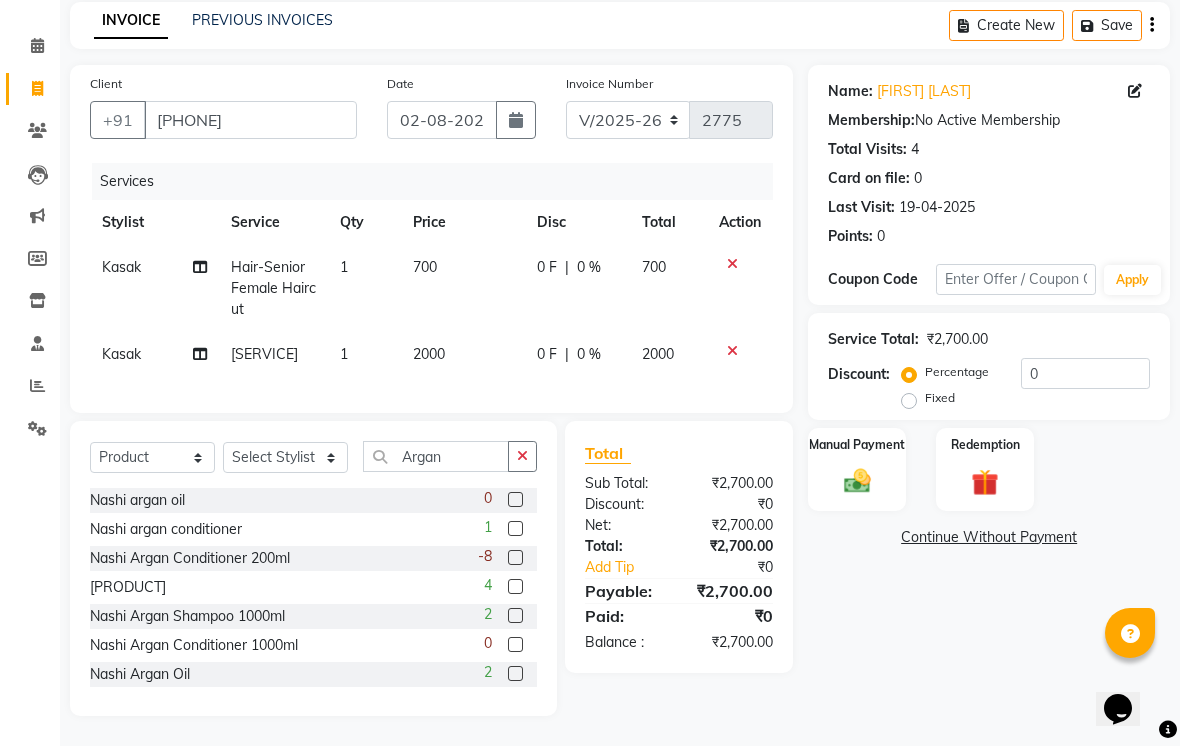click 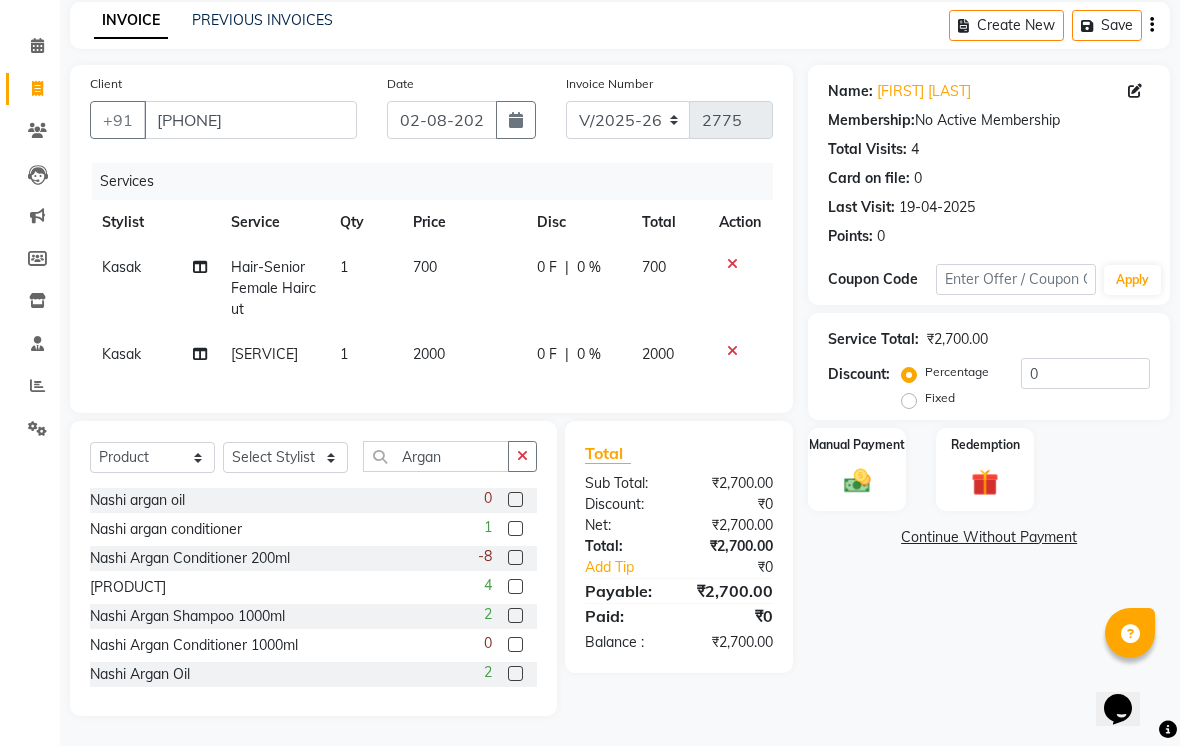 click at bounding box center (514, 674) 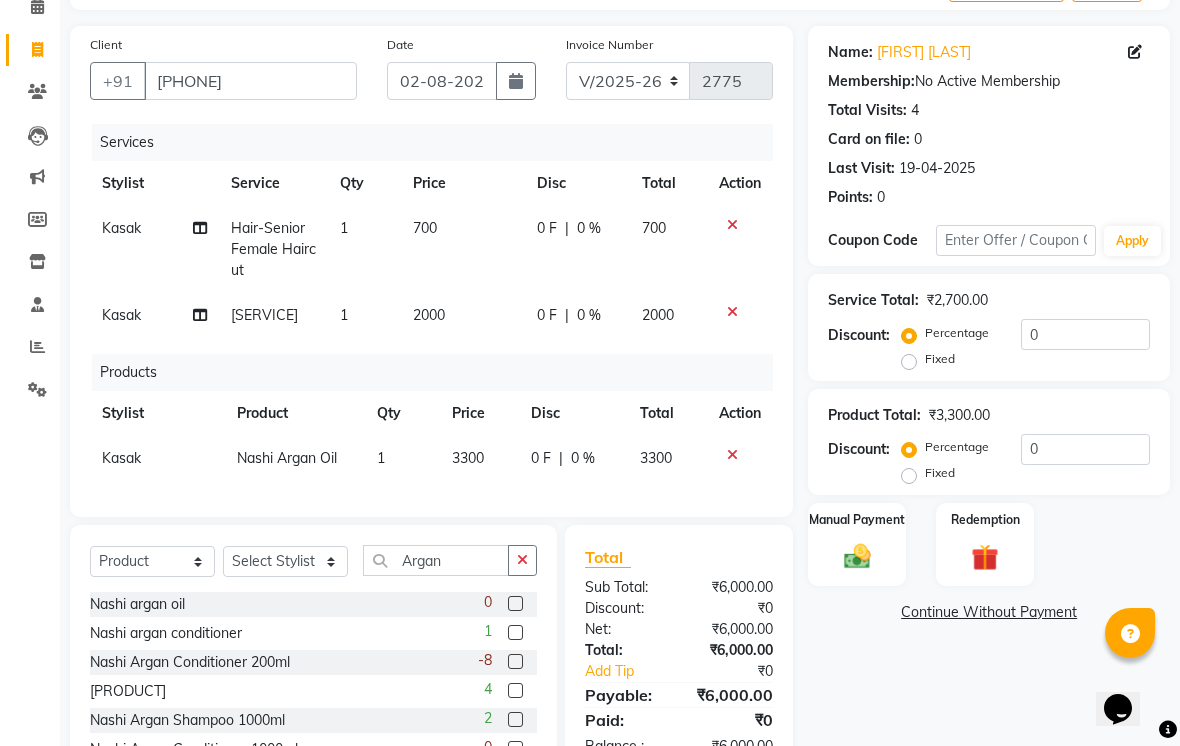 click 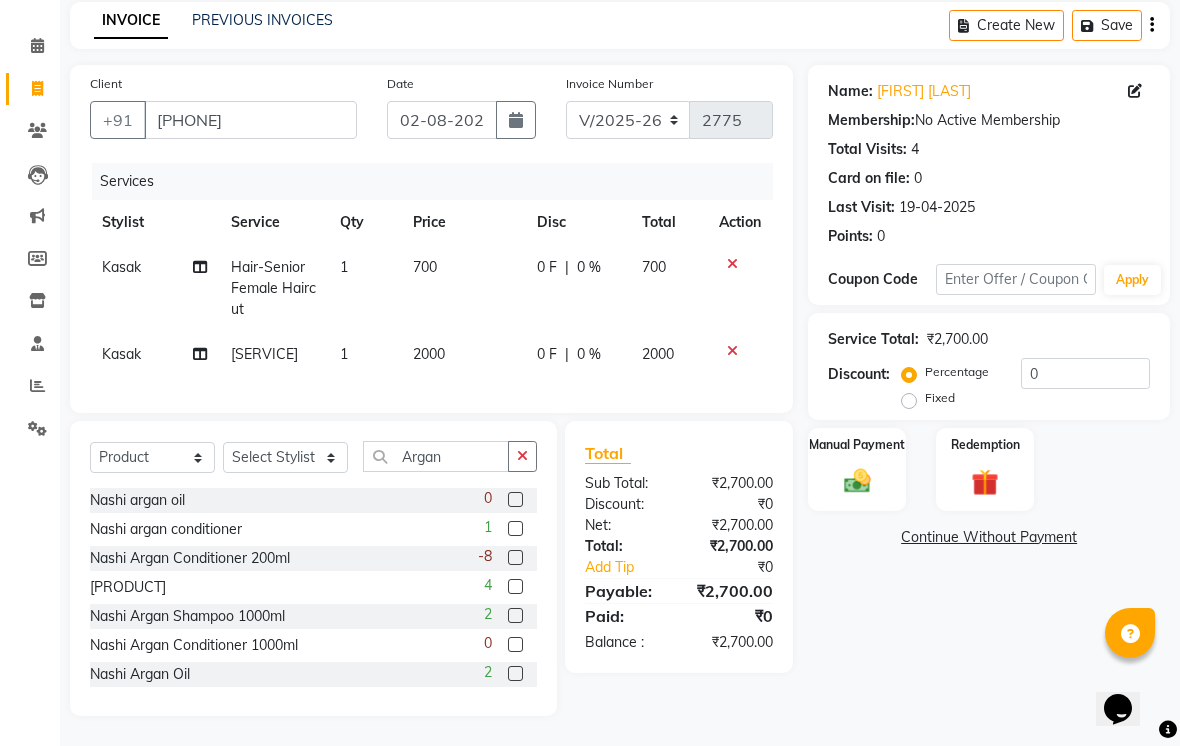 click 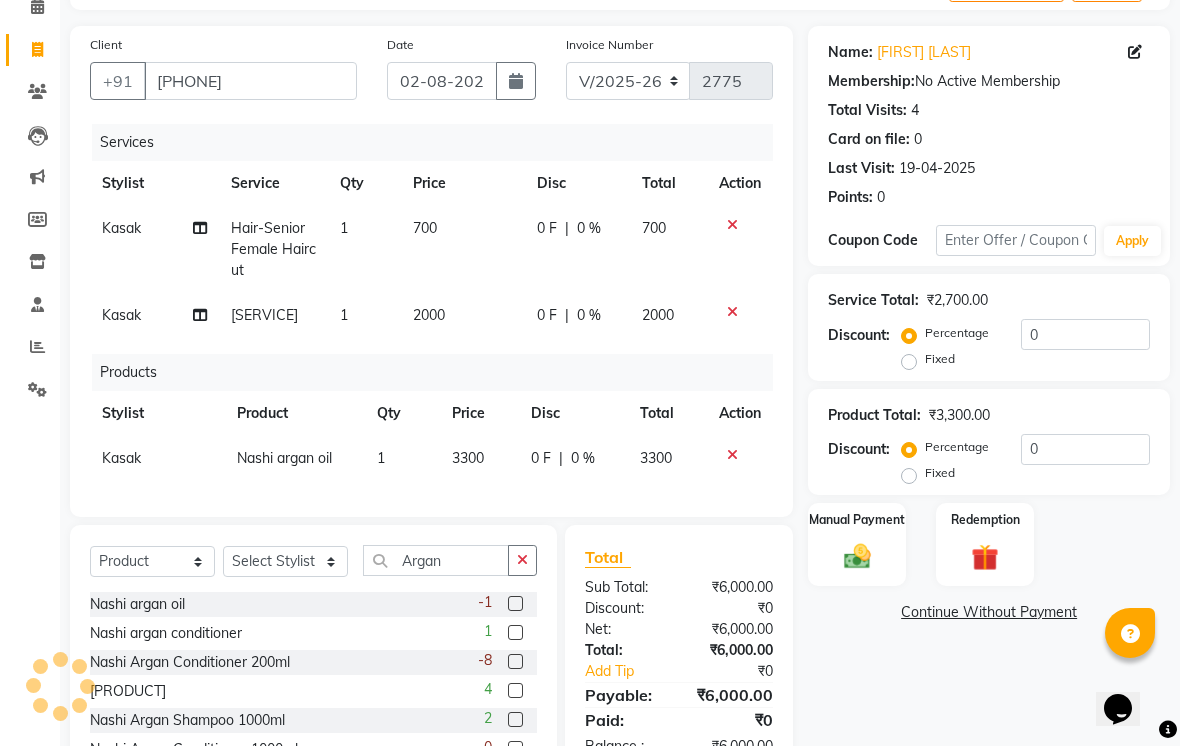 click 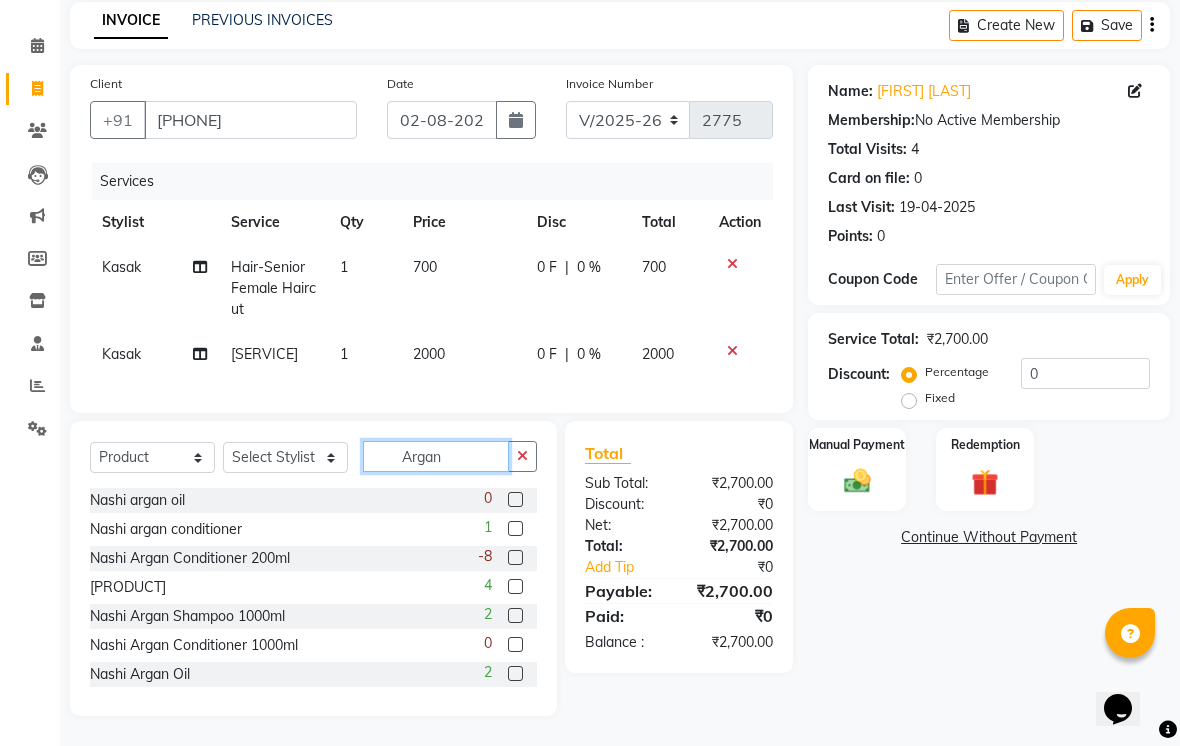 click on "Argan" 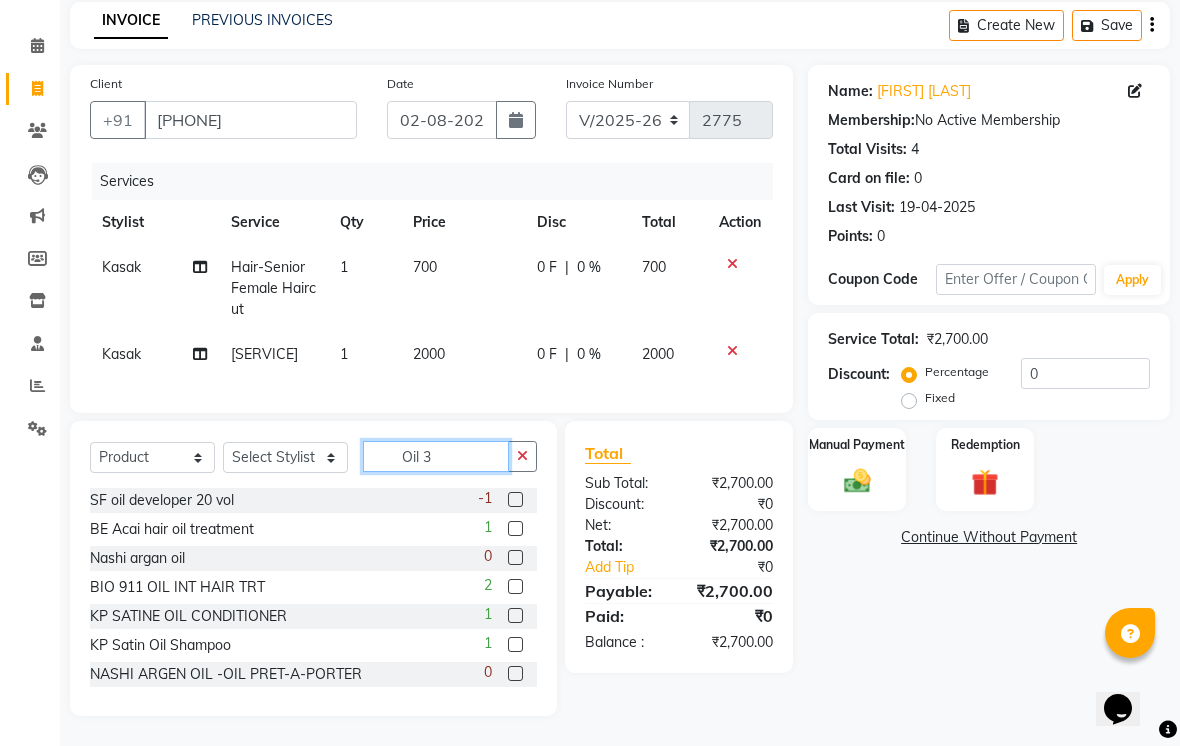 scroll, scrollTop: 81, scrollLeft: 0, axis: vertical 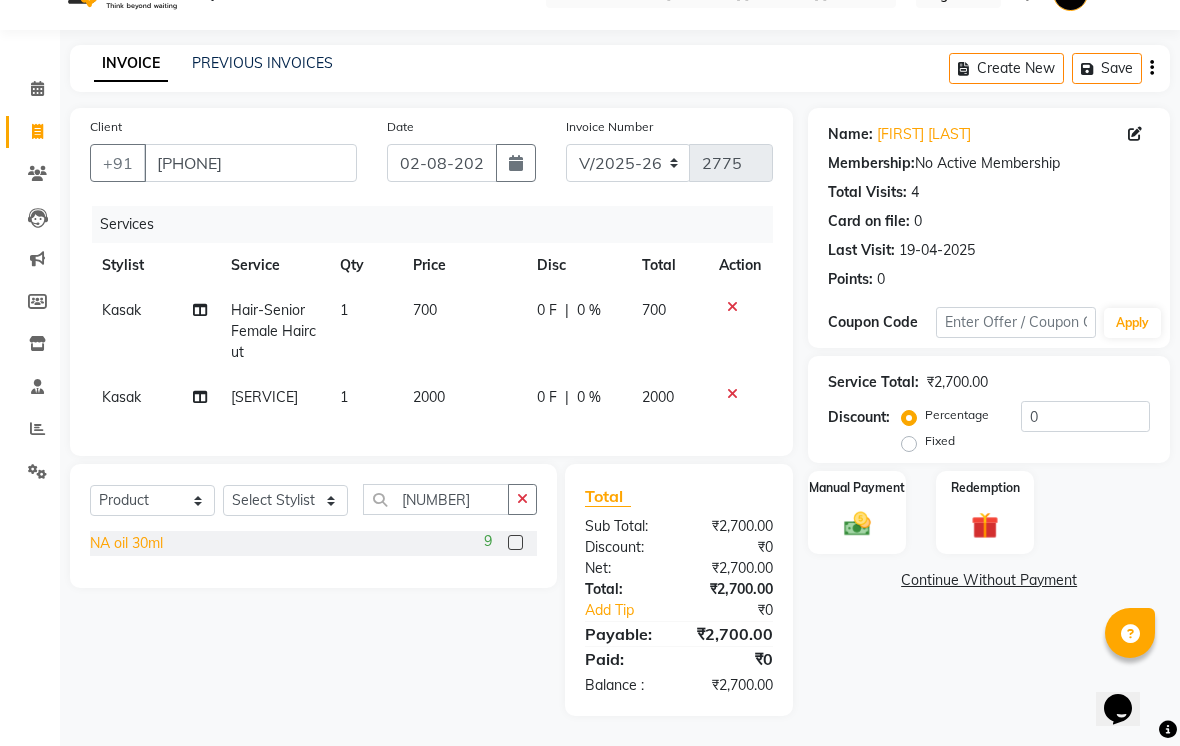 click on "NA oil 30ml" 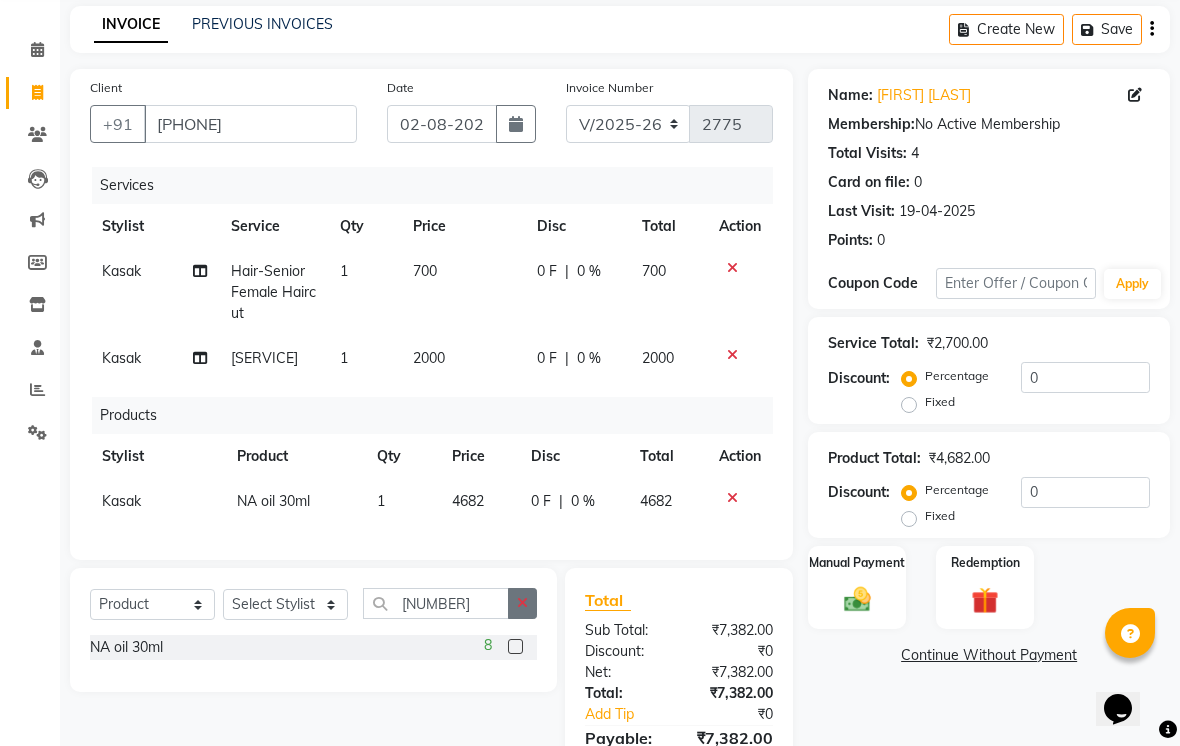 click 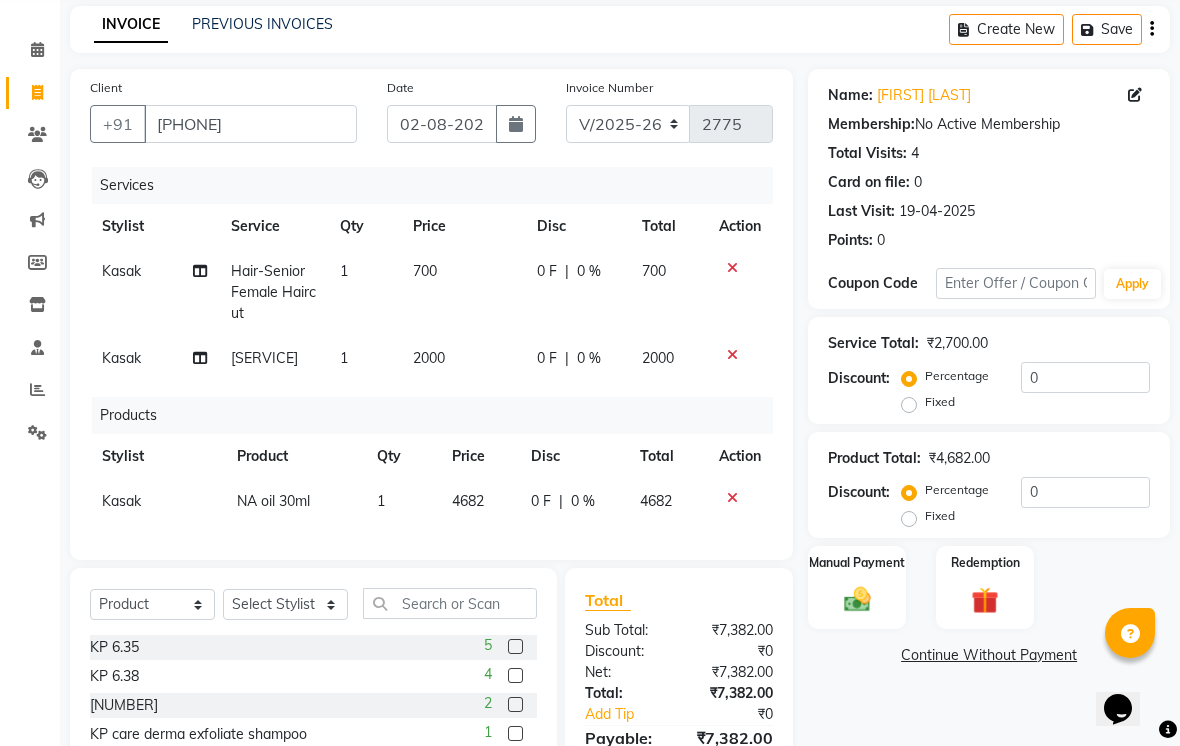 click 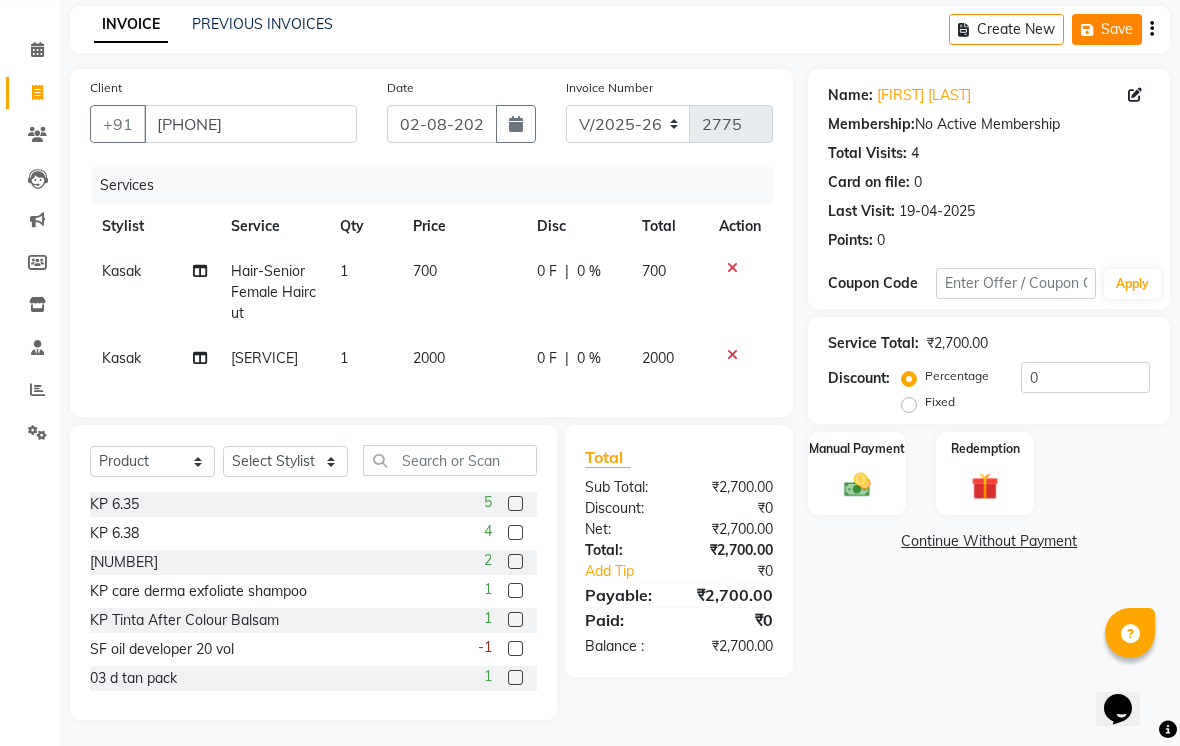click on "Save" 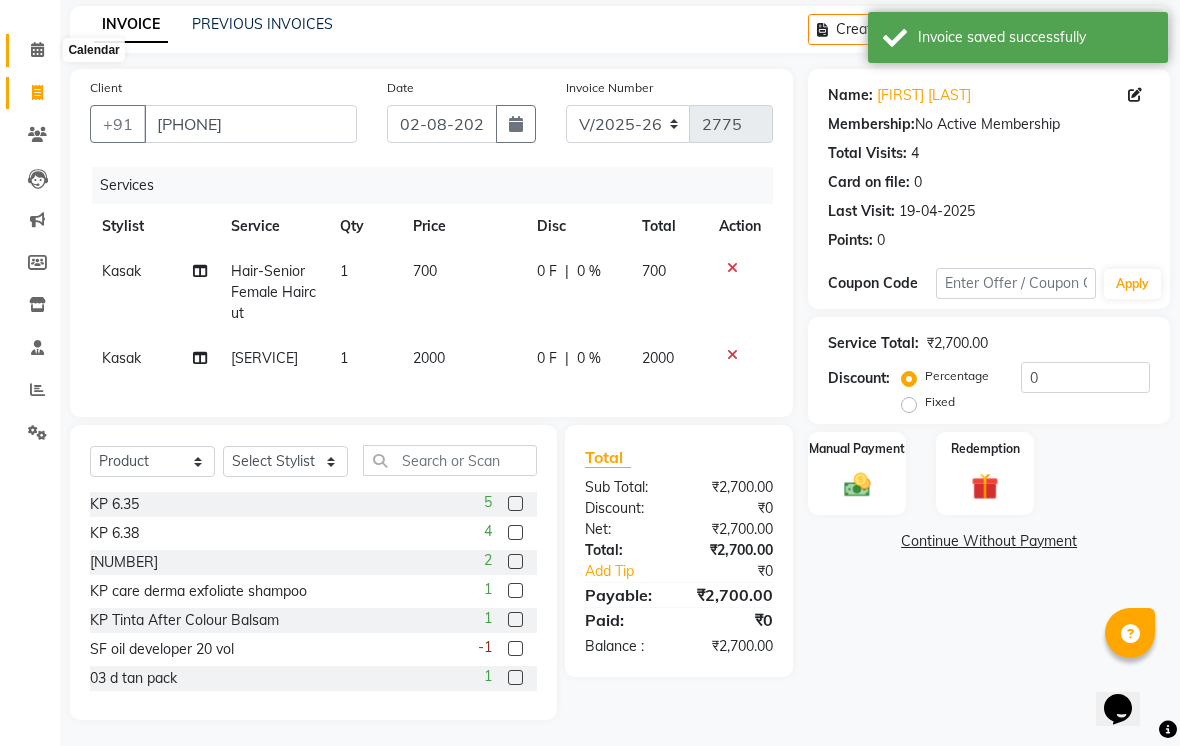 click 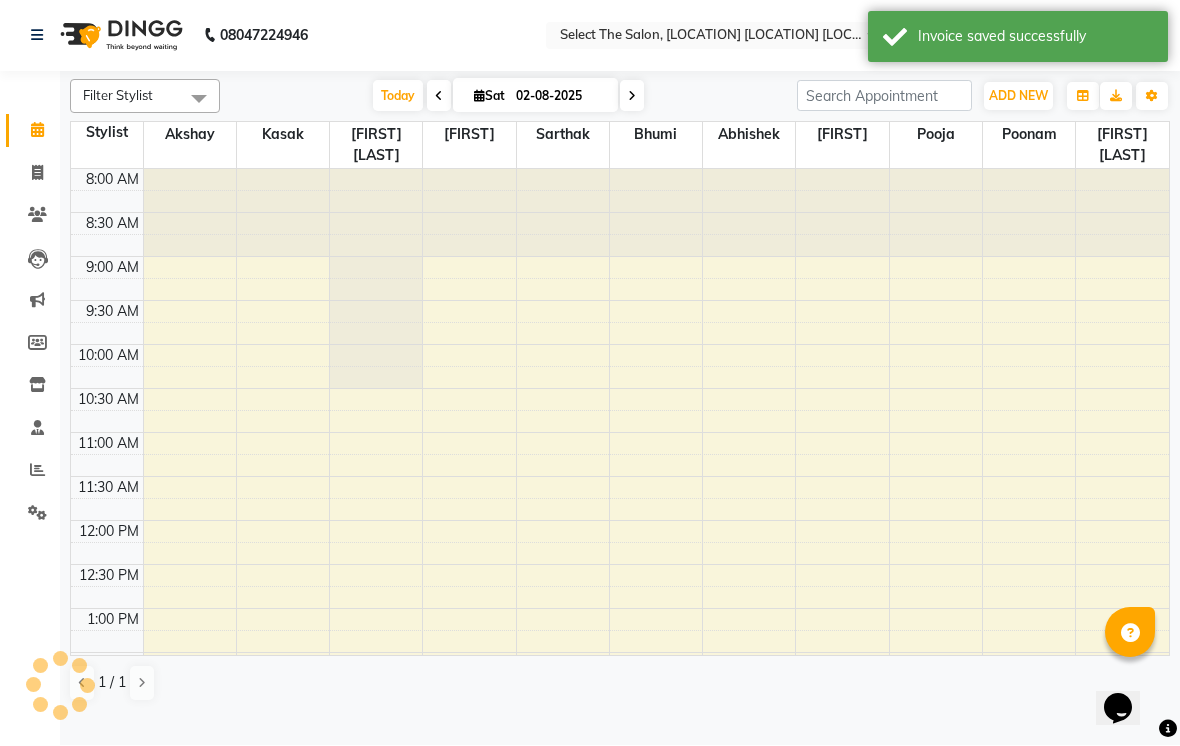 scroll, scrollTop: 0, scrollLeft: 0, axis: both 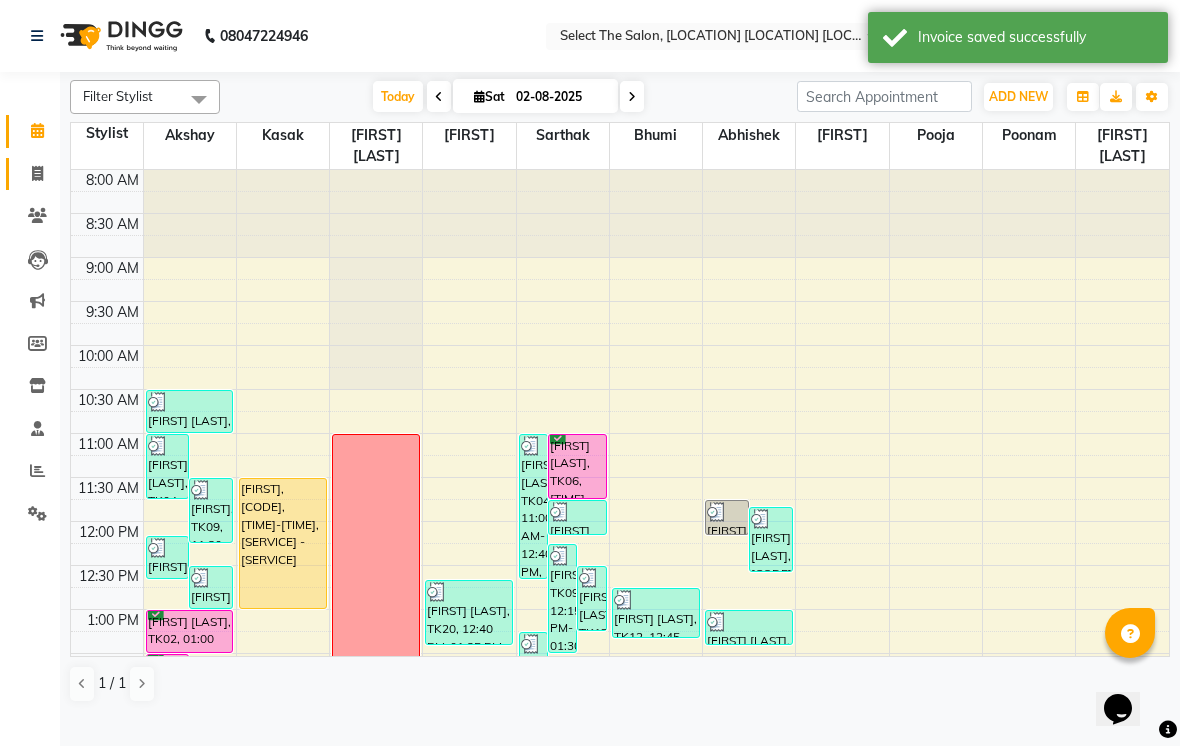 click 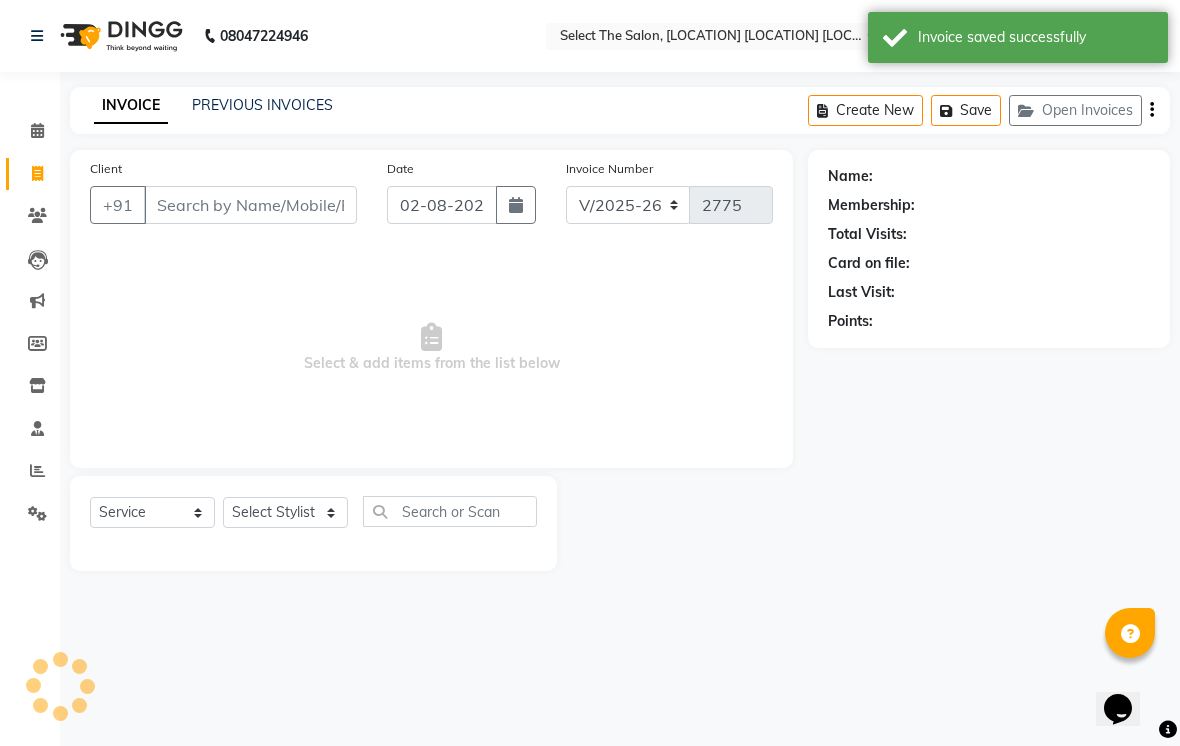 click on "Client" at bounding box center [250, 205] 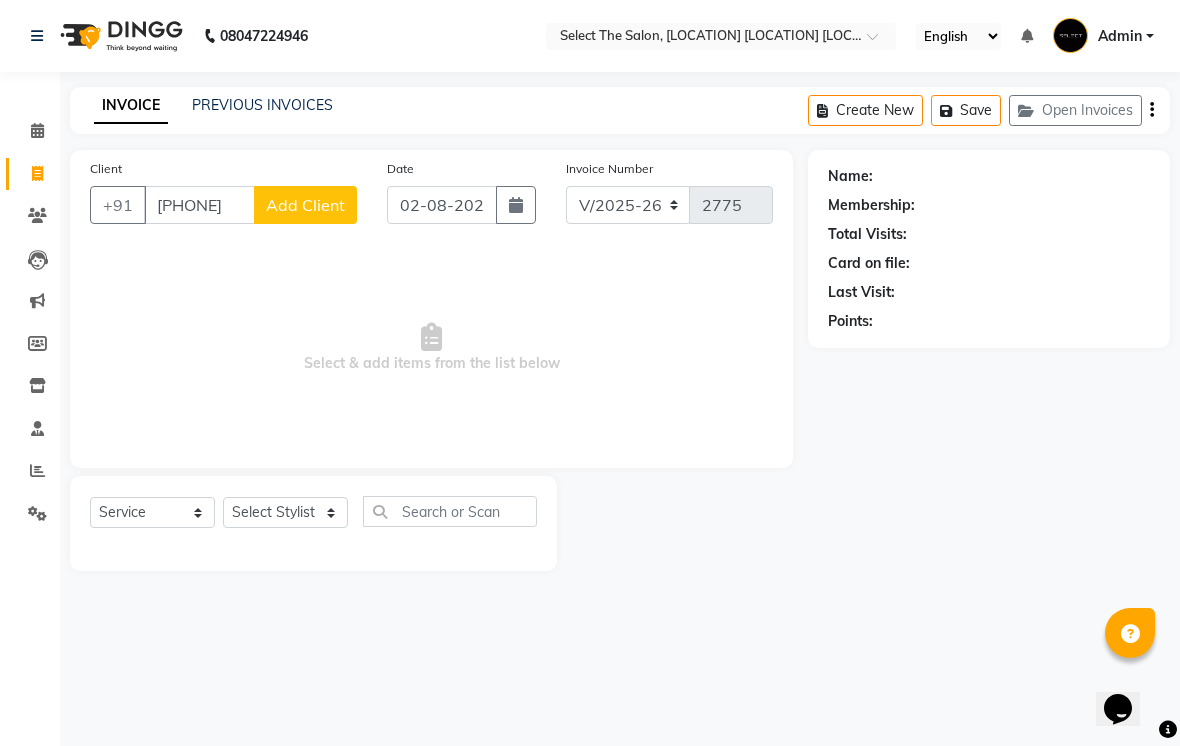 click on "Add Client" 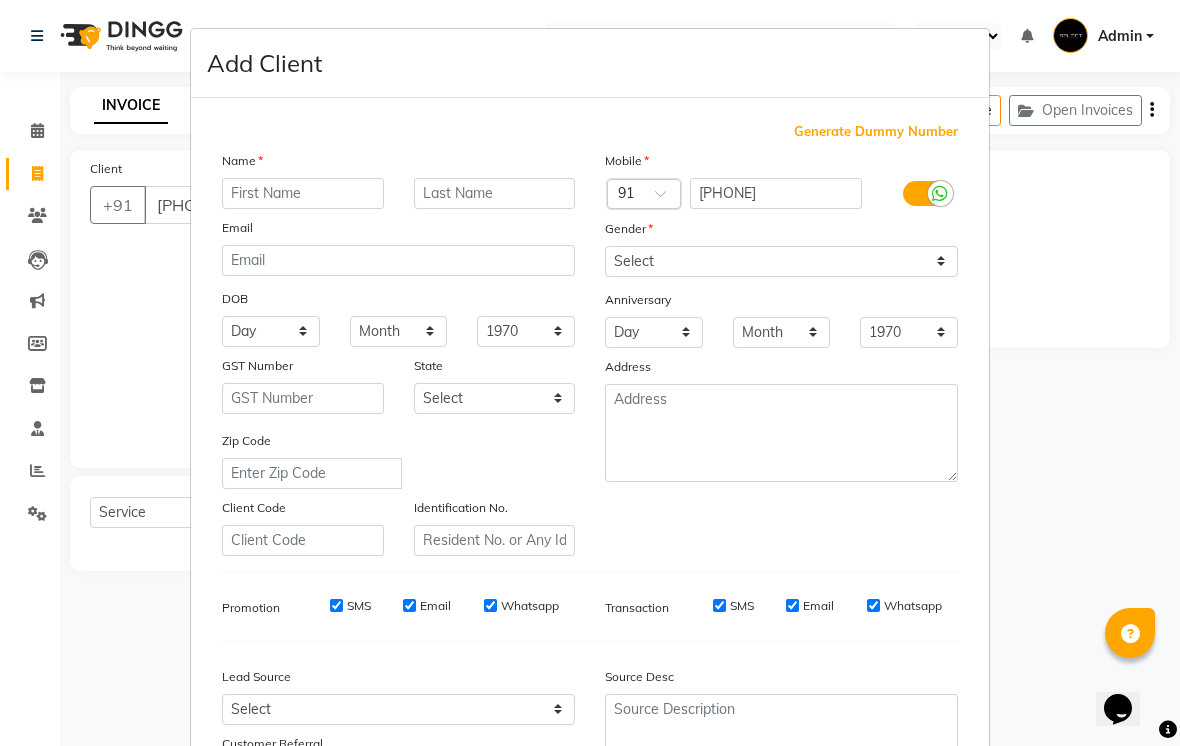 click on "Mobile" at bounding box center (781, 164) 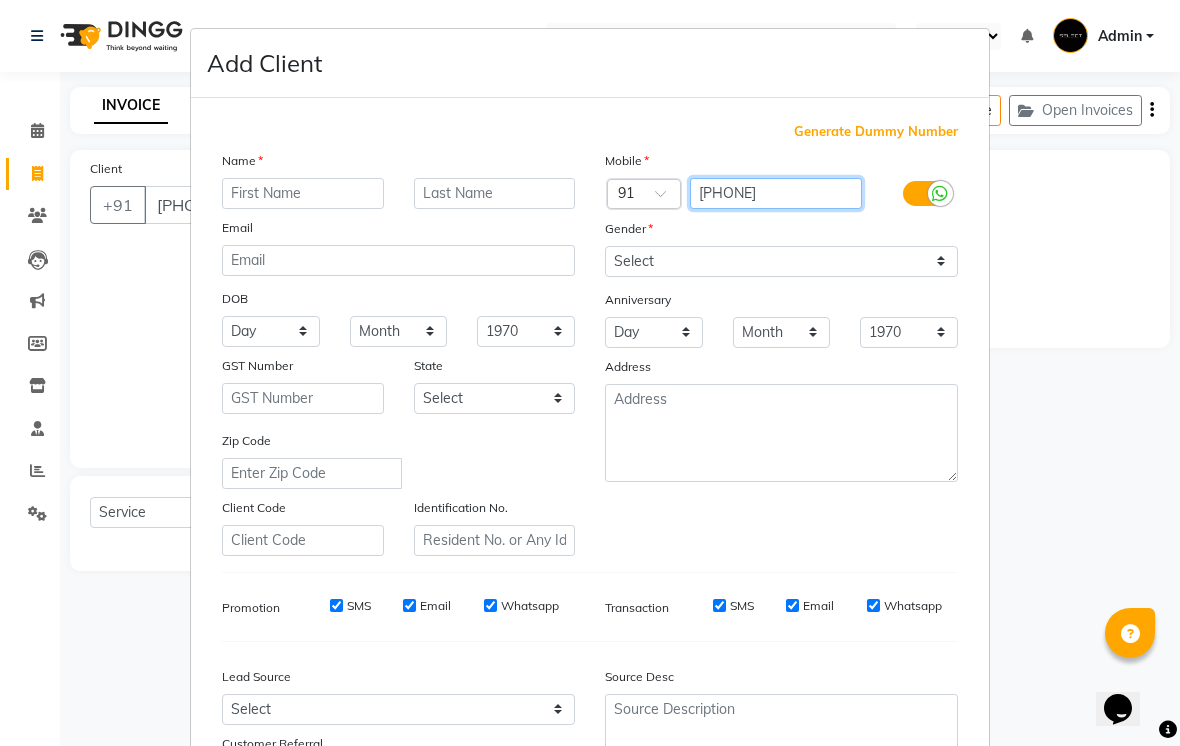 click on "[PHONE]" at bounding box center [776, 193] 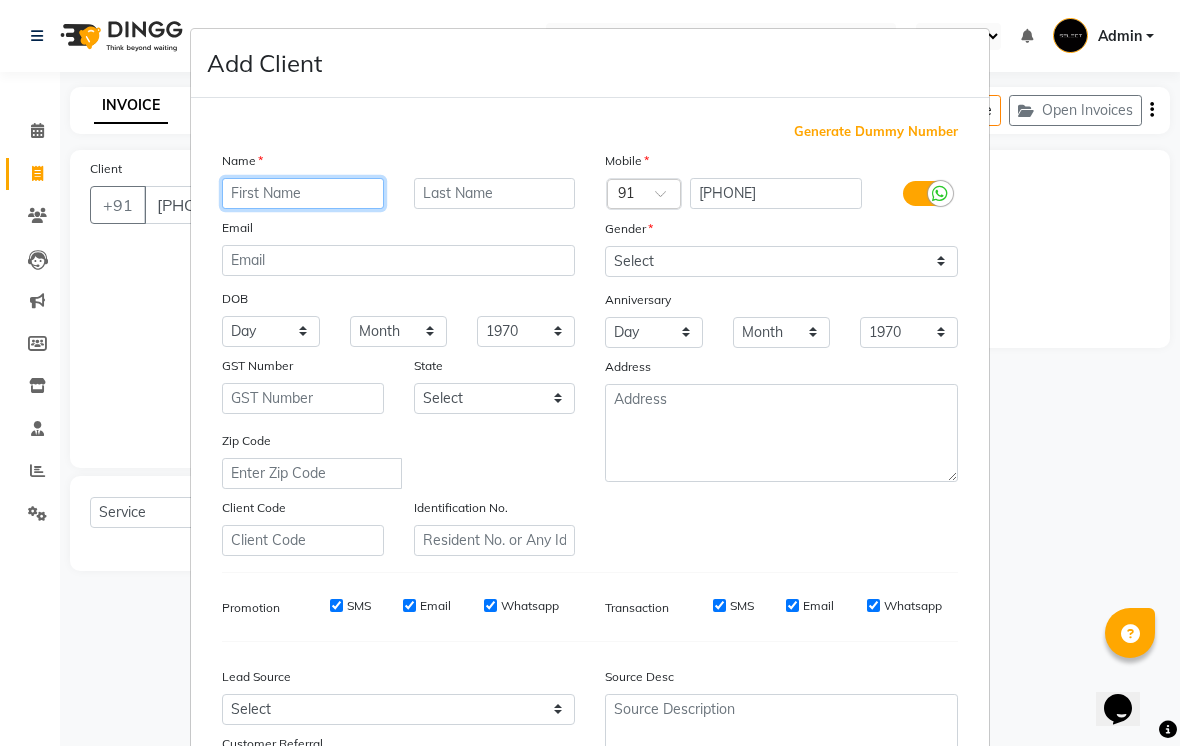 click at bounding box center (303, 193) 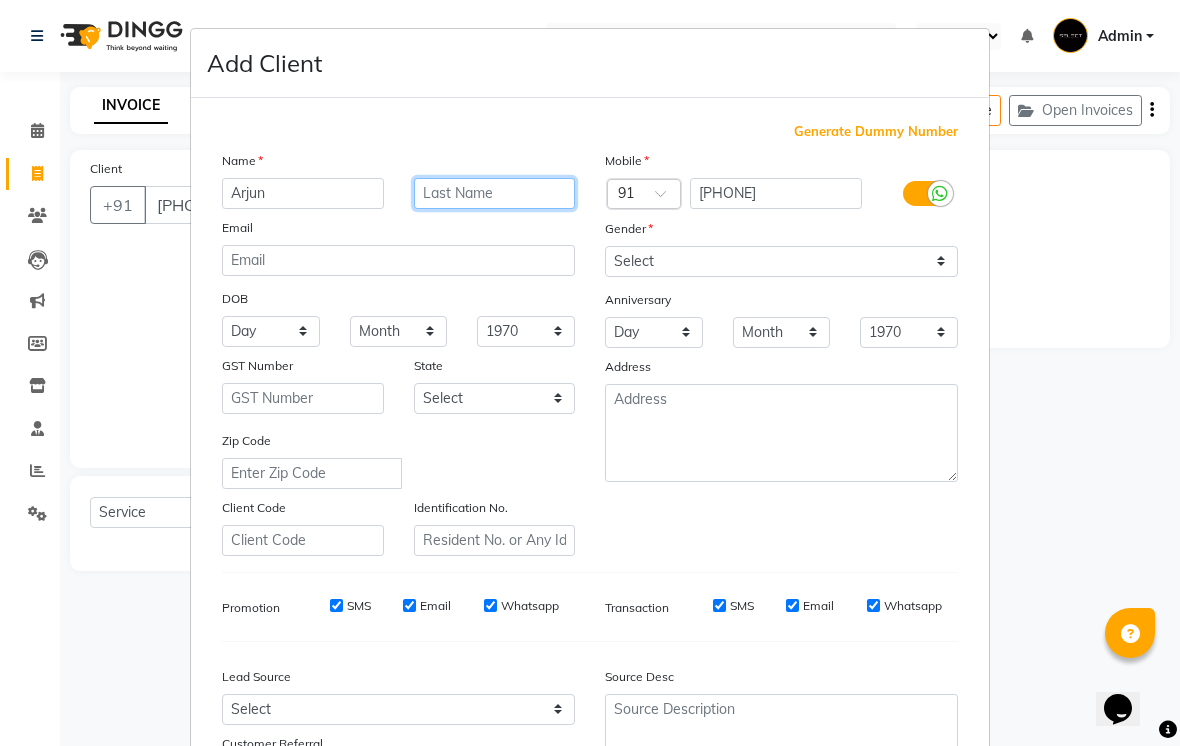 click at bounding box center (495, 193) 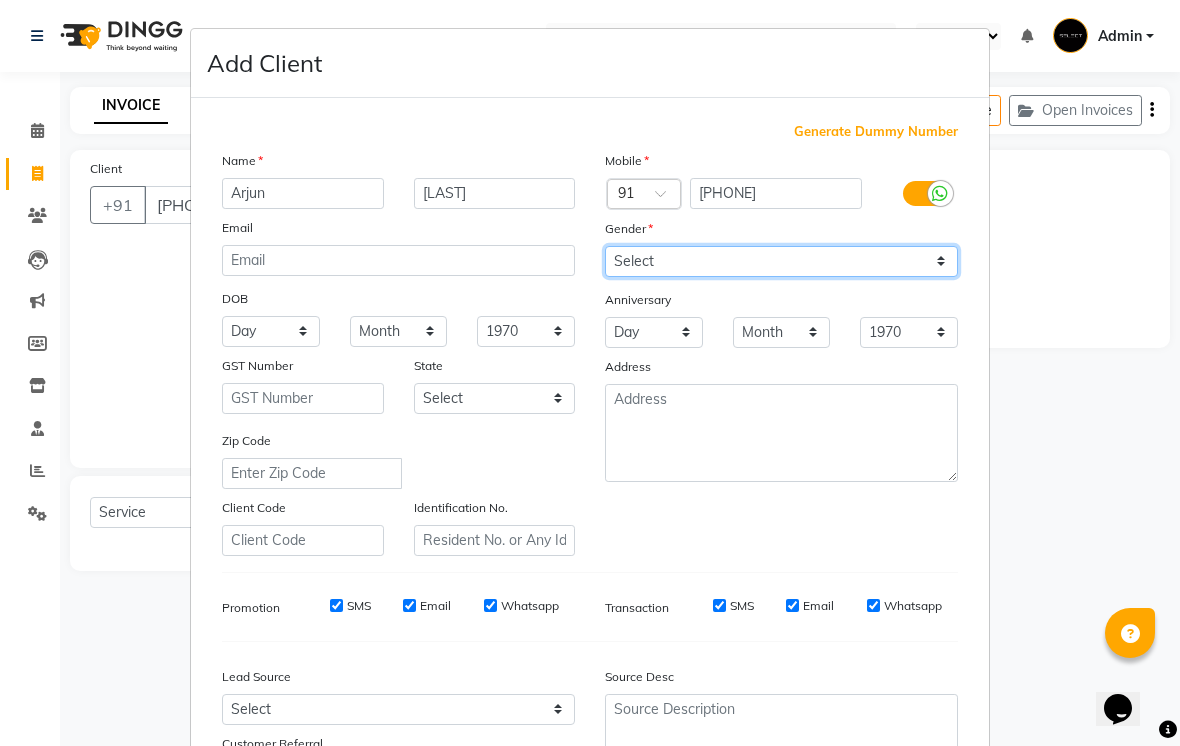 click on "Select Male Female Other Prefer Not To Say" at bounding box center [781, 261] 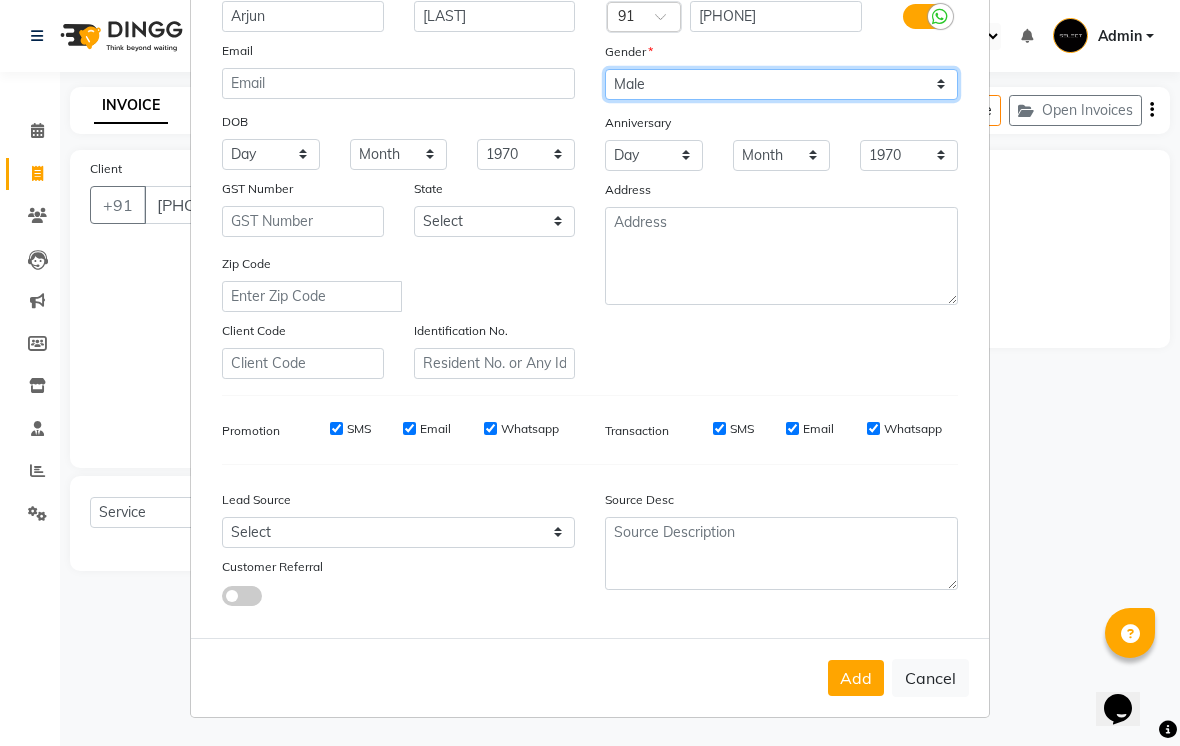 scroll, scrollTop: 176, scrollLeft: 0, axis: vertical 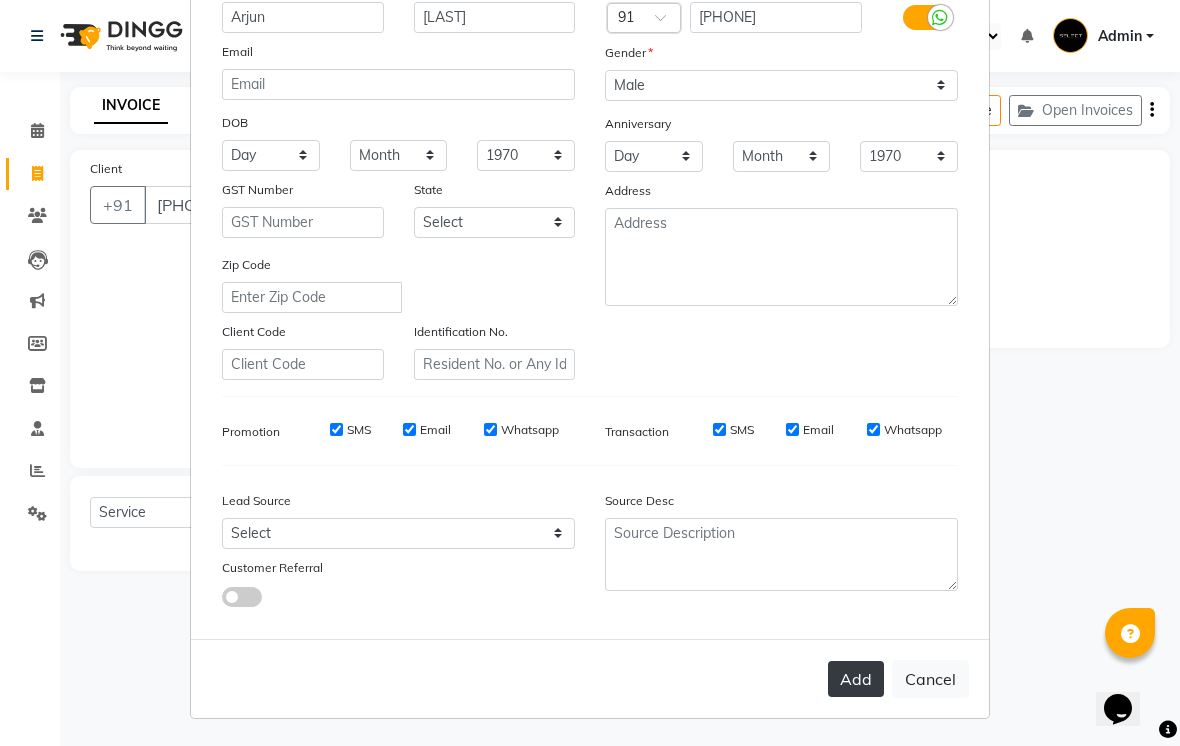 click on "Add" at bounding box center [856, 679] 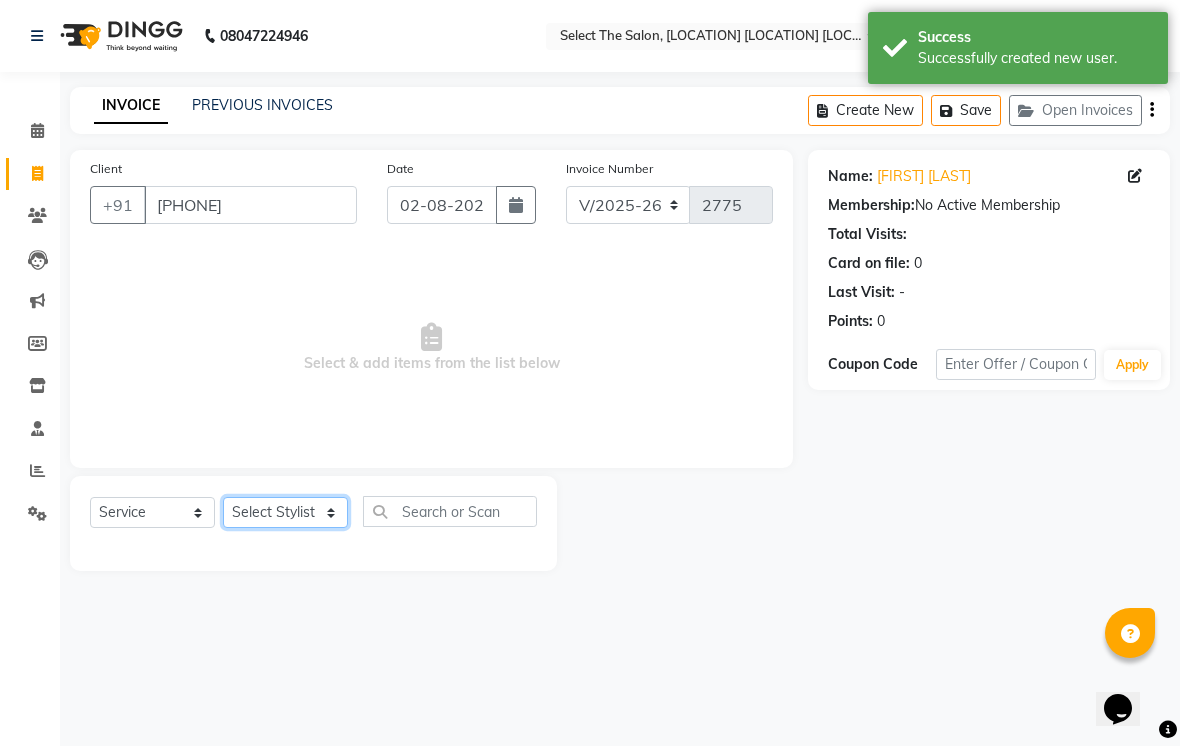 click on "Select Stylist [FIRST]  [FIRST]  [FIRST]  [FIRST] [FIRST]  [FIRST]  [FIRST]  [FIRST]  [FIRST]  [FIRST]" 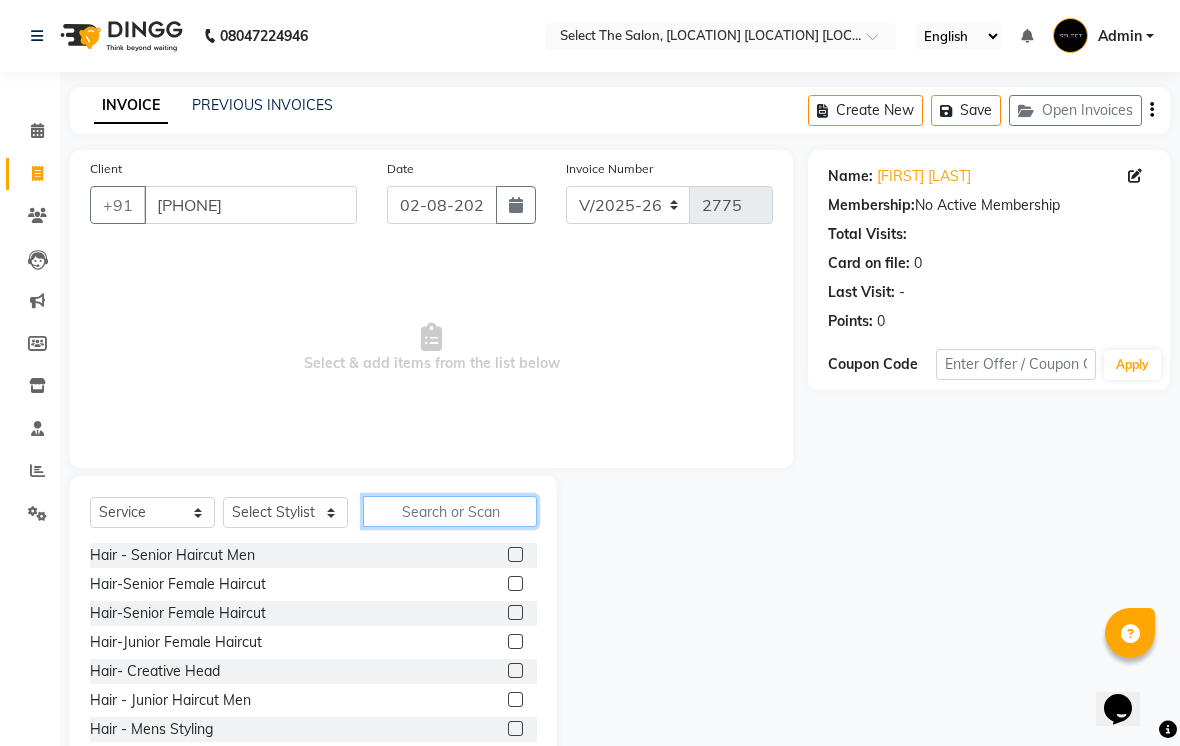 click 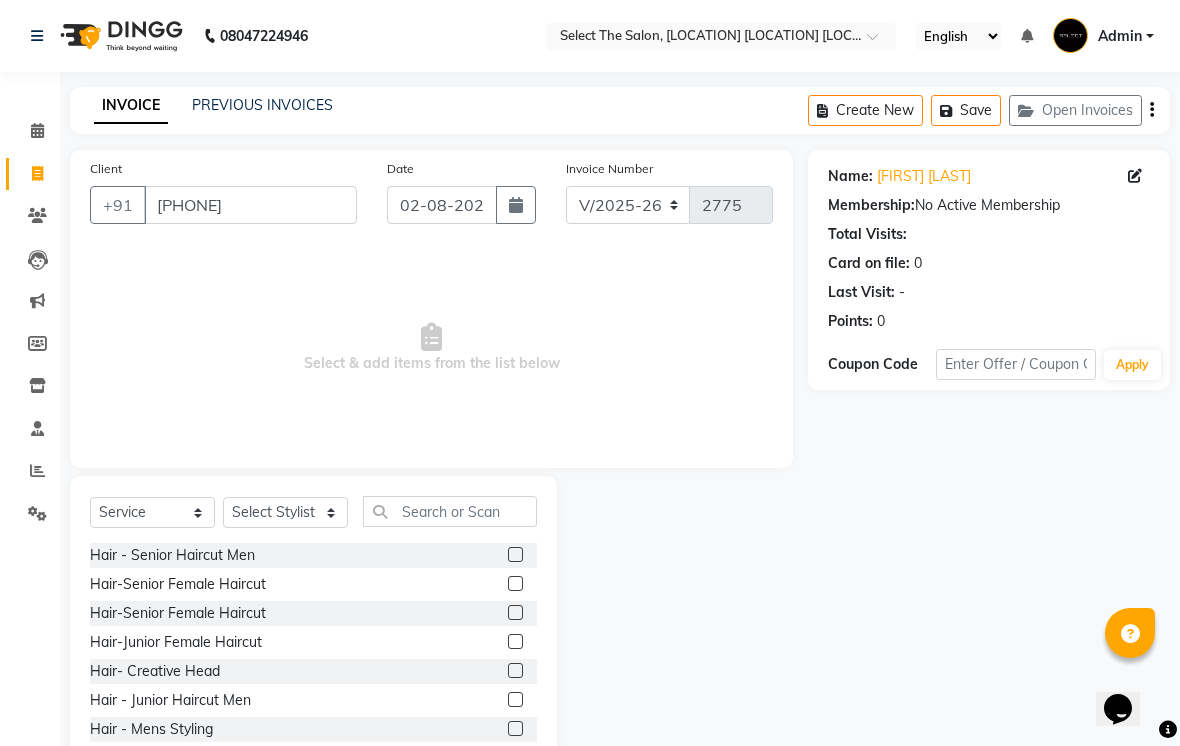 click on "Select Service Product Membership Package Voucher Prepaid Gift Card Select Stylist [NAME] [NAME] [NAME] [NAME] [NAME] [NAME] [NAME] [NAME] [NAME] [NAME]" 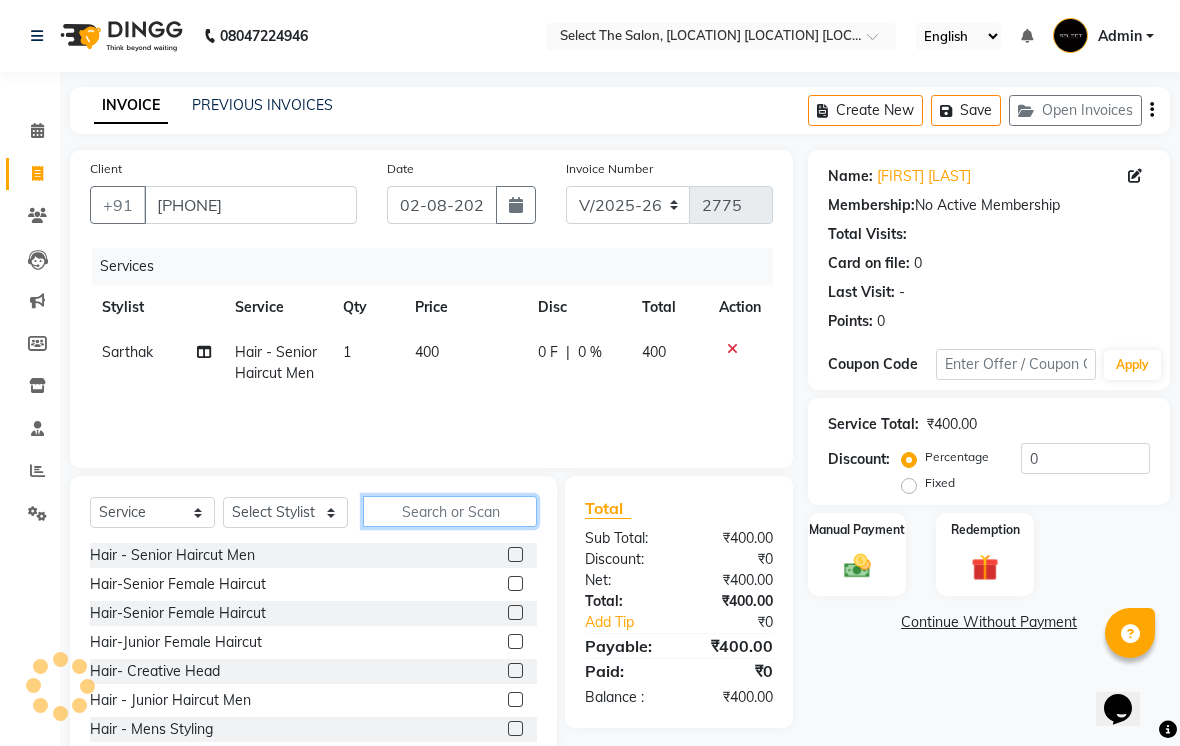 click 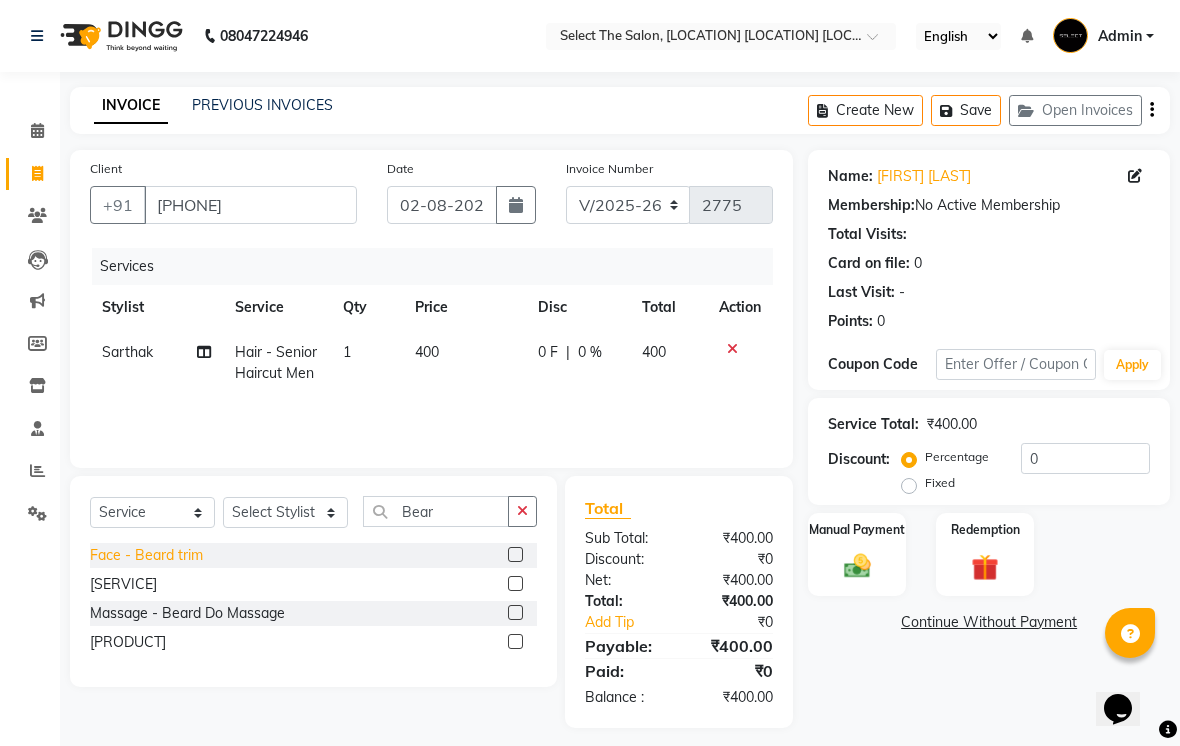 click on "Face - Beard trim" 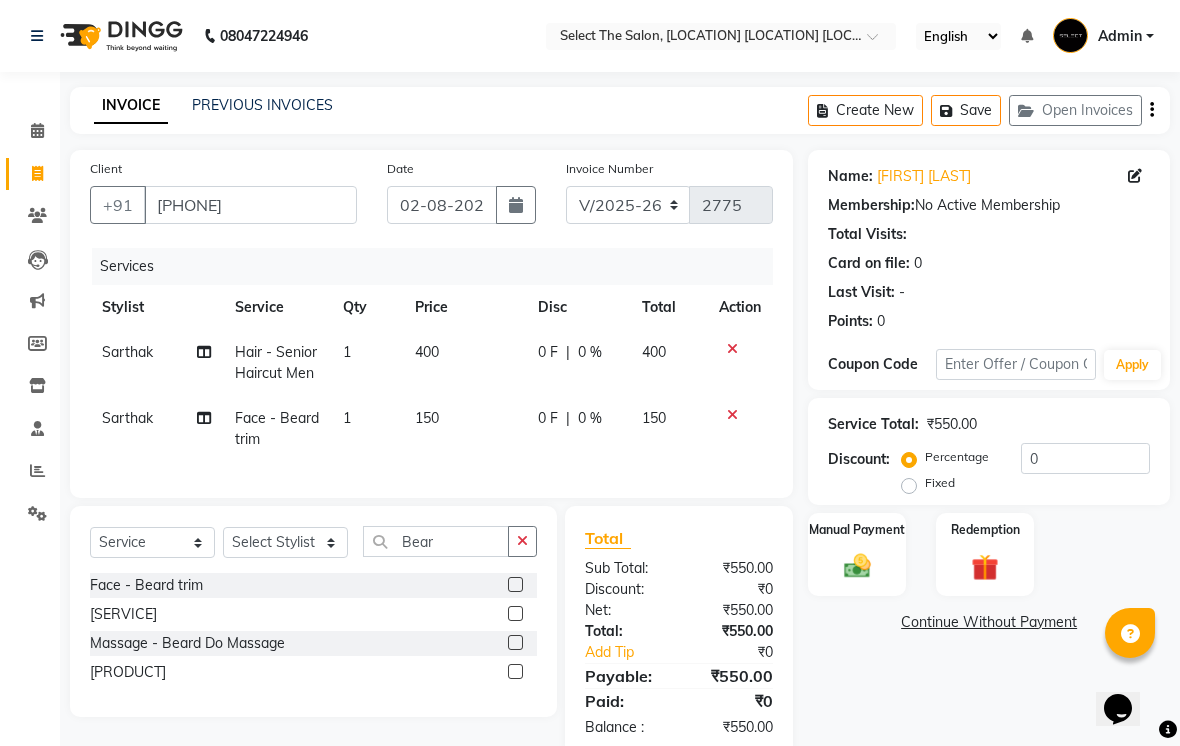 click on "150" 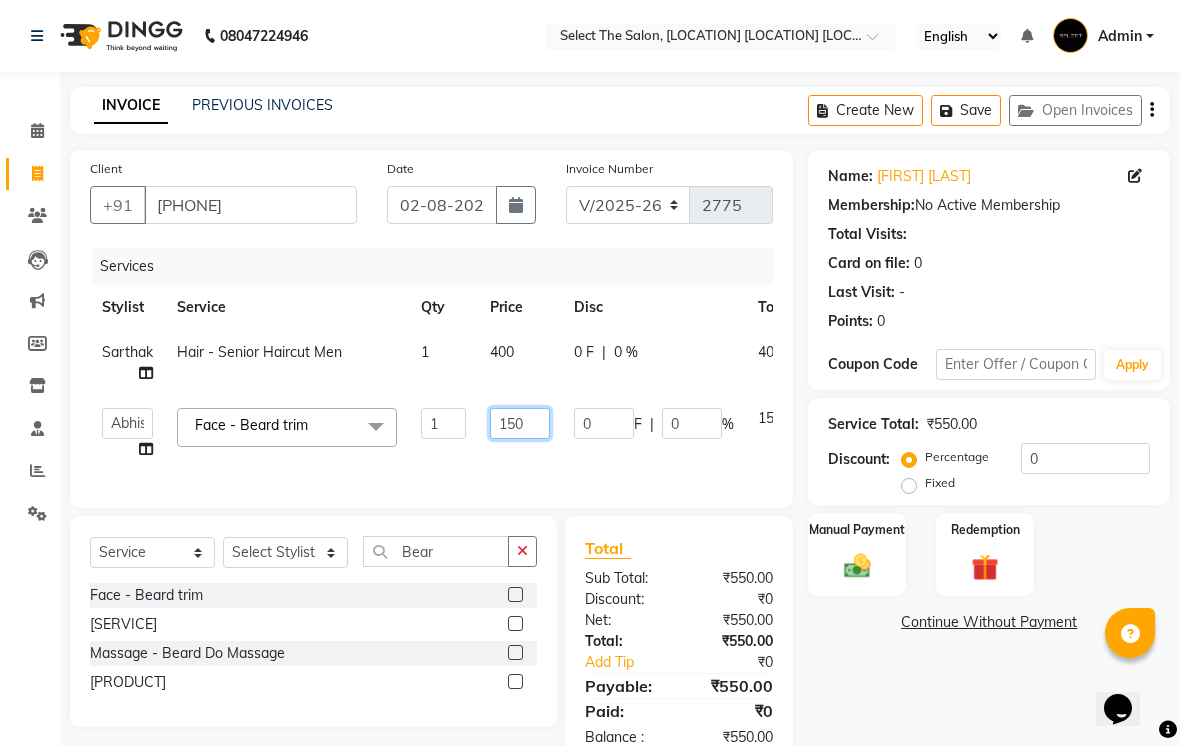 click on "150" 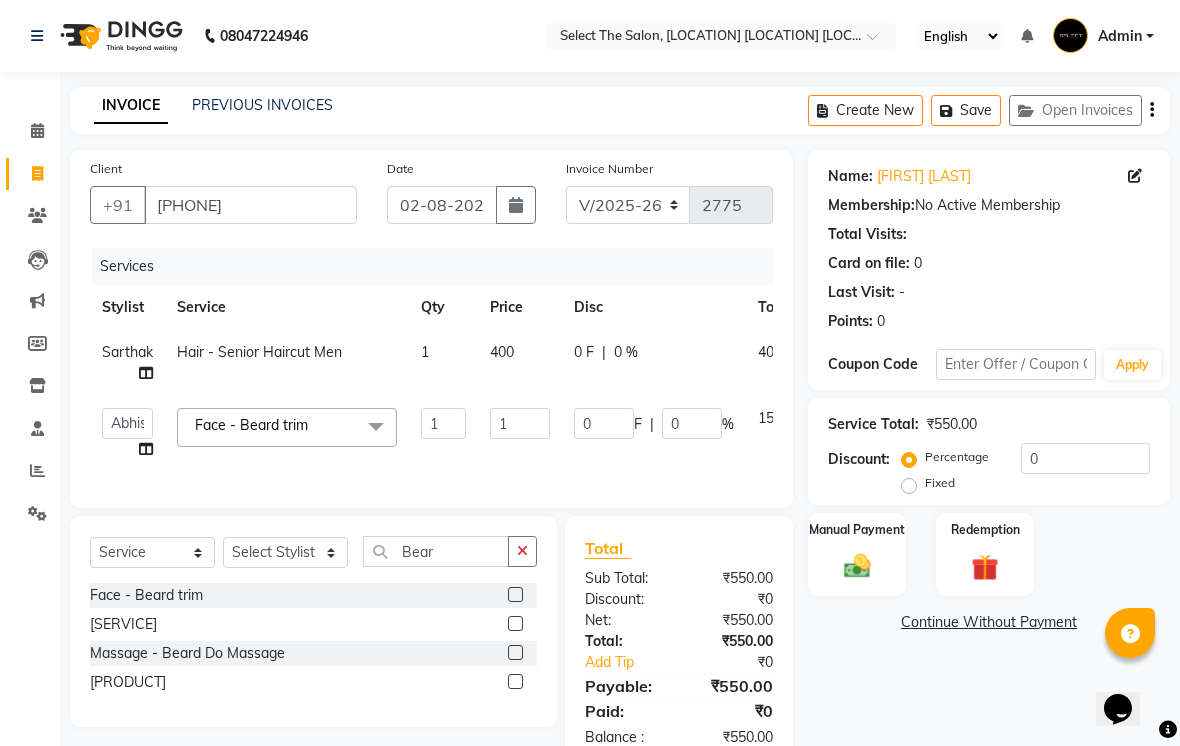 click on "[FIRST]  [SERVICE] [NUMBER] [NUMBER] [PERCENT] [NUMBER]" 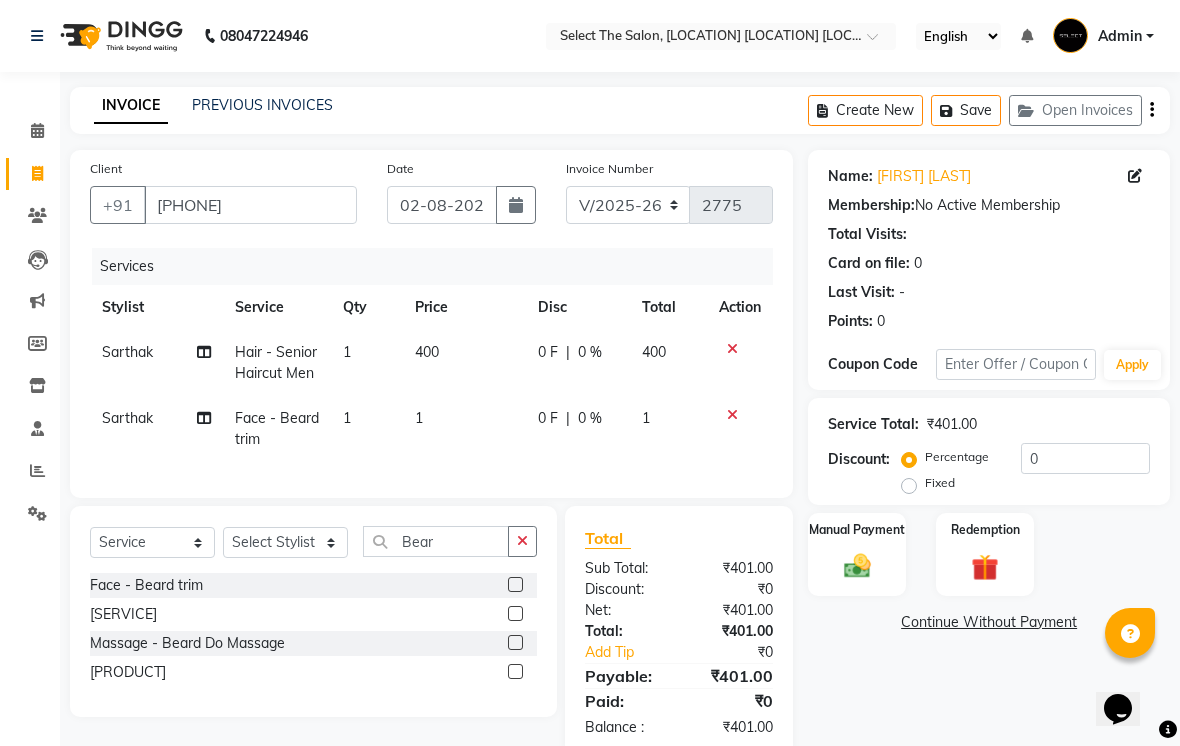 click on "400" 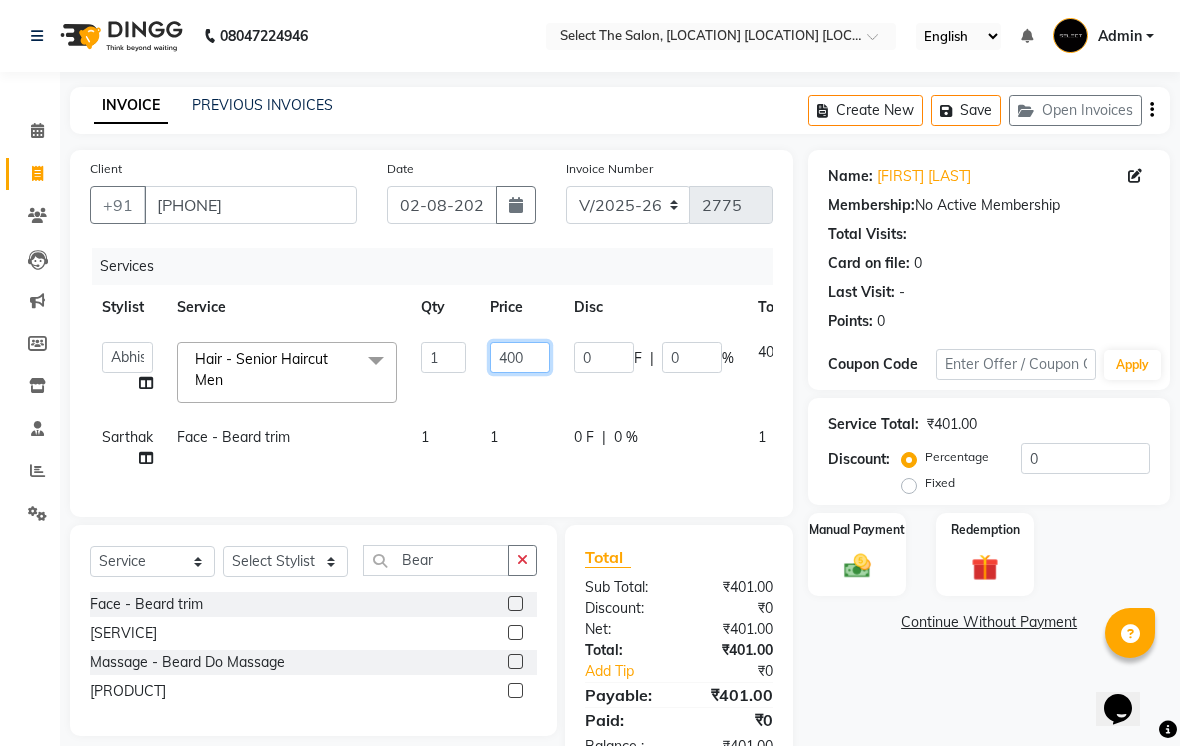 click on "400" 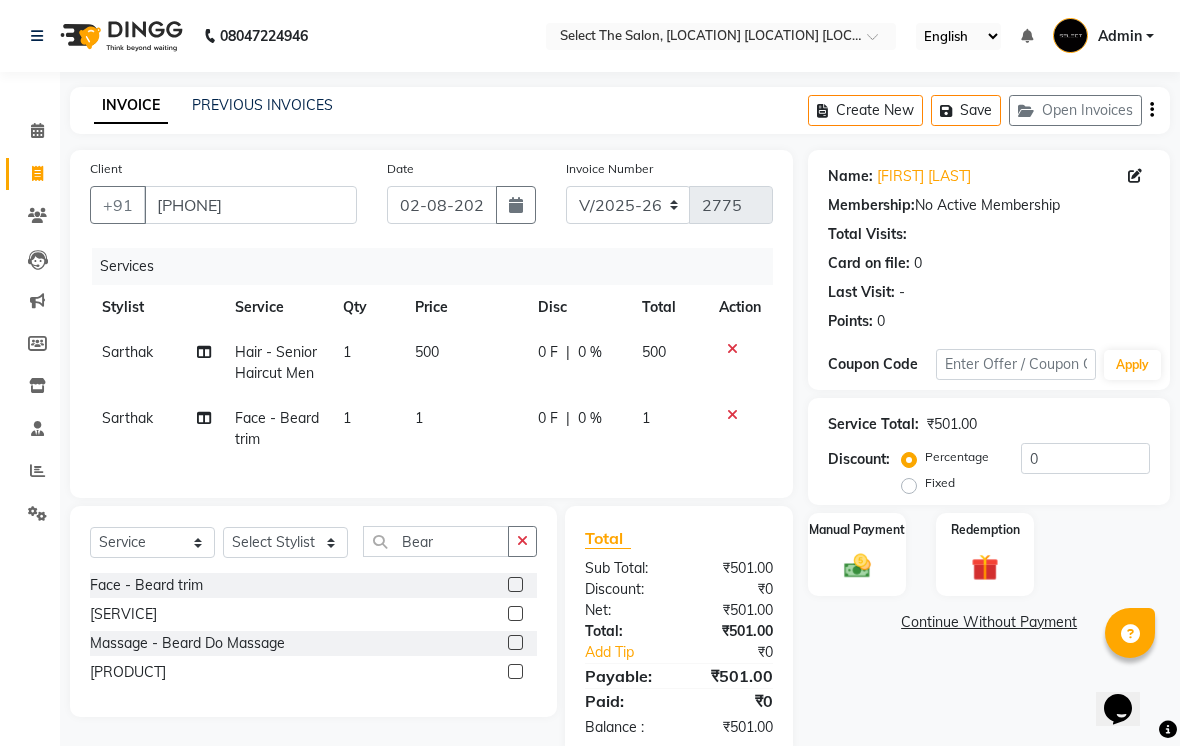click on "1" 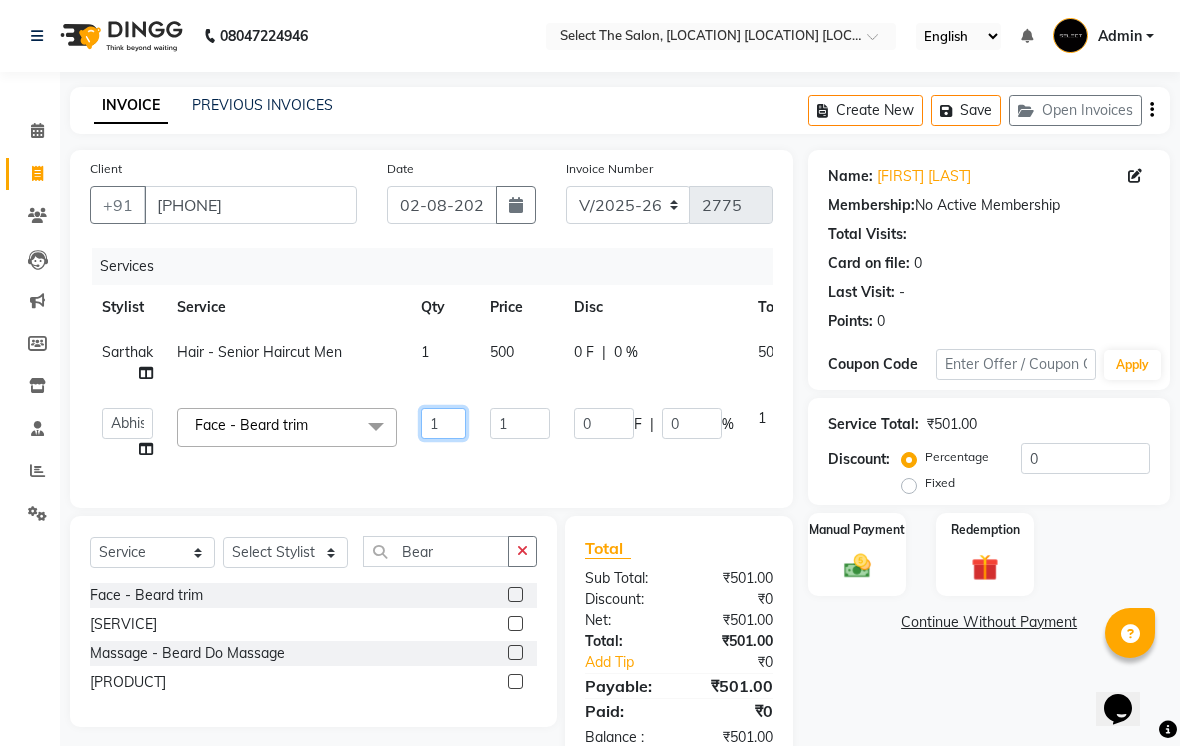click on "1" 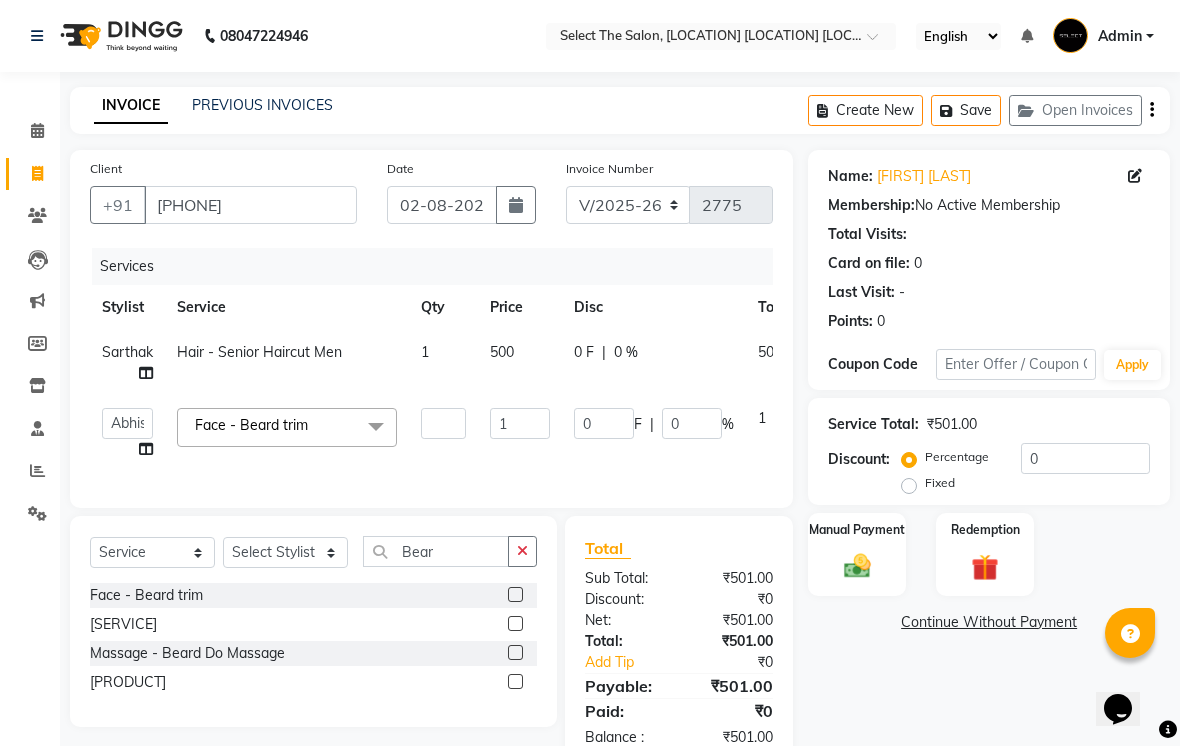 click on "500" 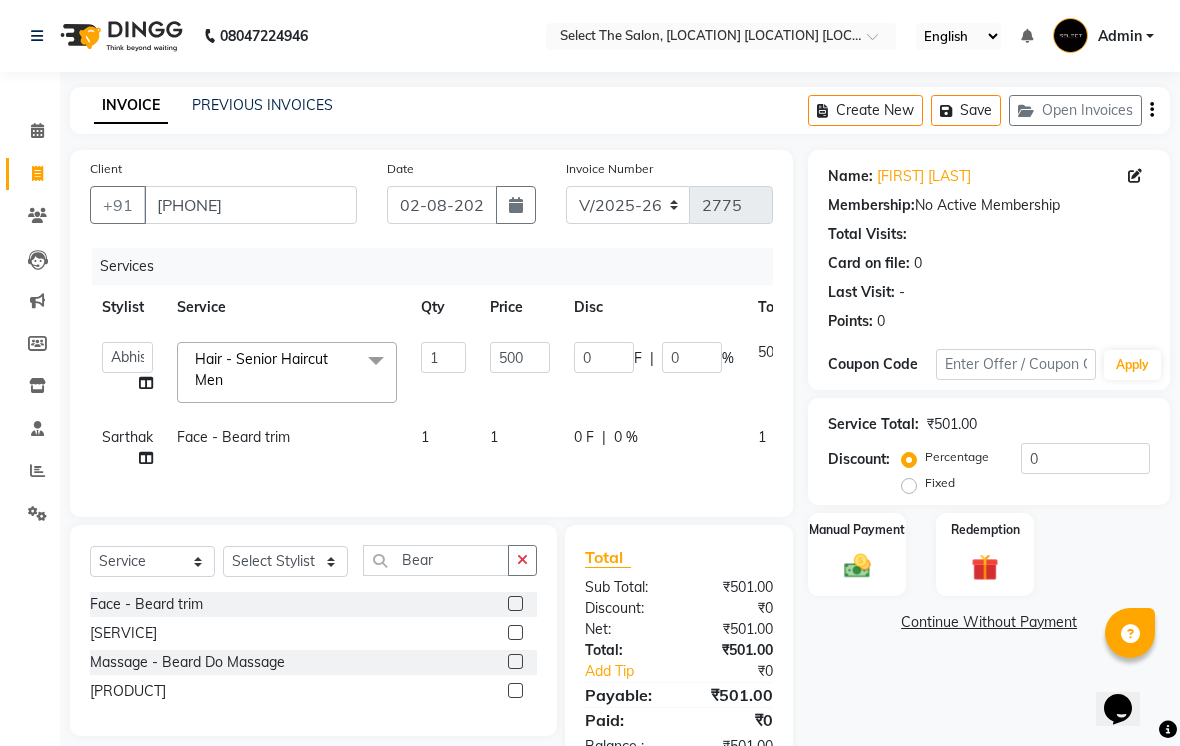 click on "1" 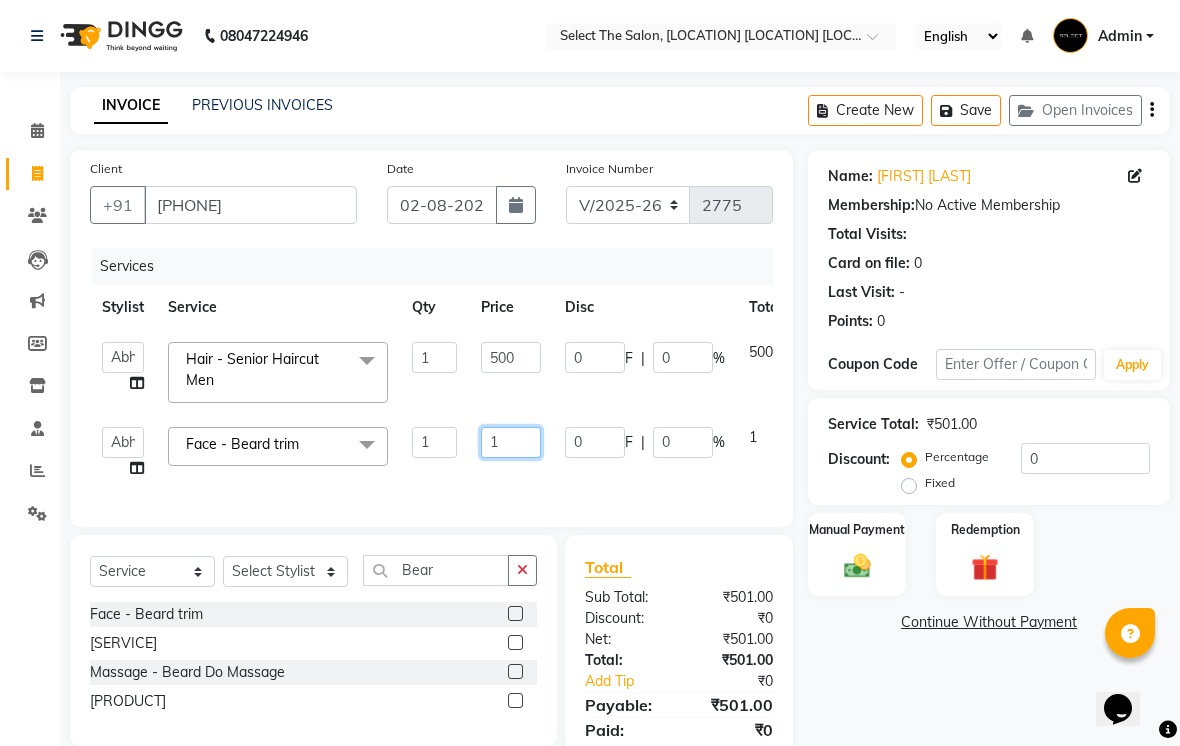 click on "1" 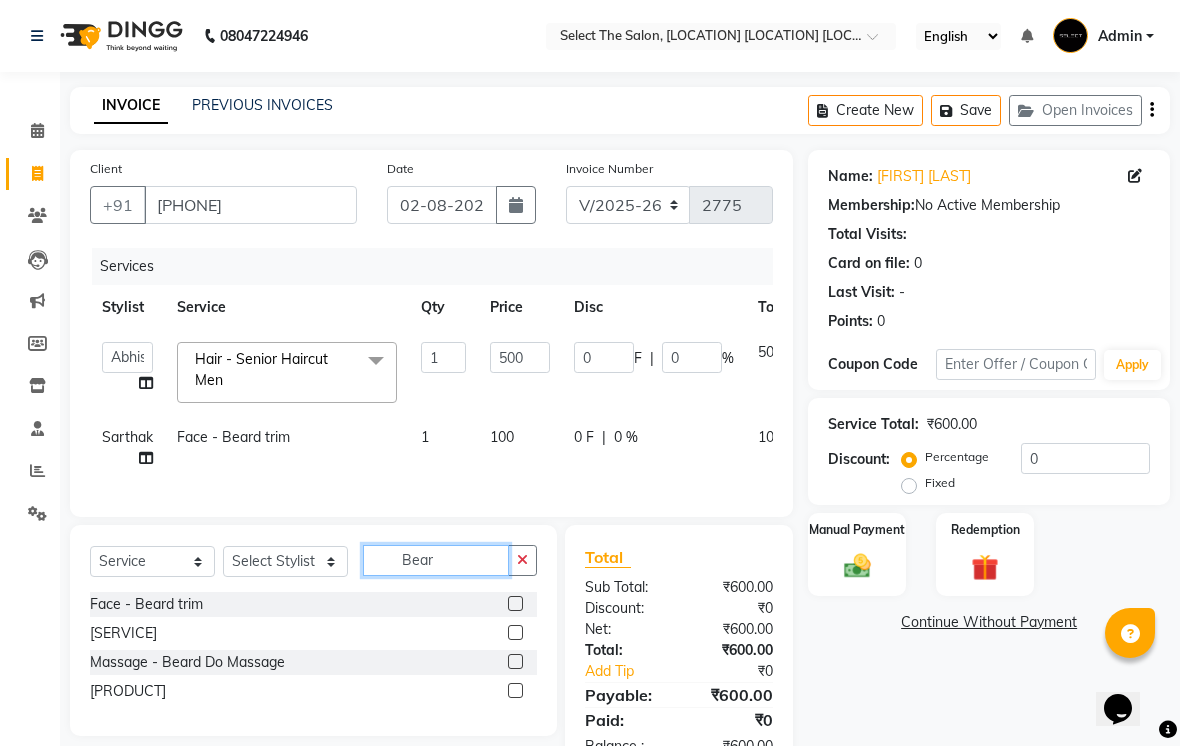 click on "Bear" 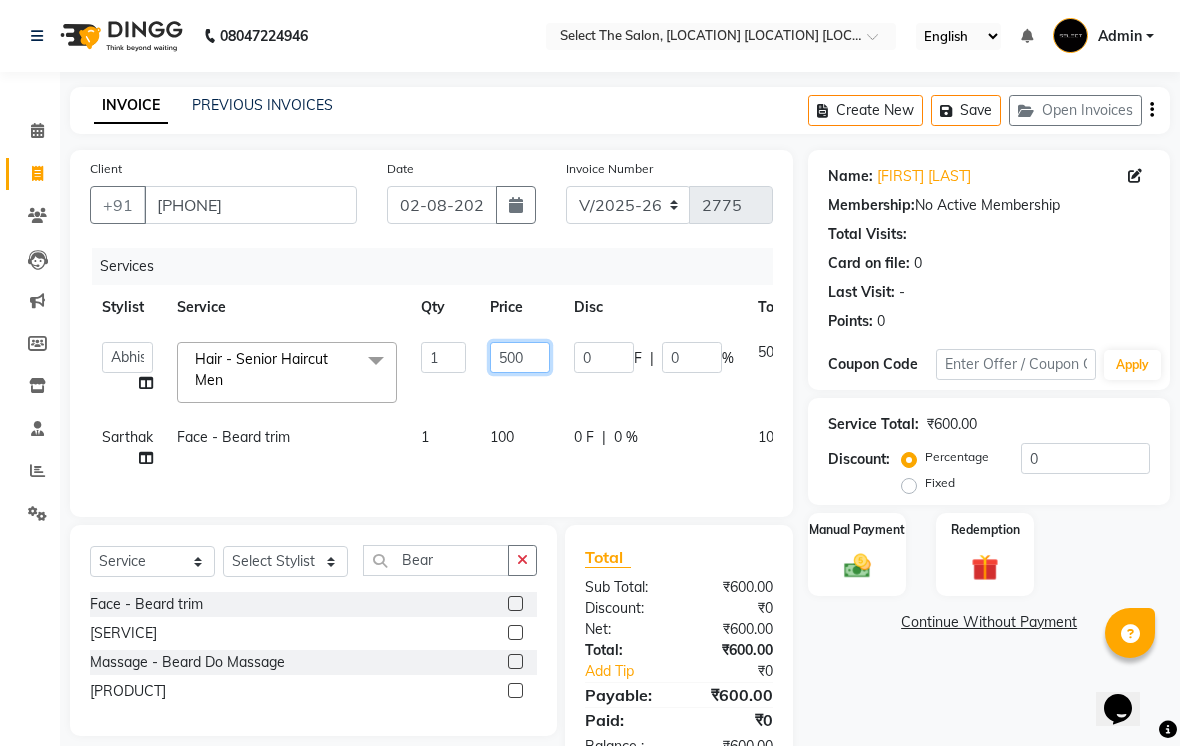 click on "500" 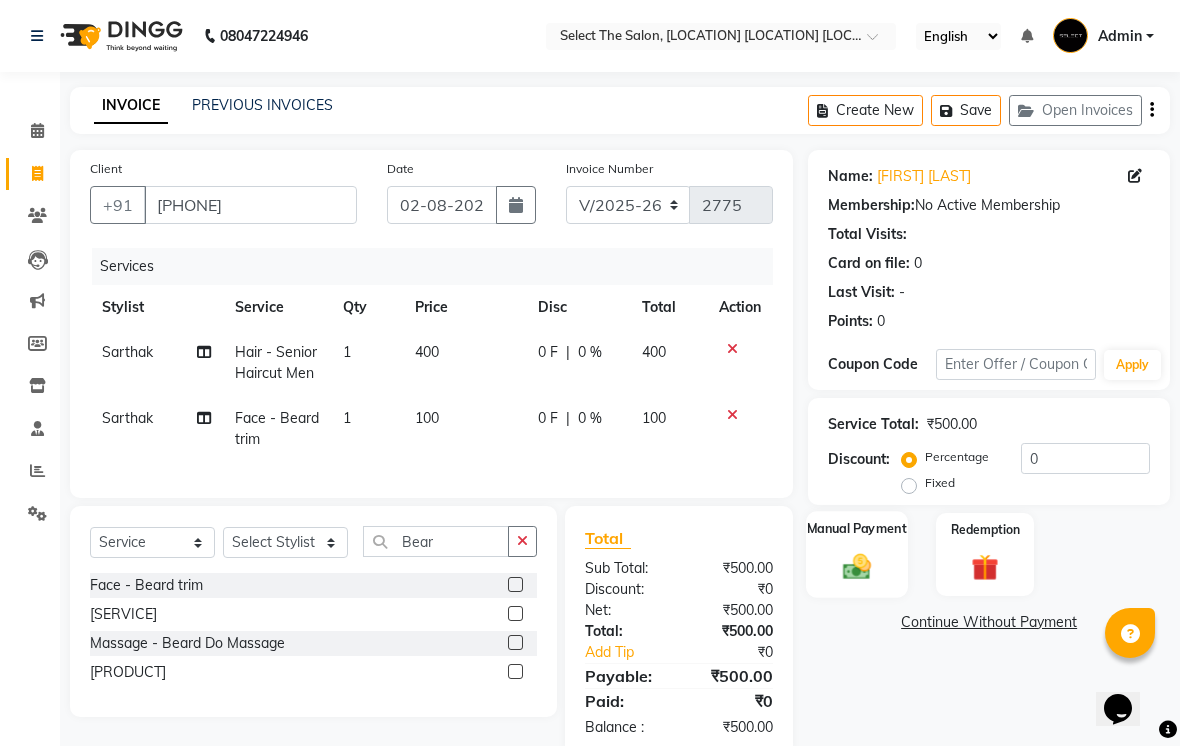 click 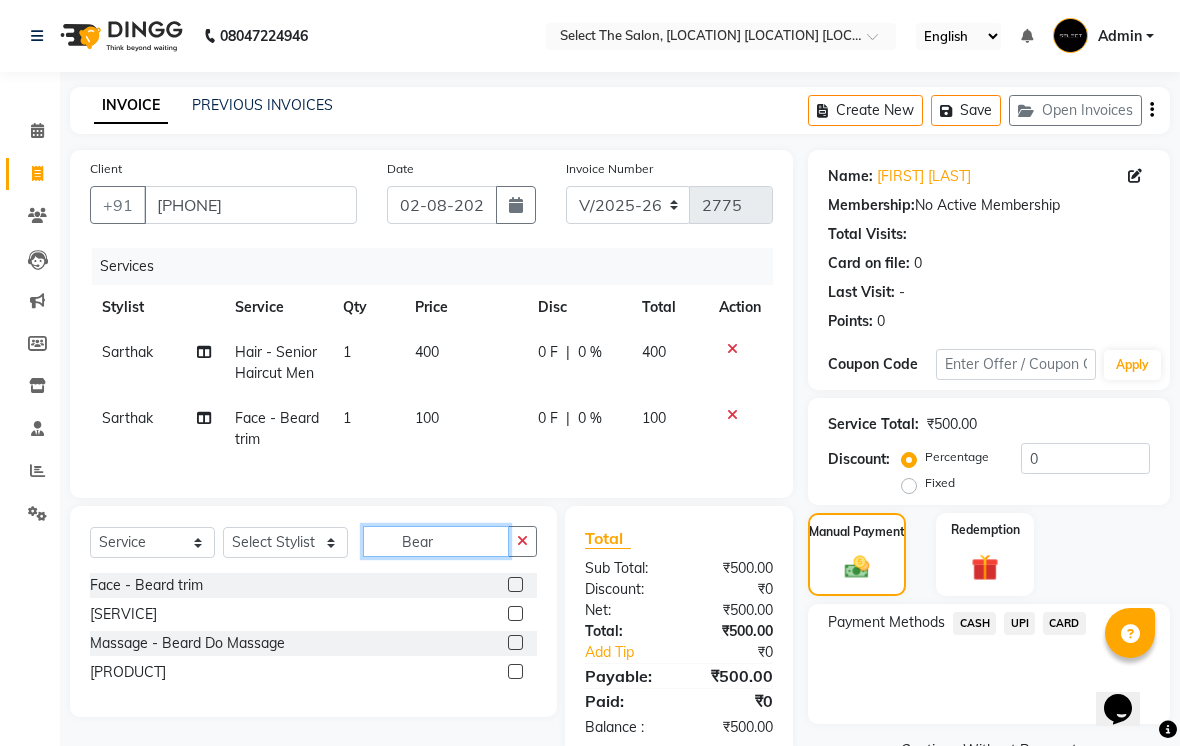 click on "Bear" 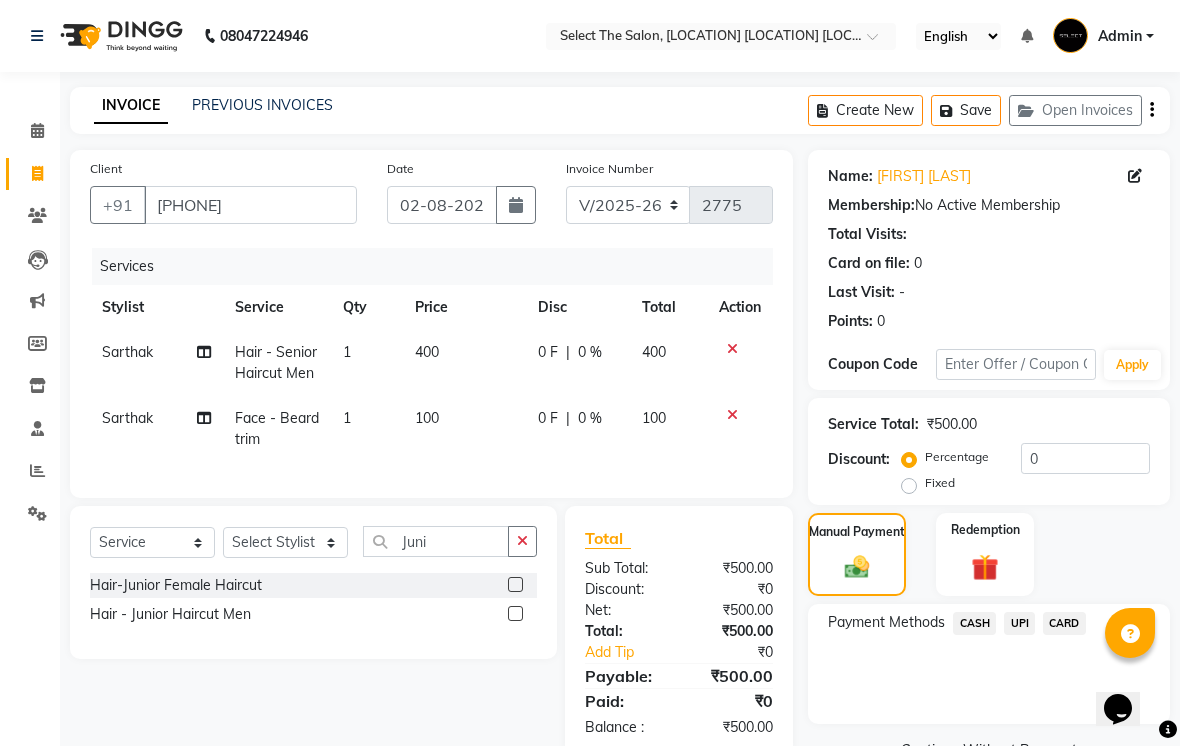 click 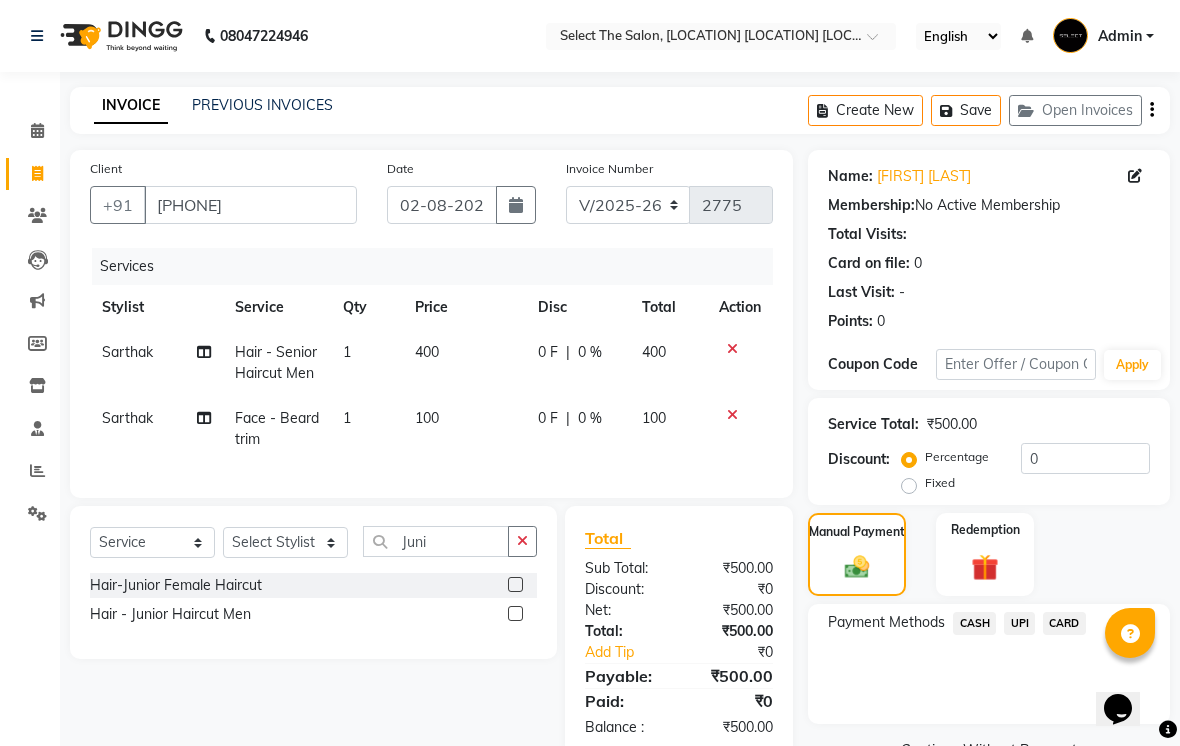 click at bounding box center (514, 614) 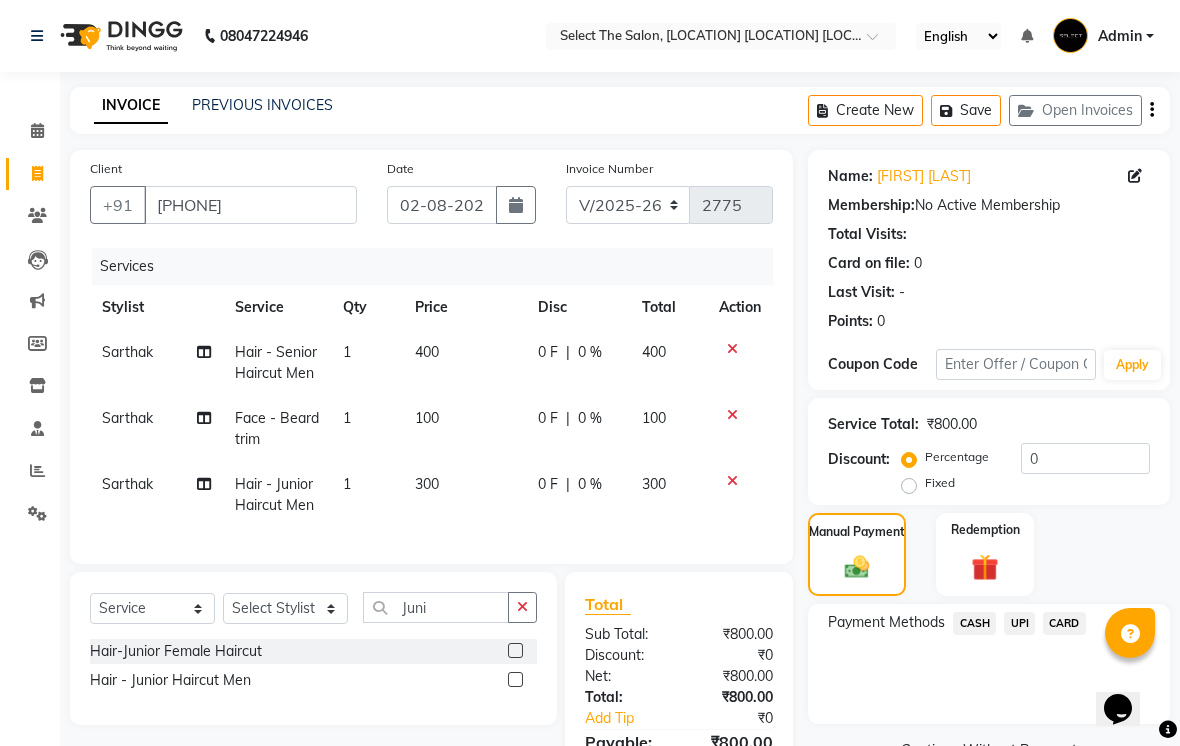click on "CARD" 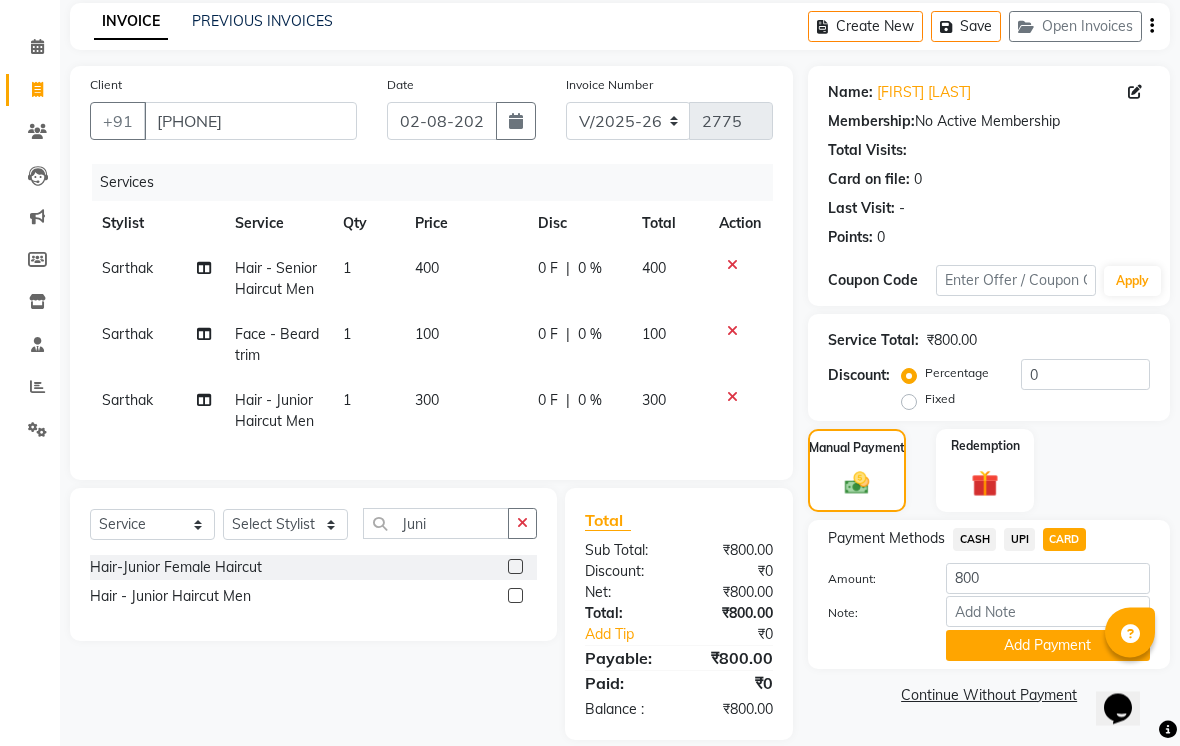 scroll, scrollTop: 105, scrollLeft: 0, axis: vertical 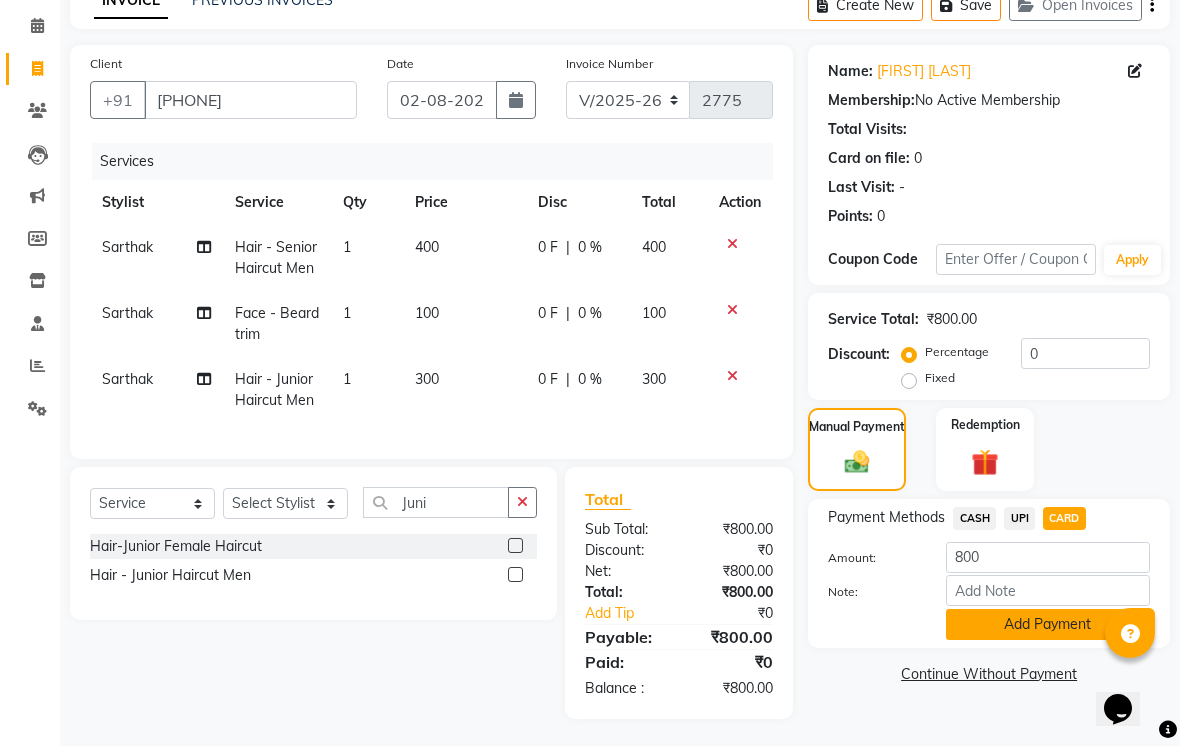 click on "Add Payment" 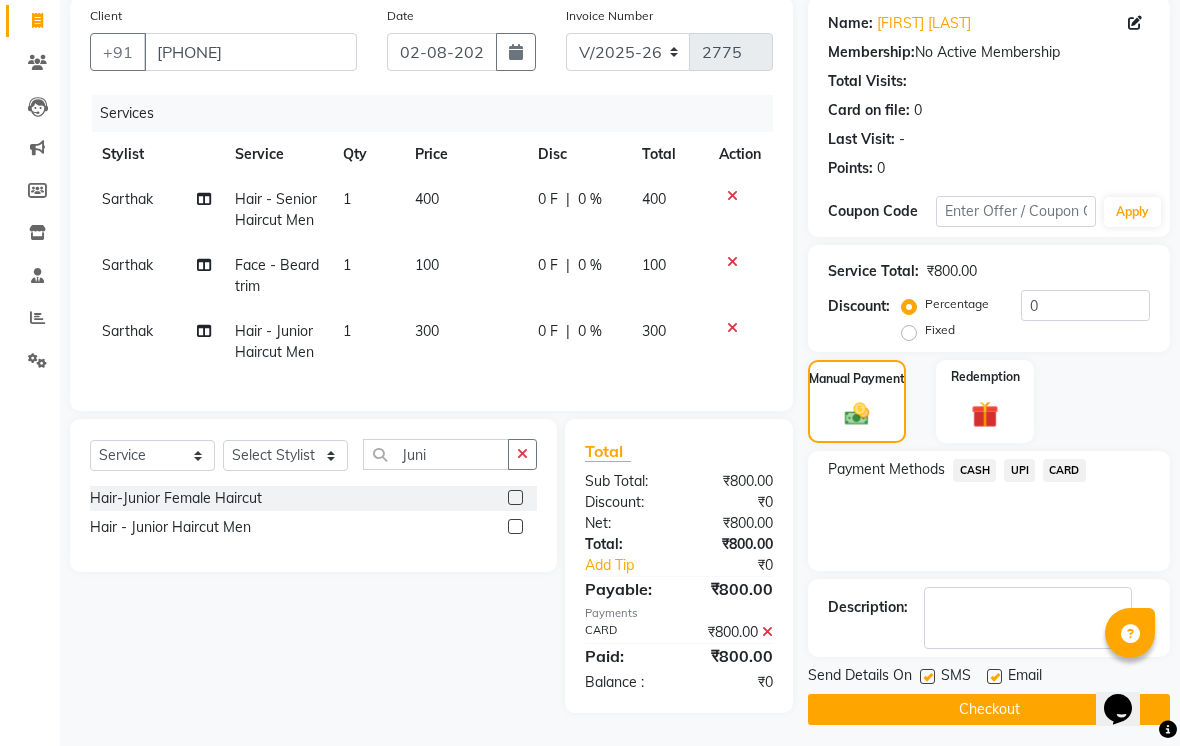 scroll, scrollTop: 161, scrollLeft: 0, axis: vertical 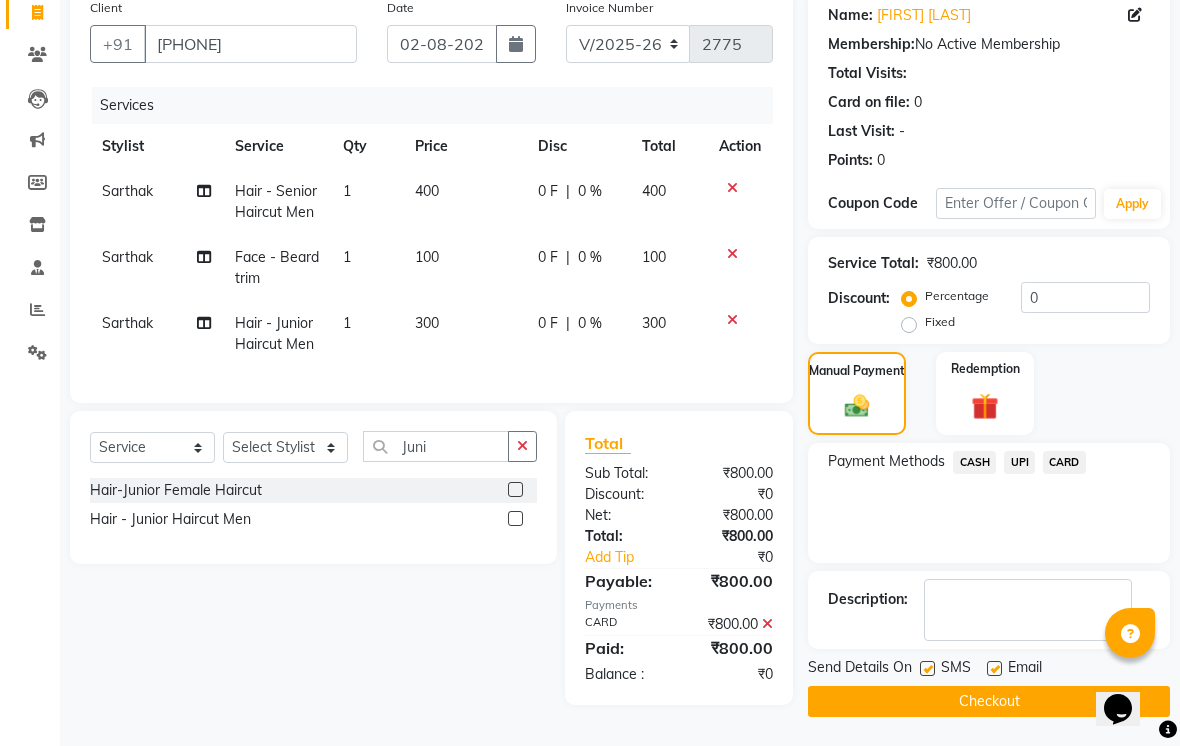 click on "Send Details On" 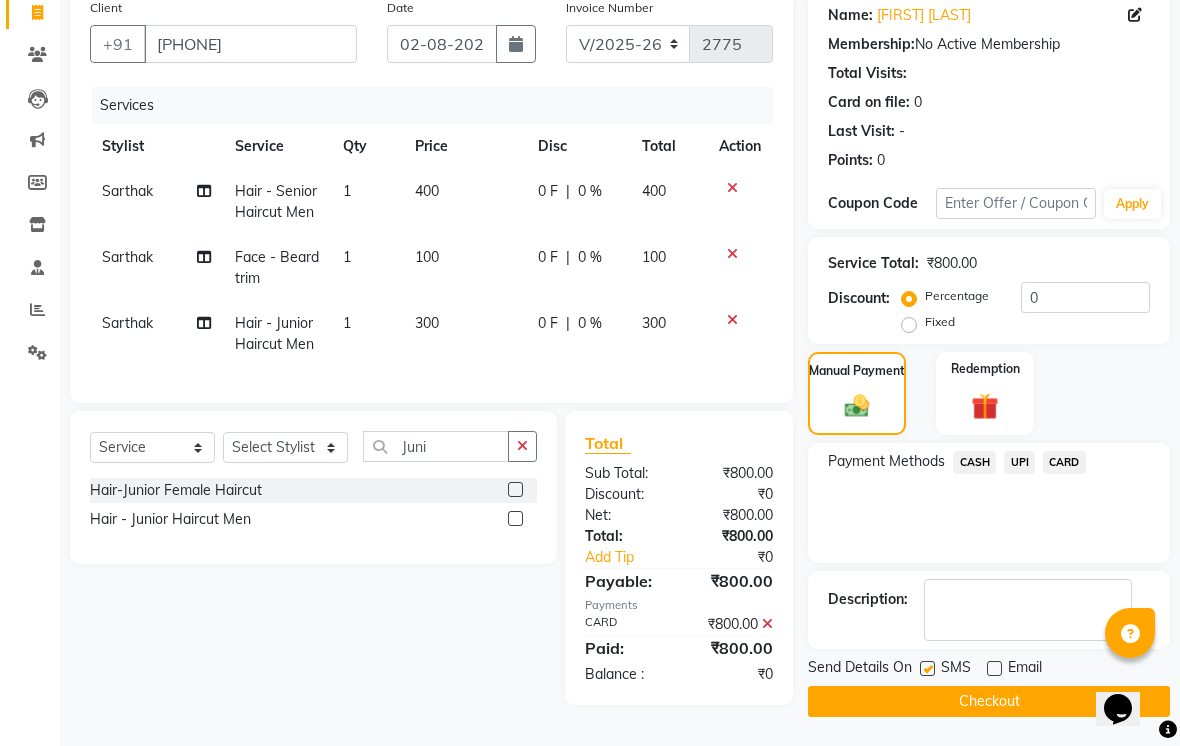 click on "Checkout" 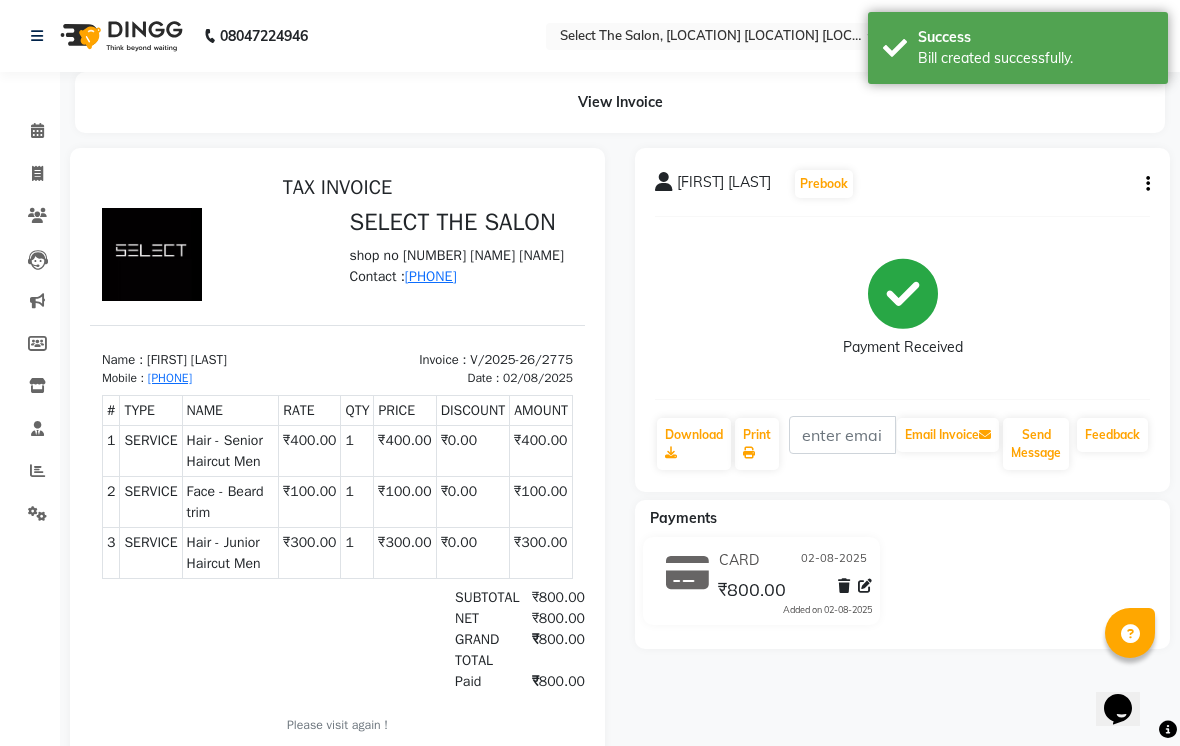 scroll, scrollTop: 0, scrollLeft: 0, axis: both 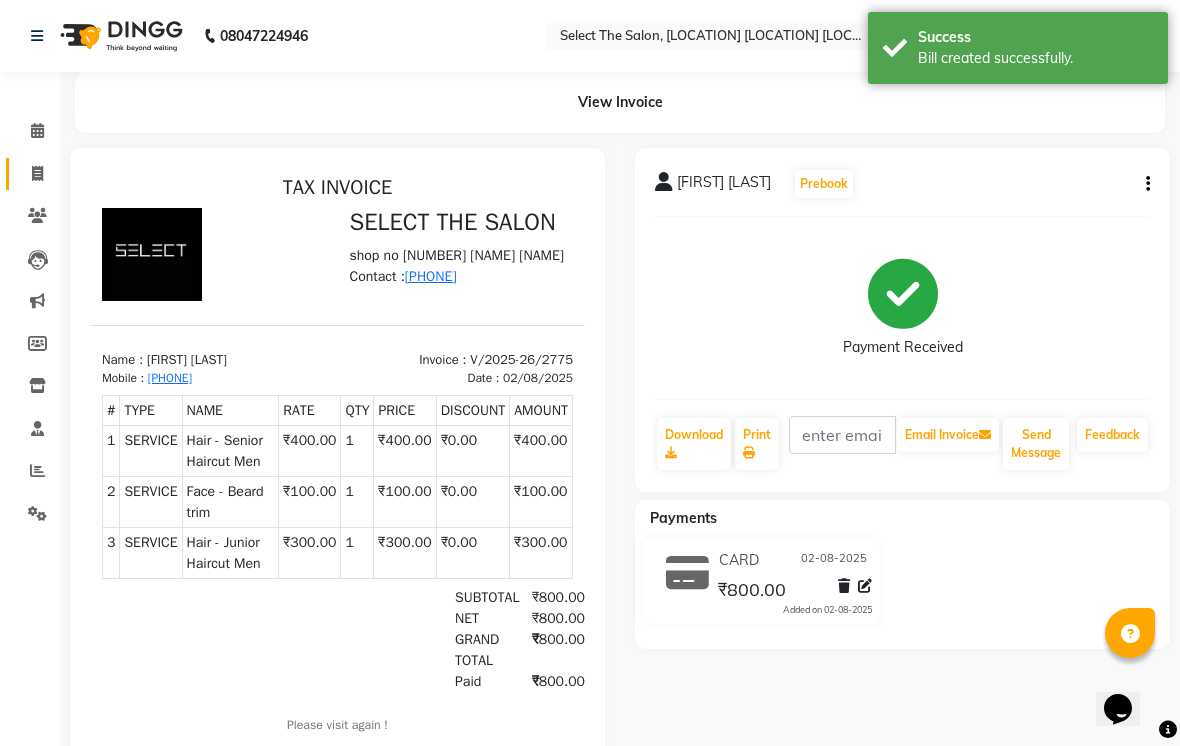click 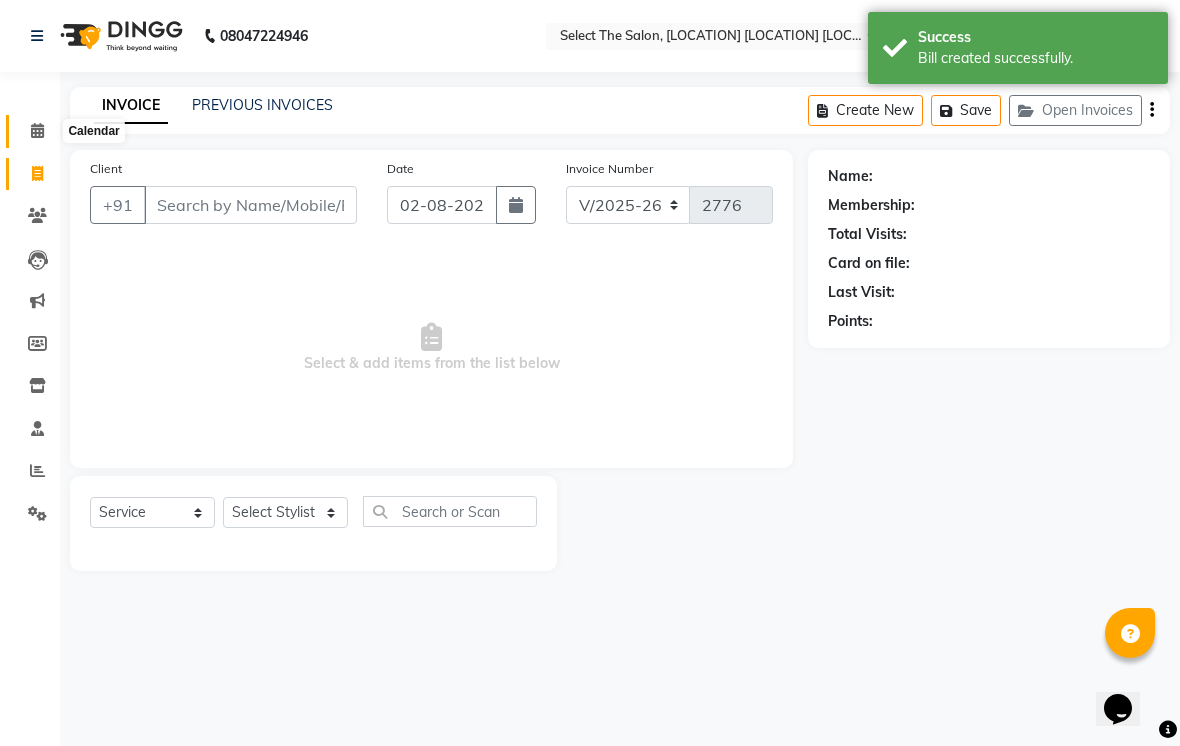 click 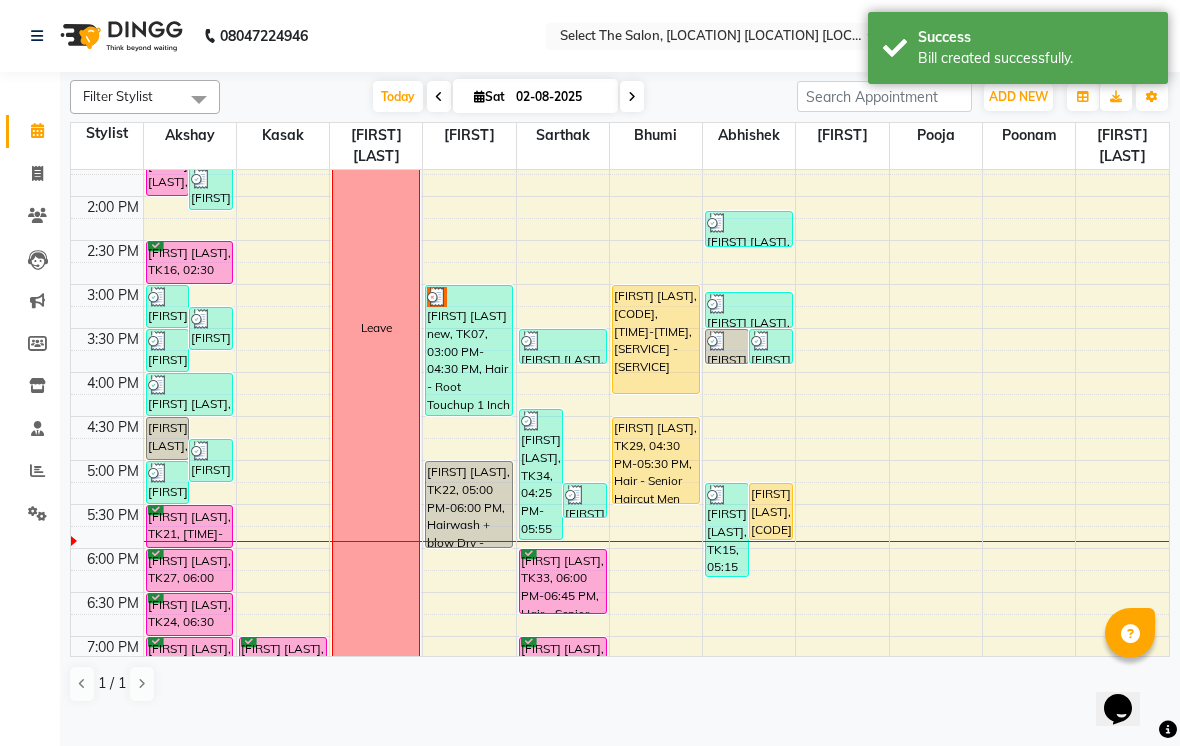 scroll, scrollTop: 502, scrollLeft: 0, axis: vertical 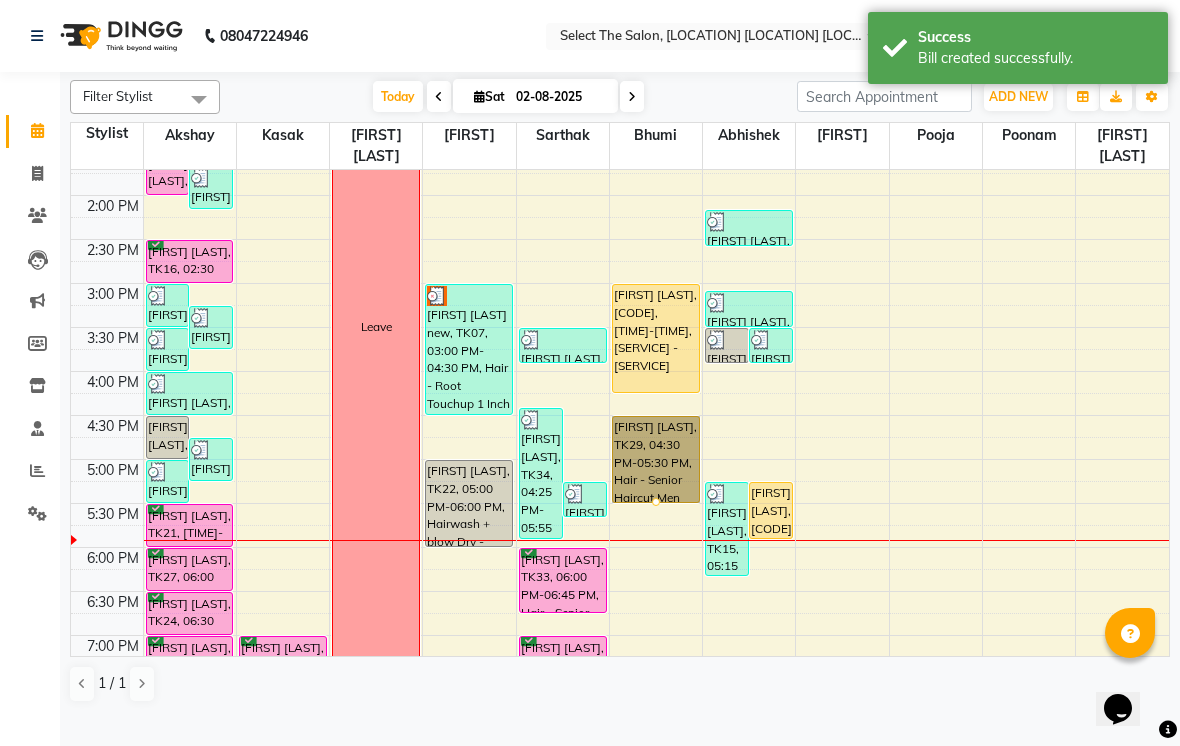 click at bounding box center [656, 502] 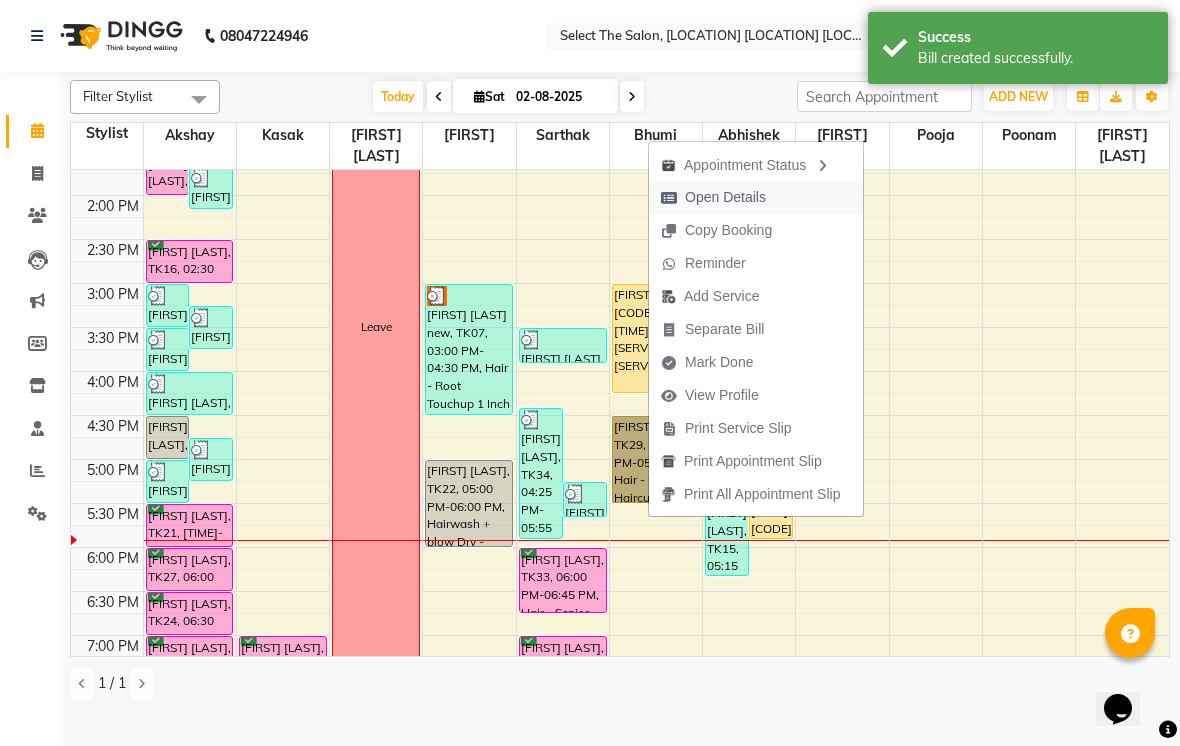click on "Open Details" at bounding box center (725, 197) 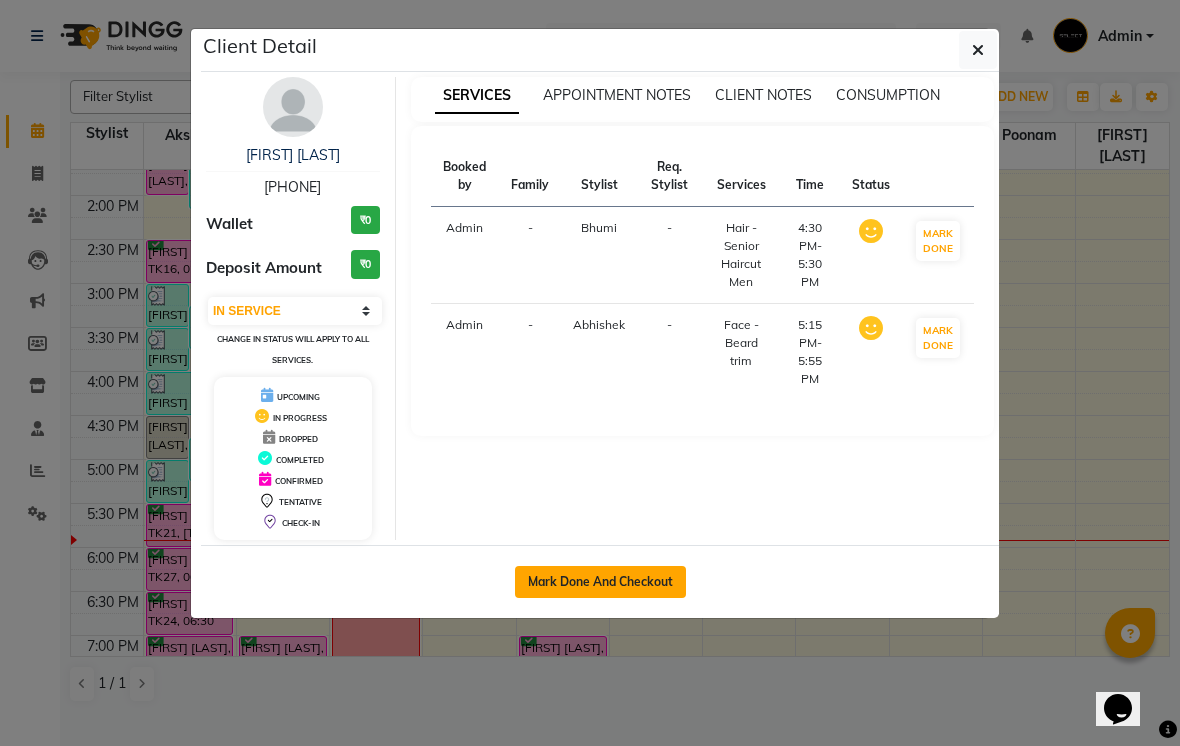 click on "Mark Done And Checkout" 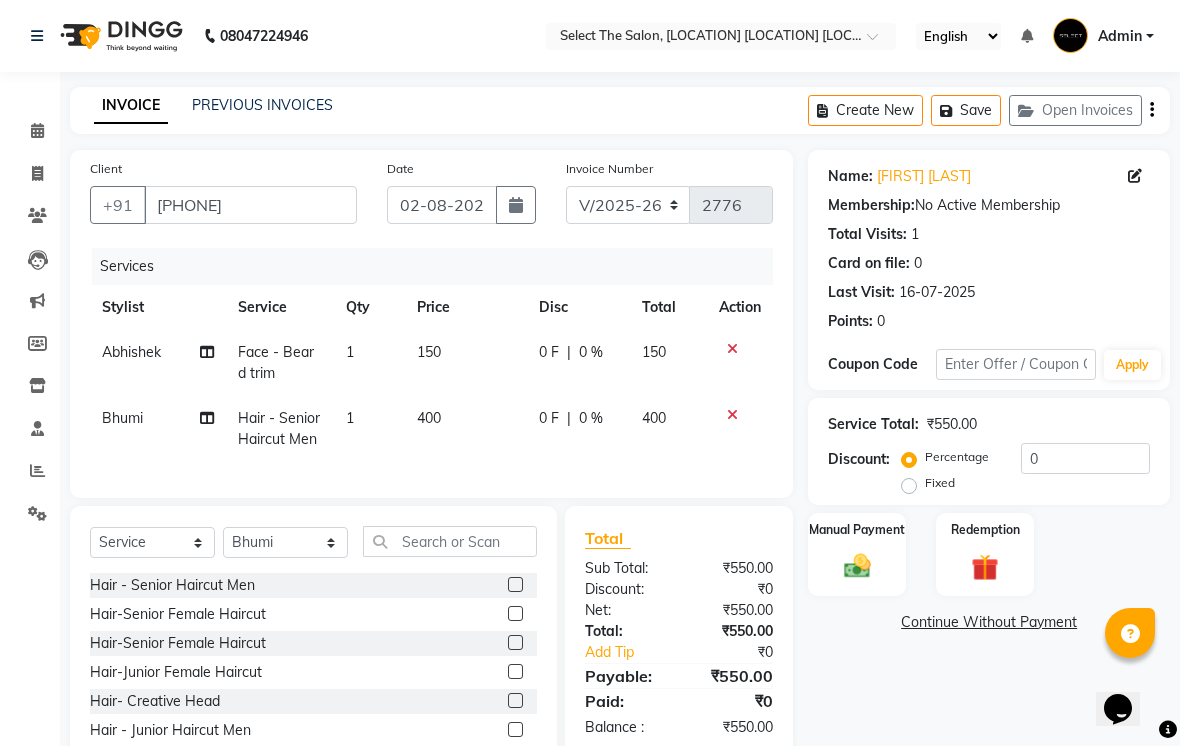 click on "400" 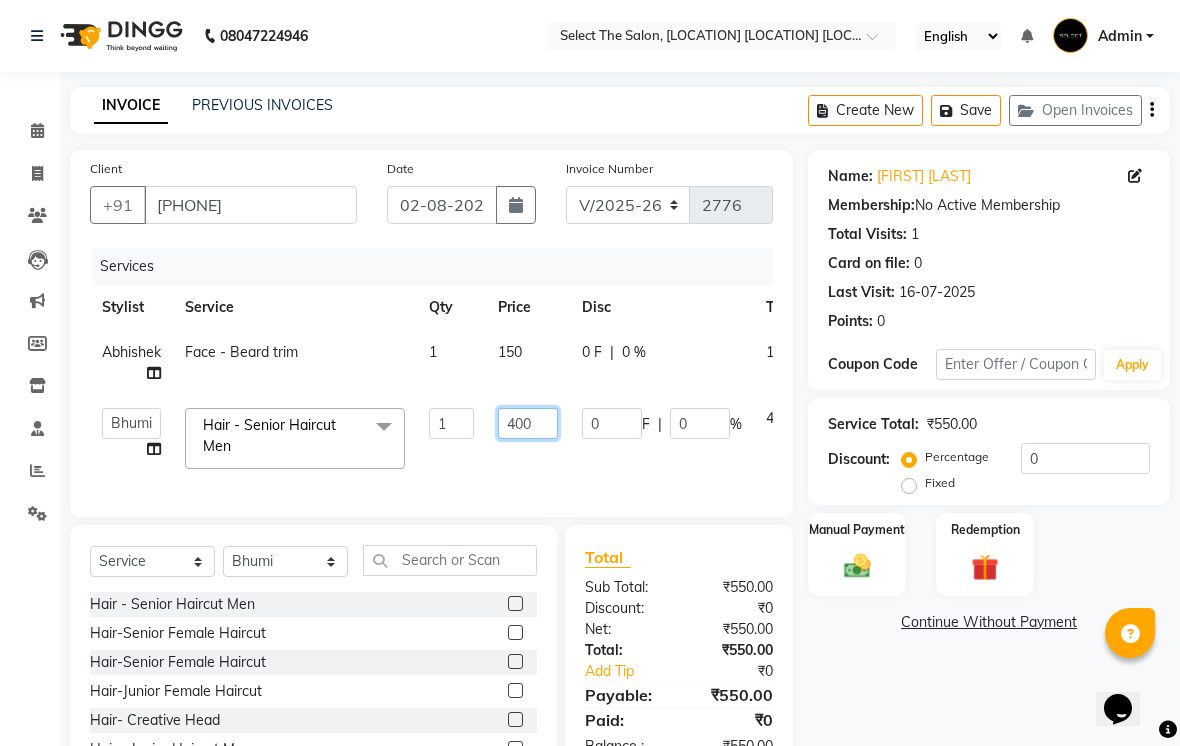 click on "400" 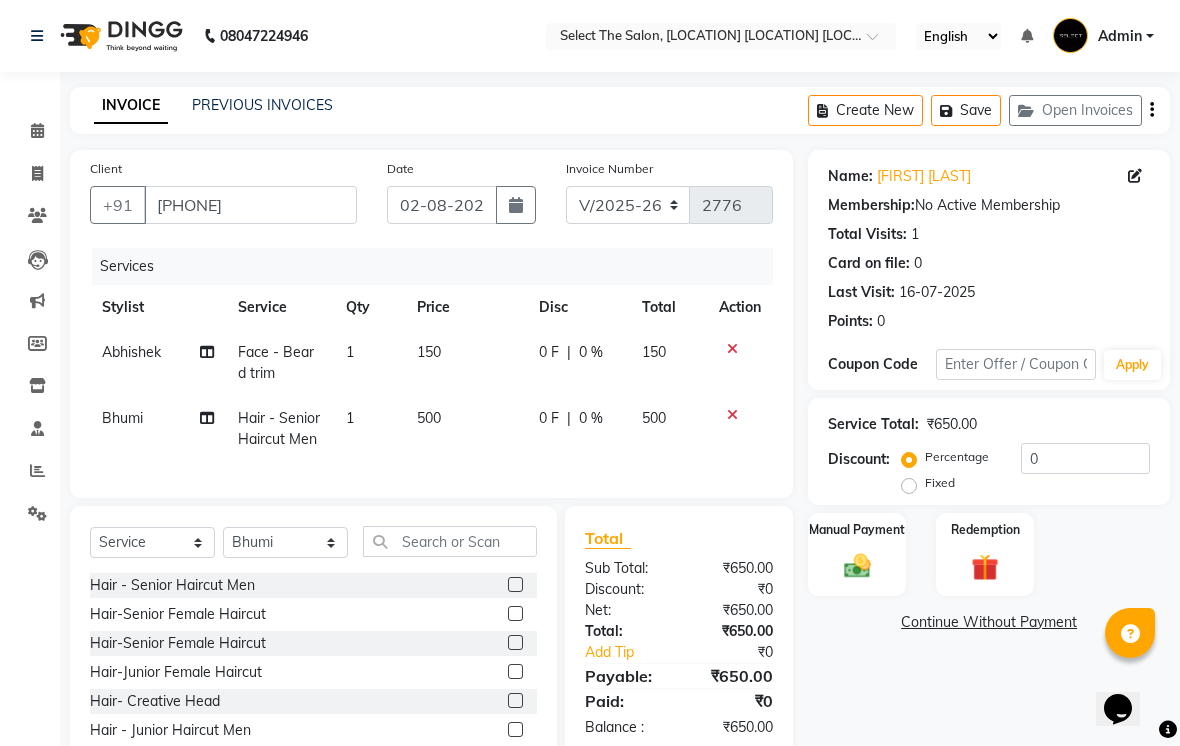 click on "150" 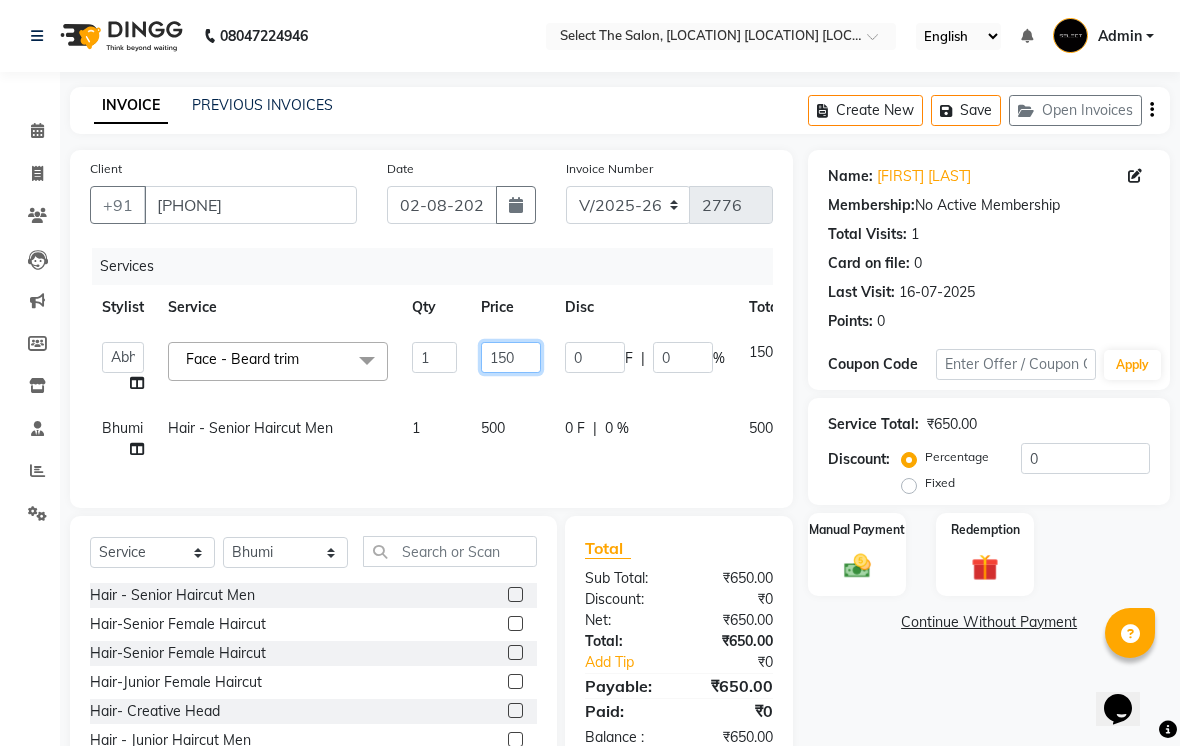 click on "150" 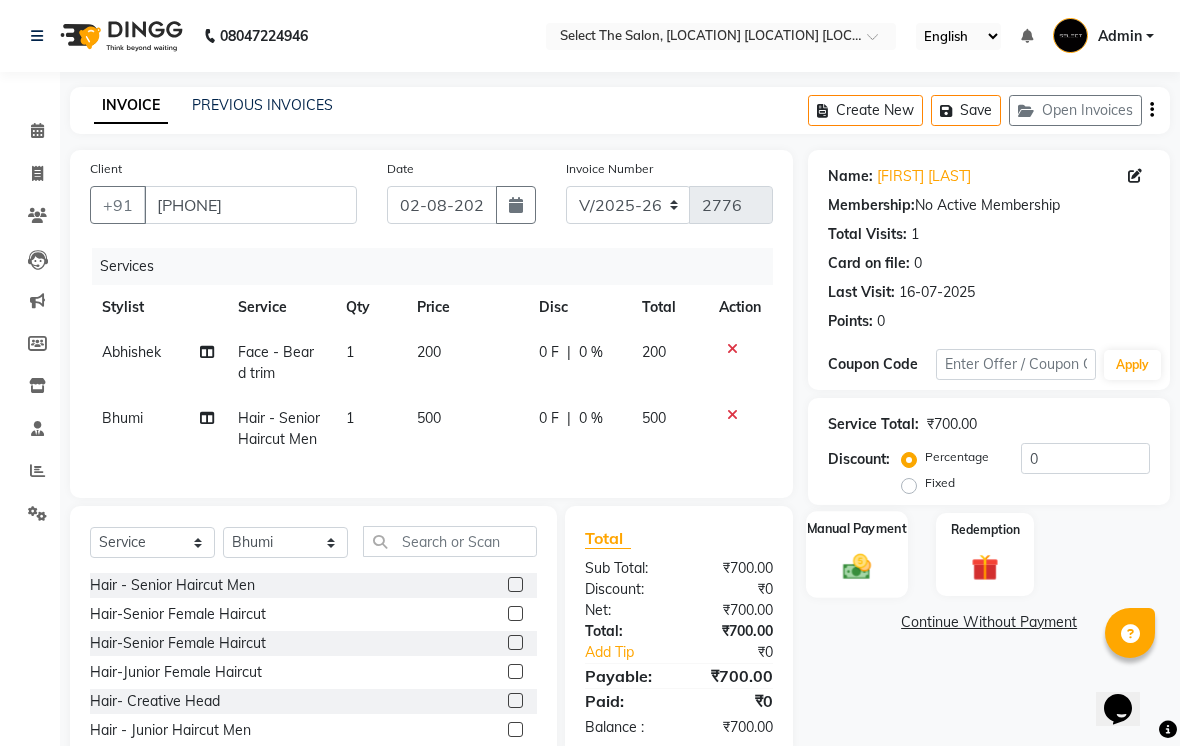 click 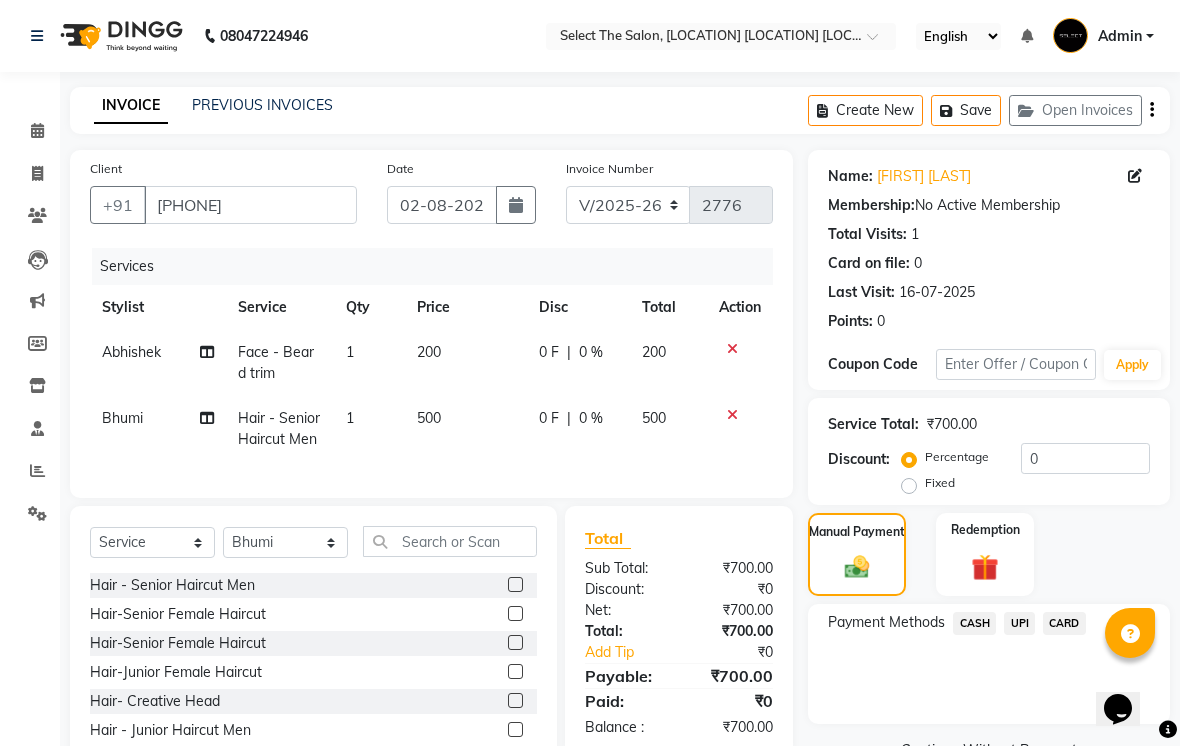 click on "CASH" 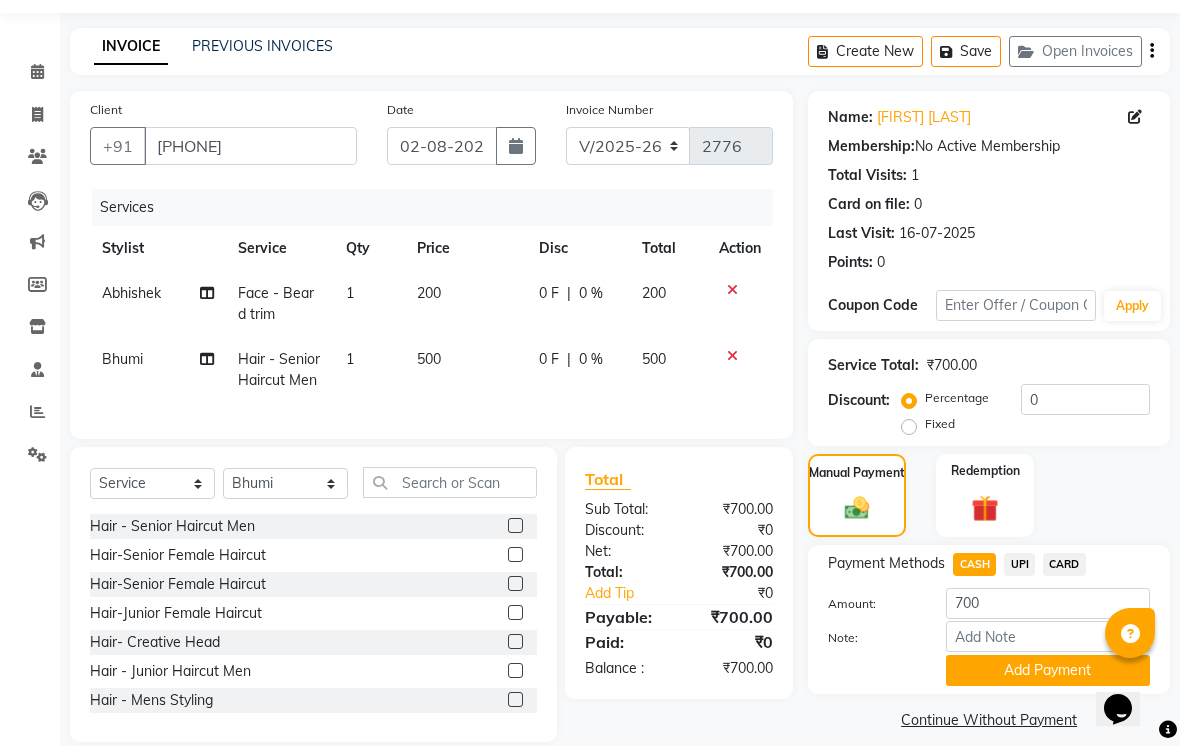 scroll, scrollTop: 82, scrollLeft: 0, axis: vertical 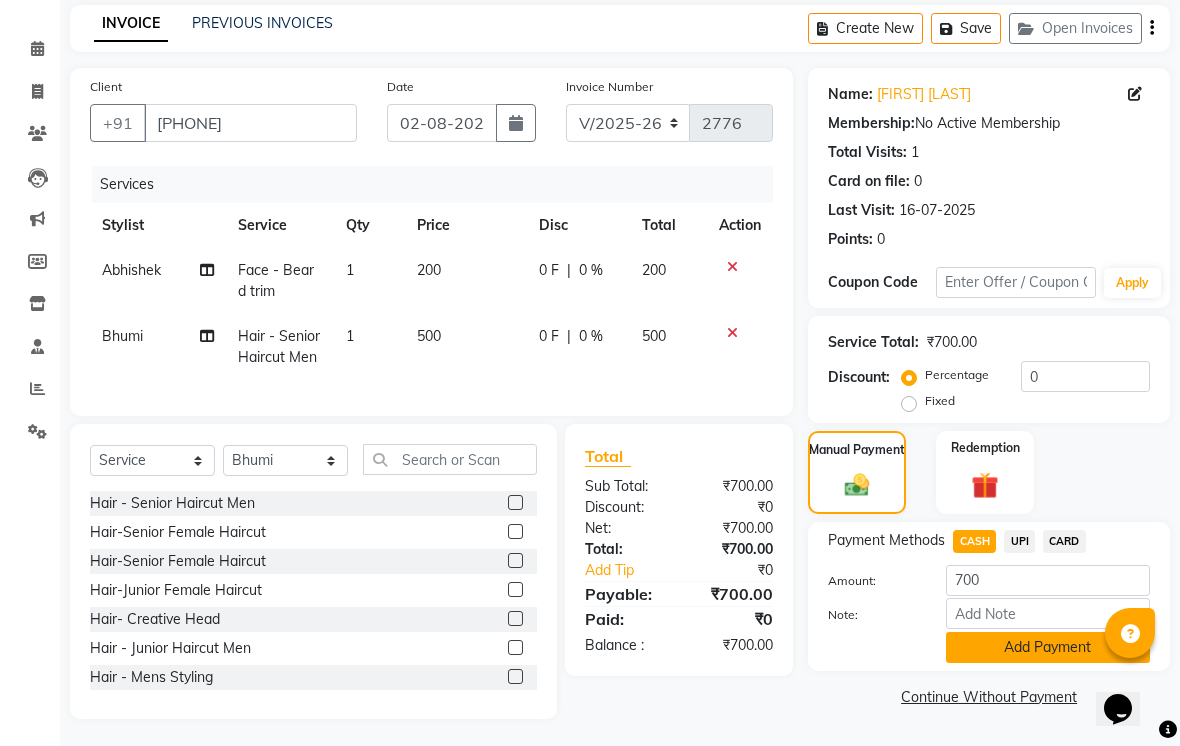 click on "Add Payment" 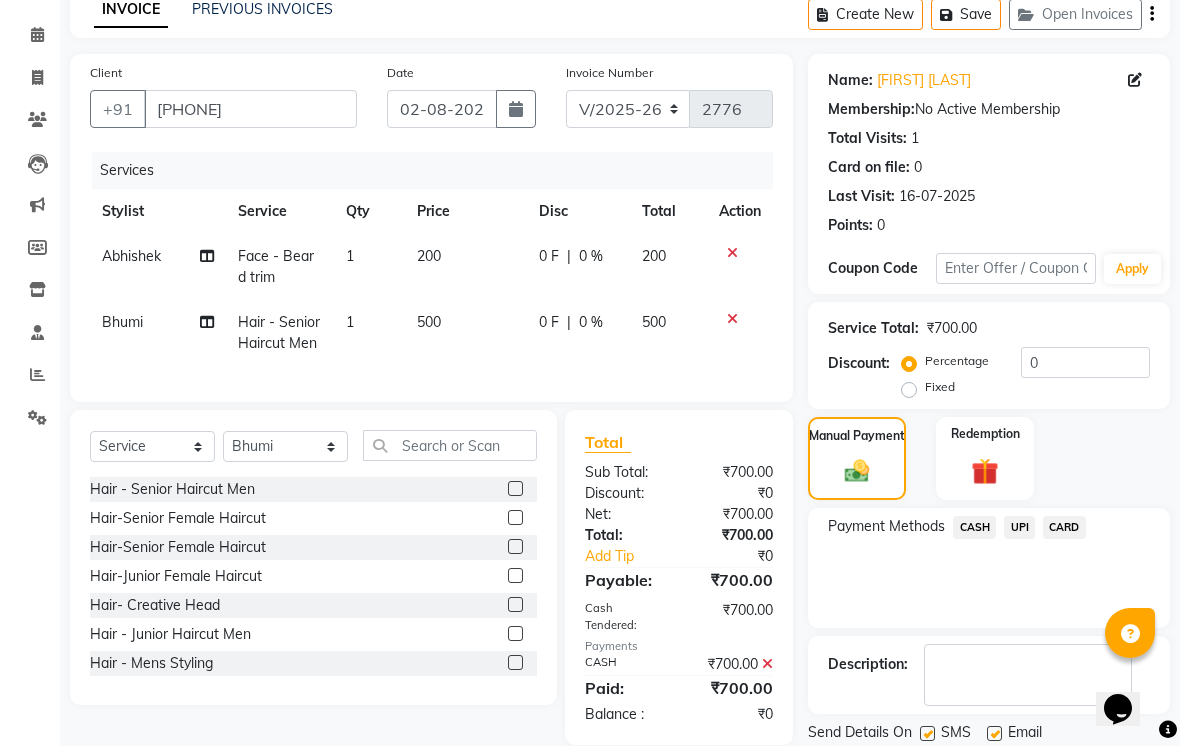 scroll, scrollTop: 161, scrollLeft: 0, axis: vertical 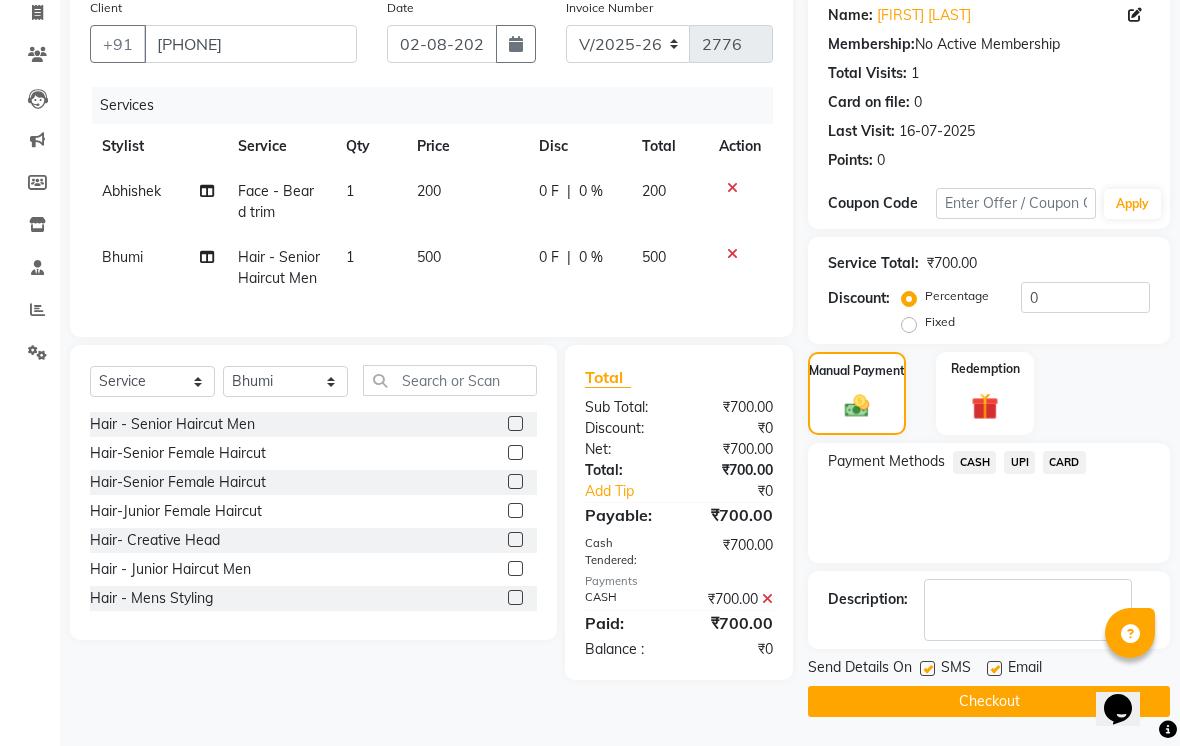 click on "Send Details On" 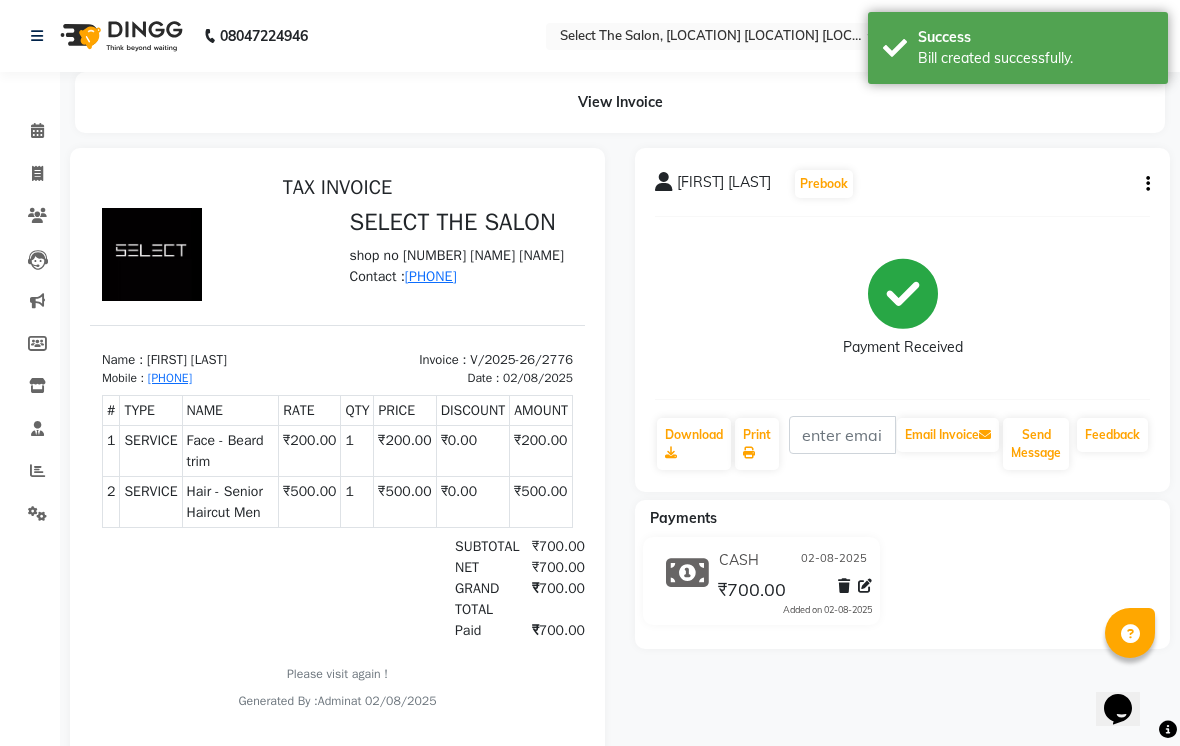 scroll, scrollTop: 0, scrollLeft: 0, axis: both 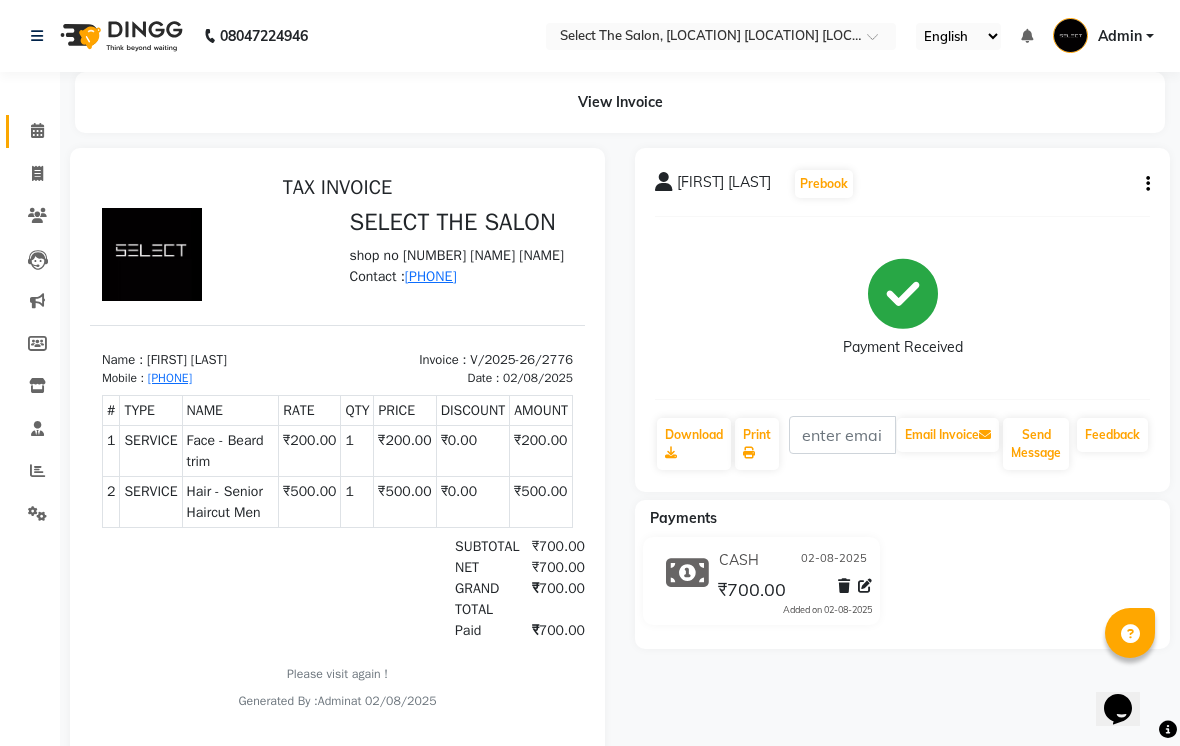 click 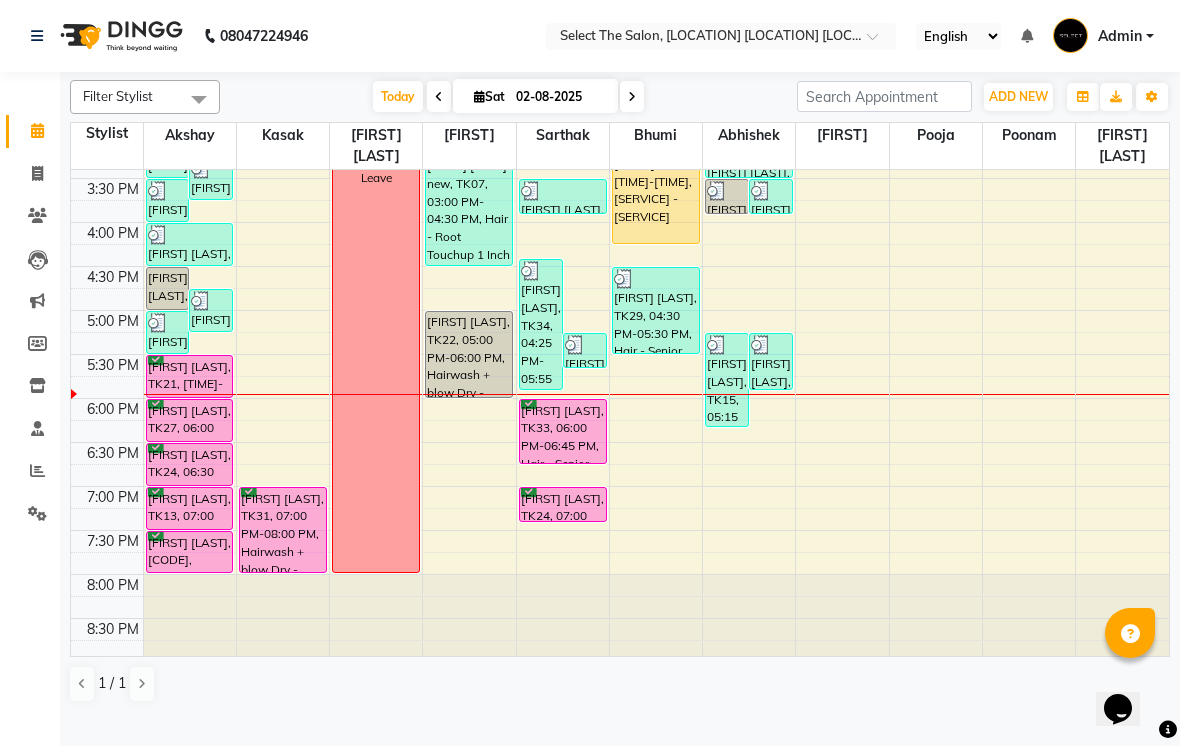 scroll, scrollTop: 652, scrollLeft: 0, axis: vertical 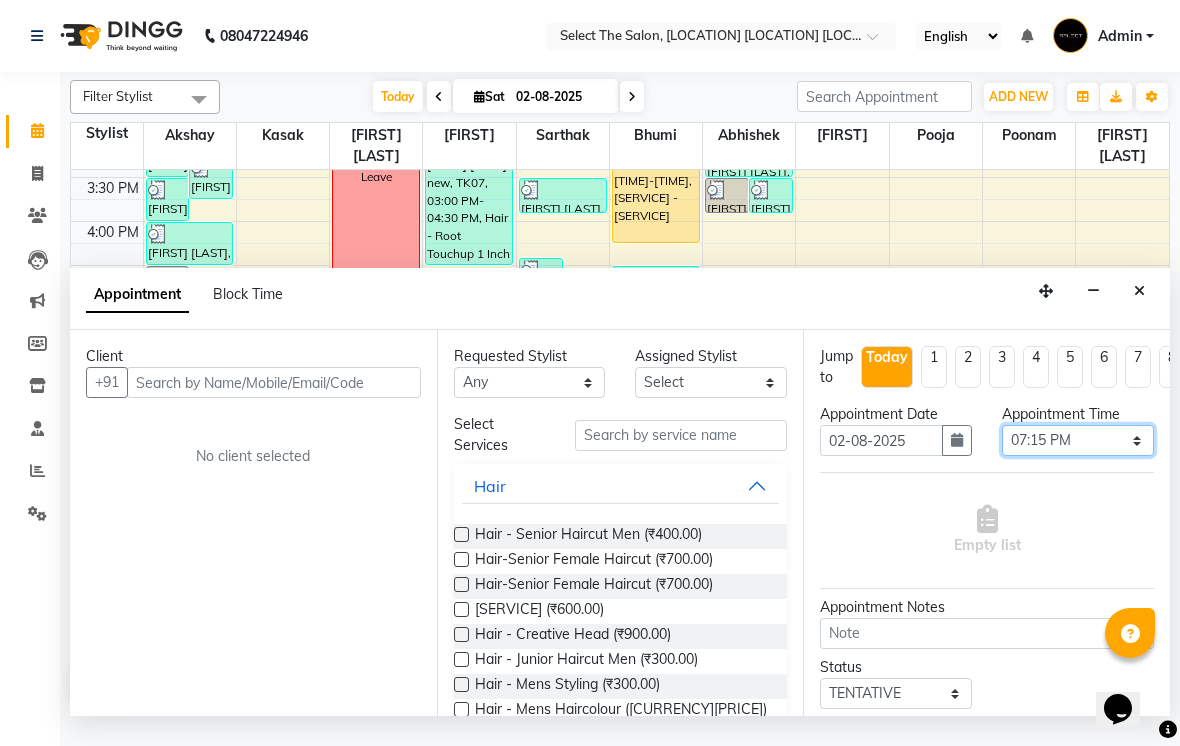 click on "Select 09:00 AM 09:15 AM 09:30 AM 09:45 AM 10:00 AM 10:15 AM 10:30 AM 10:45 AM 11:00 AM 11:15 AM 11:30 AM 11:45 AM 12:00 PM 12:15 PM 12:30 PM 12:45 PM 01:00 PM 01:15 PM 01:30 PM 01:45 PM 02:00 PM 02:15 PM 02:30 PM 02:45 PM 03:00 PM 03:15 PM 03:30 PM 03:45 PM 04:00 PM 04:15 PM 04:30 PM 04:45 PM 05:00 PM 05:15 PM 05:30 PM 05:45 PM 06:00 PM 06:15 PM 06:30 PM 06:45 PM 07:00 PM 07:15 PM 07:30 PM 07:45 PM 08:00 PM" at bounding box center [1078, 440] 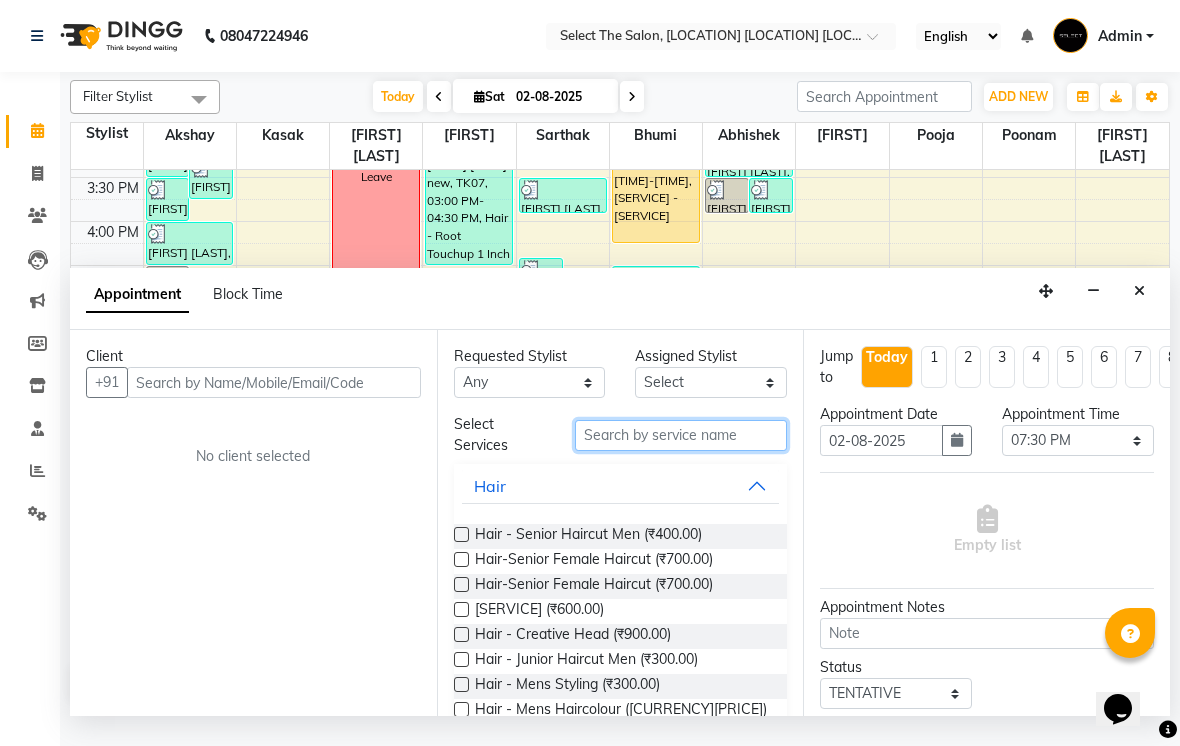 click at bounding box center (681, 435) 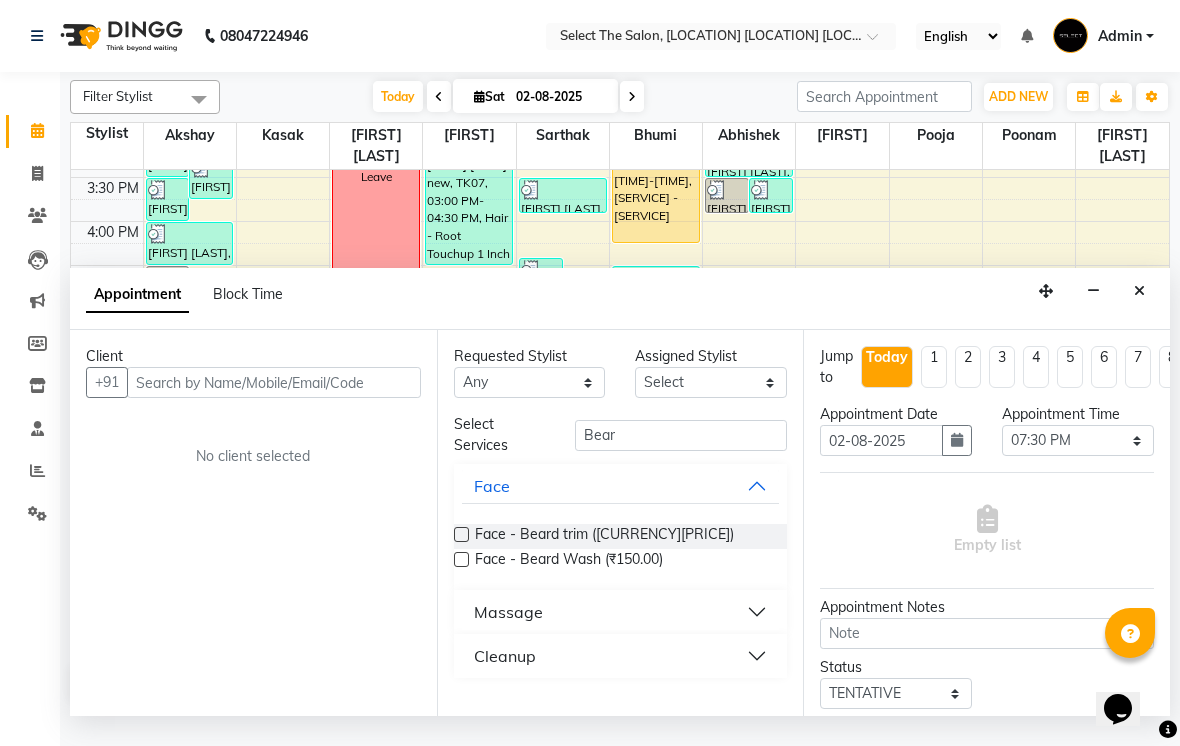 click at bounding box center (461, 534) 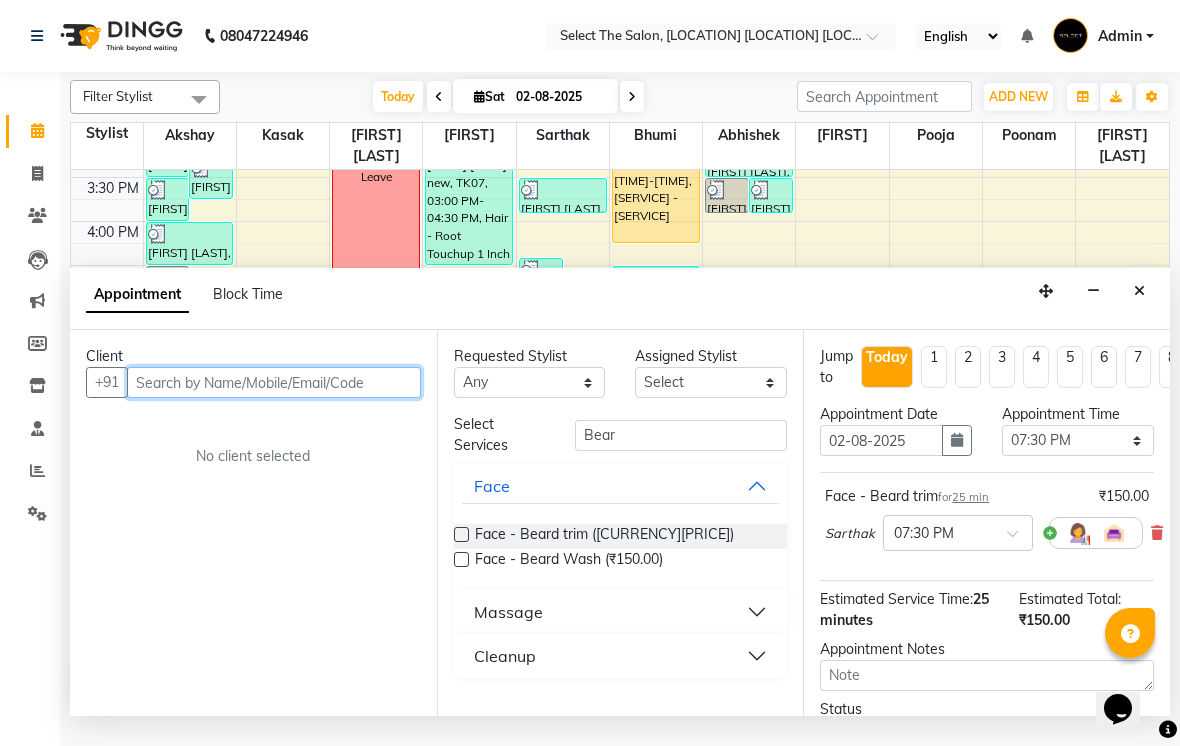 click at bounding box center [274, 382] 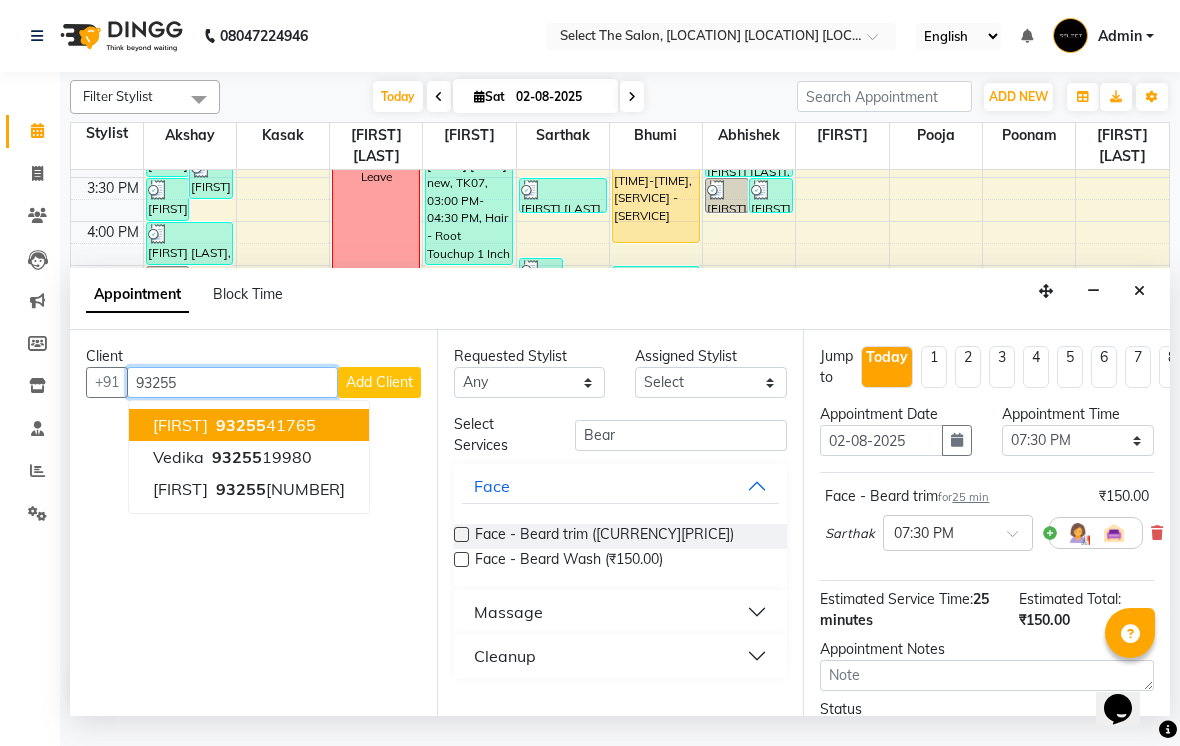 click on "[FIRST]   [PHONE]" at bounding box center (249, 425) 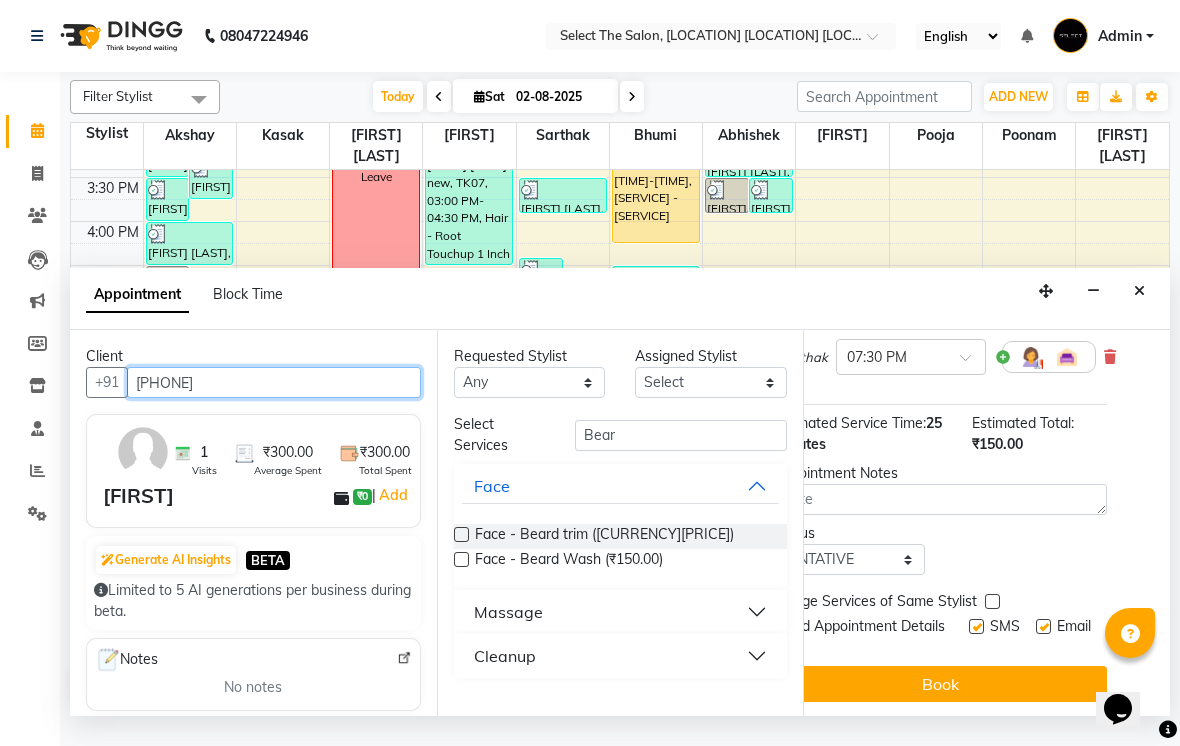 scroll, scrollTop: 176, scrollLeft: 49, axis: both 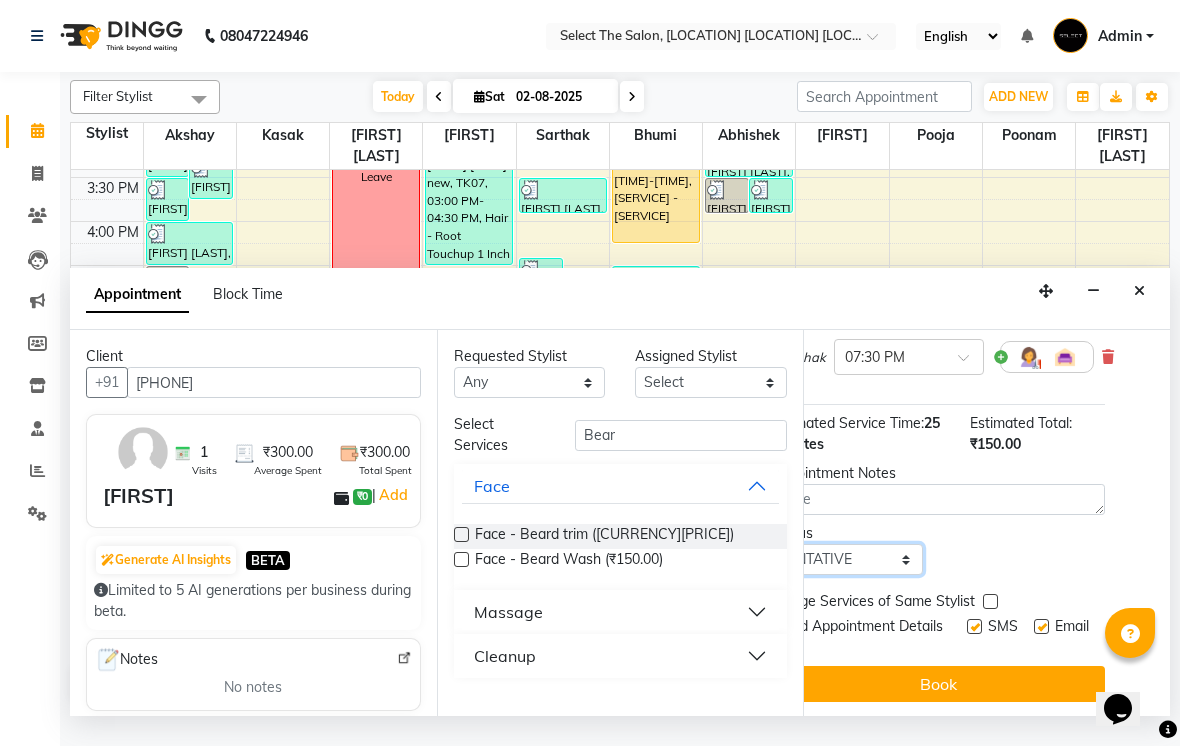 click on "Select TENTATIVE CONFIRM CHECK-IN UPCOMING" at bounding box center [847, 559] 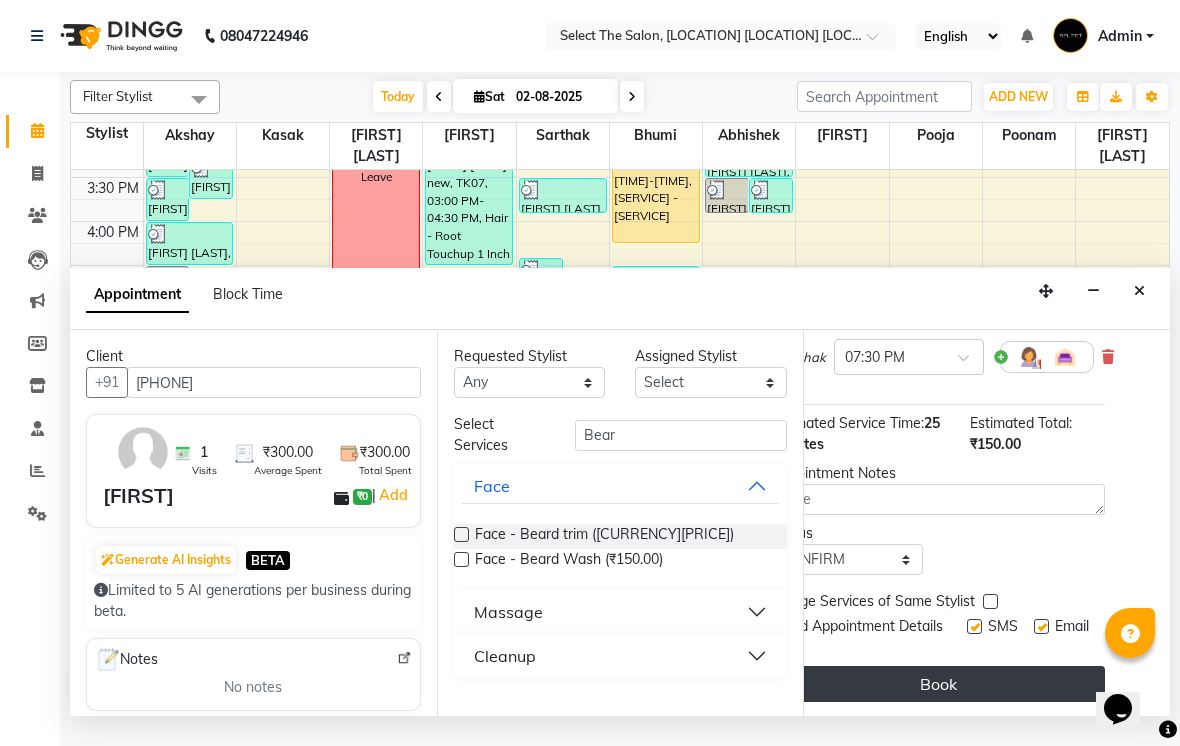 click on "Book" at bounding box center (938, 684) 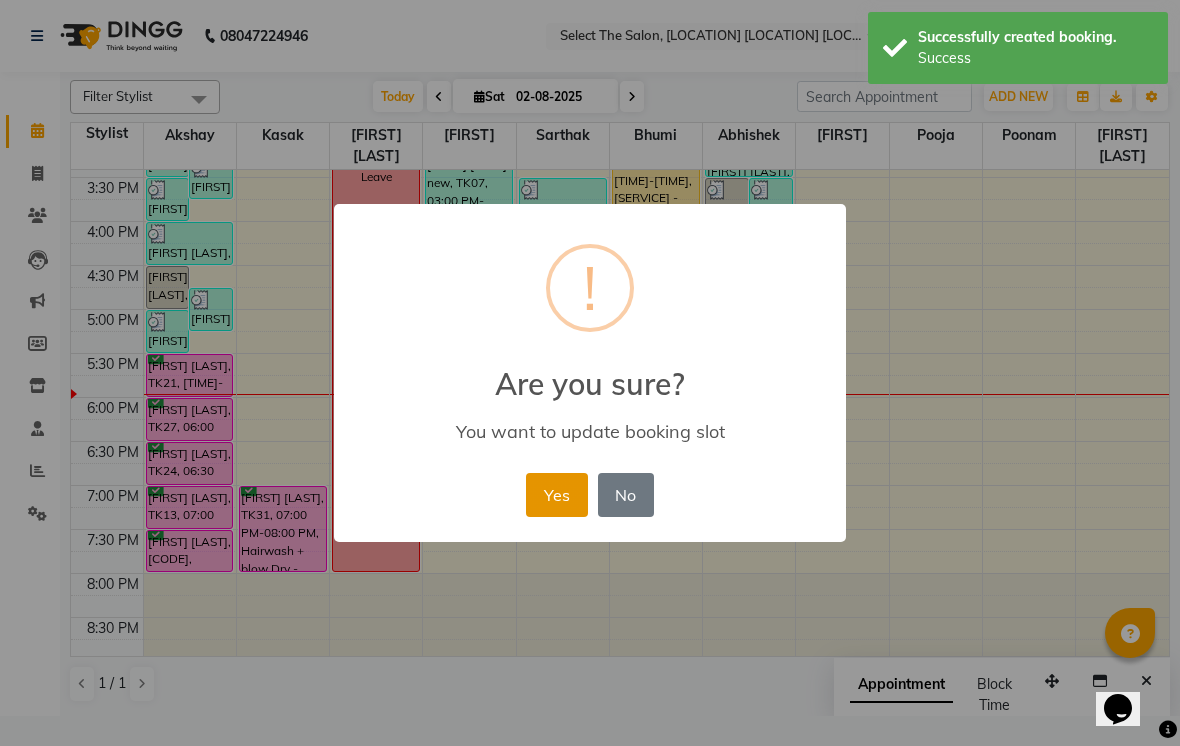 click on "Yes" at bounding box center (556, 495) 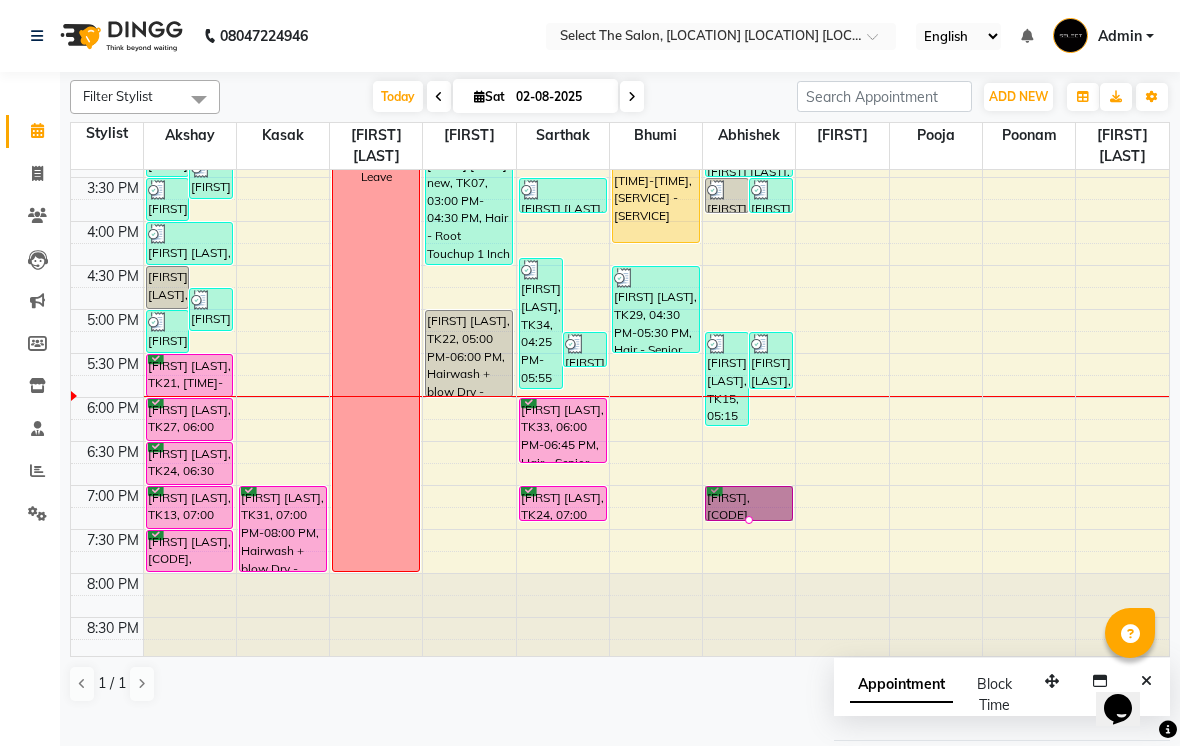 click at bounding box center [749, 520] 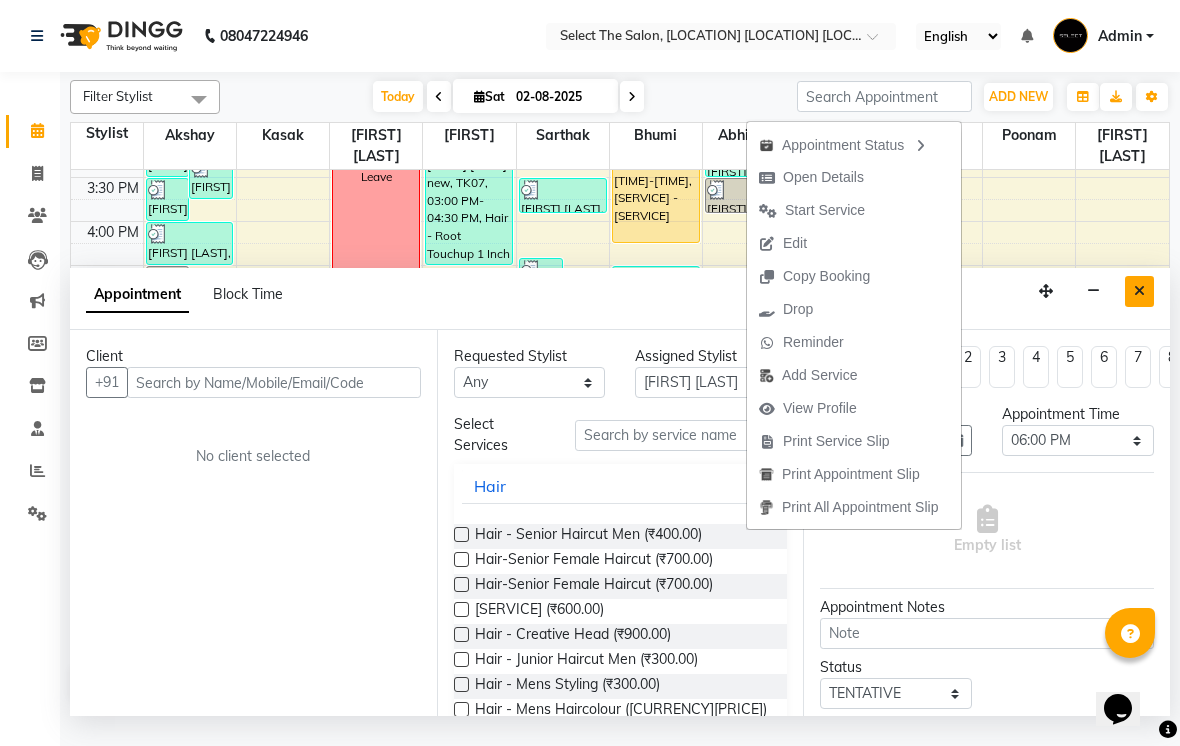 click at bounding box center [1139, 291] 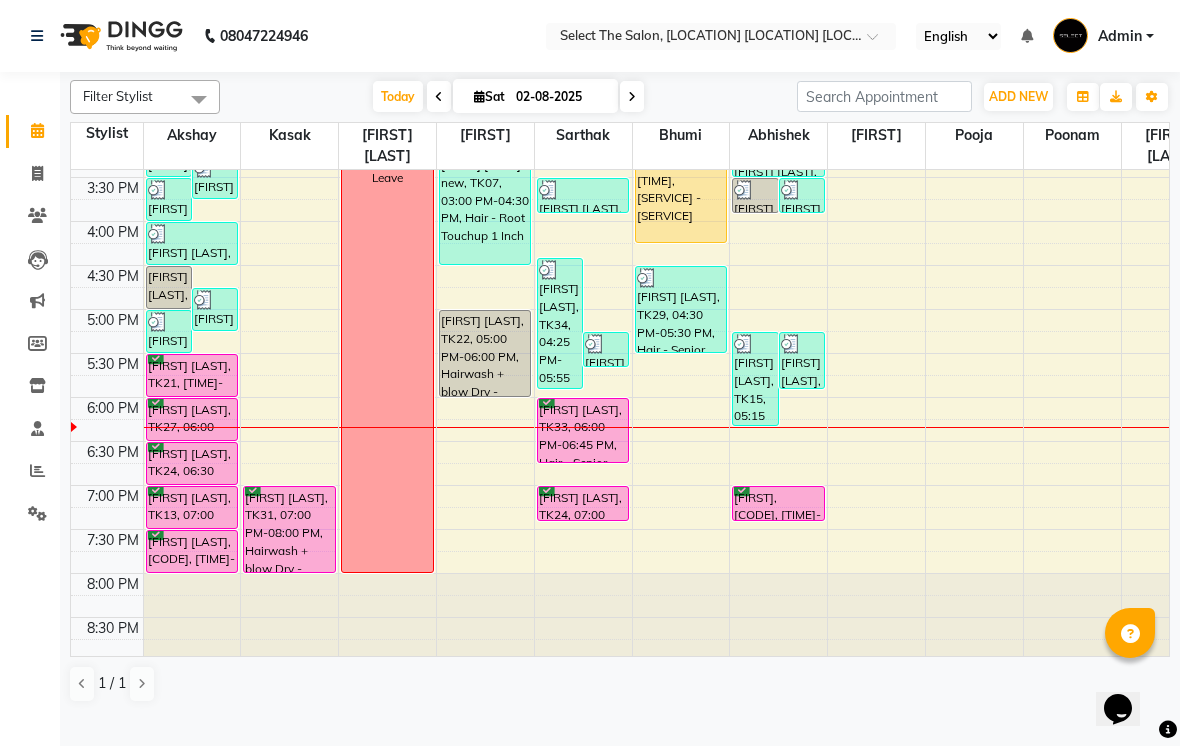 click on "[FIRST] [LAST], TK24, 06:30 PM-07:00 PM, Hair - Creative Head Mens" at bounding box center [192, 463] 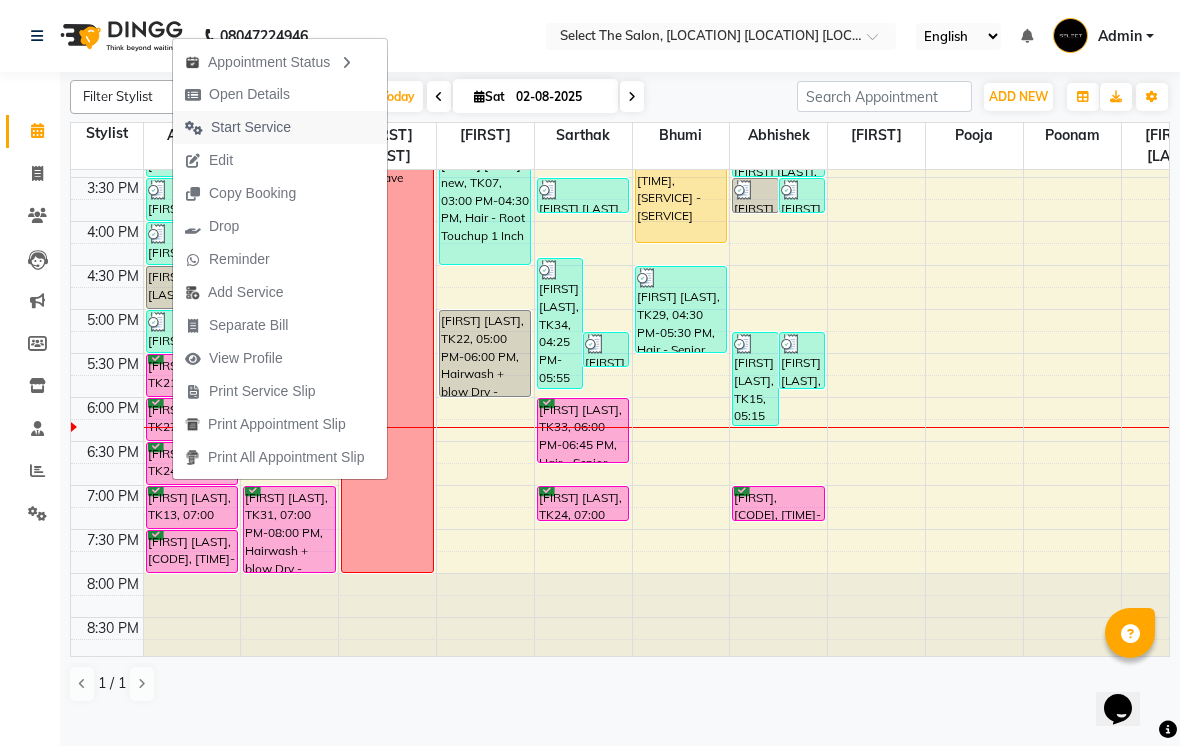 click on "Start Service" at bounding box center [251, 127] 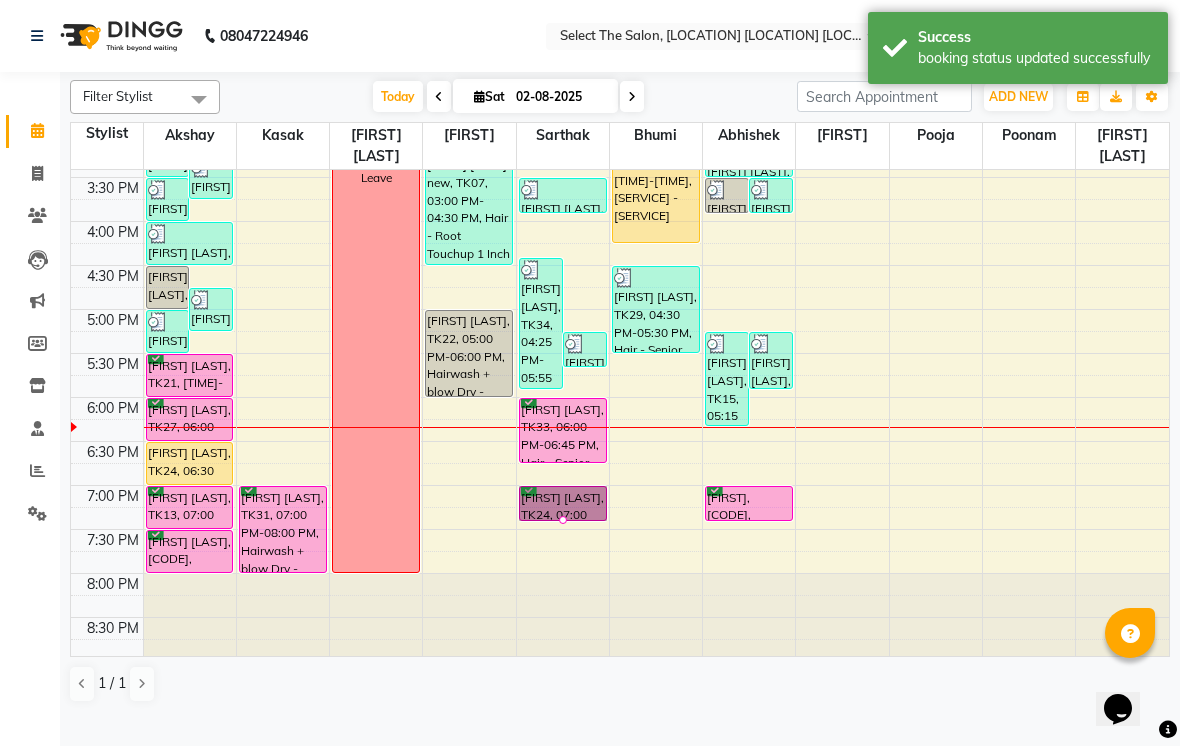 click at bounding box center [563, 520] 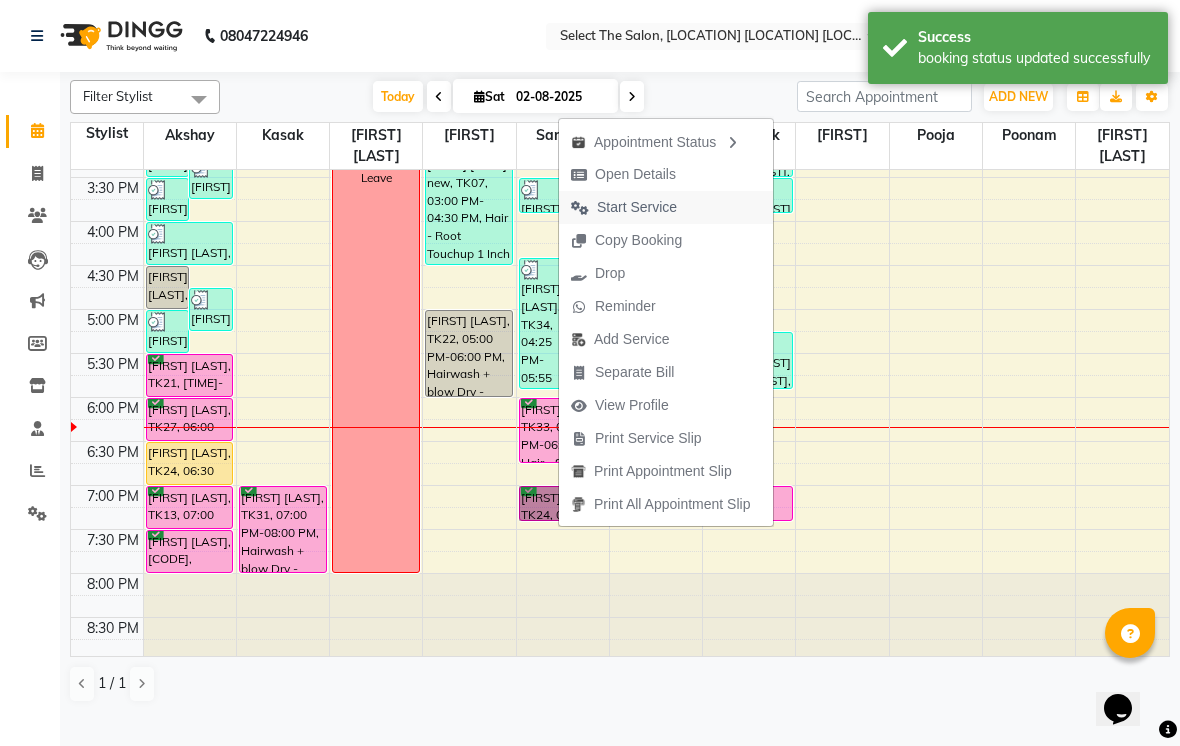 click on "Start Service" at bounding box center [637, 207] 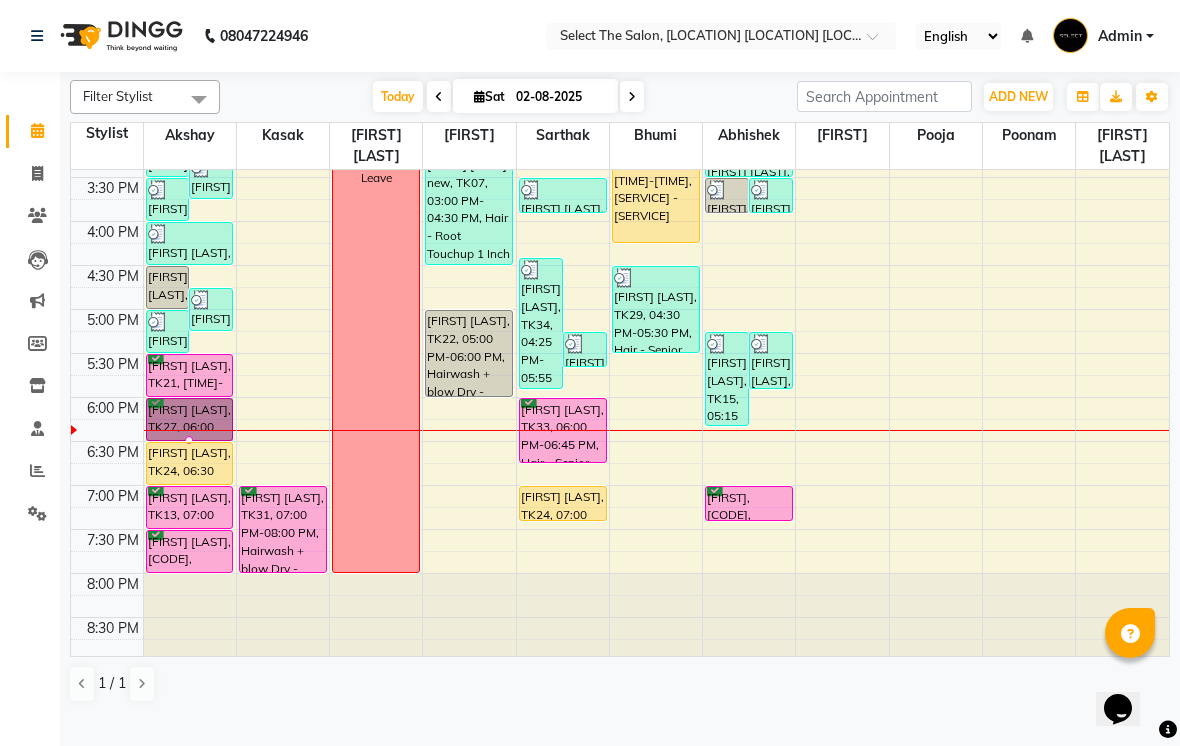click at bounding box center [189, 440] 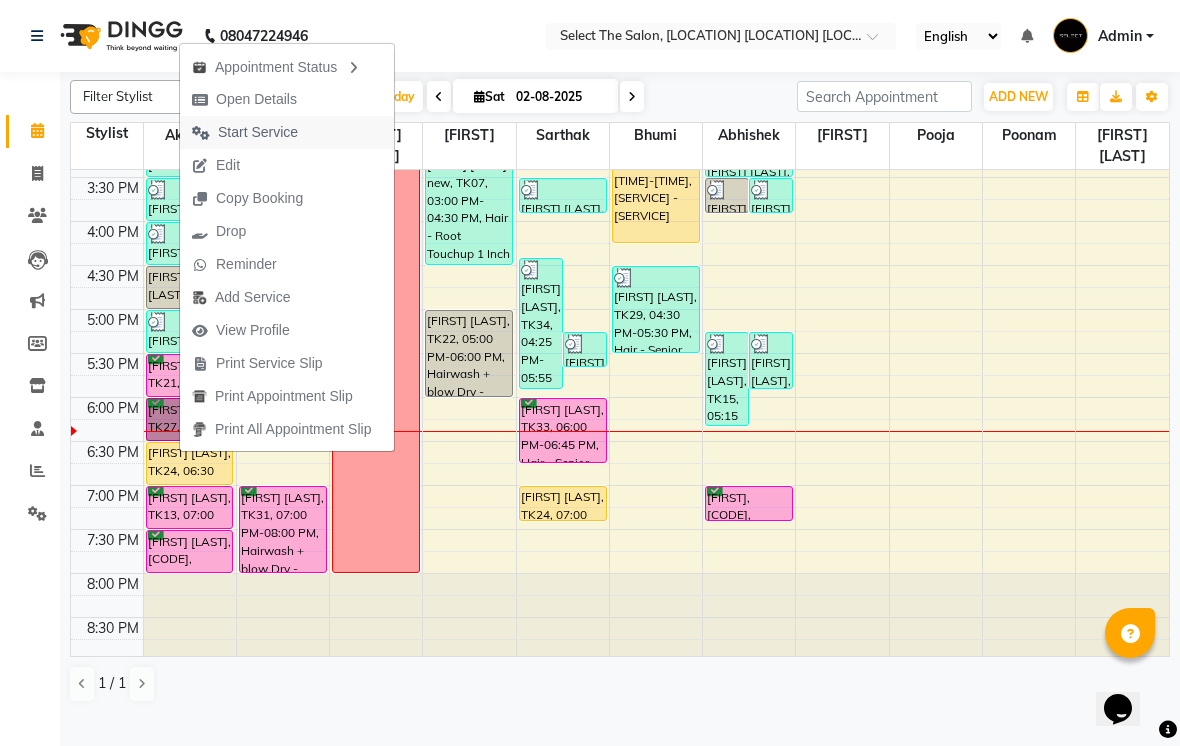 click on "Start Service" at bounding box center [258, 132] 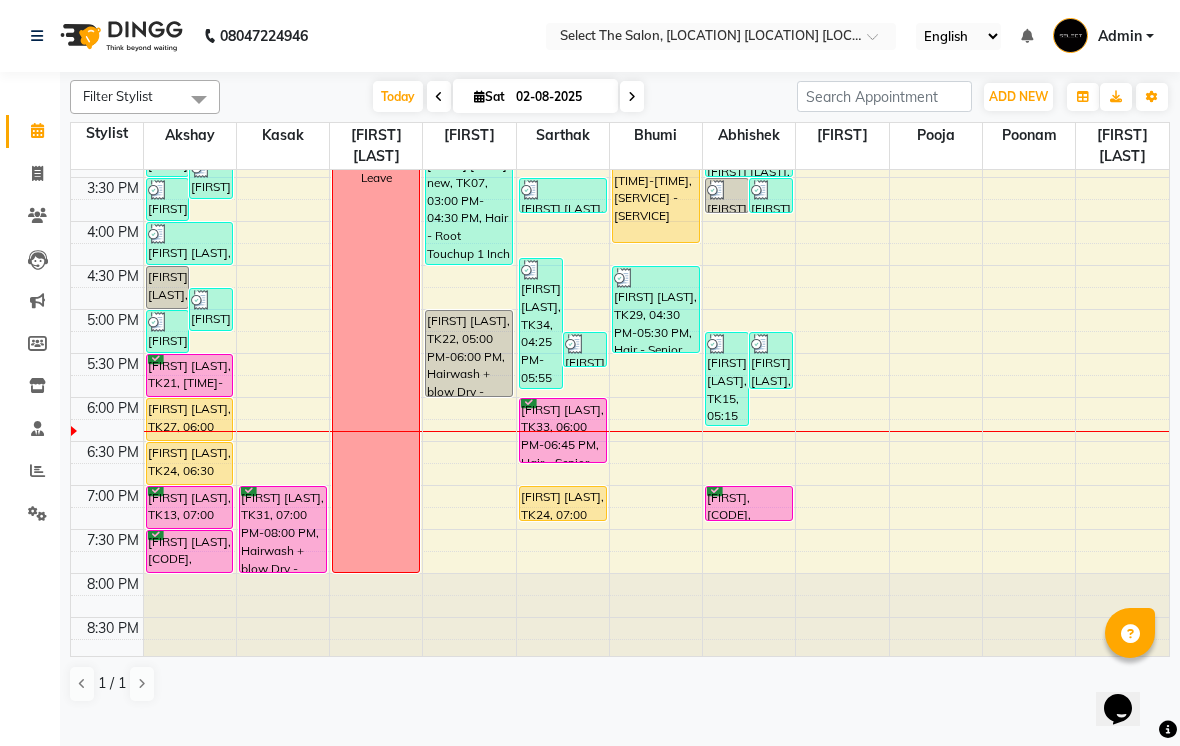 click on "[FIRST] [LAST], TK33, 06:00 PM-06:45 PM, Hair - Senior Haircut Men" at bounding box center [563, 430] 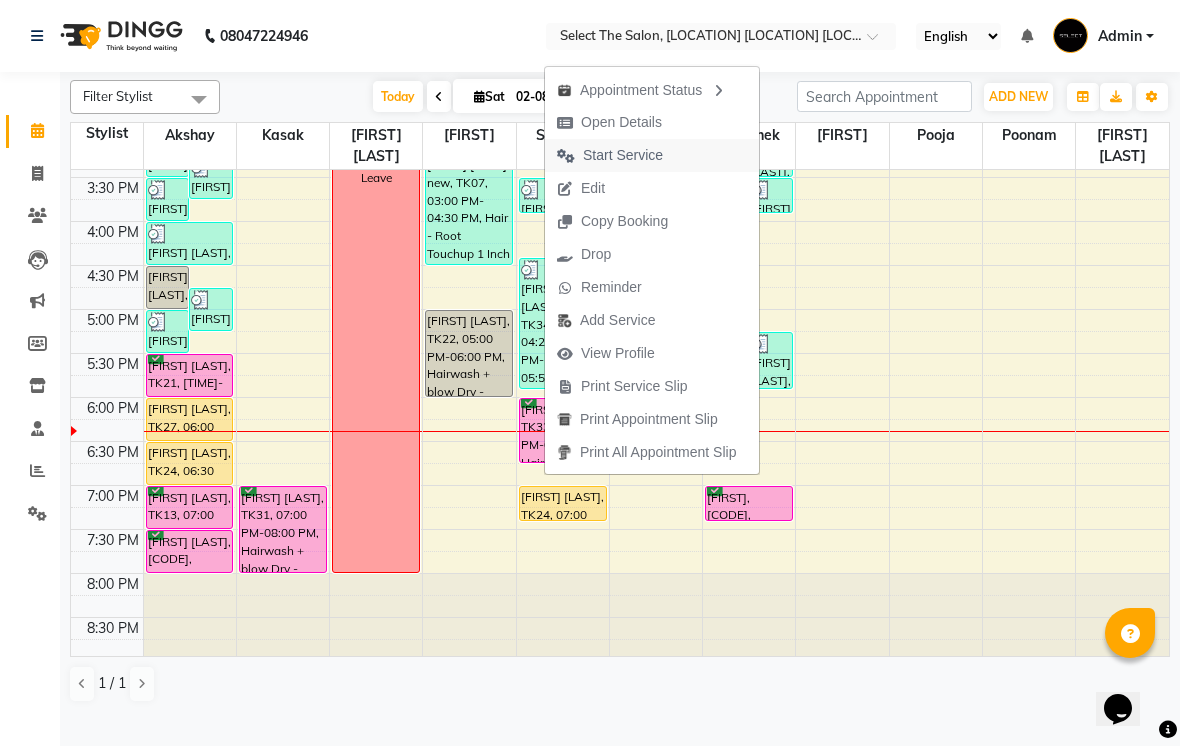 click on "Start Service" at bounding box center [623, 155] 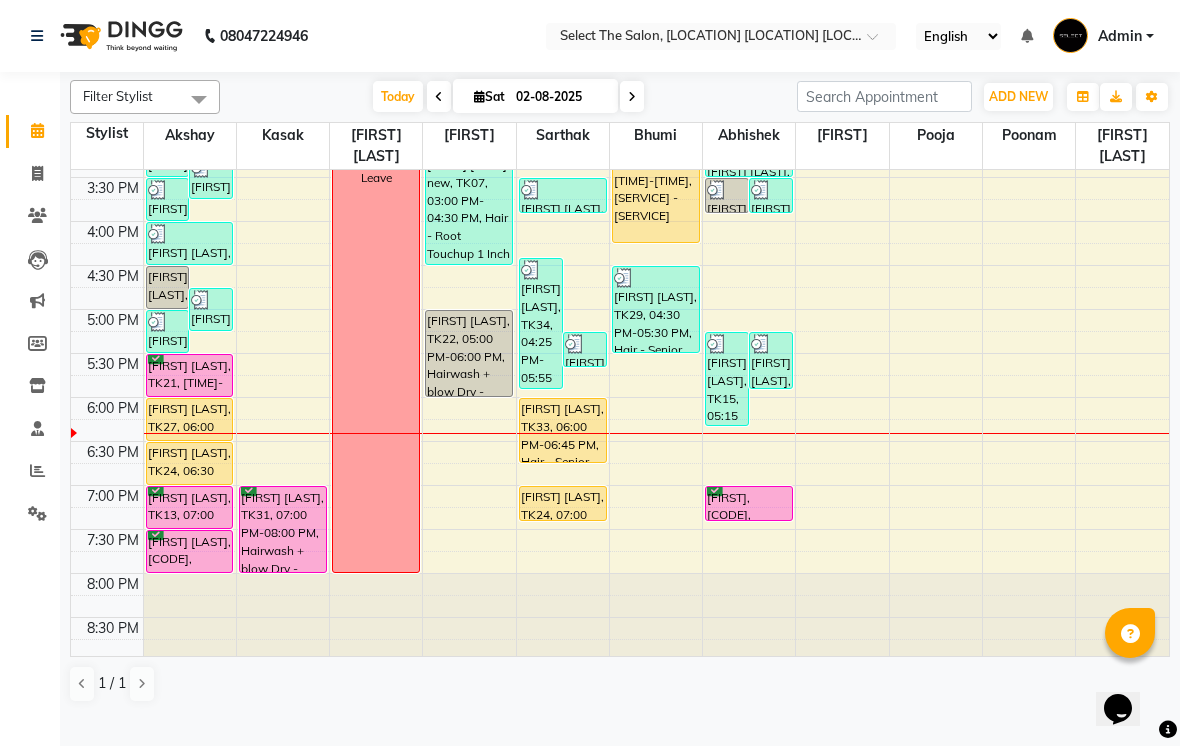 click at bounding box center [632, 96] 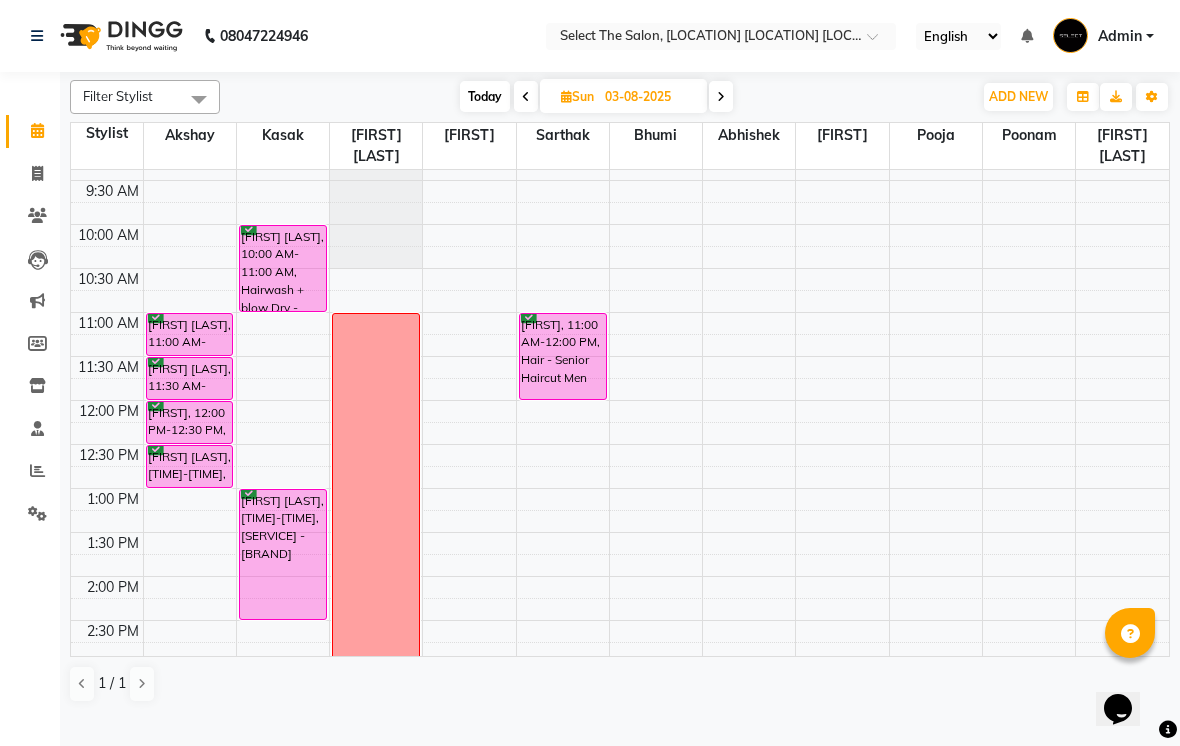 scroll, scrollTop: 96, scrollLeft: 0, axis: vertical 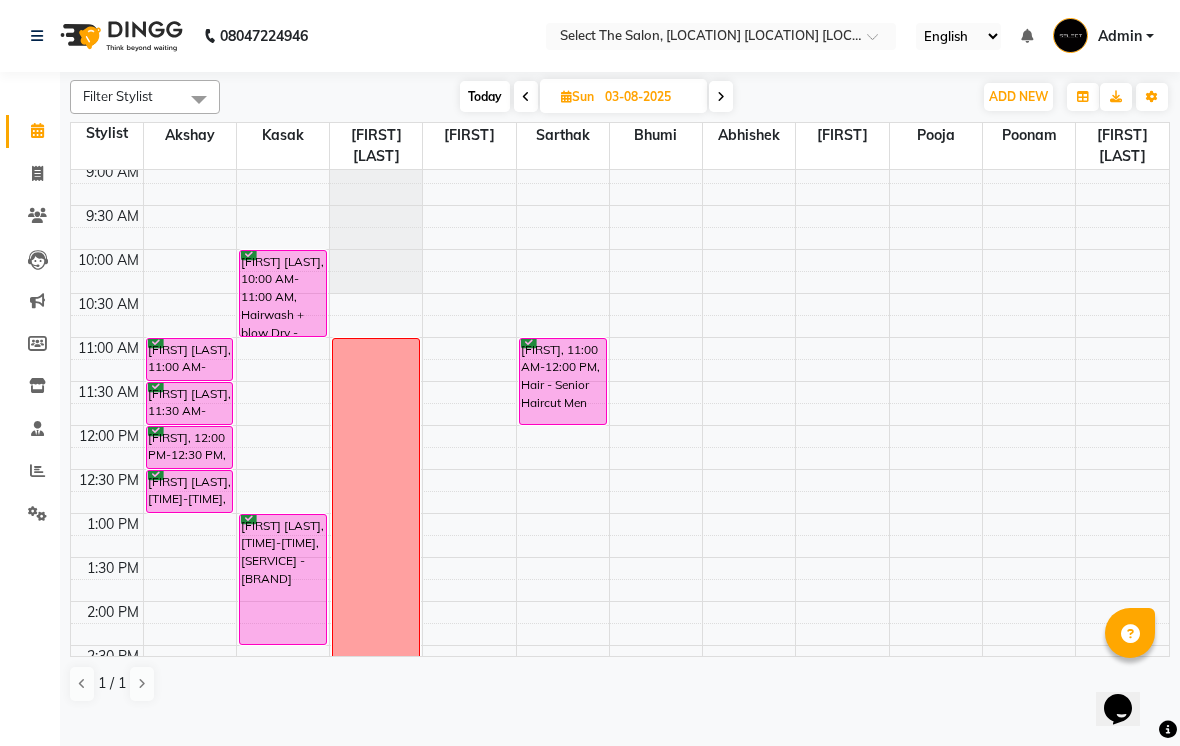 click on "Today" at bounding box center [485, 96] 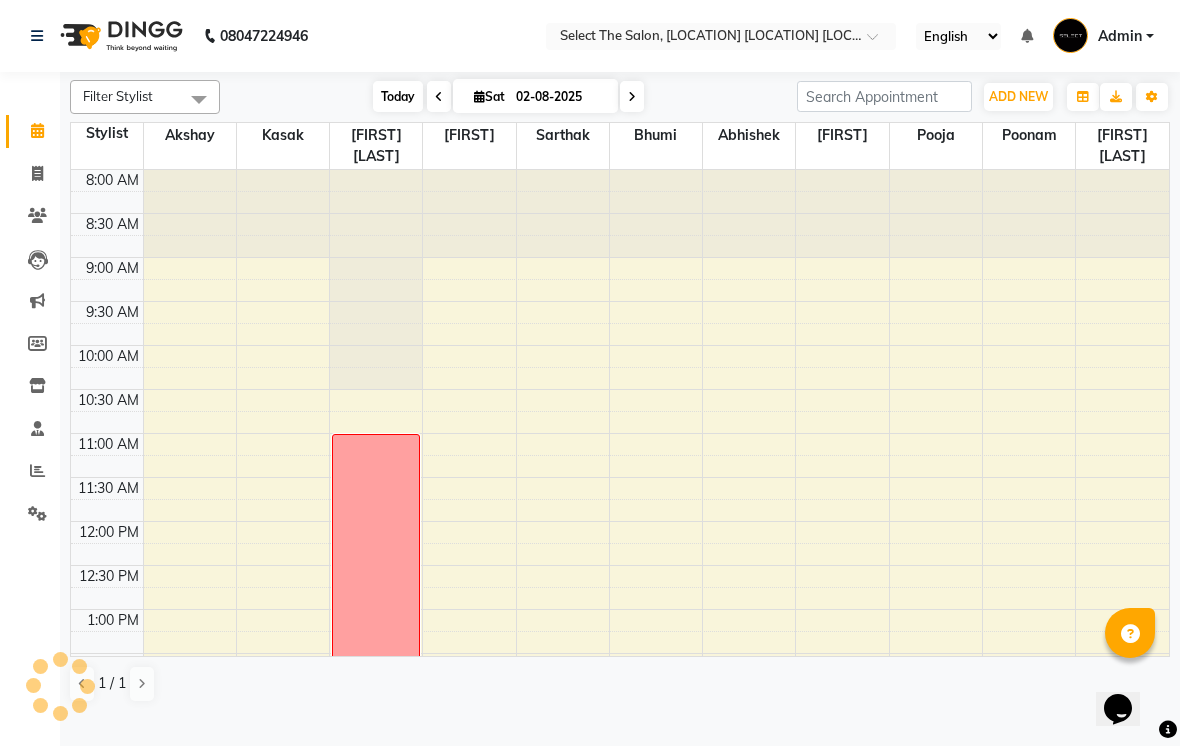 scroll, scrollTop: 657, scrollLeft: 0, axis: vertical 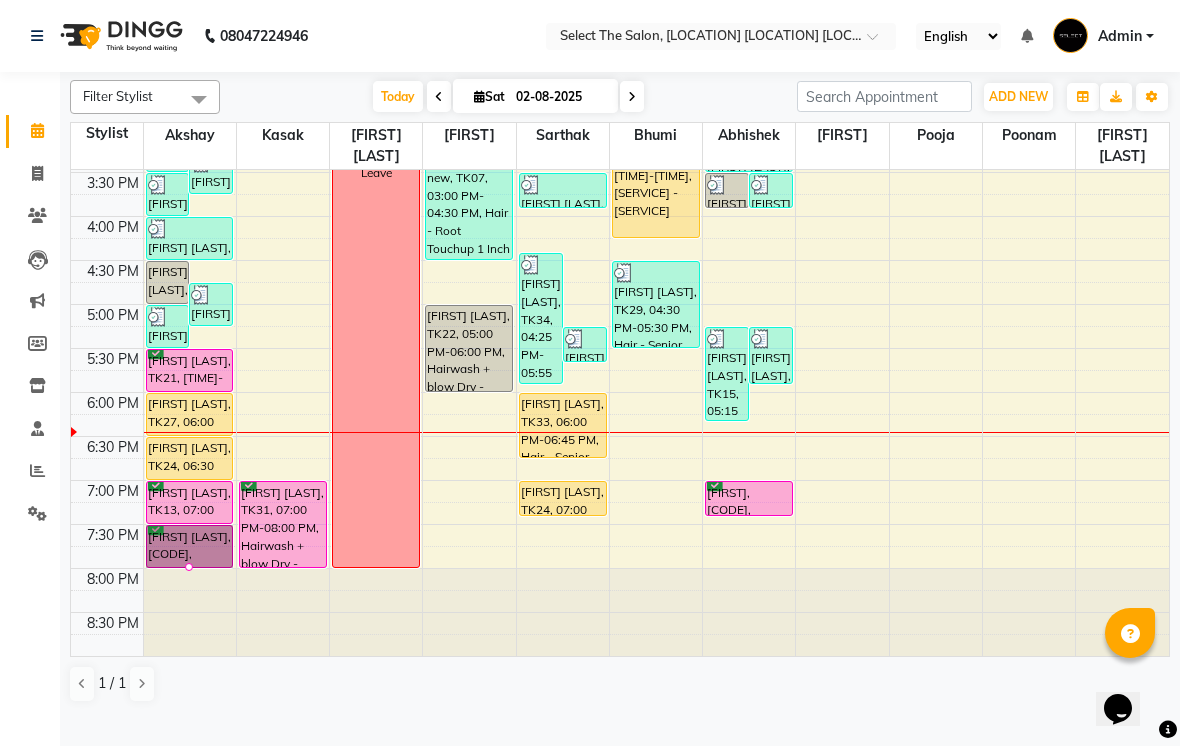 click at bounding box center [189, 567] 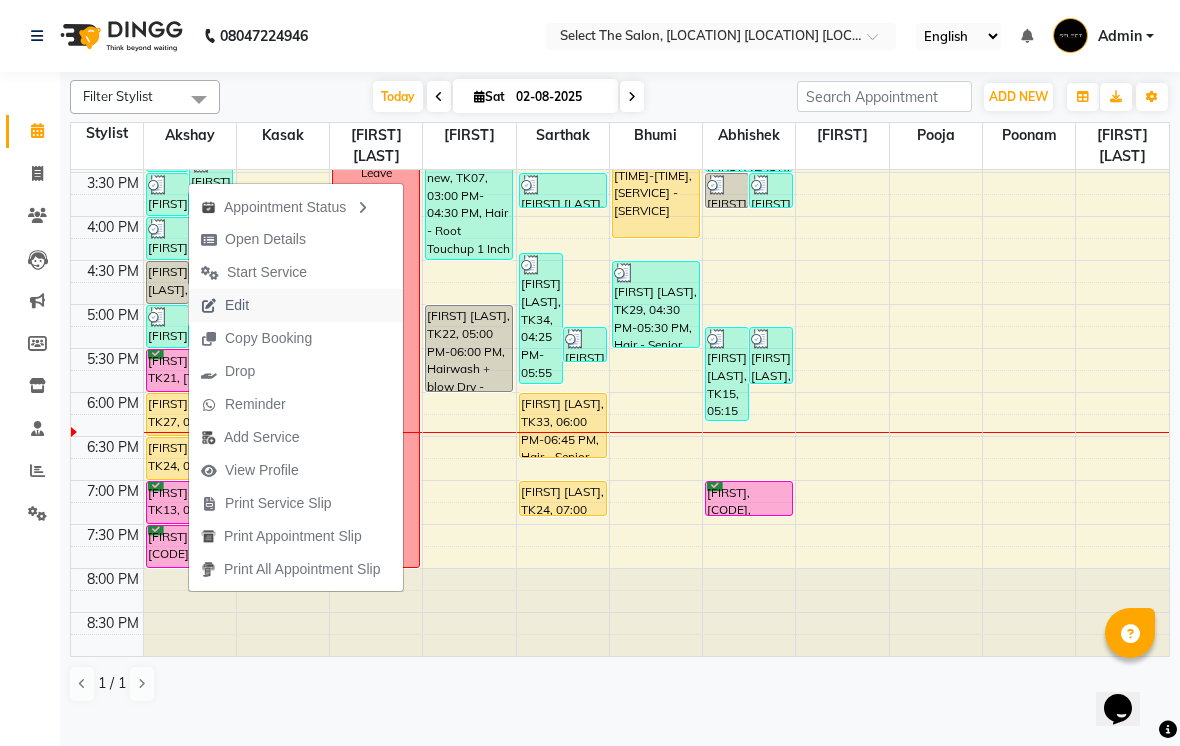 click on "Edit" at bounding box center (225, 305) 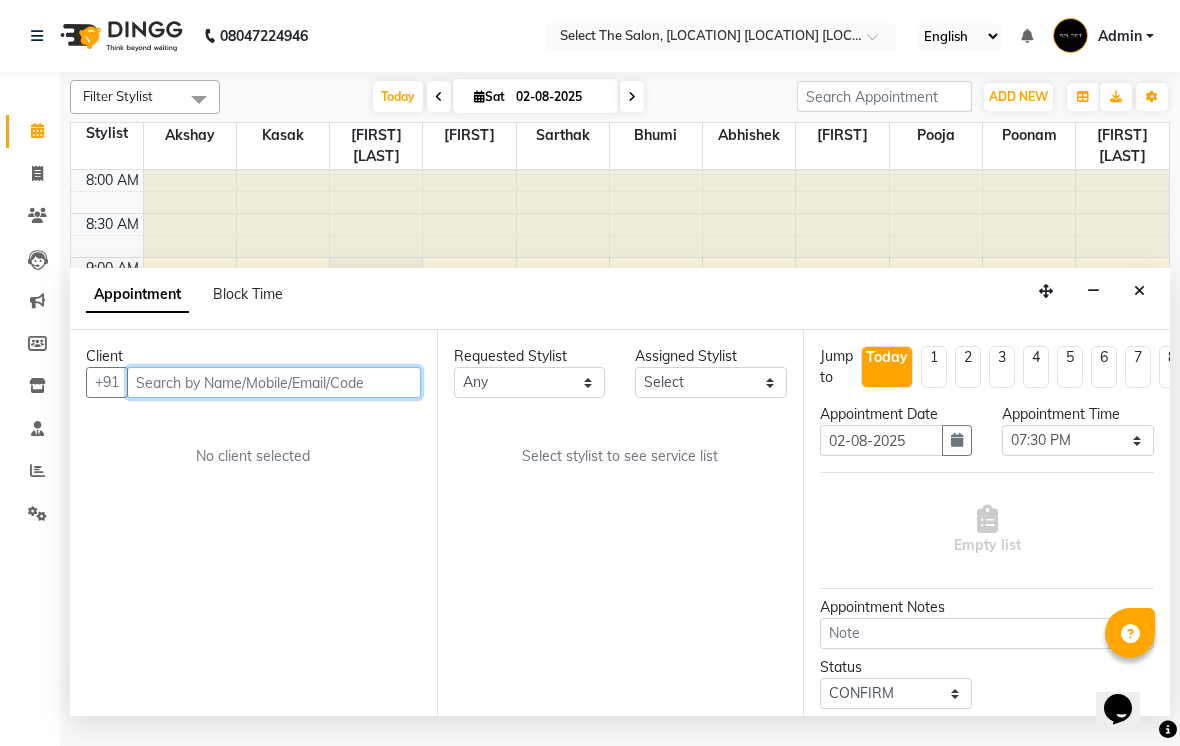 scroll, scrollTop: 657, scrollLeft: 0, axis: vertical 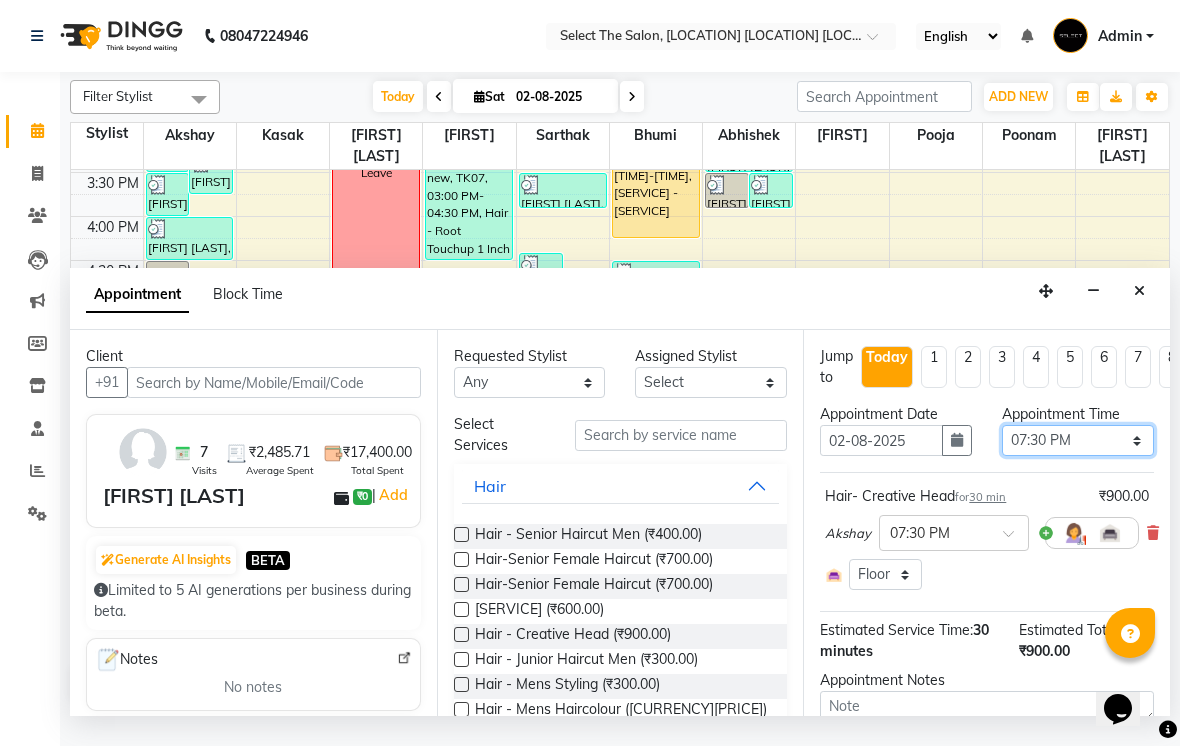 click on "Select 09:00 AM 09:15 AM 09:30 AM 09:45 AM 10:00 AM 10:15 AM 10:30 AM 10:45 AM 11:00 AM 11:15 AM 11:30 AM 11:45 AM 12:00 PM 12:15 PM 12:30 PM 12:45 PM 01:00 PM 01:15 PM 01:30 PM 01:45 PM 02:00 PM 02:15 PM 02:30 PM 02:45 PM 03:00 PM 03:15 PM 03:30 PM 03:45 PM 04:00 PM 04:15 PM 04:30 PM 04:45 PM 05:00 PM 05:15 PM 05:30 PM 05:45 PM 06:00 PM 06:15 PM 06:30 PM 06:45 PM 07:00 PM 07:15 PM 07:30 PM 07:45 PM 08:00 PM" at bounding box center [1078, 440] 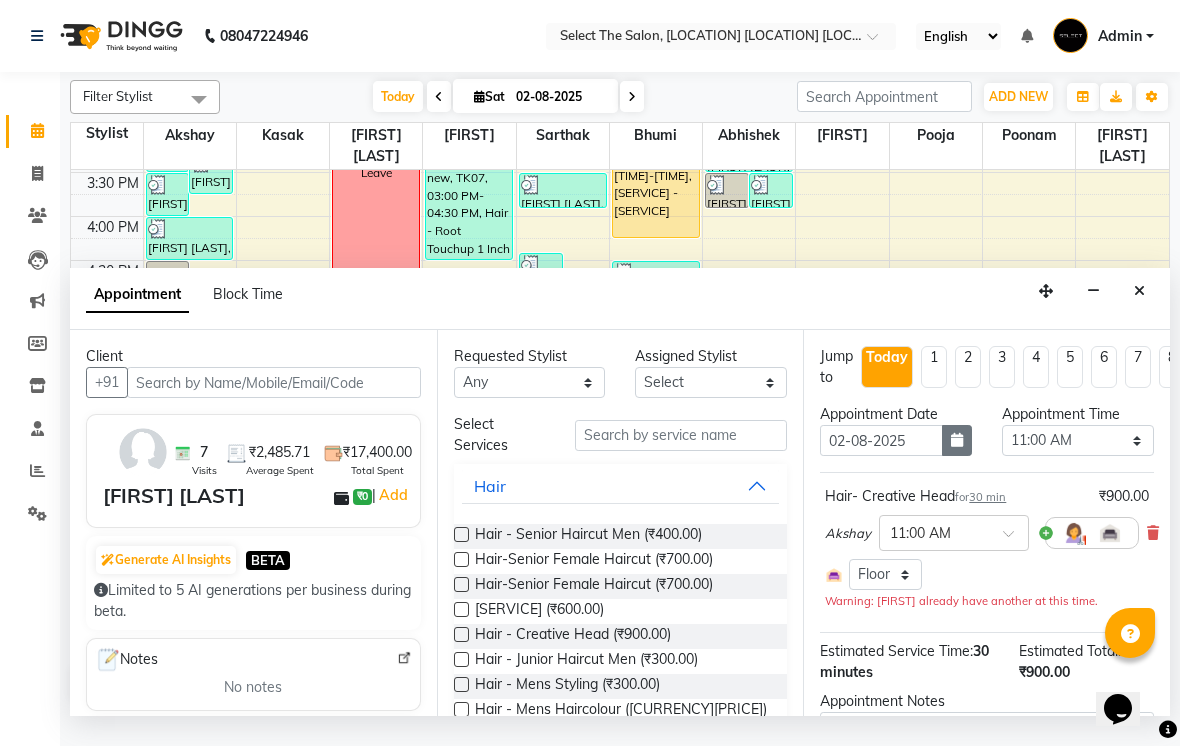 click at bounding box center [957, 440] 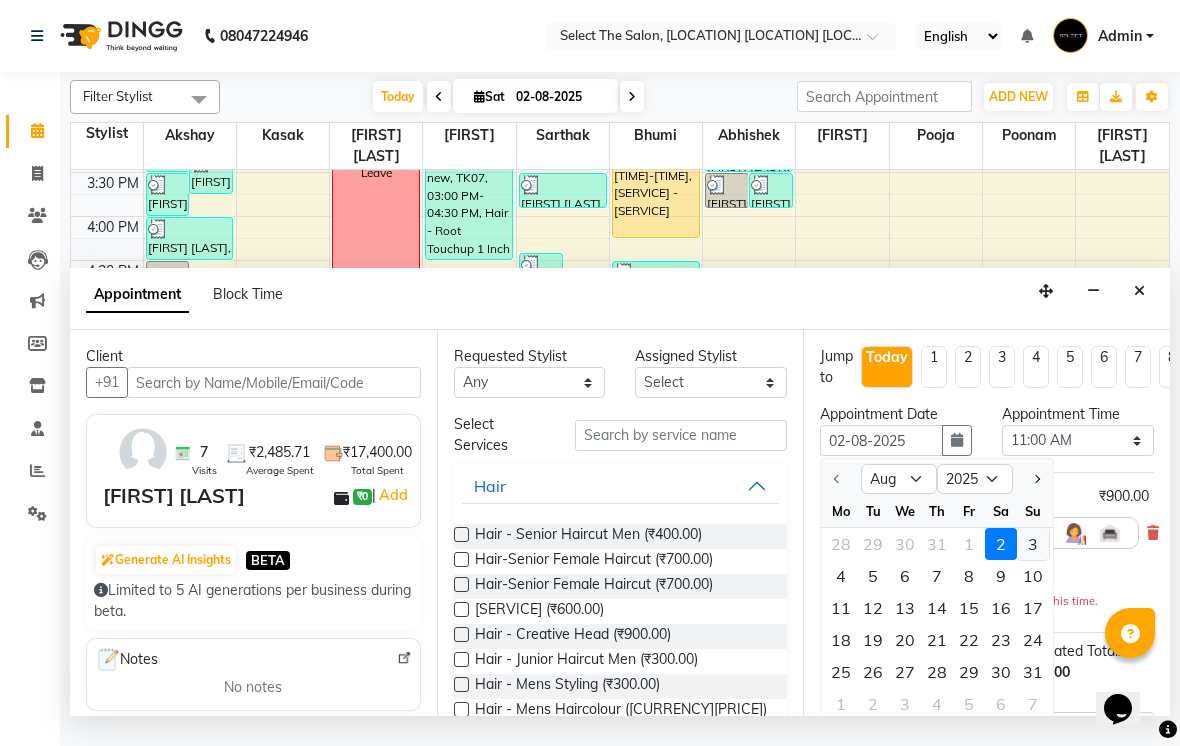 click on "3" at bounding box center [1033, 544] 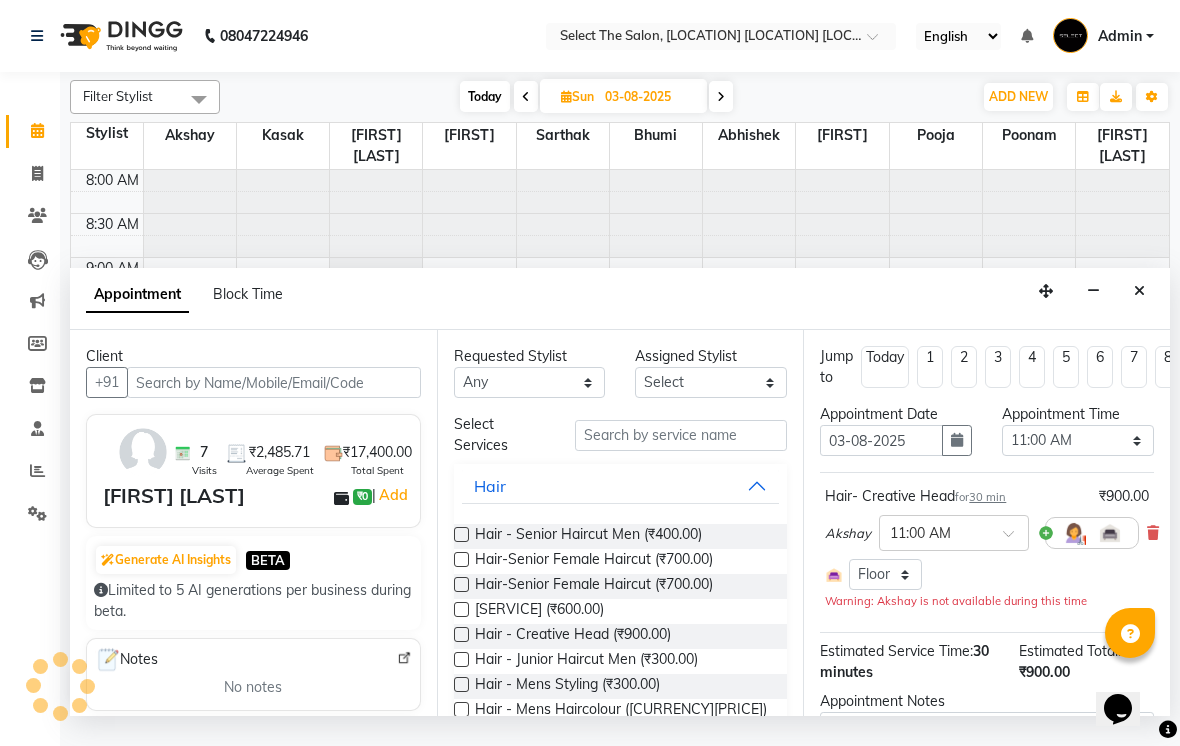scroll, scrollTop: 657, scrollLeft: 0, axis: vertical 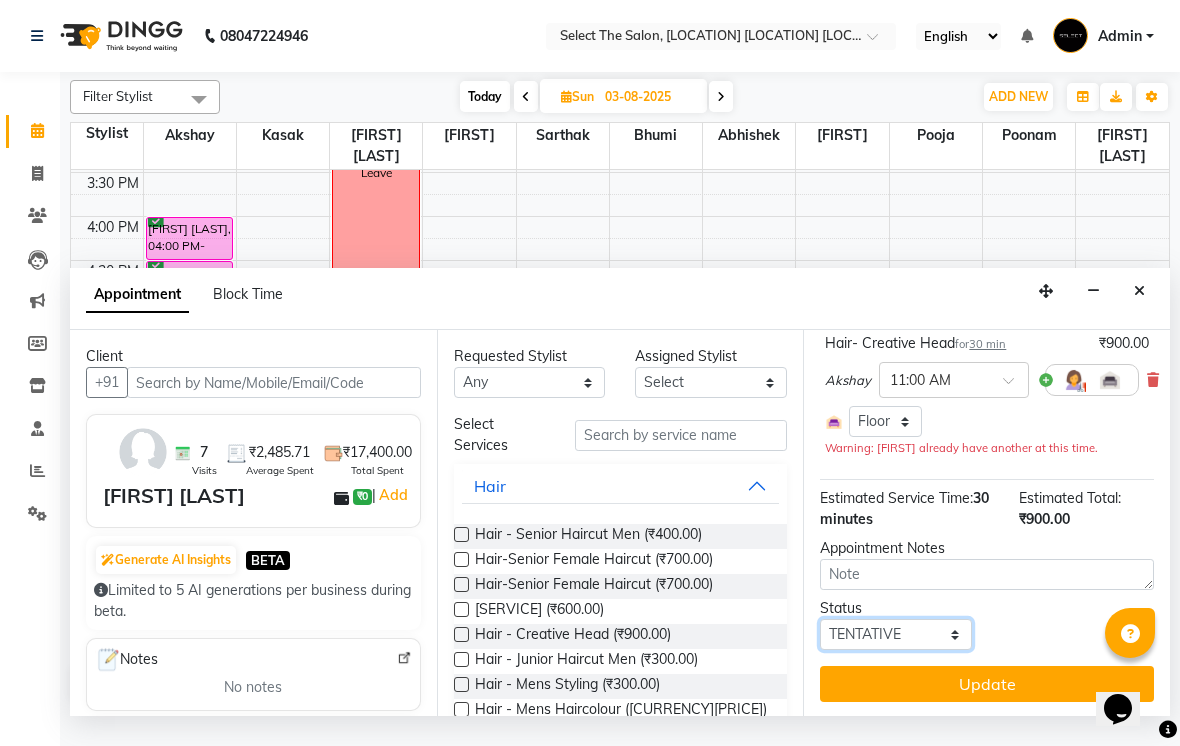 click on "Select TENTATIVE CONFIRM UPCOMING" at bounding box center (896, 634) 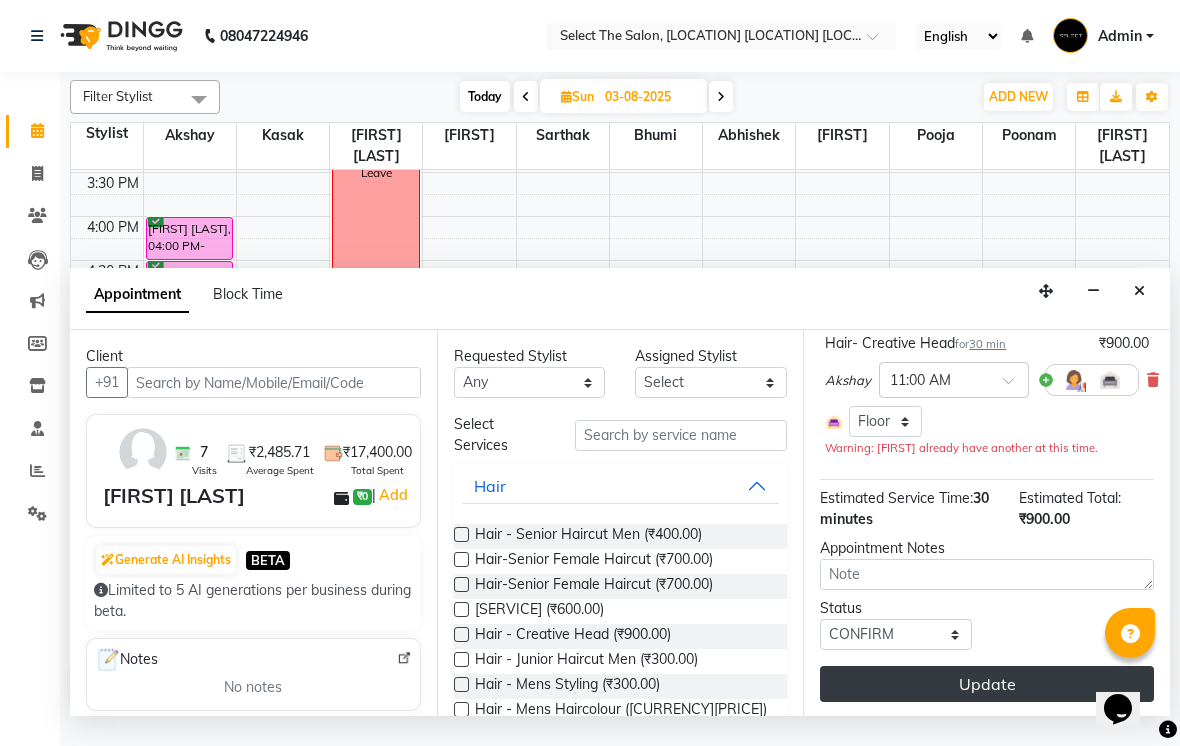 click on "Update" at bounding box center (987, 684) 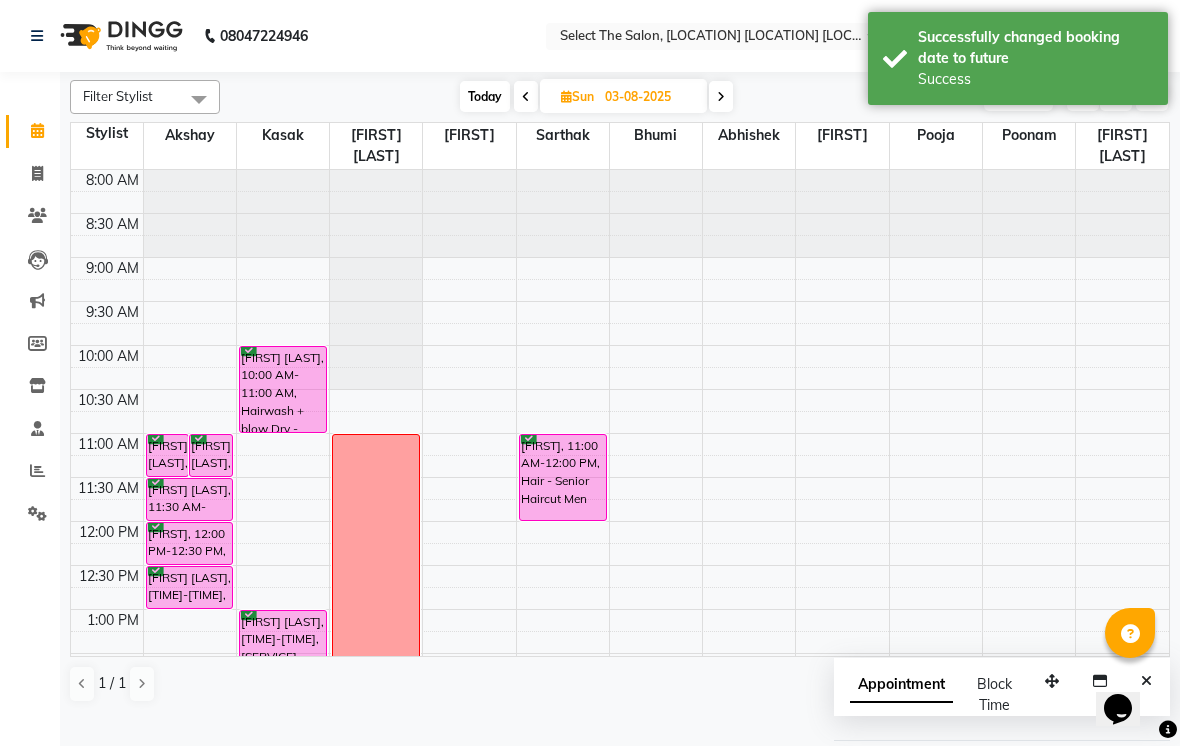 scroll, scrollTop: 0, scrollLeft: 0, axis: both 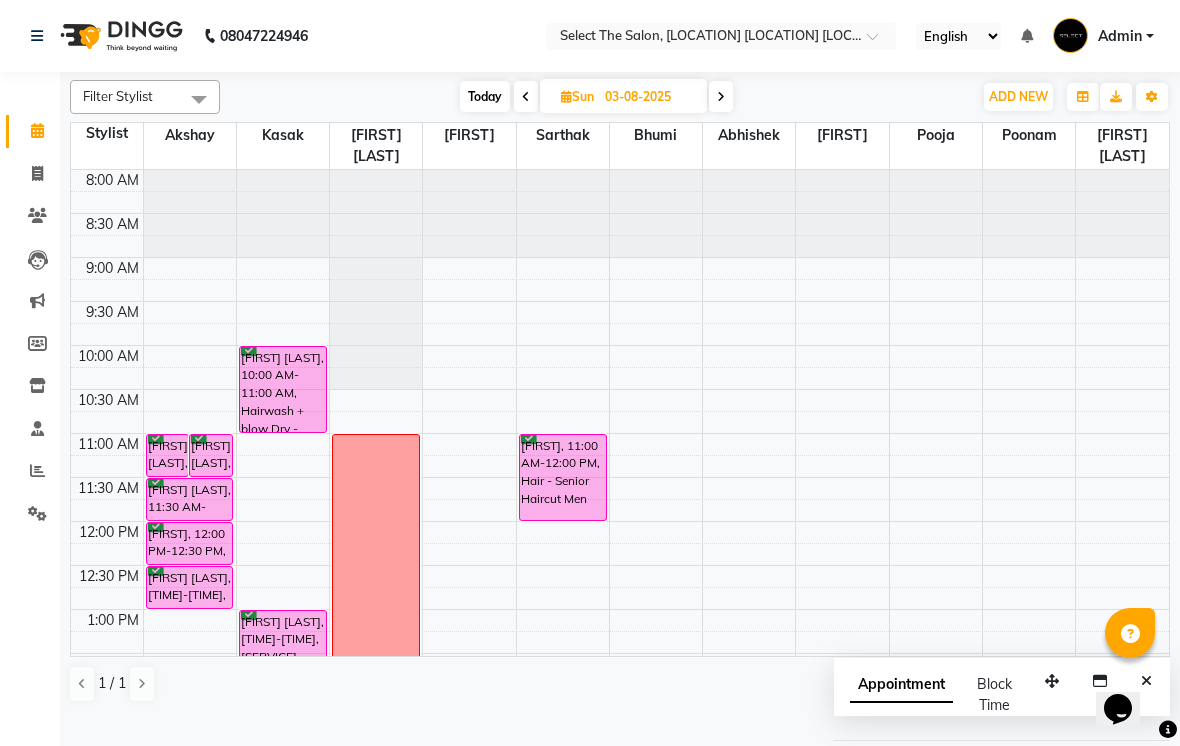 click on "Today" at bounding box center (485, 96) 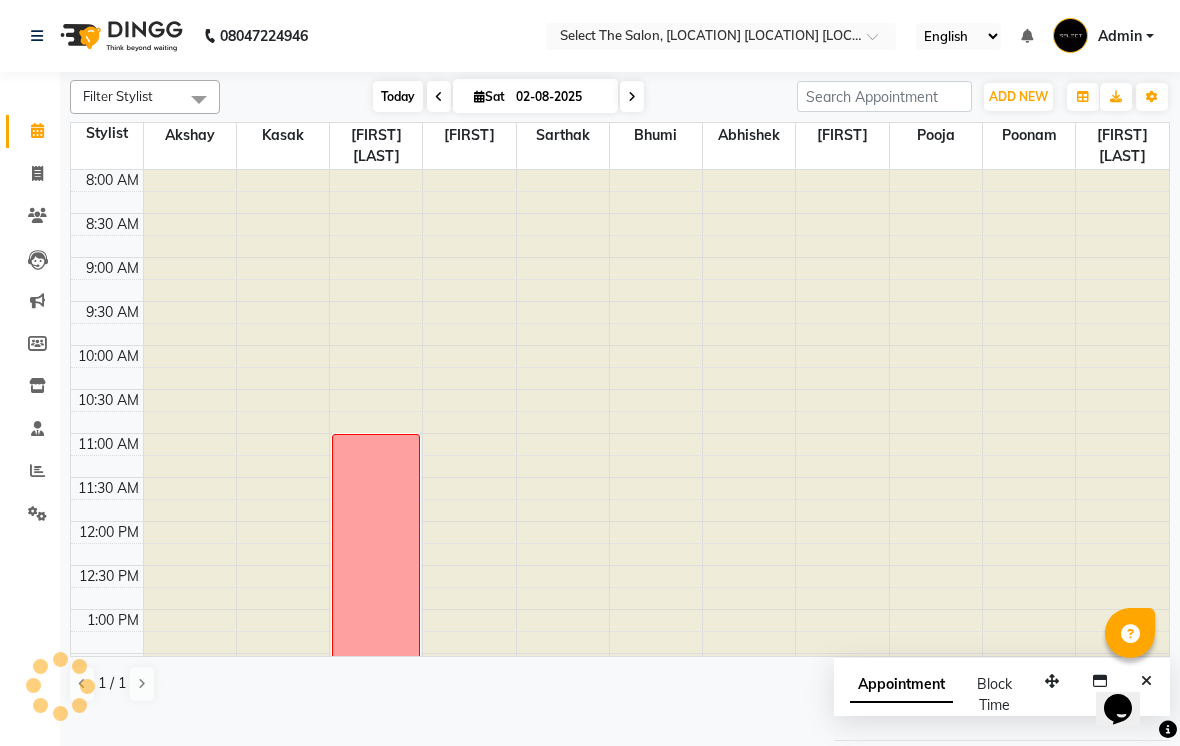 scroll, scrollTop: 657, scrollLeft: 0, axis: vertical 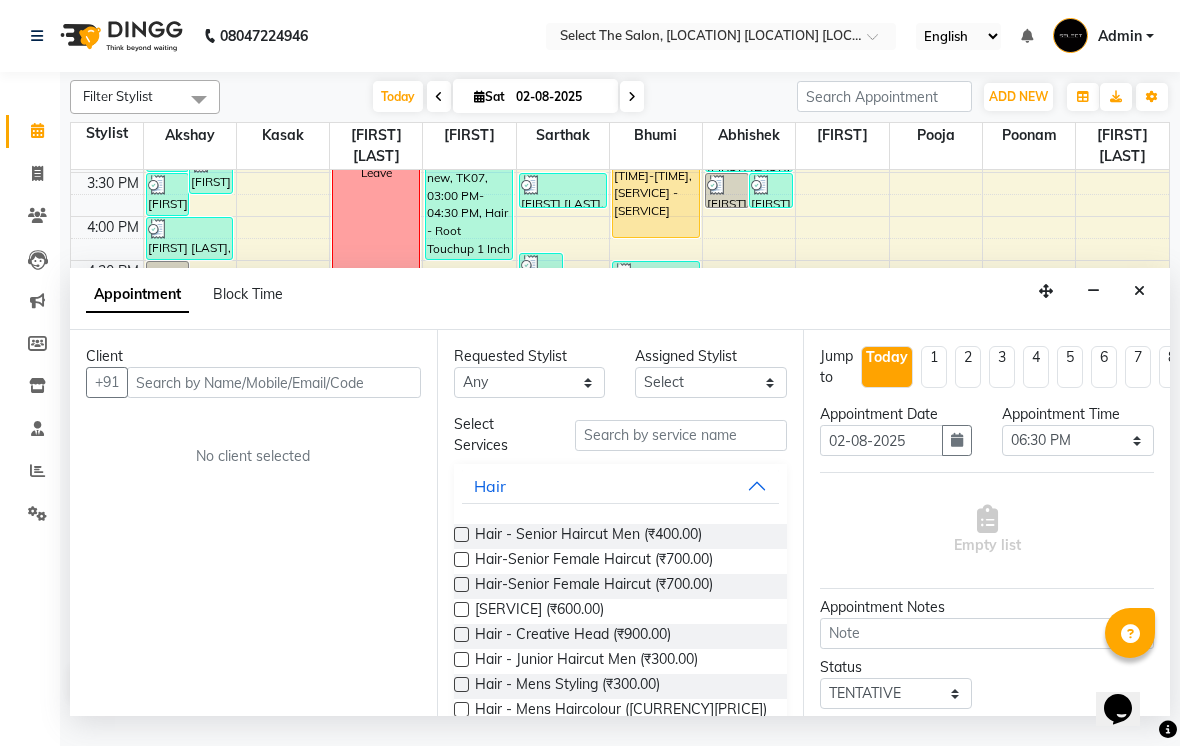 click at bounding box center [274, 382] 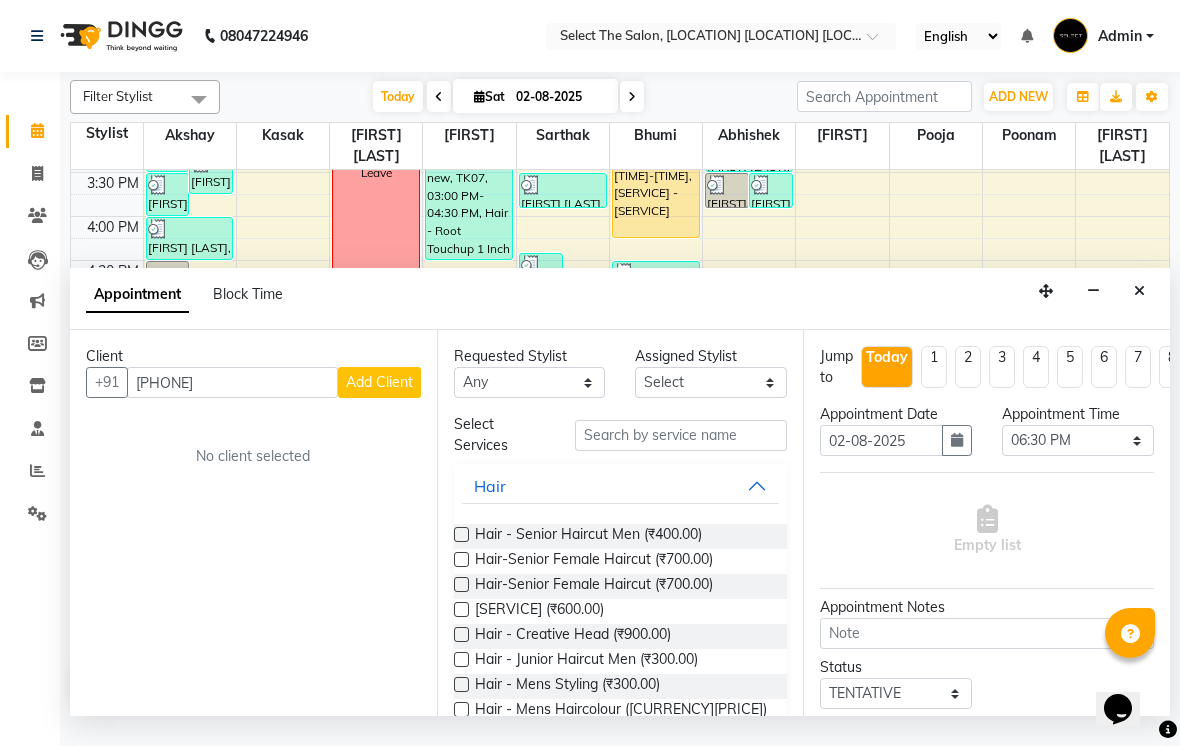 click on "Add Client" at bounding box center (379, 382) 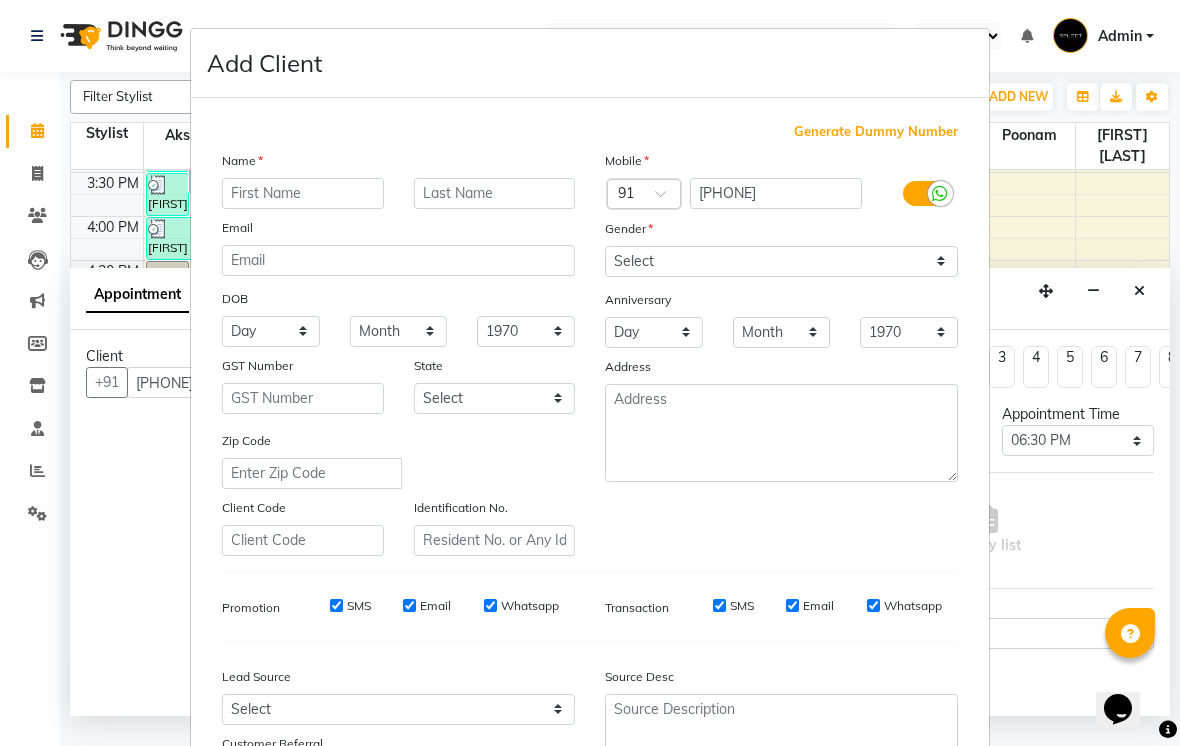 click at bounding box center (303, 193) 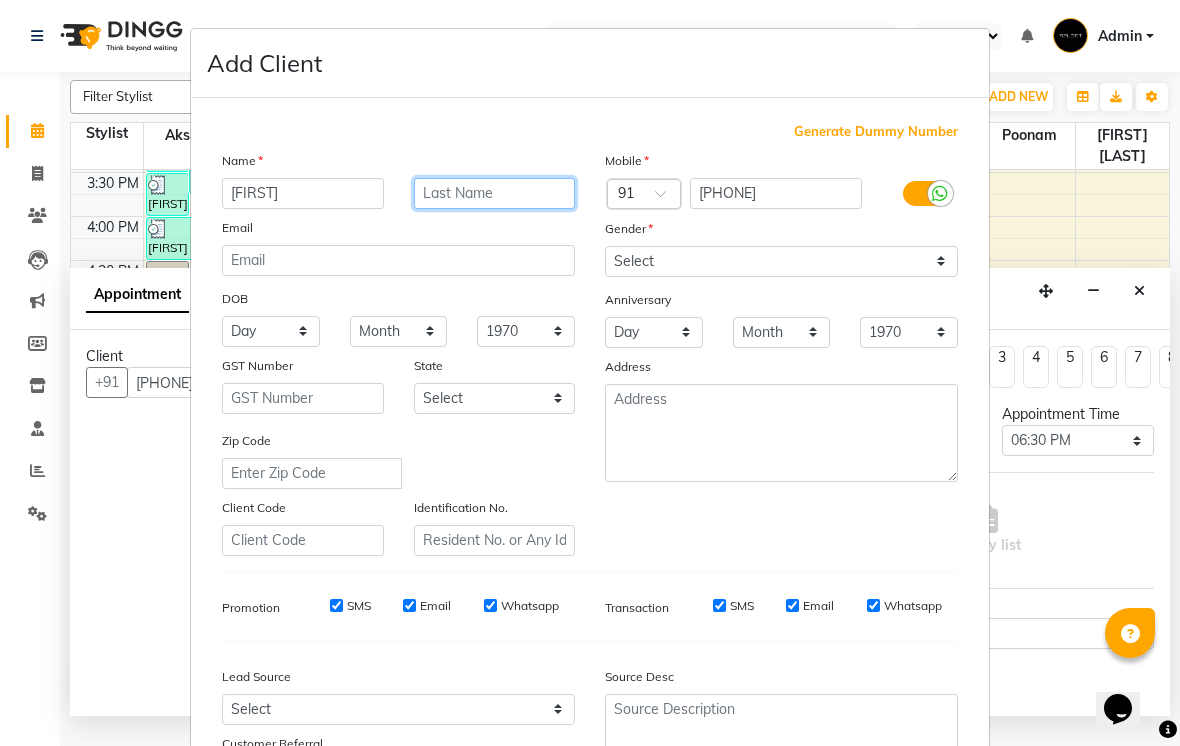 click at bounding box center (495, 193) 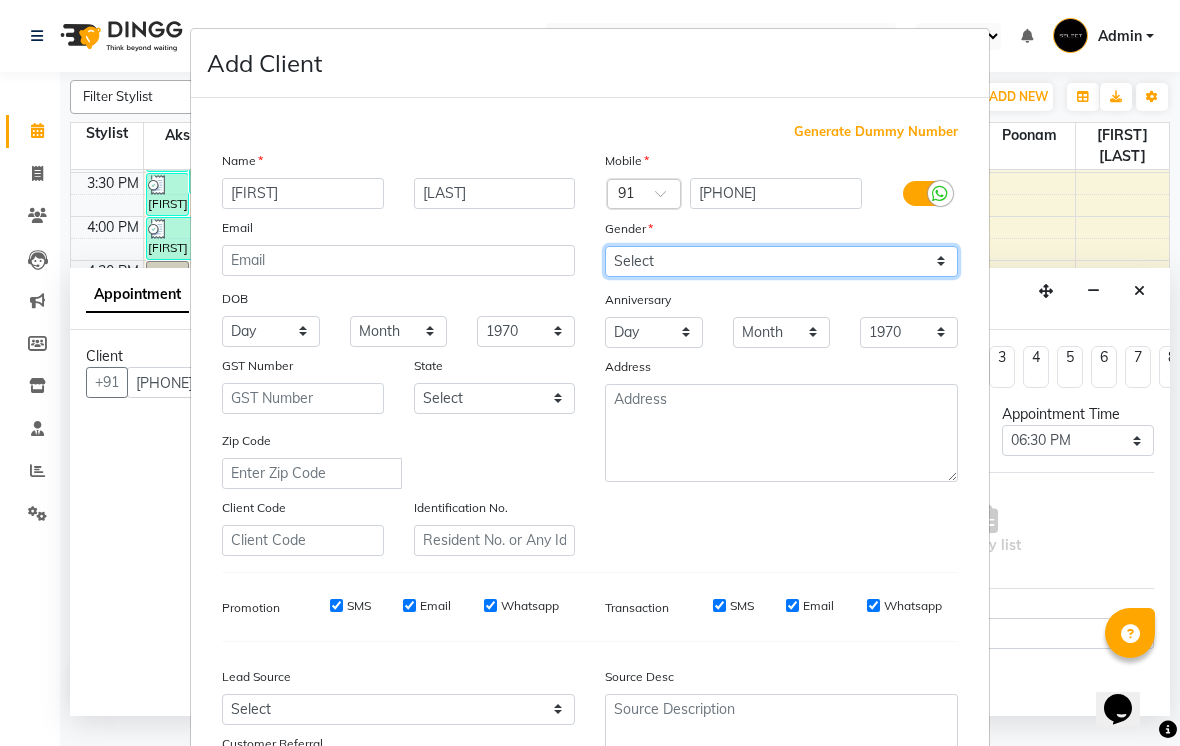 click on "Select Male Female Other Prefer Not To Say" at bounding box center [781, 261] 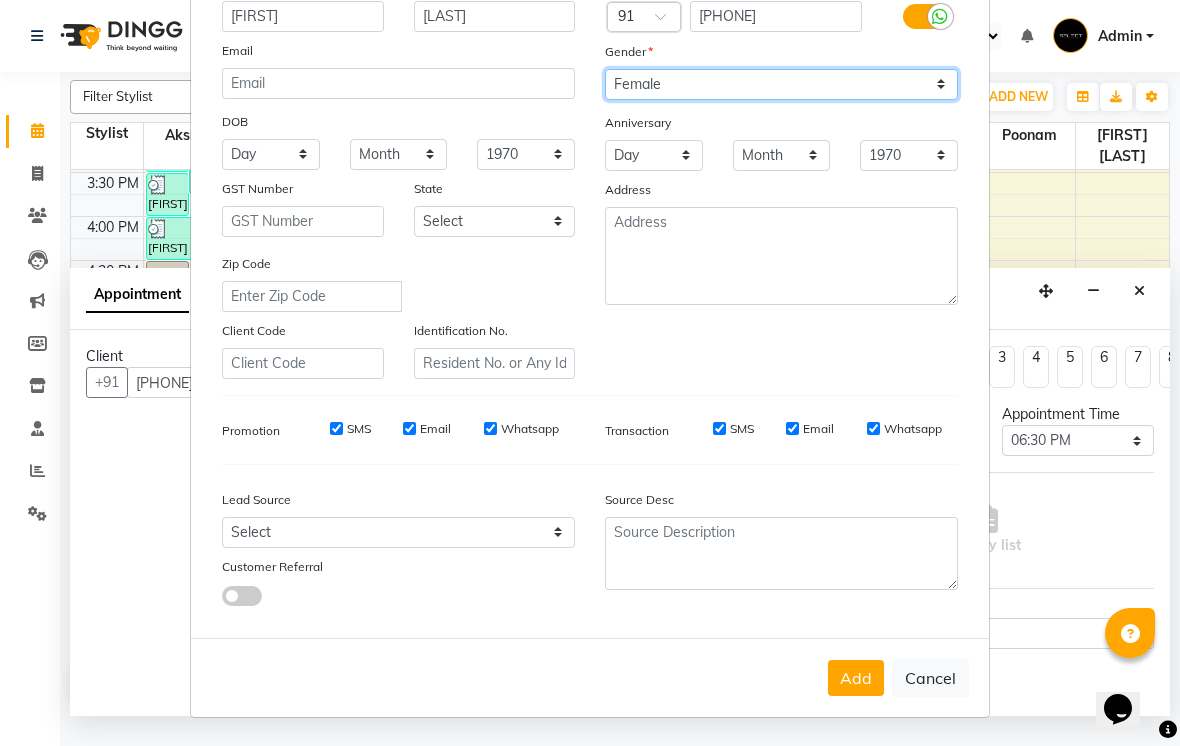 scroll, scrollTop: 176, scrollLeft: 0, axis: vertical 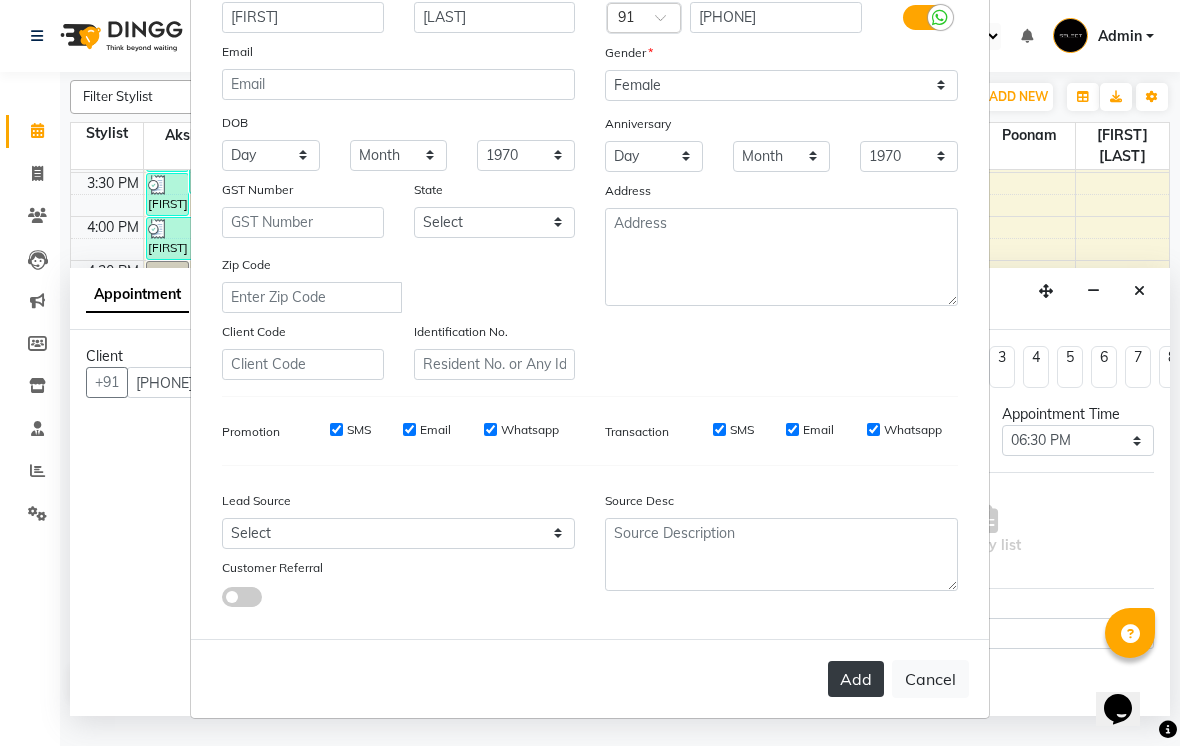 click on "Add" at bounding box center (856, 679) 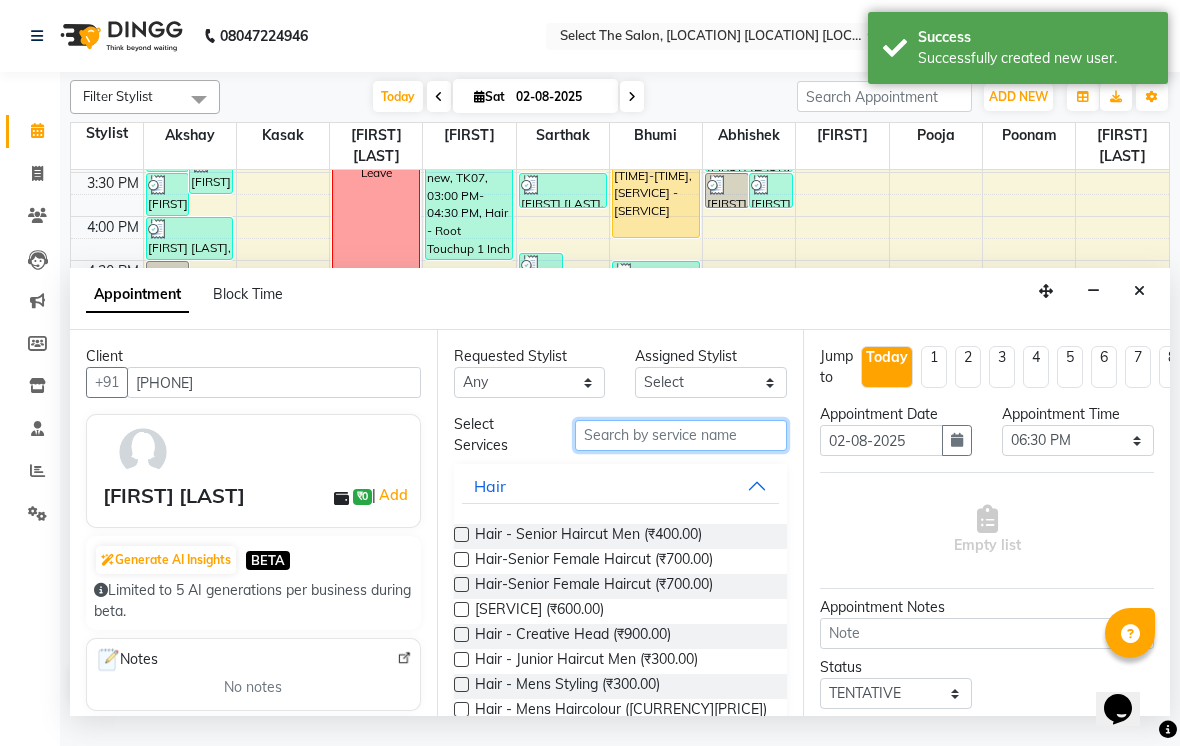 click at bounding box center (681, 435) 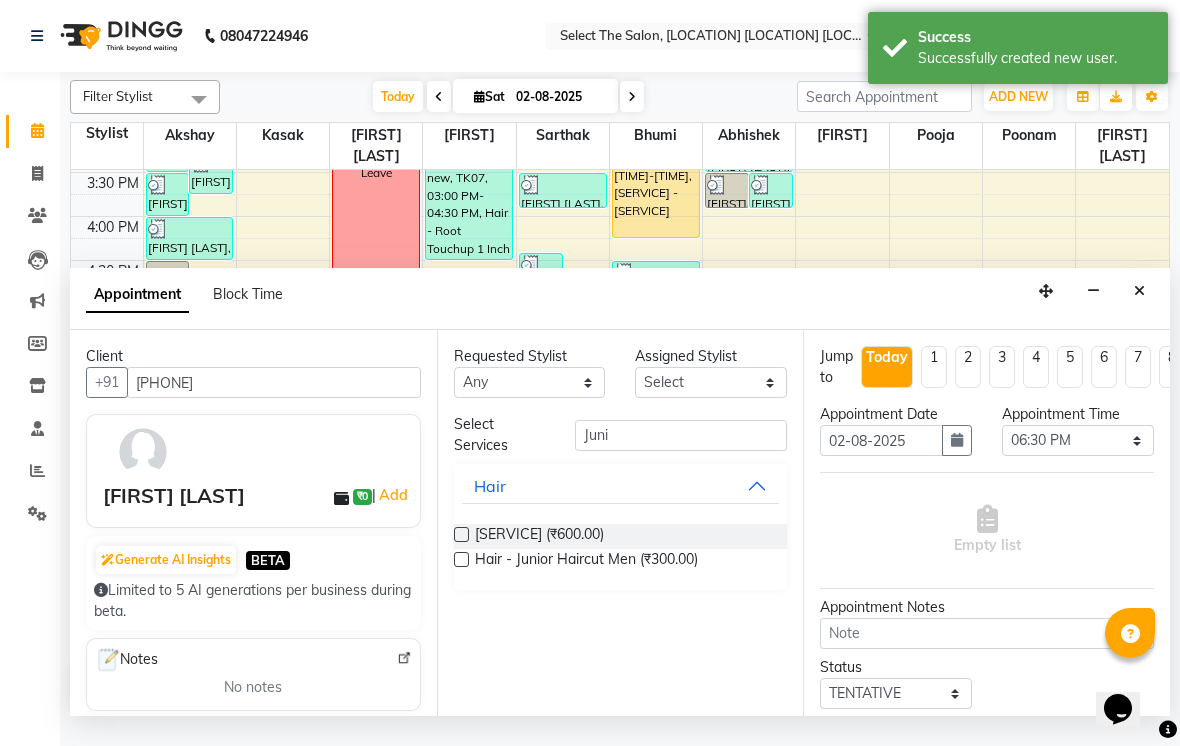 click on "Hair-Junior Female Haircut (₹600.00) Hair - Junior Haircut Men  (₹300.00)" at bounding box center (621, 549) 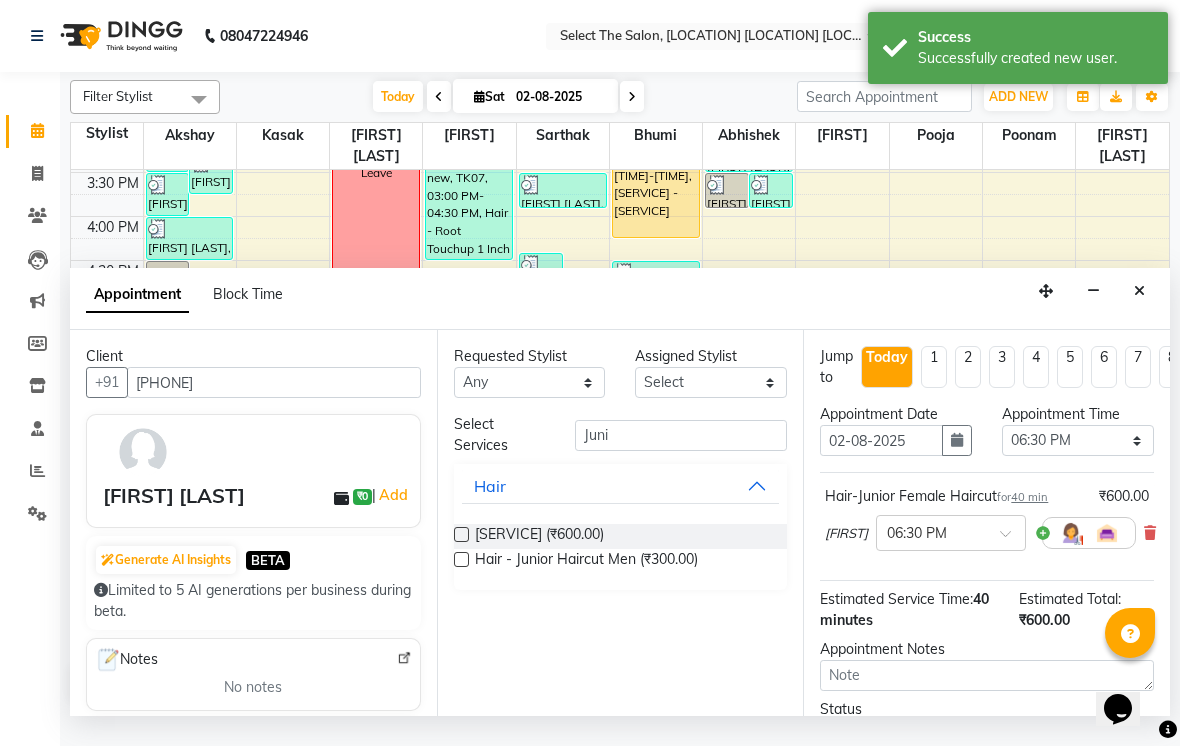 click at bounding box center [461, 534] 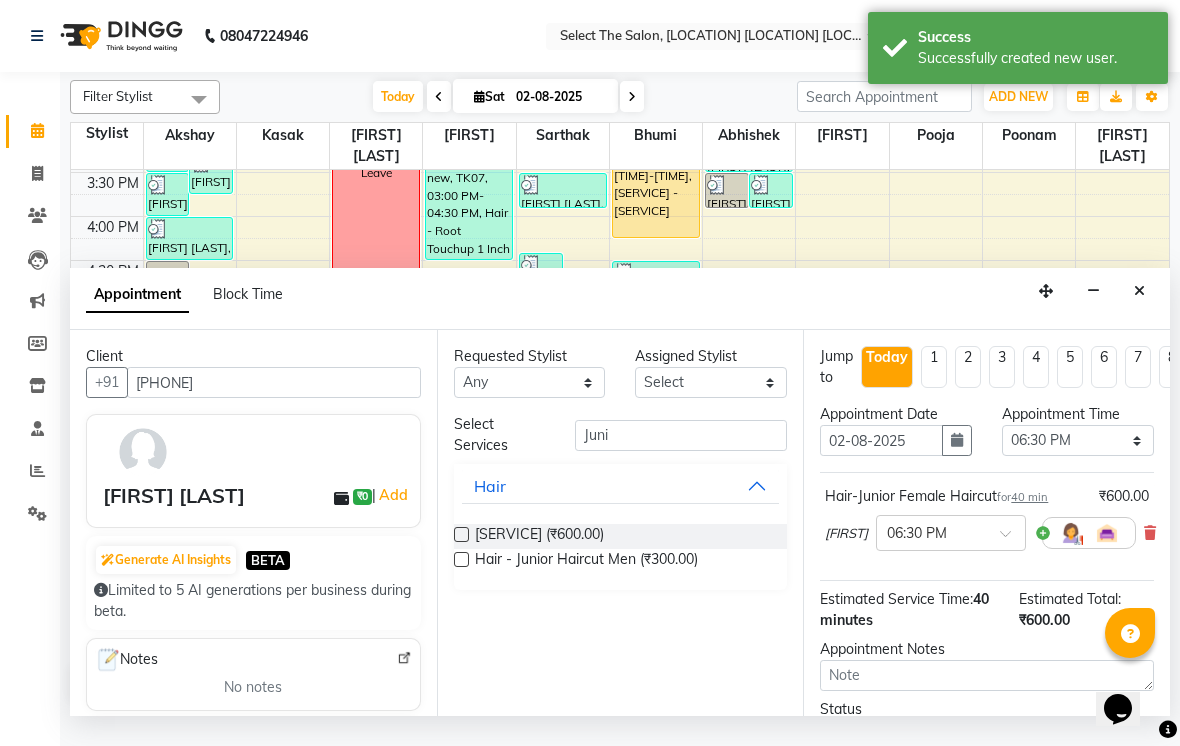 click at bounding box center (460, 536) 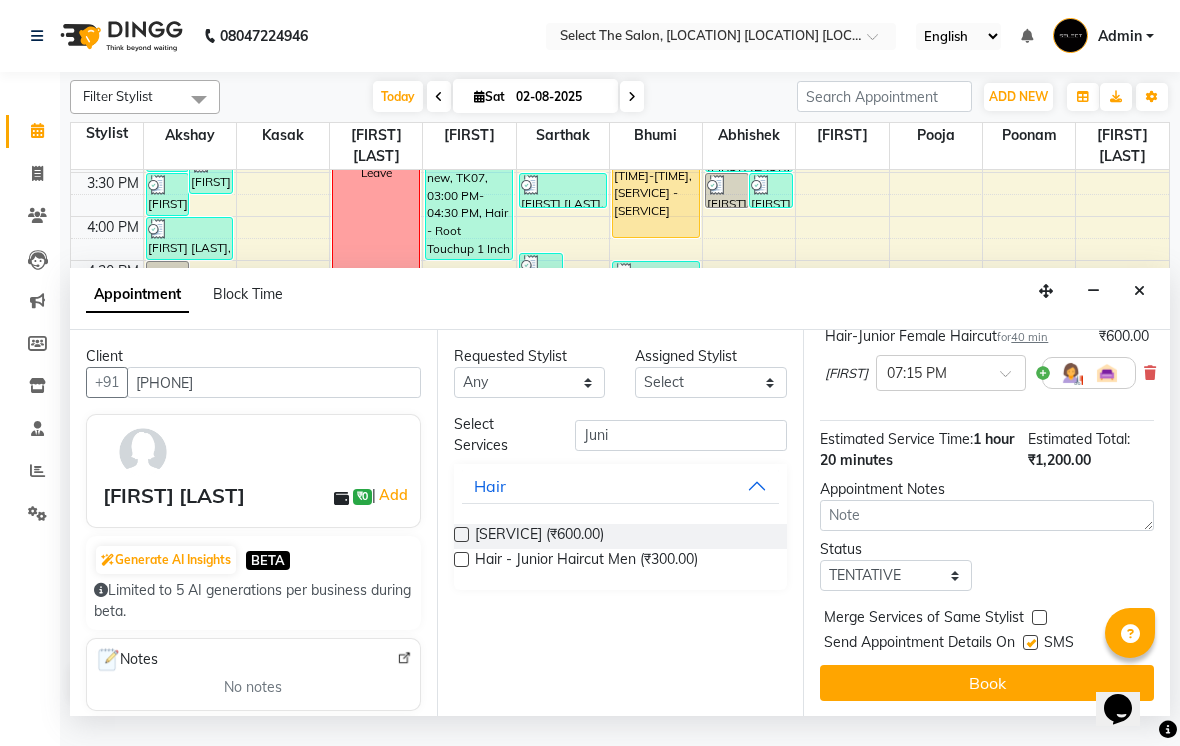scroll, scrollTop: 250, scrollLeft: 0, axis: vertical 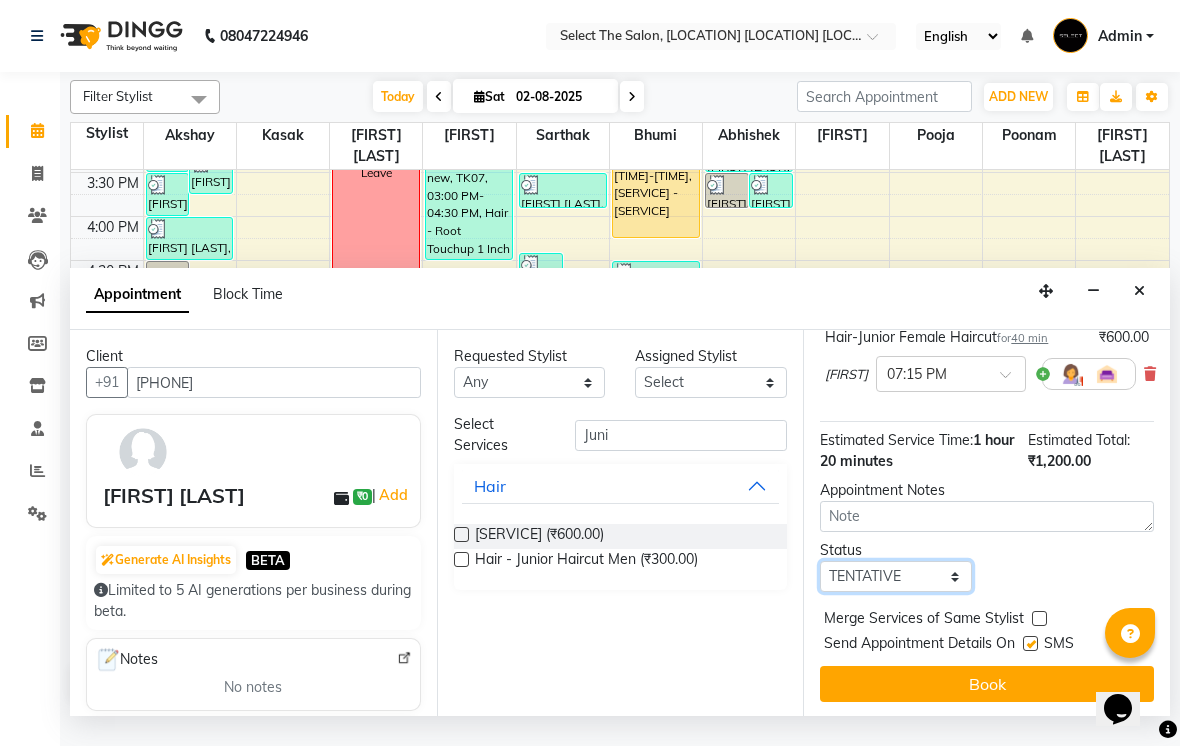 click on "Select TENTATIVE CONFIRM CHECK-IN UPCOMING" at bounding box center [896, 576] 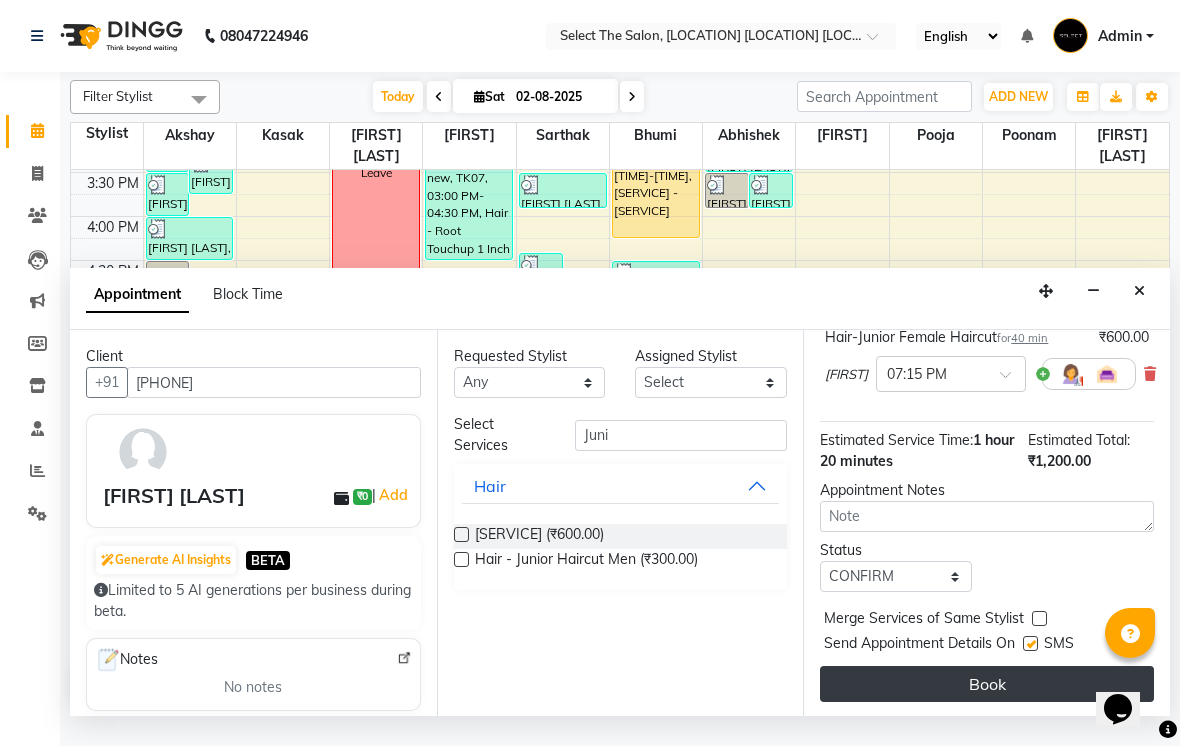 click on "Book" at bounding box center (987, 684) 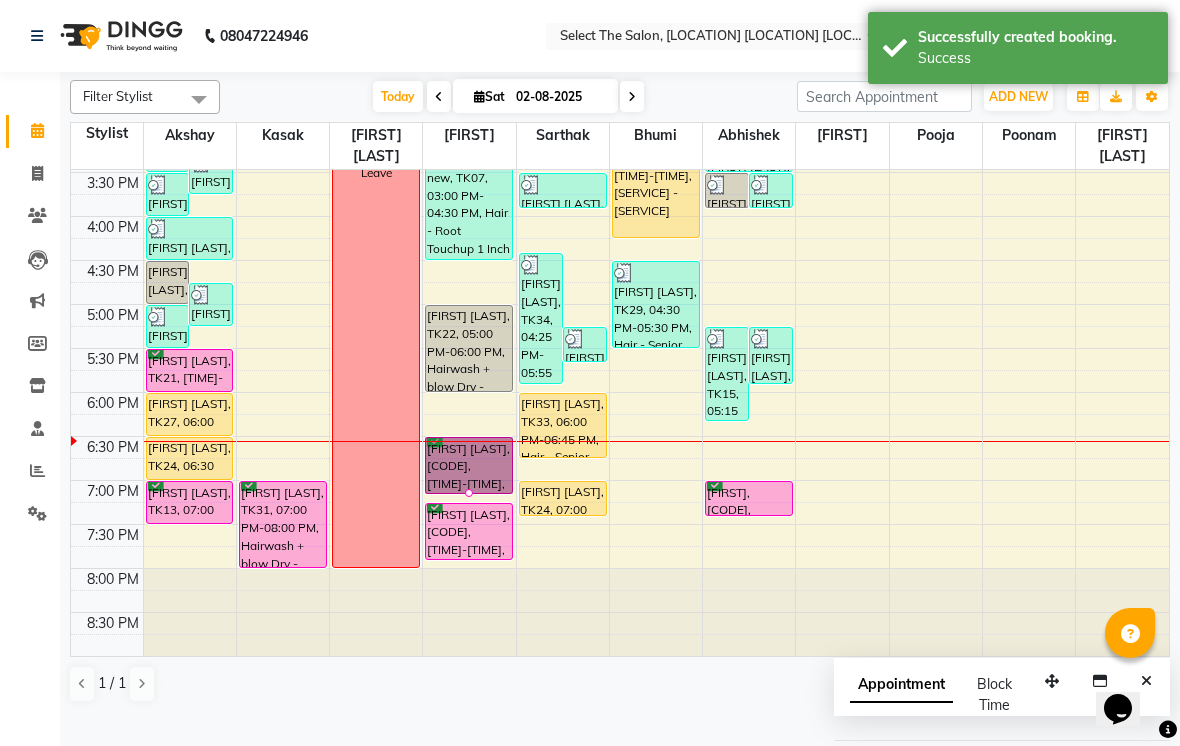click at bounding box center [469, 493] 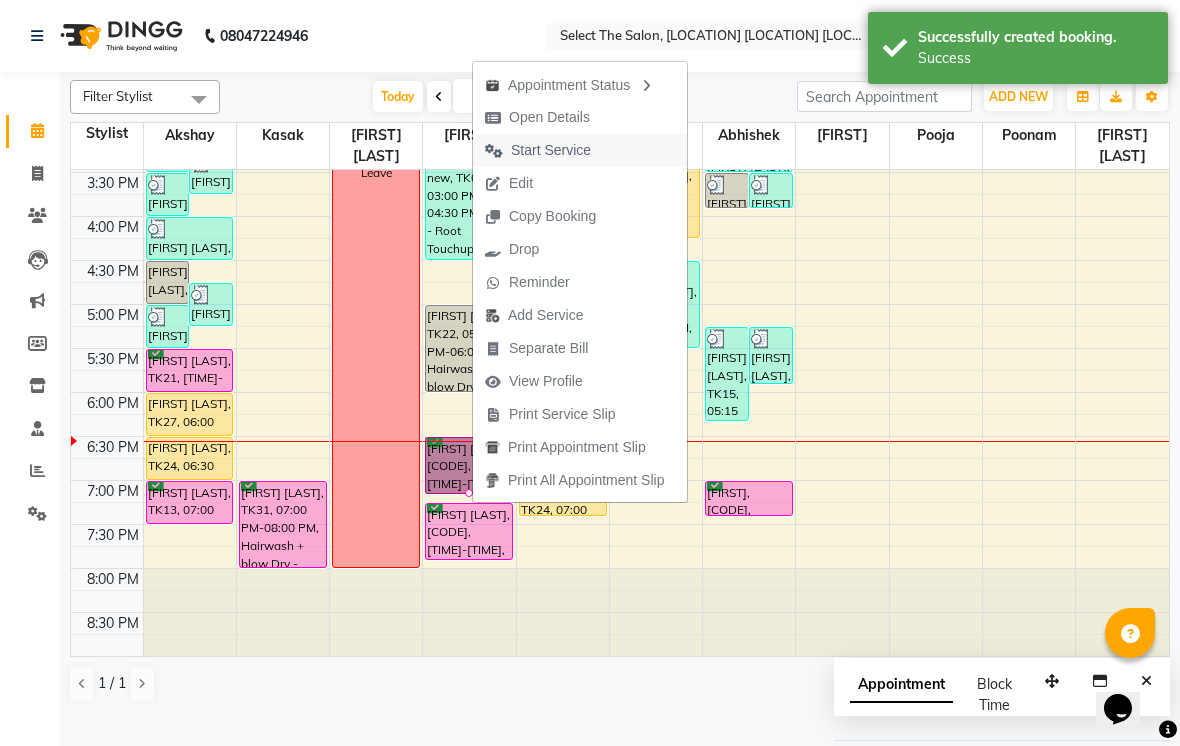 click on "Start Service" at bounding box center [538, 150] 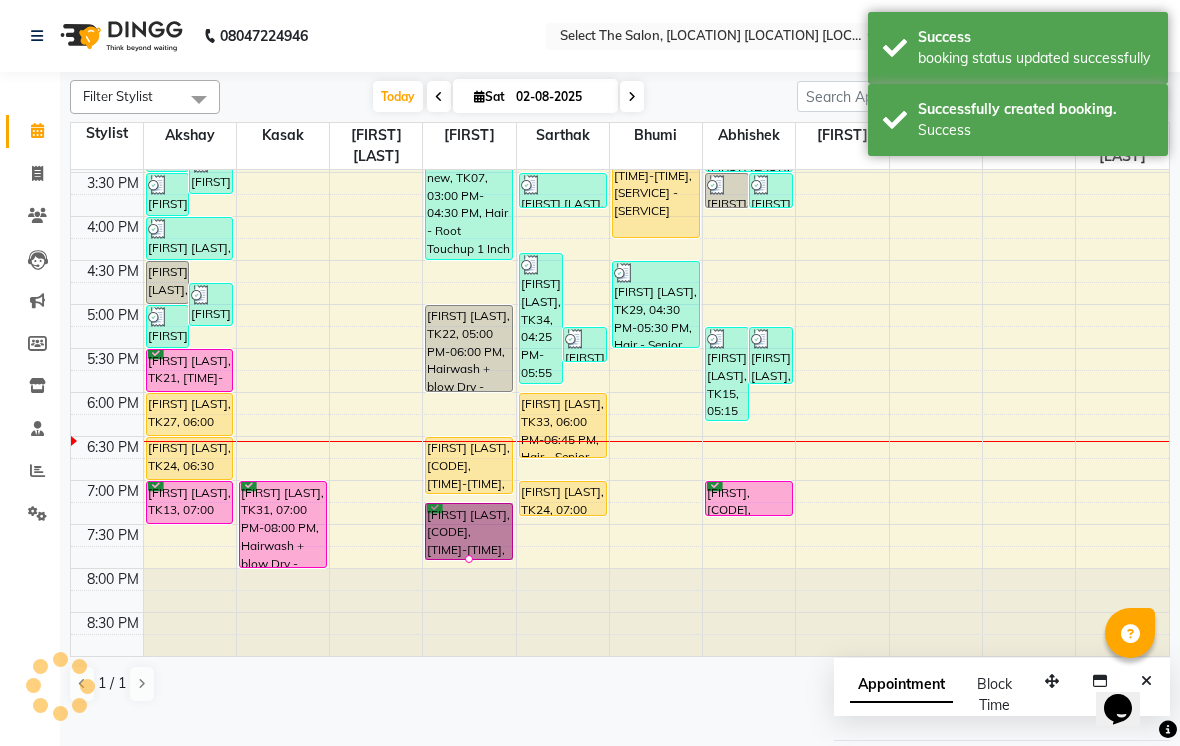 click at bounding box center (469, 559) 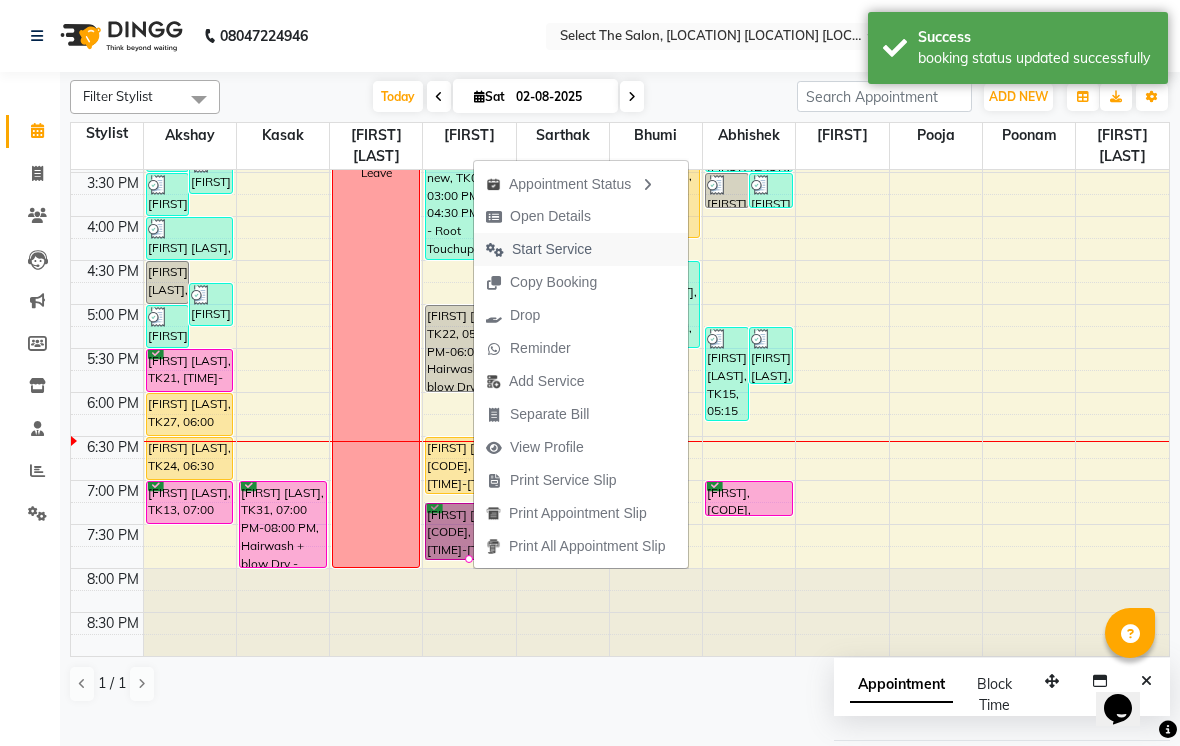 click on "Start Service" at bounding box center (552, 249) 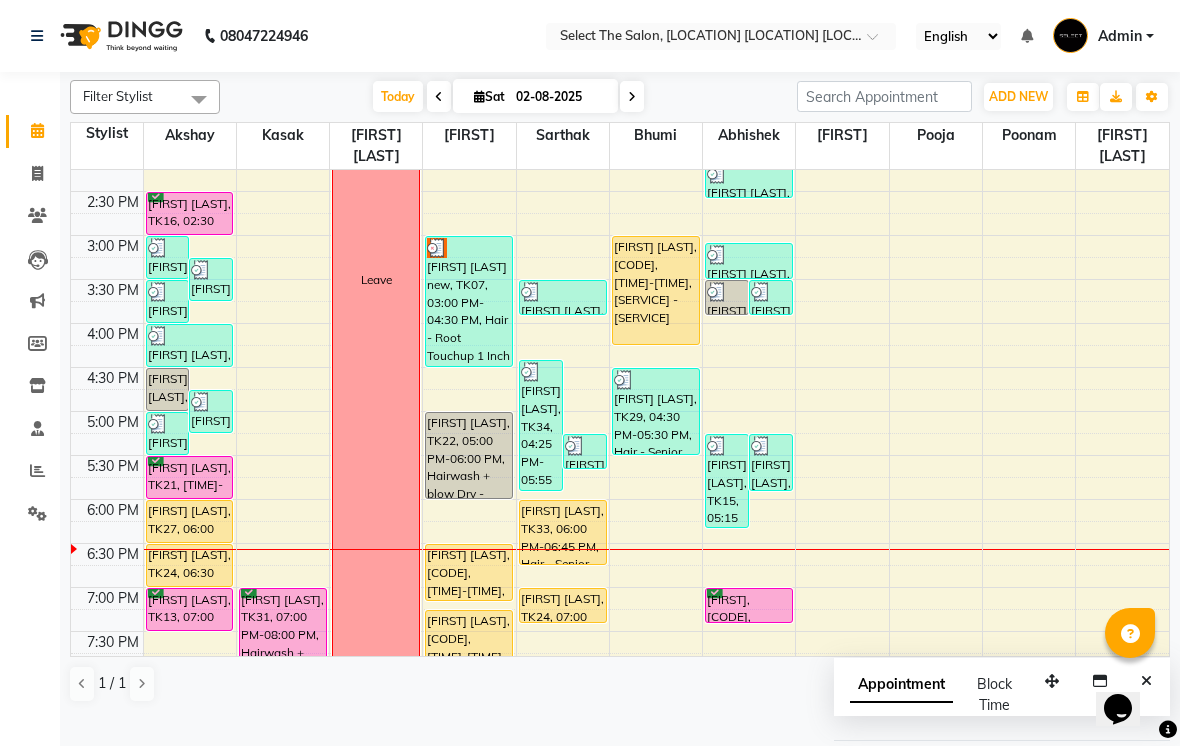scroll, scrollTop: 524, scrollLeft: 0, axis: vertical 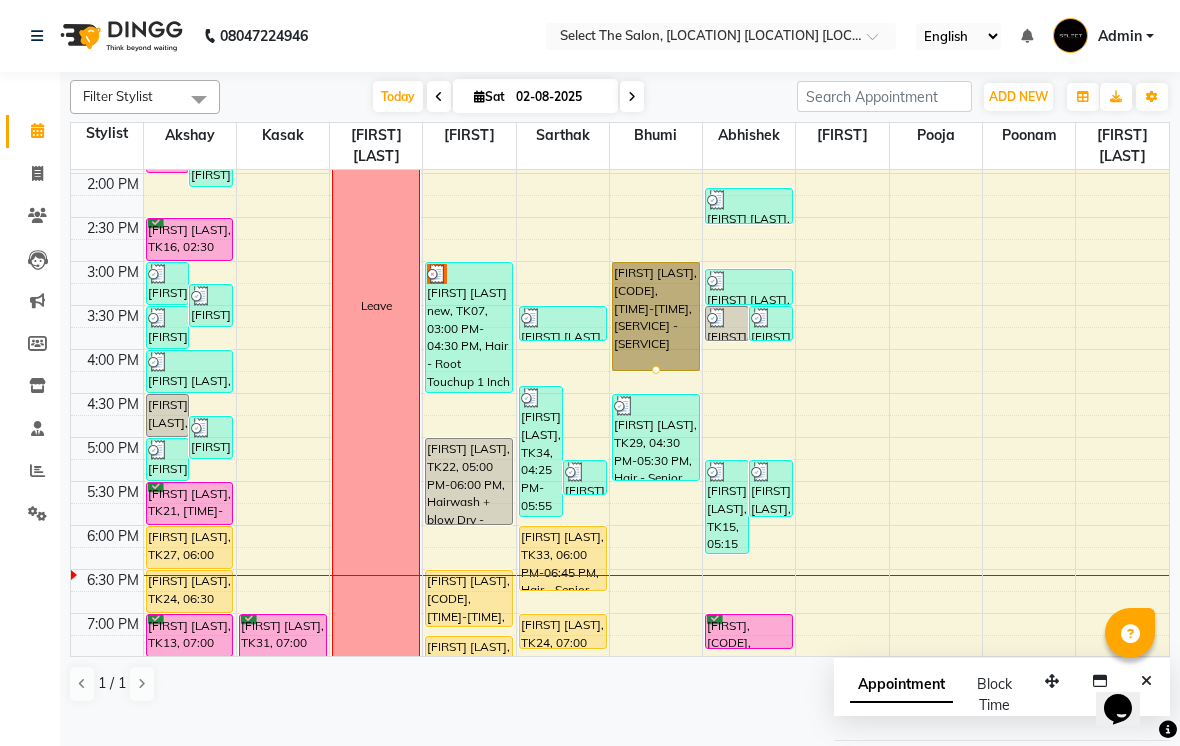 click at bounding box center (656, 370) 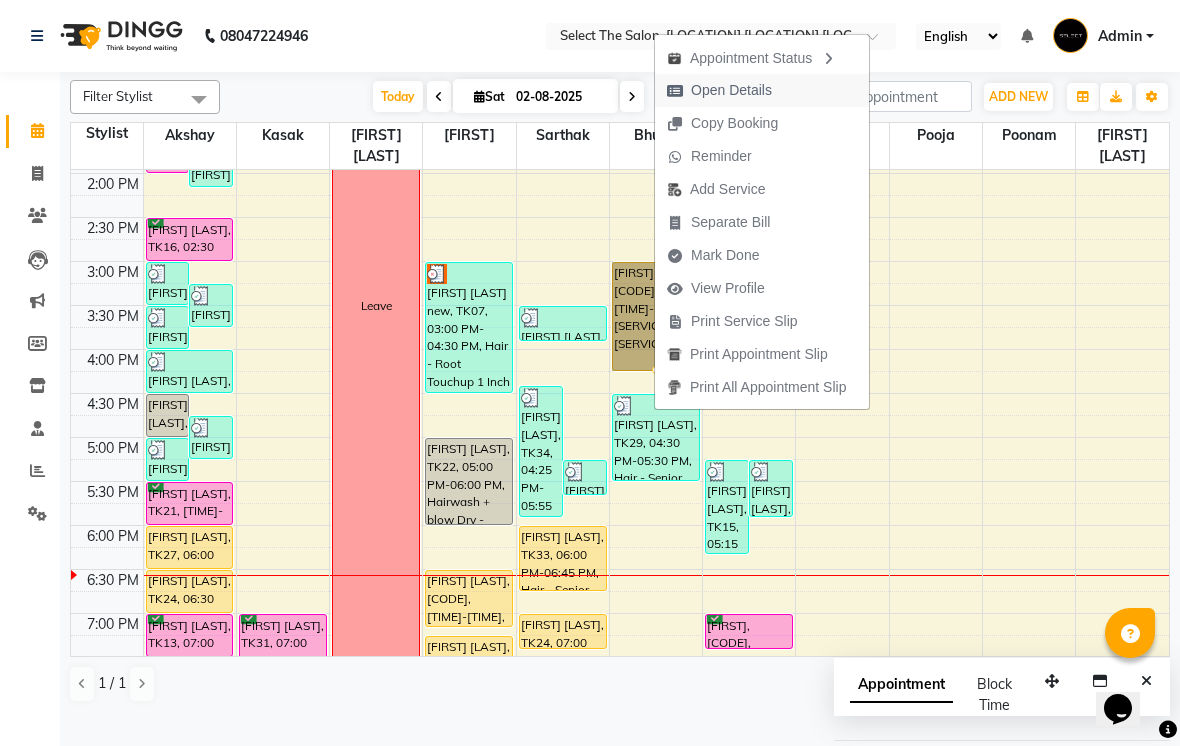 click on "Open Details" at bounding box center [731, 90] 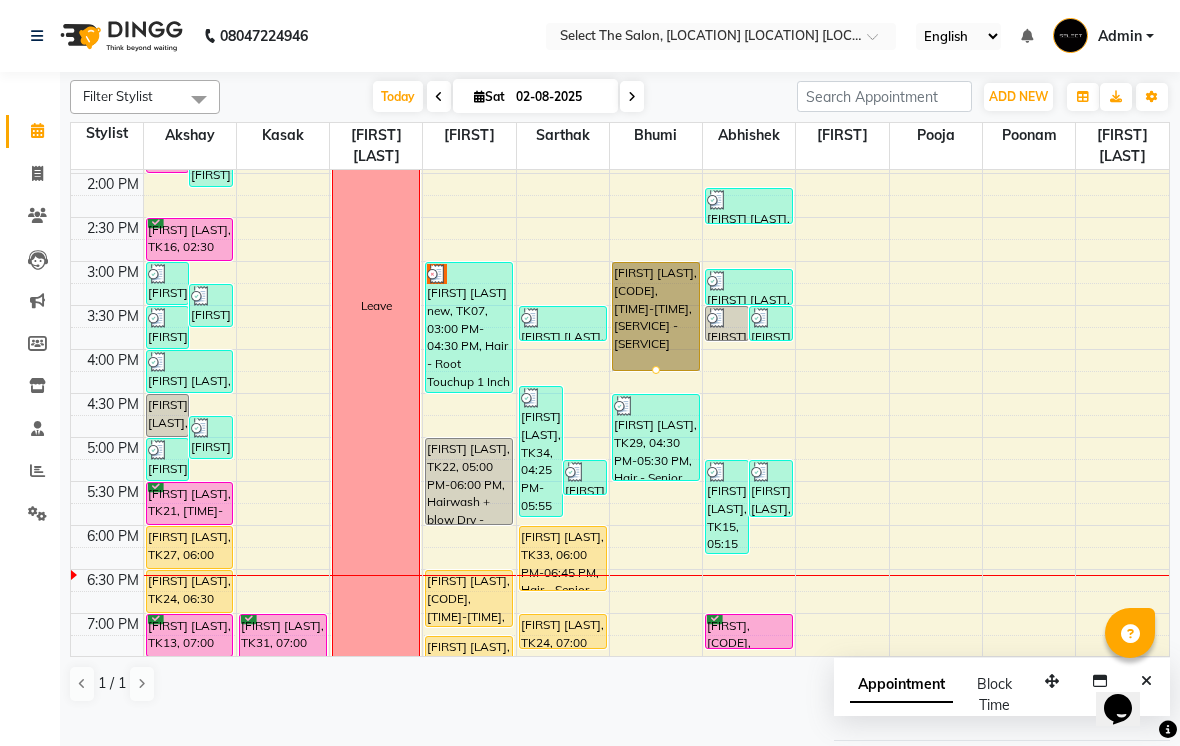 click at bounding box center (656, 370) 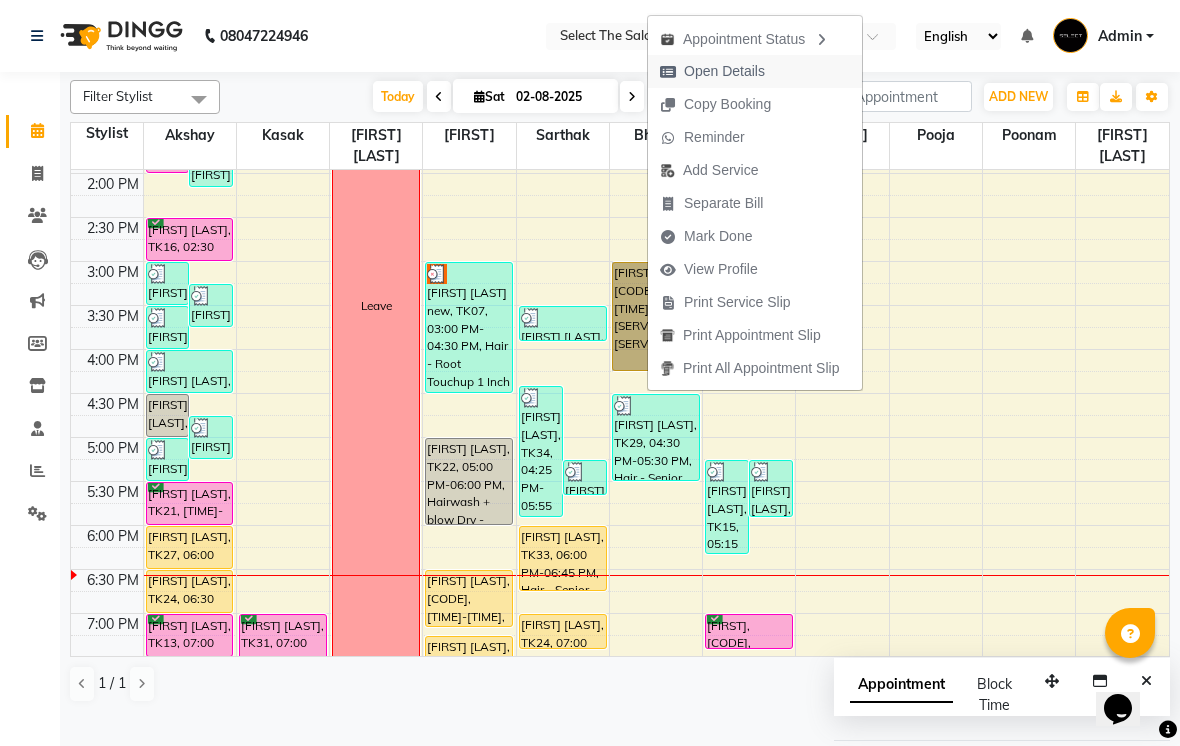 click on "Open Details" at bounding box center [724, 71] 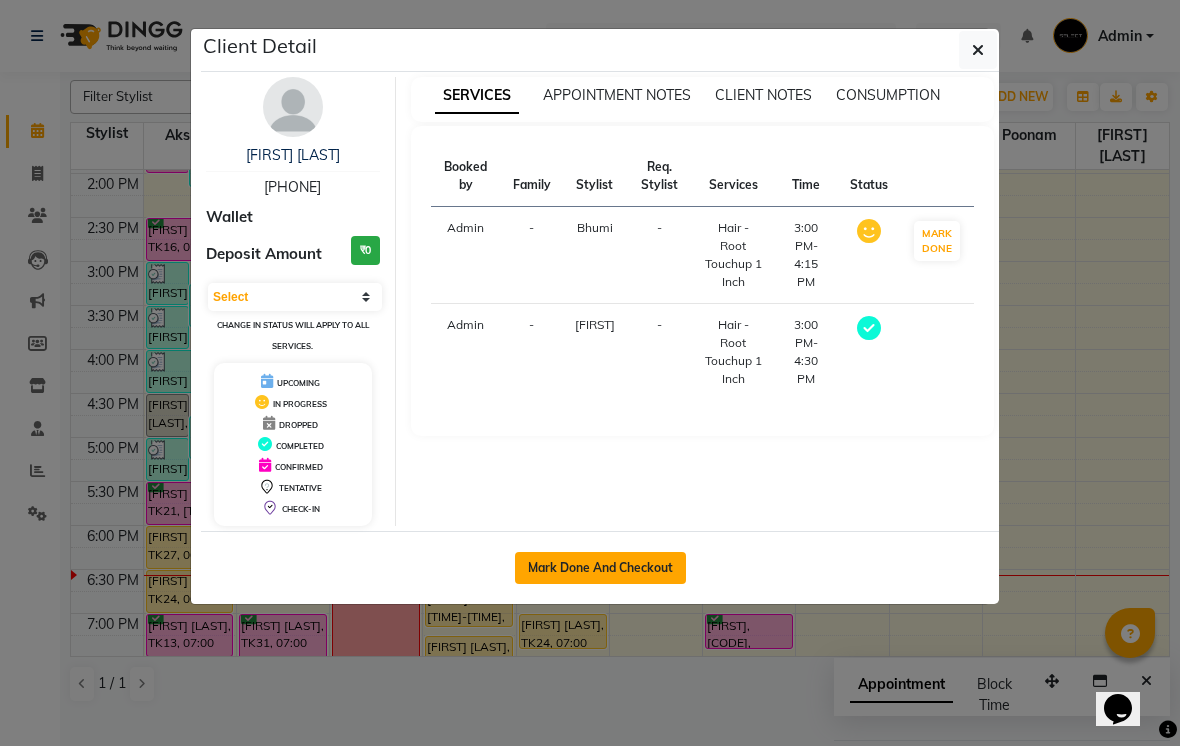 click on "Mark Done And Checkout" 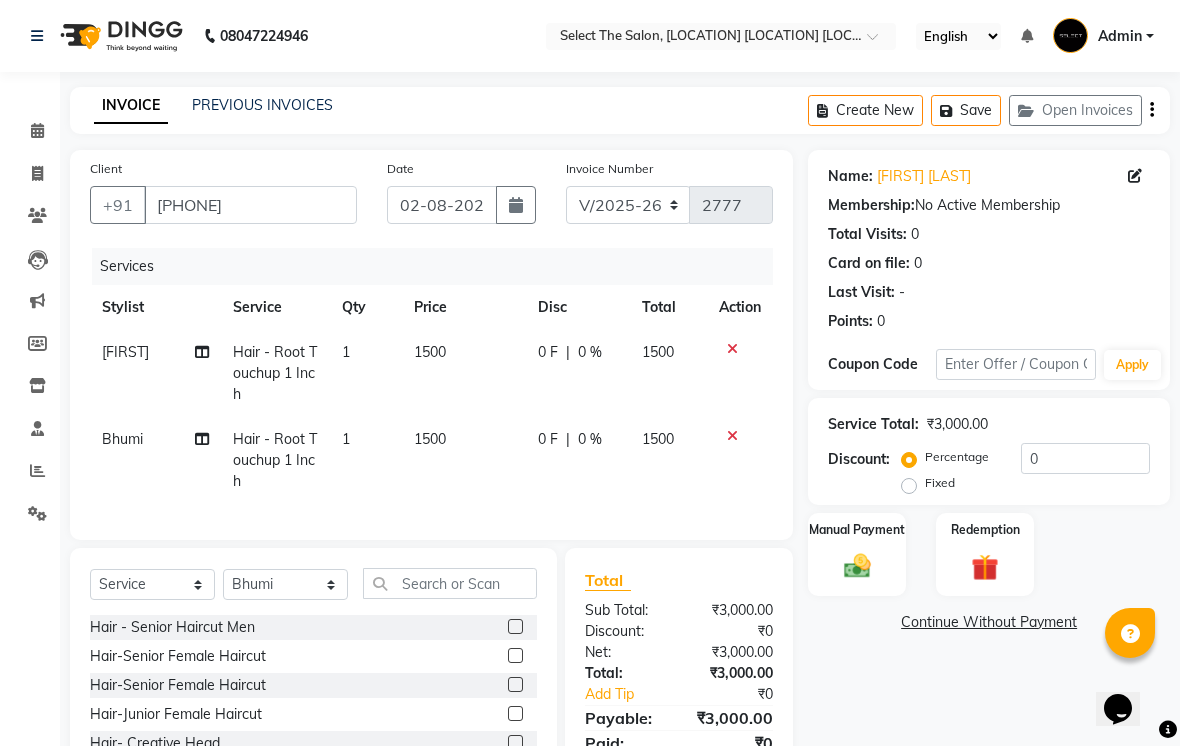 click 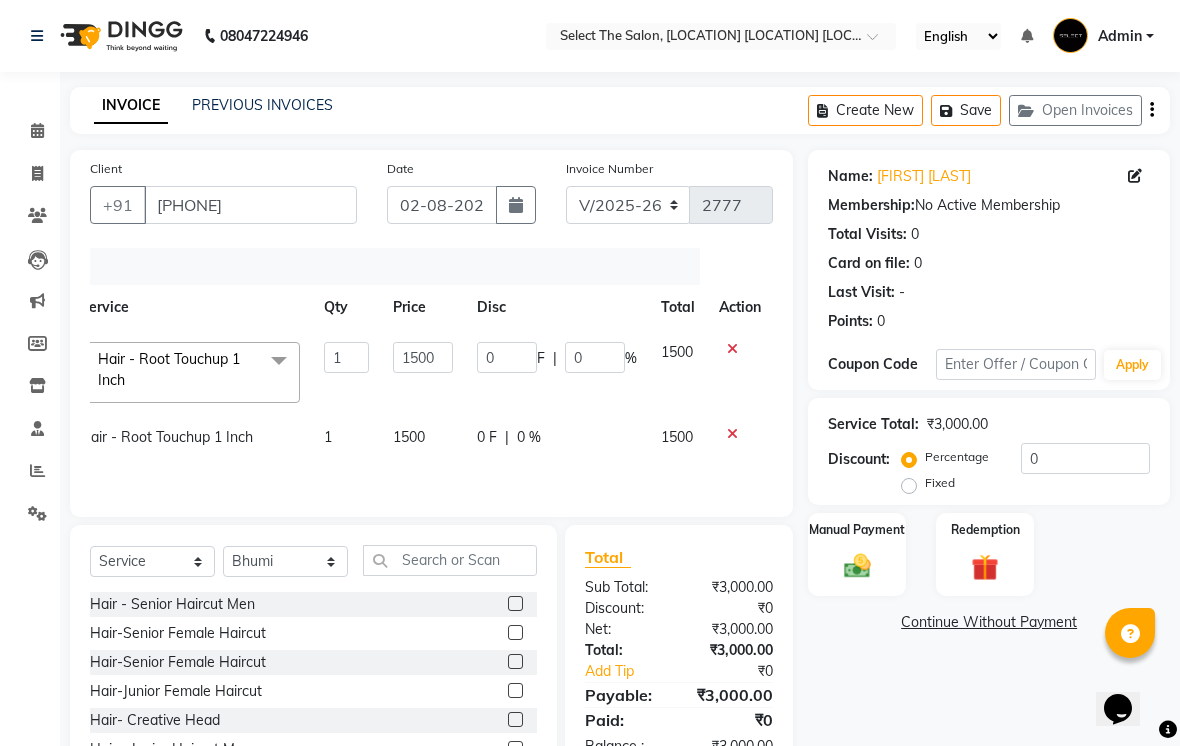 click 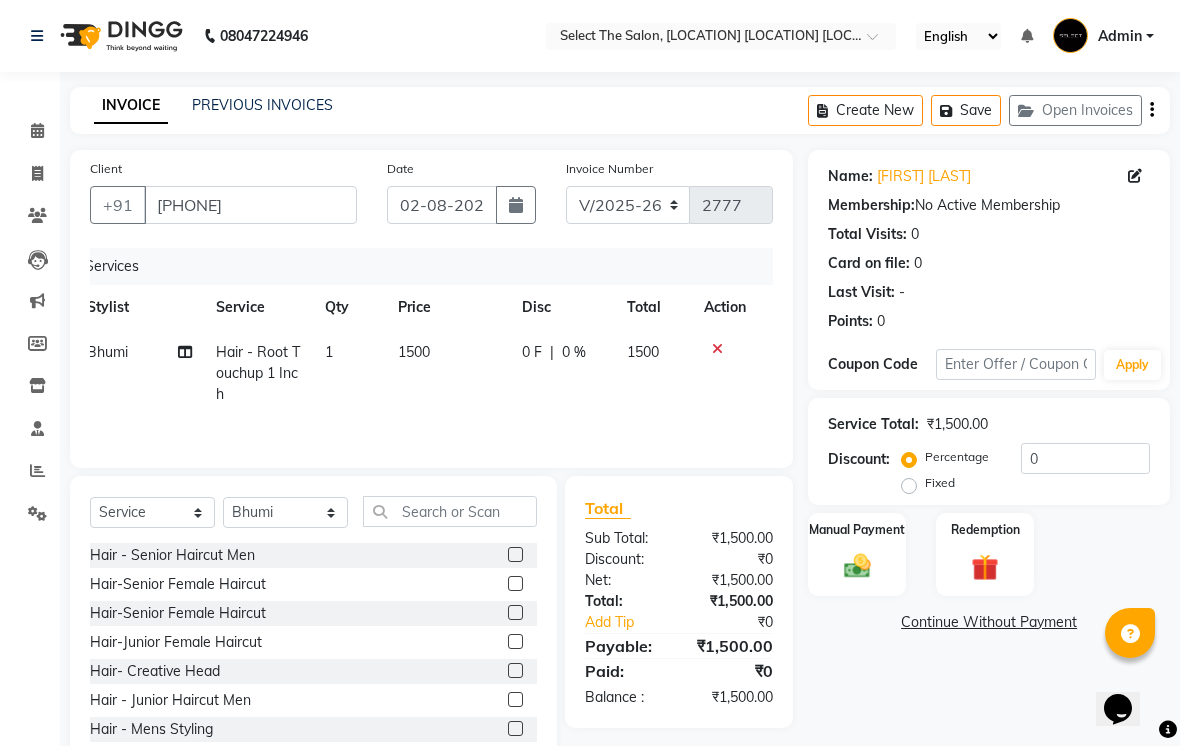 scroll, scrollTop: 0, scrollLeft: 15, axis: horizontal 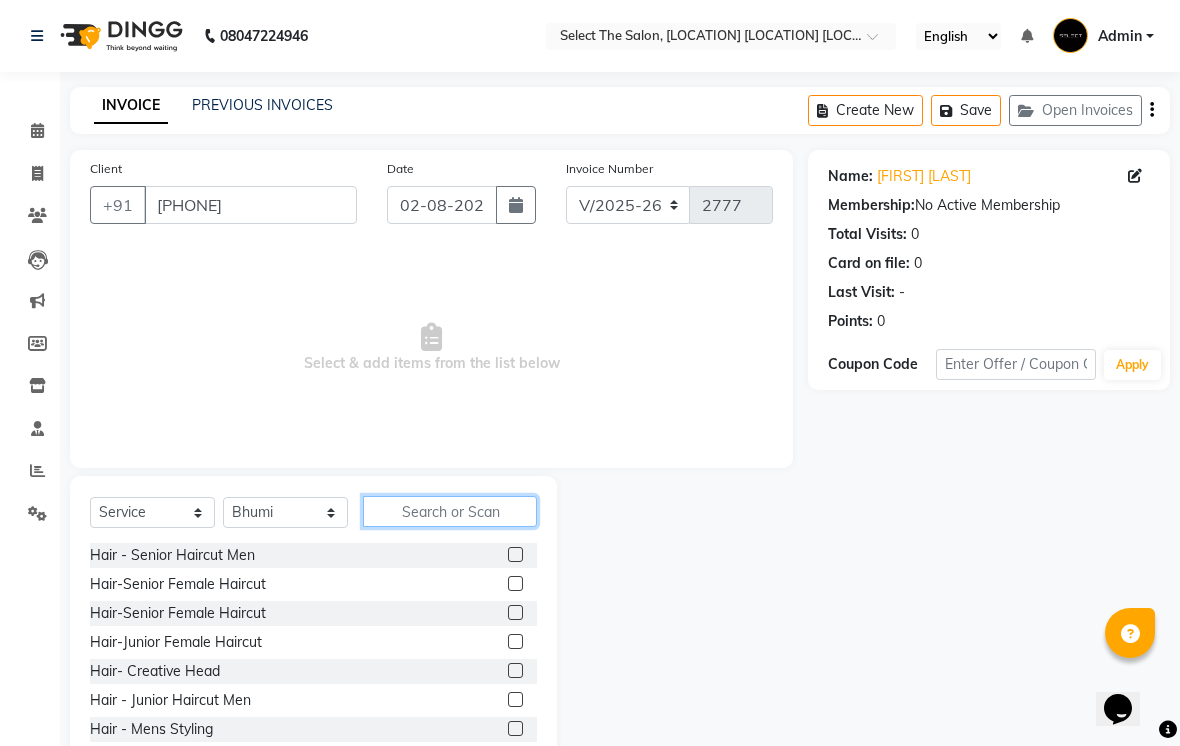 click 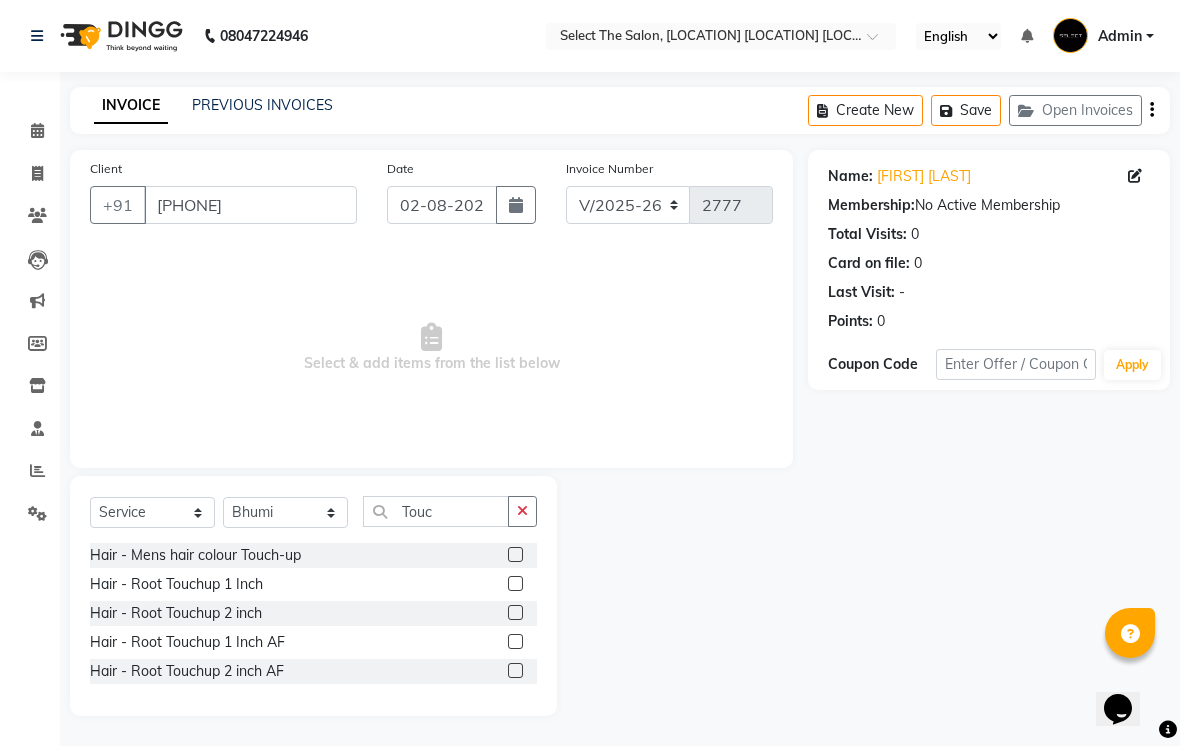 click 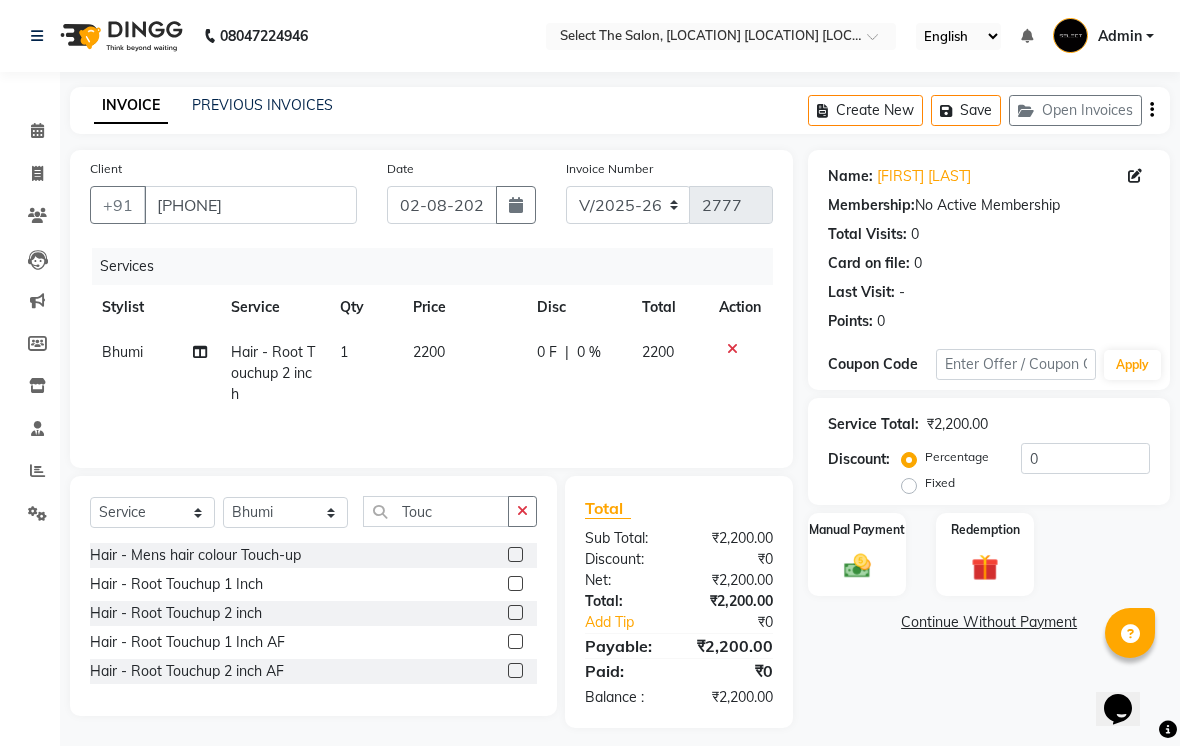 click on "2200" 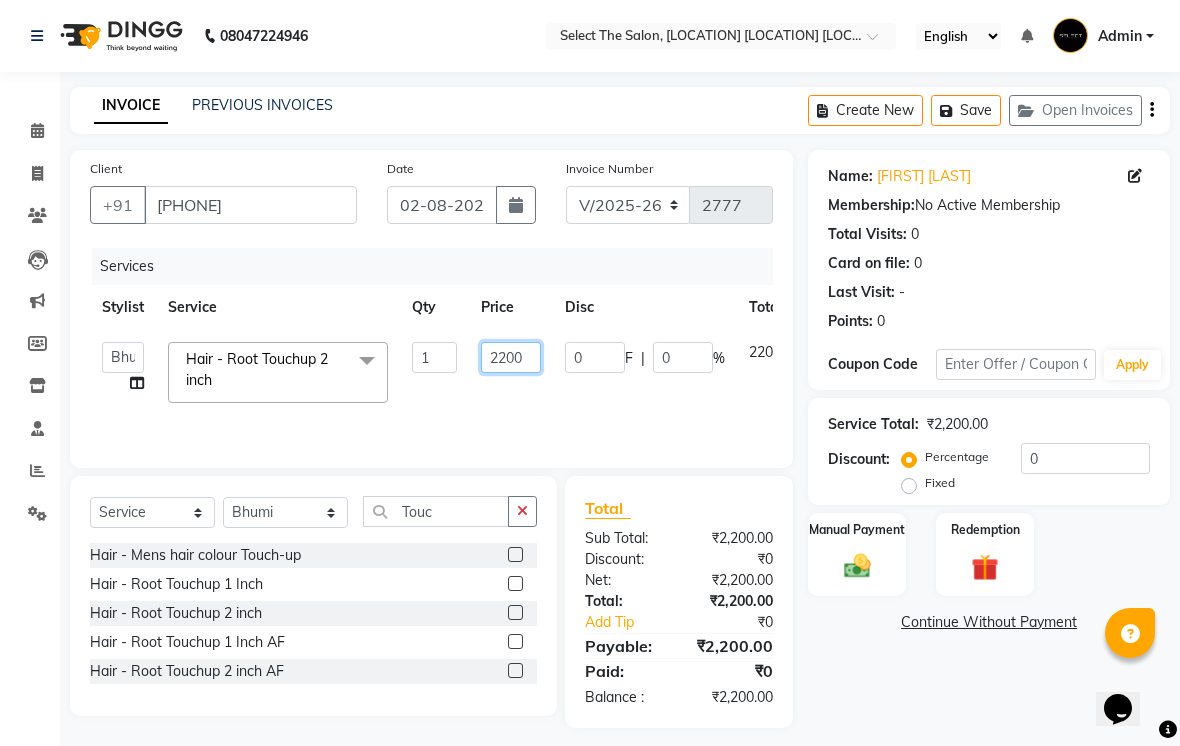 click on "2200" 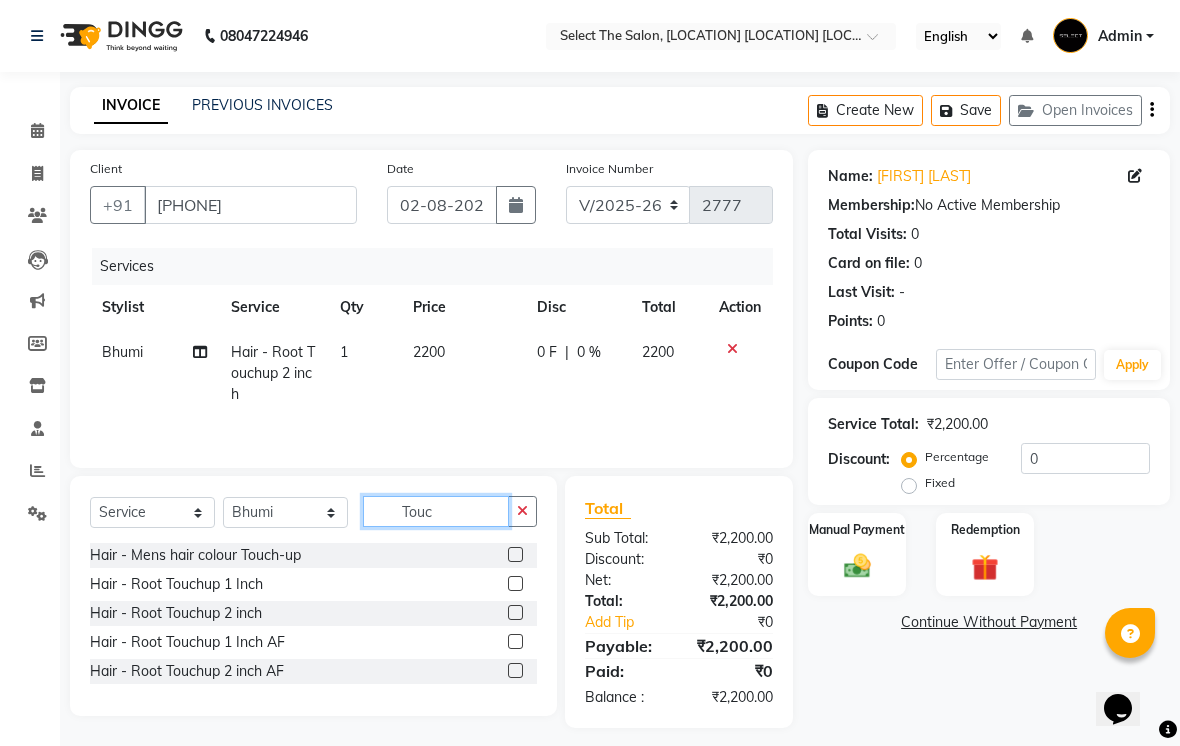 click on "Touc" 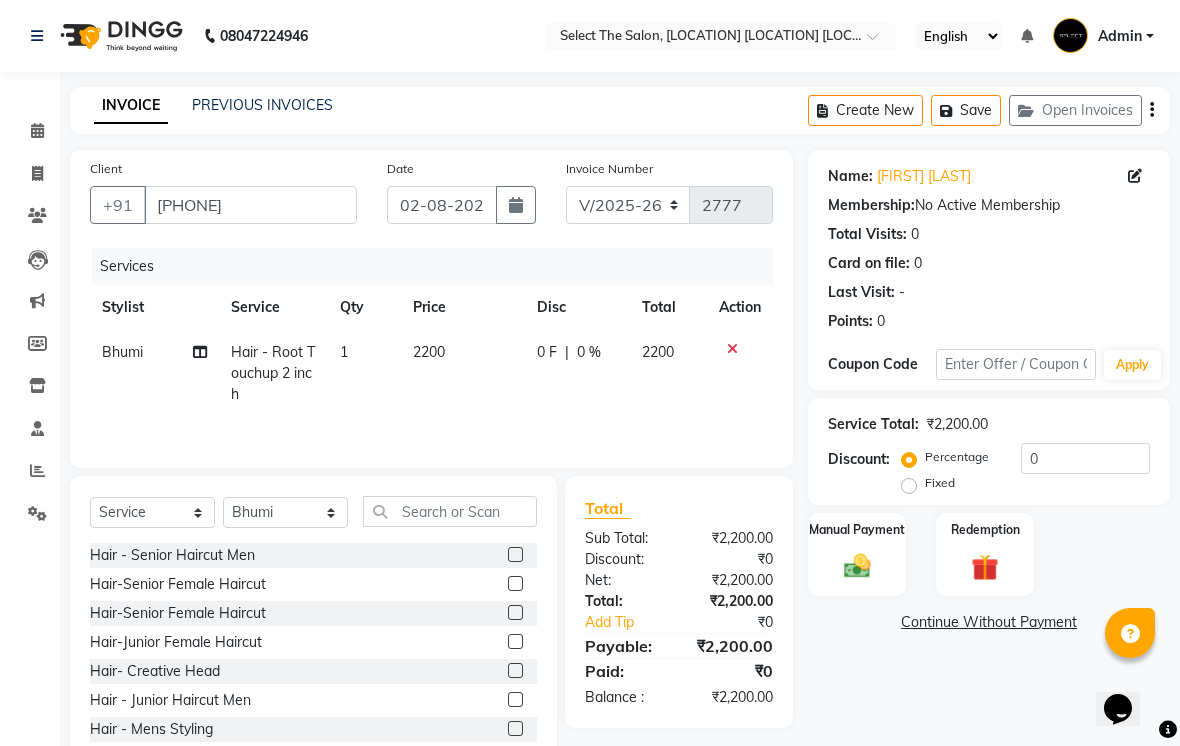click on "Hair-Senior Female Haircut" 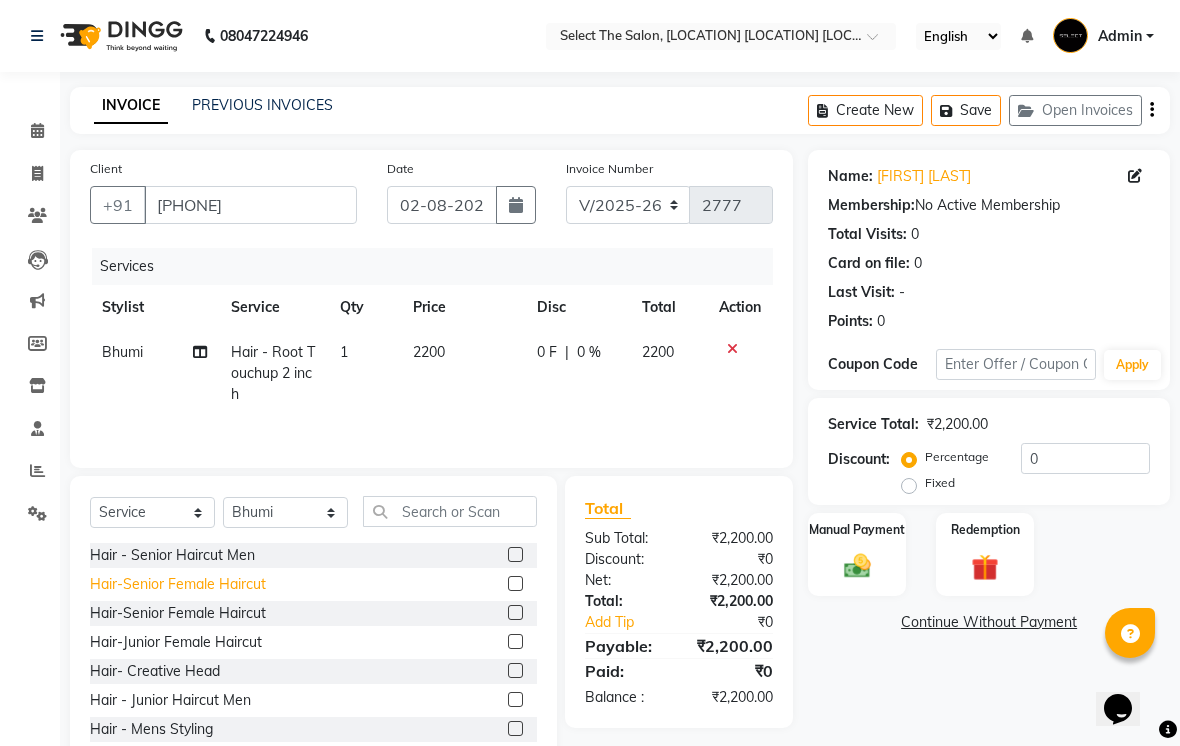 click on "Hair-Senior Female Haircut" 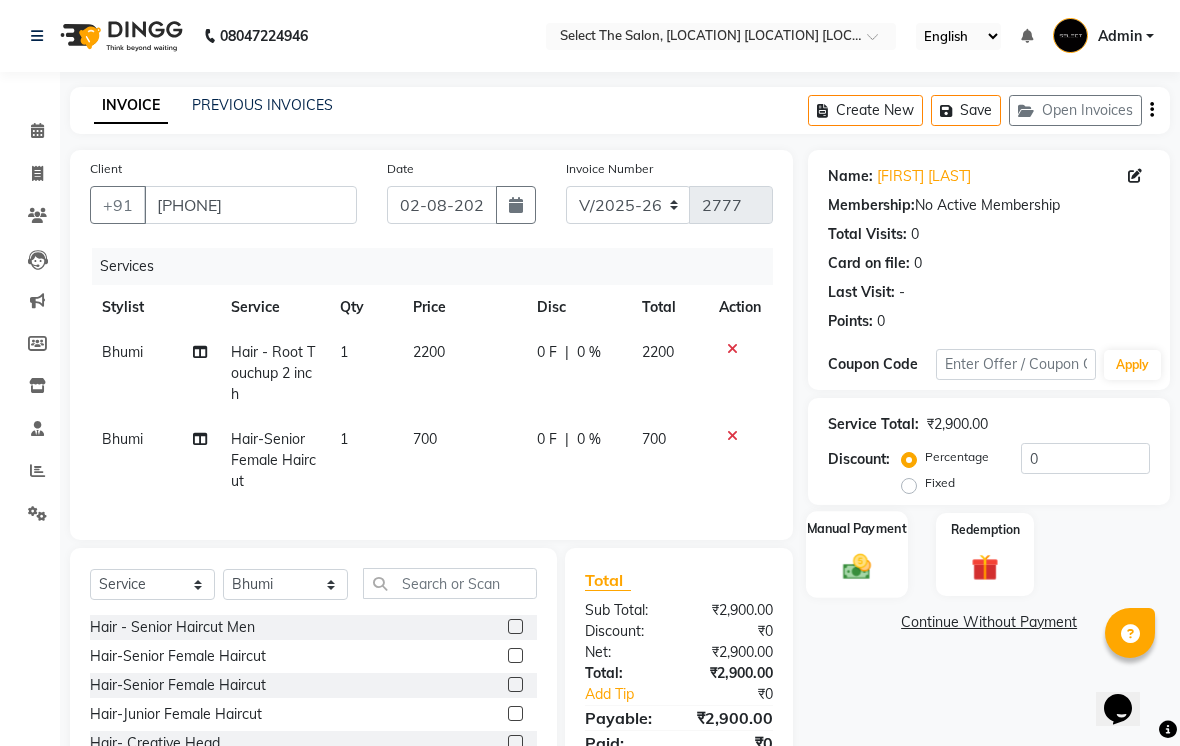 click 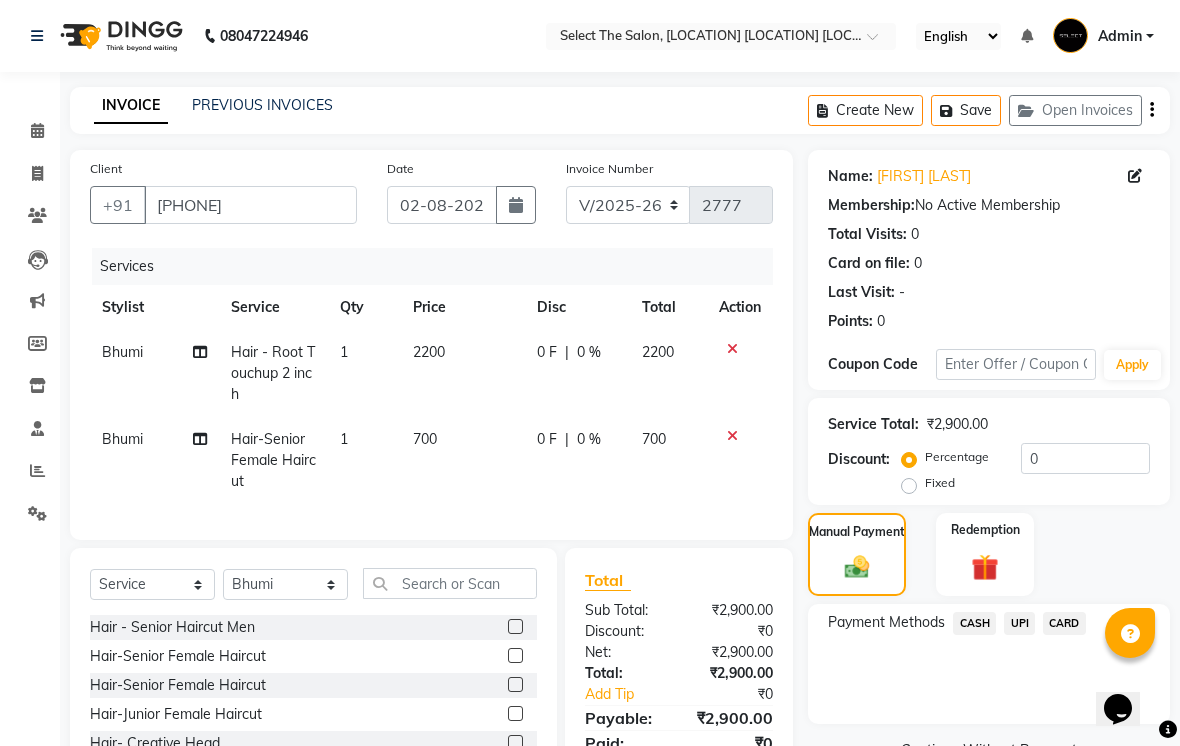 click on "CASH" 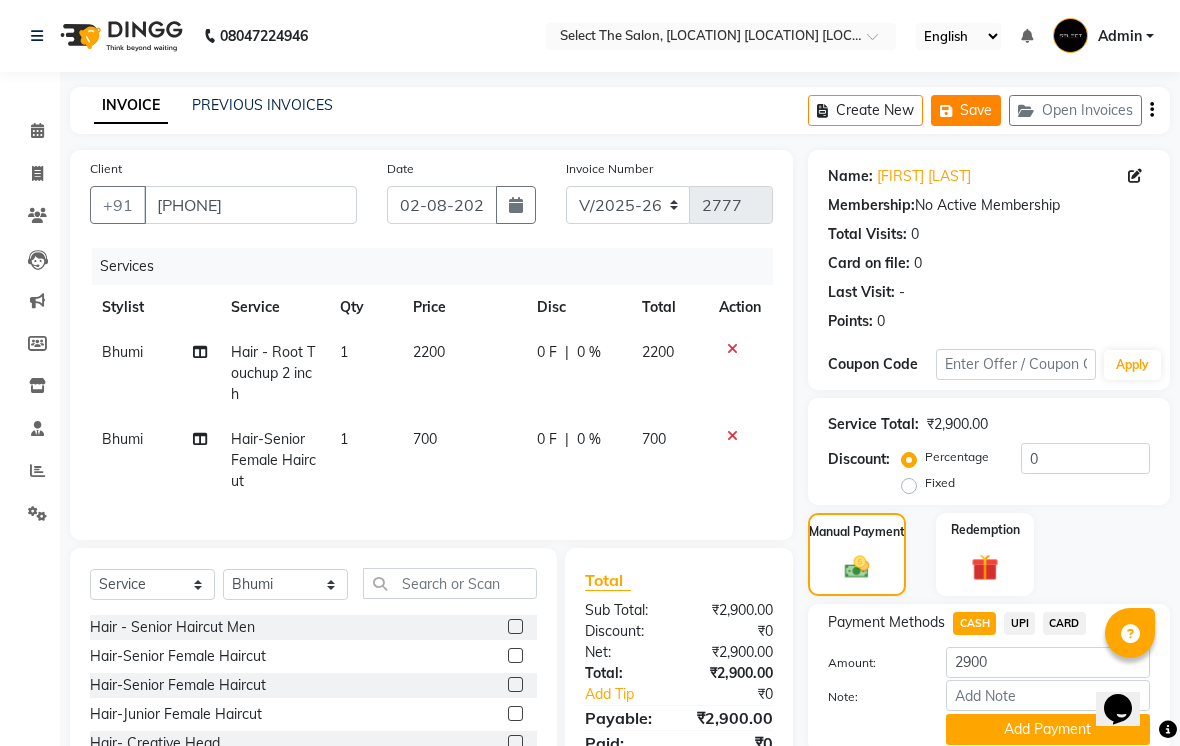 click on "Save" 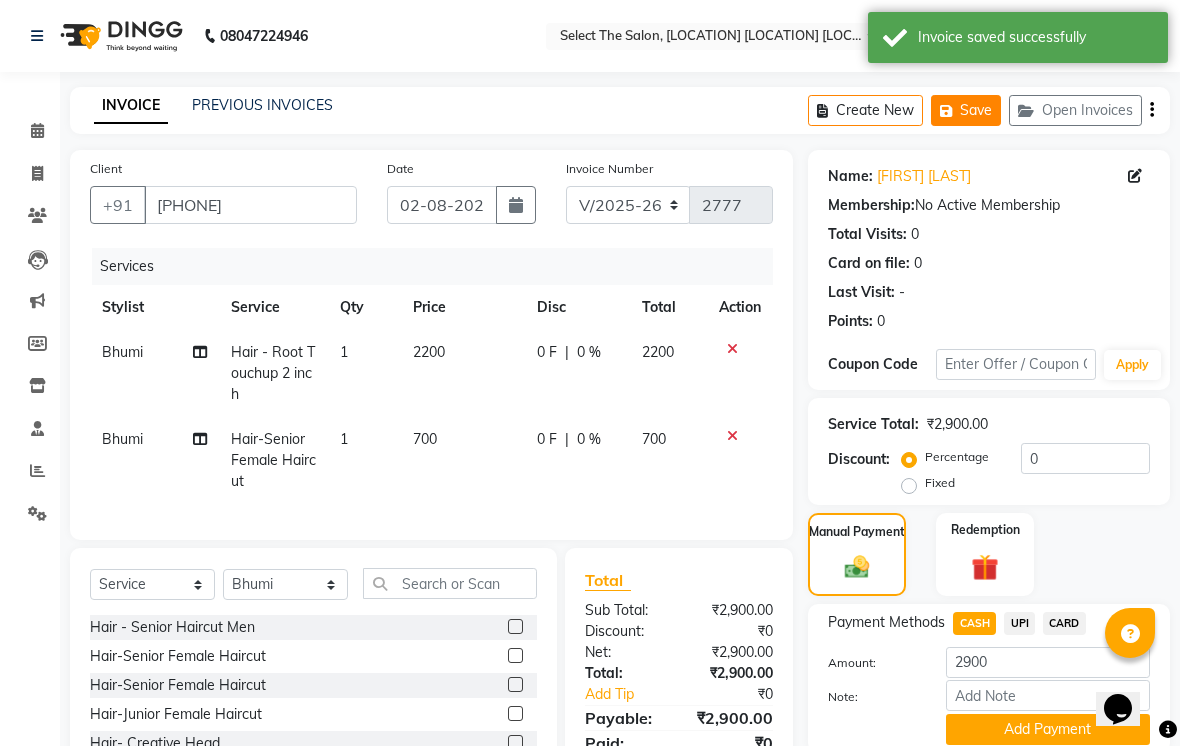 click on "Save" 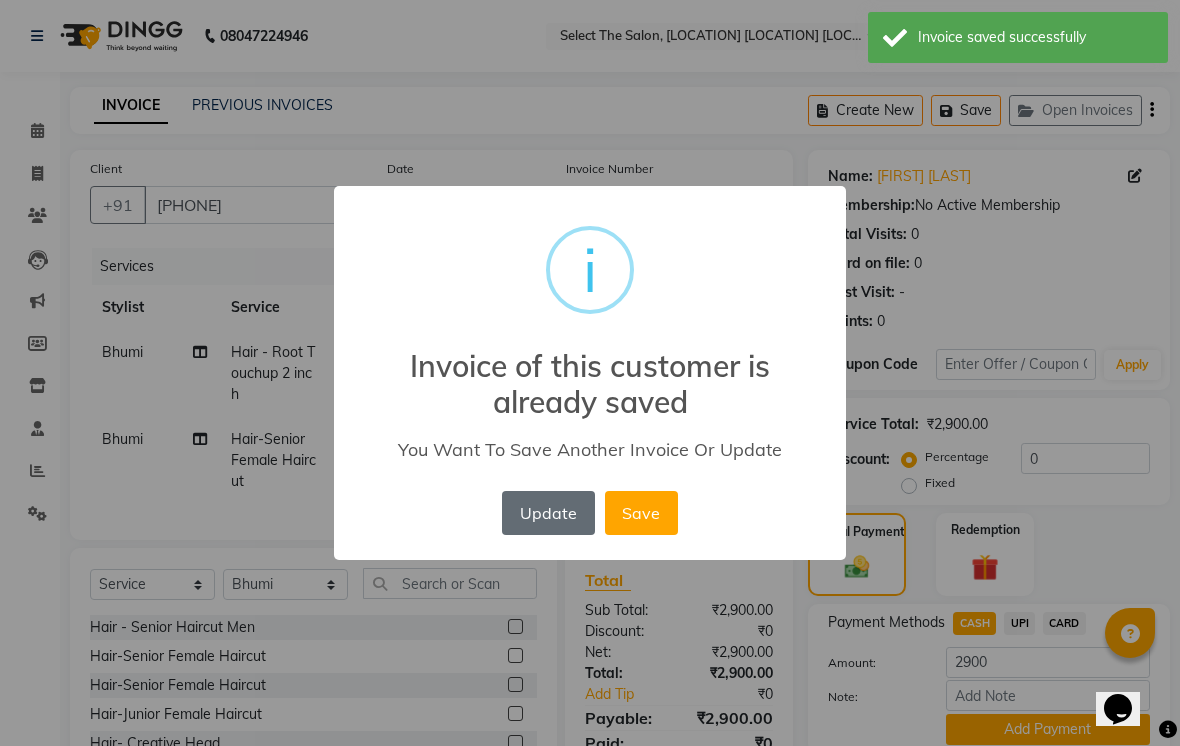 click on "Update" at bounding box center (548, 513) 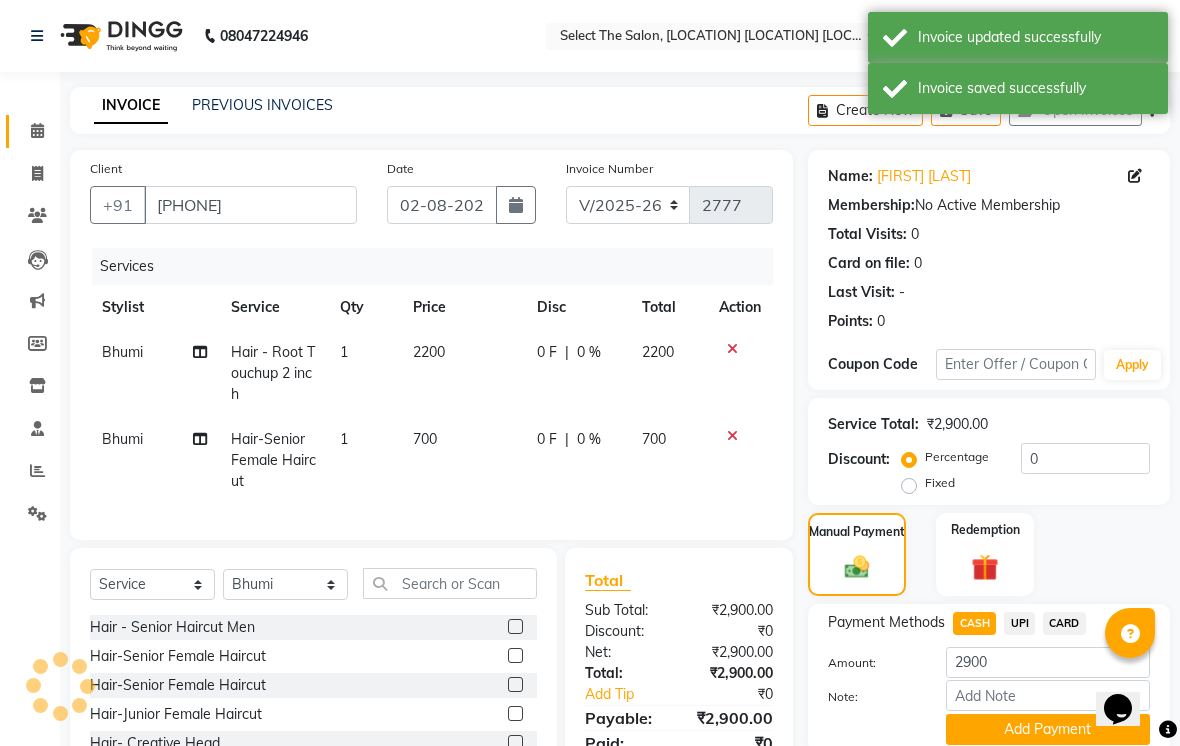 click on "Calendar" 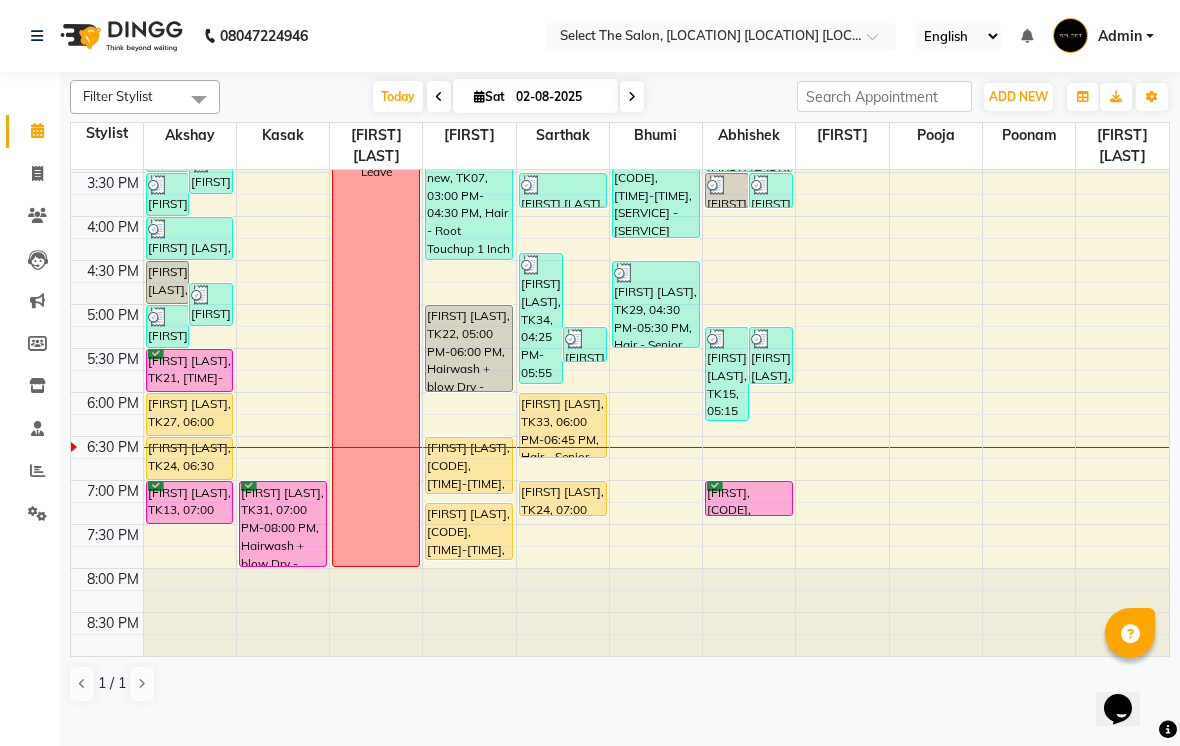 scroll, scrollTop: 657, scrollLeft: 0, axis: vertical 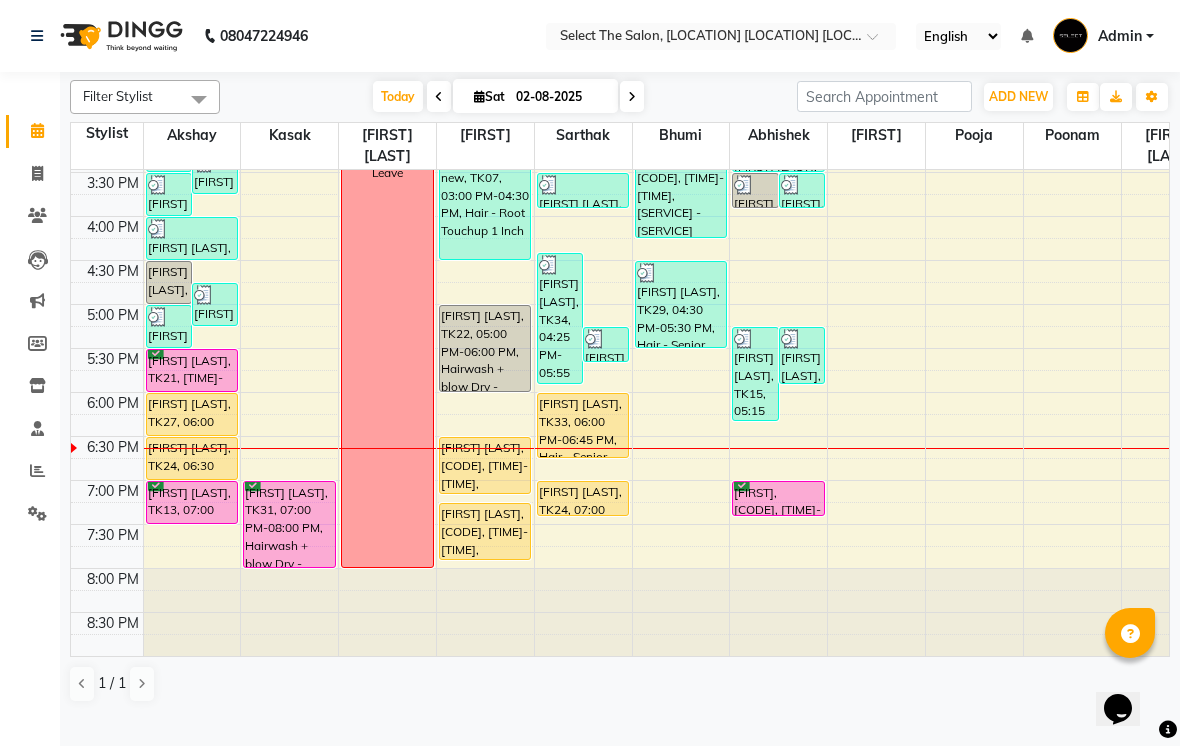 click at bounding box center [632, 96] 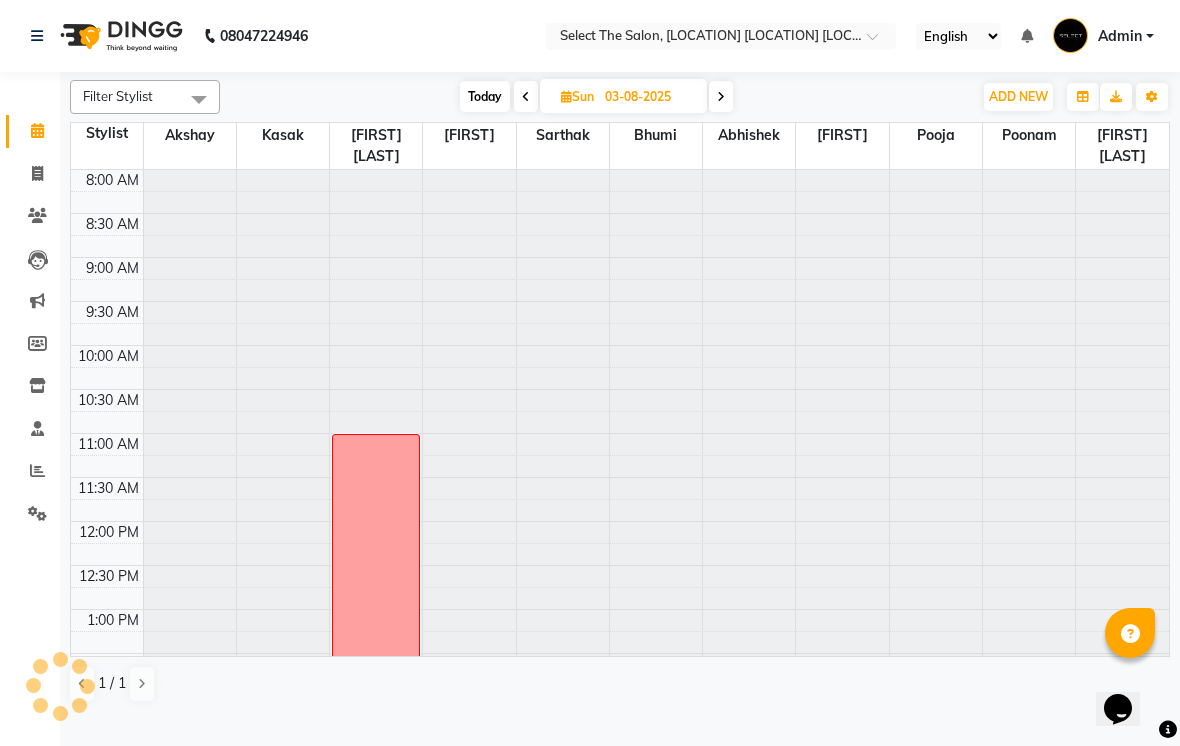 scroll, scrollTop: 657, scrollLeft: 0, axis: vertical 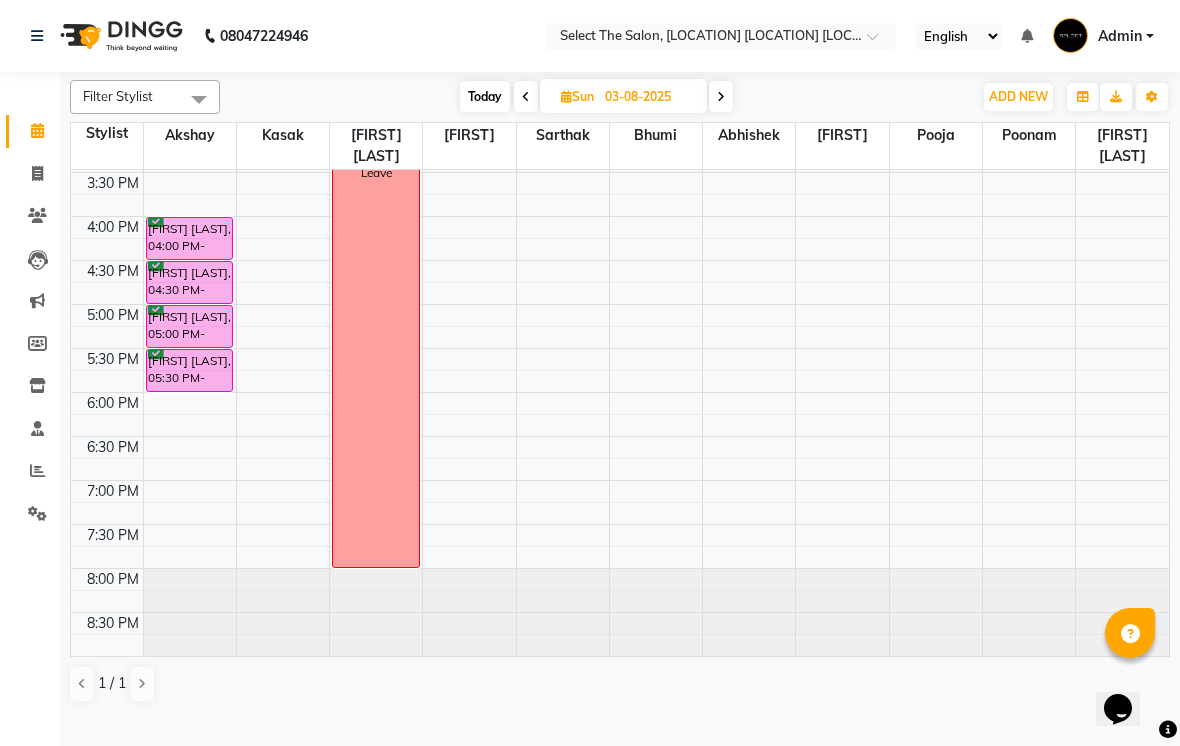 click at bounding box center (526, 96) 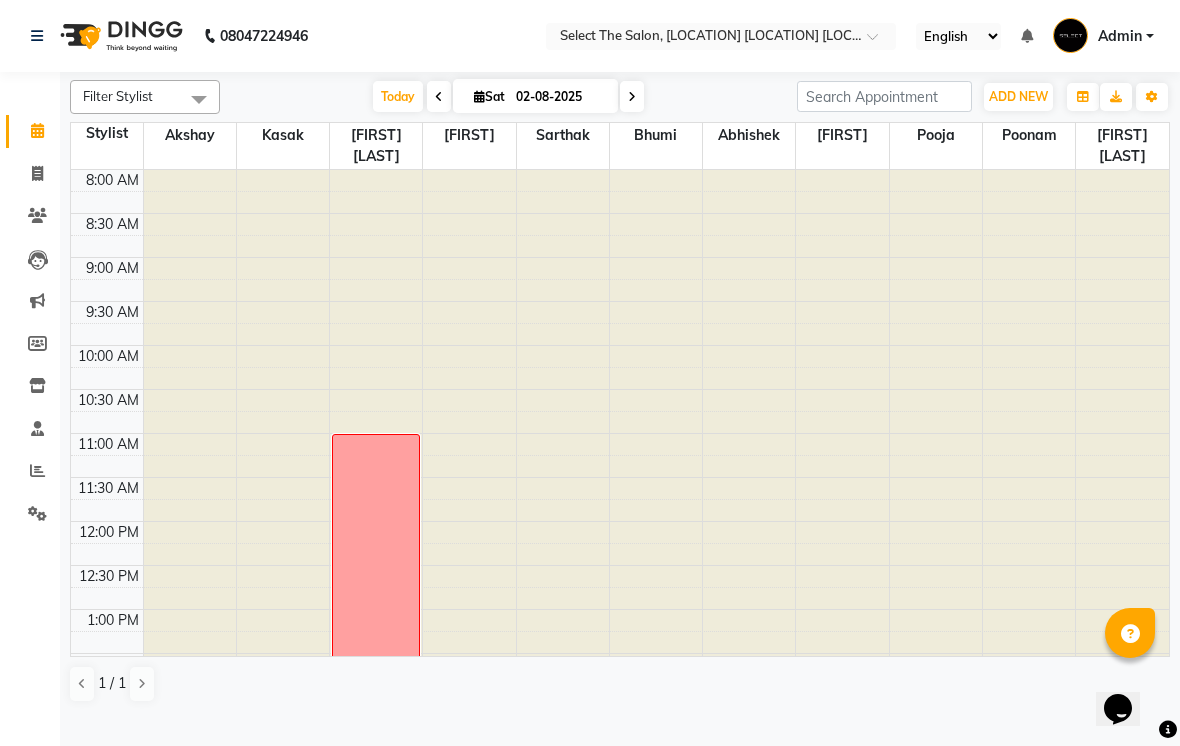 scroll, scrollTop: 657, scrollLeft: 0, axis: vertical 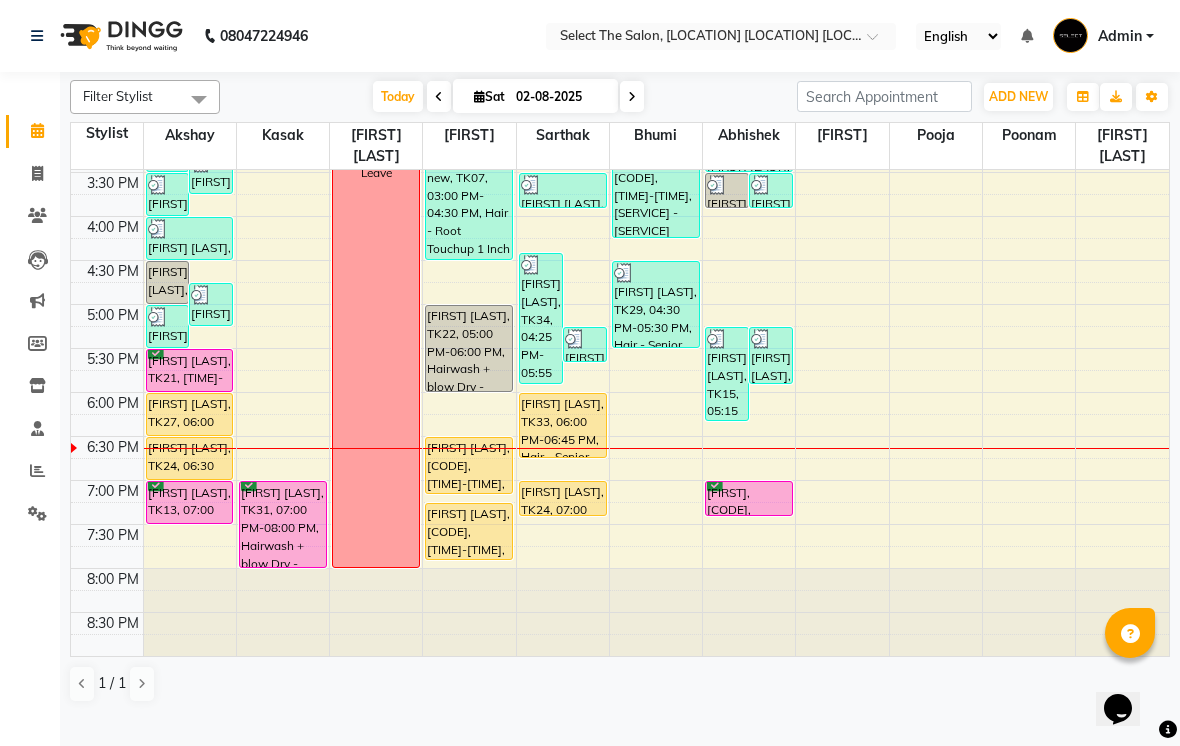 click at bounding box center (632, 97) 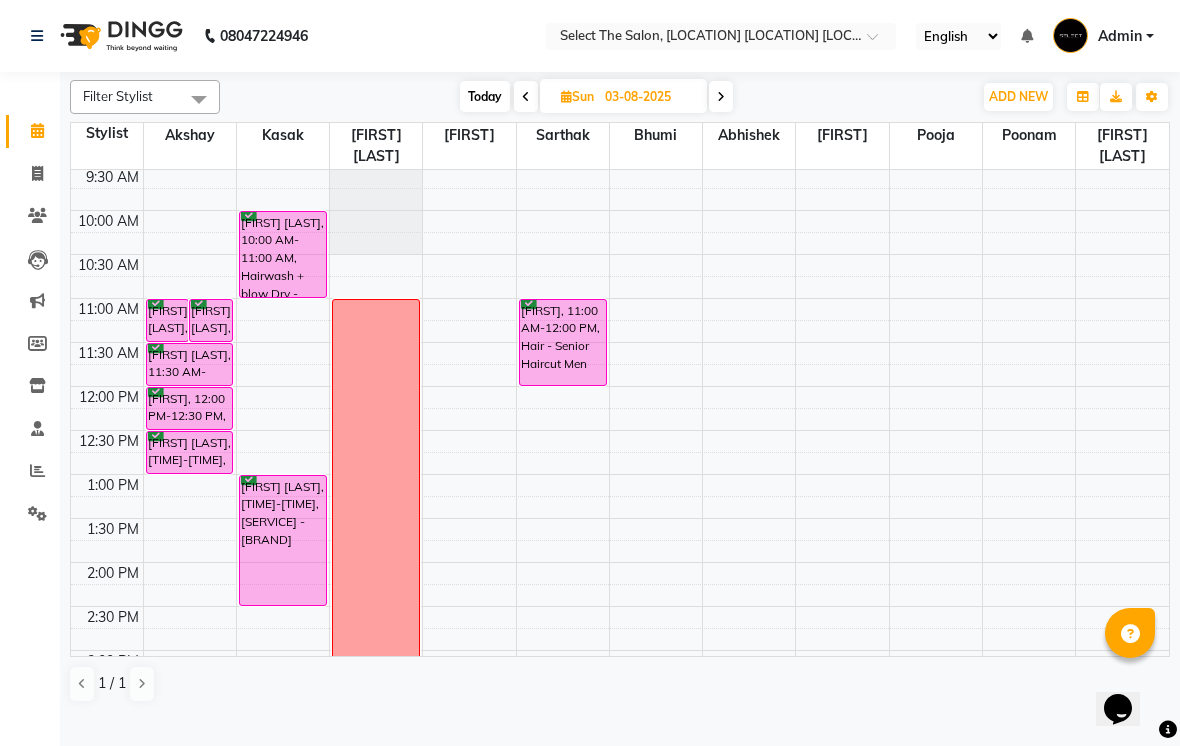 scroll, scrollTop: 134, scrollLeft: 0, axis: vertical 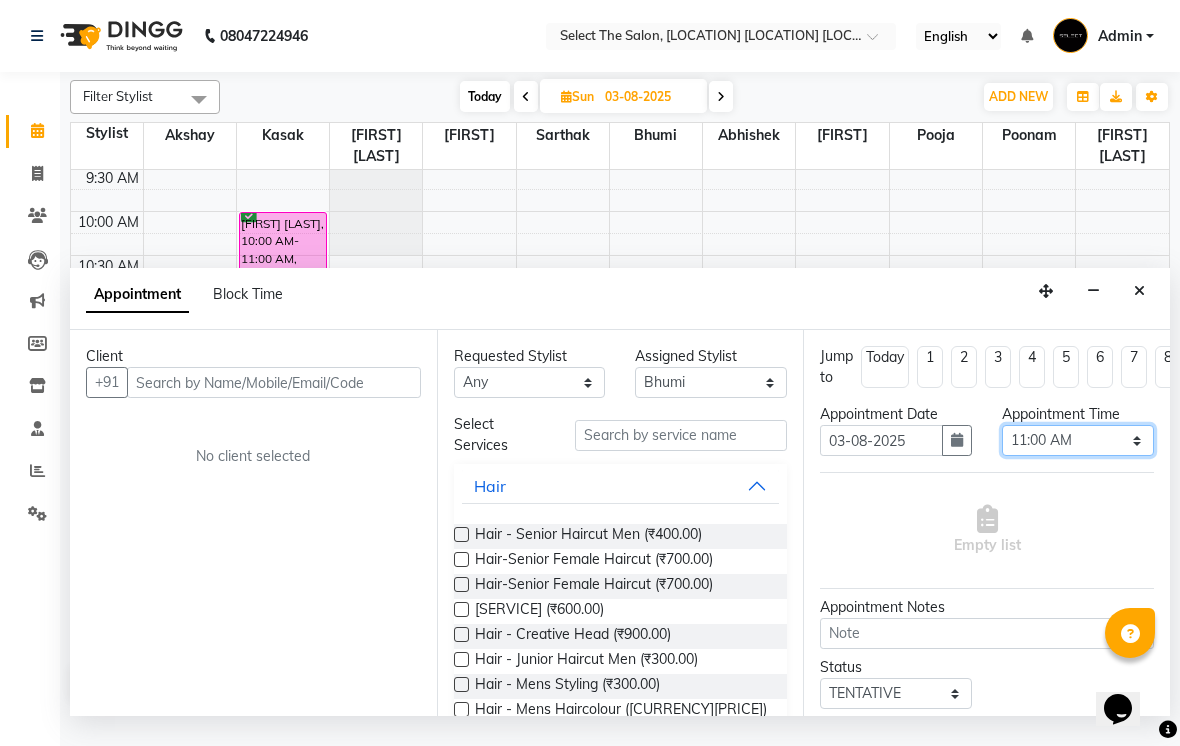 click on "Select 09:00 AM 09:15 AM 09:30 AM 09:45 AM 10:00 AM 10:15 AM 10:30 AM 10:45 AM 11:00 AM 11:15 AM 11:30 AM 11:45 AM 12:00 PM 12:15 PM 12:30 PM 12:45 PM 01:00 PM 01:15 PM 01:30 PM 01:45 PM 02:00 PM 02:15 PM 02:30 PM 02:45 PM 03:00 PM 03:15 PM 03:30 PM 03:45 PM 04:00 PM 04:15 PM 04:30 PM 04:45 PM 05:00 PM 05:15 PM 05:30 PM 05:45 PM 06:00 PM 06:15 PM 06:30 PM 06:45 PM 07:00 PM 07:15 PM 07:30 PM 07:45 PM 08:00 PM" at bounding box center [1078, 440] 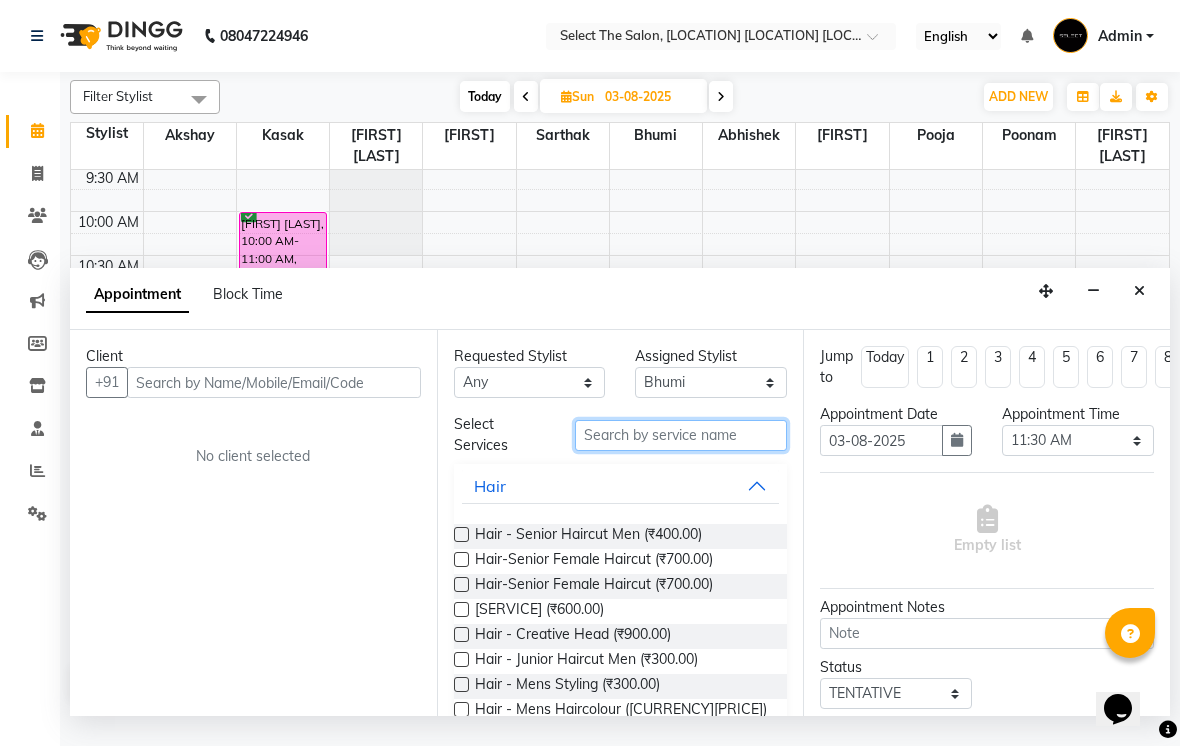 click at bounding box center (681, 435) 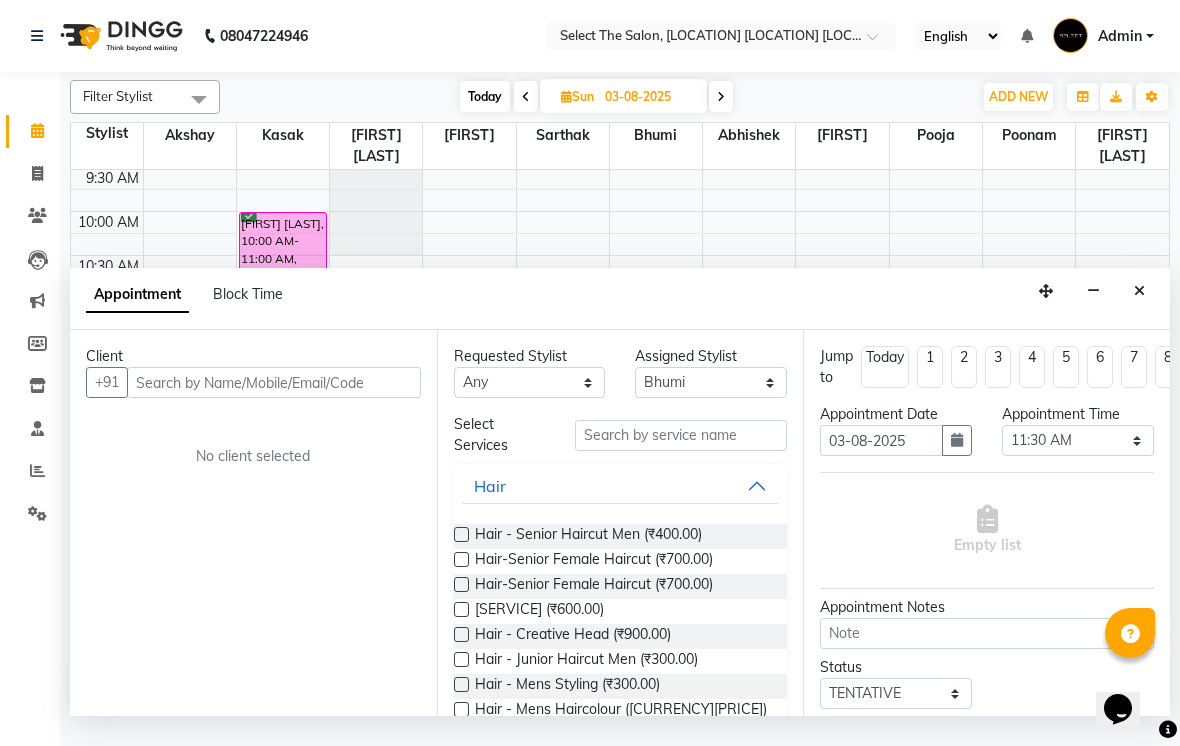 click at bounding box center (461, 534) 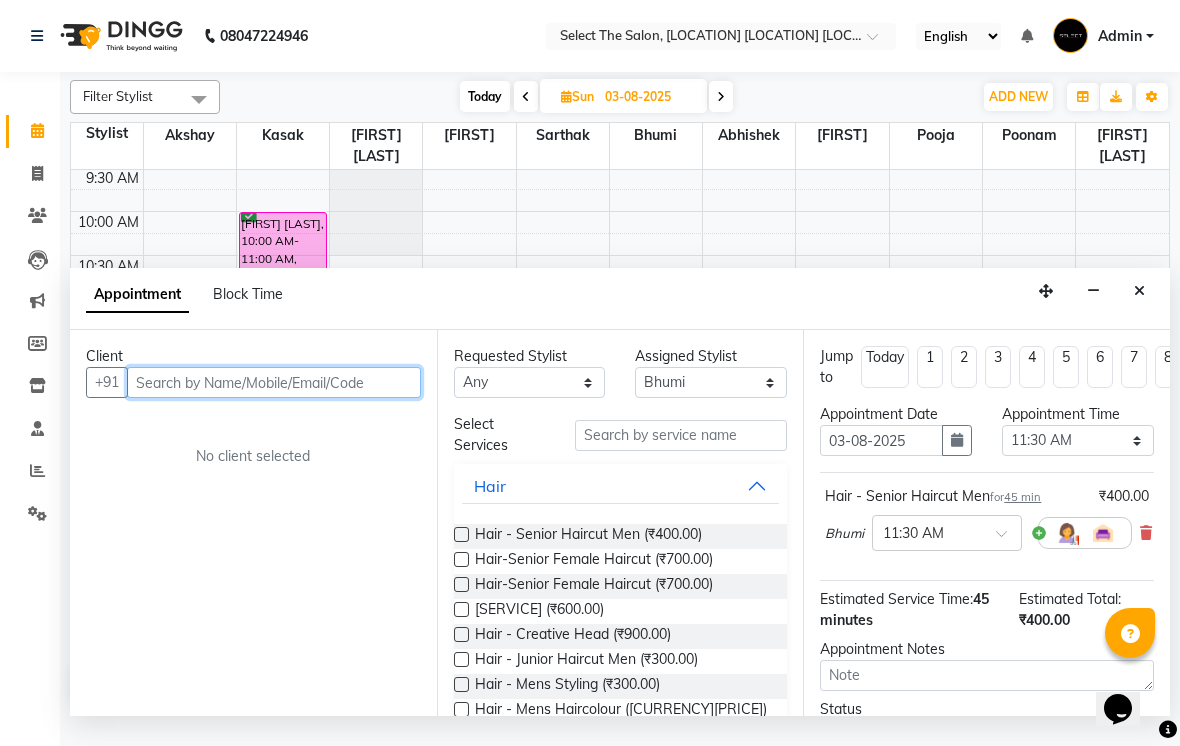 click at bounding box center (274, 382) 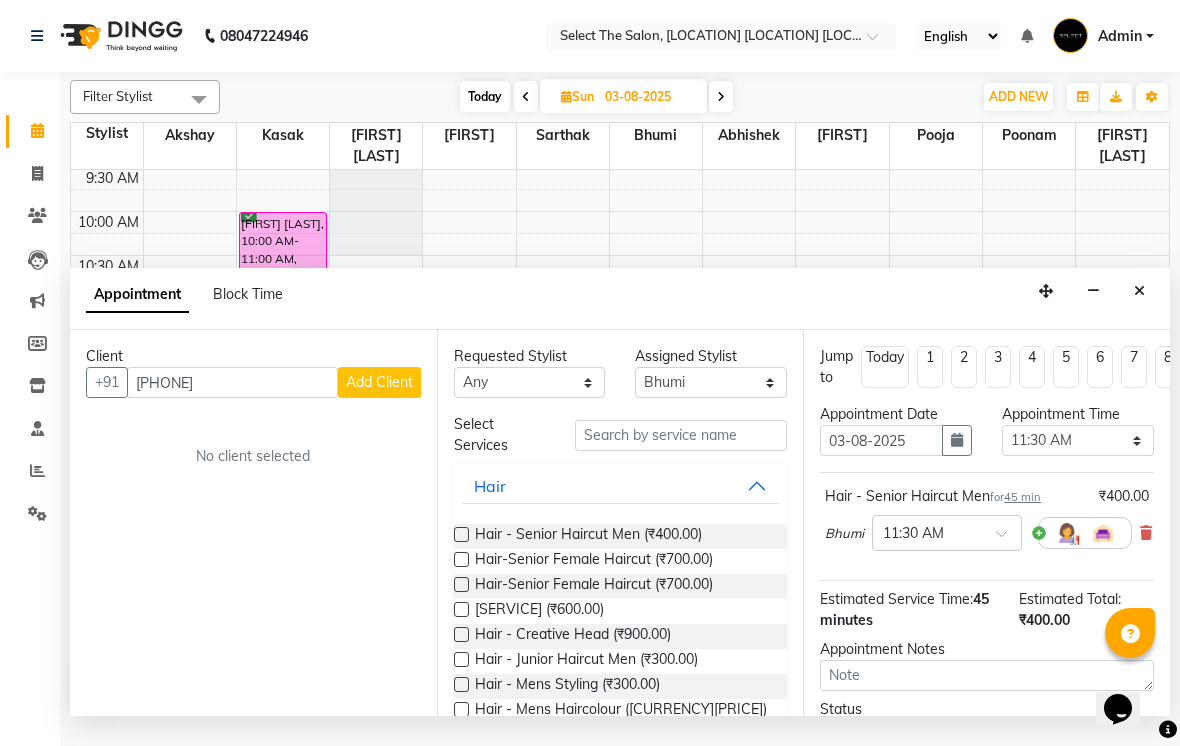 click on "Add Client" at bounding box center [379, 382] 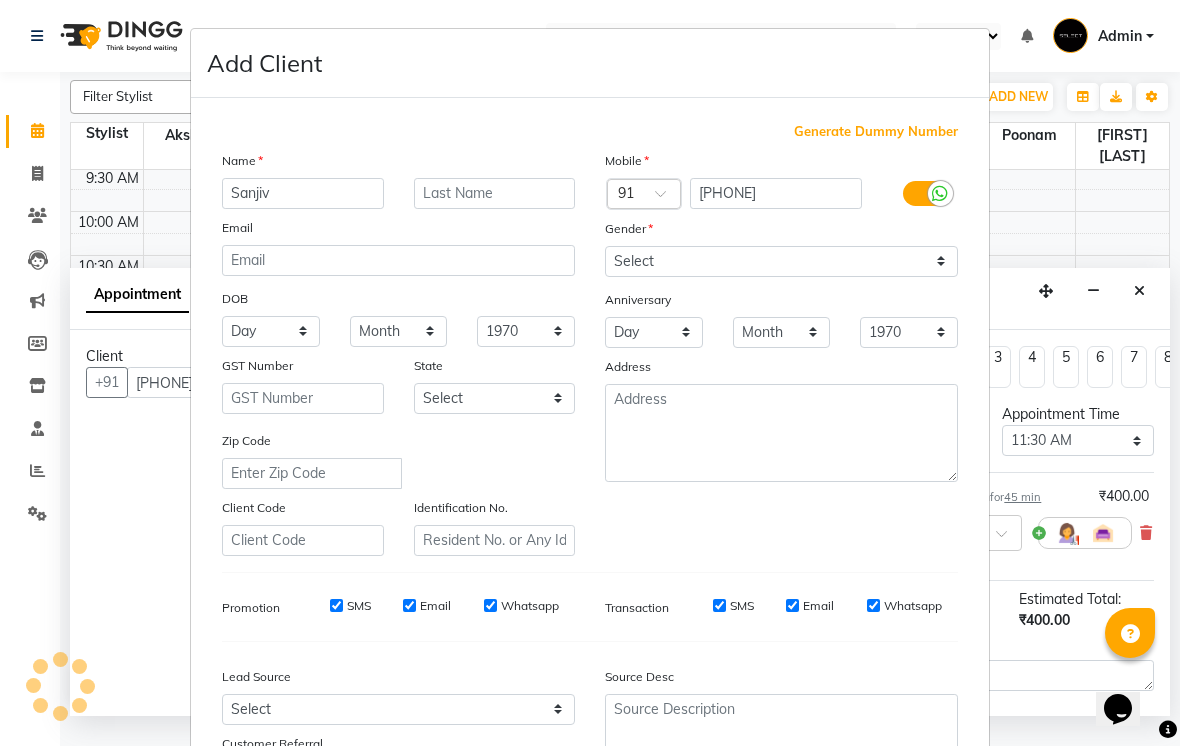 click on "SMS" at bounding box center [719, 605] 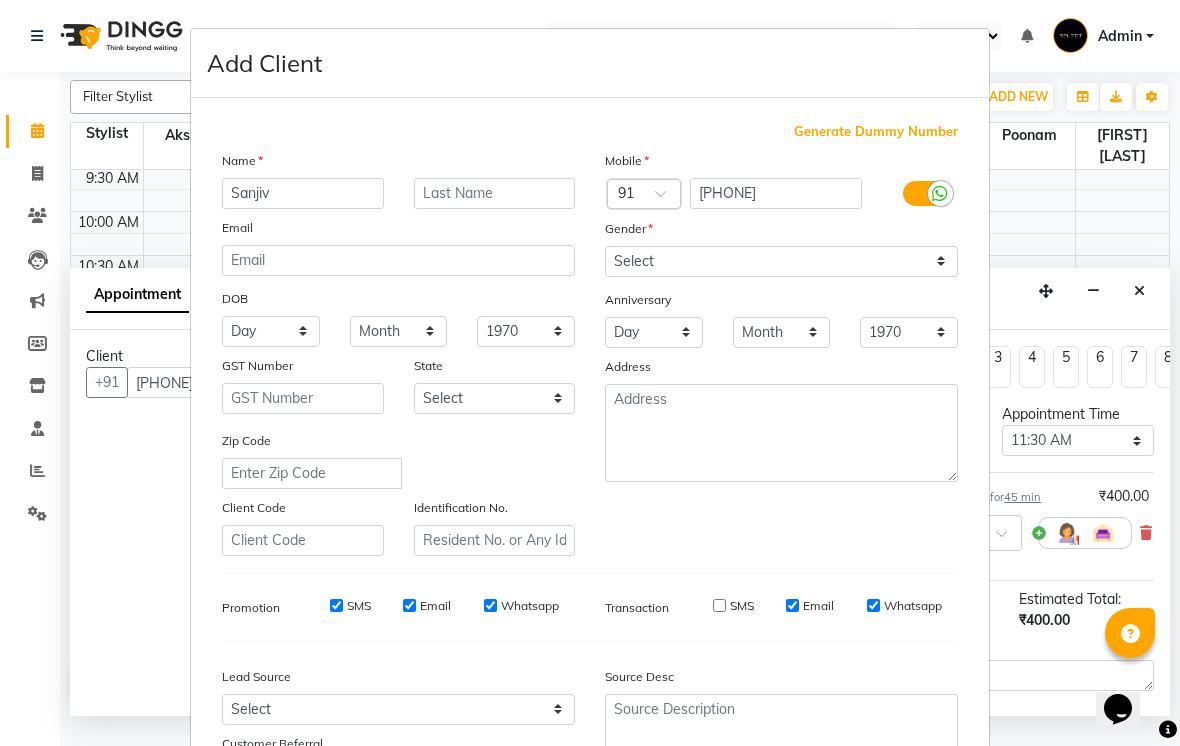 click on "Email" at bounding box center (818, 606) 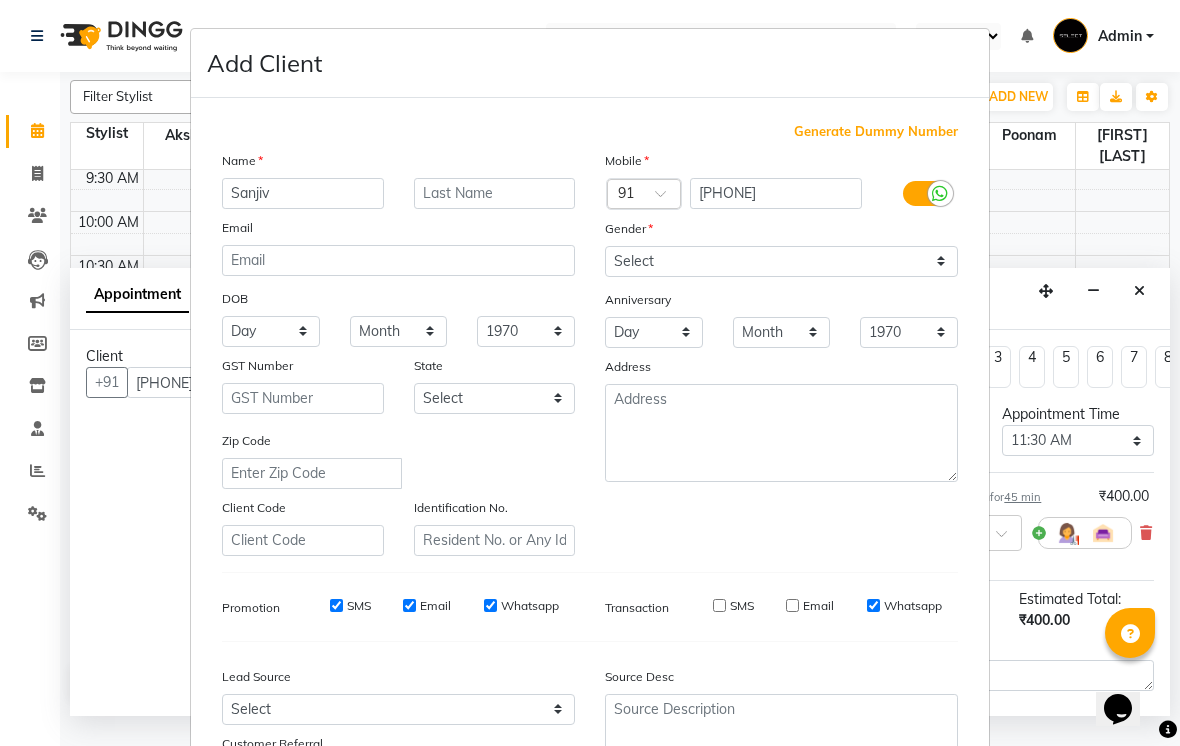 click on "Whatsapp" at bounding box center [913, 606] 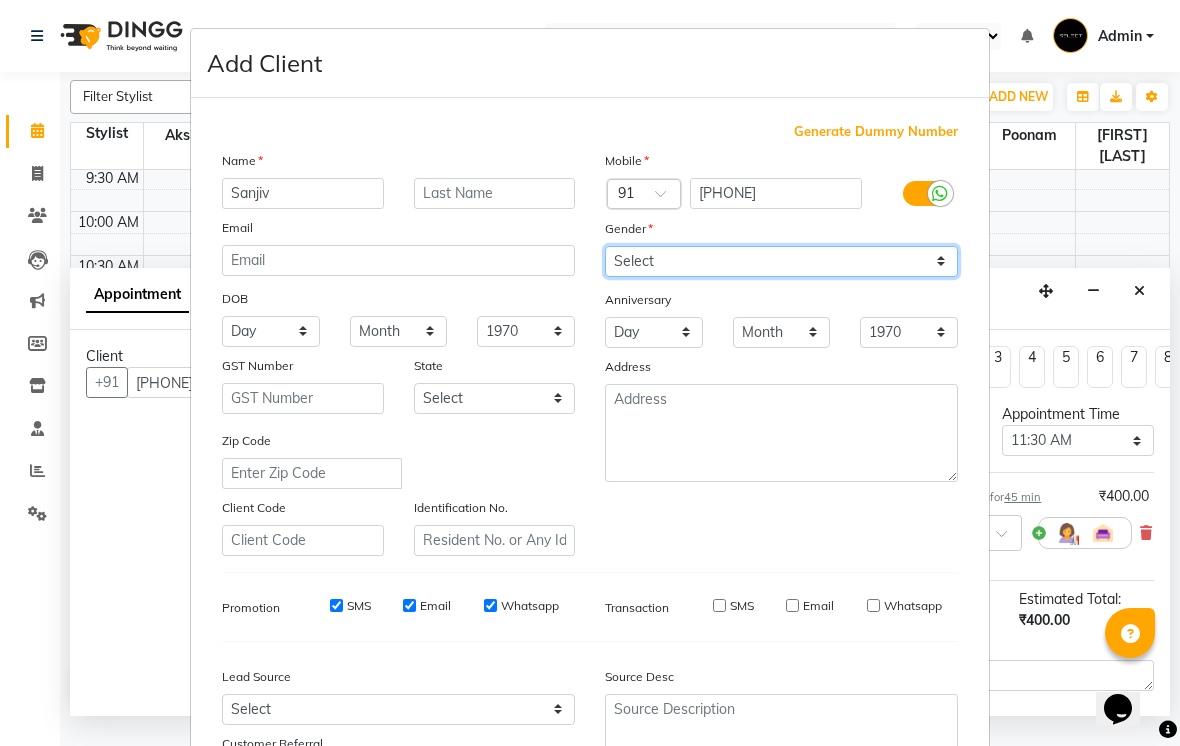 click on "Select Male Female Other Prefer Not To Say" at bounding box center (781, 261) 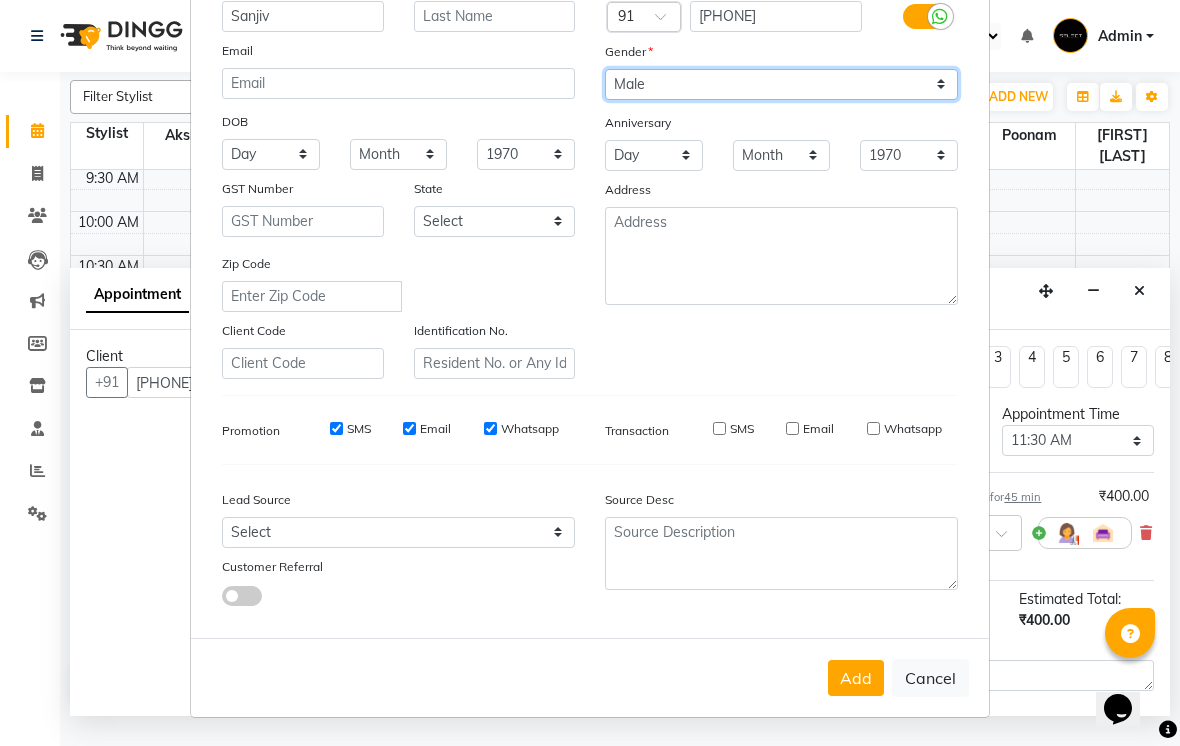 scroll, scrollTop: 176, scrollLeft: 0, axis: vertical 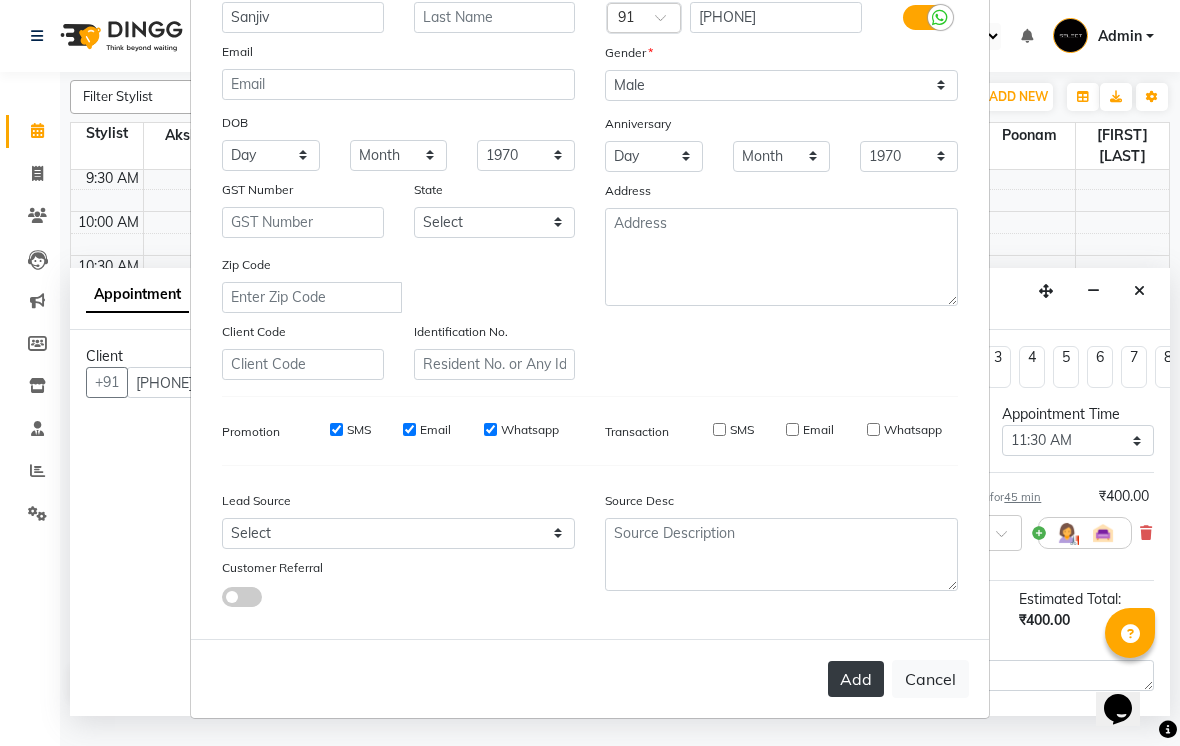 click on "Add" at bounding box center [856, 679] 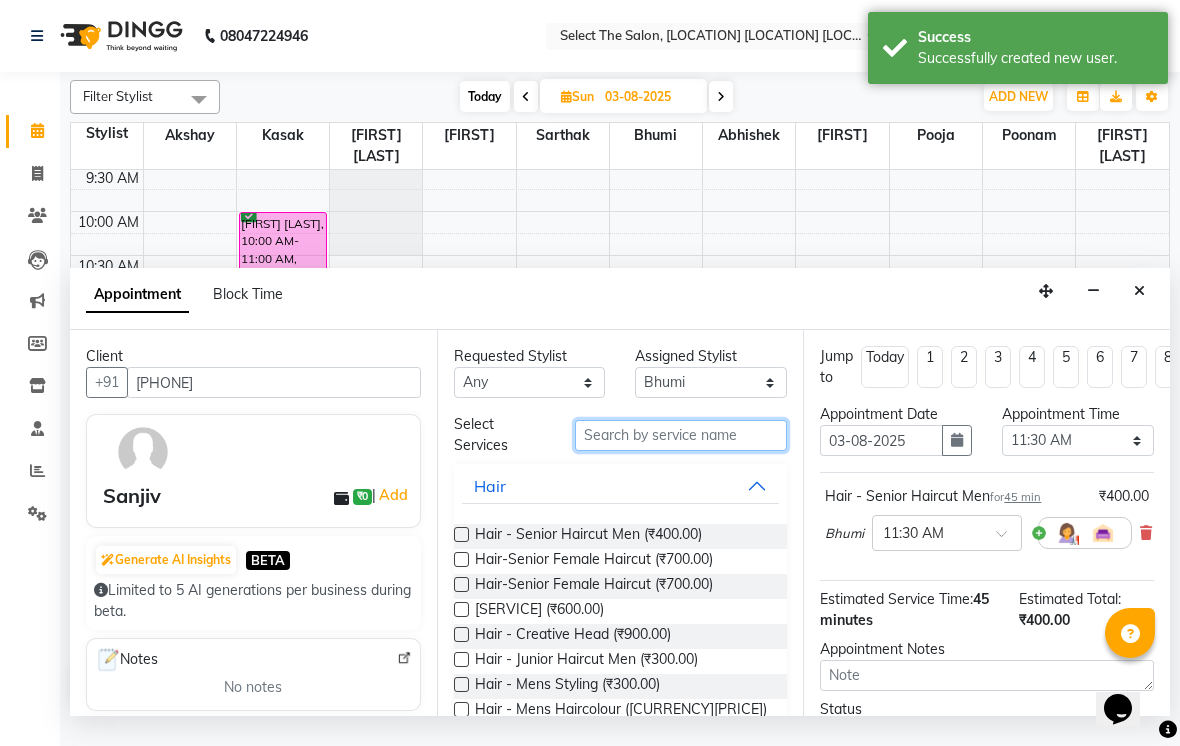 click at bounding box center (681, 435) 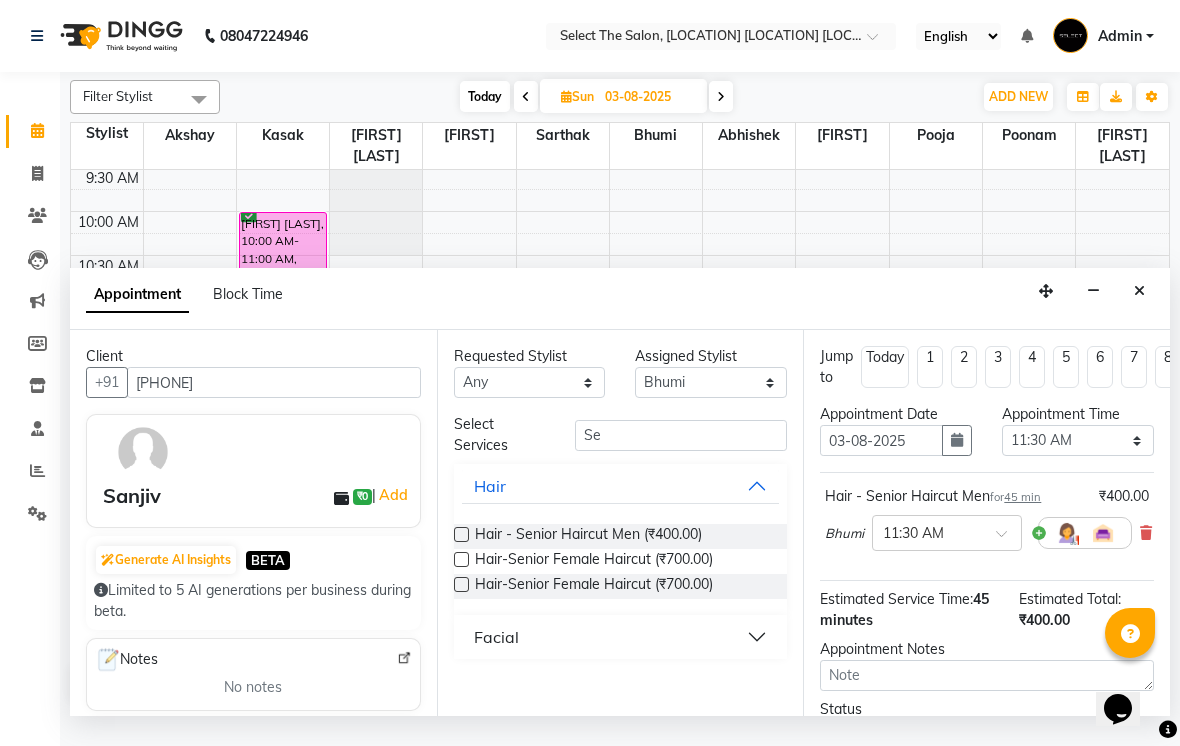click at bounding box center [461, 534] 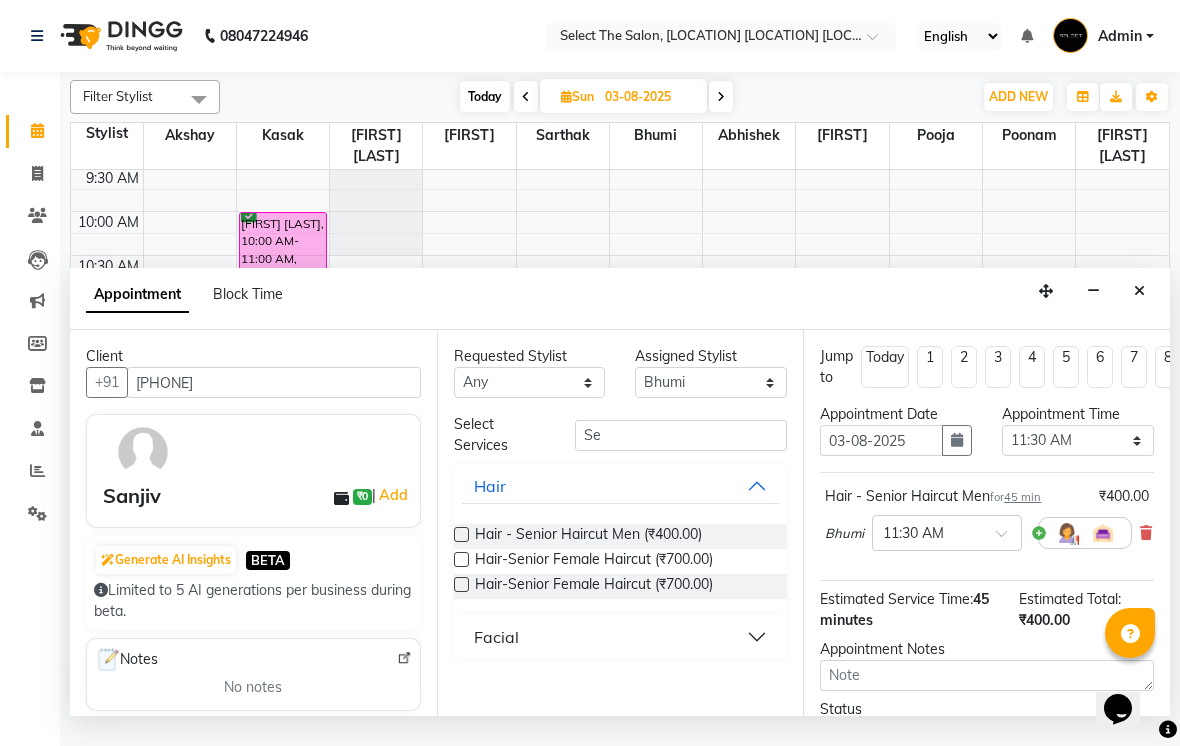 click at bounding box center [460, 536] 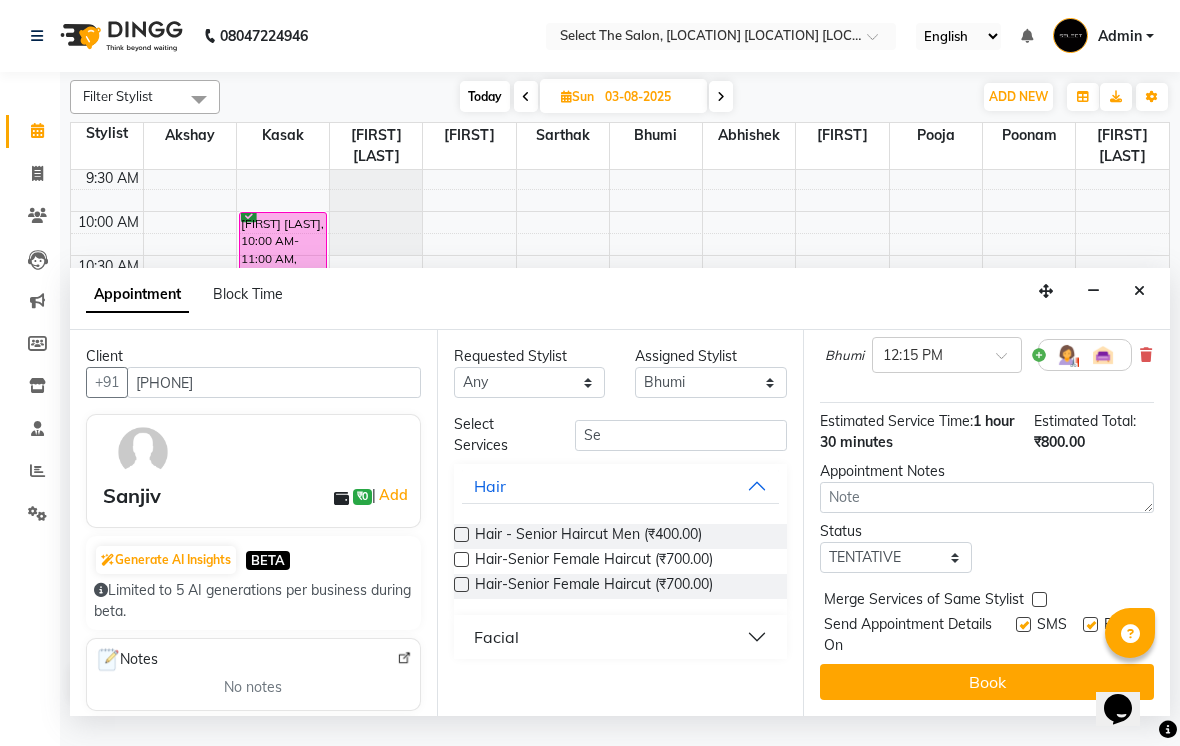 scroll, scrollTop: 267, scrollLeft: 0, axis: vertical 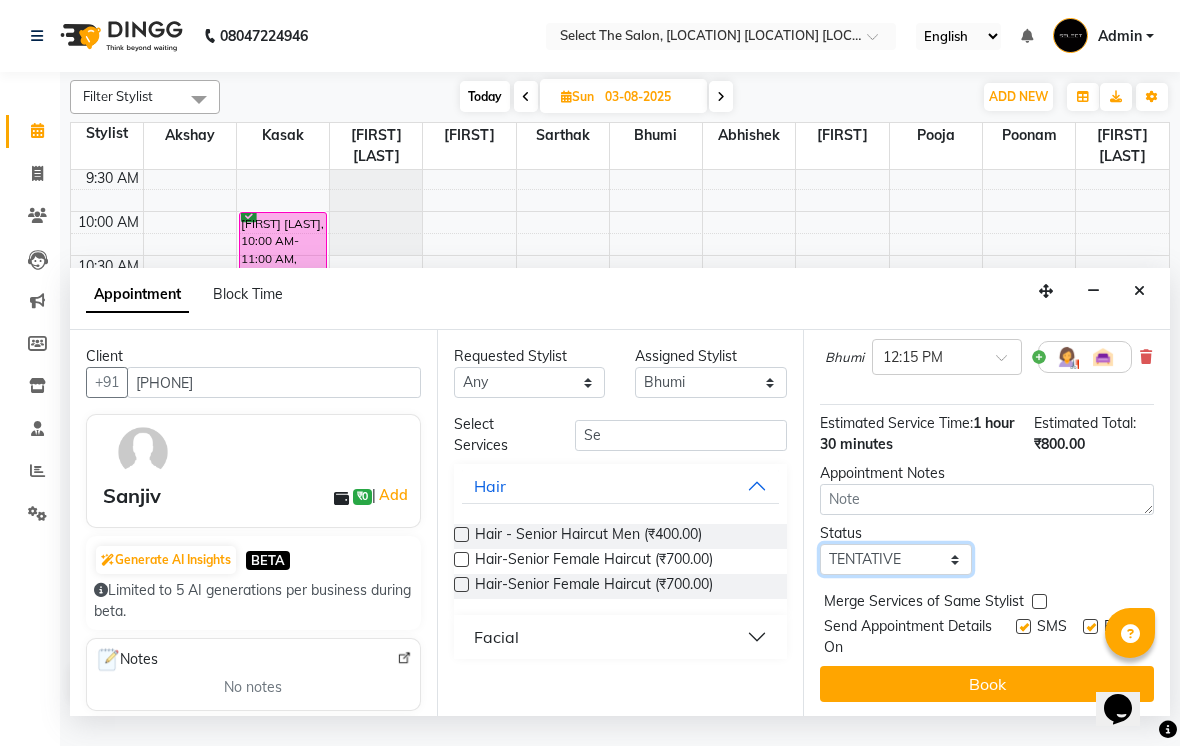 click on "Select TENTATIVE CONFIRM UPCOMING" at bounding box center (896, 559) 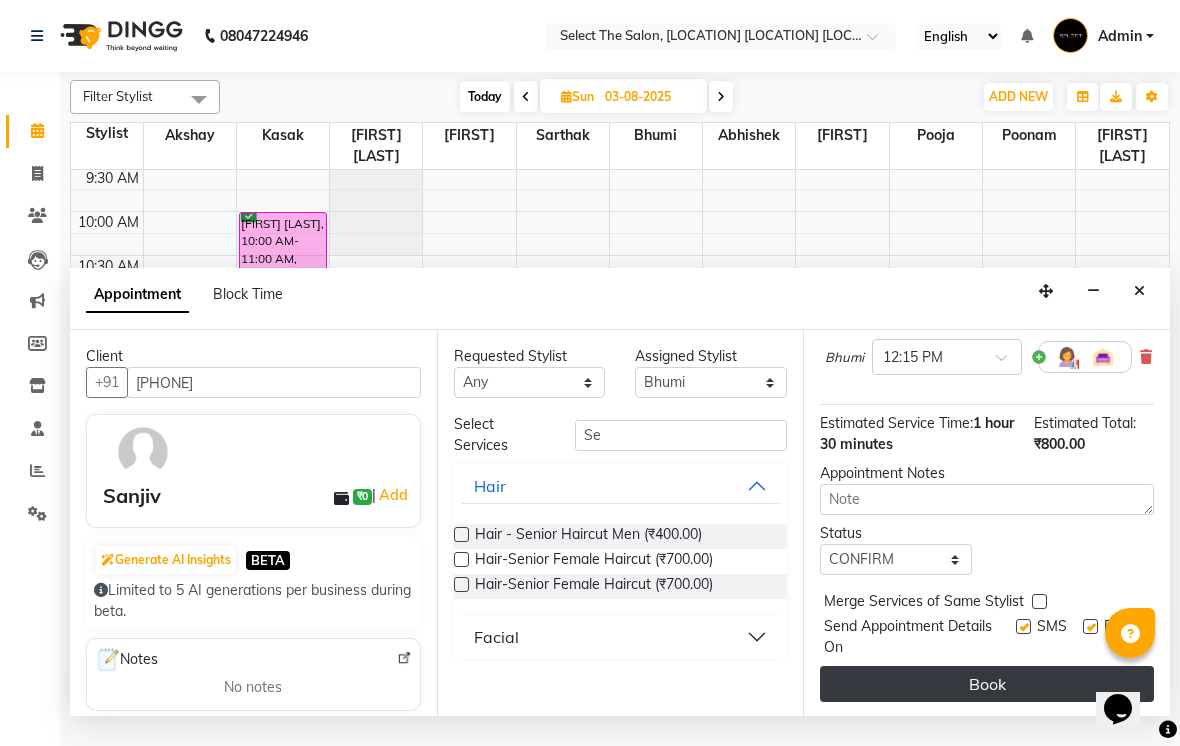 click on "Book" at bounding box center (987, 684) 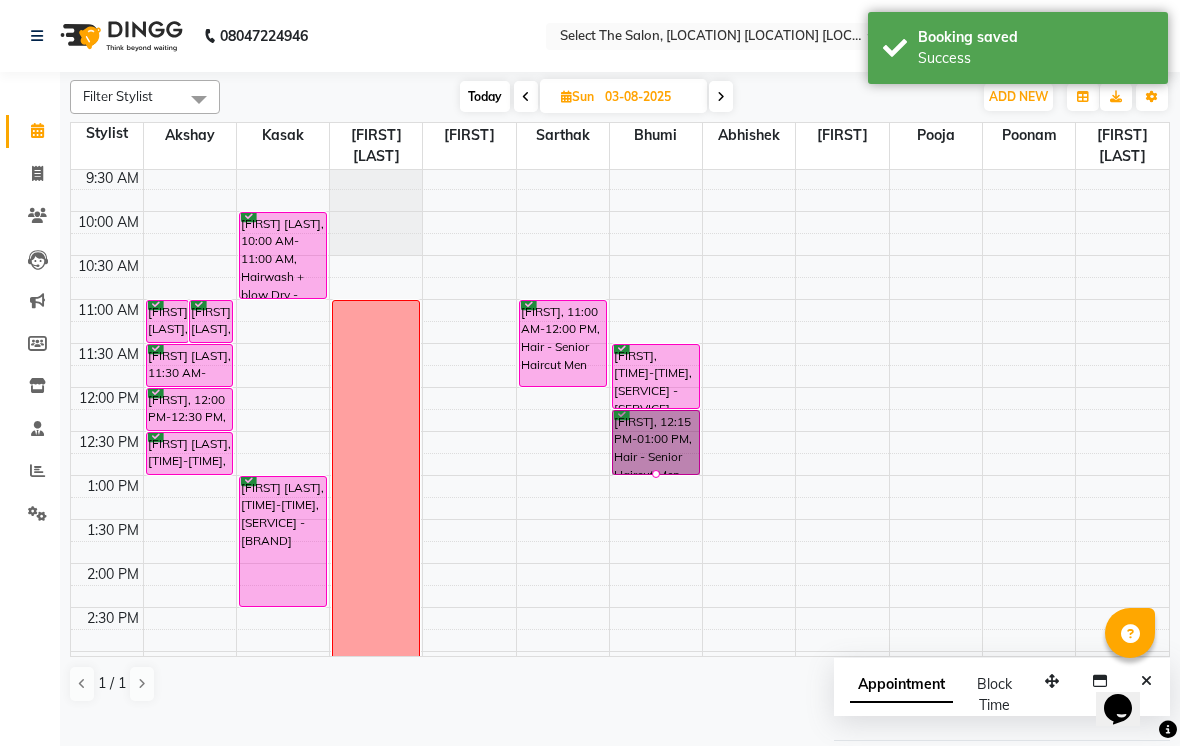 click at bounding box center [656, 474] 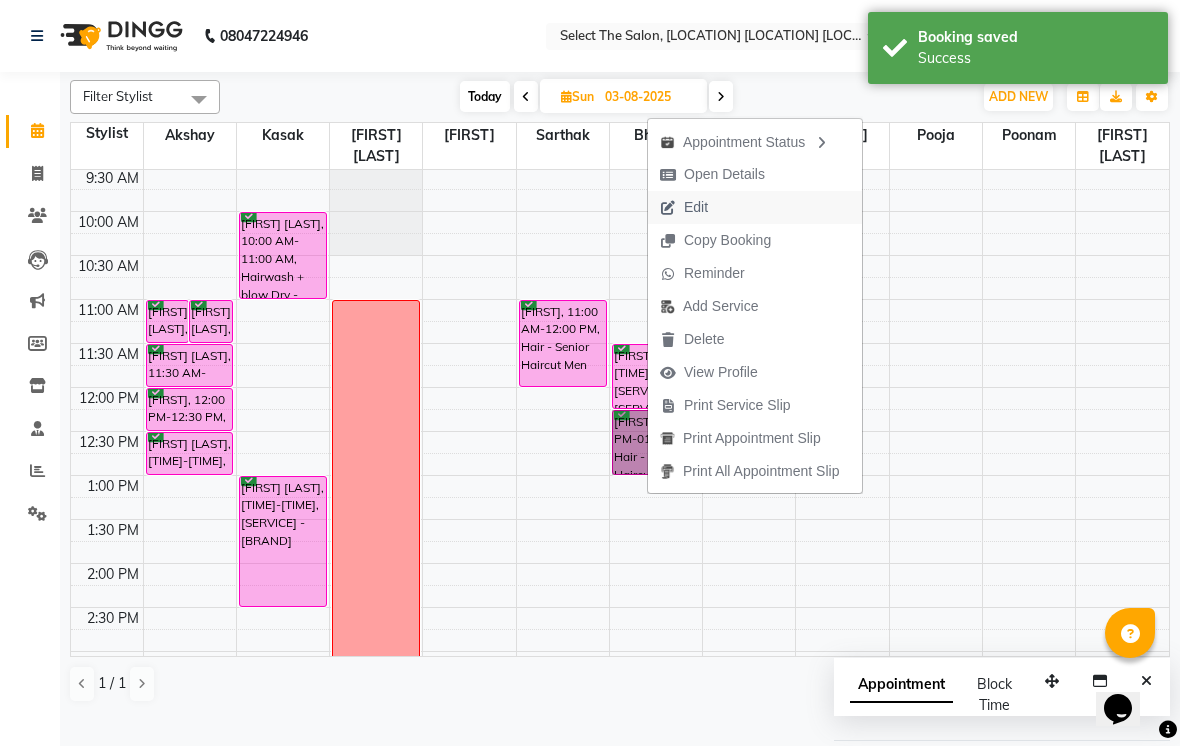click on "Edit" at bounding box center [696, 207] 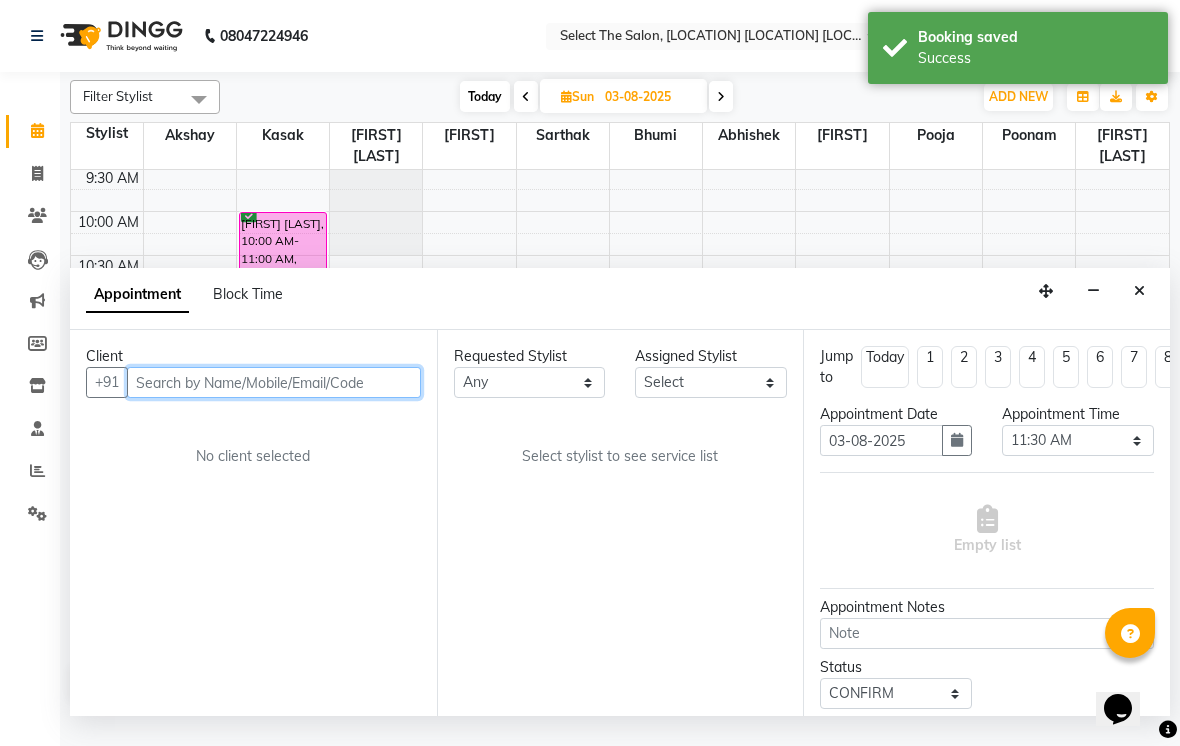 scroll, scrollTop: 0, scrollLeft: 0, axis: both 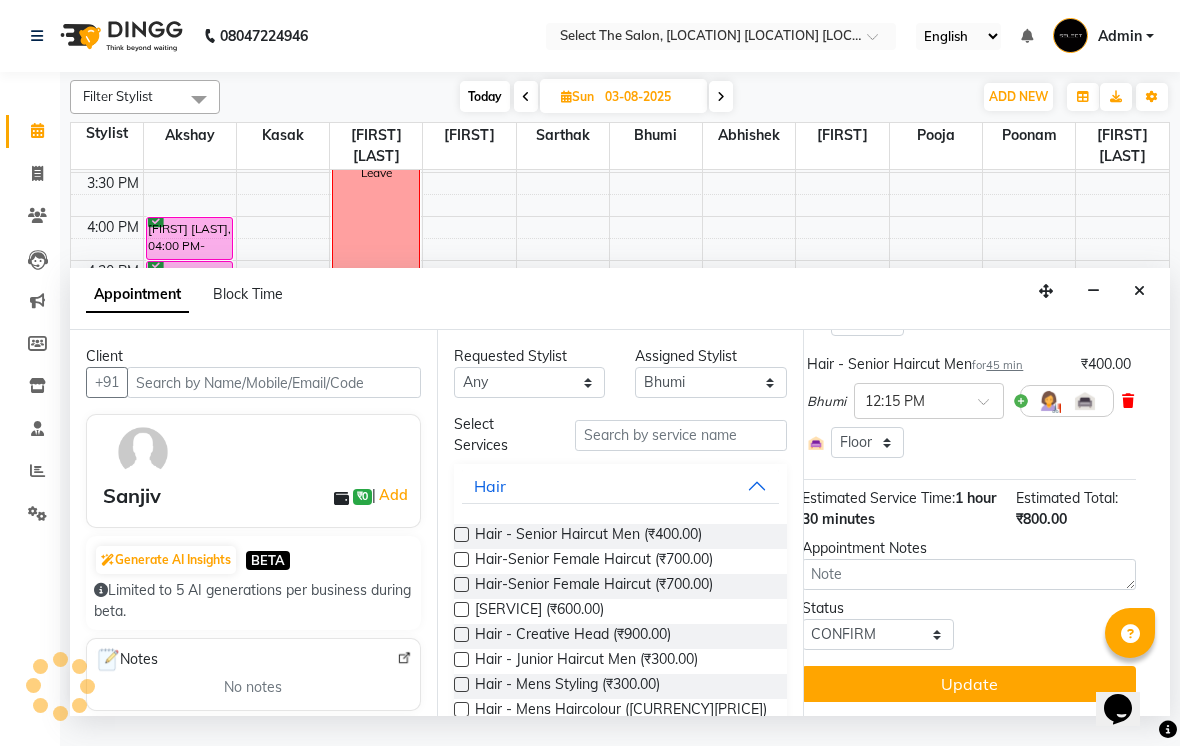 click at bounding box center (1128, 401) 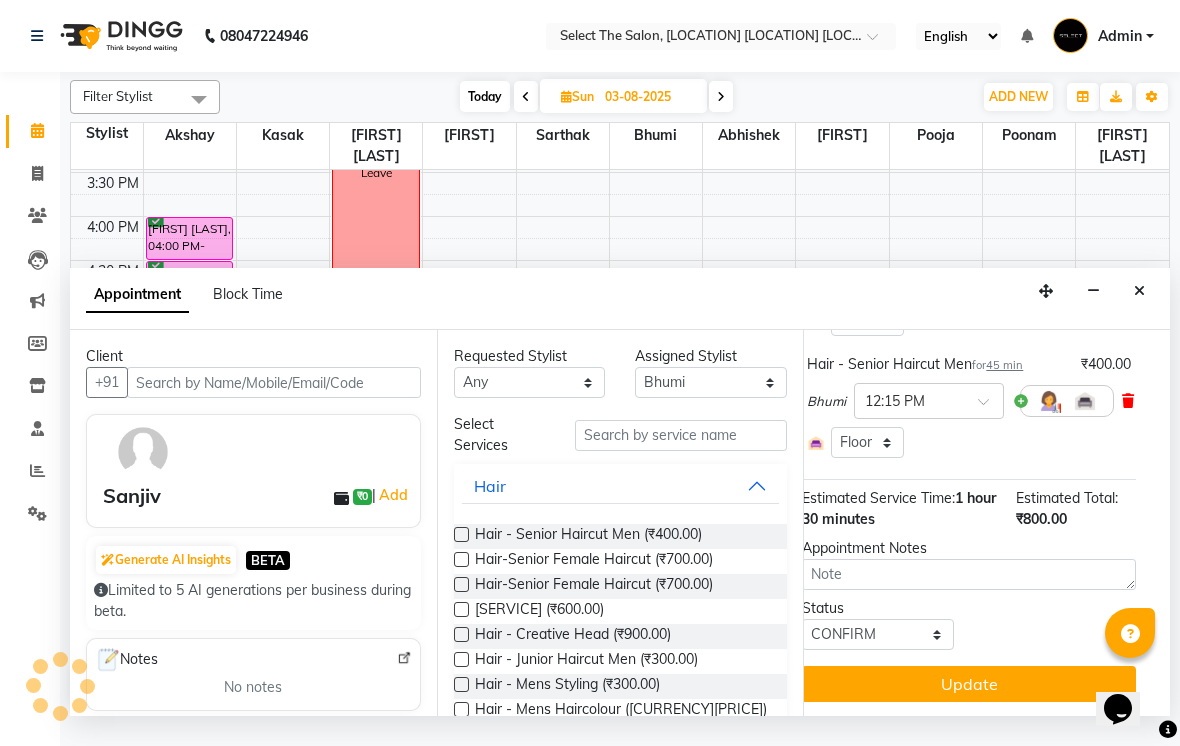 scroll, scrollTop: 150, scrollLeft: 18, axis: both 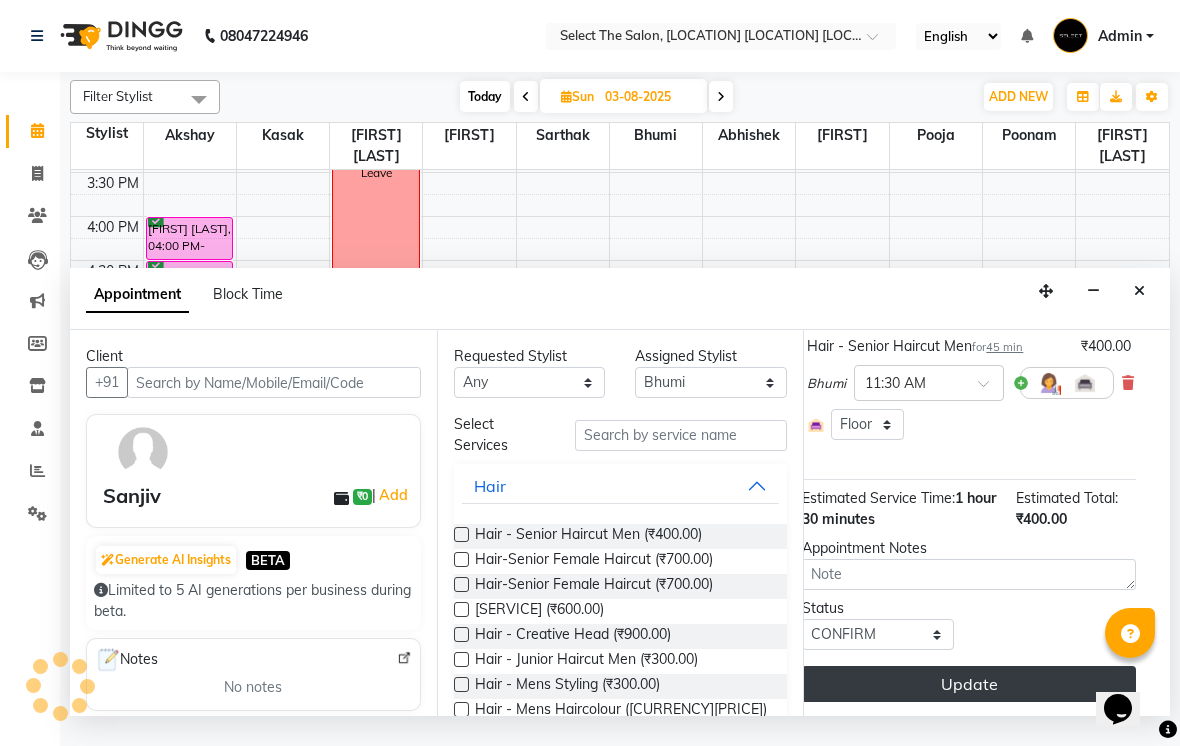 click on "Update" at bounding box center [969, 684] 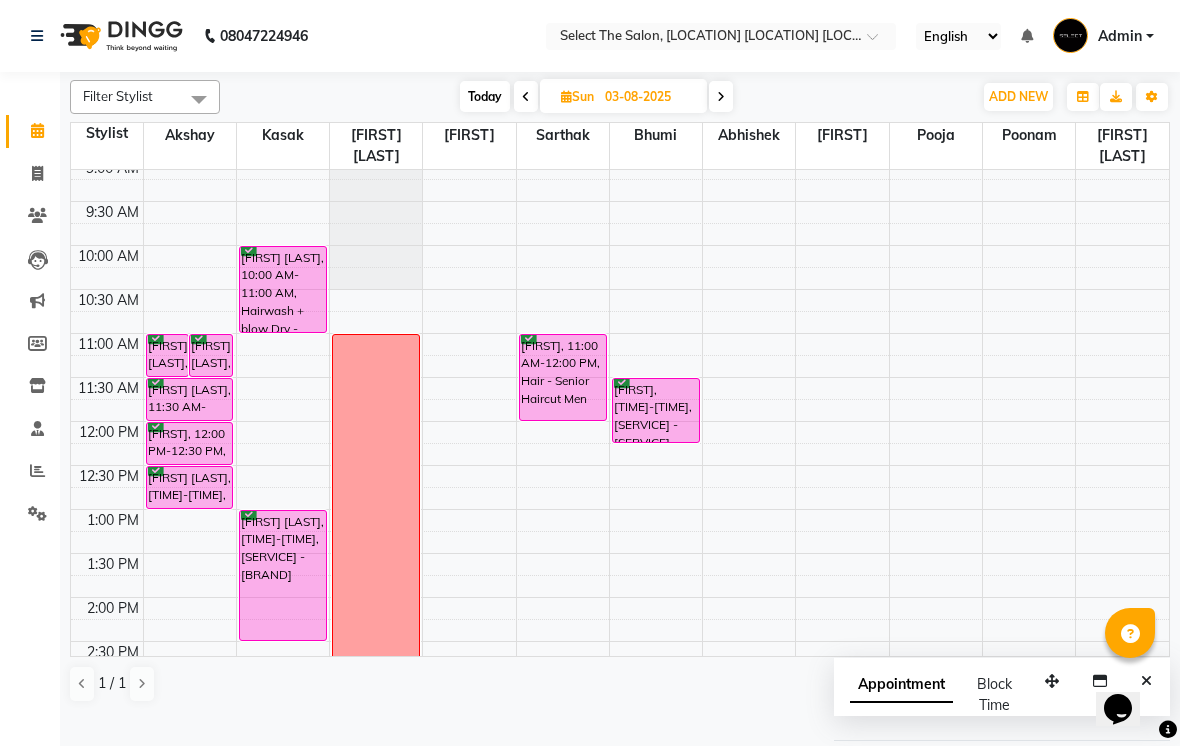 scroll, scrollTop: 99, scrollLeft: 0, axis: vertical 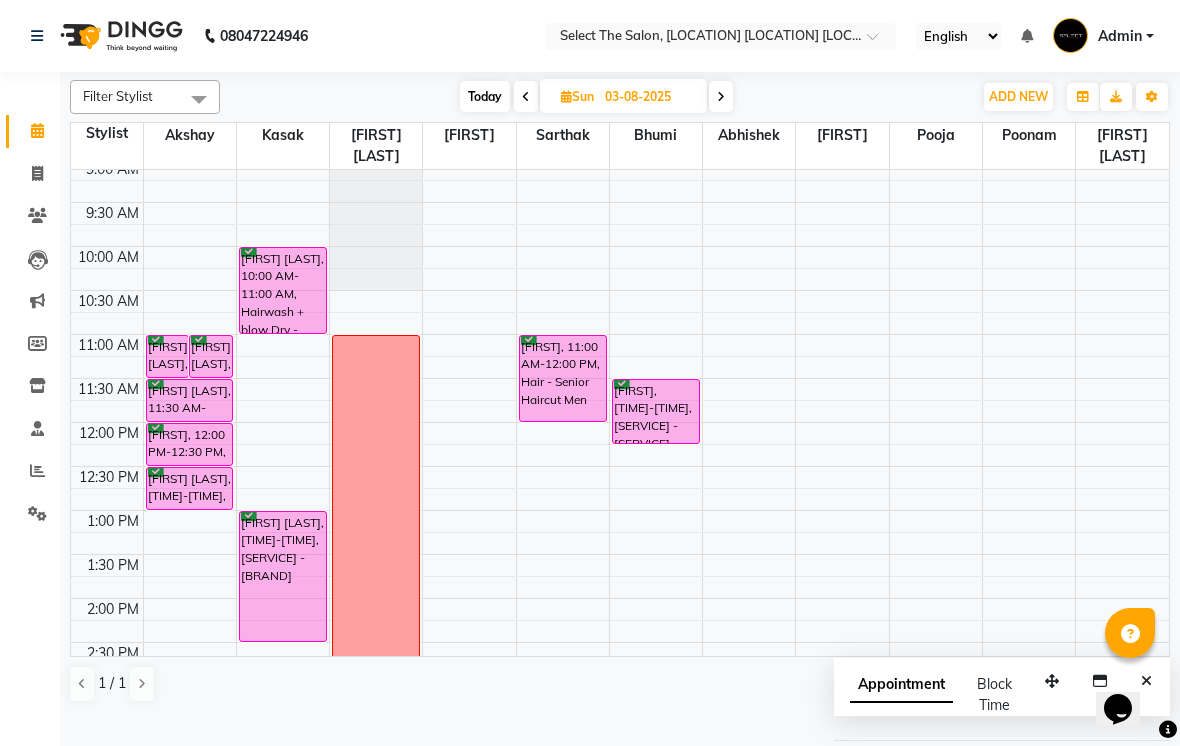 click on "Today" at bounding box center [485, 96] 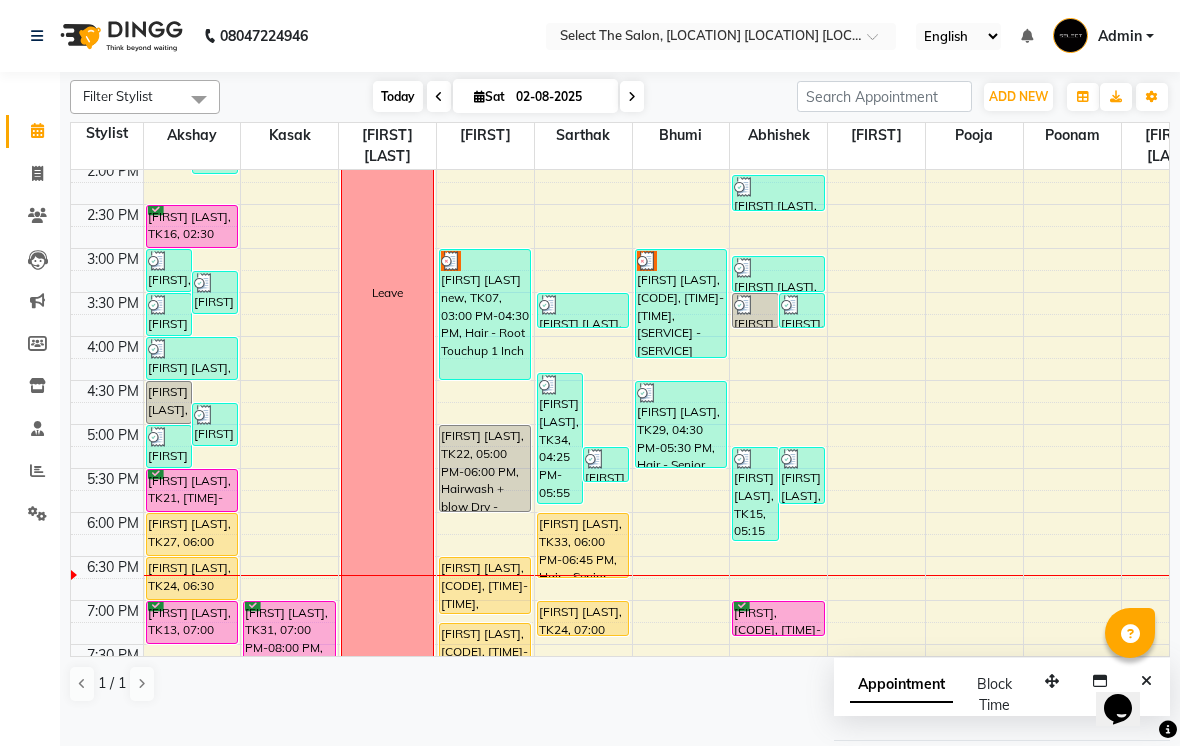 scroll, scrollTop: 535, scrollLeft: 0, axis: vertical 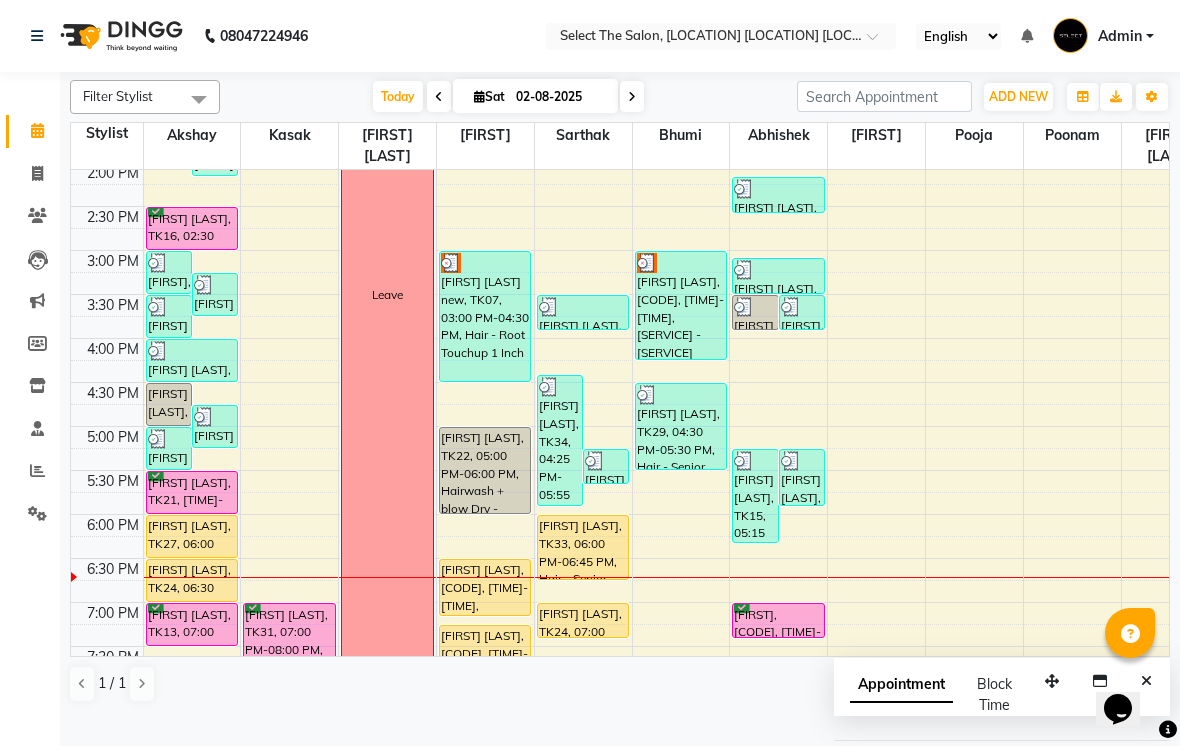 click at bounding box center [632, 97] 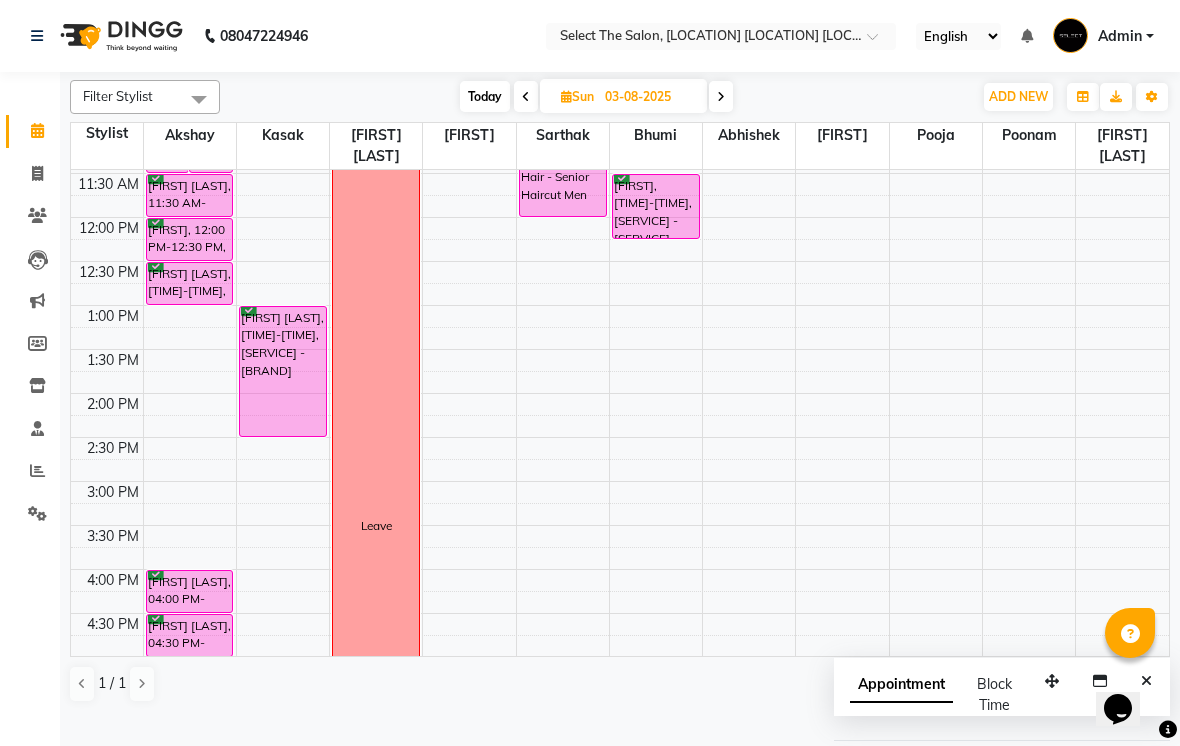 scroll, scrollTop: 304, scrollLeft: 0, axis: vertical 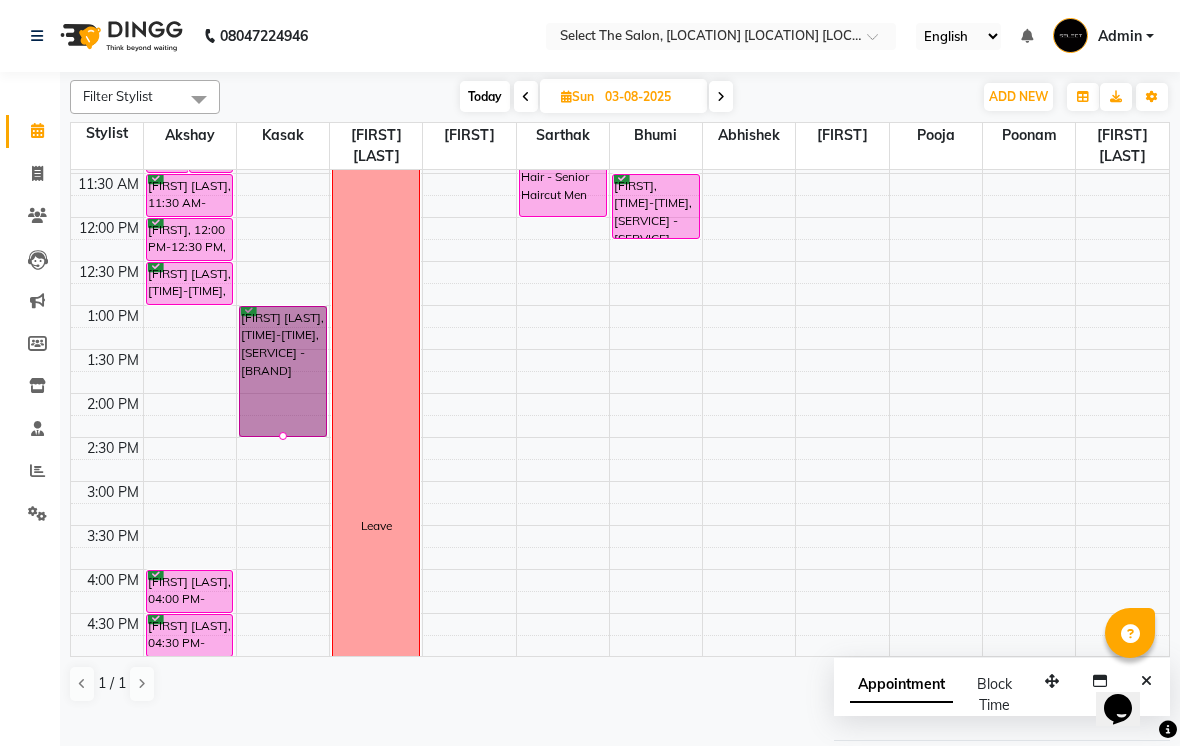 click at bounding box center [283, 436] 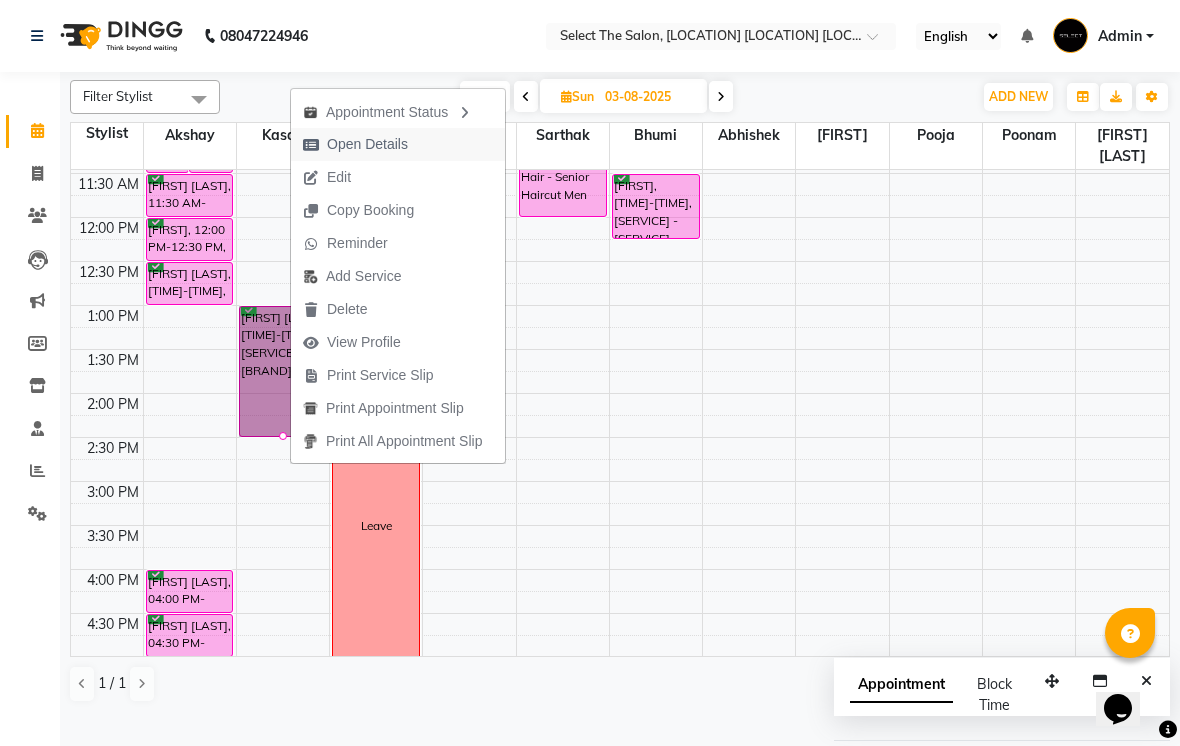 click on "Open Details" at bounding box center [367, 144] 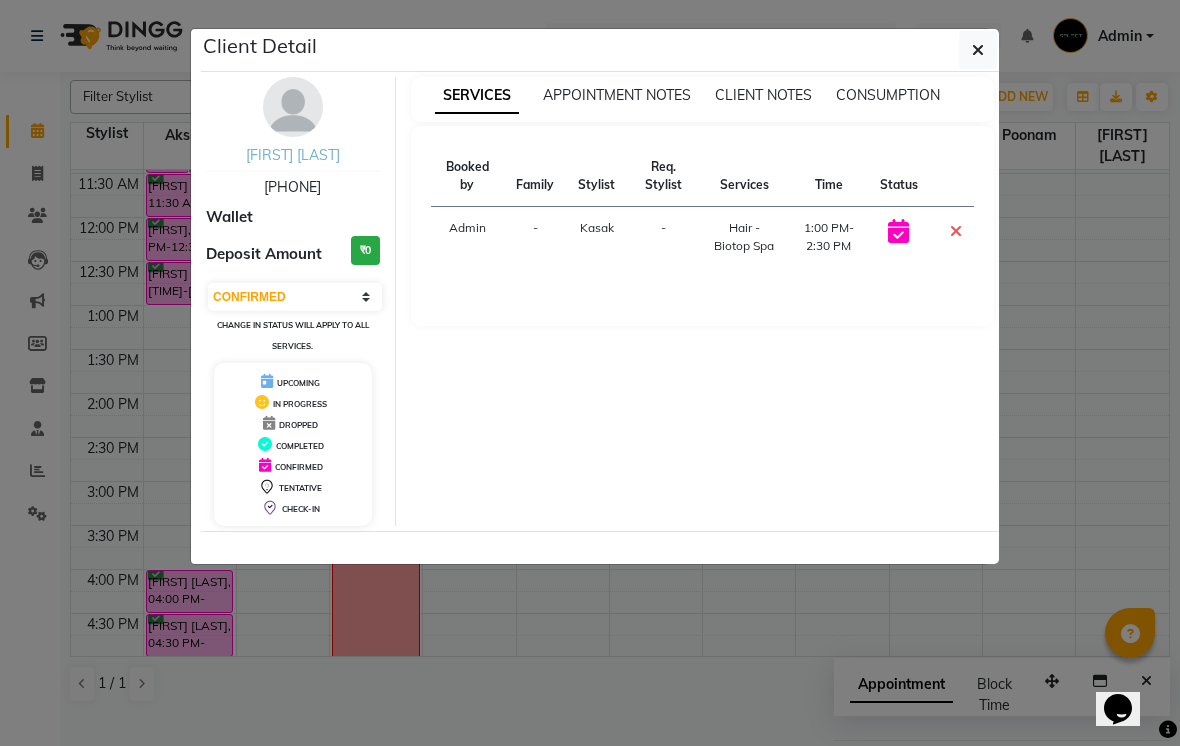 click on "[FIRST] [LAST]" at bounding box center [293, 155] 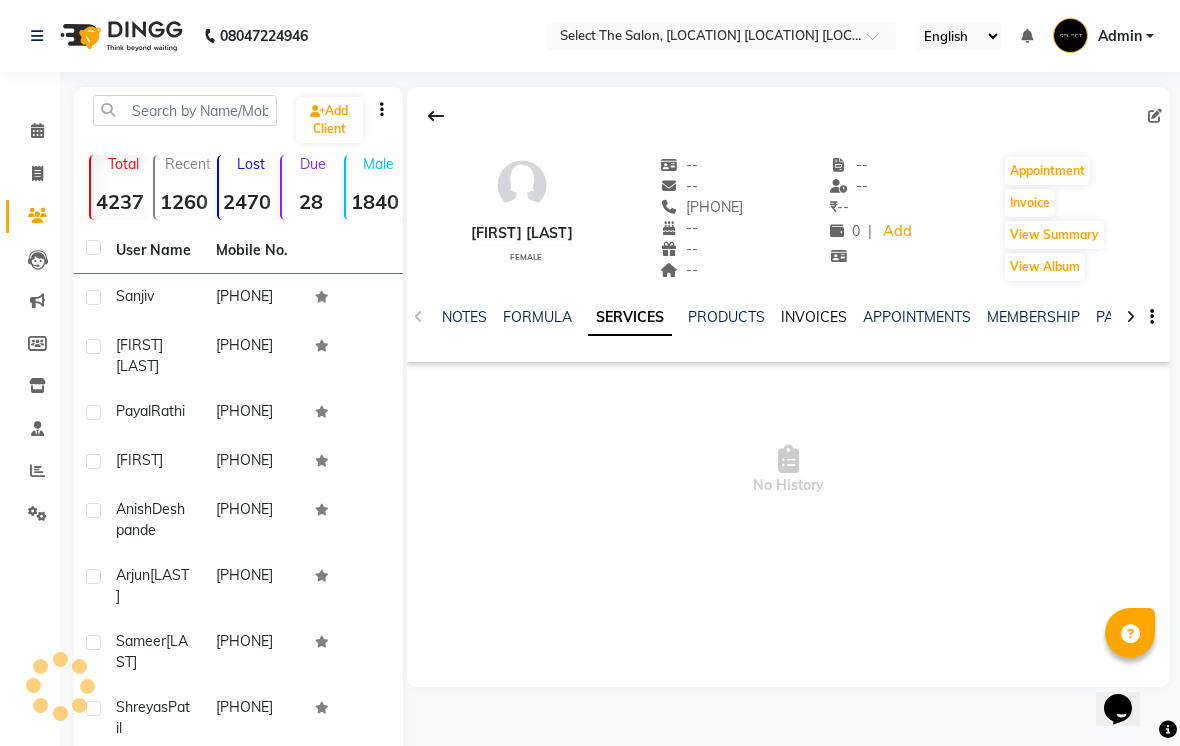 click on "INVOICES" 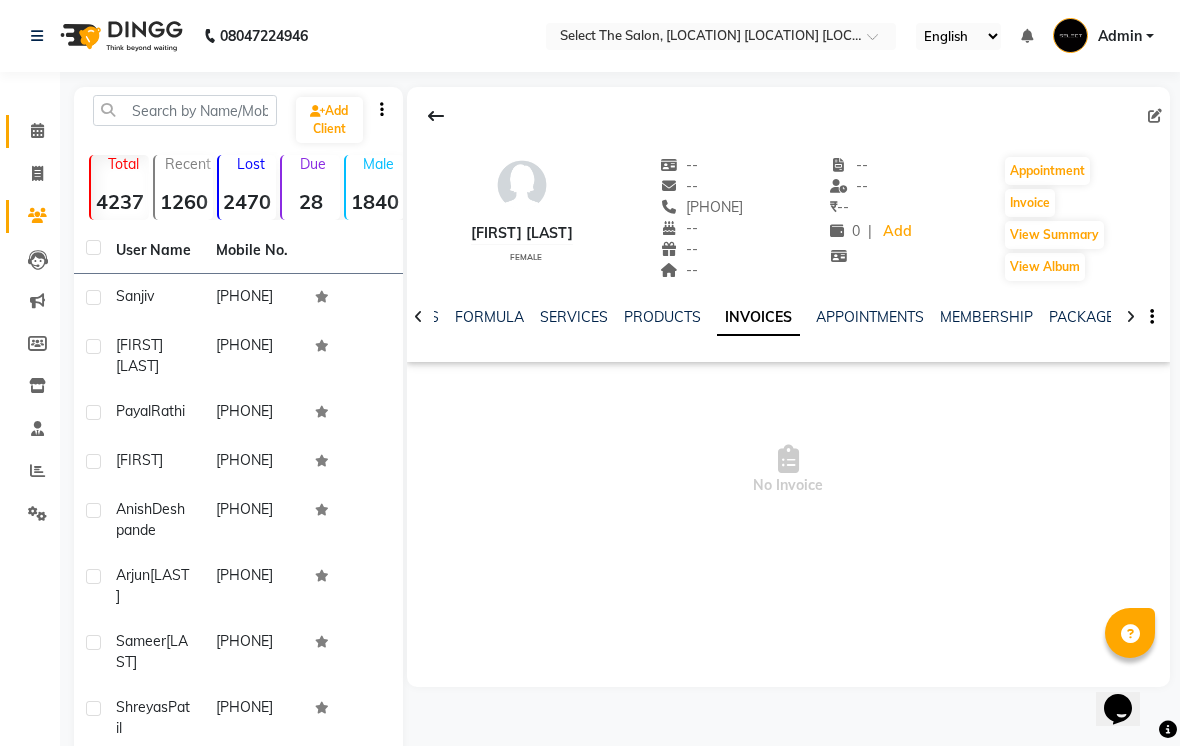 click on "Calendar" 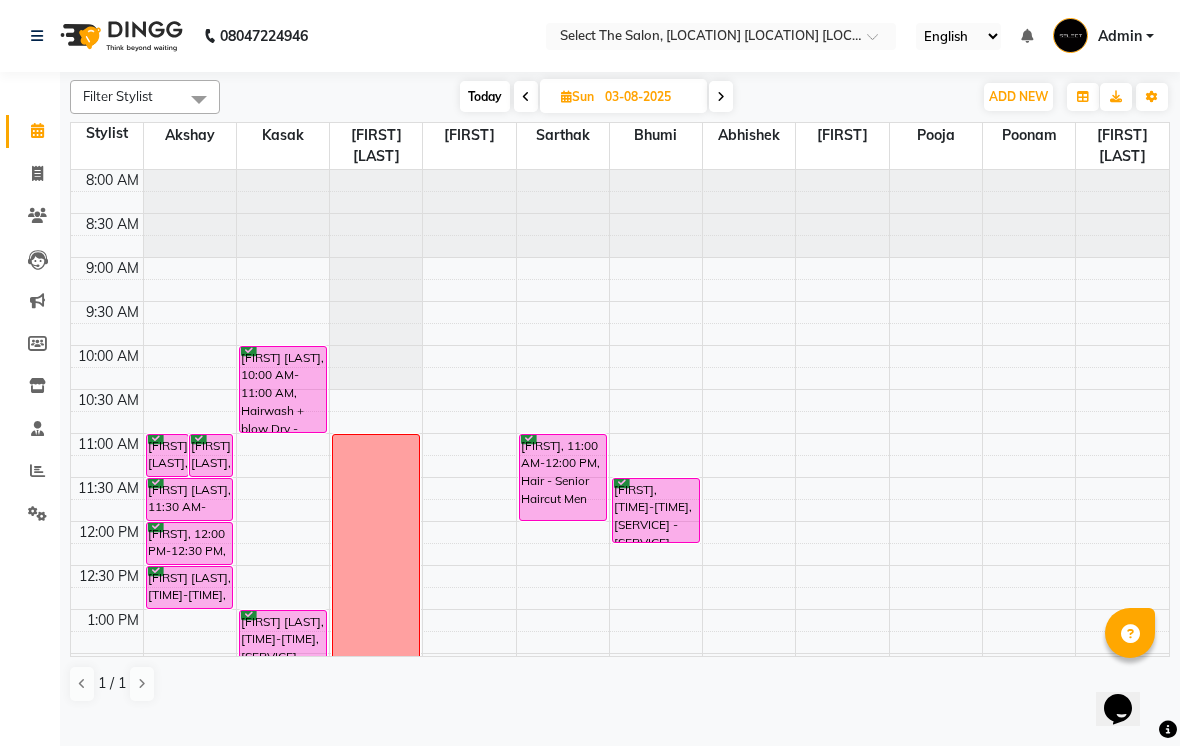 scroll, scrollTop: 0, scrollLeft: 0, axis: both 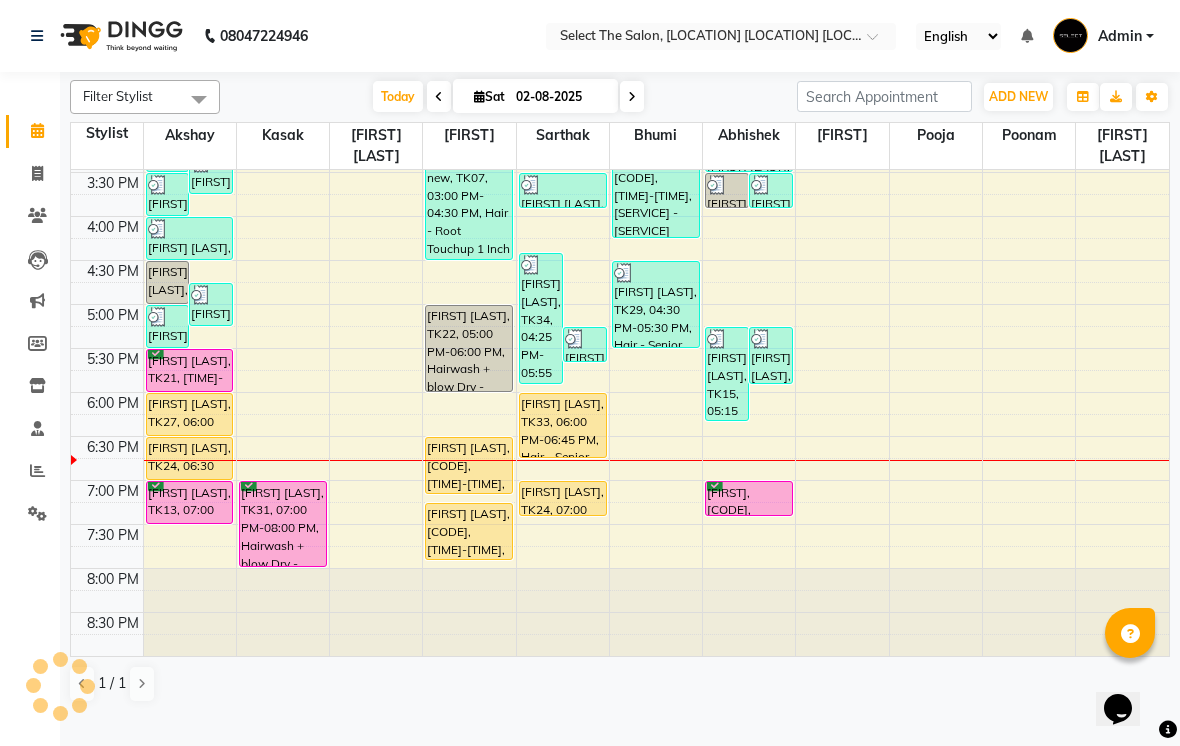 click on "4:00 PM" at bounding box center [113, 227] 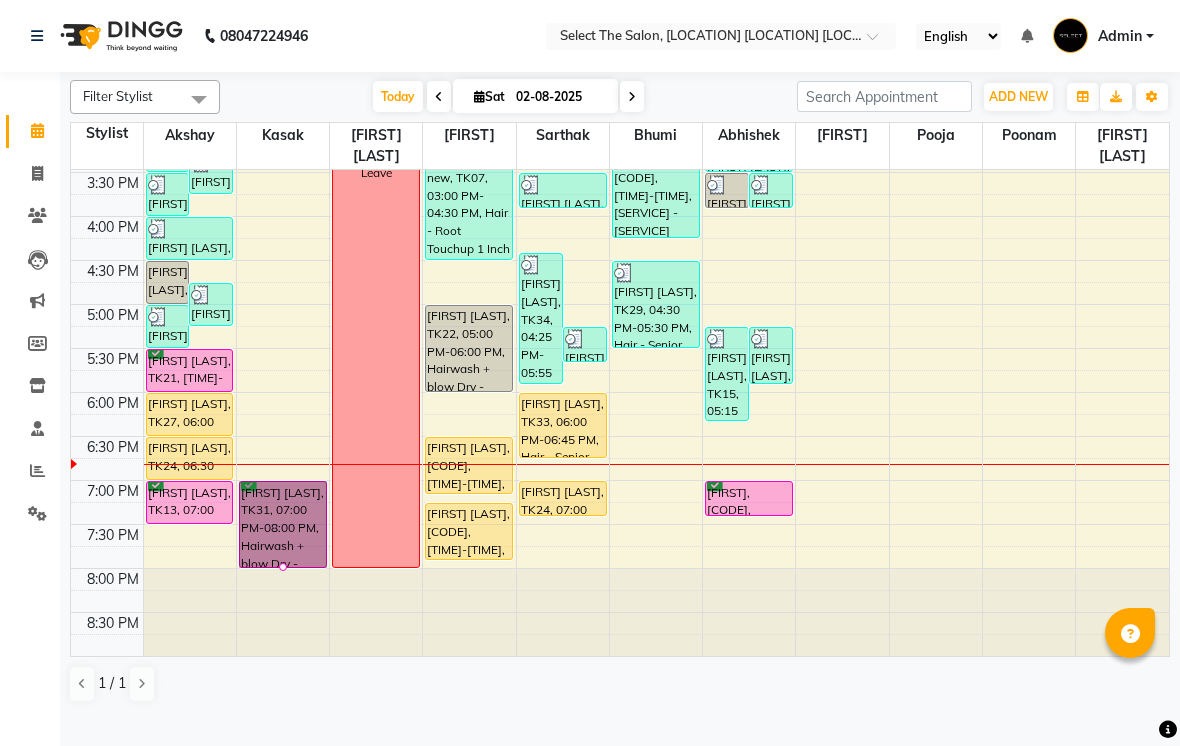 click on "7:00 PM" at bounding box center (113, 491) 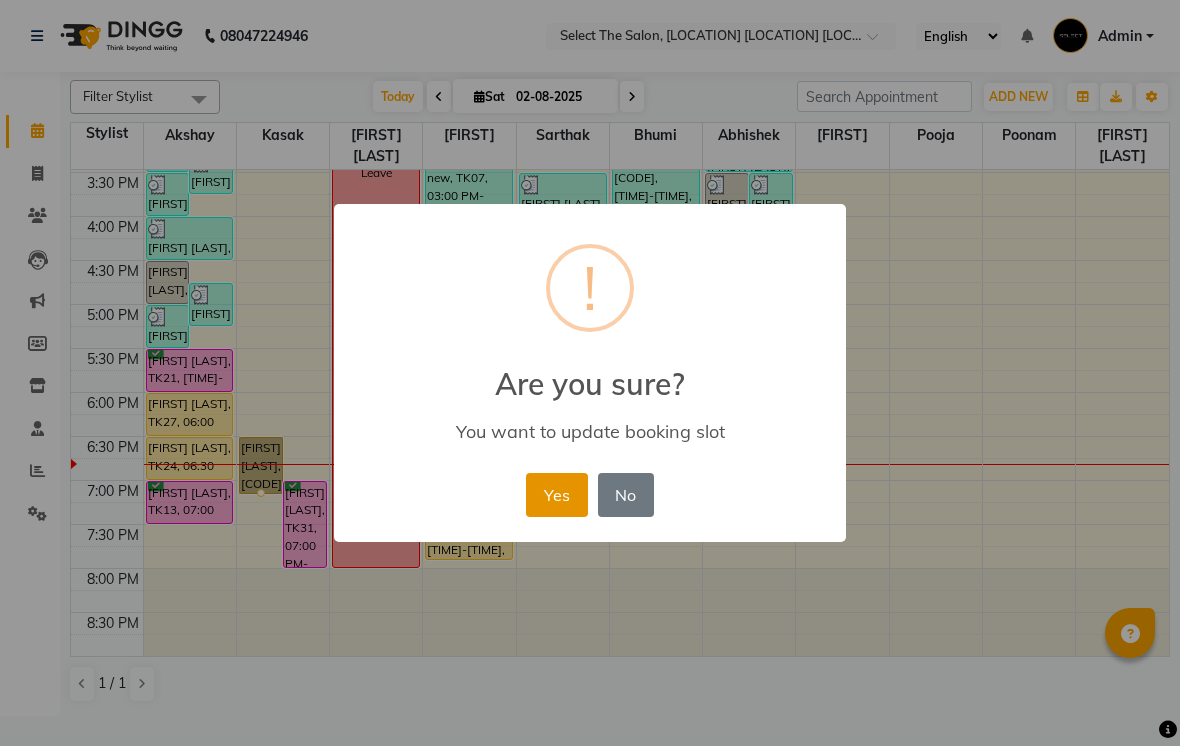 click on "Yes" at bounding box center (556, 495) 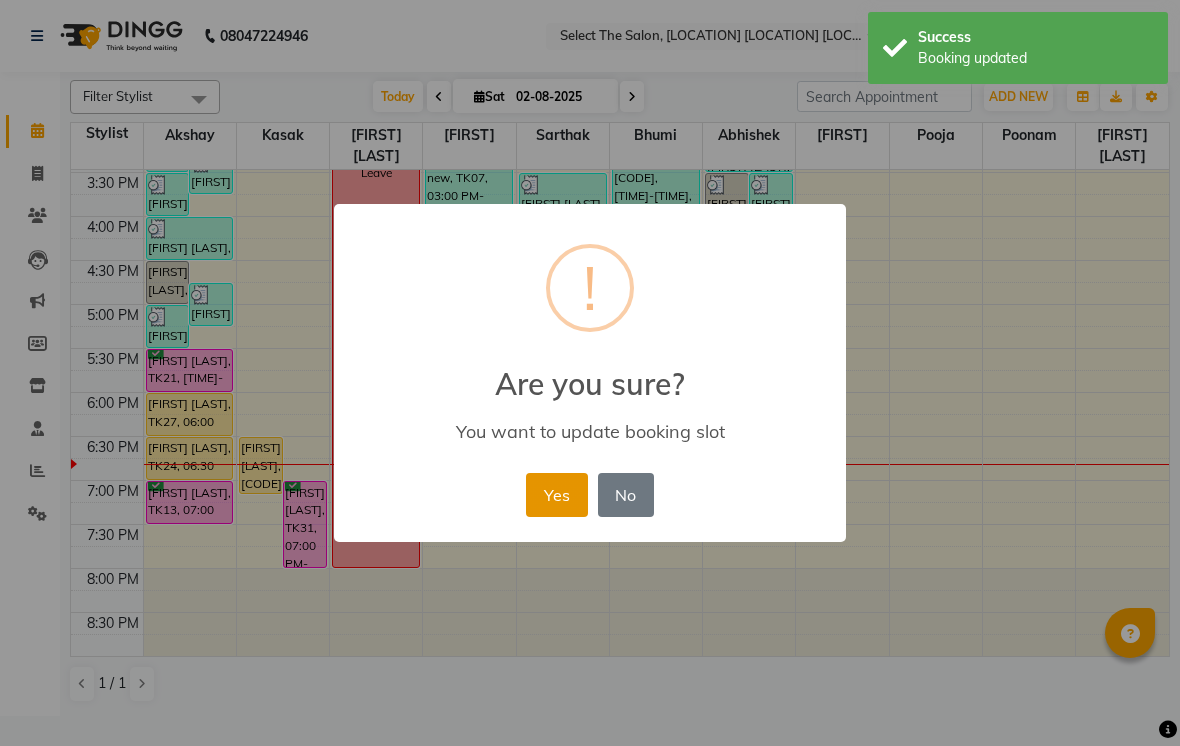 click on "Yes" at bounding box center (556, 495) 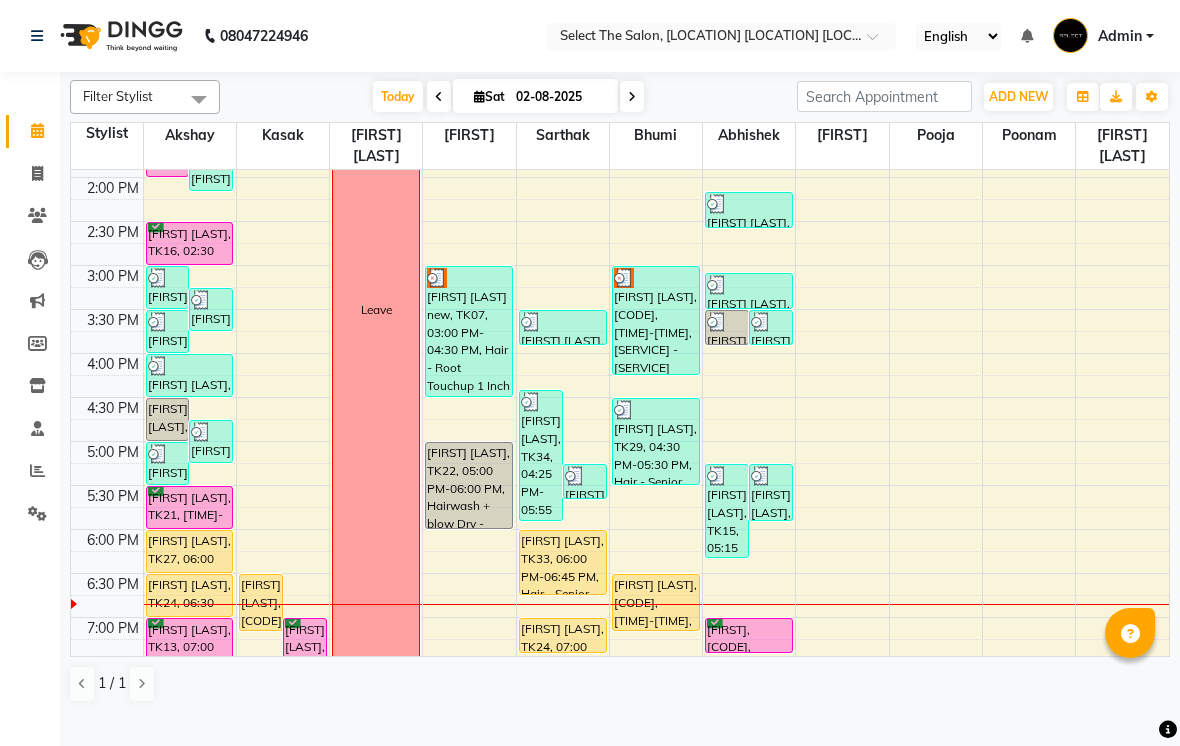 scroll, scrollTop: 510, scrollLeft: 0, axis: vertical 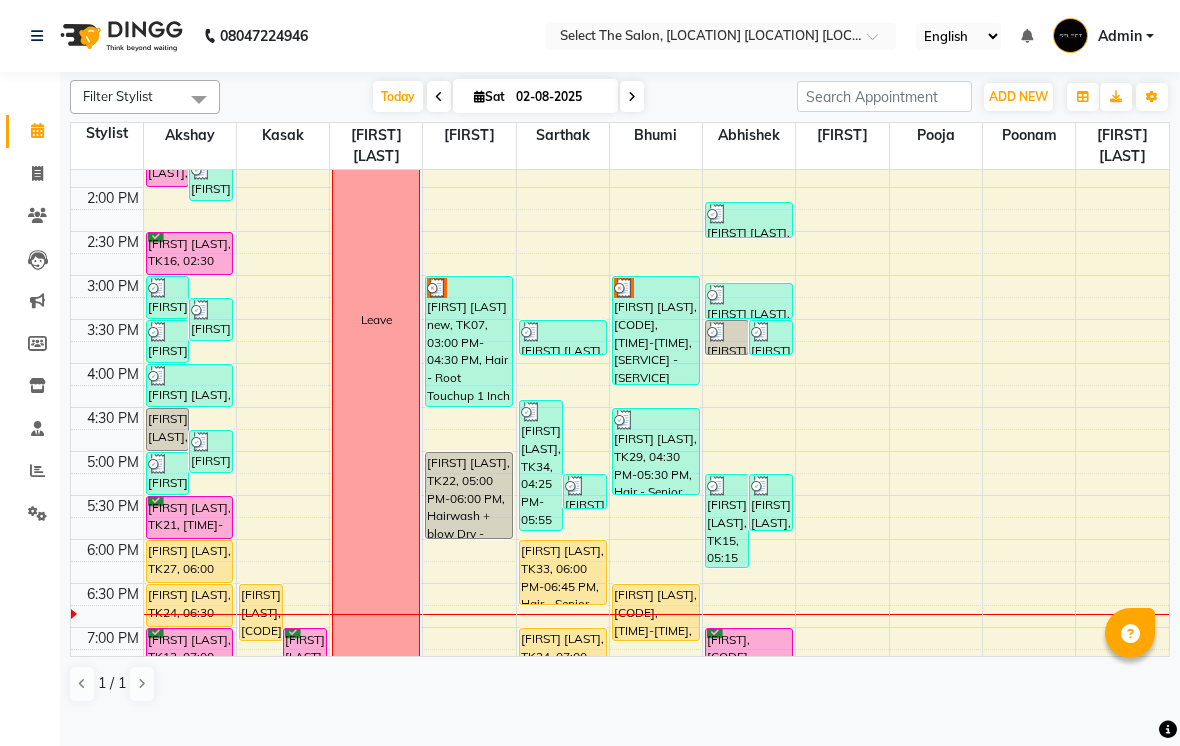 click on "[FIRST] [LAST], [CODE], [TIME]-[TIME], [SERVICE] - [SERVICE]" at bounding box center (656, 330) 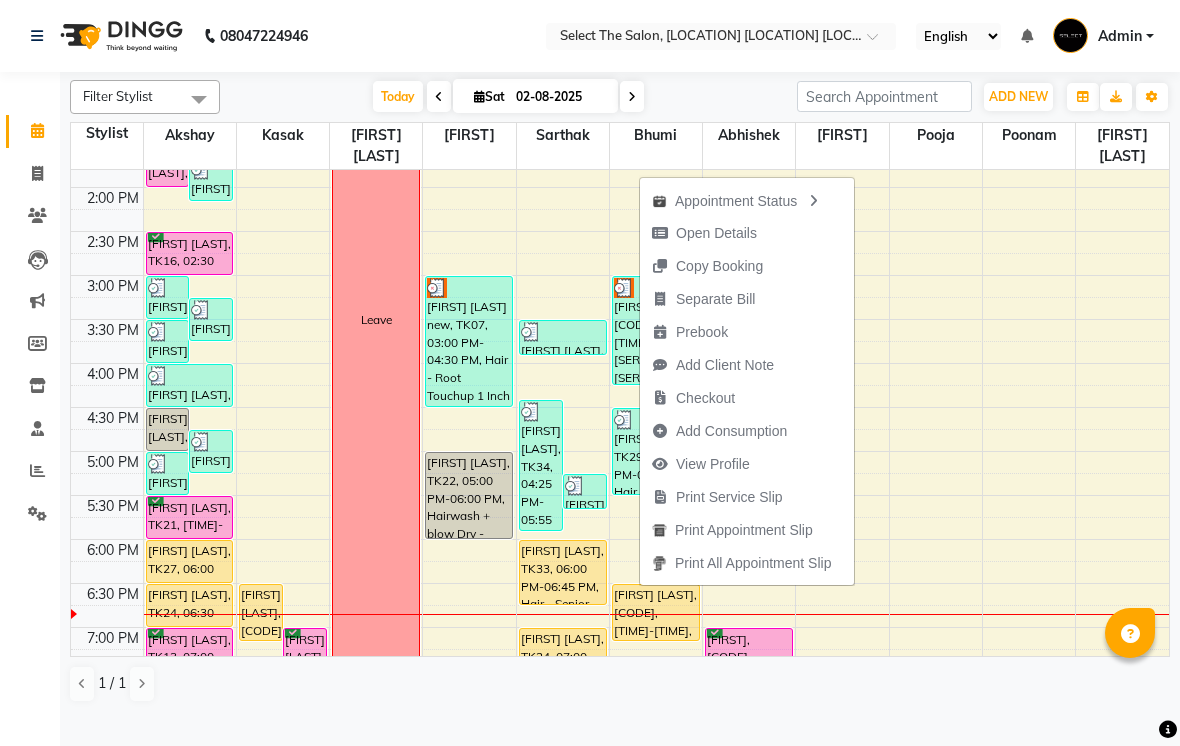 click at bounding box center [656, 242] 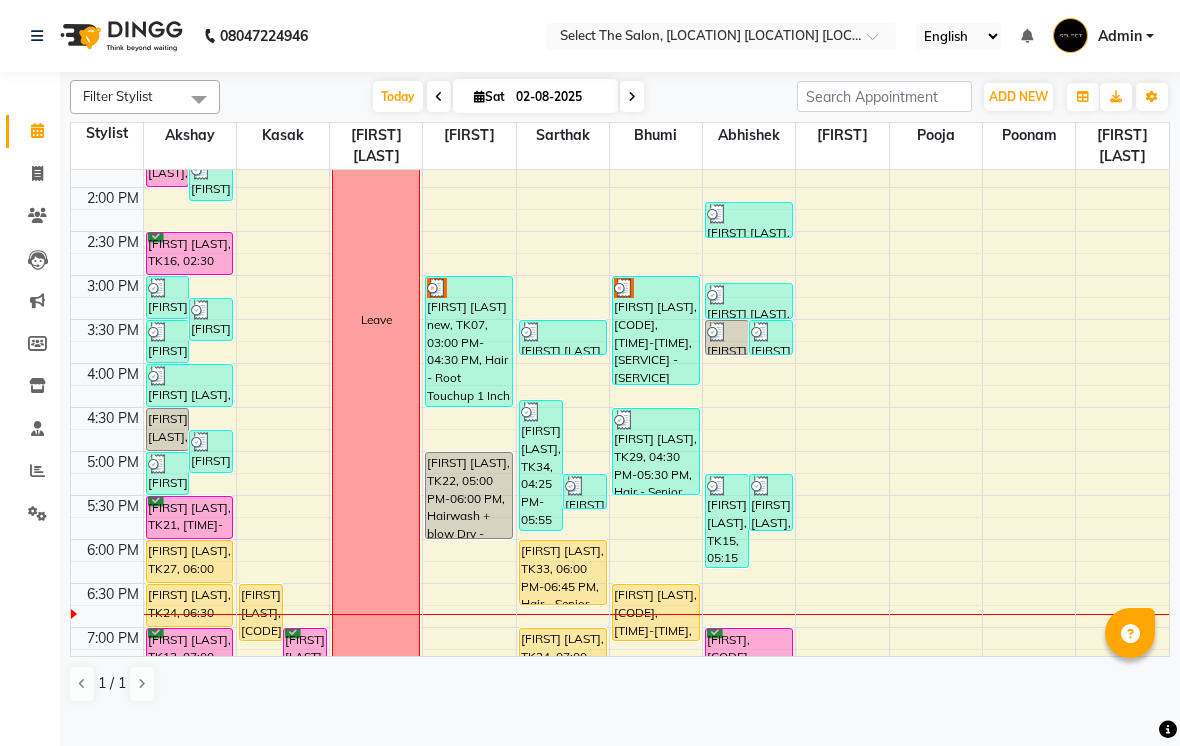 click on "[FIRST] [LAST] new, TK07, 03:00 PM-04:30 PM, Hair - Root Touchup 1 Inch" at bounding box center [469, 341] 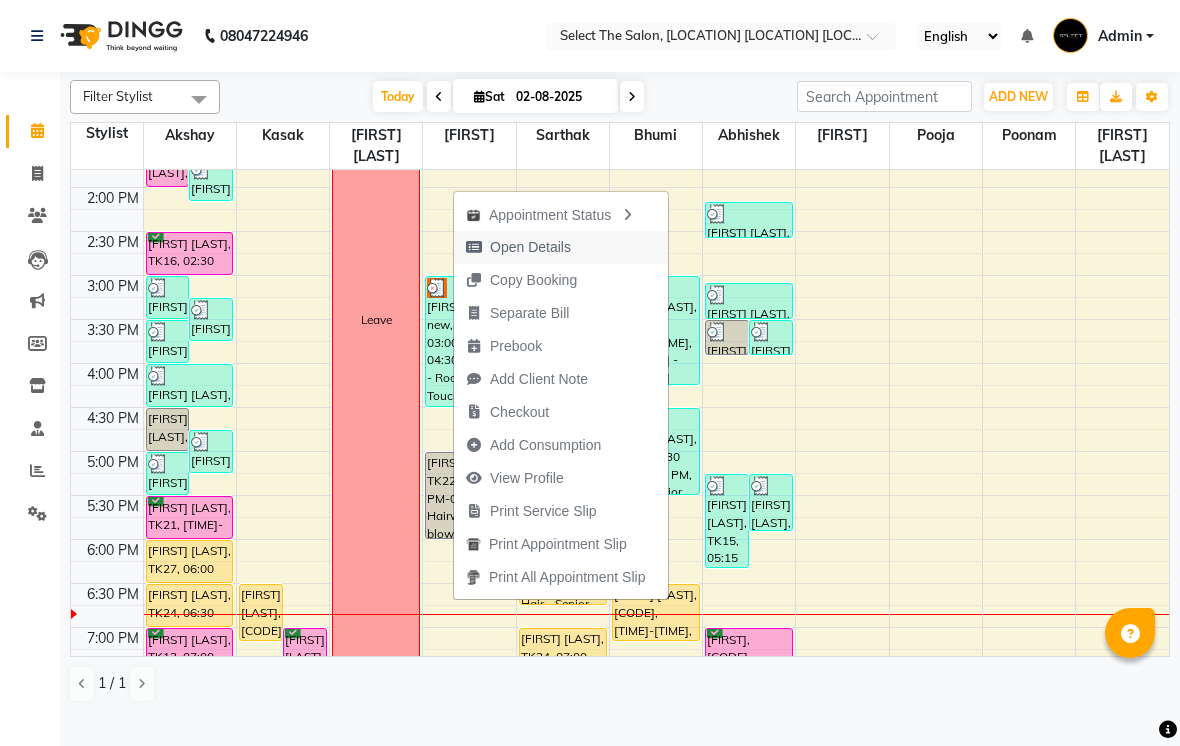 click on "Open Details" at bounding box center [530, 247] 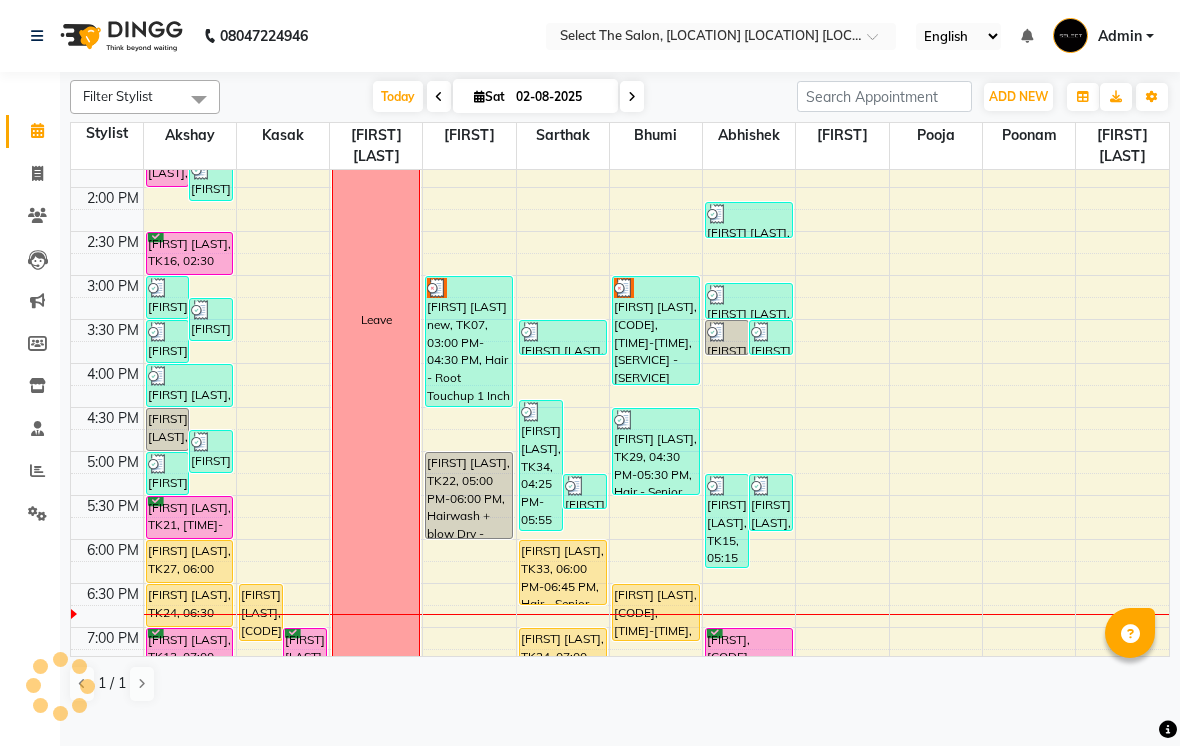 click on "[FIRST] [LAST] new, TK07, 03:00 PM-04:30 PM, Hair - Root Touchup 1 Inch" at bounding box center (469, 341) 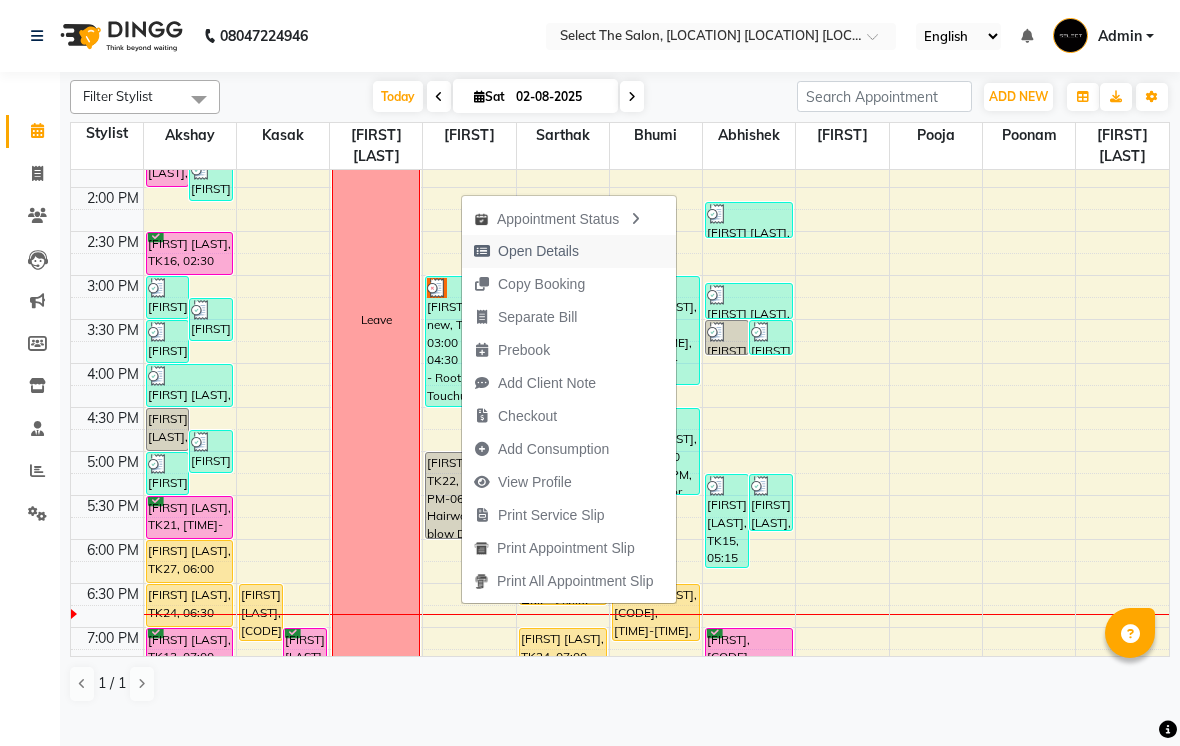 click on "Open Details" at bounding box center (538, 251) 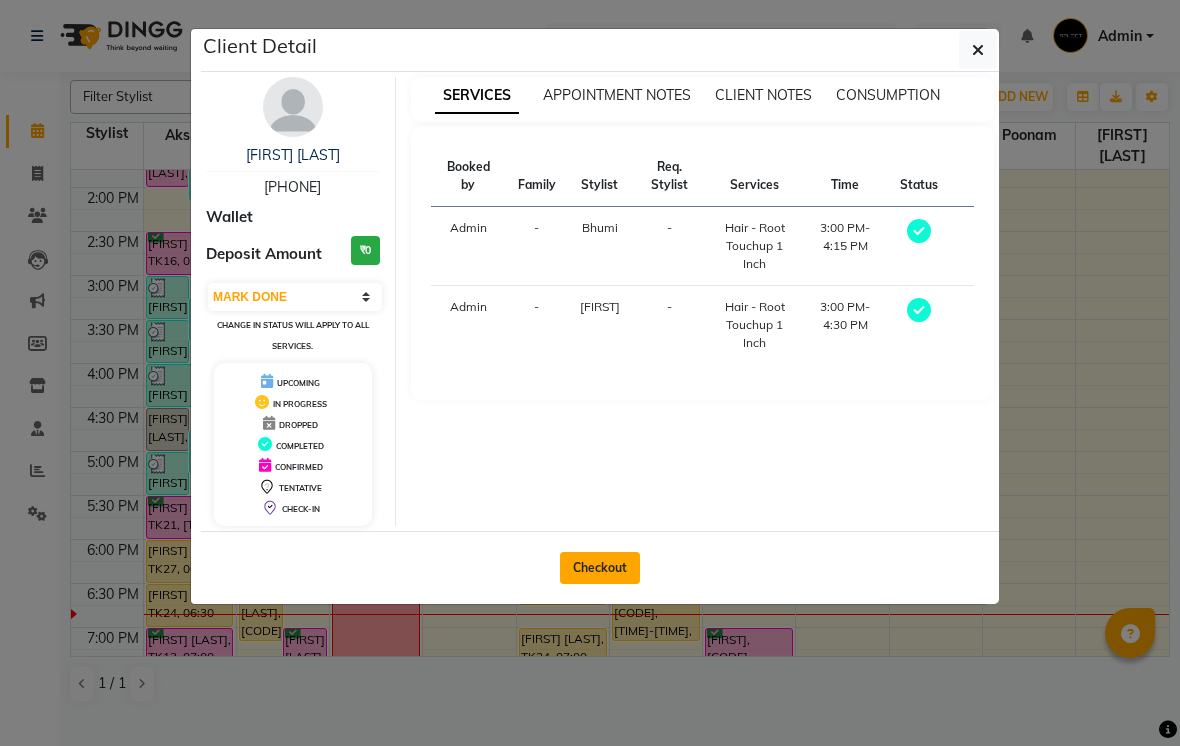 click on "Checkout" 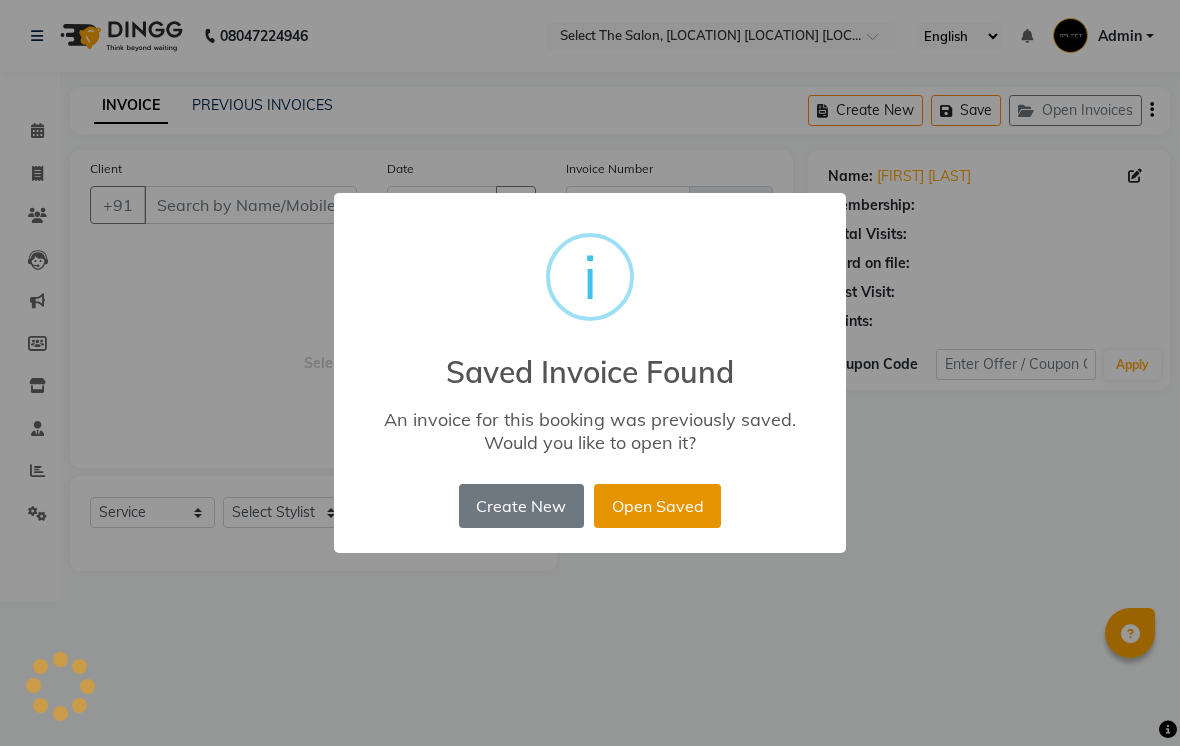 click on "Open Saved" at bounding box center [657, 506] 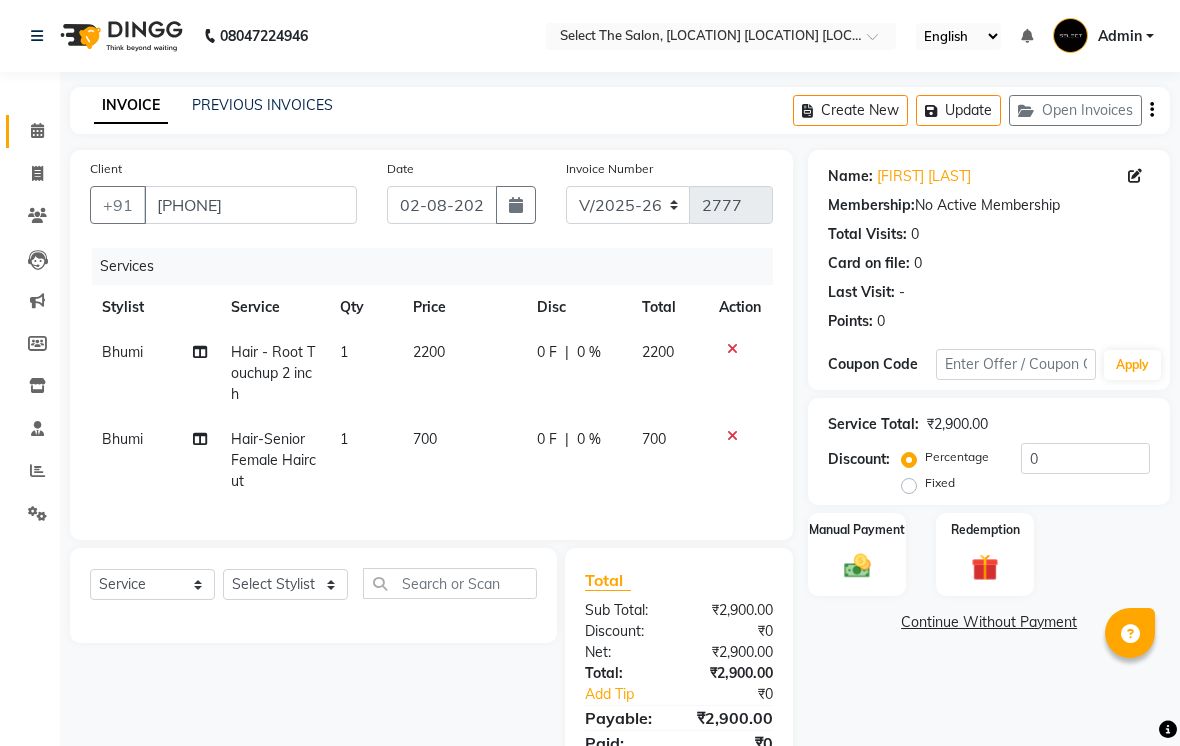 click on "Calendar" 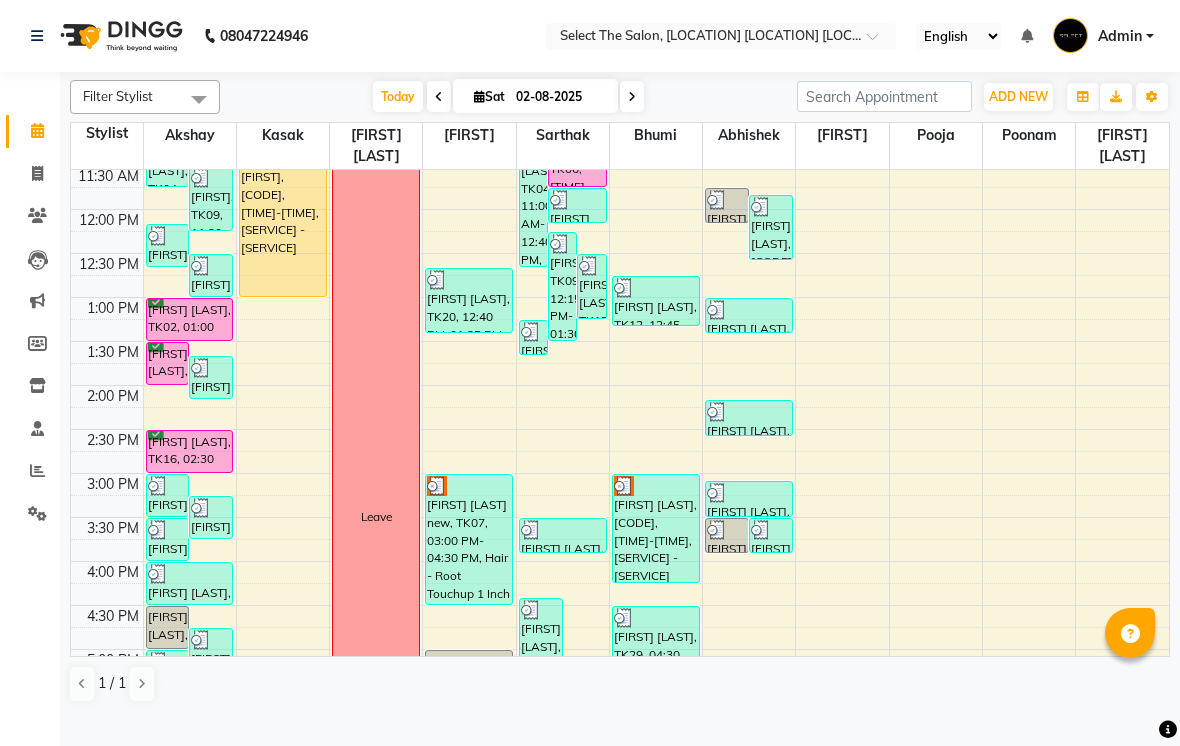 scroll, scrollTop: 329, scrollLeft: 0, axis: vertical 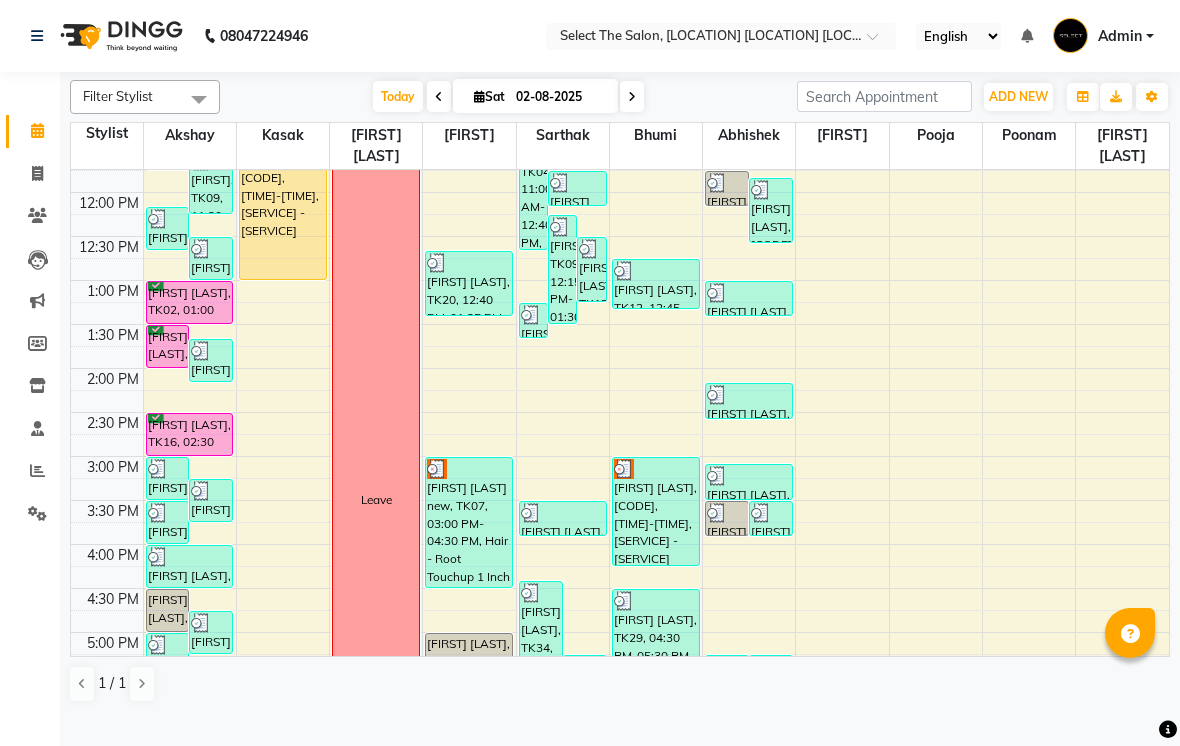 click on "[FIRST] [LAST], [CODE], [TIME]-[TIME], [SERVICE] - [SERVICE]" at bounding box center (656, 511) 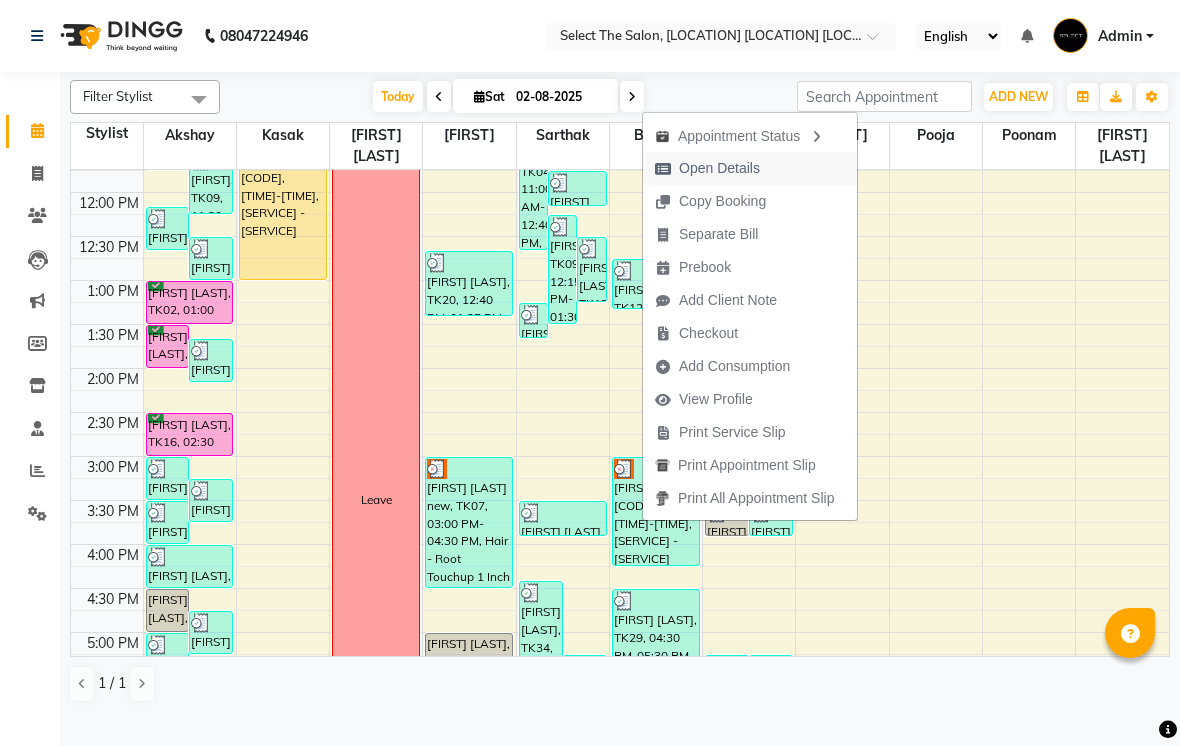 click on "Open Details" at bounding box center [719, 168] 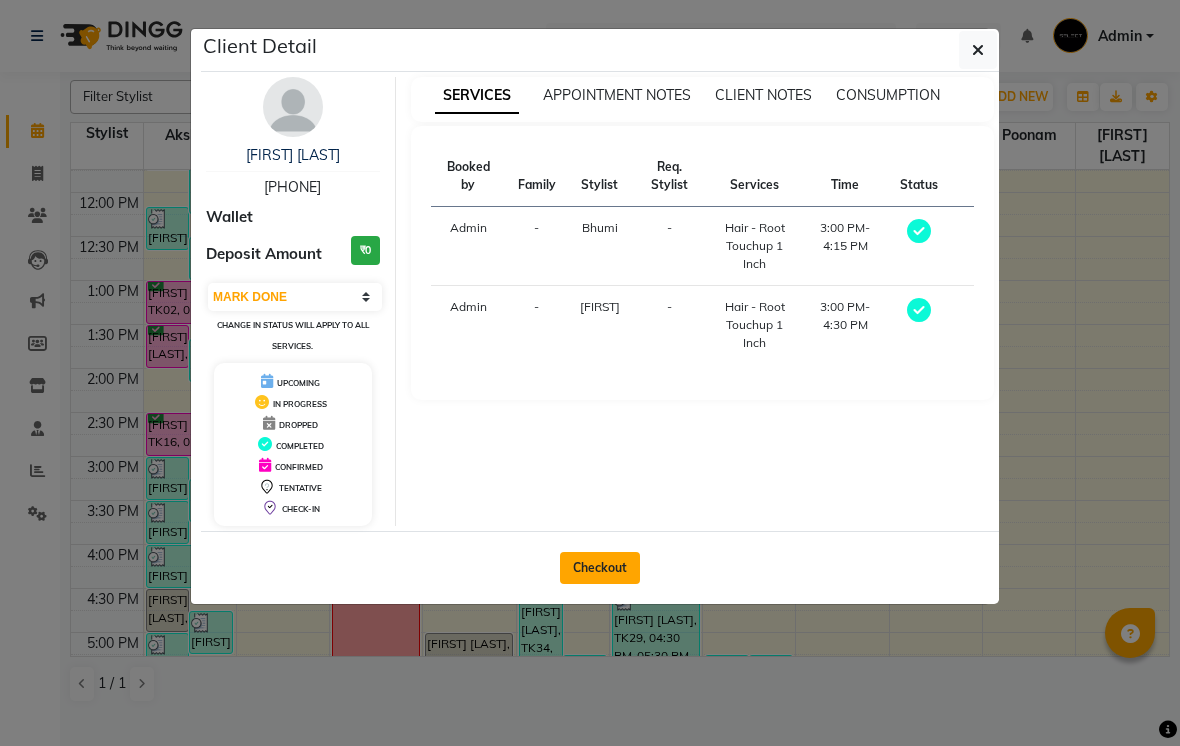 click on "Checkout" 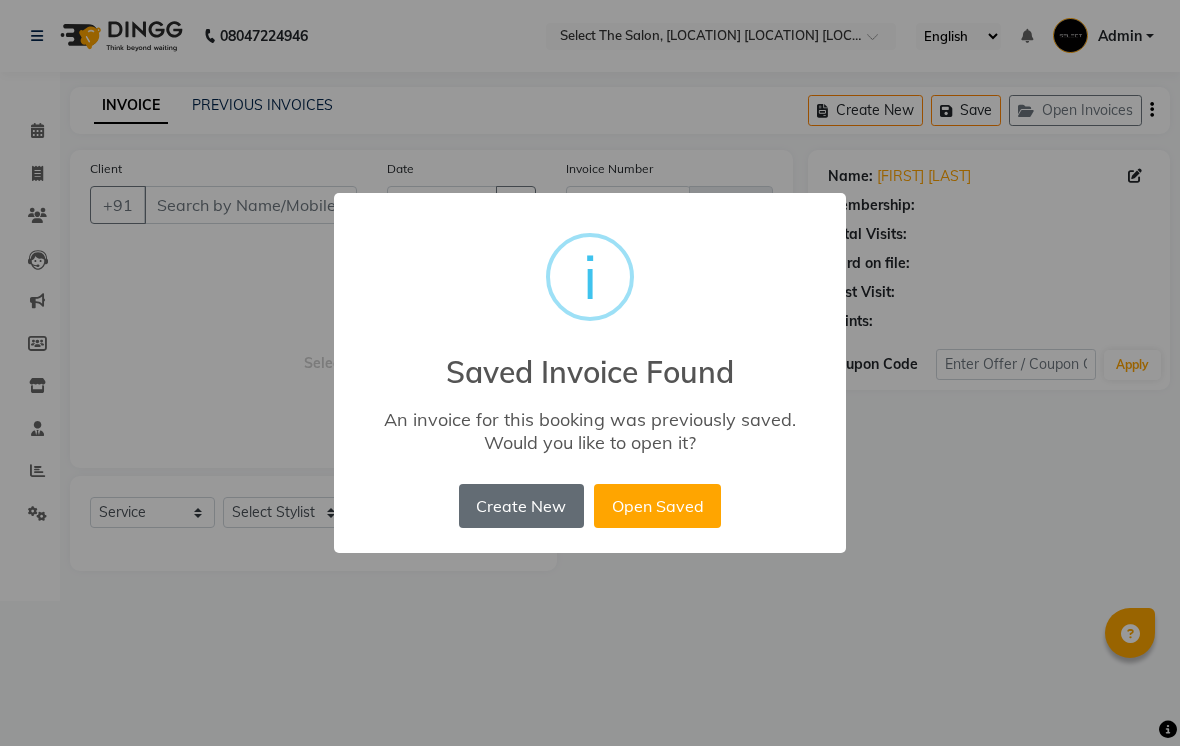 click on "Create New" at bounding box center [521, 506] 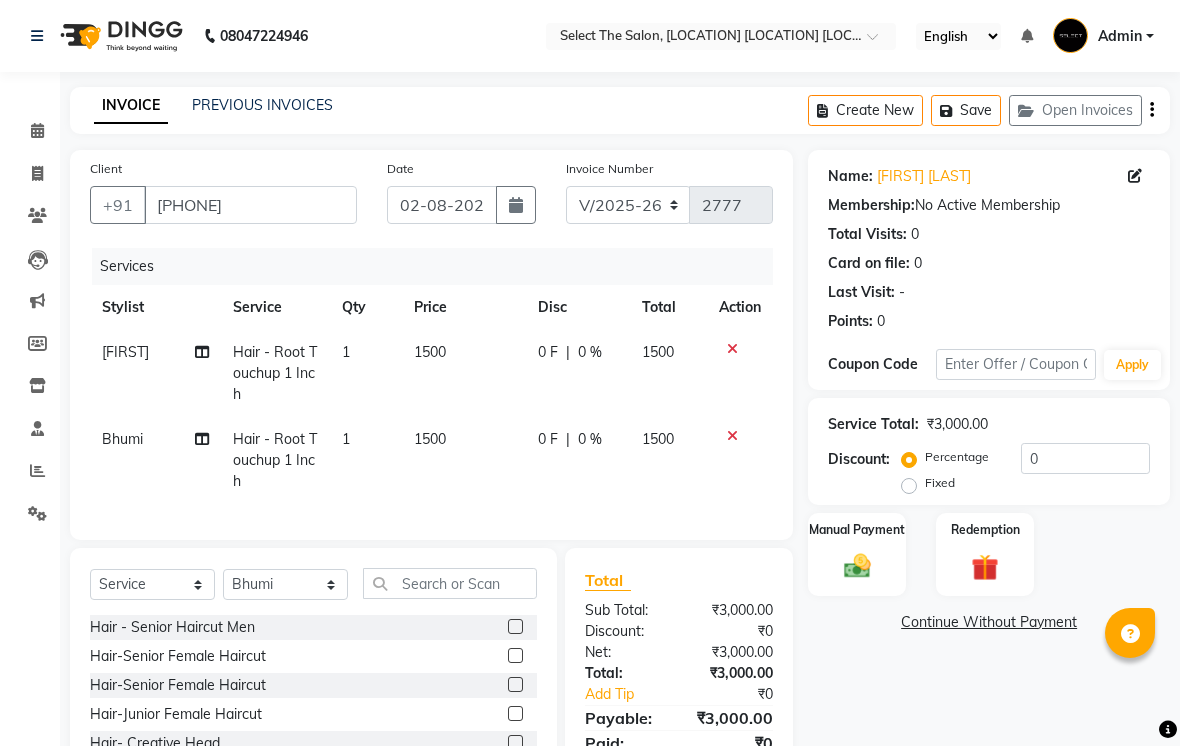click 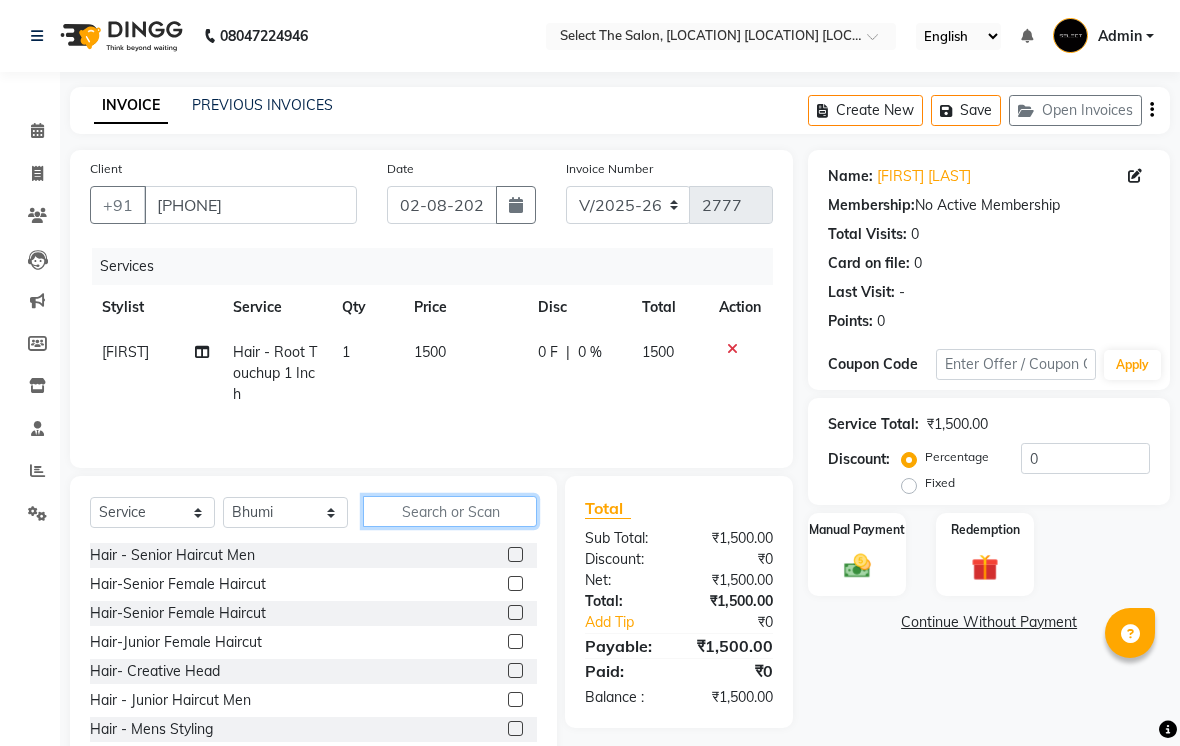 click 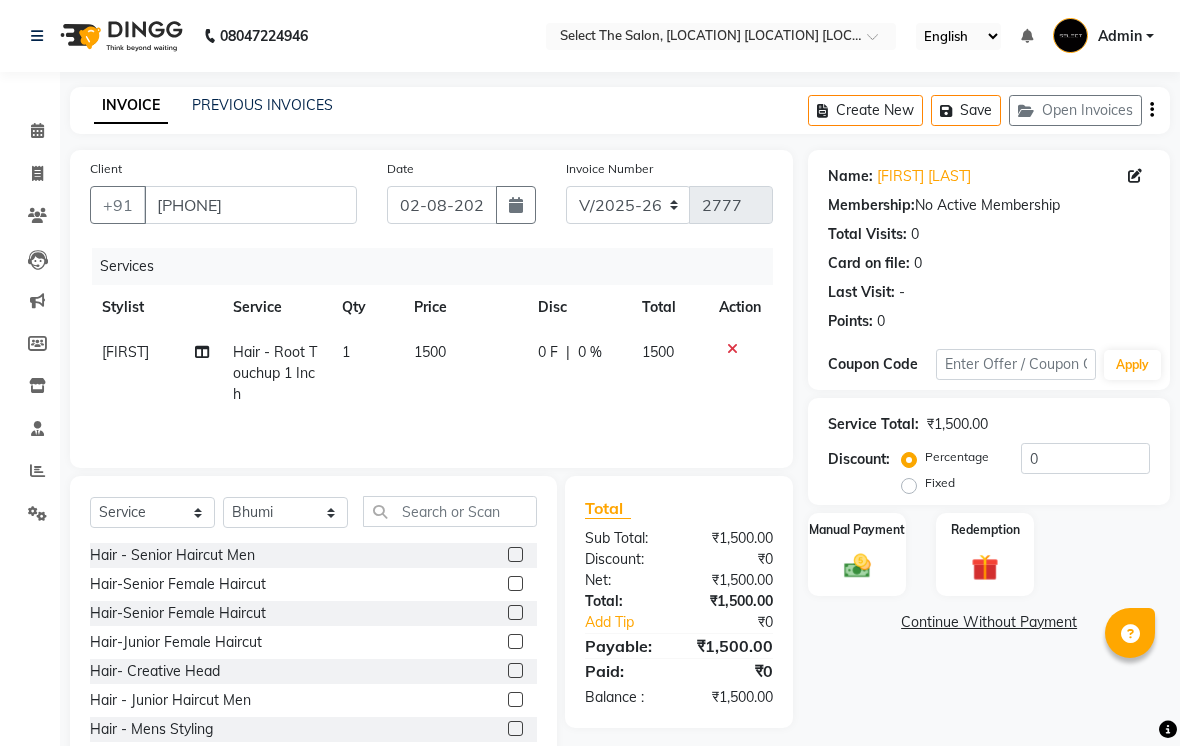 click 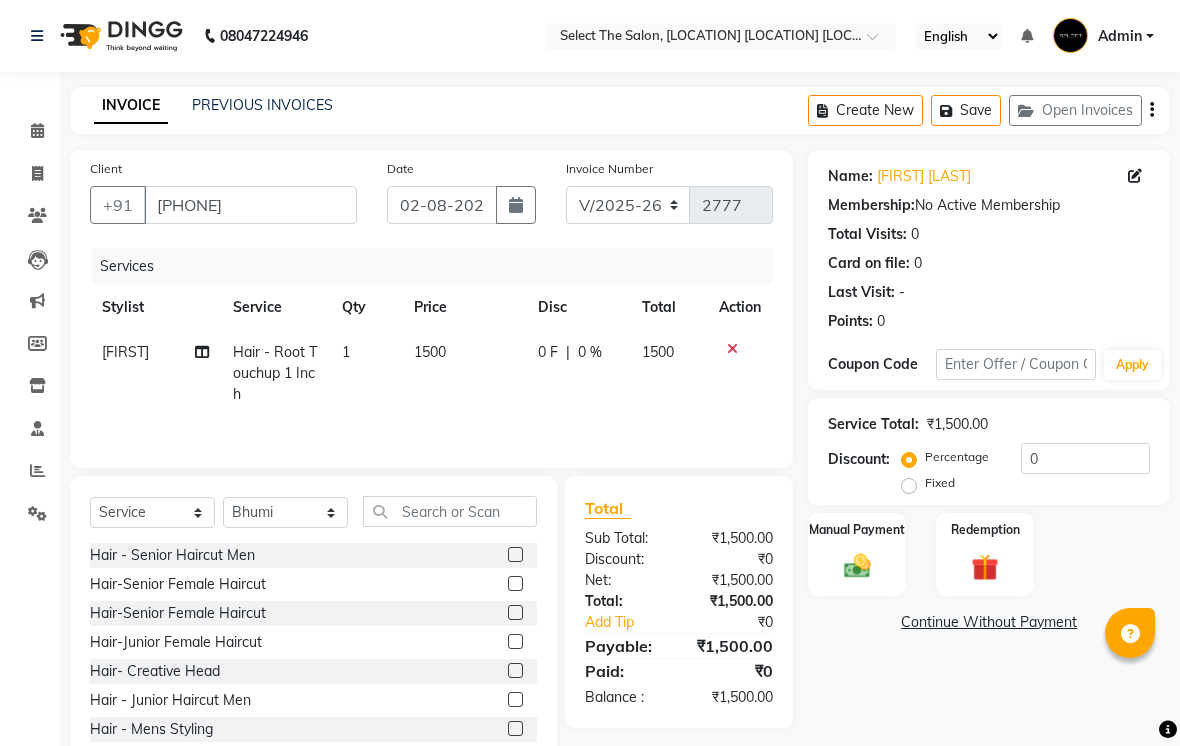 click at bounding box center (514, 584) 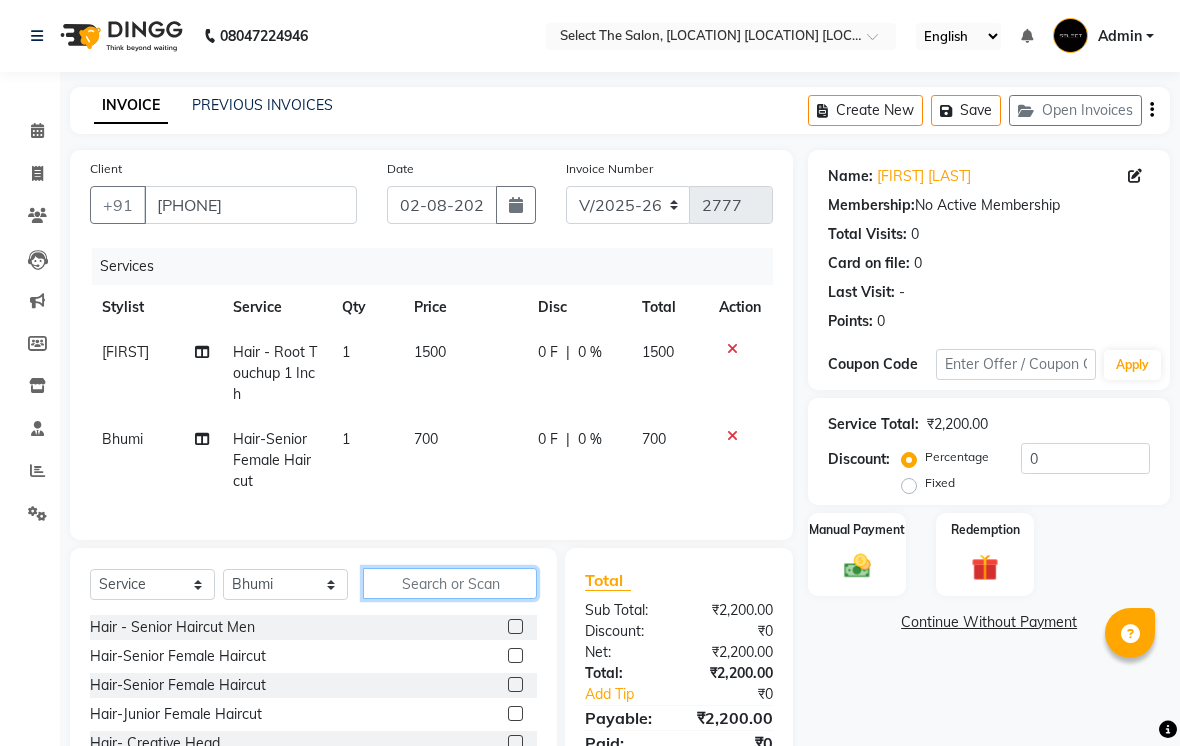 click 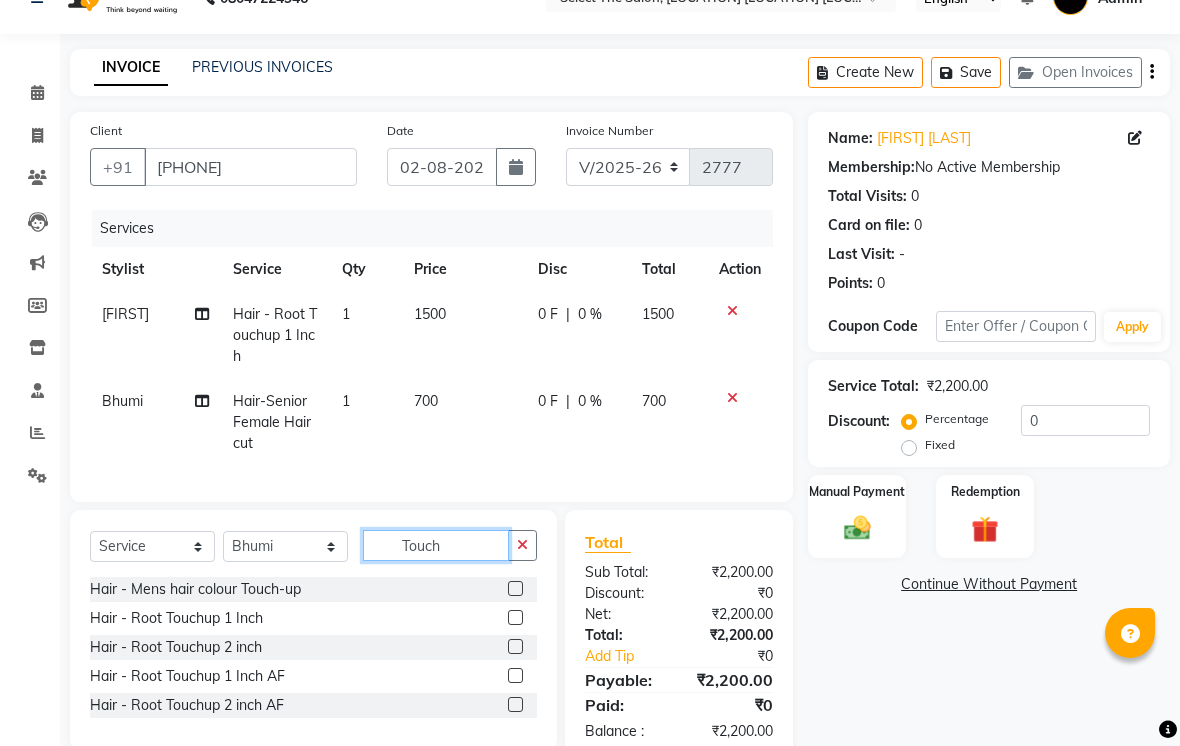 scroll, scrollTop: 81, scrollLeft: 0, axis: vertical 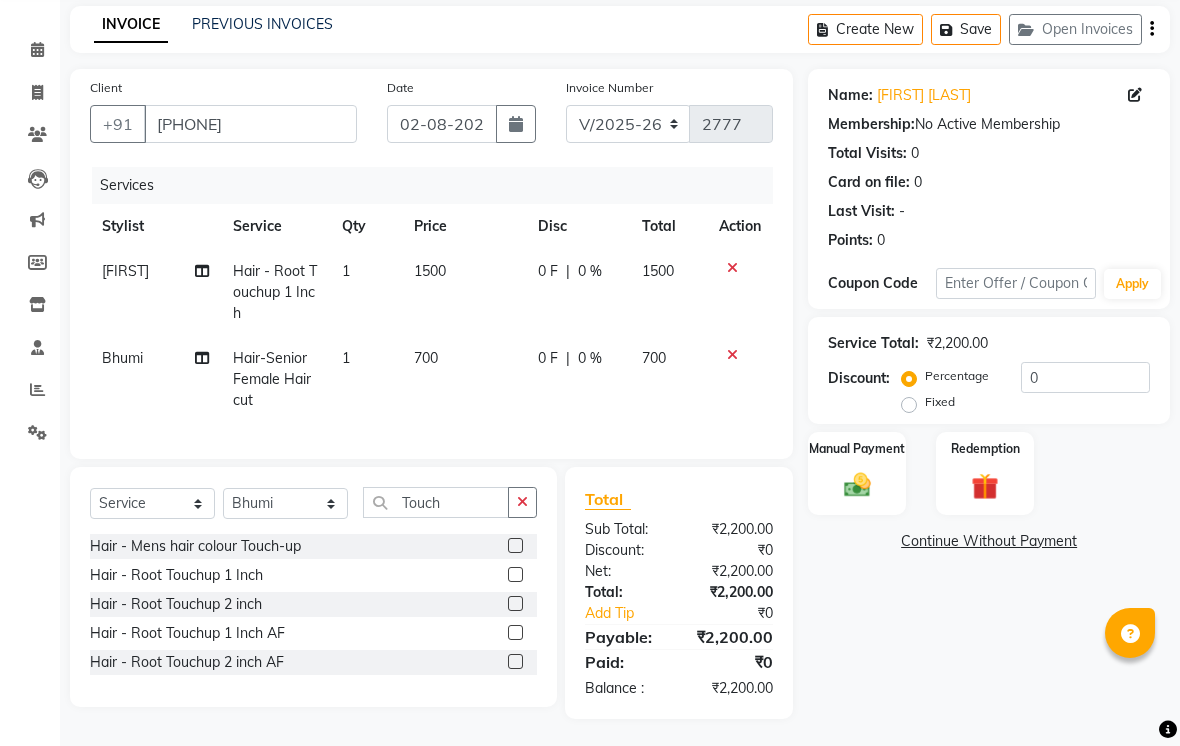 click on "Hair - Root Touchup 2 inch" 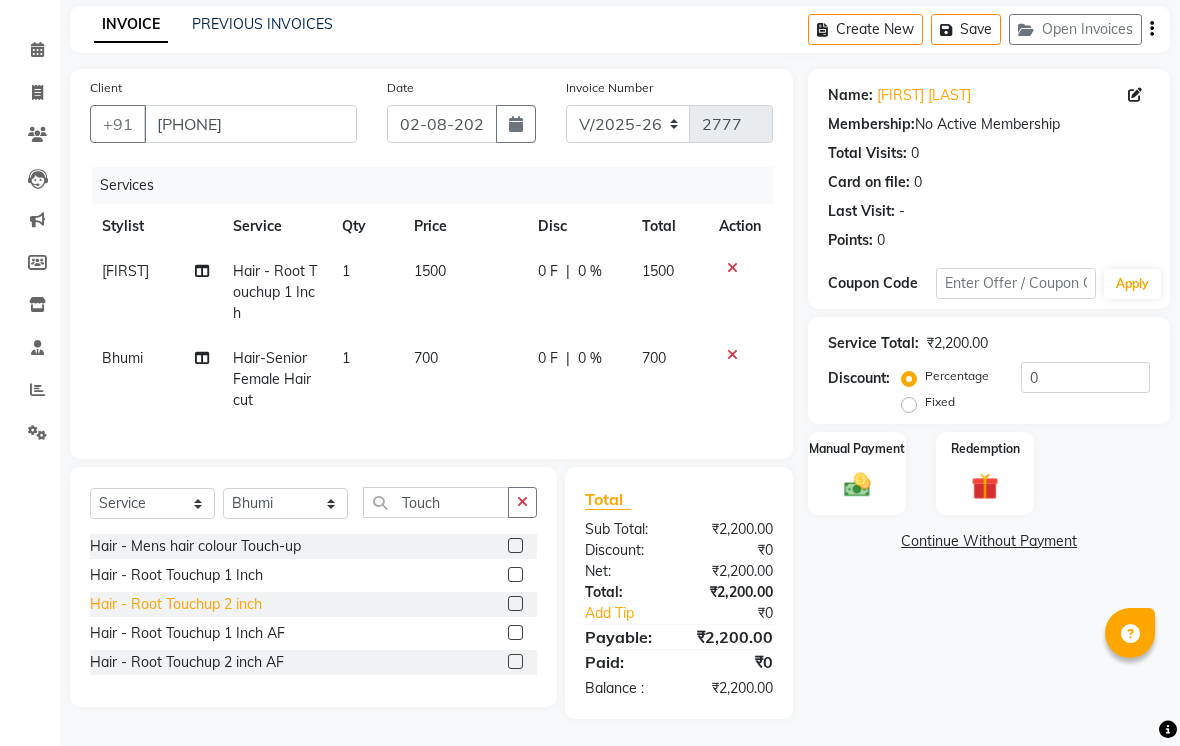 click on "Hair - Root Touchup 2 inch" 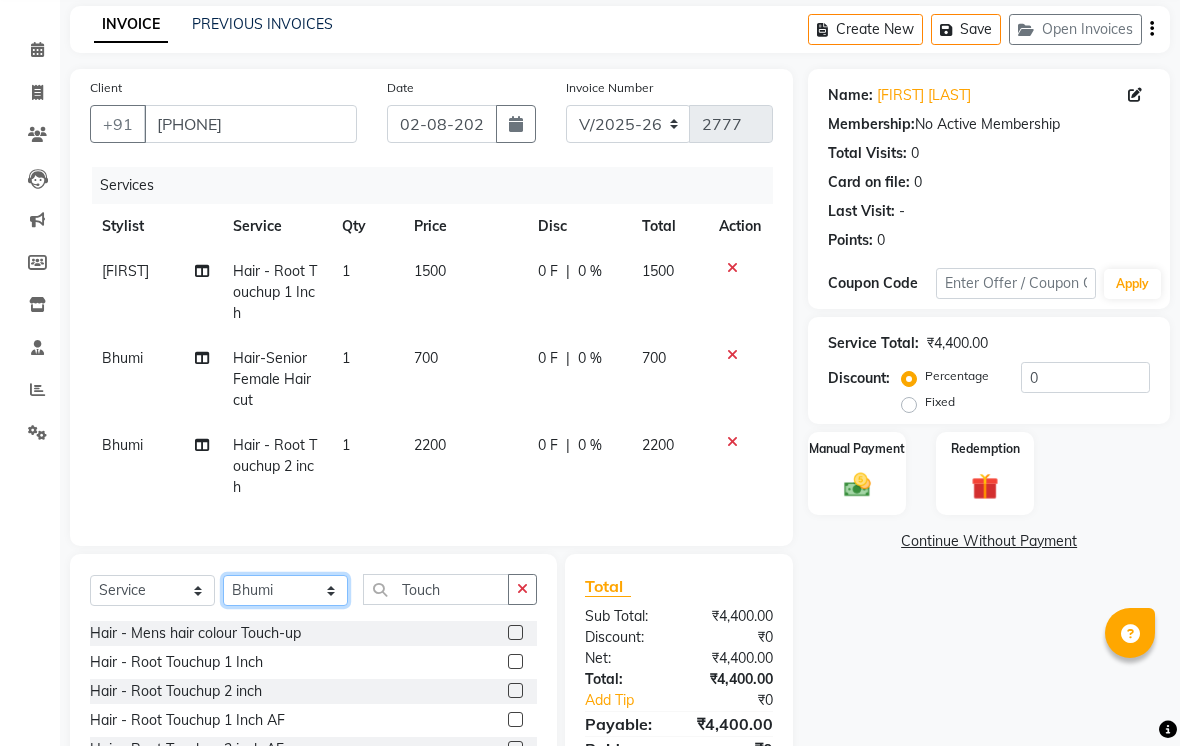 click on "Select Stylist [FIRST]  [FIRST]  [FIRST]  [FIRST] [FIRST]  [FIRST]  [FIRST]  [FIRST]  [FIRST]  [FIRST]" 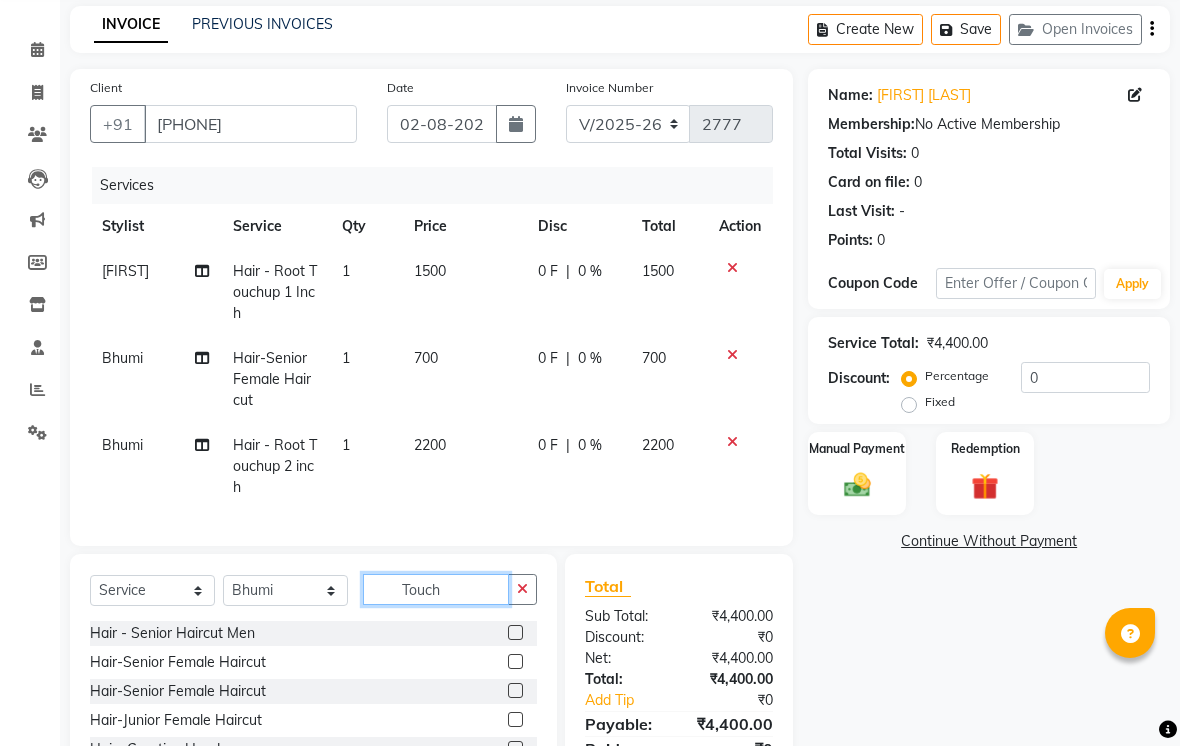 click on "Touch" 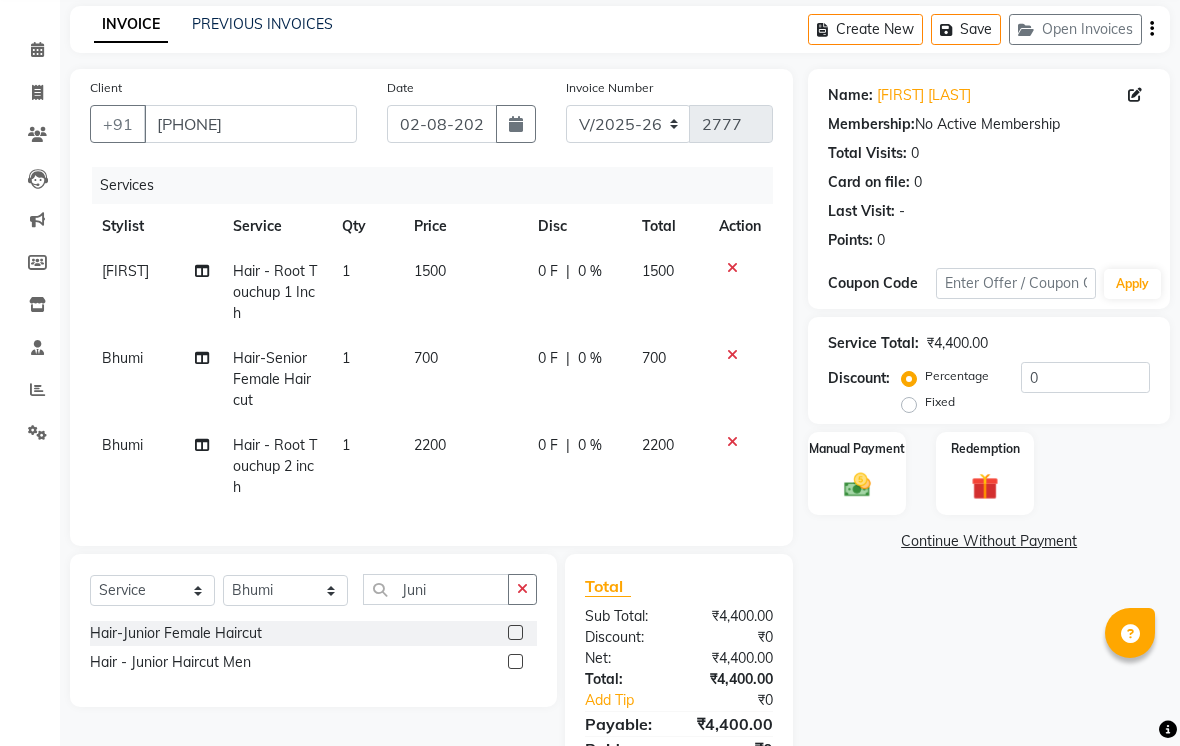 click on "Hair-Junior Female Haircut" 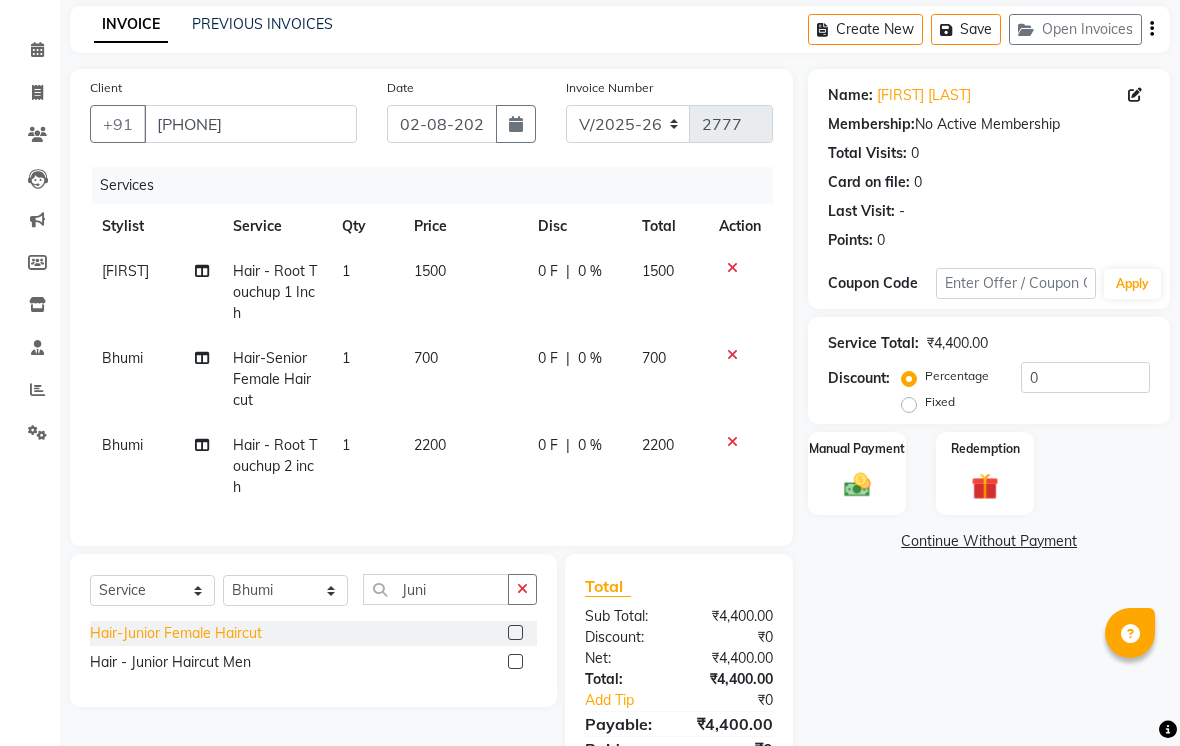 click on "Hair-Junior Female Haircut" 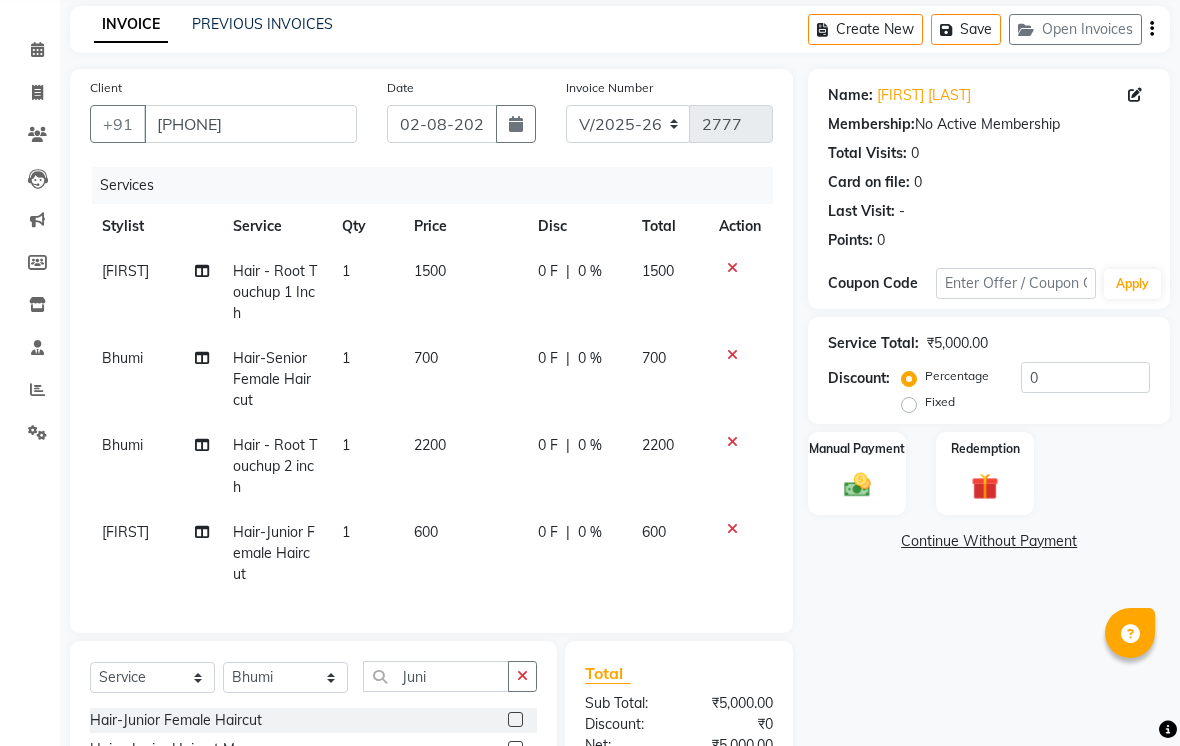 click 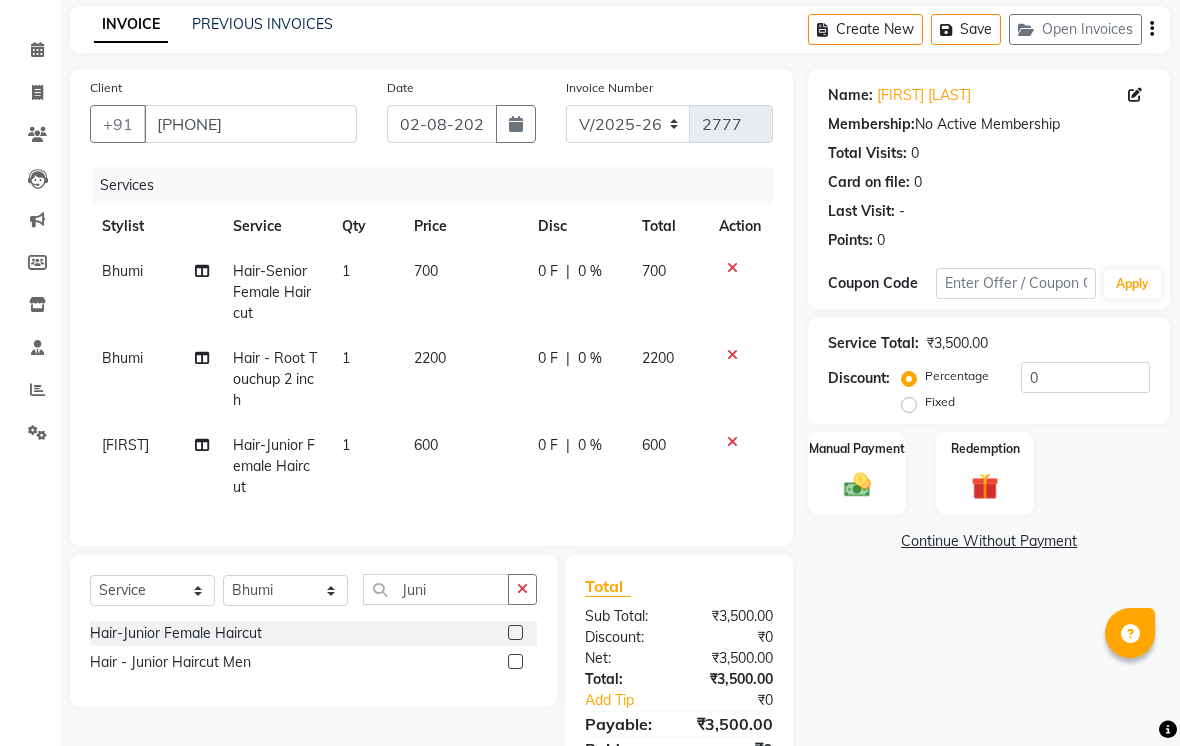 click 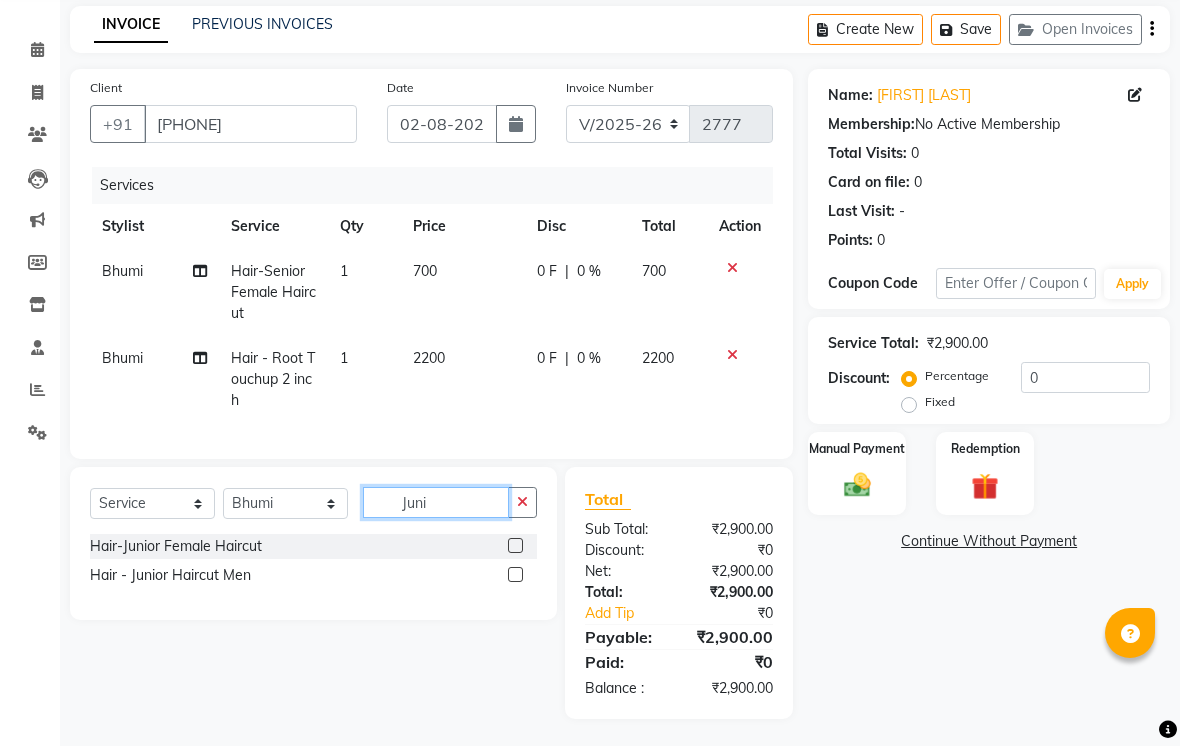 click on "Juni" 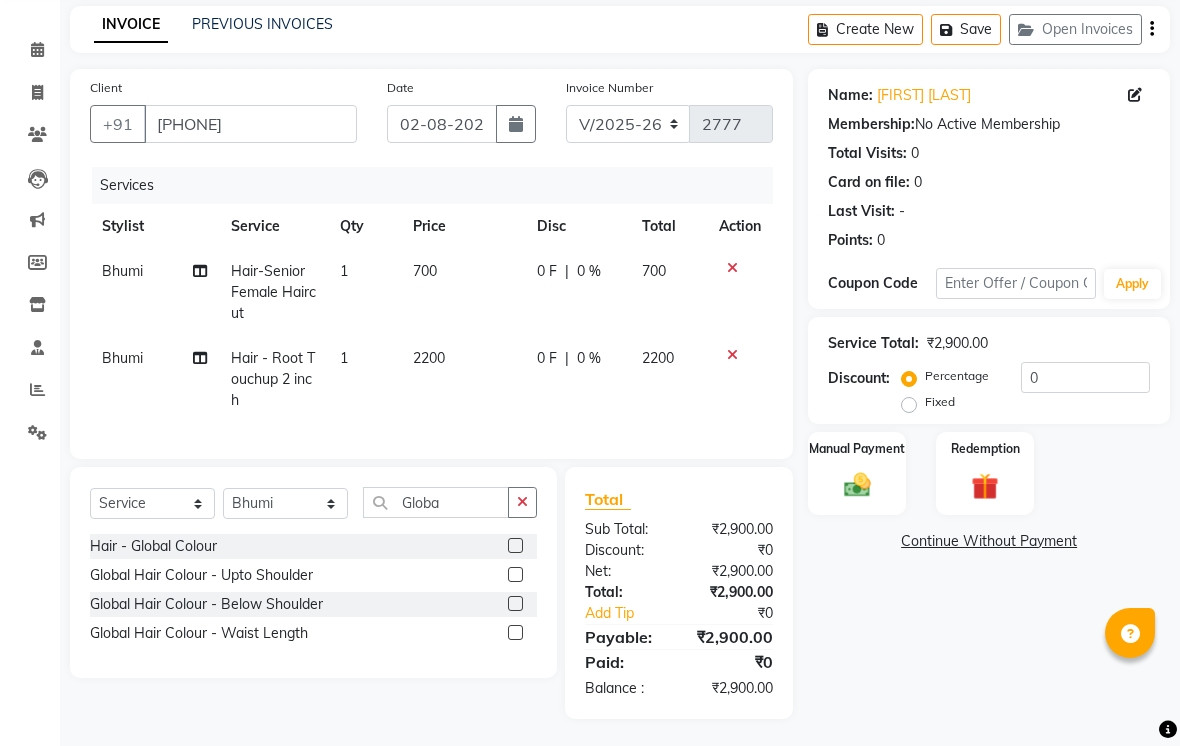 click 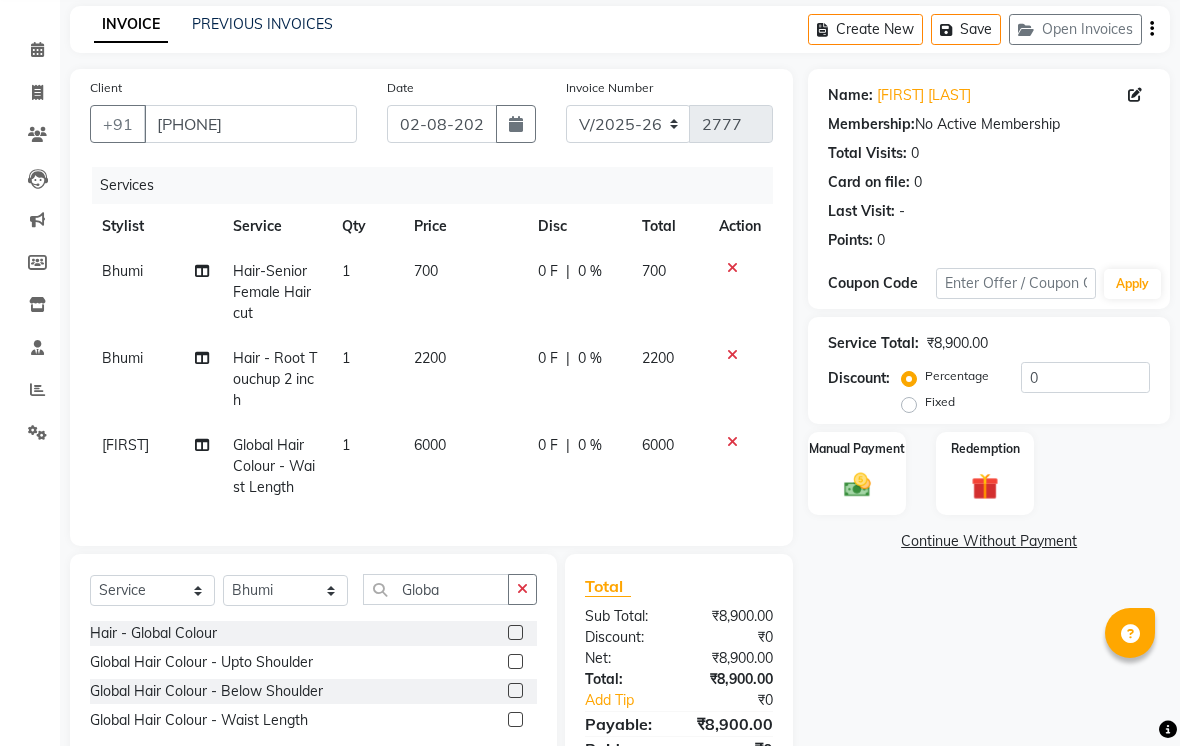 click on "6000" 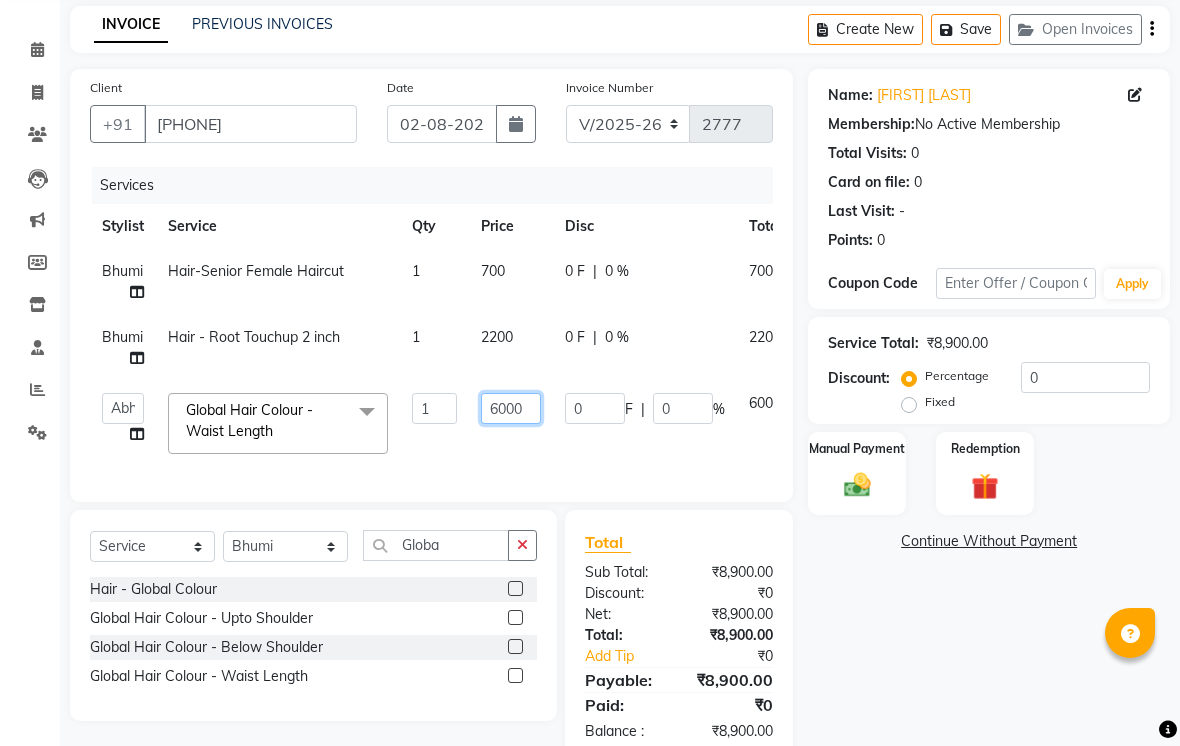 click on "6000" 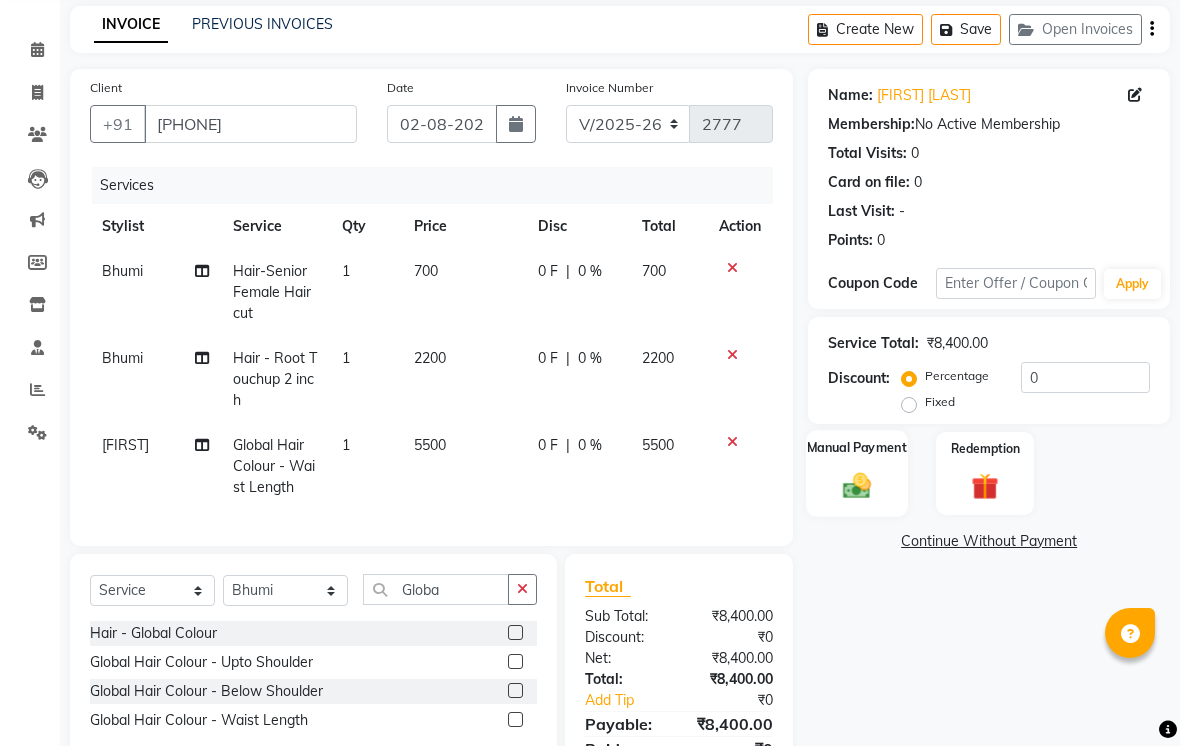click 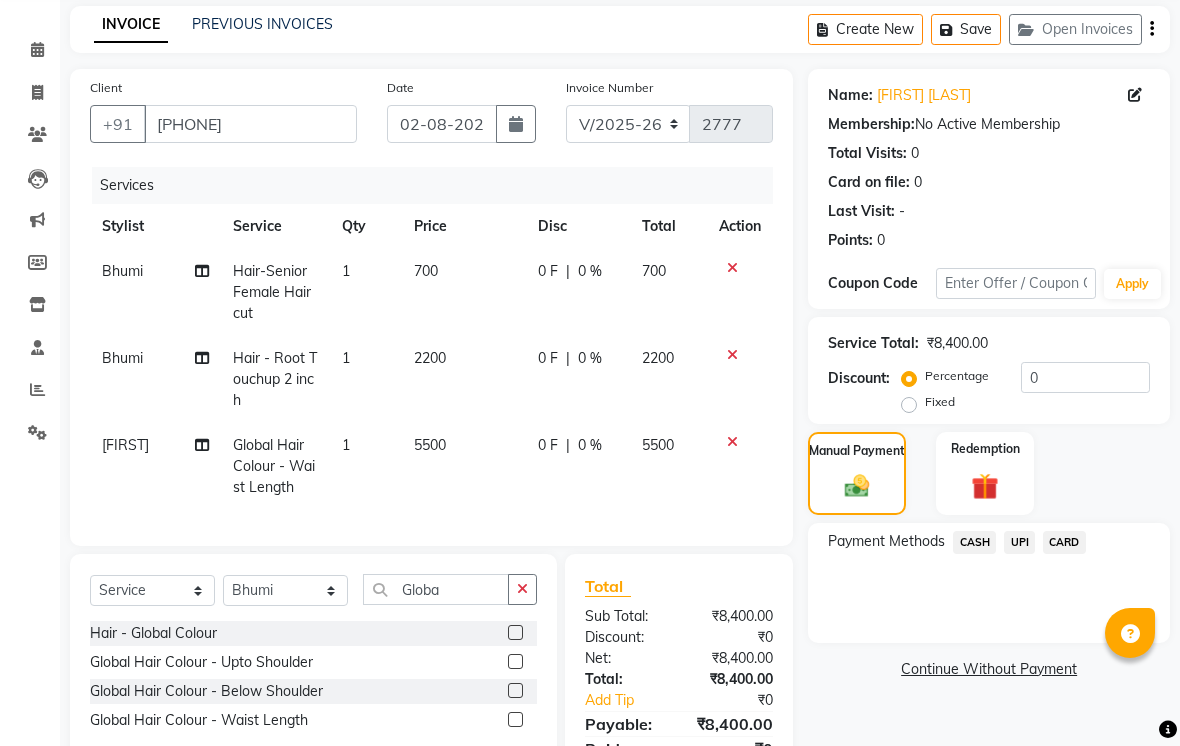 click on "UPI" 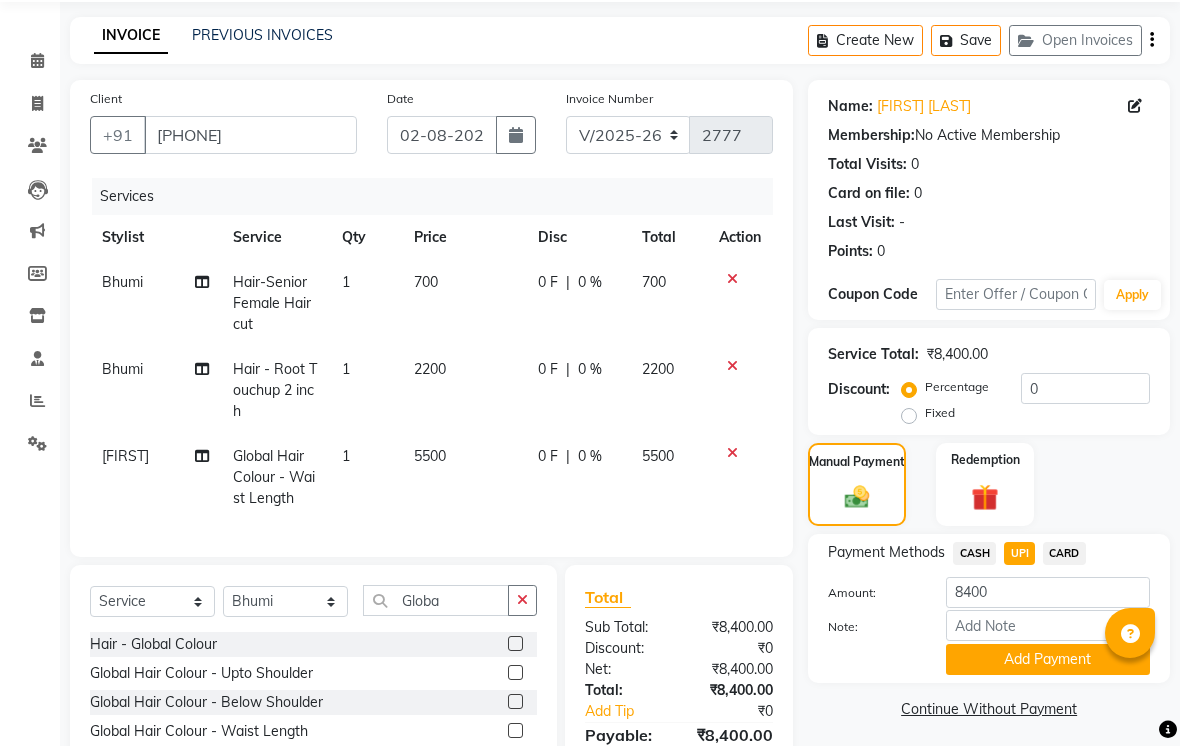 scroll, scrollTop: 0, scrollLeft: 0, axis: both 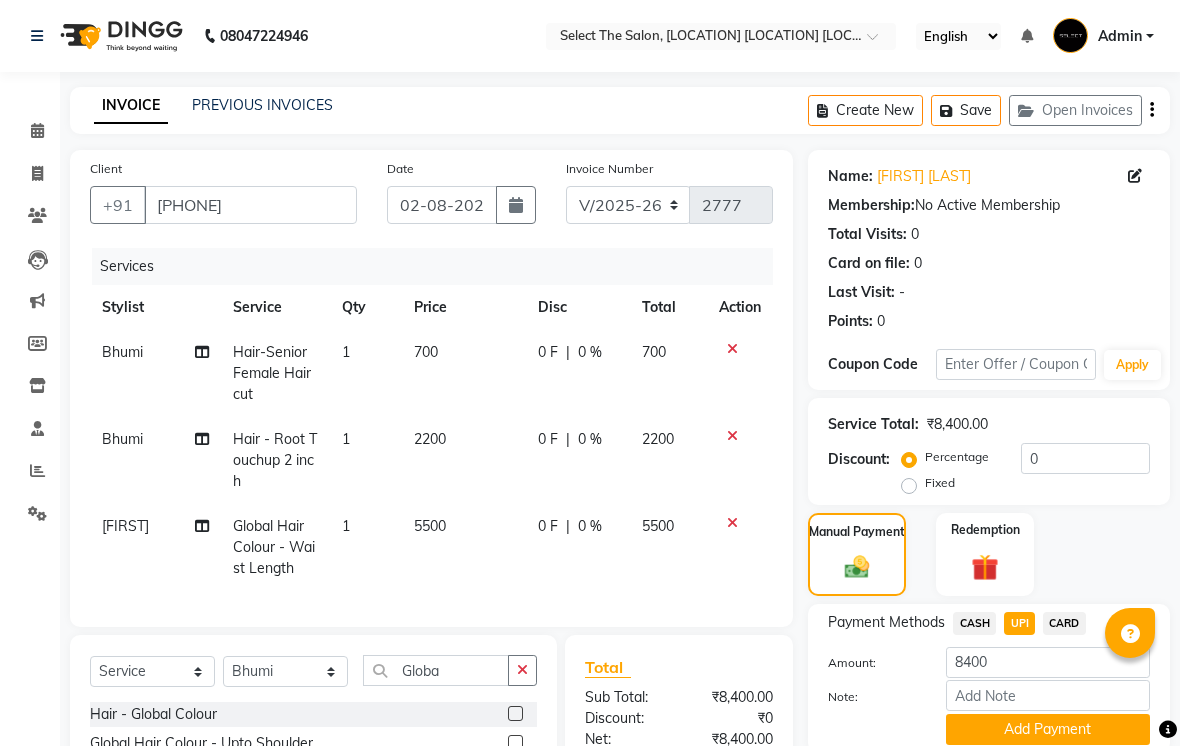 click on "2200" 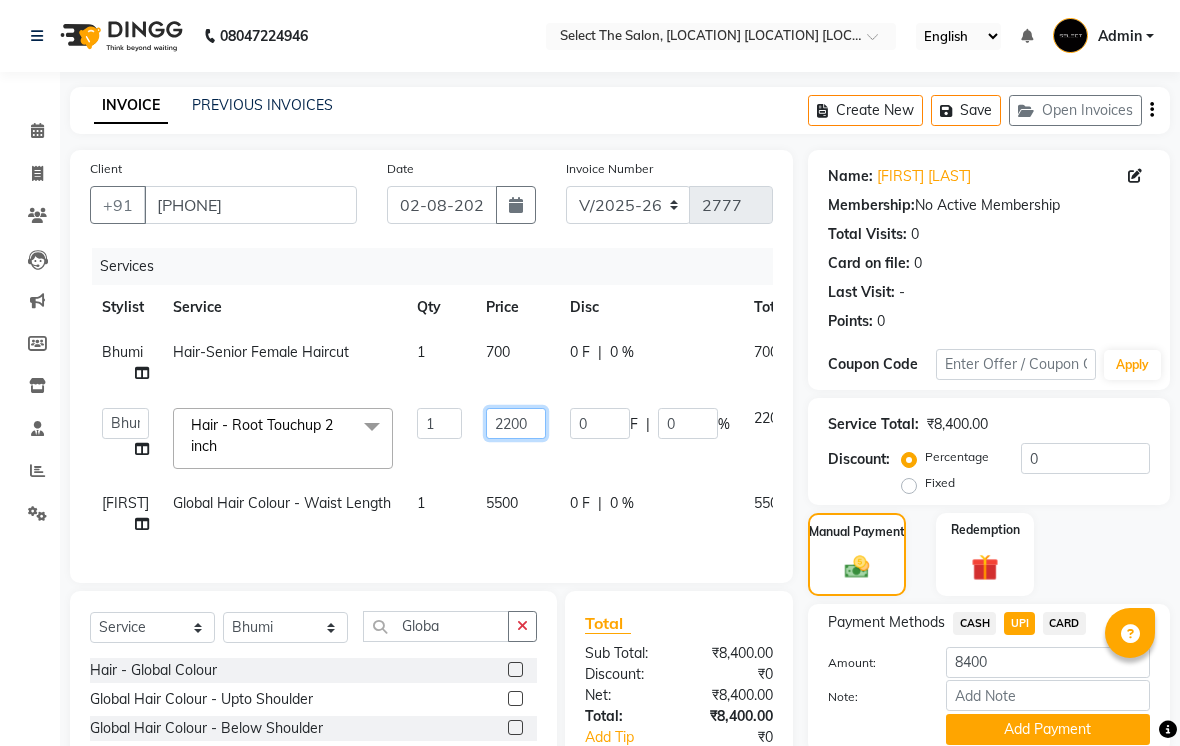 click on "2200" 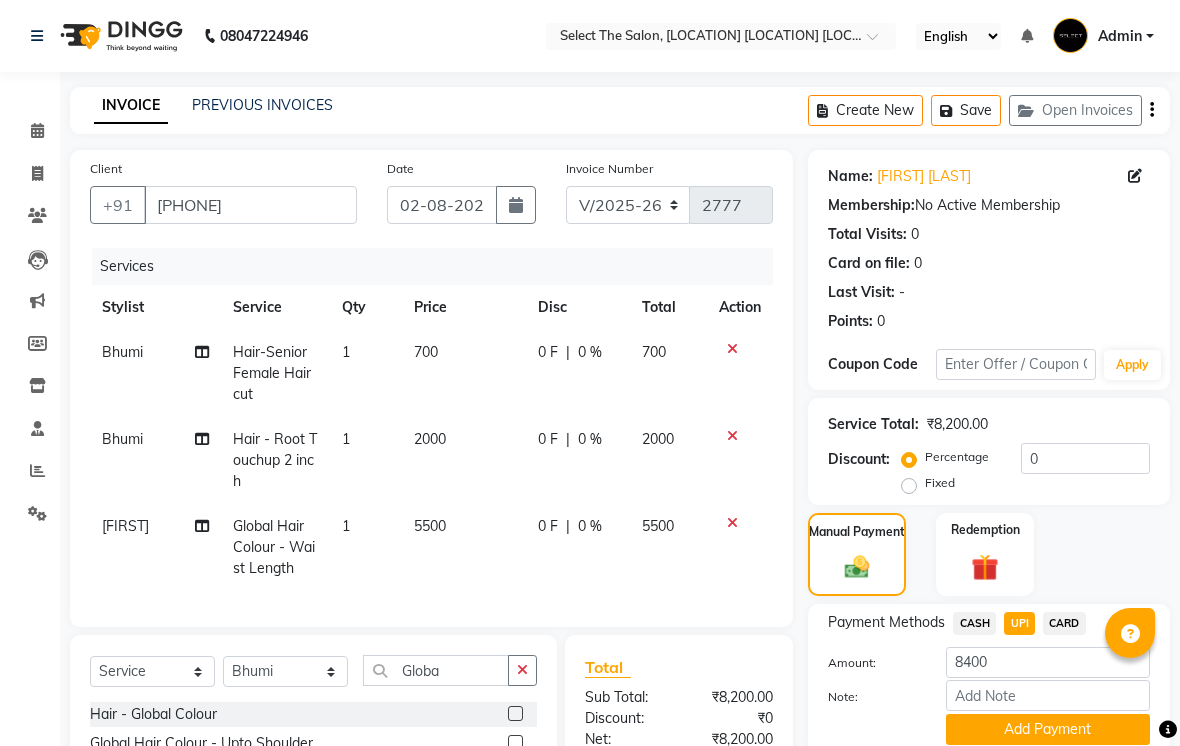 click on "CASH" 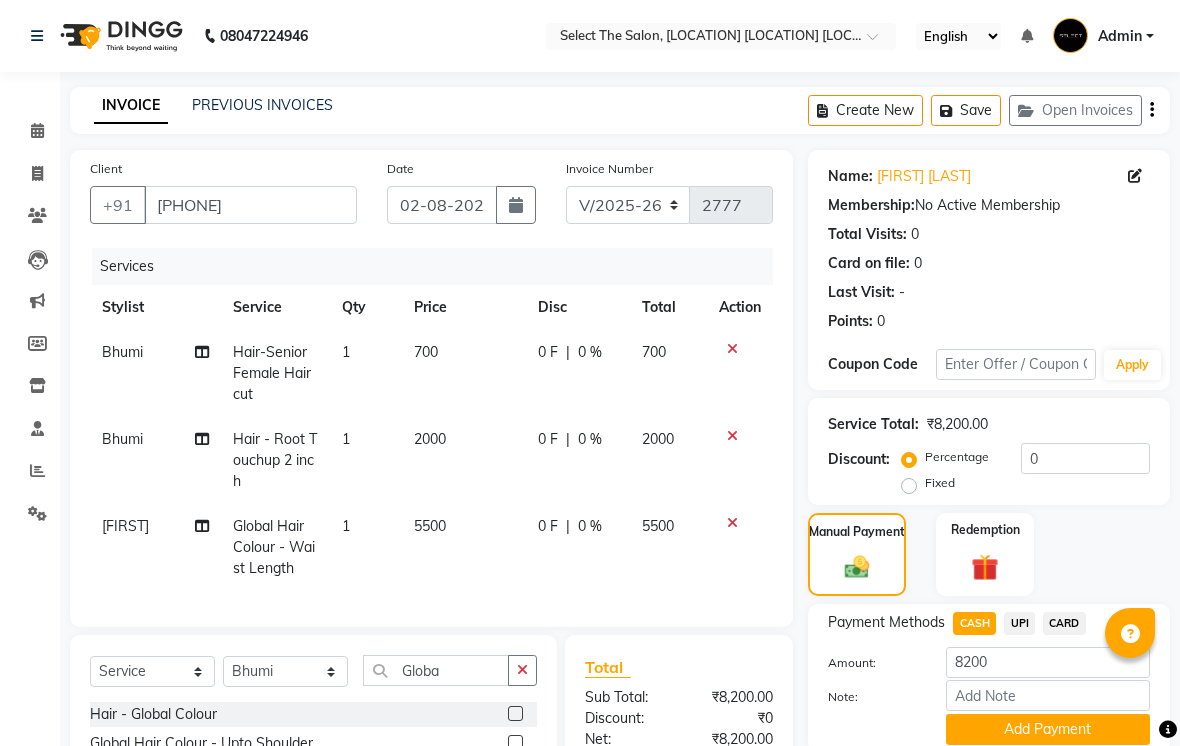 click on "Payment Methods  CASH   UPI   CARD  Amount: 8200 Note: Add Payment" 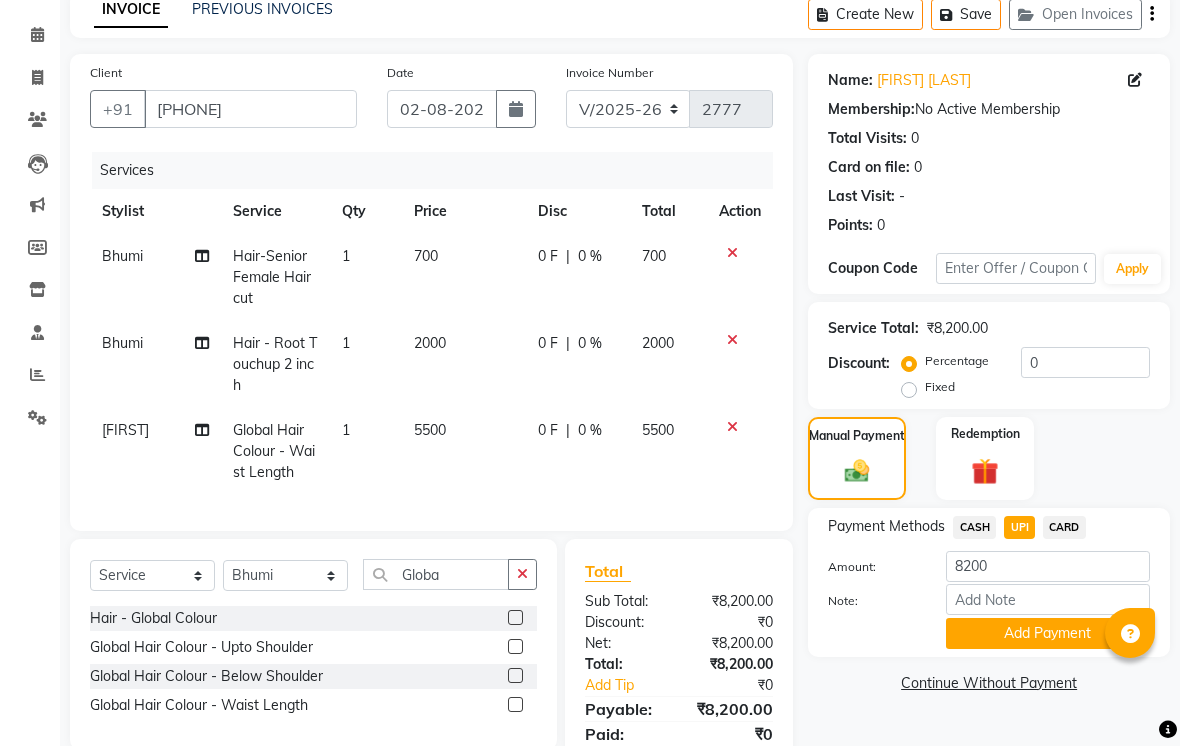 scroll, scrollTop: 168, scrollLeft: 0, axis: vertical 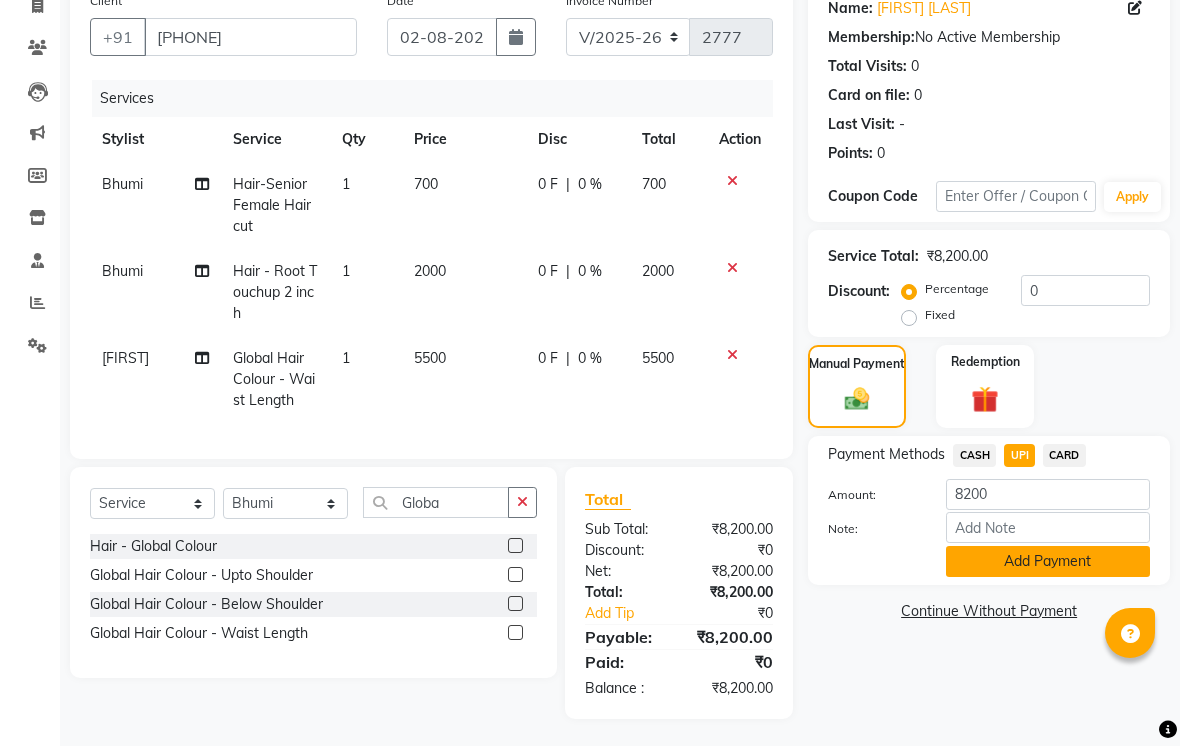 click on "Add Payment" 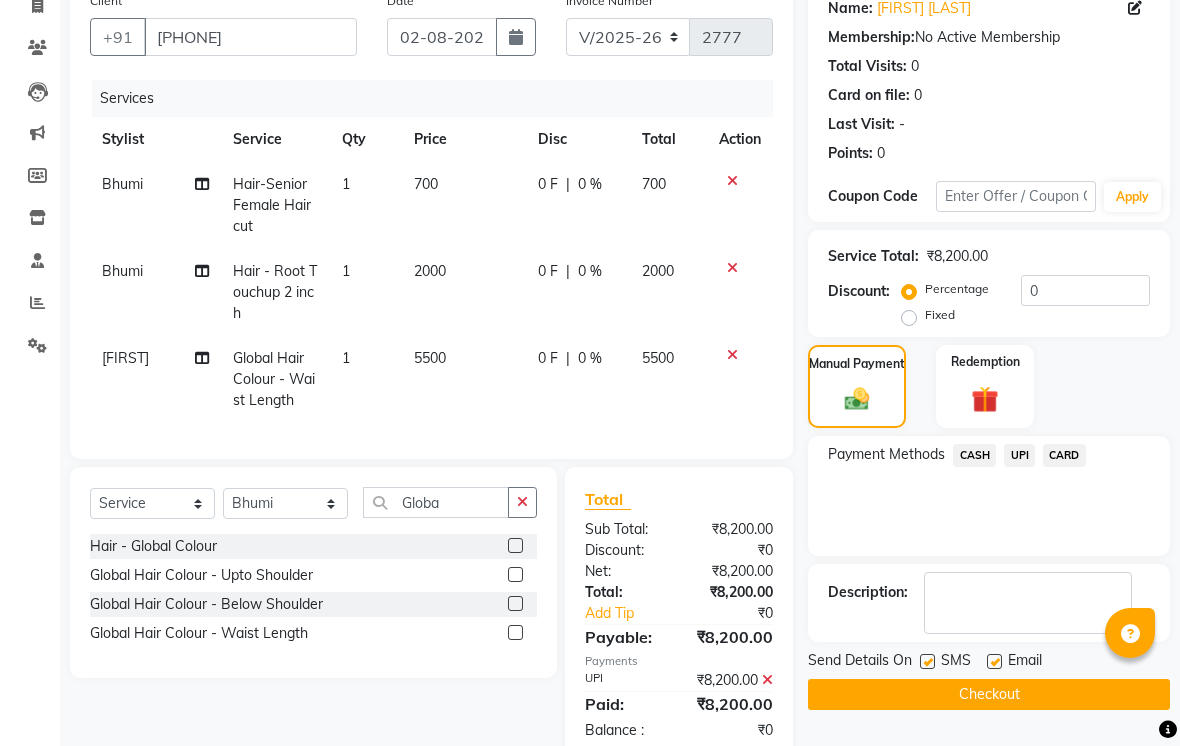 click 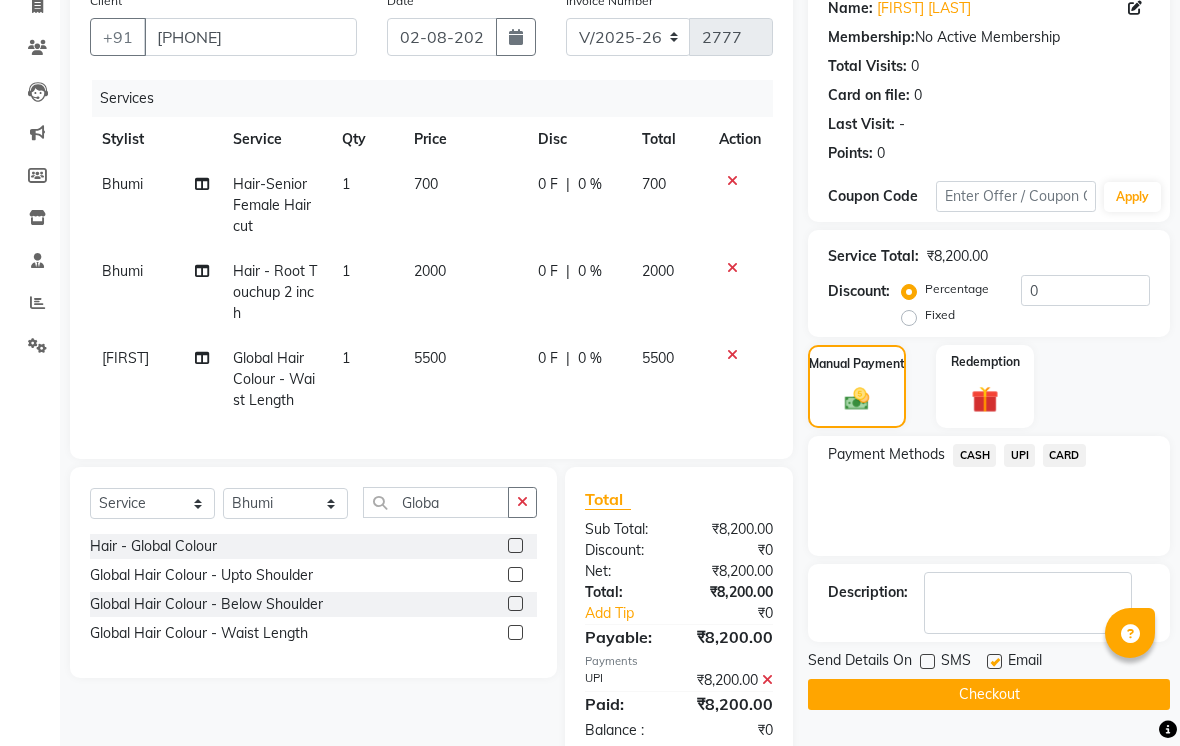 click 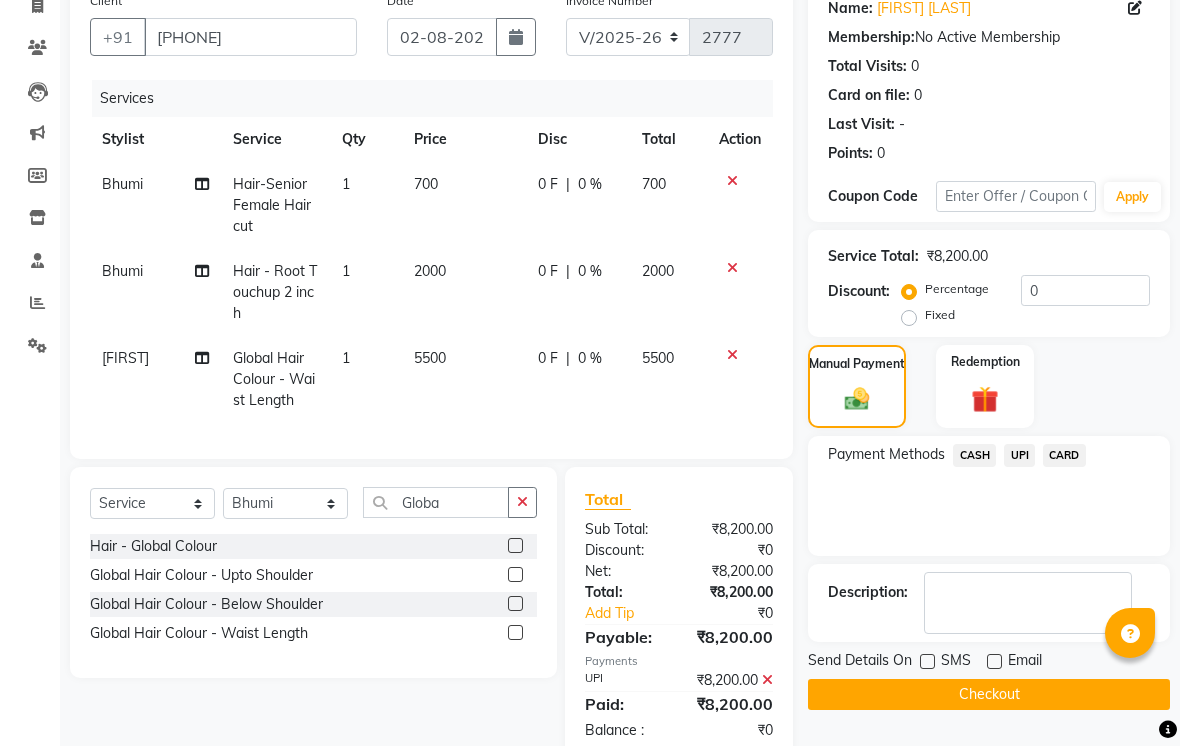 click on "Checkout" 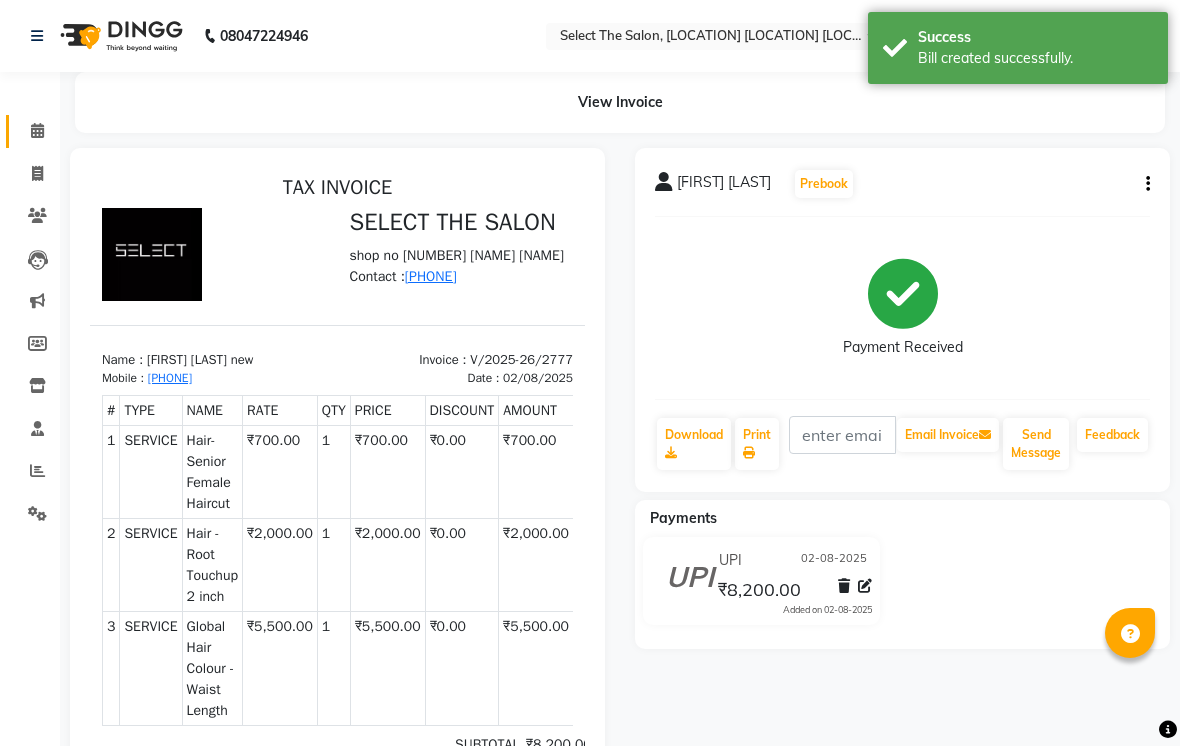 scroll, scrollTop: 0, scrollLeft: 0, axis: both 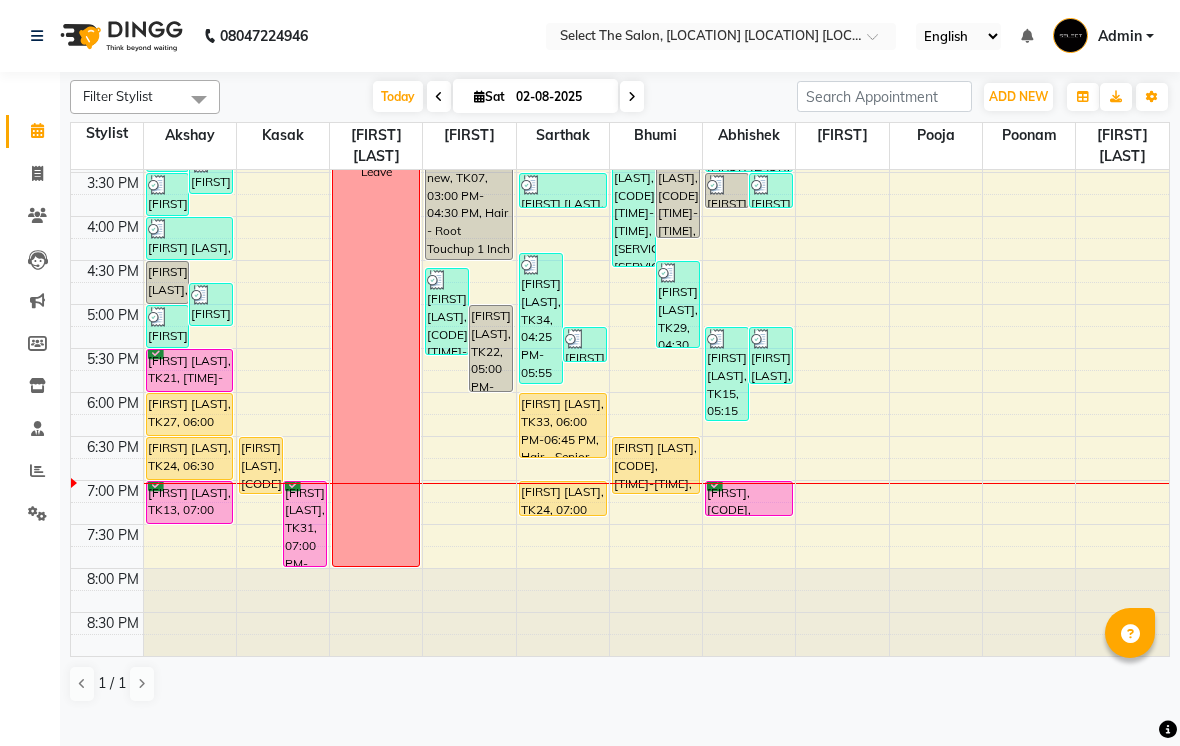 click on "[FIRST], [CODE], [TIME]-[TIME], [SERVICE] - [SERVICE]" at bounding box center (749, 498) 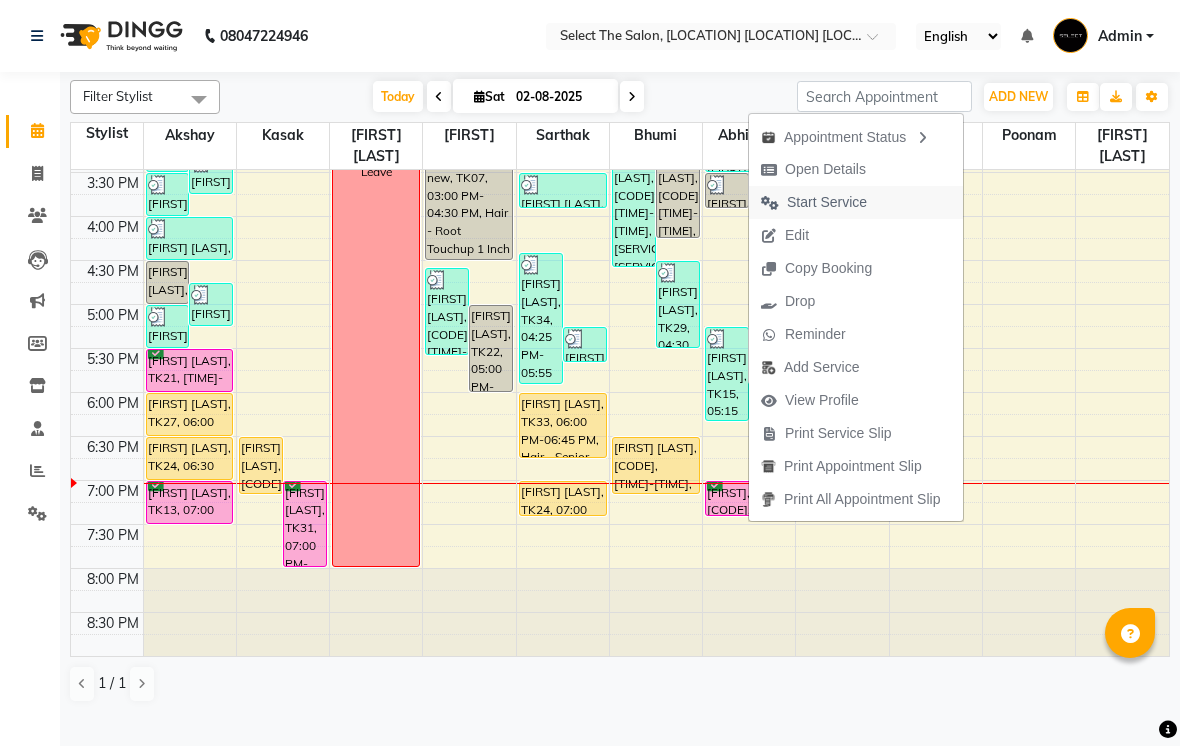click on "Start Service" at bounding box center (827, 202) 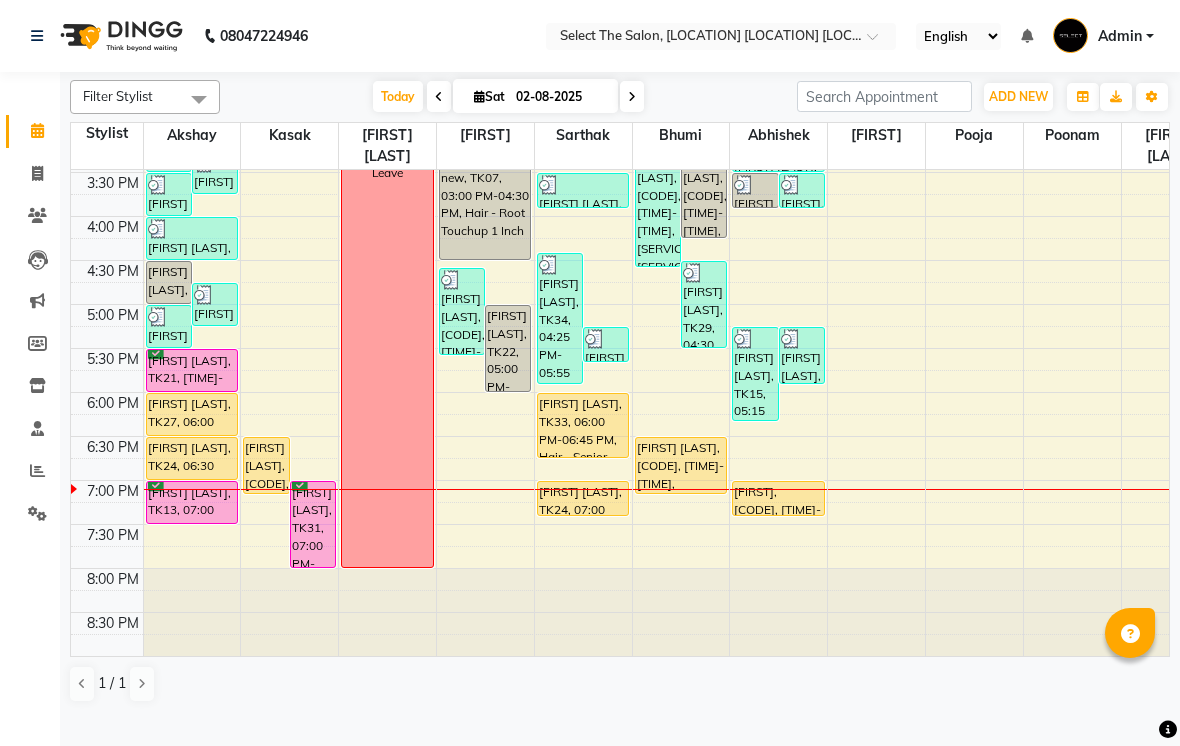 scroll, scrollTop: 657, scrollLeft: 0, axis: vertical 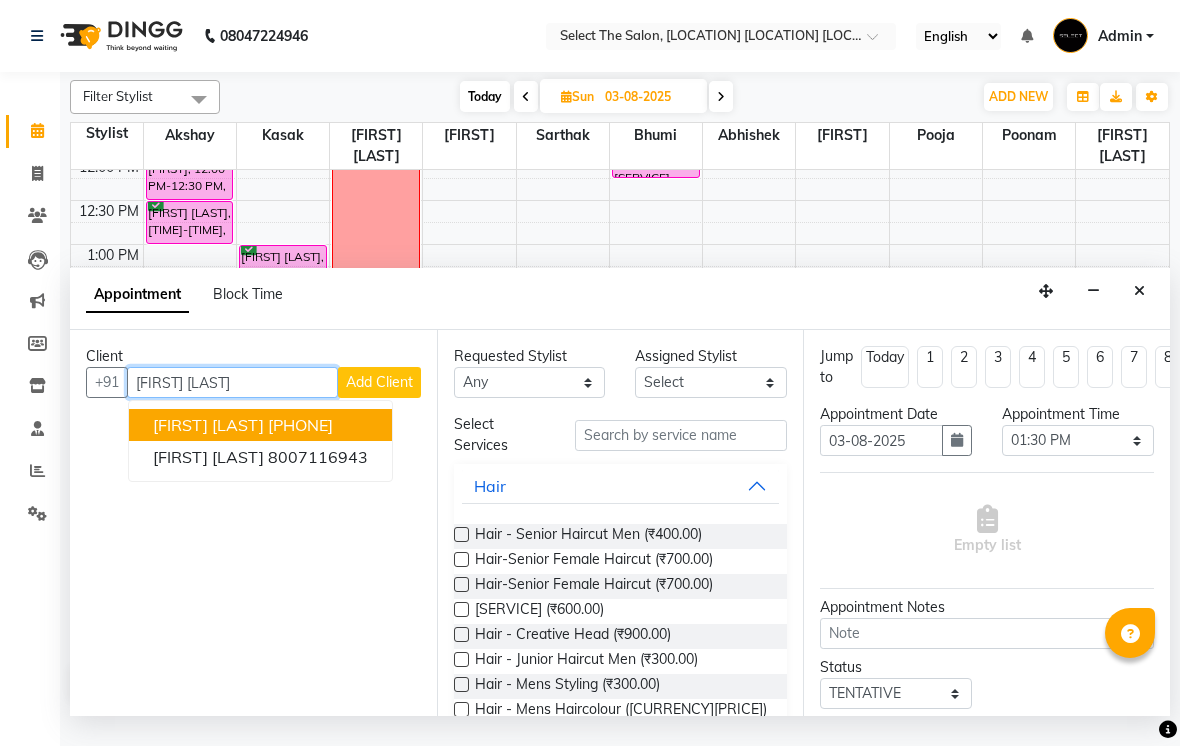 click on "[FIRST] [LAST] [PHONE]" at bounding box center [260, 425] 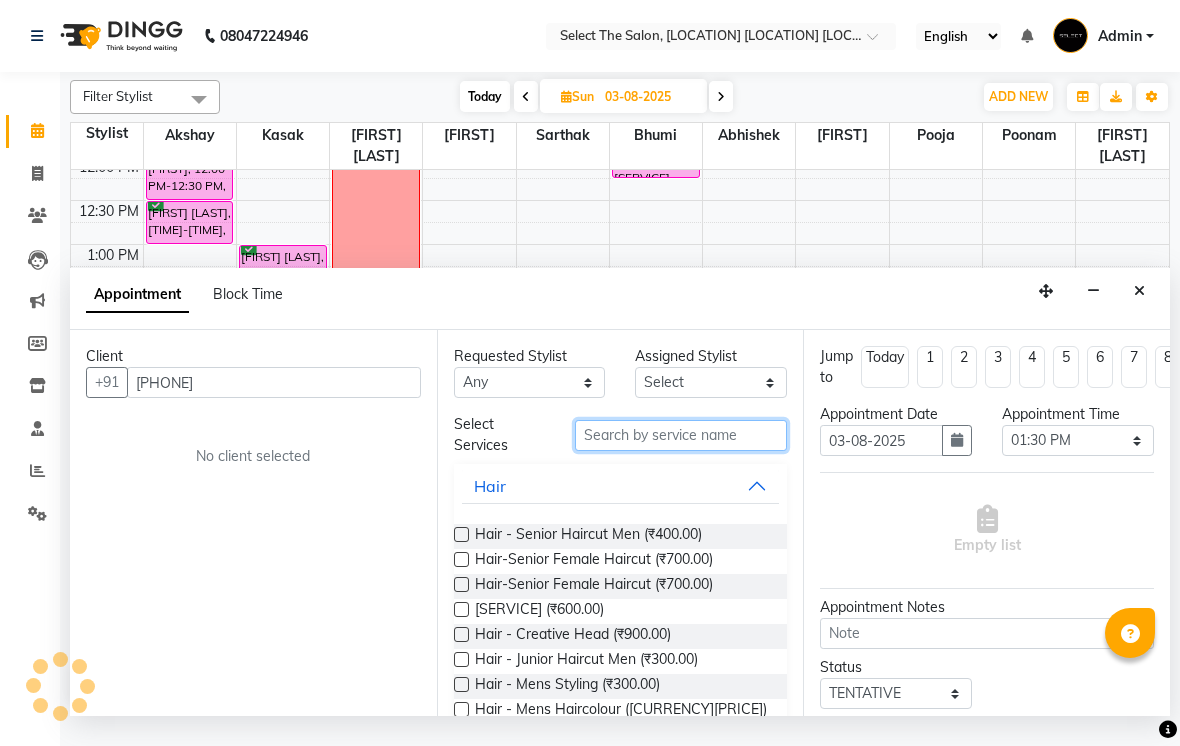 click at bounding box center [681, 435] 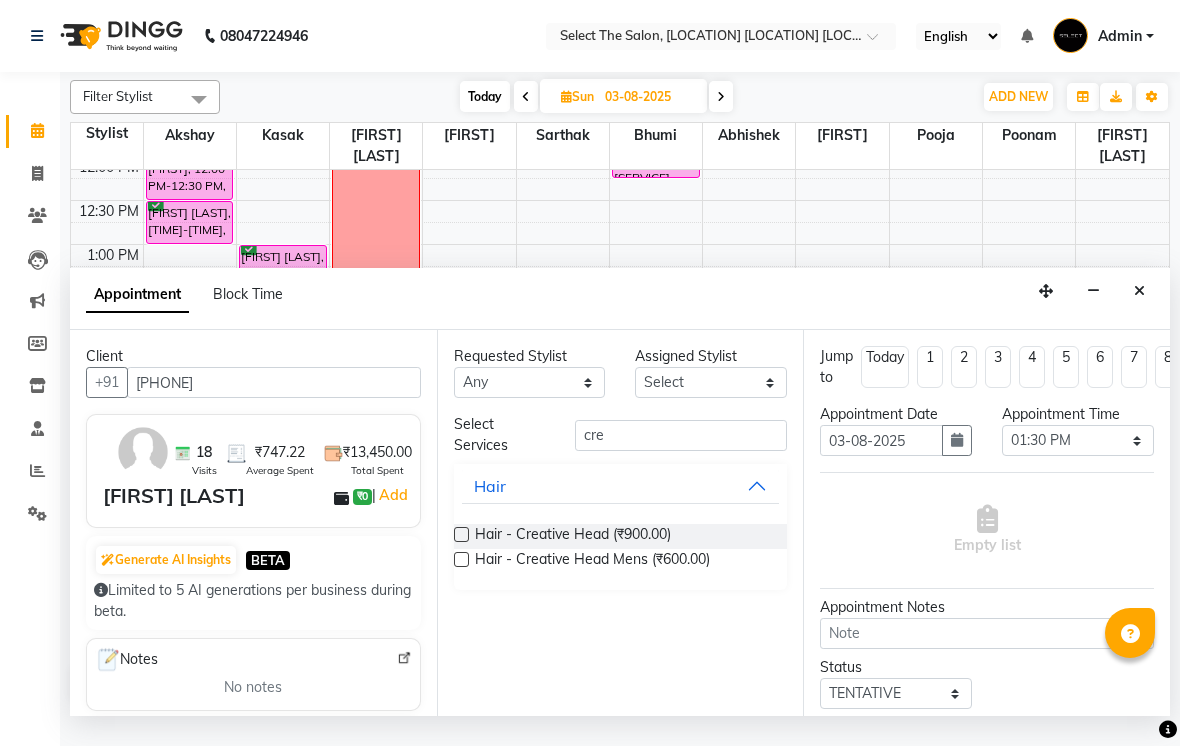 click at bounding box center (461, 559) 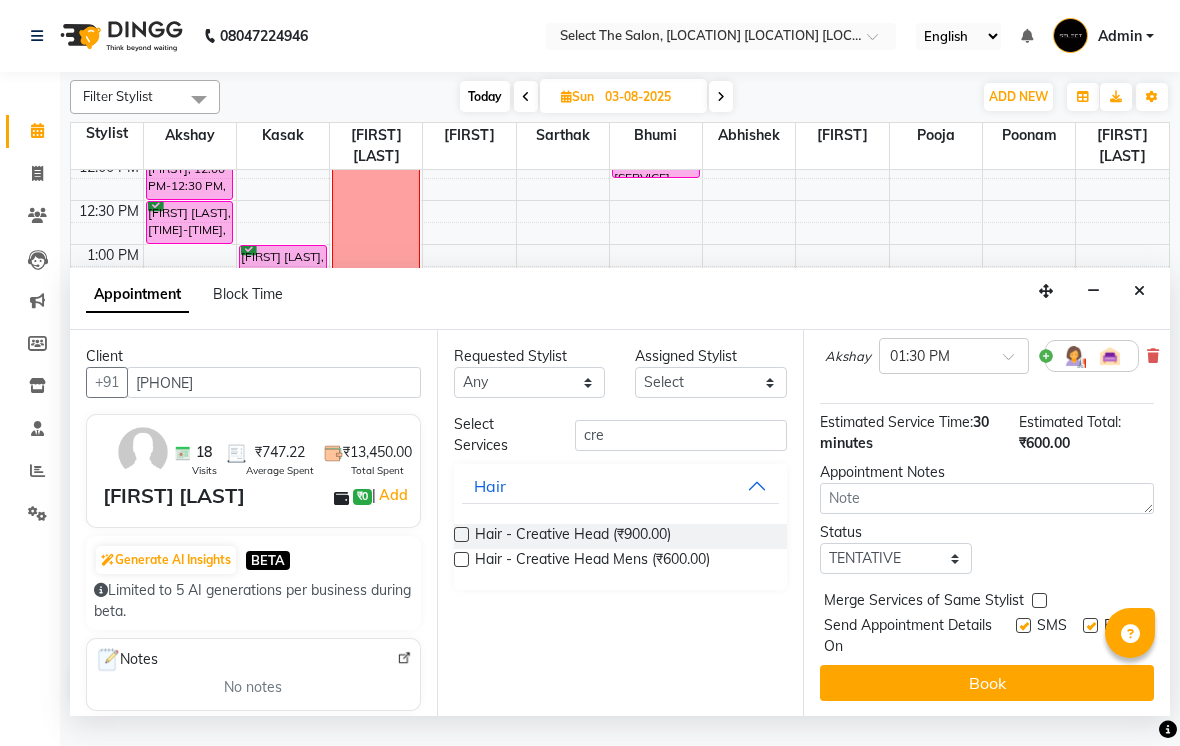 scroll, scrollTop: 176, scrollLeft: 0, axis: vertical 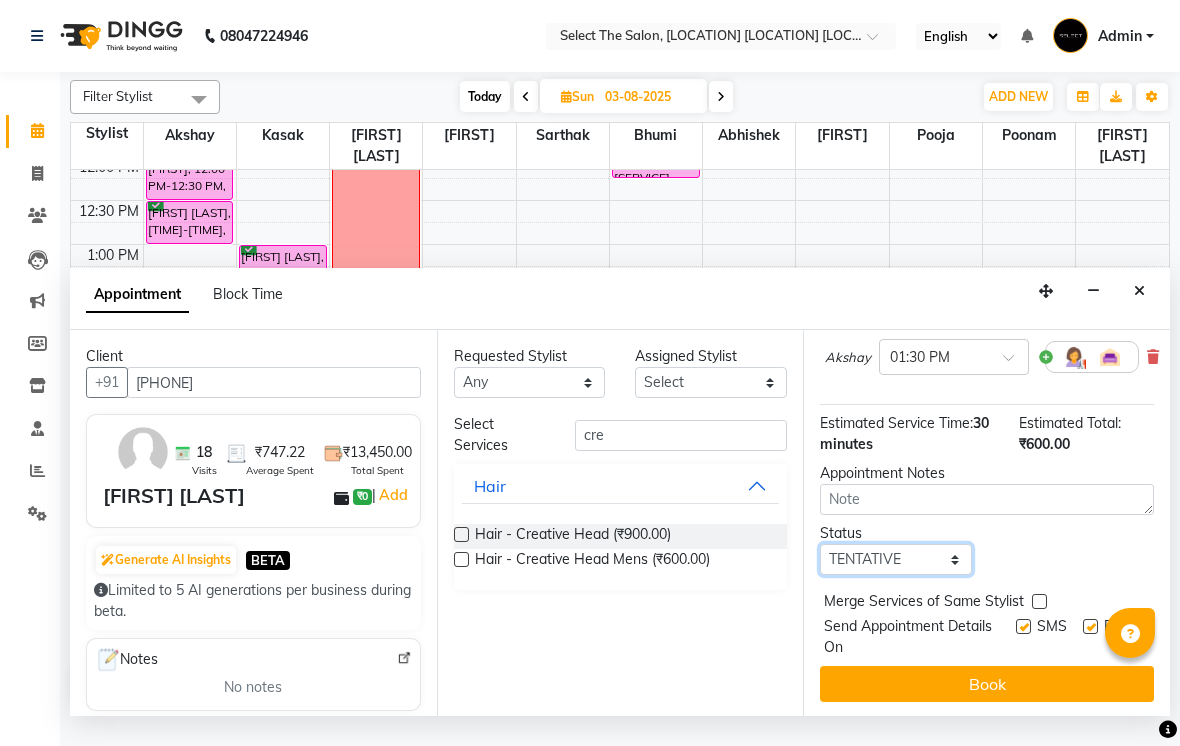 click on "Select TENTATIVE CONFIRM UPCOMING" at bounding box center [896, 559] 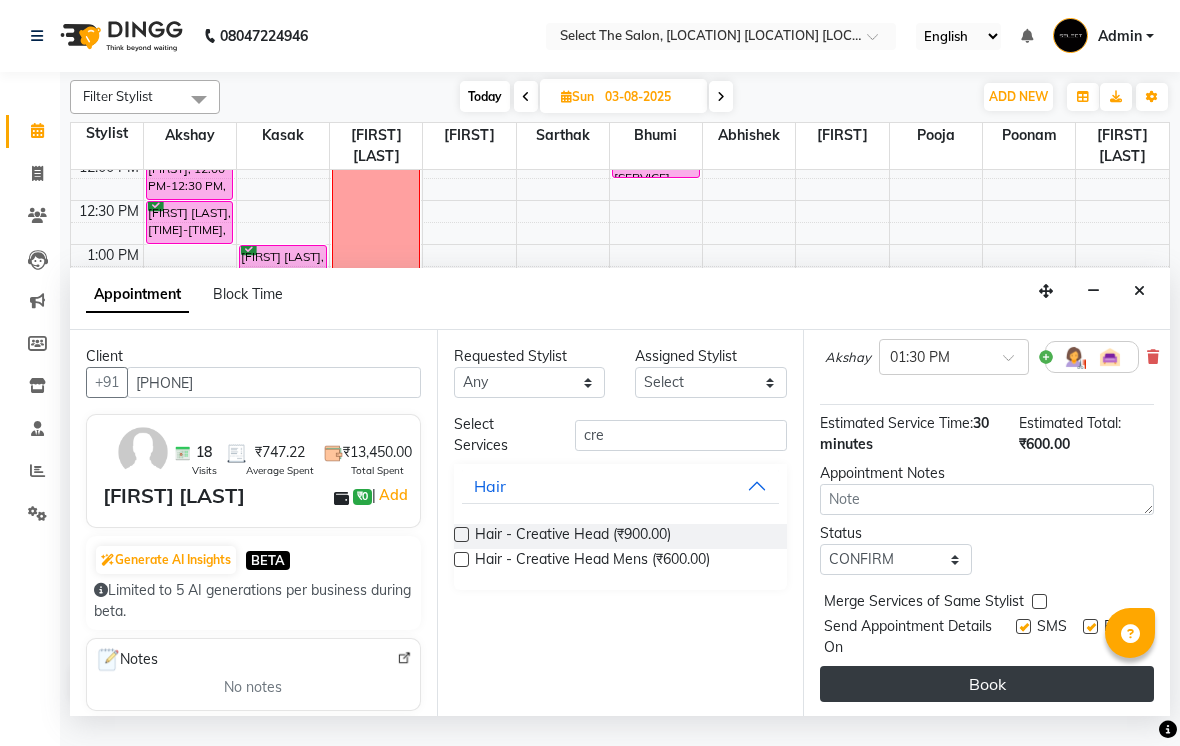 click on "Book" at bounding box center (987, 684) 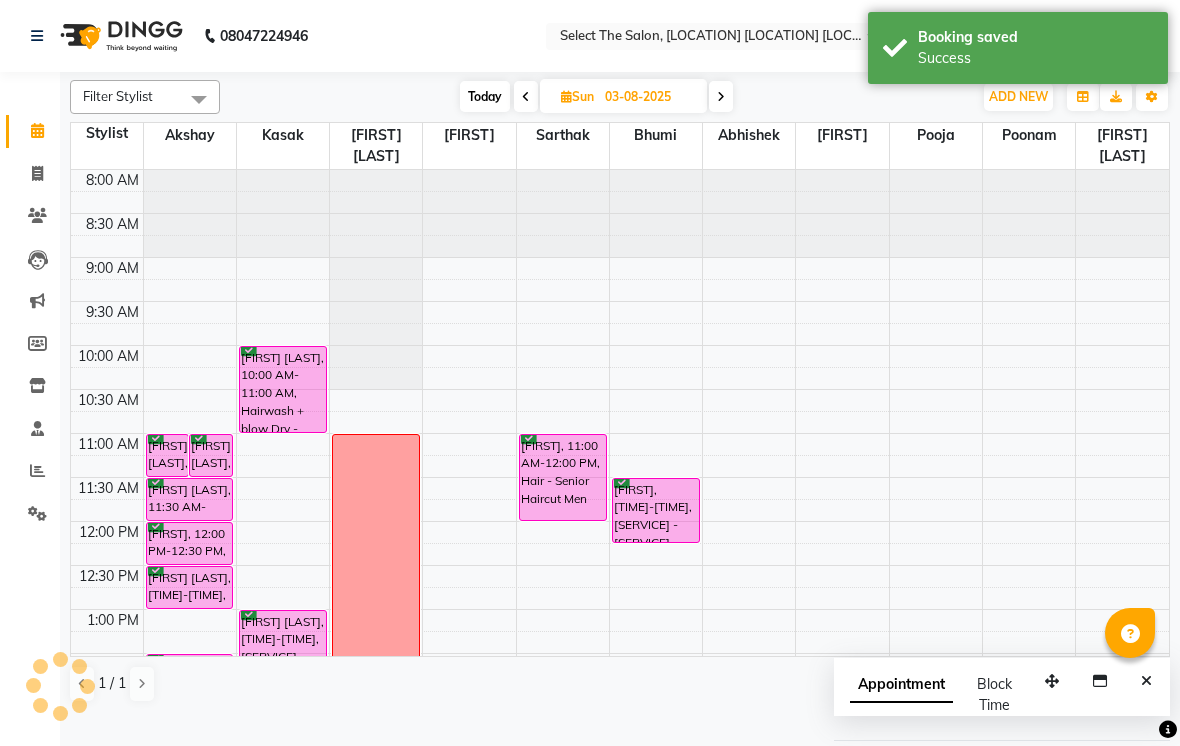 scroll, scrollTop: 0, scrollLeft: 0, axis: both 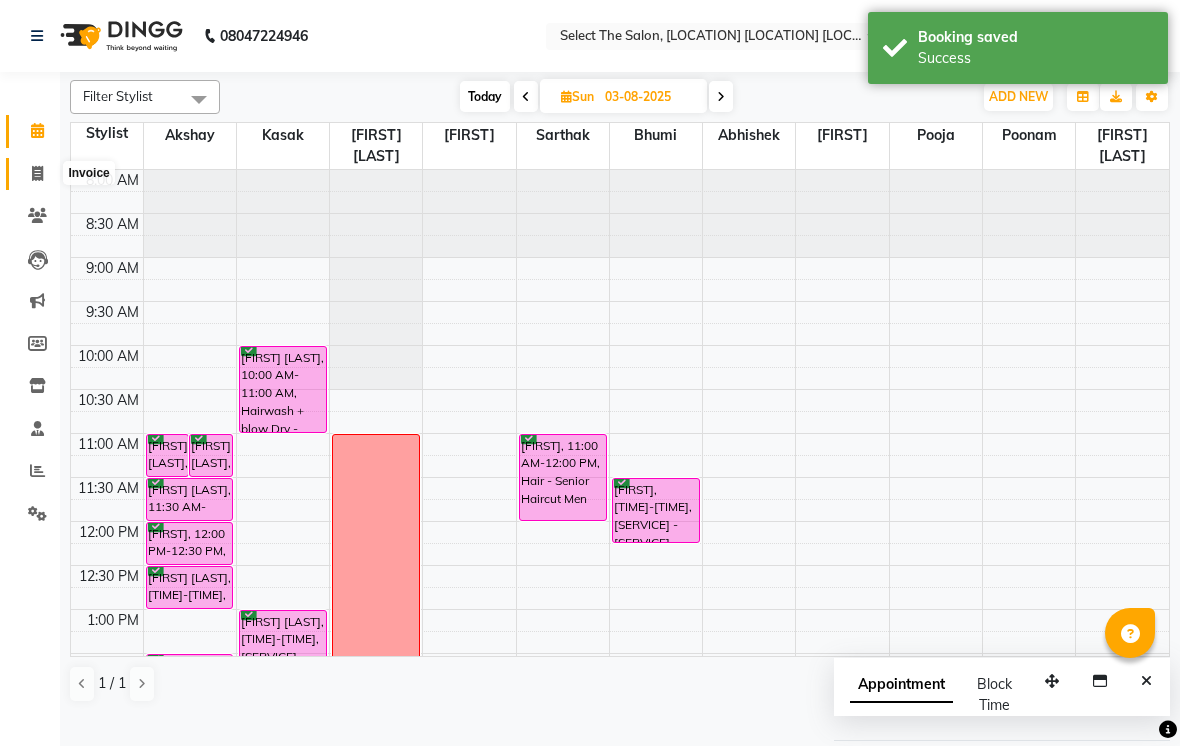 click 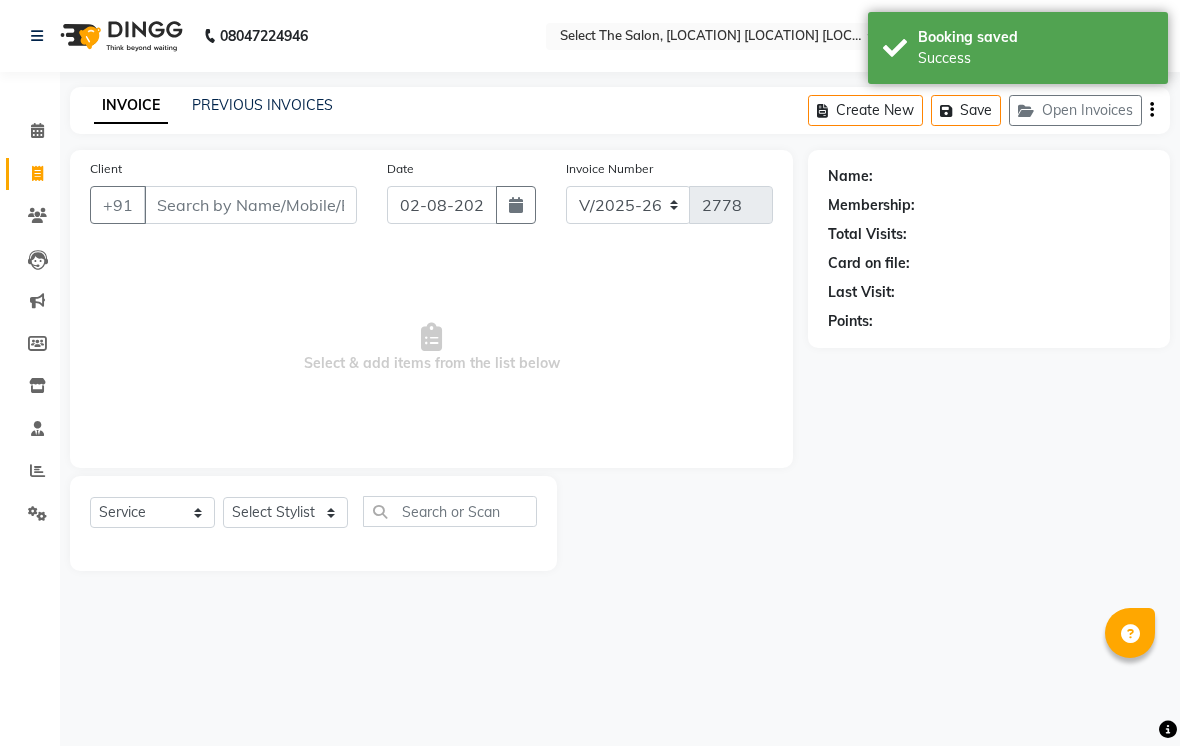 click on "Client" at bounding box center (250, 205) 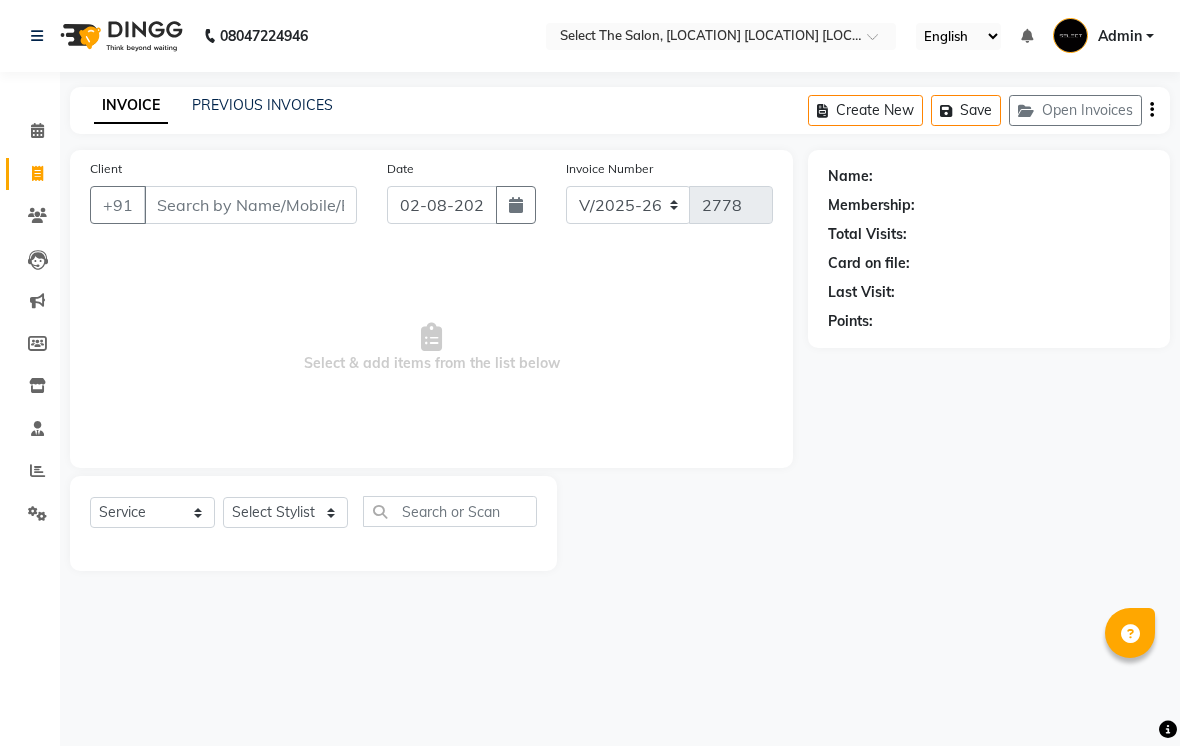 click on "Client" at bounding box center [250, 205] 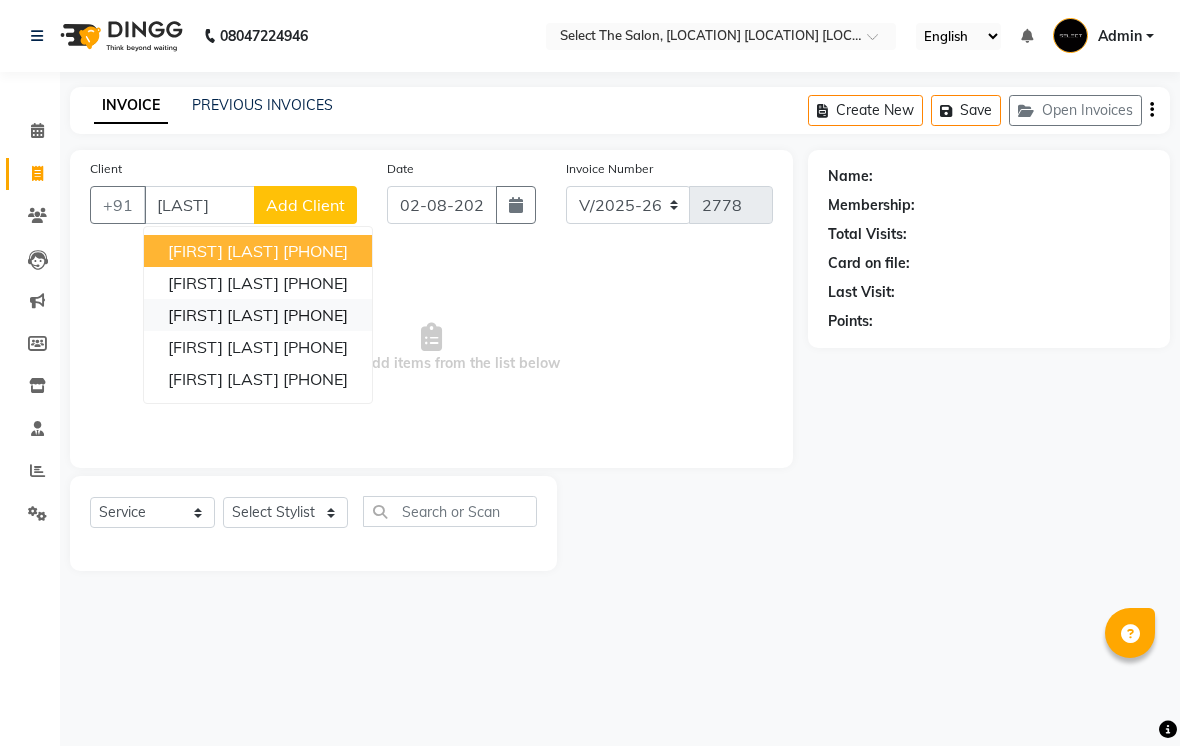 click on "[PHONE]" at bounding box center (315, 315) 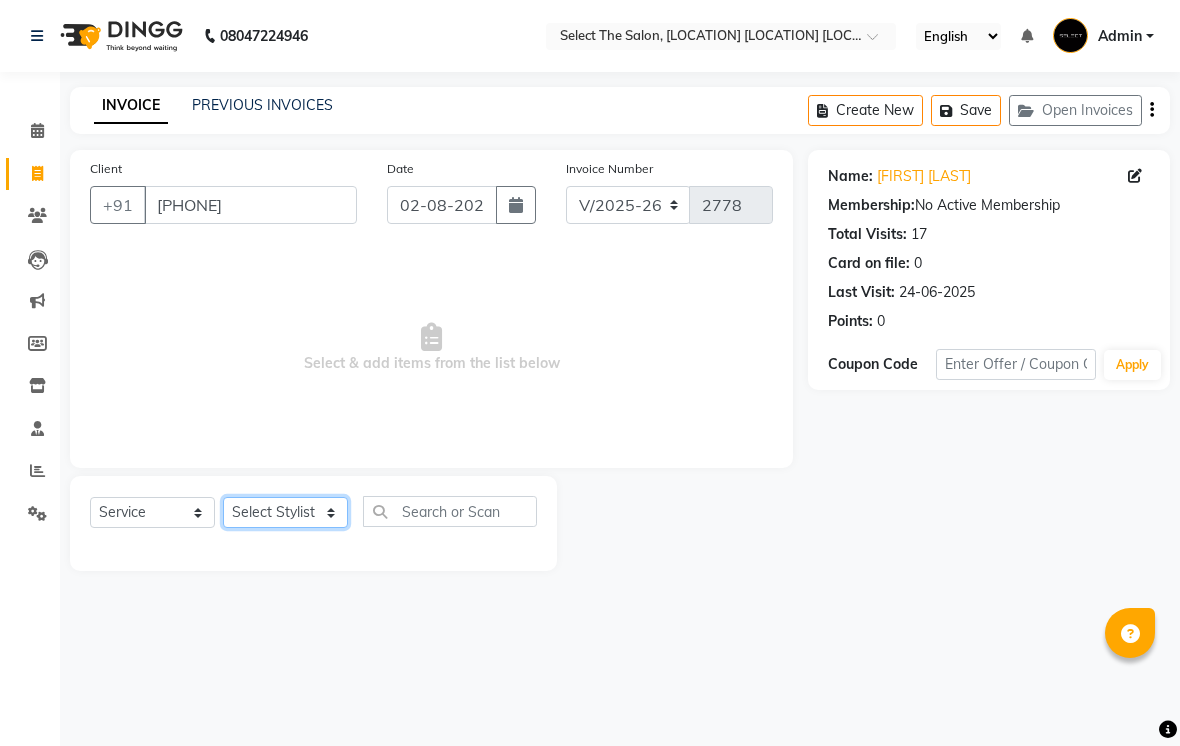 click on "Select Stylist [FIRST]  [FIRST]  [FIRST]  [FIRST] [FIRST]  [FIRST]  [FIRST]  [FIRST]  [FIRST]  [FIRST]" 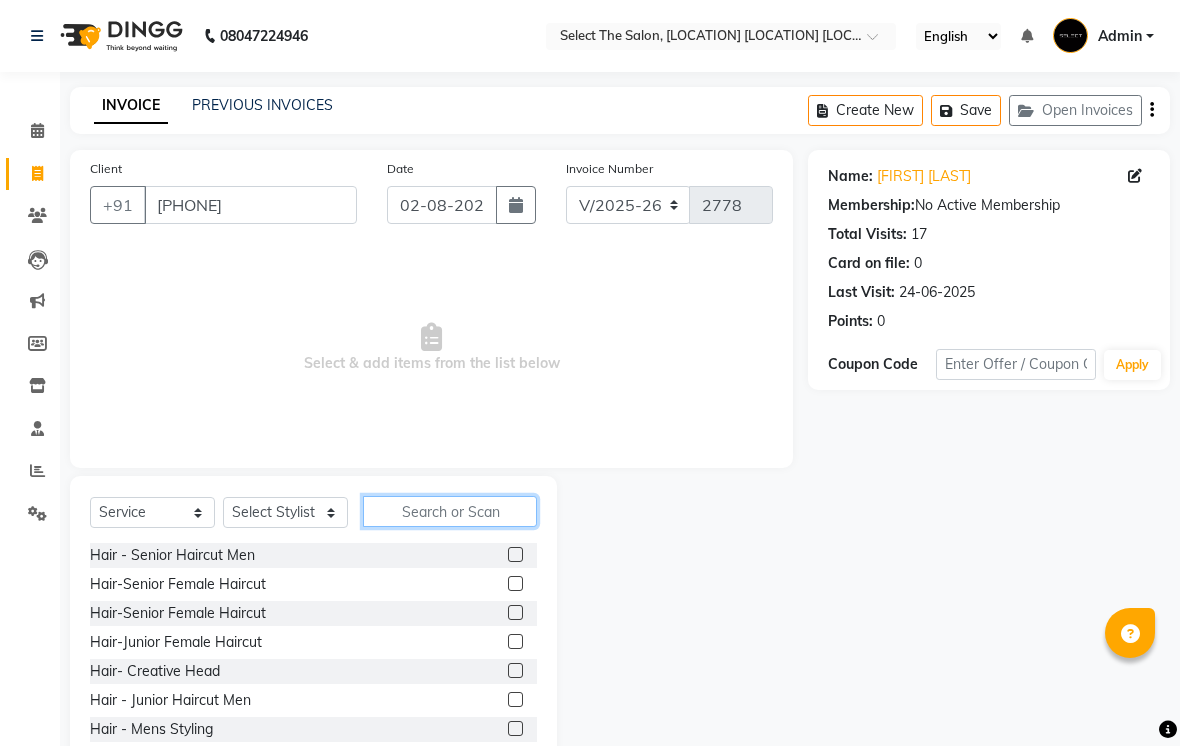 click 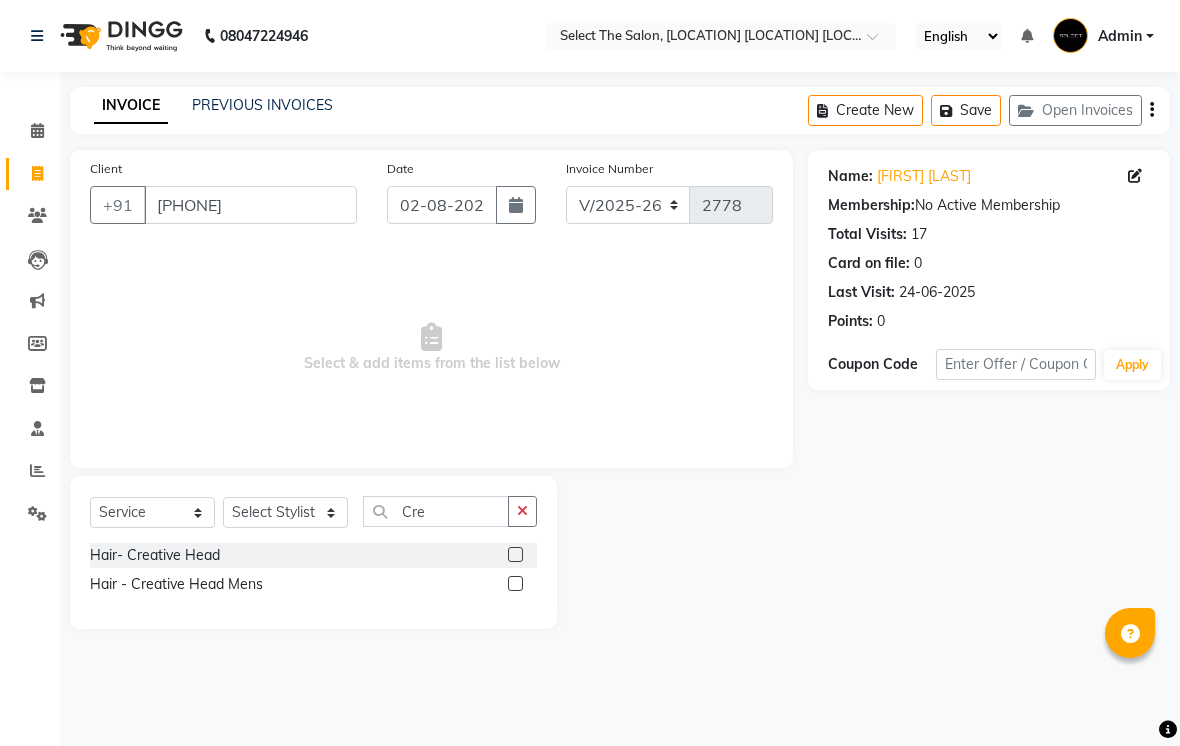 click 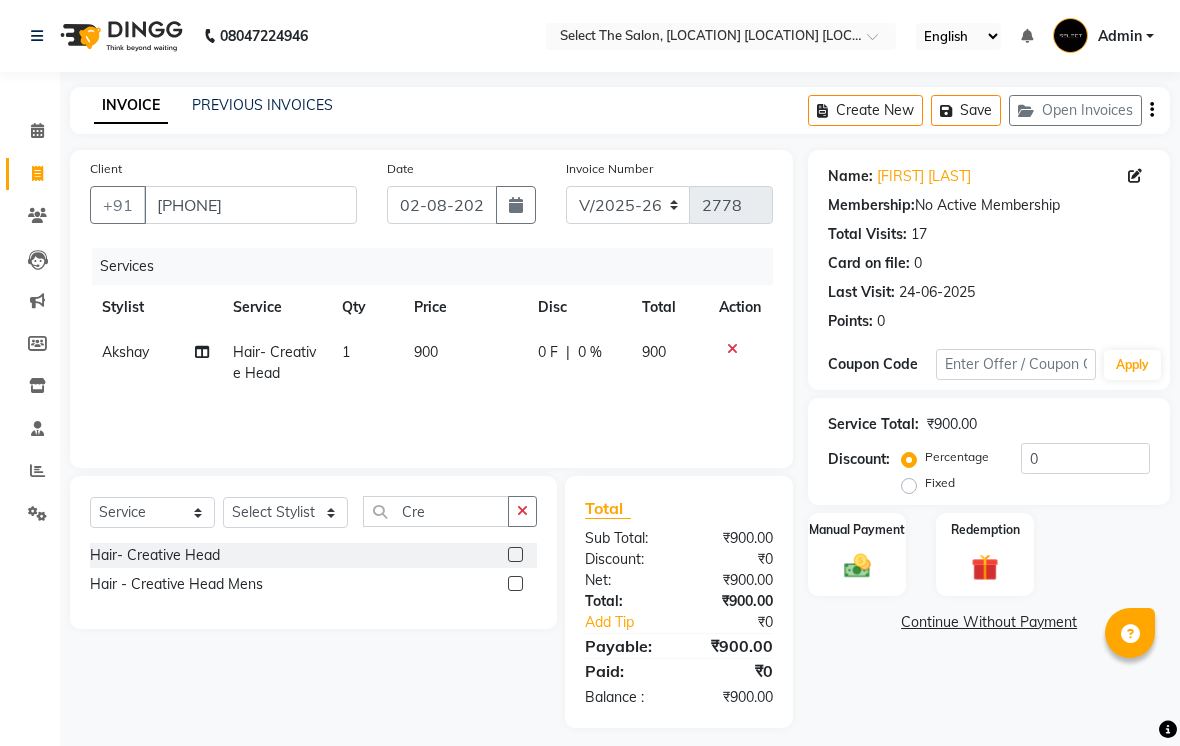 click 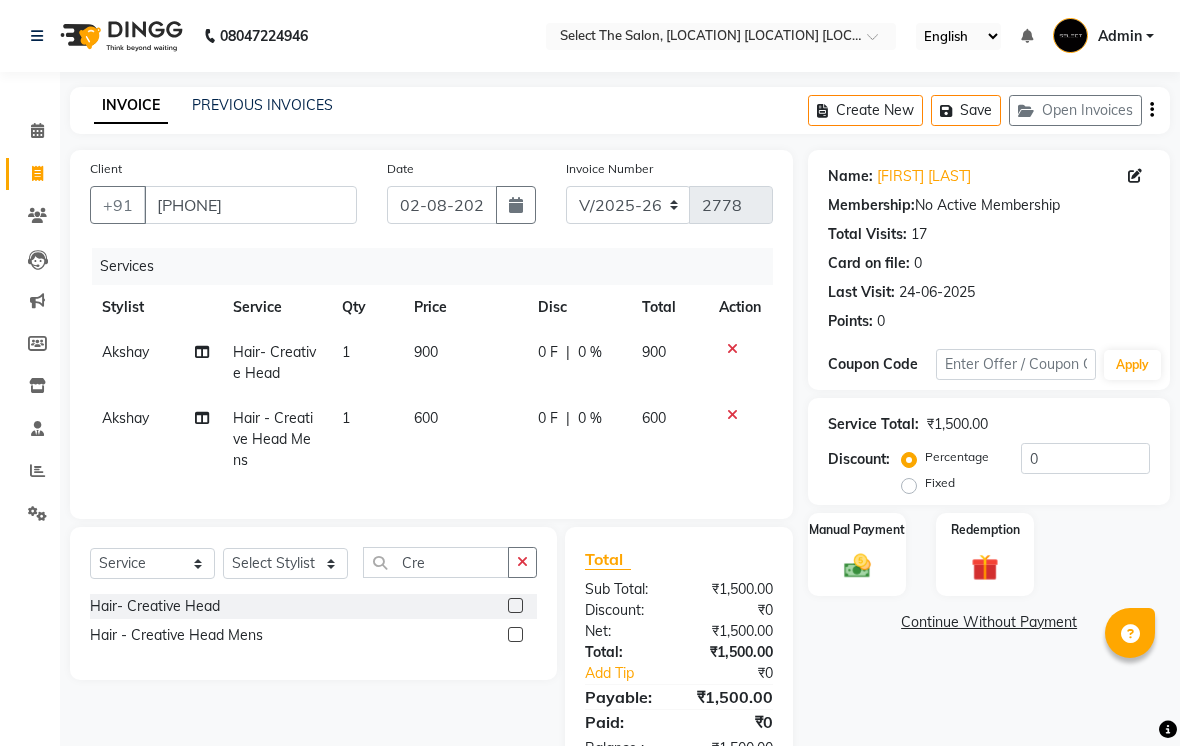 click 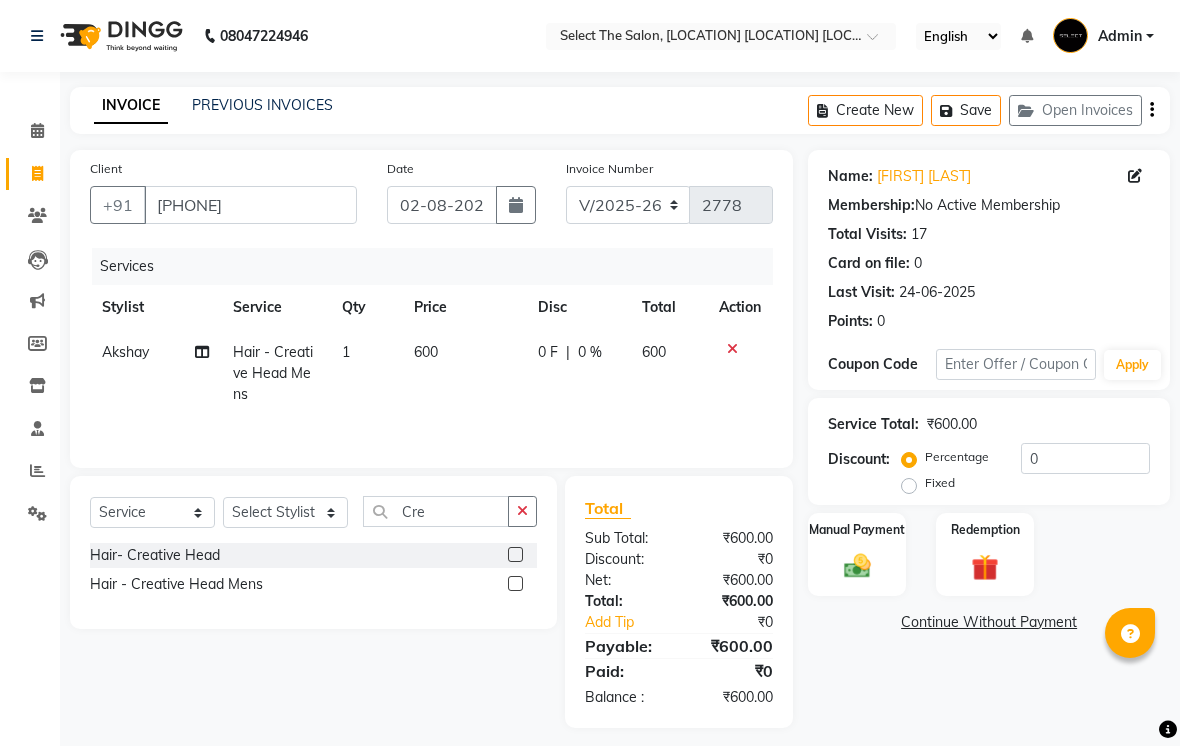 click on "600" 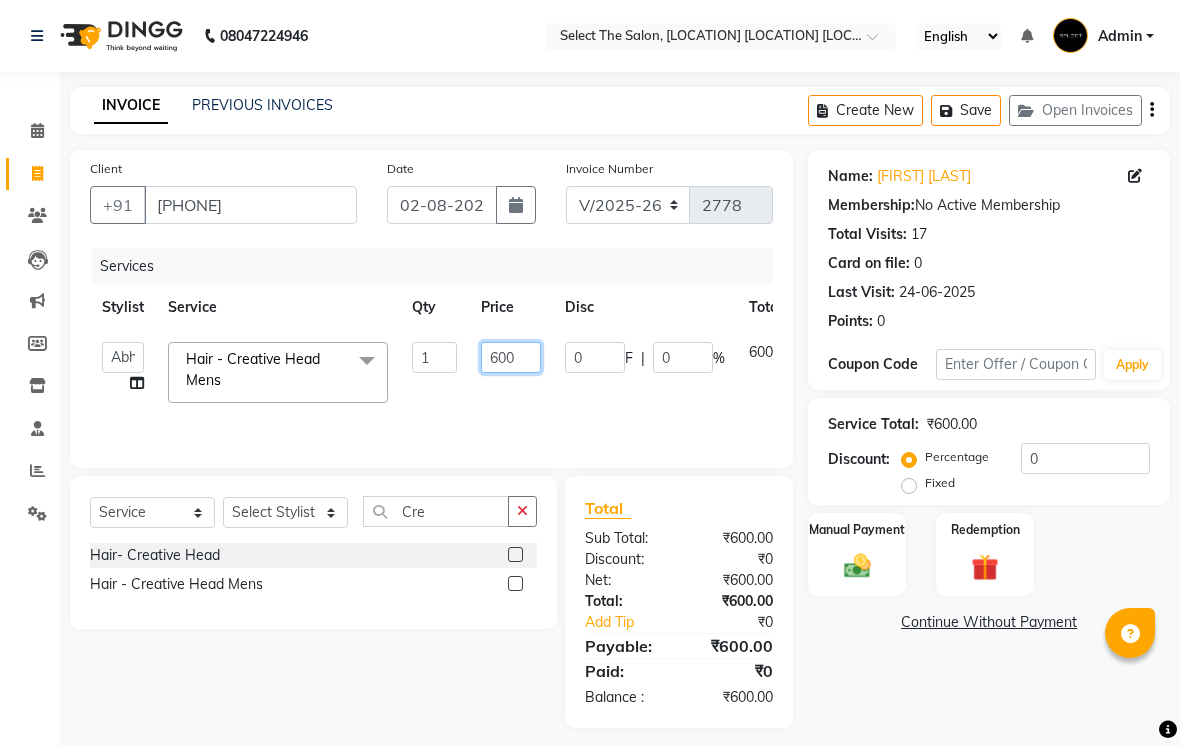 click on "600" 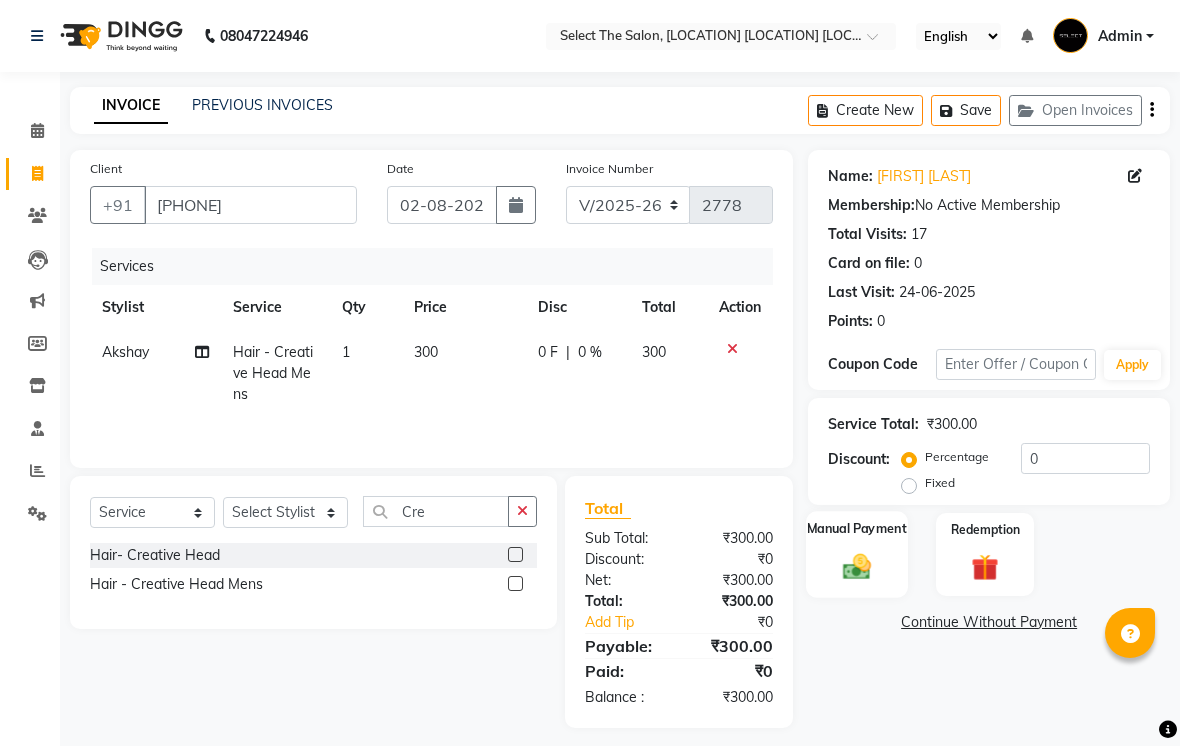 click 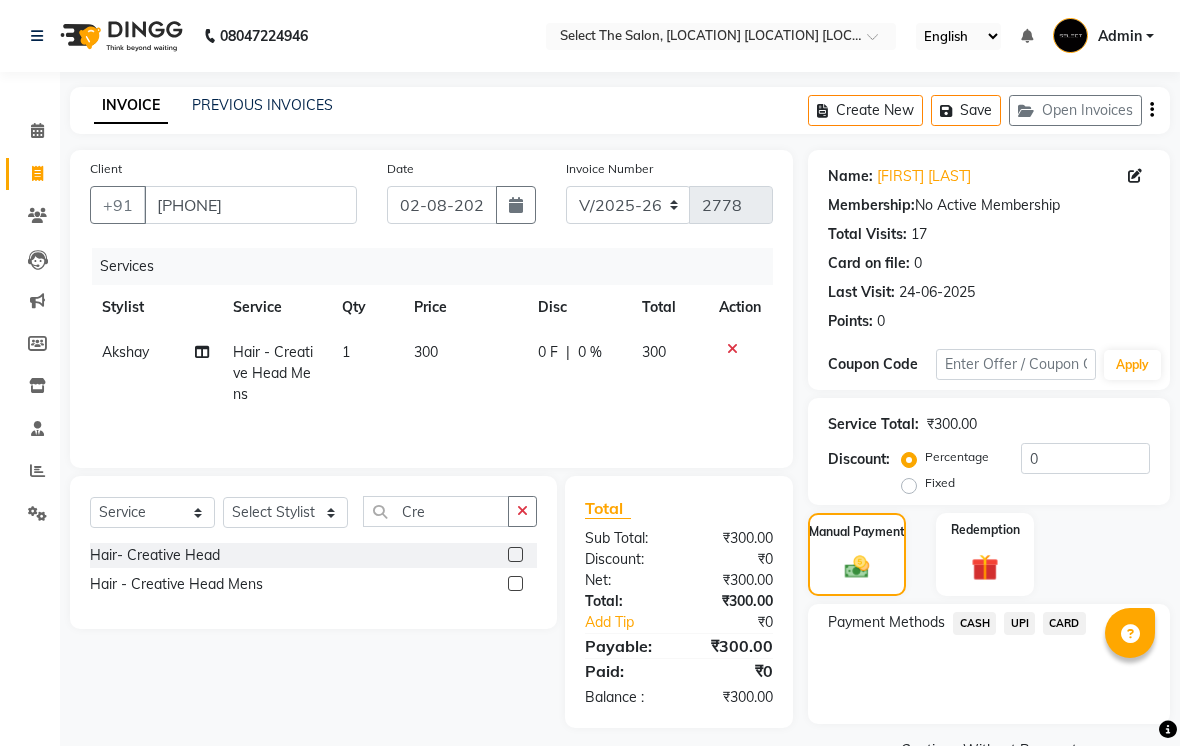 click on "UPI" 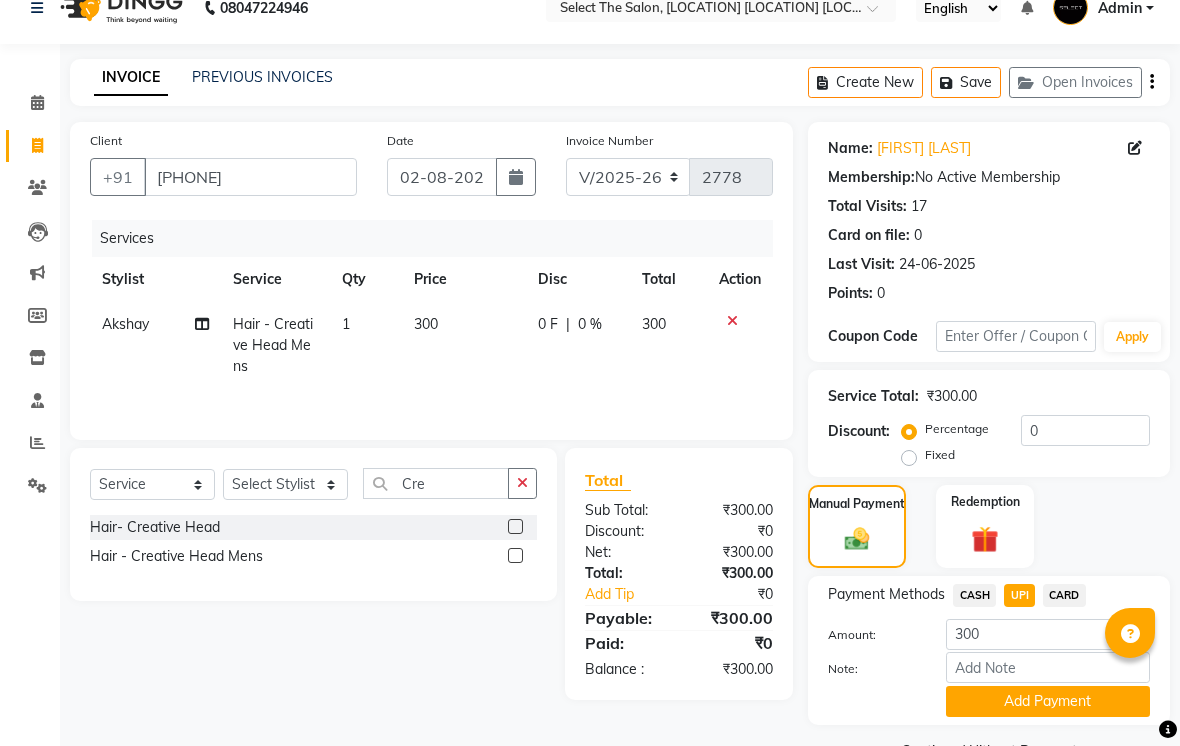 scroll, scrollTop: 77, scrollLeft: 0, axis: vertical 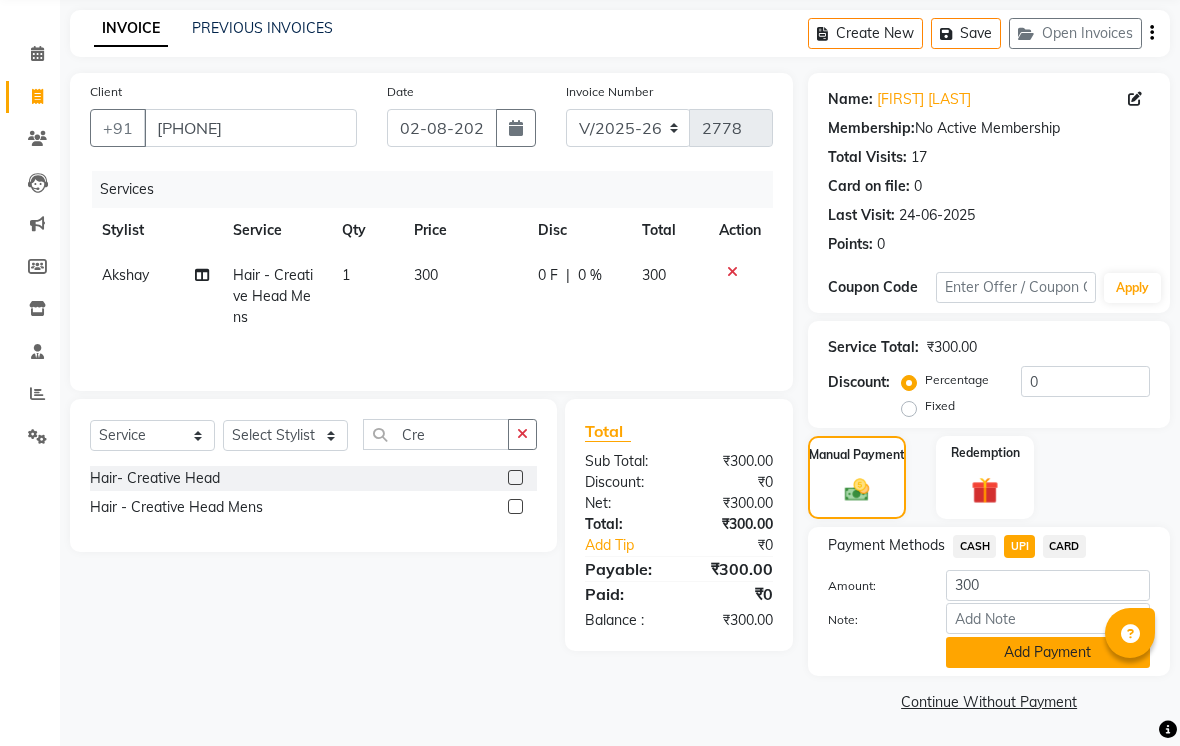 click on "Add Payment" 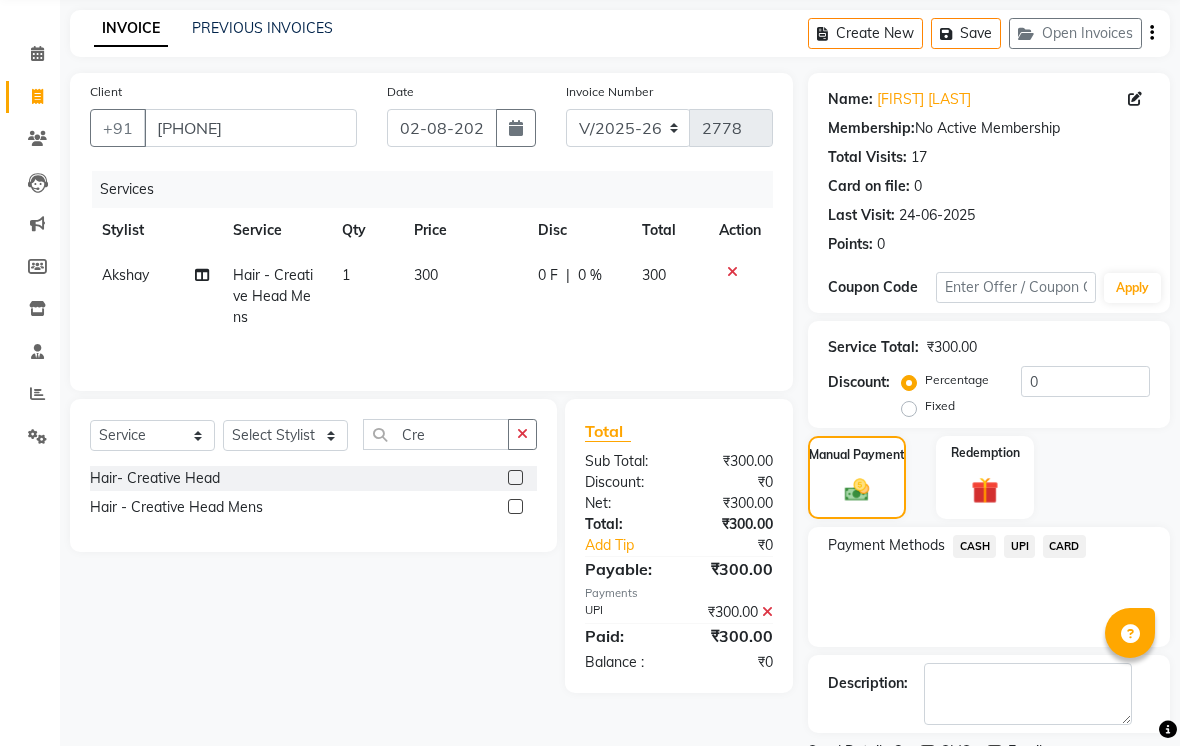 scroll, scrollTop: 161, scrollLeft: 0, axis: vertical 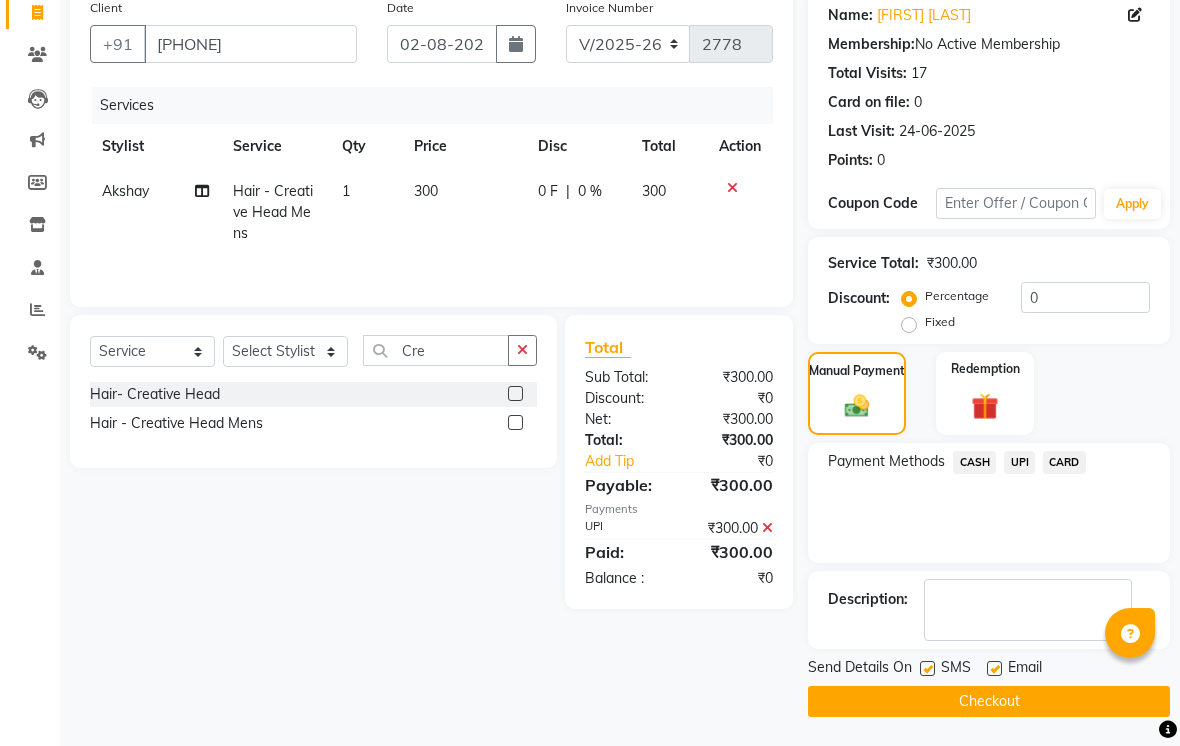 click on "Send Details On SMS Email" 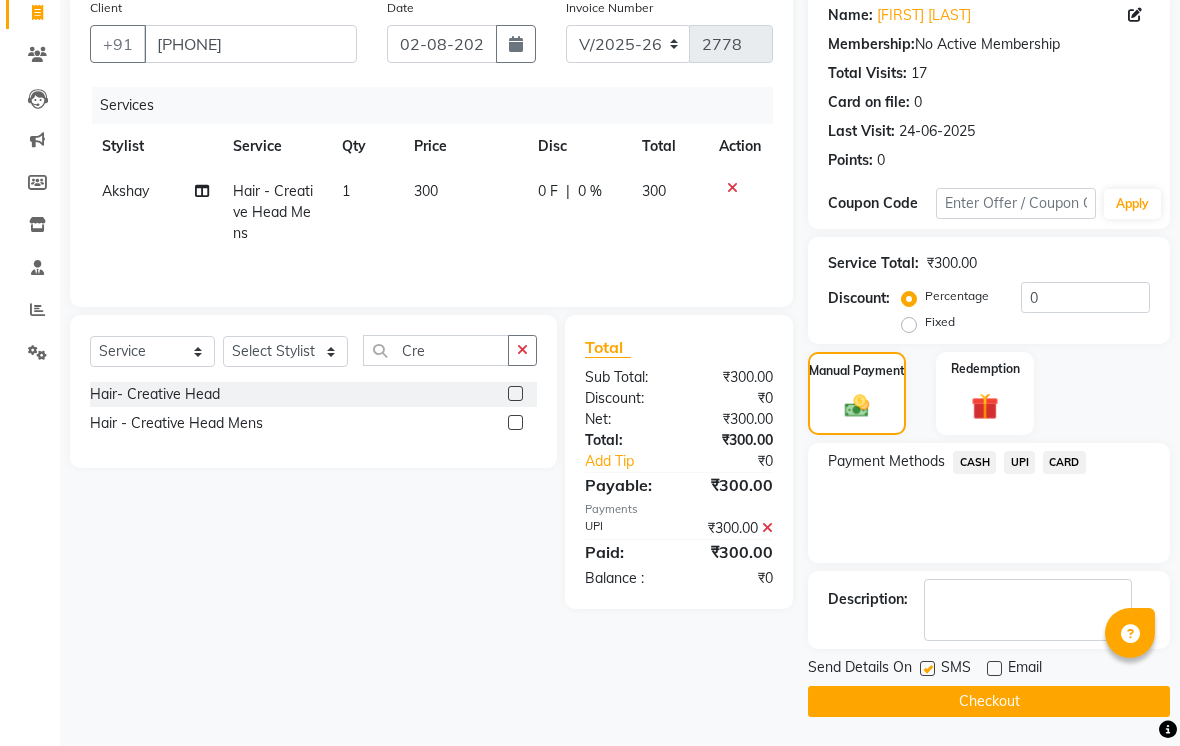 click on "Send Details On SMS Email" 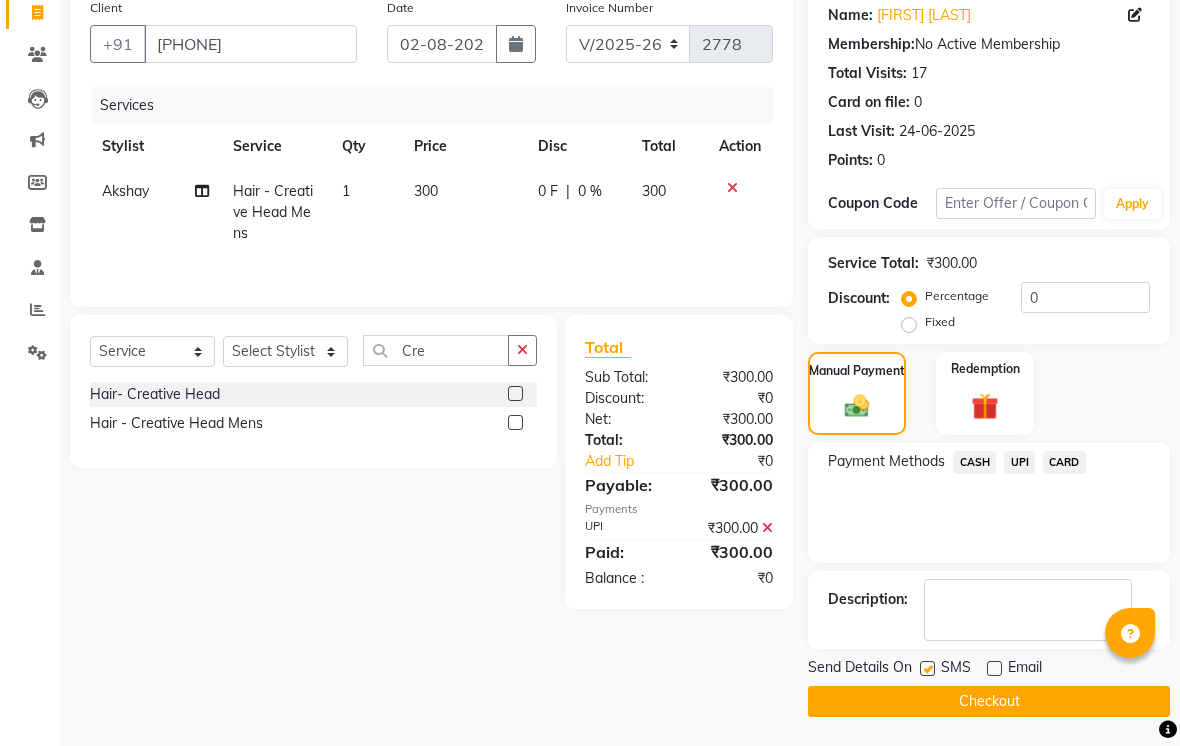 click on "Send Details On" 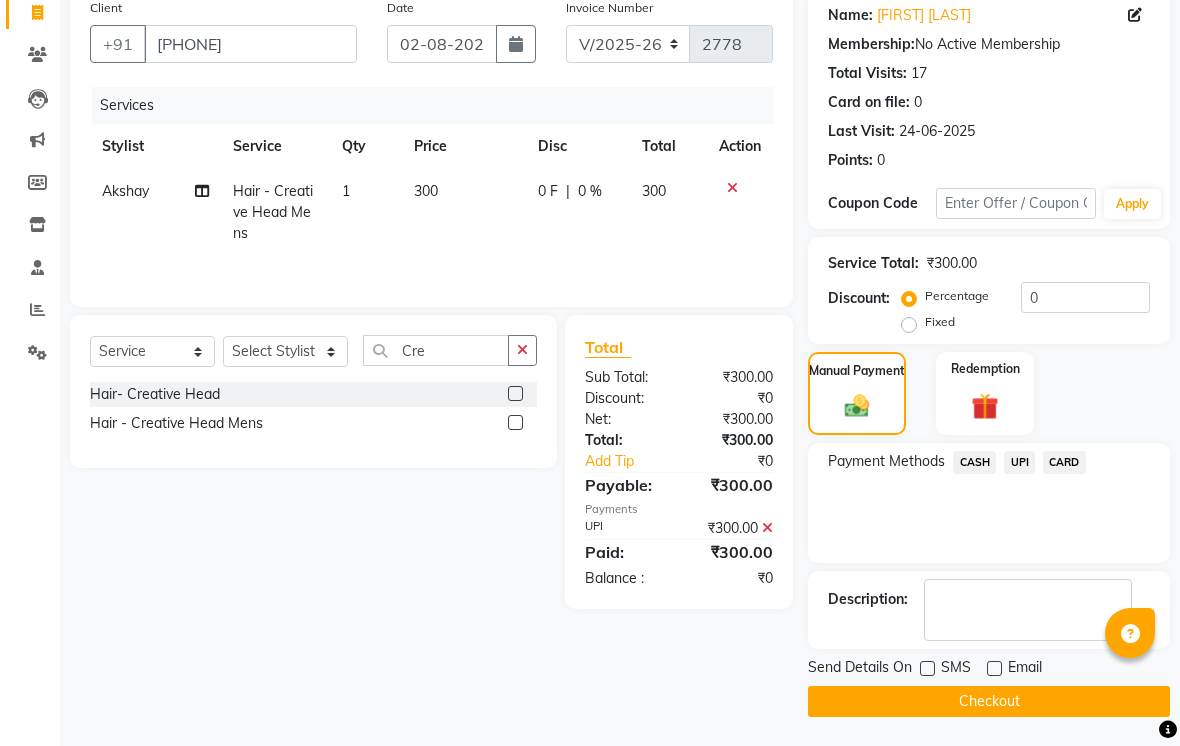 click on "Checkout" 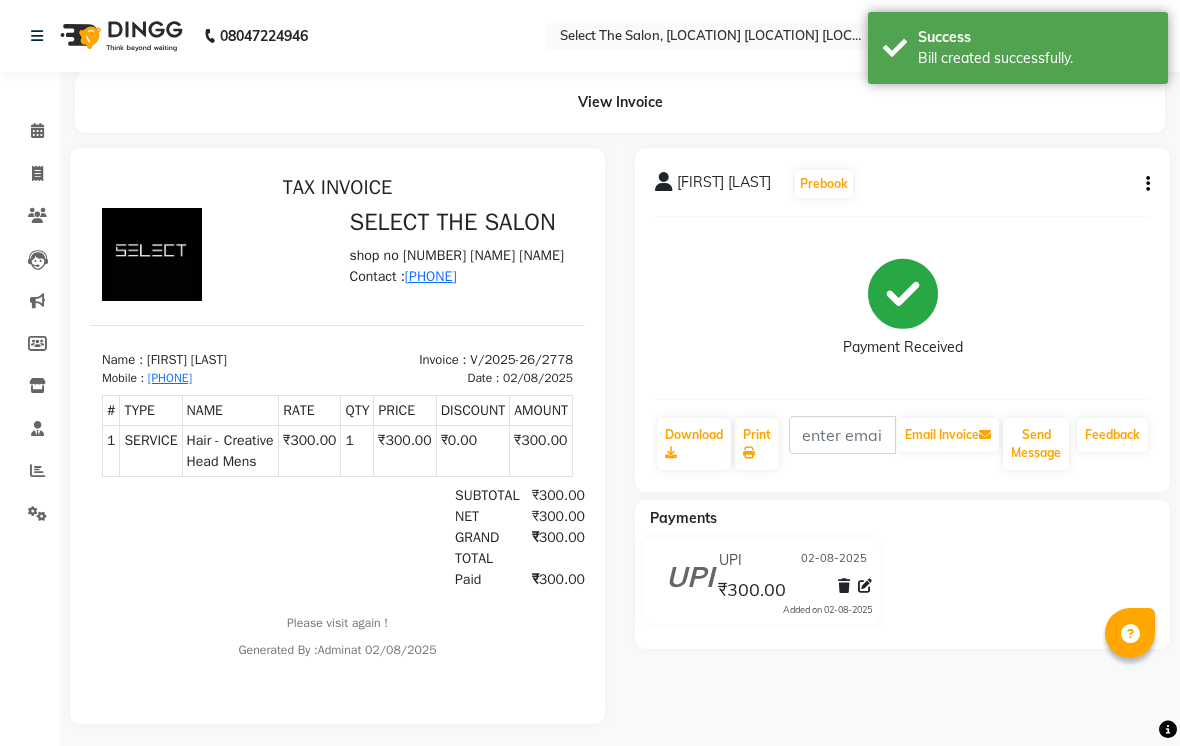 scroll, scrollTop: 0, scrollLeft: 0, axis: both 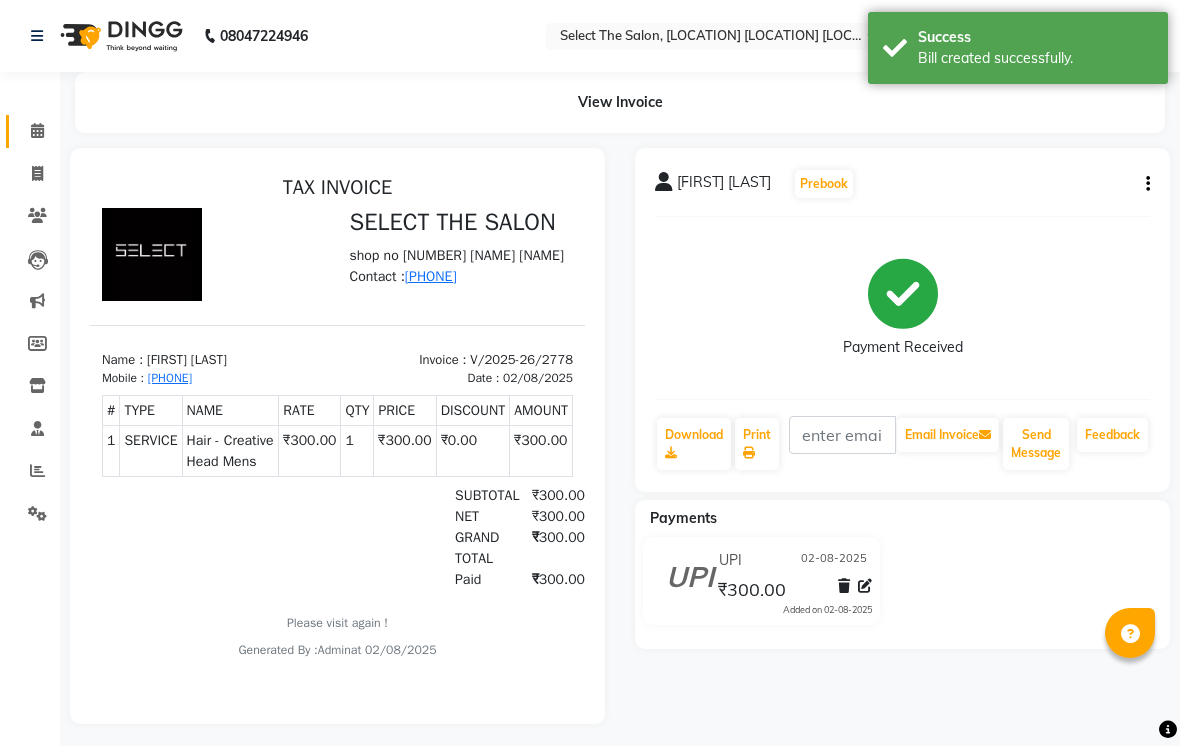 click 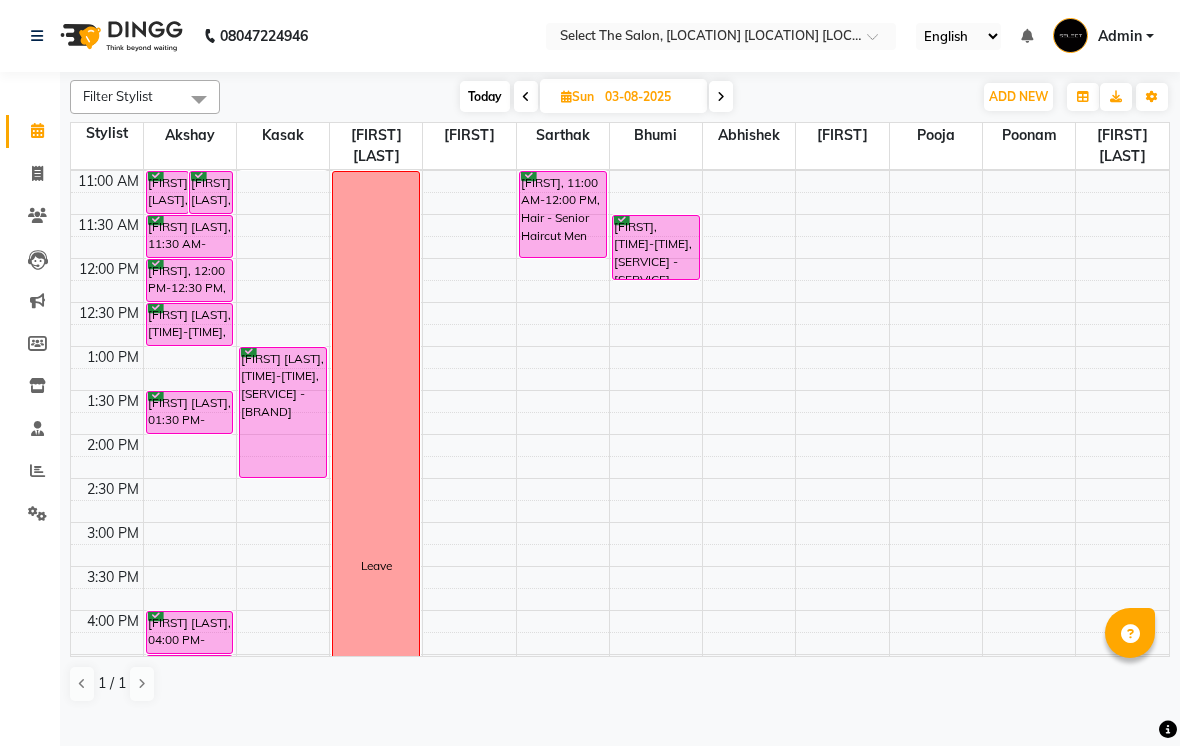 scroll, scrollTop: 243, scrollLeft: 0, axis: vertical 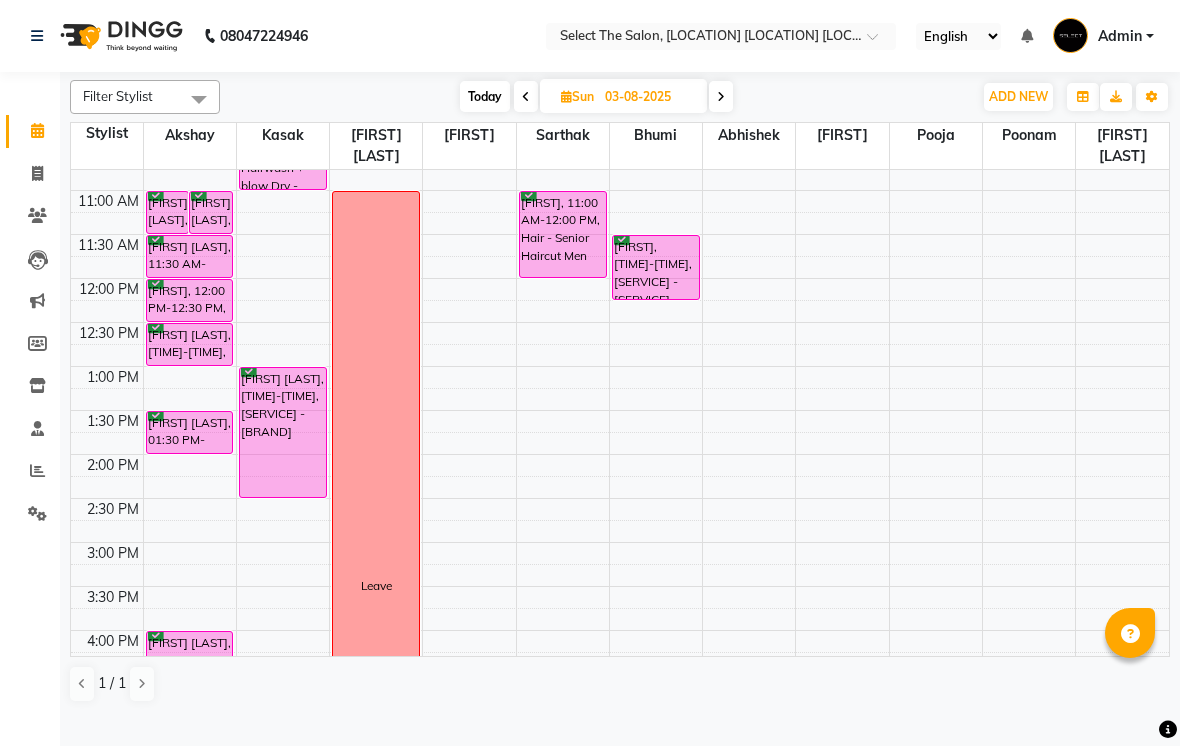 click on "Today" at bounding box center [485, 96] 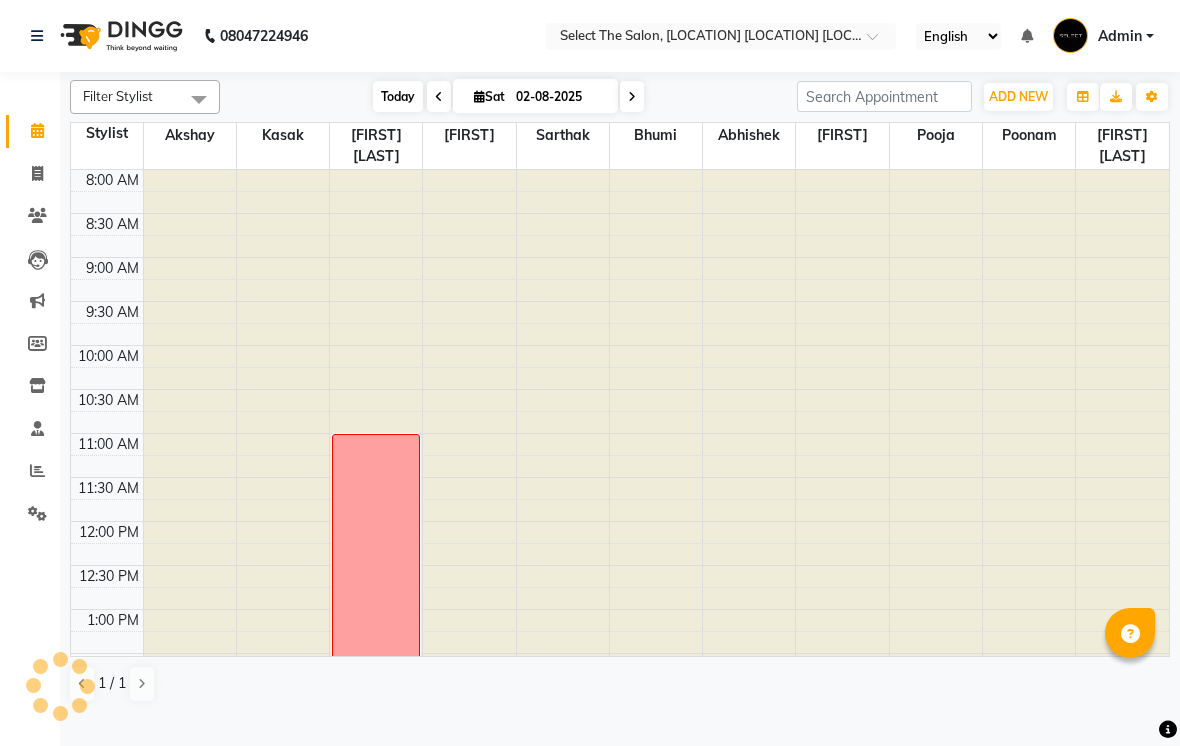 scroll, scrollTop: 657, scrollLeft: 0, axis: vertical 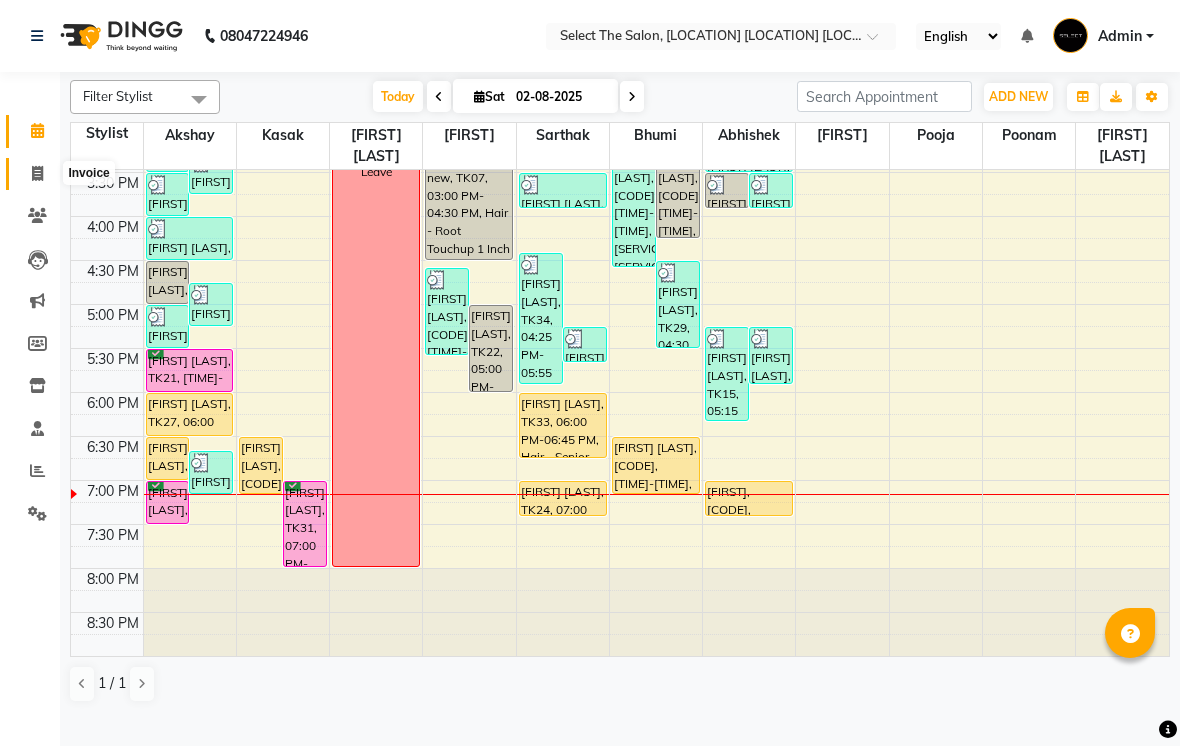 click 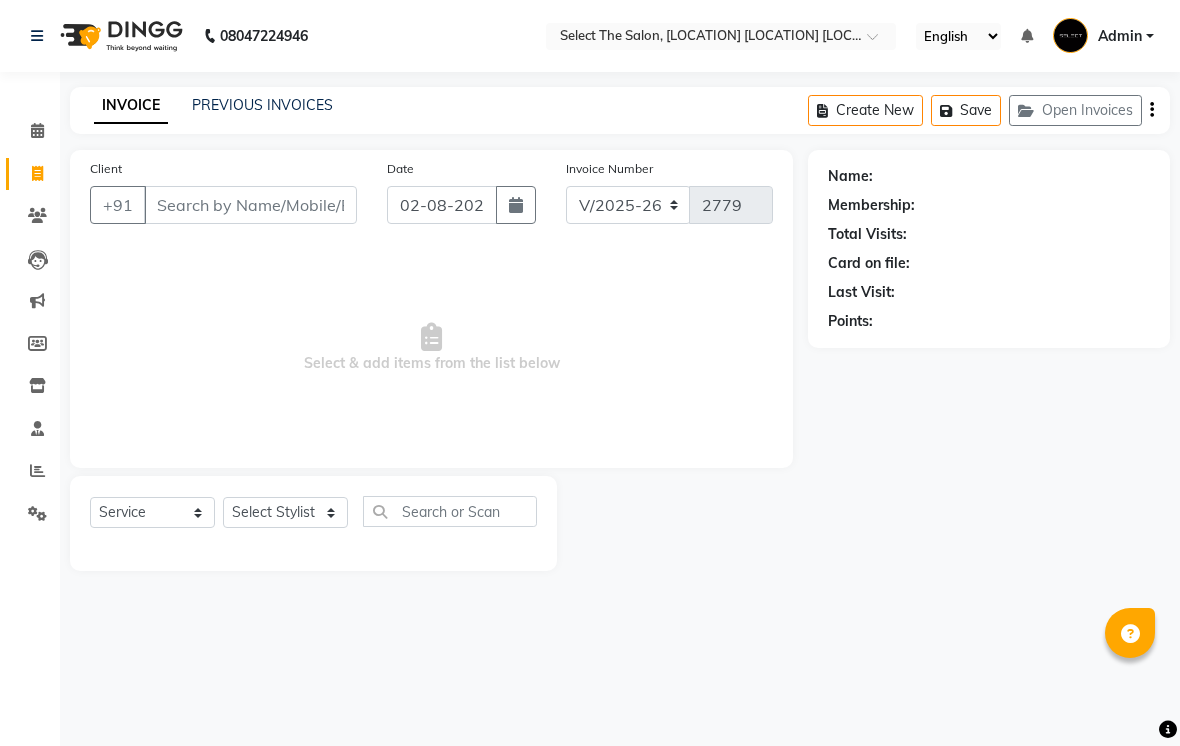 click on "Client" at bounding box center (250, 205) 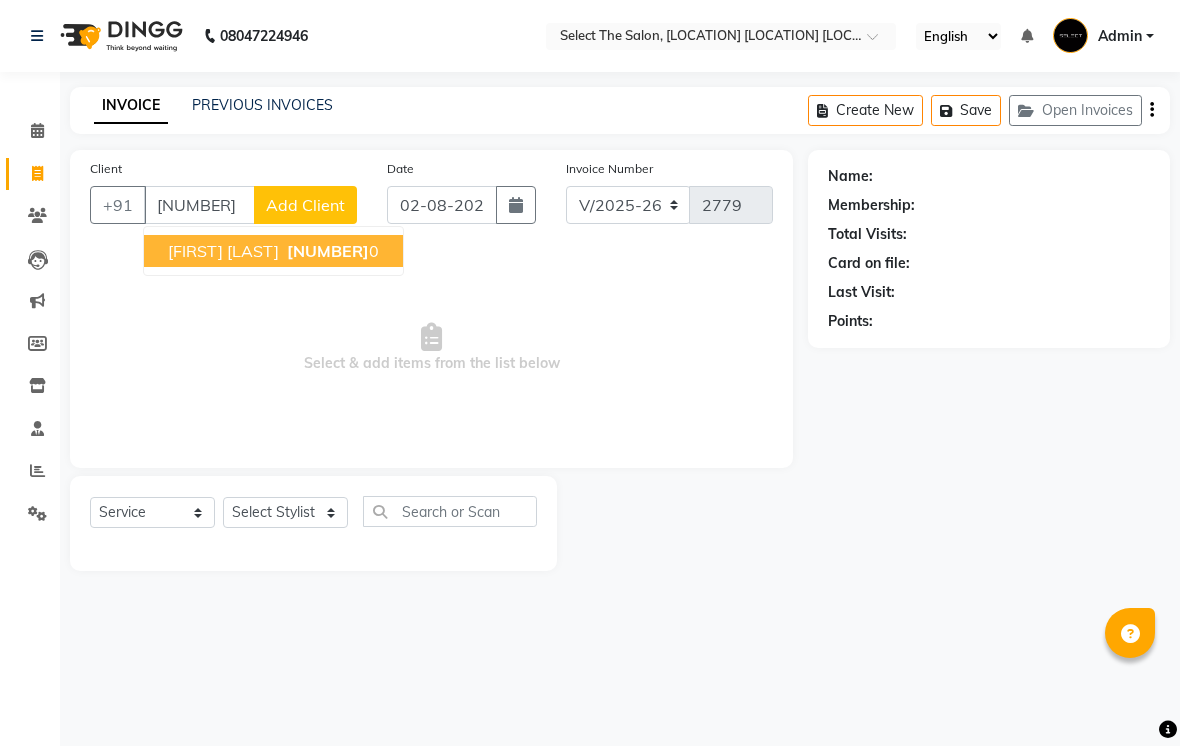 click on "[FIRST] [LAST]" at bounding box center [223, 251] 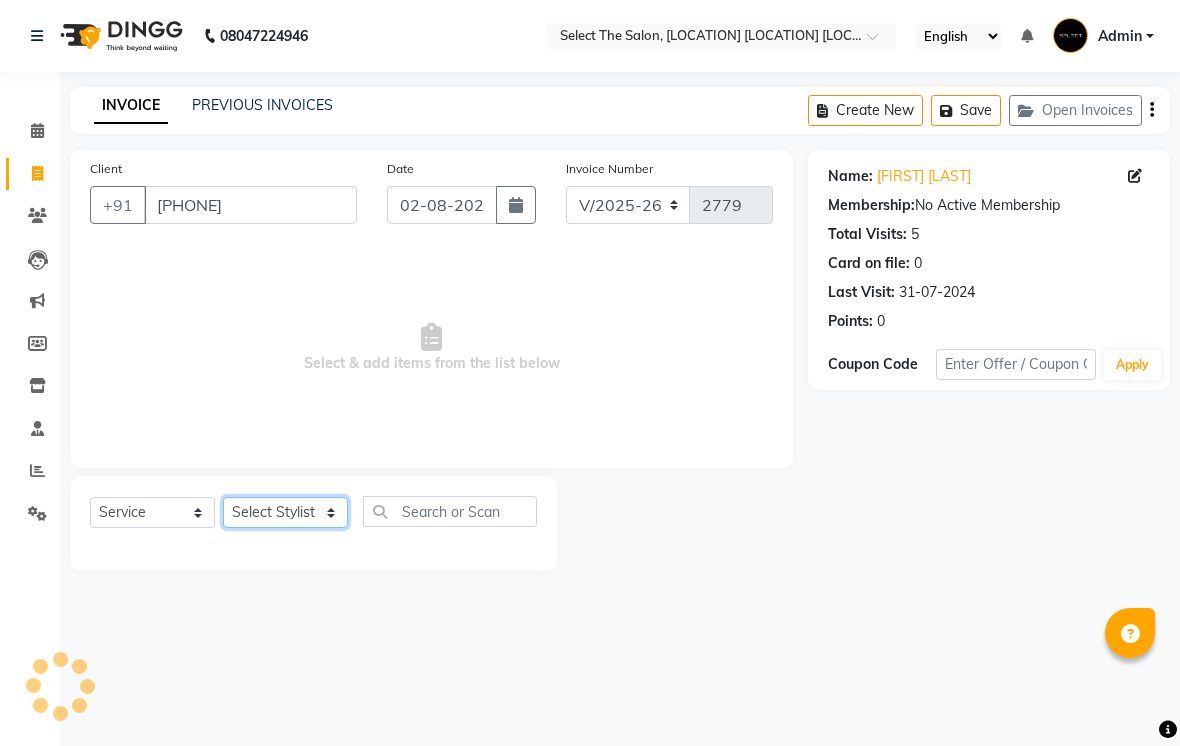 click on "Select Stylist [FIRST]  [FIRST]  [FIRST]  [FIRST] [FIRST]  [FIRST]  [FIRST]  [FIRST]  [FIRST]  [FIRST]" 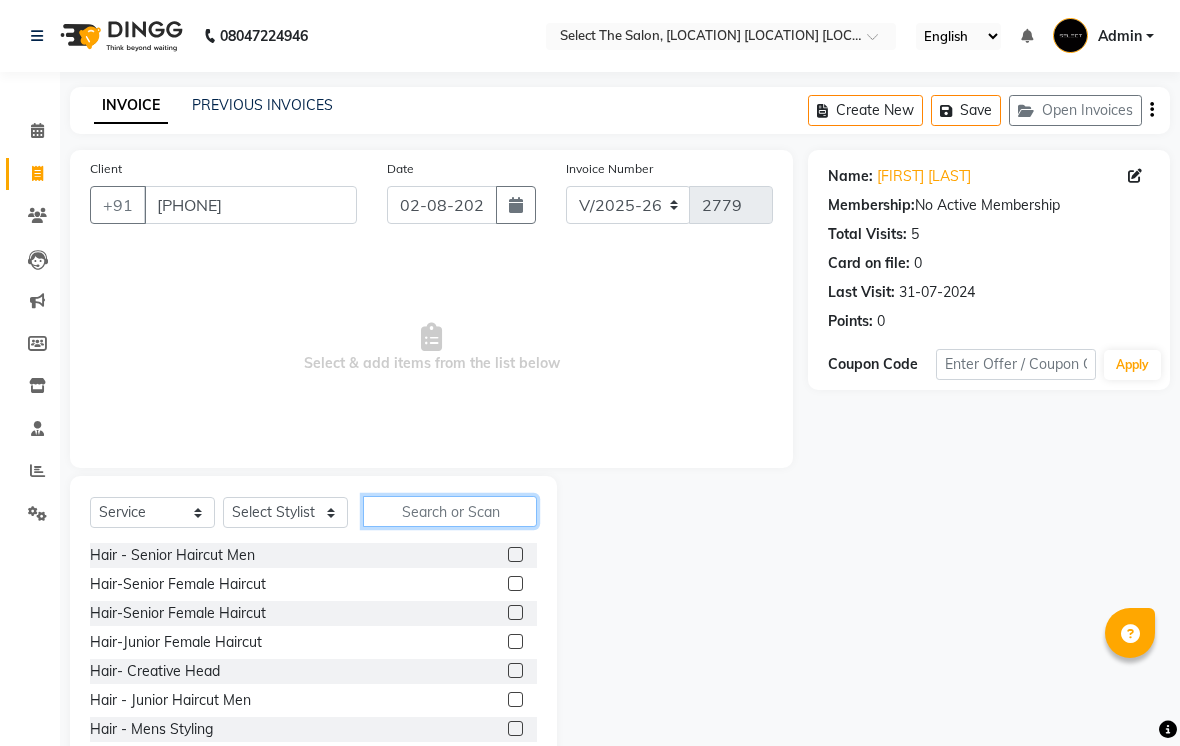 click 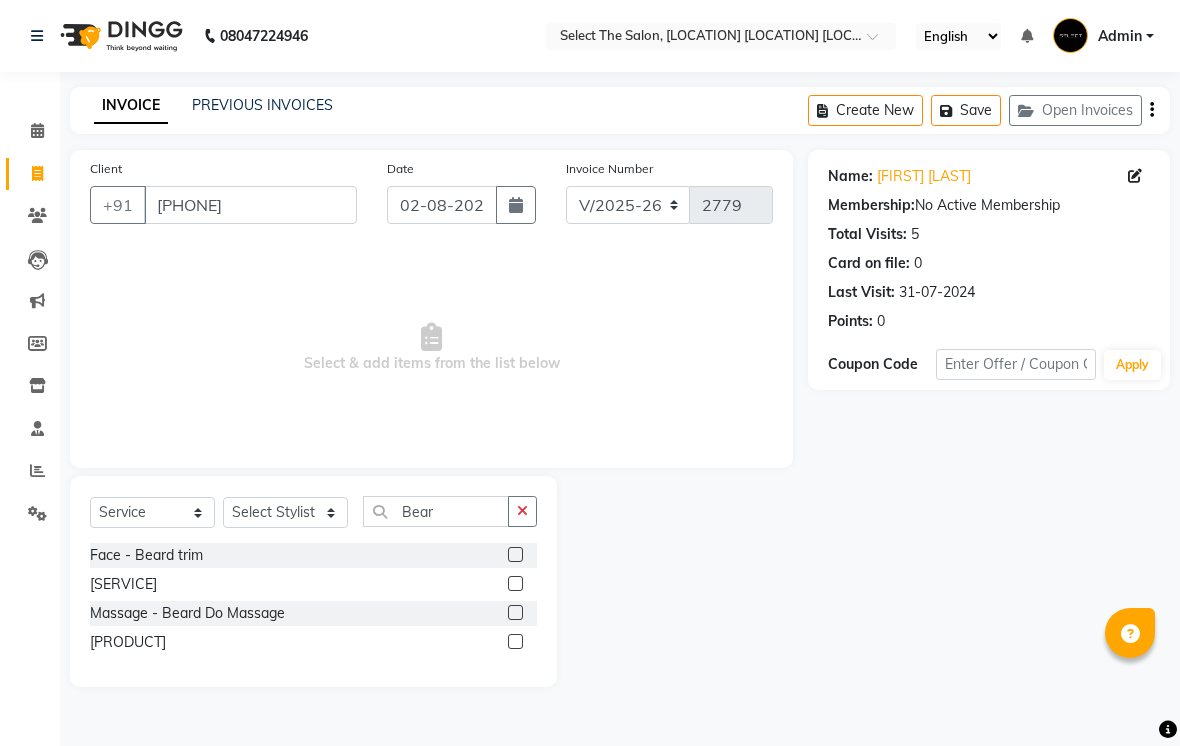 click on "Face - Beard trim  Face - Beard Wash  Massage - Beard Do Massage  Cleanup - Beard Do Cleanup" 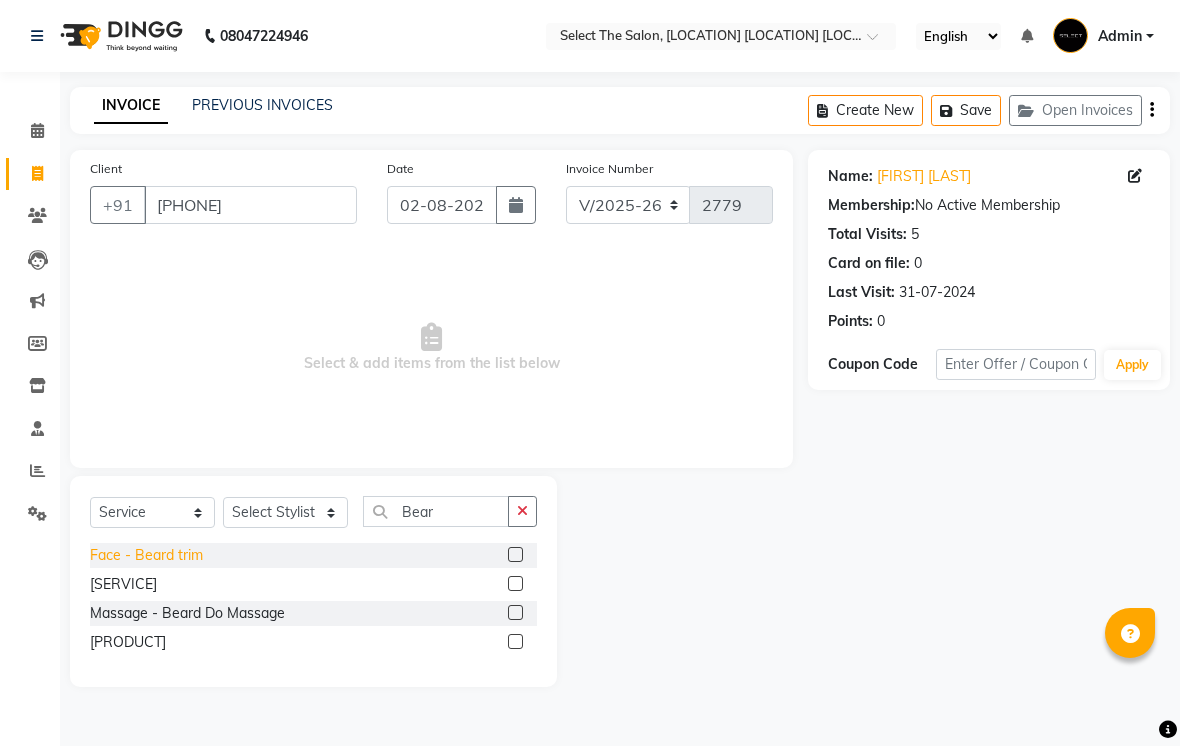 click on "Face - Beard trim" 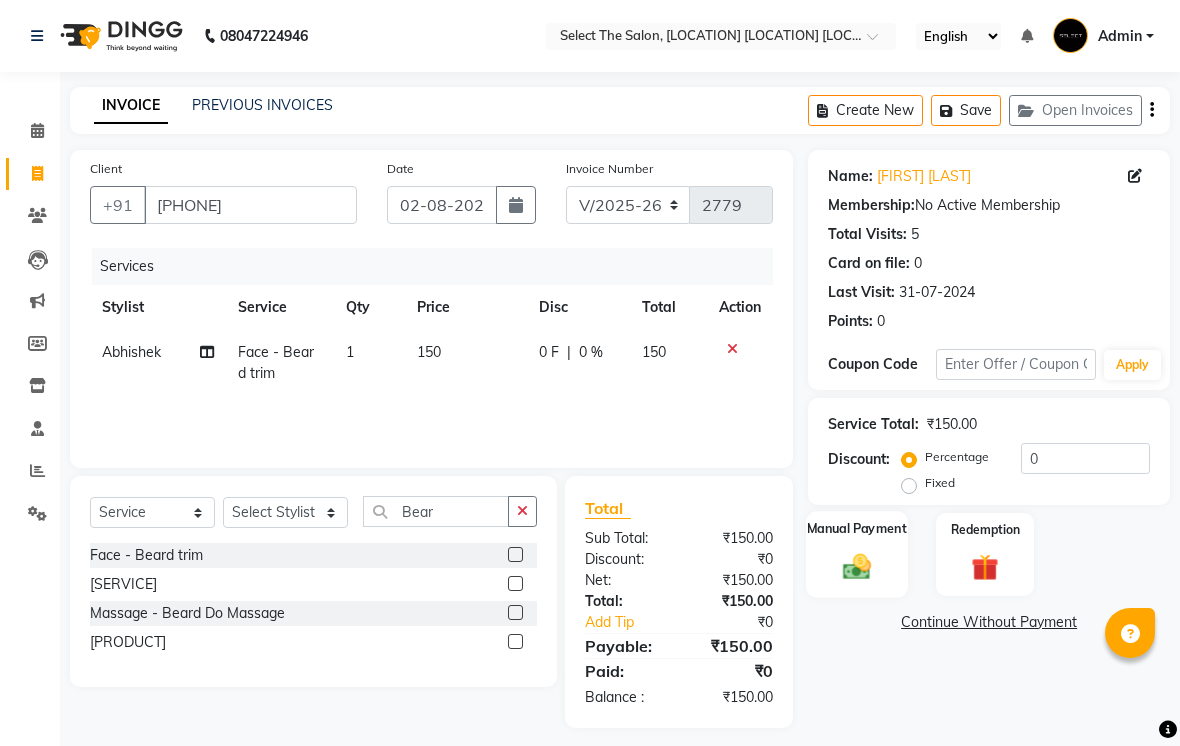click 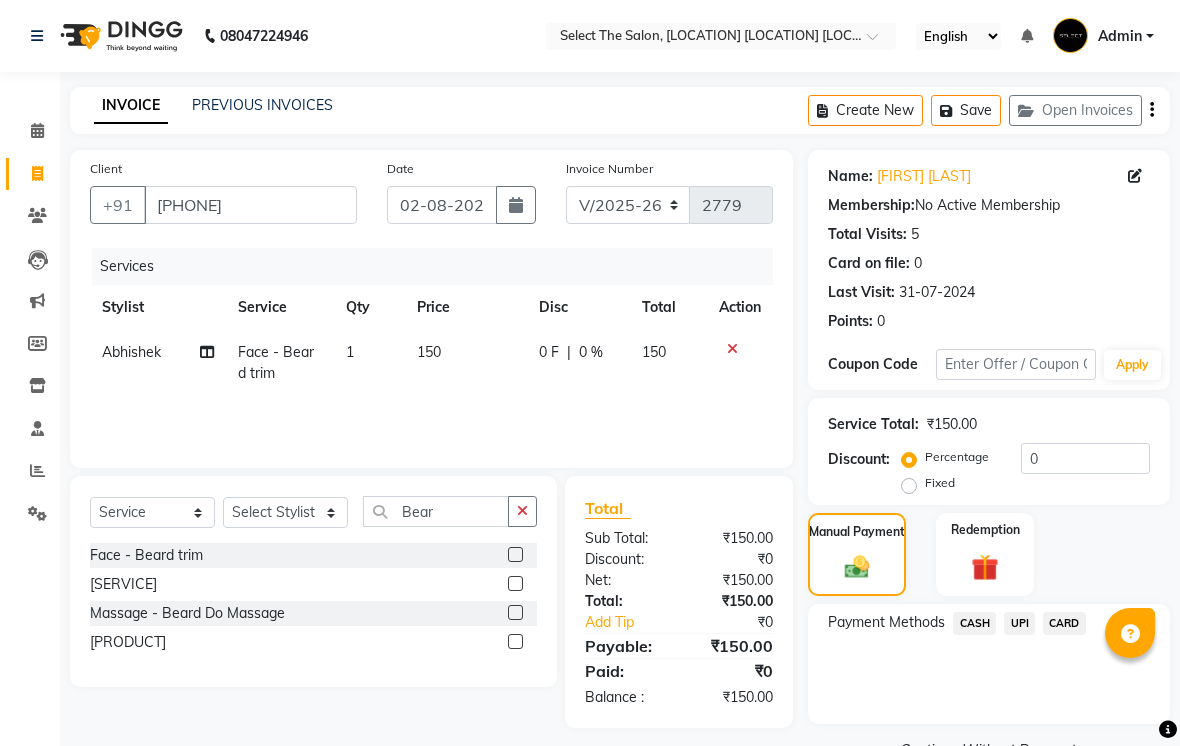 click on "UPI" 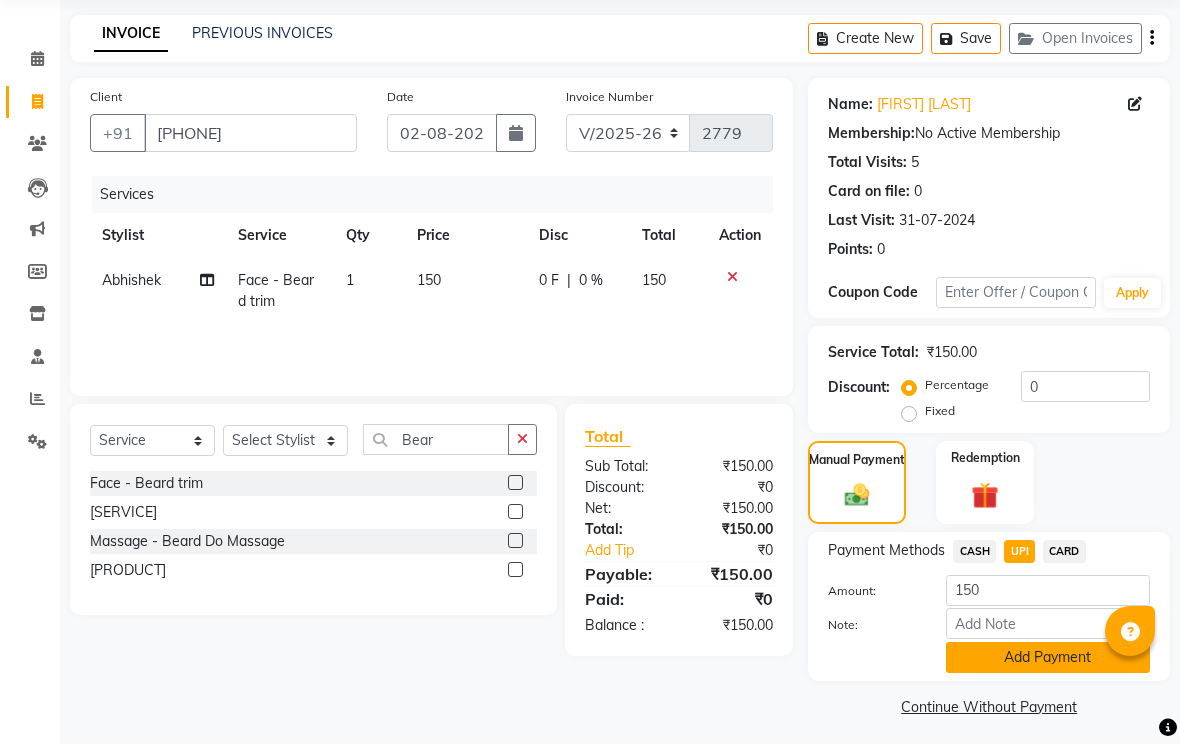 click on "Add Payment" 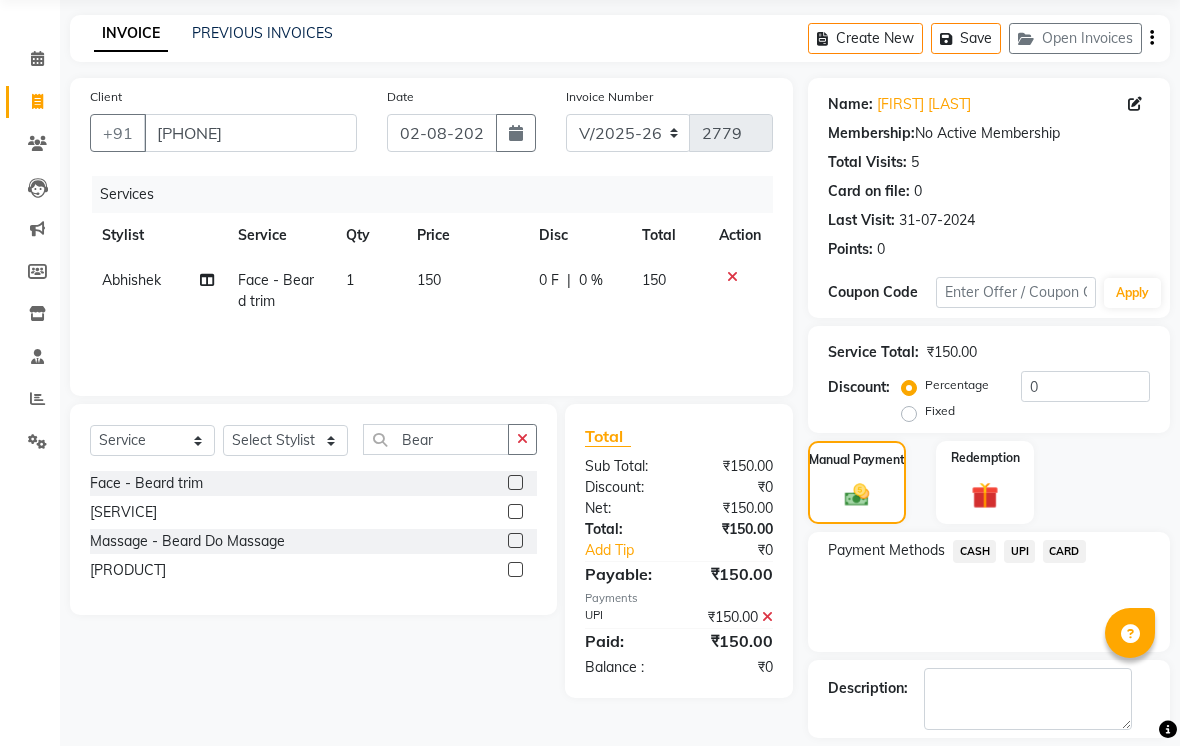 scroll, scrollTop: 161, scrollLeft: 0, axis: vertical 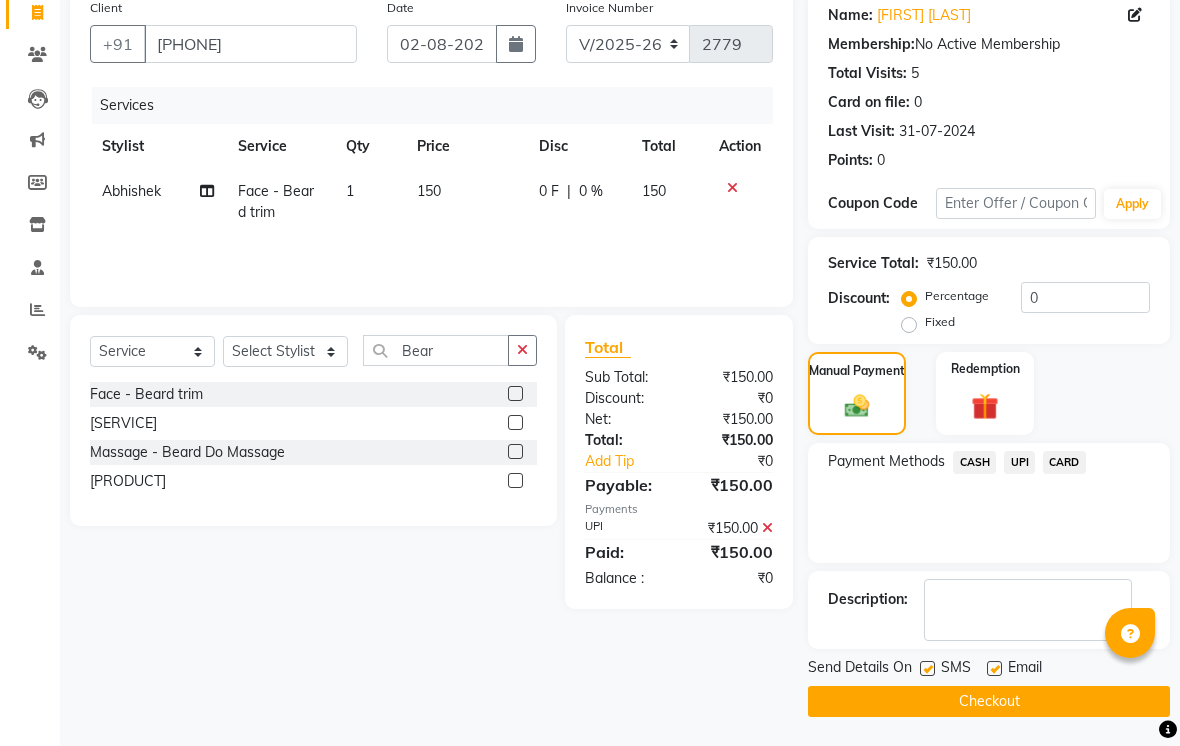 click 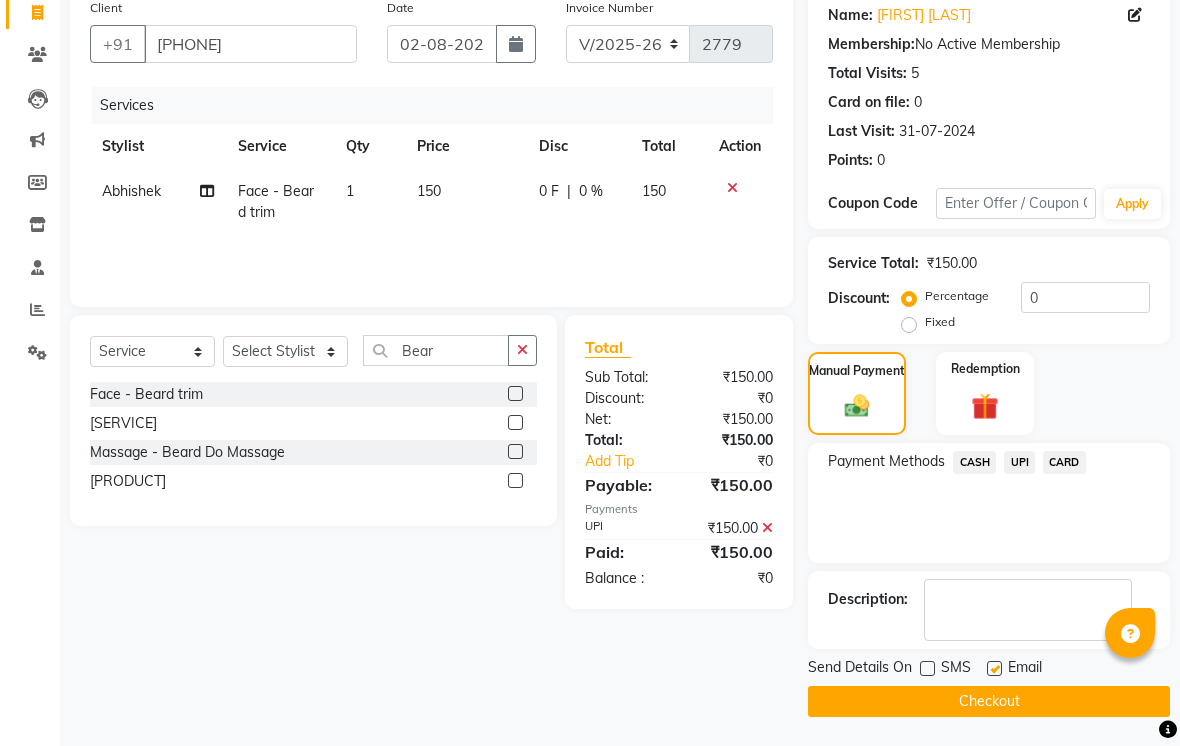 click 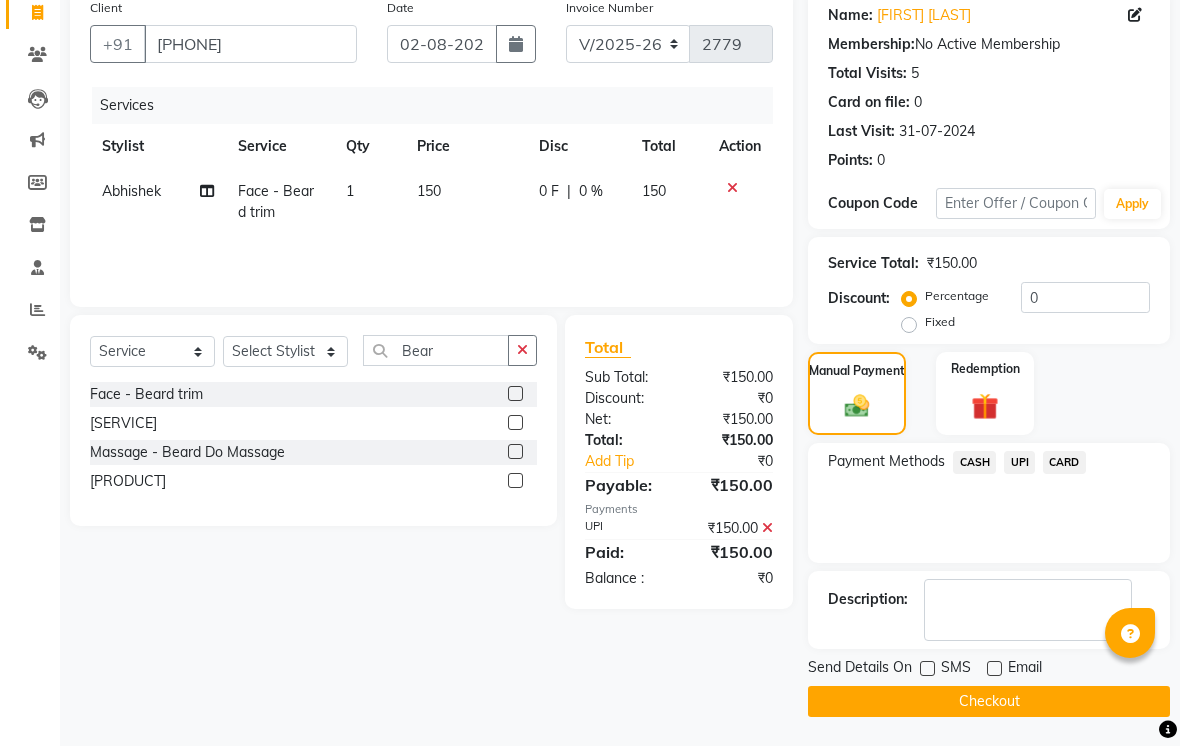 click on "Checkout" 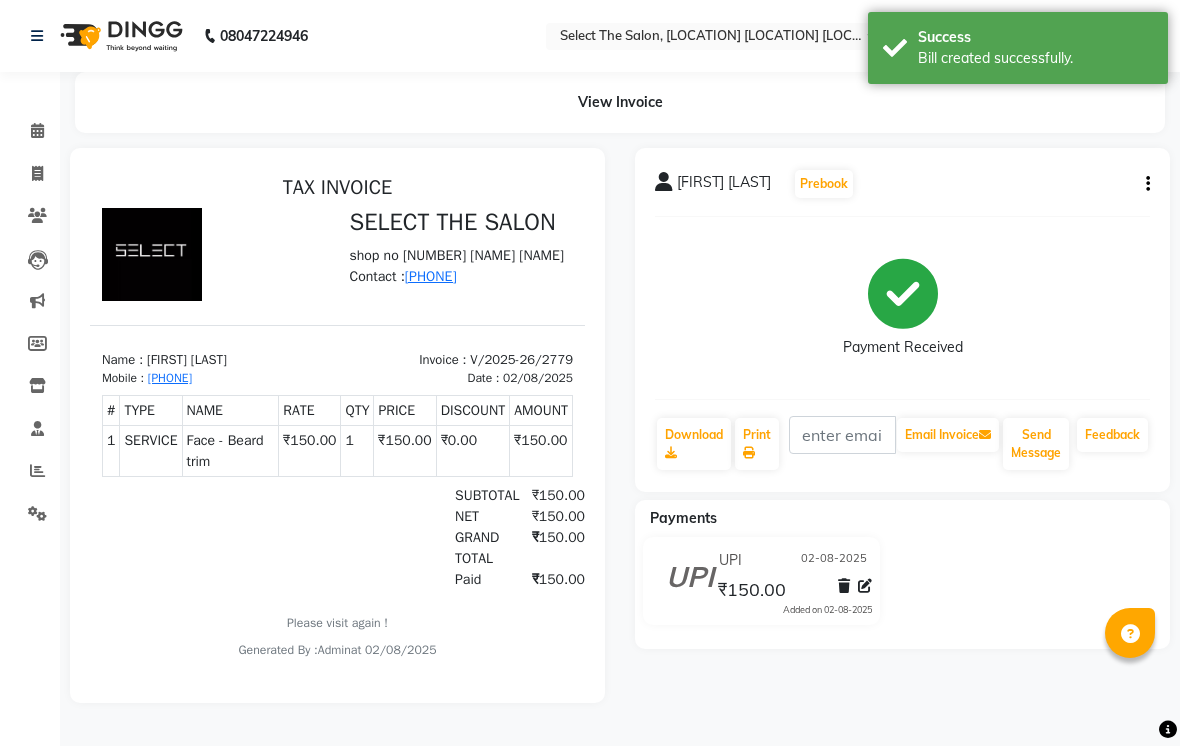 scroll, scrollTop: 0, scrollLeft: 0, axis: both 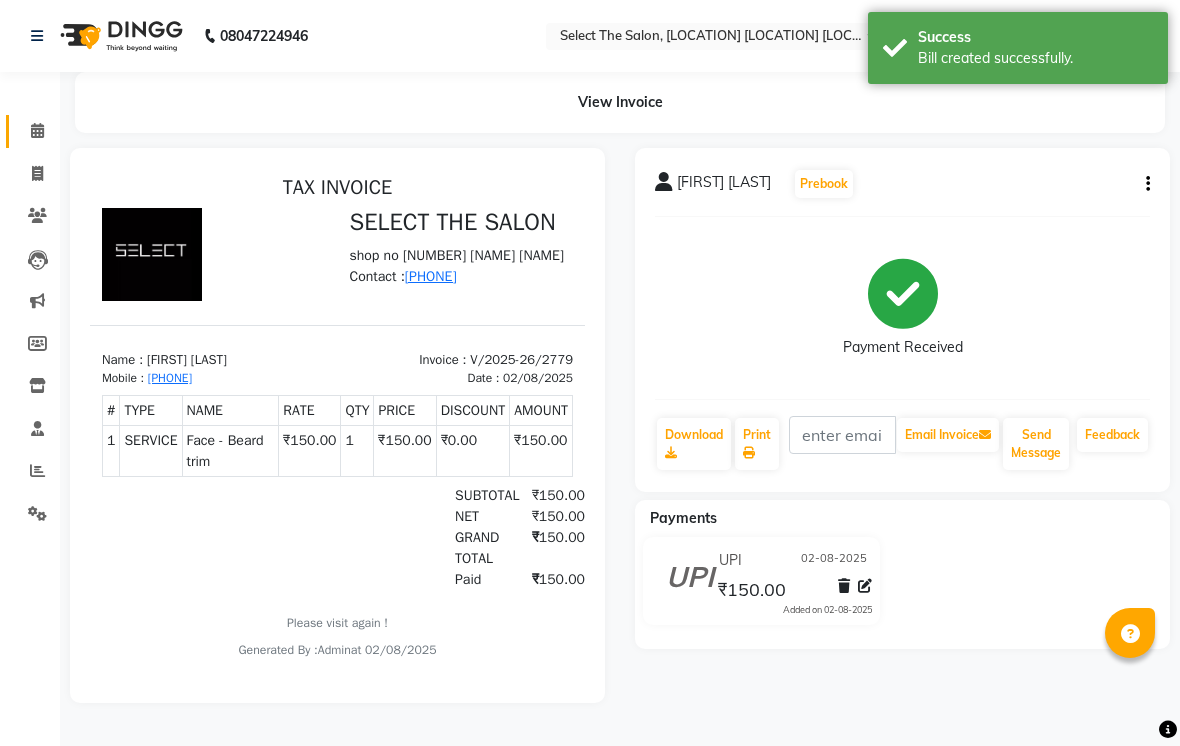 click 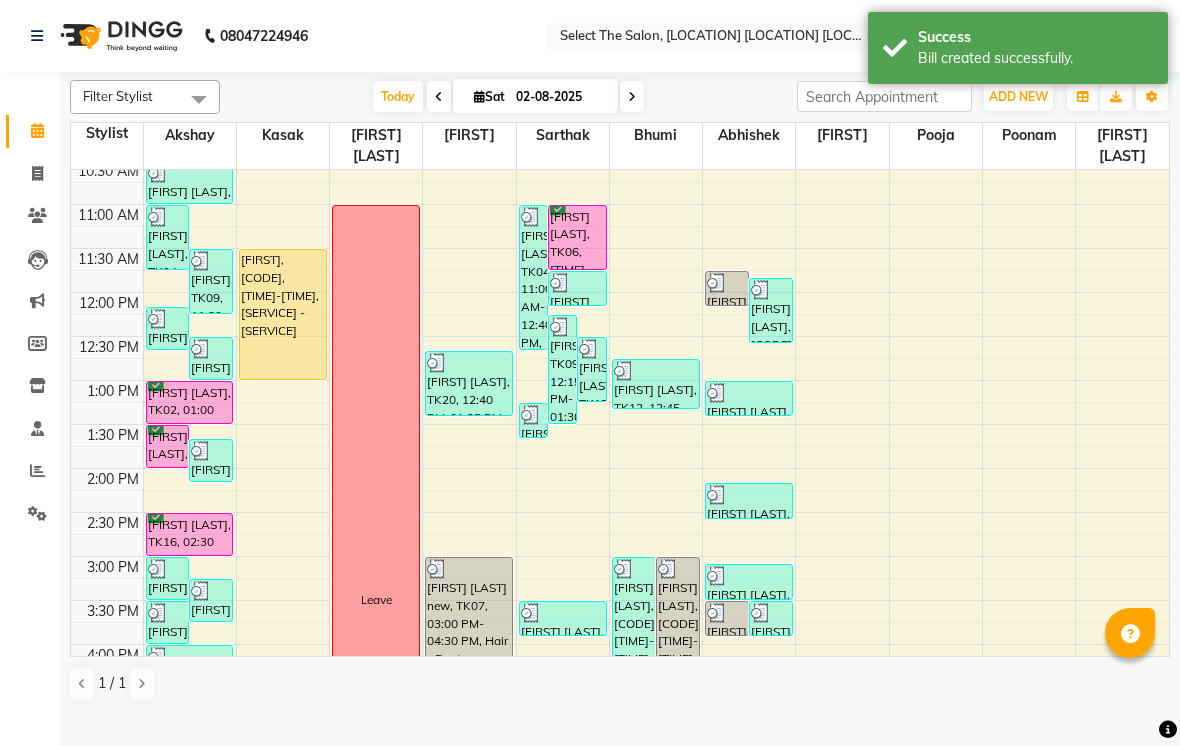 scroll, scrollTop: 271, scrollLeft: 0, axis: vertical 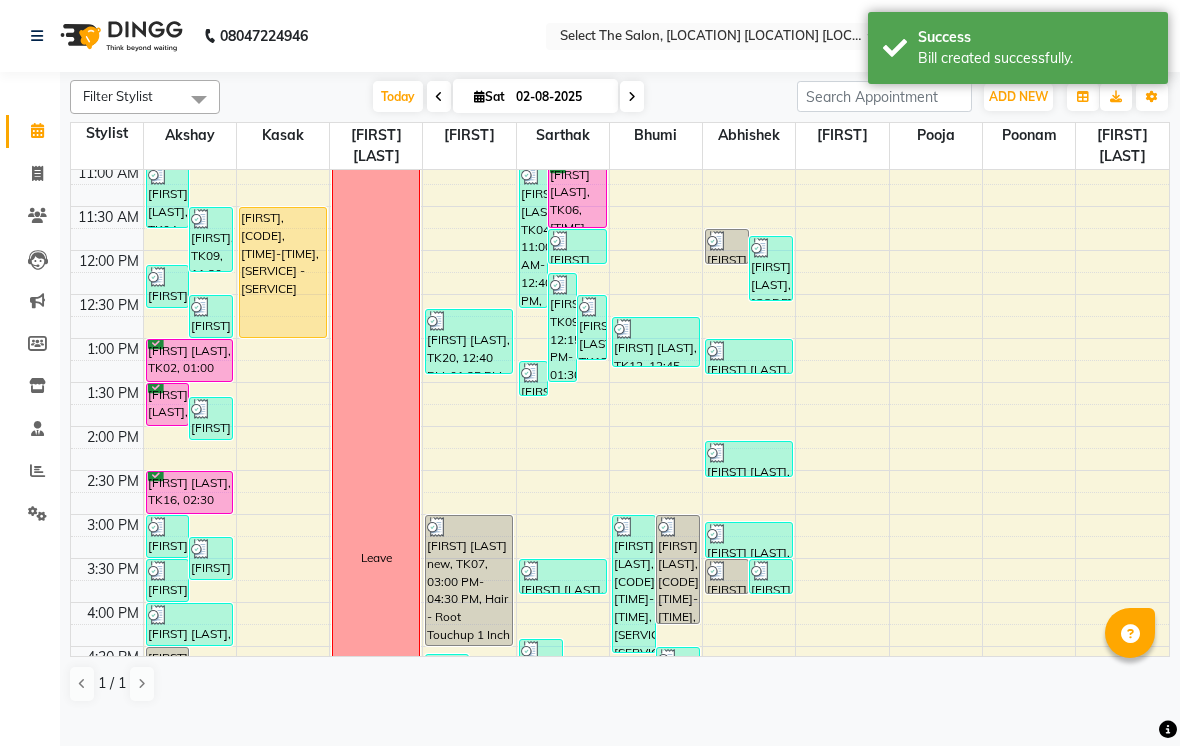 click at bounding box center (632, 96) 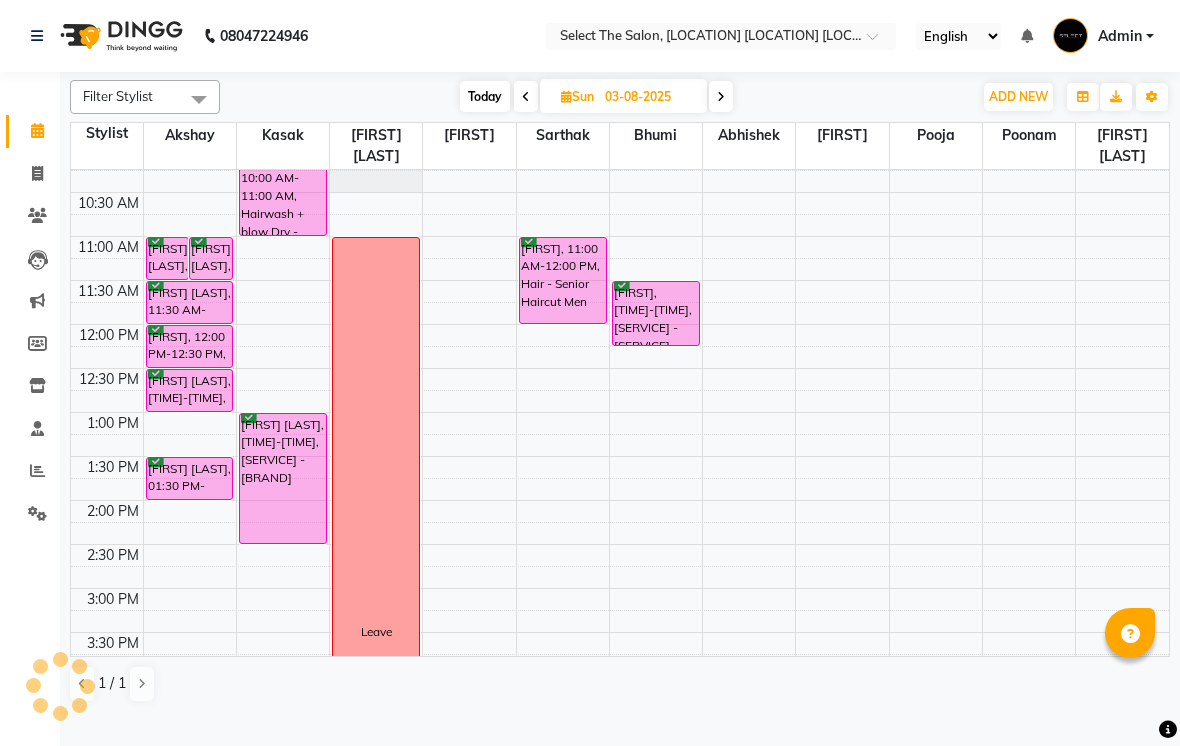 scroll, scrollTop: 198, scrollLeft: 0, axis: vertical 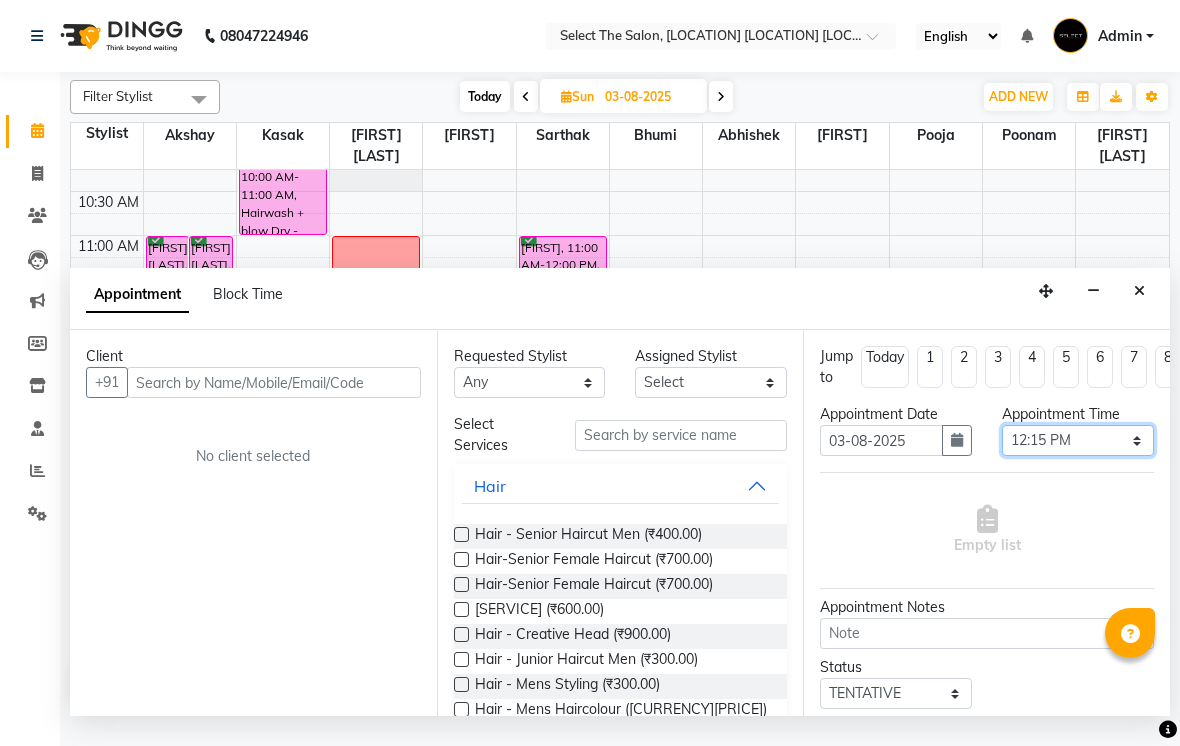 click on "Select 09:00 AM 09:15 AM 09:30 AM 09:45 AM 10:00 AM 10:15 AM 10:30 AM 10:45 AM 11:00 AM 11:15 AM 11:30 AM 11:45 AM 12:00 PM 12:15 PM 12:30 PM 12:45 PM 01:00 PM 01:15 PM 01:30 PM 01:45 PM 02:00 PM 02:15 PM 02:30 PM 02:45 PM 03:00 PM 03:15 PM 03:30 PM 03:45 PM 04:00 PM 04:15 PM 04:30 PM 04:45 PM 05:00 PM 05:15 PM 05:30 PM 05:45 PM 06:00 PM 06:15 PM 06:30 PM 06:45 PM 07:00 PM 07:15 PM 07:30 PM 07:45 PM 08:00 PM" at bounding box center [1078, 440] 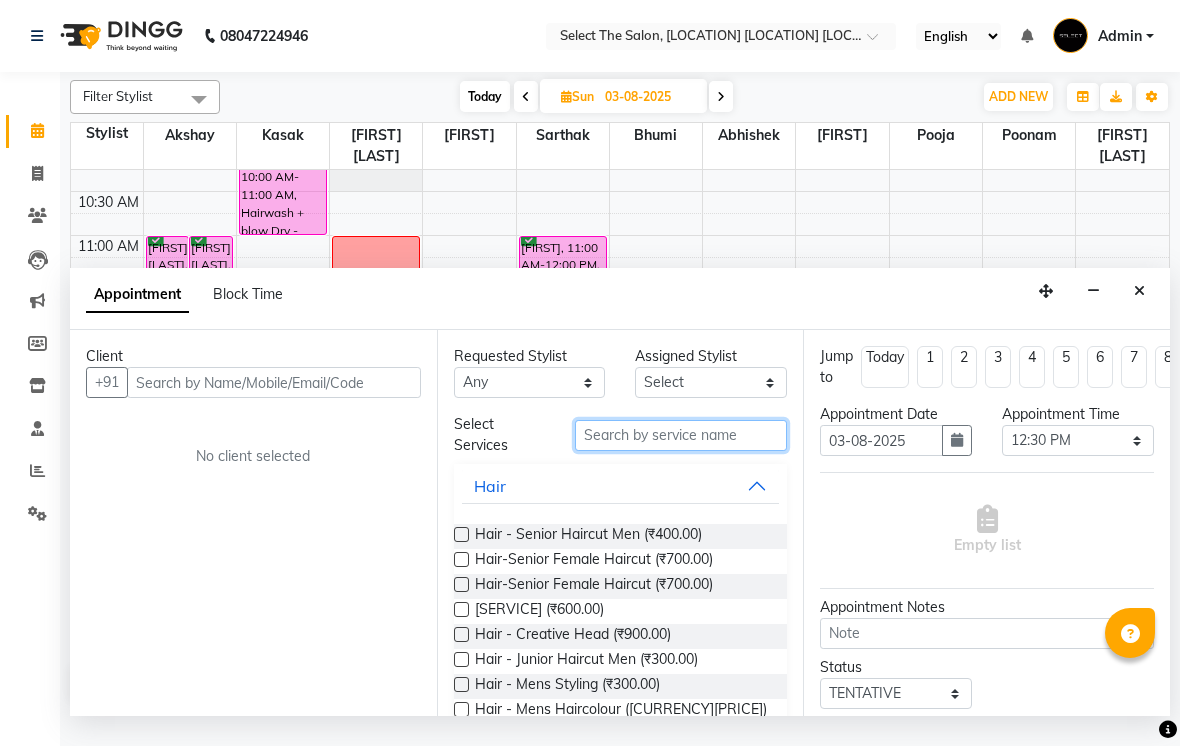 click at bounding box center (681, 435) 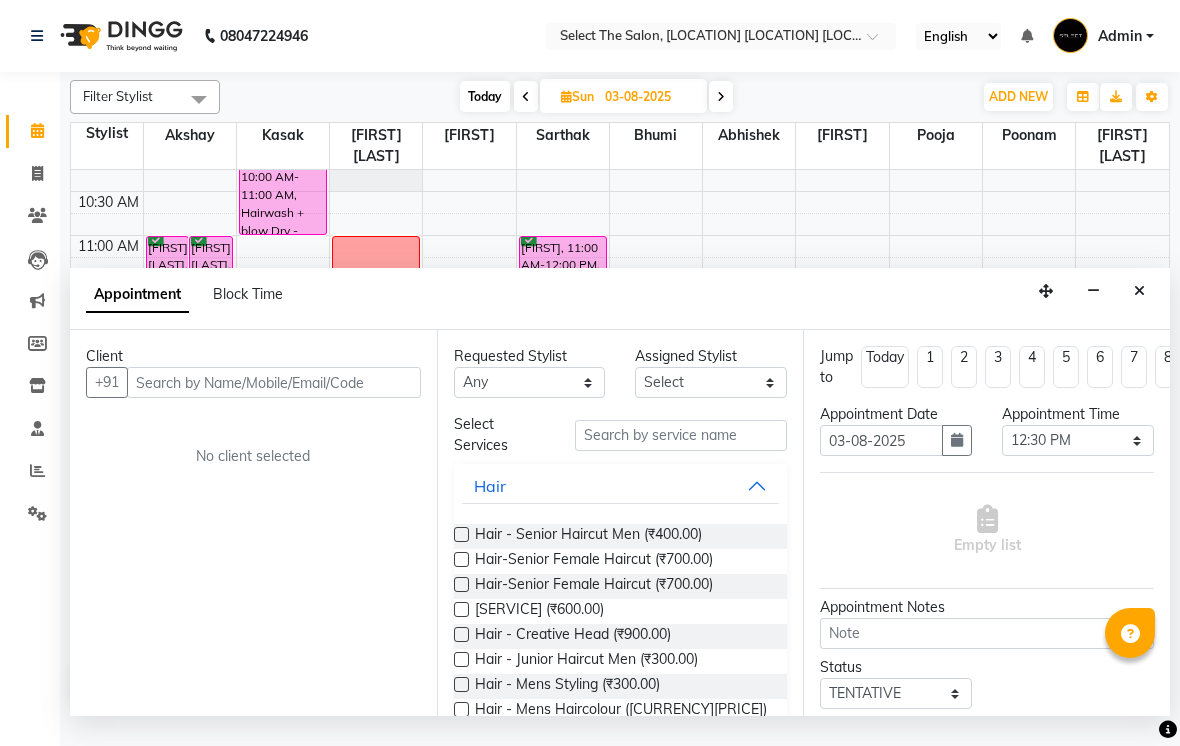 click on "Requested Stylist Any [FIRST] [LAST] Select Abhishek  Akshay  Bhumi  Kasak Pooja  Poonam  Sachin Wagh  Sarthak  Siddhika  Venkatesh warule Yogeshwari Assigned Stylist Select Abhishek  Akshay  Bhumi  Kasak Pooja  Poonam  Sachin Wagh  Sarthak  Siddhika  Venkatesh warule Yogeshwari Select Services    Hair Hair - Senior Haircut Men (₹400.00) Hair-Senior Female Haircut (₹700.00) Hair-Senior Female Haircut (₹700.00) Hair-Junior Female Haircut (₹600.00) Hair- Creative Head  (₹900.00) Hair - Junior Haircut Men  (₹300.00) Hair - Mens Styling (₹300.00) Hair - Mens Haircolour (₹800.00) Hair - Global Colour (₹3,500.00) Hair - Mens hair colour Touch-up (₹250.00) Hair - Root Touchup 1 Inch (₹1,500.00) Hair - Root Touchup 2 inch (₹2,200.00) Hair - Mens Keratin Treatment (₹2,500.00) Hair - K18 Treatment (₹1,500.00) Hair - Mens Hair spa (₹1,500.00) Hair - Mens hairwash (₹100.00) Head Massage (₹400.00) Keratin Wash  (₹0) Hair- Kids Haircut (₹200.00) Consultation  (₹0) Hair - Creative Head Mens (₹600.00)" at bounding box center (620, 523) 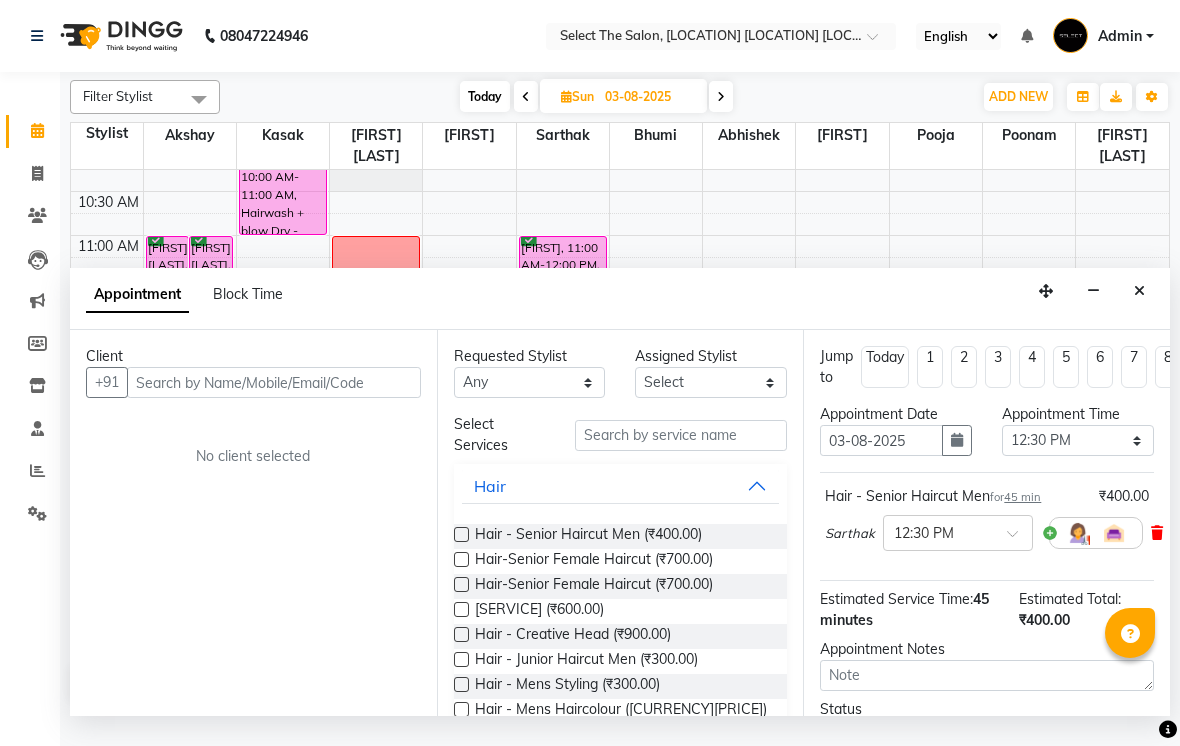 click at bounding box center [1157, 533] 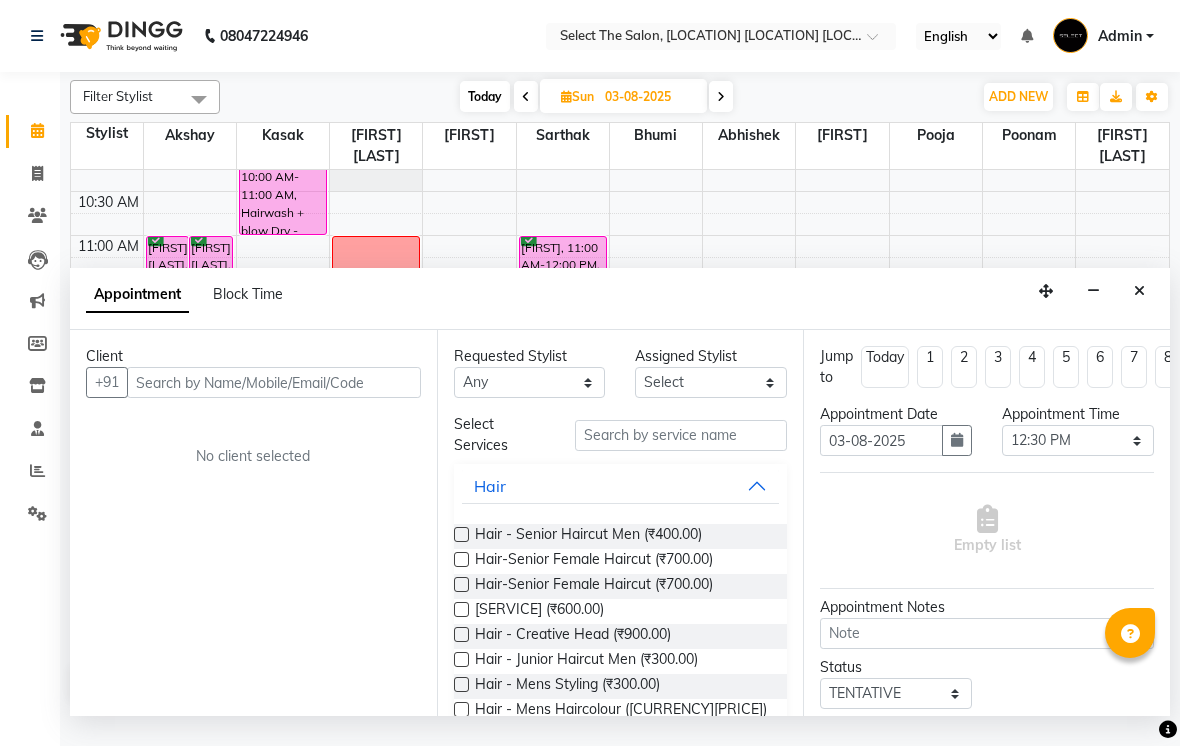 click at bounding box center [461, 559] 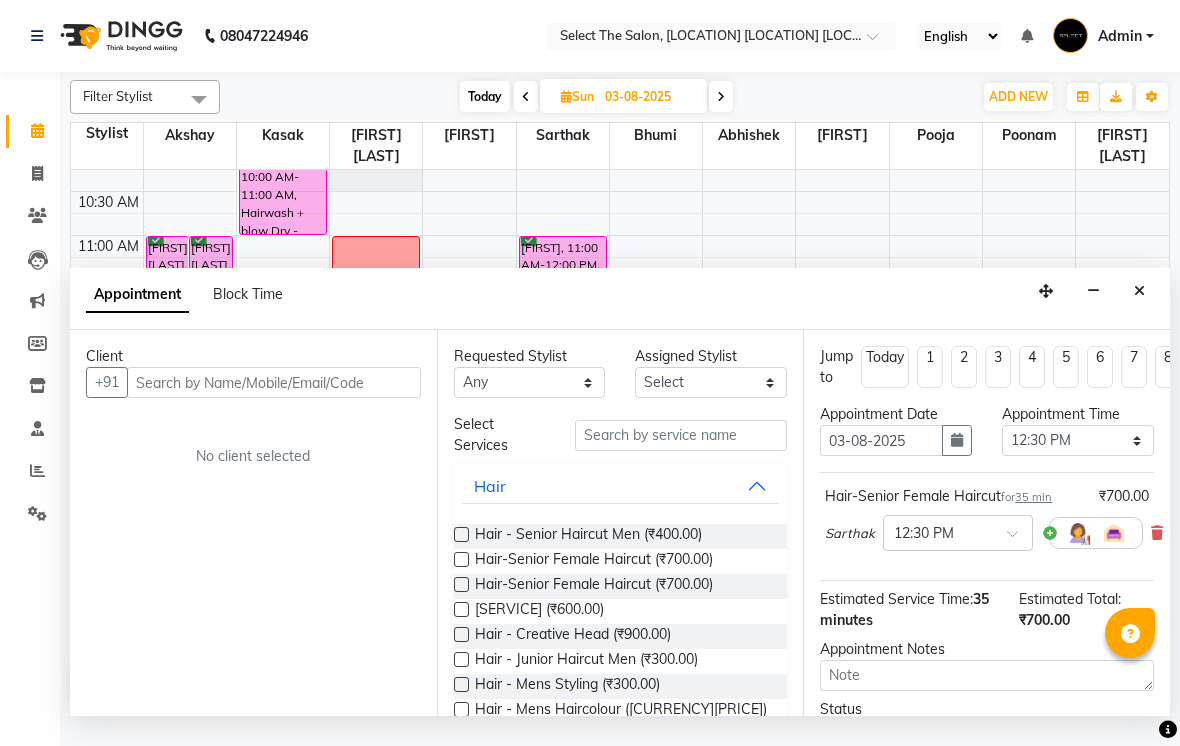 click at bounding box center (461, 559) 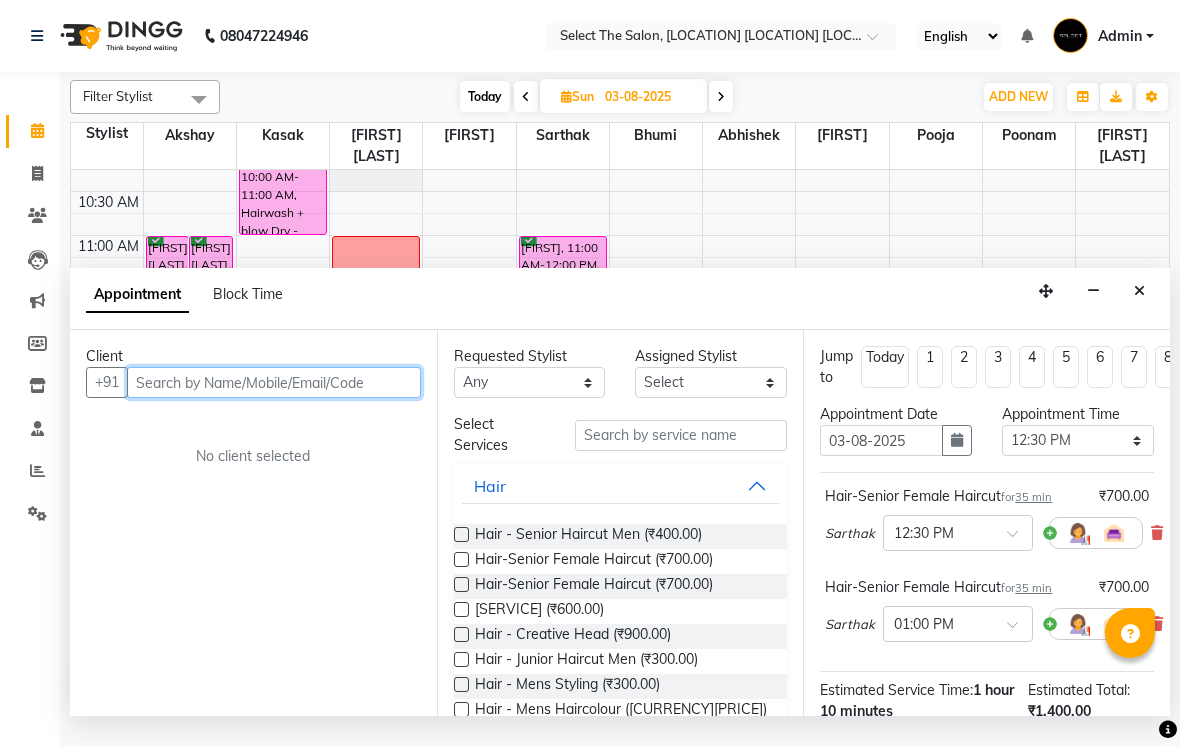 click at bounding box center [274, 382] 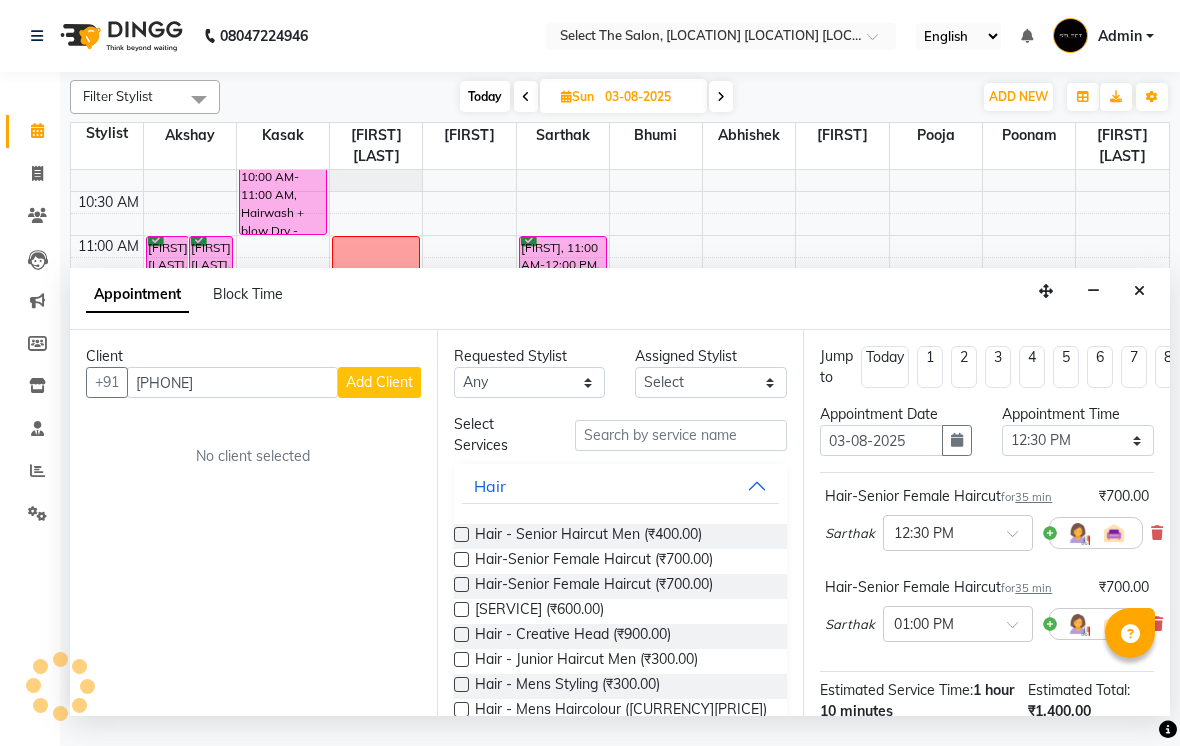 click on "Add Client" at bounding box center (379, 382) 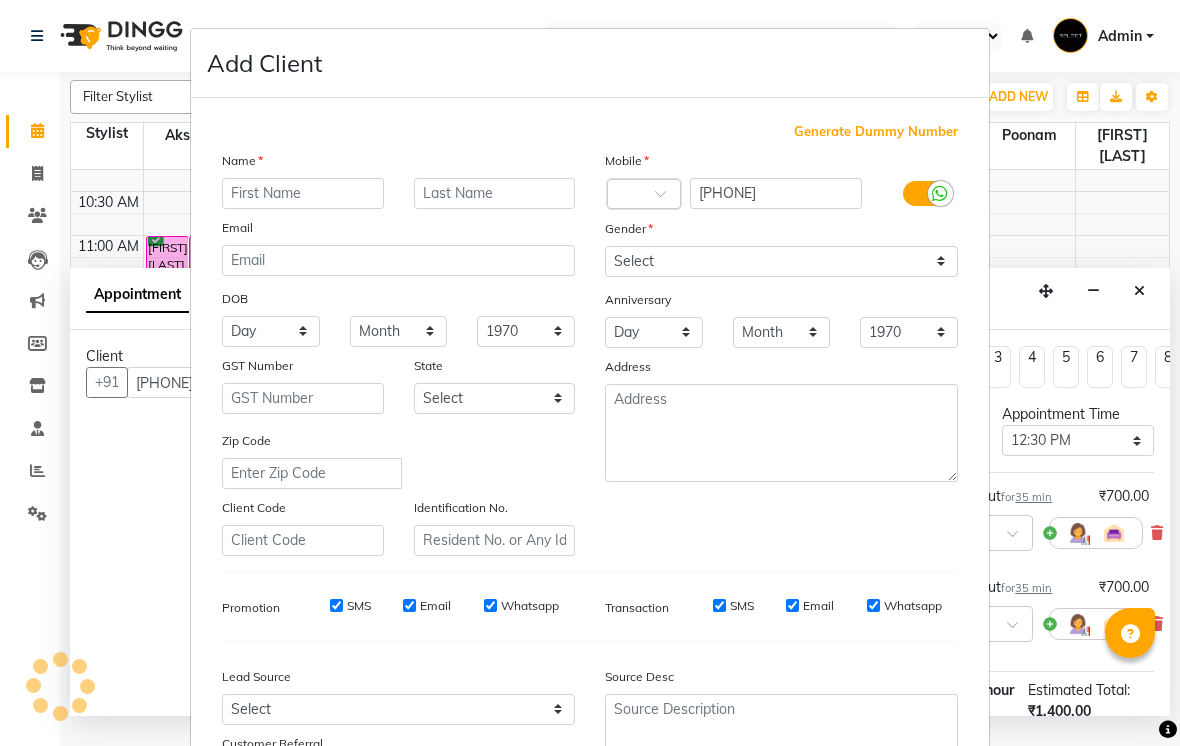 click at bounding box center (303, 193) 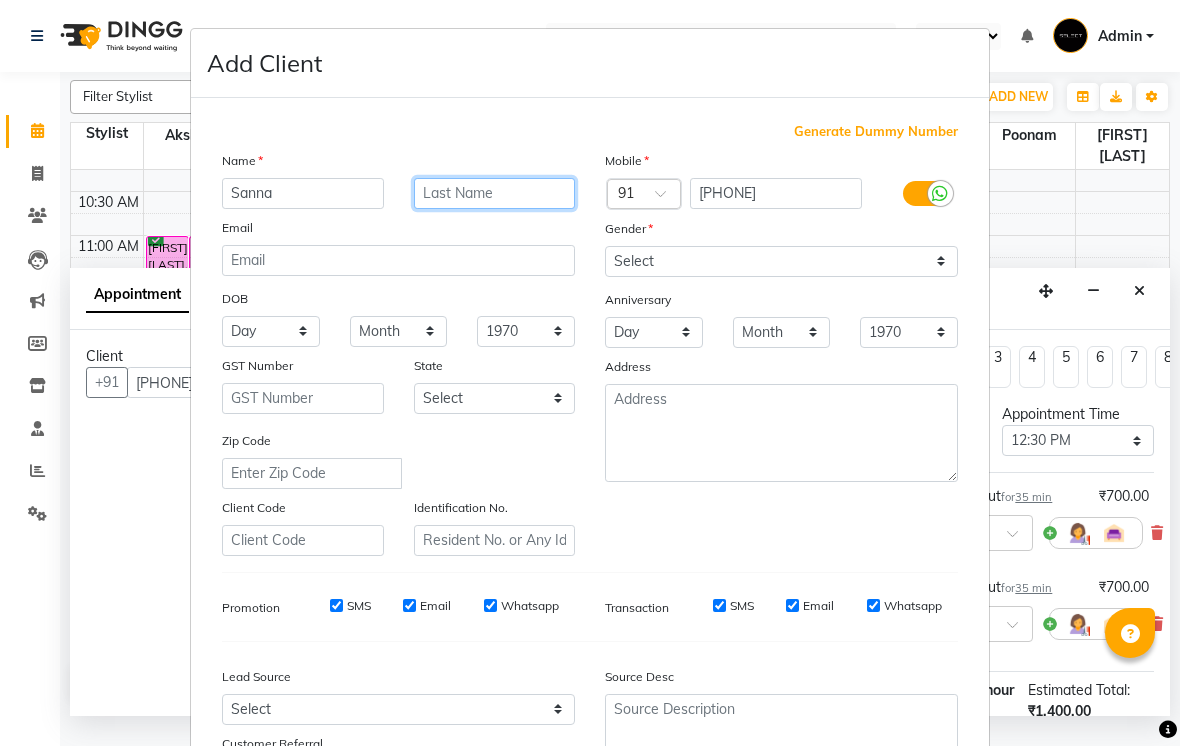 click at bounding box center (495, 193) 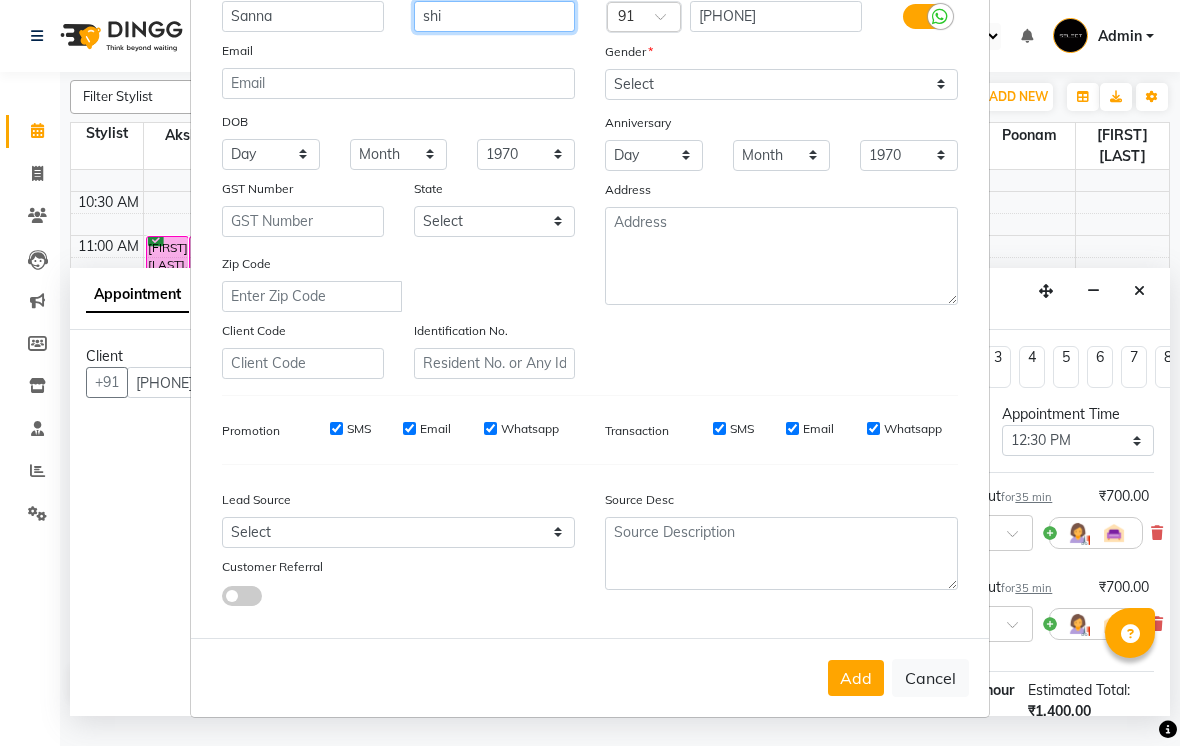 scroll, scrollTop: 176, scrollLeft: 0, axis: vertical 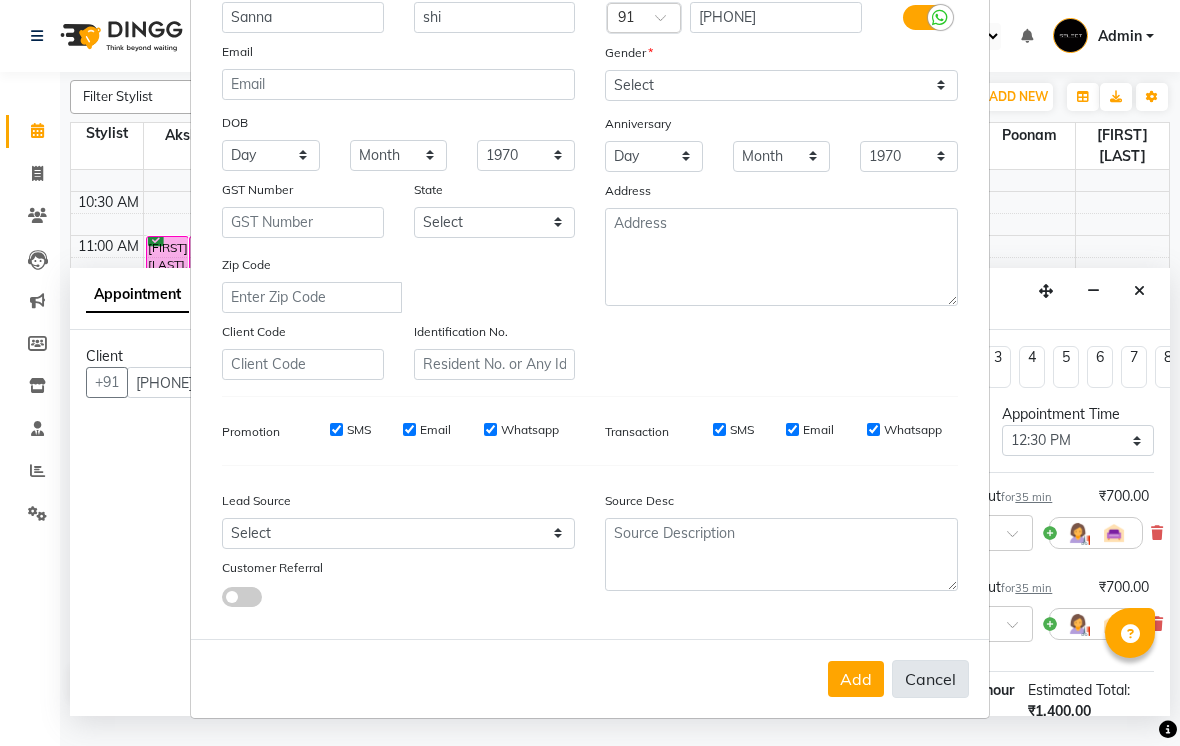 click on "Cancel" at bounding box center (930, 679) 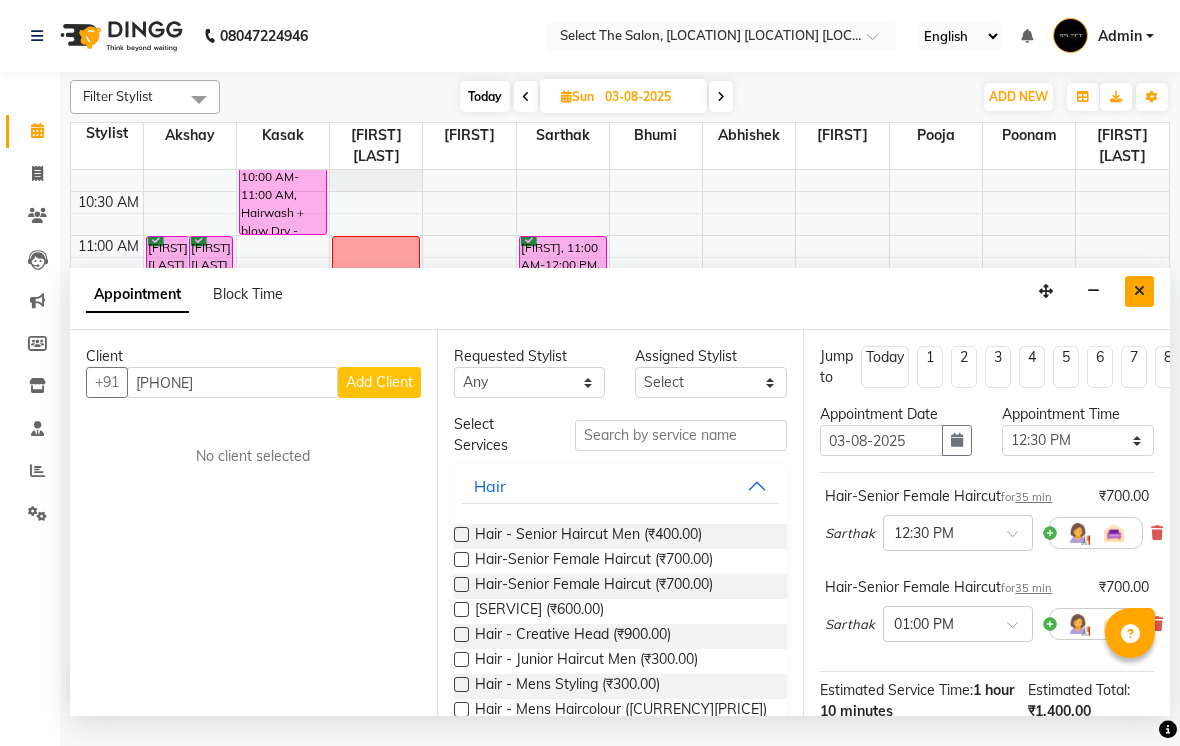 click at bounding box center [1139, 291] 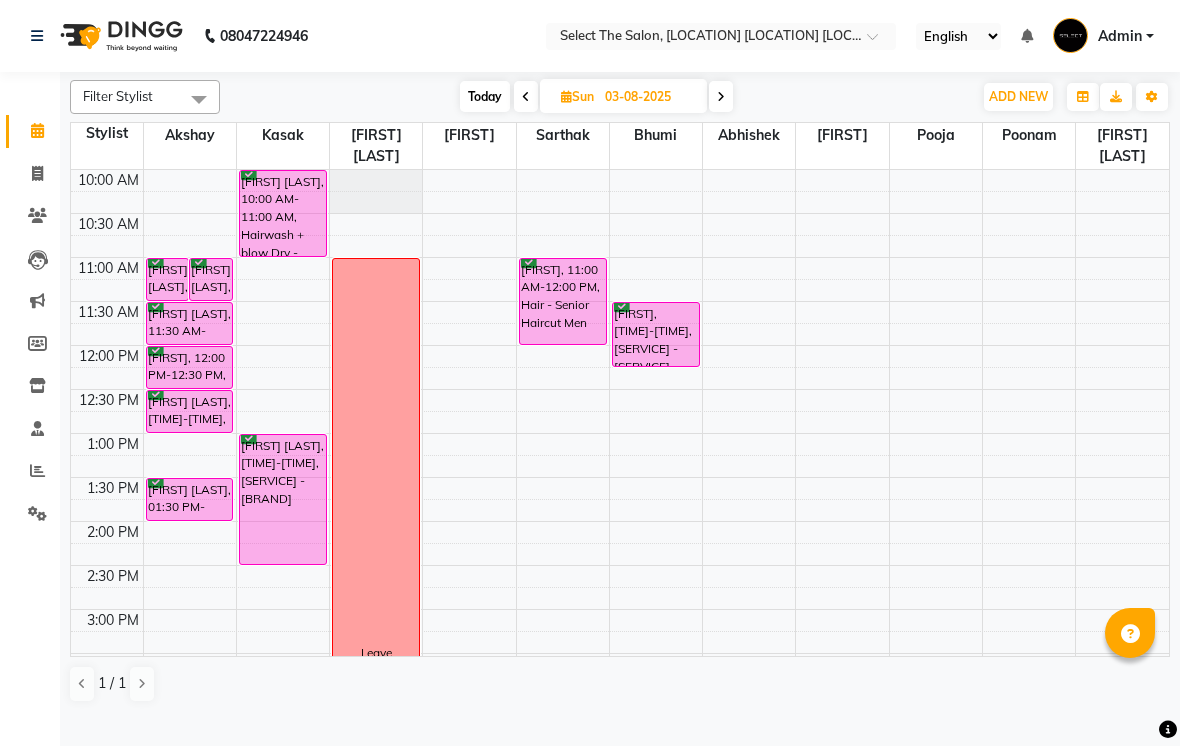 scroll, scrollTop: 177, scrollLeft: 0, axis: vertical 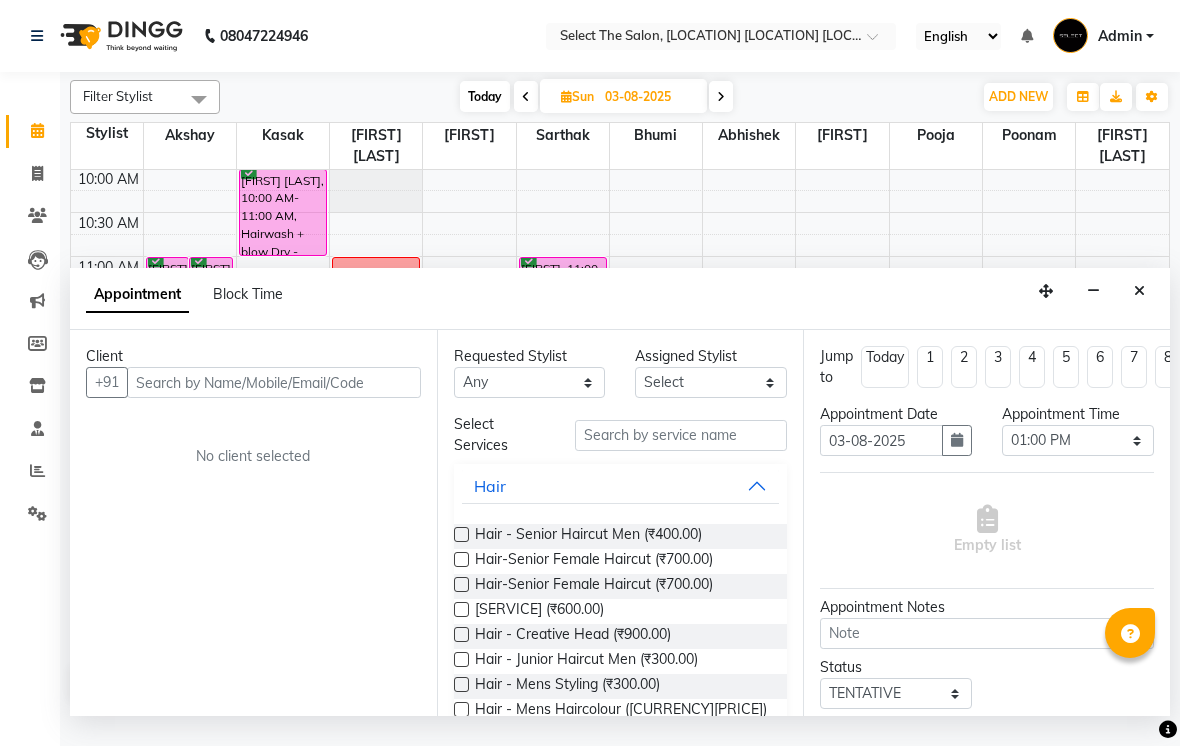 click at bounding box center (274, 382) 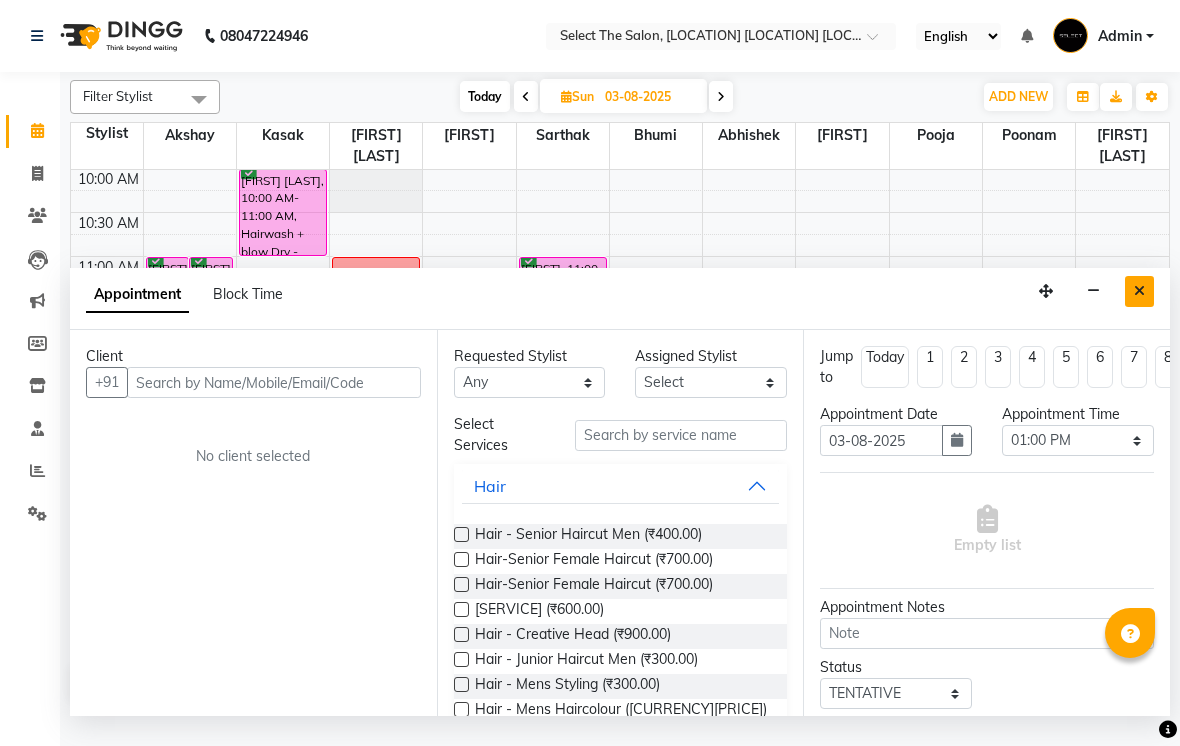 click at bounding box center (1139, 291) 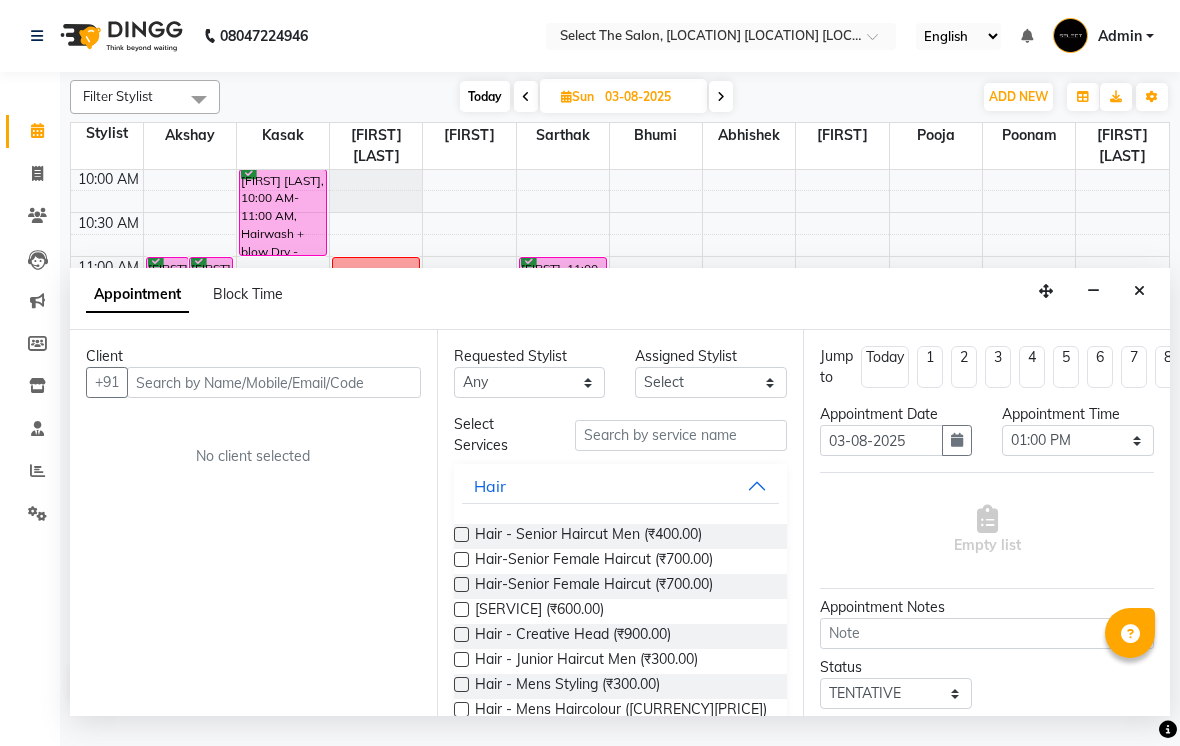 click at bounding box center [274, 382] 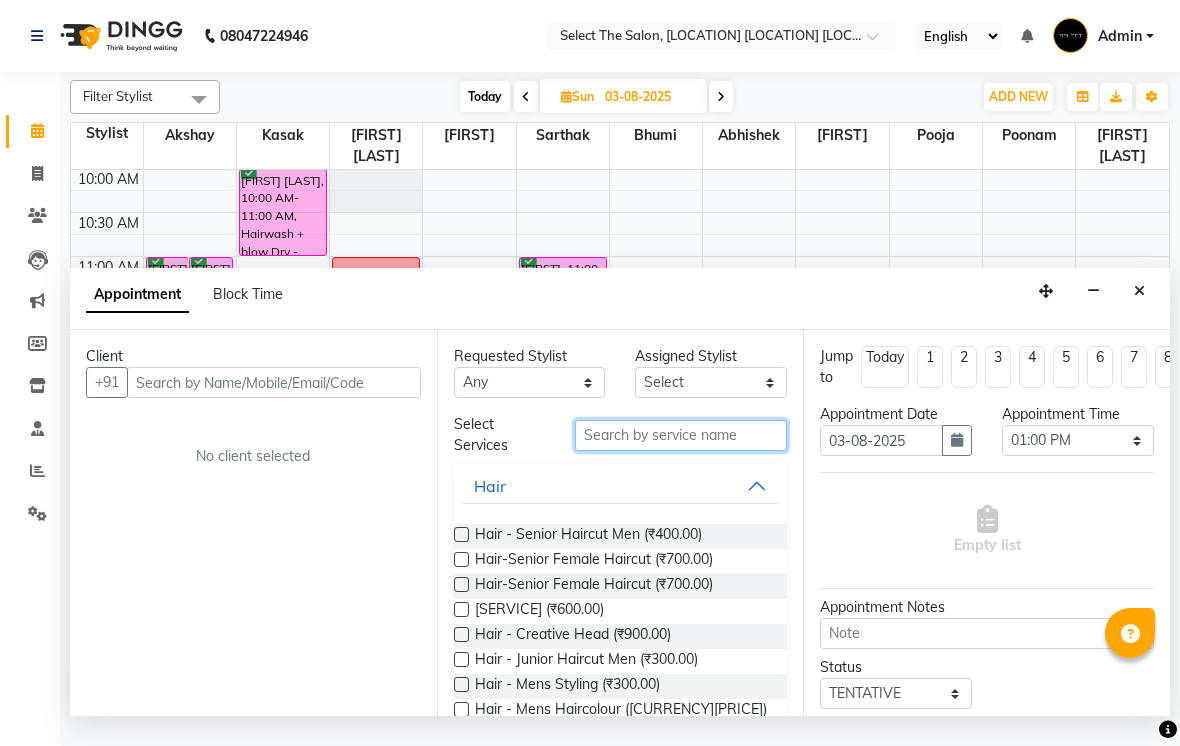 click at bounding box center (681, 435) 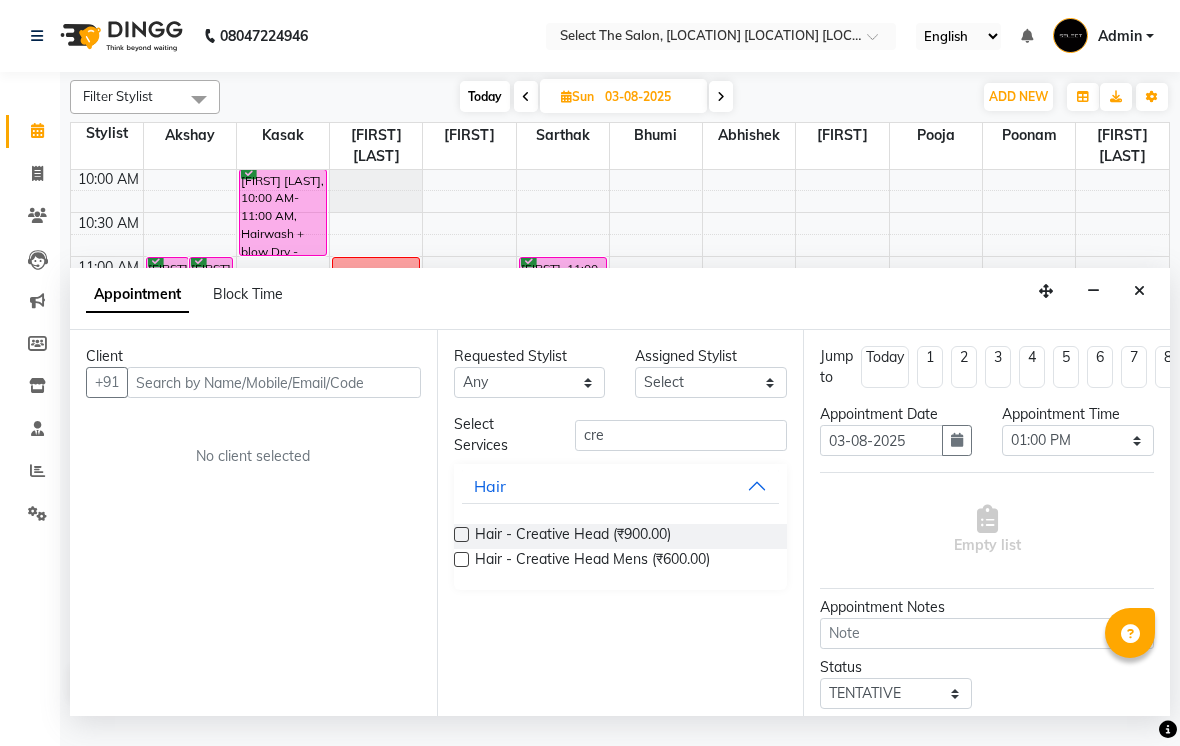 click at bounding box center (461, 534) 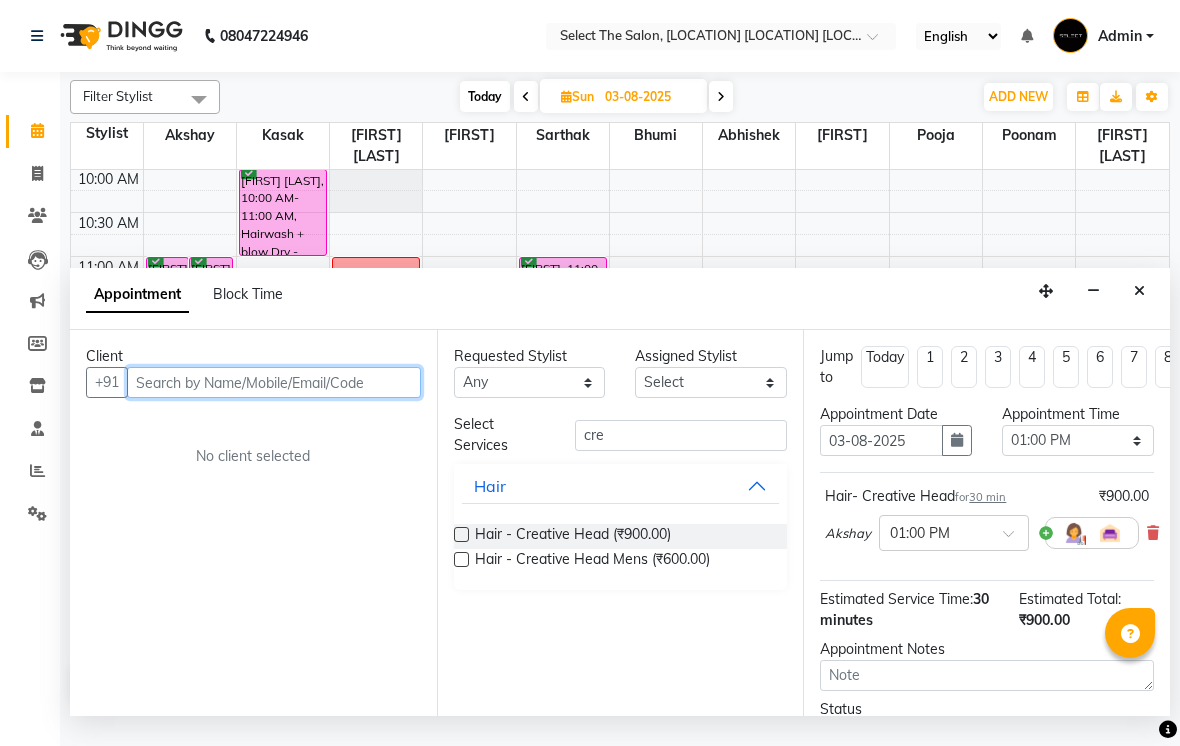 click at bounding box center [274, 382] 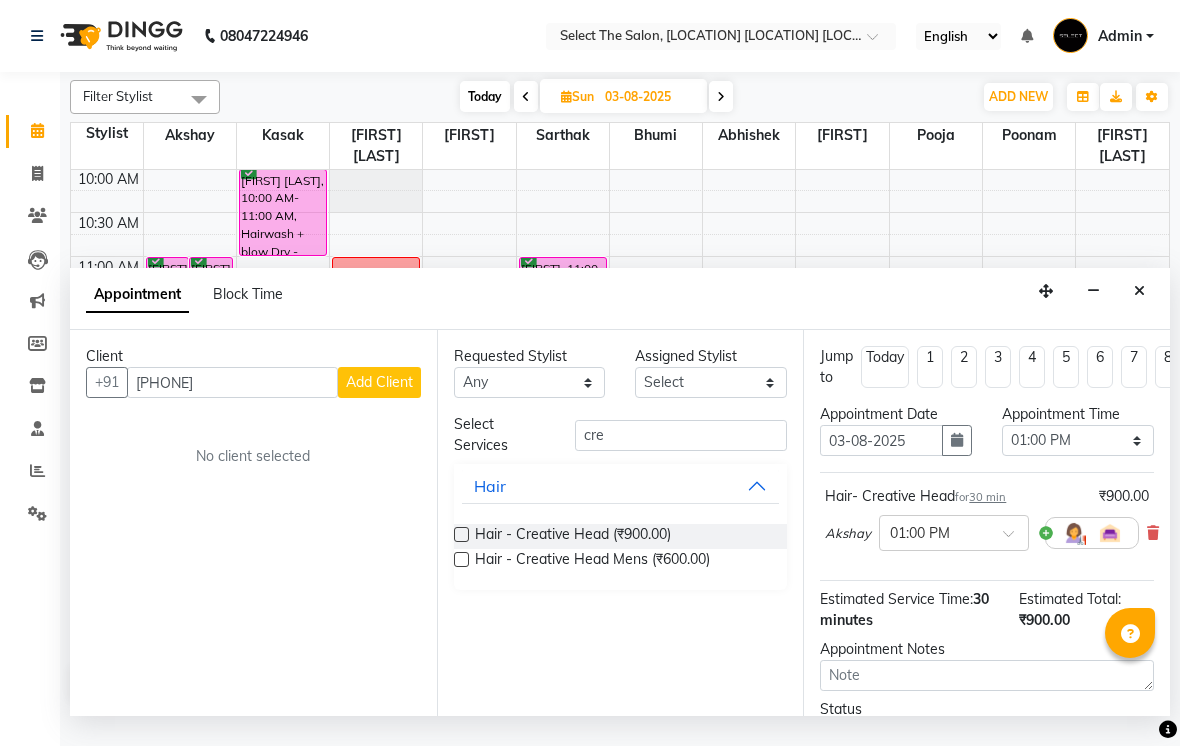 click on "Add Client" at bounding box center (379, 382) 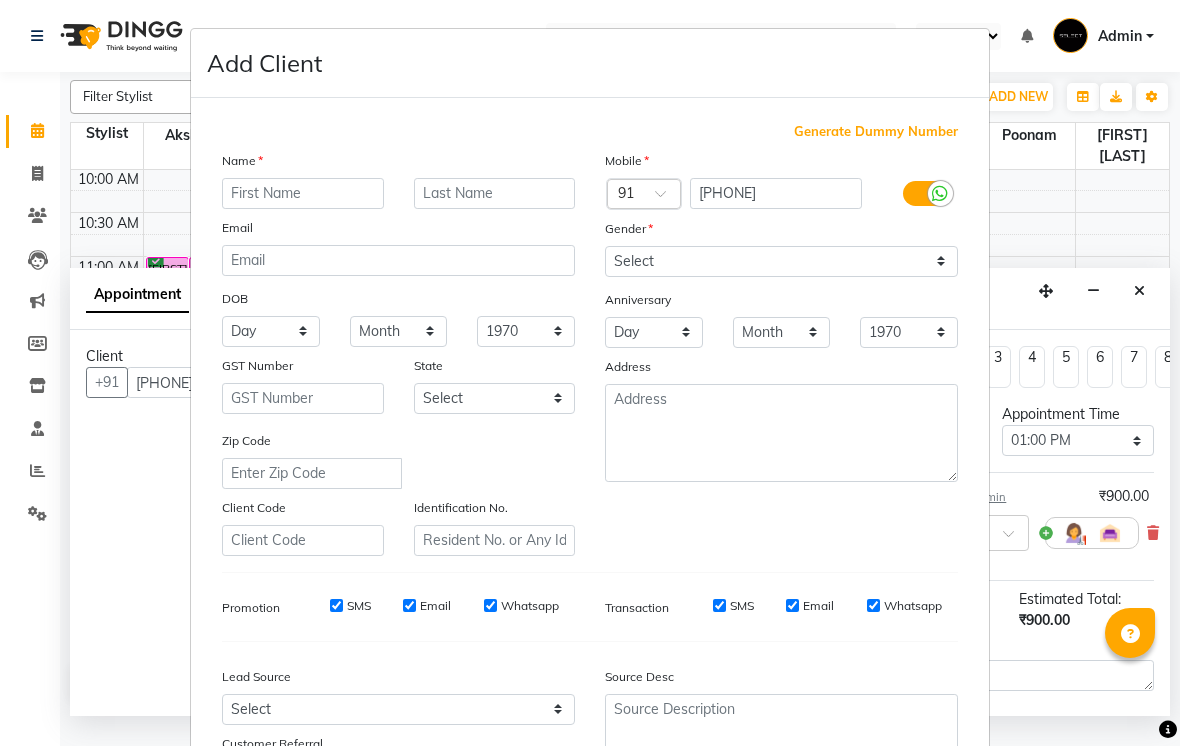 click at bounding box center (303, 193) 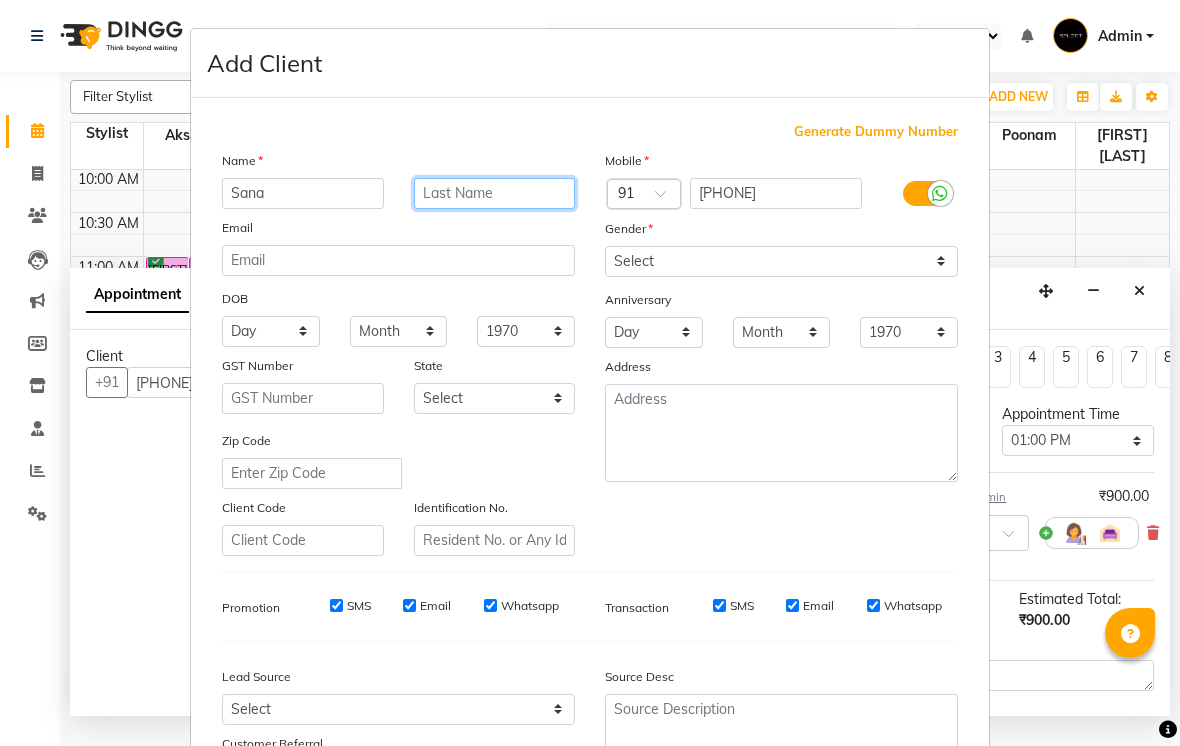 click at bounding box center [495, 193] 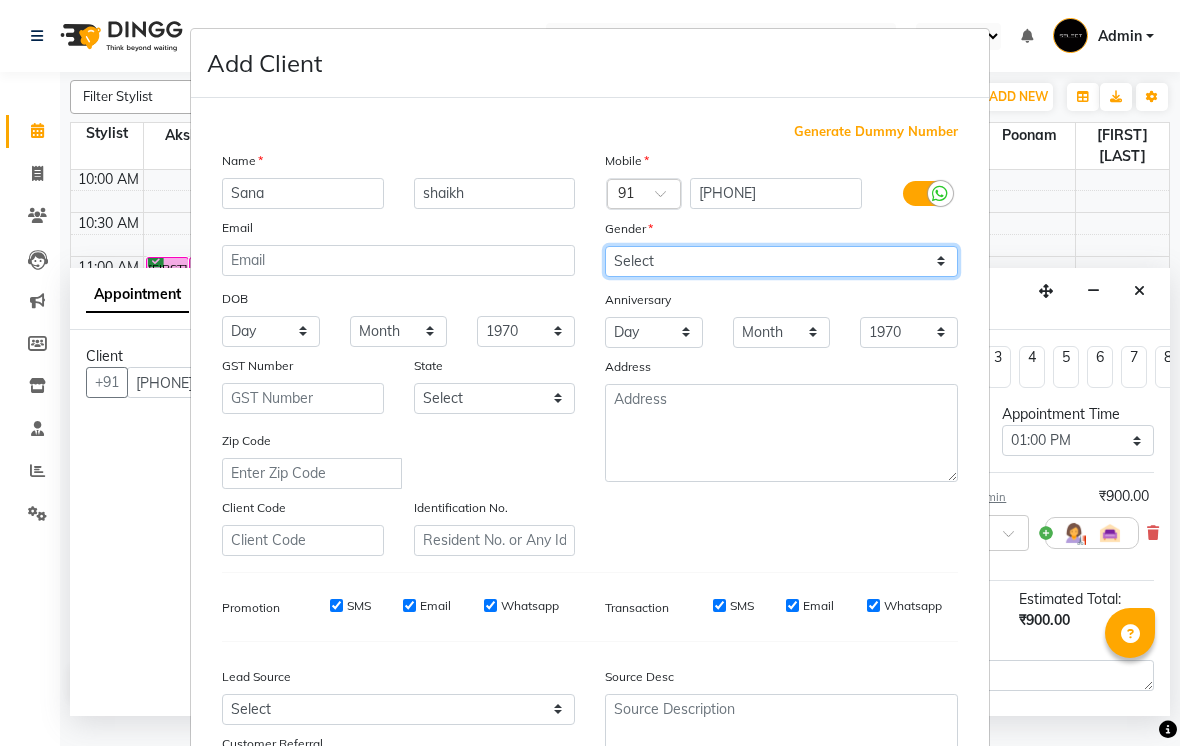 click on "Select Male Female Other Prefer Not To Say" at bounding box center [781, 261] 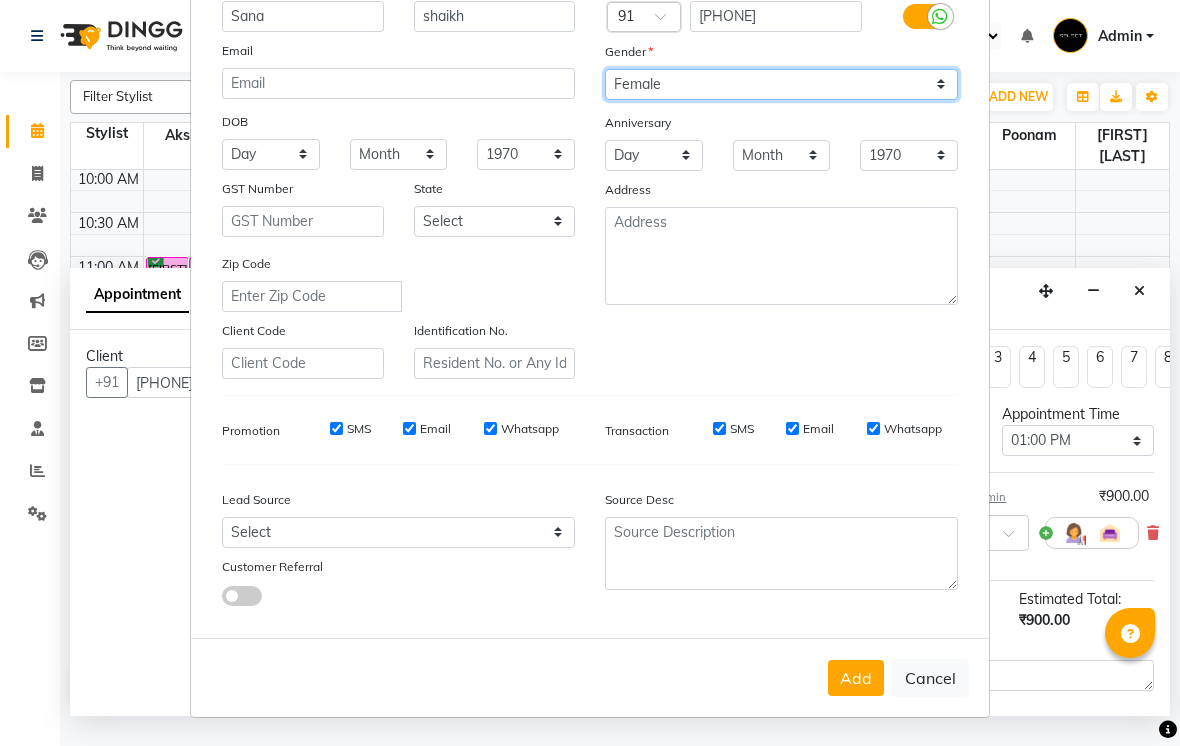scroll, scrollTop: 176, scrollLeft: 0, axis: vertical 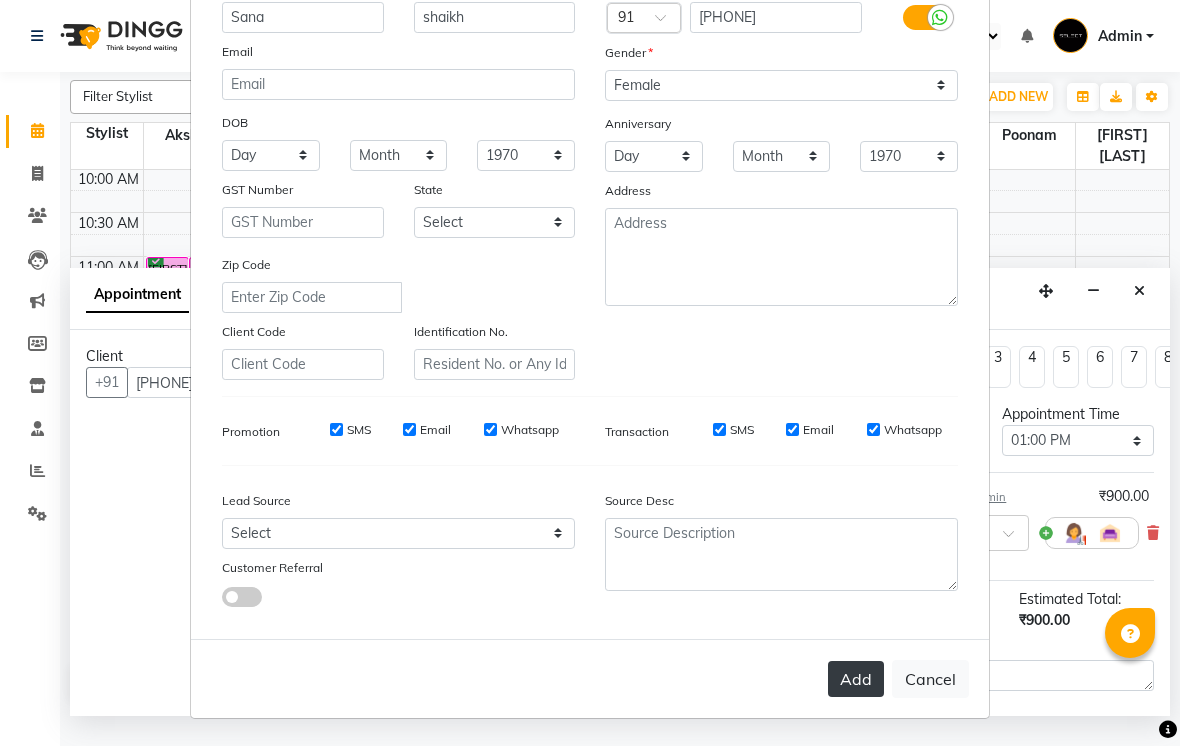 click on "Add" at bounding box center (856, 679) 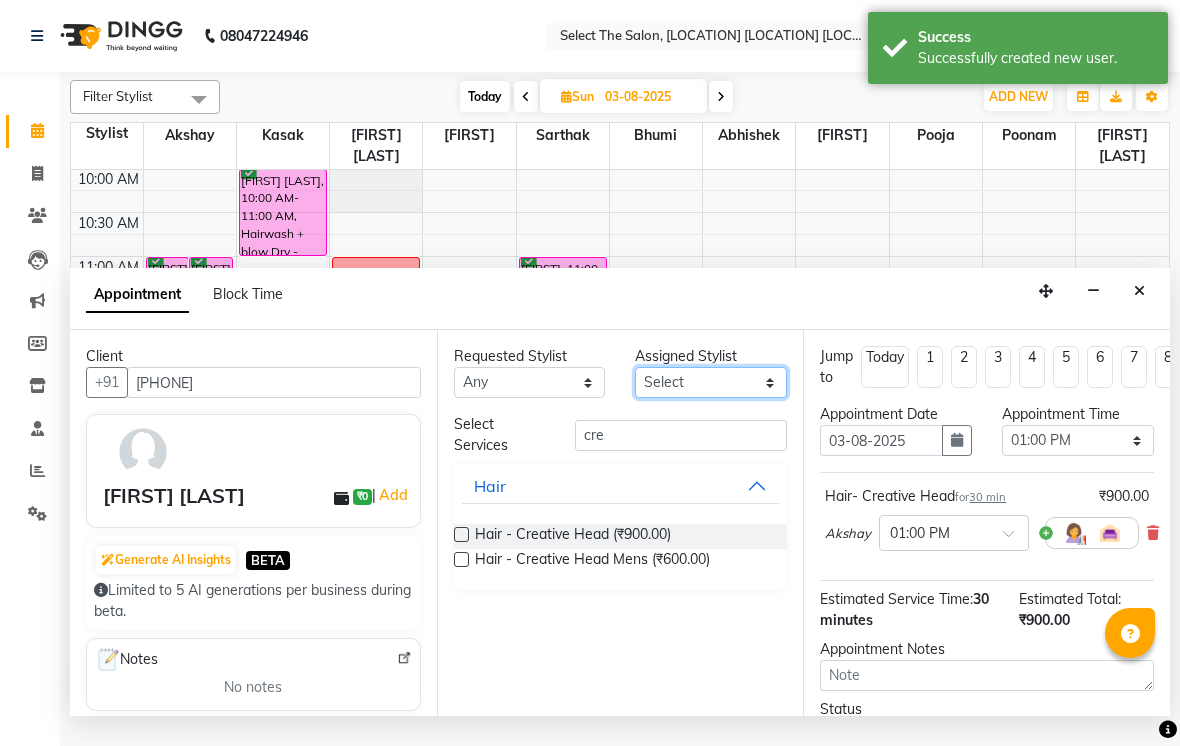 click on "Select Abhishek  Akshay  Bhumi  Kasak Pooja  Poonam  Sachin Wagh  Sarthak  Siddhika  Venkatesh warule Yogeshwari" at bounding box center (711, 382) 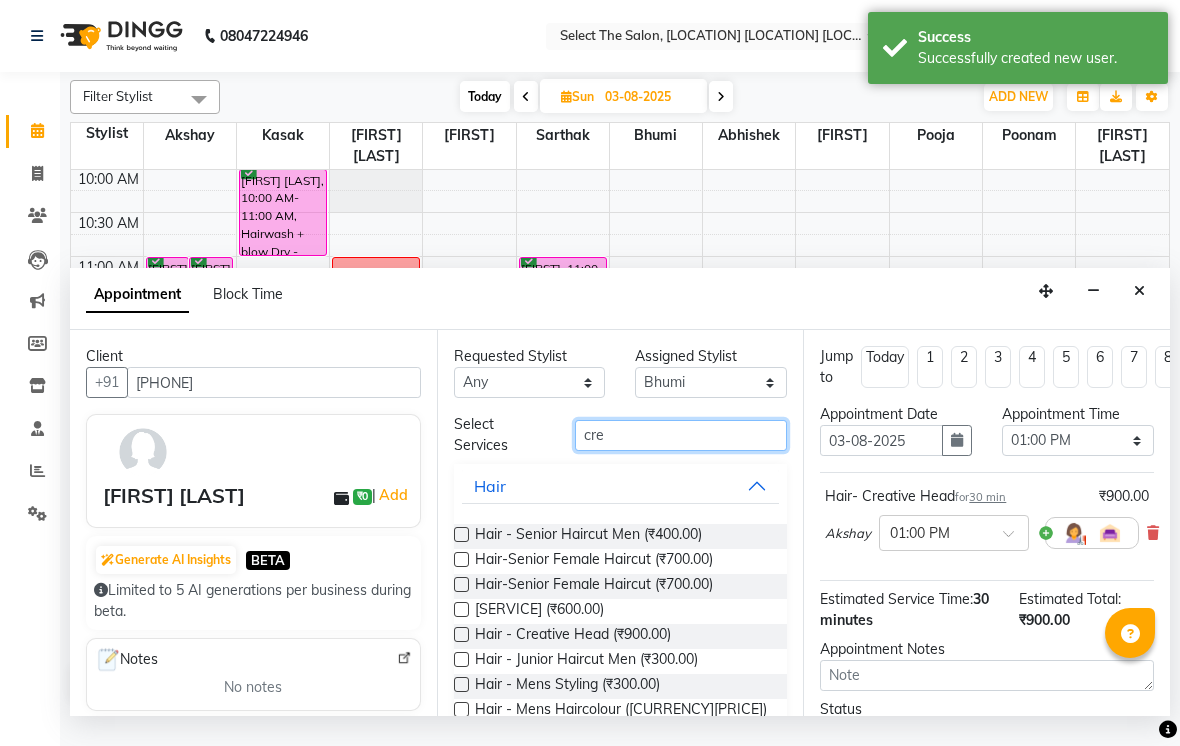 click on "cre" at bounding box center (681, 435) 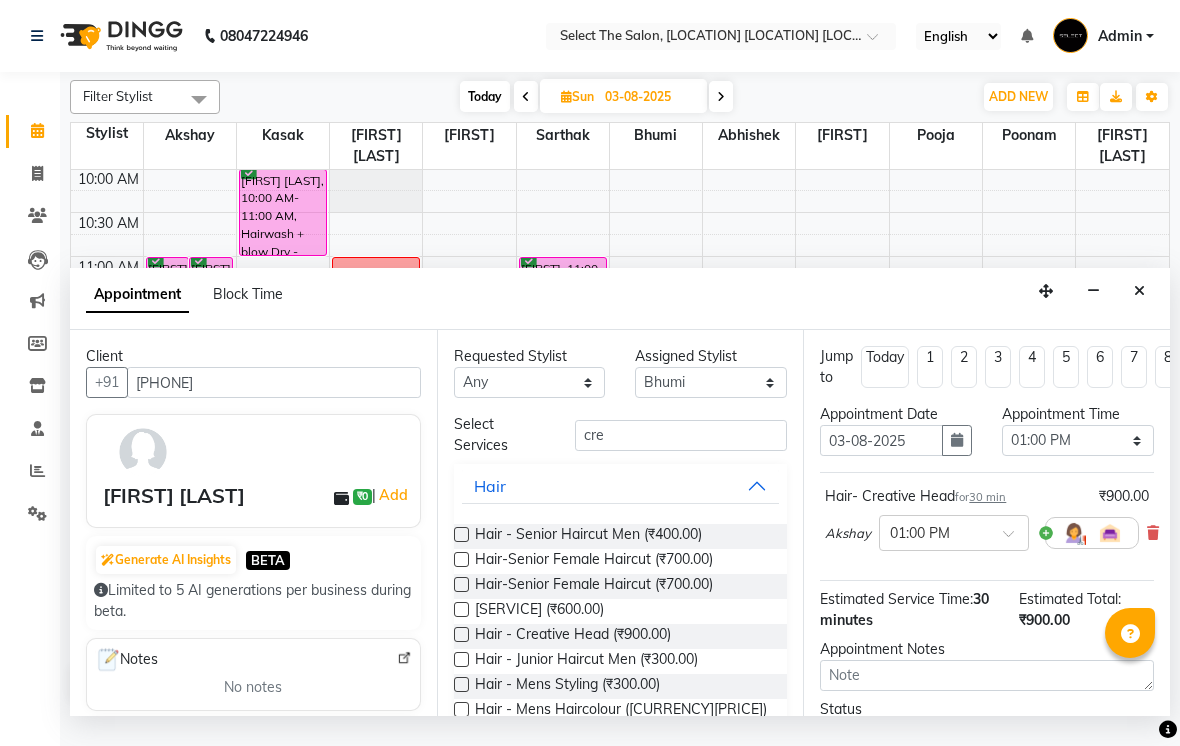 click at bounding box center [461, 559] 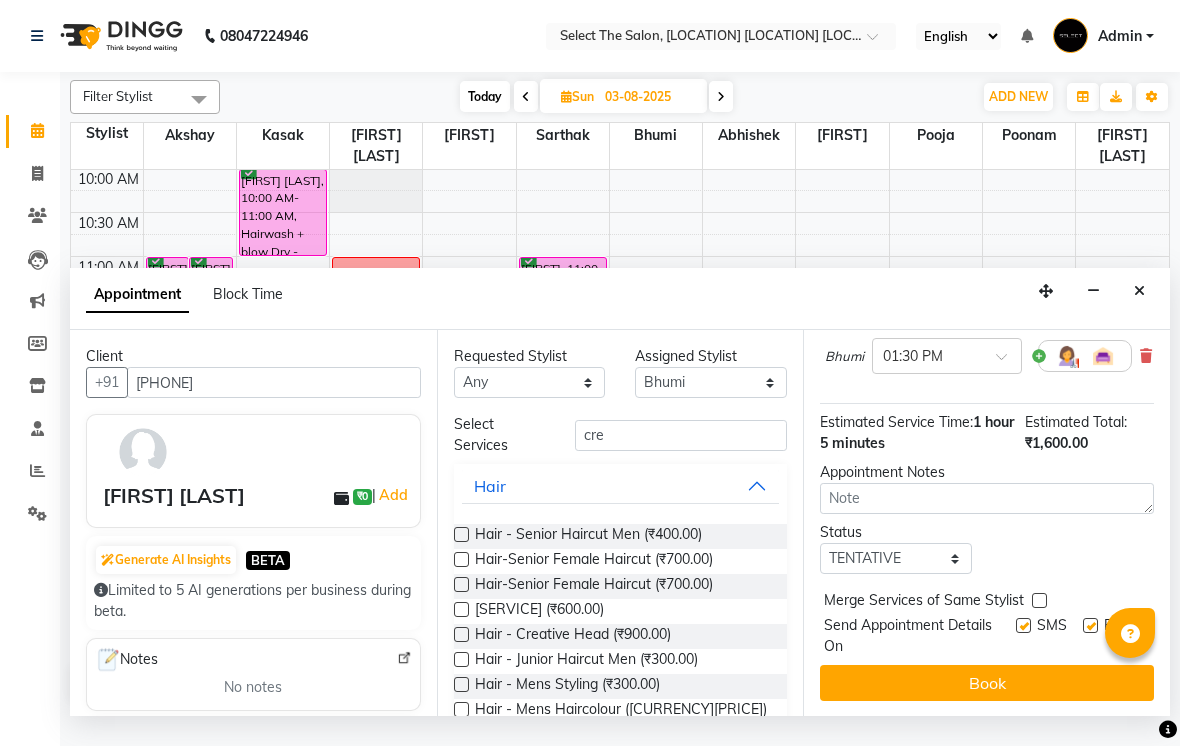 scroll, scrollTop: 267, scrollLeft: 0, axis: vertical 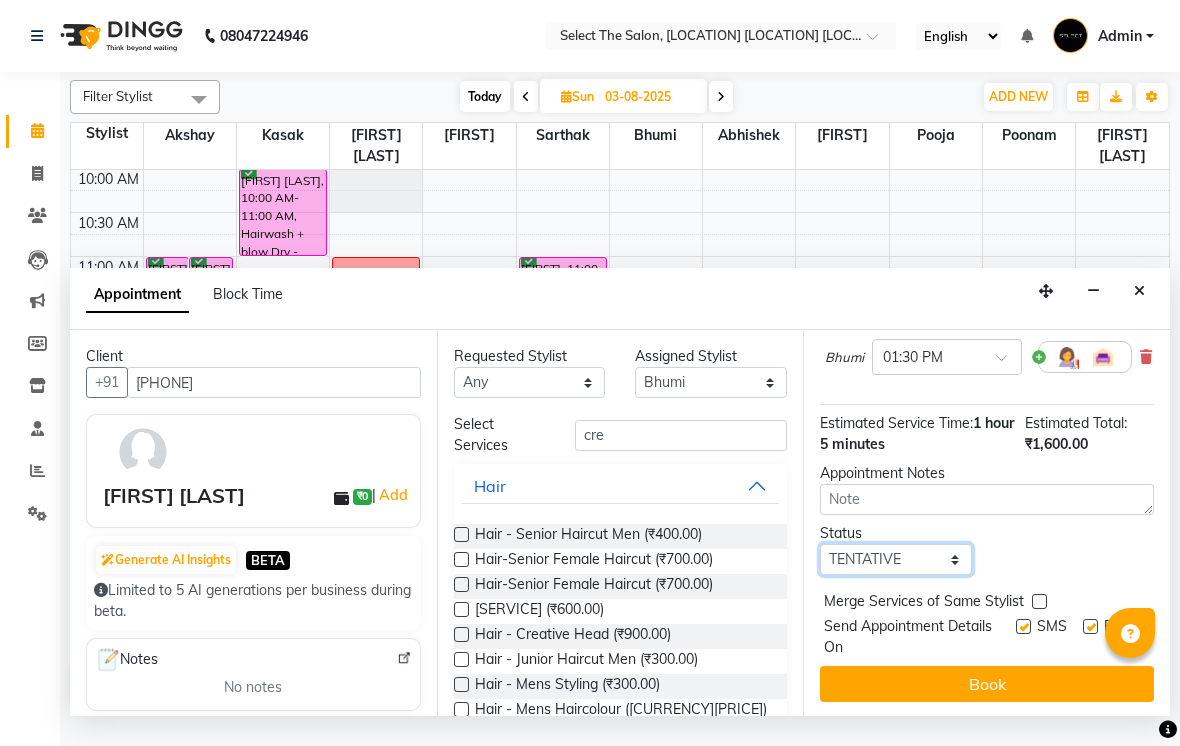click on "Select TENTATIVE CONFIRM UPCOMING" at bounding box center (896, 559) 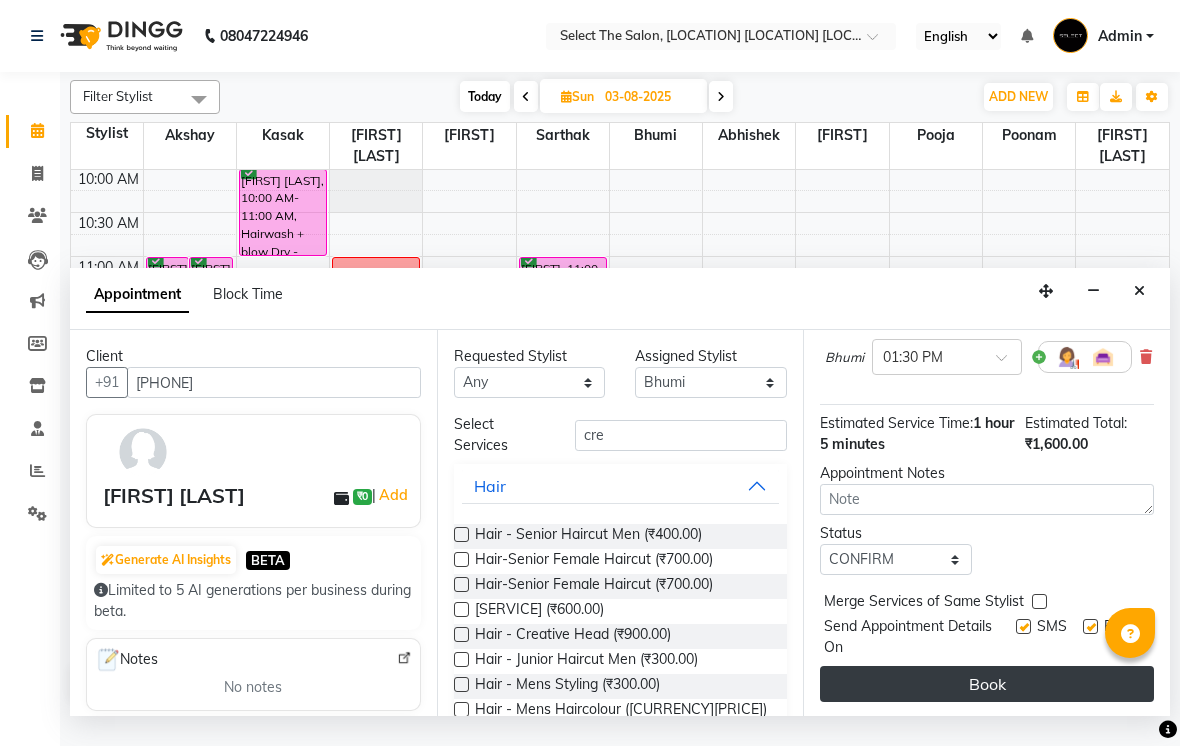 click on "Book" at bounding box center (987, 684) 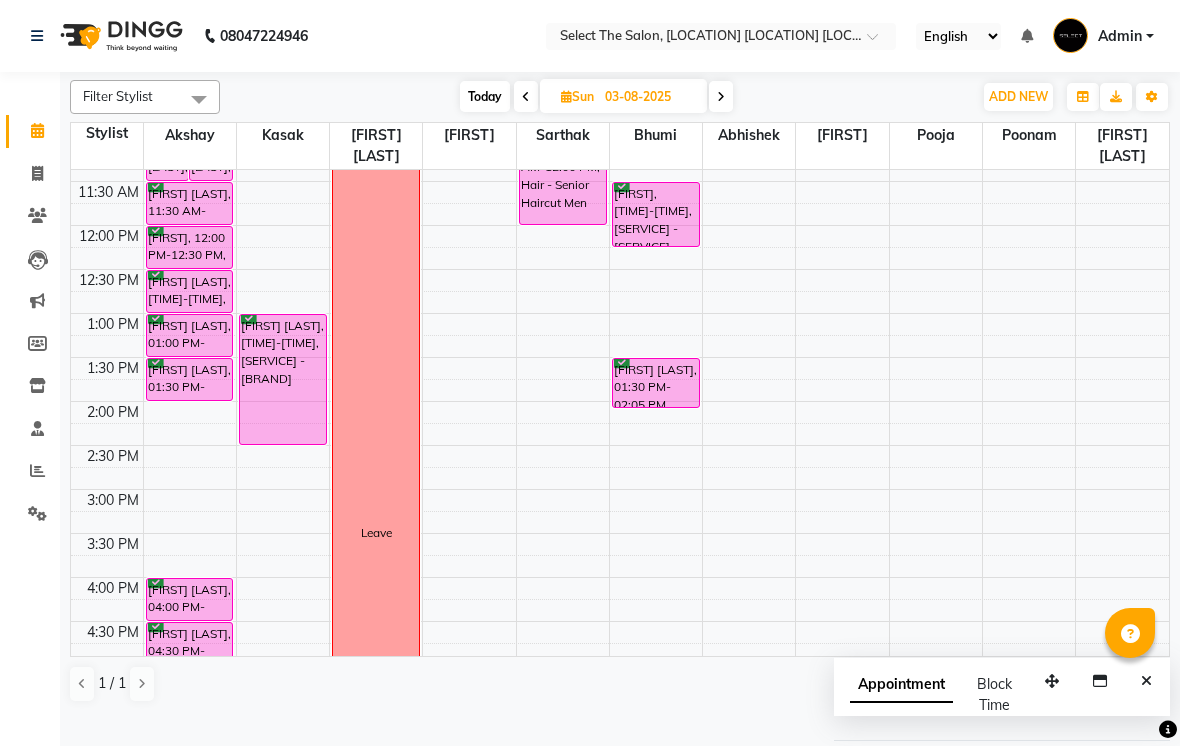 scroll, scrollTop: 297, scrollLeft: 0, axis: vertical 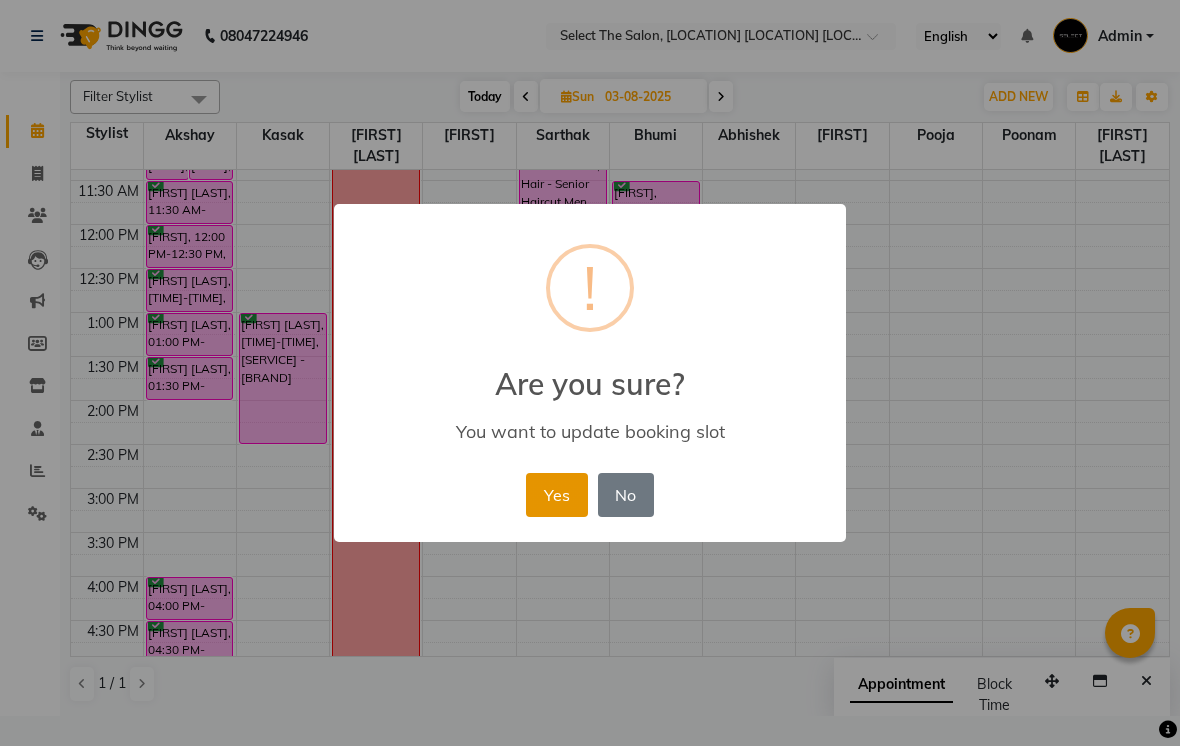 click on "Yes" at bounding box center (556, 495) 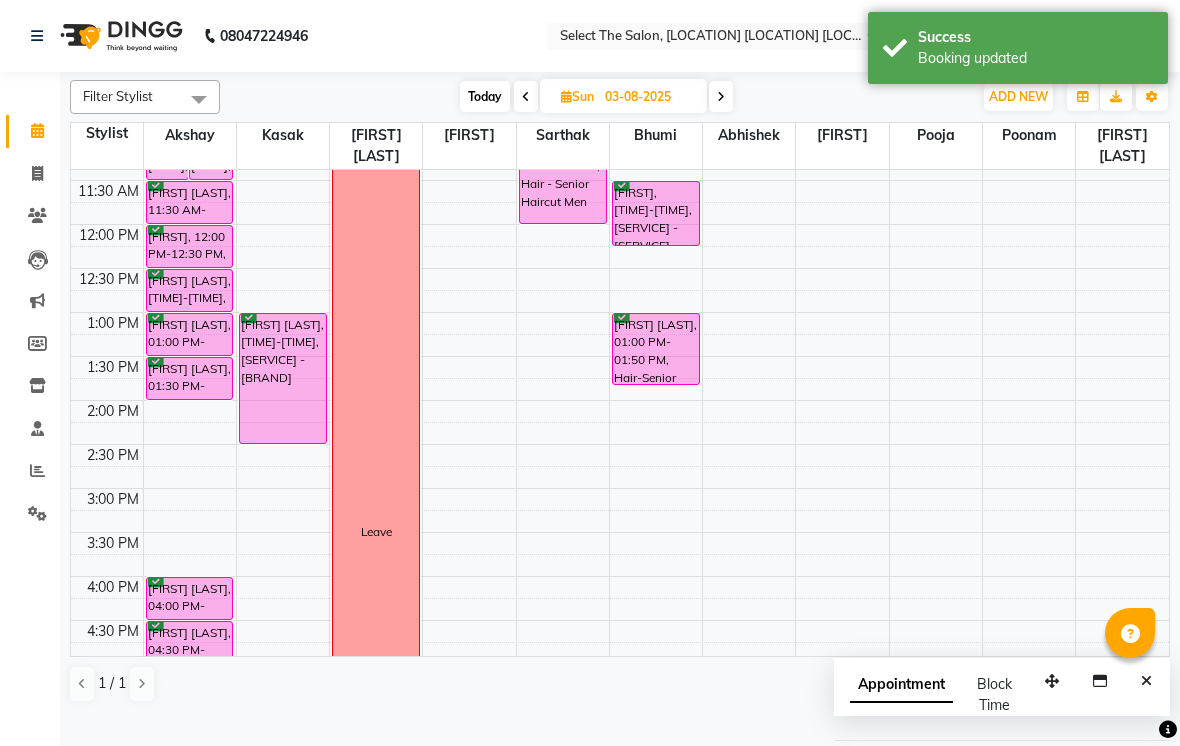 click at bounding box center [107, 433] 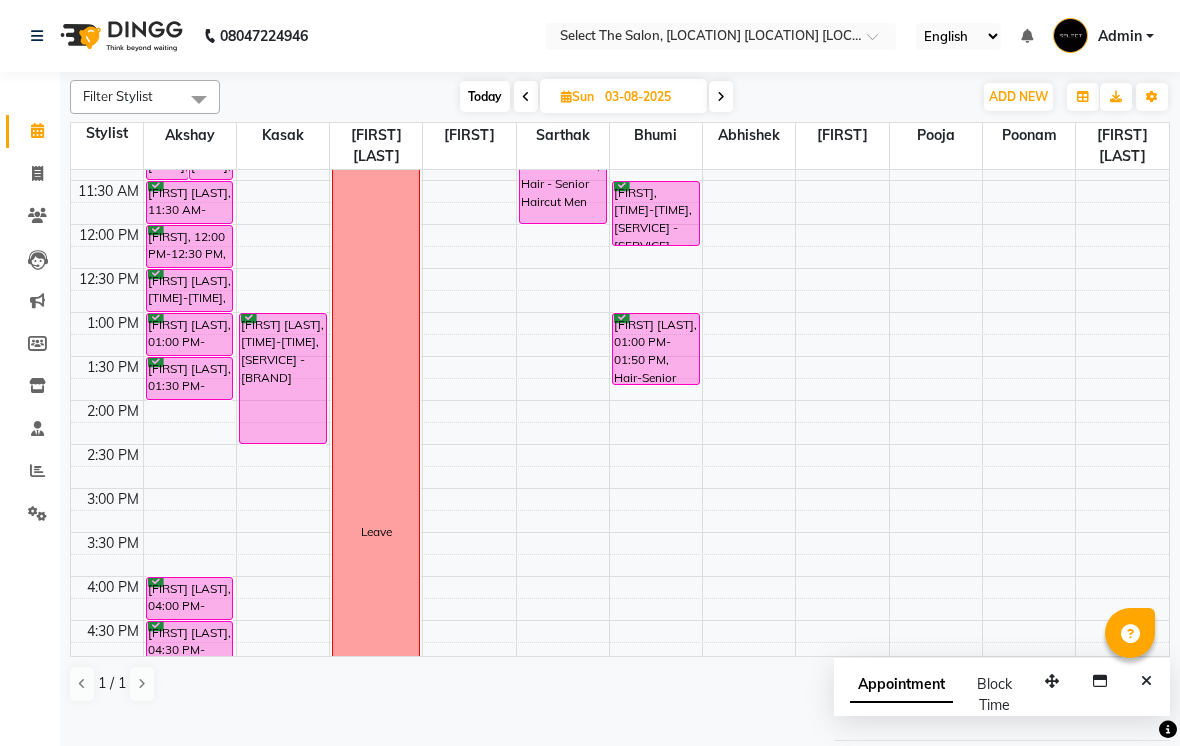 click on "Today" at bounding box center (485, 96) 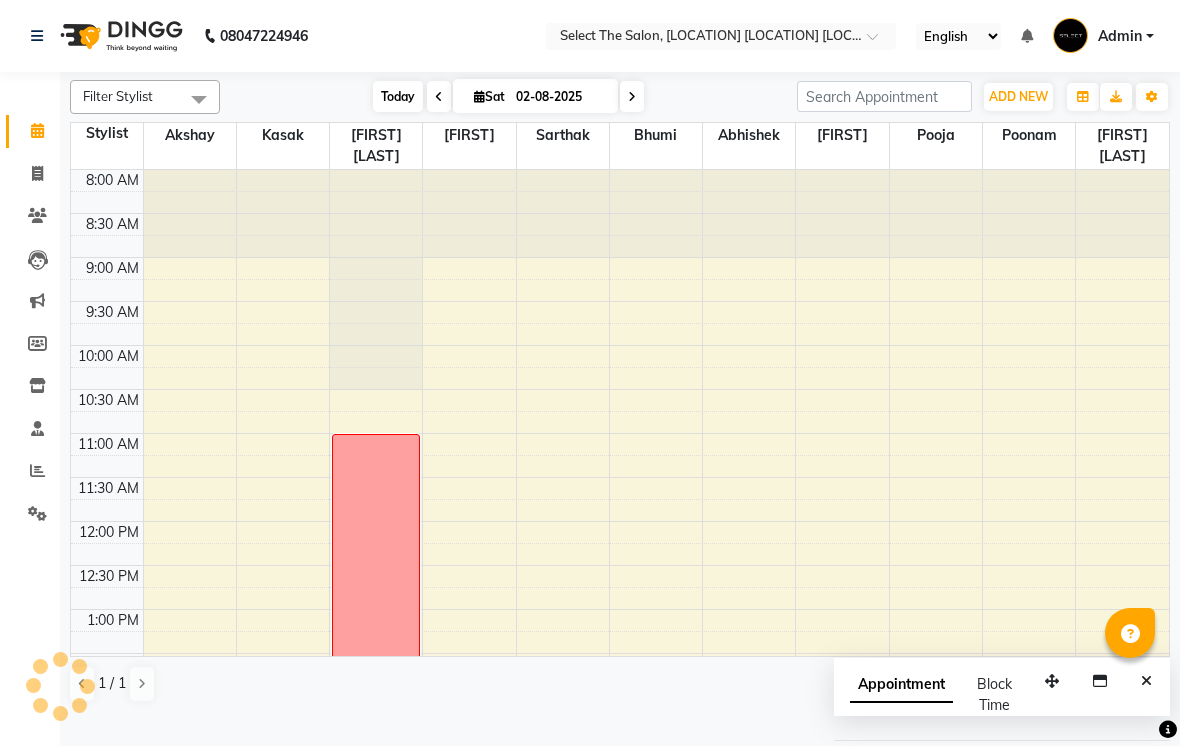 scroll, scrollTop: 657, scrollLeft: 0, axis: vertical 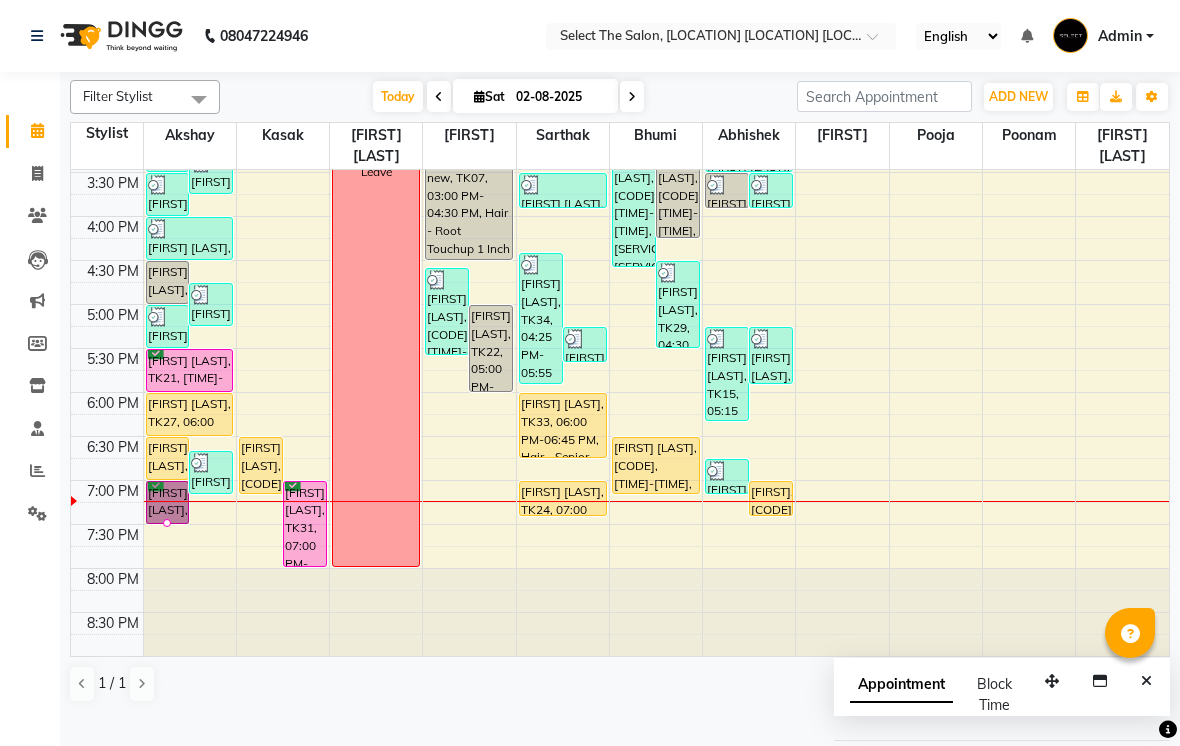 click at bounding box center (167, 523) 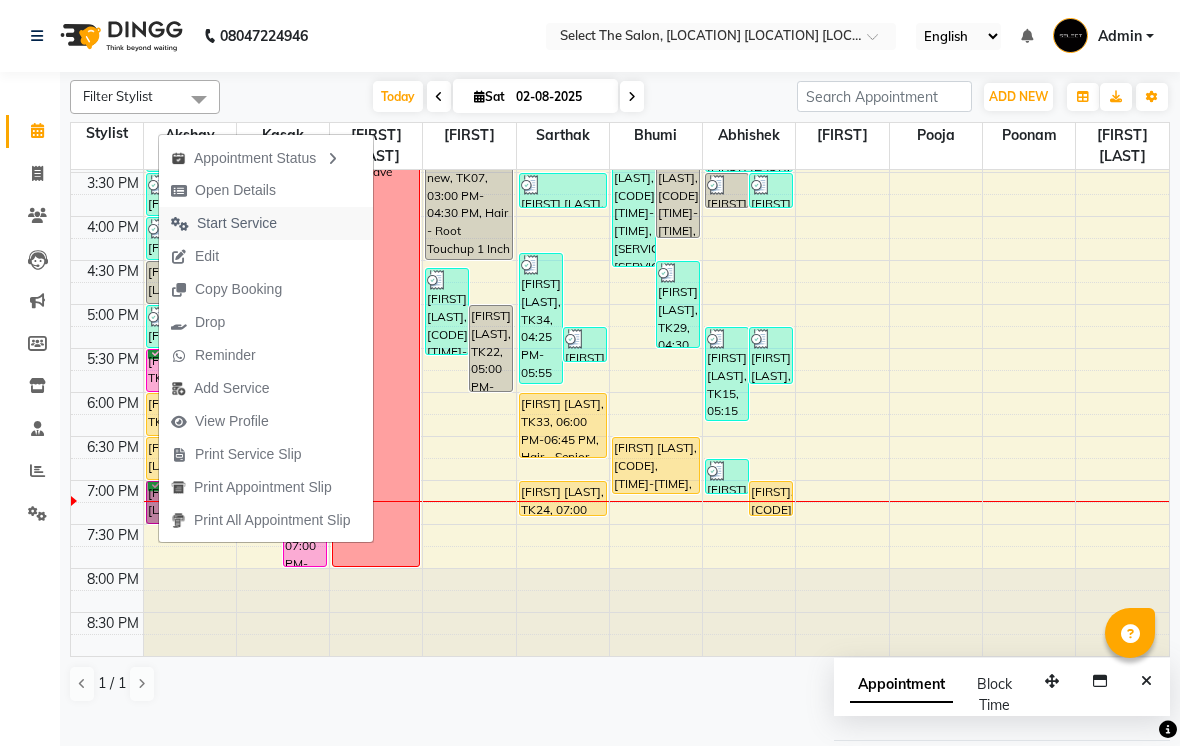 click on "Start Service" at bounding box center [237, 223] 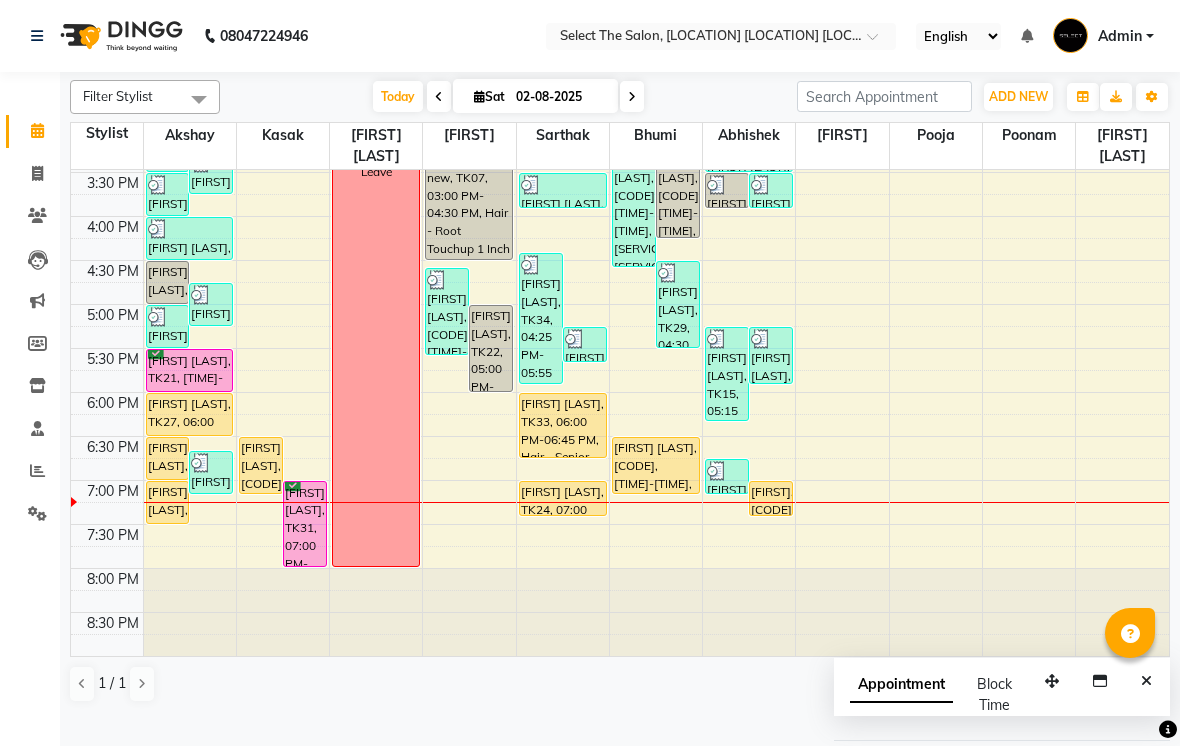 click on "[FIRST] [LAST], TK38, 06:45 PM-07:10 PM, Face - Beard trim" at bounding box center (727, 476) 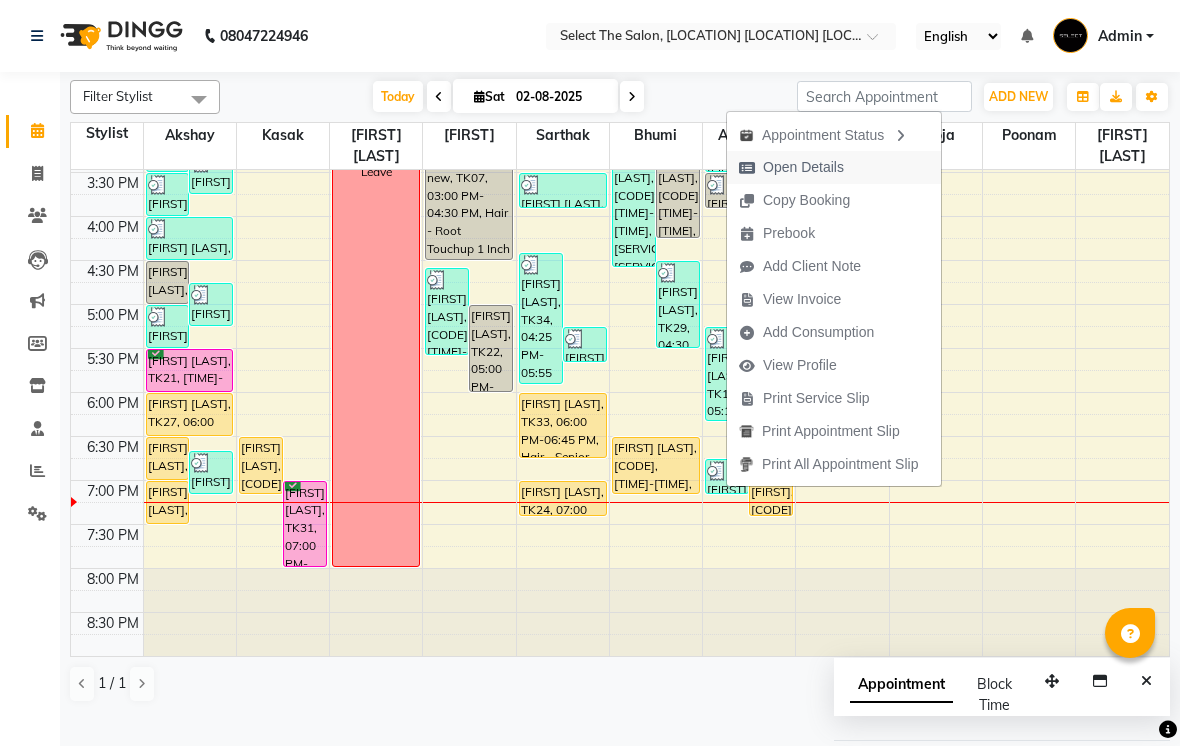 click on "Open Details" at bounding box center [791, 167] 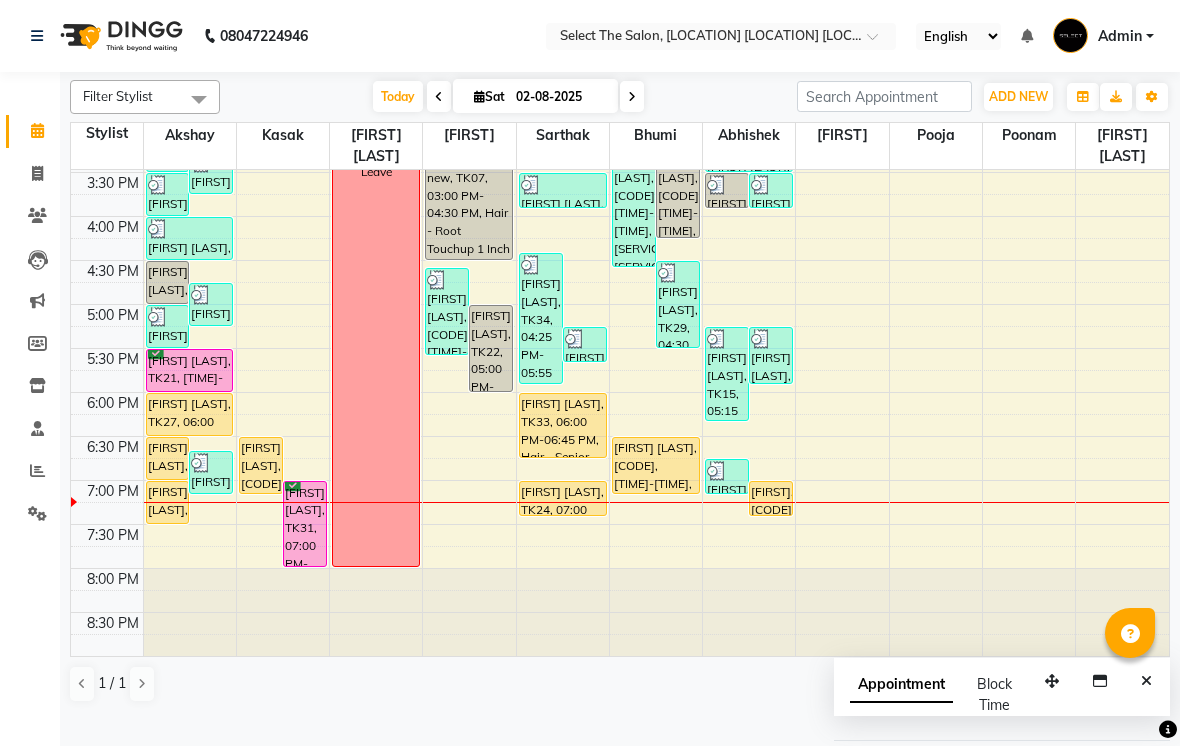 click at bounding box center (717, 471) 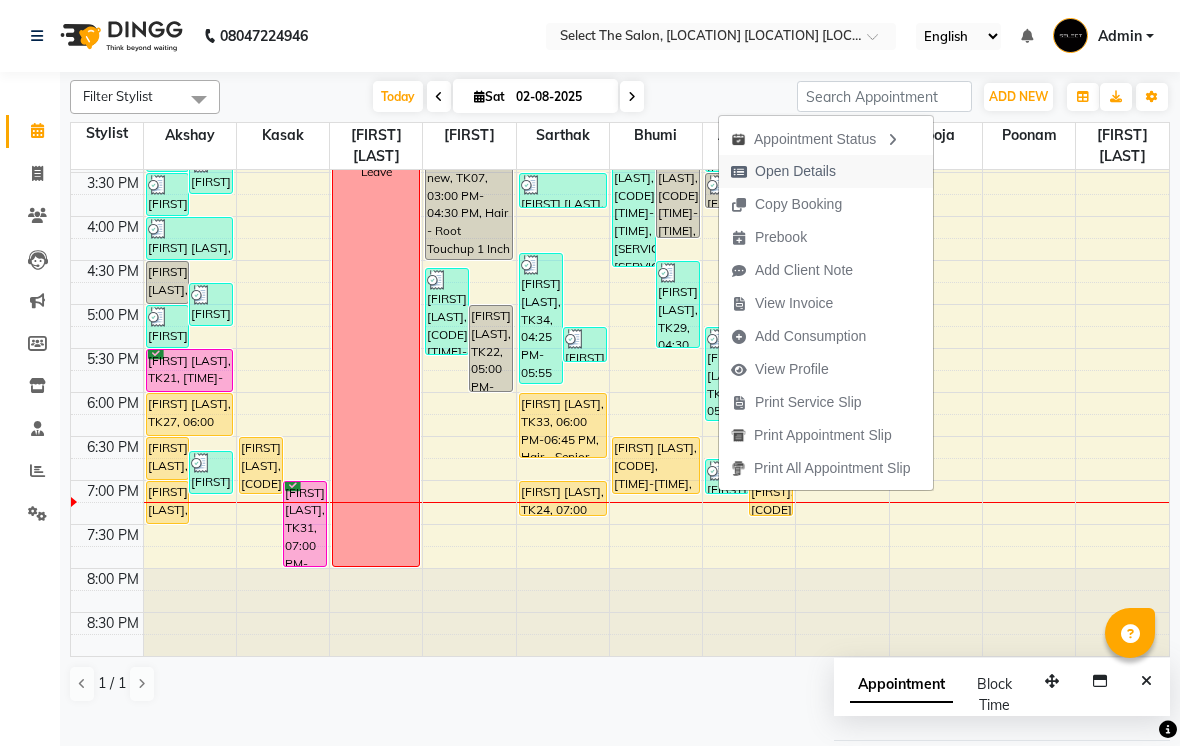 click on "Open Details" at bounding box center [795, 171] 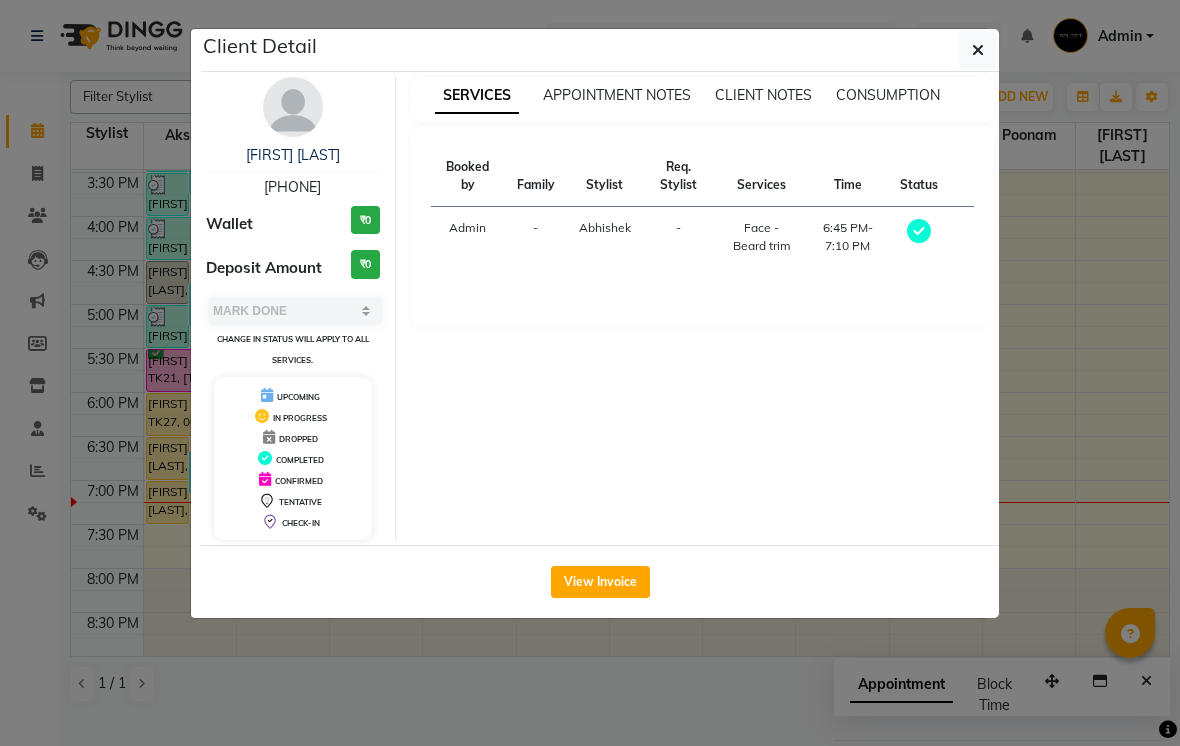 click on "Client Detail  [FIRST] [LAST]   [PHONE] Wallet ₹0 Deposit Amount  ₹0  Select MARK DONE UPCOMING Change in status will apply to all services. UPCOMING IN PROGRESS DROPPED COMPLETED CONFIRMED TENTATIVE CHECK-IN SERVICES APPOINTMENT NOTES CLIENT NOTES CONSUMPTION Booked by Family Stylist Req. Stylist Services Time Status  Admin  - Abhishek  -  Face - Beard trim   6:45 PM-7:10 PM   View Invoice" 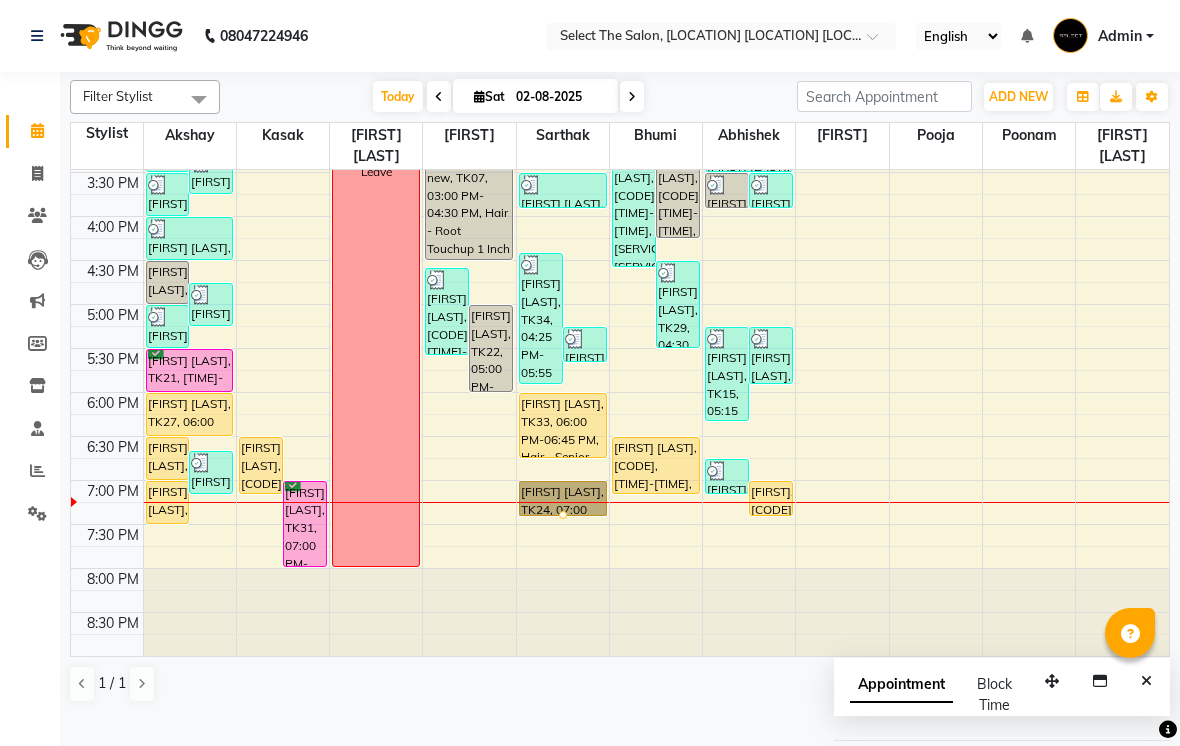 click at bounding box center (563, 515) 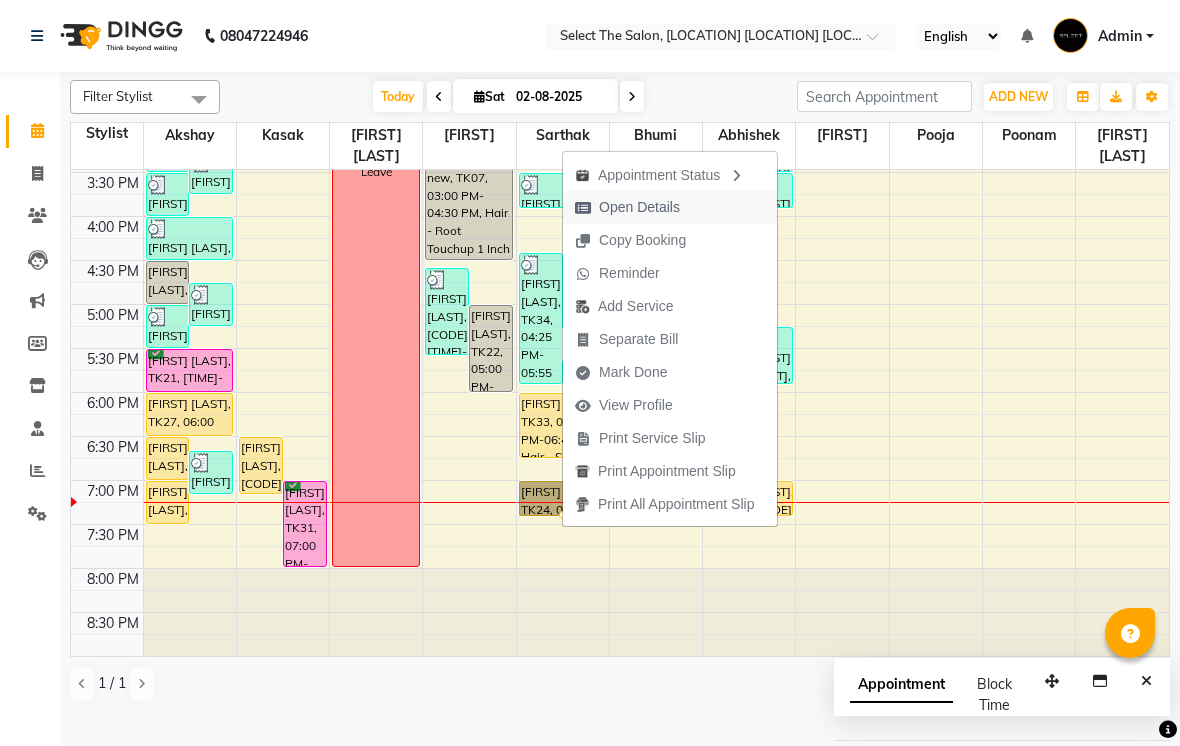 click on "Open Details" at bounding box center [639, 207] 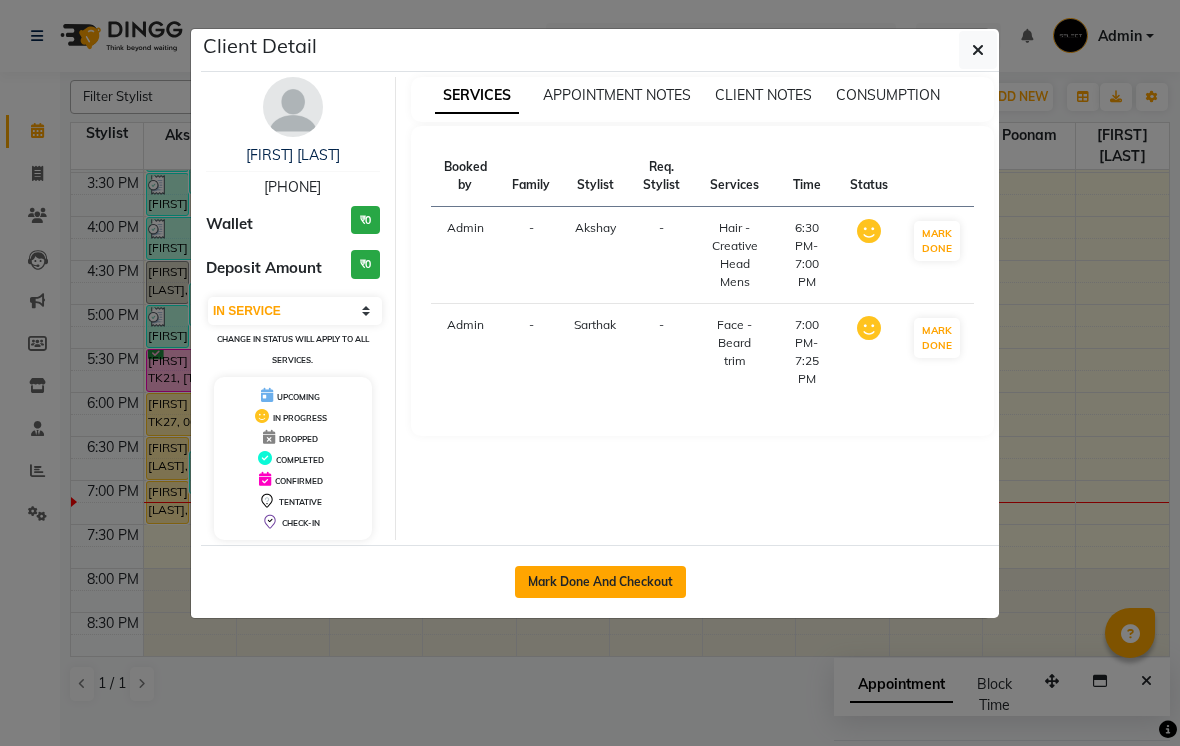 click on "Mark Done And Checkout" 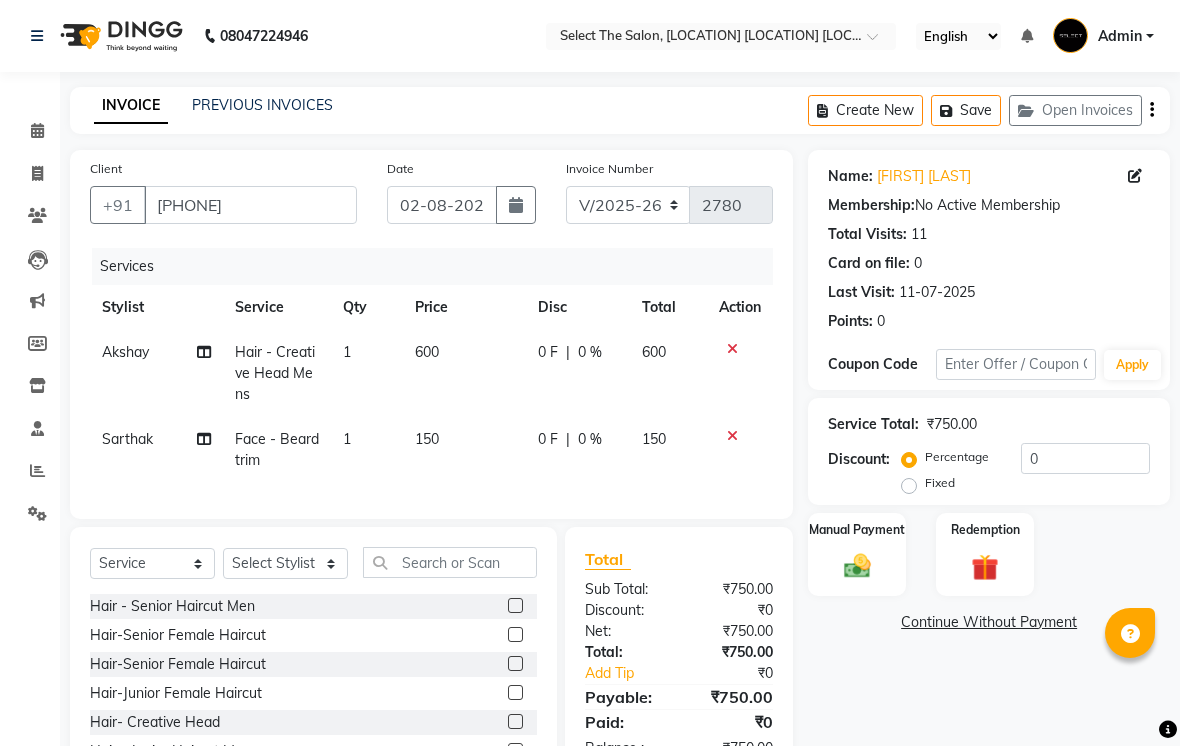 click on "600" 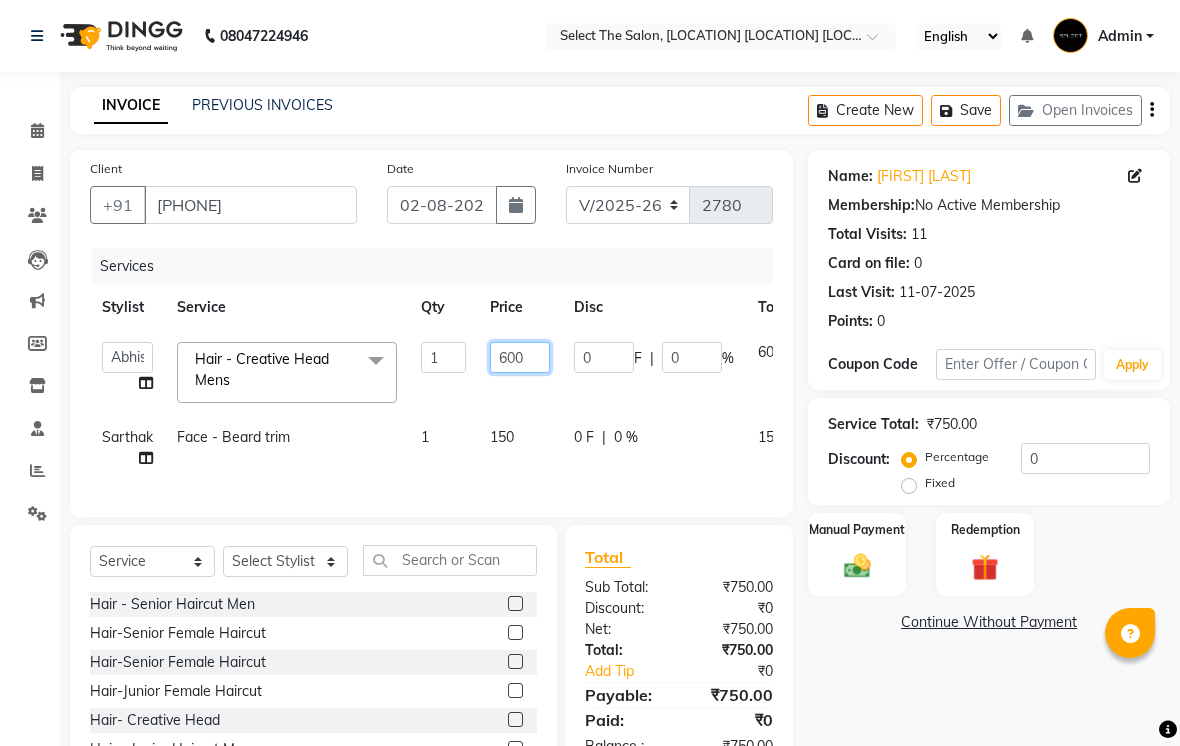 click on "600" 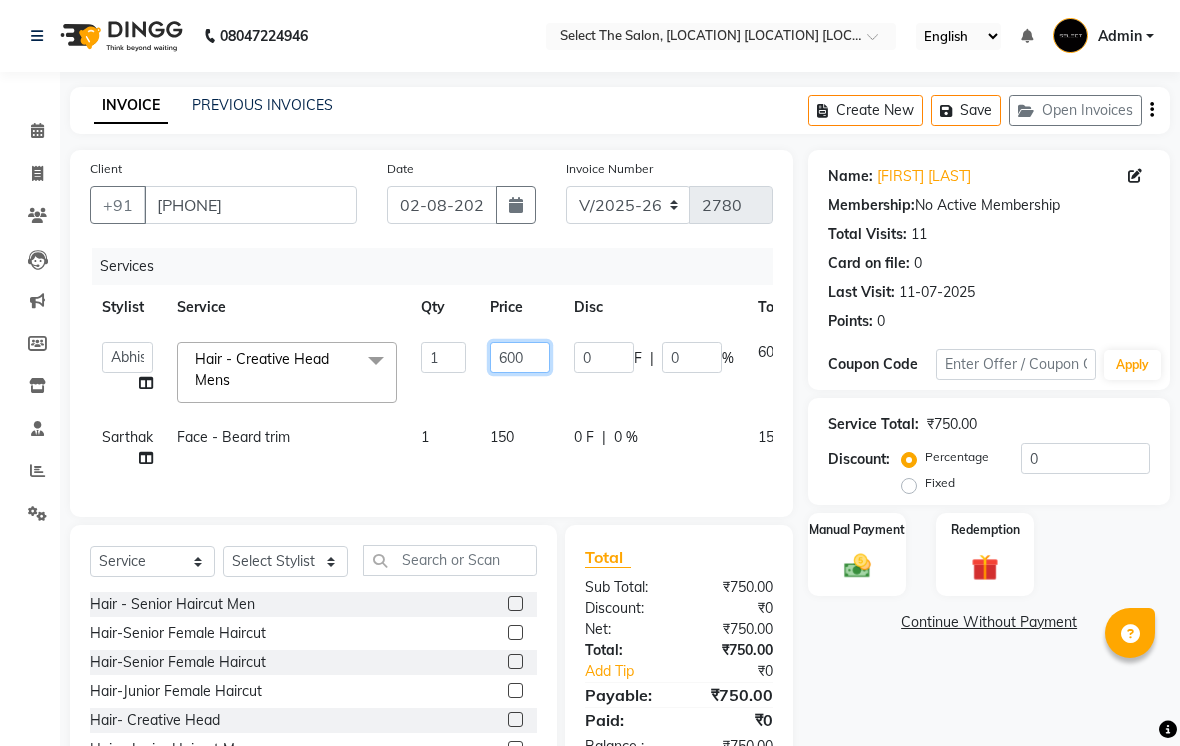 click on "600" 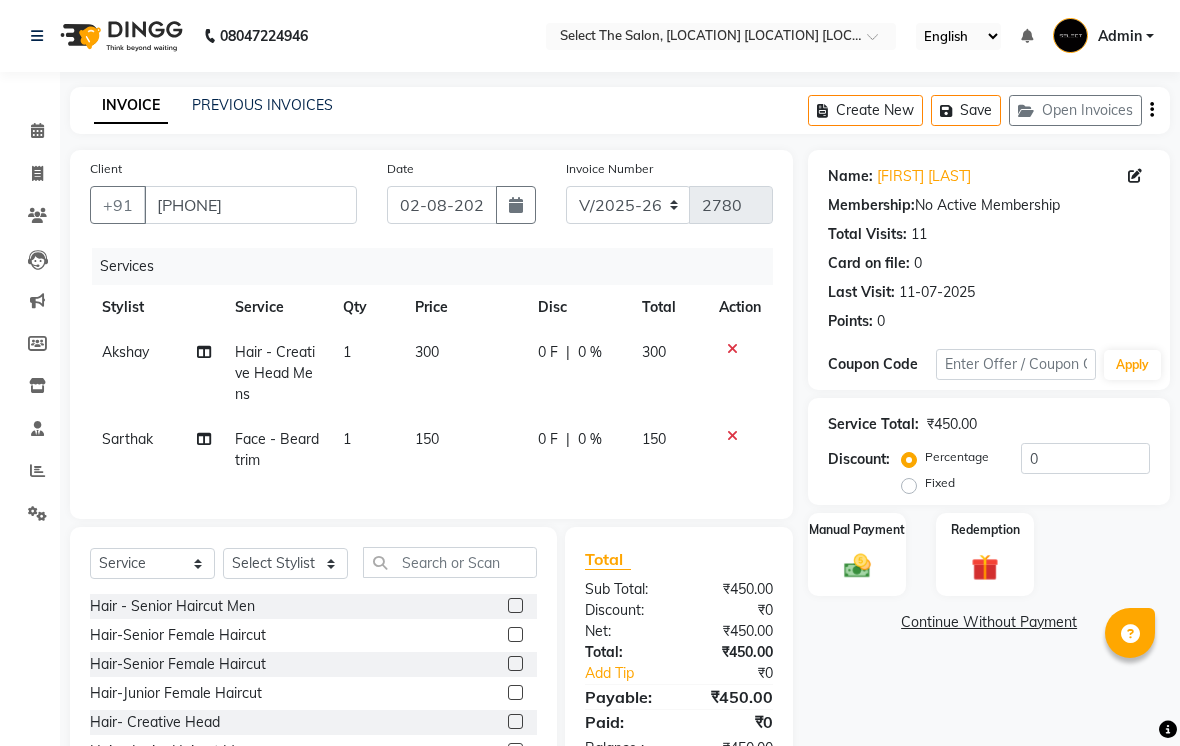 click on "150" 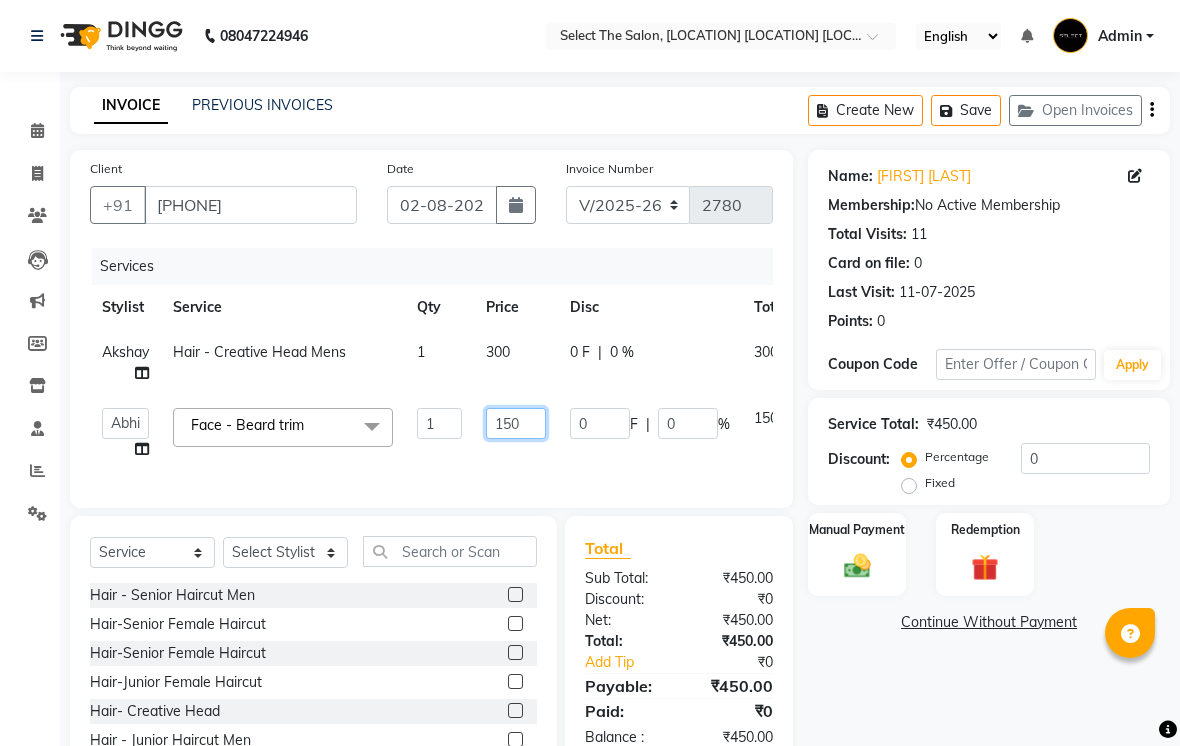 click on "150" 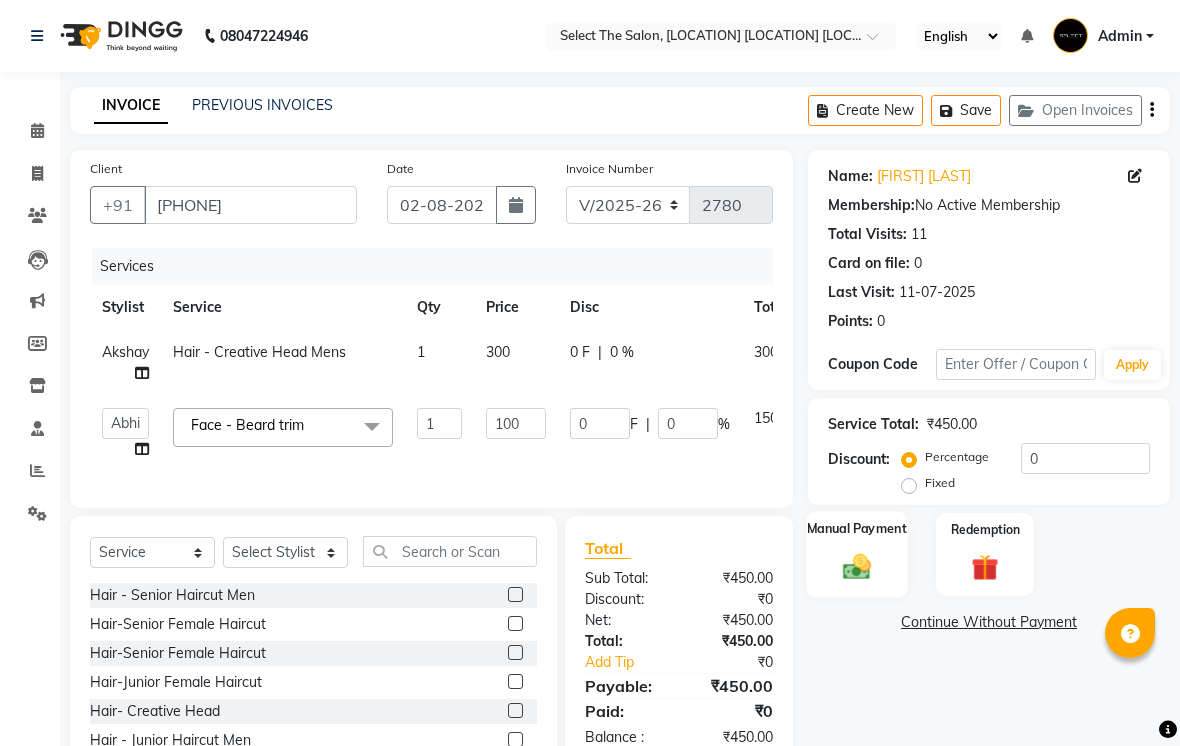 click 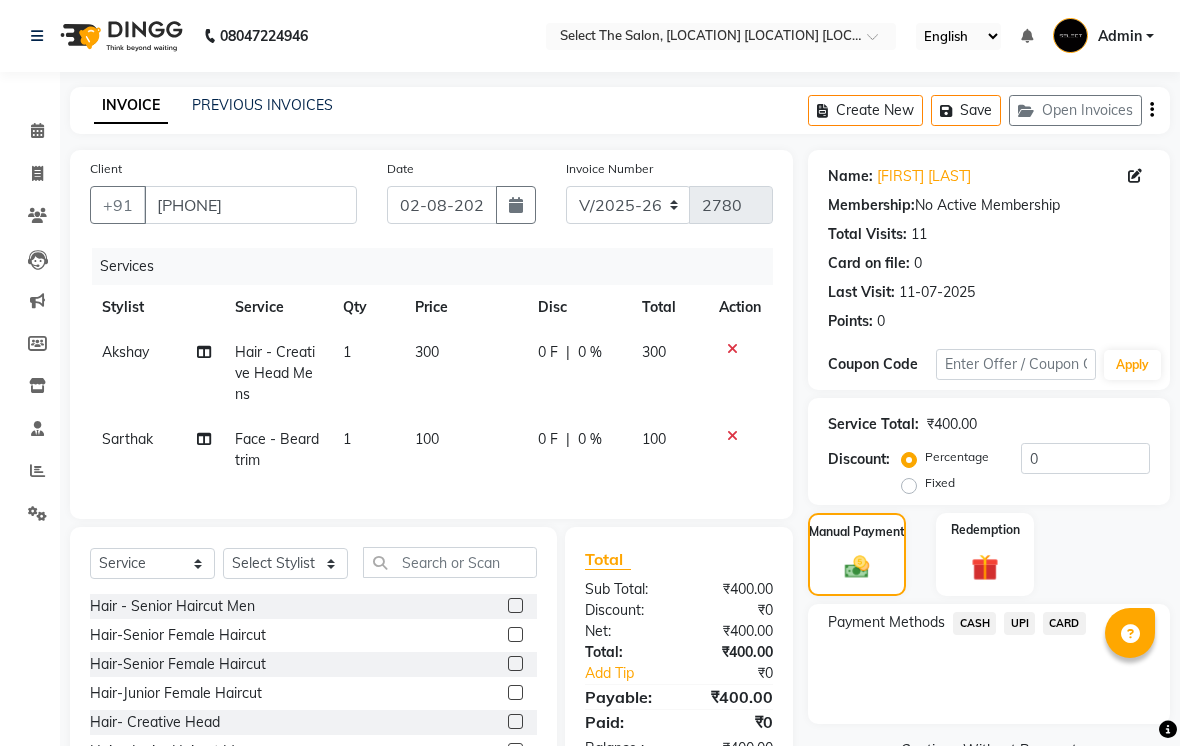 click on "UPI" 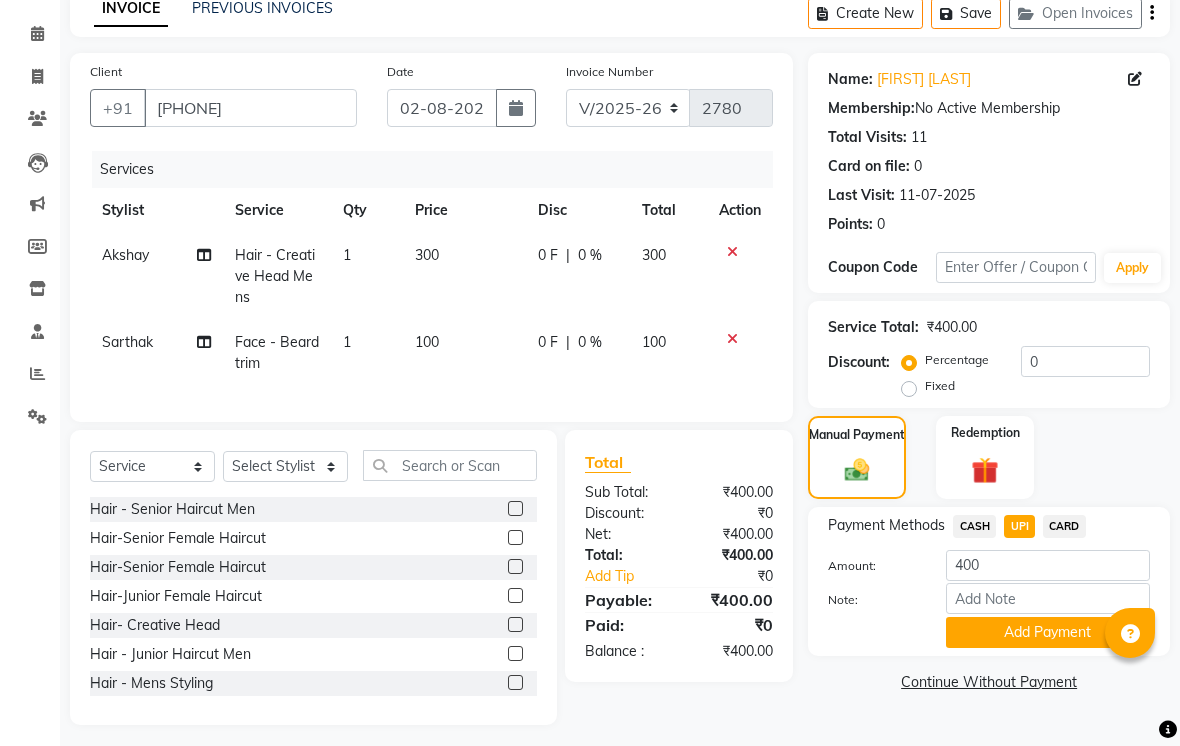 scroll, scrollTop: 103, scrollLeft: 0, axis: vertical 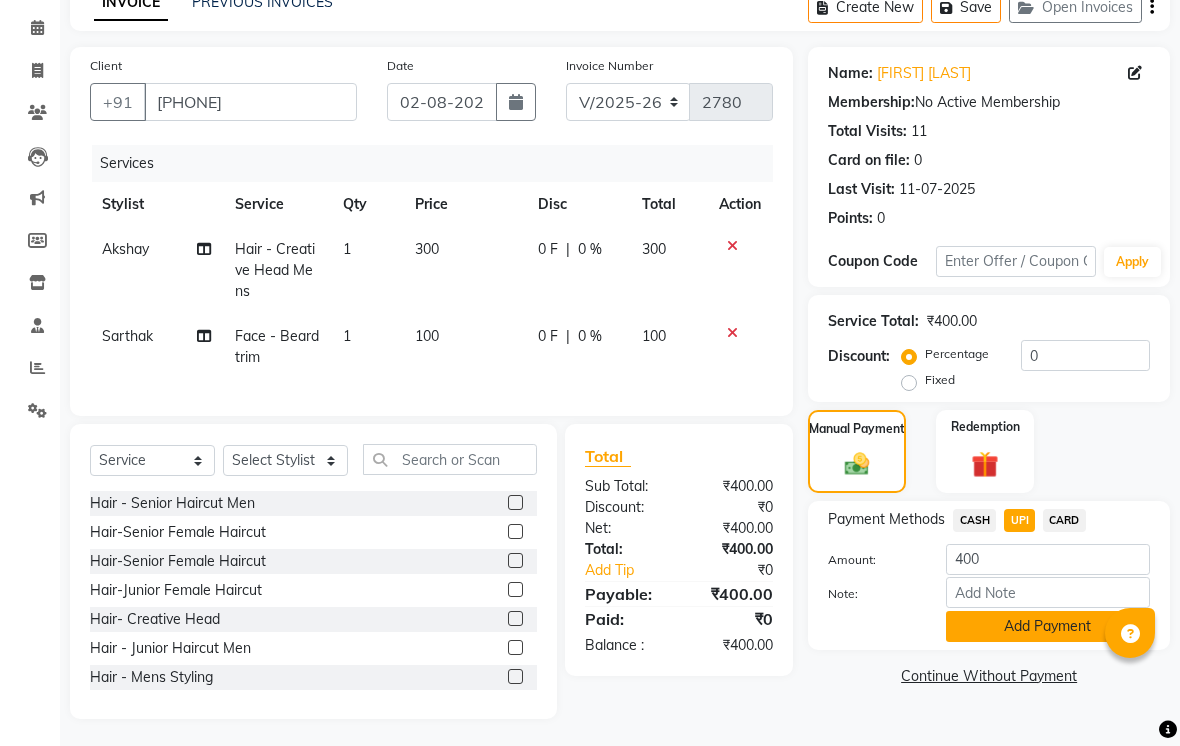 click on "Add Payment" 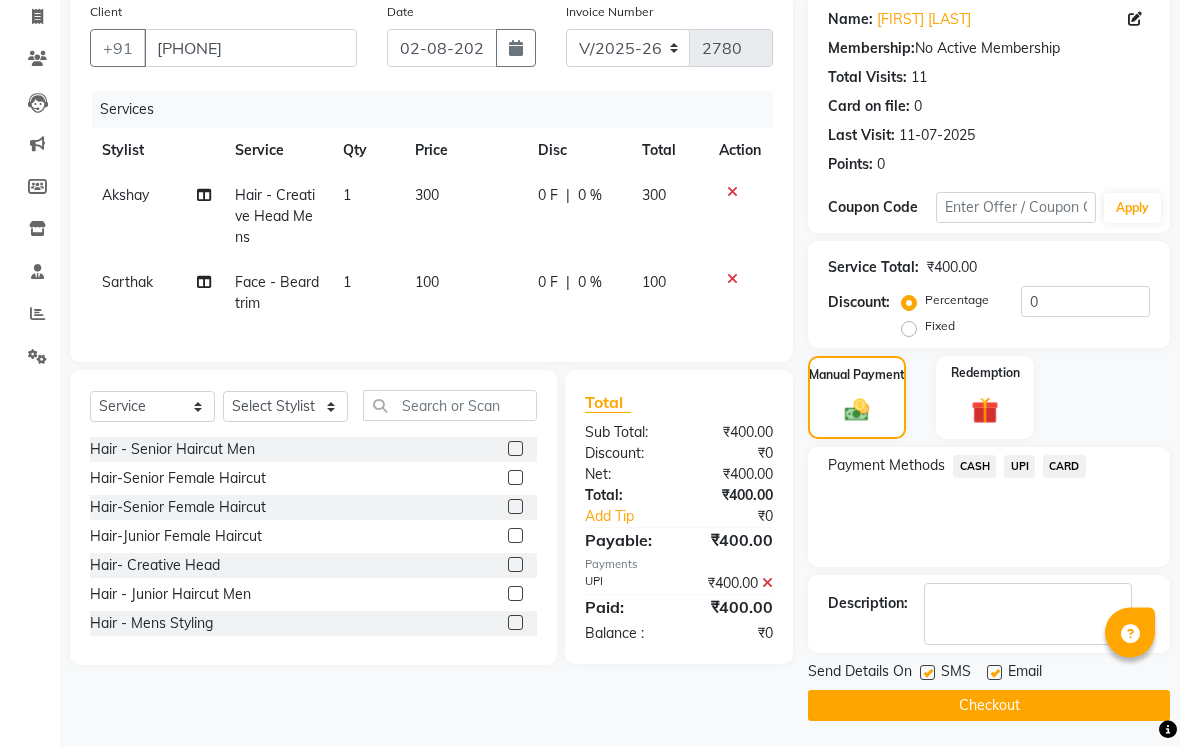 scroll, scrollTop: 161, scrollLeft: 0, axis: vertical 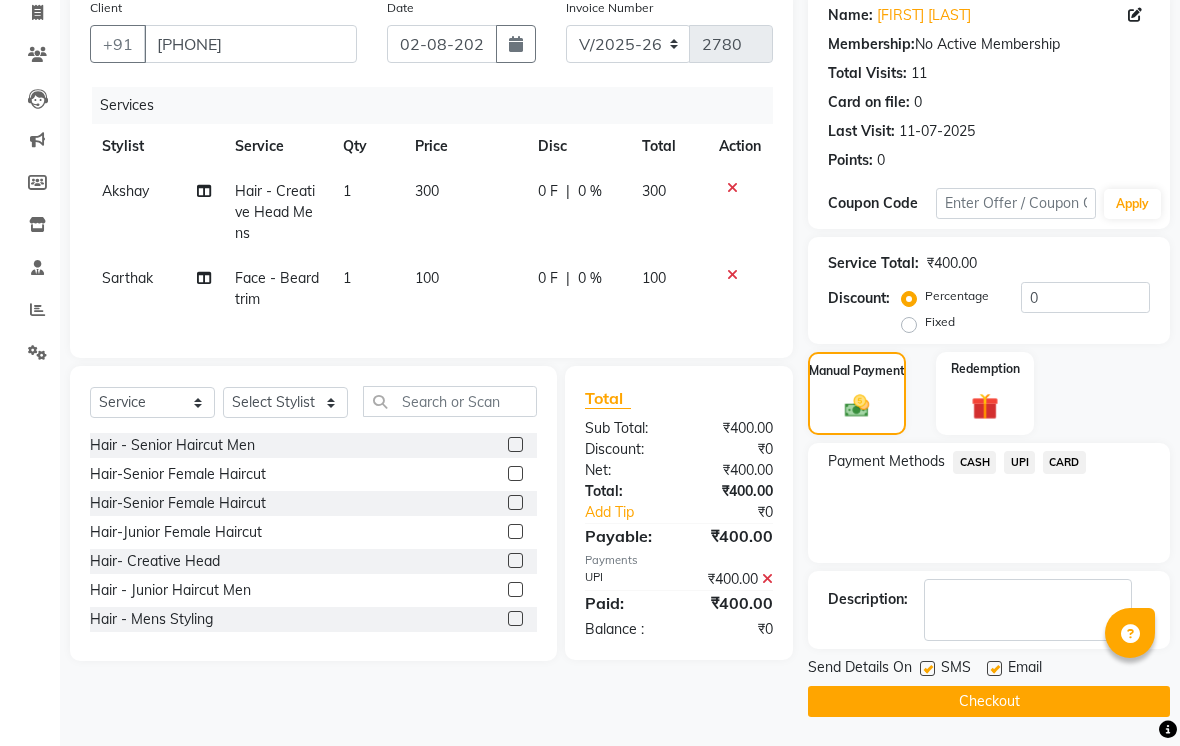 click 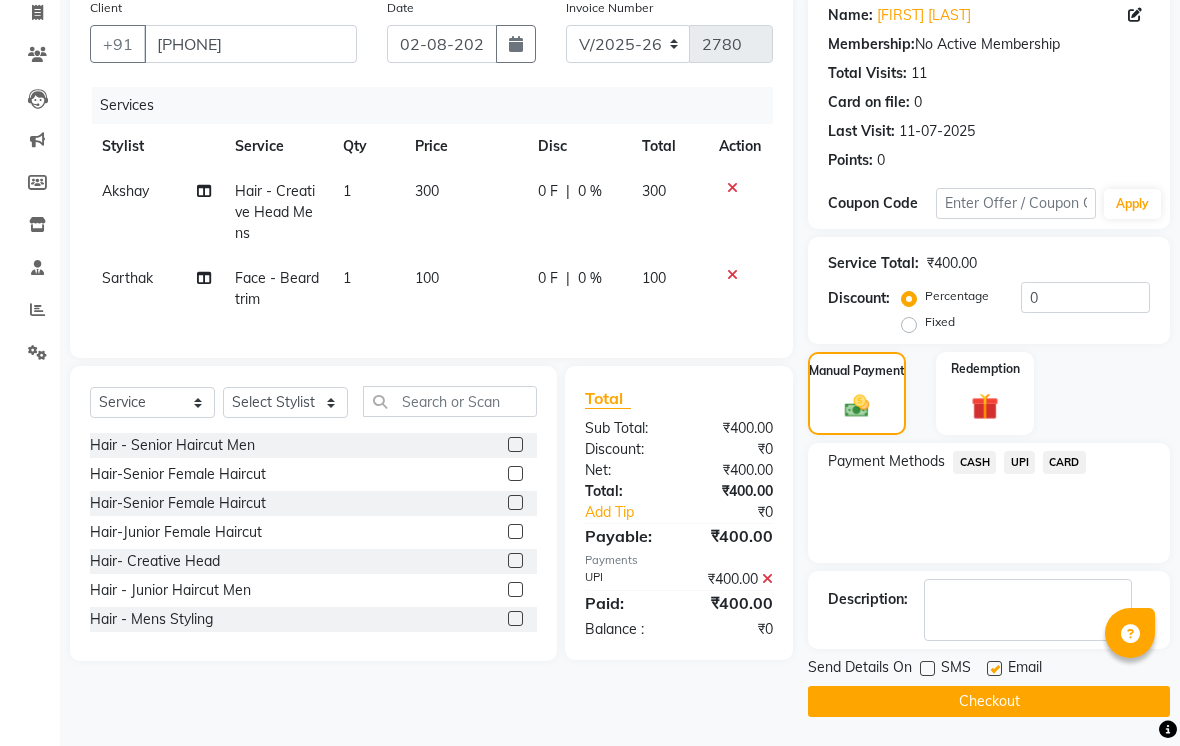 click on "SMS" 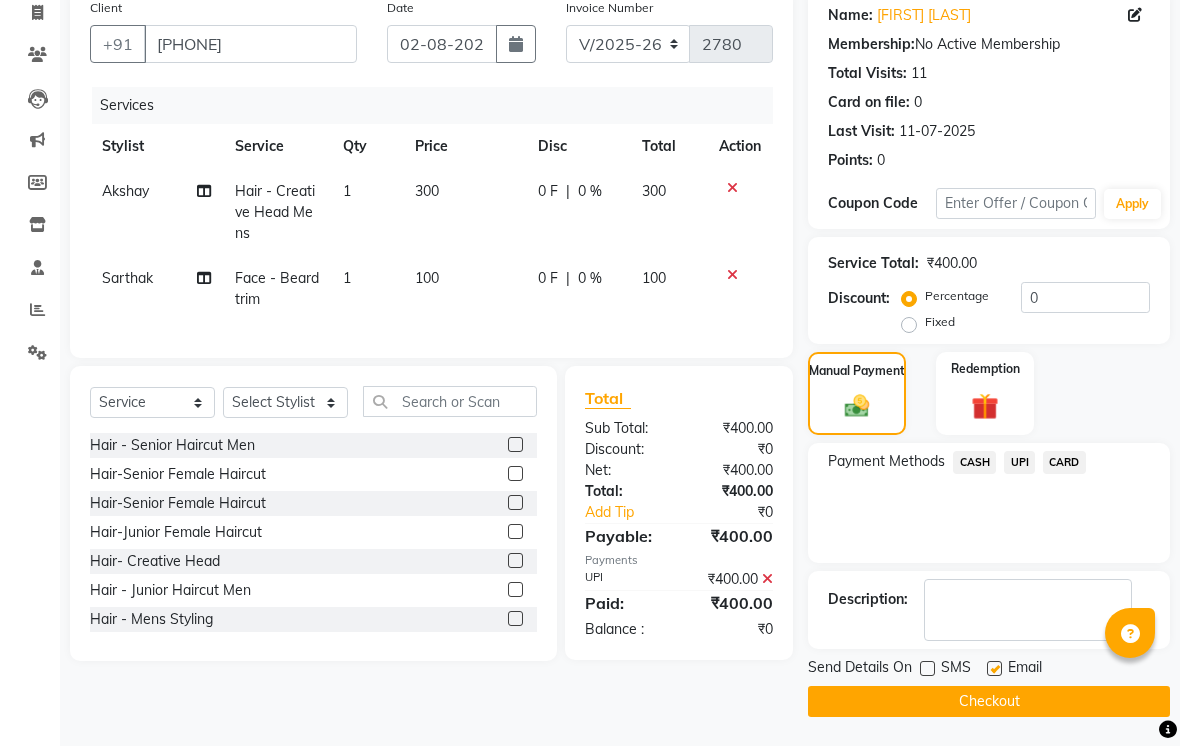 click 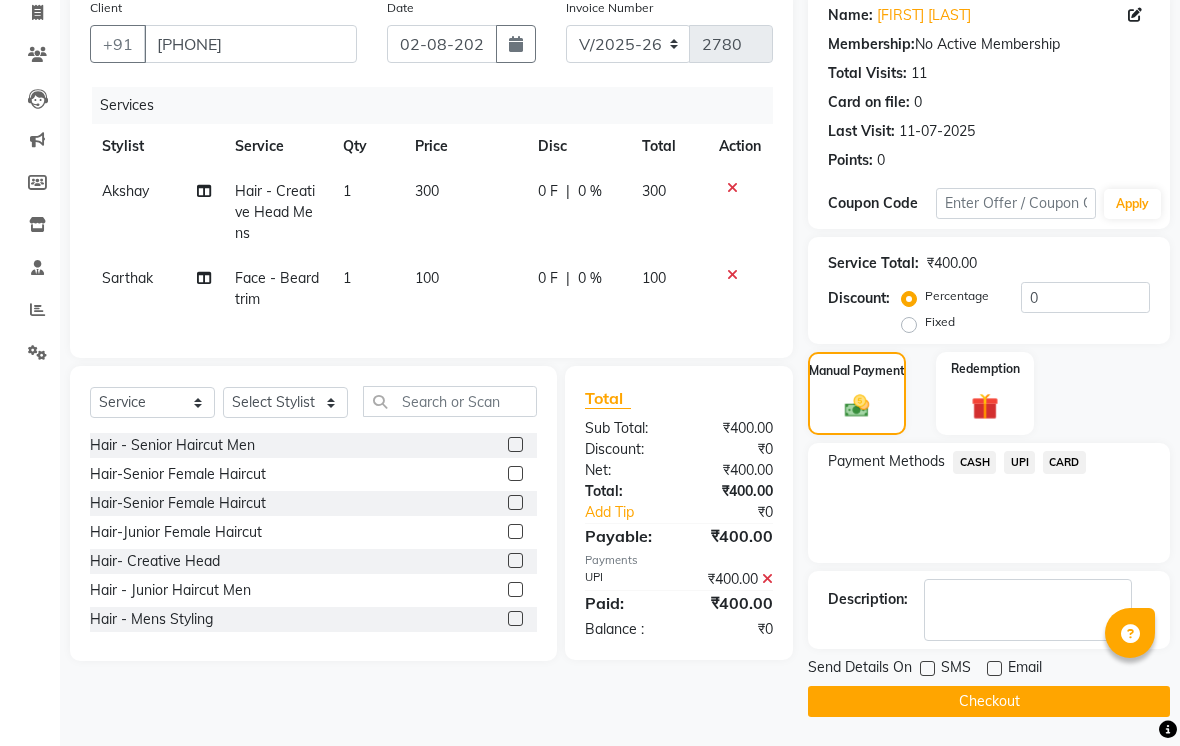 click on "Checkout" 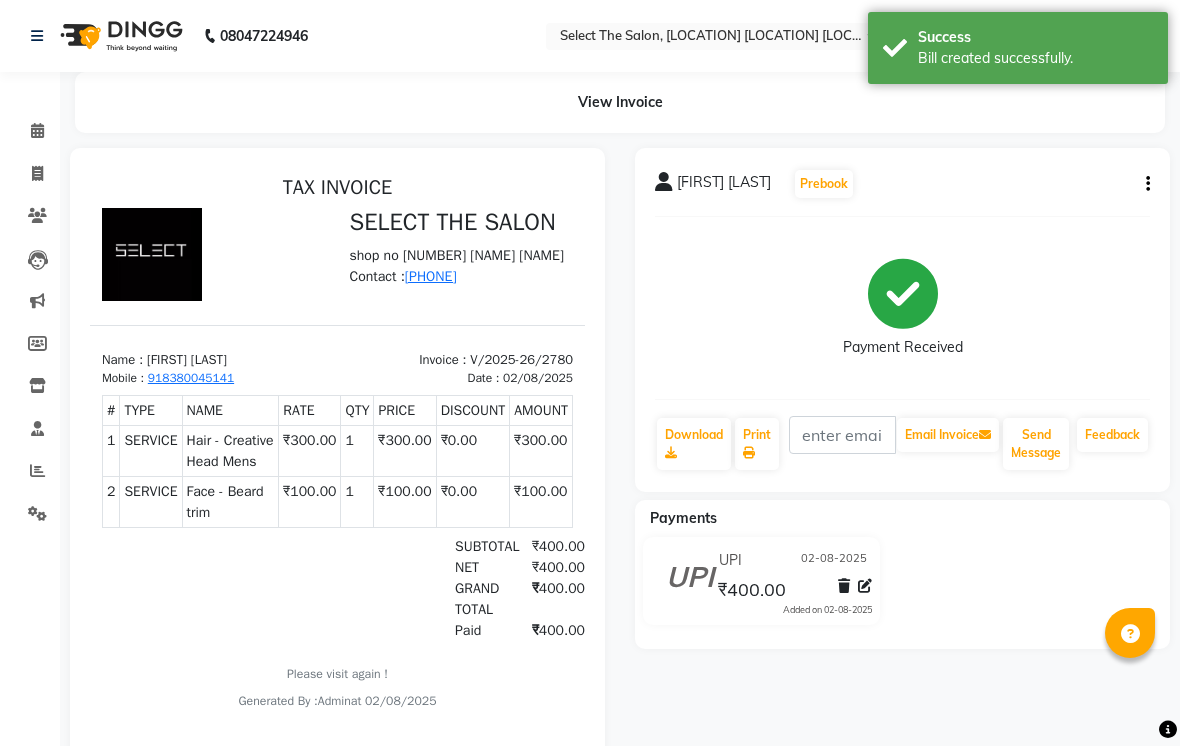 scroll, scrollTop: 0, scrollLeft: 0, axis: both 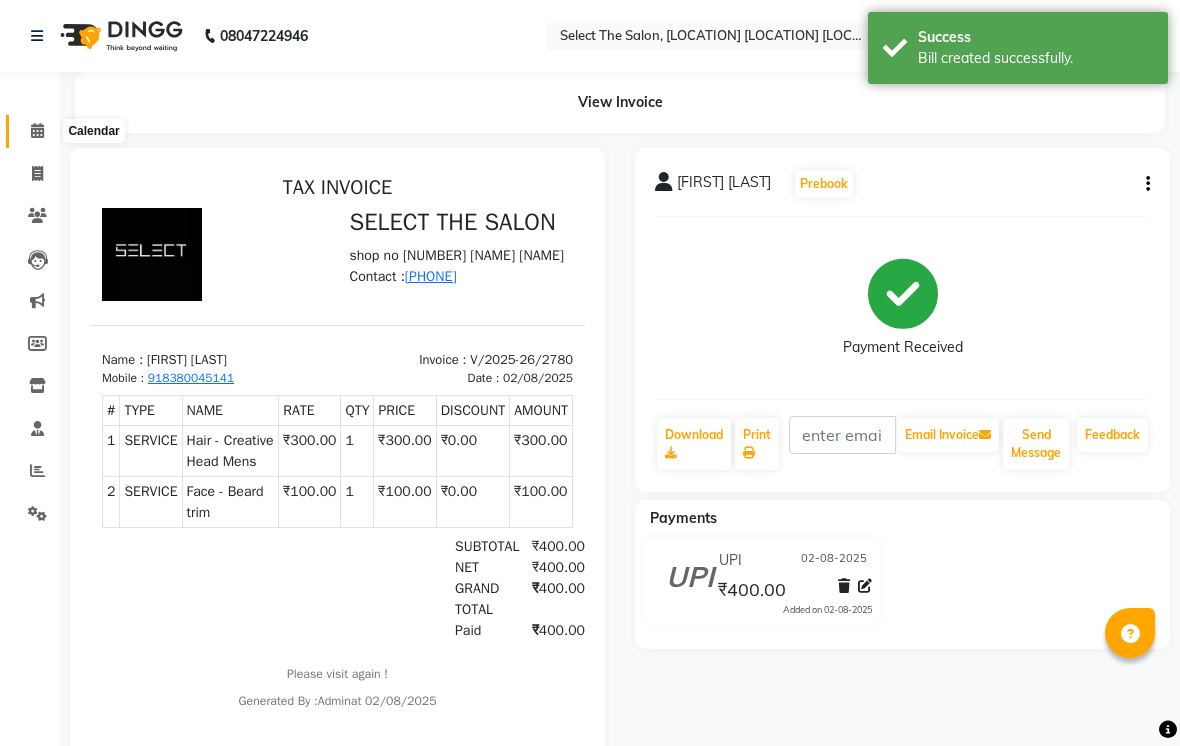 click 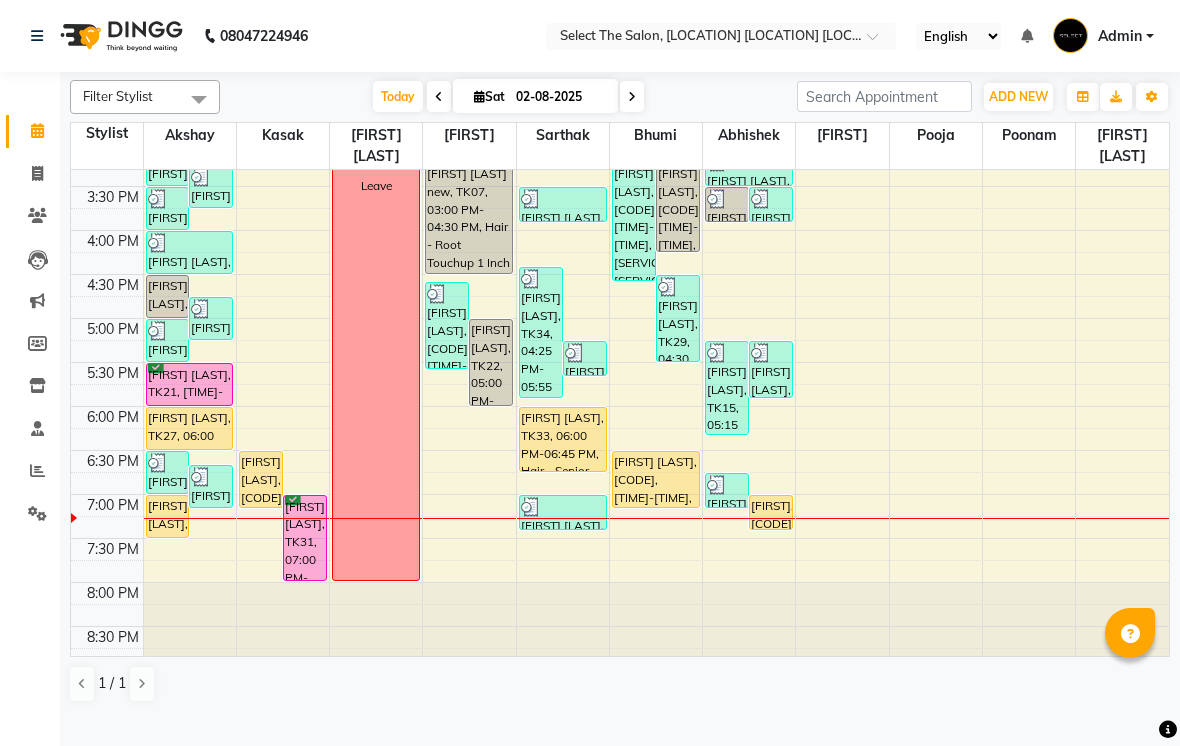scroll, scrollTop: 640, scrollLeft: 0, axis: vertical 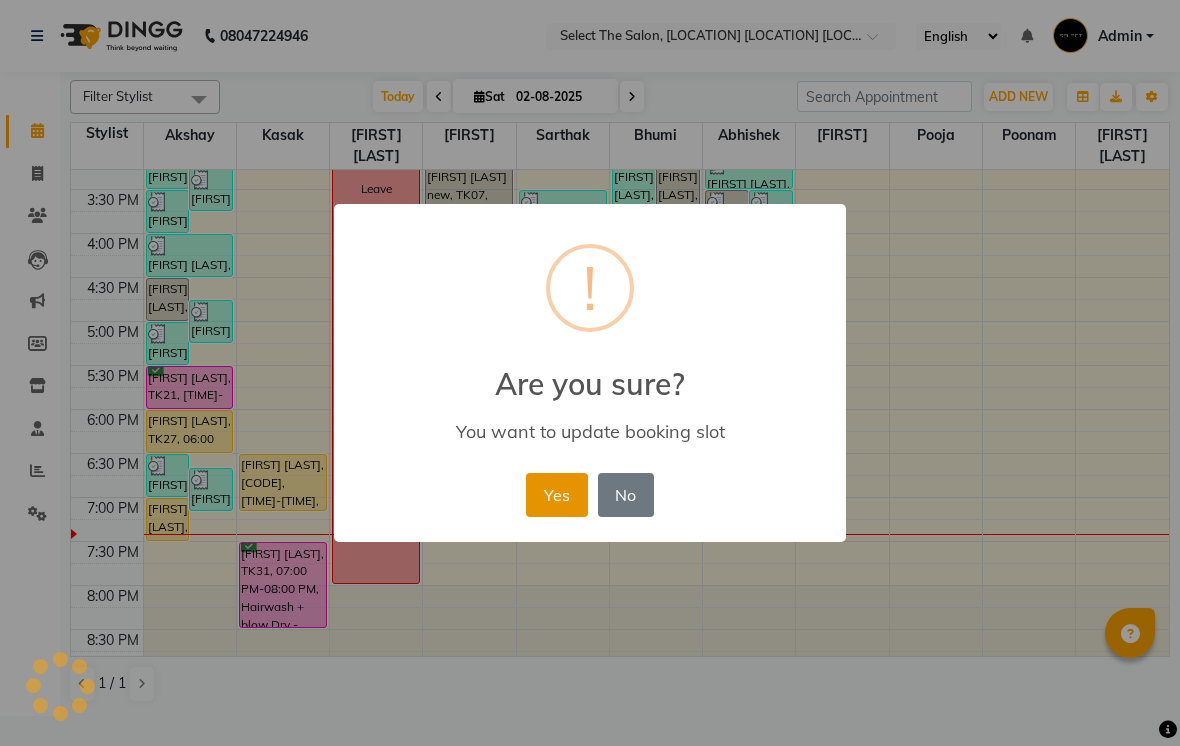 click on "Yes" at bounding box center [556, 495] 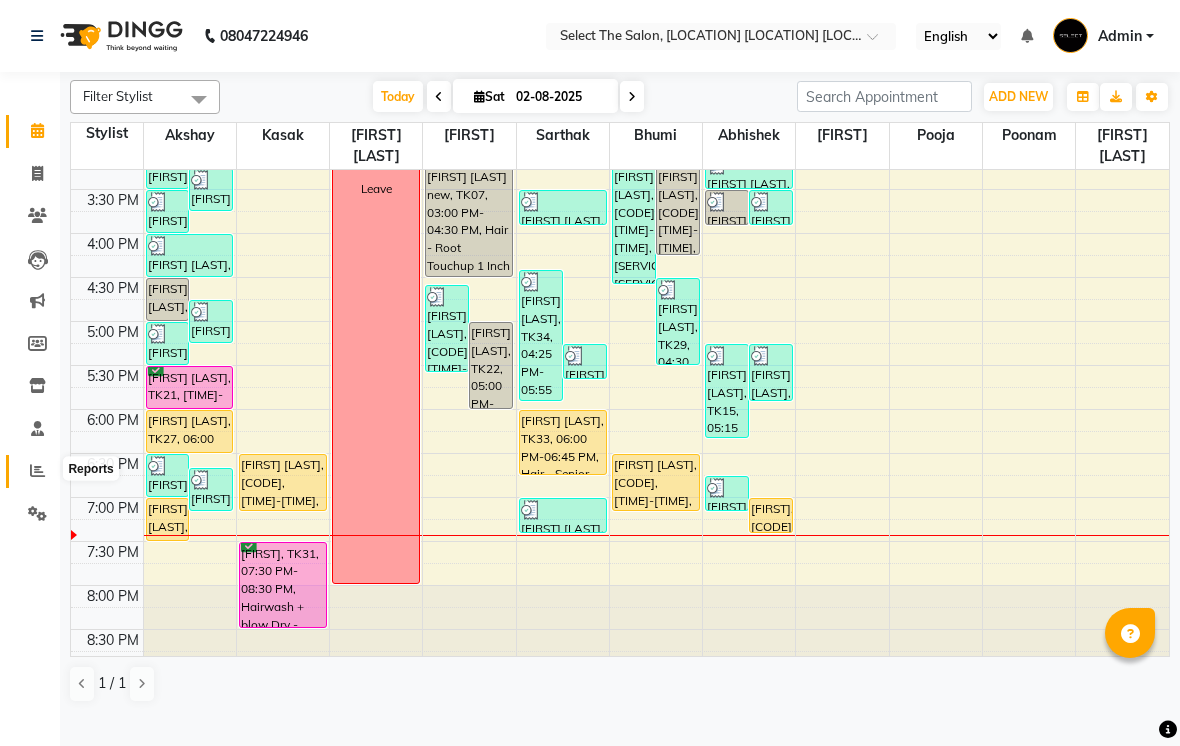 click 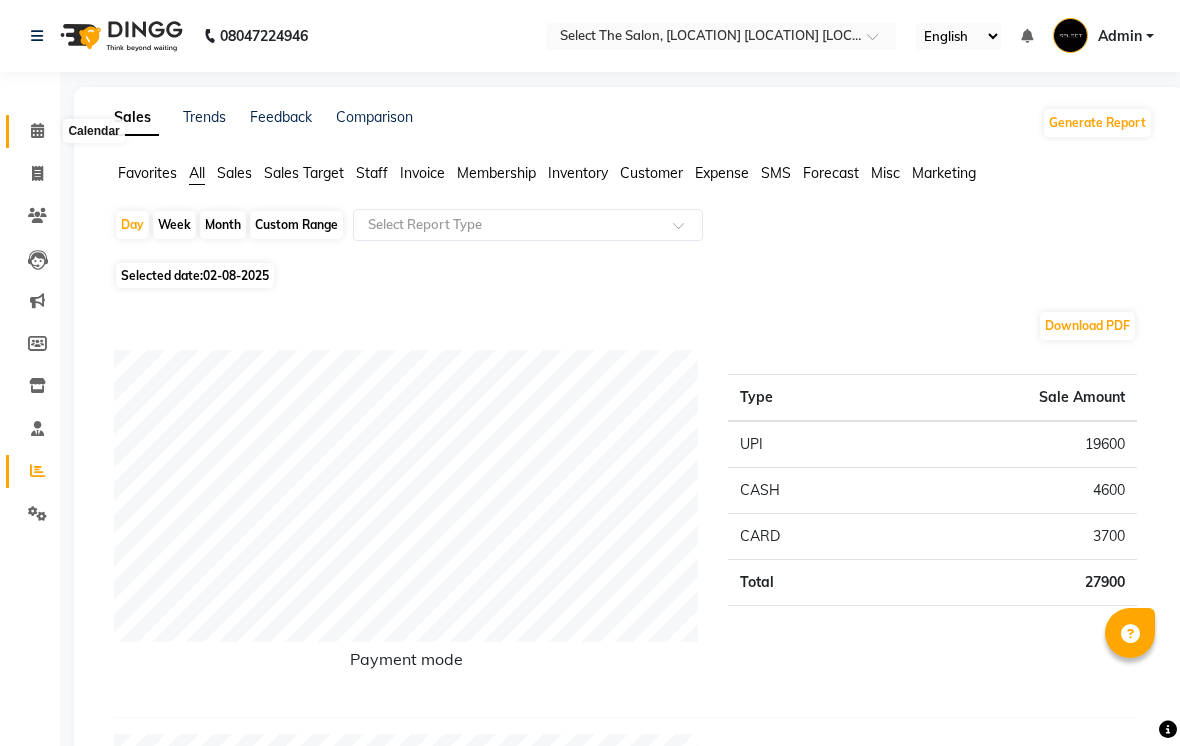 click 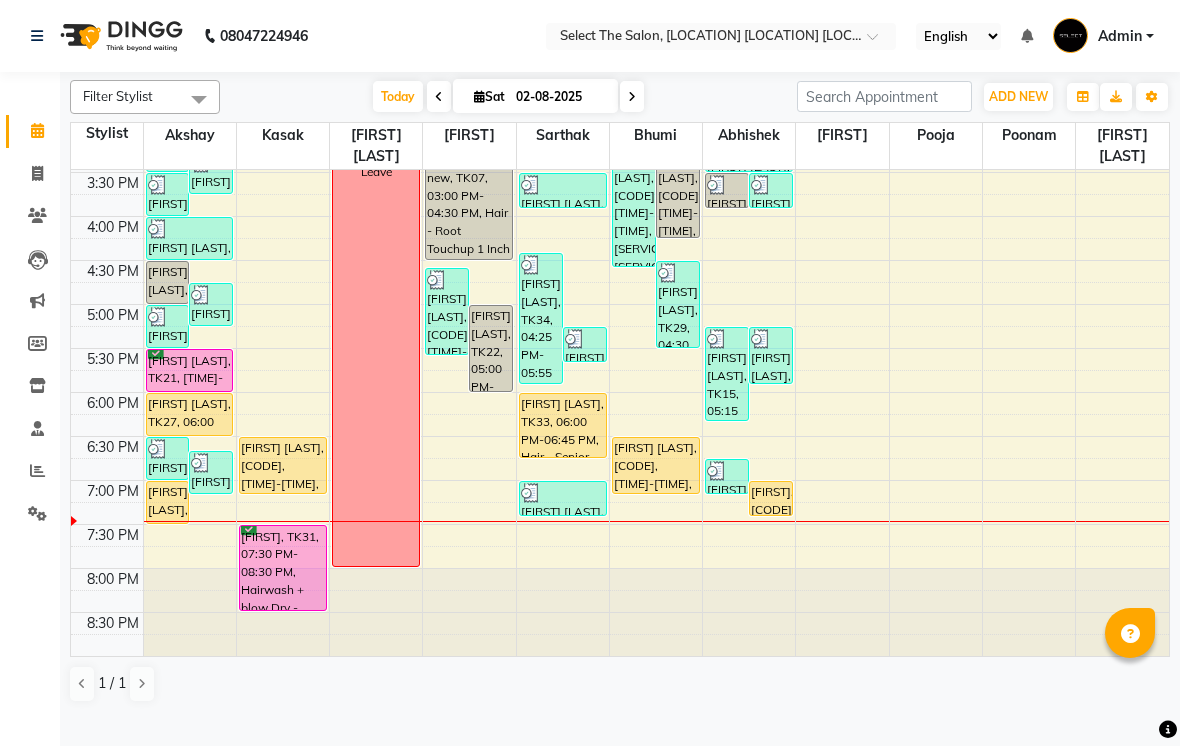 scroll, scrollTop: 657, scrollLeft: 0, axis: vertical 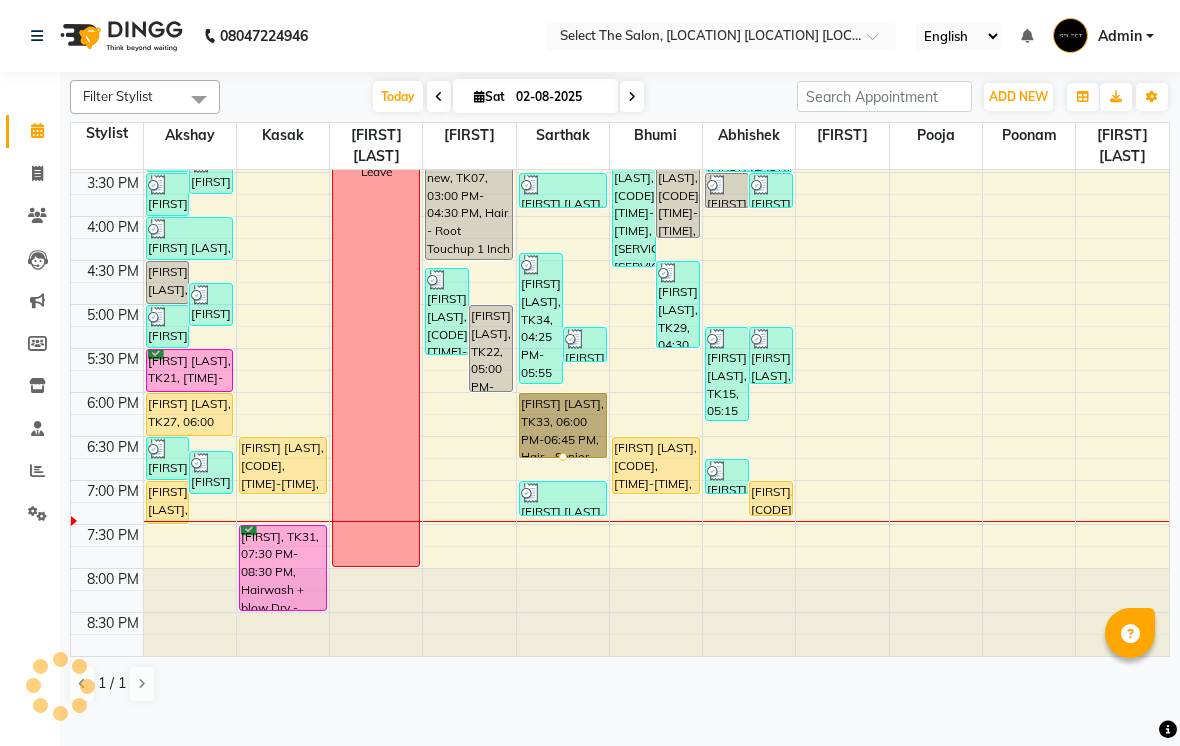 click at bounding box center [563, 457] 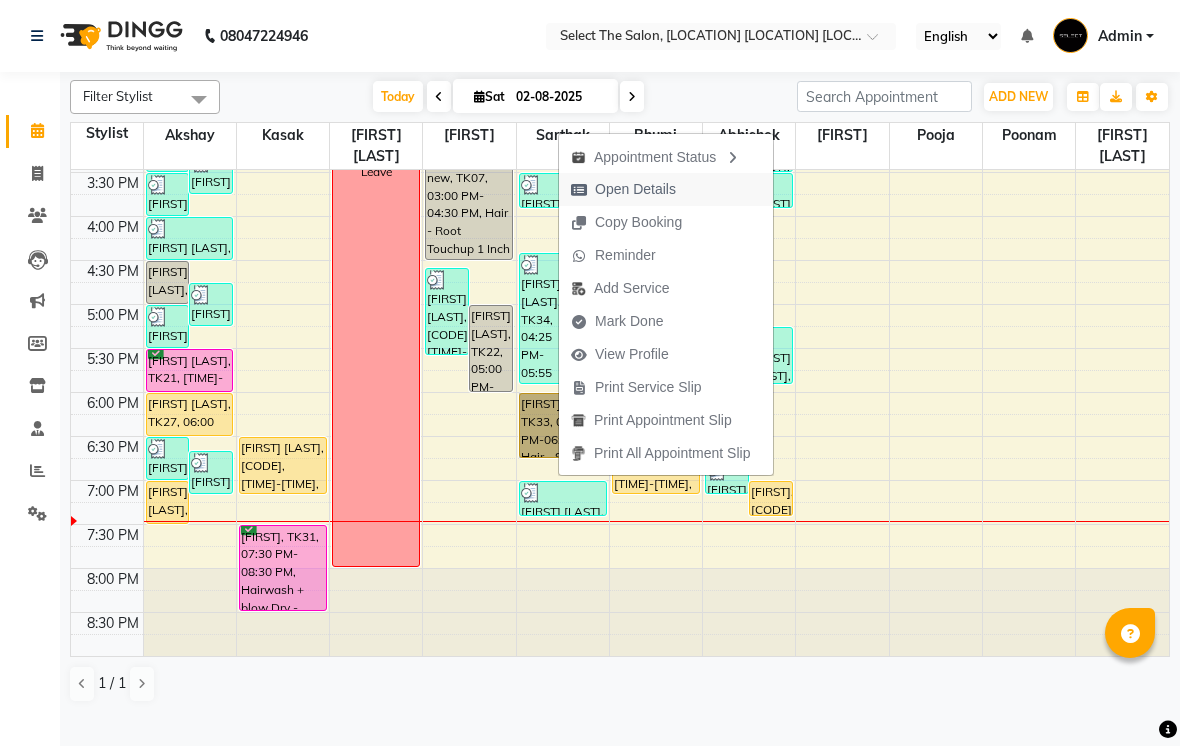 click on "Open Details" at bounding box center (635, 189) 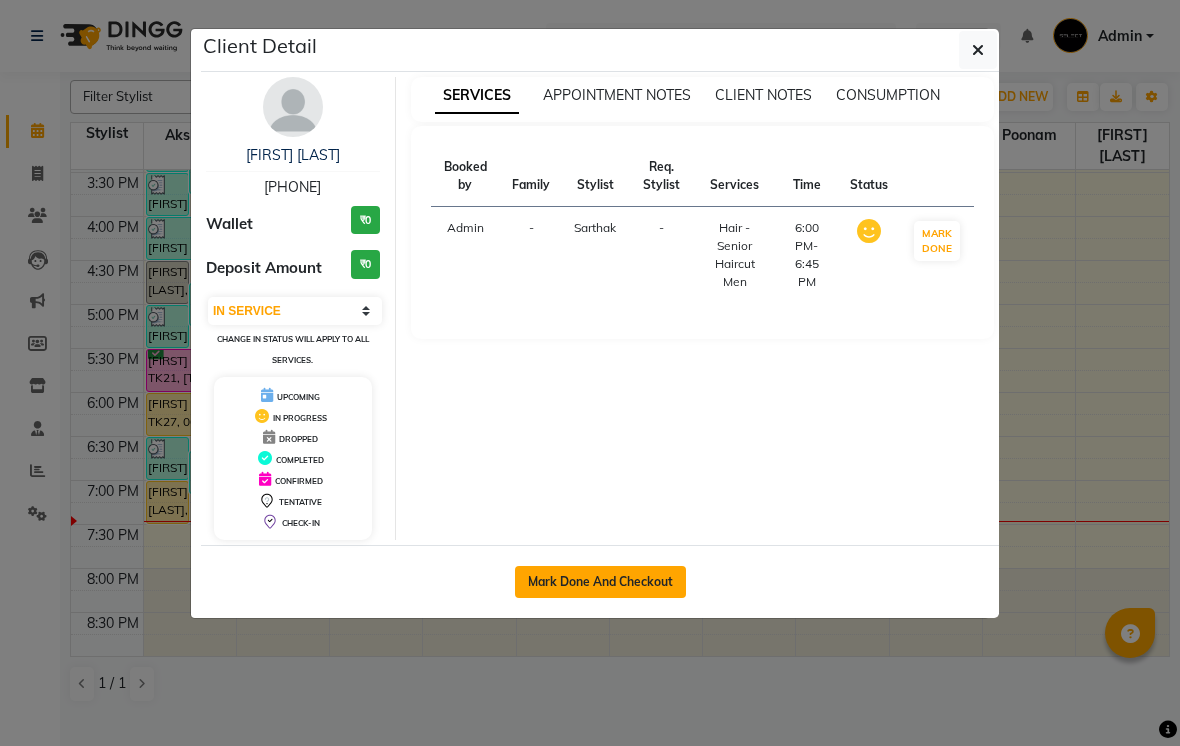 click on "Mark Done And Checkout" 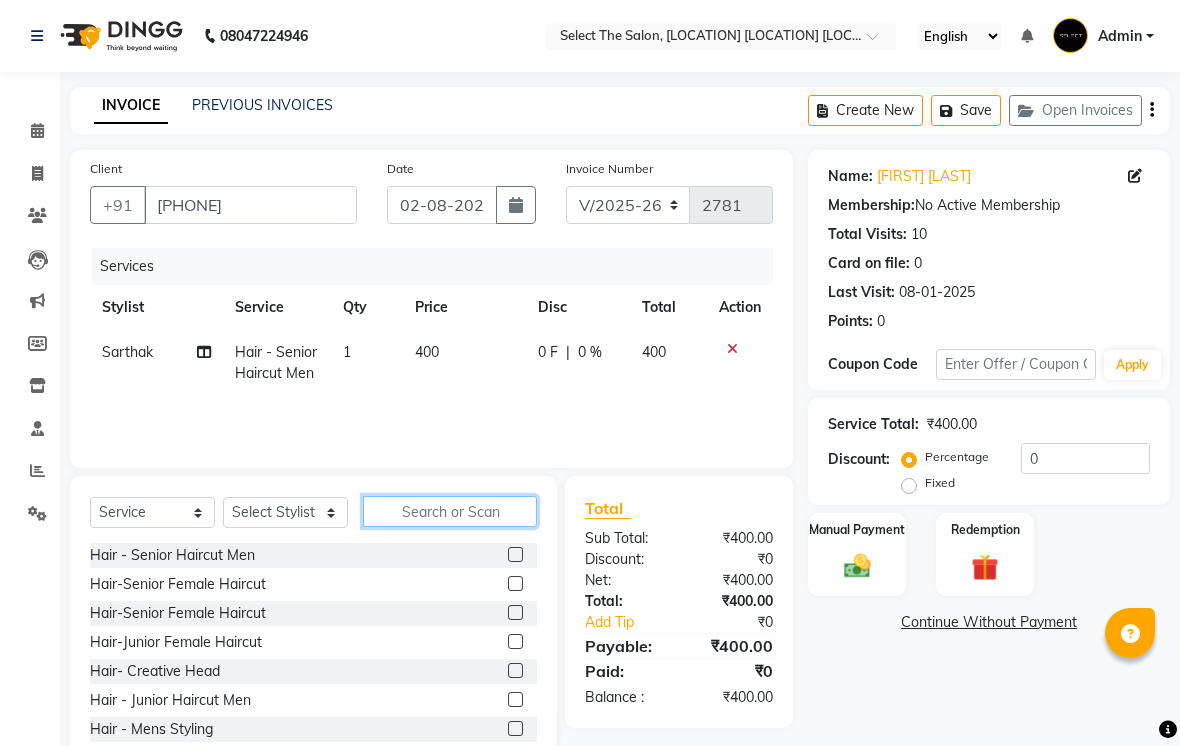 click 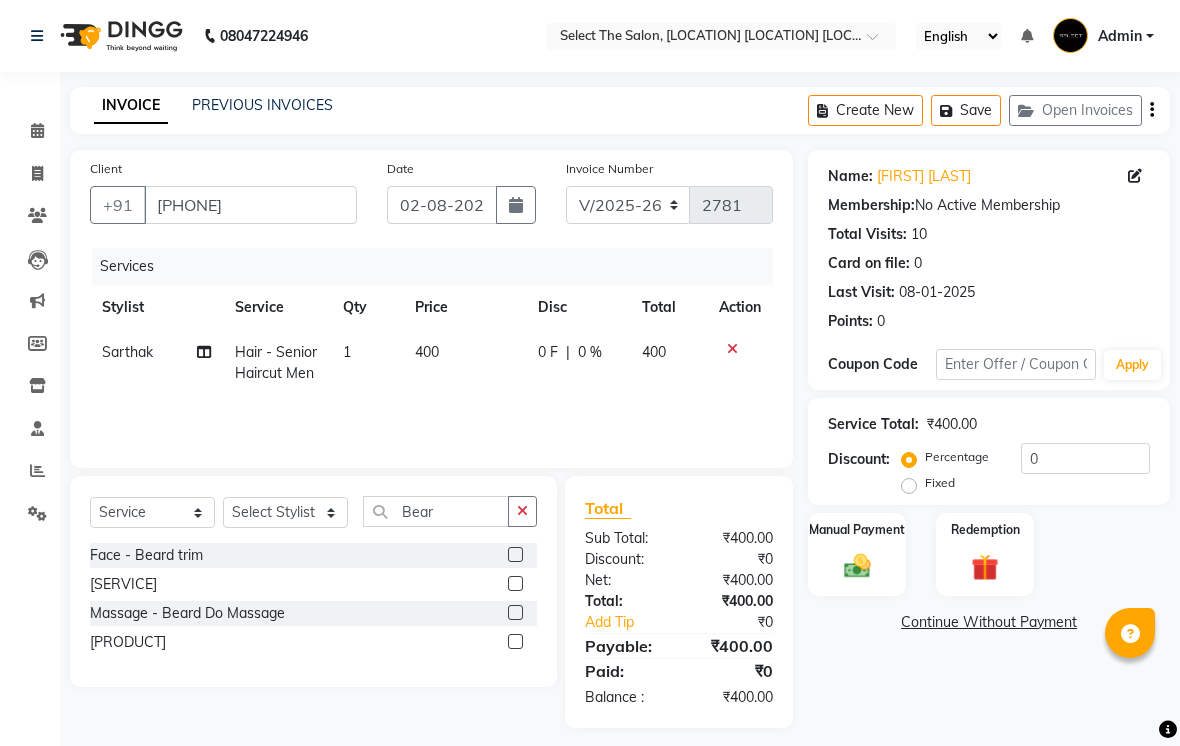 click 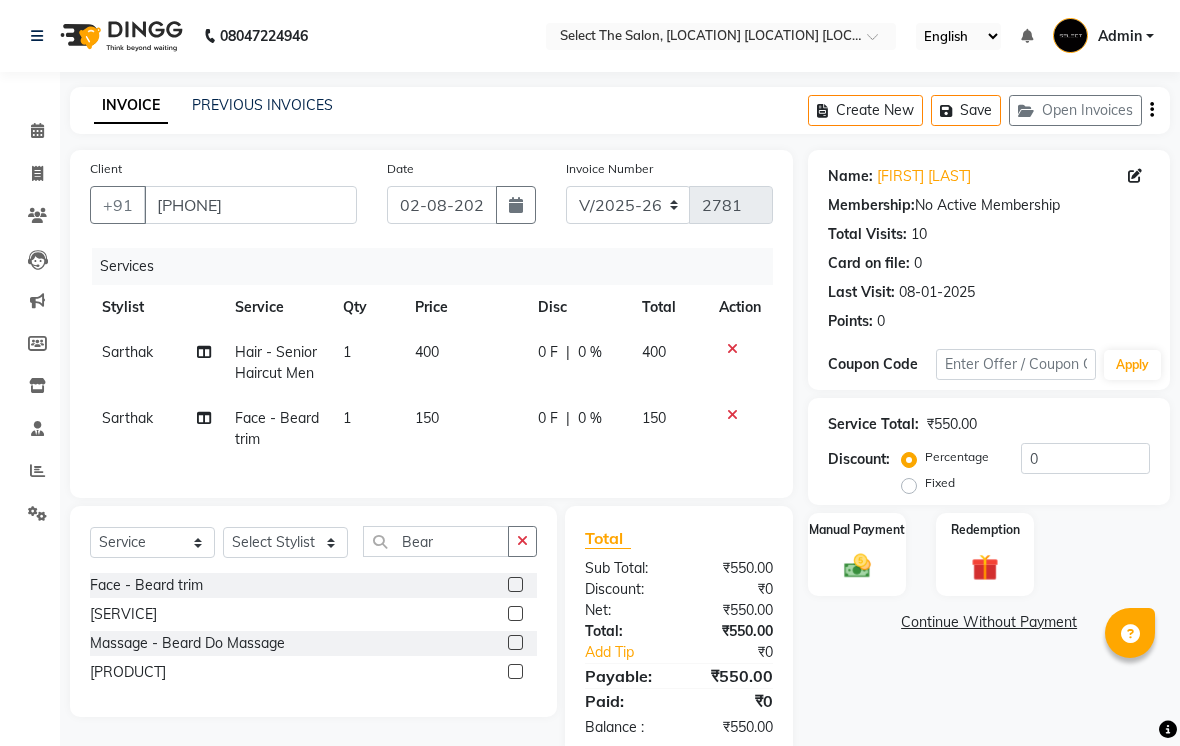 click on "150" 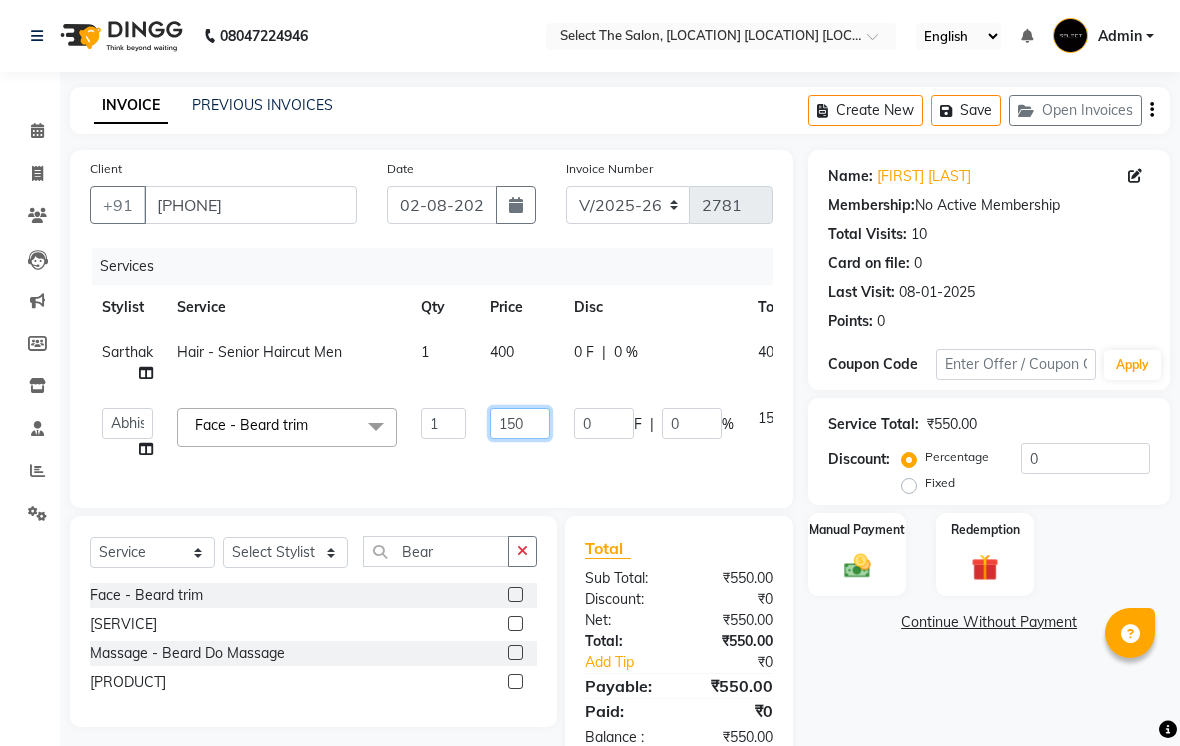 click on "150" 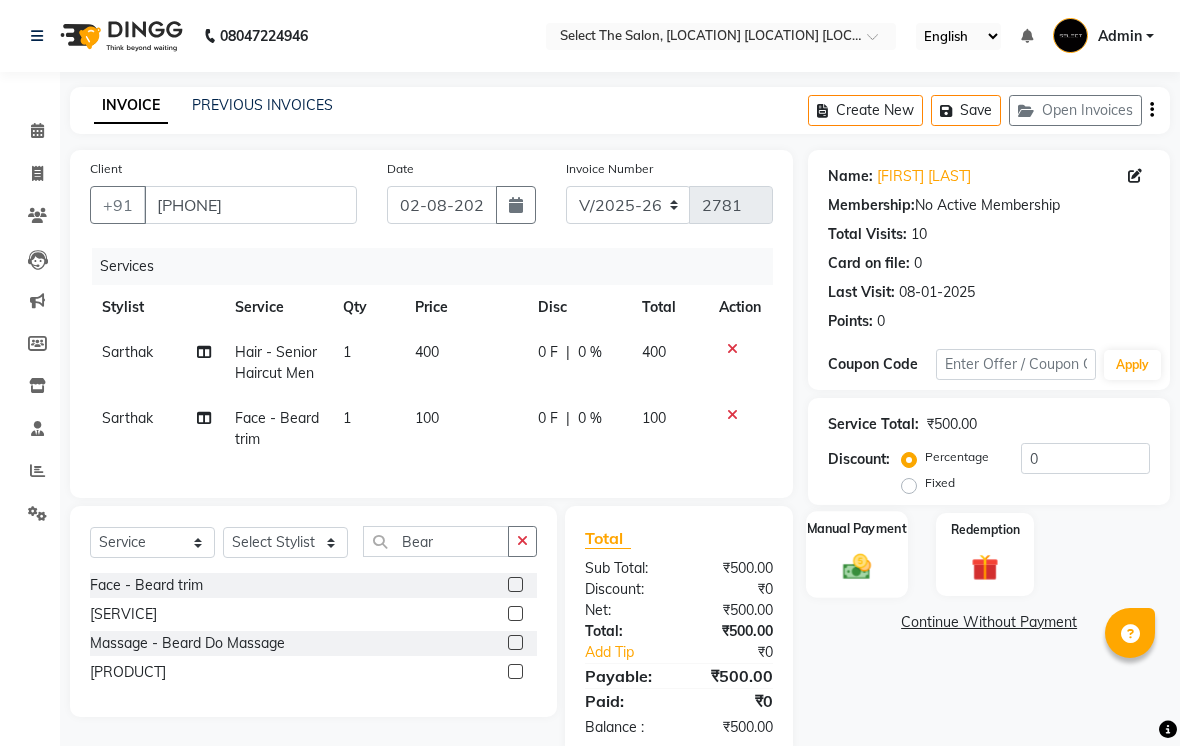 click 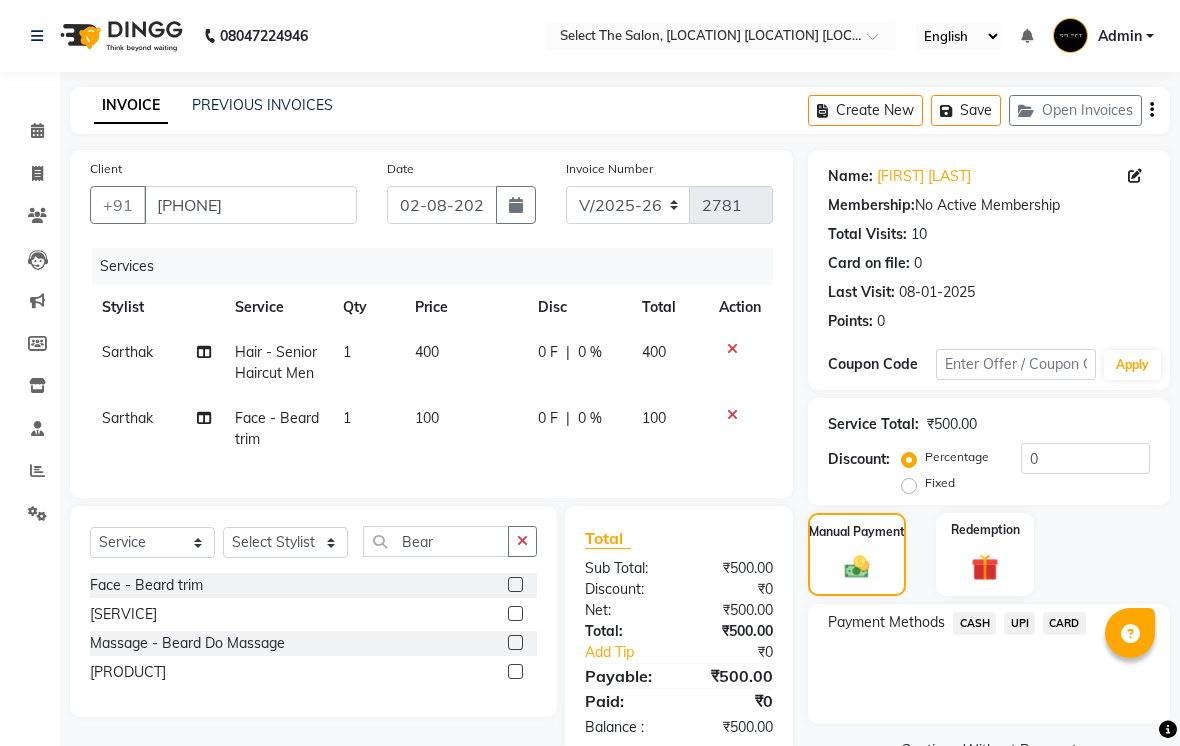click on "UPI" 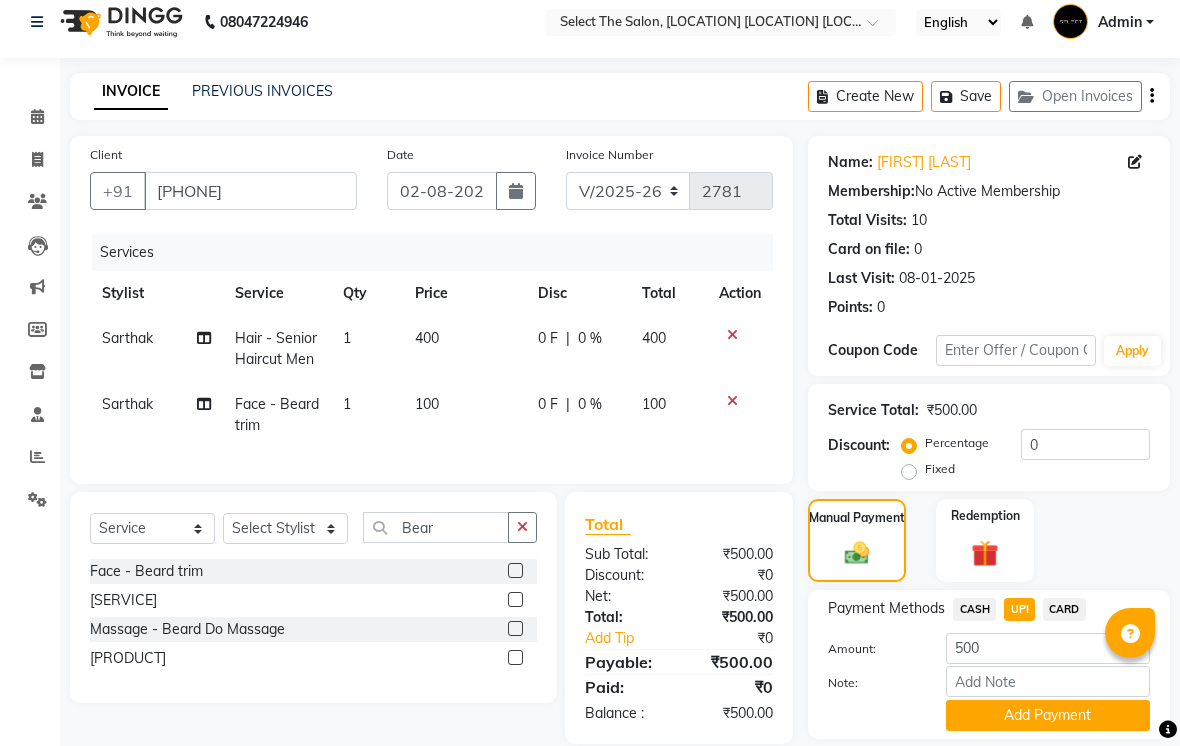scroll, scrollTop: 38, scrollLeft: 0, axis: vertical 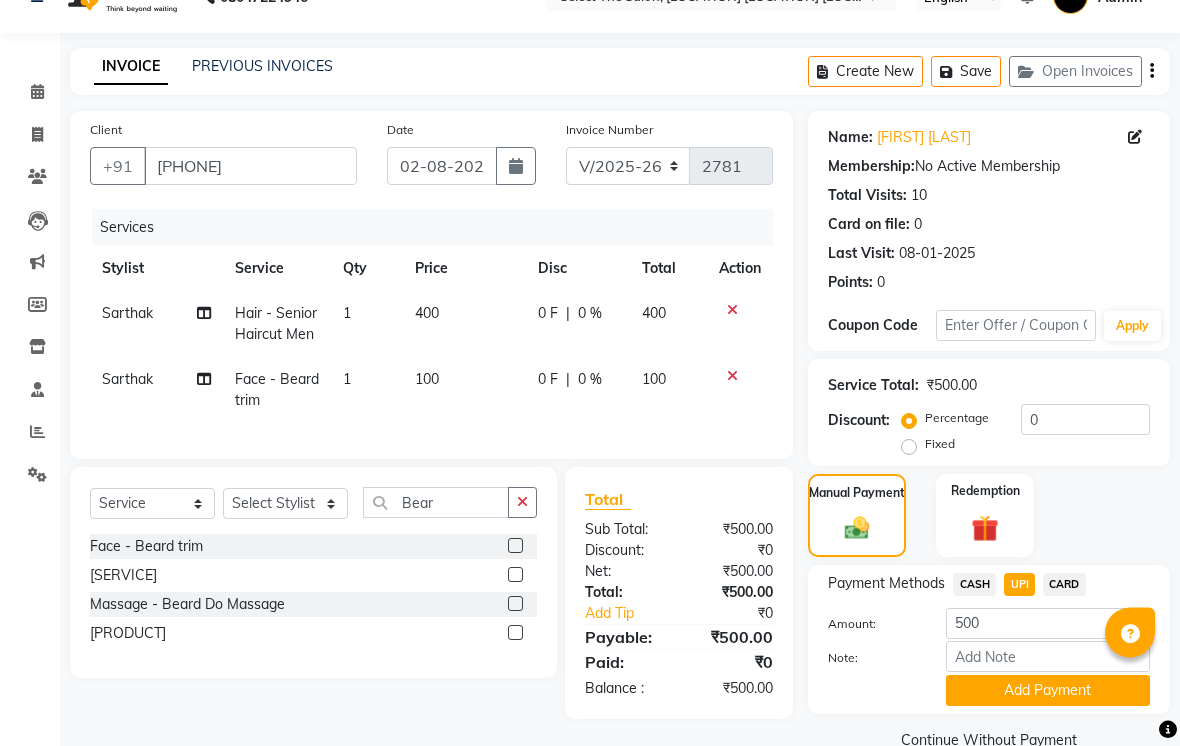 click on "100" 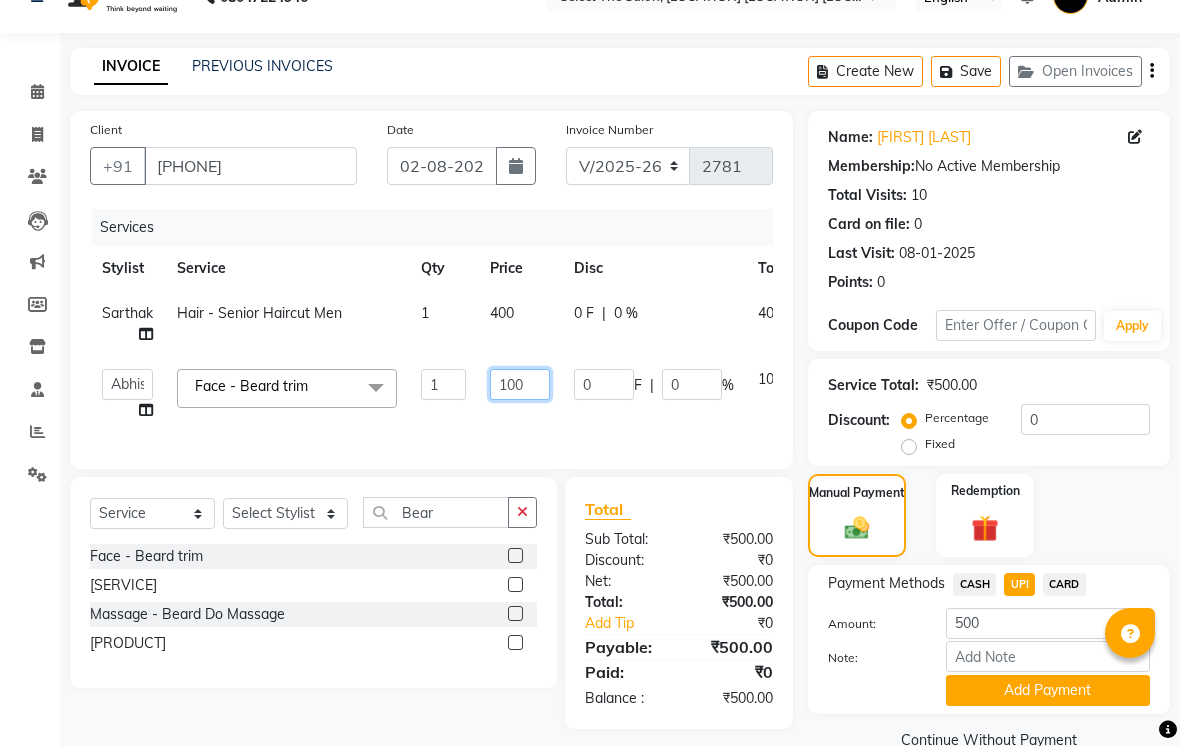 click on "100" 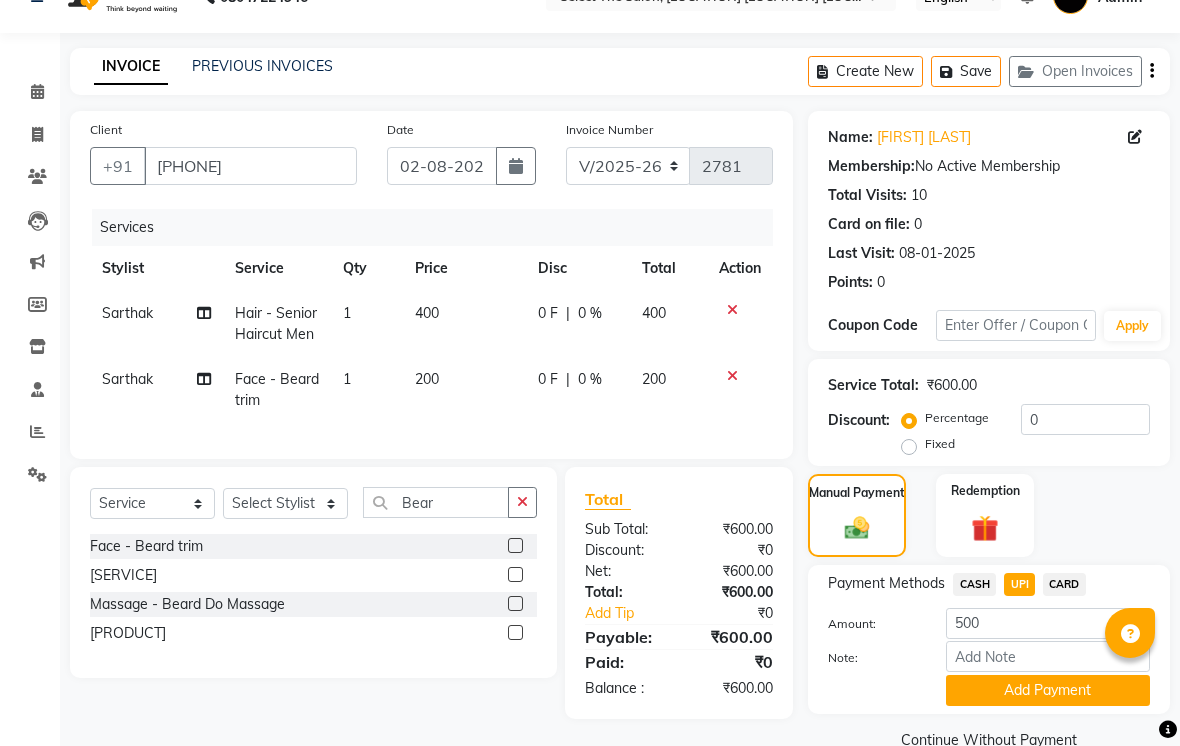 click on "CASH" 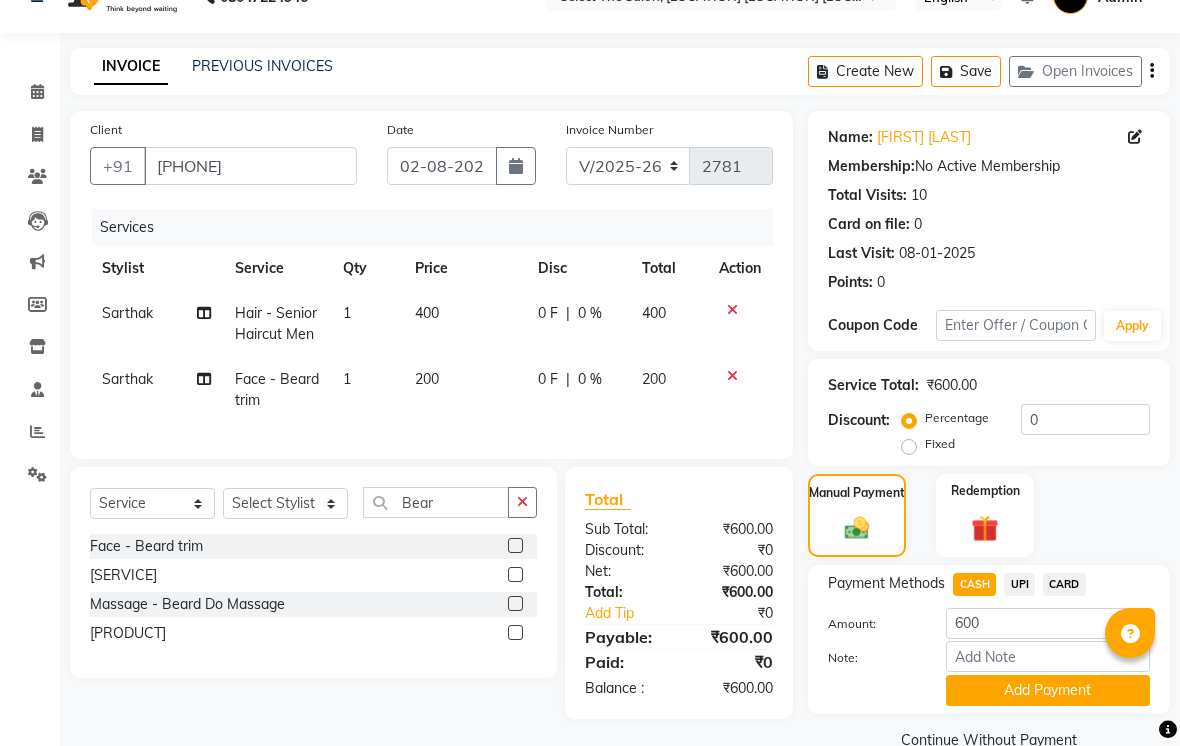 click on "UPI" 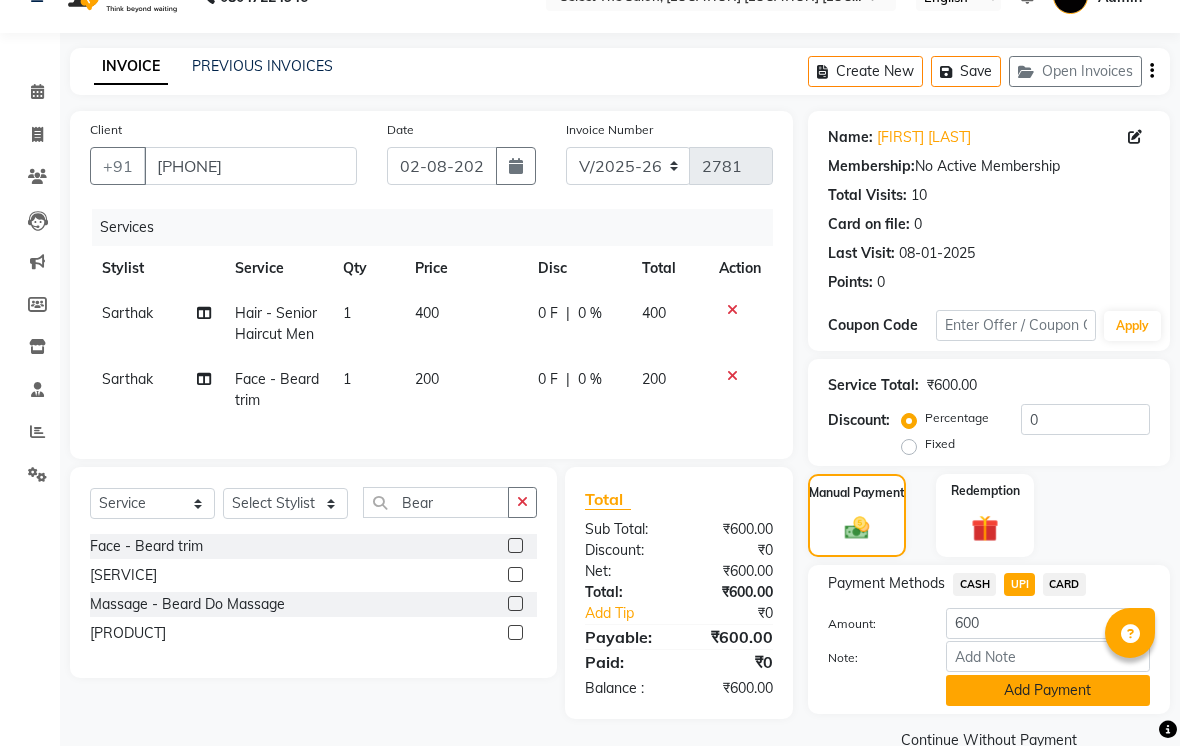 click on "Add Payment" 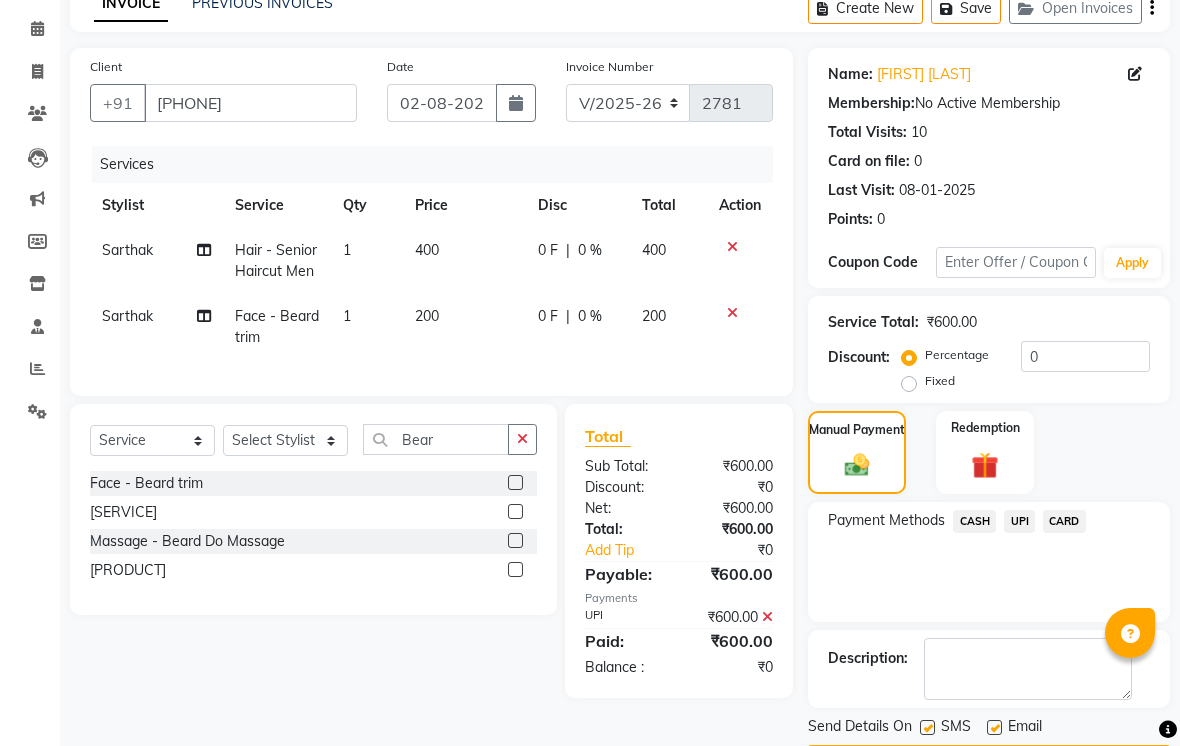 scroll, scrollTop: 161, scrollLeft: 0, axis: vertical 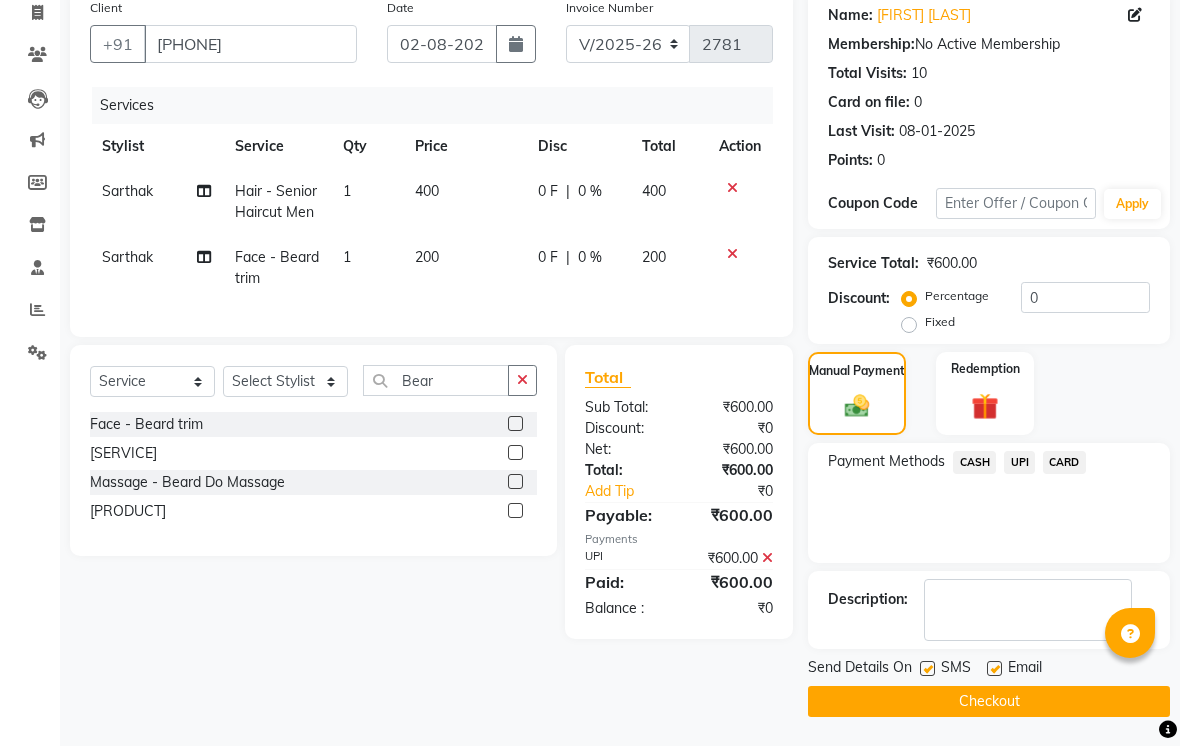 click 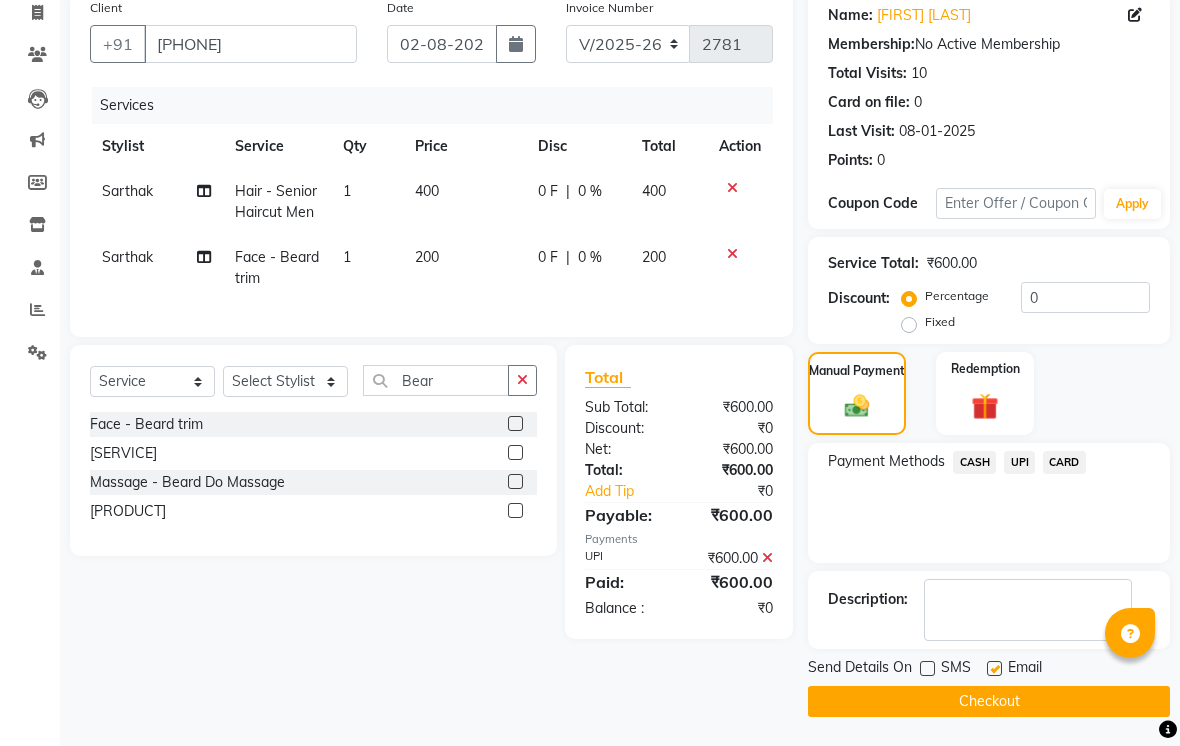 click 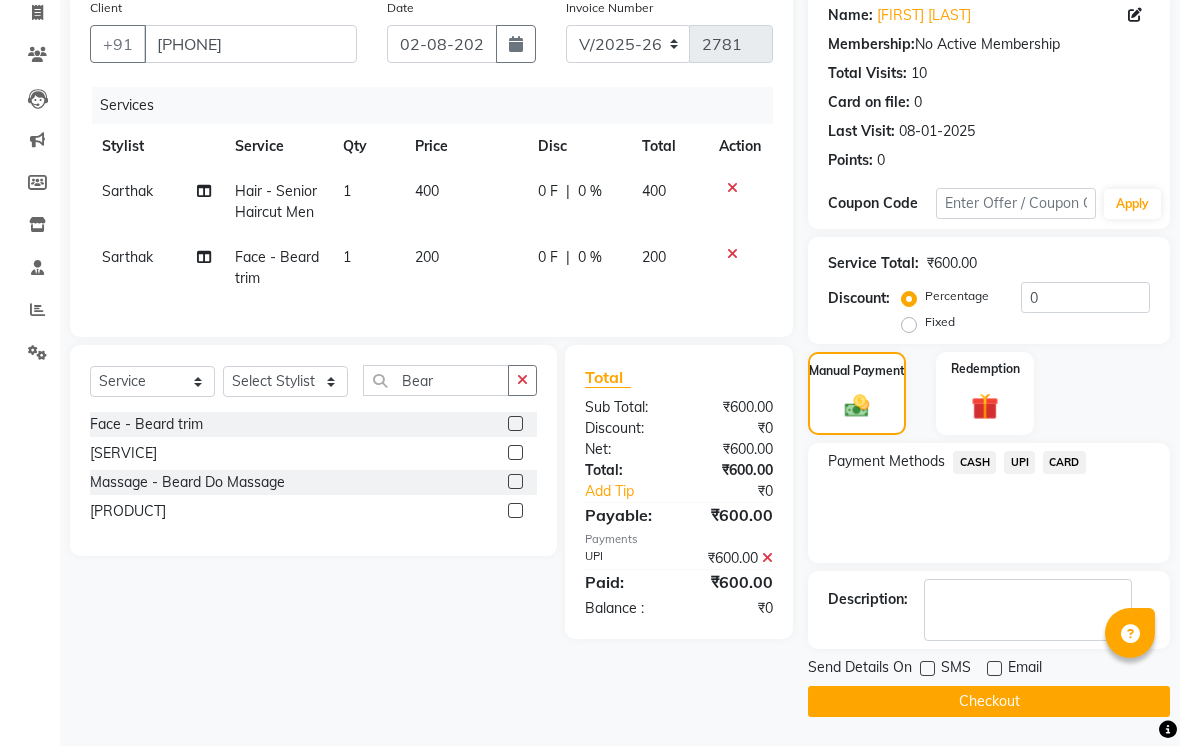 click on "Checkout" 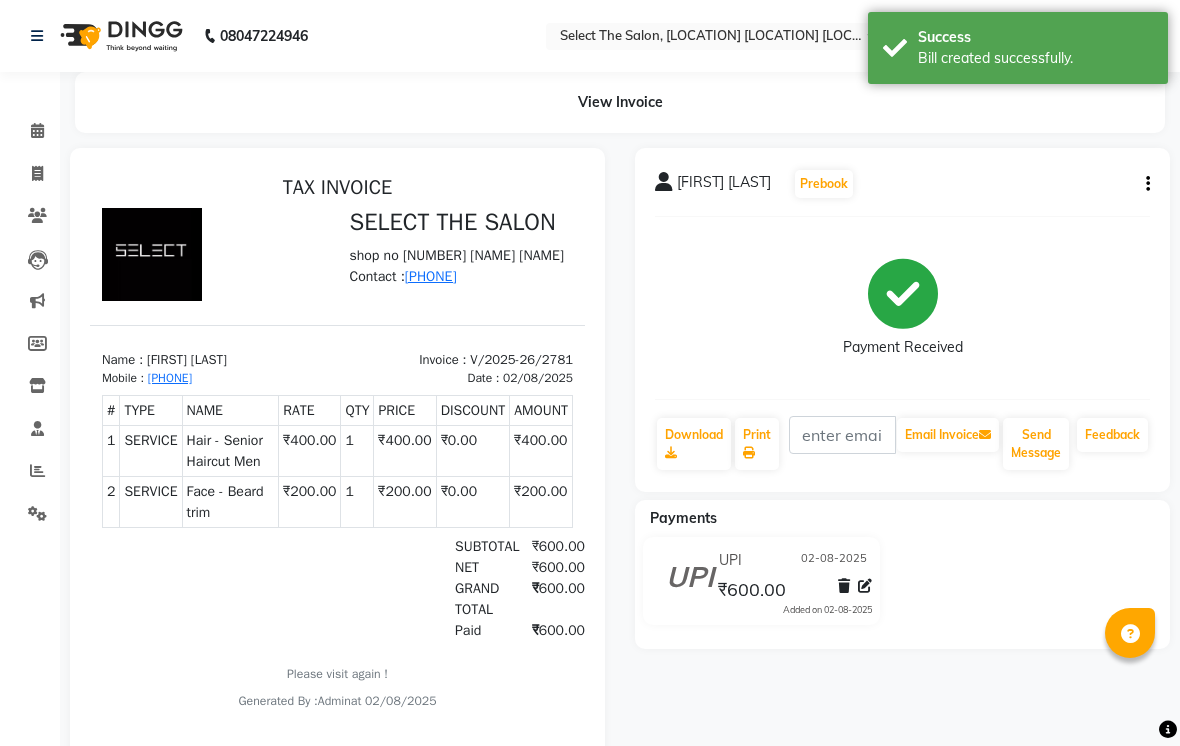 scroll, scrollTop: 0, scrollLeft: 0, axis: both 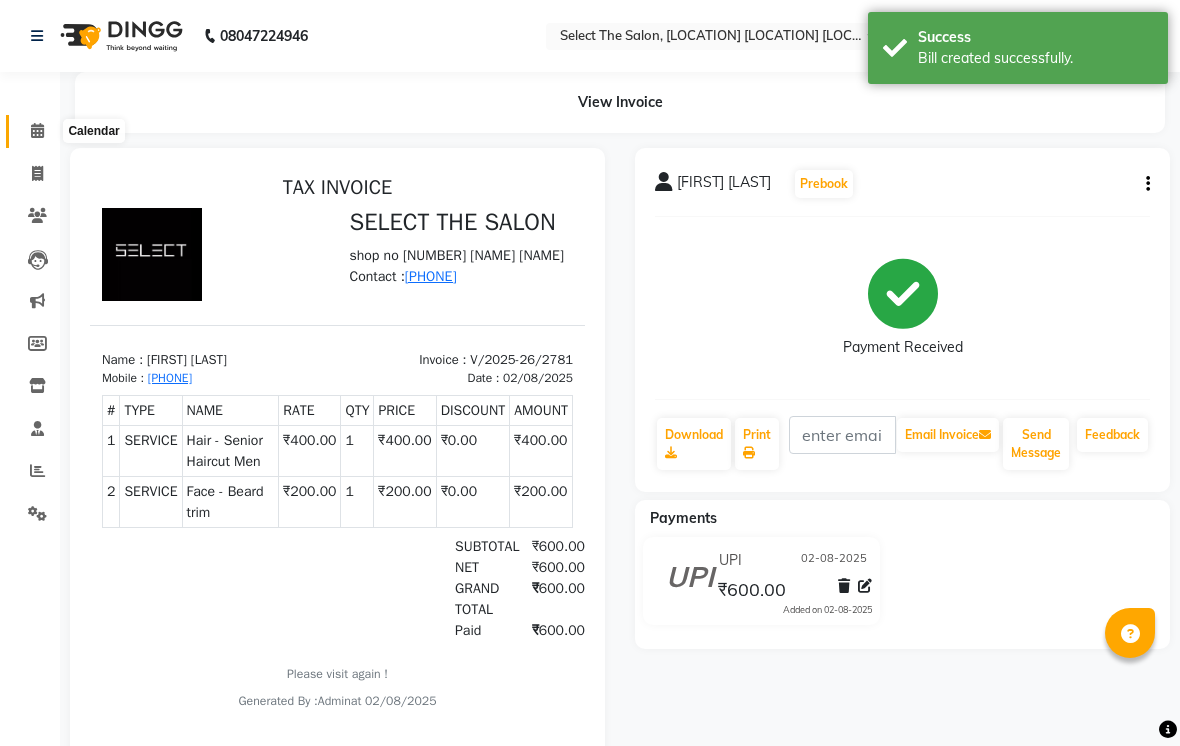 click 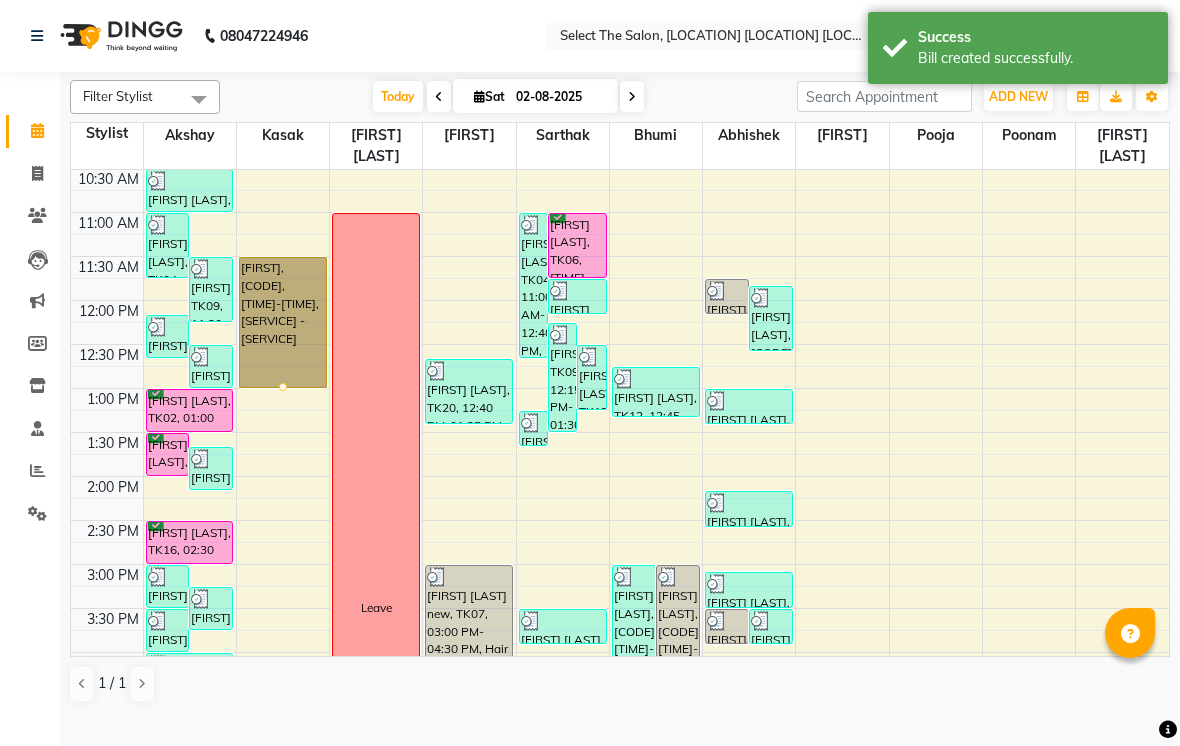 scroll, scrollTop: 220, scrollLeft: 0, axis: vertical 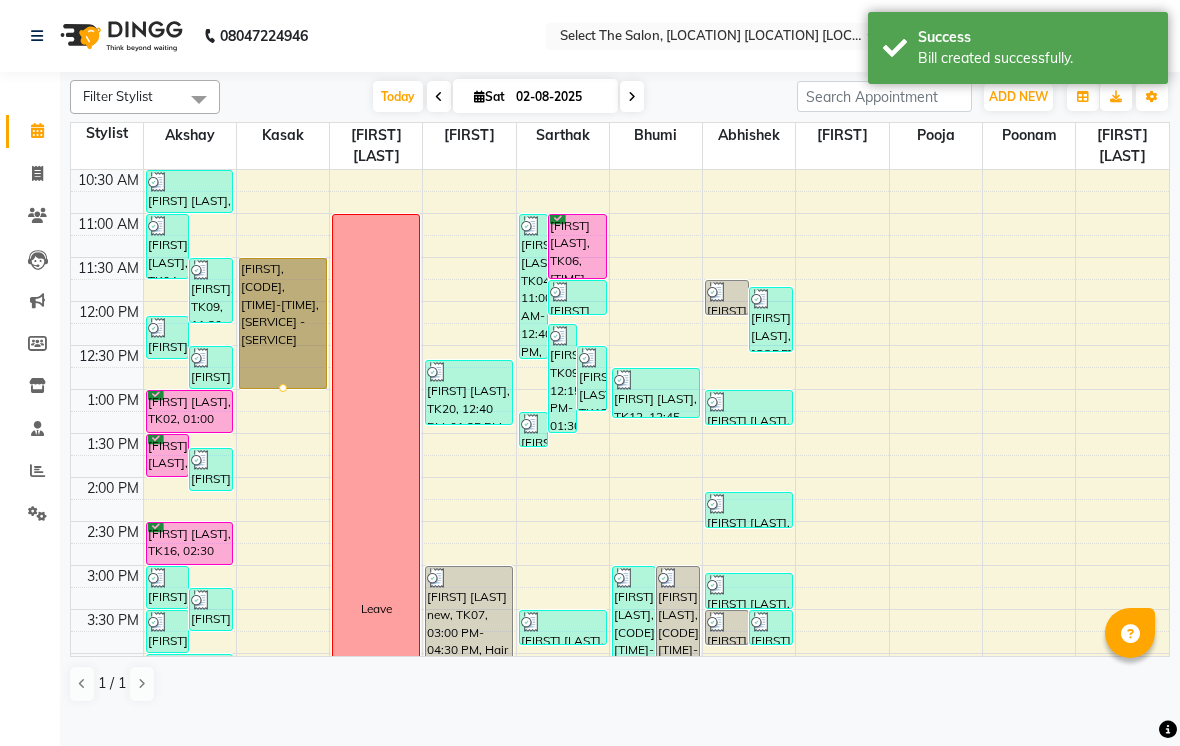 click at bounding box center [283, 388] 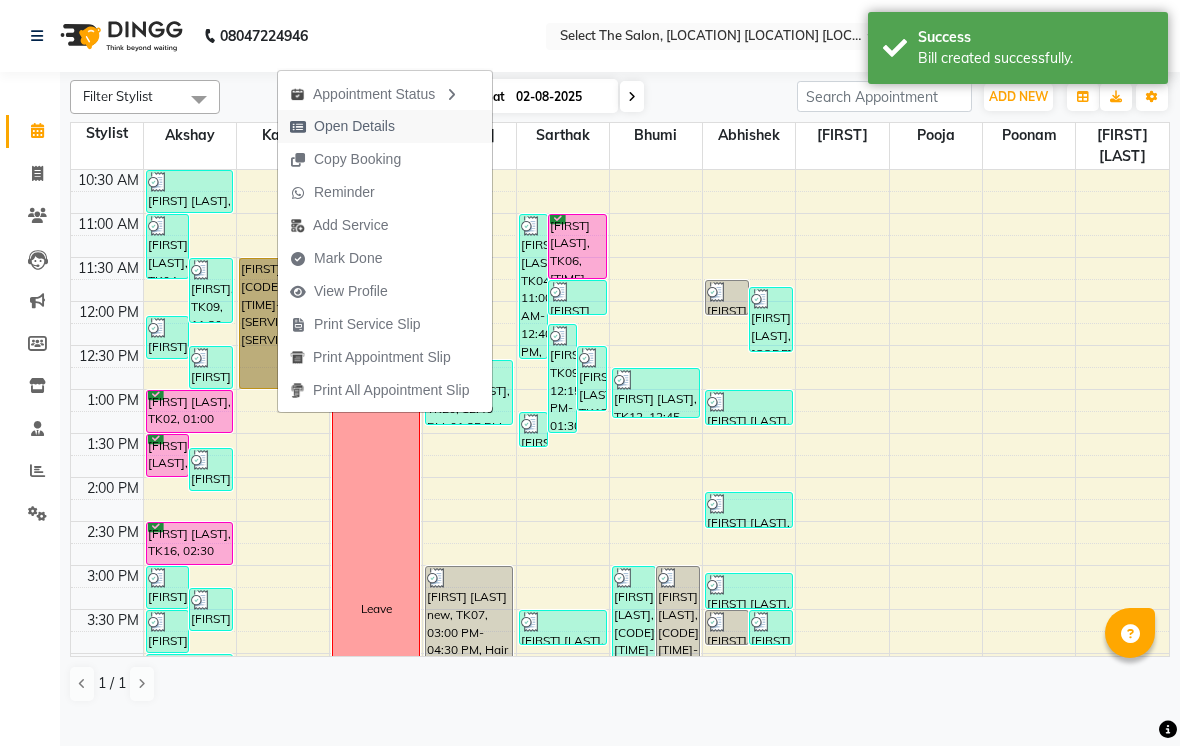 click on "Open Details" at bounding box center [354, 126] 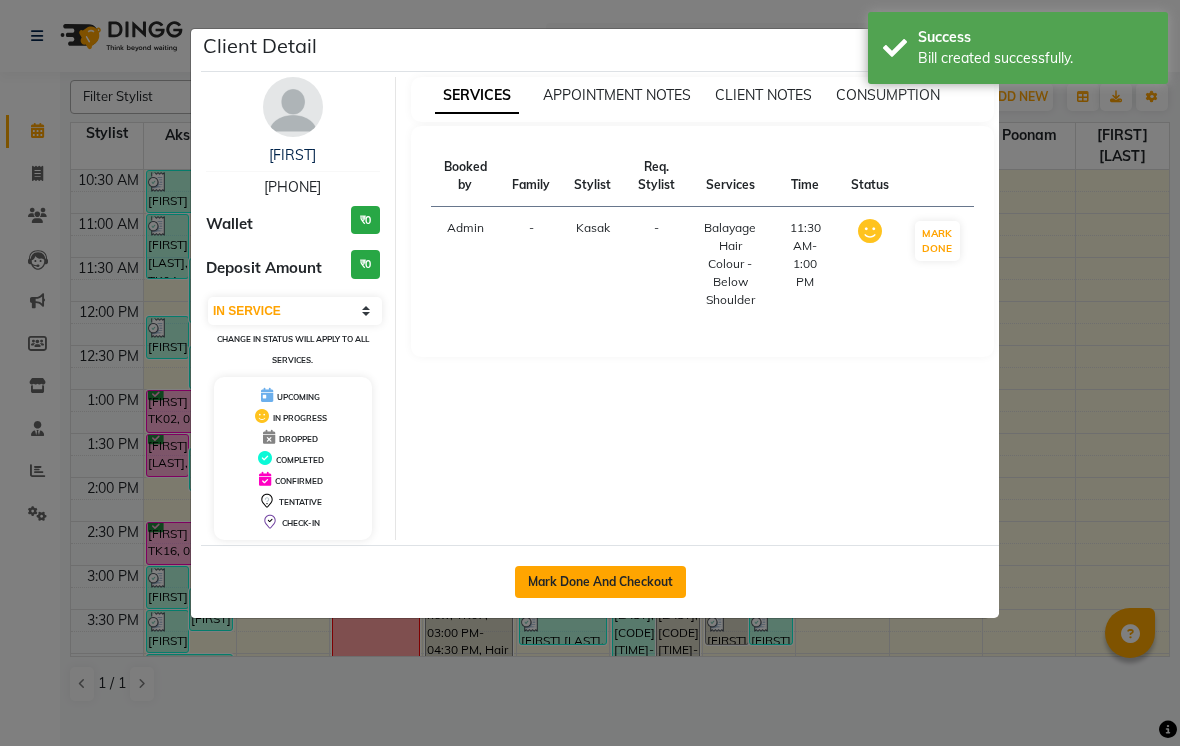 click on "Mark Done And Checkout" 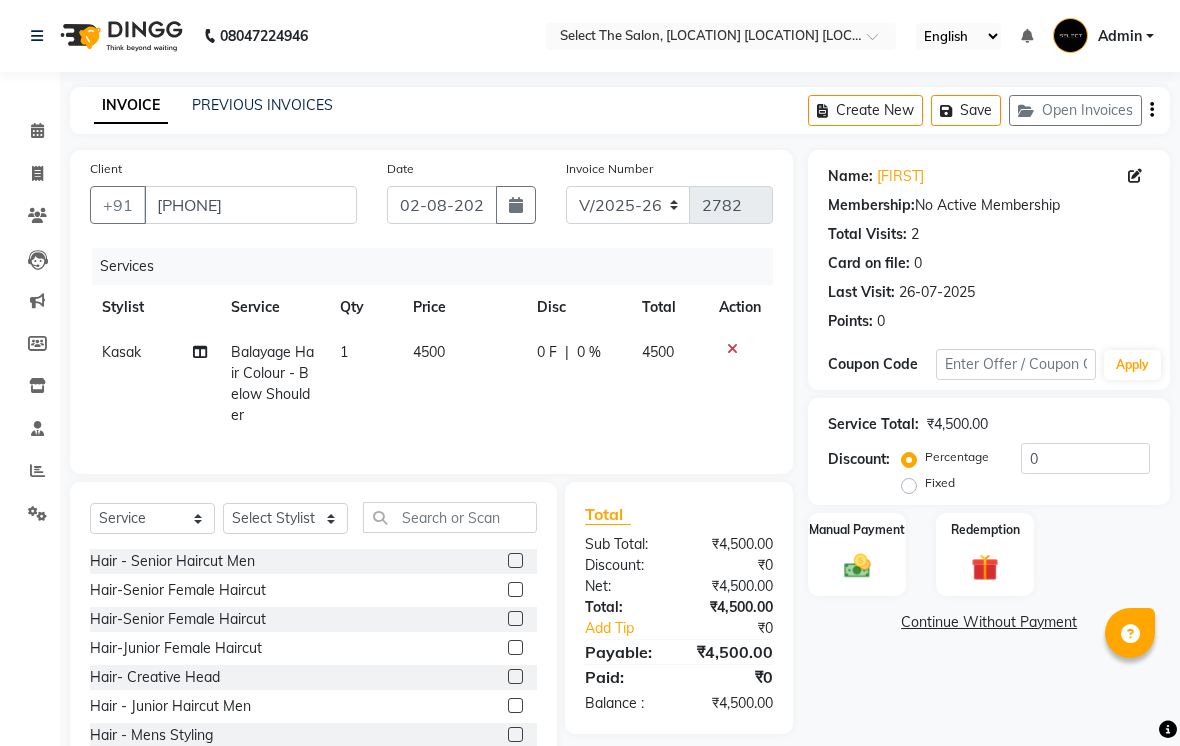 click on "4500" 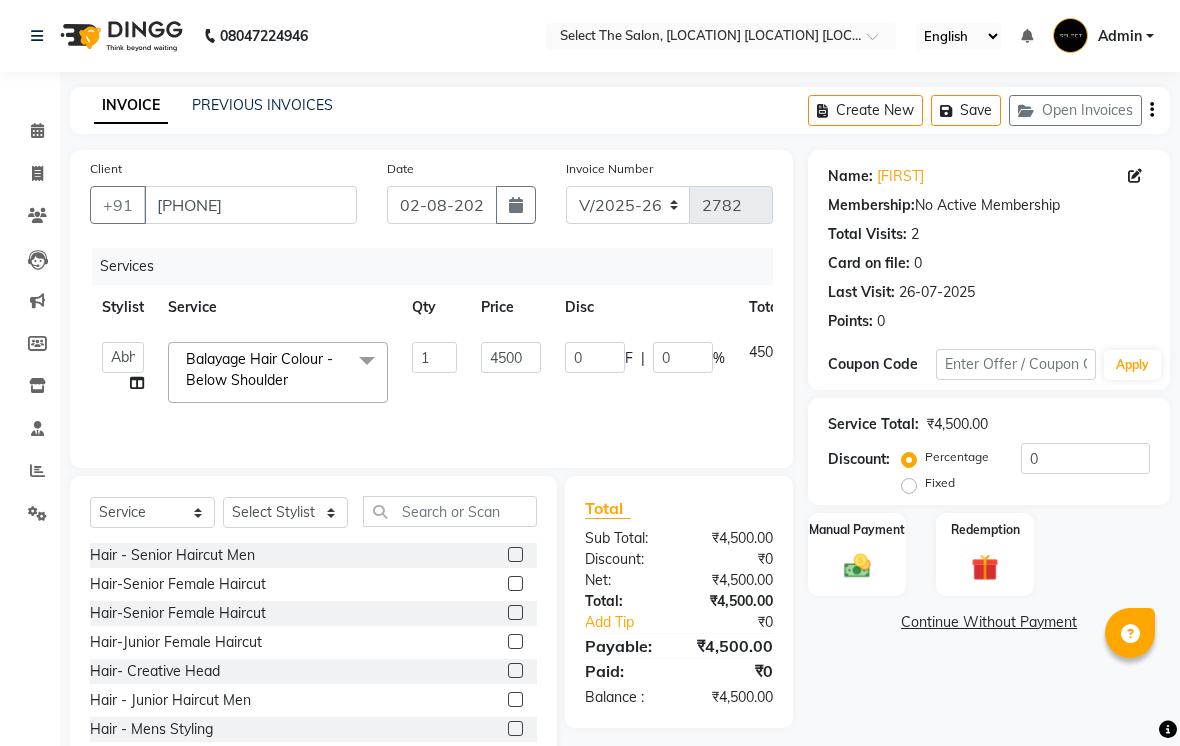 click on "4500" 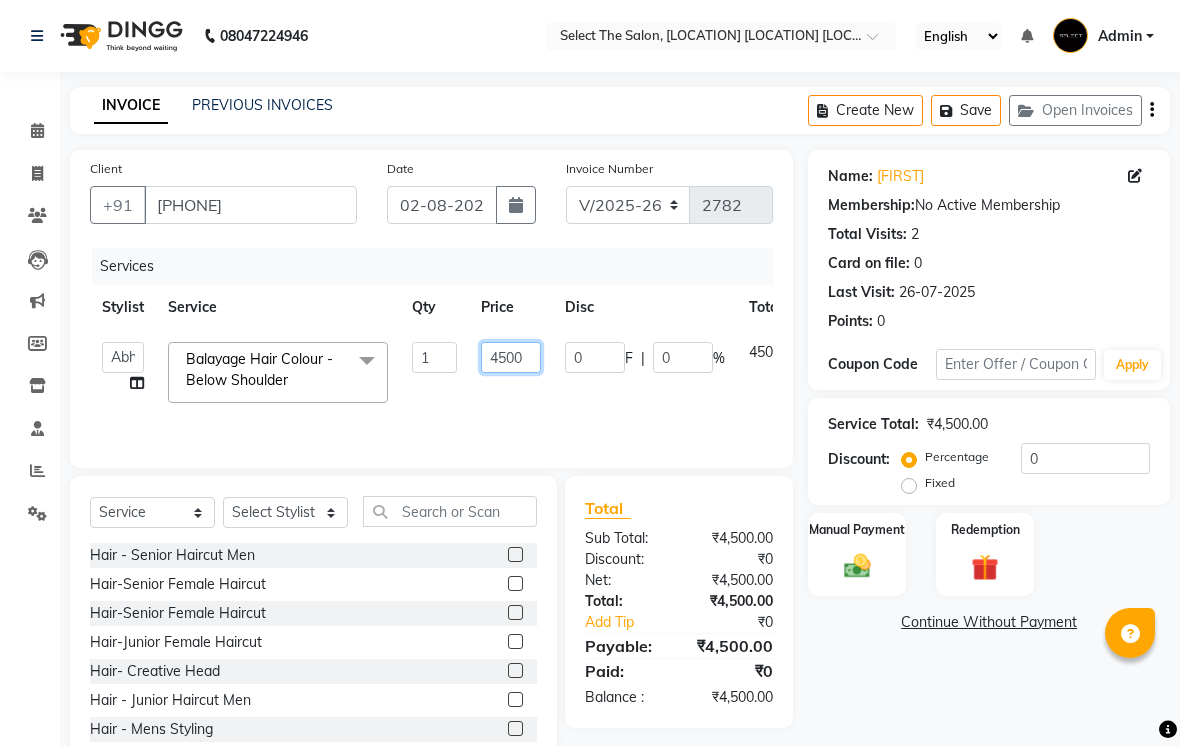 click on "4500" 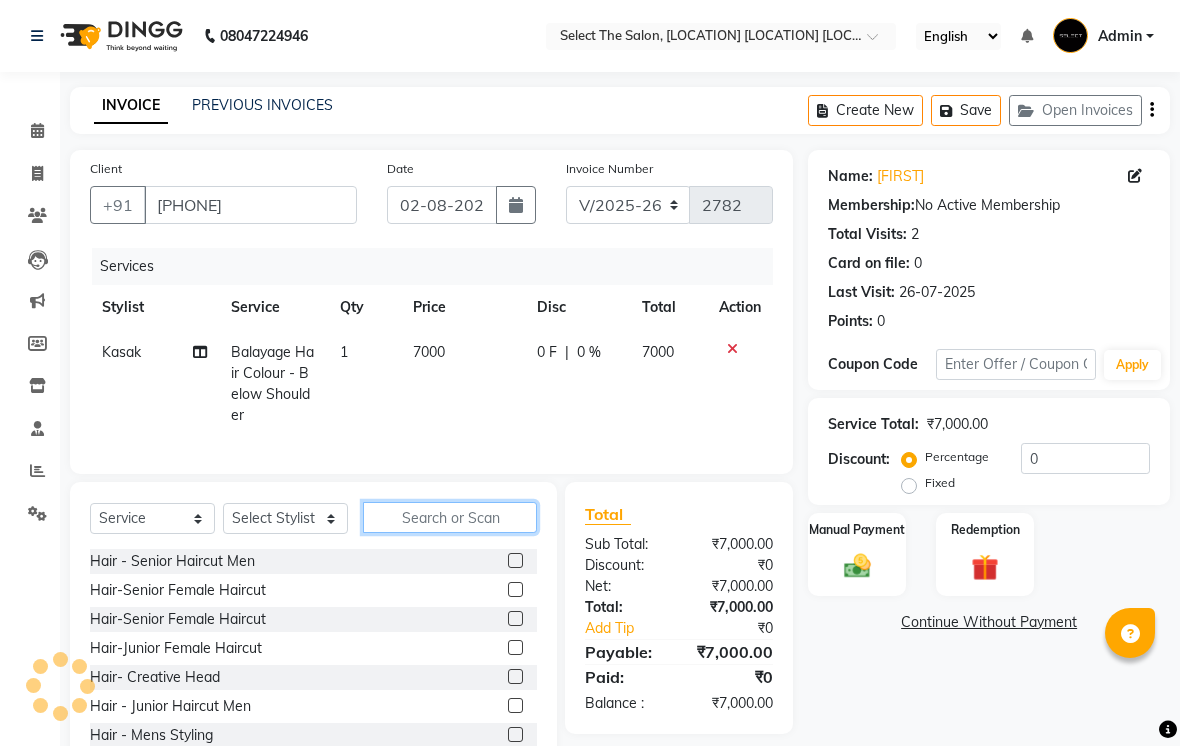 click 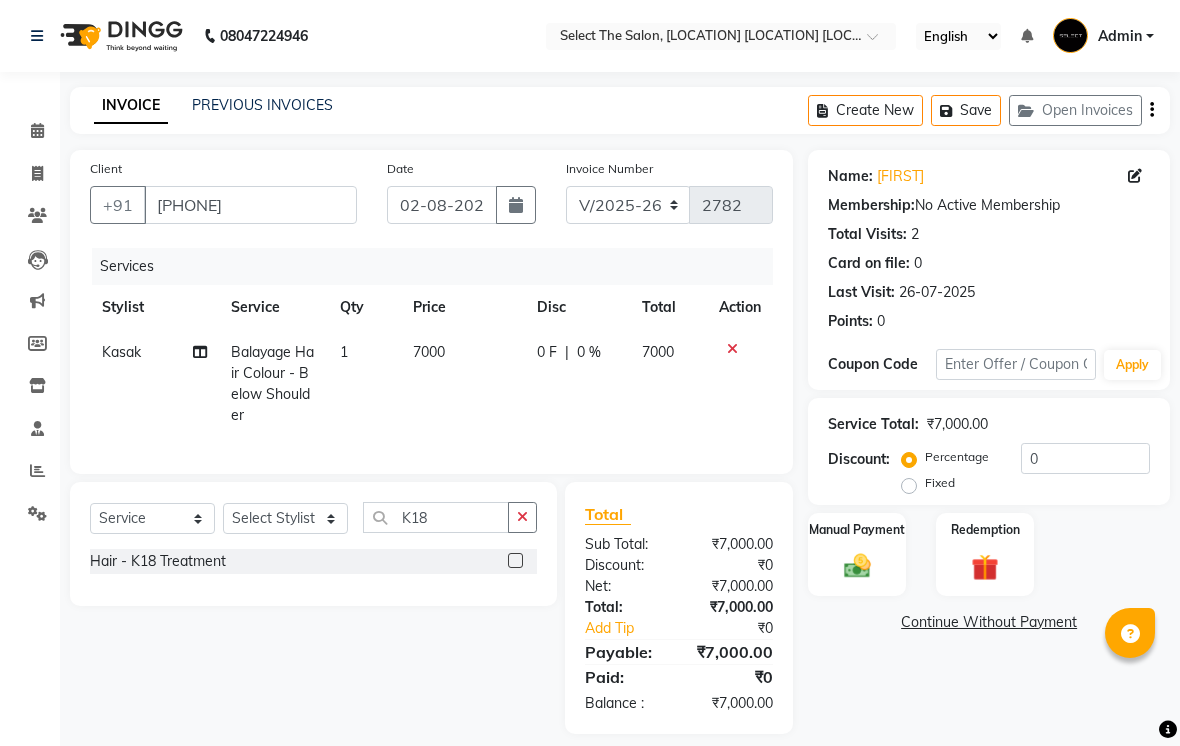 click on "Hair - K18 Treatment" 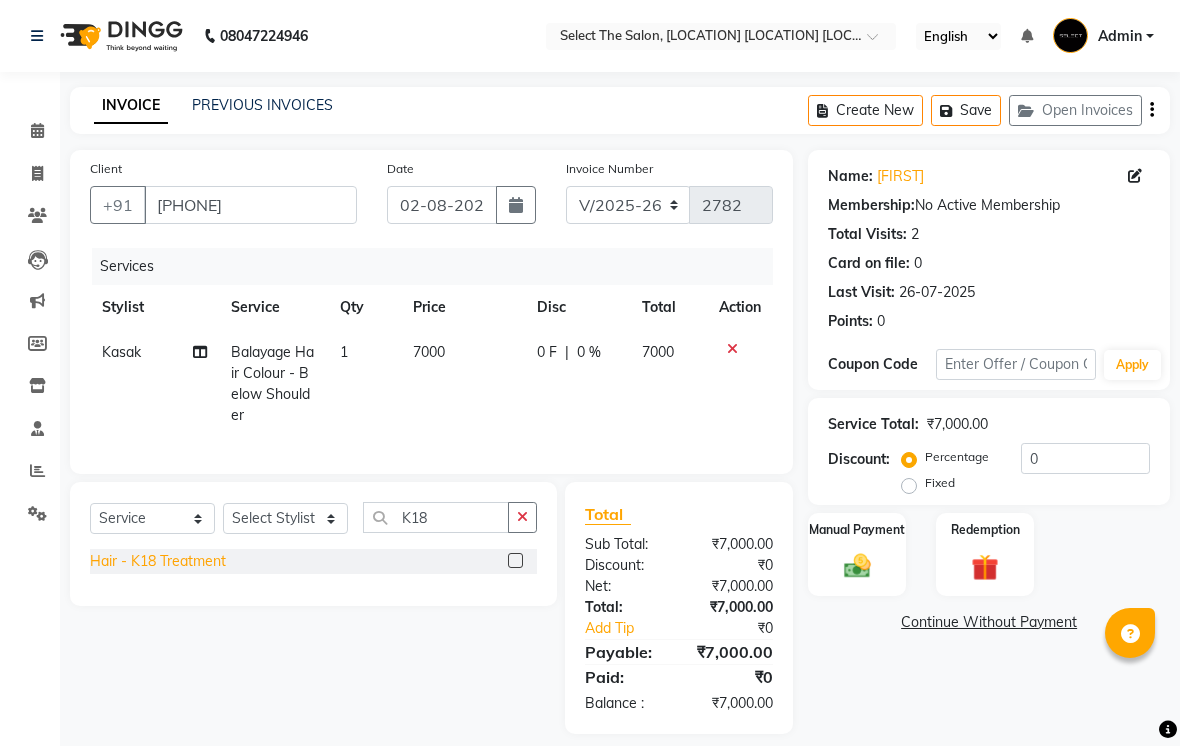 click on "Hair - K18 Treatment" 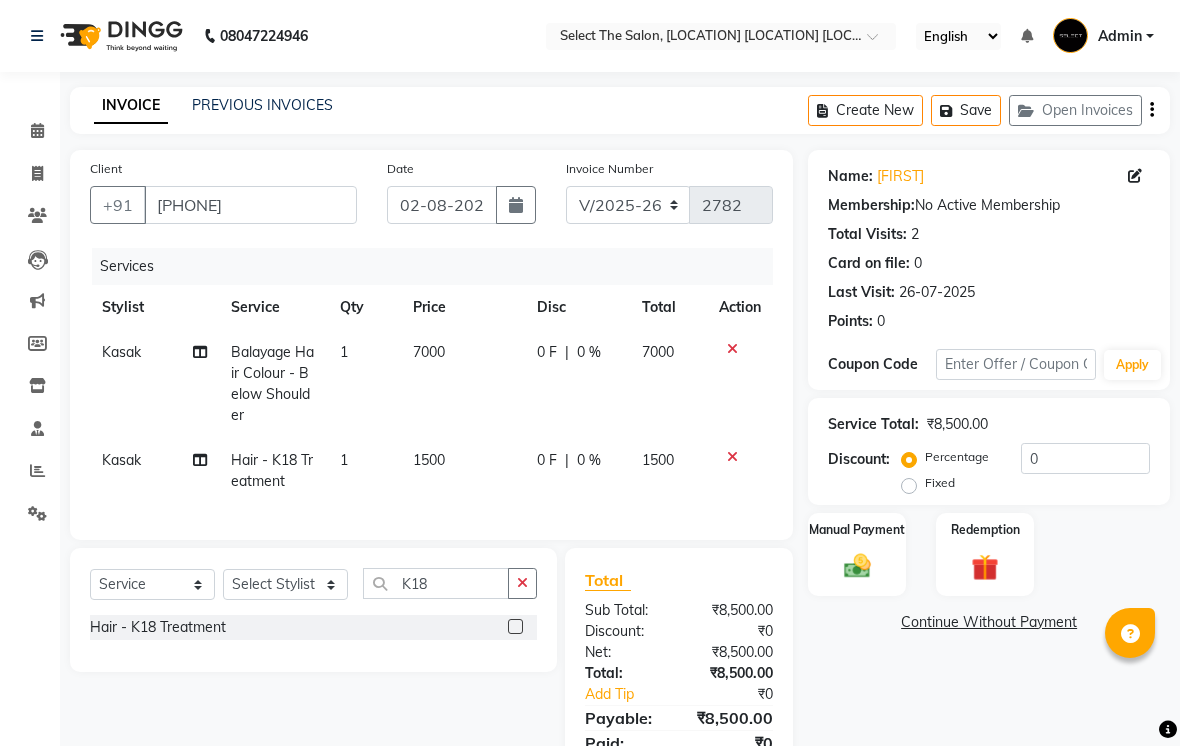 click on "1500" 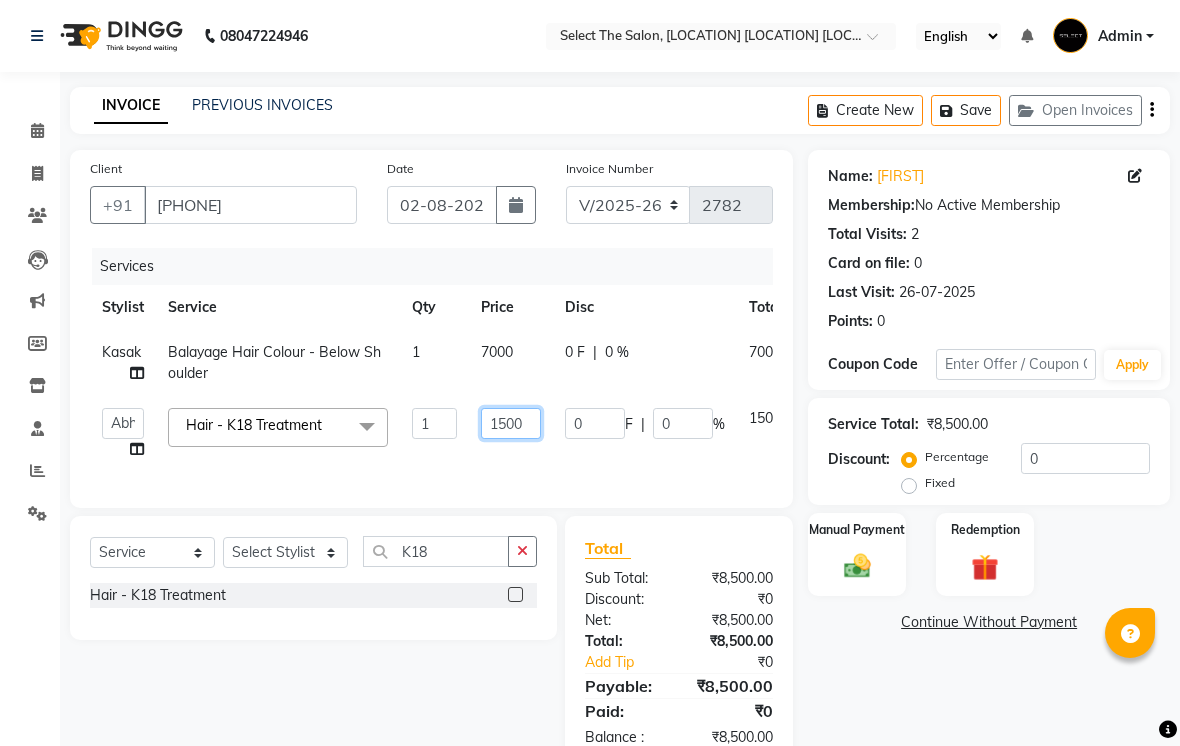 click on "1500" 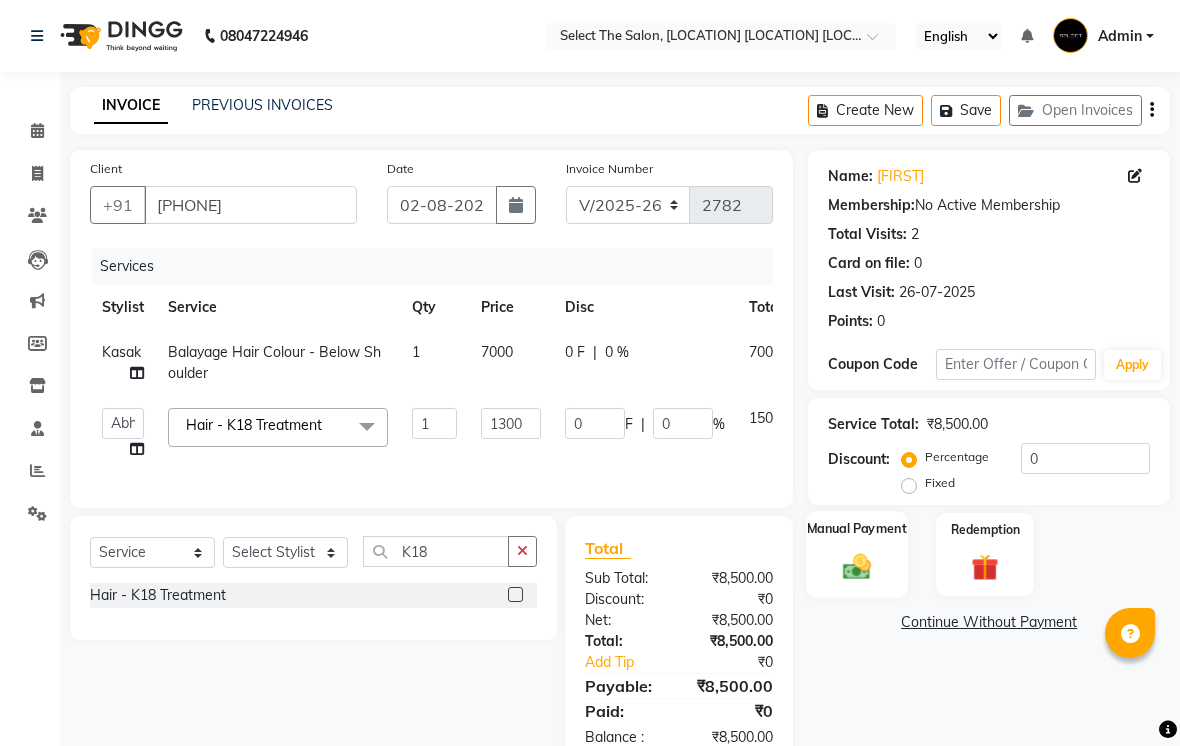 click on "Manual Payment" 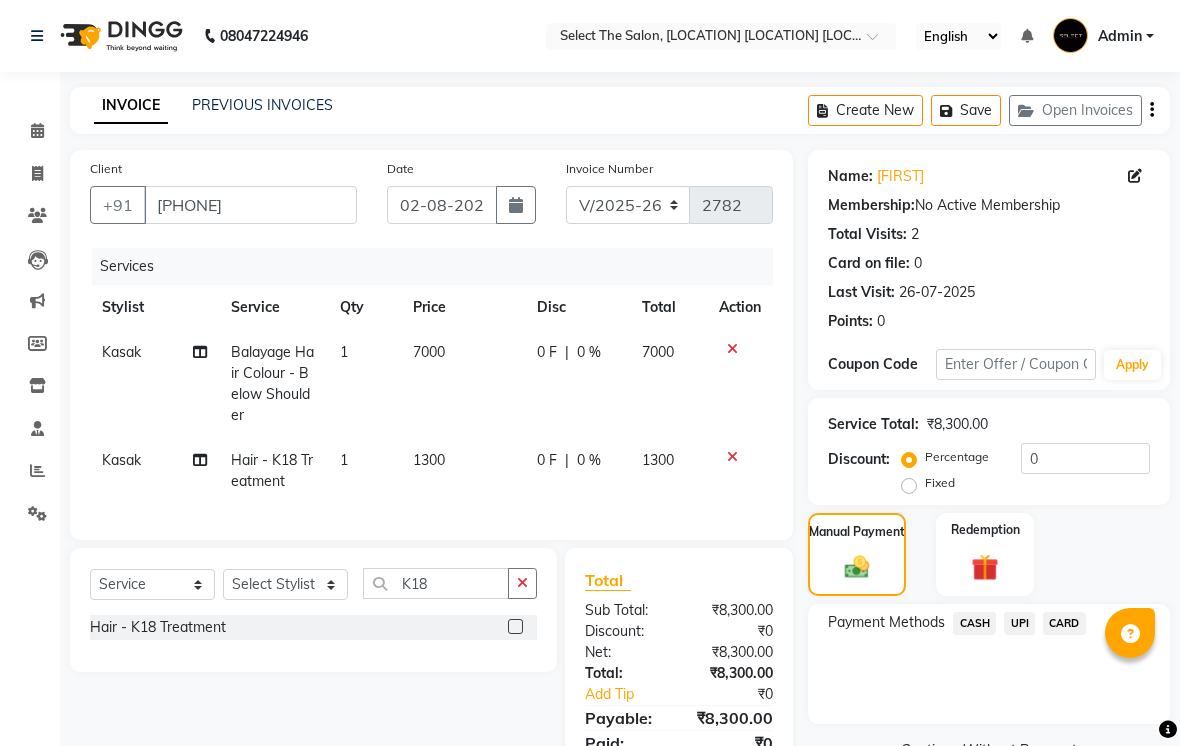 click on "CASH" 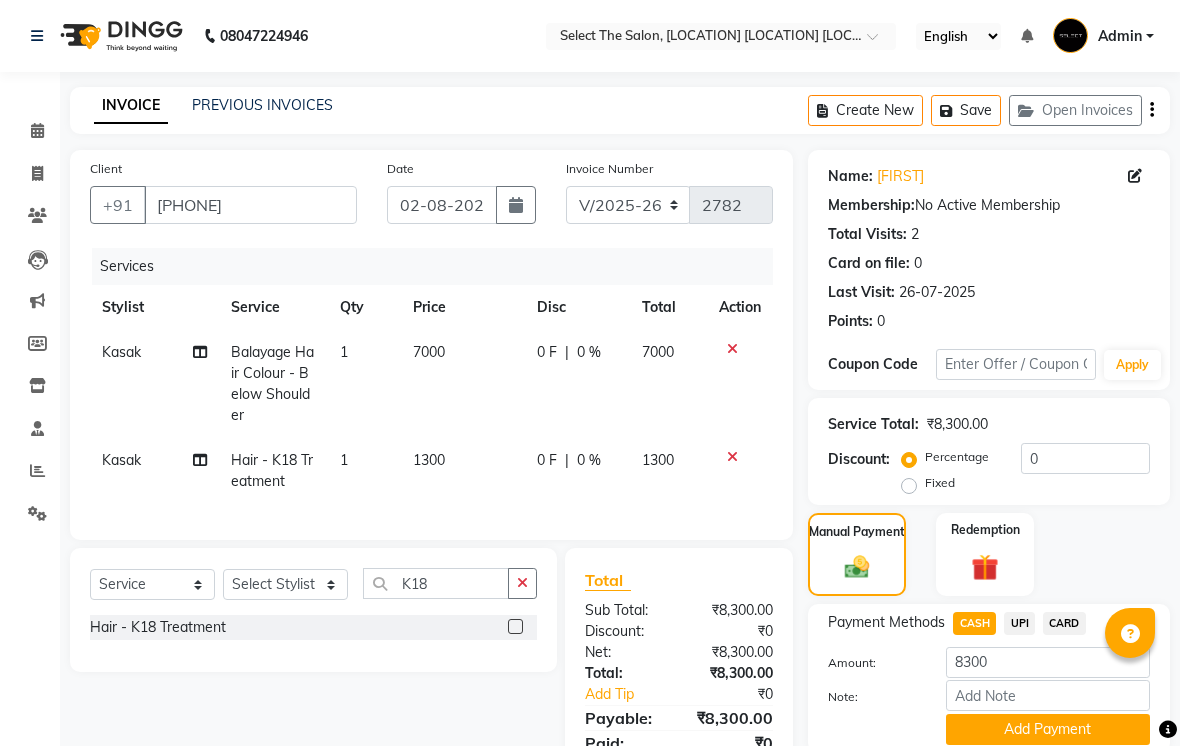 scroll, scrollTop: 77, scrollLeft: 0, axis: vertical 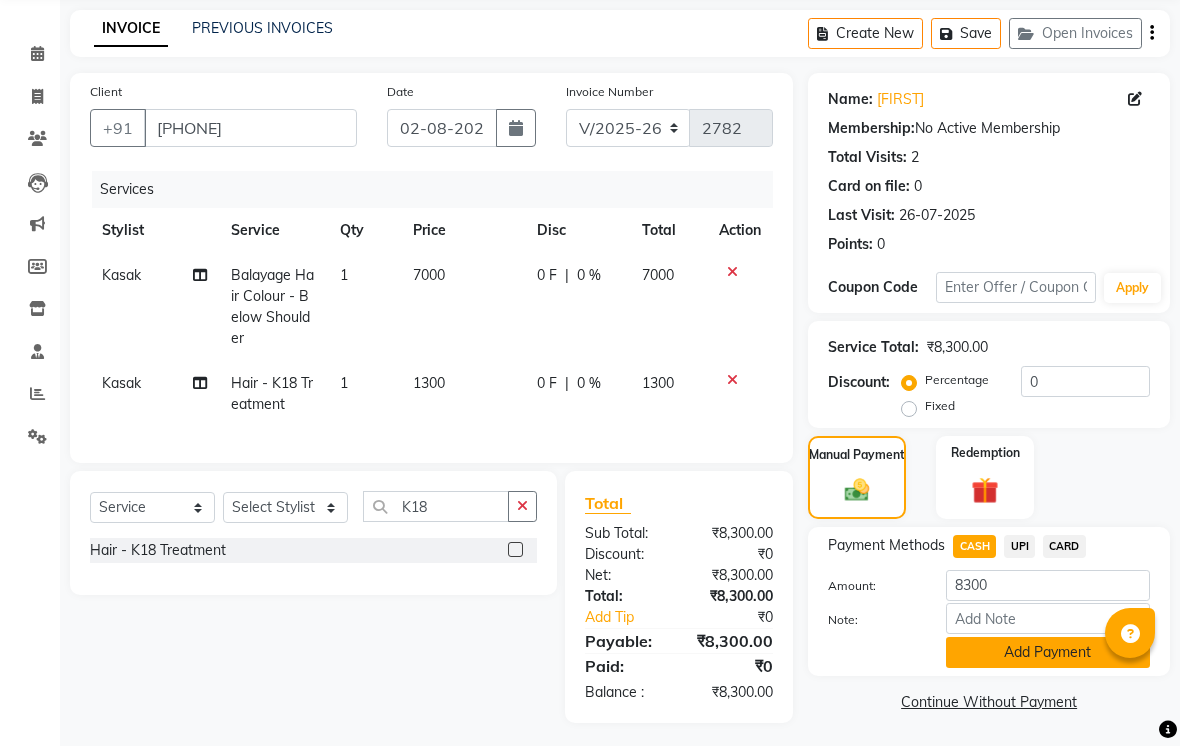 click on "Add Payment" 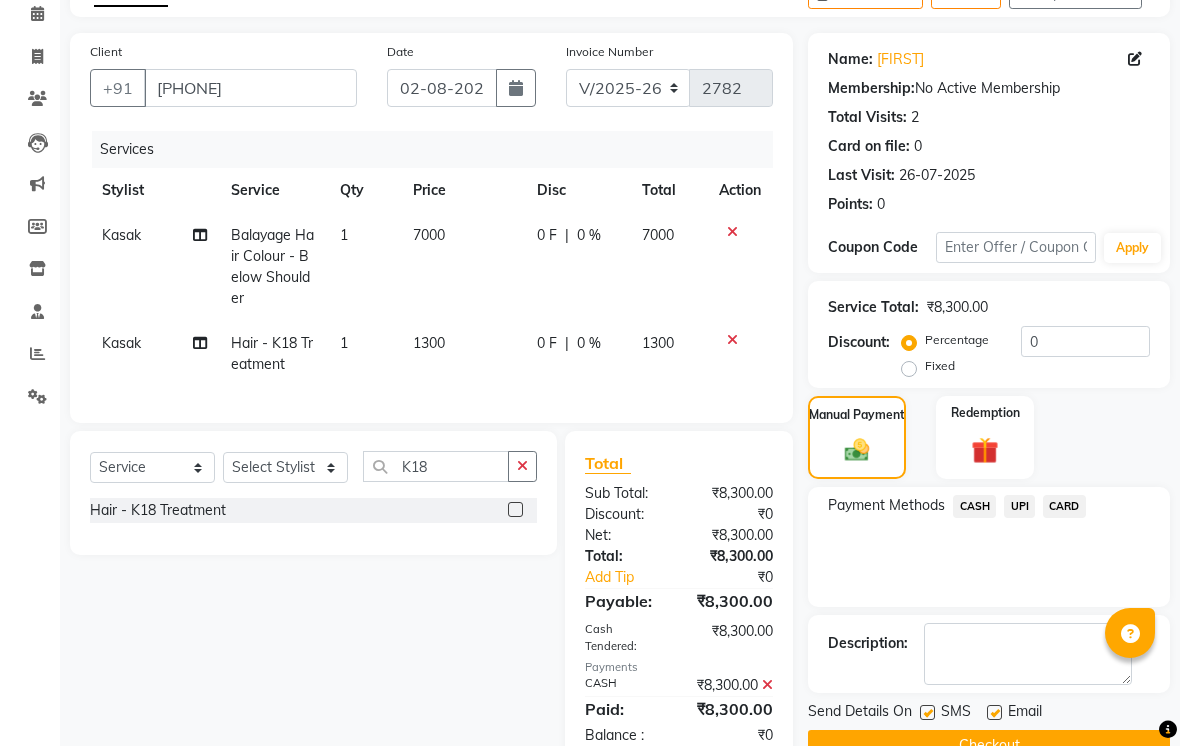scroll, scrollTop: 162, scrollLeft: 0, axis: vertical 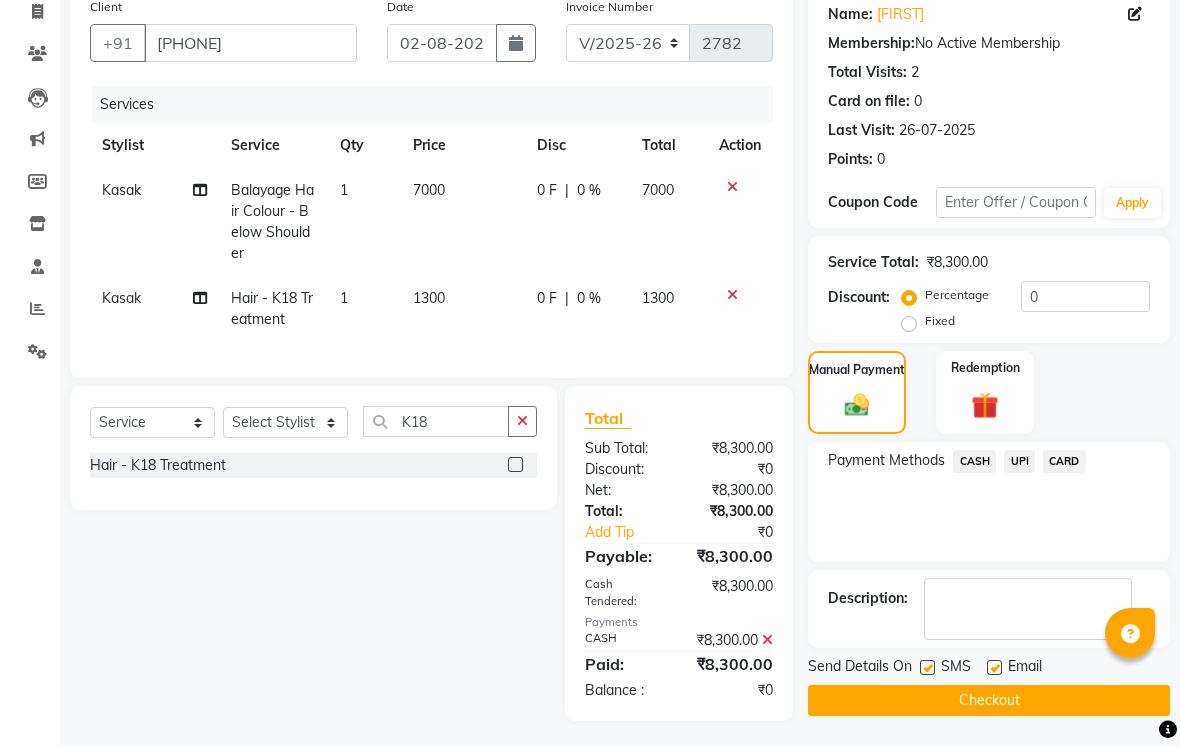 click on "Send Details On SMS Email" 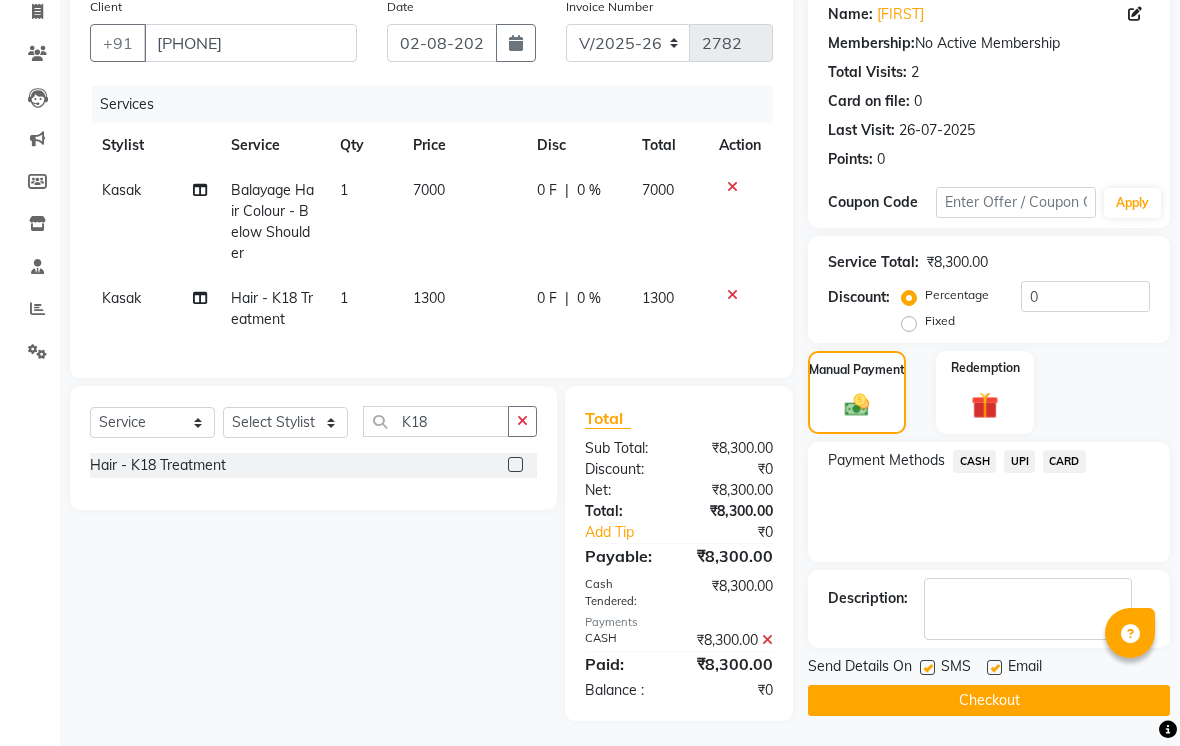 click on "Send Details On SMS Email" 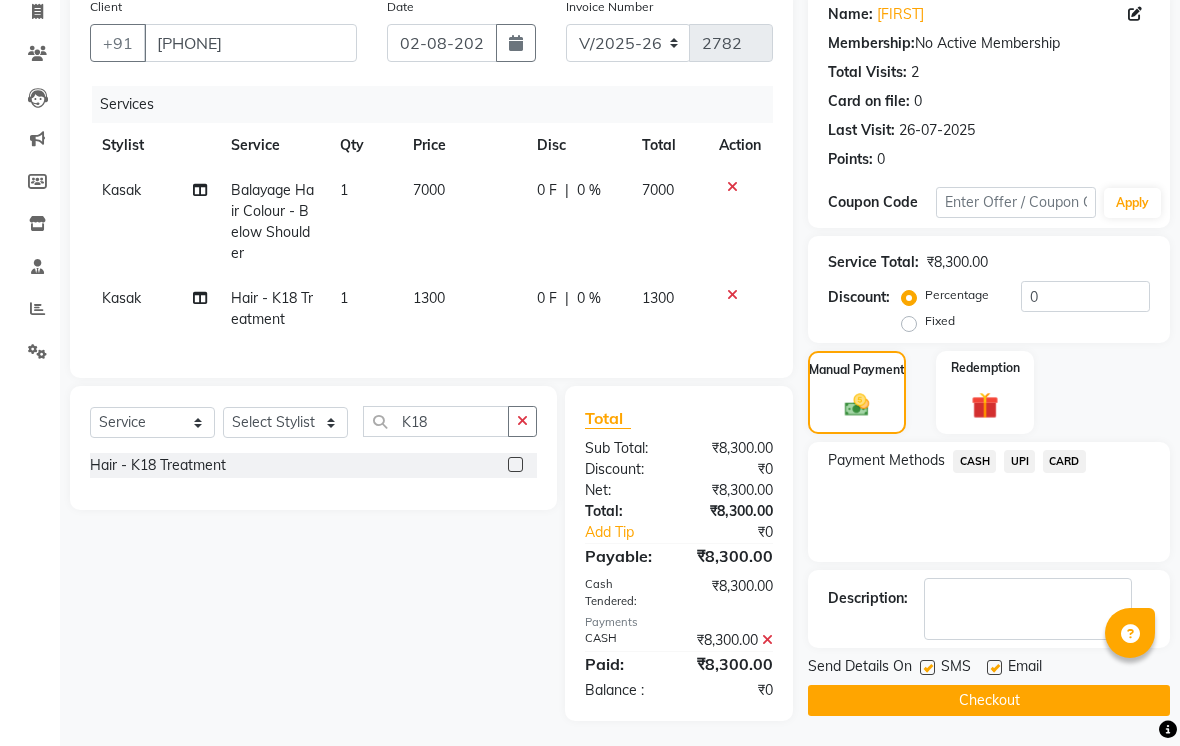 click 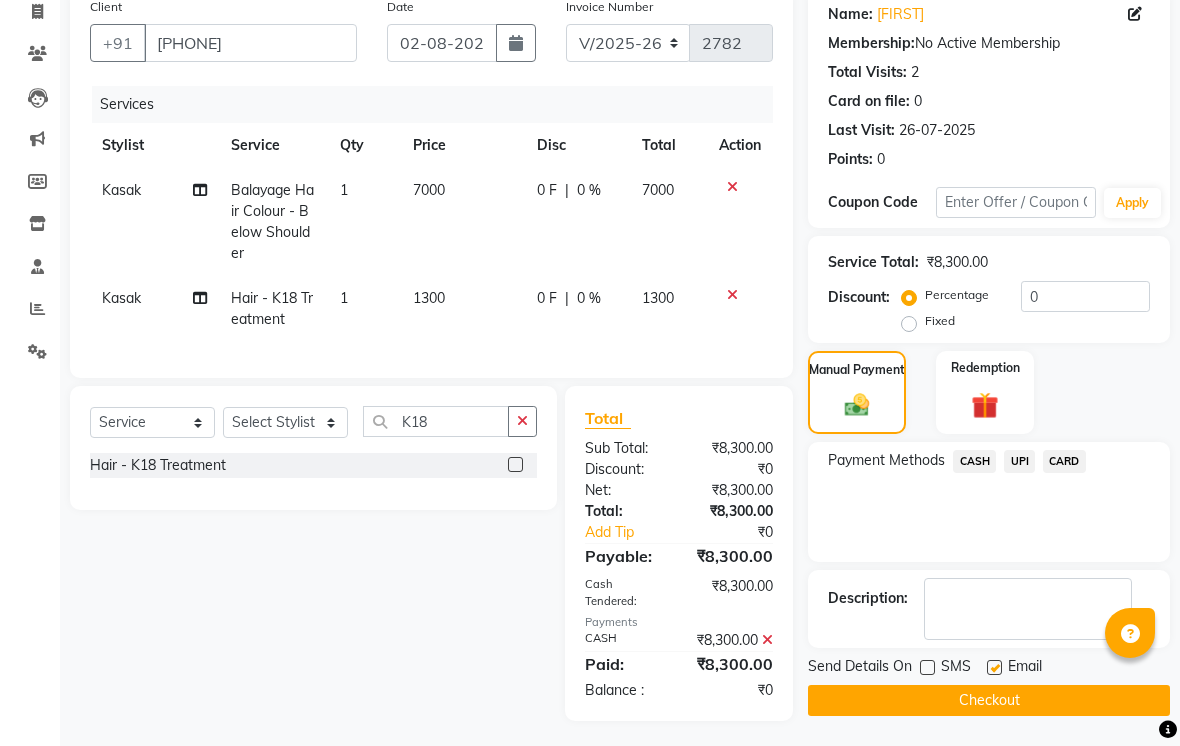 click 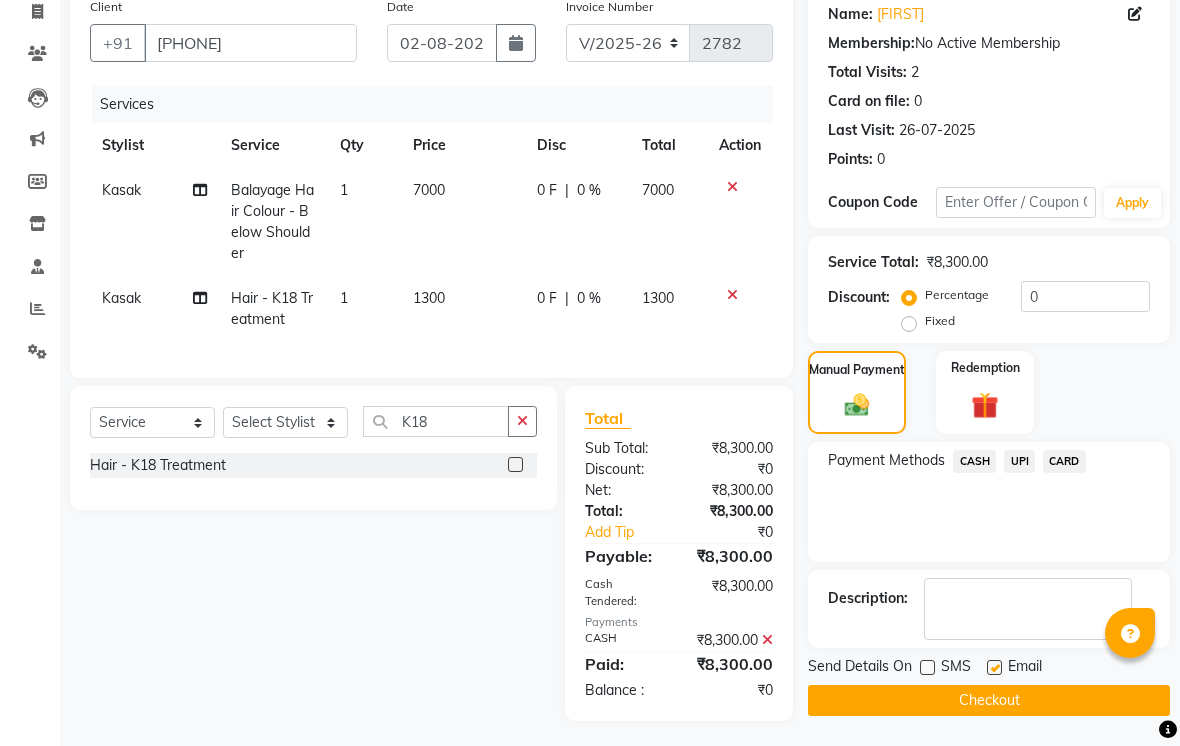 click at bounding box center [993, 668] 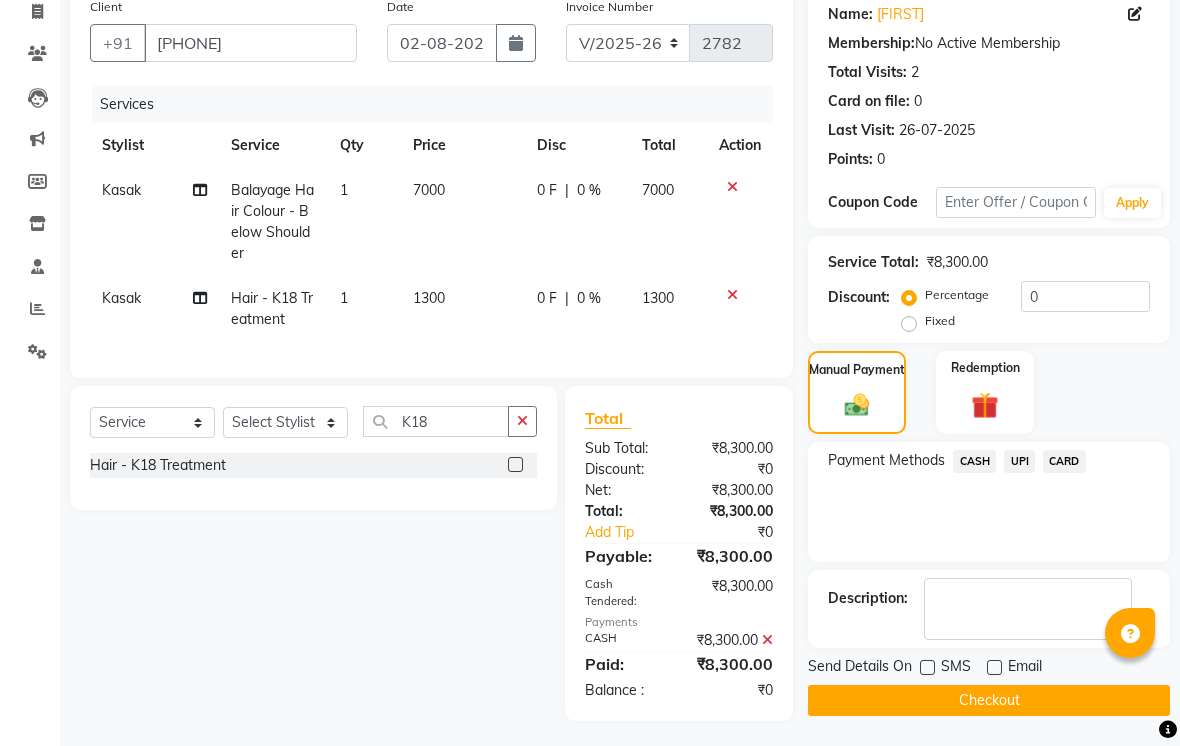 click on "Checkout" 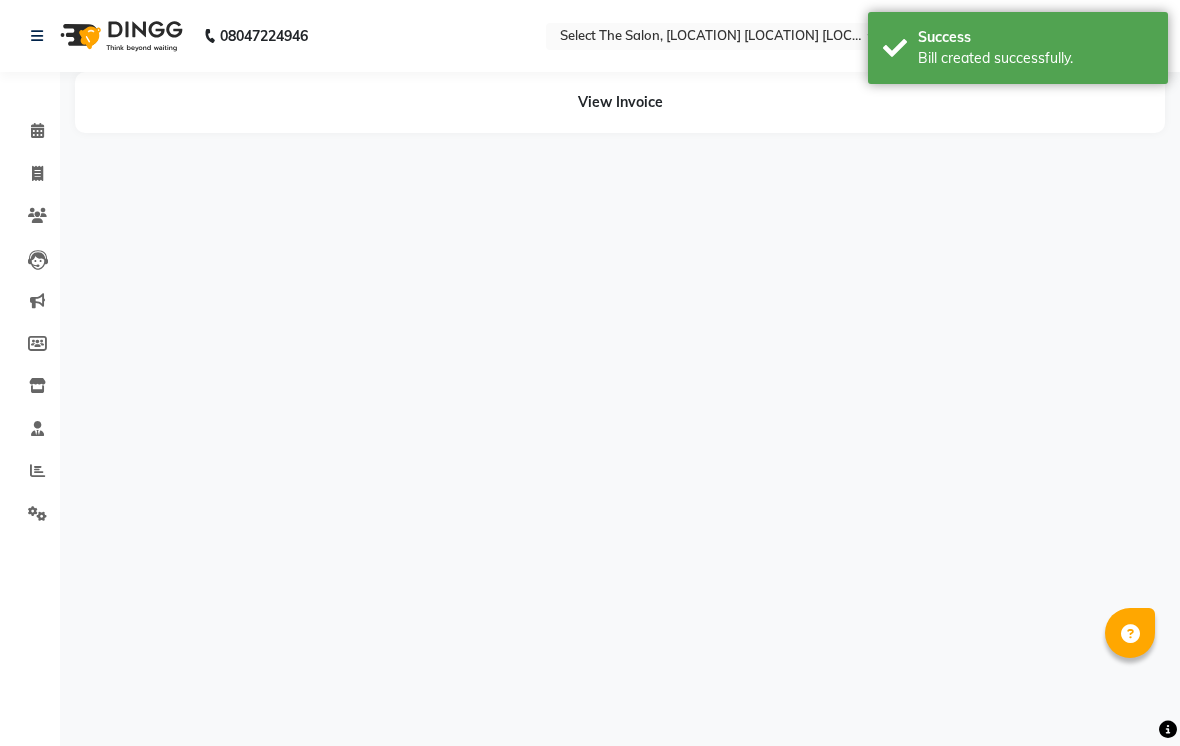 scroll, scrollTop: 0, scrollLeft: 0, axis: both 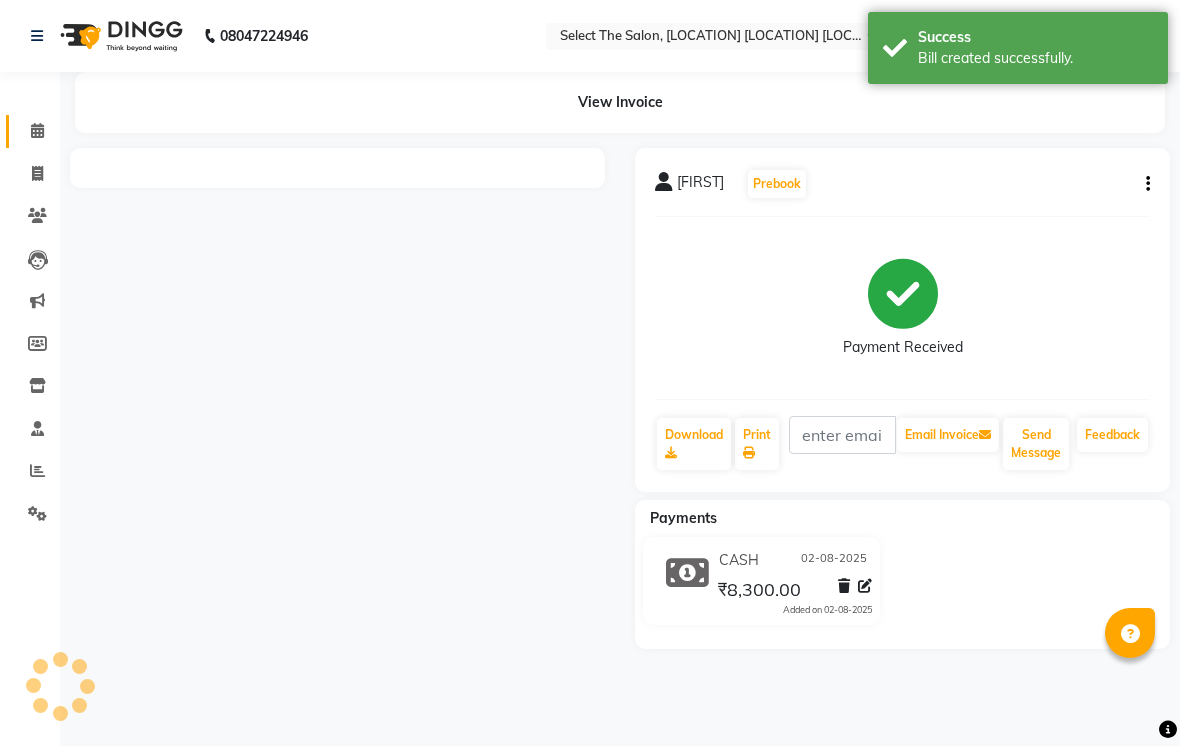 click 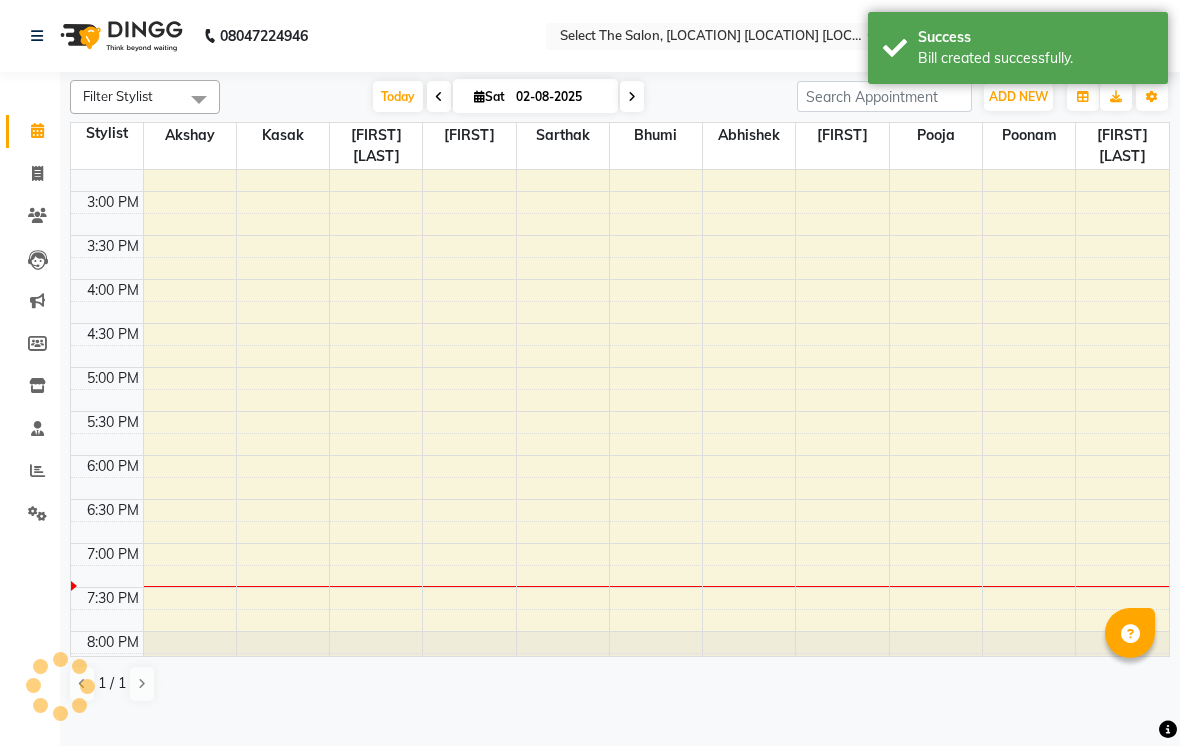 scroll, scrollTop: 0, scrollLeft: 0, axis: both 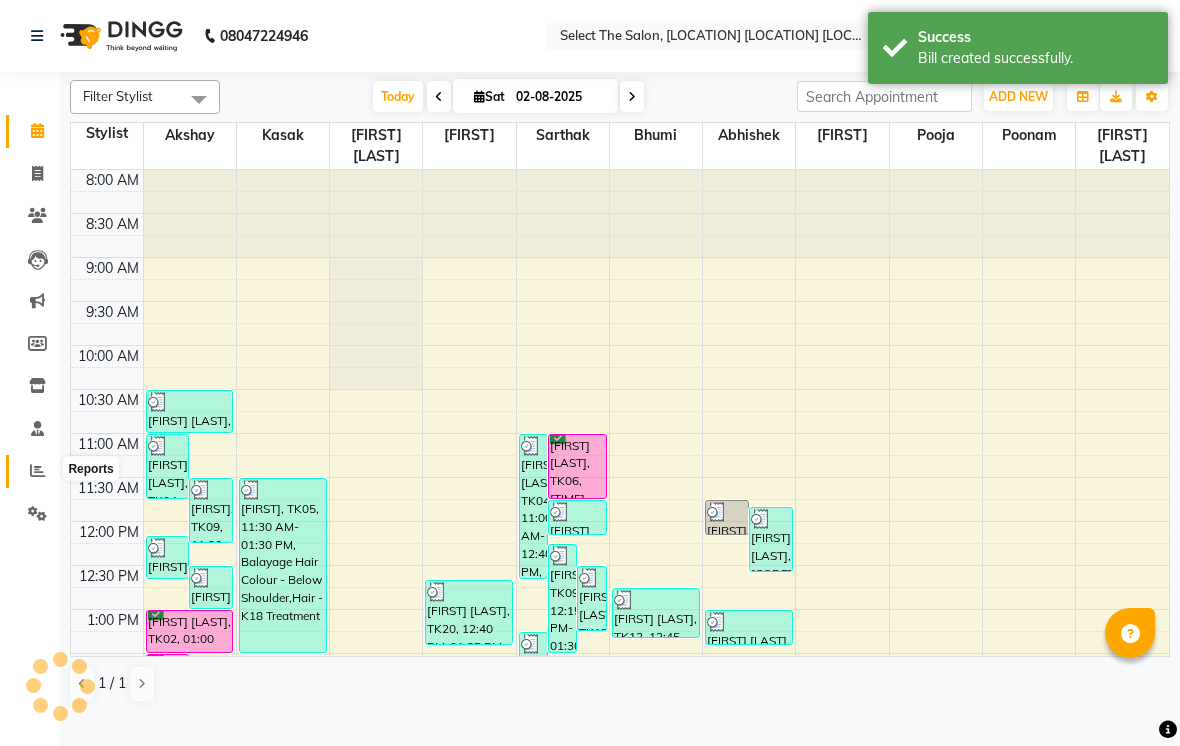 click 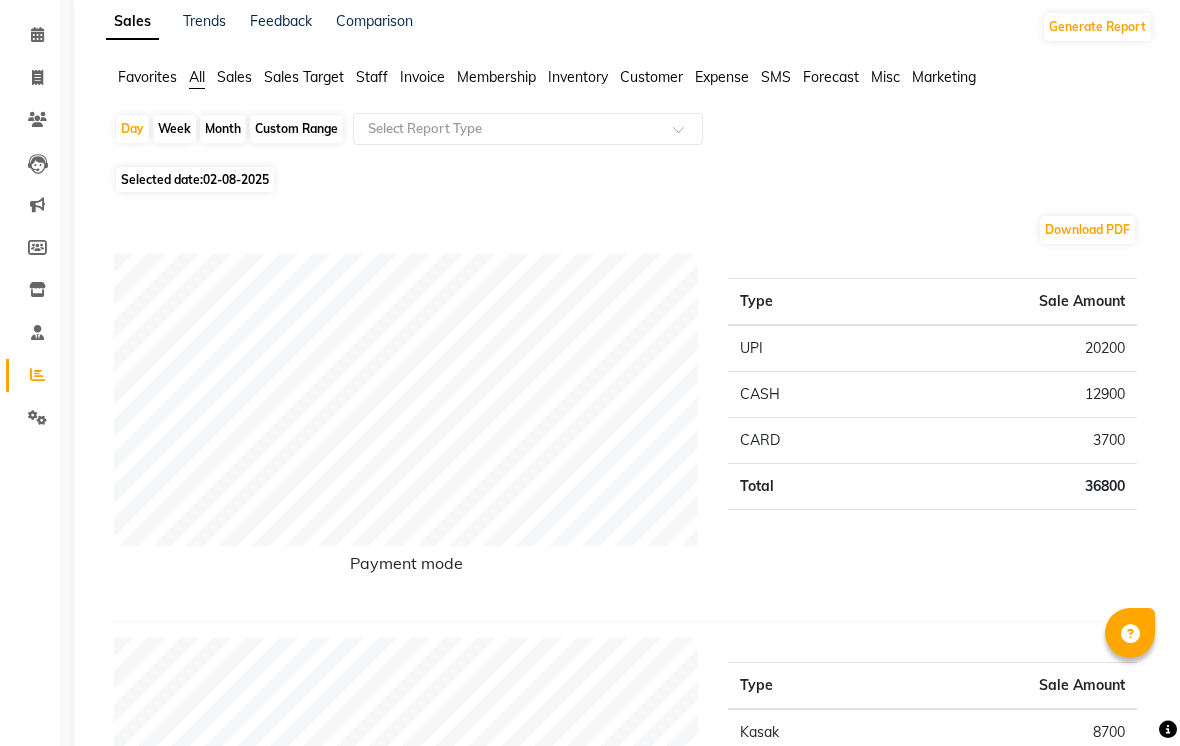 scroll, scrollTop: 0, scrollLeft: 0, axis: both 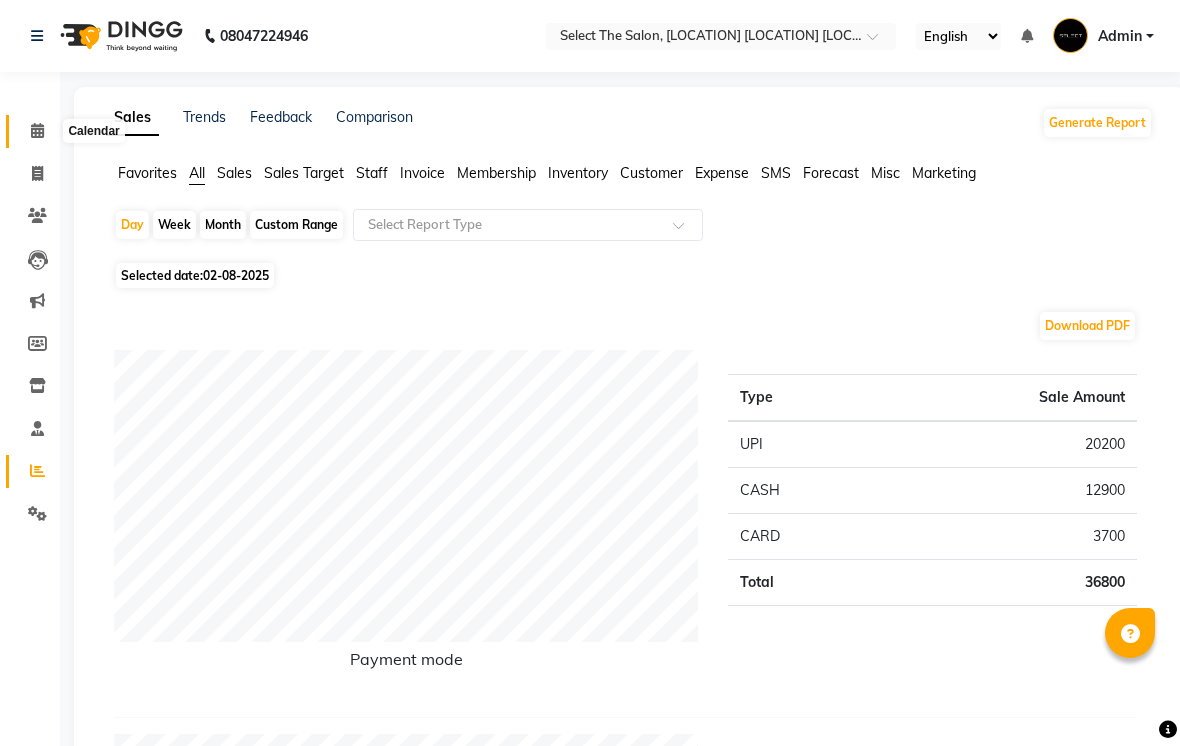 click 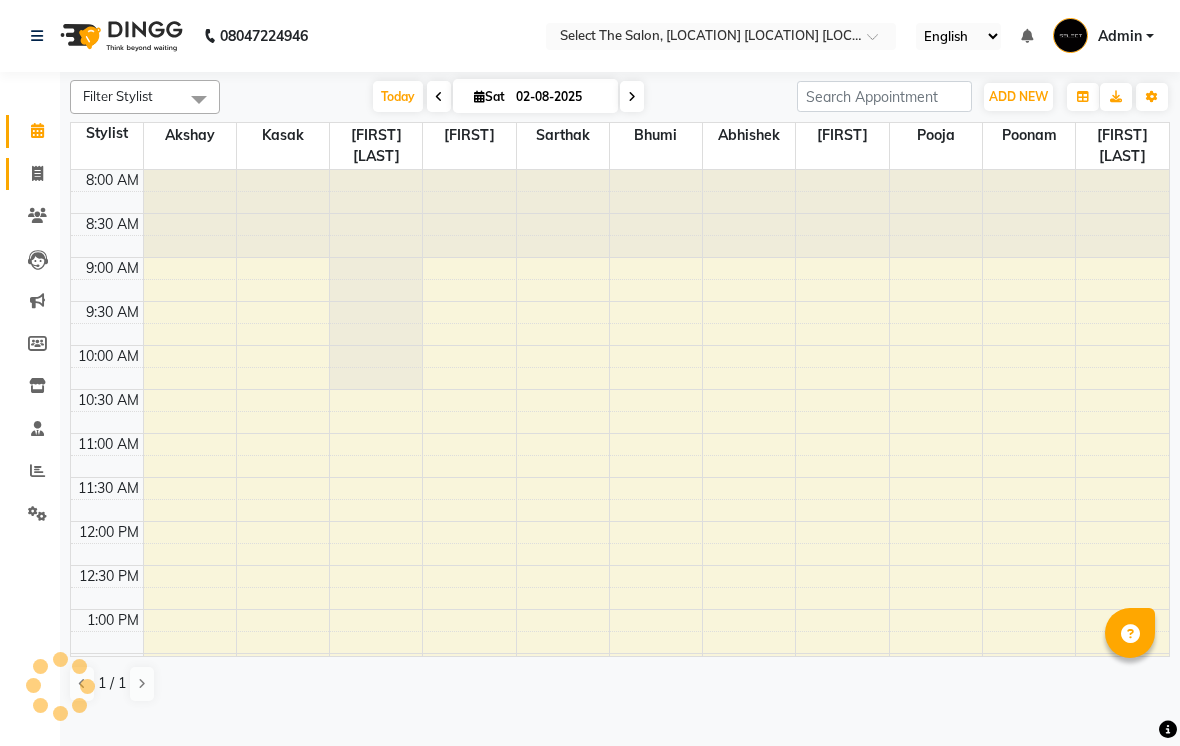click 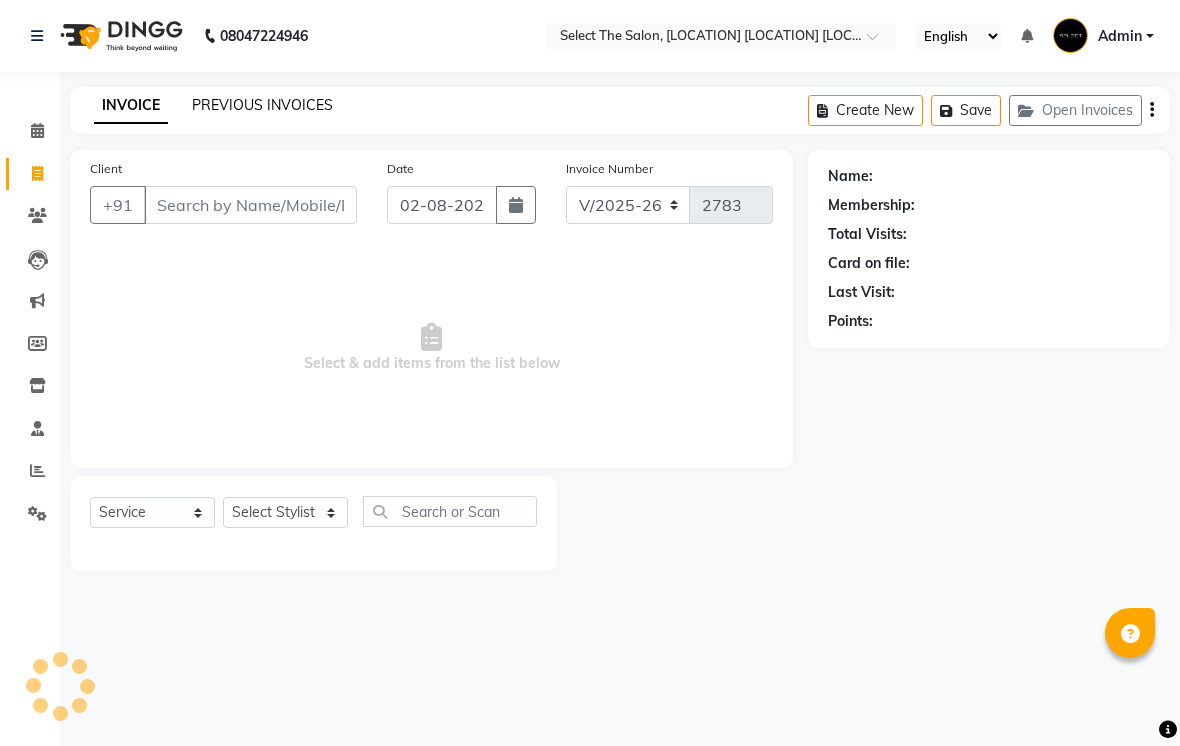 click on "PREVIOUS INVOICES" 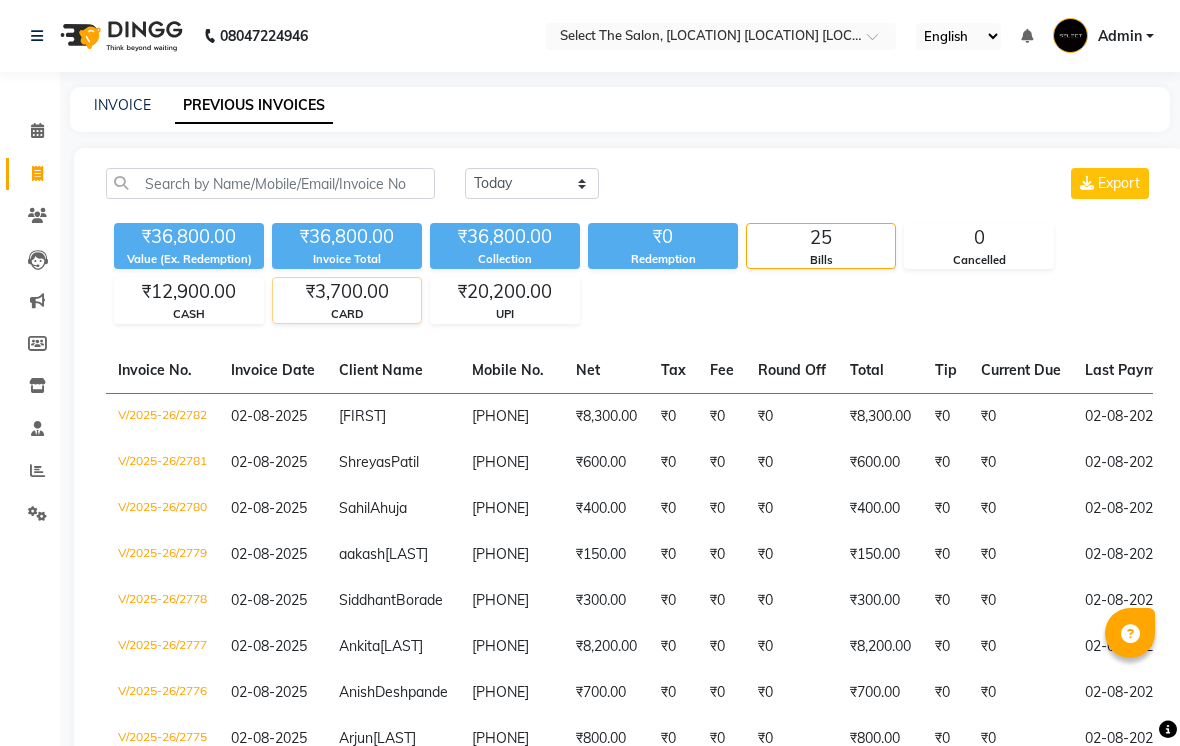 click on "₹3,700.00" 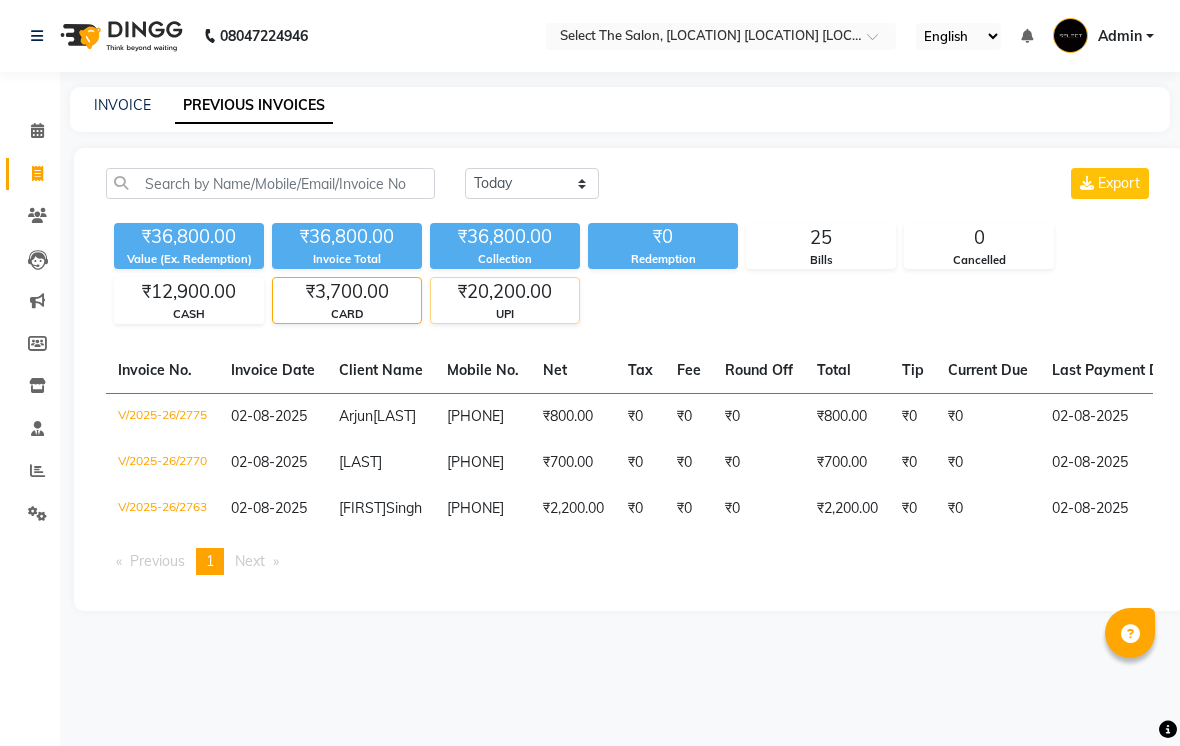 click on "UPI" 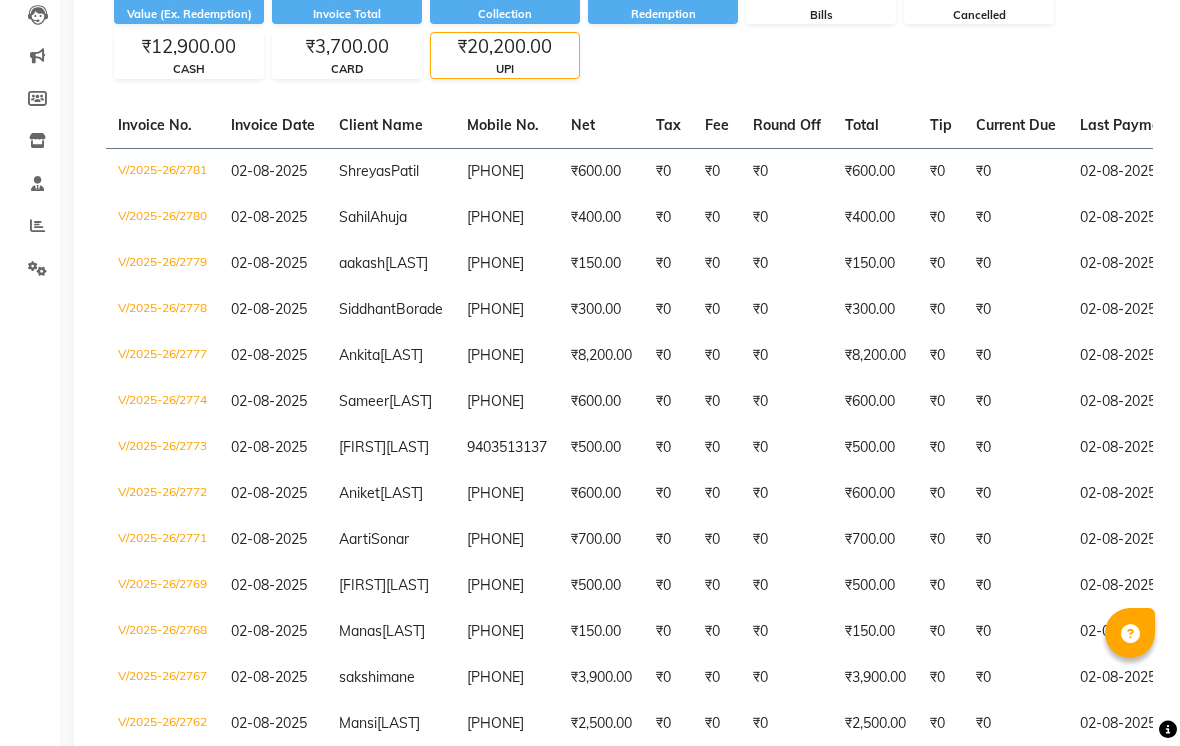 scroll, scrollTop: 250, scrollLeft: 0, axis: vertical 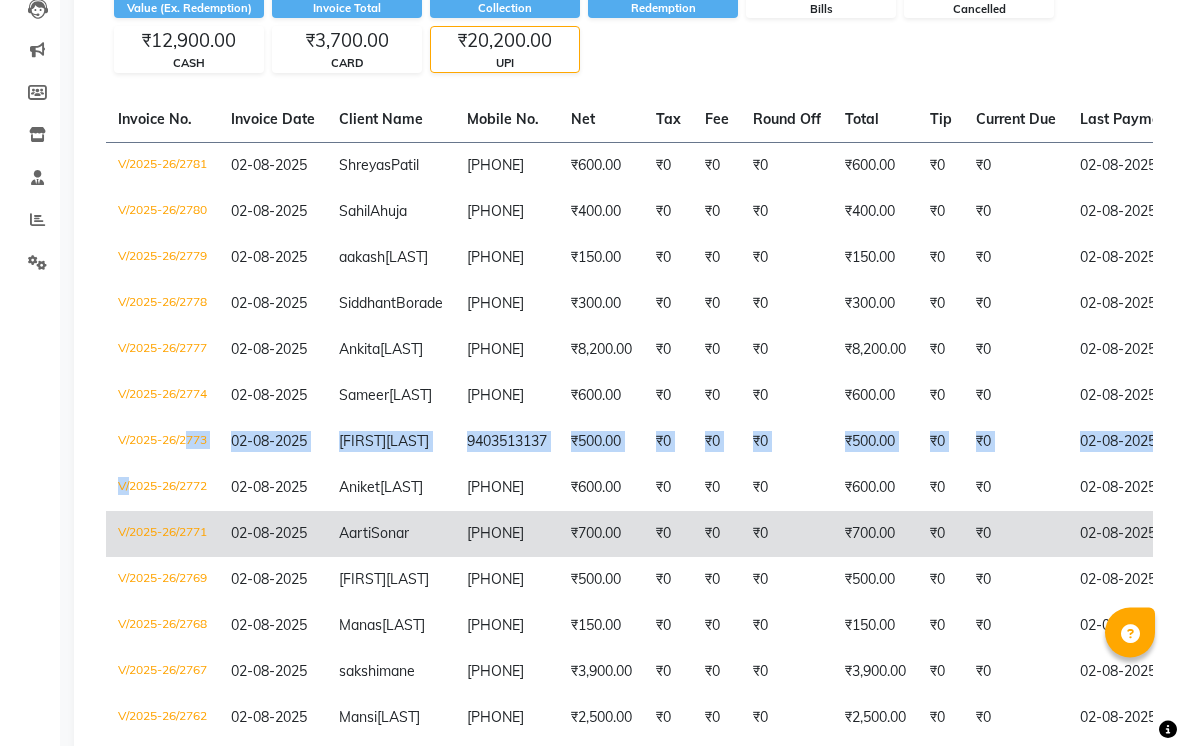 click on "V/2025-26/2771" 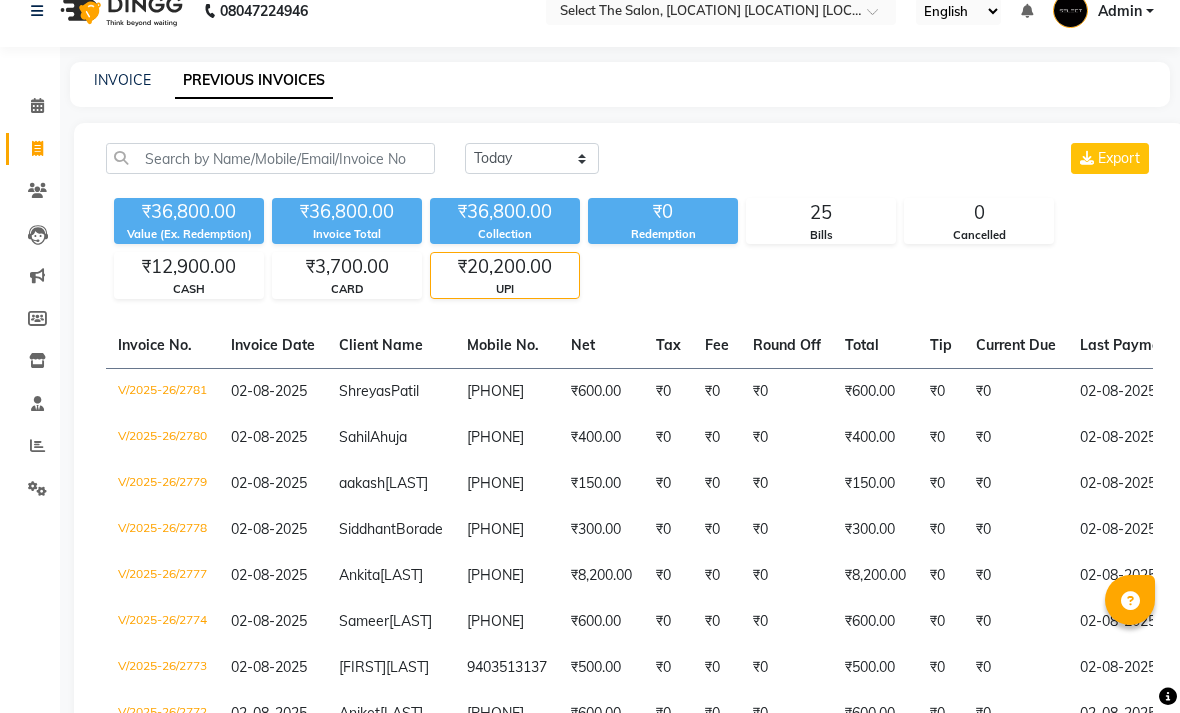 scroll, scrollTop: 0, scrollLeft: 0, axis: both 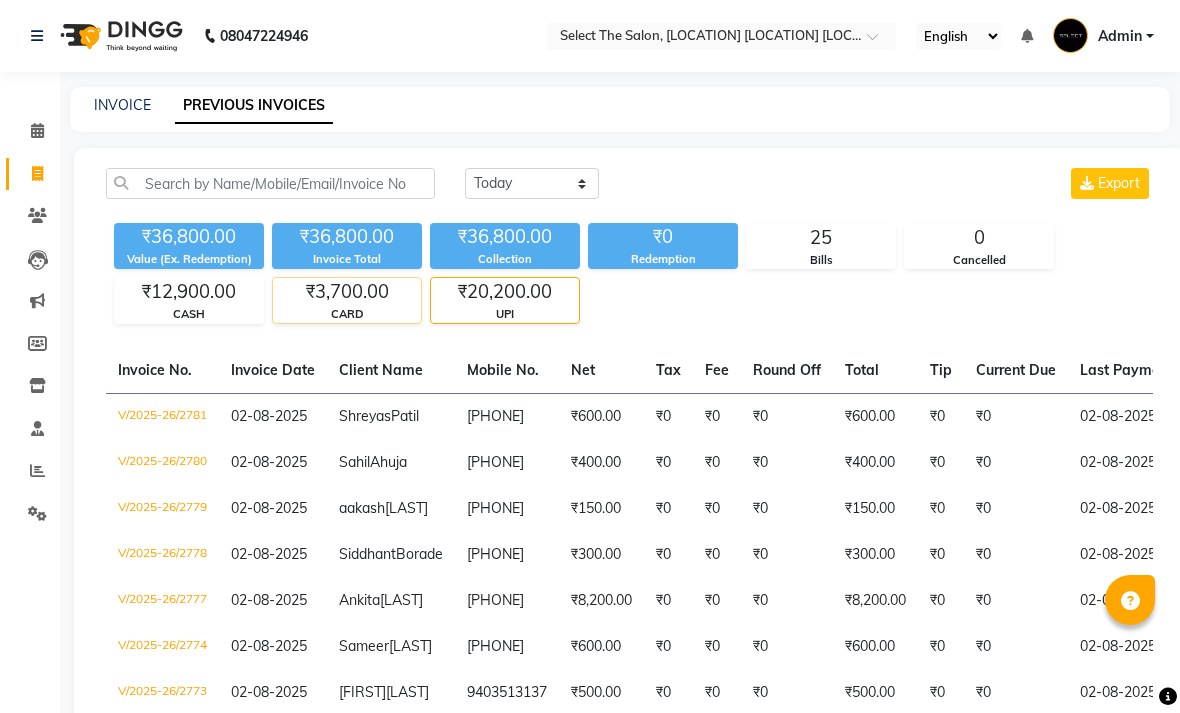 click on "₹3,700.00" 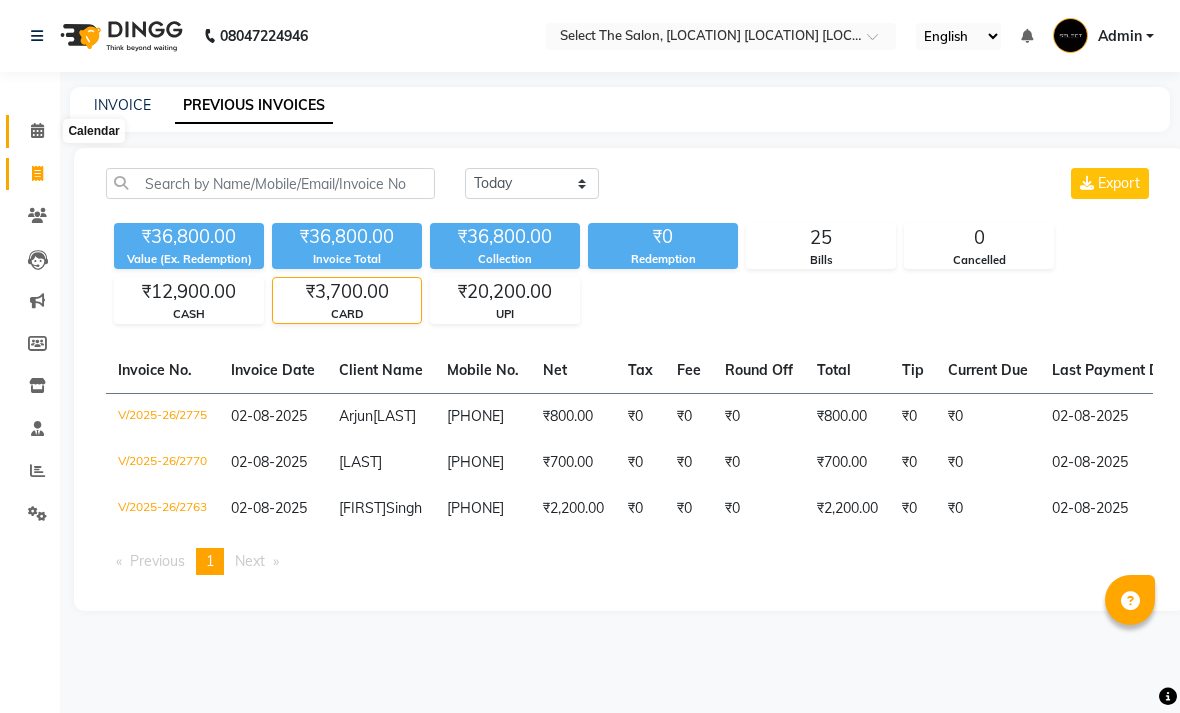 click 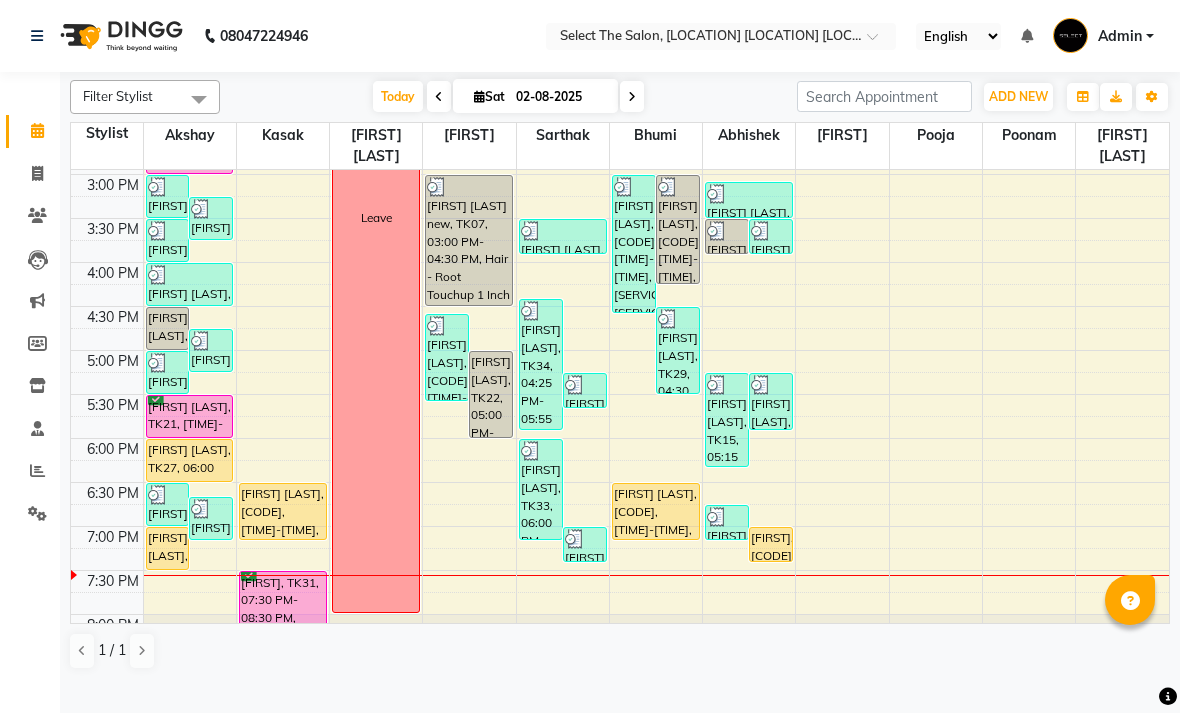 scroll, scrollTop: 614, scrollLeft: 0, axis: vertical 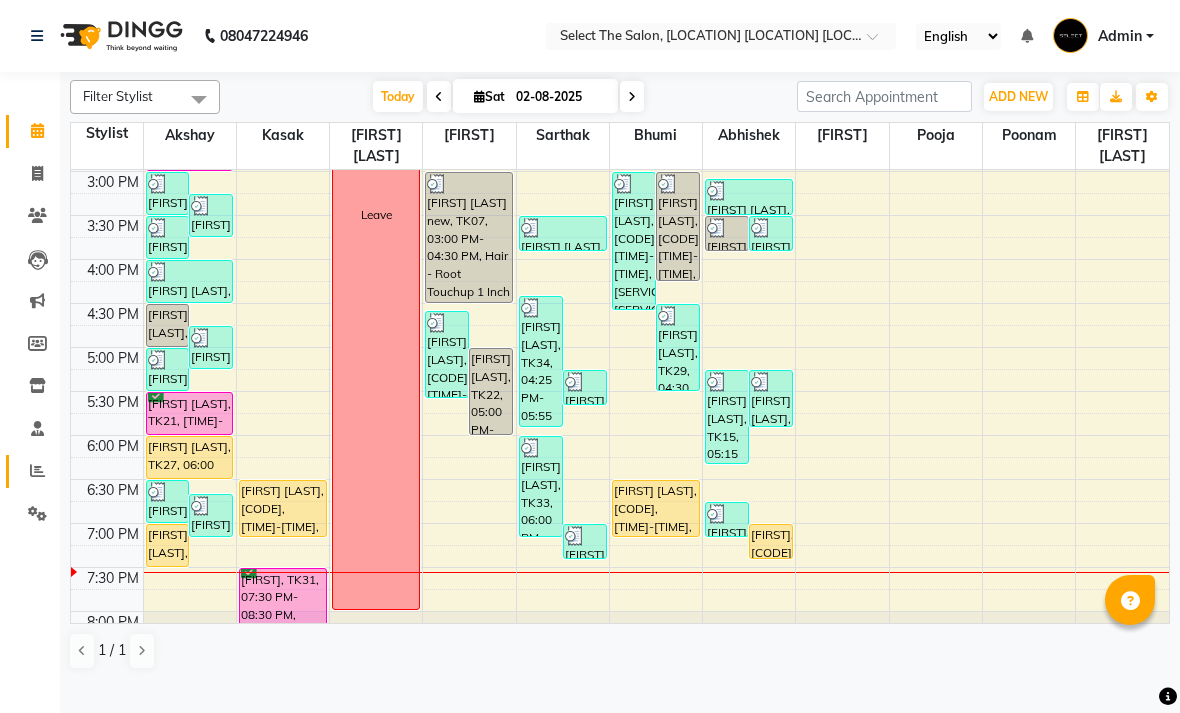 click 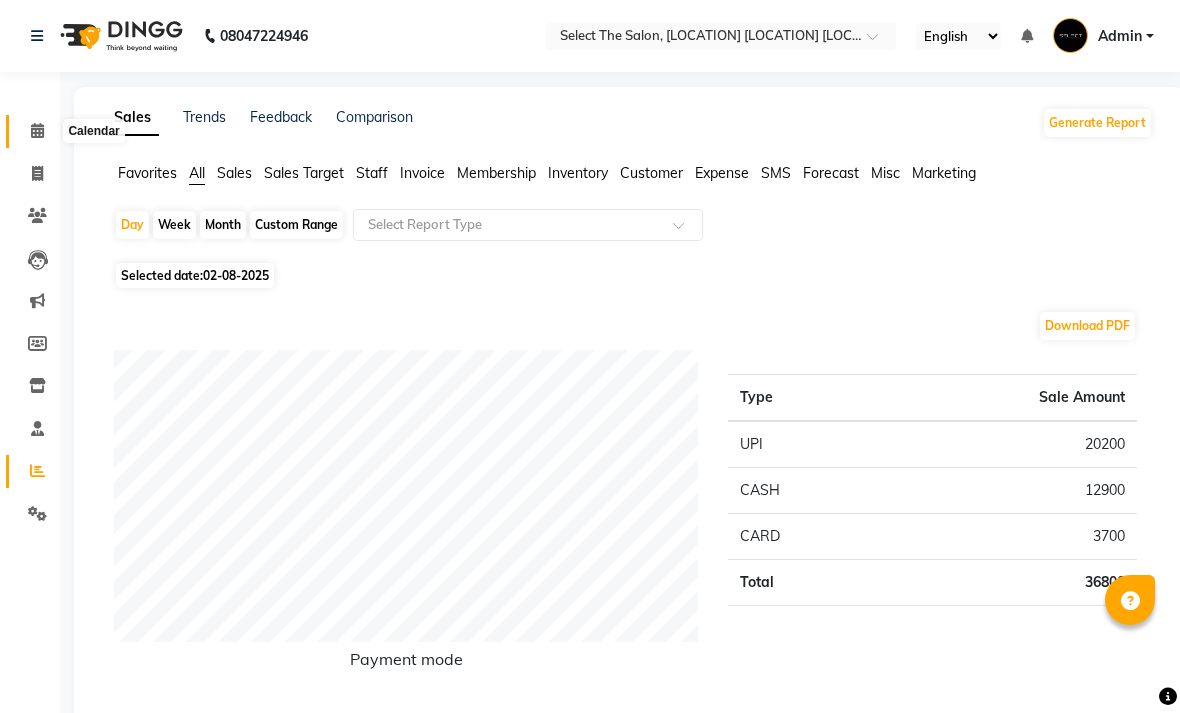 click 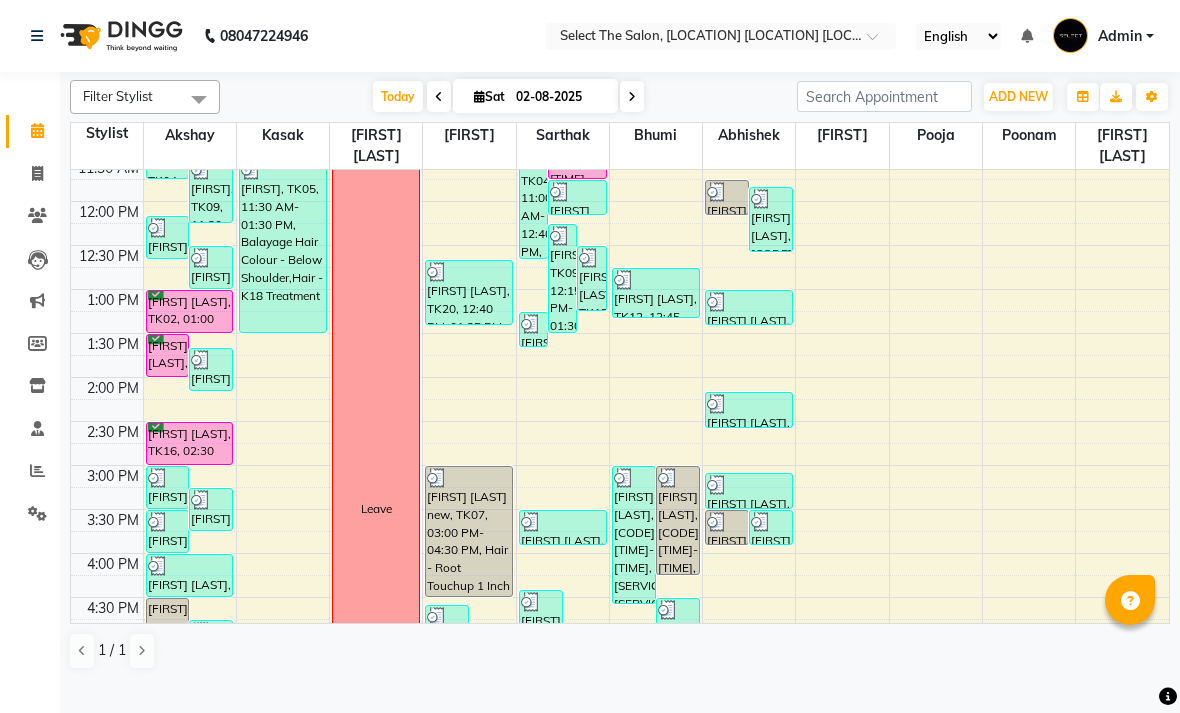 scroll, scrollTop: 321, scrollLeft: 0, axis: vertical 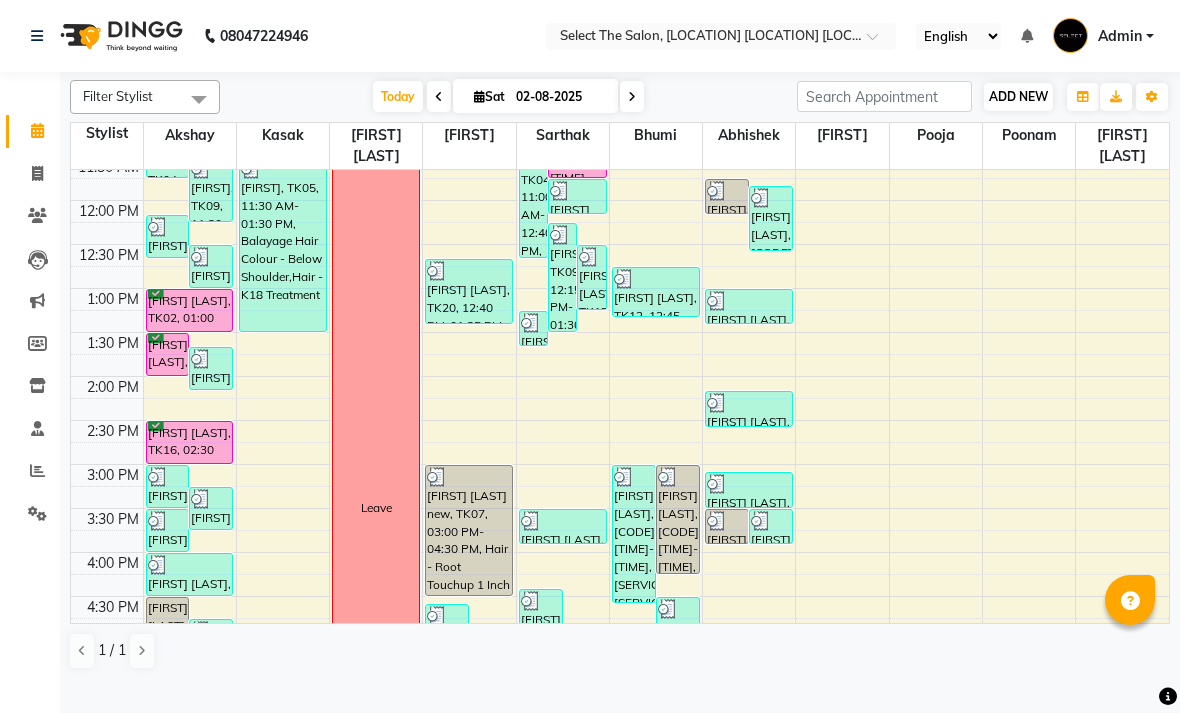 click on "ADD NEW Toggle Dropdown" at bounding box center (1018, 97) 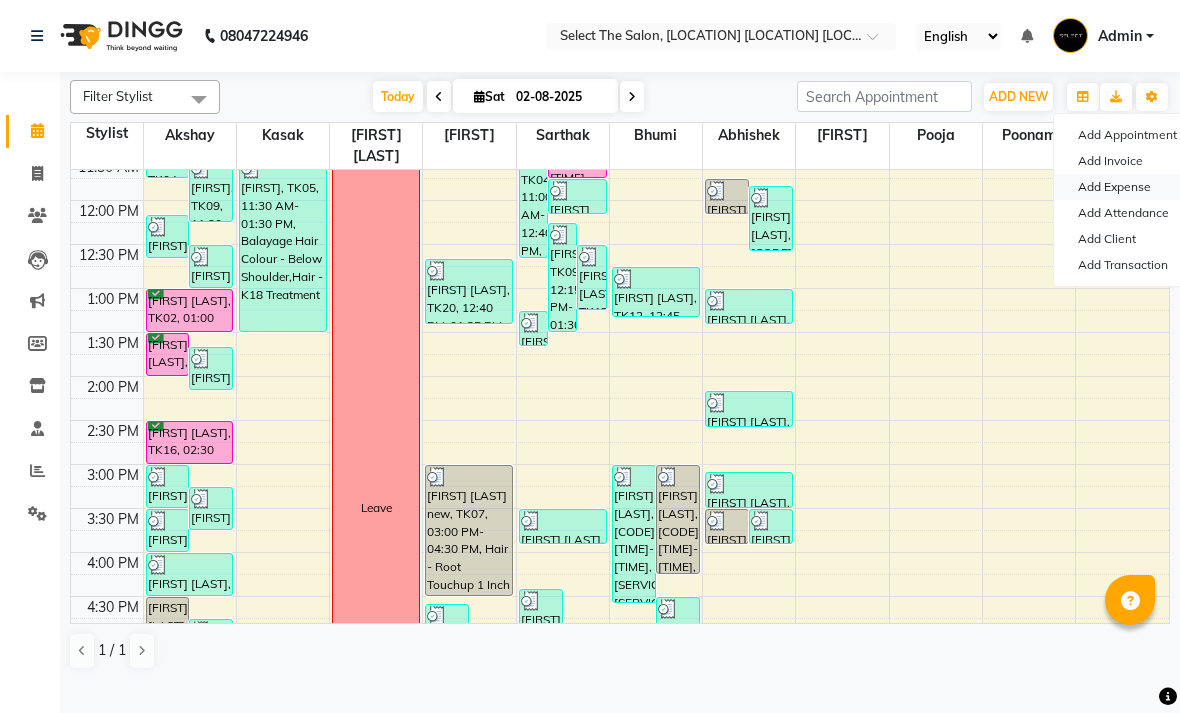 click on "Add Expense" at bounding box center [1133, 187] 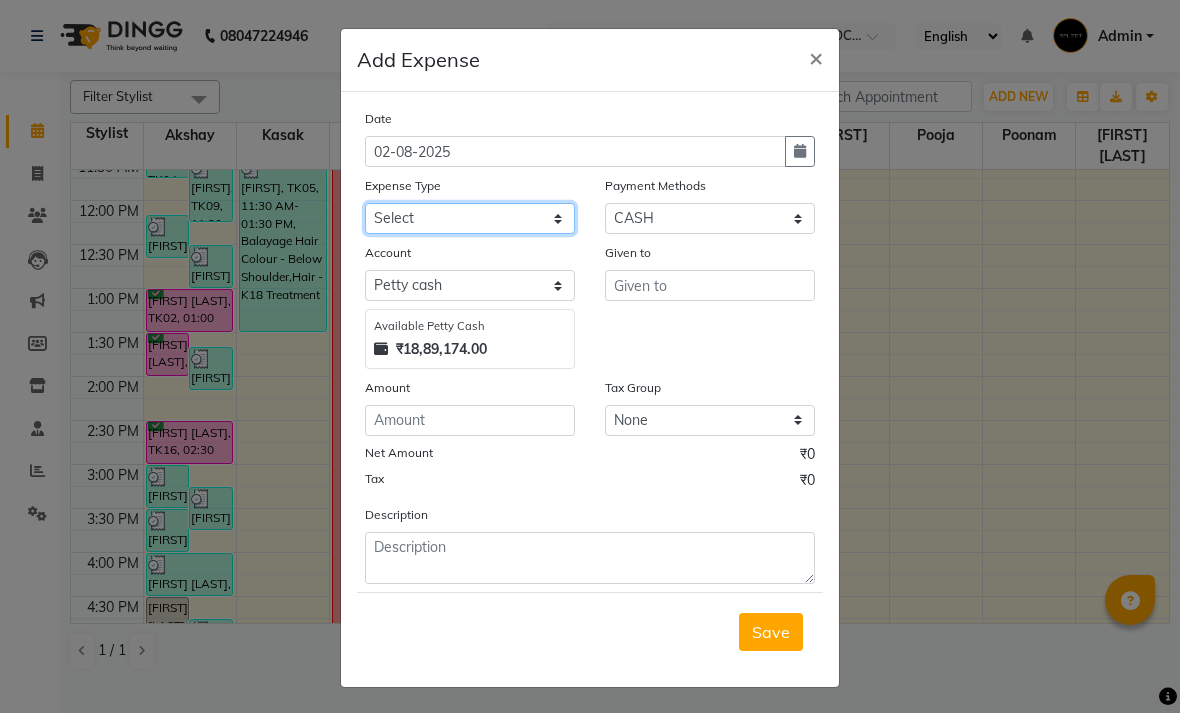 click on "Select Advance Salary Akshay Home Akshay Investment Akshay Mom Akshay Personal Arihant Davines Car maintenance  Cleaning Material Client Snacks Disposable Equipment Fuel Govt fee Incentive Insurance International purchase Lightbill And Phone Bill Loan Repayment Maintenance Marketing Miscellaneous Pantry Product Rent Salary Salon Interior Schwarzkopf Product Skin Products Staff Snacks Stationery Swamini Product Tanmay Product Tax Tea & Refreshment Utilities Water Jar" 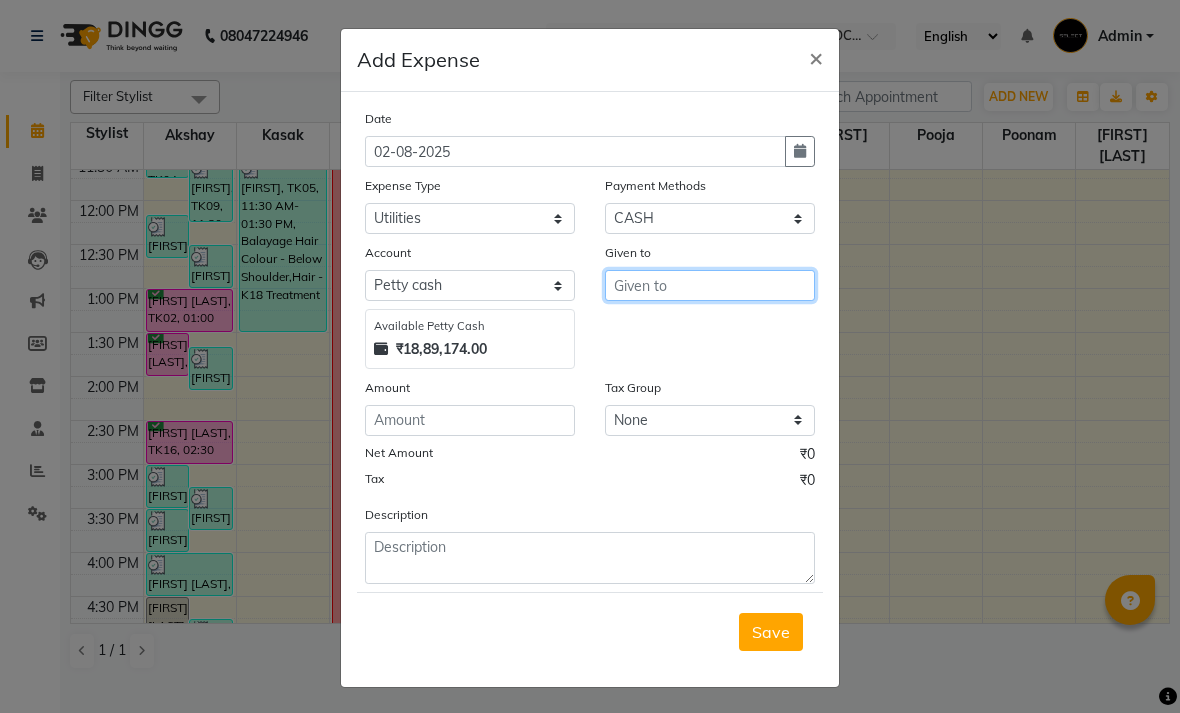 click at bounding box center (710, 285) 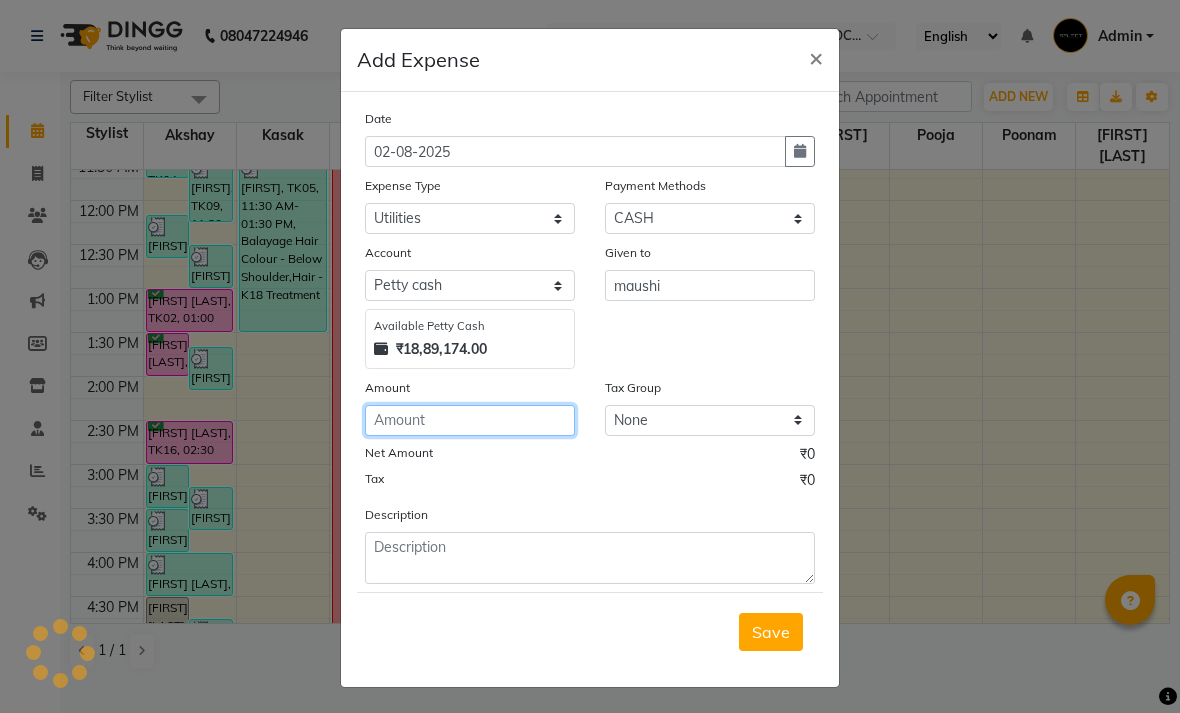 click 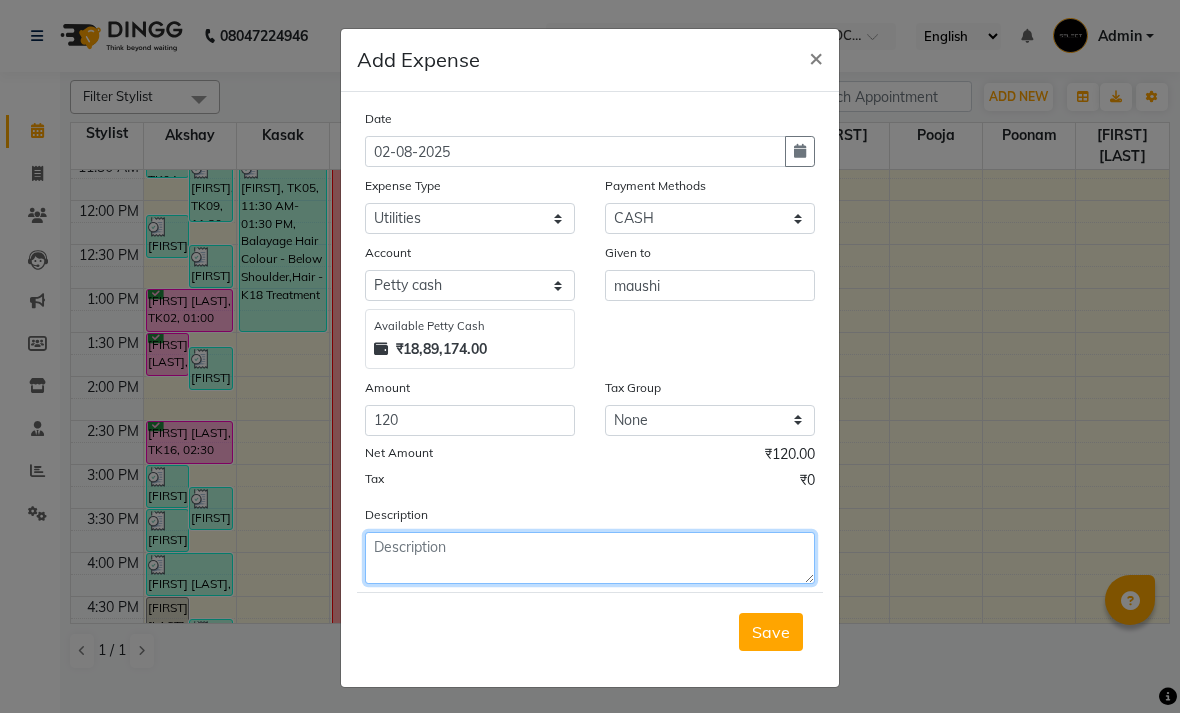 click 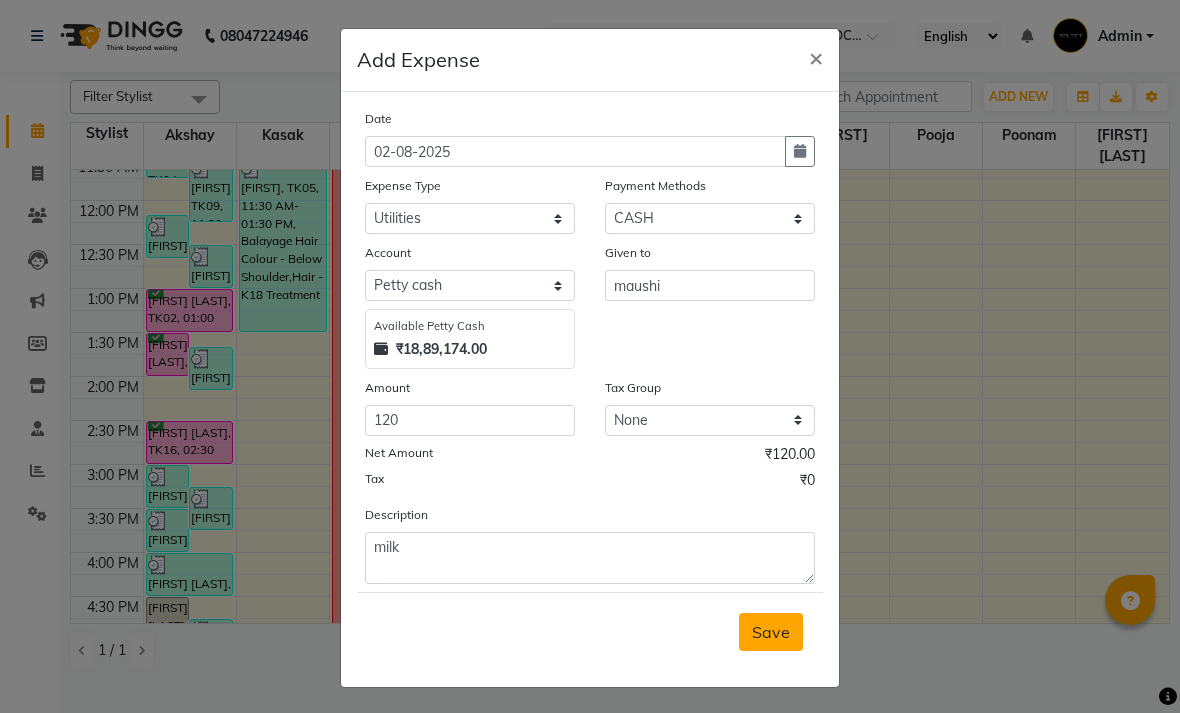 click on "Save" at bounding box center [771, 632] 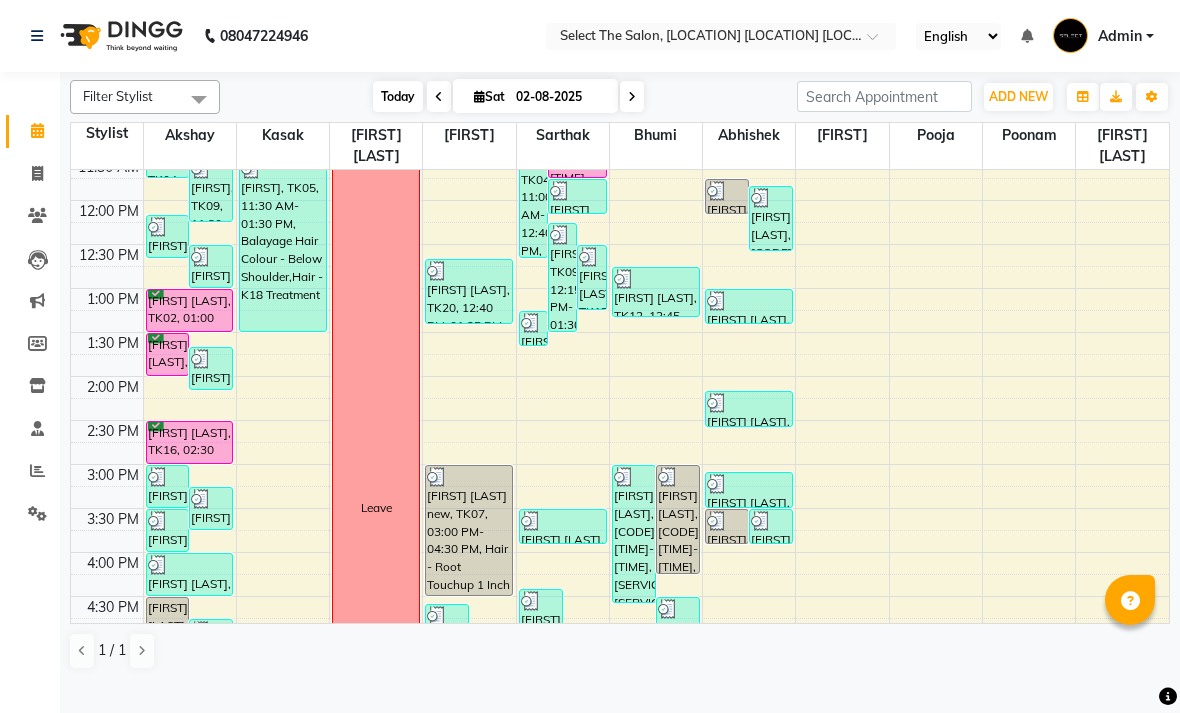 click on "Today" at bounding box center [398, 96] 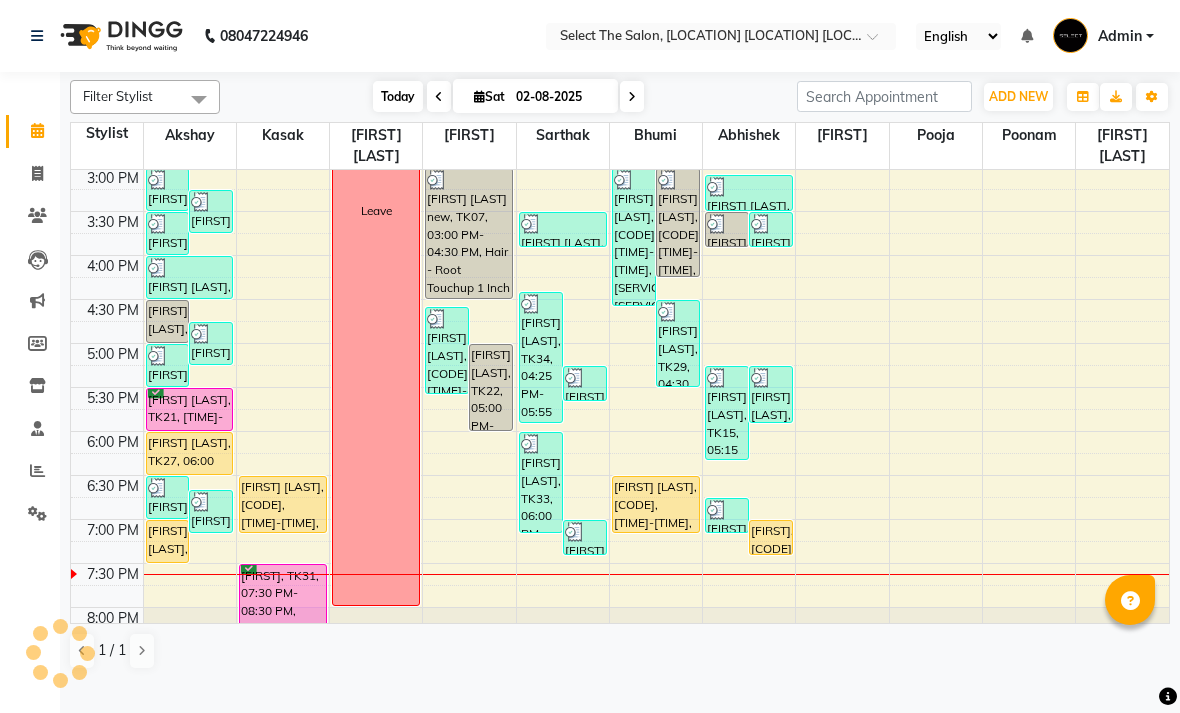 scroll, scrollTop: 690, scrollLeft: 0, axis: vertical 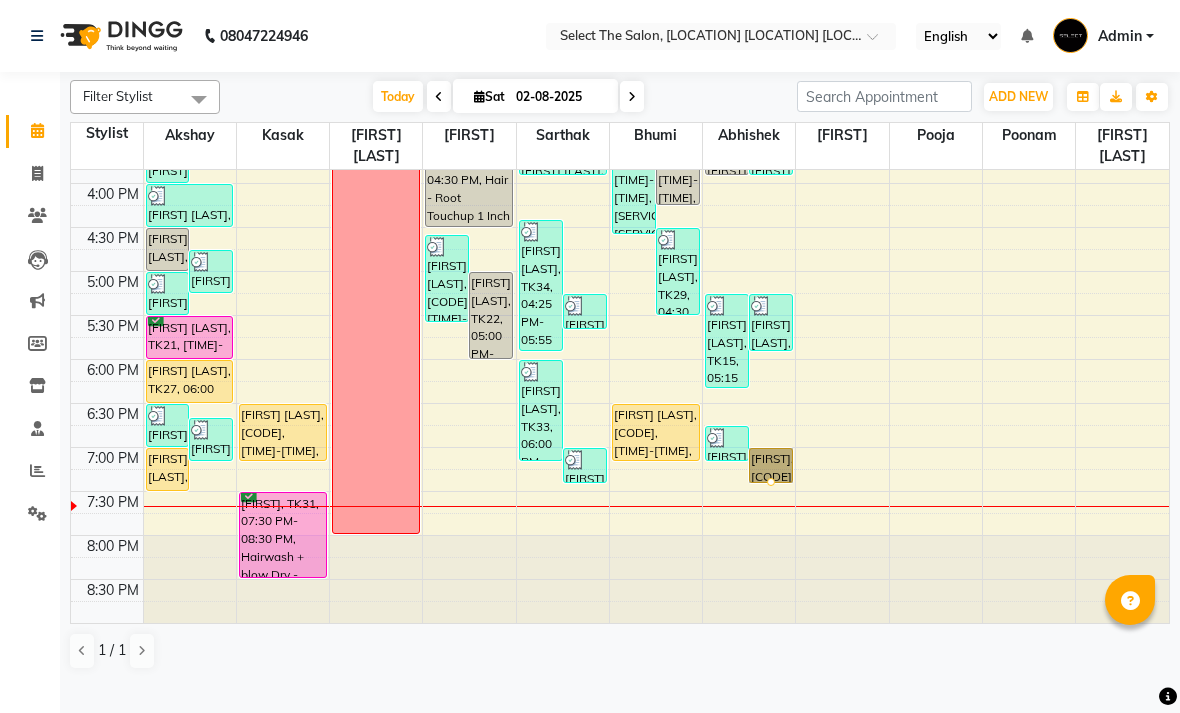 click at bounding box center (771, 482) 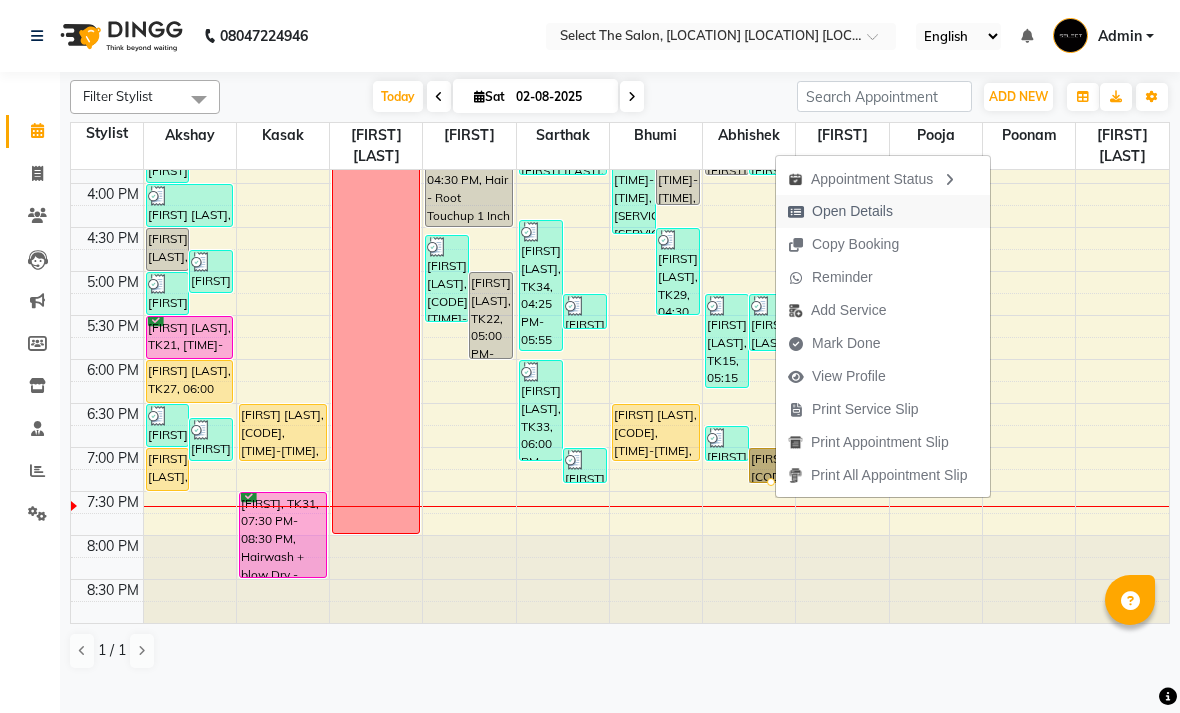 click on "Open Details" at bounding box center [852, 211] 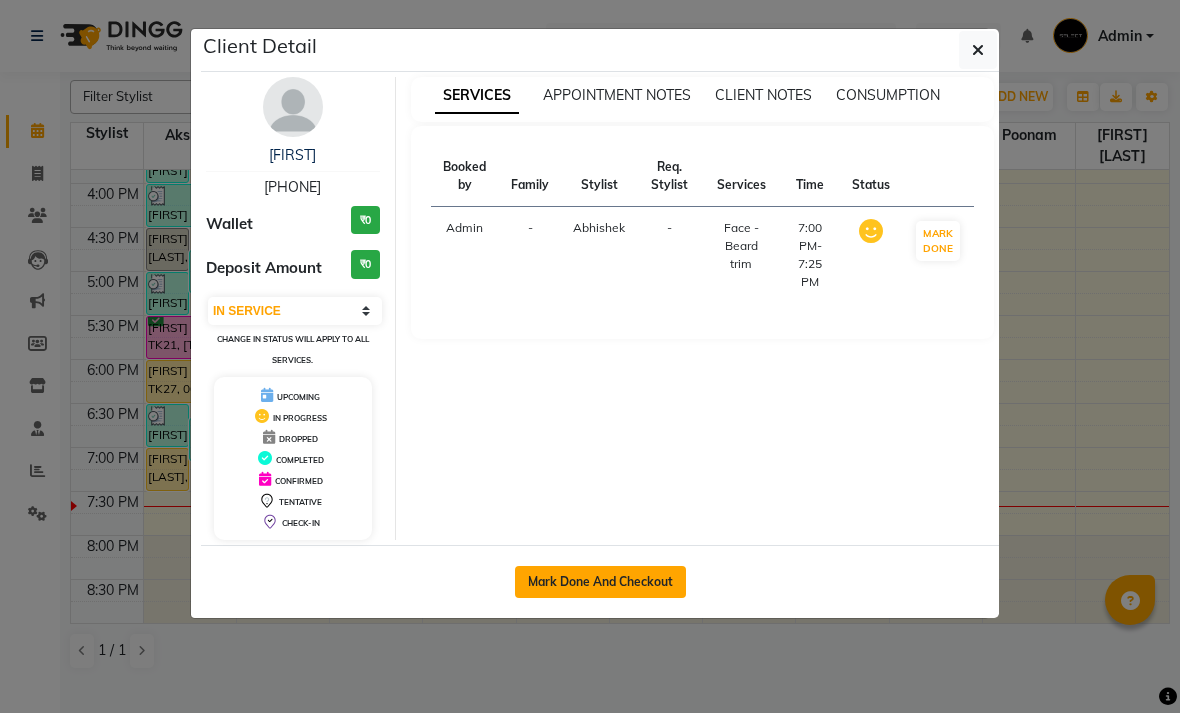 click on "Mark Done And Checkout" 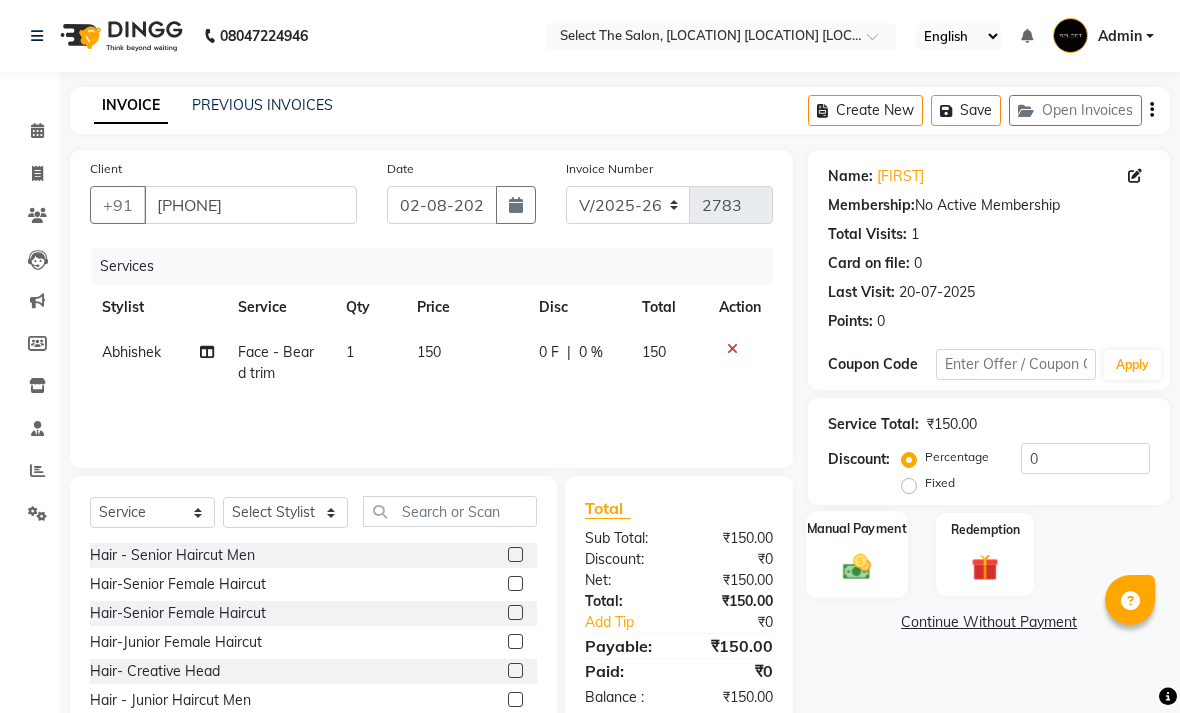 click 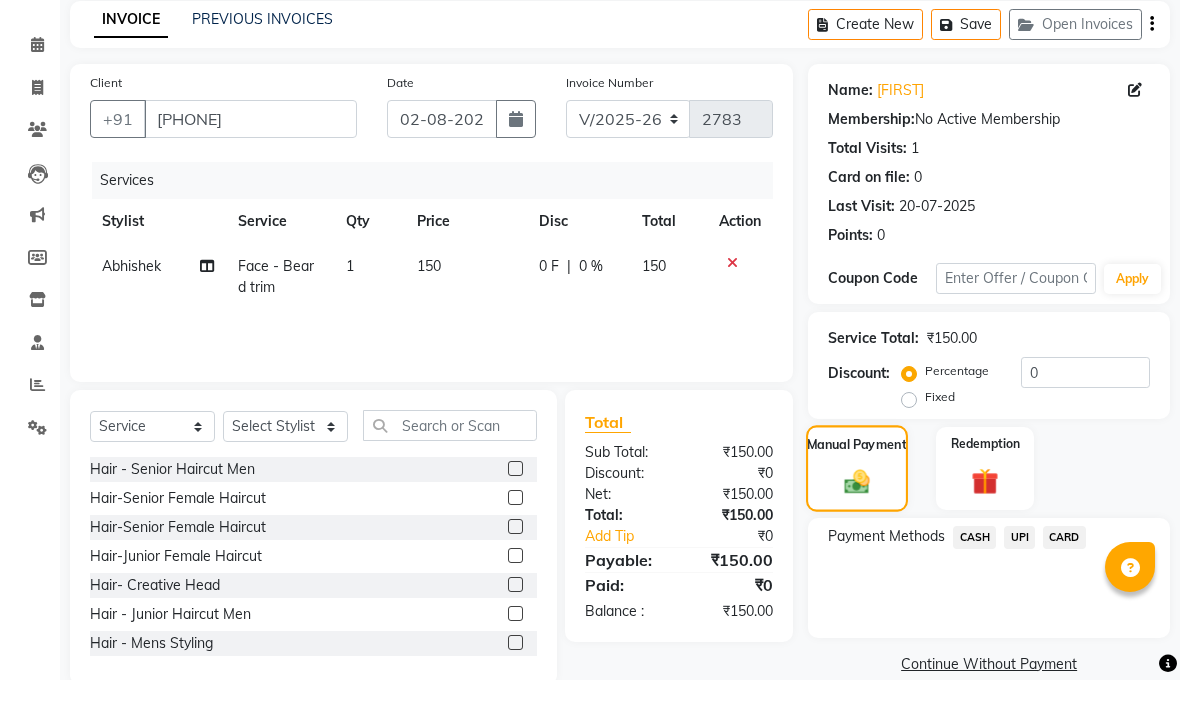 scroll, scrollTop: 52, scrollLeft: 0, axis: vertical 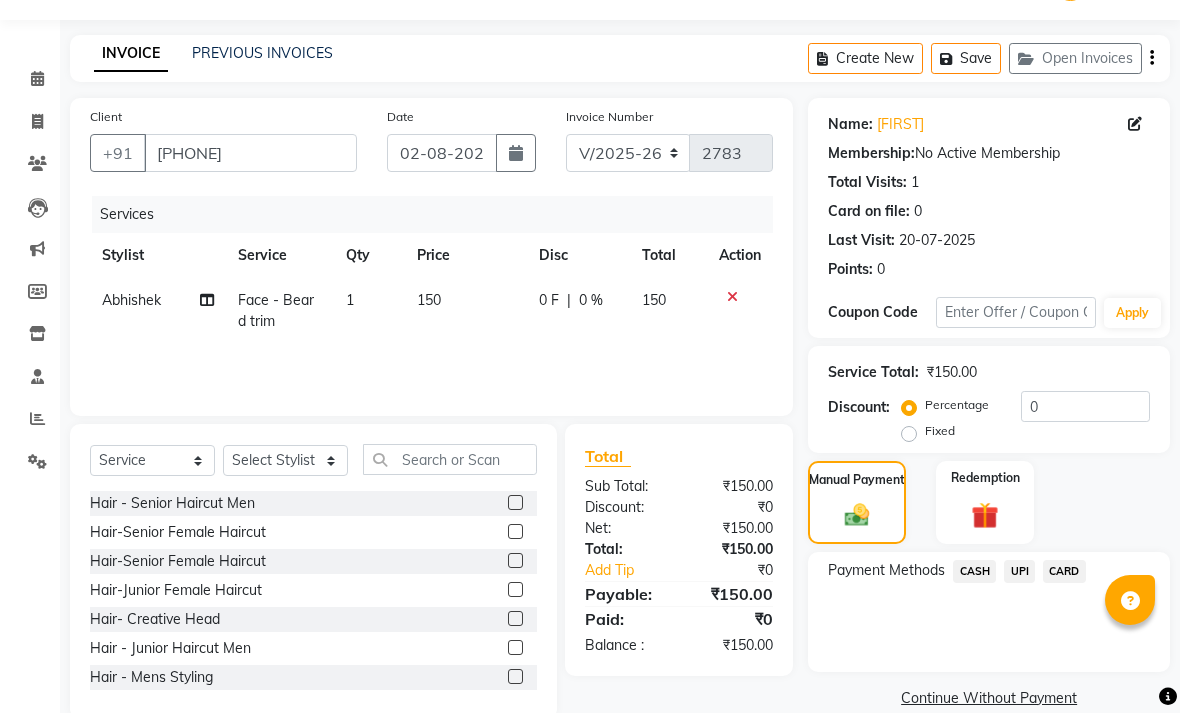 click on "UPI" 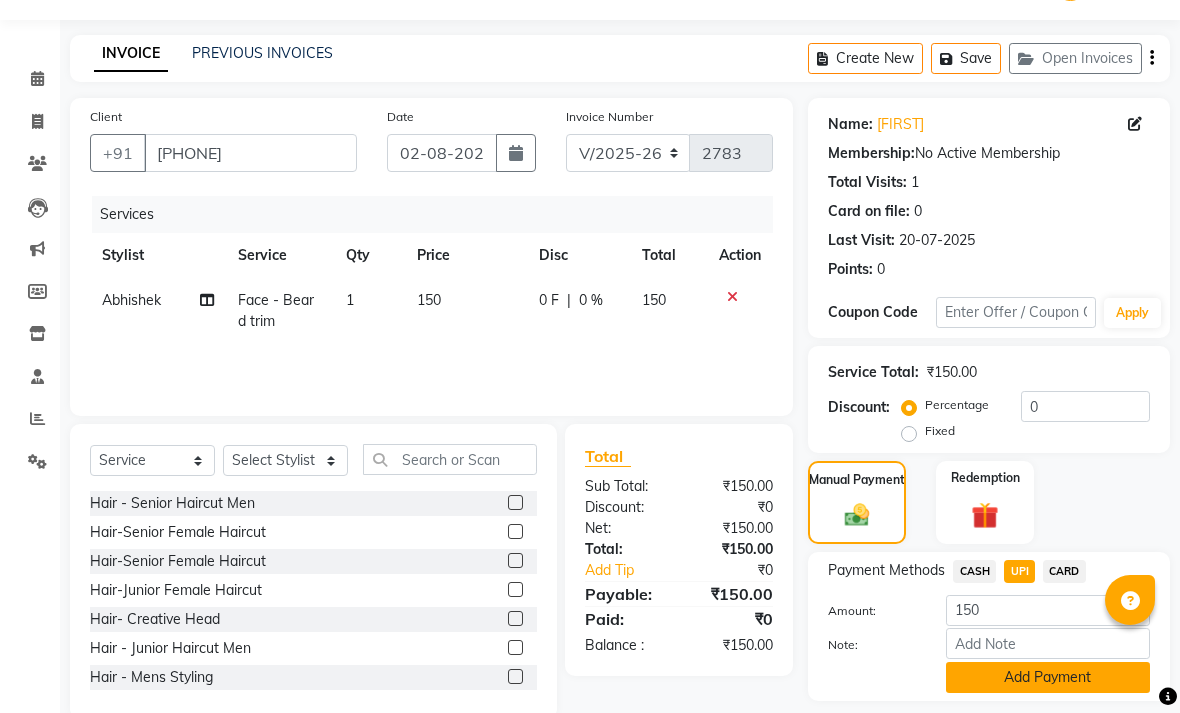 click on "Add Payment" 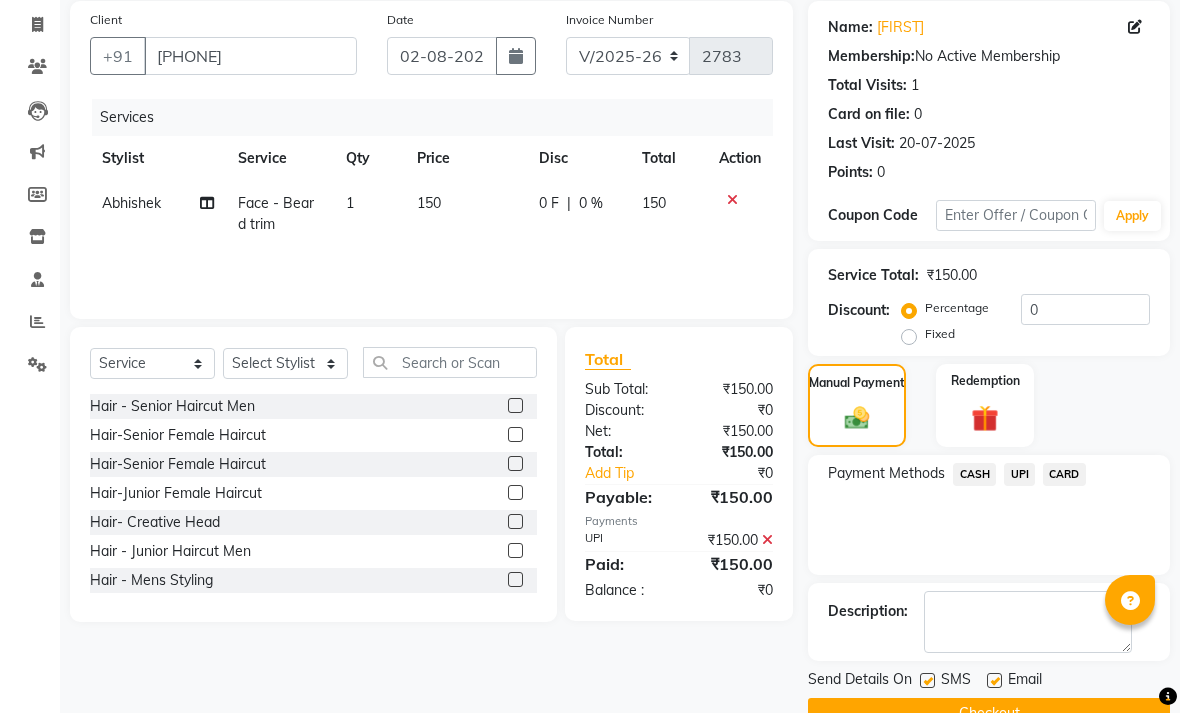 scroll, scrollTop: 161, scrollLeft: 0, axis: vertical 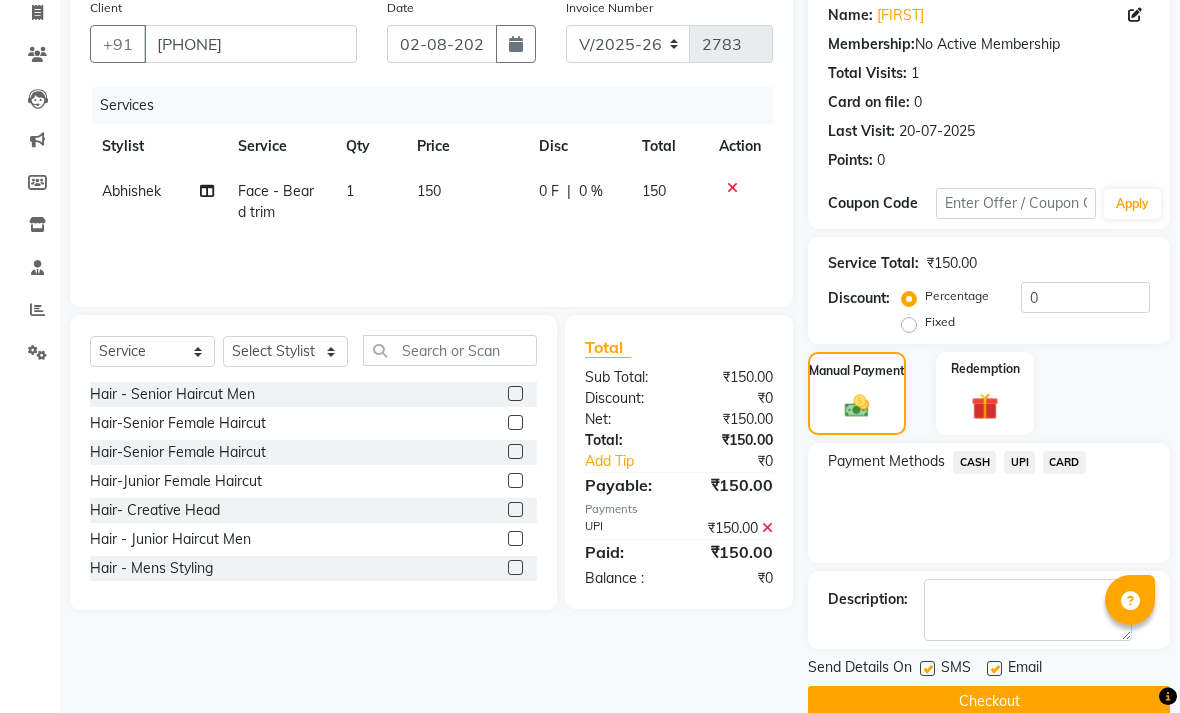 click on "Send Details On SMS Email" 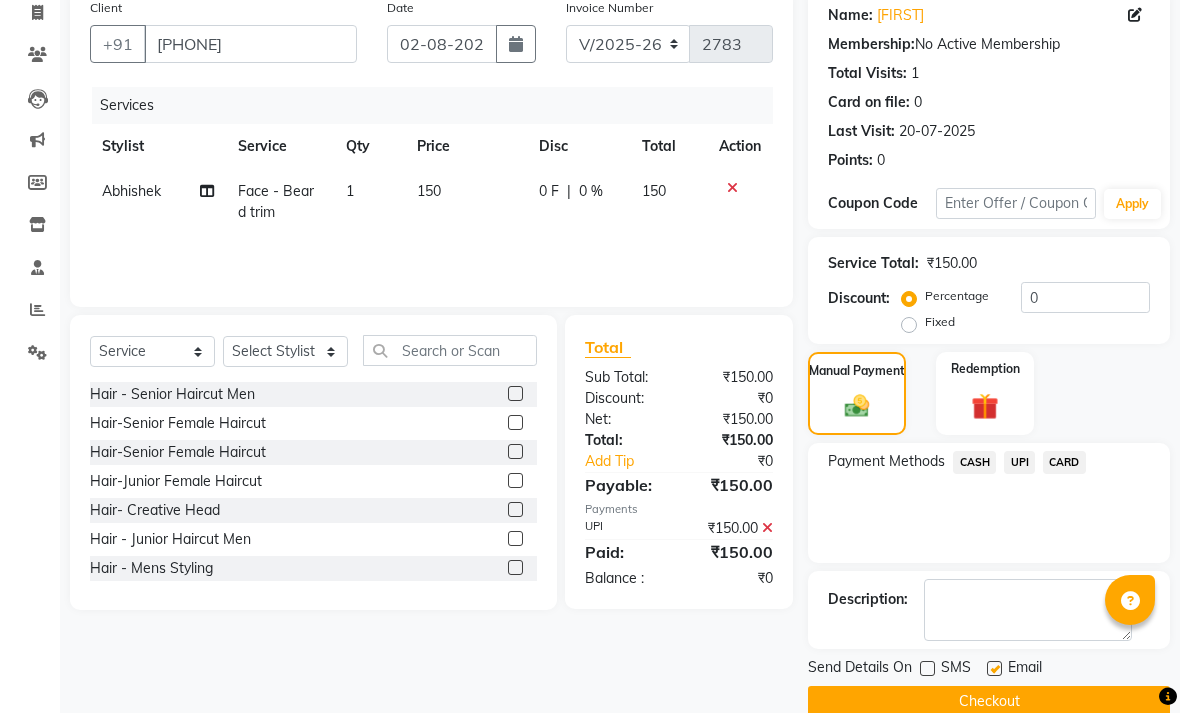 click 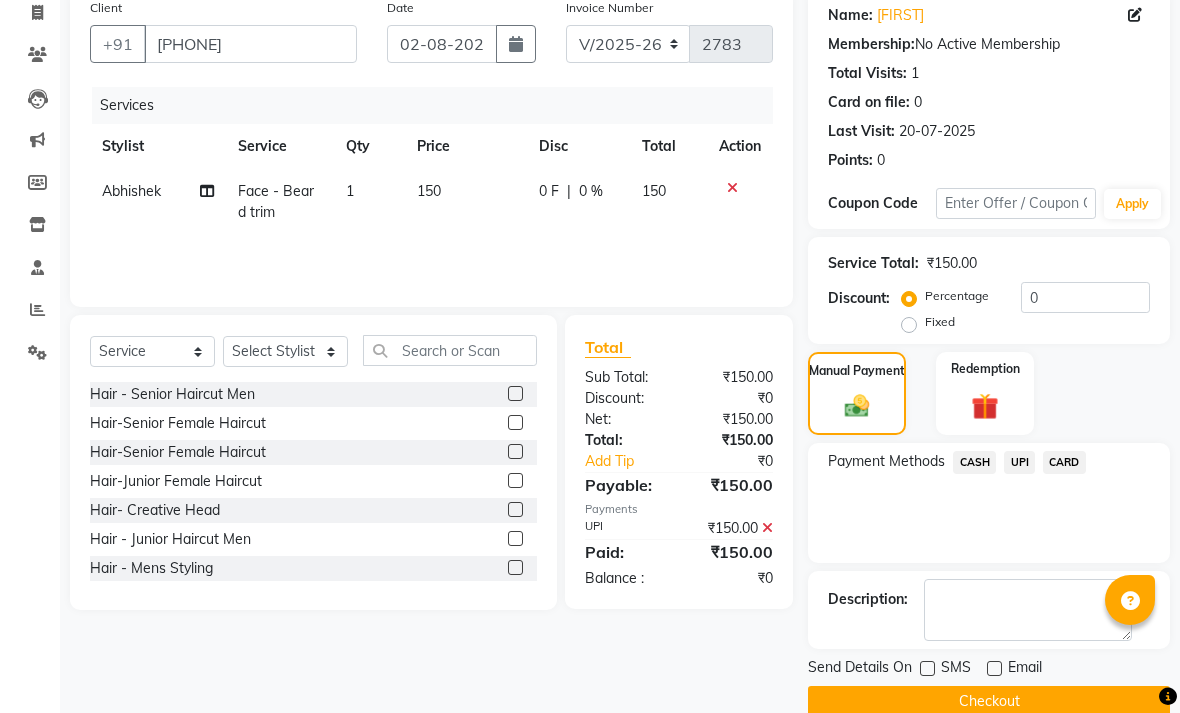 click on "Checkout" 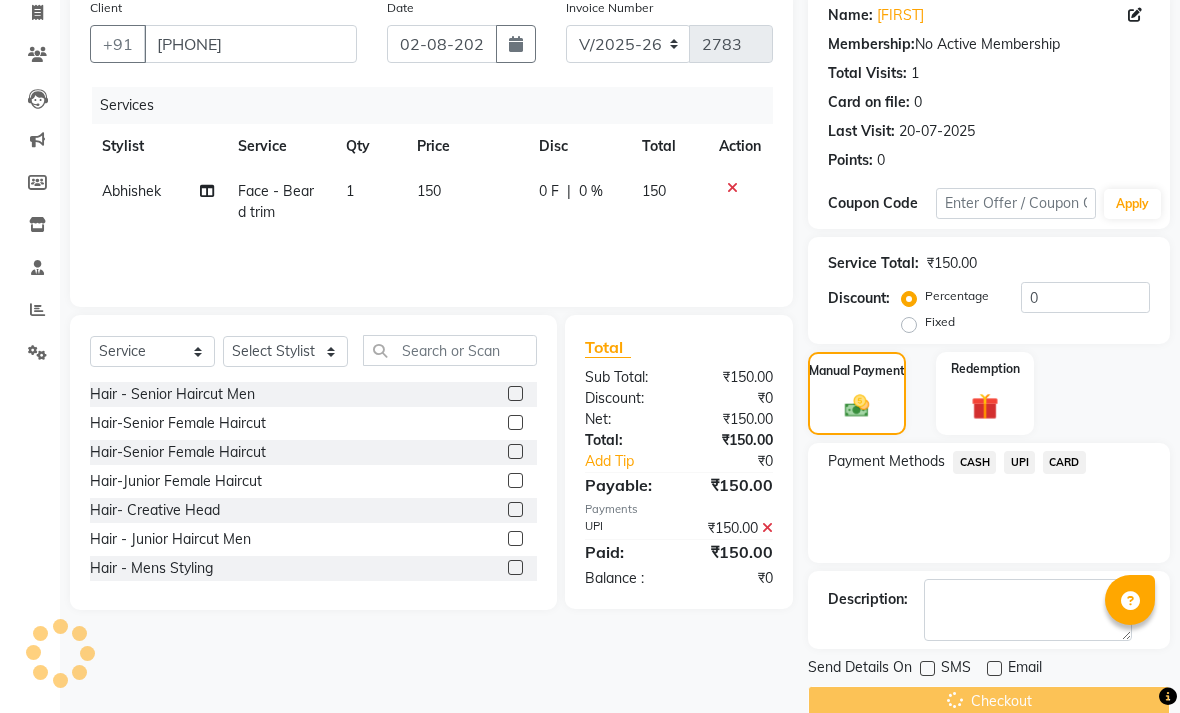 scroll, scrollTop: 0, scrollLeft: 0, axis: both 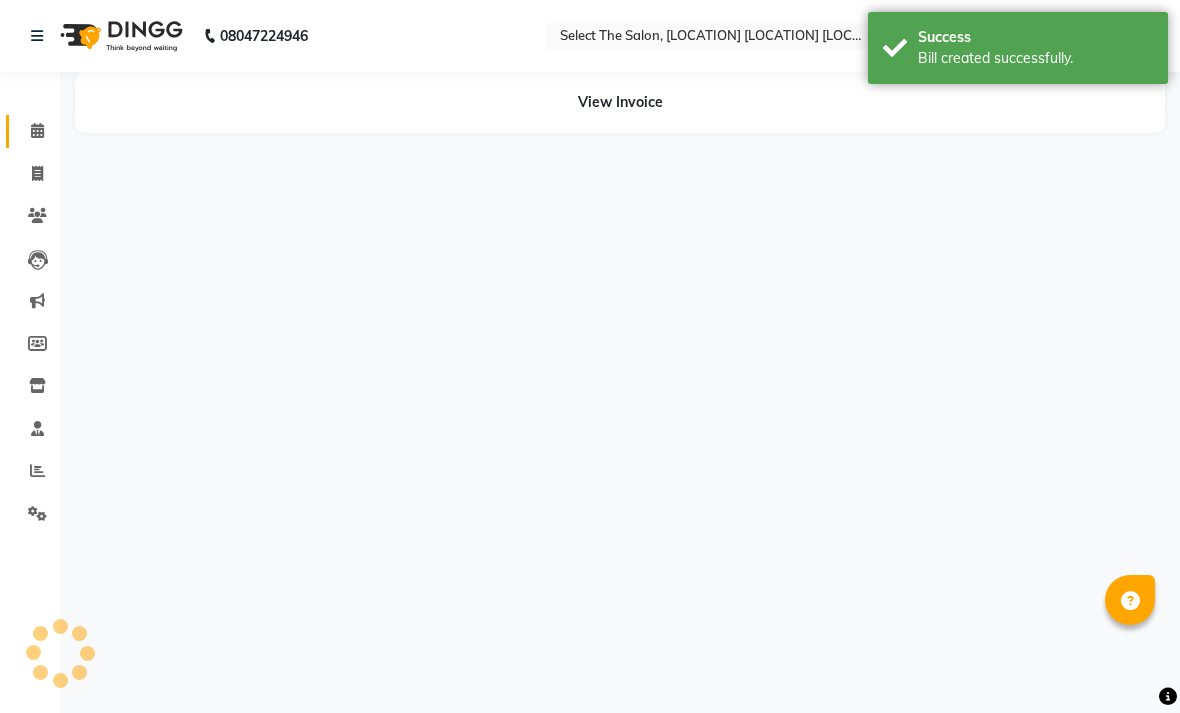 click on "Calendar" 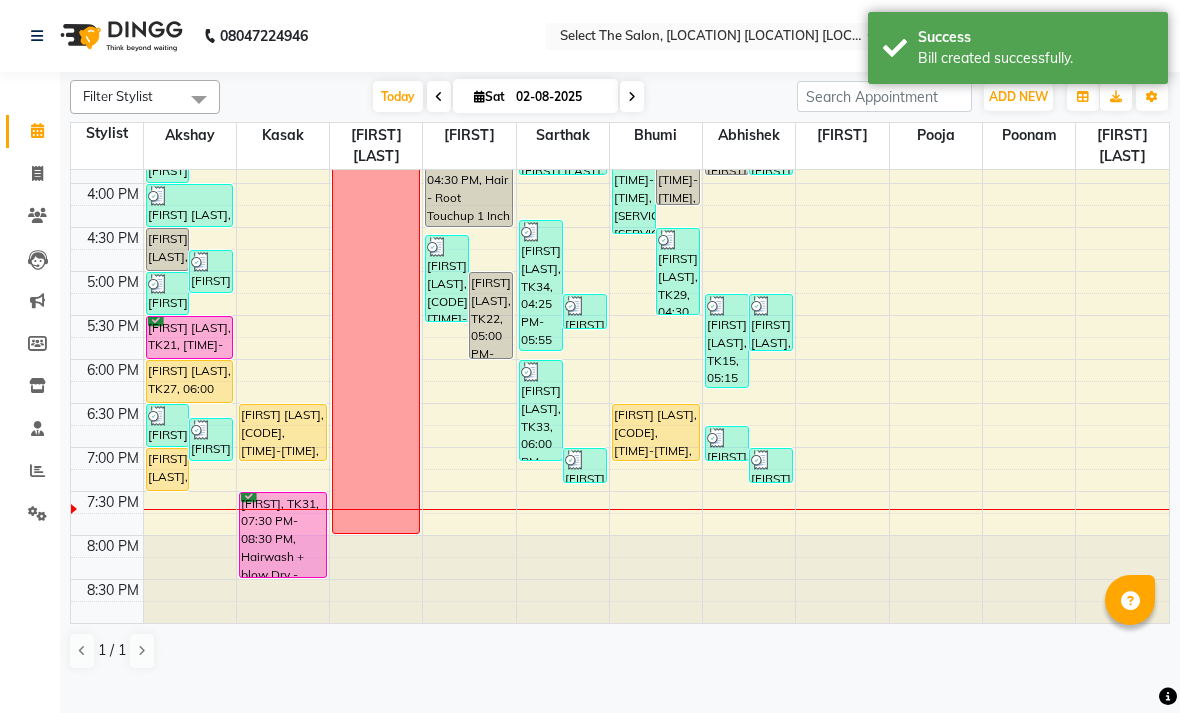 scroll, scrollTop: 690, scrollLeft: 0, axis: vertical 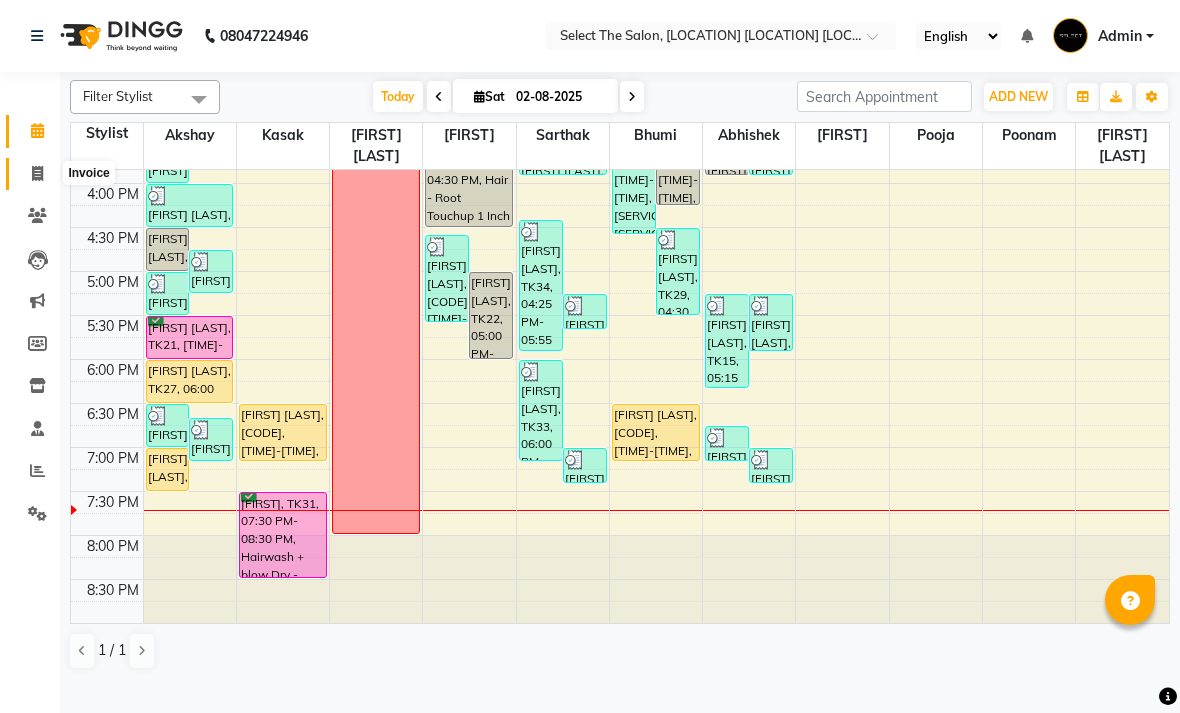 click 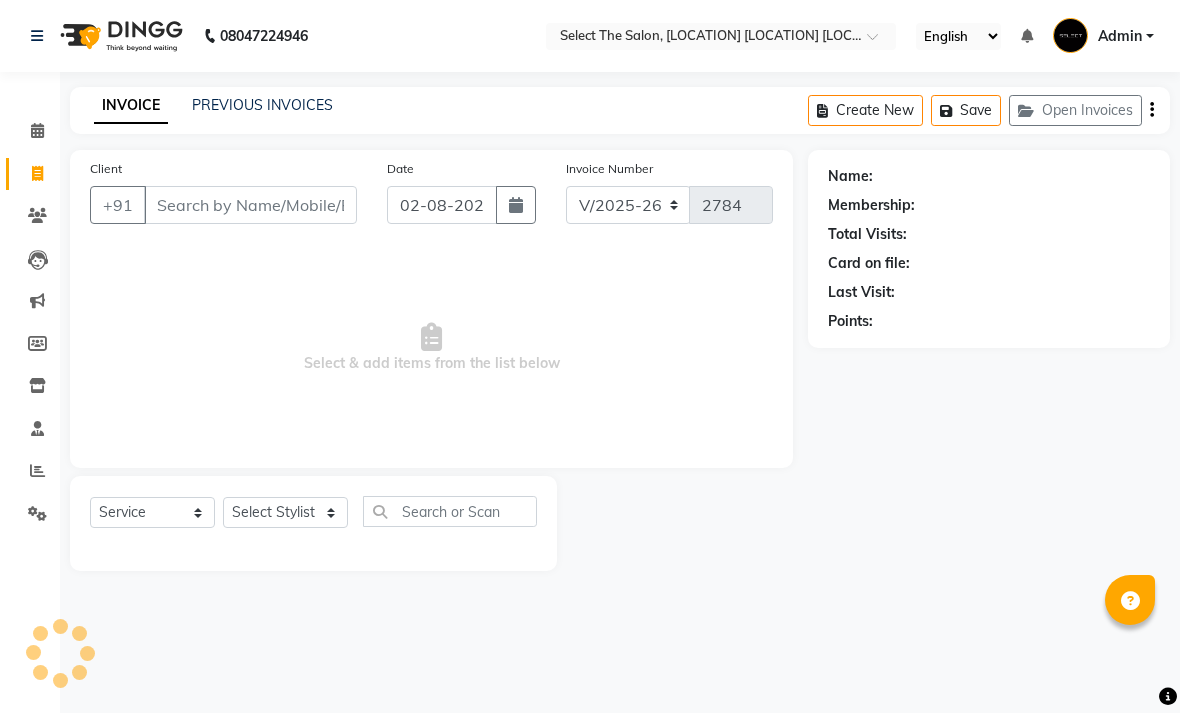 click on "Client" at bounding box center [250, 205] 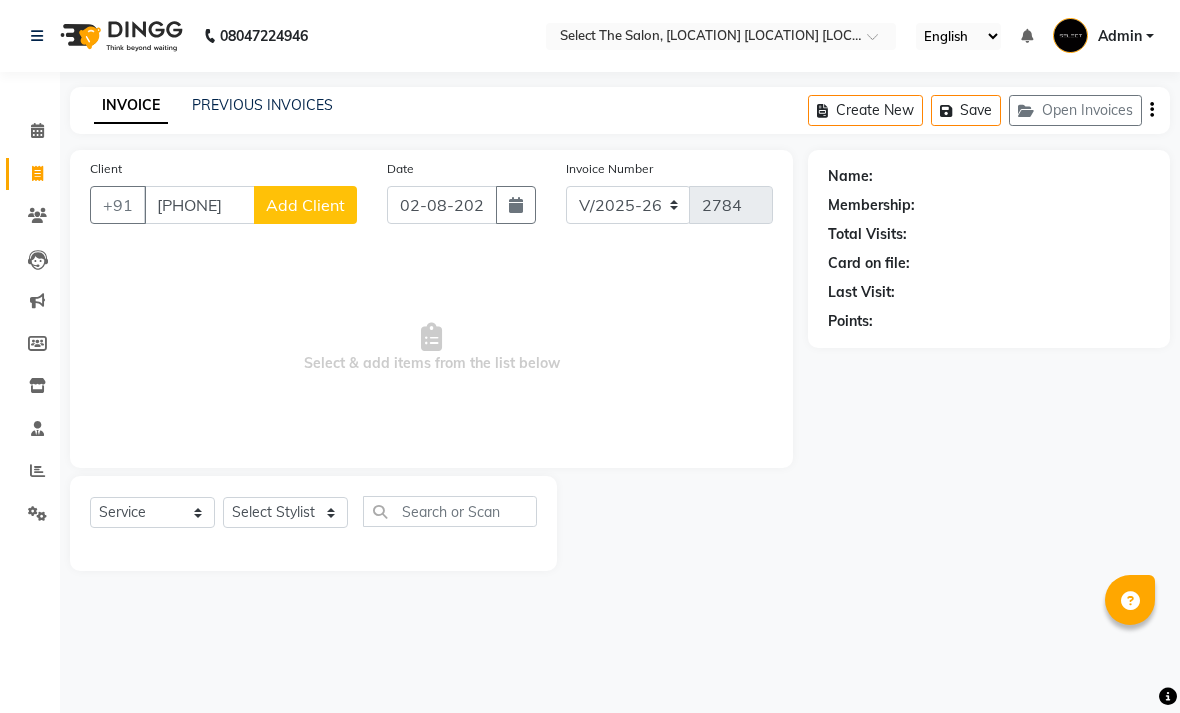click on "Add Client" 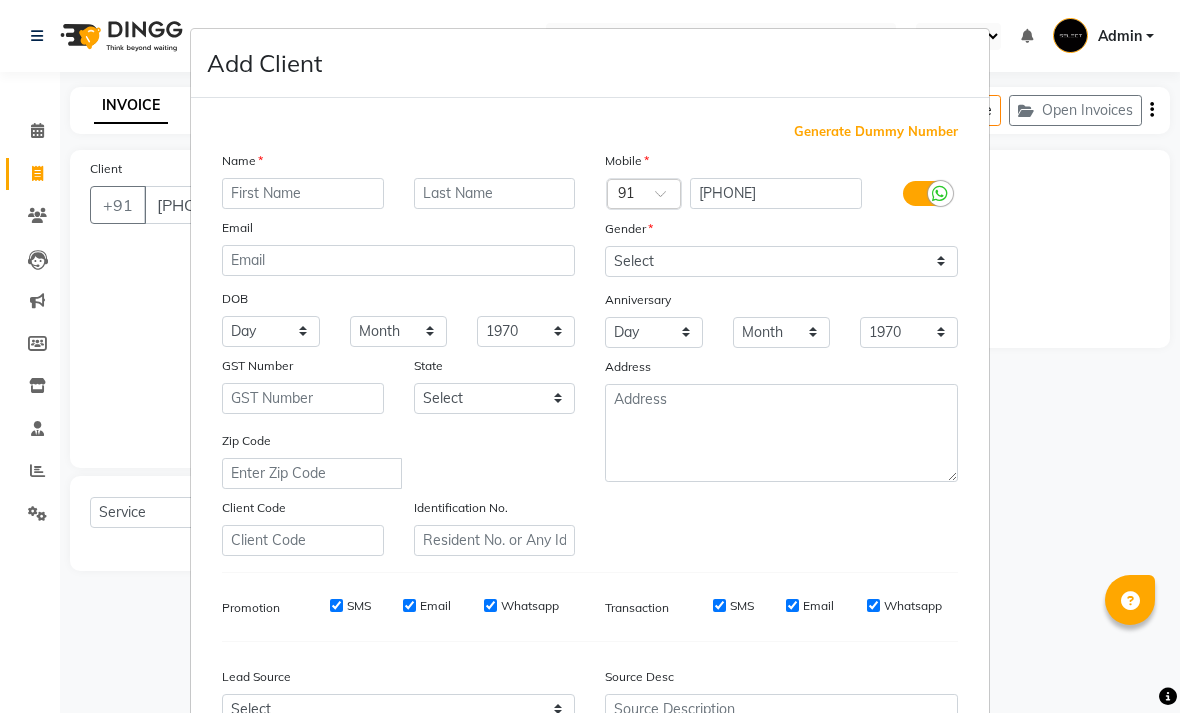 click at bounding box center [303, 193] 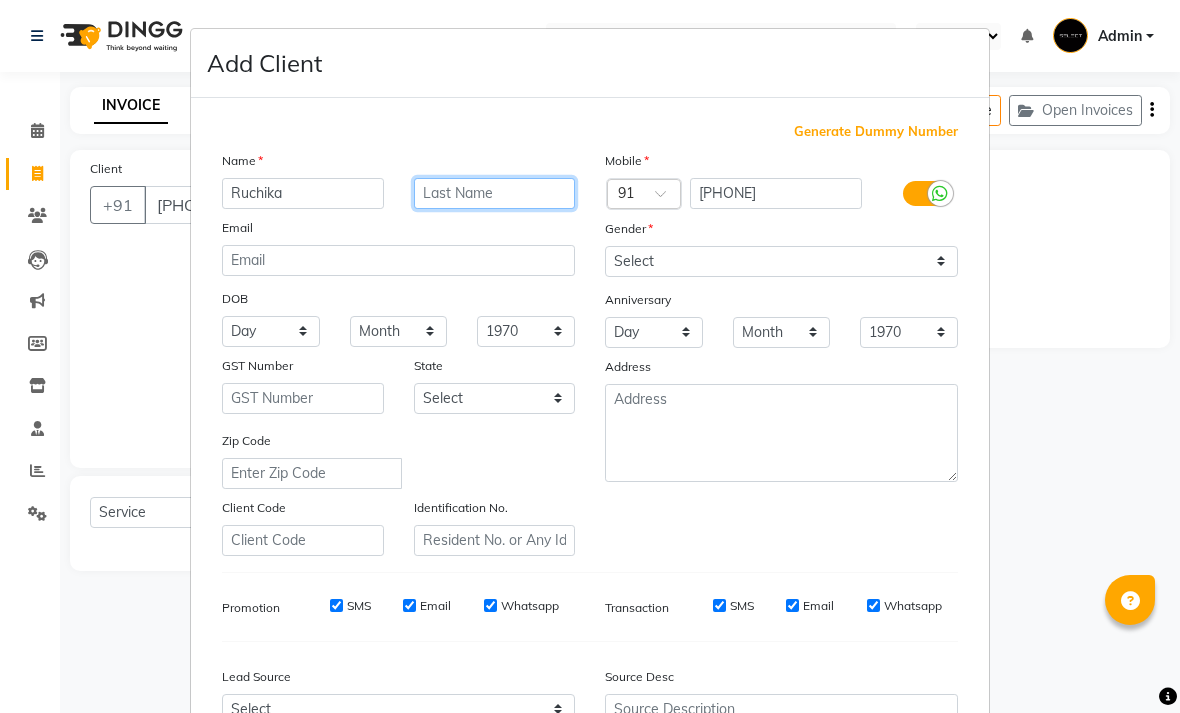 click at bounding box center (495, 193) 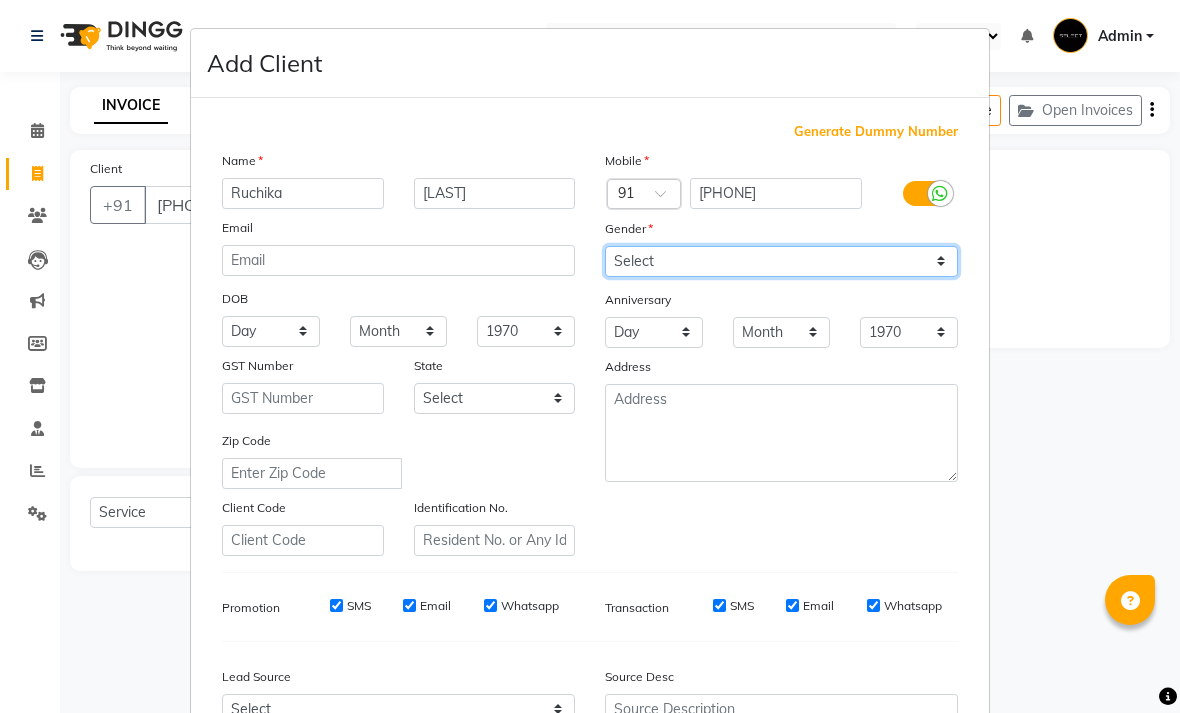 click on "Select Male Female Other Prefer Not To Say" at bounding box center [781, 261] 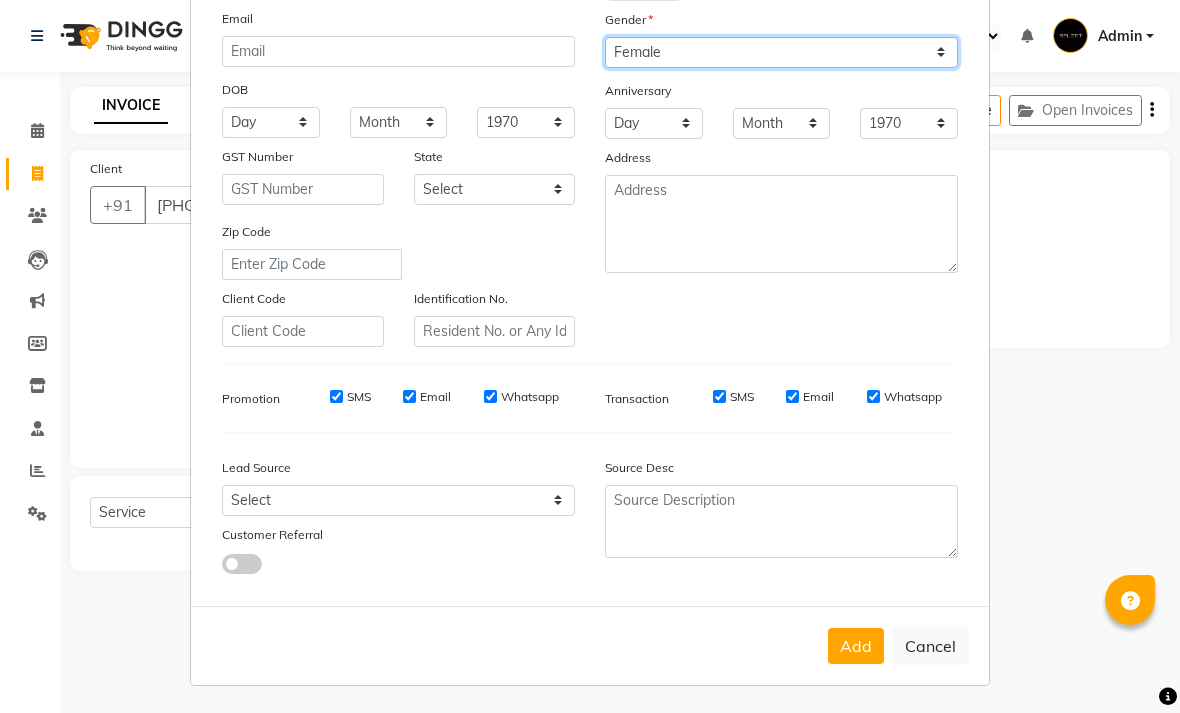 scroll, scrollTop: 209, scrollLeft: 0, axis: vertical 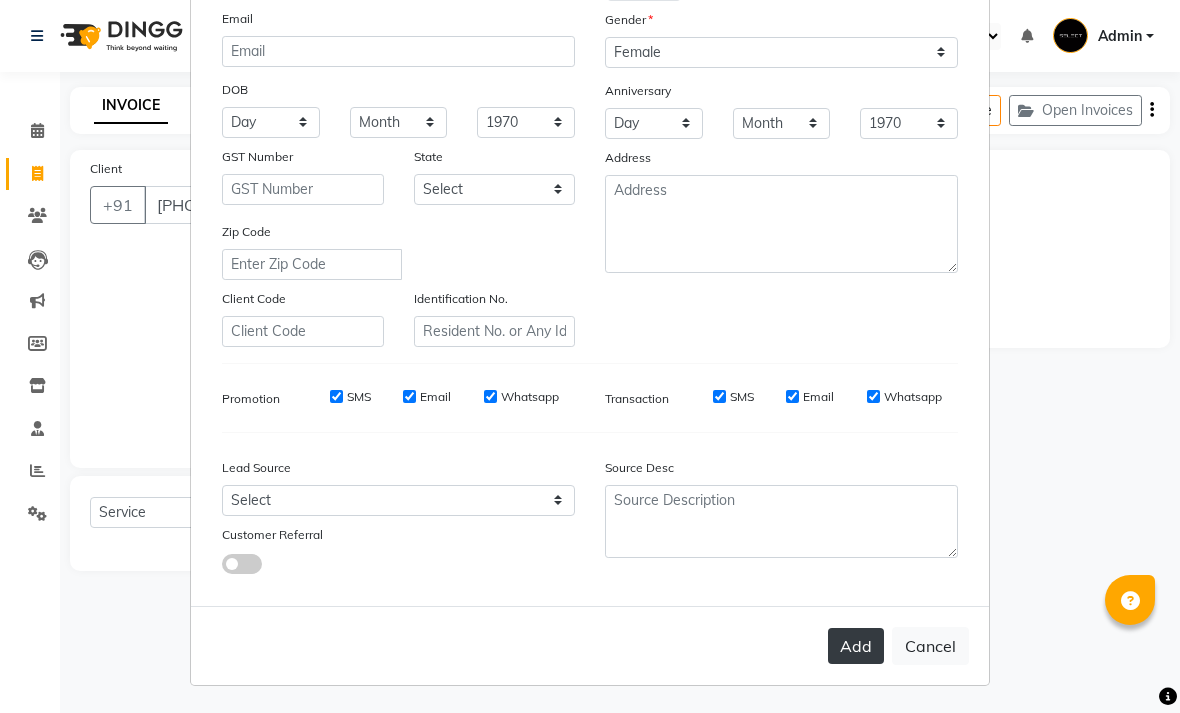 click on "Add" at bounding box center (856, 646) 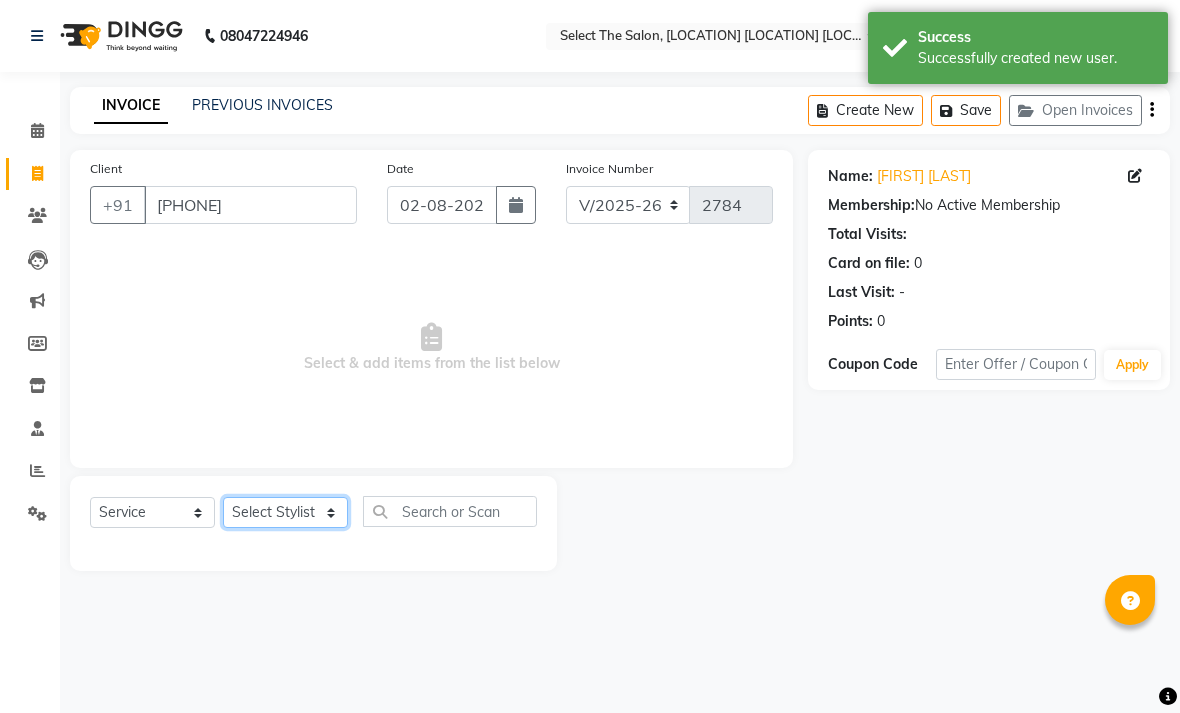 click on "Select Stylist [FIRST]  [FIRST]  [FIRST]  [FIRST] [FIRST]  [FIRST]  [FIRST]  [FIRST]  [FIRST]  [FIRST]" 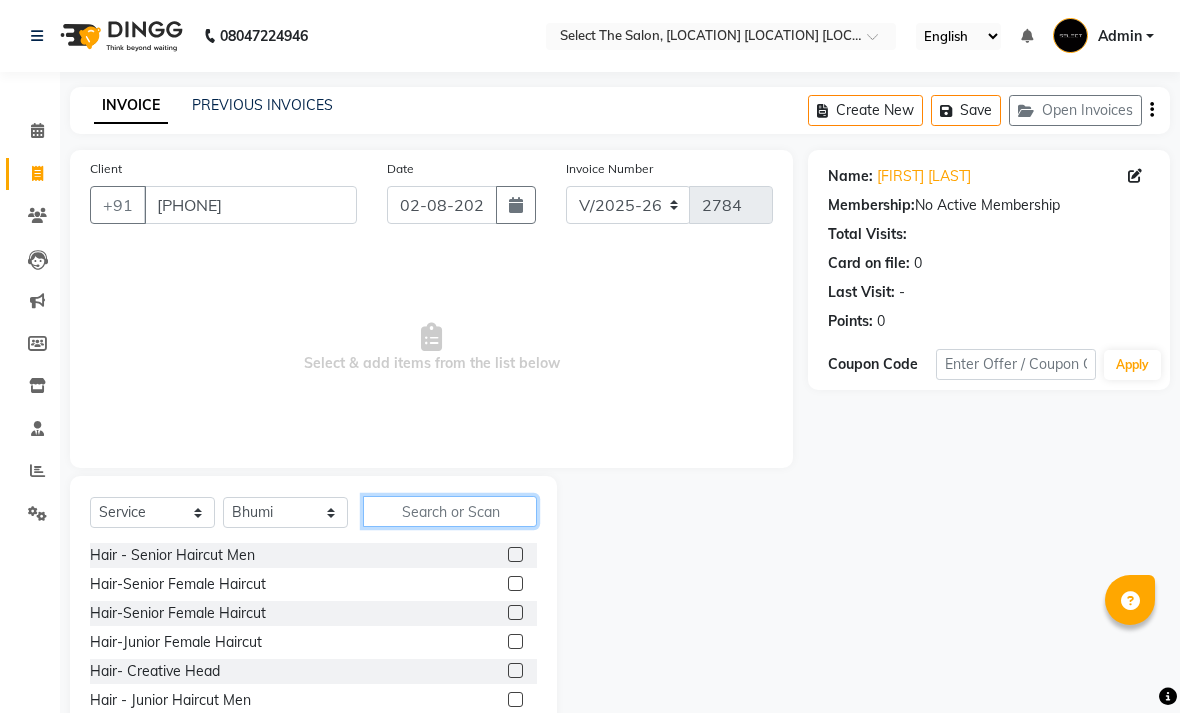 click 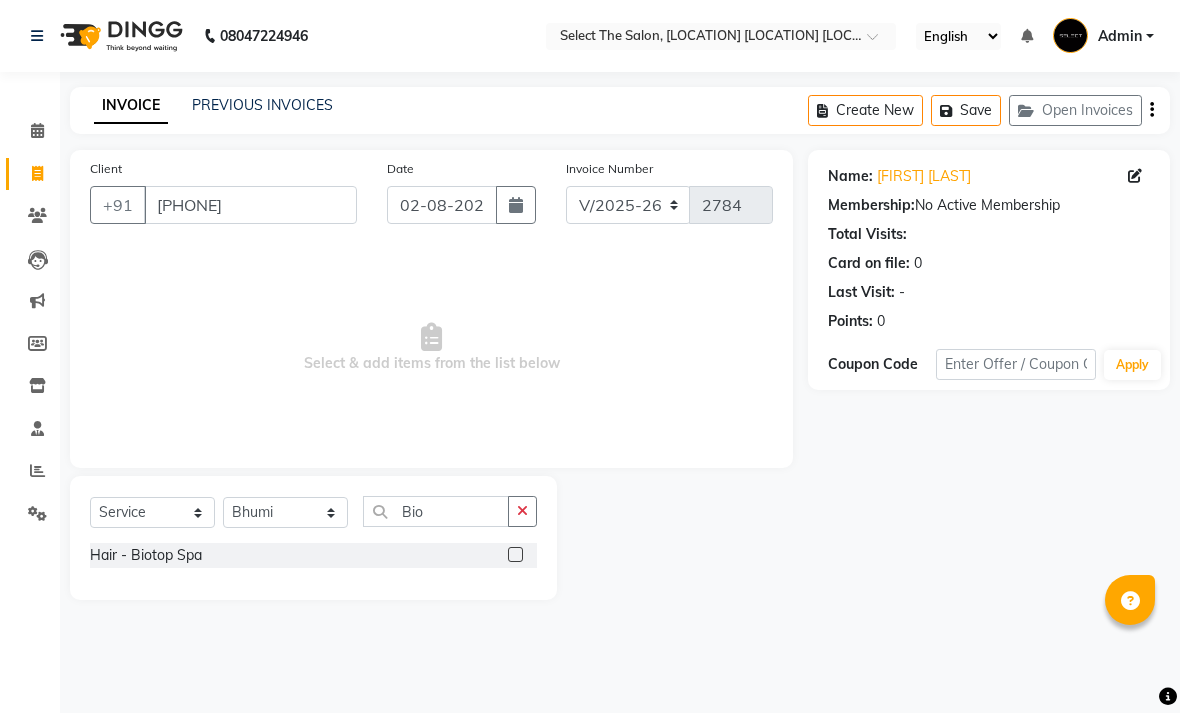 click 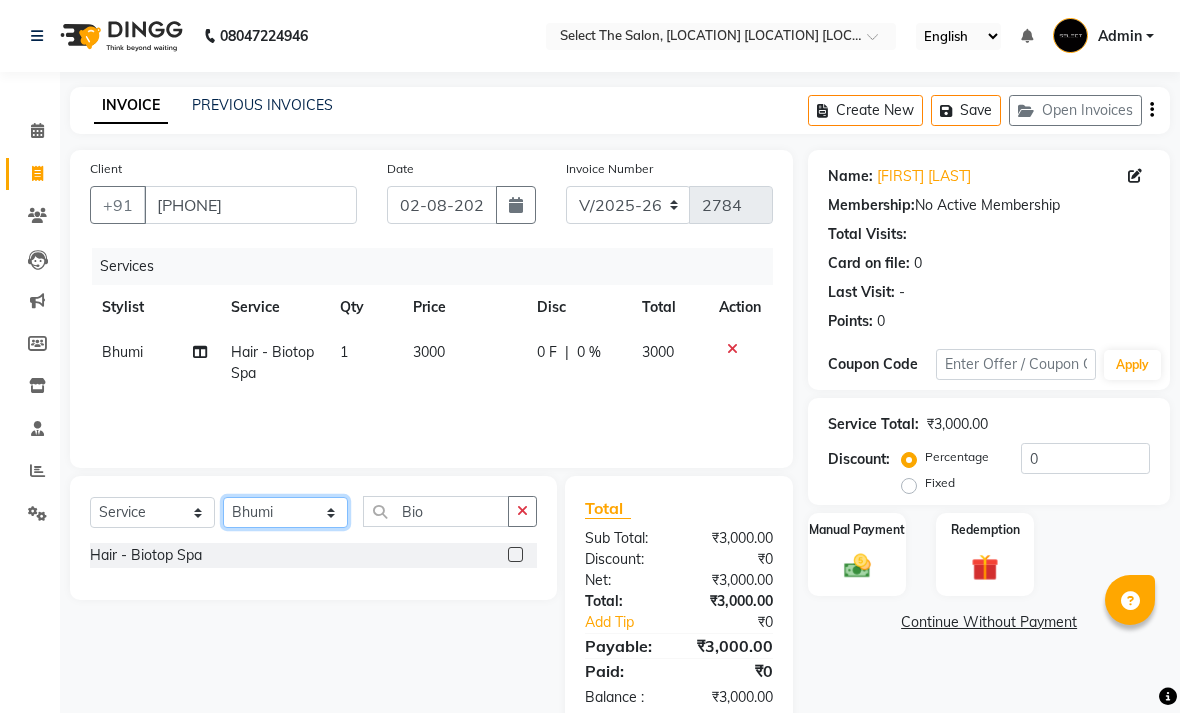 click on "Select Stylist [FIRST]  [FIRST]  [FIRST]  [FIRST] [FIRST]  [FIRST]  [FIRST]  [FIRST]  [FIRST]  [FIRST]" 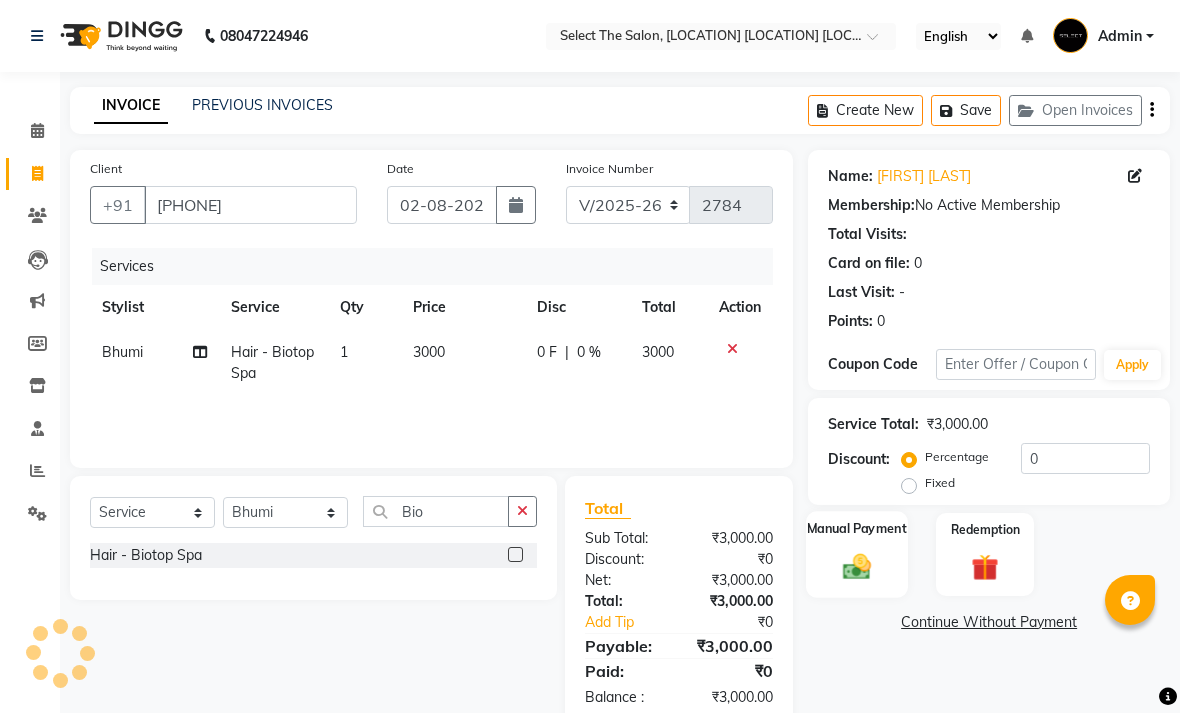 click on "Manual Payment" 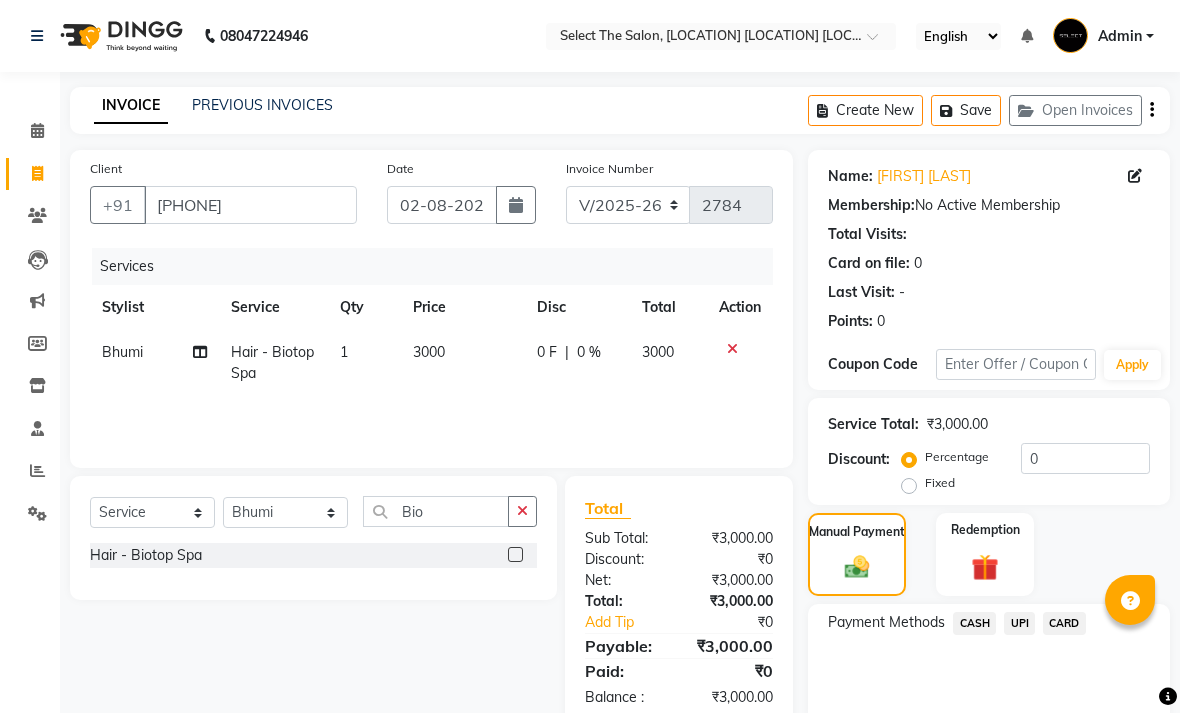 click on "CASH" 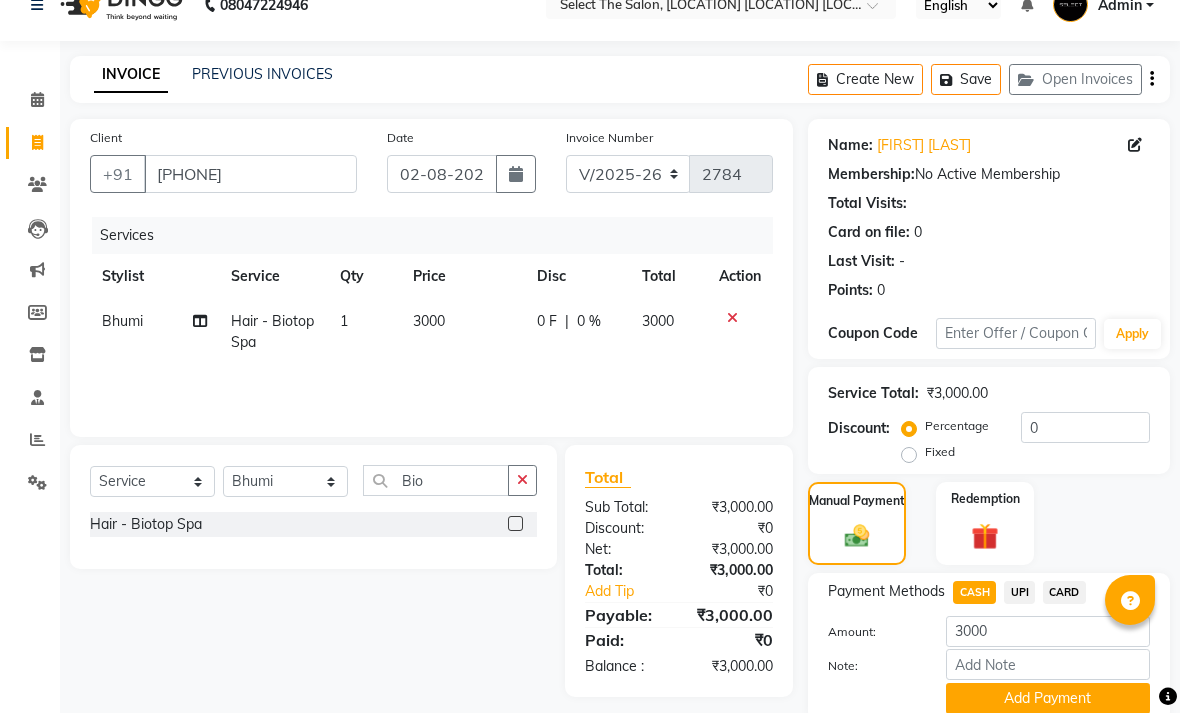 scroll, scrollTop: 77, scrollLeft: 0, axis: vertical 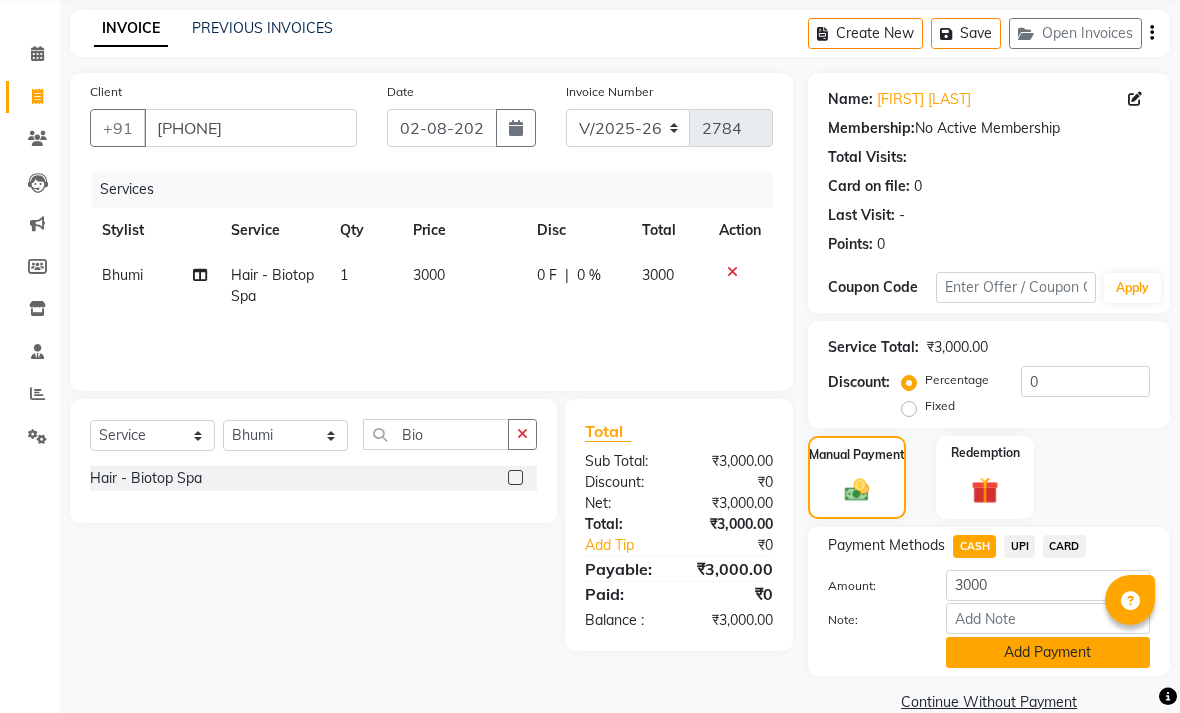 click on "Add Payment" 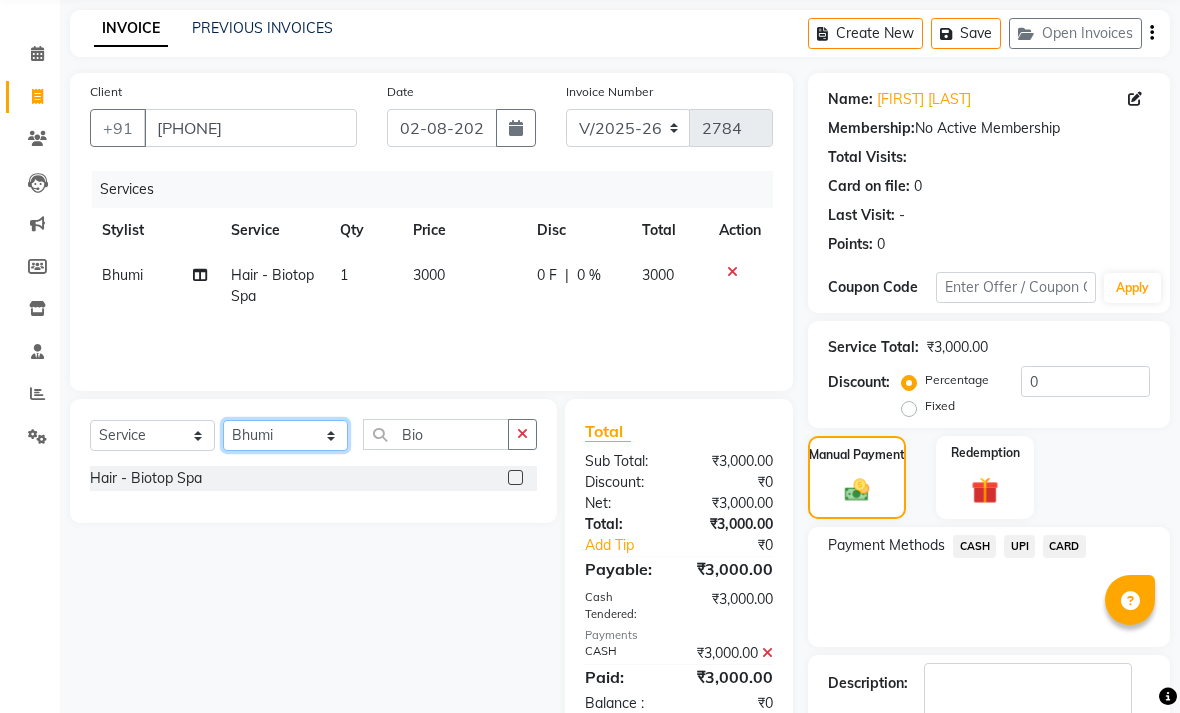 click on "Select Stylist [FIRST]  [FIRST]  [FIRST]  [FIRST] [FIRST]  [FIRST]  [FIRST]  [FIRST]  [FIRST]  [FIRST]" 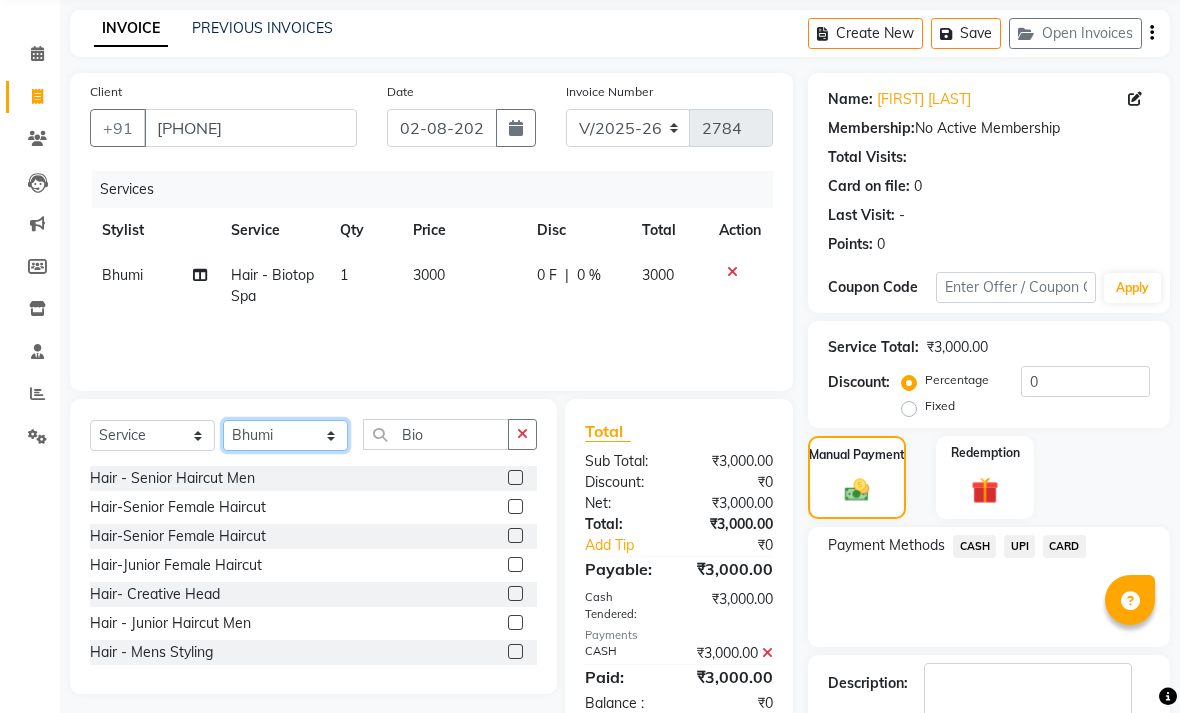 click on "Select Stylist [FIRST]  [FIRST]  [FIRST]  [FIRST] [FIRST]  [FIRST]  [FIRST]  [FIRST]  [FIRST]  [FIRST]" 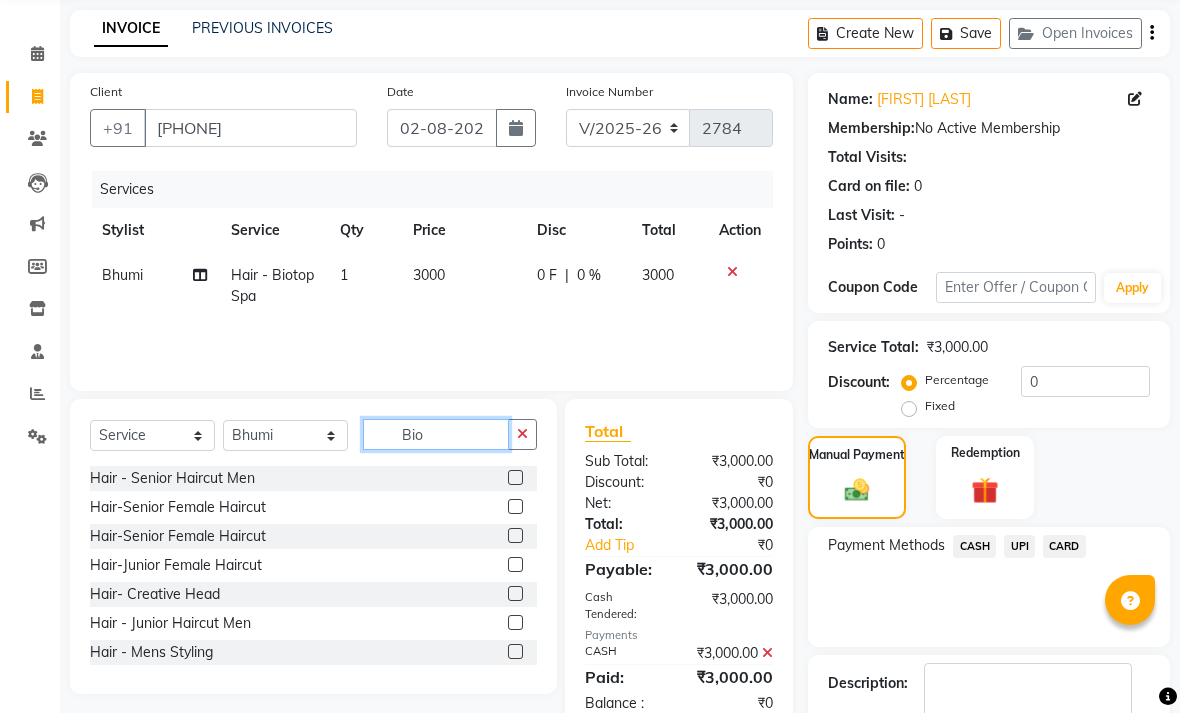 click on "Bio" 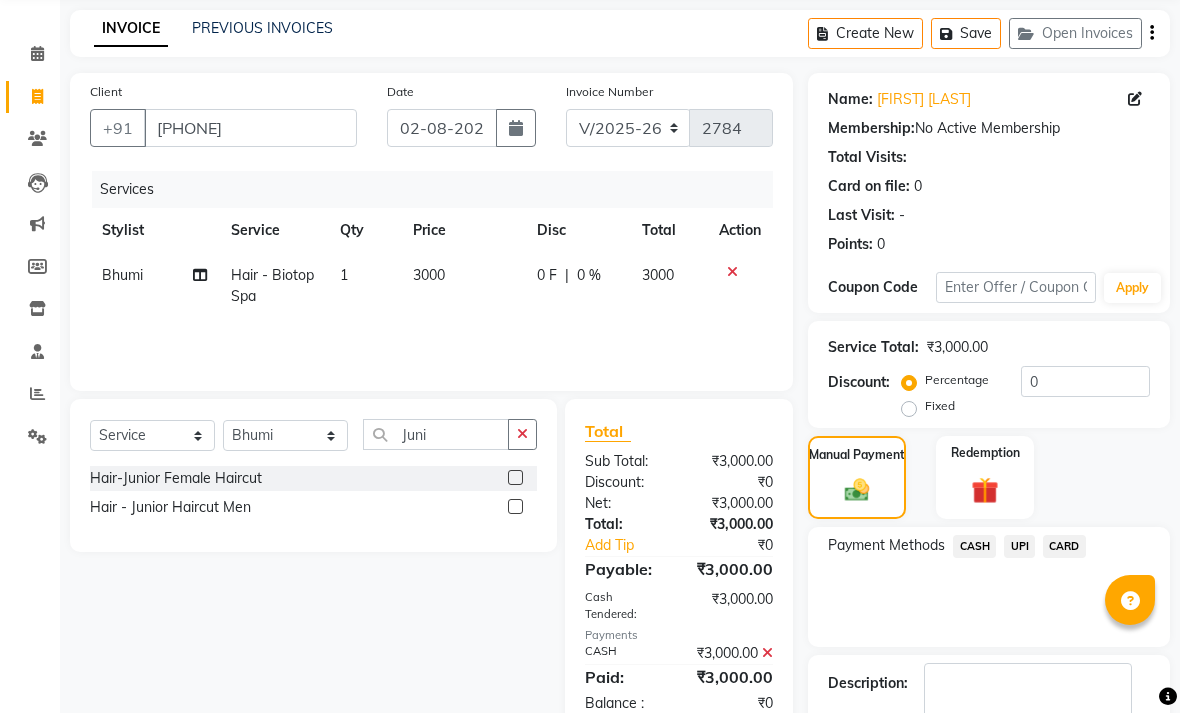 click 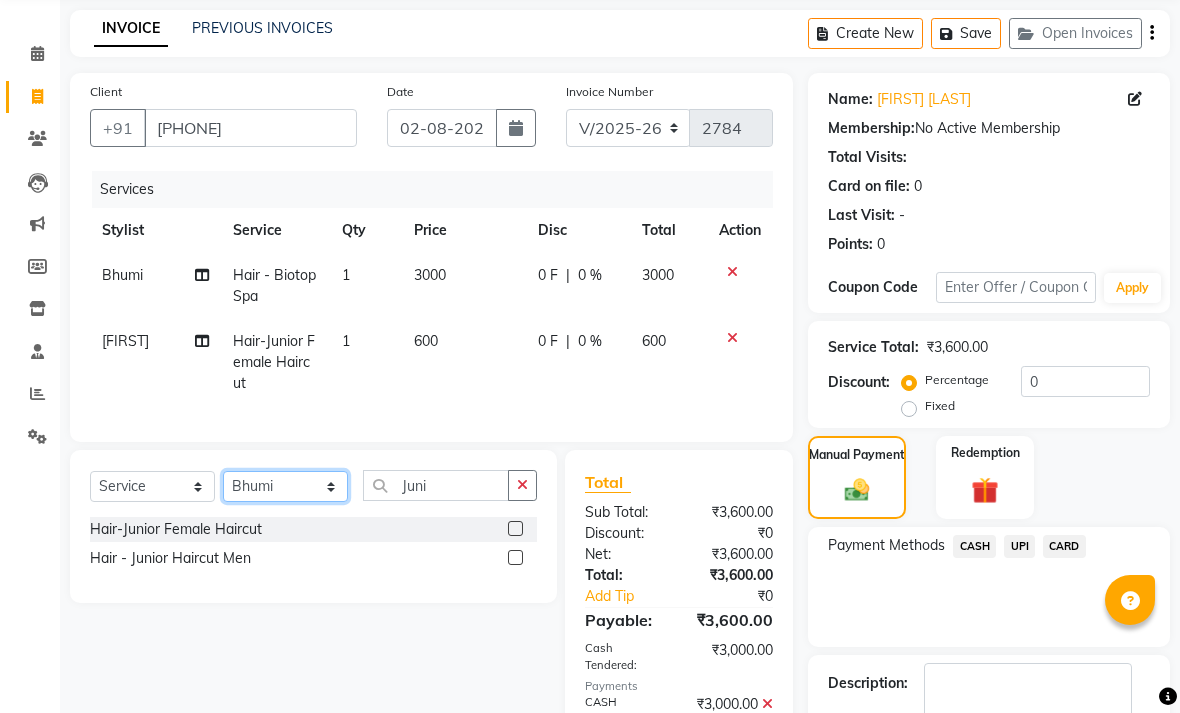 click on "Select Stylist [FIRST]  [FIRST]  [FIRST]  [FIRST] [FIRST]  [FIRST]  [FIRST]  [FIRST]  [FIRST]  [FIRST]" 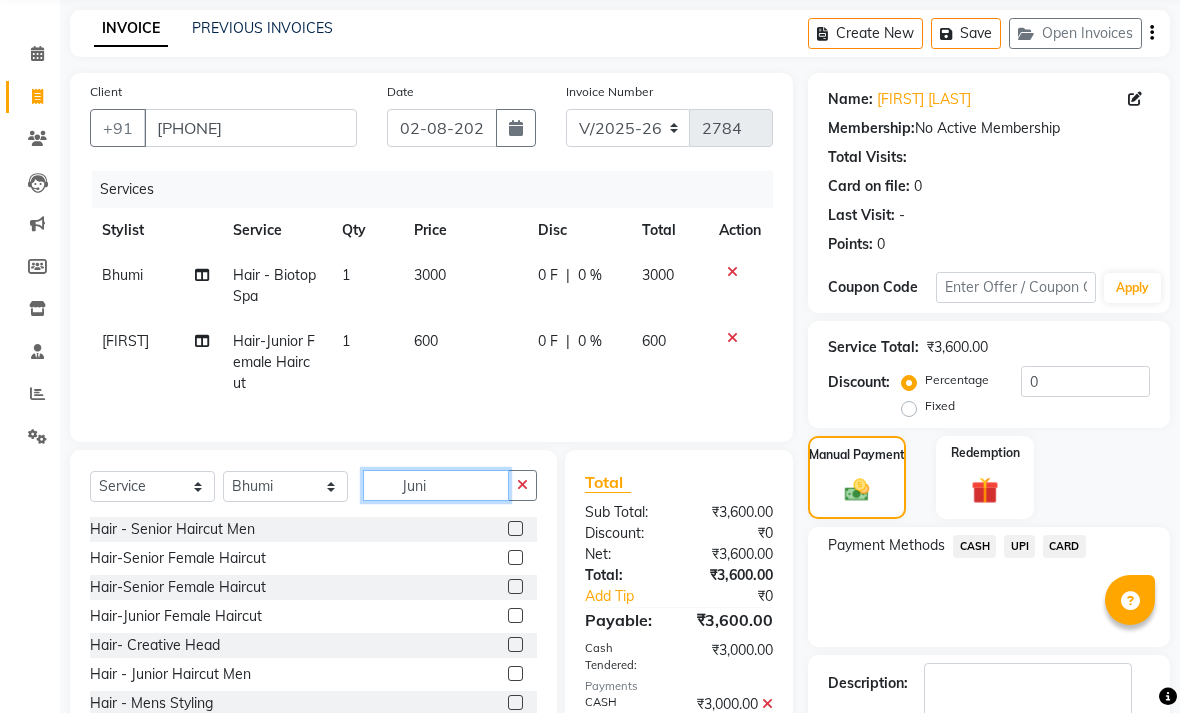 click on "Juni" 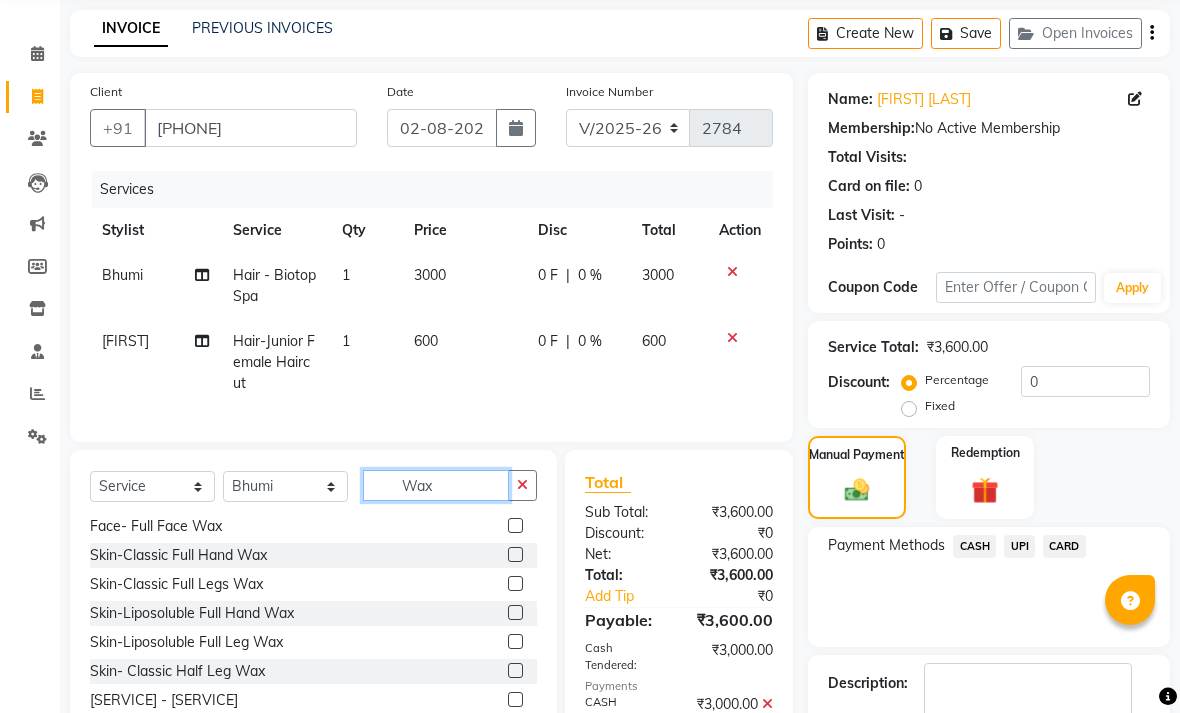 scroll, scrollTop: 32, scrollLeft: 0, axis: vertical 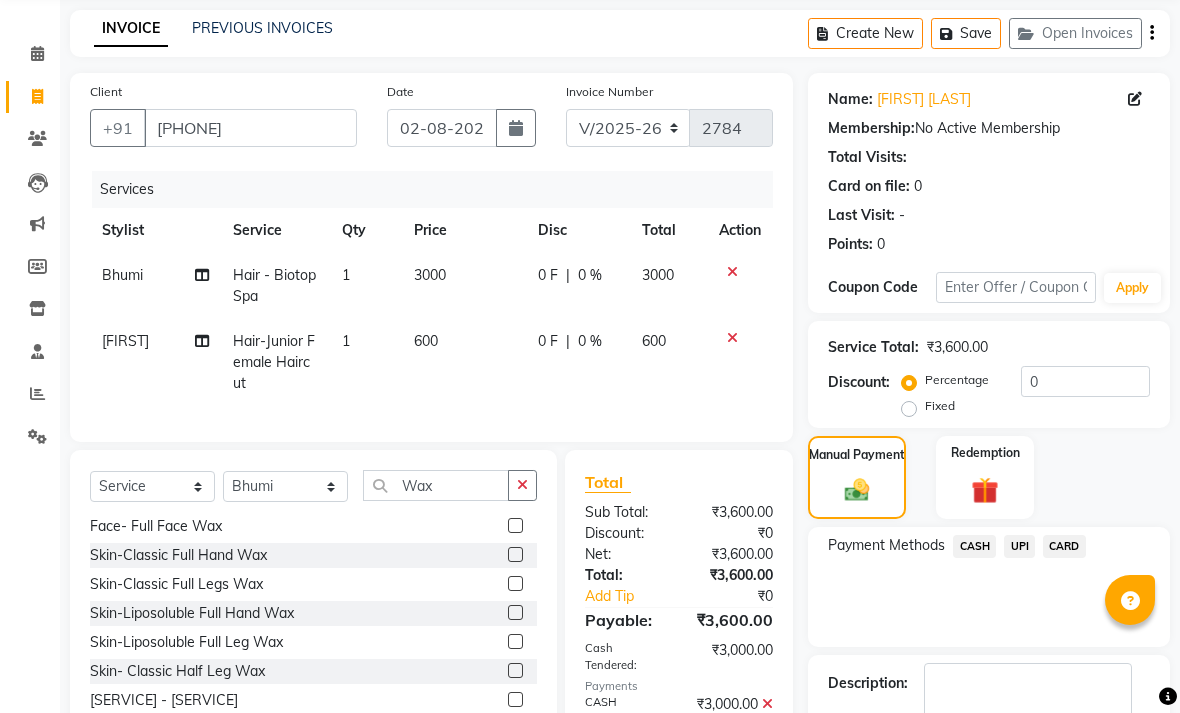 click 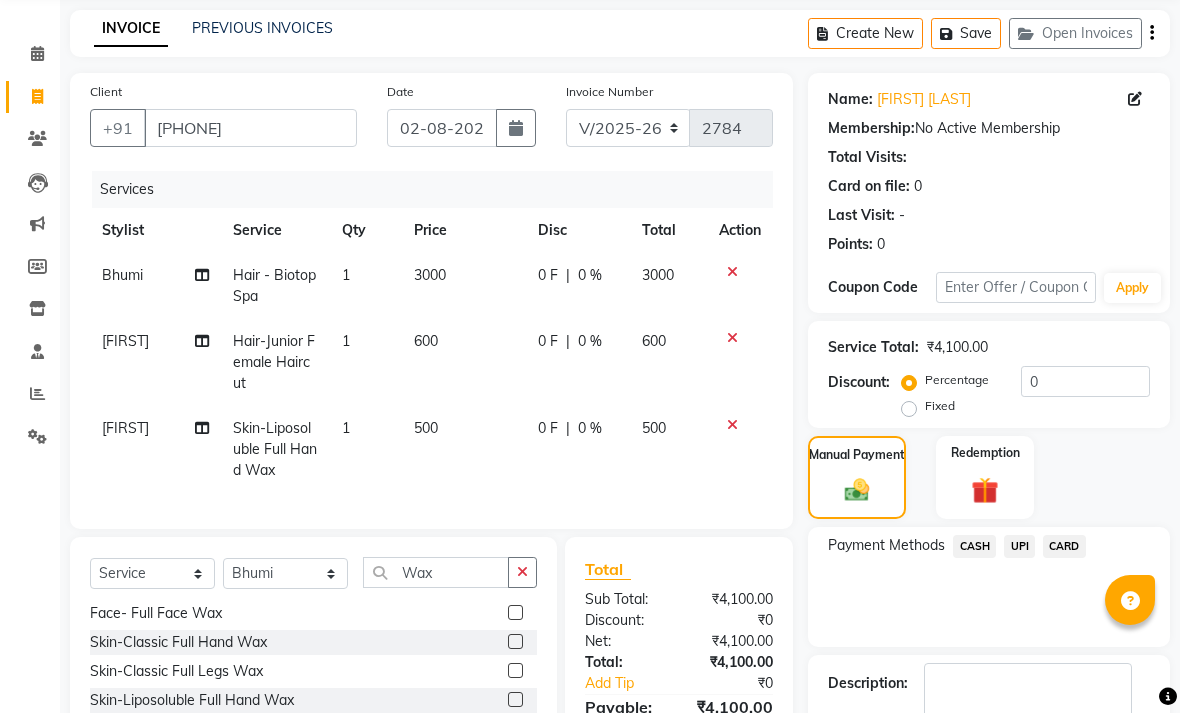 click on "UPI" 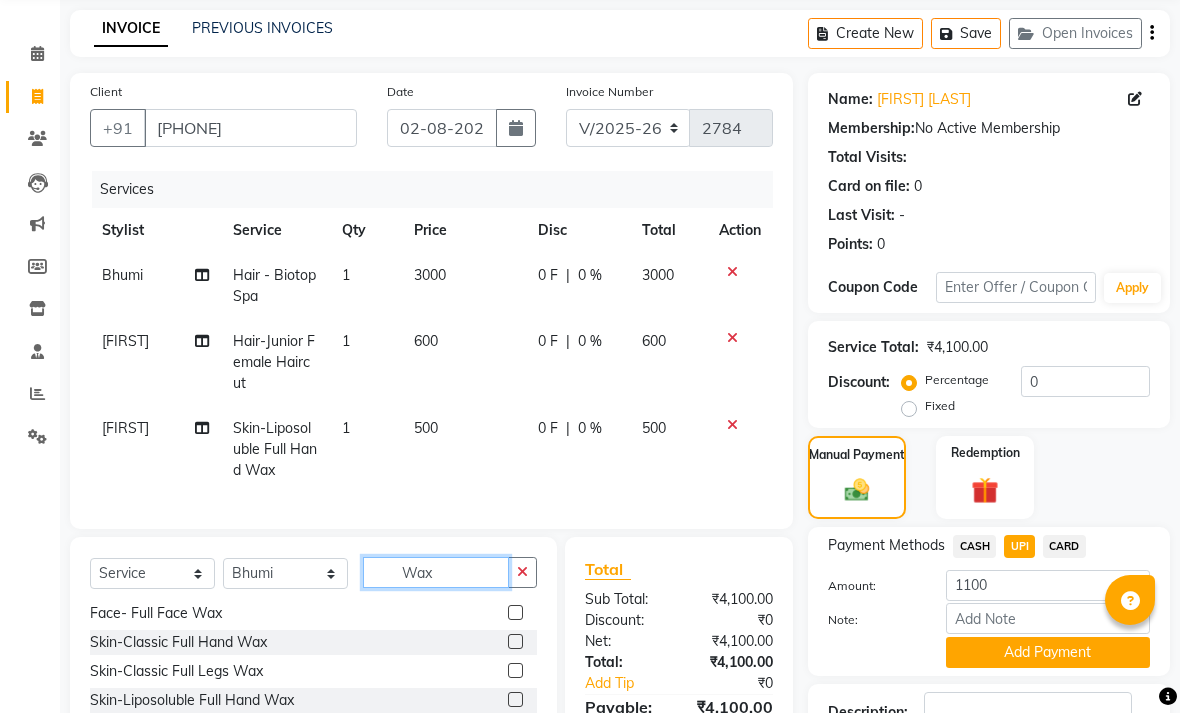 click on "Wax" 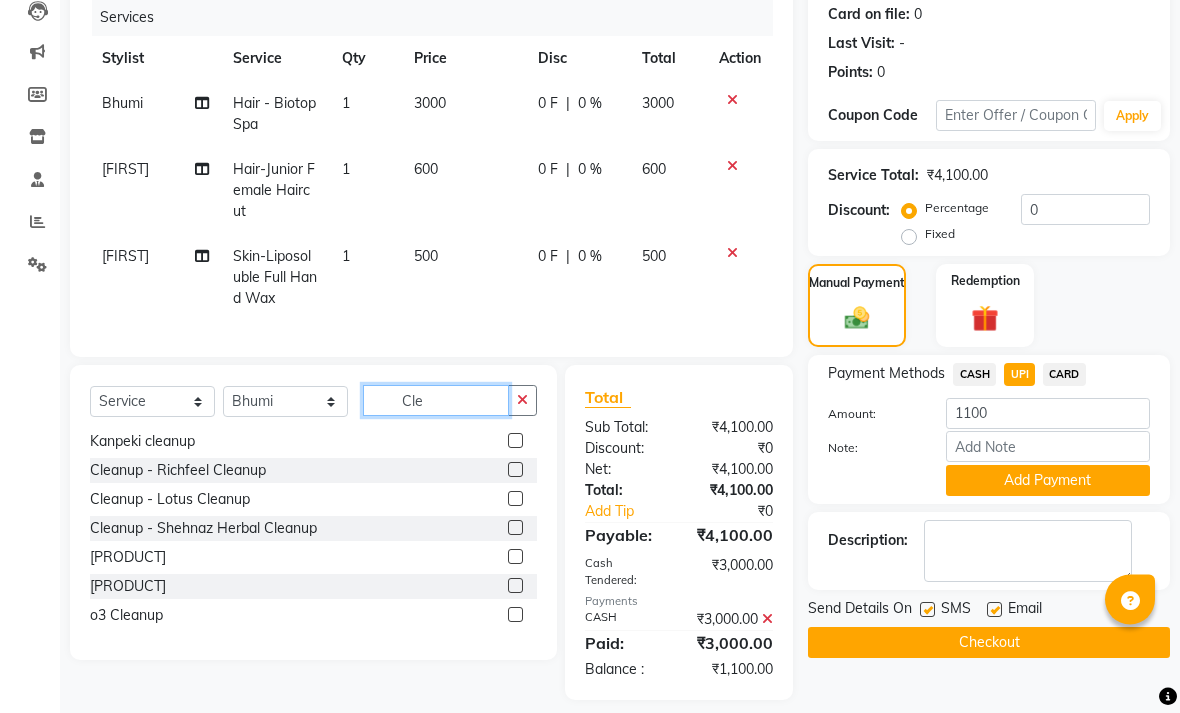 scroll, scrollTop: 249, scrollLeft: 0, axis: vertical 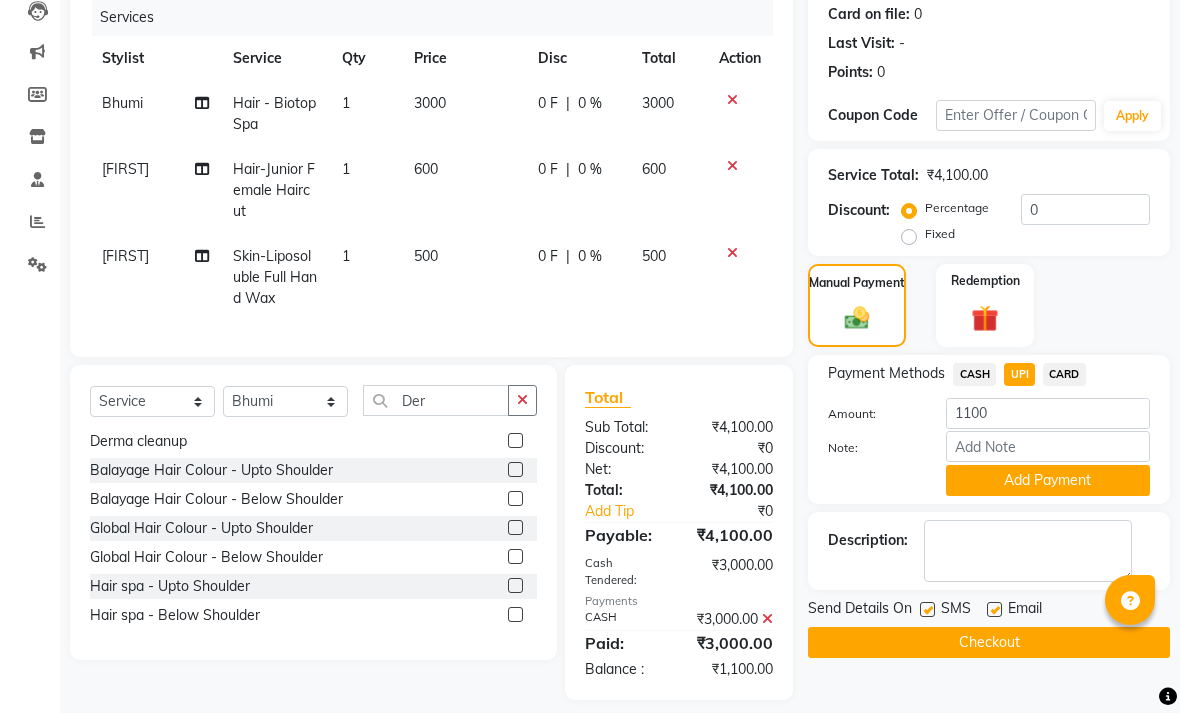 click 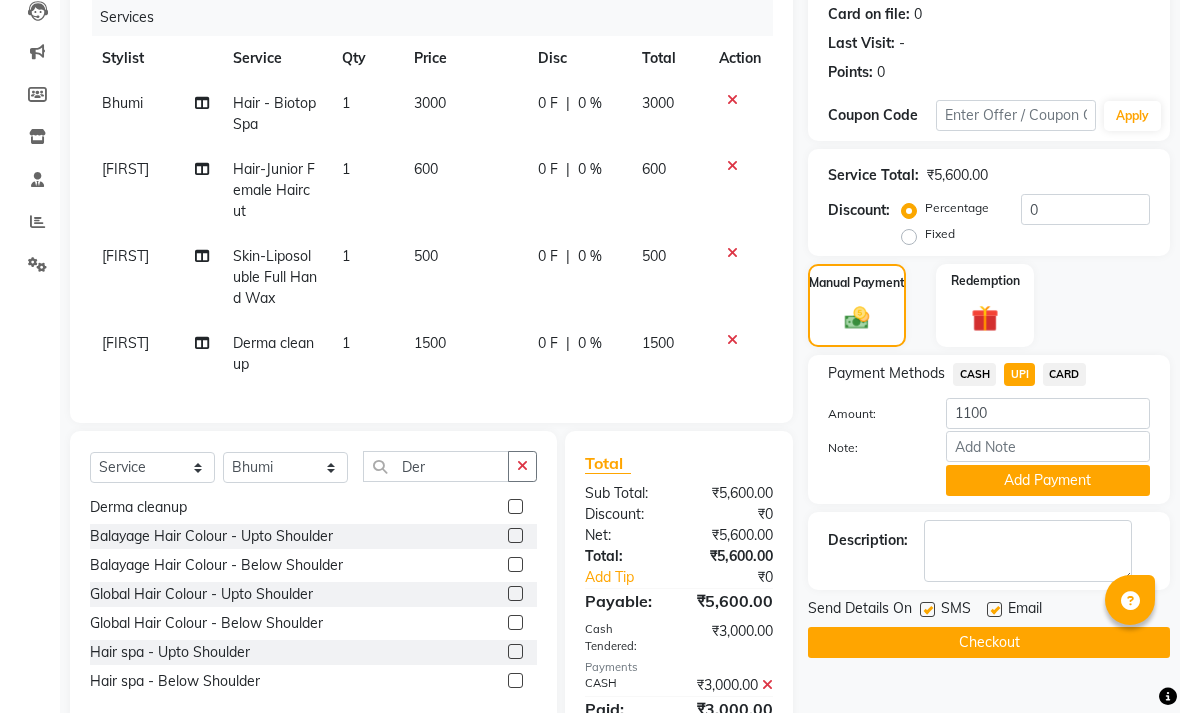 click on "CASH" 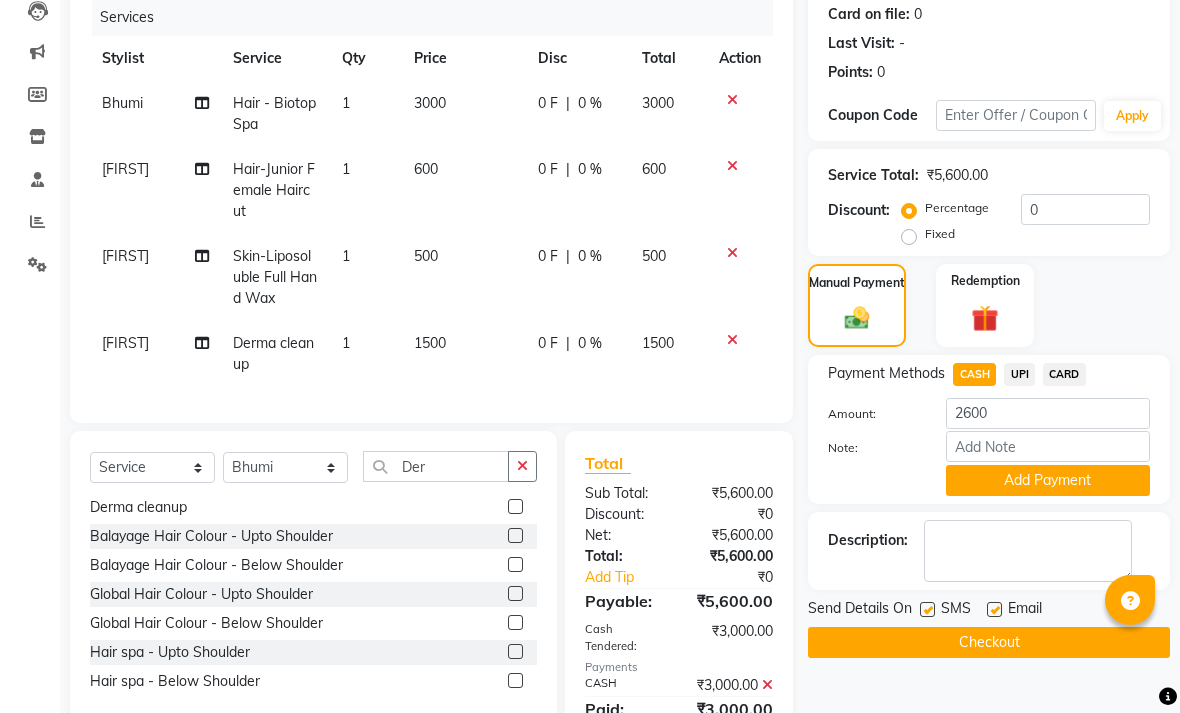 click on "UPI" 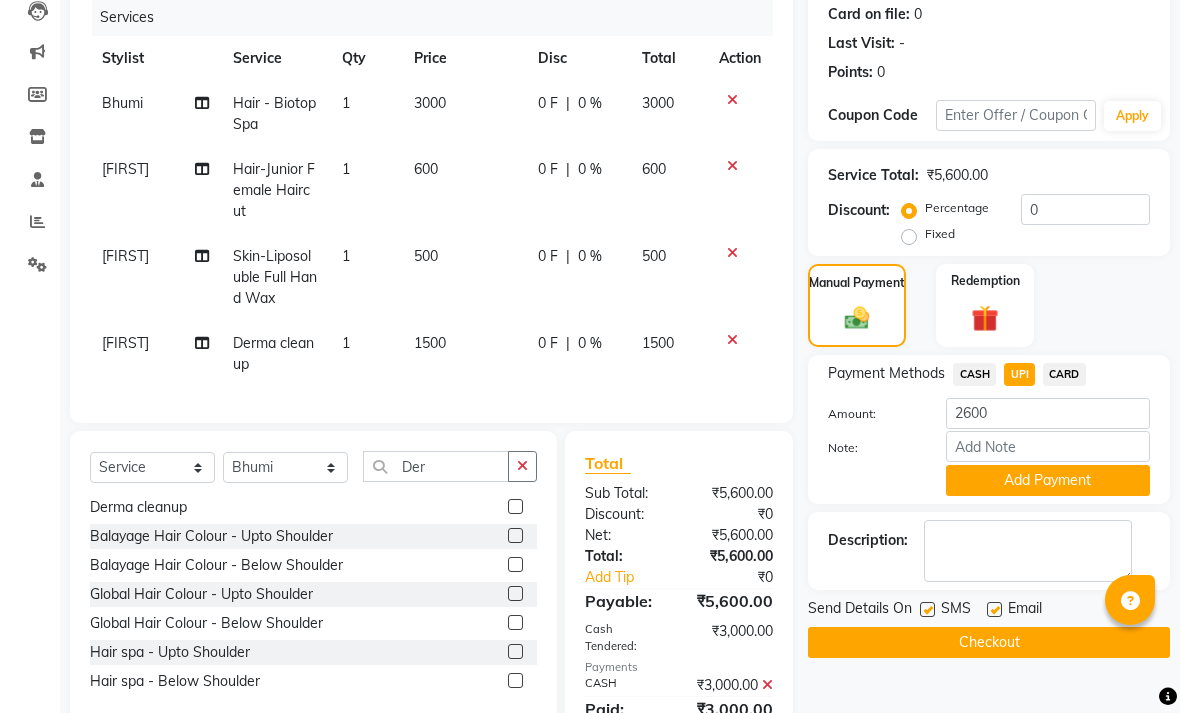 scroll, scrollTop: 0, scrollLeft: 0, axis: both 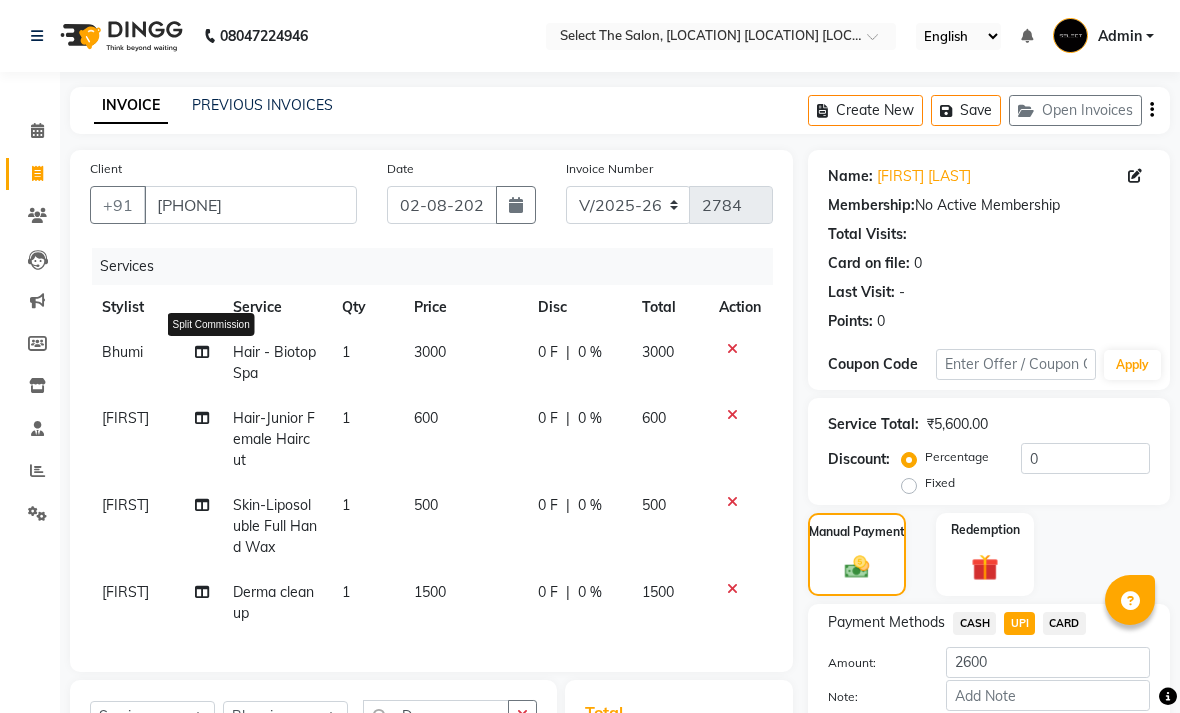 click 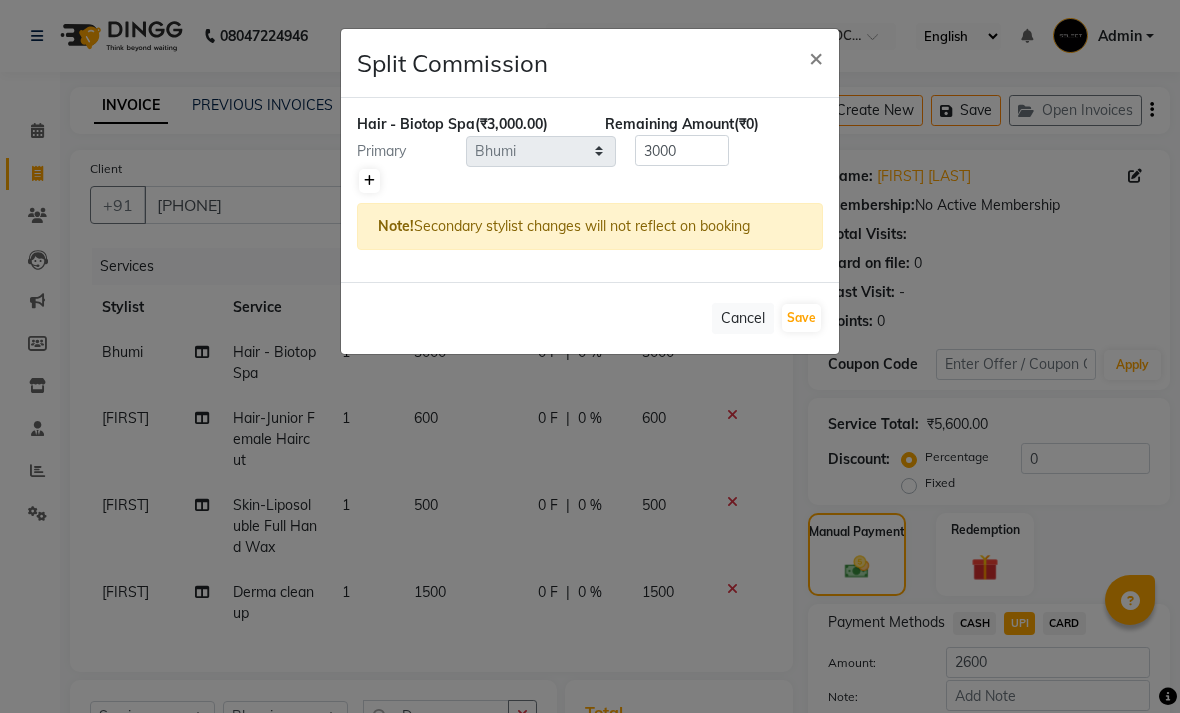 click 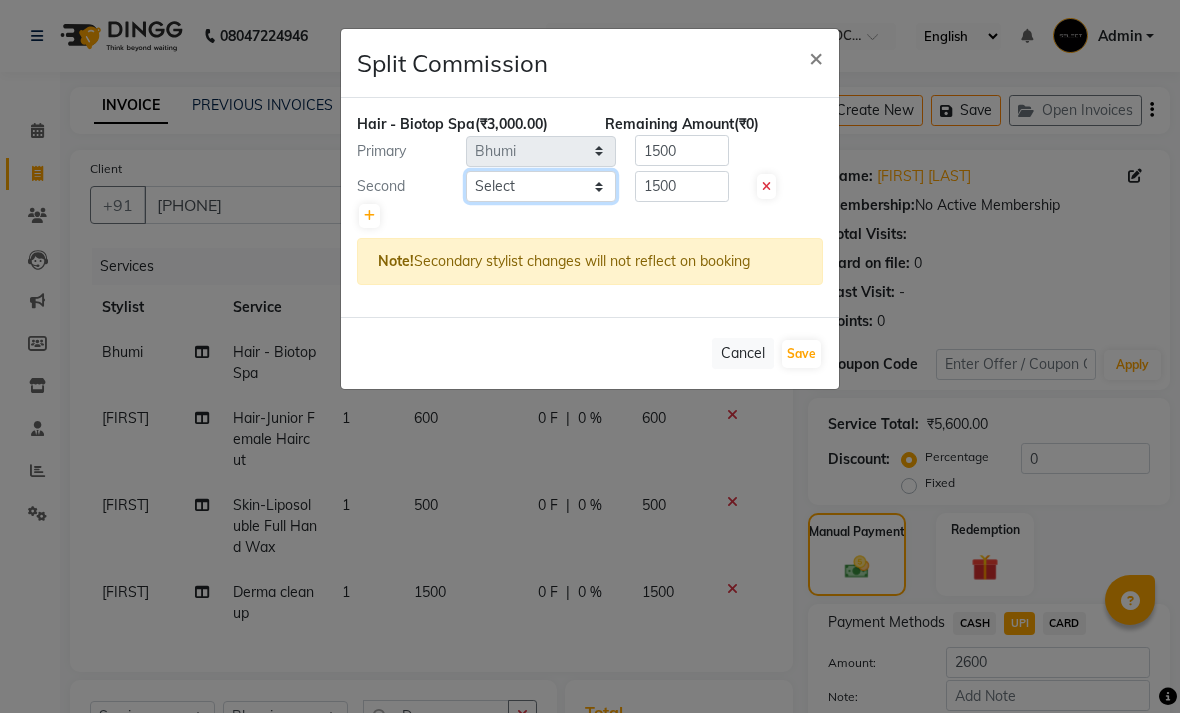 click on "Select [NAME] [NAME] [NAME] [NAME] [NAME] [NAME] [NAME] [NAME] [NAME] [NAME]" 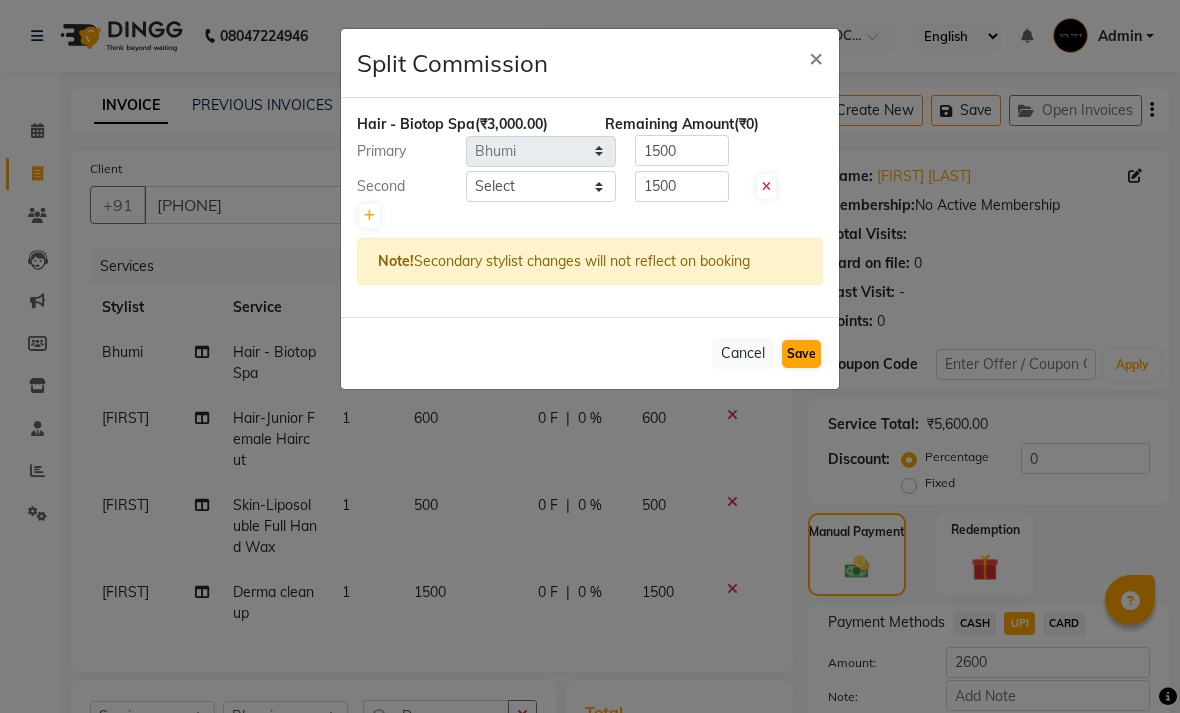 click on "Save" 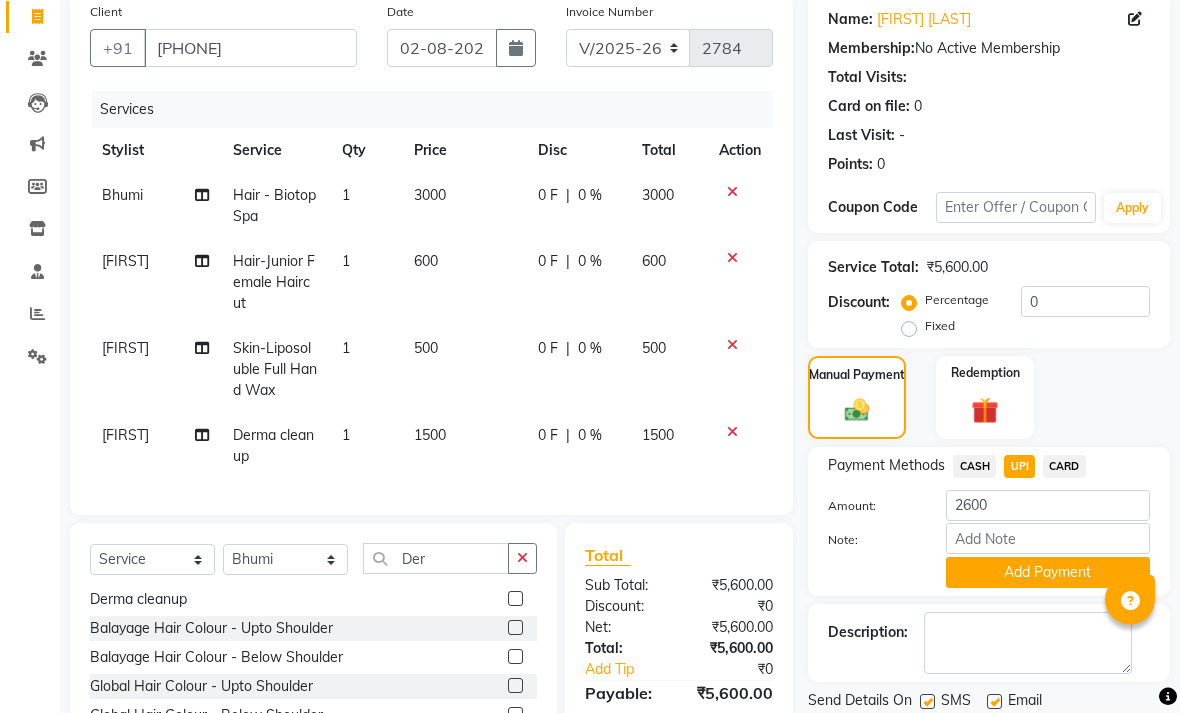 scroll, scrollTop: 161, scrollLeft: 0, axis: vertical 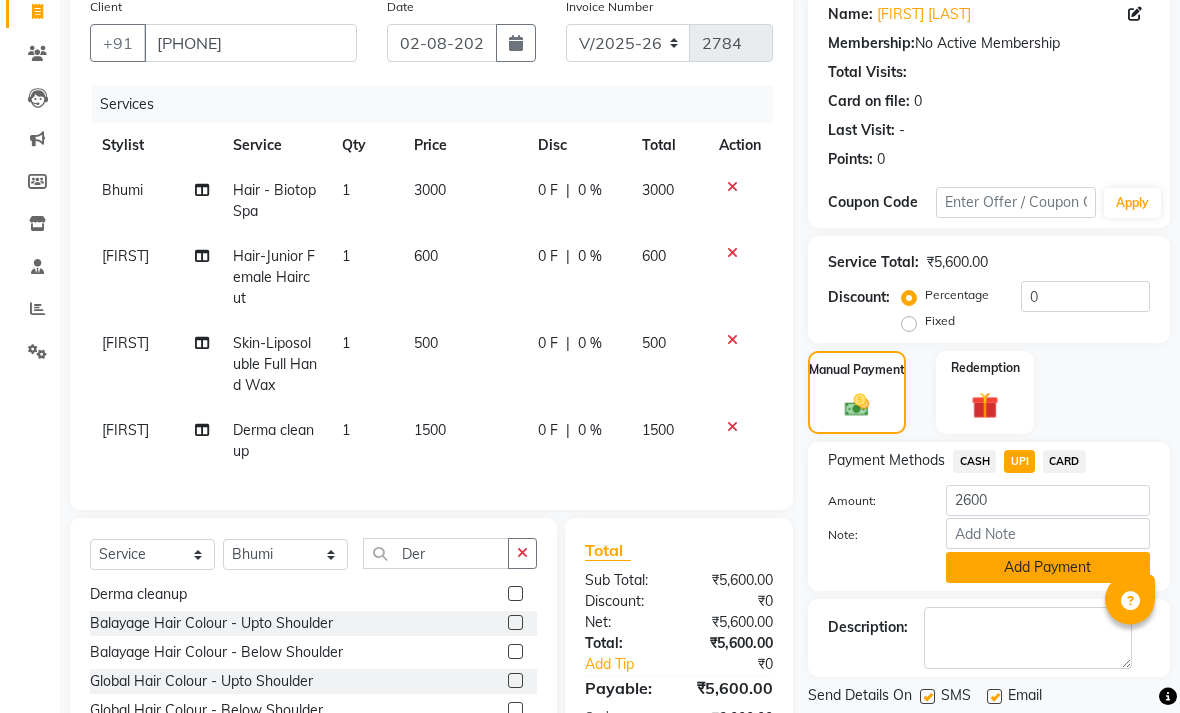 click on "Add Payment" 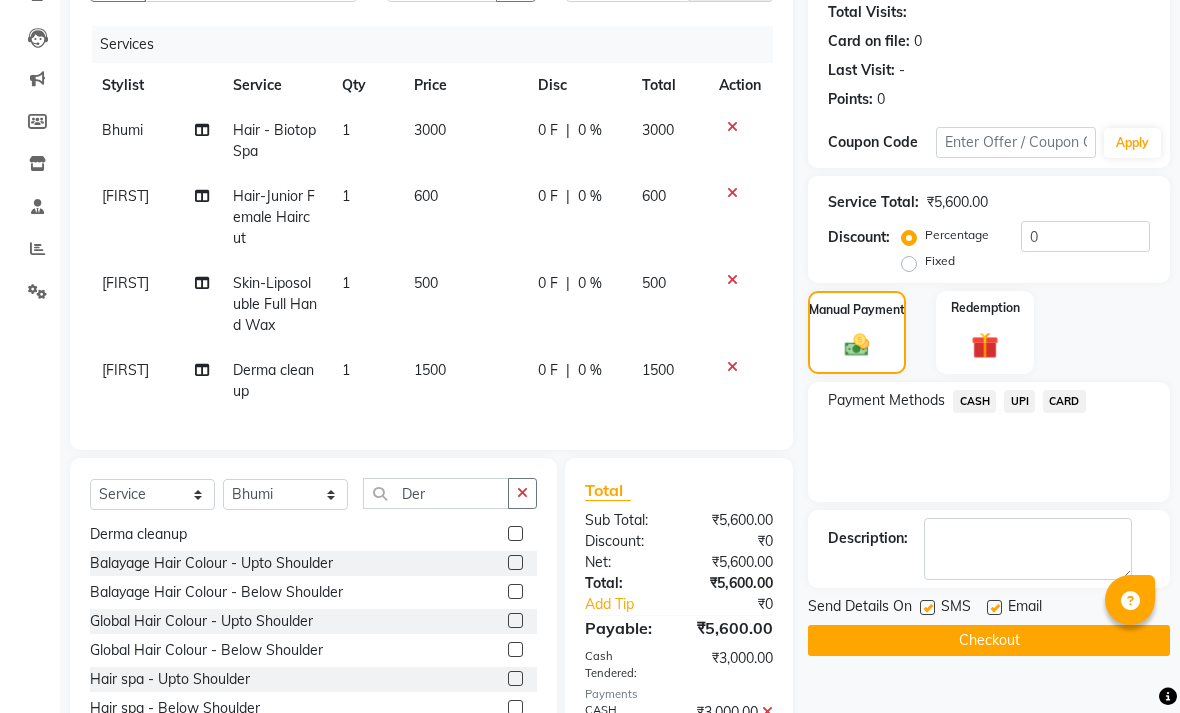 scroll, scrollTop: 224, scrollLeft: 0, axis: vertical 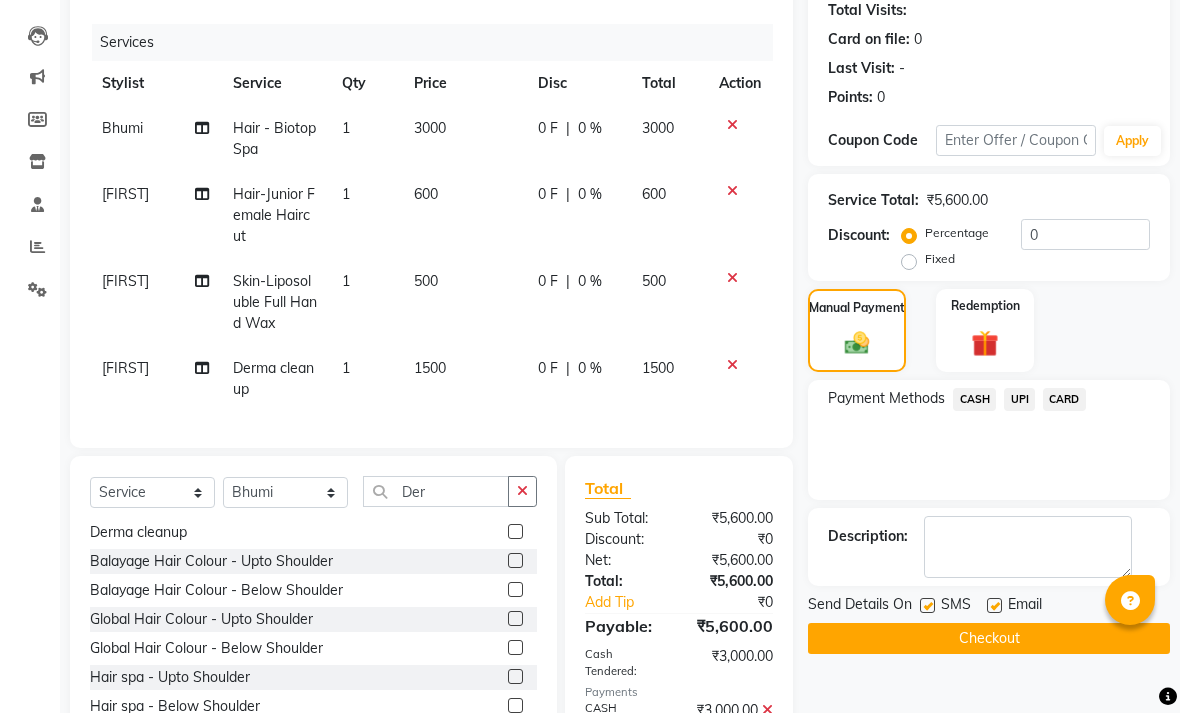 click 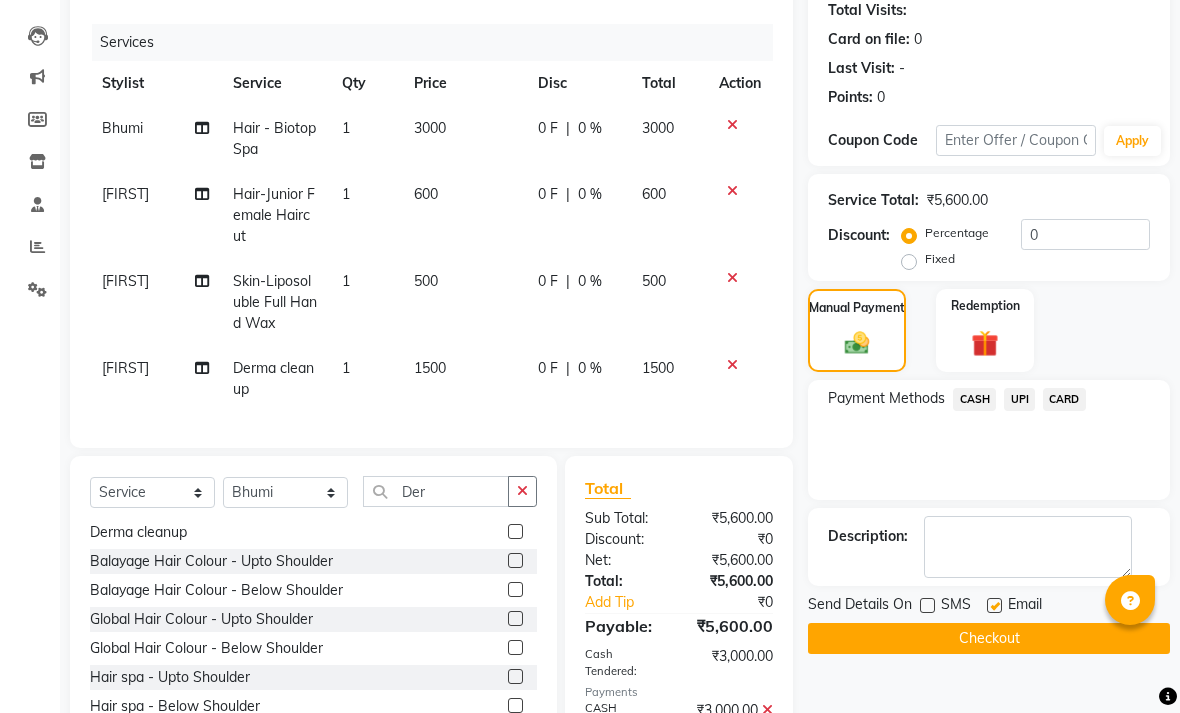 click 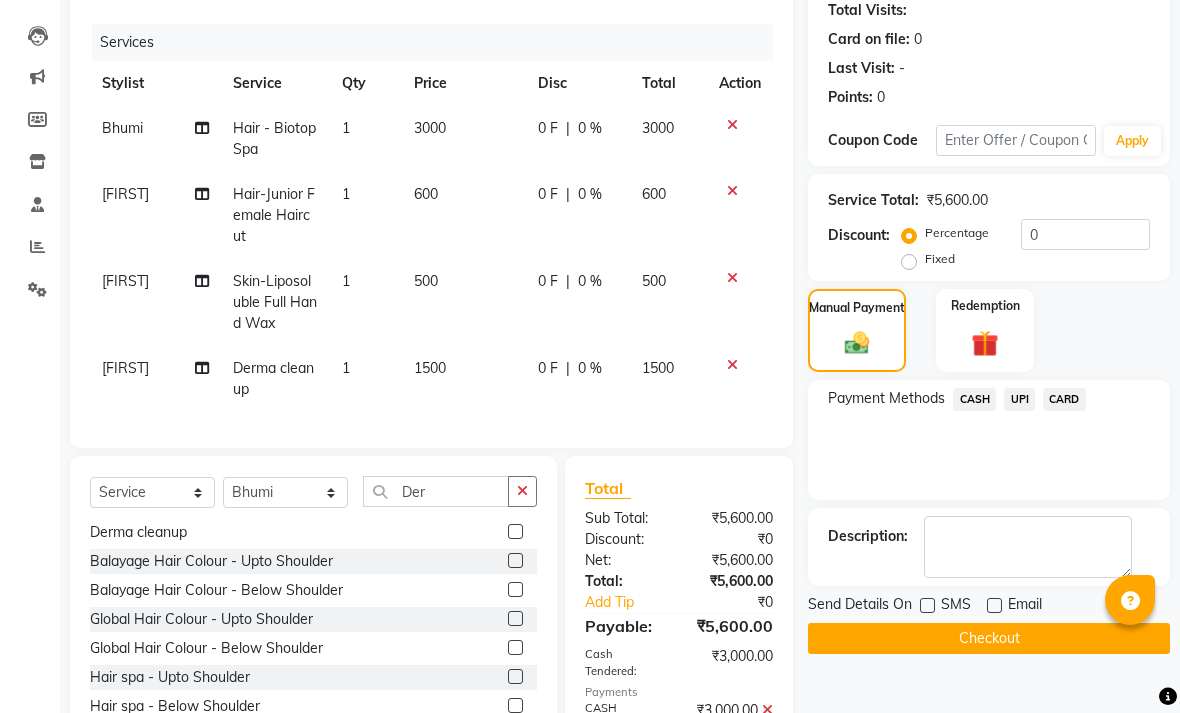 click on "Checkout" 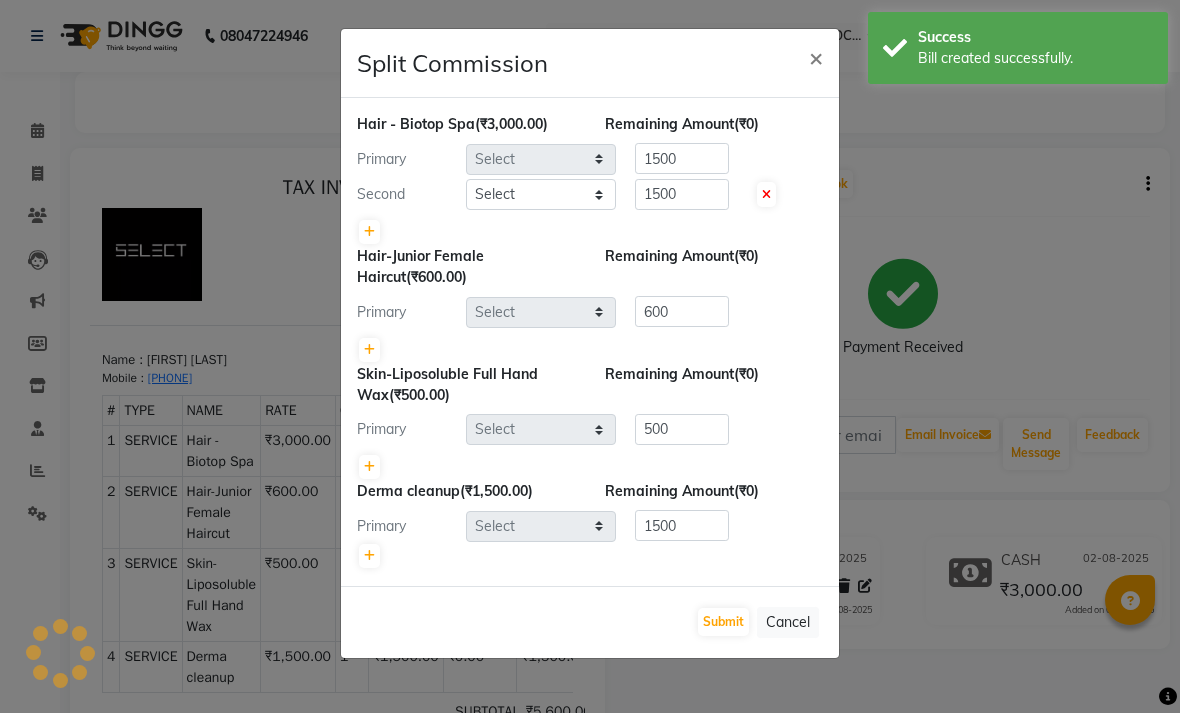 scroll, scrollTop: 0, scrollLeft: 0, axis: both 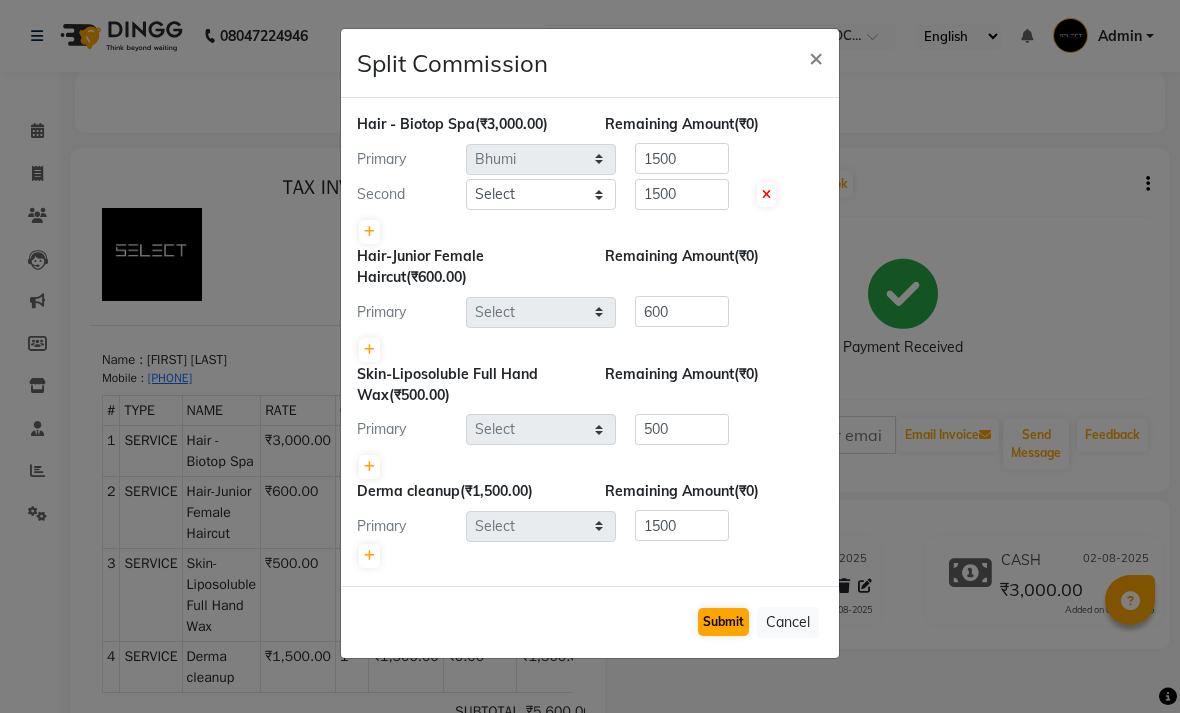 click on "Submit" 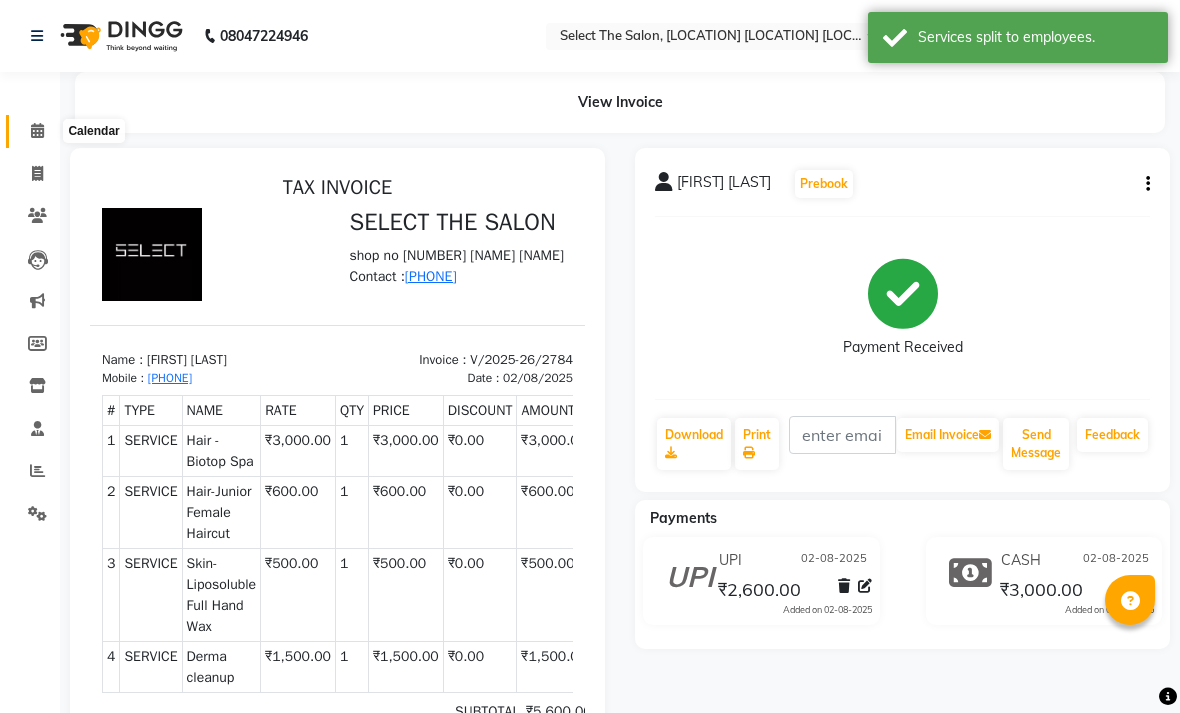 click 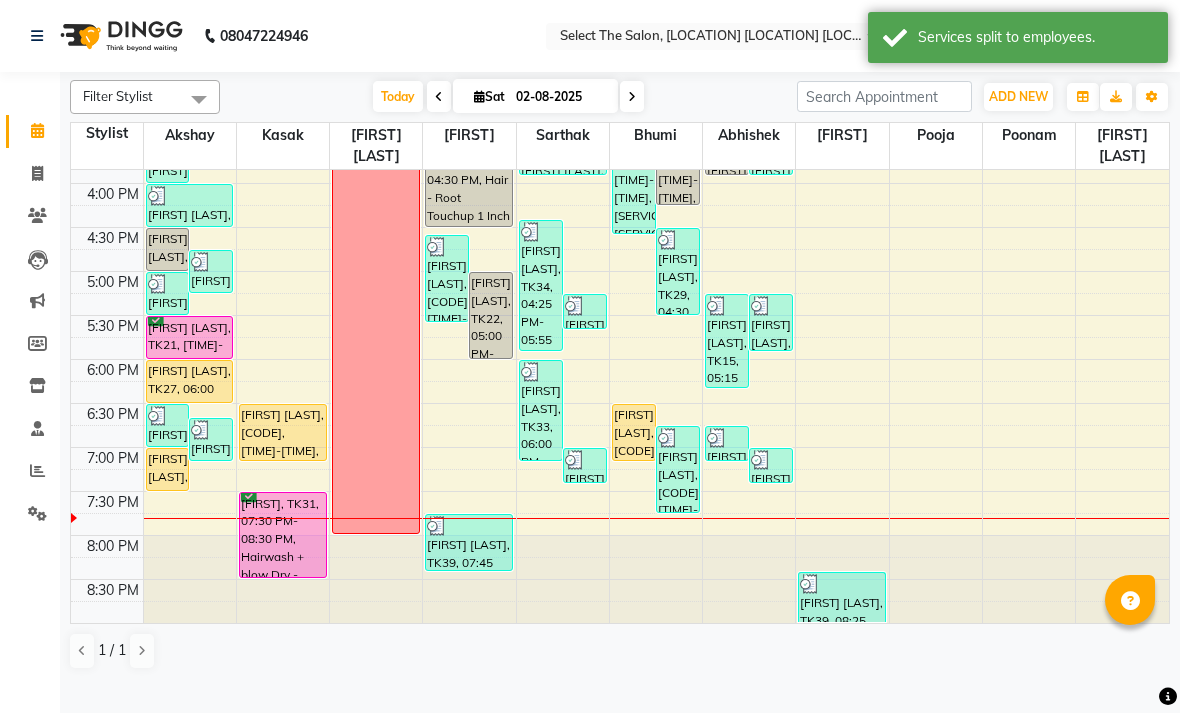 scroll, scrollTop: 690, scrollLeft: 0, axis: vertical 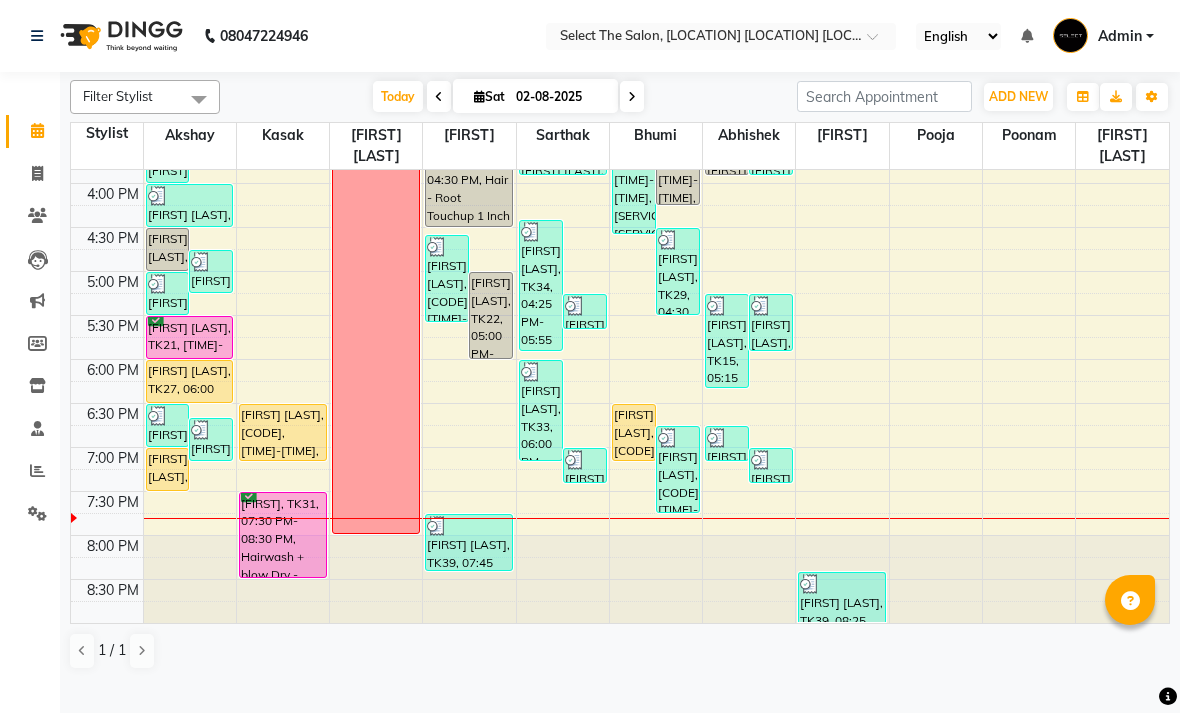 click at bounding box center (439, 96) 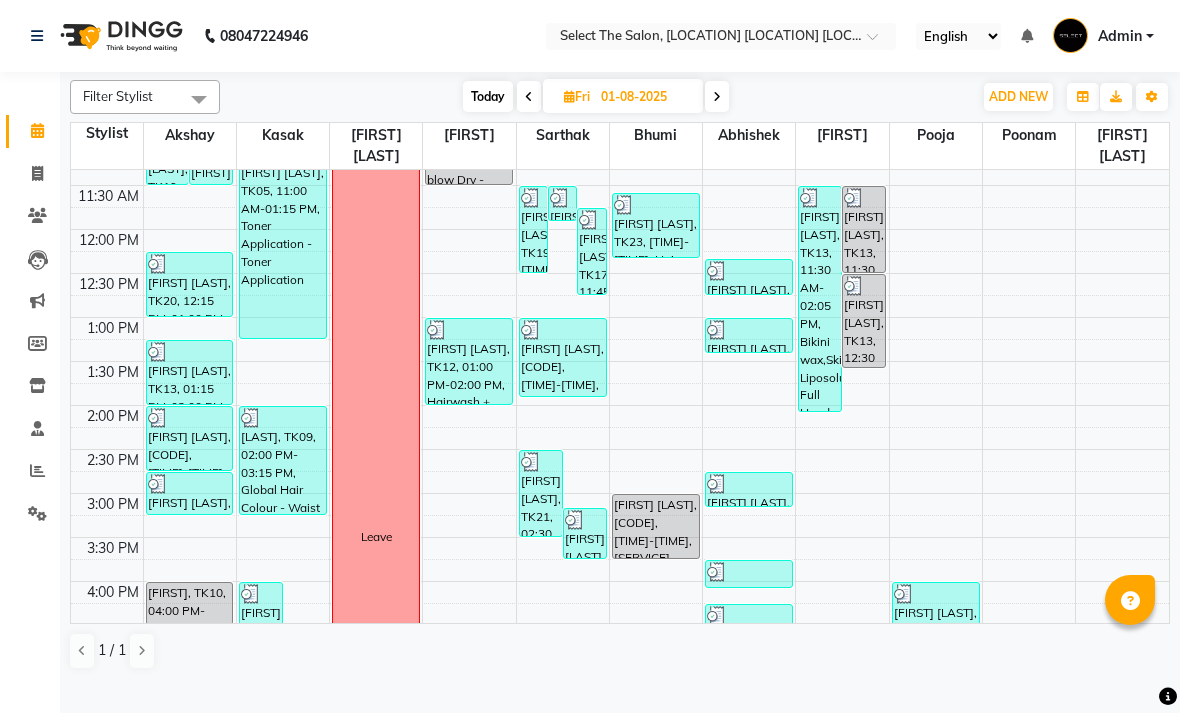 scroll, scrollTop: 293, scrollLeft: 0, axis: vertical 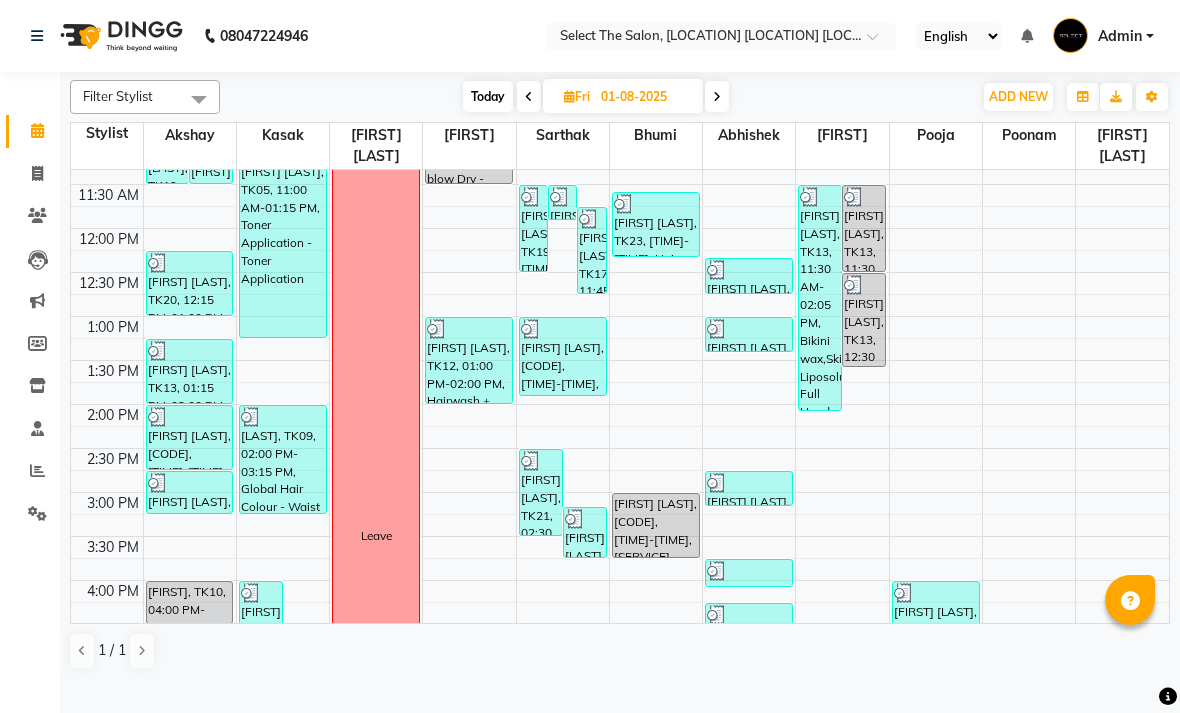 click on "[FIRST] [LAST], TK13, 11:30 AM-02:05 PM, Bikini wax,Skin-Liposoluble Full Hand Wax ,Skin-Liposoluble Full Leg Wax ,Skin- Liposoluble Underarms" at bounding box center [820, 298] 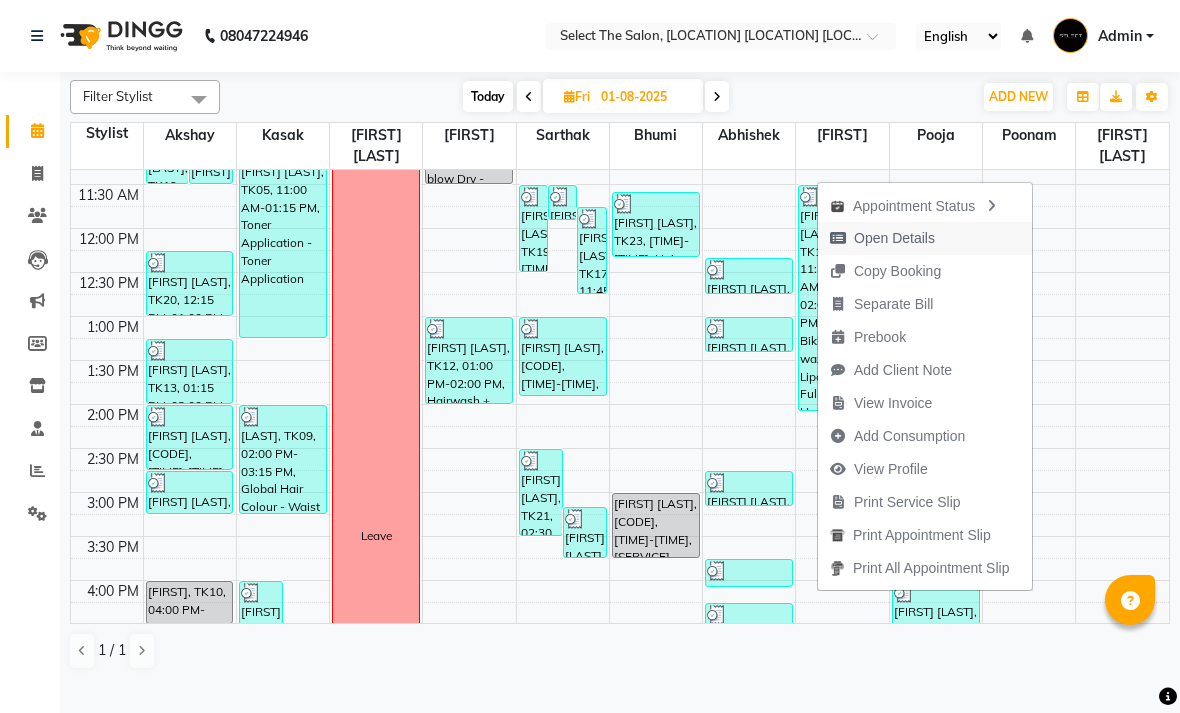 click on "Open Details" at bounding box center [882, 238] 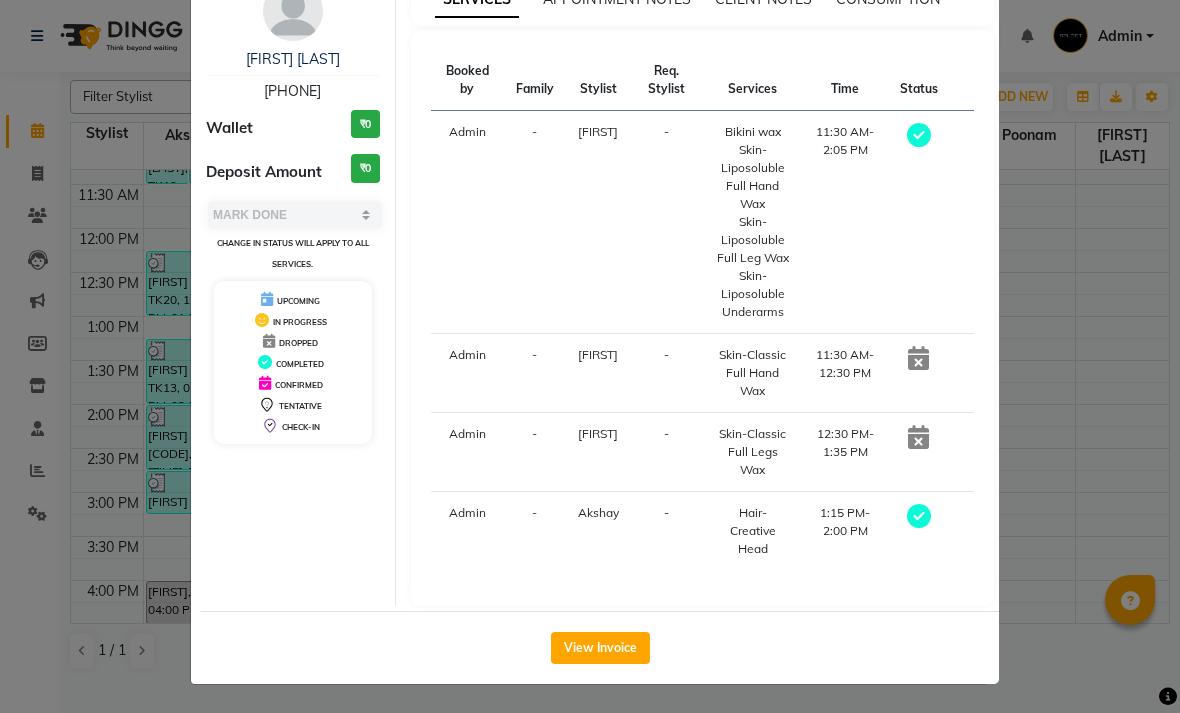 scroll, scrollTop: 114, scrollLeft: 0, axis: vertical 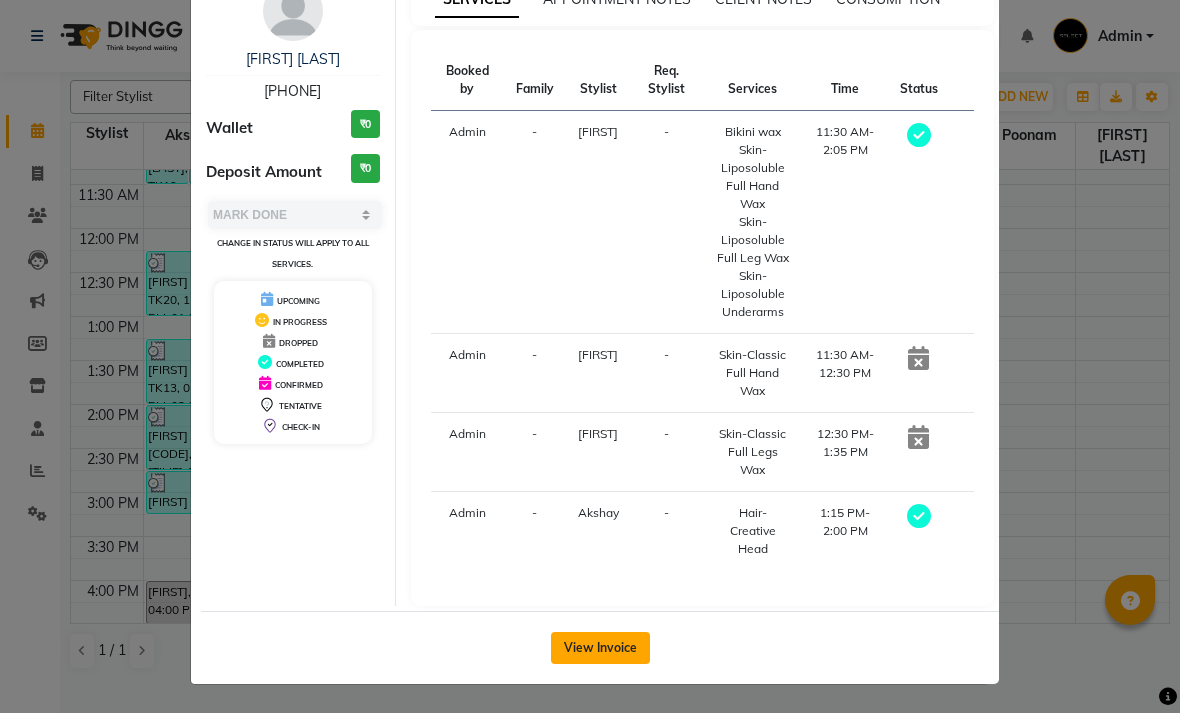 click on "View Invoice" 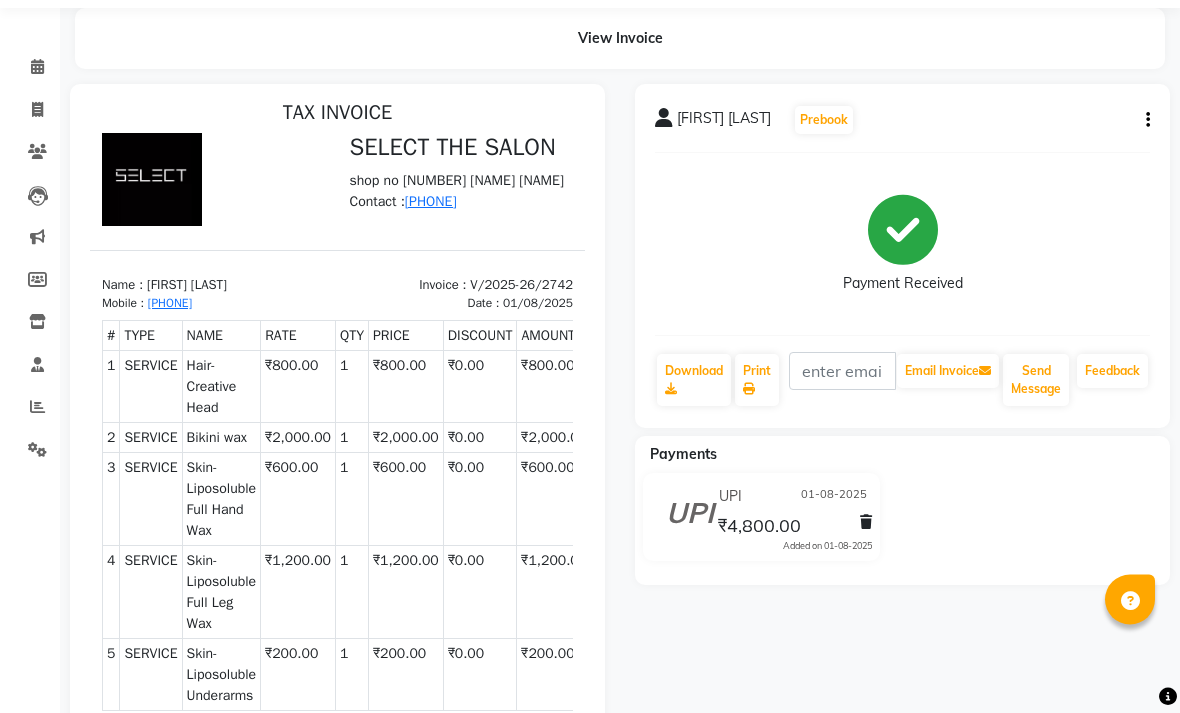 scroll, scrollTop: 73, scrollLeft: 0, axis: vertical 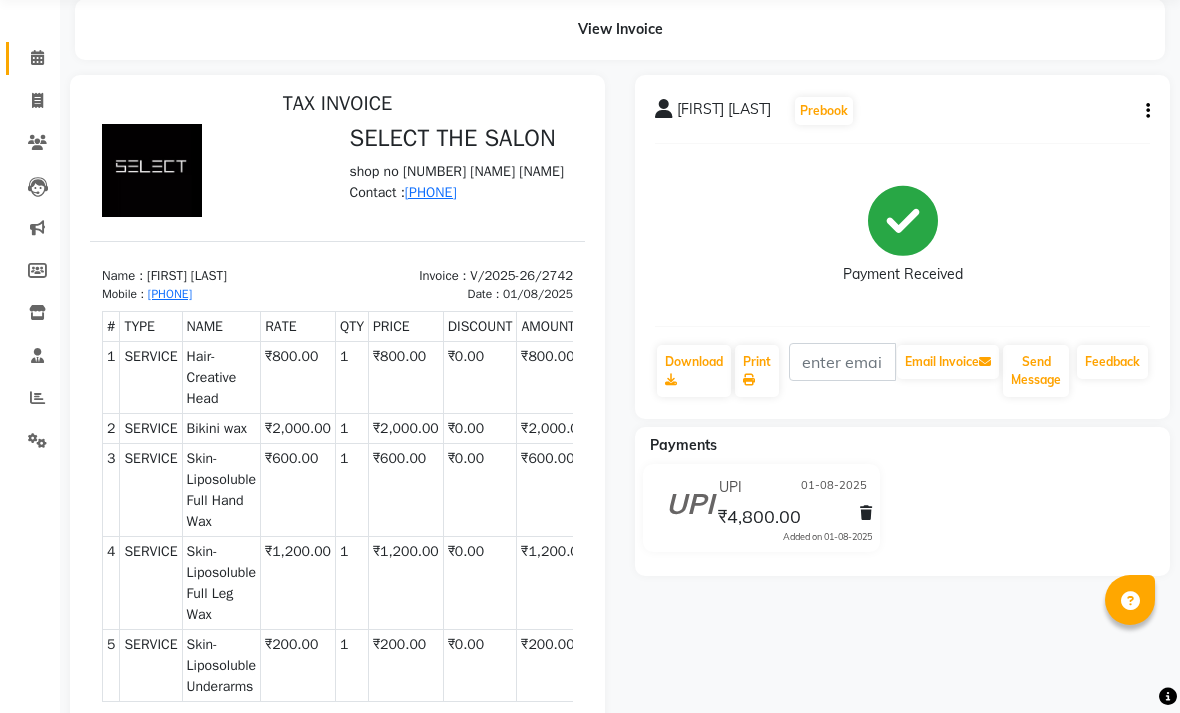 click 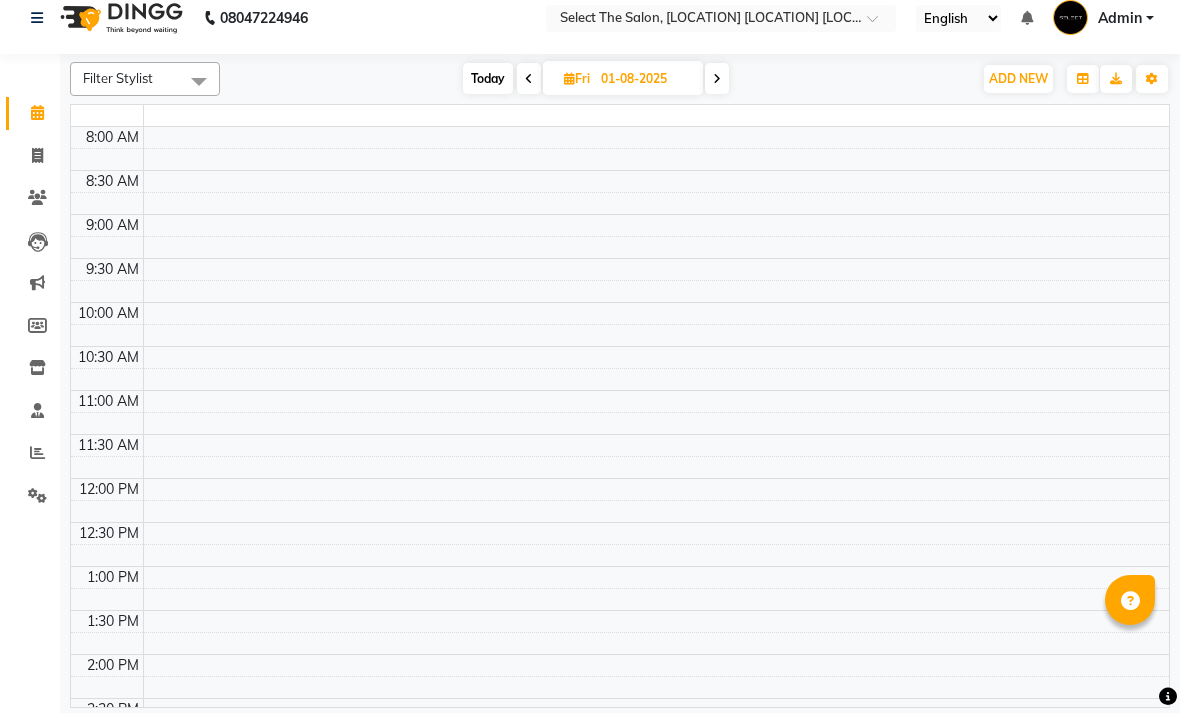 scroll, scrollTop: 35, scrollLeft: 0, axis: vertical 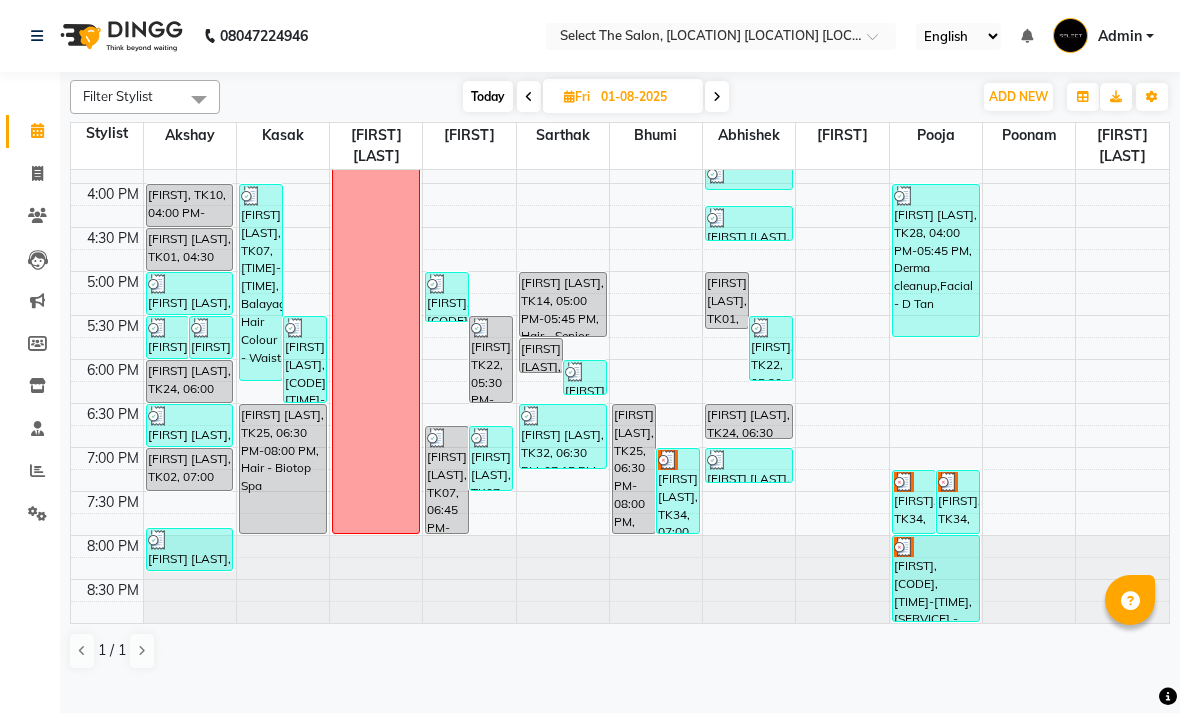 click on "[FIRST] [LAST], TK28, 04:00 PM-05:45 PM, Derma cleanup,Facial - D Tan" at bounding box center (936, 260) 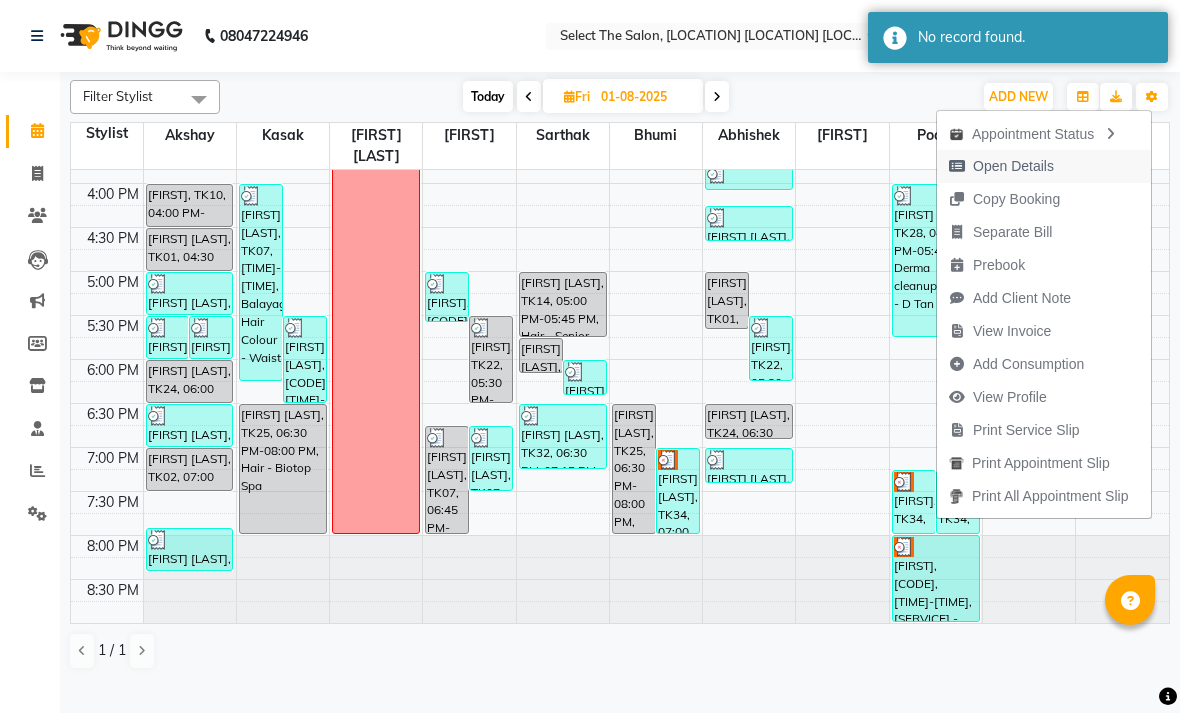 click on "Open Details" at bounding box center [1013, 166] 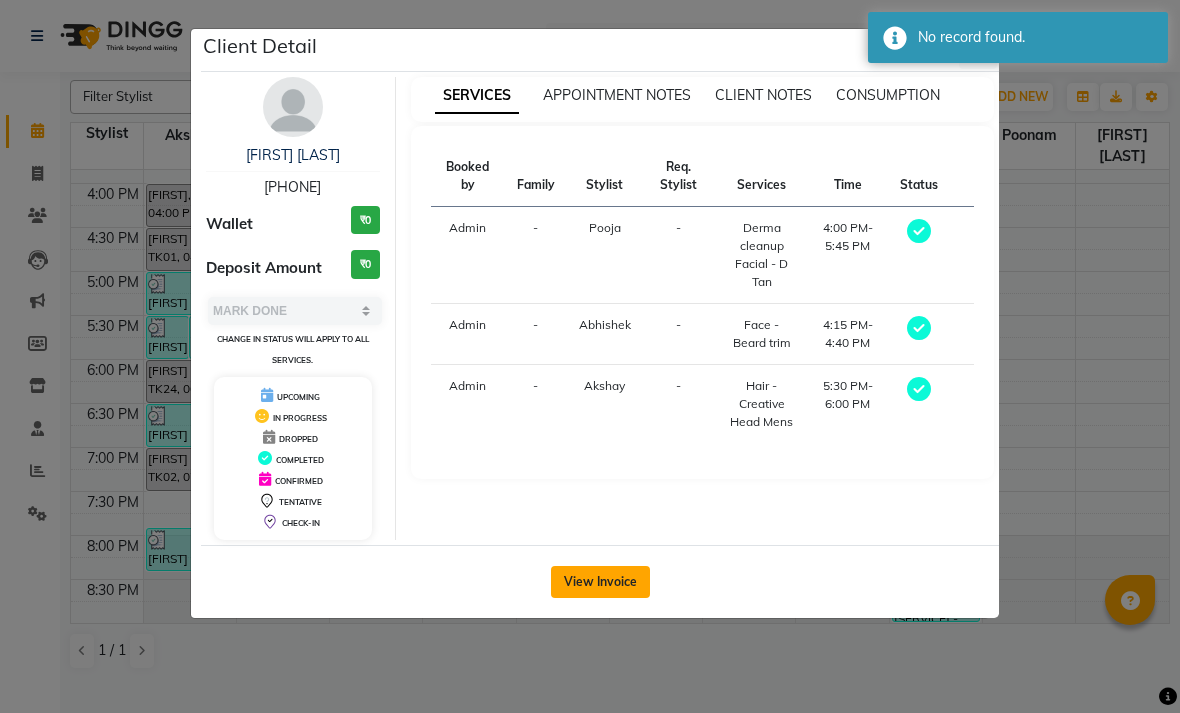 click on "View Invoice" 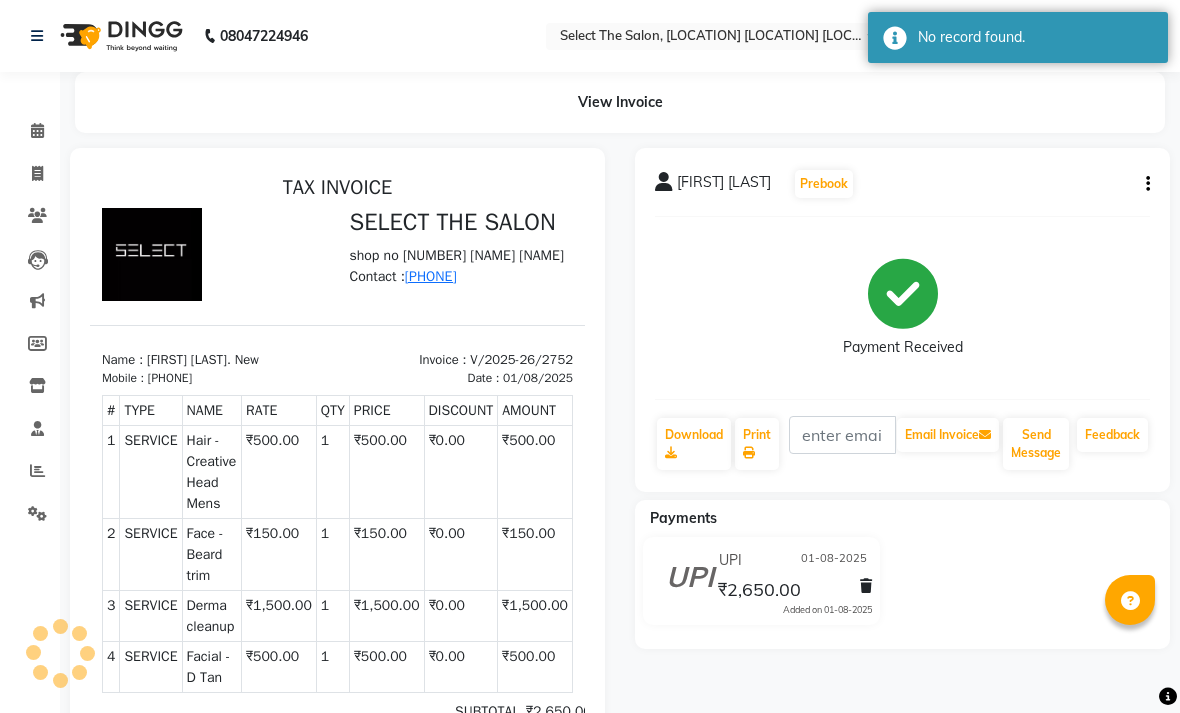scroll, scrollTop: 0, scrollLeft: 0, axis: both 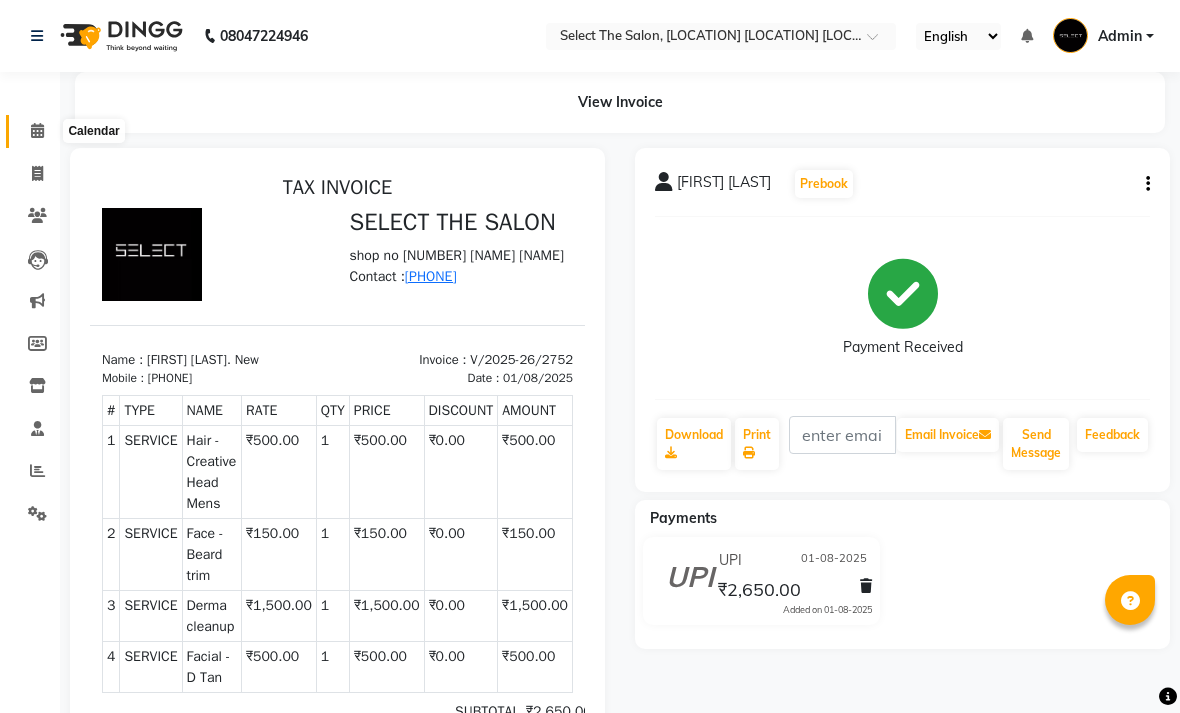click 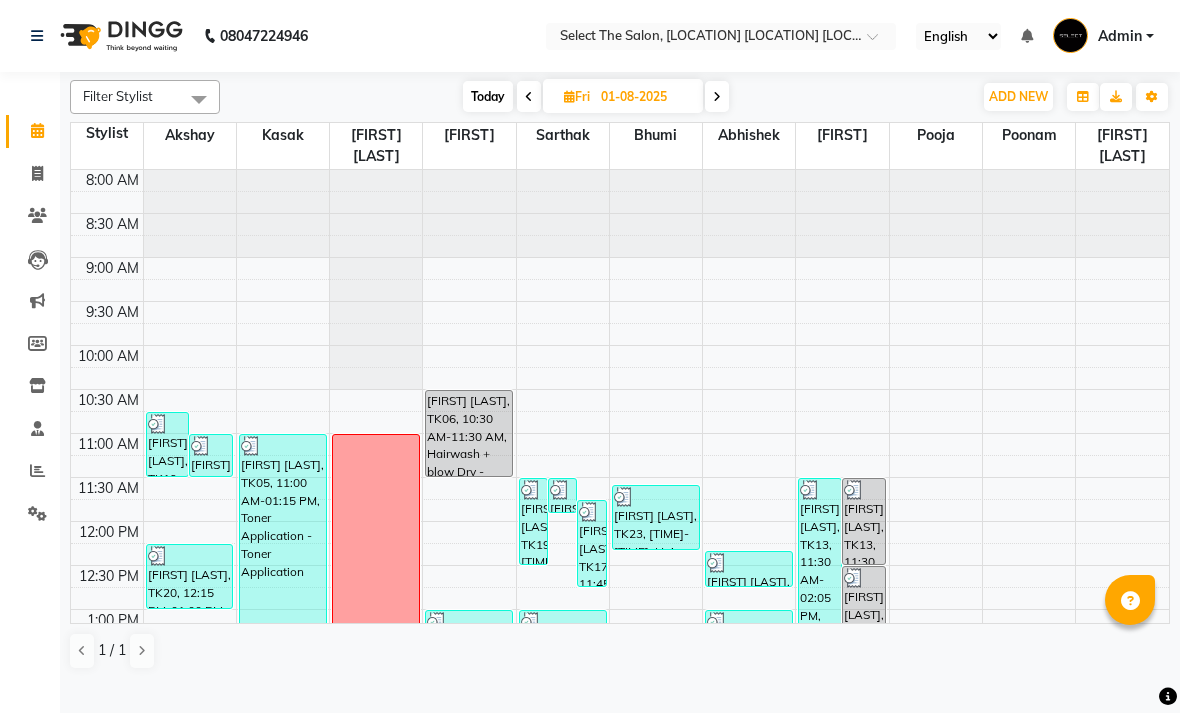 click on "Today" at bounding box center (488, 96) 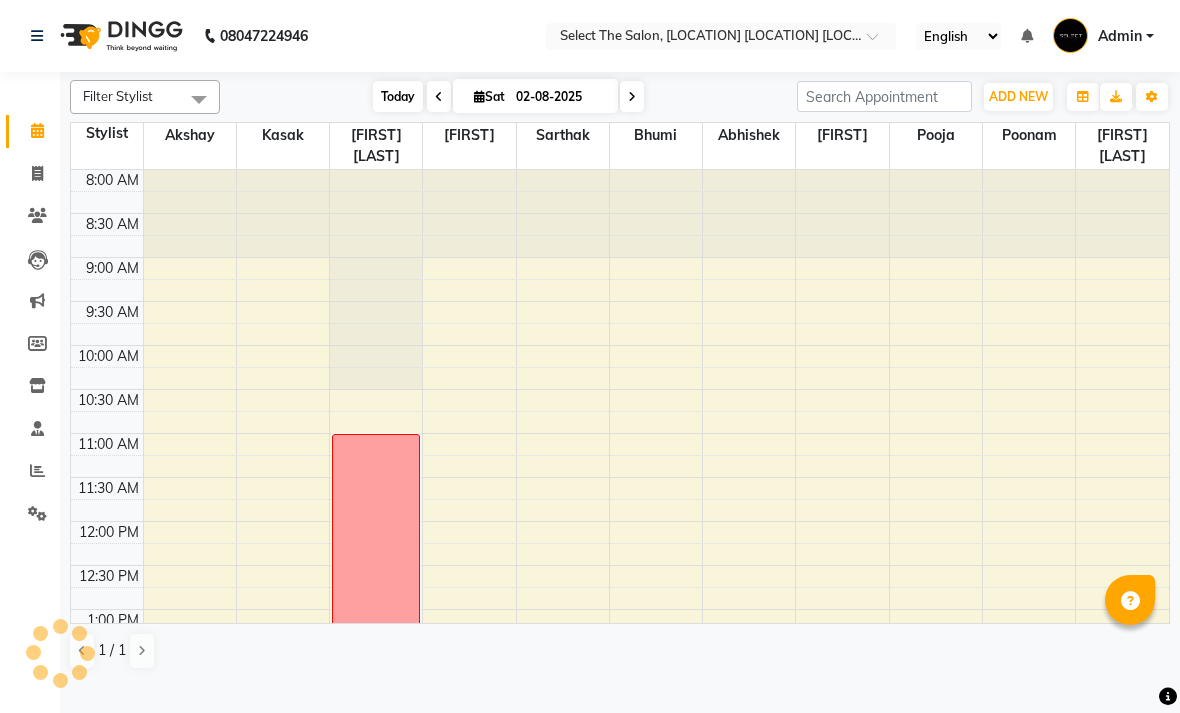 scroll, scrollTop: 690, scrollLeft: 0, axis: vertical 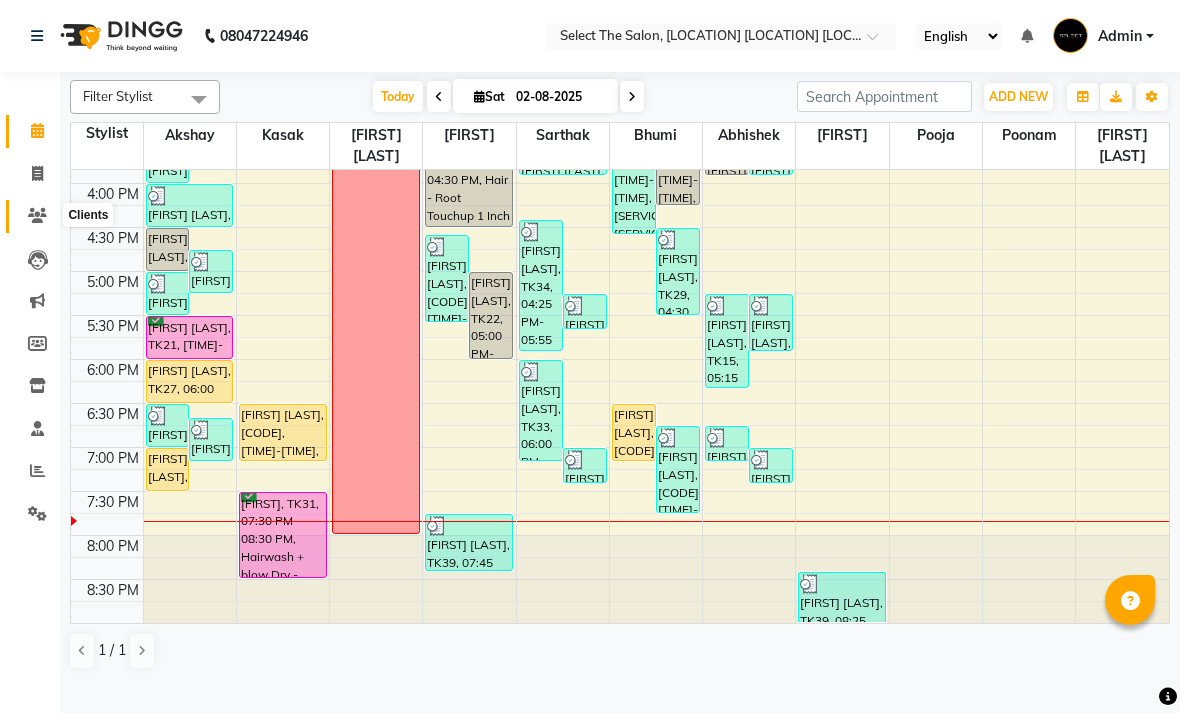 click 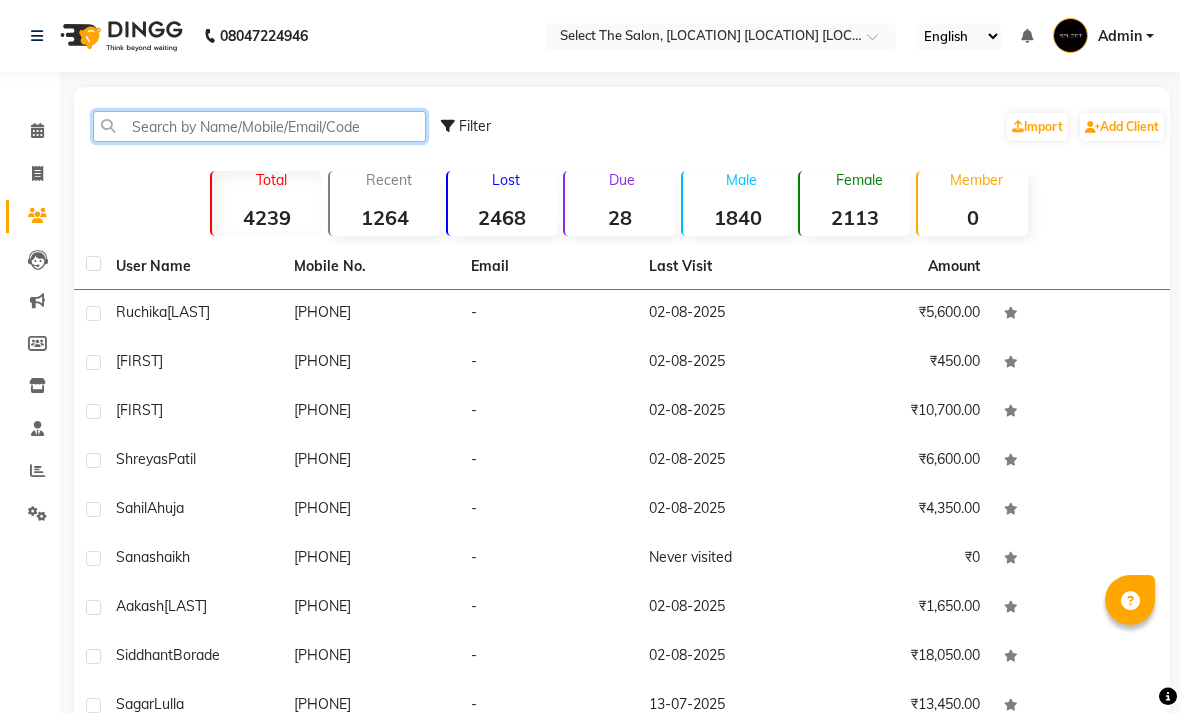 click 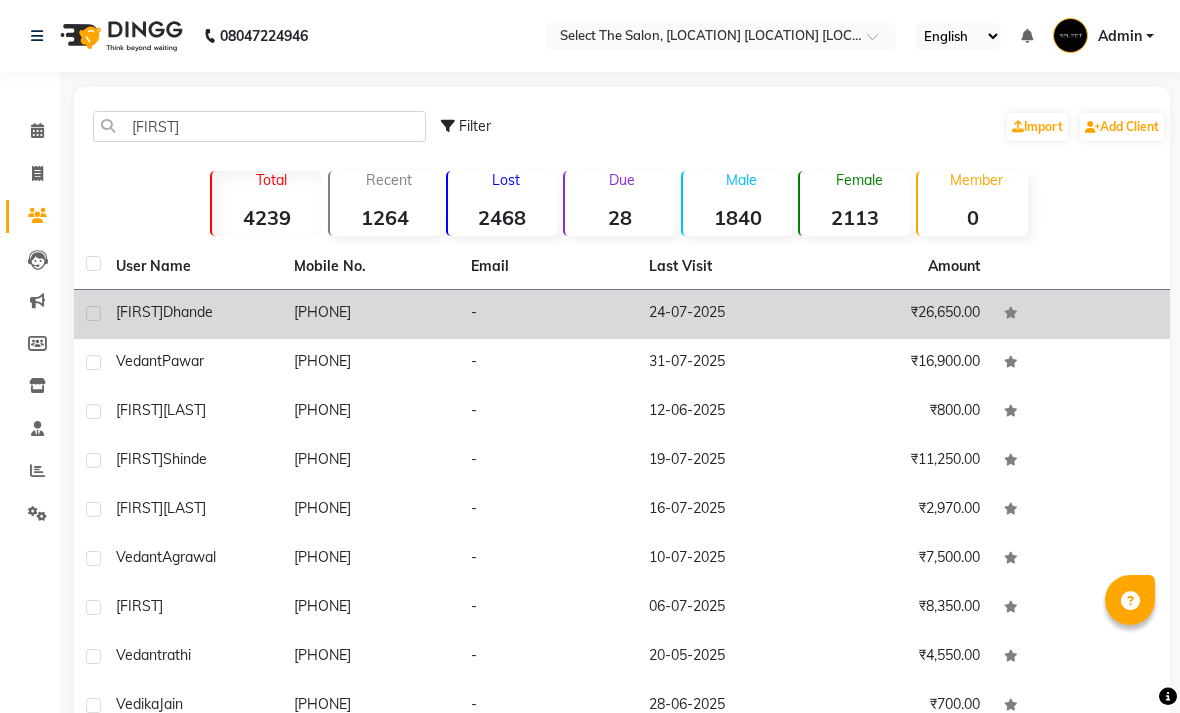 click on "[FIRST] [LAST]" 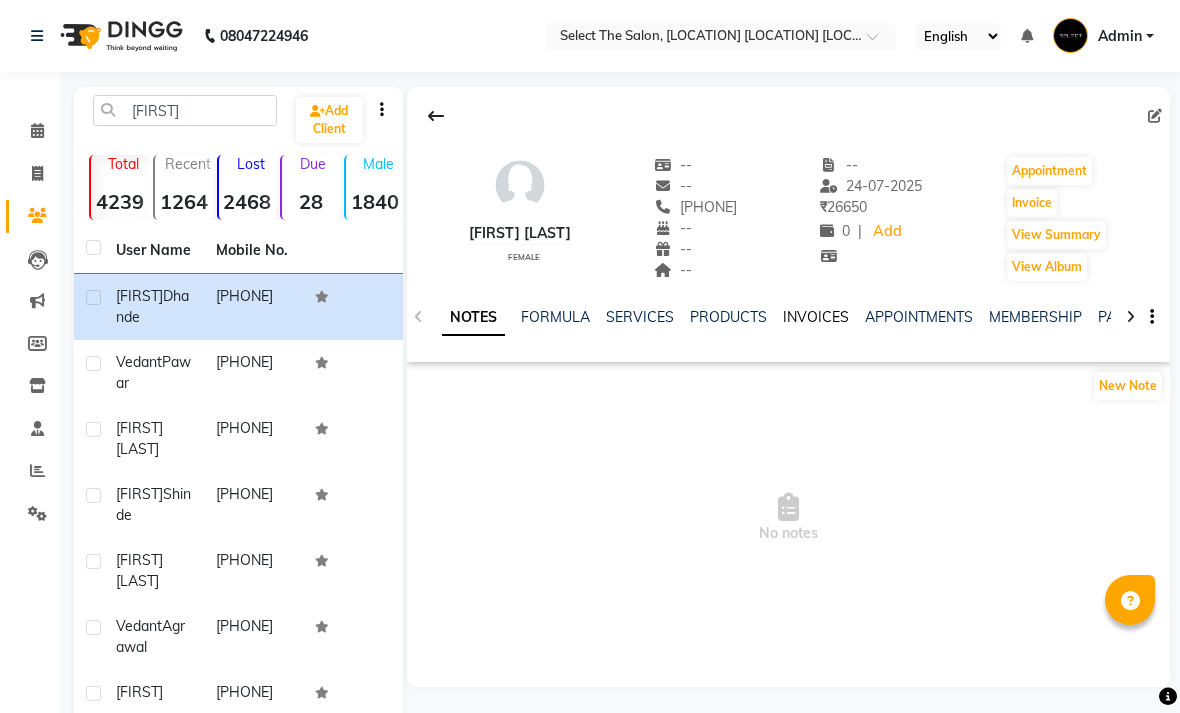 click on "INVOICES" 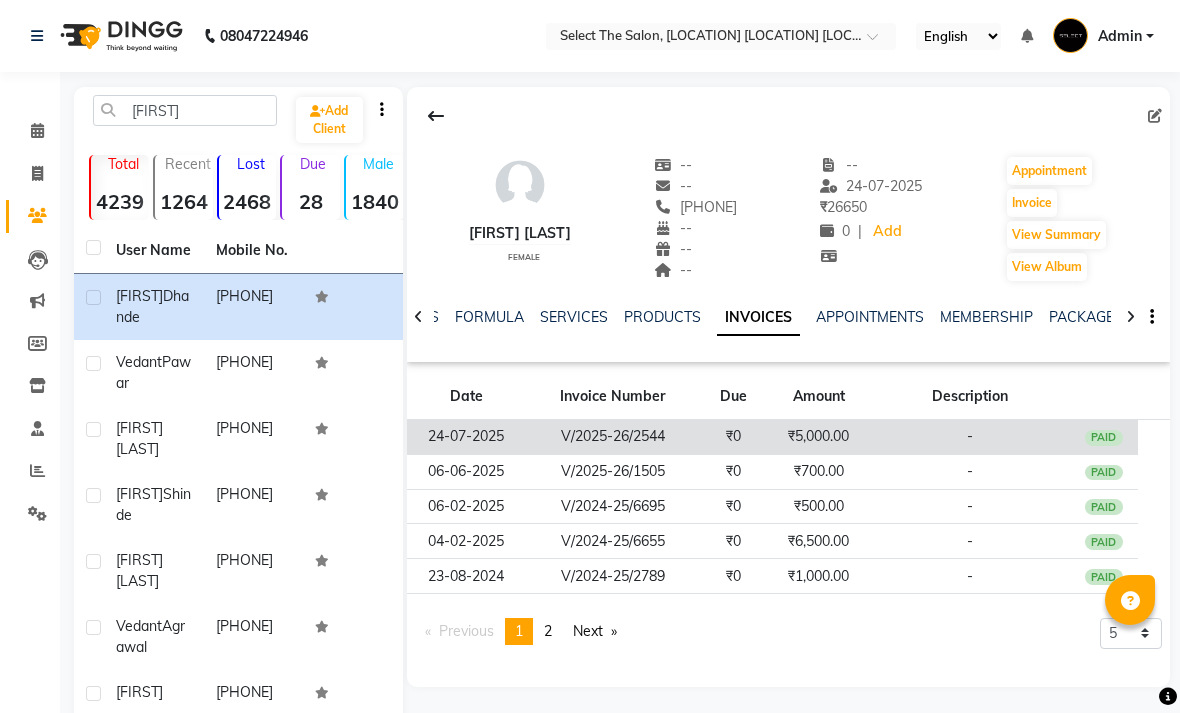 click on "PAID" 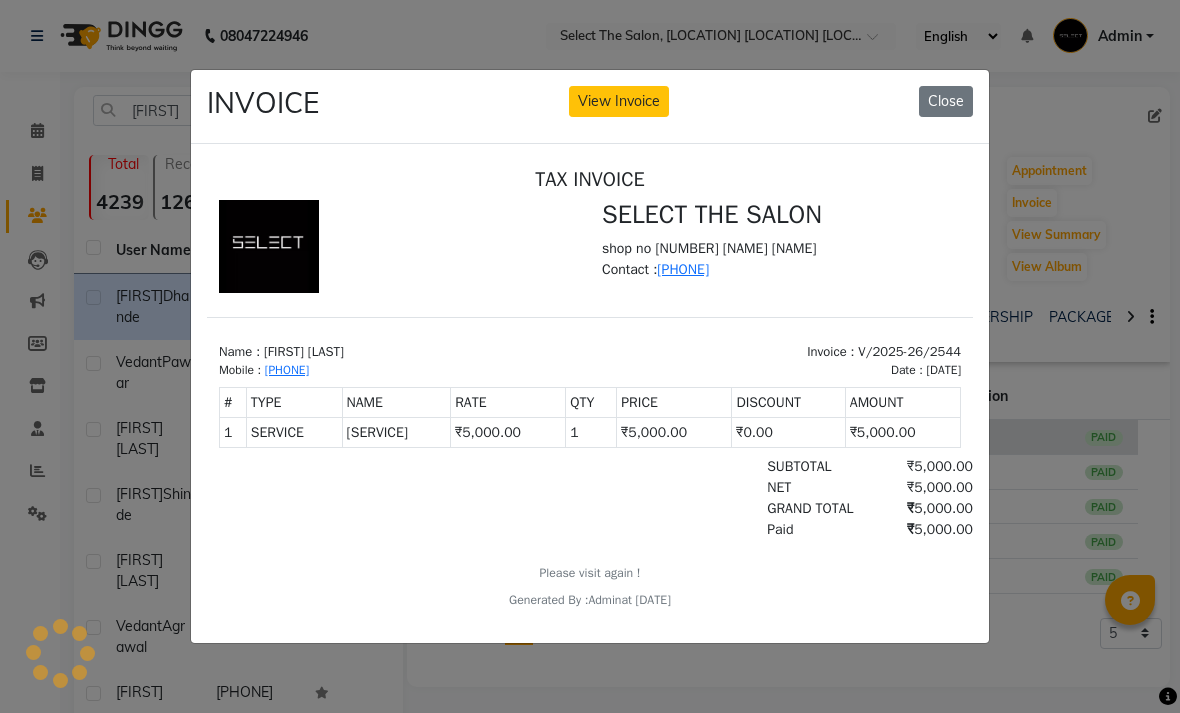 scroll, scrollTop: 0, scrollLeft: 0, axis: both 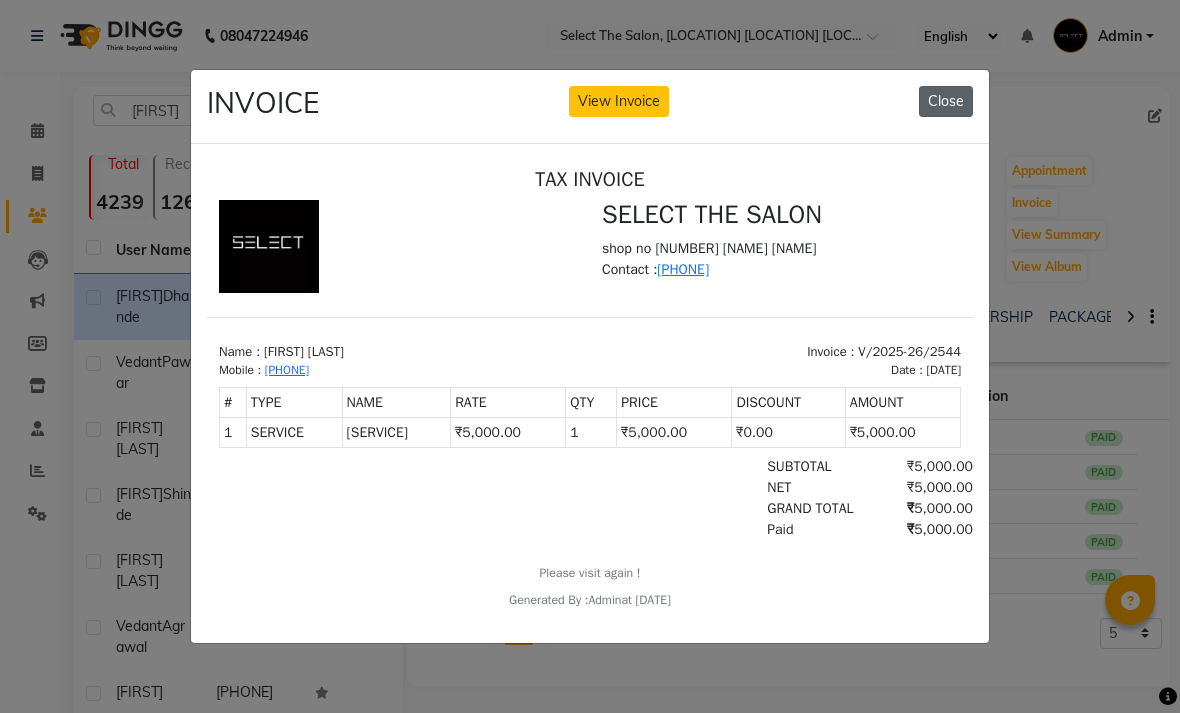 click on "Close" 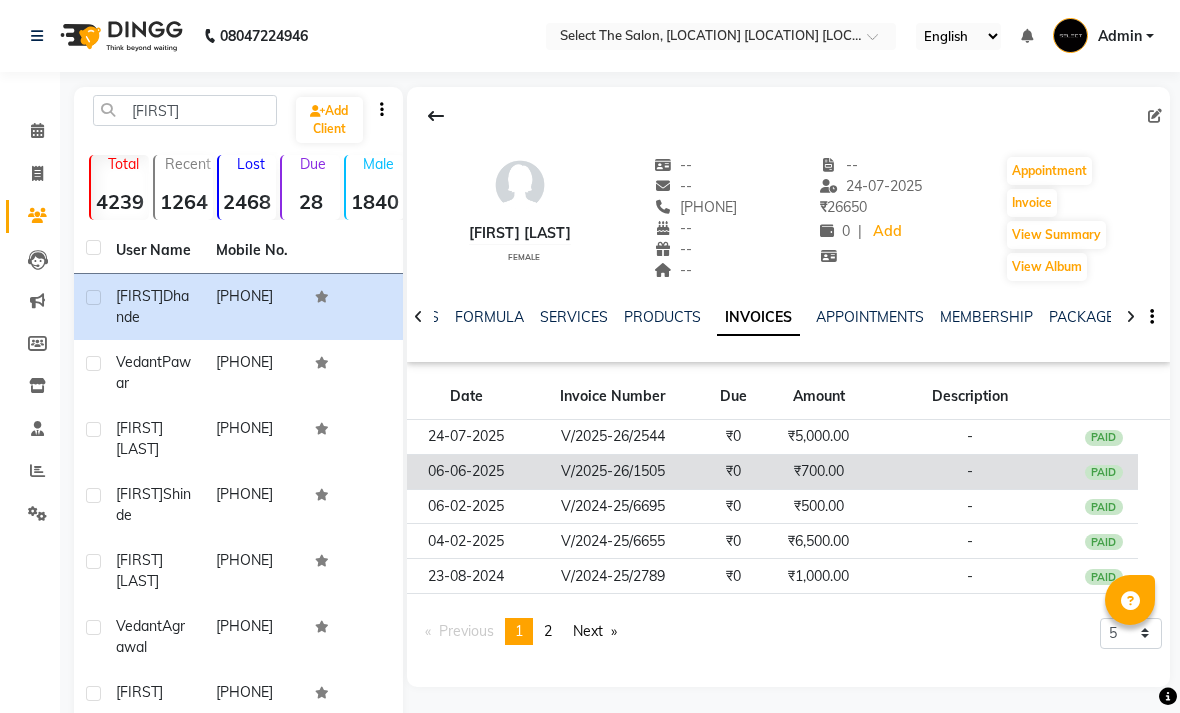 click on "PAID" 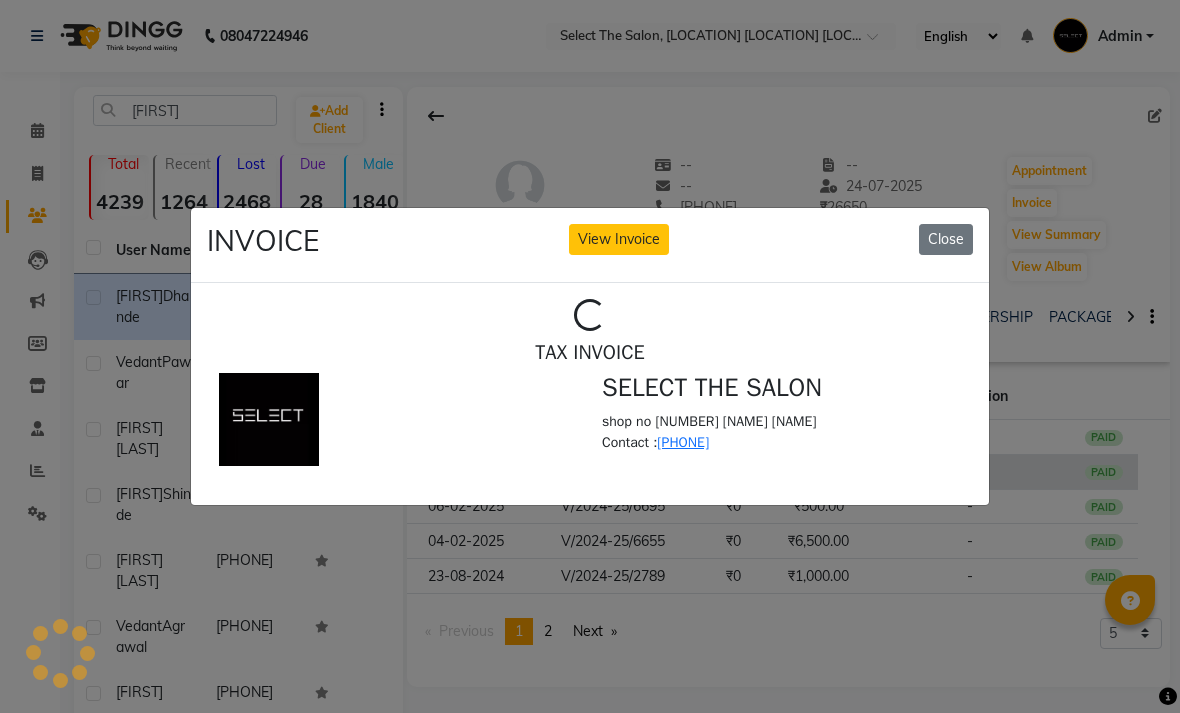 scroll, scrollTop: 0, scrollLeft: 0, axis: both 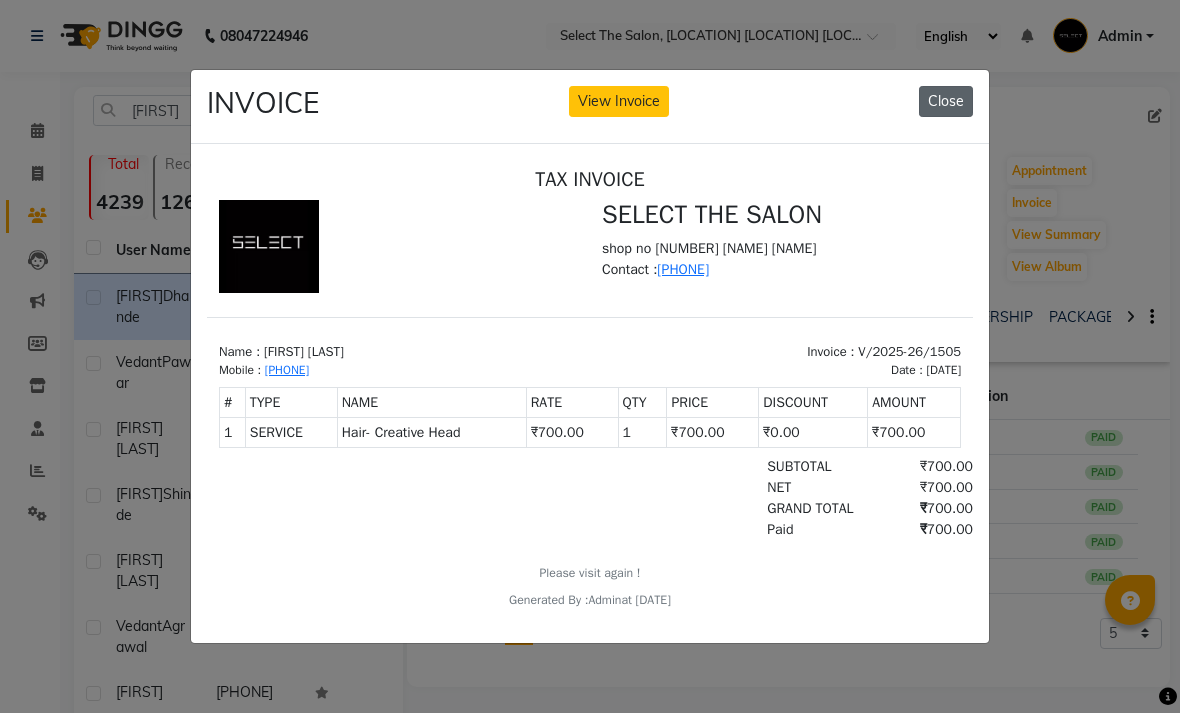 click on "Close" 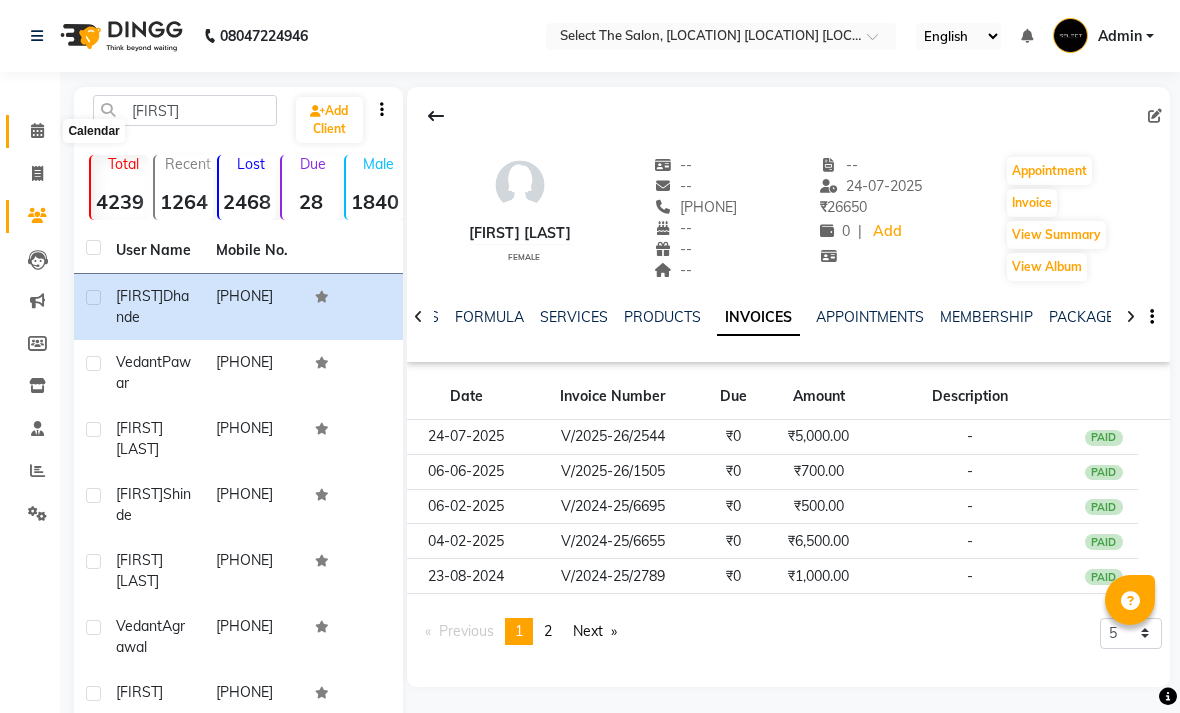 click 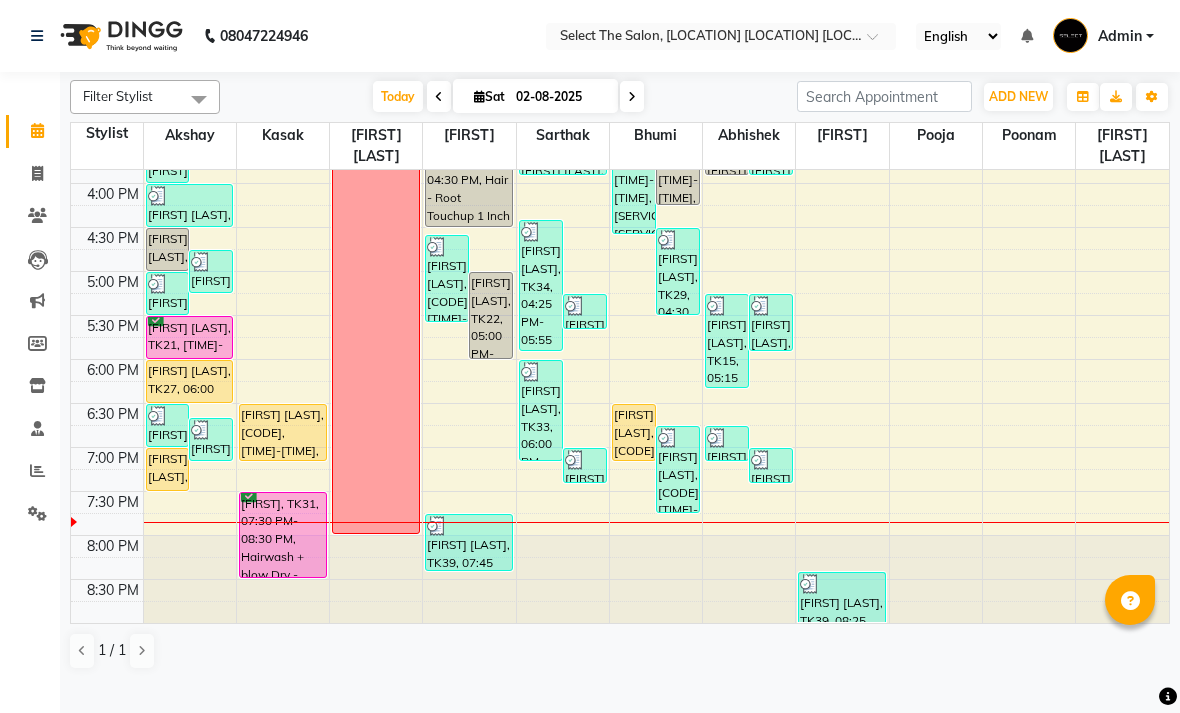 scroll, scrollTop: 690, scrollLeft: 0, axis: vertical 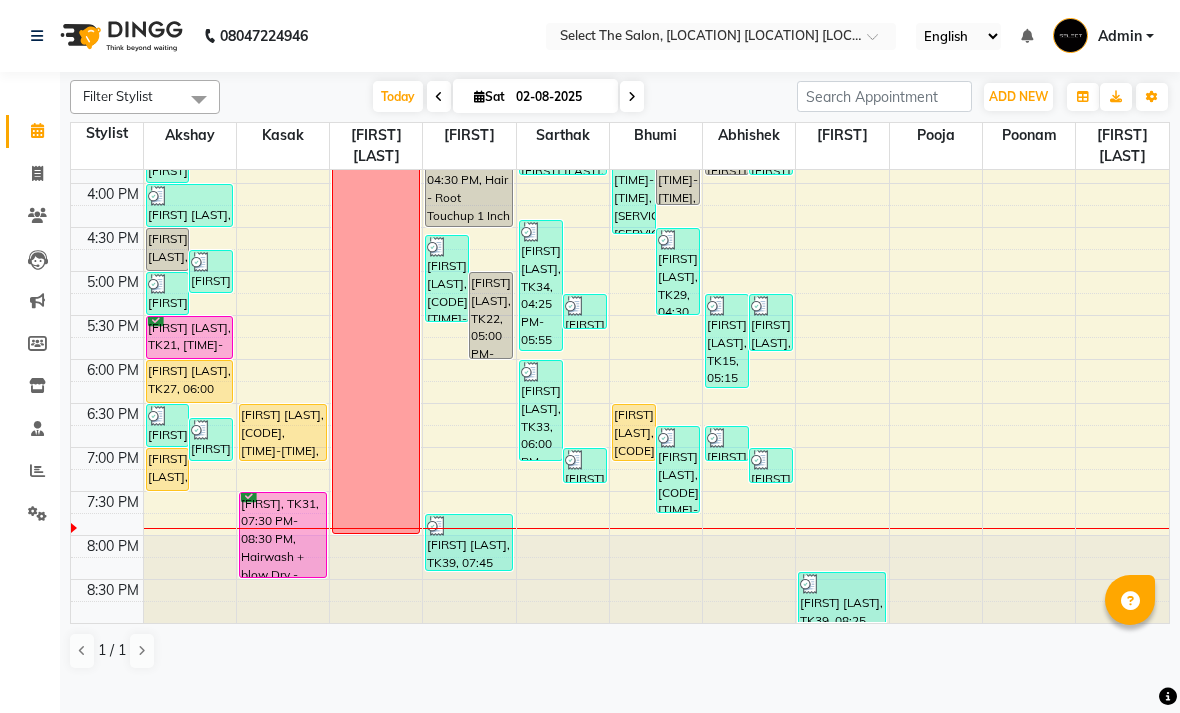 click at bounding box center (479, 96) 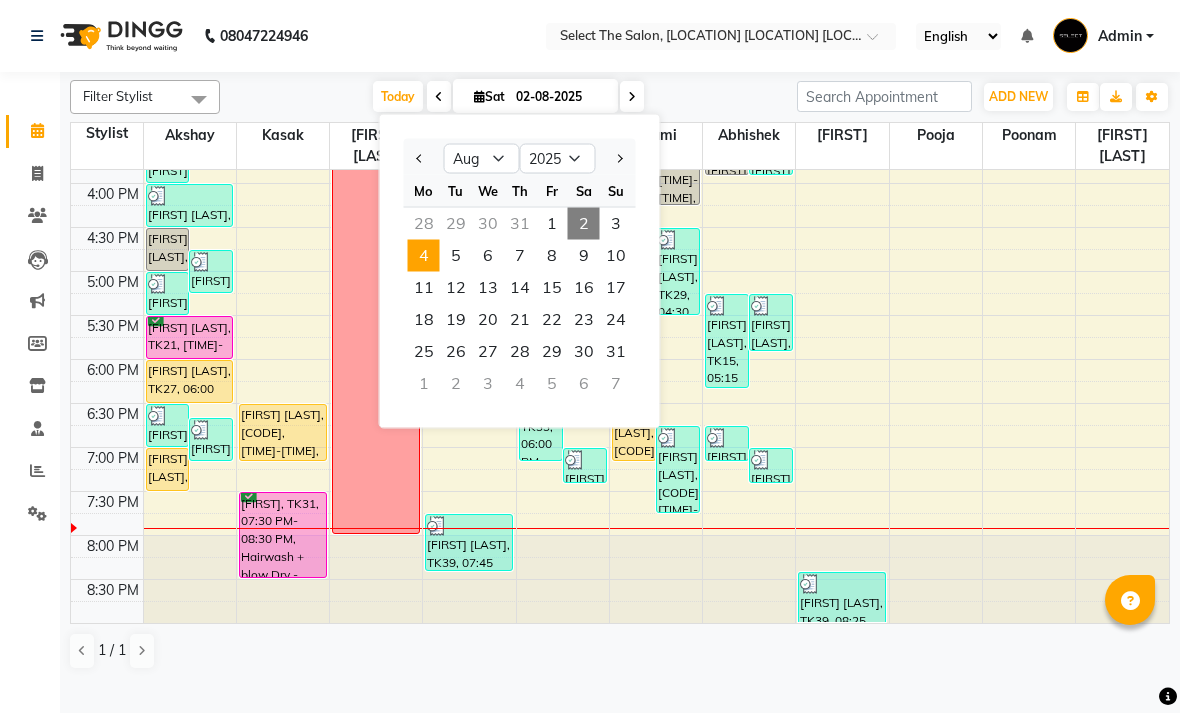 click on "4" at bounding box center [424, 256] 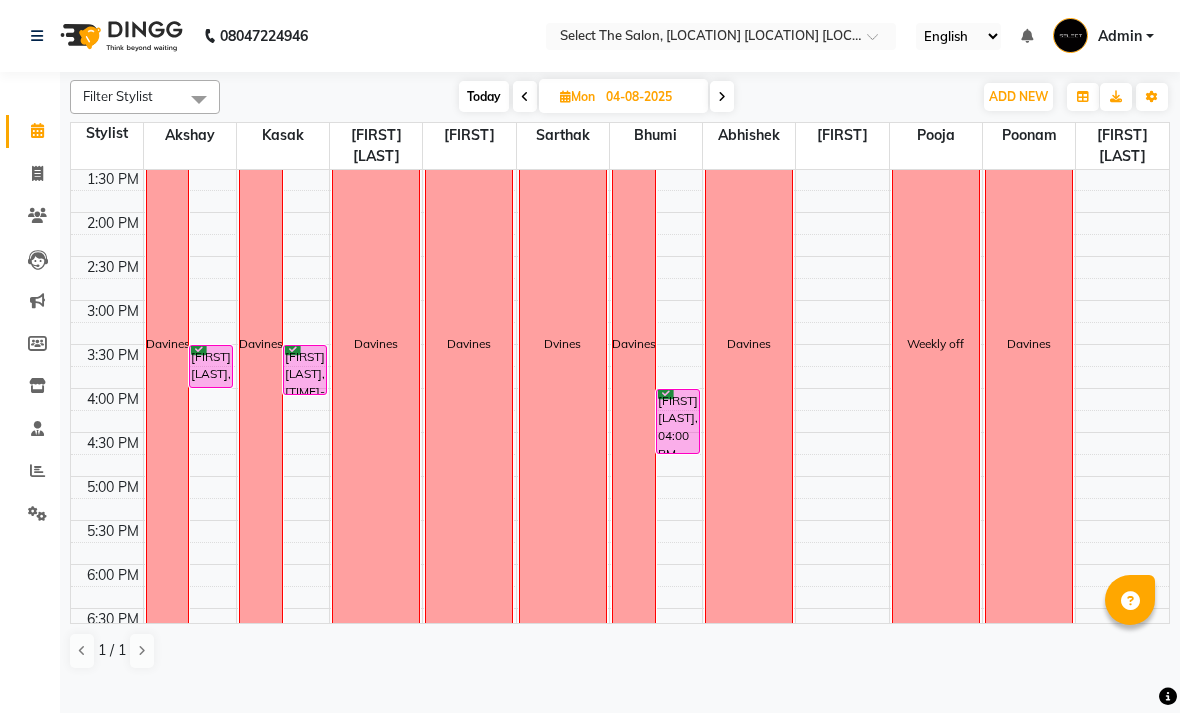 scroll, scrollTop: 480, scrollLeft: 0, axis: vertical 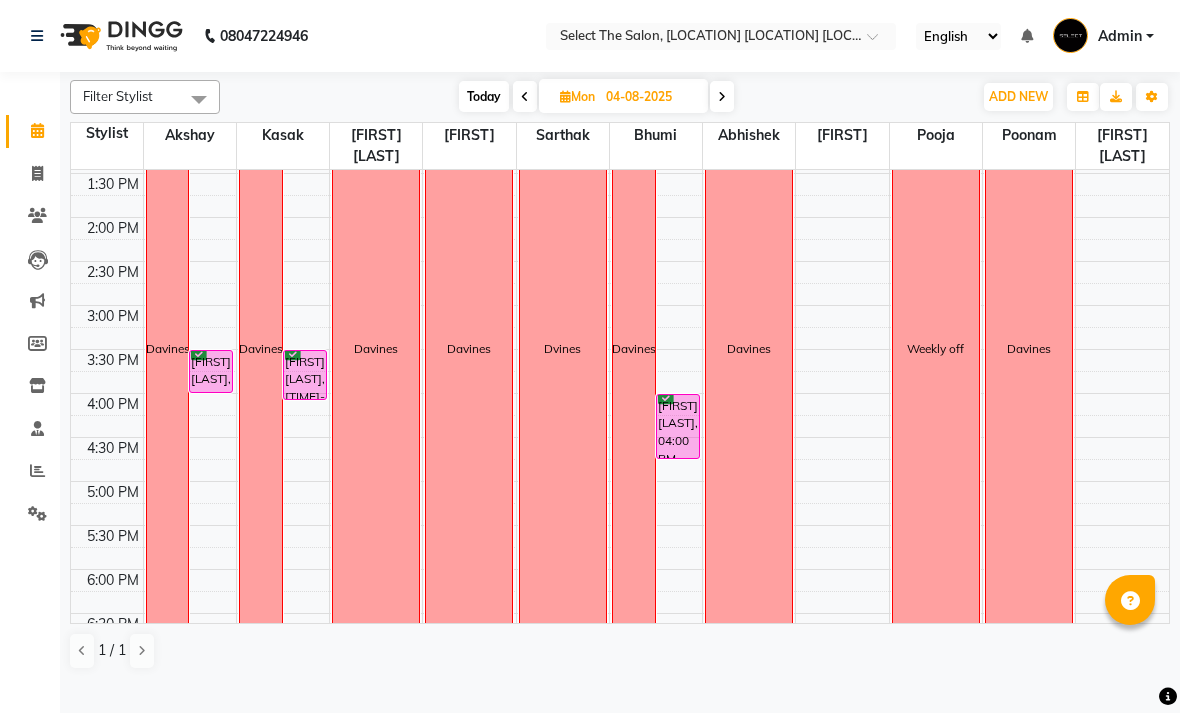 click on "Today" at bounding box center [484, 96] 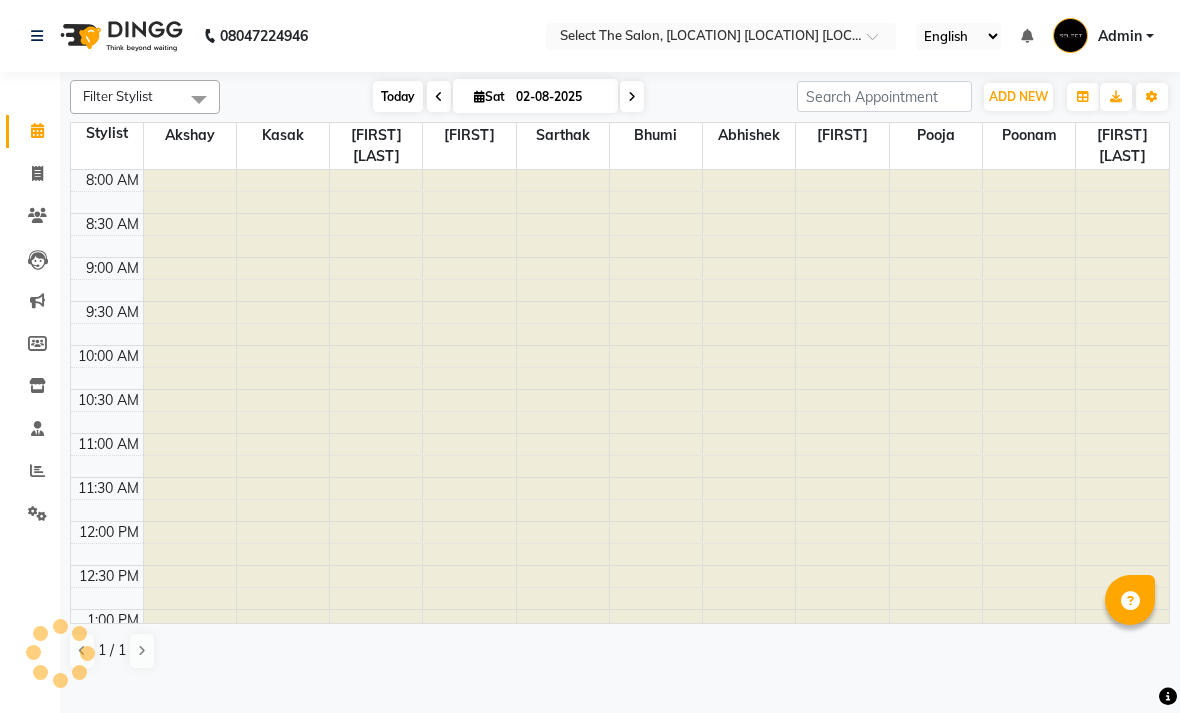 scroll, scrollTop: 690, scrollLeft: 0, axis: vertical 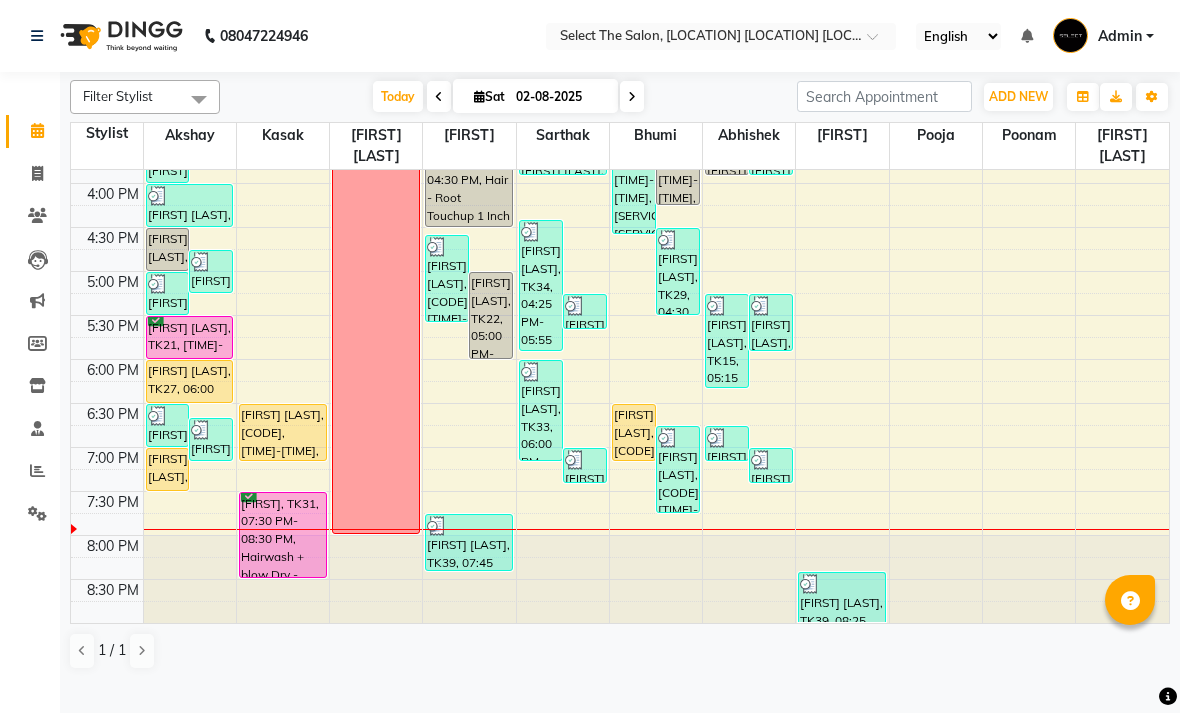 click at bounding box center [632, 97] 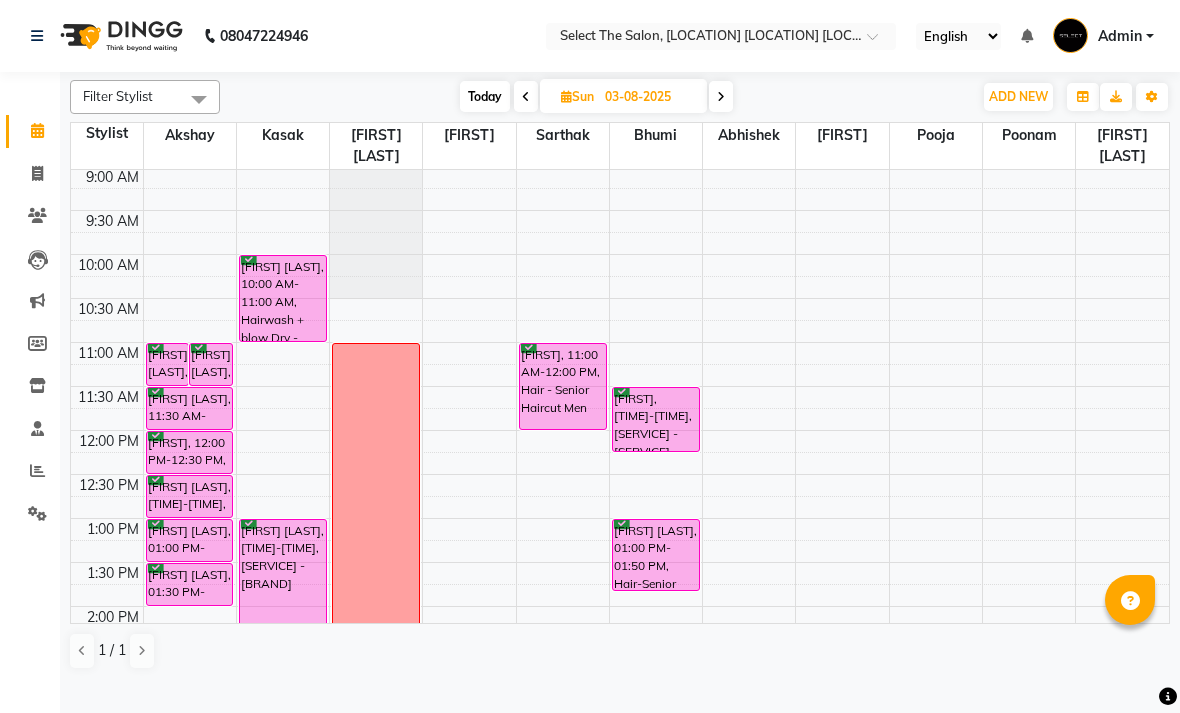 scroll, scrollTop: 96, scrollLeft: 0, axis: vertical 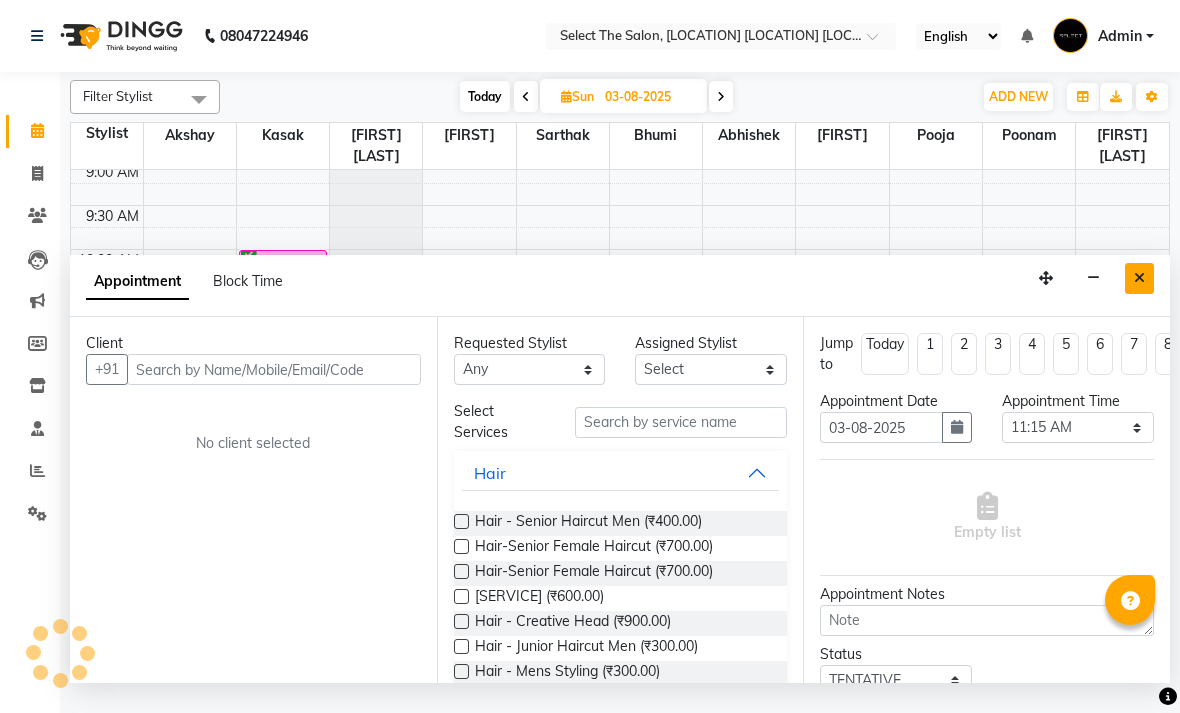 click at bounding box center (1139, 278) 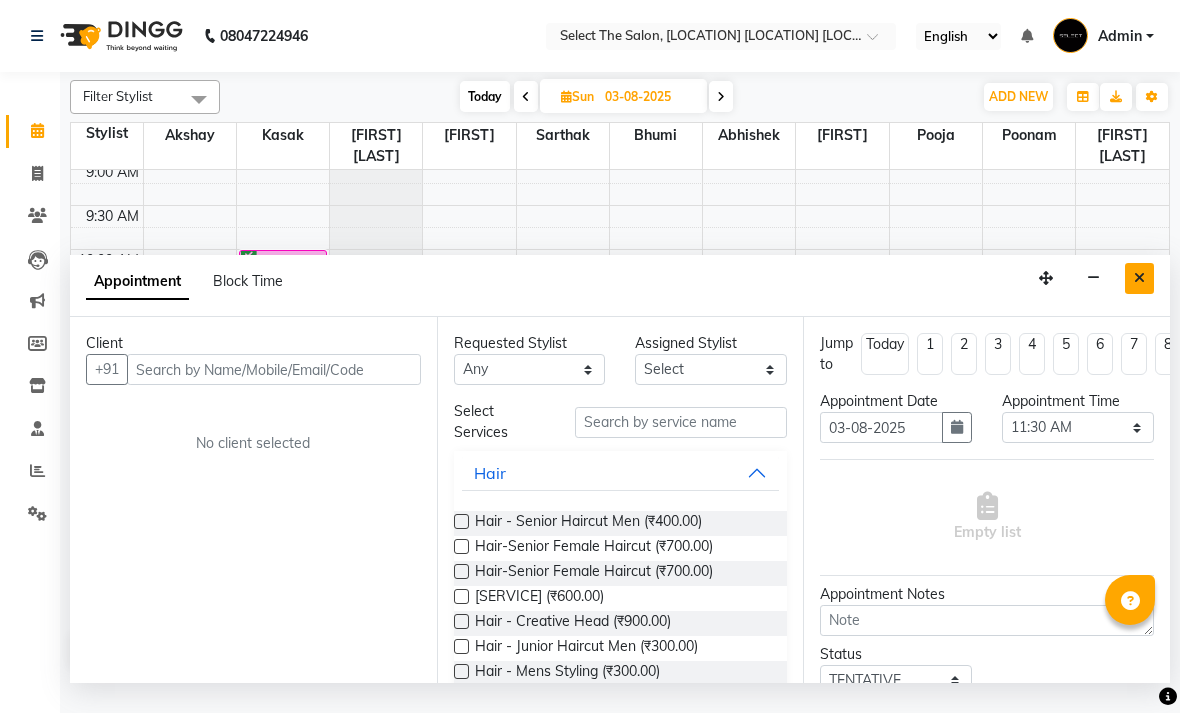 click at bounding box center (1139, 278) 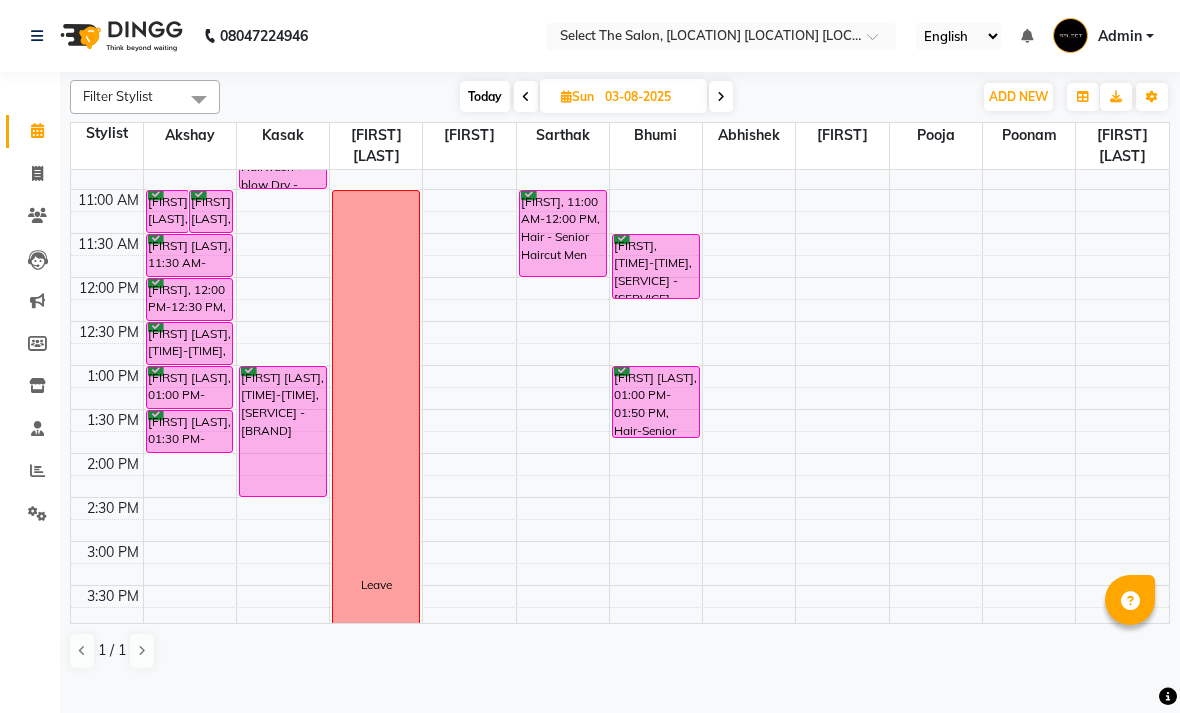 scroll, scrollTop: 130, scrollLeft: 0, axis: vertical 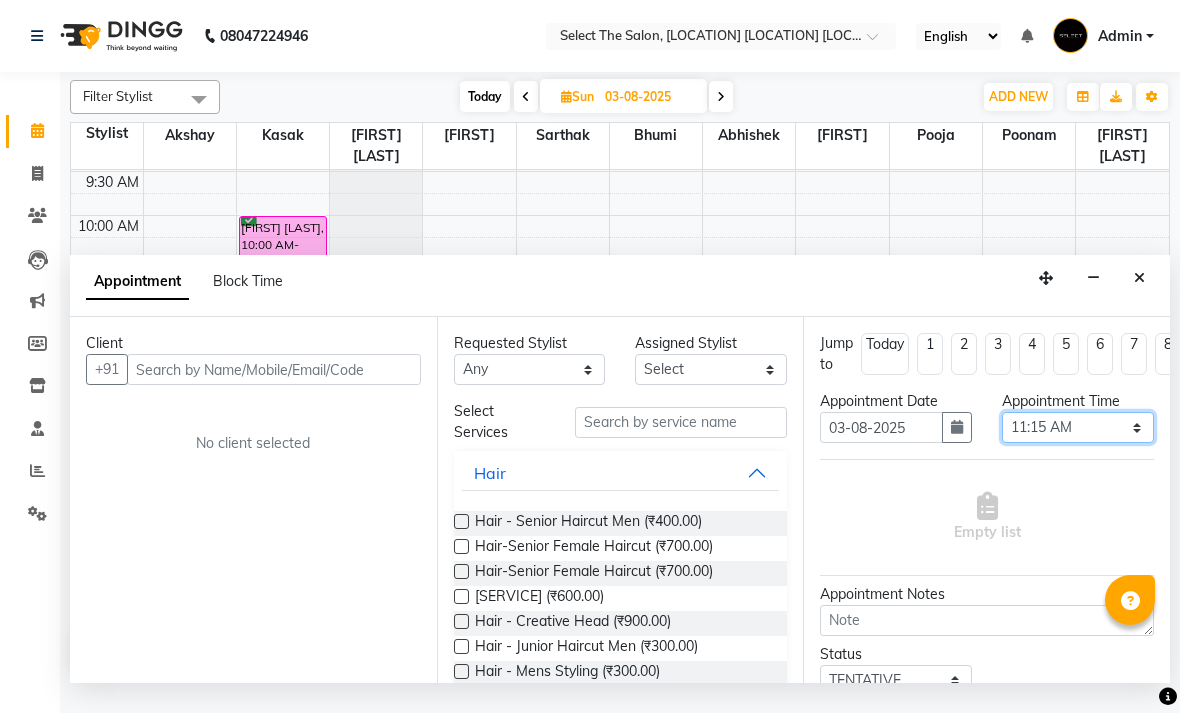click on "Select 09:00 AM 09:15 AM 09:30 AM 09:45 AM 10:00 AM 10:15 AM 10:30 AM 10:45 AM 11:00 AM 11:15 AM 11:30 AM 11:45 AM 12:00 PM 12:15 PM 12:30 PM 12:45 PM 01:00 PM 01:15 PM 01:30 PM 01:45 PM 02:00 PM 02:15 PM 02:30 PM 02:45 PM 03:00 PM 03:15 PM 03:30 PM 03:45 PM 04:00 PM 04:15 PM 04:30 PM 04:45 PM 05:00 PM 05:15 PM 05:30 PM 05:45 PM 06:00 PM 06:15 PM 06:30 PM 06:45 PM 07:00 PM 07:15 PM 07:30 PM 07:45 PM 08:00 PM" at bounding box center [1078, 427] 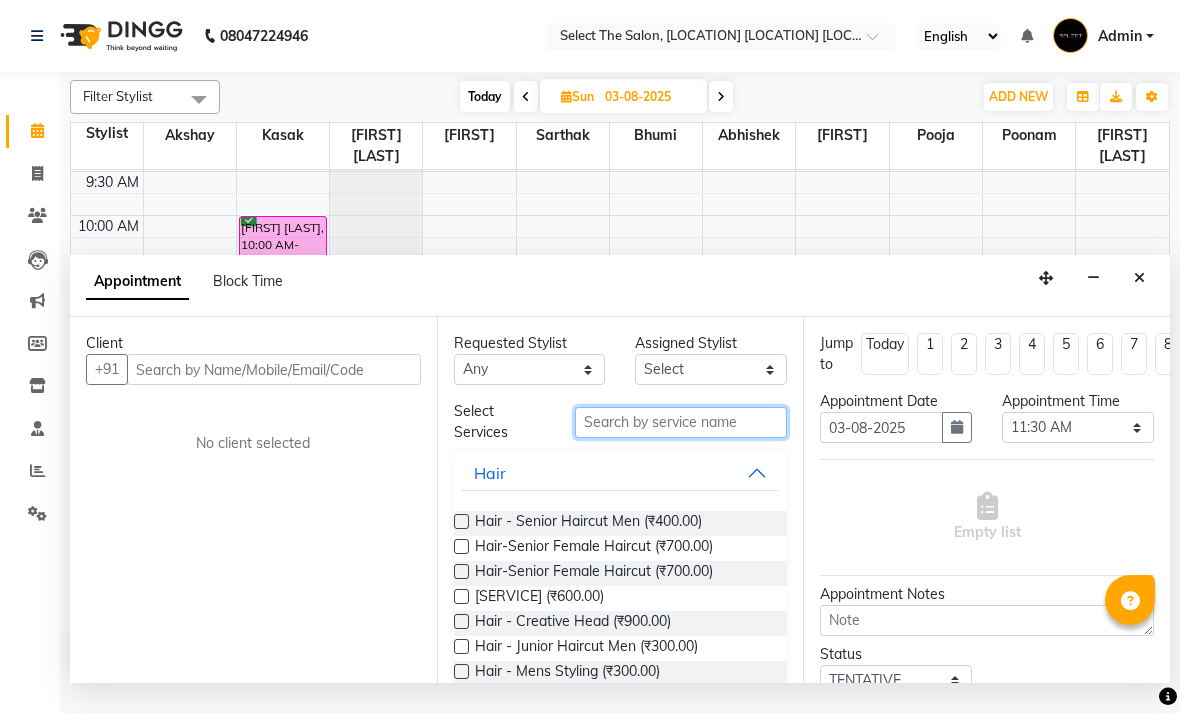 click at bounding box center (681, 422) 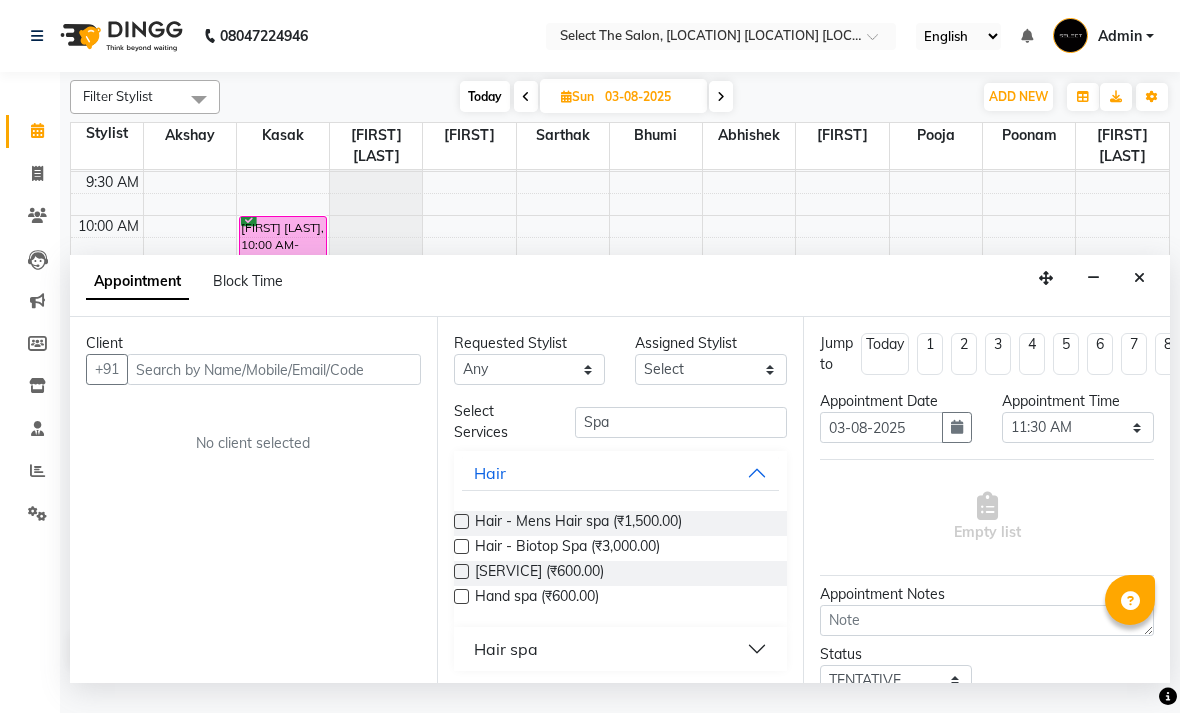 click at bounding box center (461, 546) 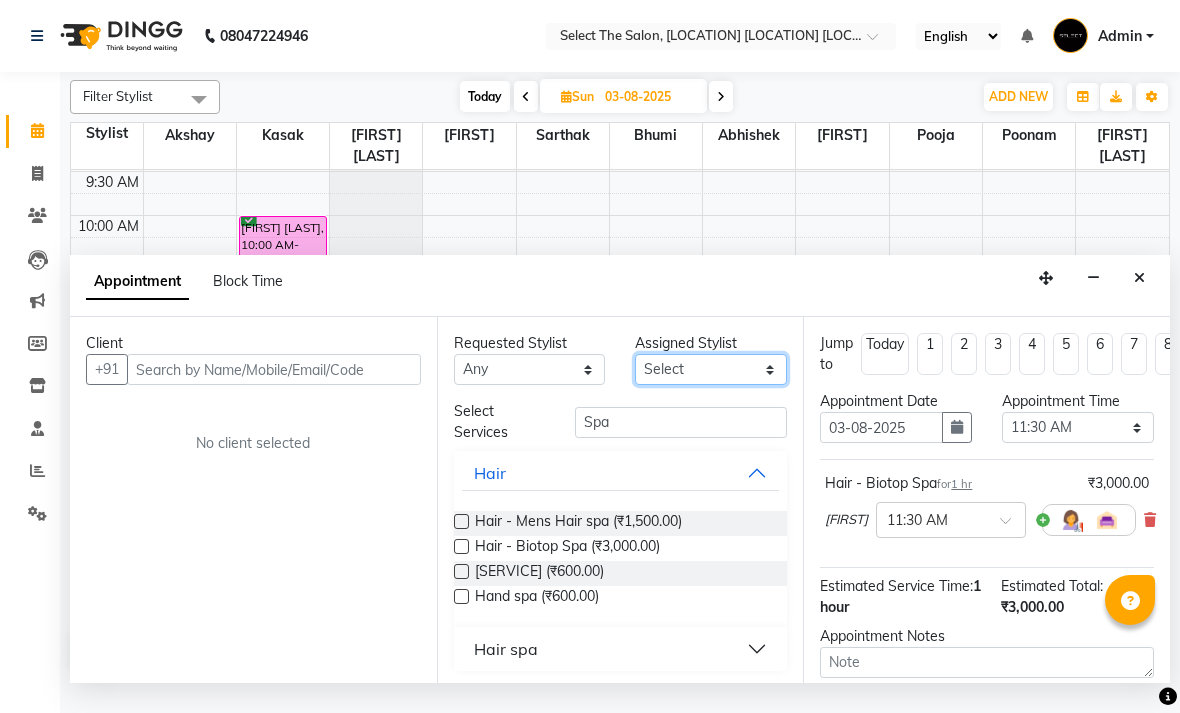 click on "Select Abhishek  Akshay  Bhumi  Kasak Pooja  Poonam  Sachin Wagh  Sarthak  Siddhika  Venkatesh warule Yogeshwari" at bounding box center (711, 369) 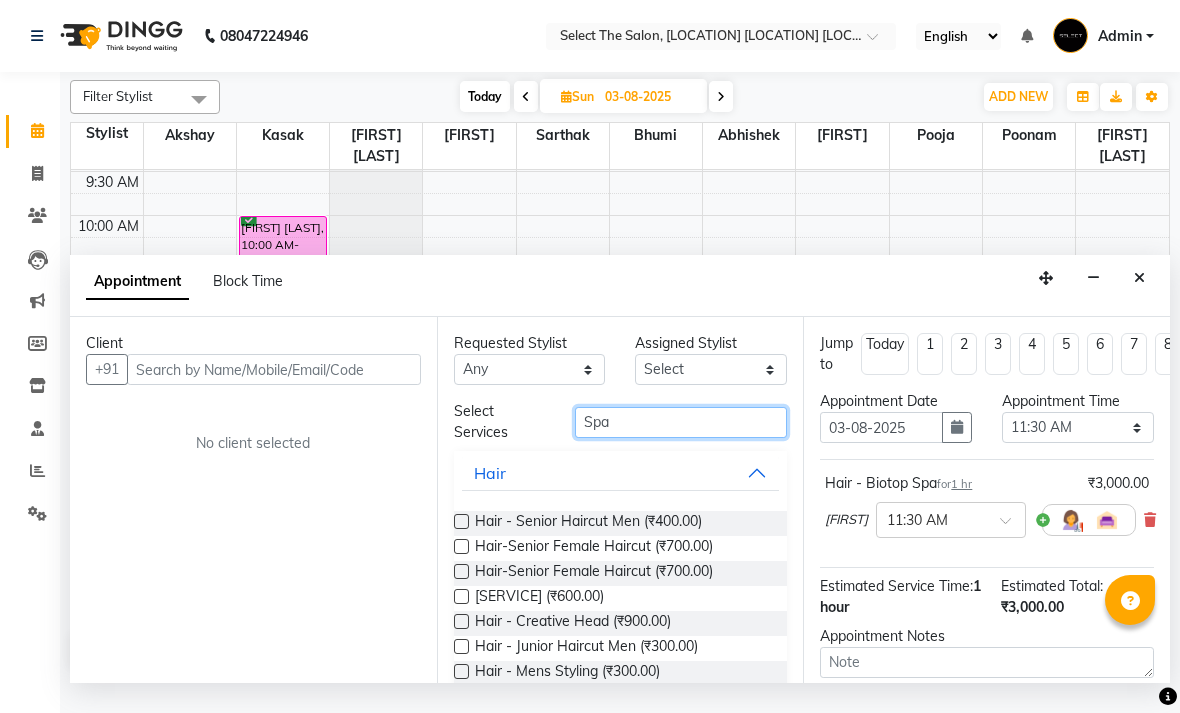 click on "Spa" at bounding box center (681, 422) 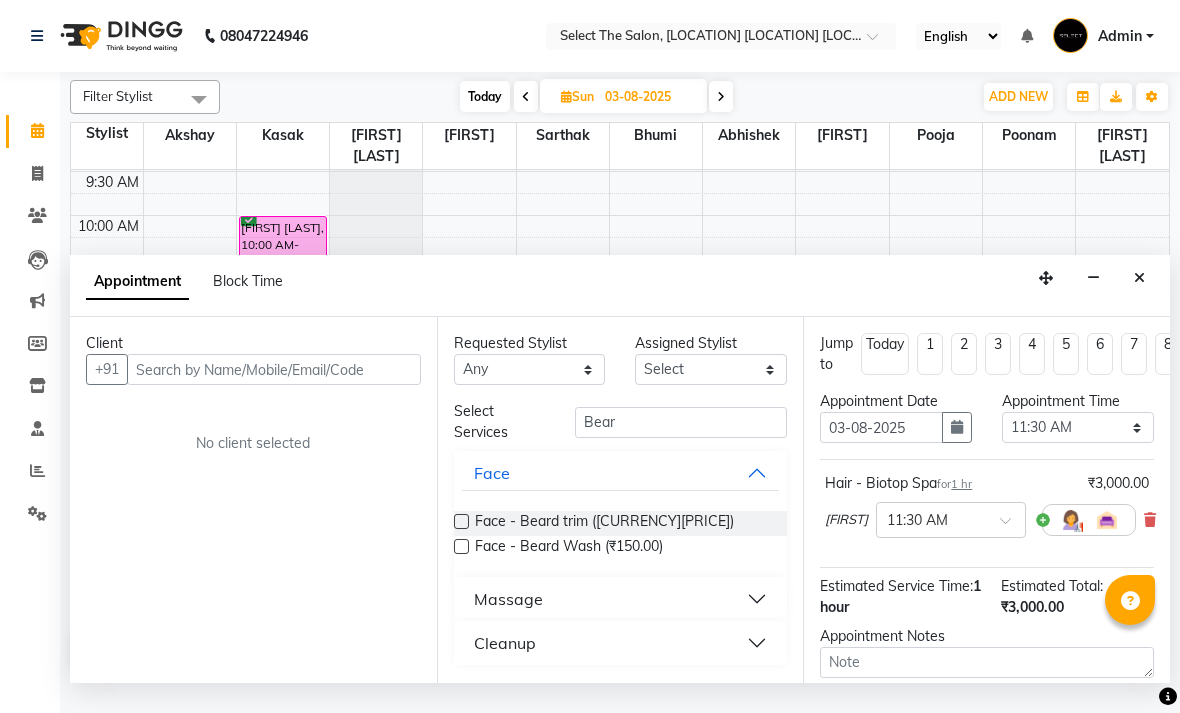 click on "[SERVICE] - [SERVICE] [SERVICE] - [SERVICE]" at bounding box center (621, 536) 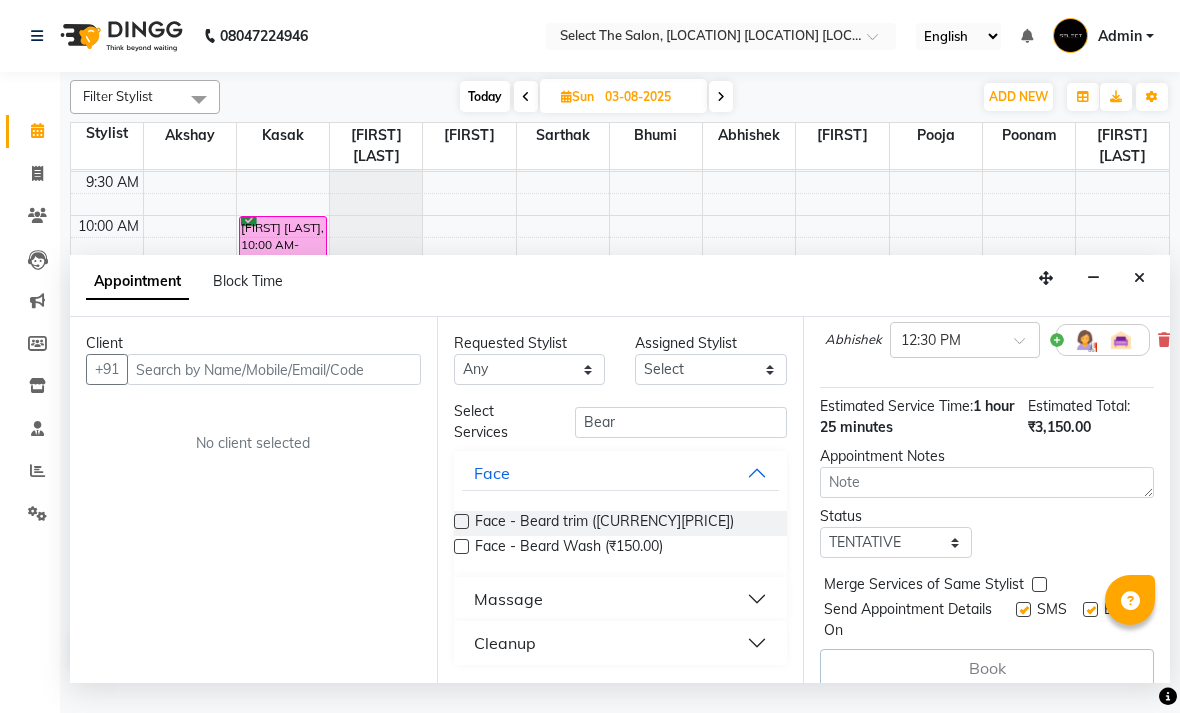 scroll, scrollTop: 269, scrollLeft: 0, axis: vertical 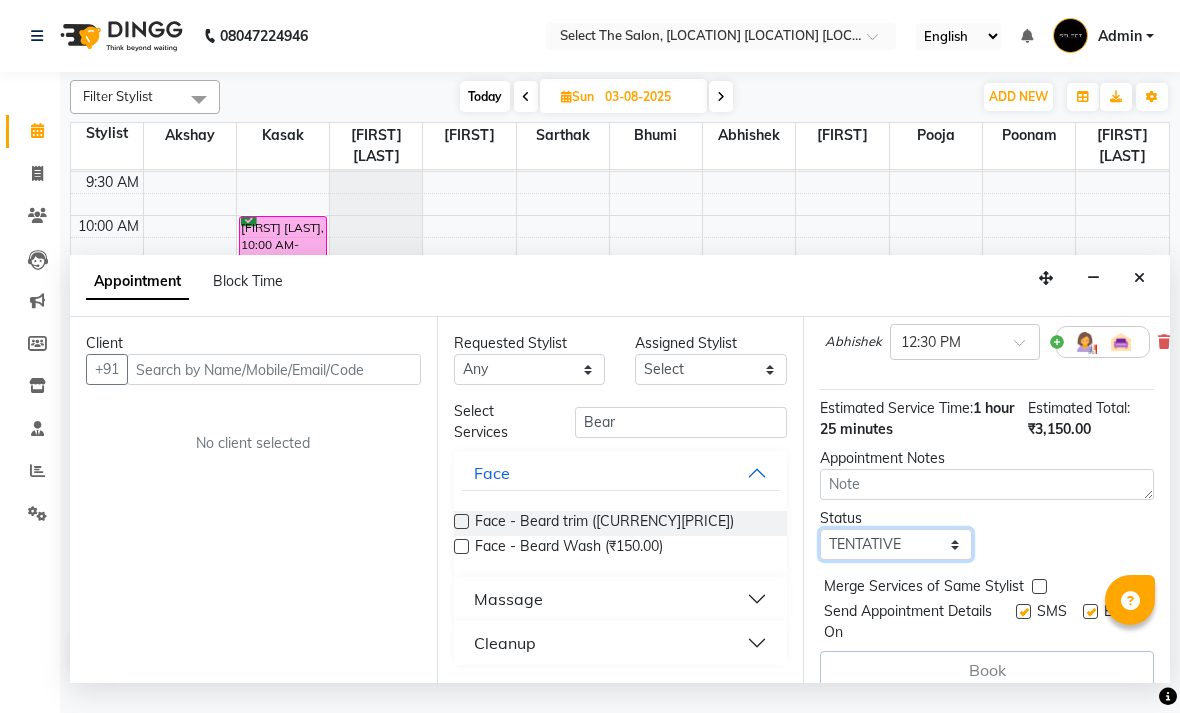 click on "Select TENTATIVE CONFIRM UPCOMING" at bounding box center (896, 544) 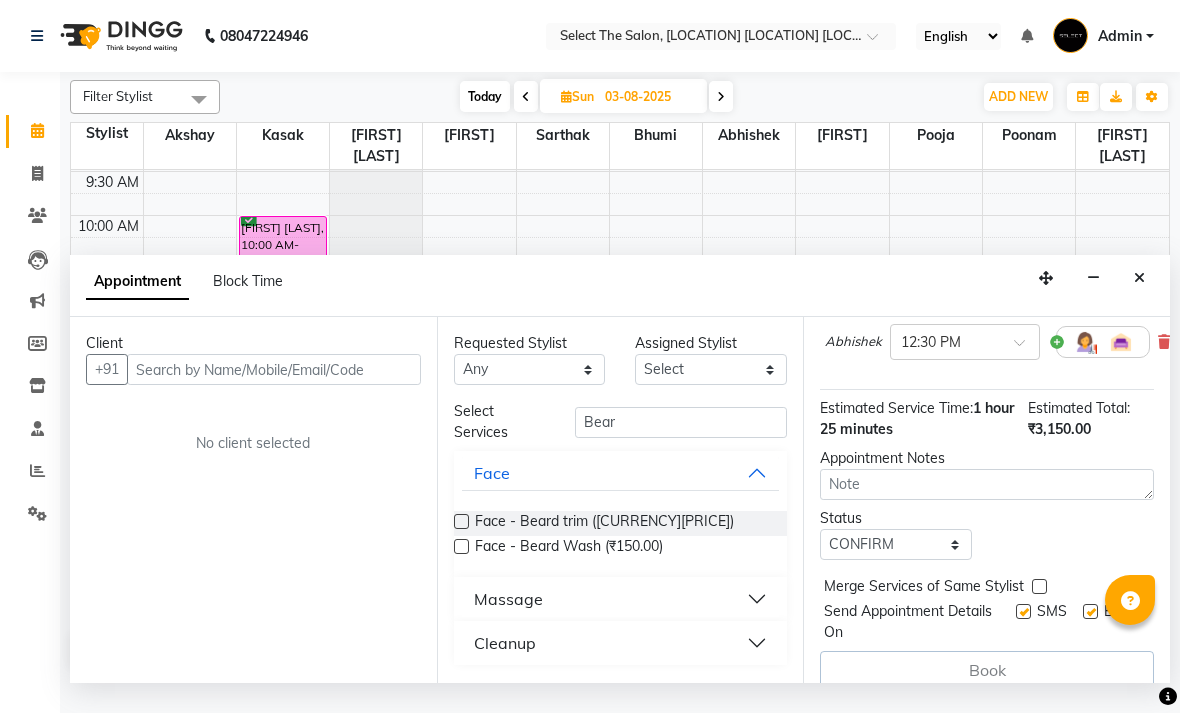 click on "Book" at bounding box center [987, 670] 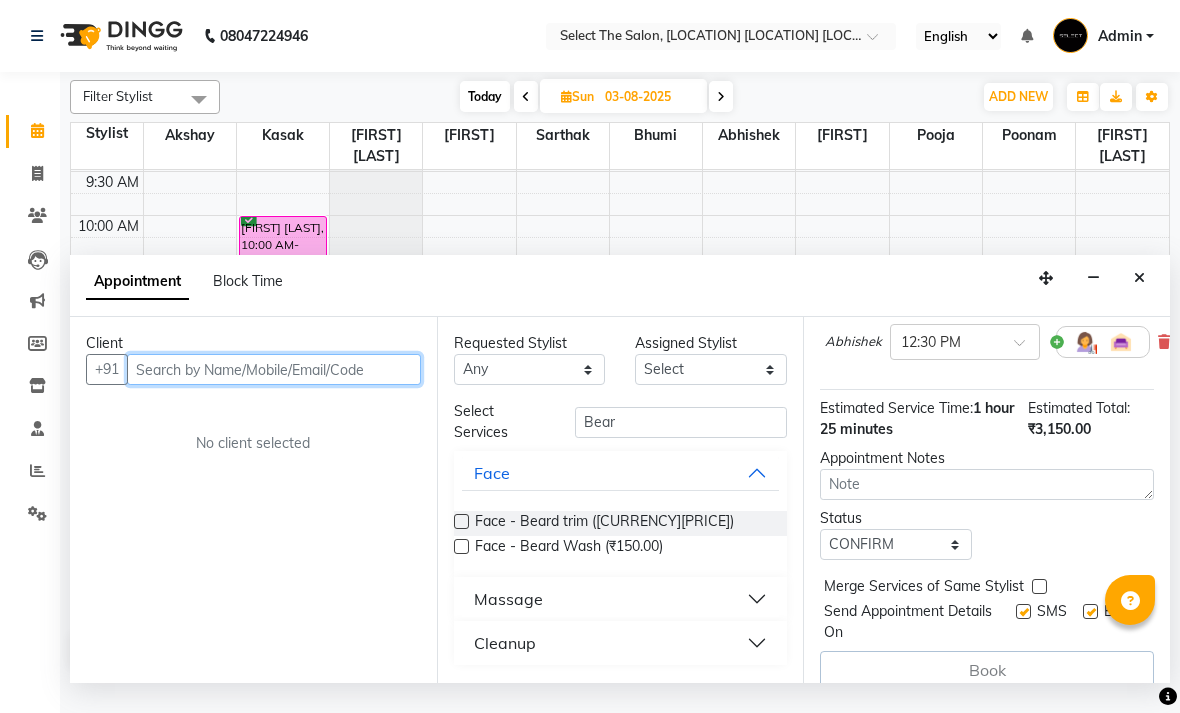 click at bounding box center [274, 369] 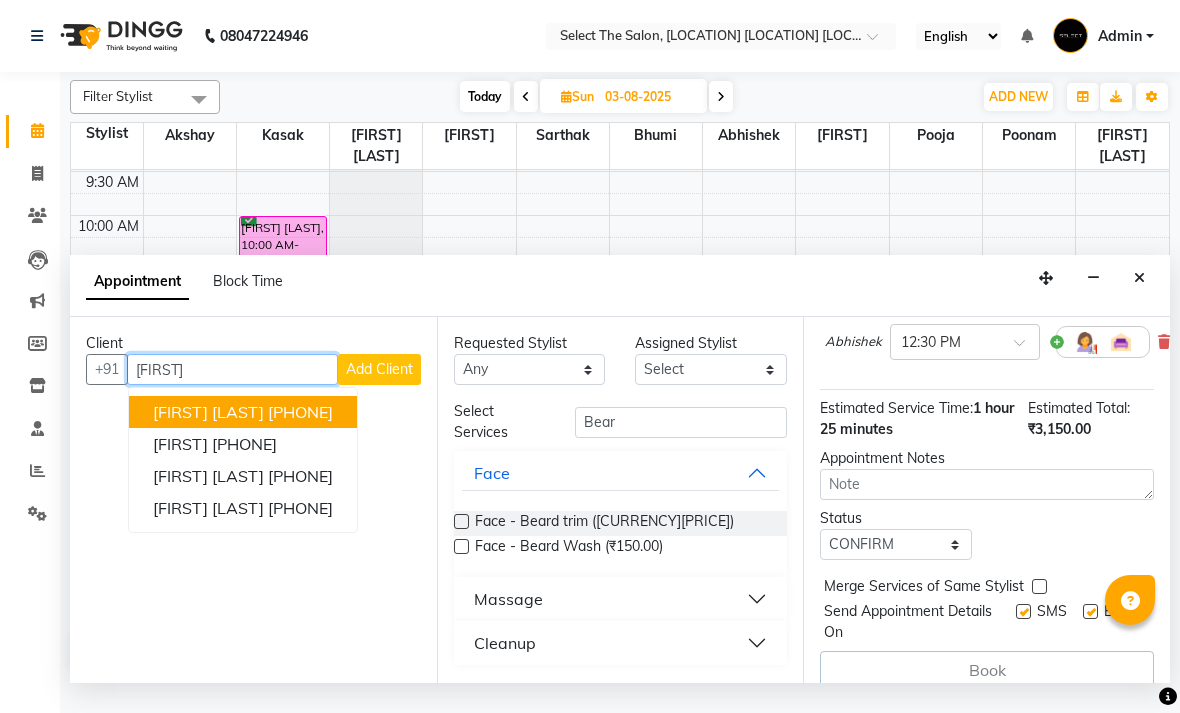 click on "[PHONE]" at bounding box center [300, 412] 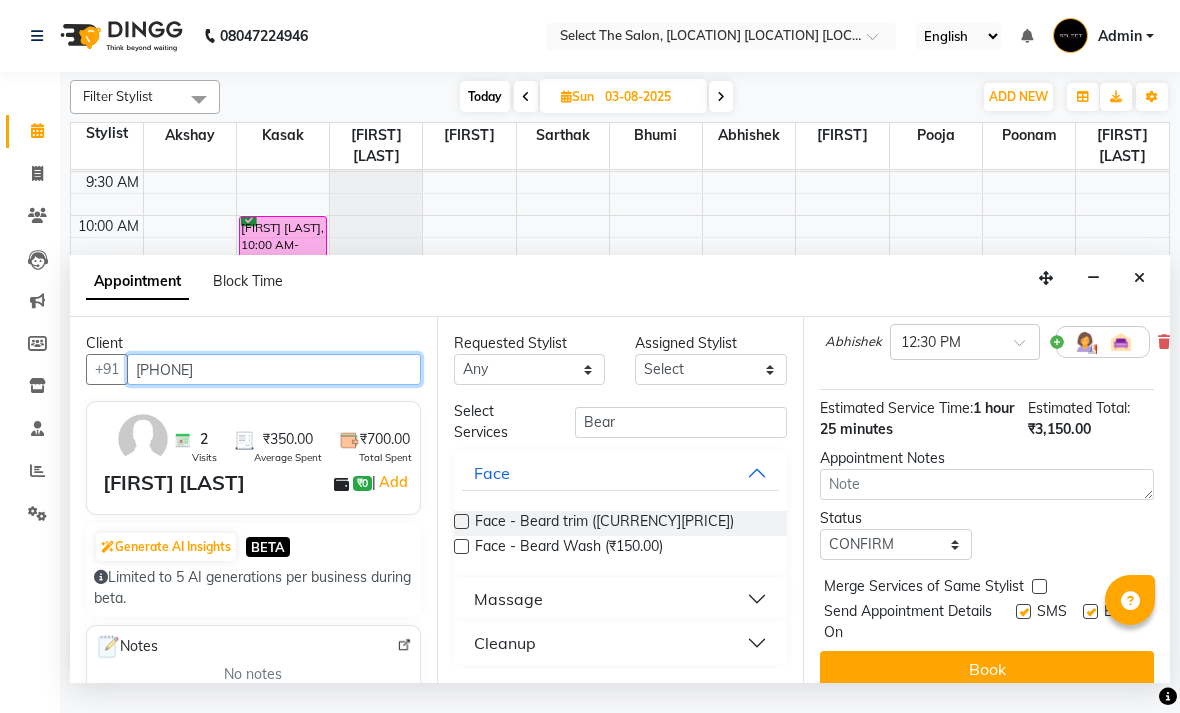 scroll, scrollTop: 267, scrollLeft: 0, axis: vertical 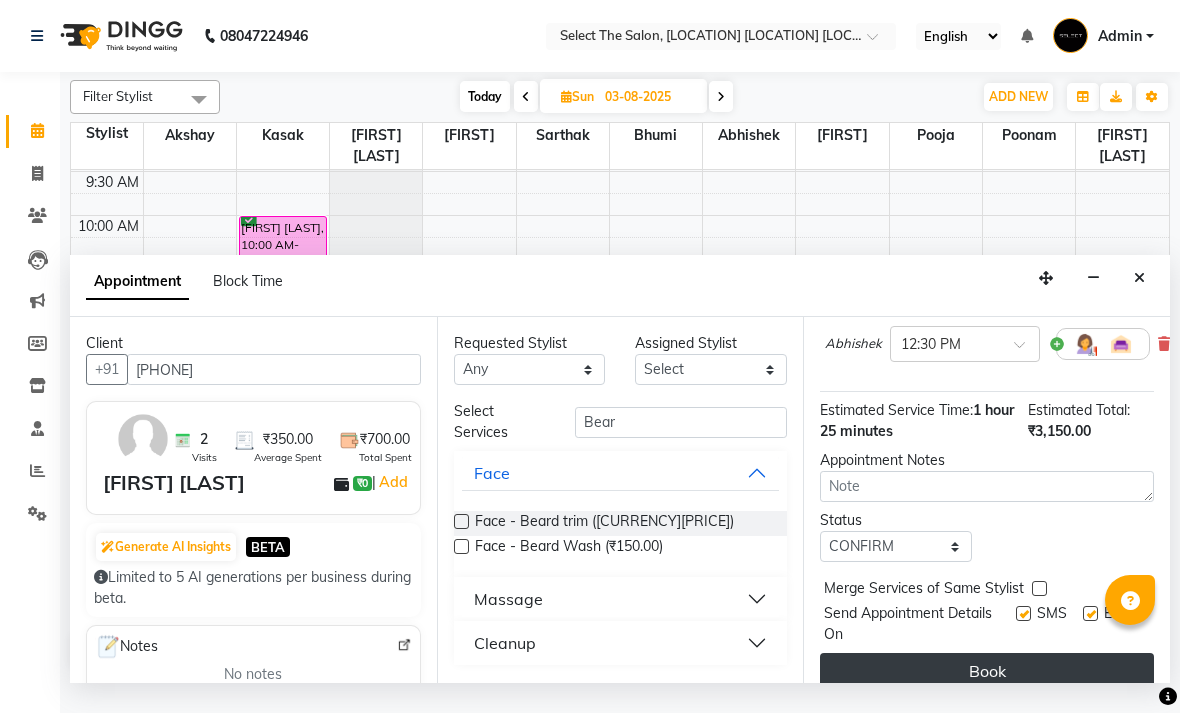 click on "Book" at bounding box center [987, 671] 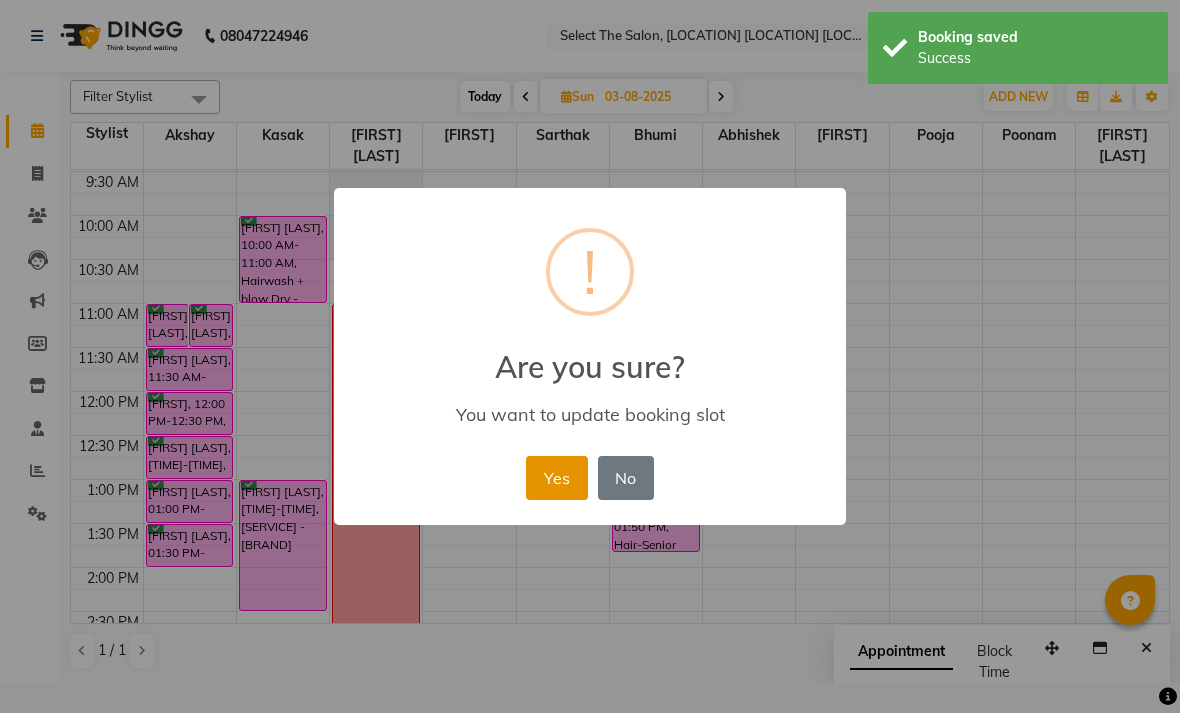 click on "Yes" at bounding box center (556, 478) 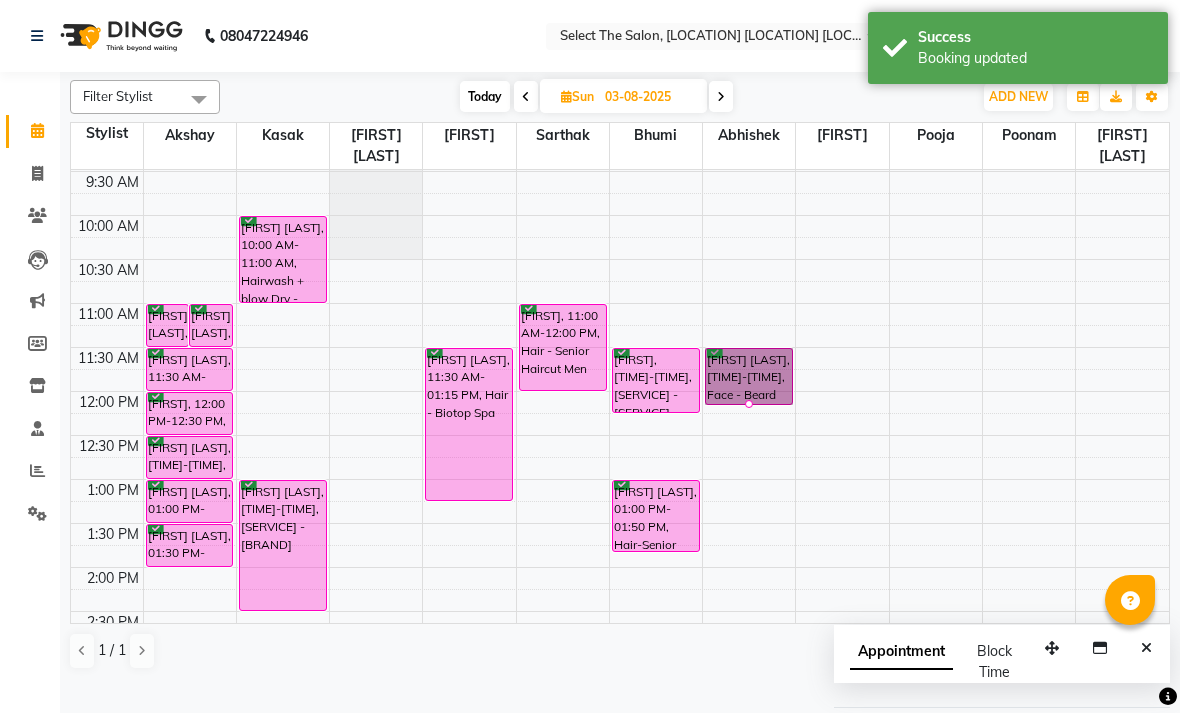 click on "12:00 PM" at bounding box center (109, 402) 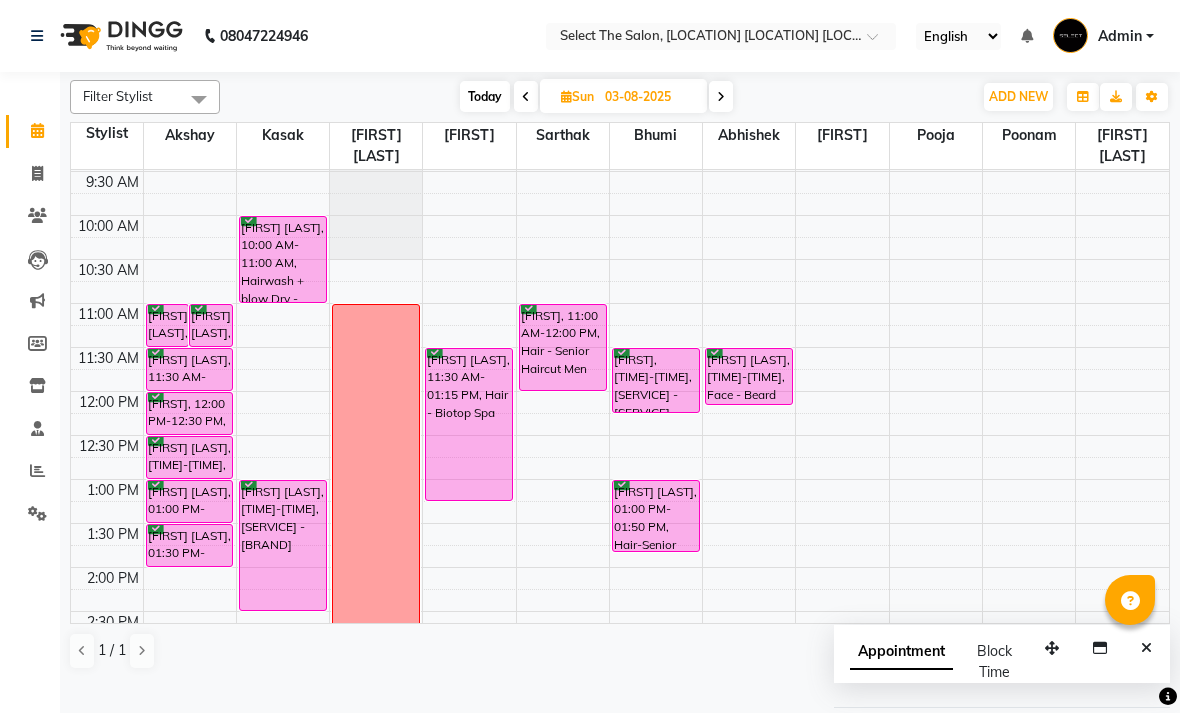 click on "Today" at bounding box center [485, 96] 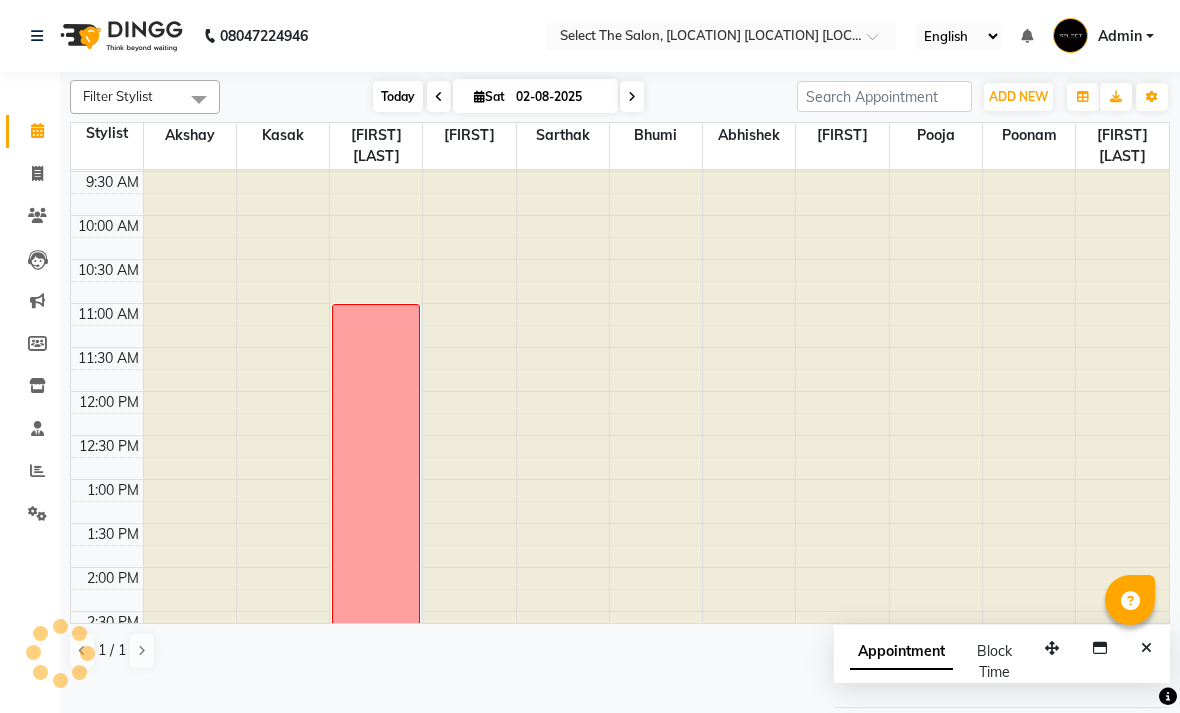 scroll, scrollTop: 0, scrollLeft: 0, axis: both 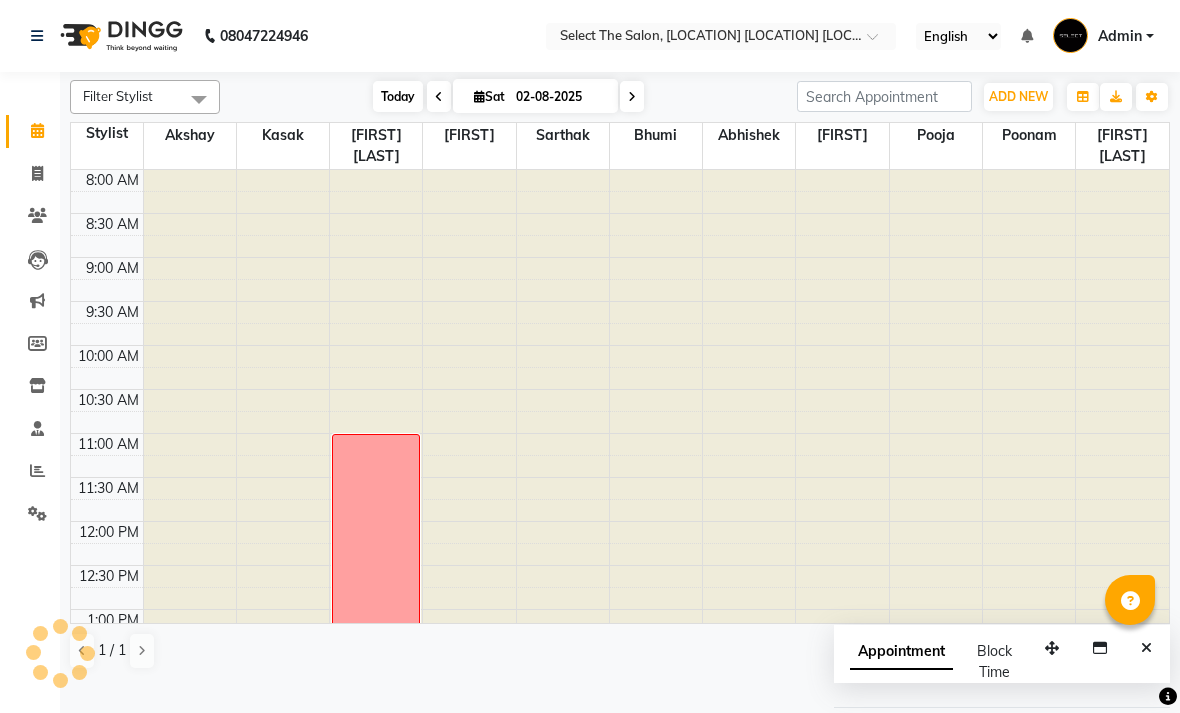click on "Today" at bounding box center [398, 96] 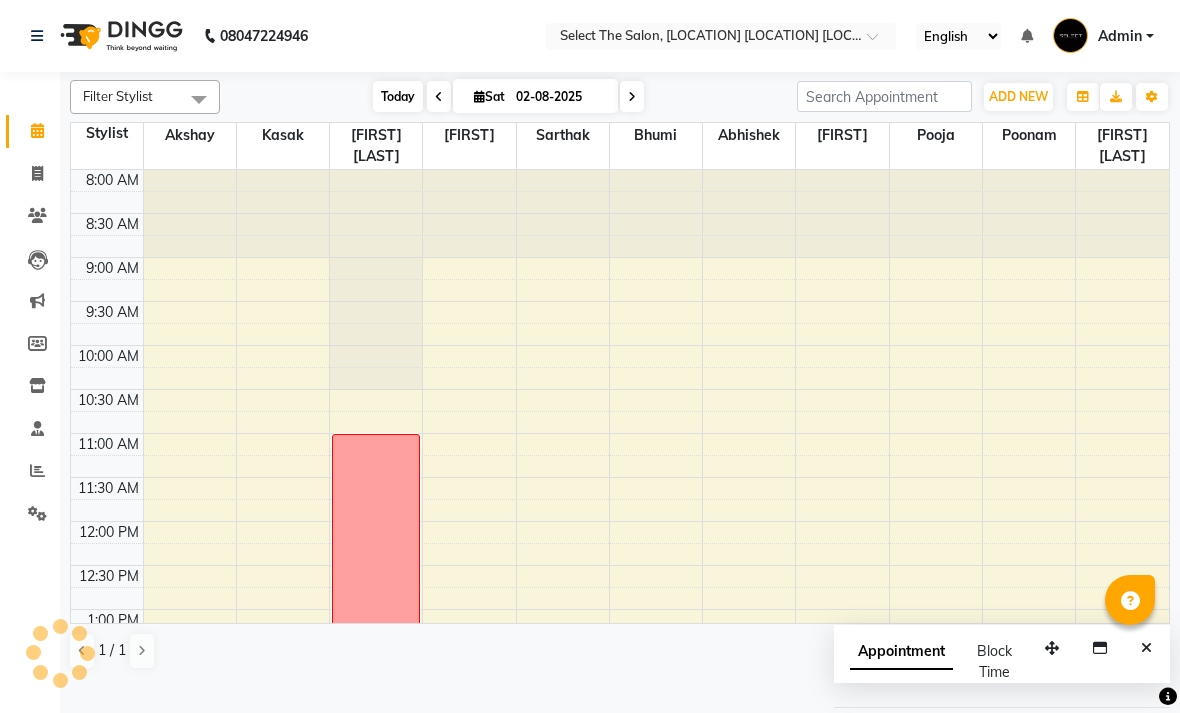 scroll, scrollTop: 690, scrollLeft: 0, axis: vertical 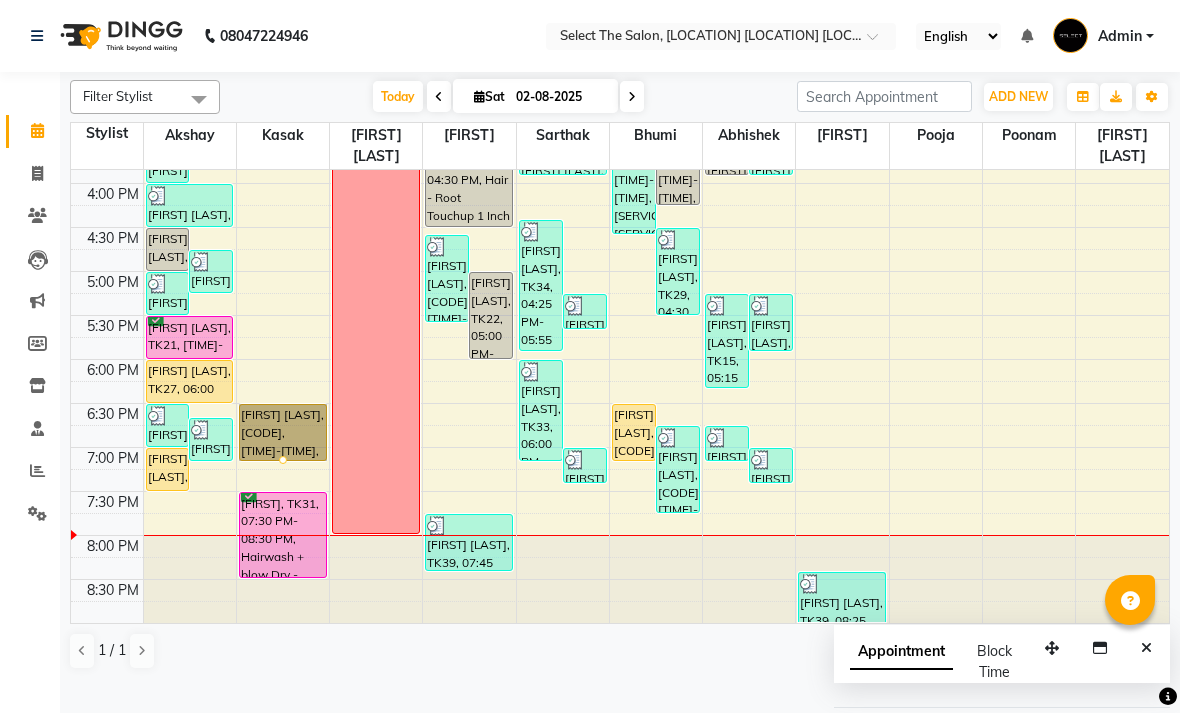 click at bounding box center (283, 460) 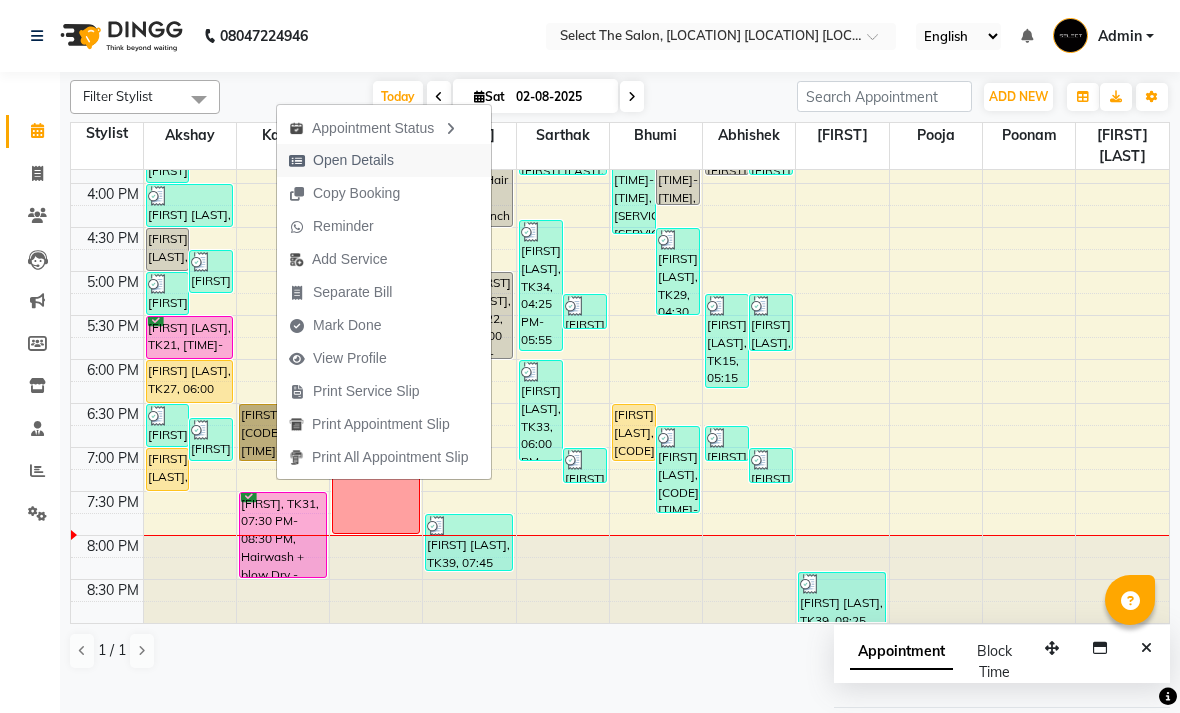 click on "Open Details" at bounding box center (353, 160) 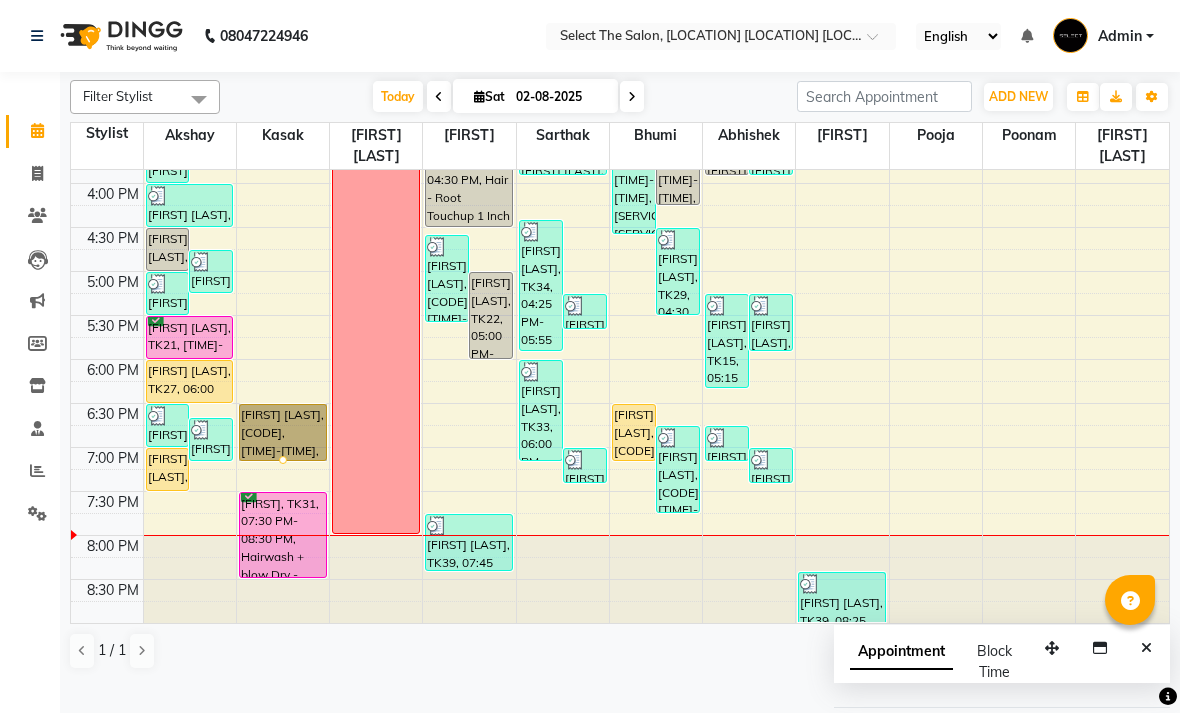 click at bounding box center (283, 460) 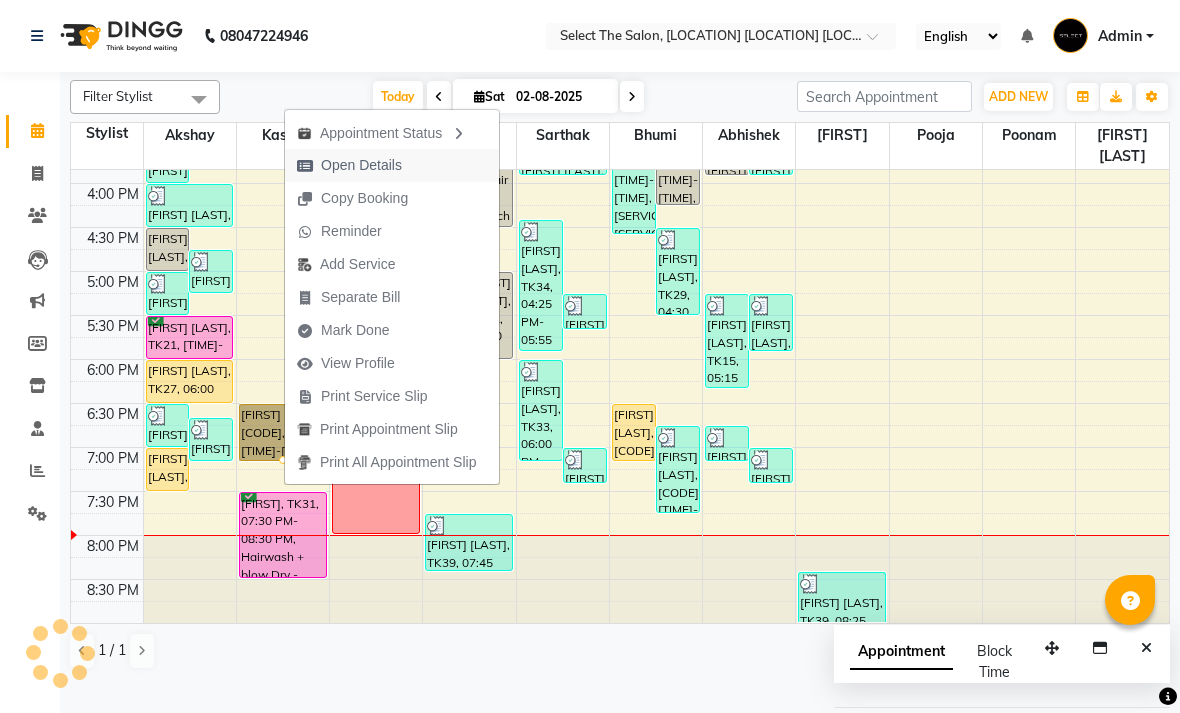 click on "Open Details" at bounding box center (361, 165) 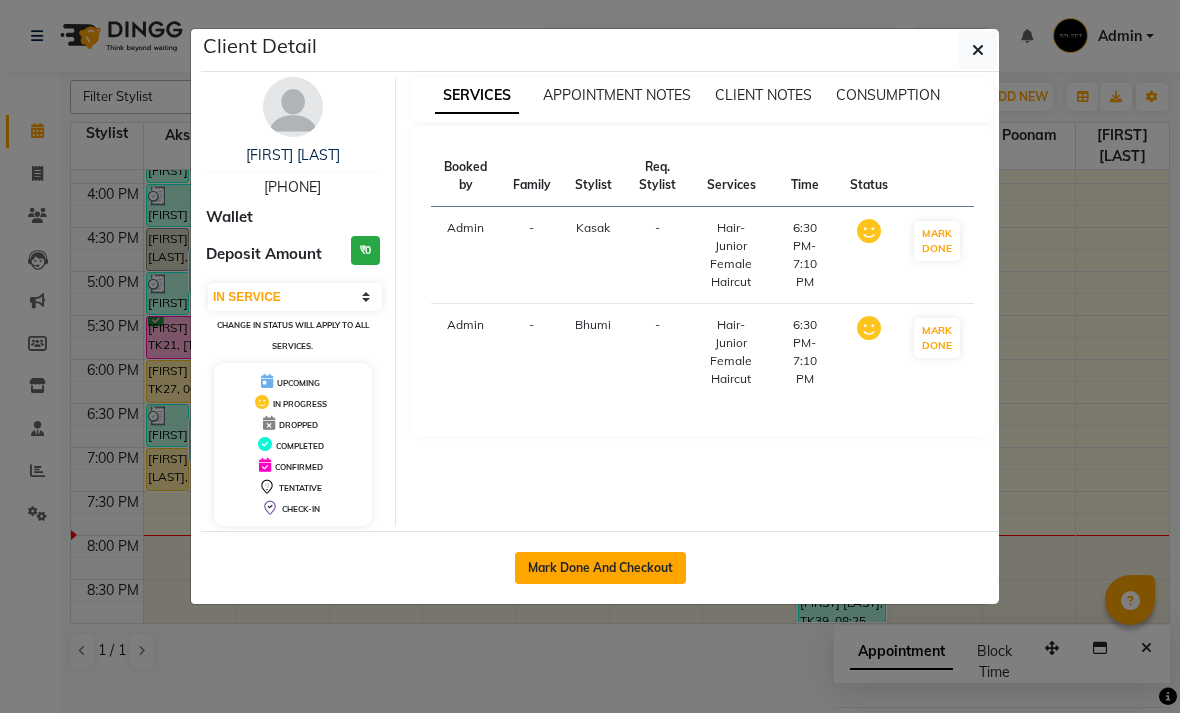 click on "Mark Done And Checkout" 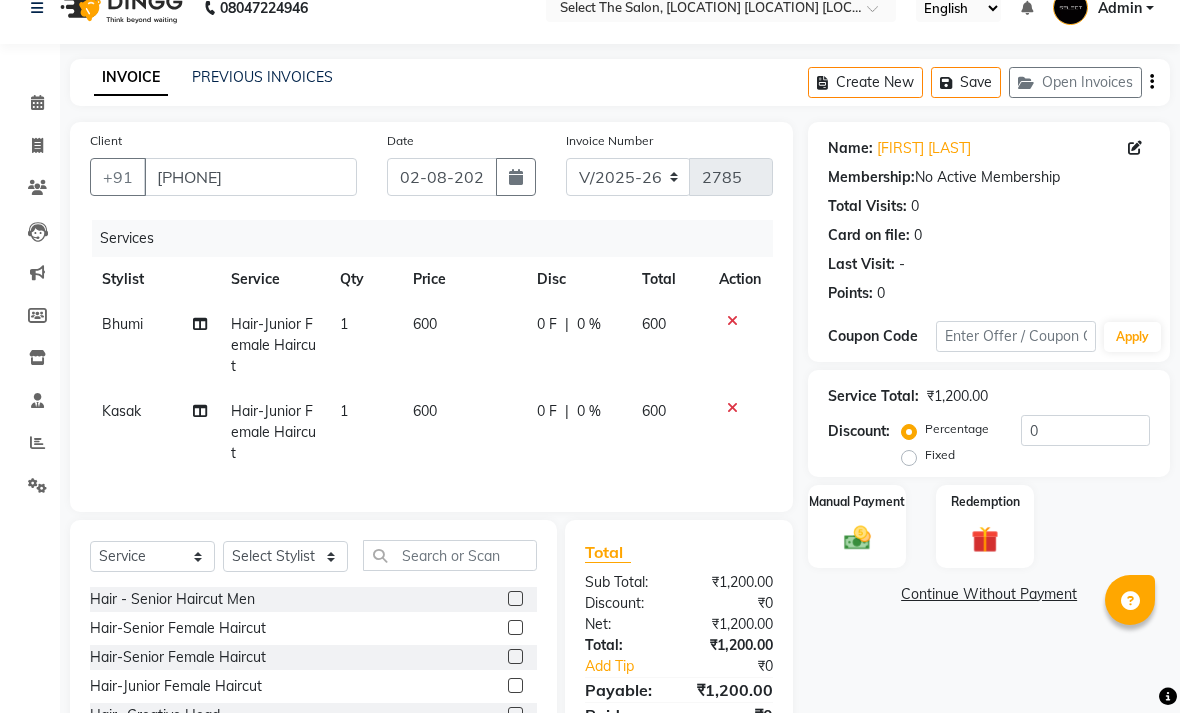 scroll, scrollTop: 28, scrollLeft: 0, axis: vertical 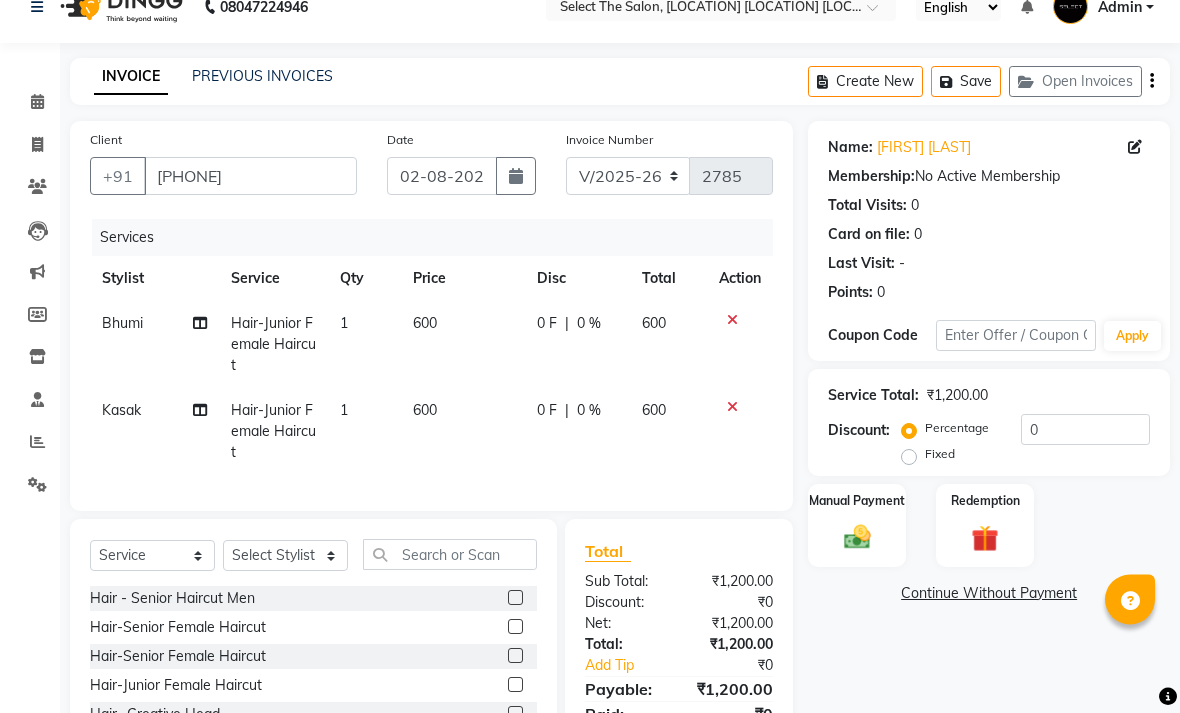 click on "Hair-Senior Female Haircut" 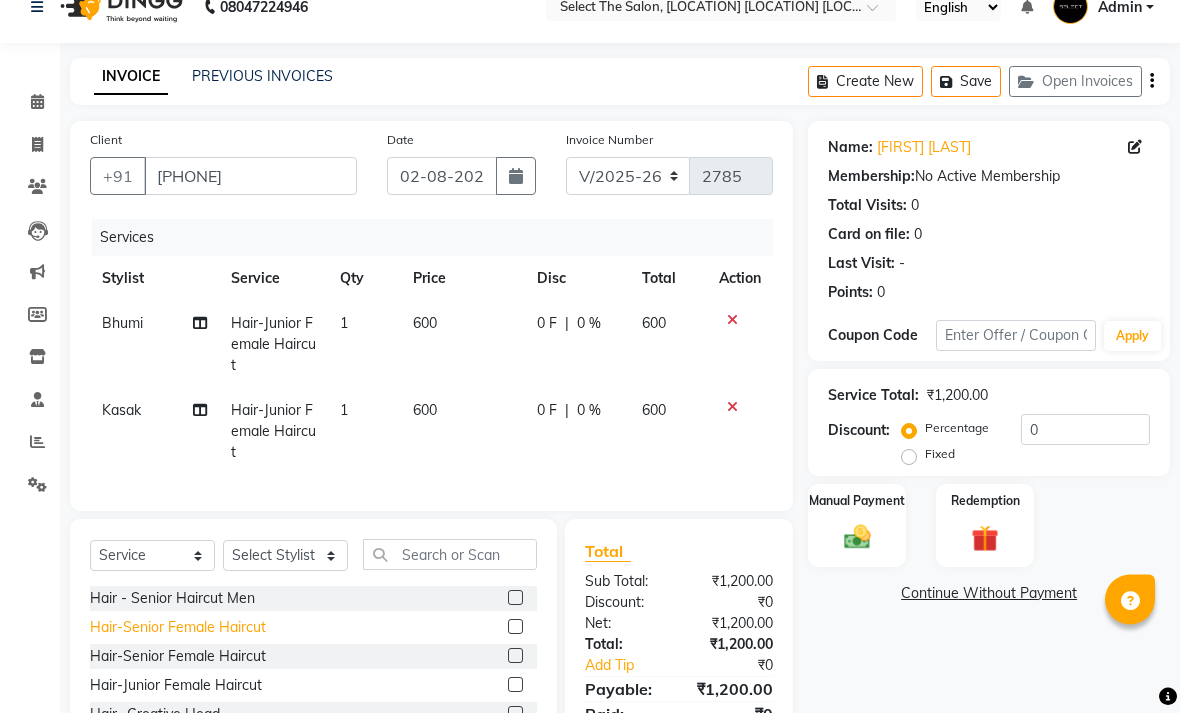 click on "Hair-Senior Female Haircut" 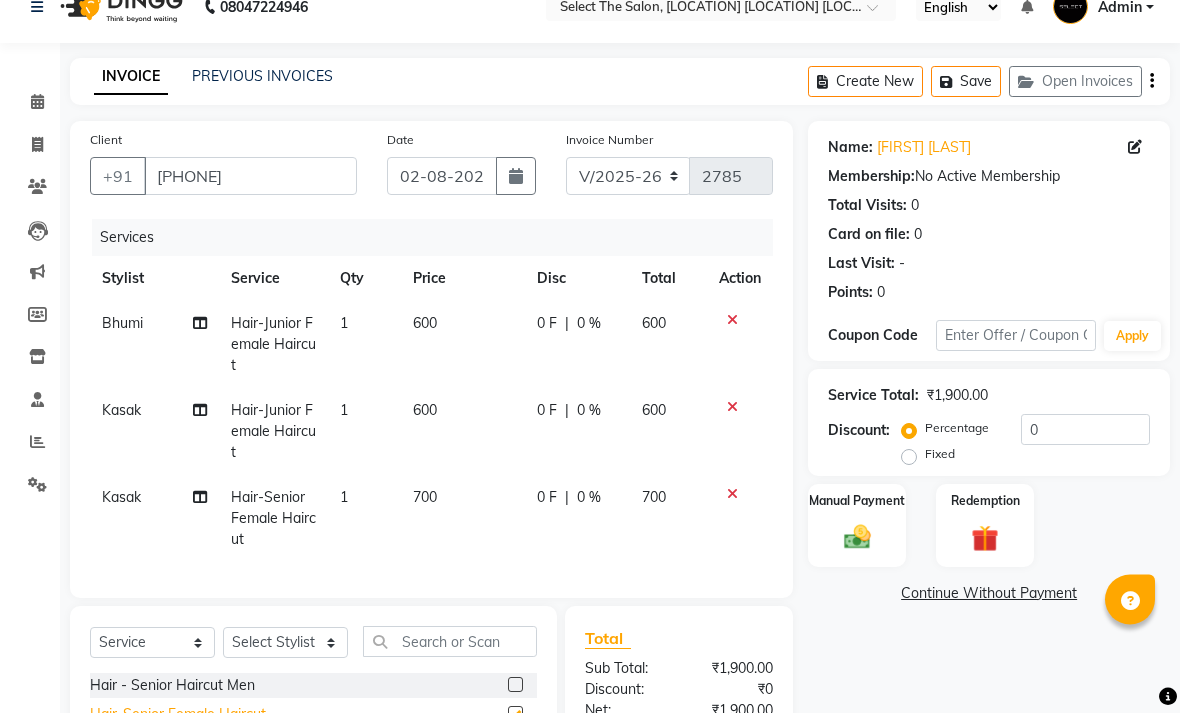 scroll, scrollTop: 29, scrollLeft: 0, axis: vertical 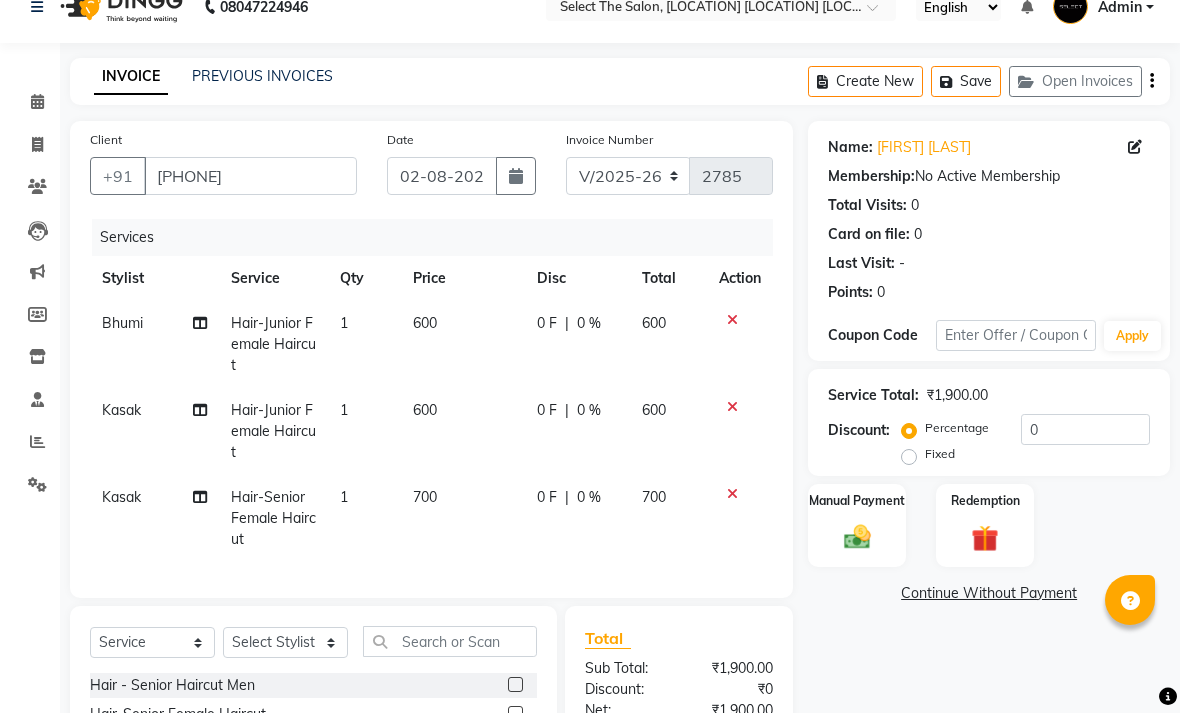 click 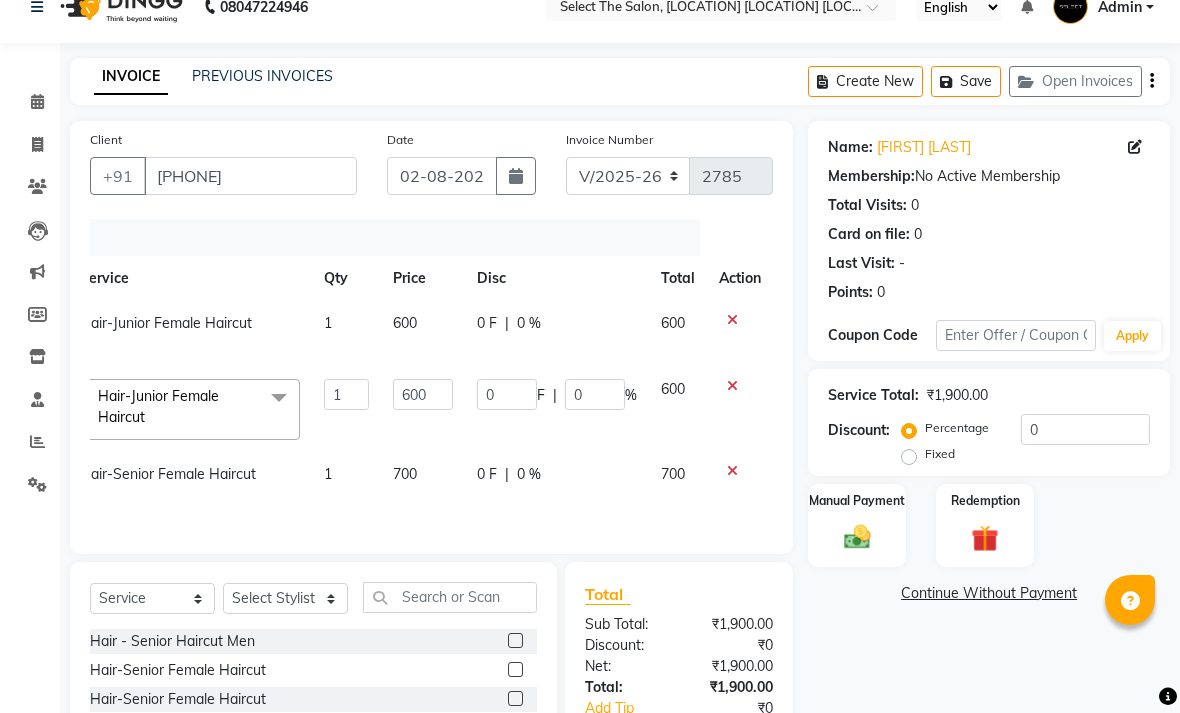 scroll, scrollTop: 0, scrollLeft: 88, axis: horizontal 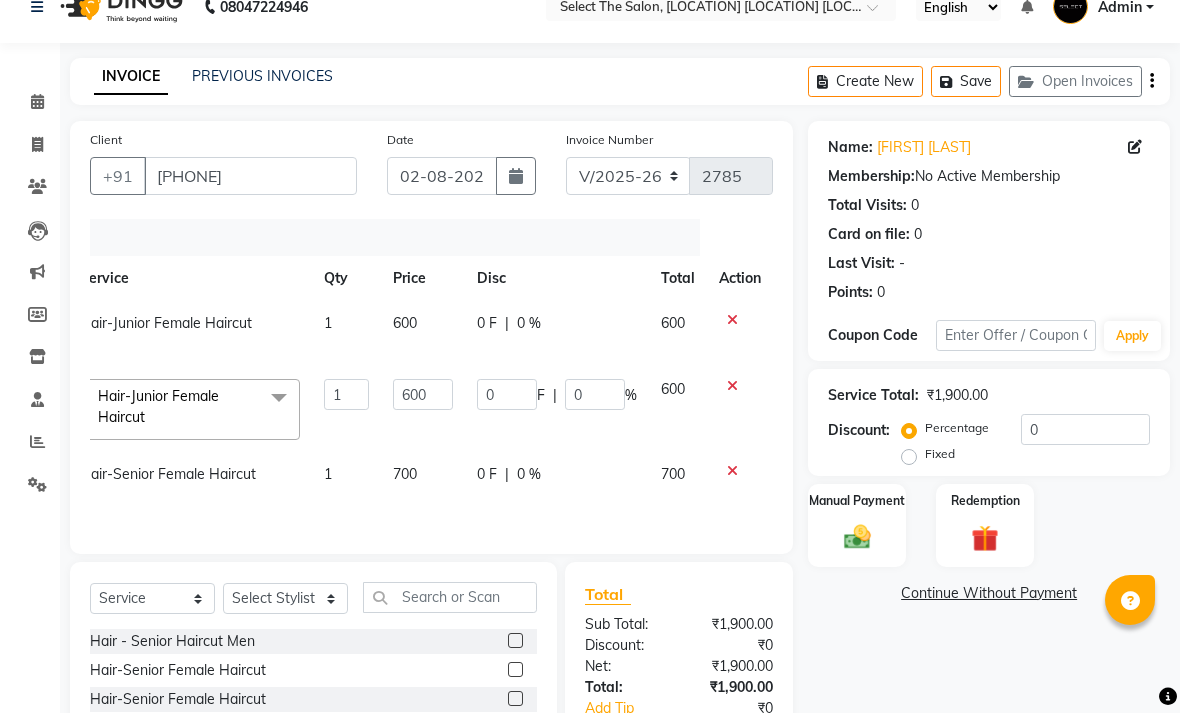 click 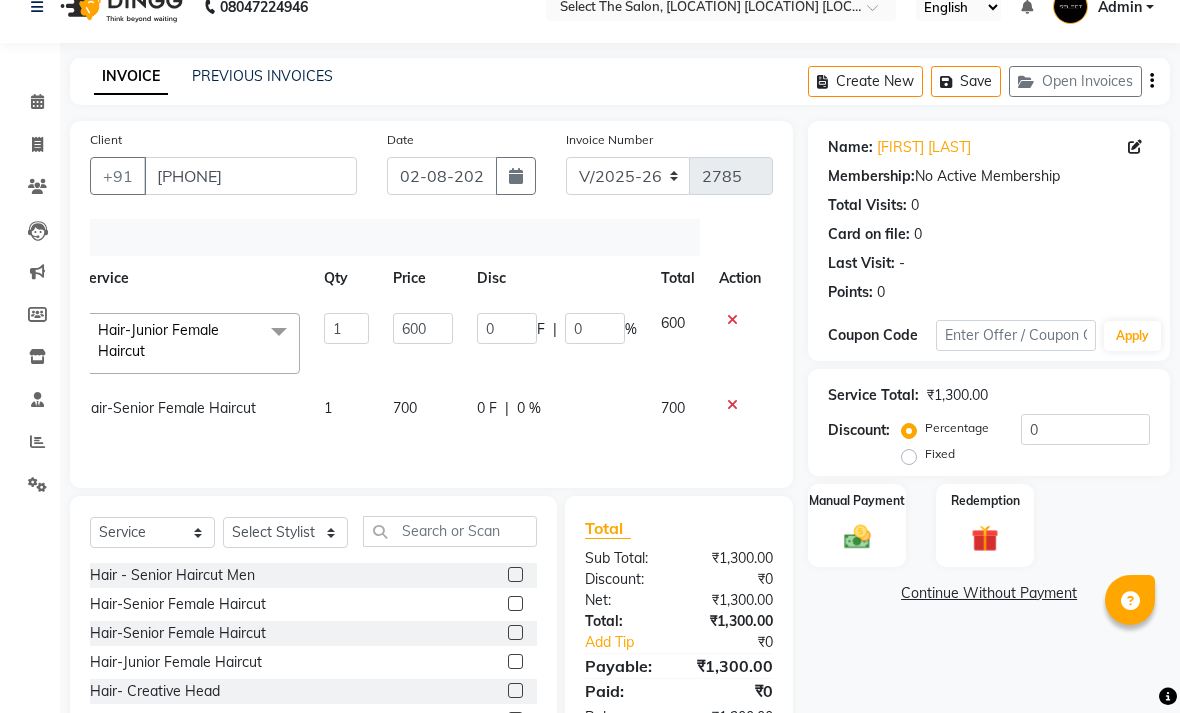 click 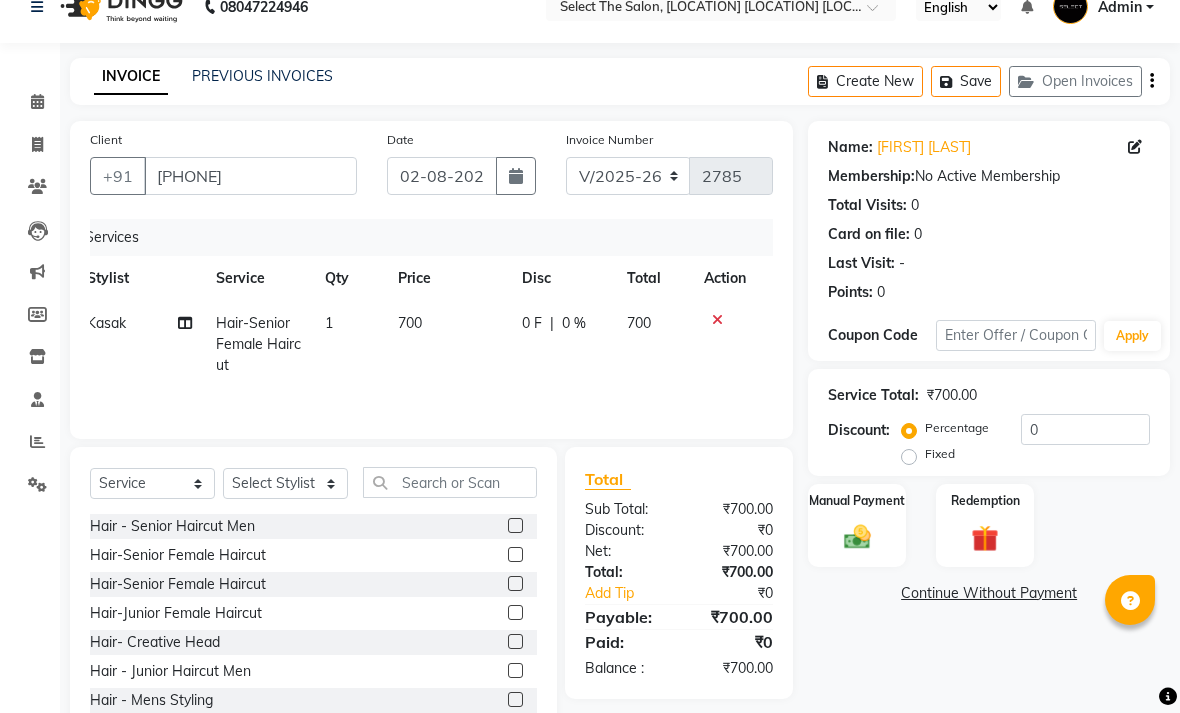 scroll, scrollTop: 0, scrollLeft: 15, axis: horizontal 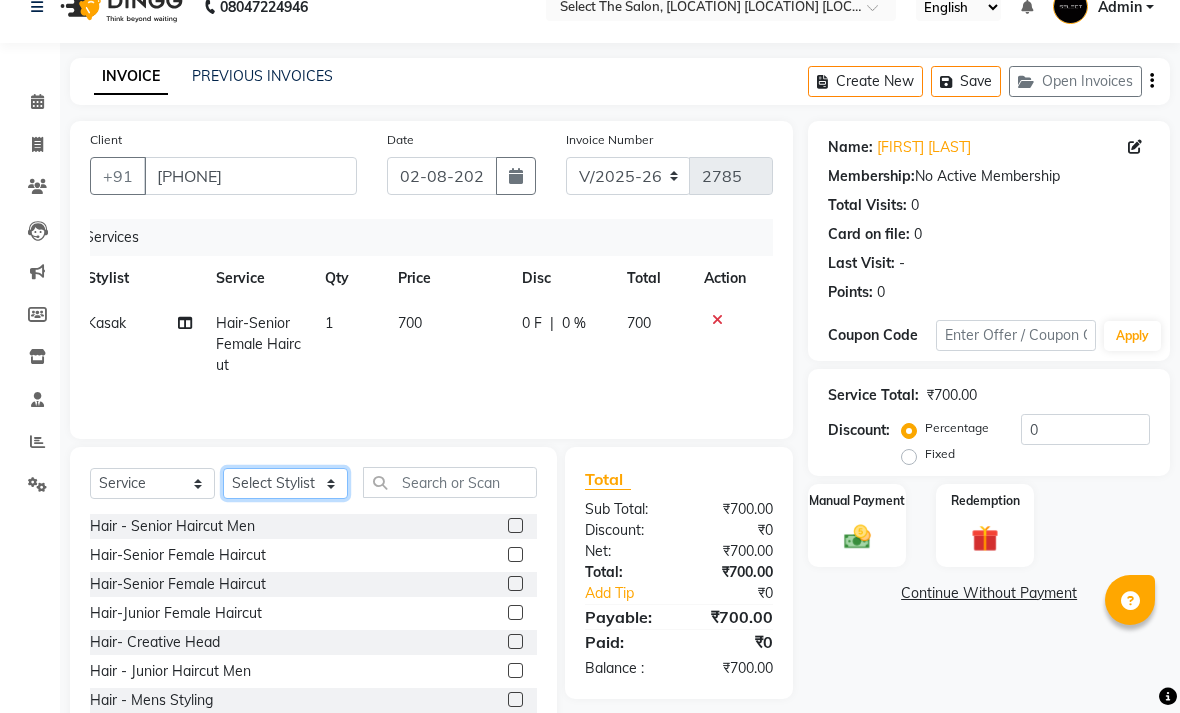 click on "Select Stylist [FIRST]  [FIRST]  [FIRST]  [FIRST] [FIRST]  [FIRST]  [FIRST]  [FIRST]  [FIRST]  [FIRST]" 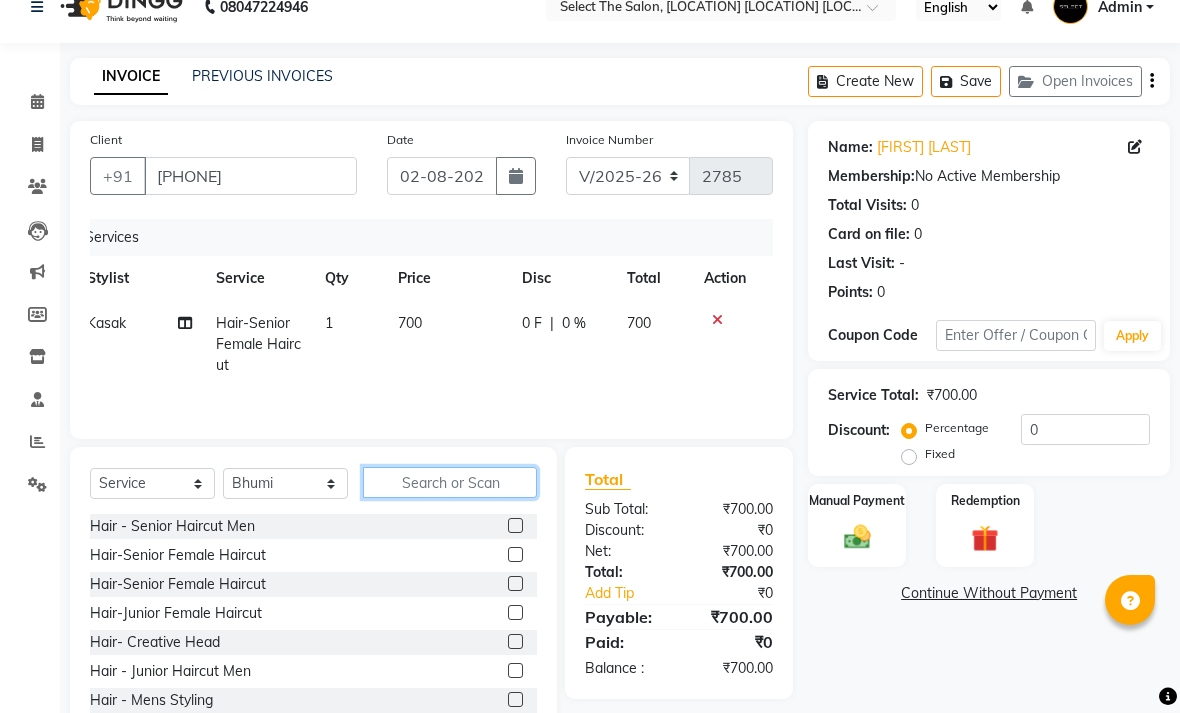 click 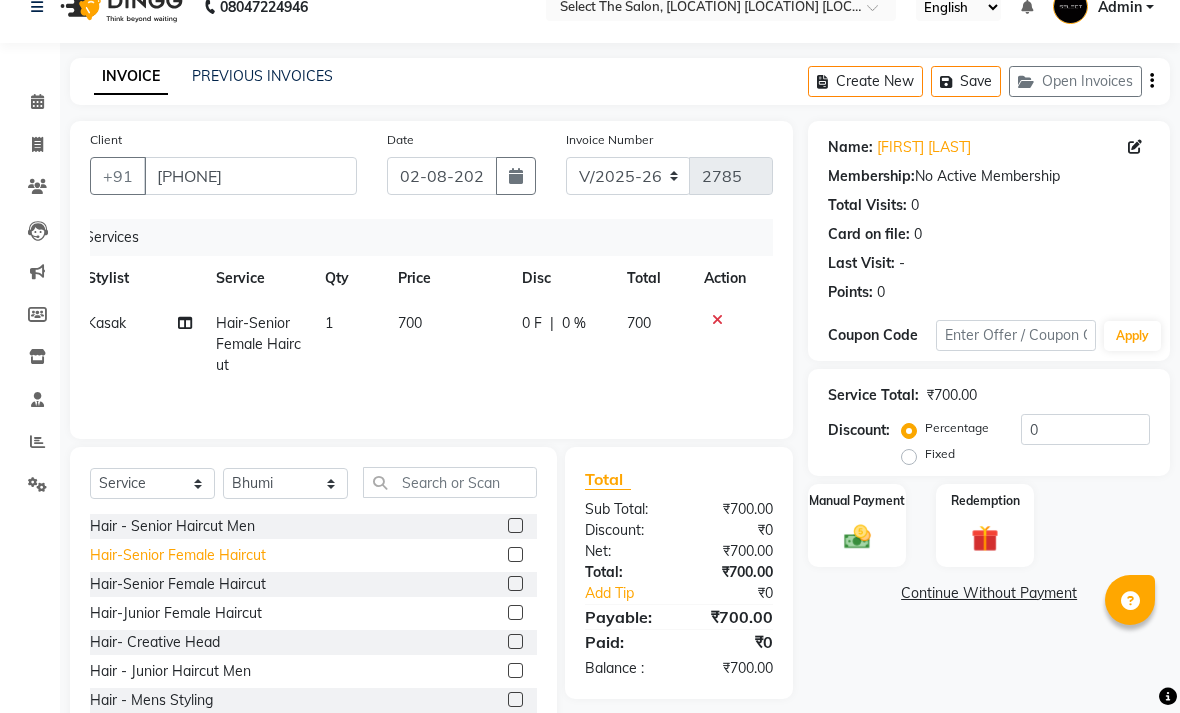 click on "Hair-Senior Female Haircut" 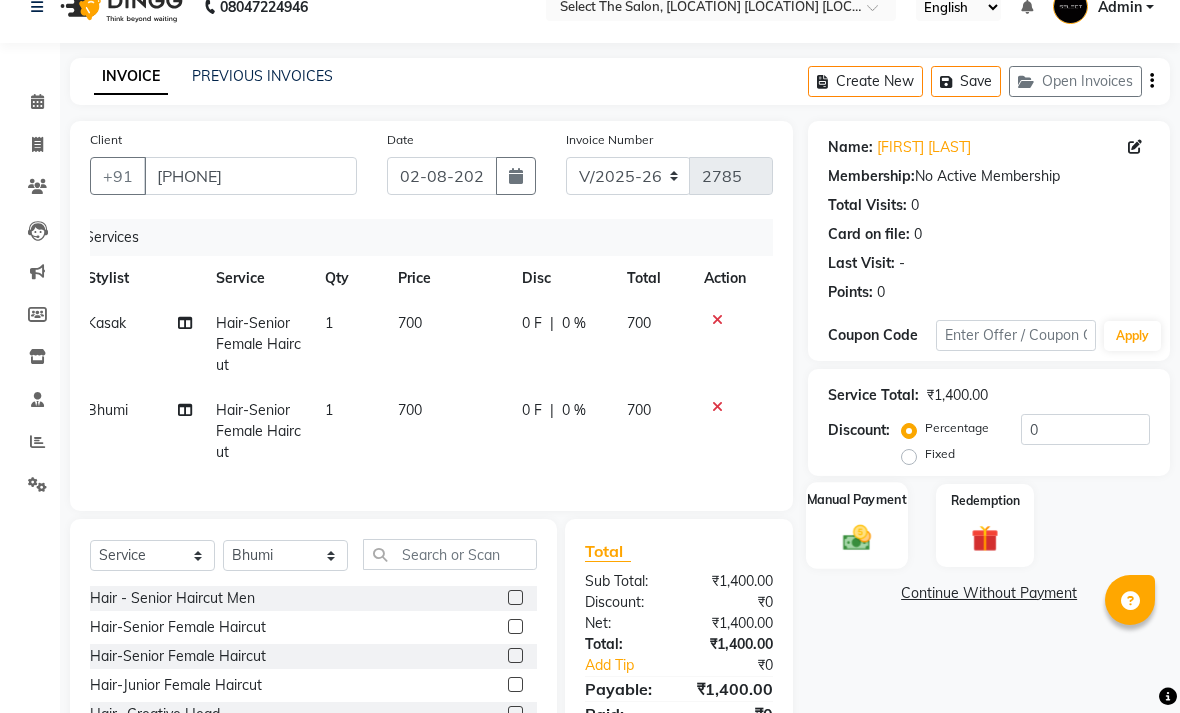click 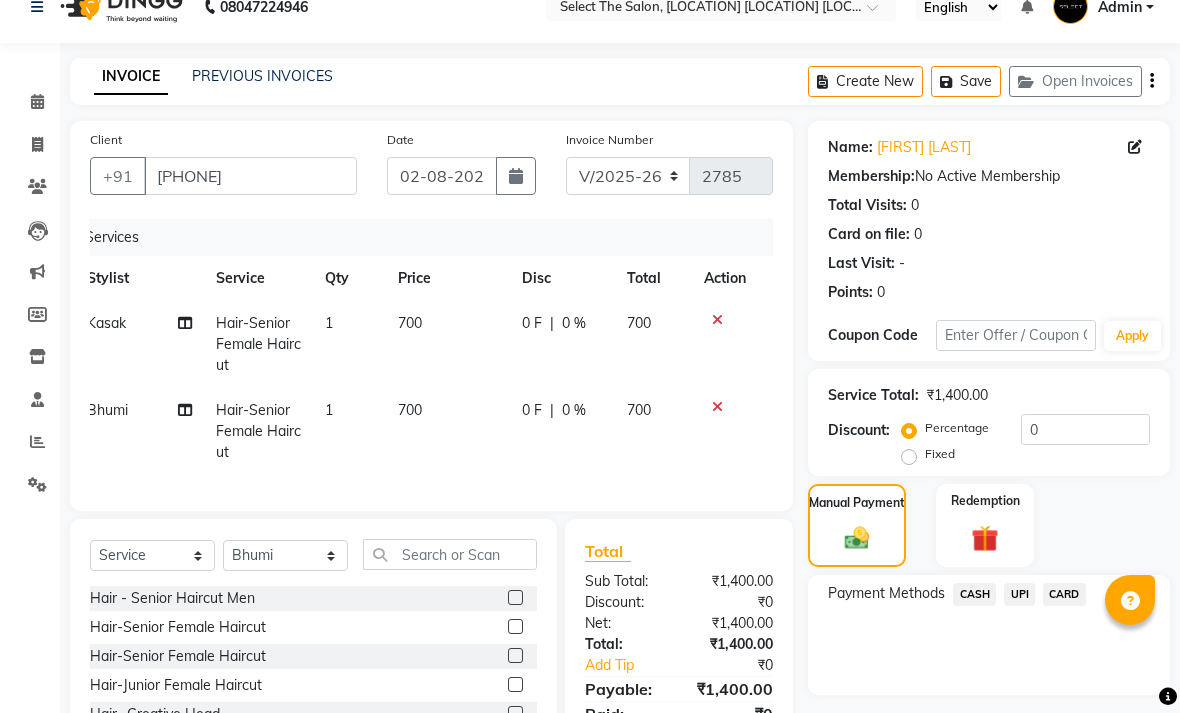 click on "CASH" 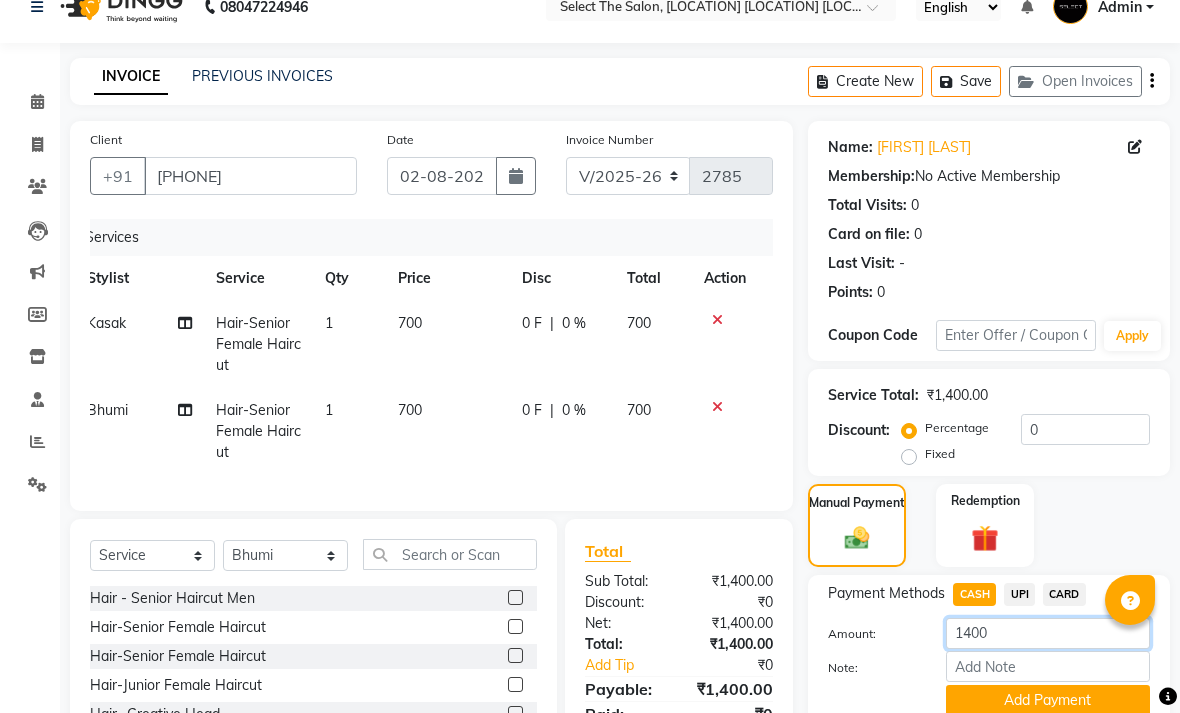 click on "1400" 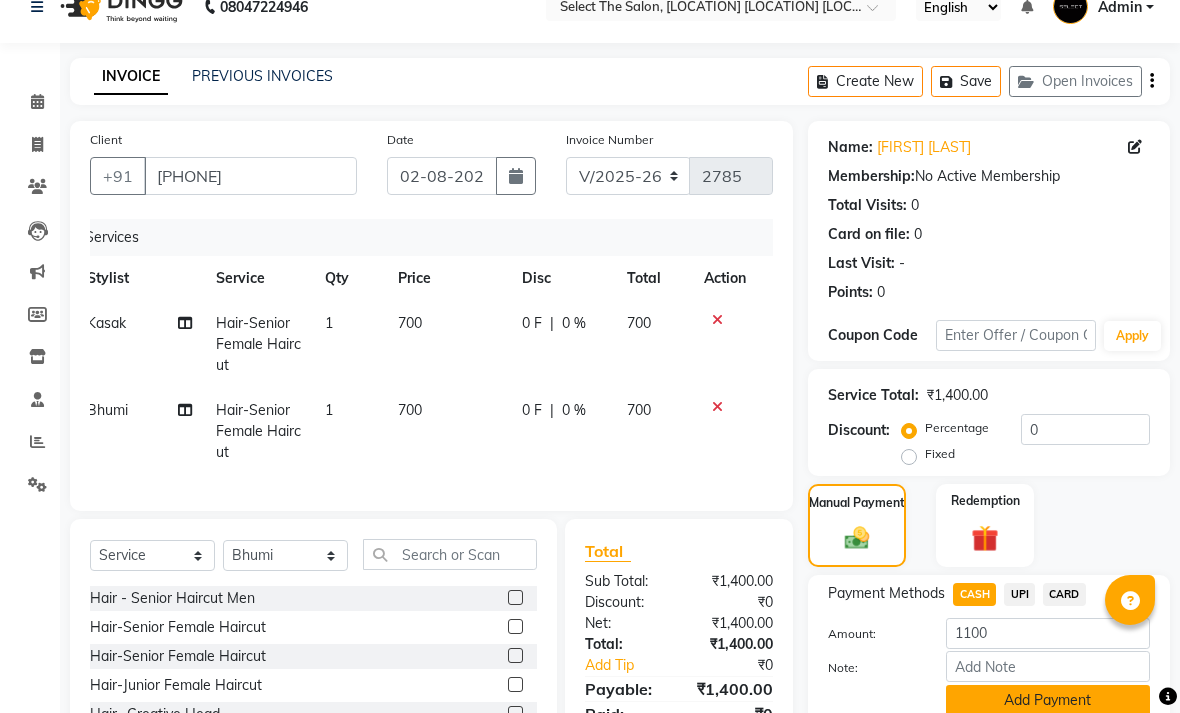 click on "Add Payment" 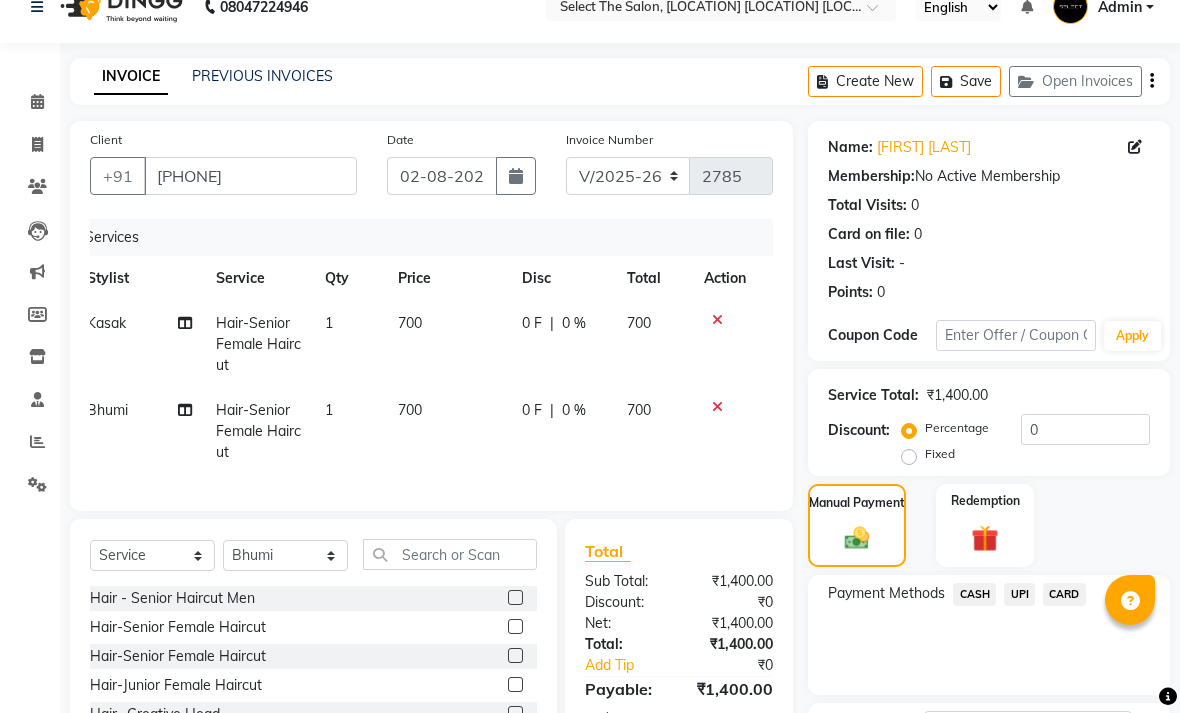 click on "UPI" 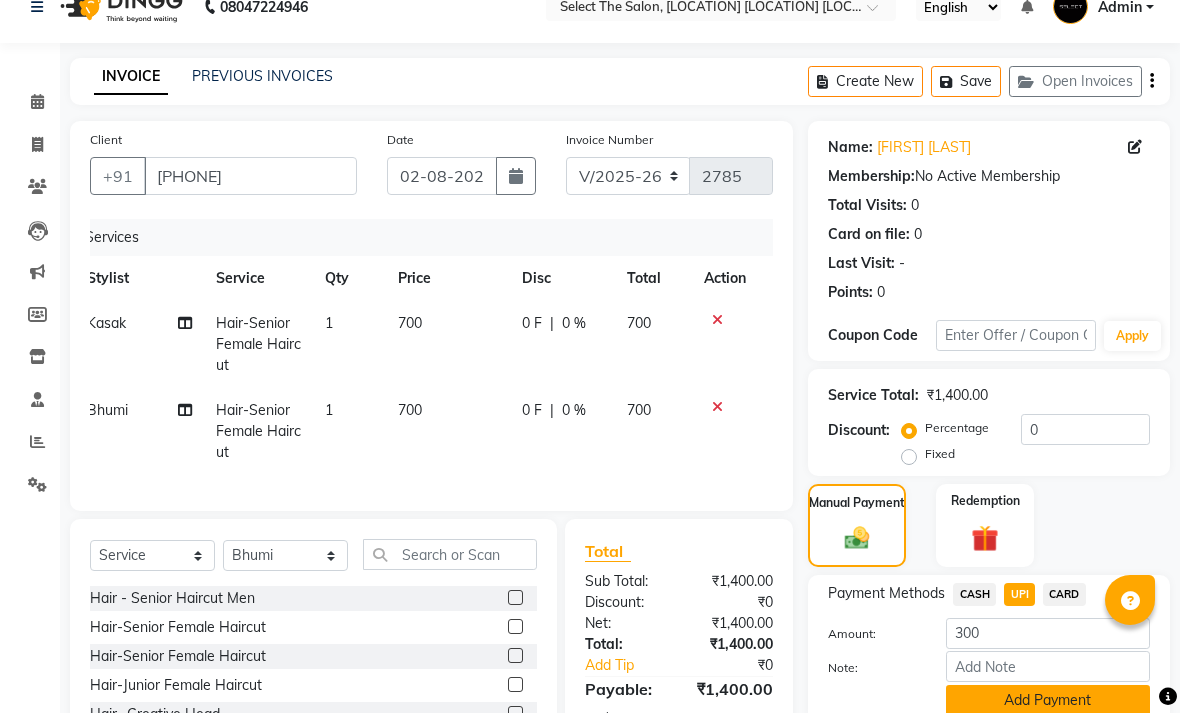 click on "Add Payment" 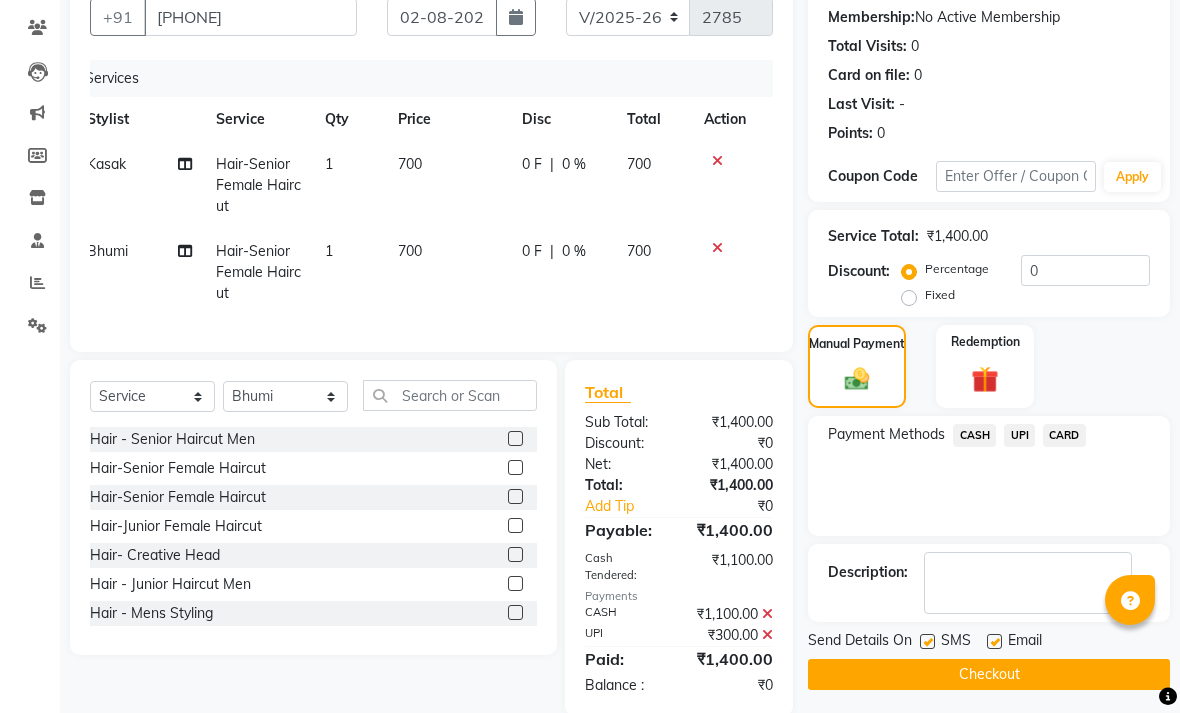 scroll, scrollTop: 204, scrollLeft: 0, axis: vertical 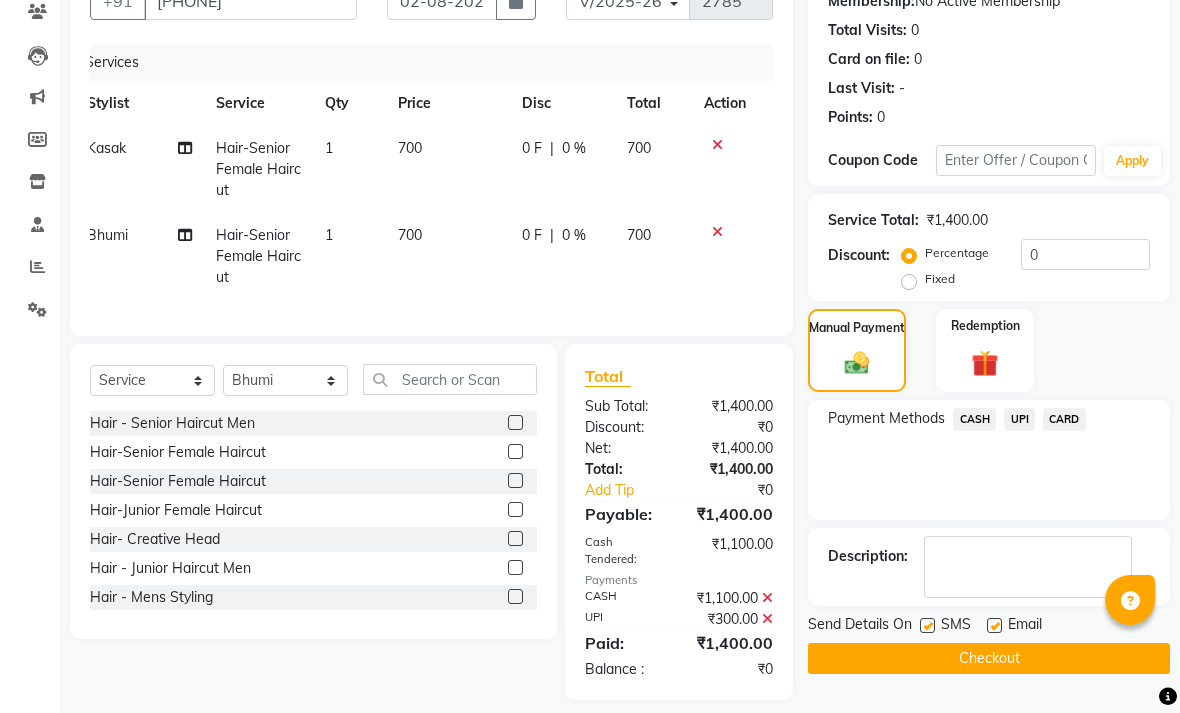 click 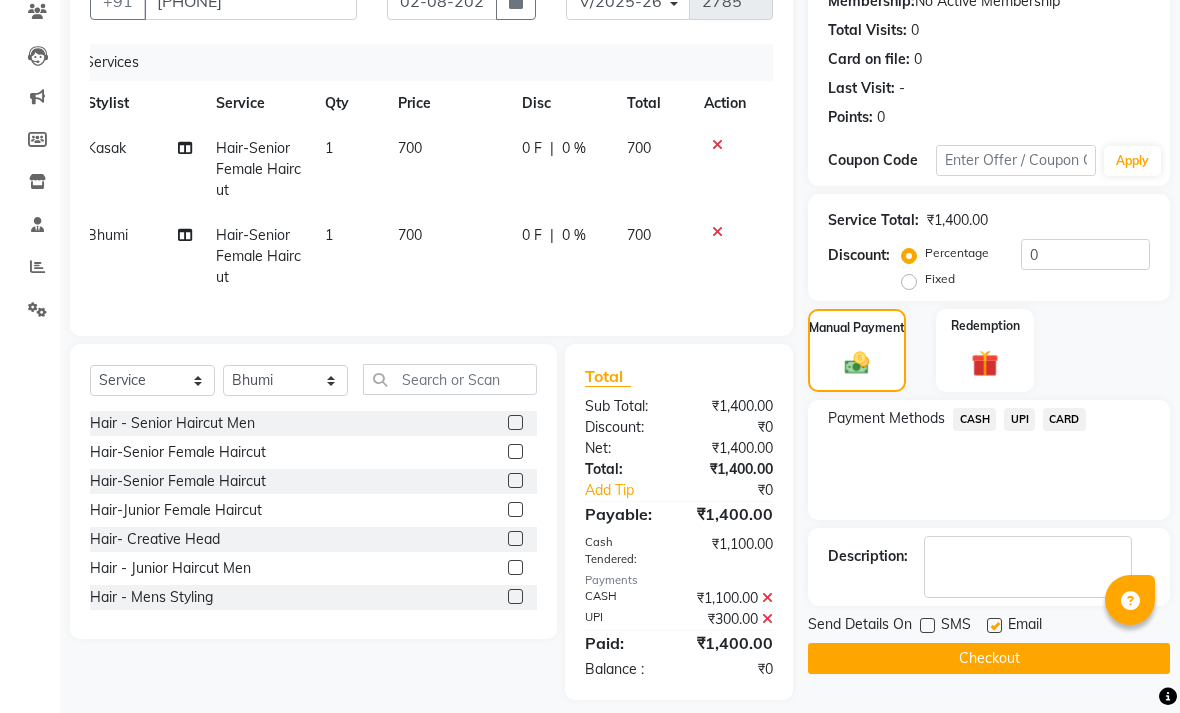 click on "SMS" 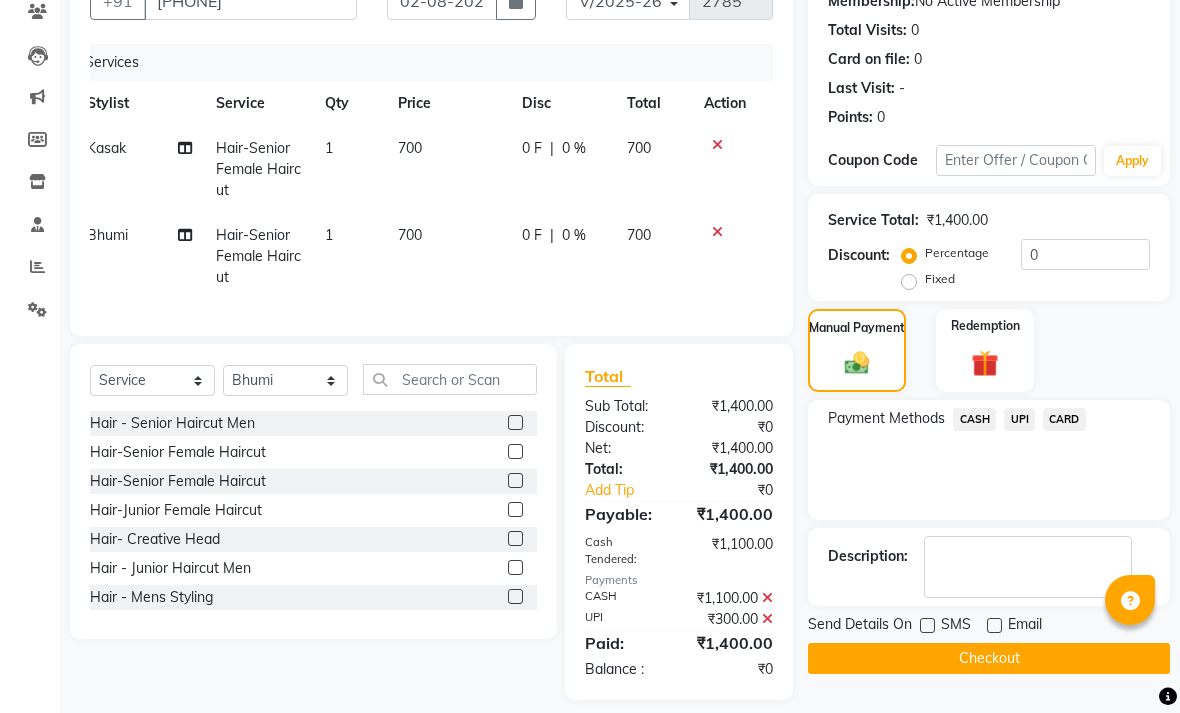 click on "Checkout" 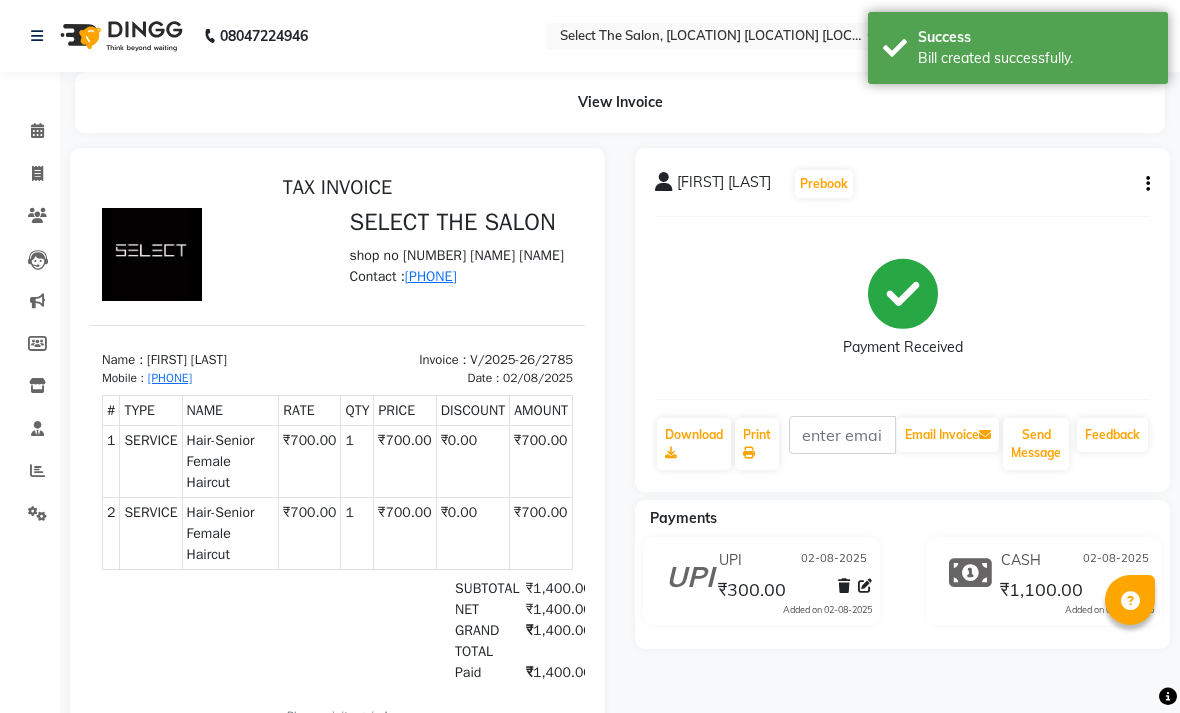 scroll, scrollTop: 0, scrollLeft: 0, axis: both 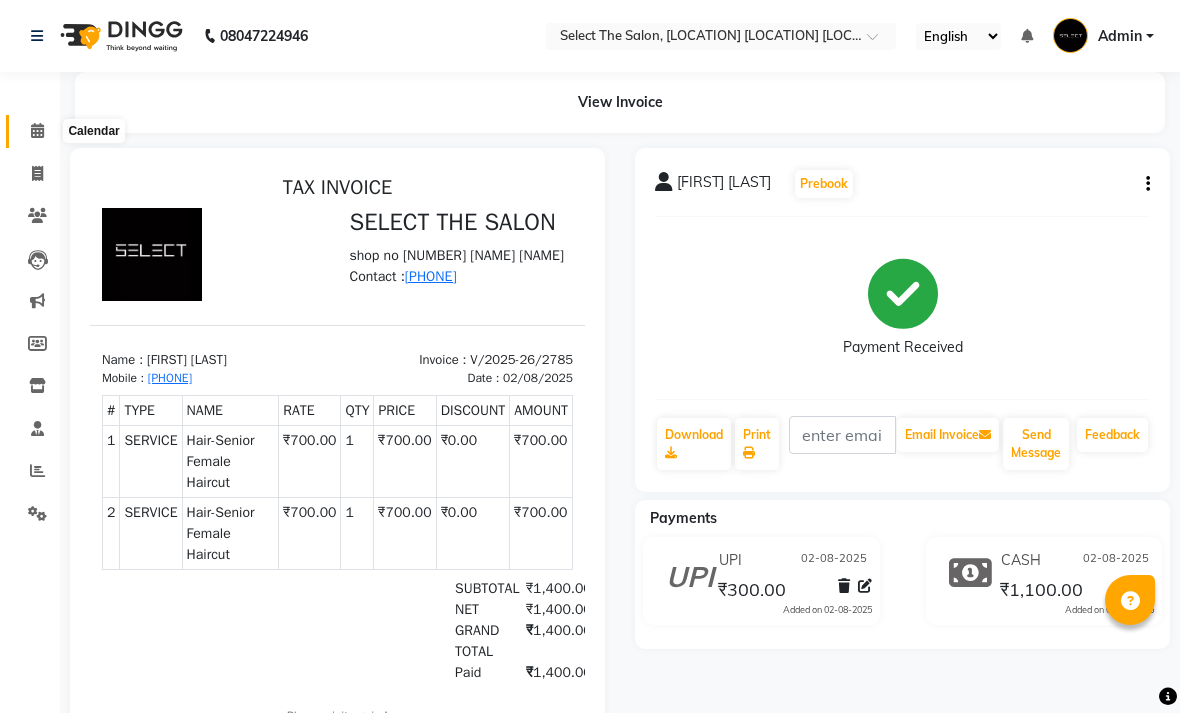 click 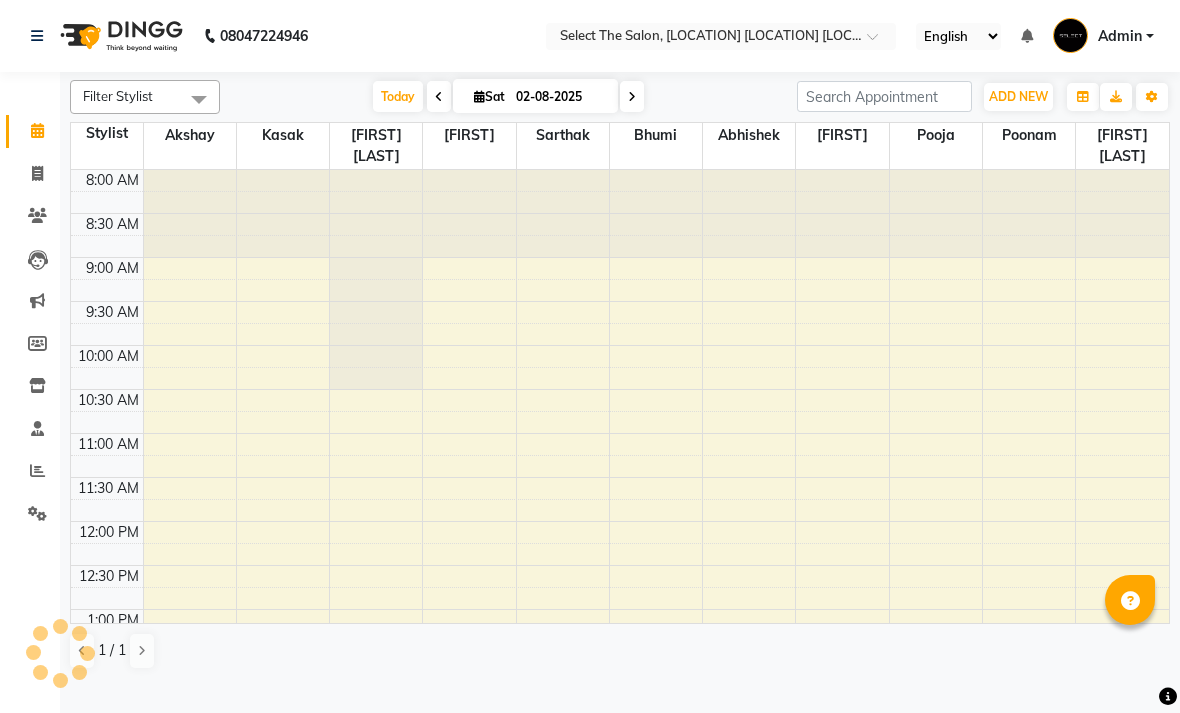 scroll, scrollTop: 0, scrollLeft: 0, axis: both 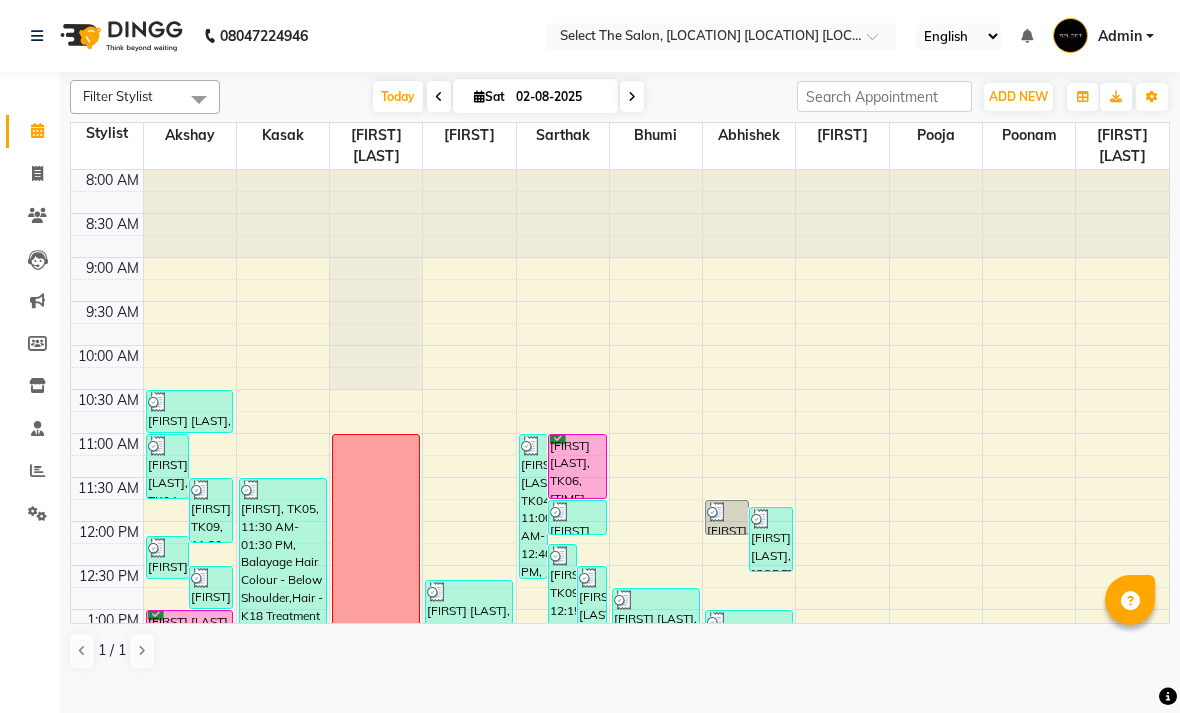 click at bounding box center (632, 96) 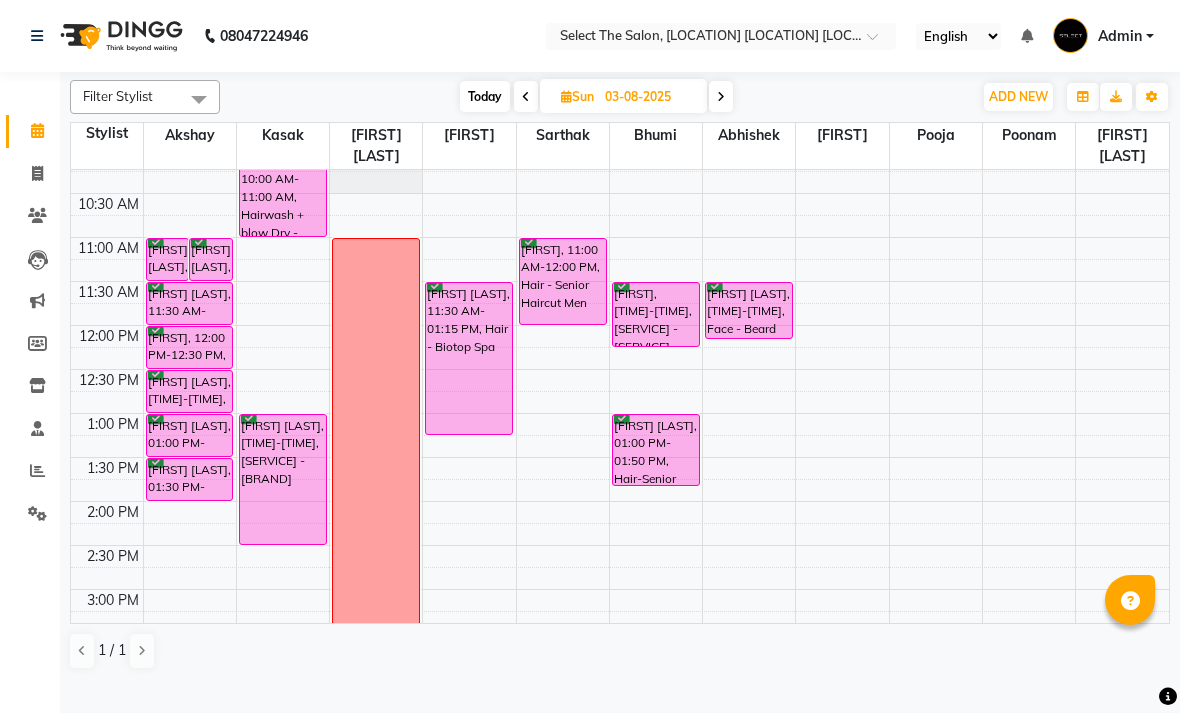 scroll, scrollTop: 91, scrollLeft: 0, axis: vertical 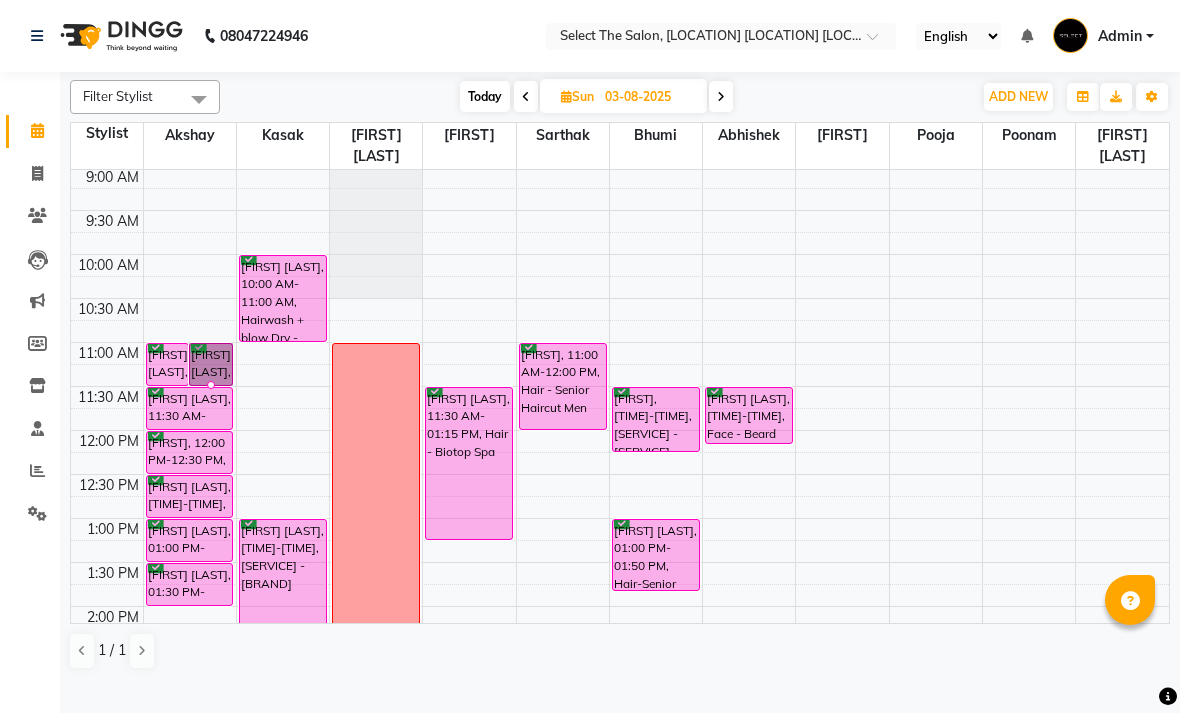 click at bounding box center [211, 385] 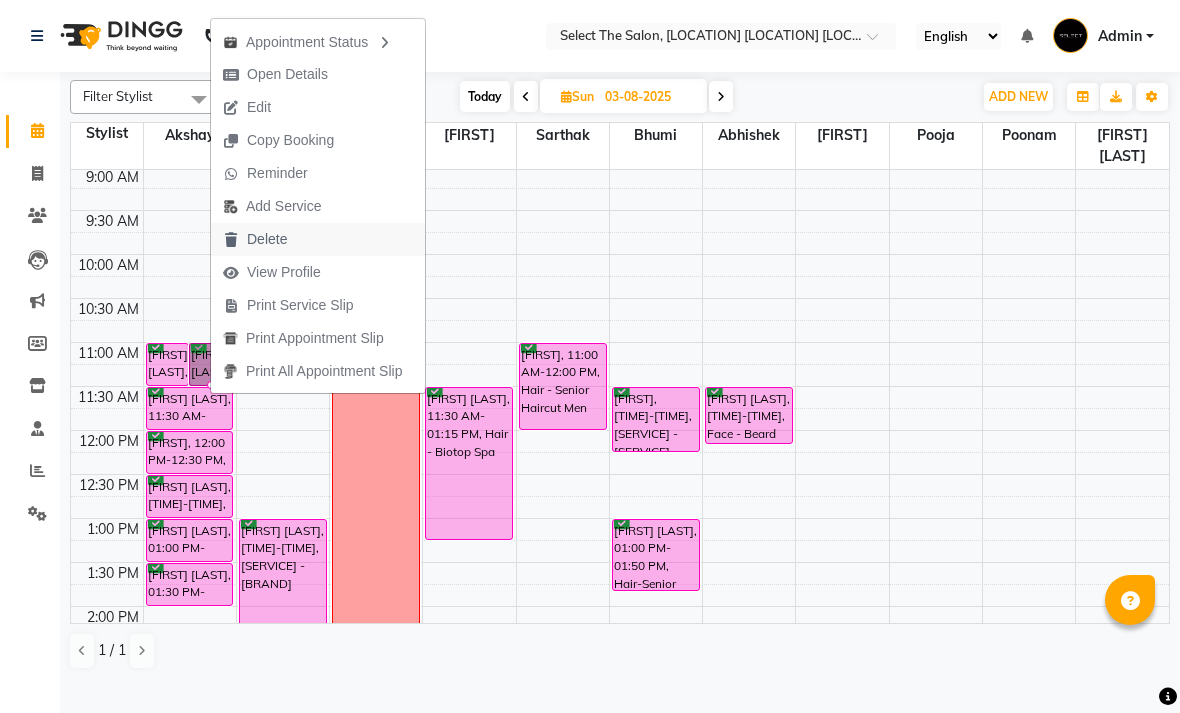 click on "Delete" at bounding box center (255, 239) 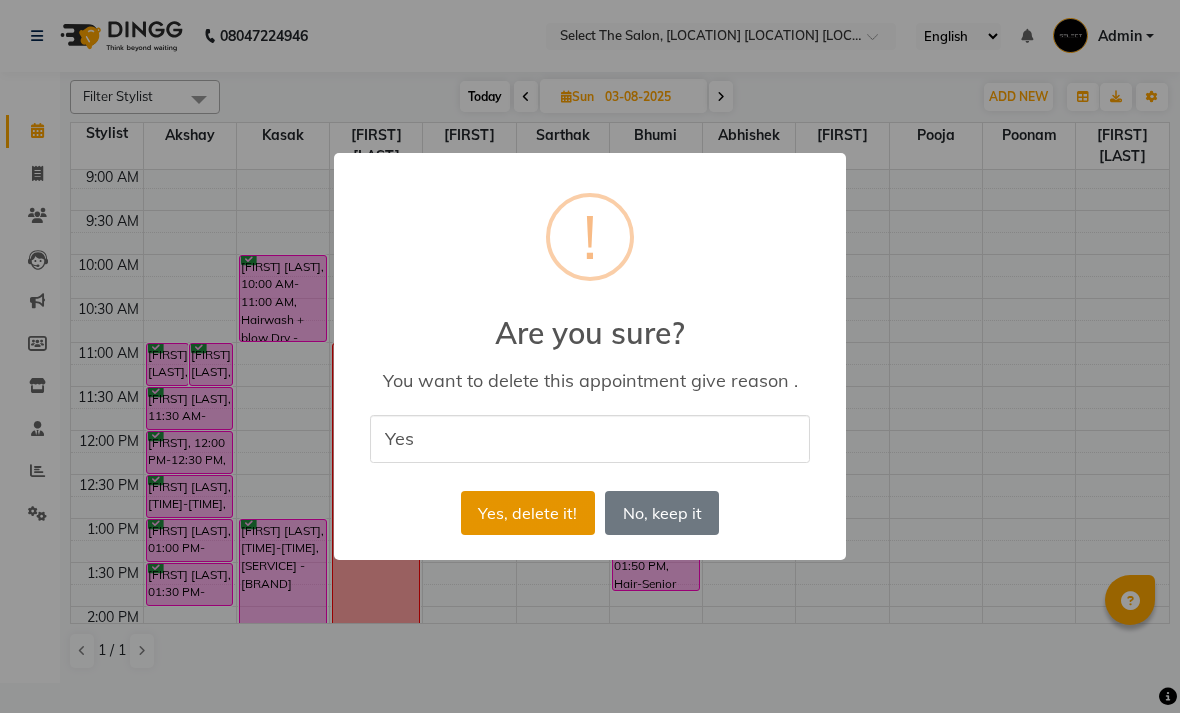 click on "Yes, delete it!" at bounding box center [528, 513] 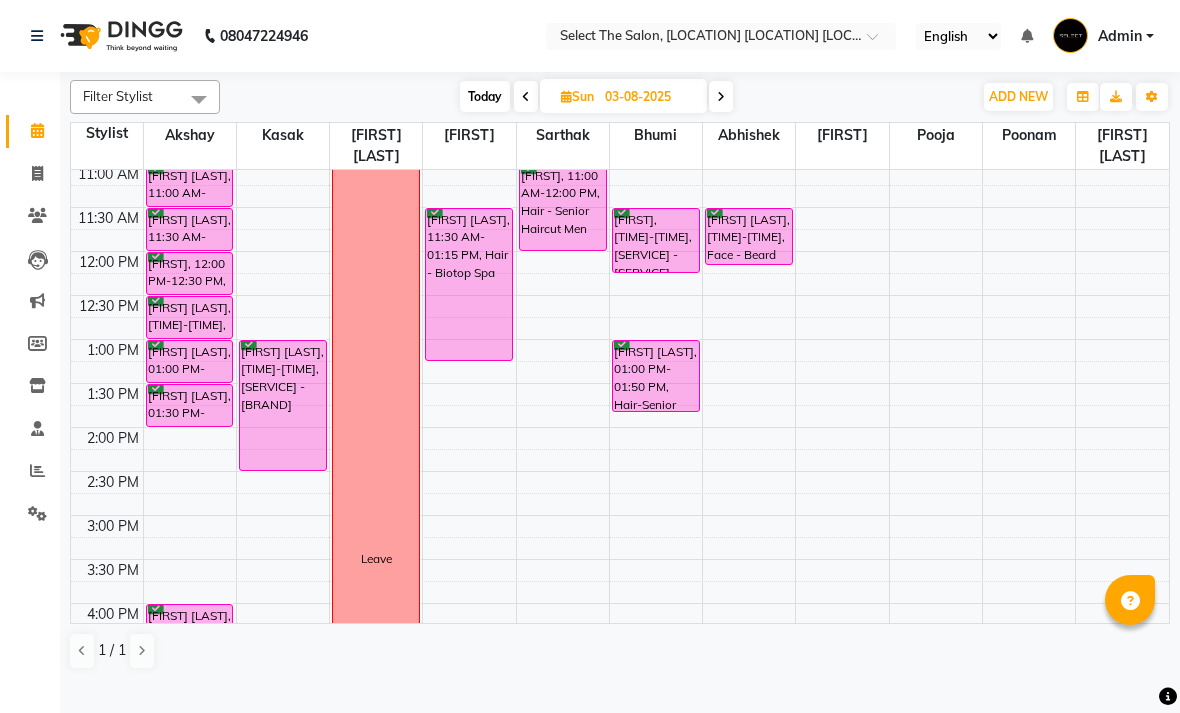 scroll, scrollTop: 265, scrollLeft: 0, axis: vertical 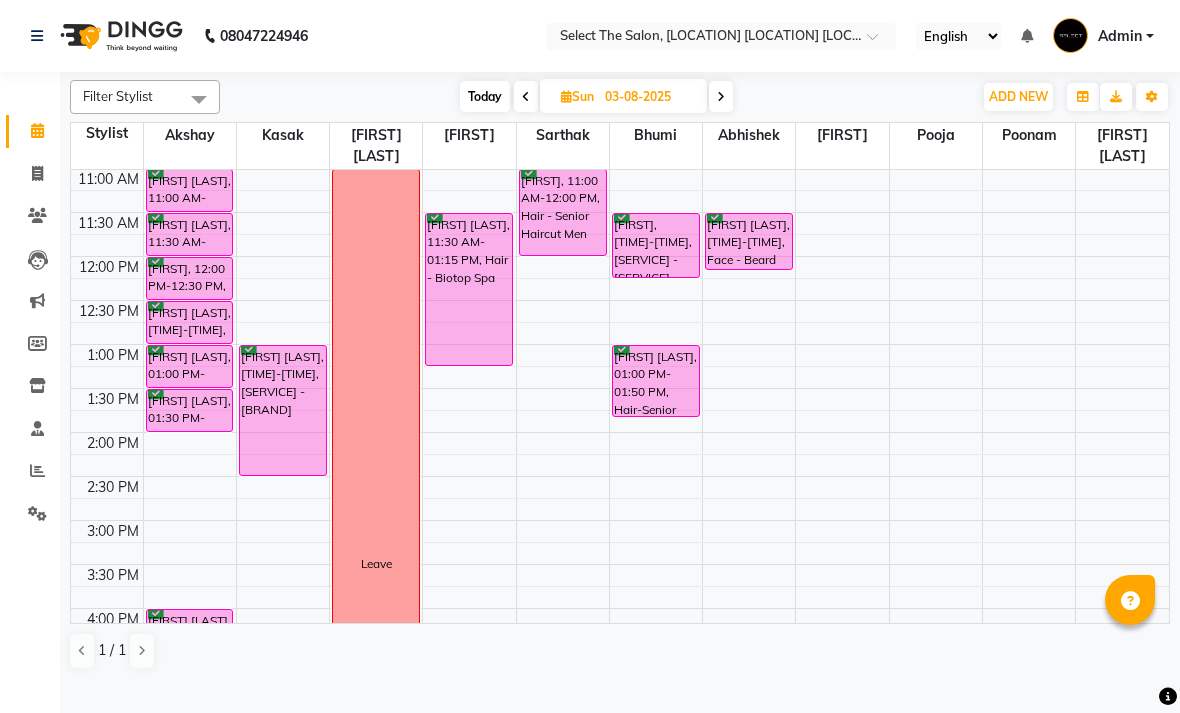 click on "[FIRST] [LAST], 01:30 PM-02:00 PM, Hair - Creative Head Mens" at bounding box center (190, 410) 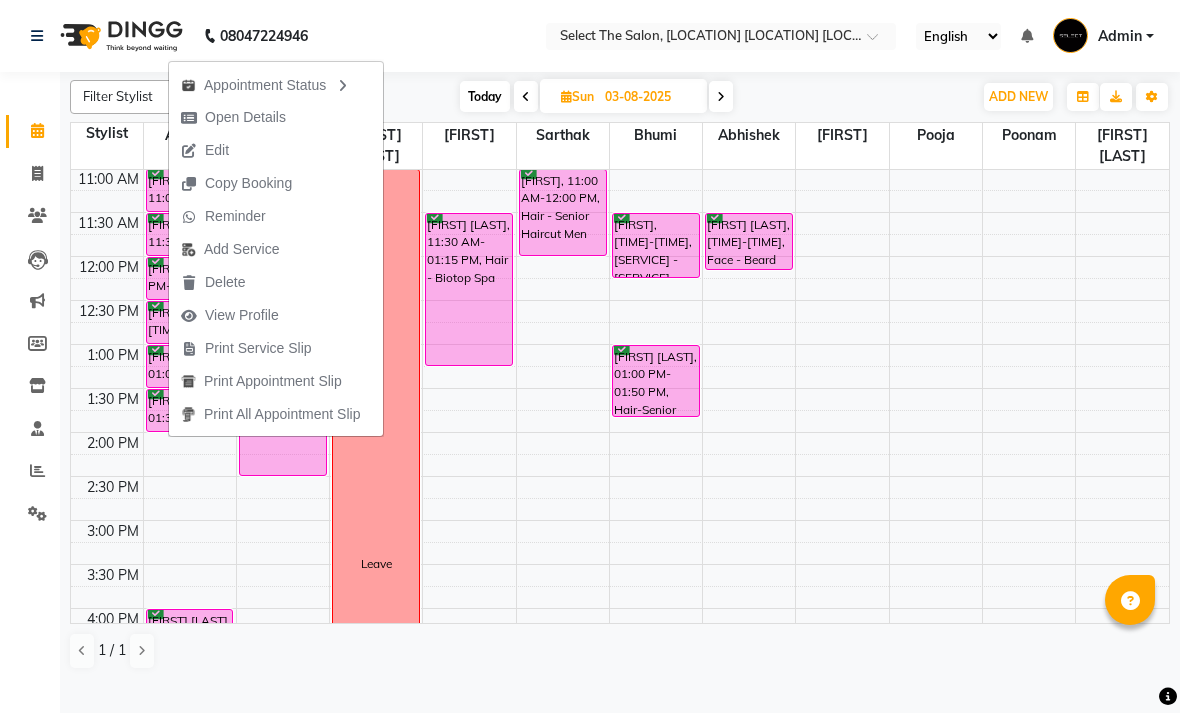 click on "1:30 PM" at bounding box center (113, 399) 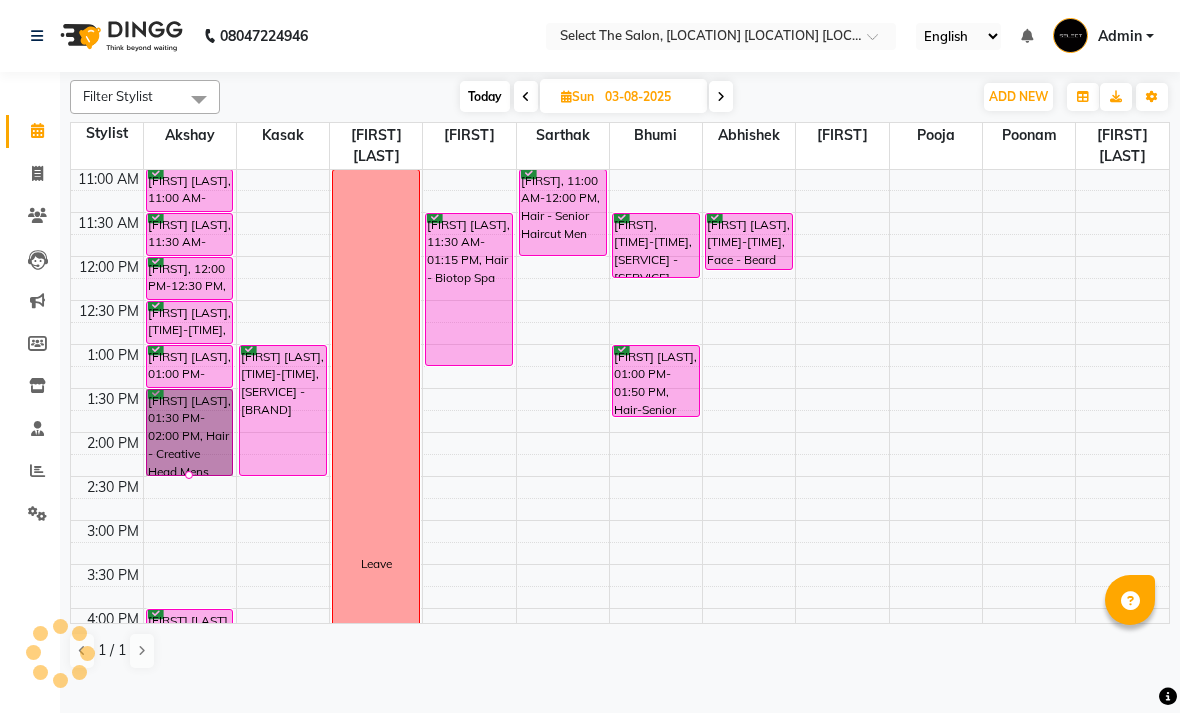 click at bounding box center (107, 465) 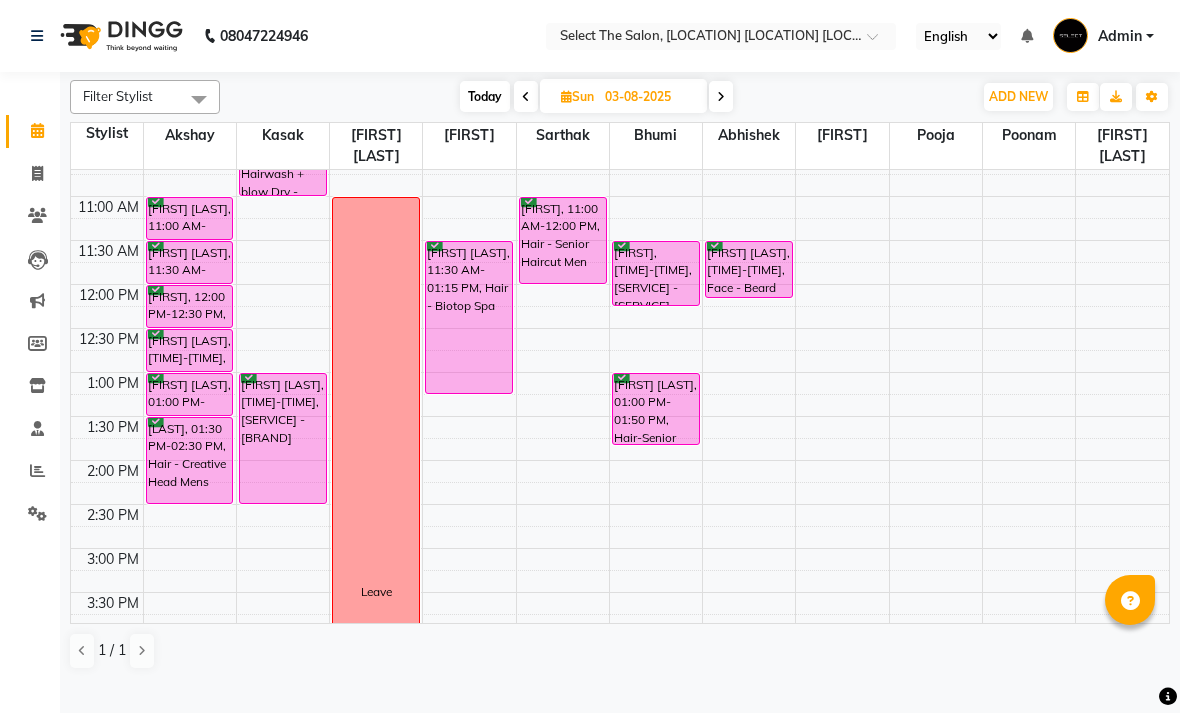 scroll, scrollTop: 241, scrollLeft: 0, axis: vertical 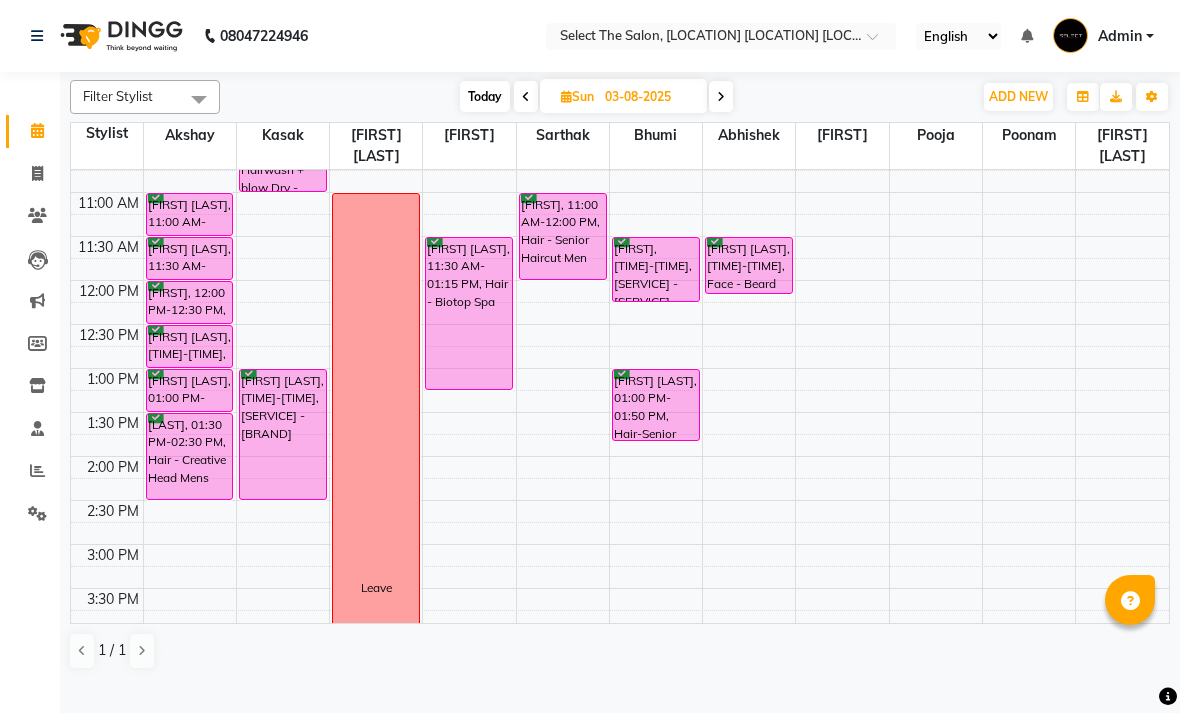 click on "Today" at bounding box center [485, 96] 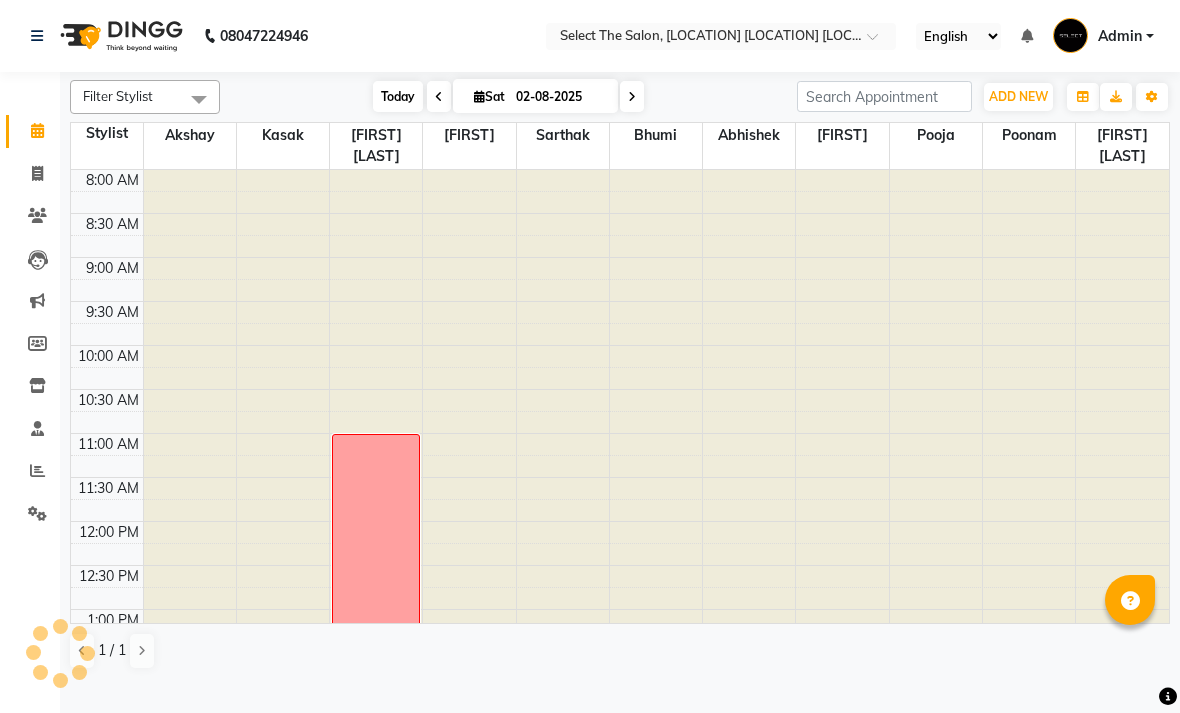 scroll, scrollTop: 690, scrollLeft: 0, axis: vertical 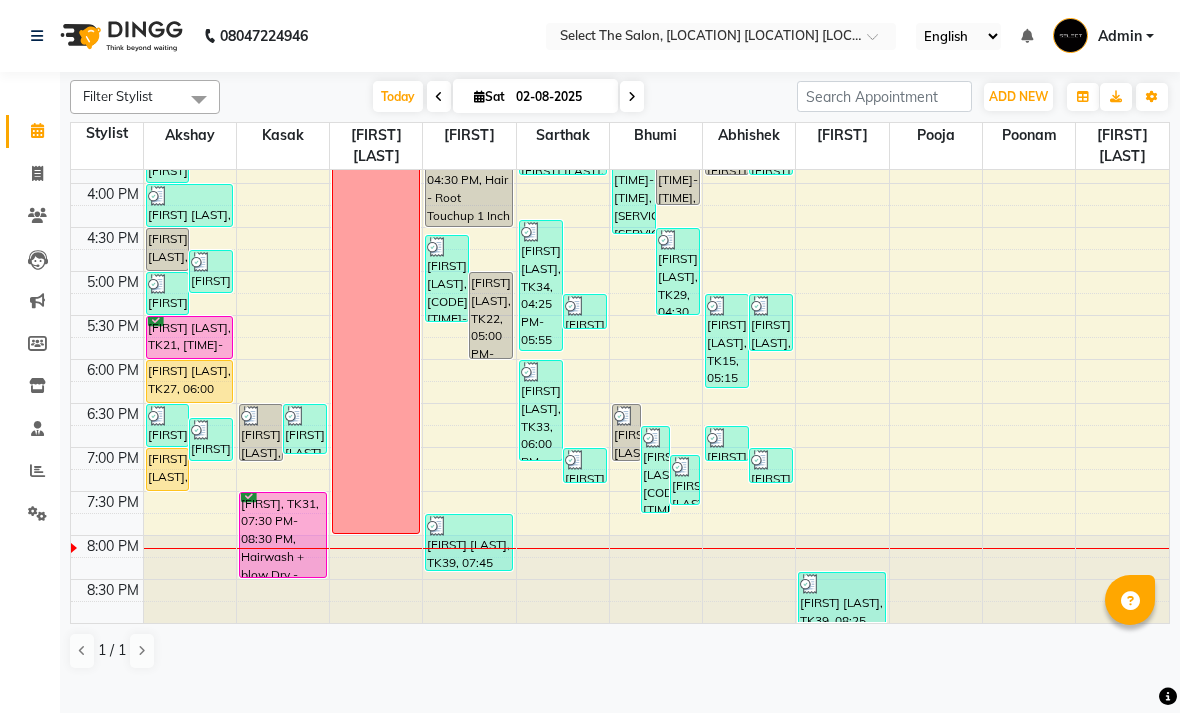 click at bounding box center [632, 96] 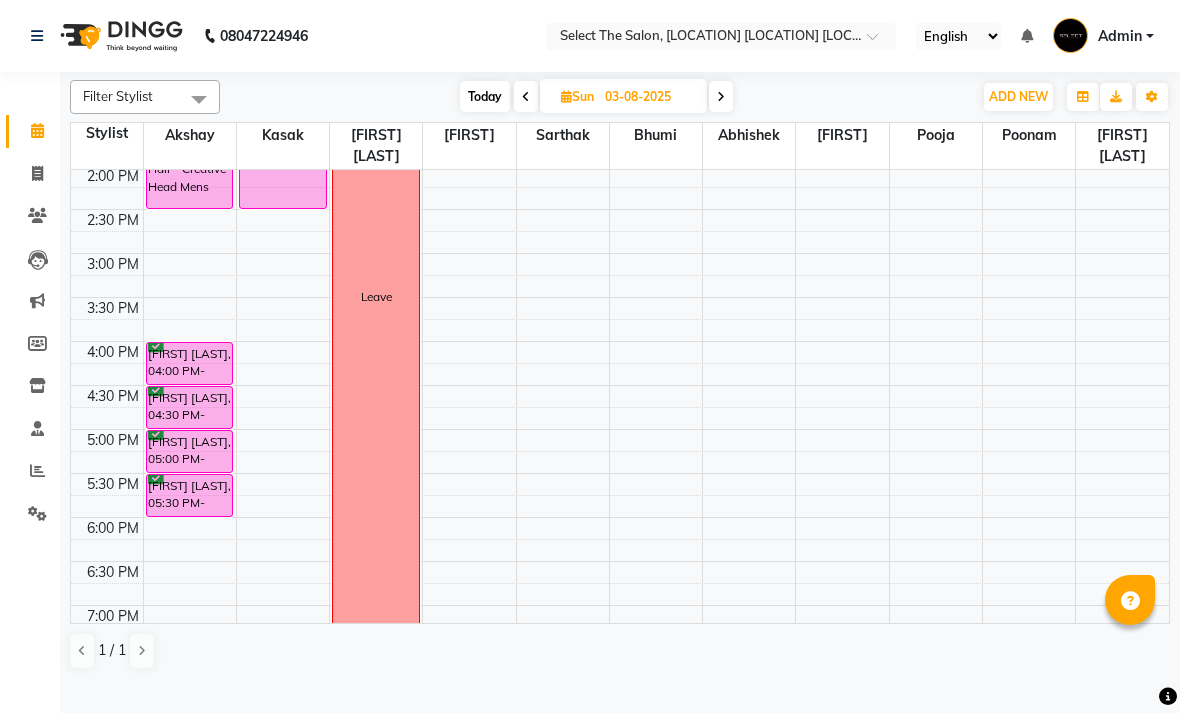 scroll, scrollTop: 529, scrollLeft: 0, axis: vertical 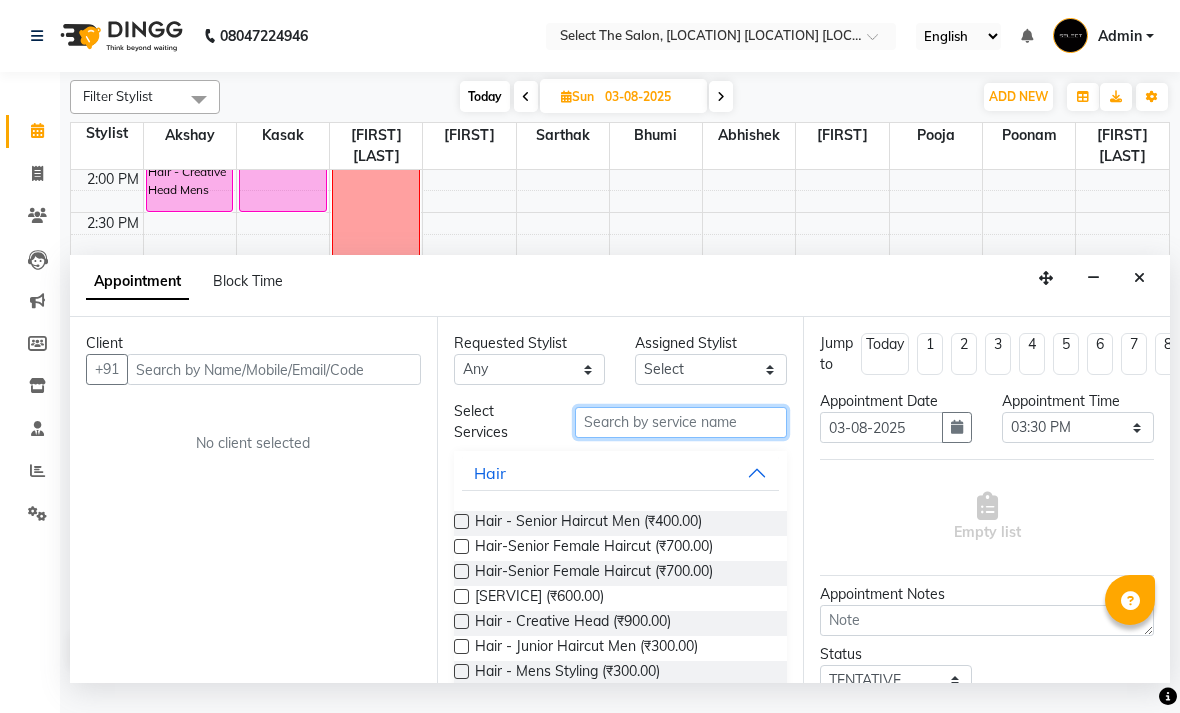 click at bounding box center (681, 422) 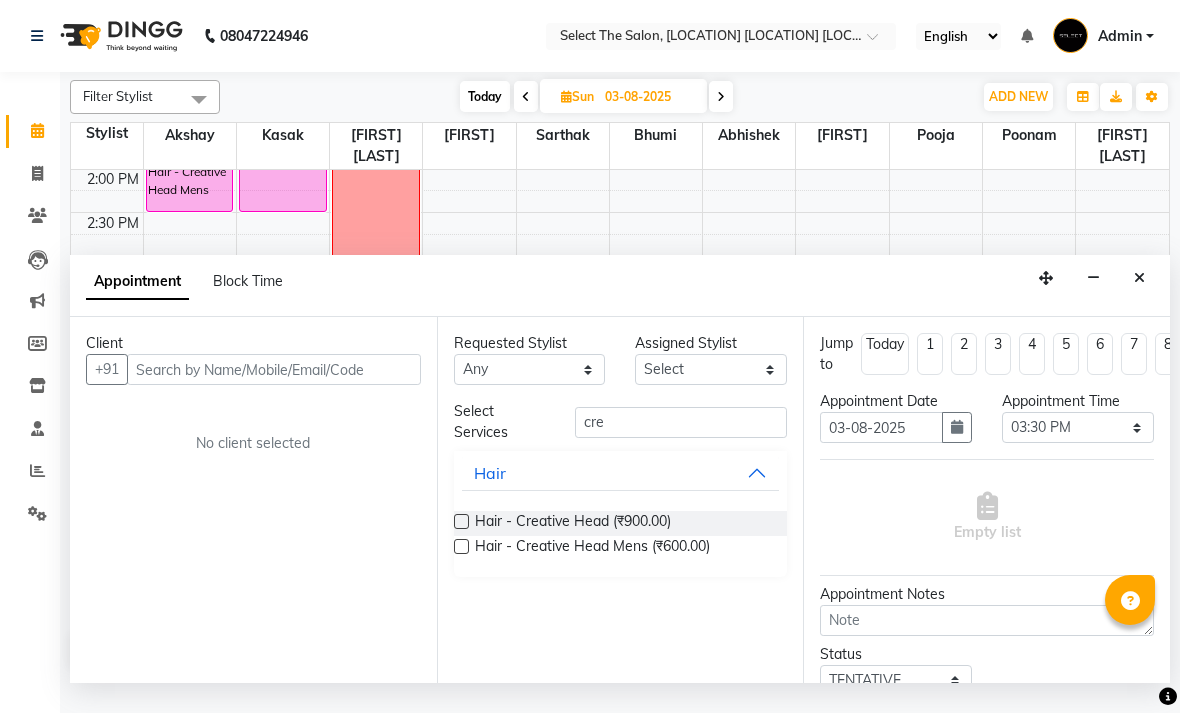 click at bounding box center [461, 546] 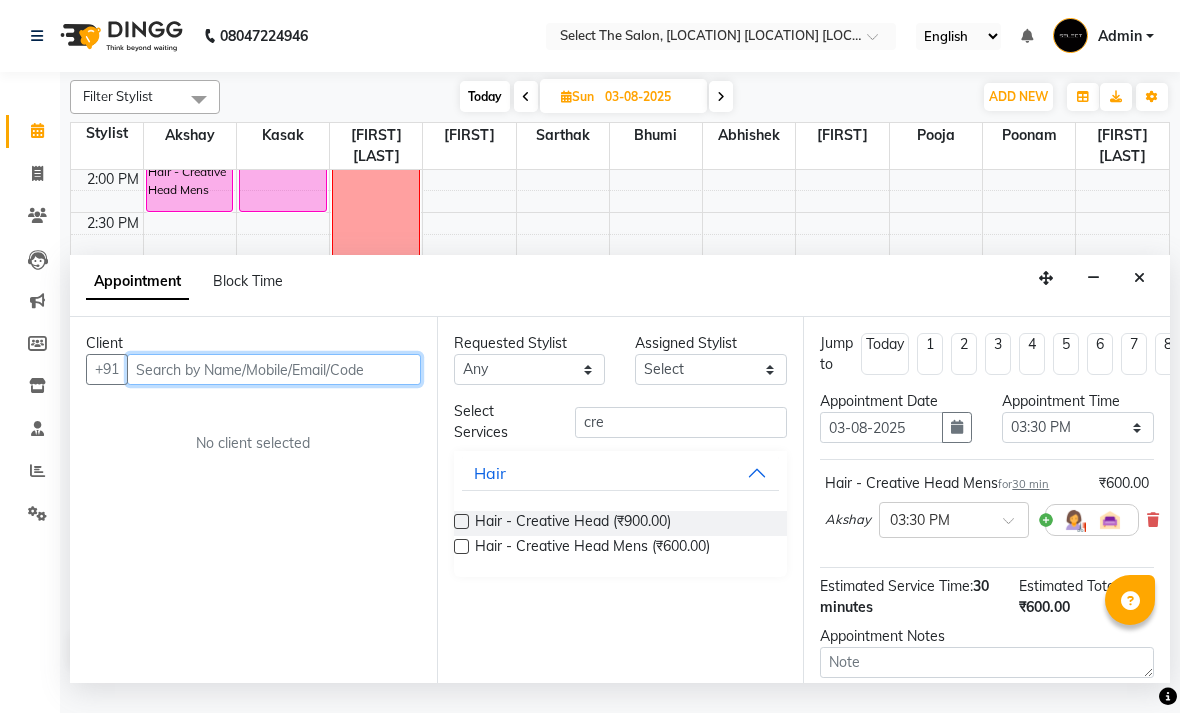 click at bounding box center (274, 369) 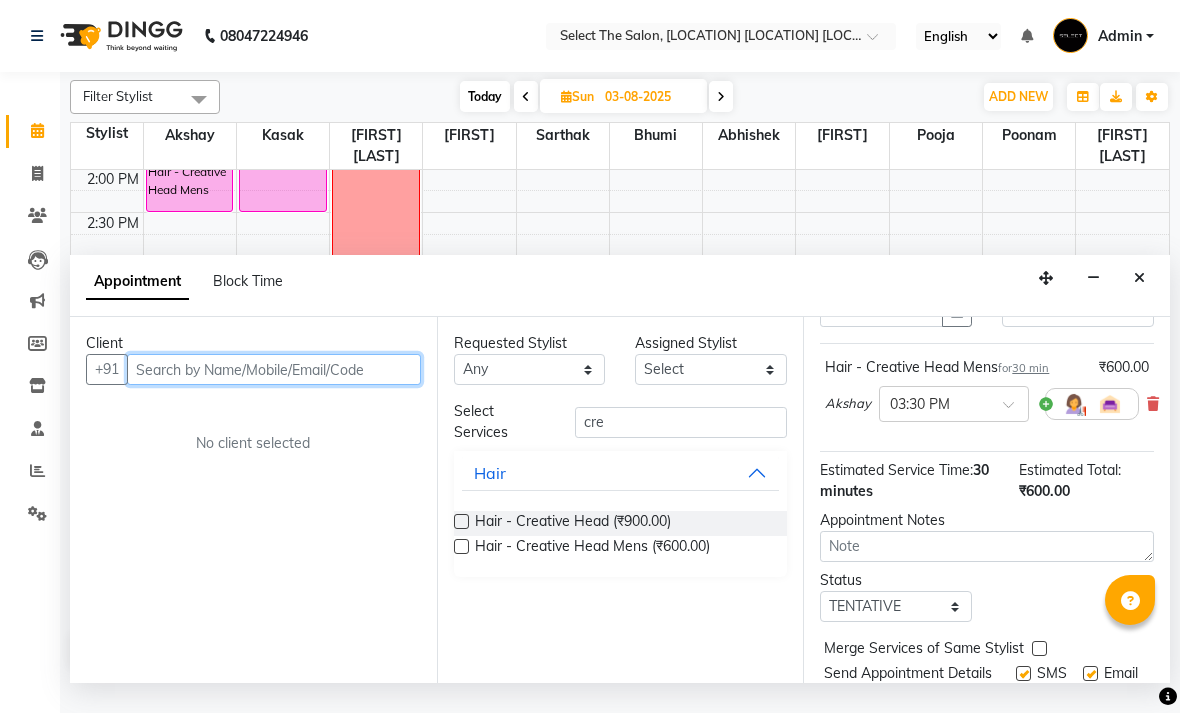 scroll, scrollTop: 117, scrollLeft: 0, axis: vertical 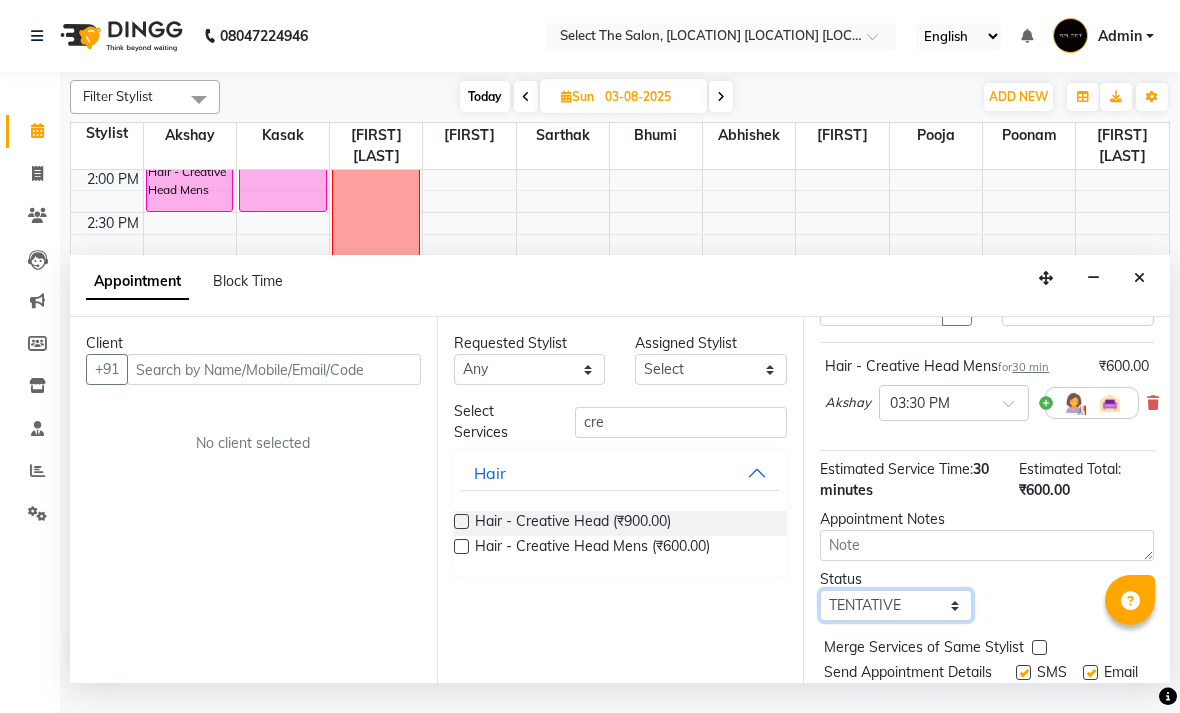 click on "Select TENTATIVE CONFIRM UPCOMING" at bounding box center (896, 605) 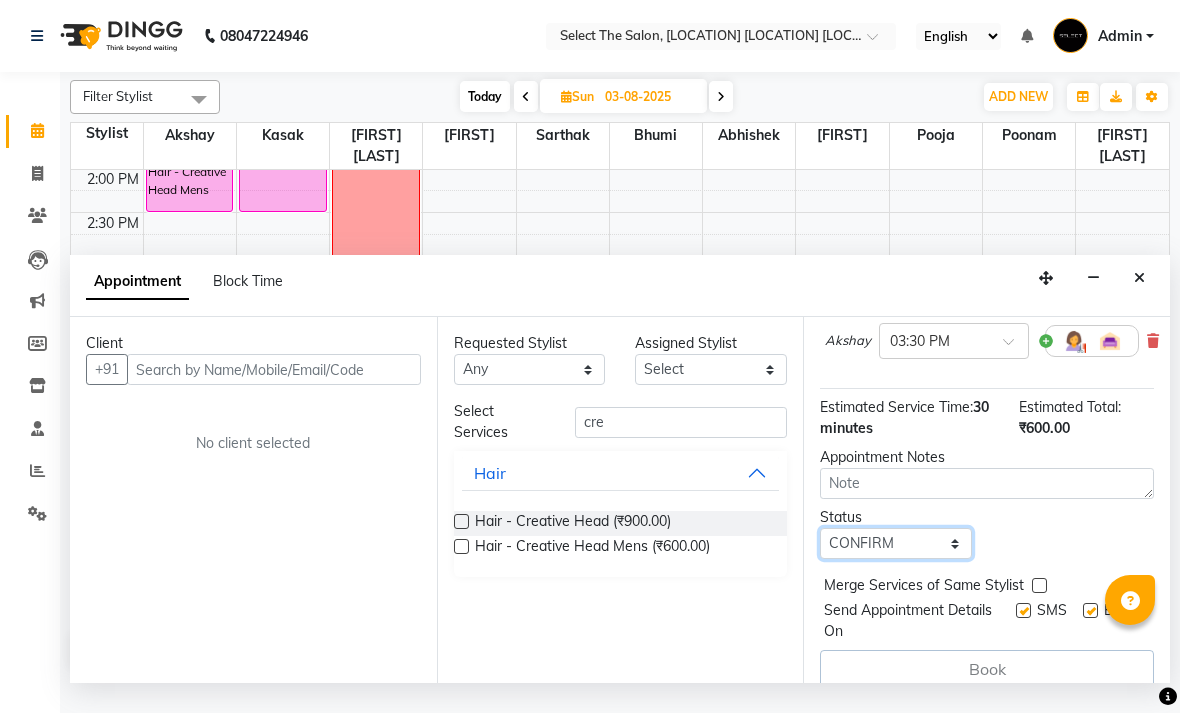 scroll, scrollTop: 178, scrollLeft: 0, axis: vertical 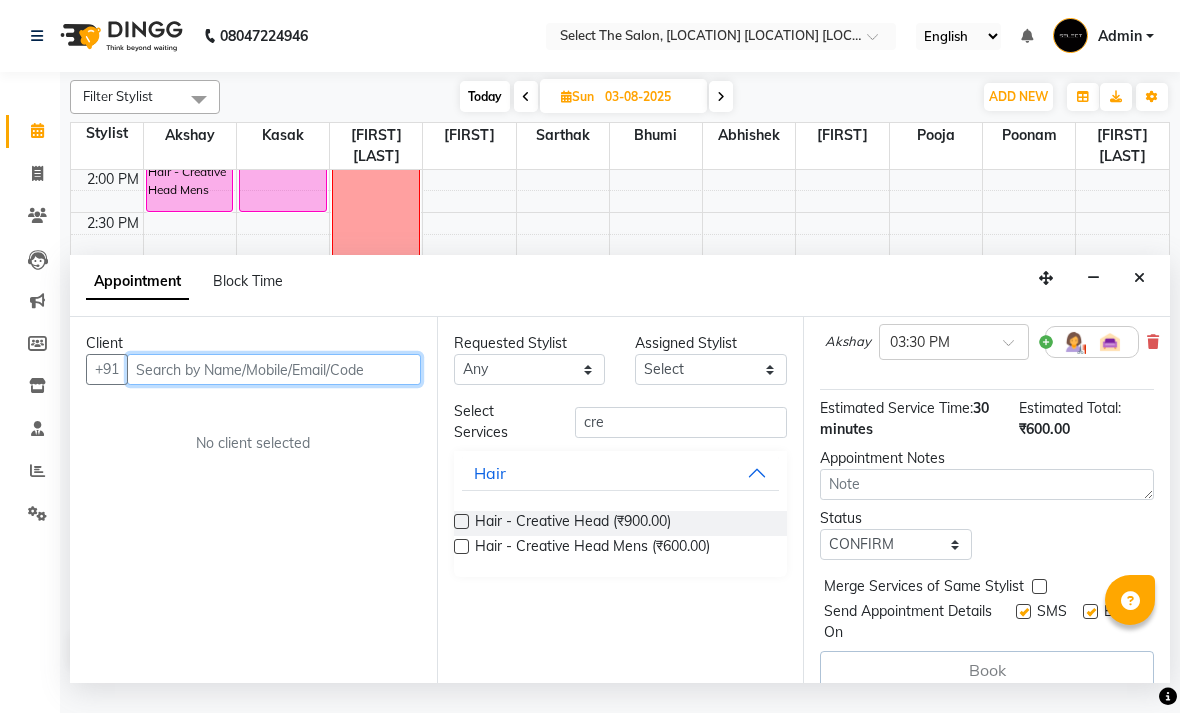 click at bounding box center [274, 369] 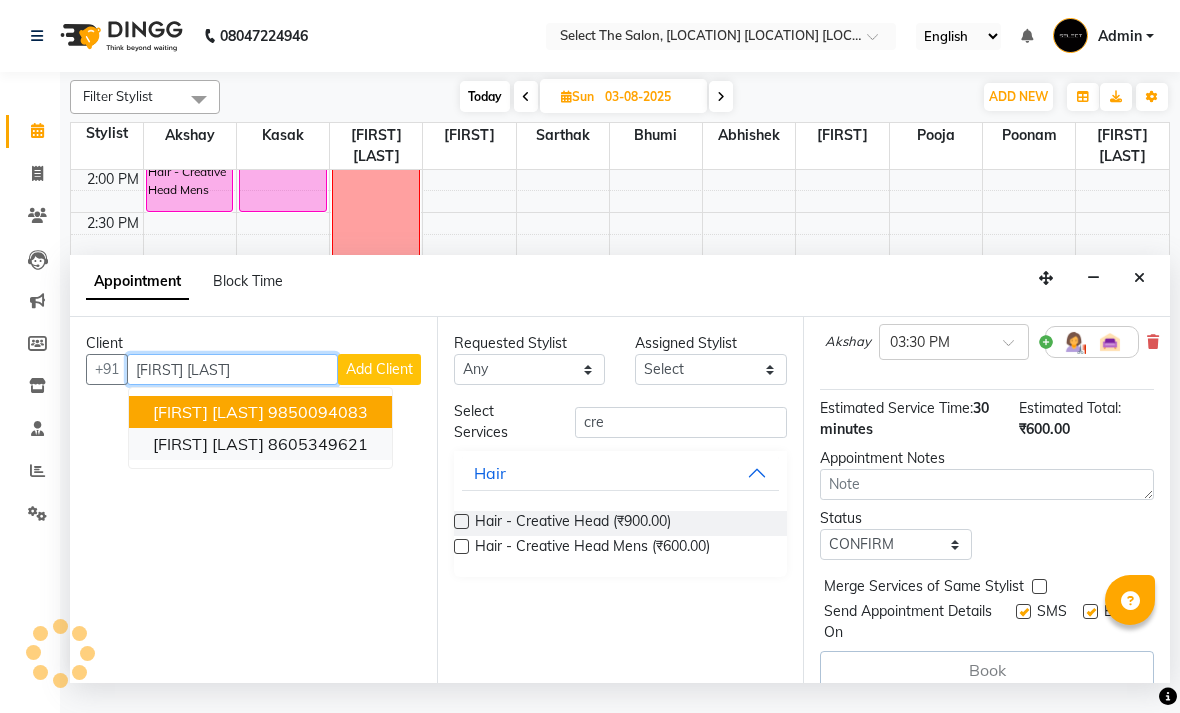 click on "8605349621" at bounding box center (318, 444) 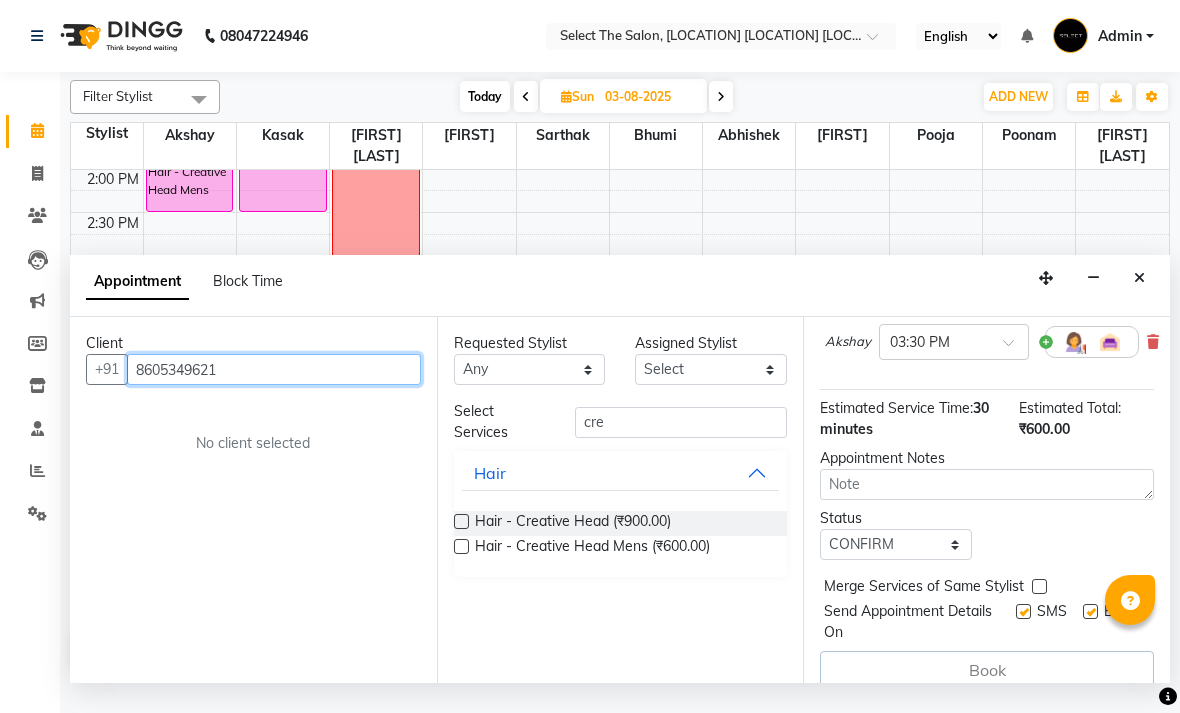 scroll, scrollTop: 176, scrollLeft: 0, axis: vertical 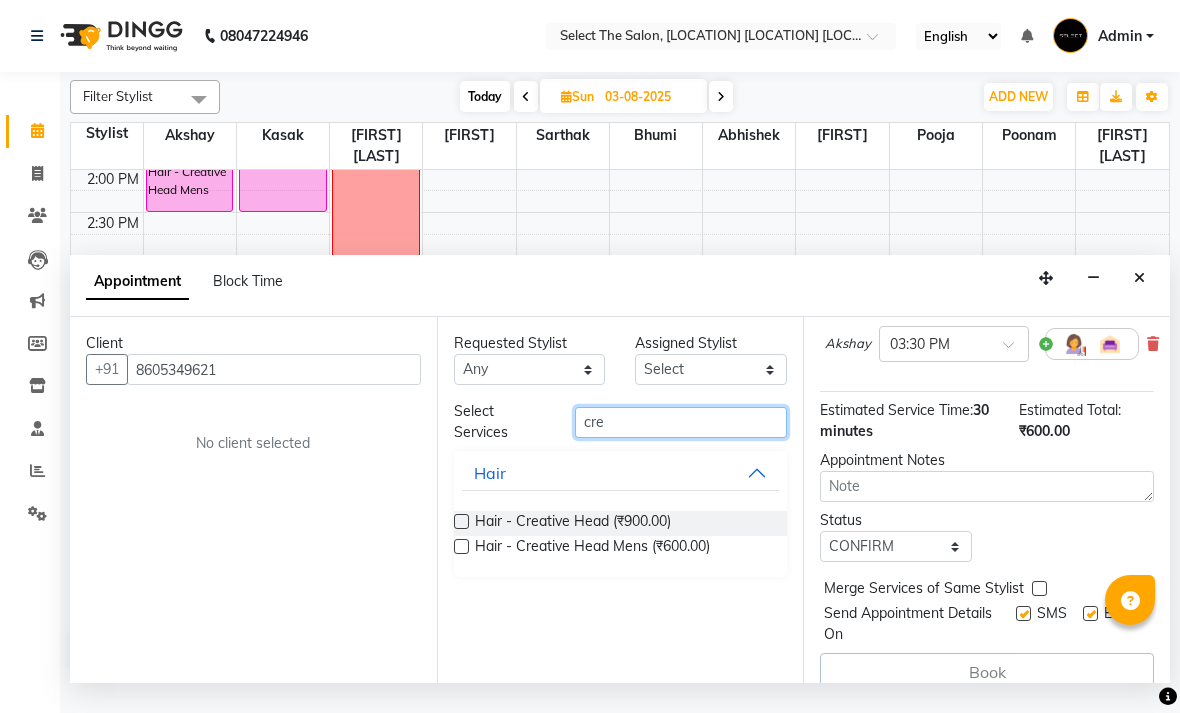 click on "cre" at bounding box center (681, 422) 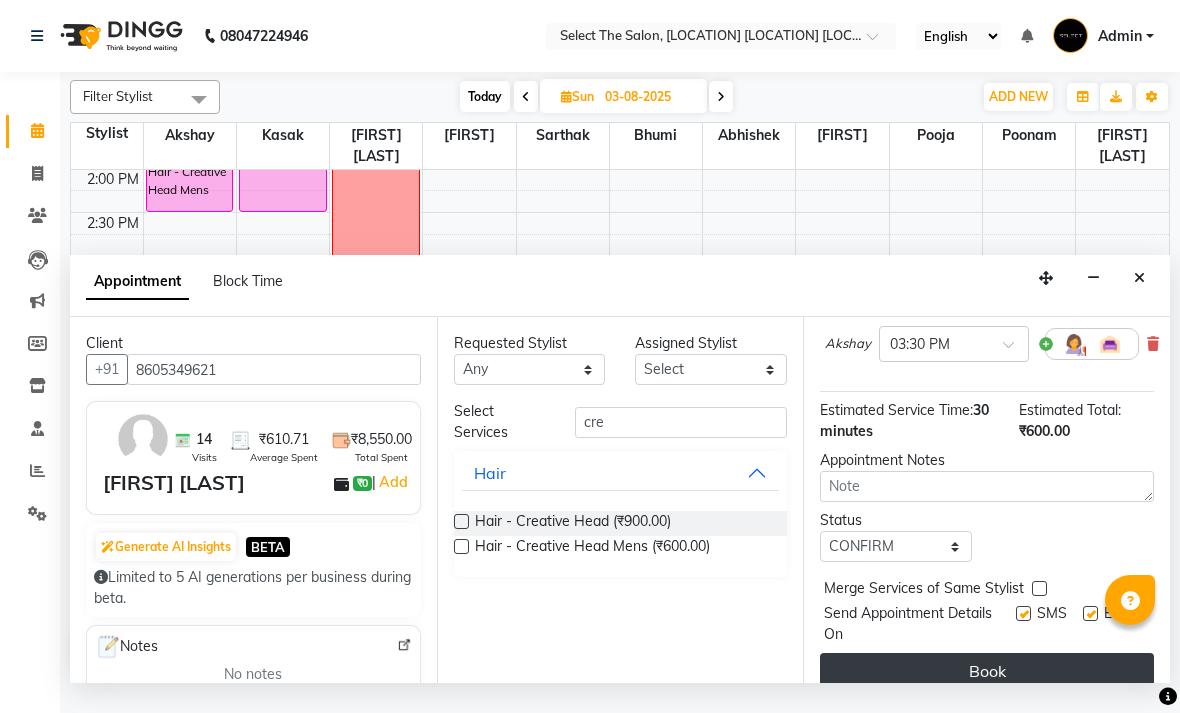 click on "Book" at bounding box center (987, 671) 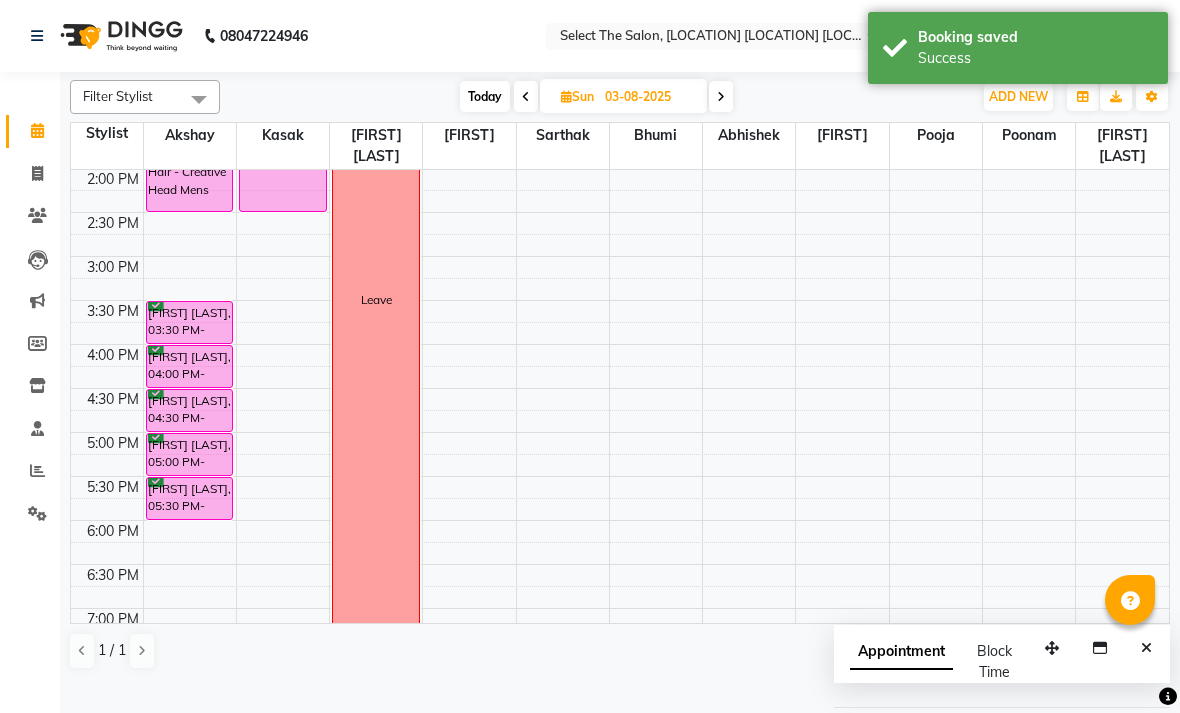 click on "Today" at bounding box center (485, 96) 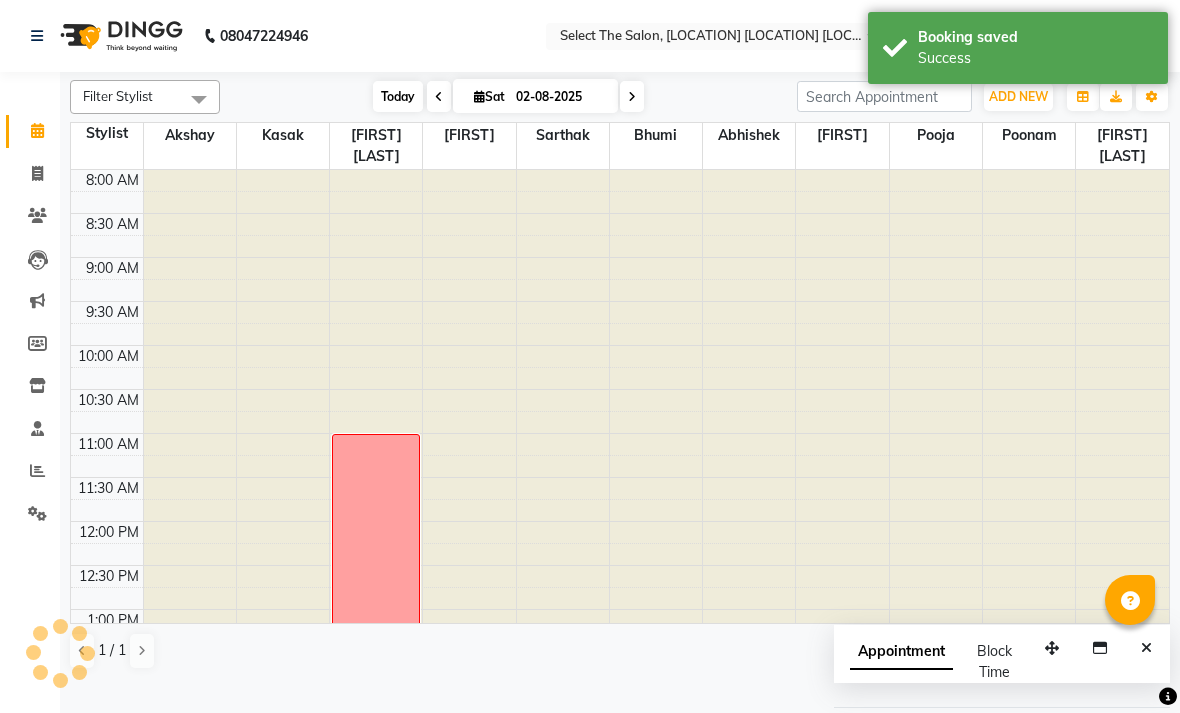 scroll, scrollTop: 690, scrollLeft: 0, axis: vertical 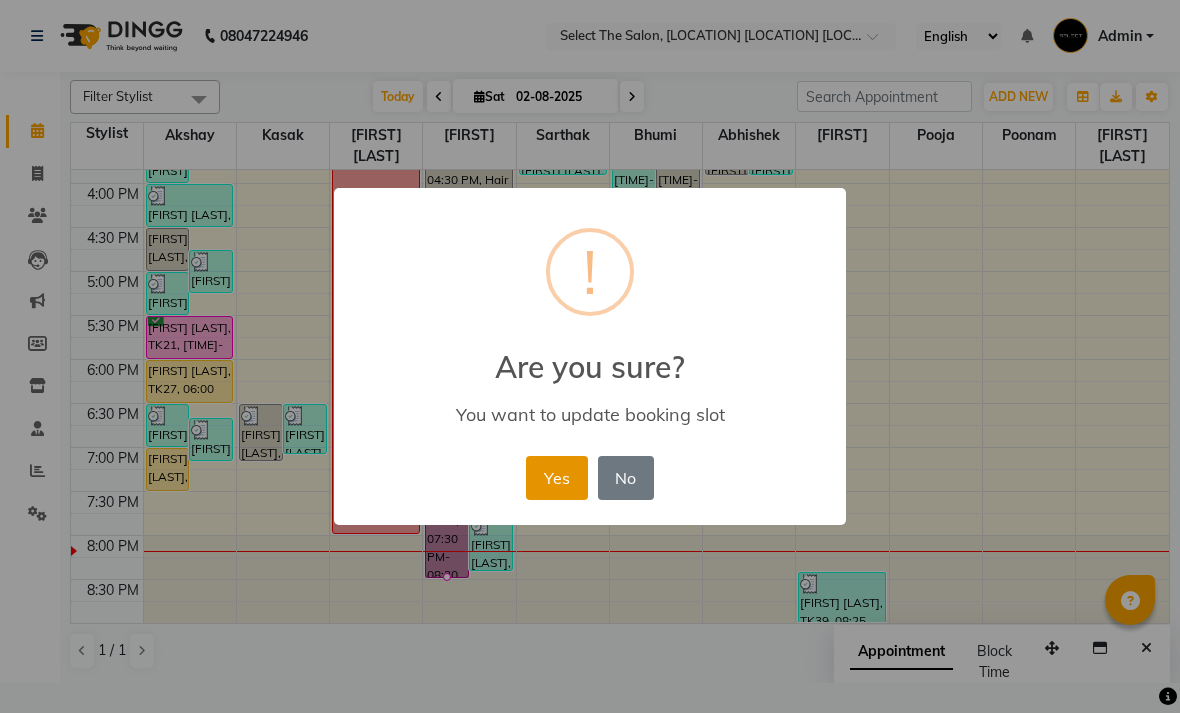 click on "Yes" at bounding box center [556, 478] 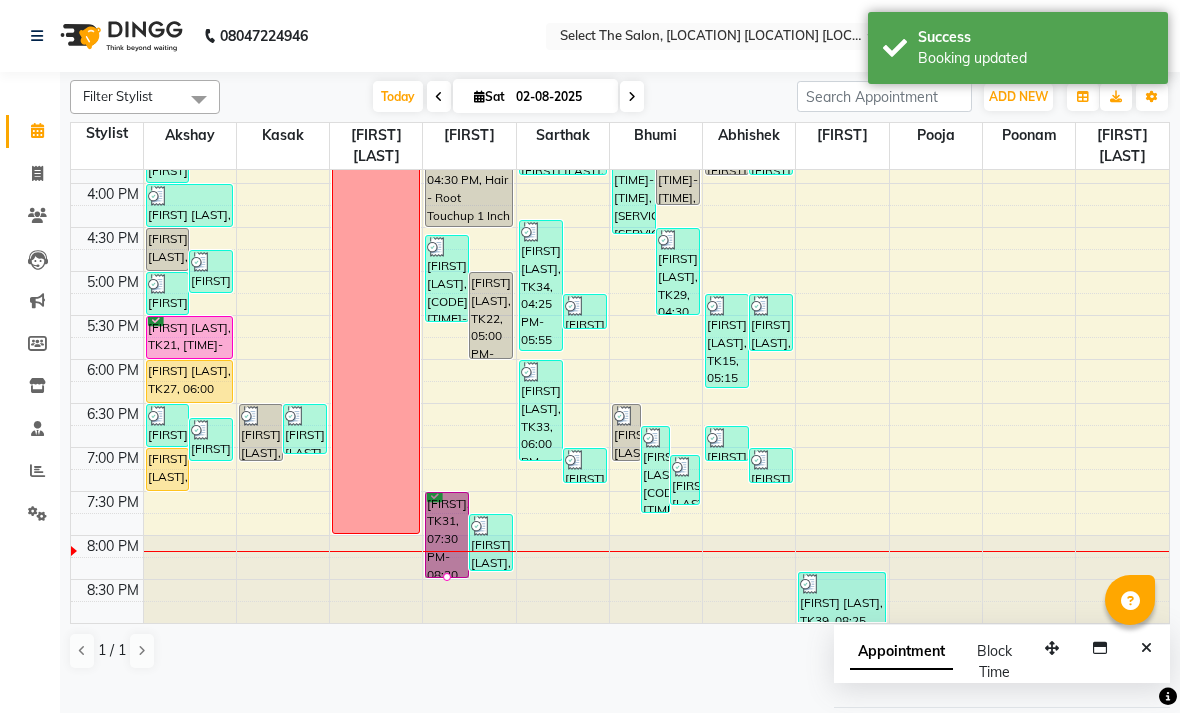 click at bounding box center (447, 577) 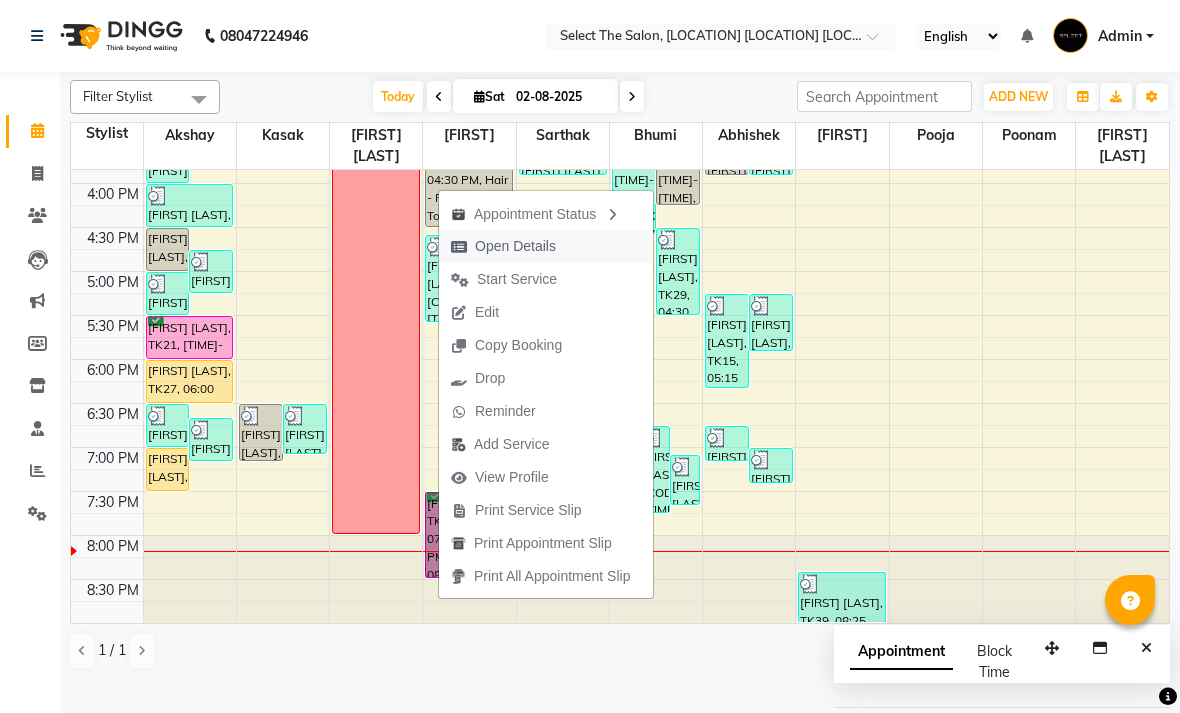 click on "Open Details" at bounding box center (515, 246) 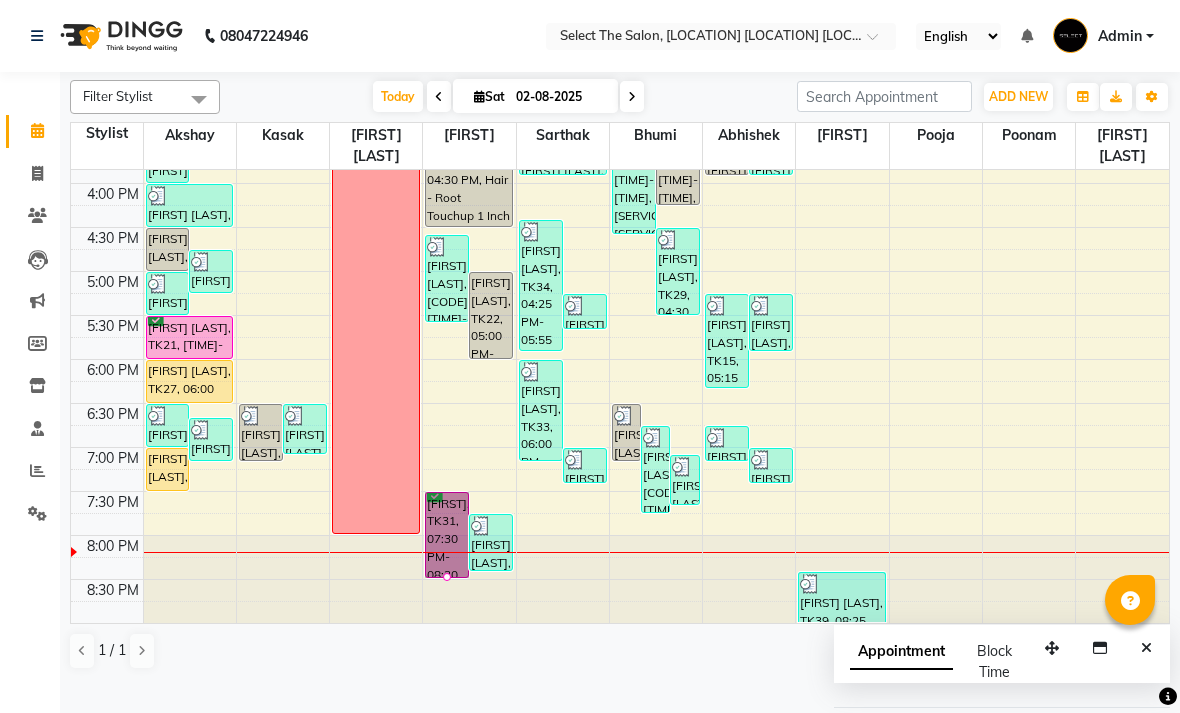 click at bounding box center [447, 577] 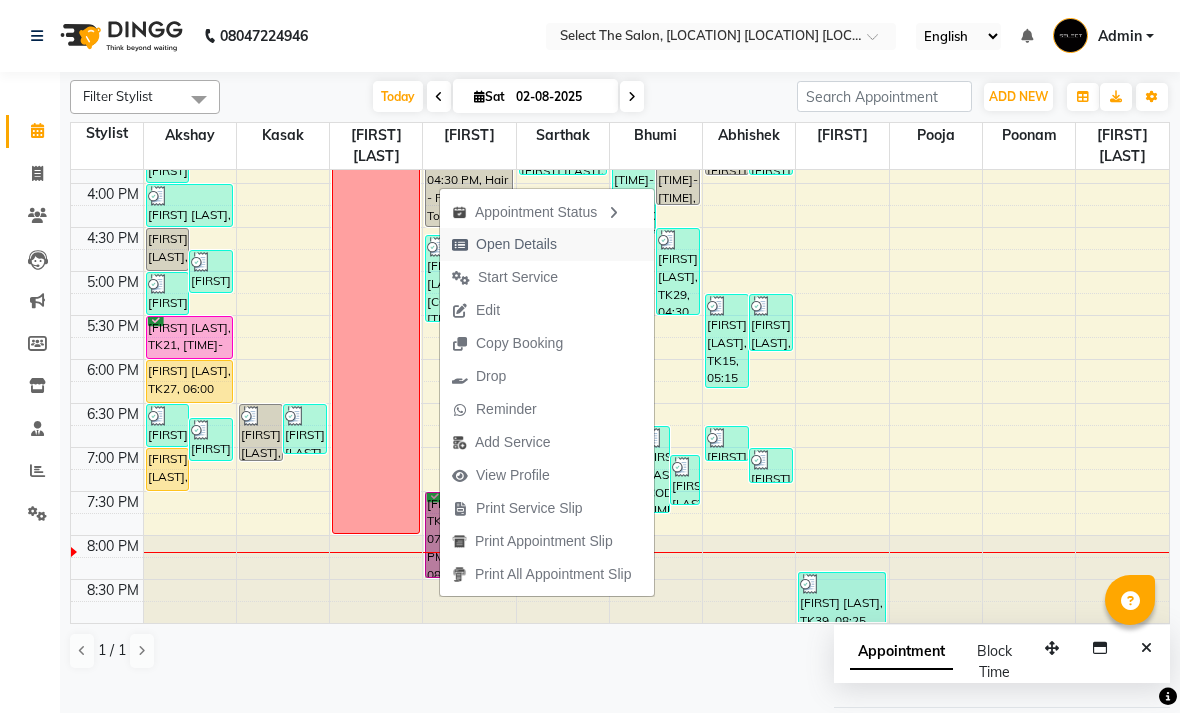 click on "Open Details" at bounding box center (516, 244) 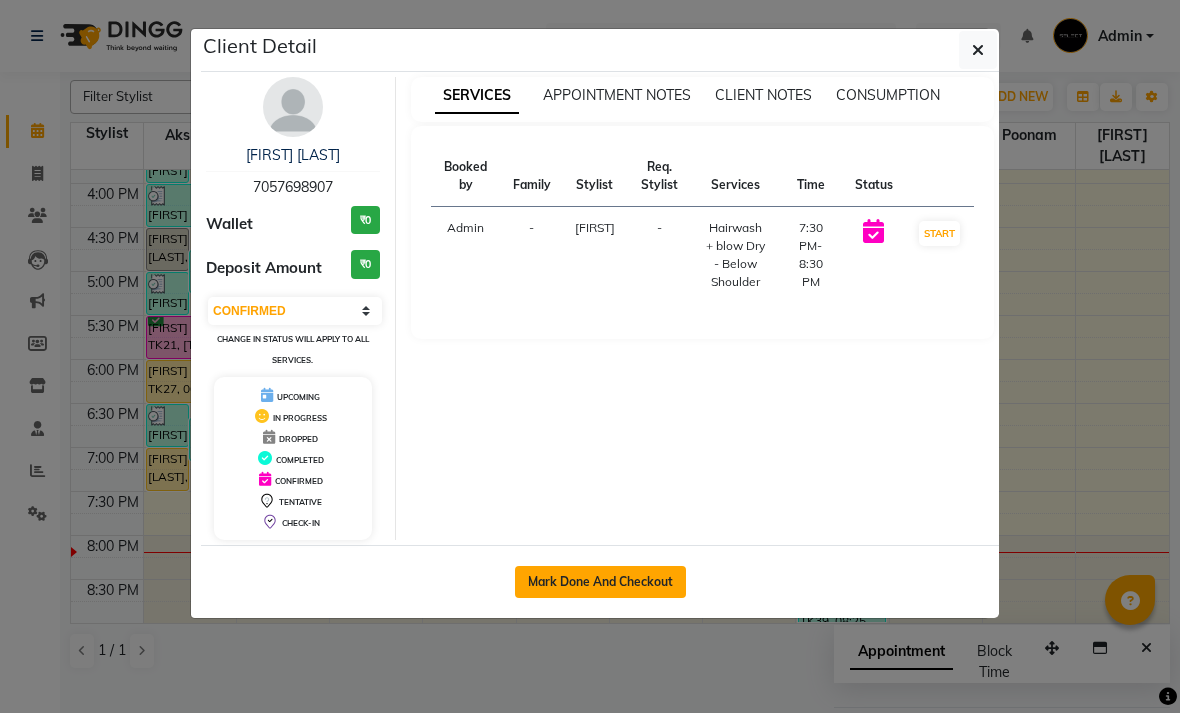 click on "Mark Done And Checkout" 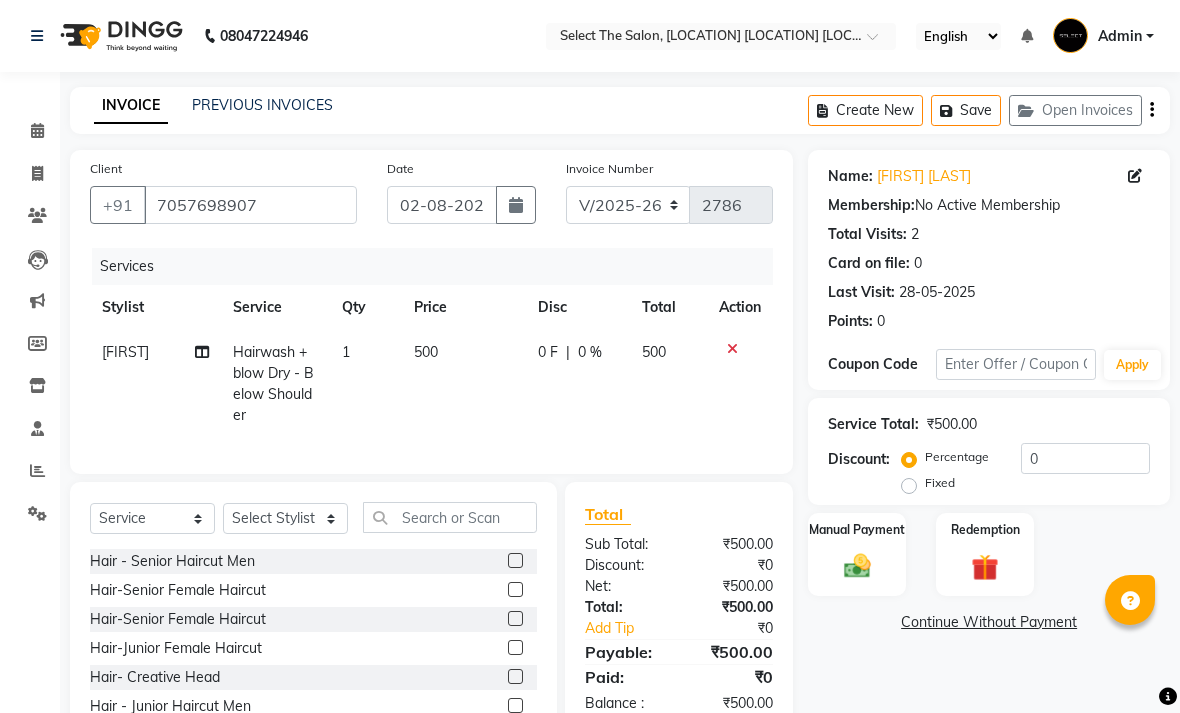 click on "500" 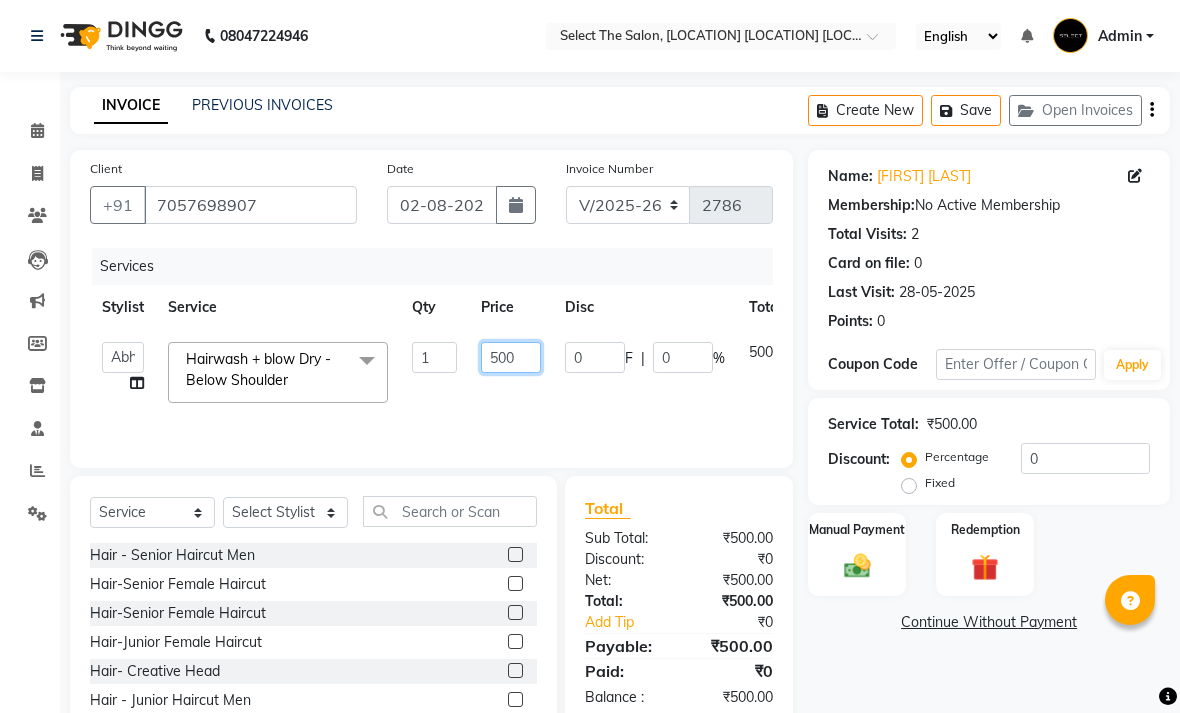 click on "500" 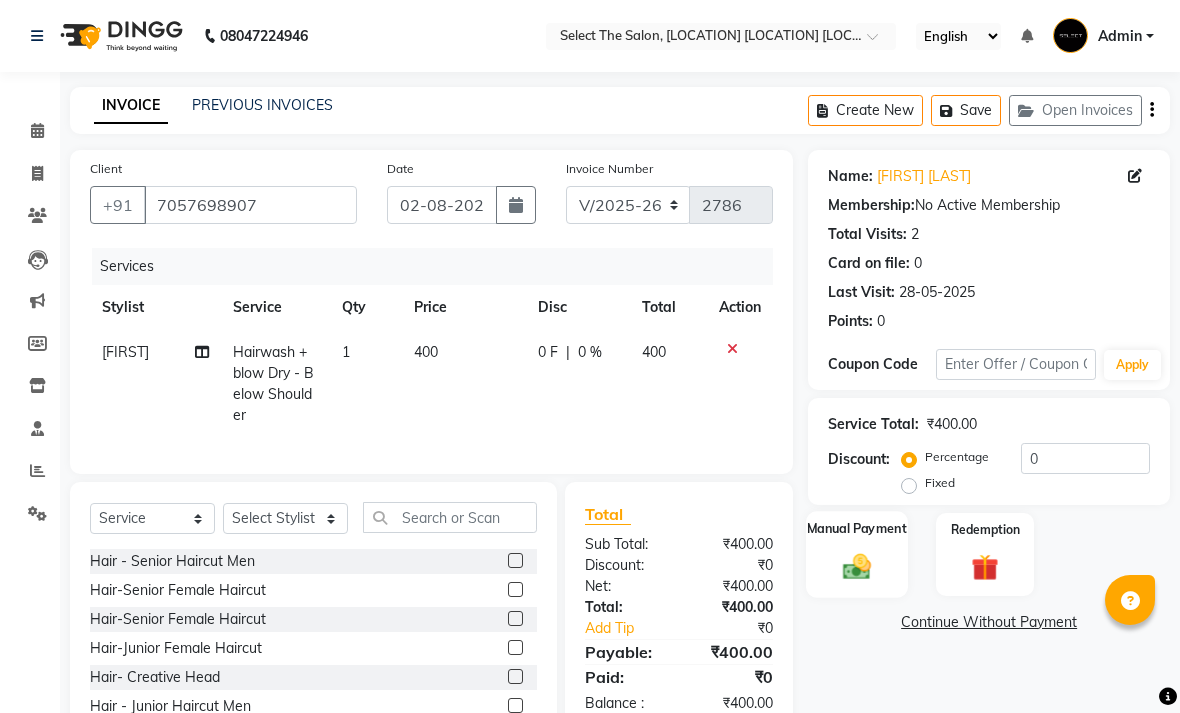 click 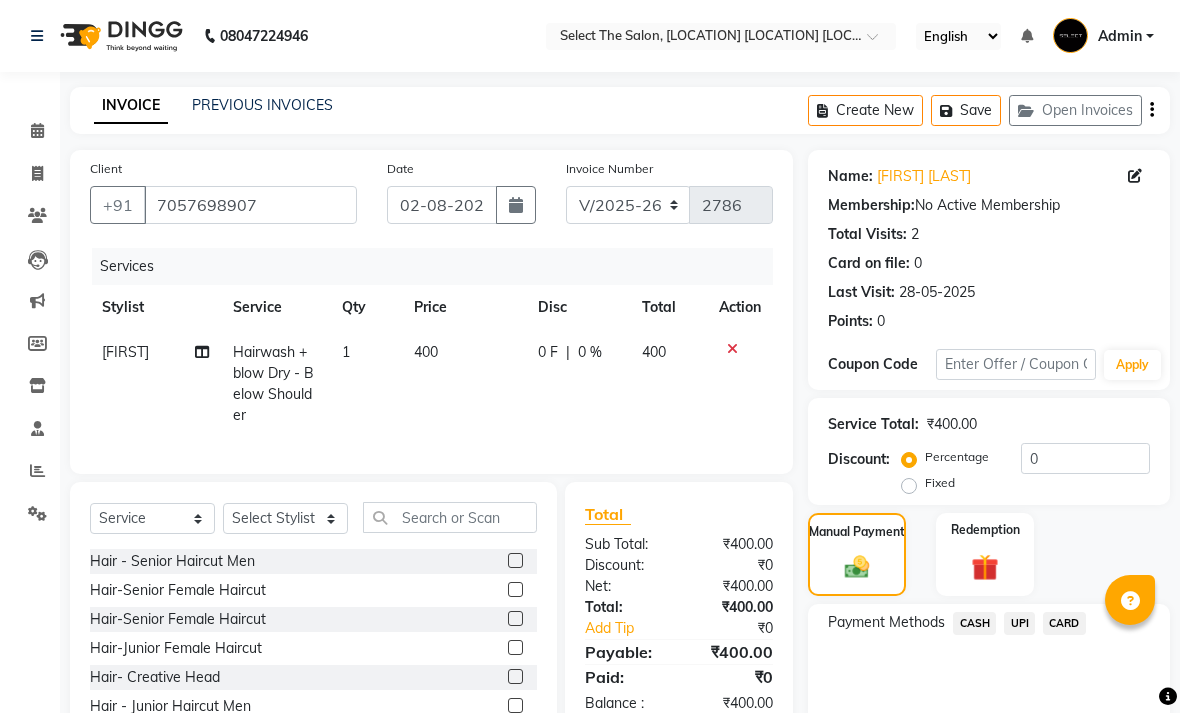 click on "UPI" 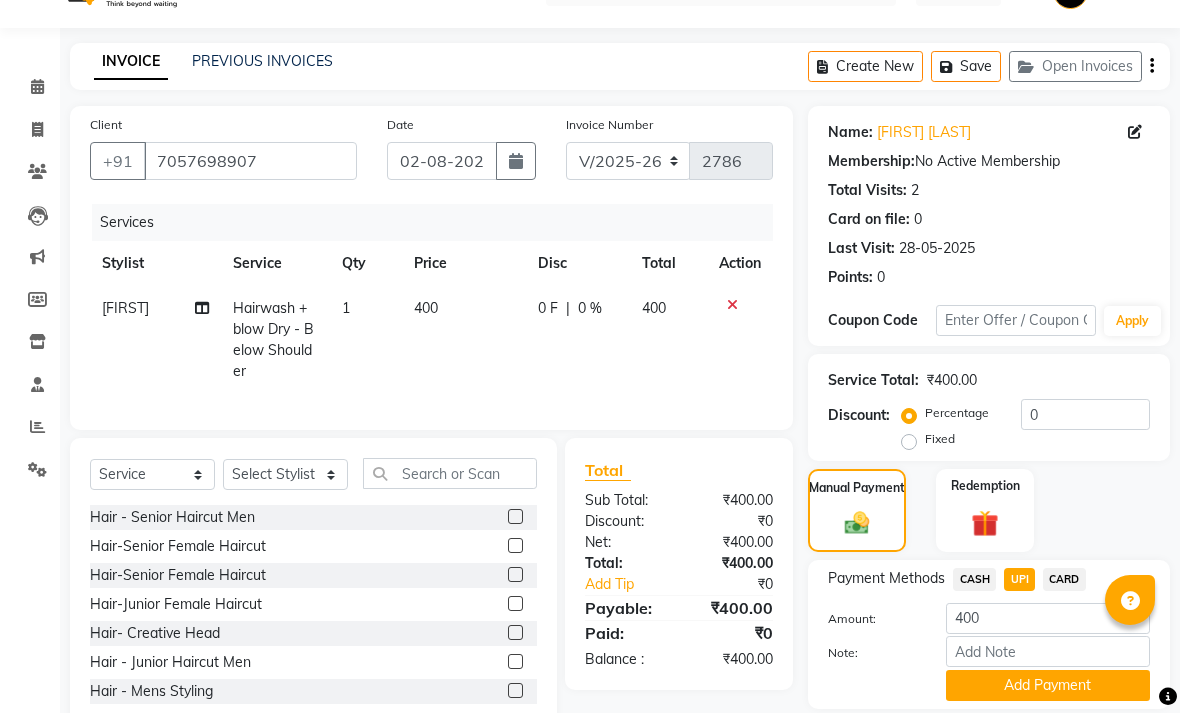 scroll, scrollTop: 45, scrollLeft: 0, axis: vertical 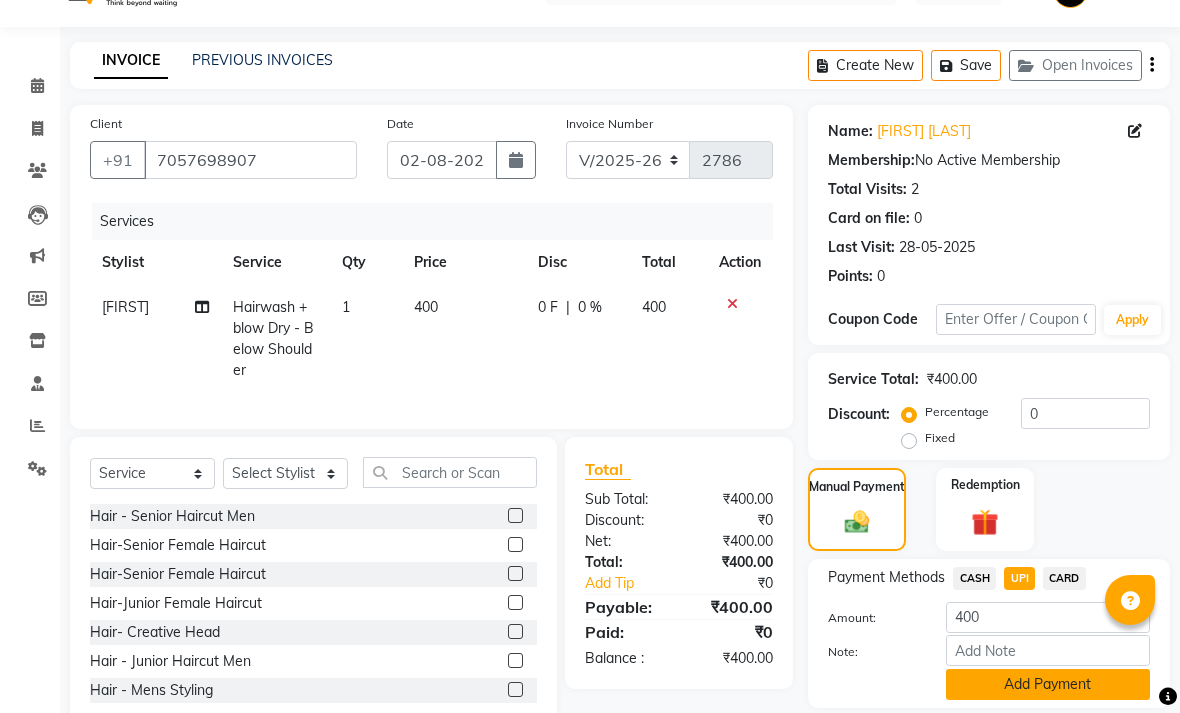 click on "Add Payment" 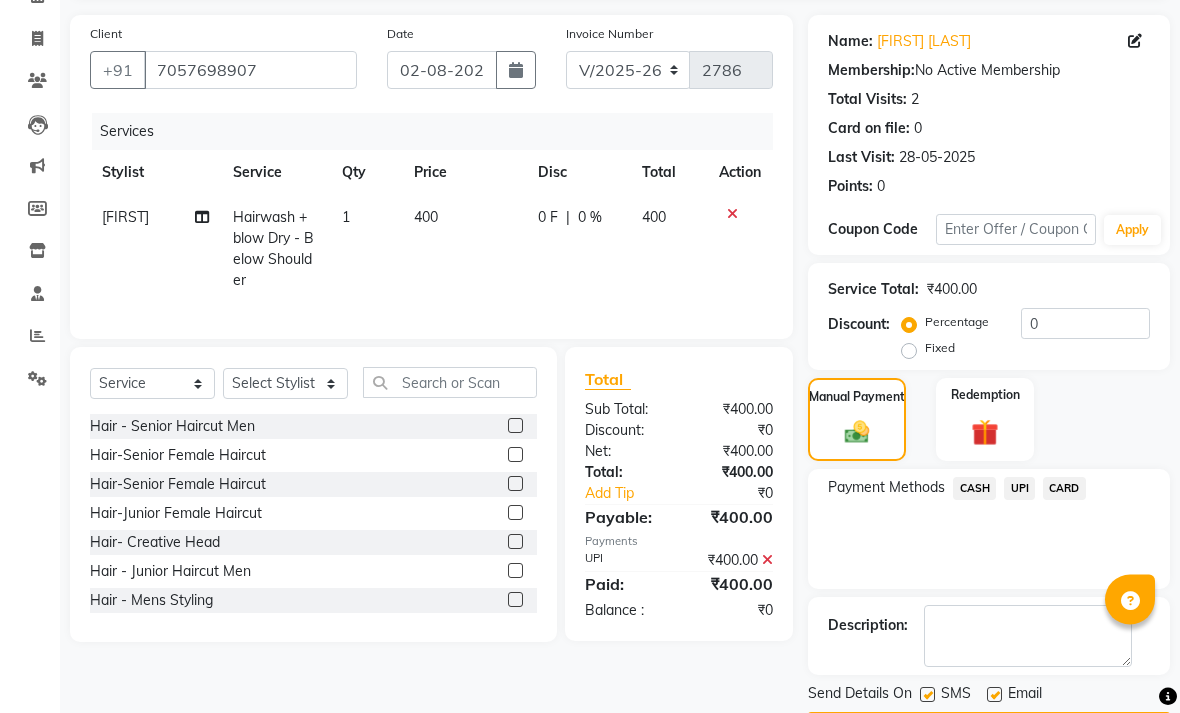 scroll, scrollTop: 161, scrollLeft: 0, axis: vertical 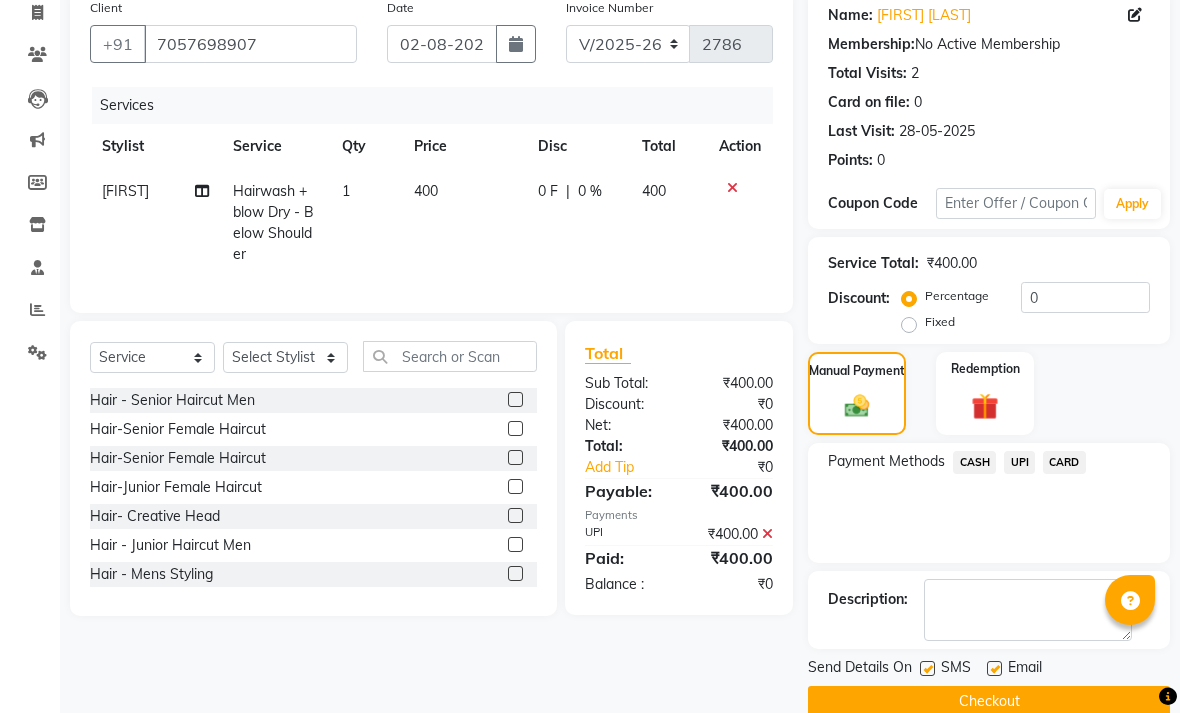 click 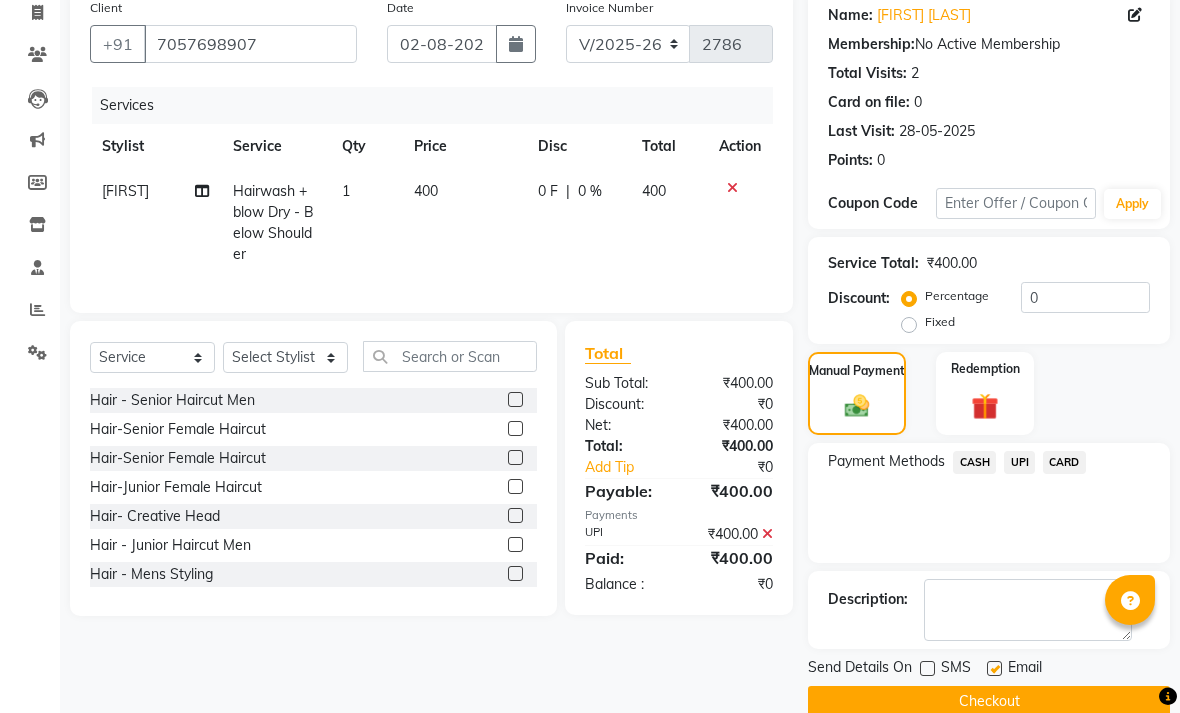 click 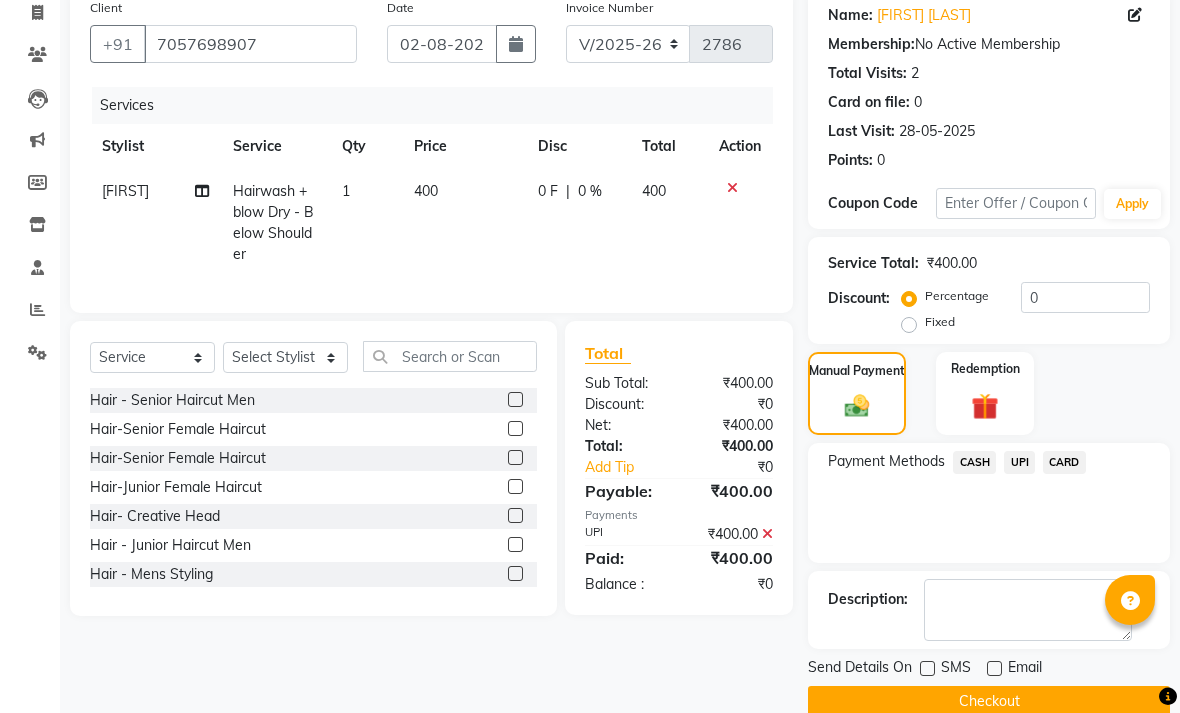 click on "Checkout" 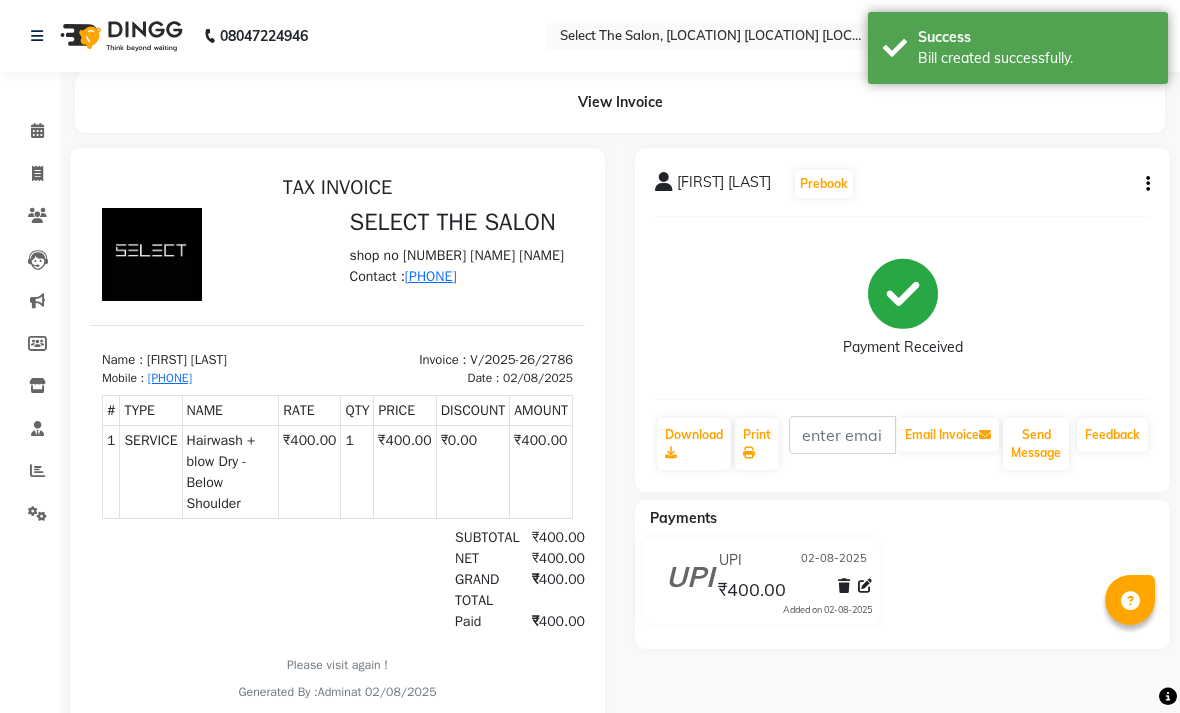 scroll, scrollTop: 0, scrollLeft: 0, axis: both 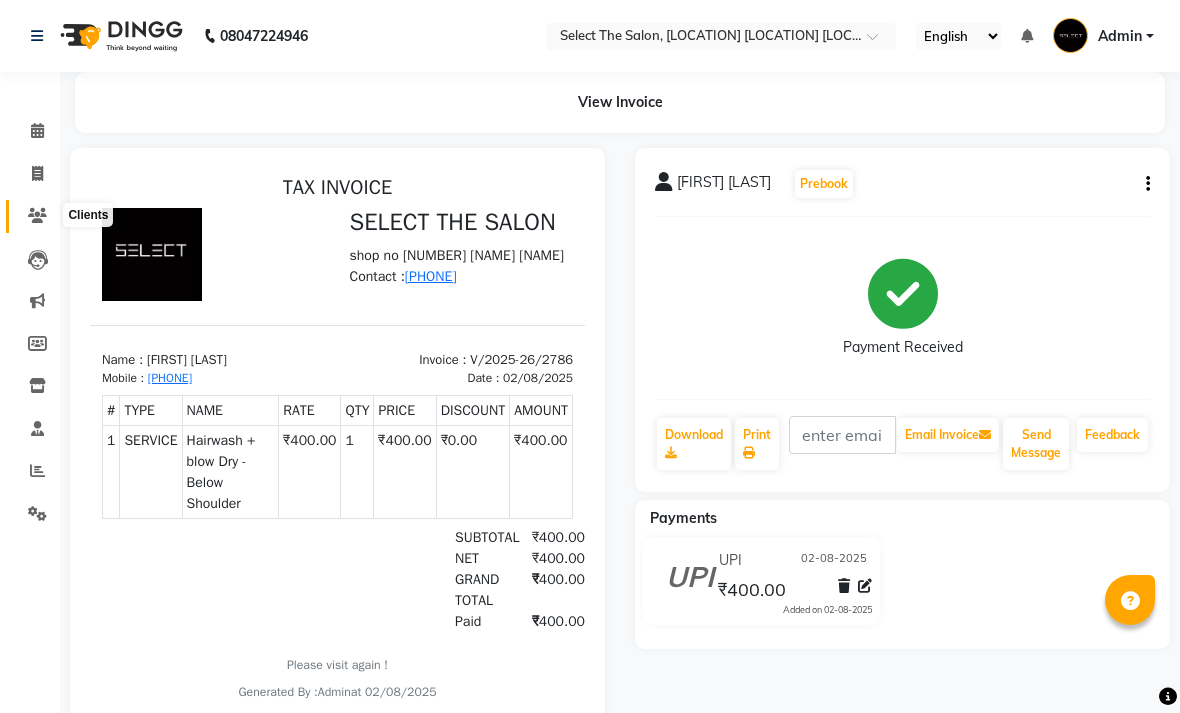 click 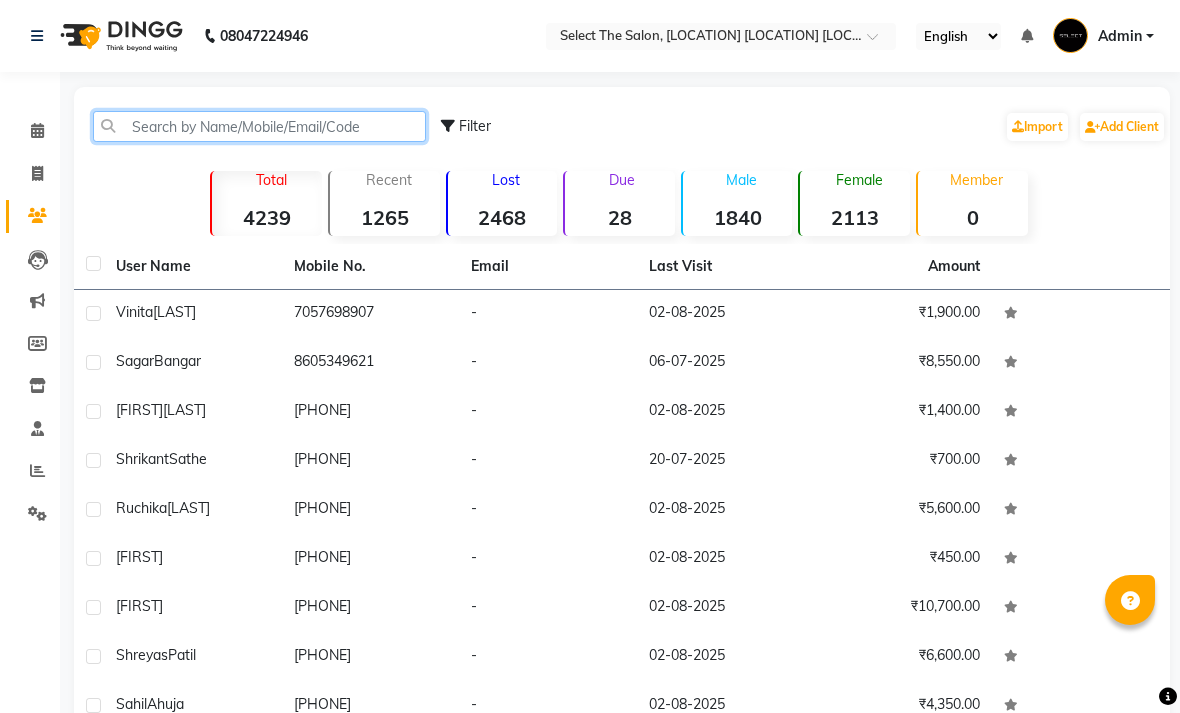 click 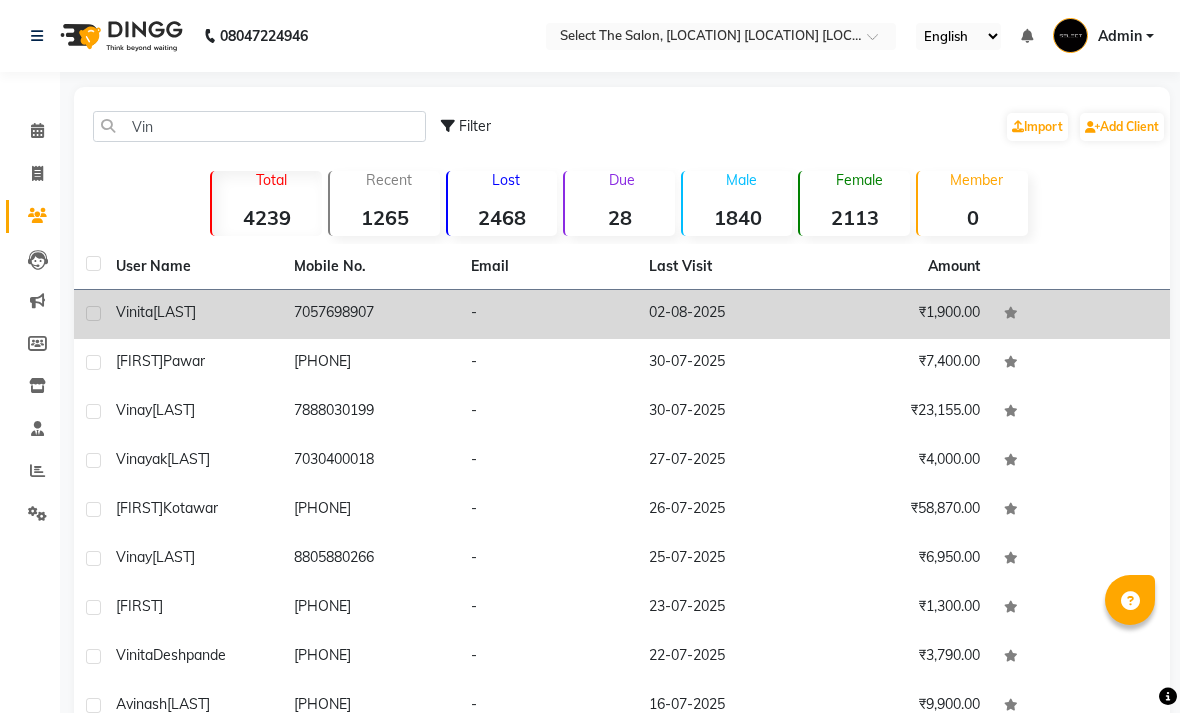 click on "[FIRST] [LAST]" 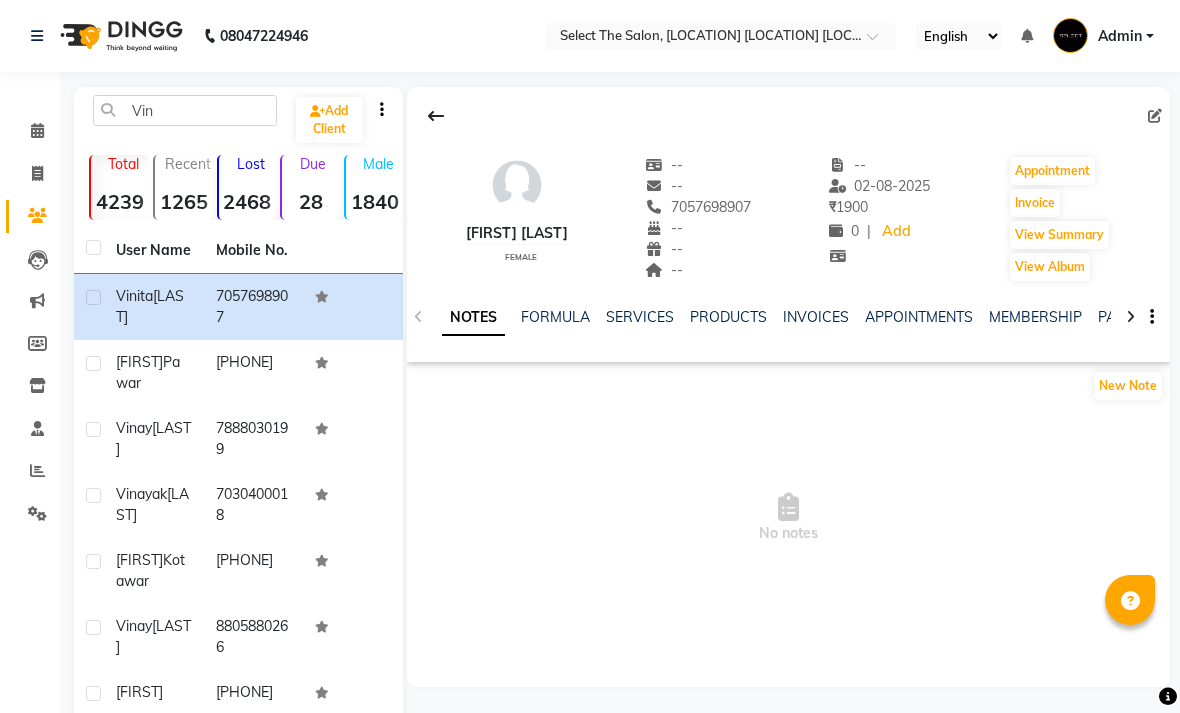 click on "NOTES FORMULA SERVICES PRODUCTS INVOICES APPOINTMENTS MEMBERSHIP PACKAGES VOUCHERS GIFTCARDS POINTS FORMS FAMILY CARDS WALLET" 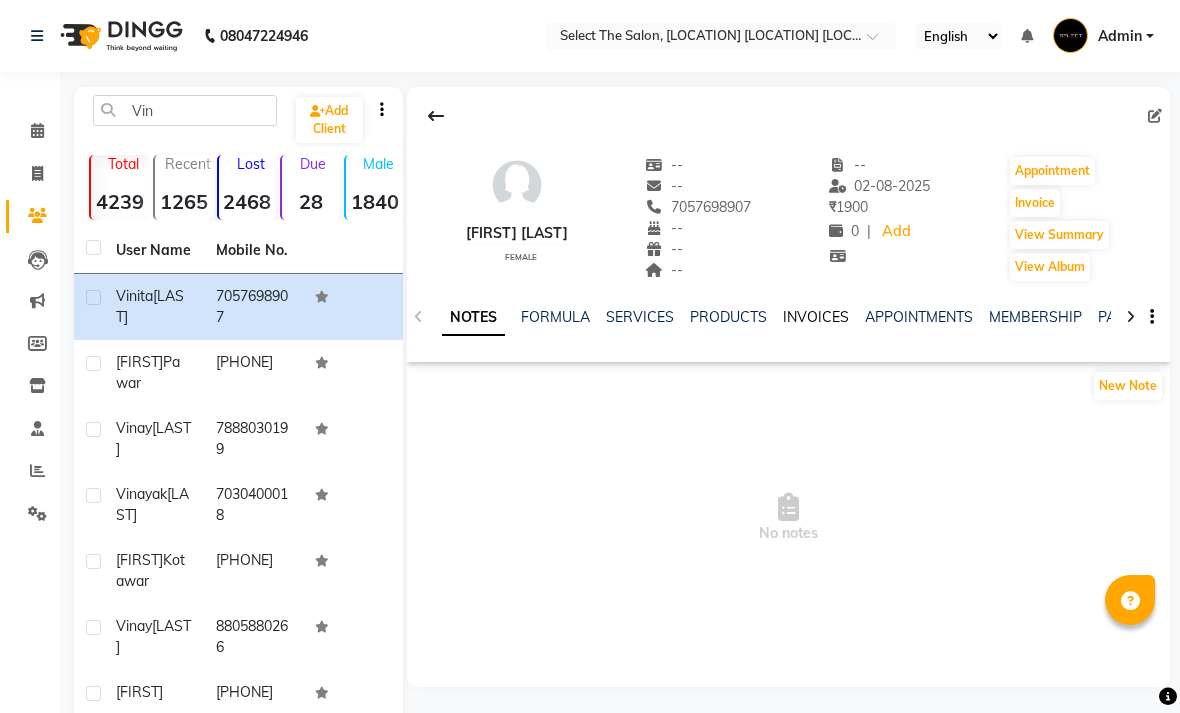 click on "INVOICES" 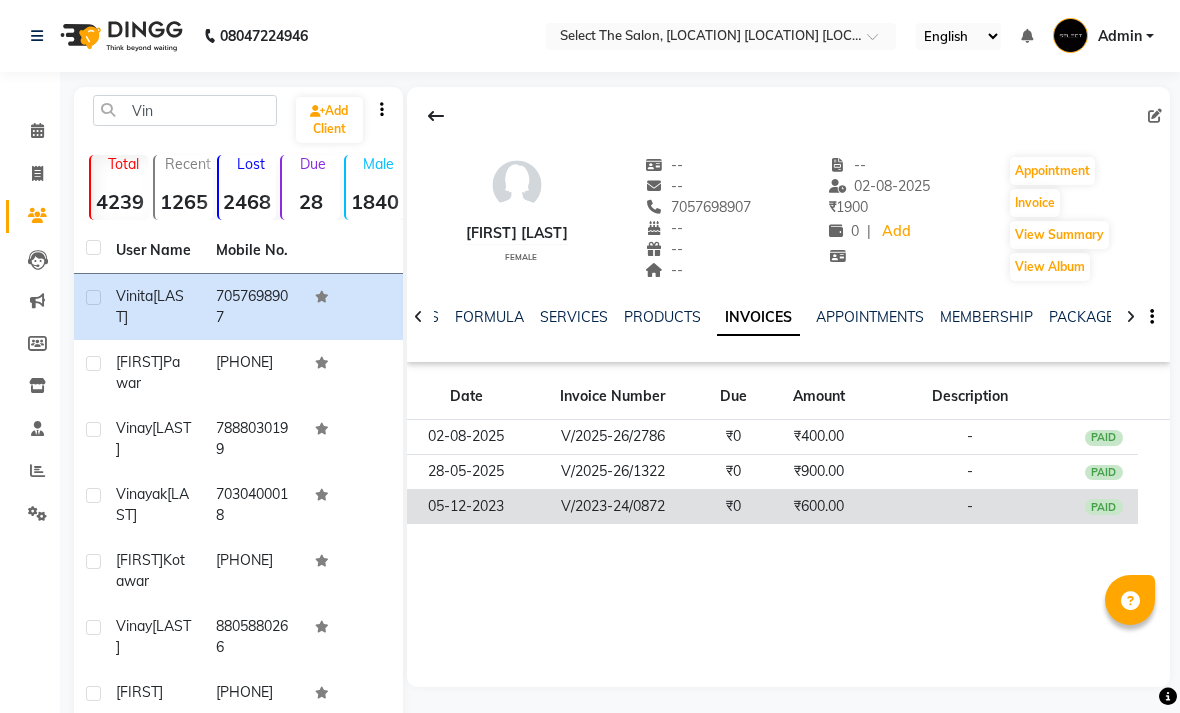 click on "PAID" 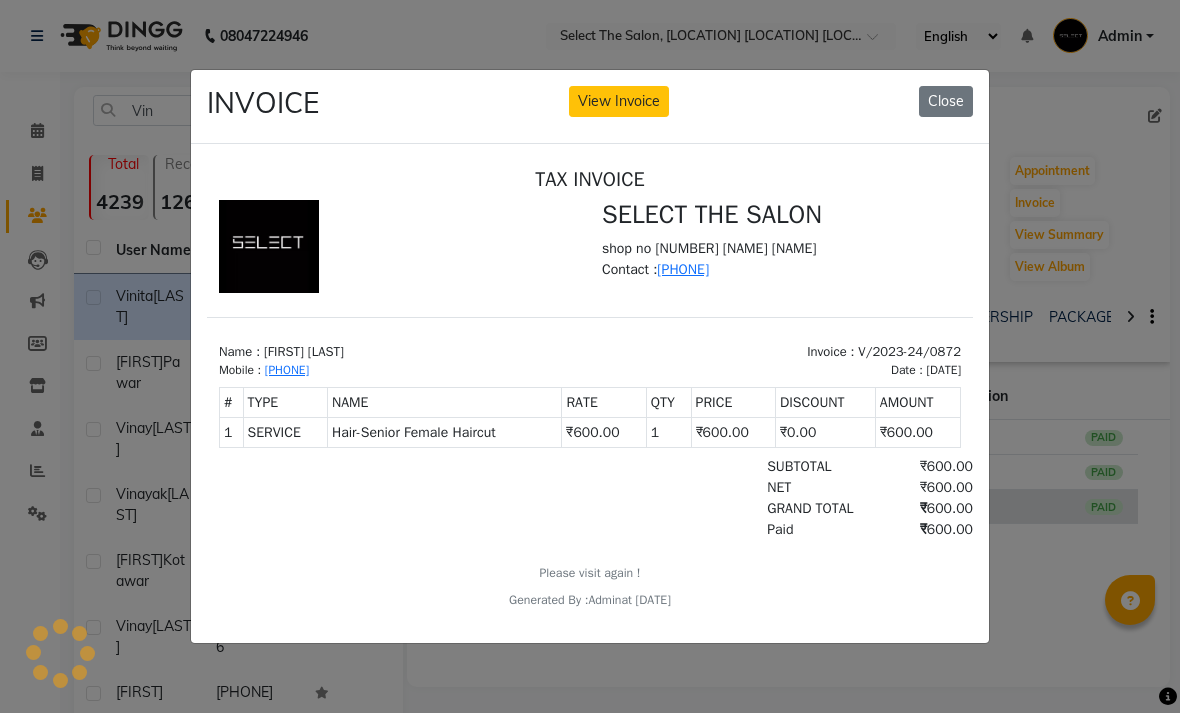 scroll, scrollTop: 0, scrollLeft: 0, axis: both 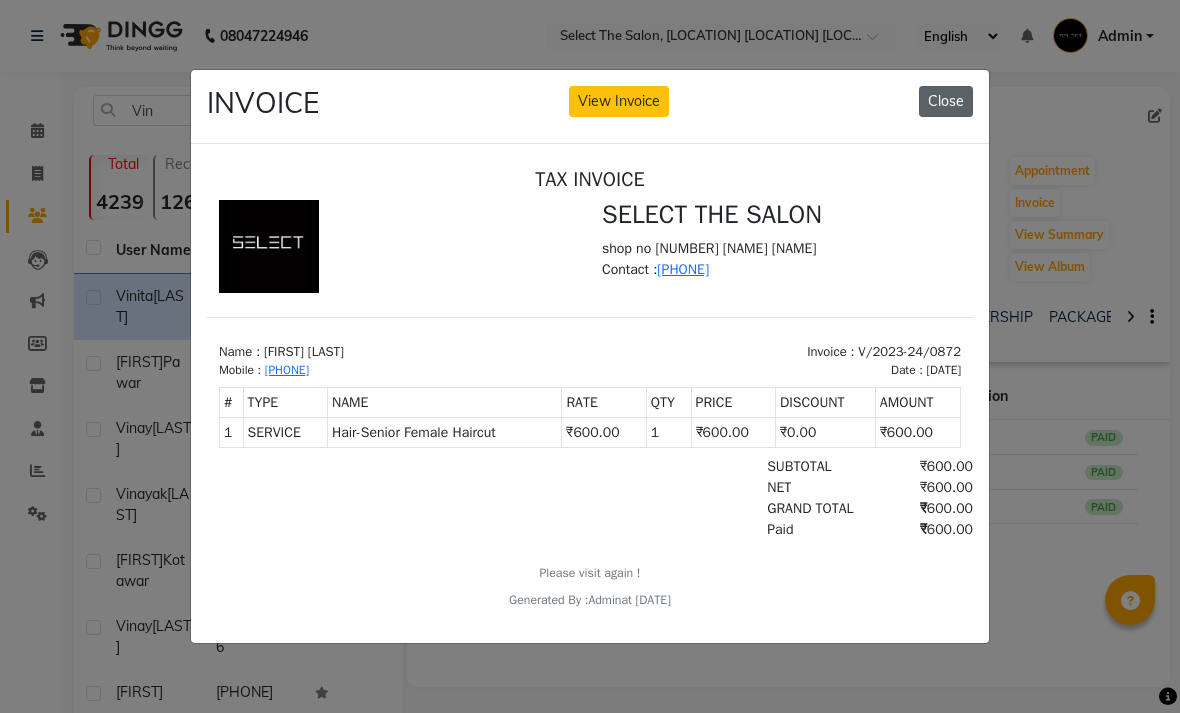 click on "Close" 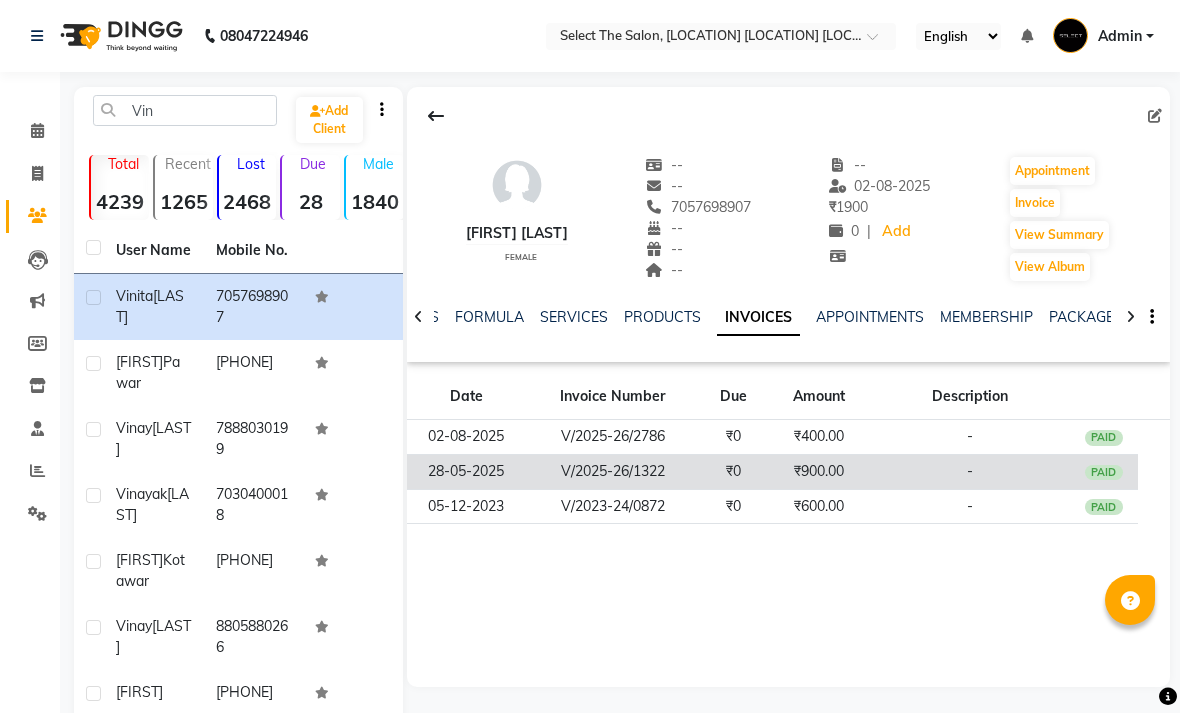 click on "PAID" 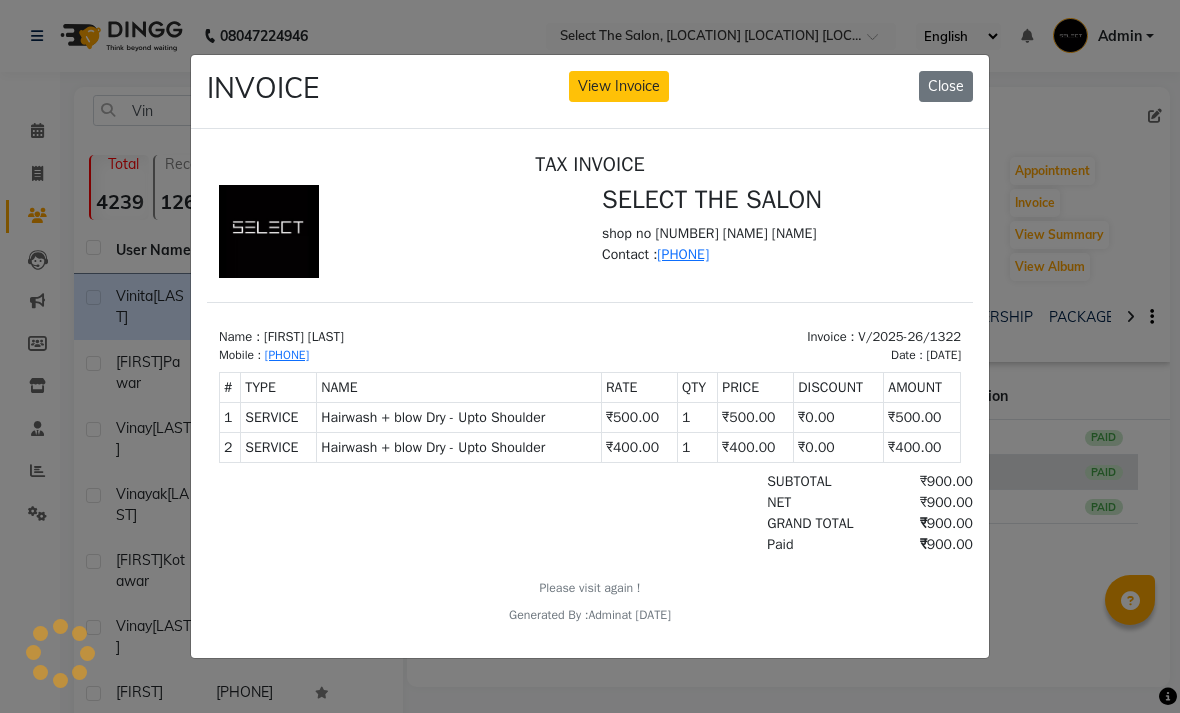 scroll, scrollTop: 0, scrollLeft: 0, axis: both 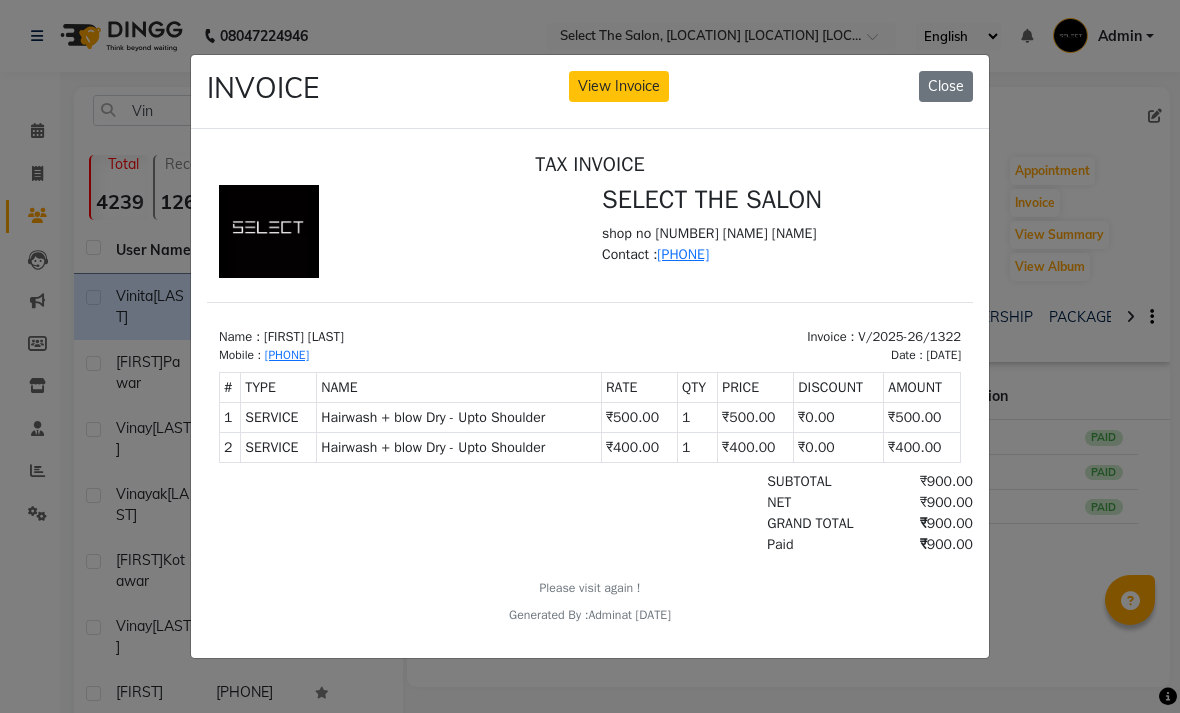 click on "INVOICE View Invoice Close" 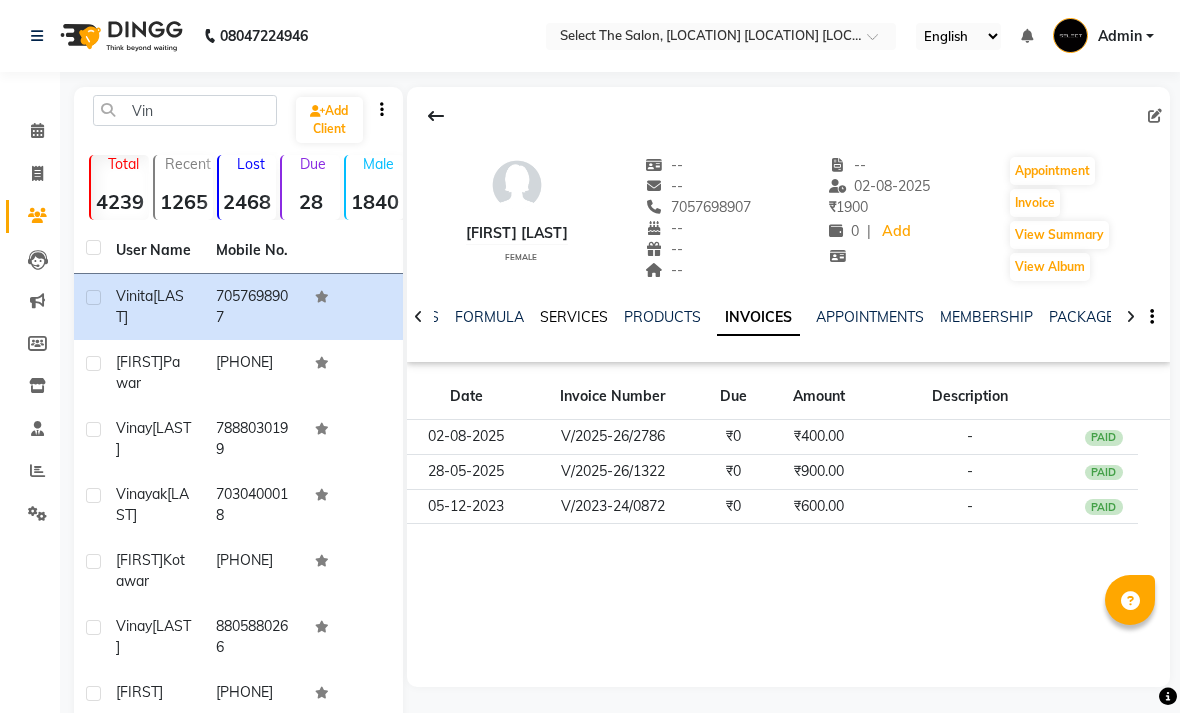 click on "SERVICES" 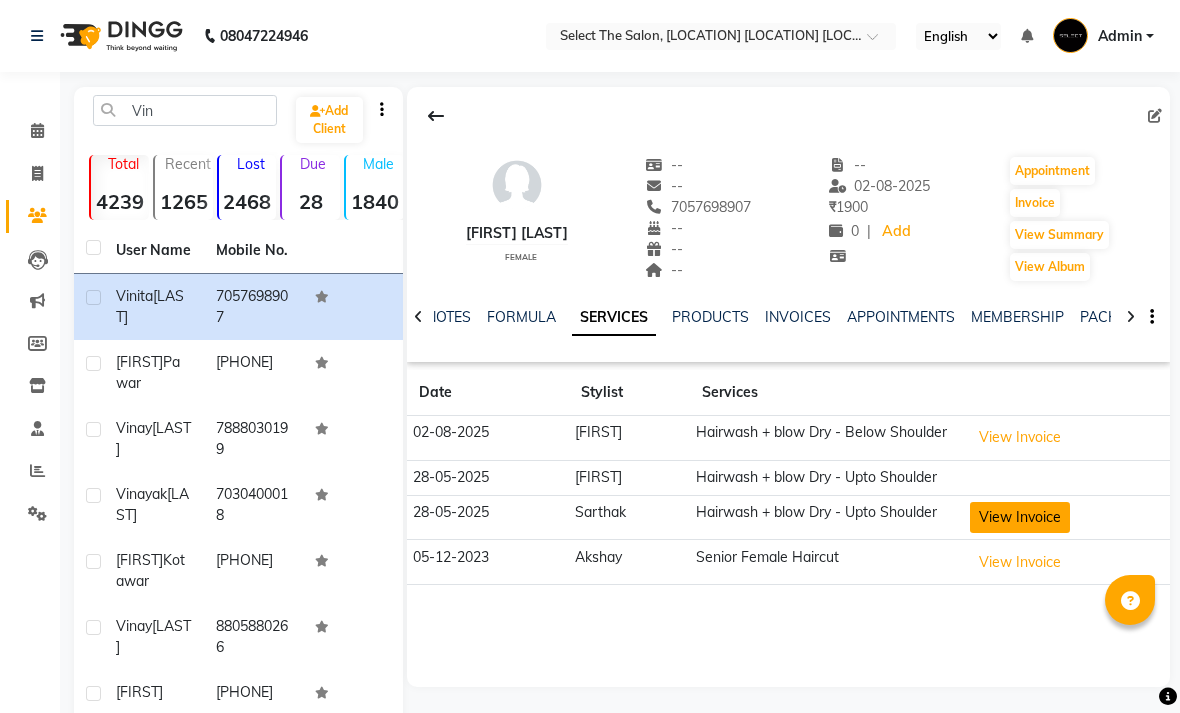 click on "View Invoice" 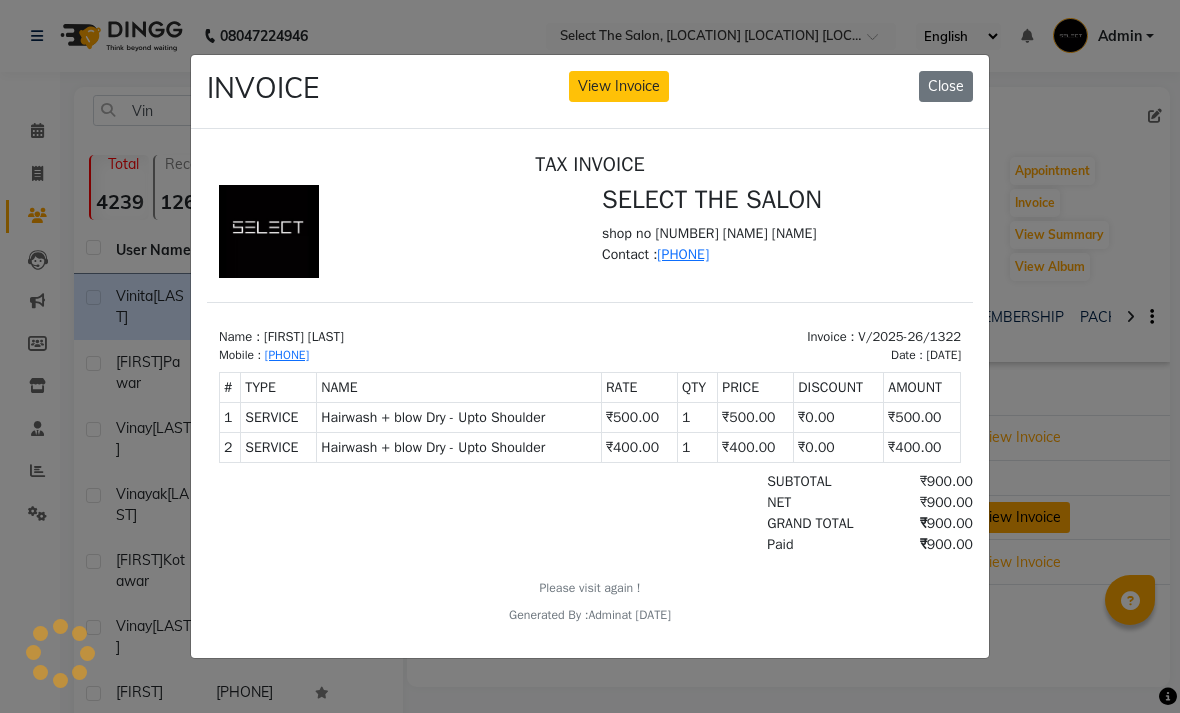 scroll, scrollTop: 0, scrollLeft: 0, axis: both 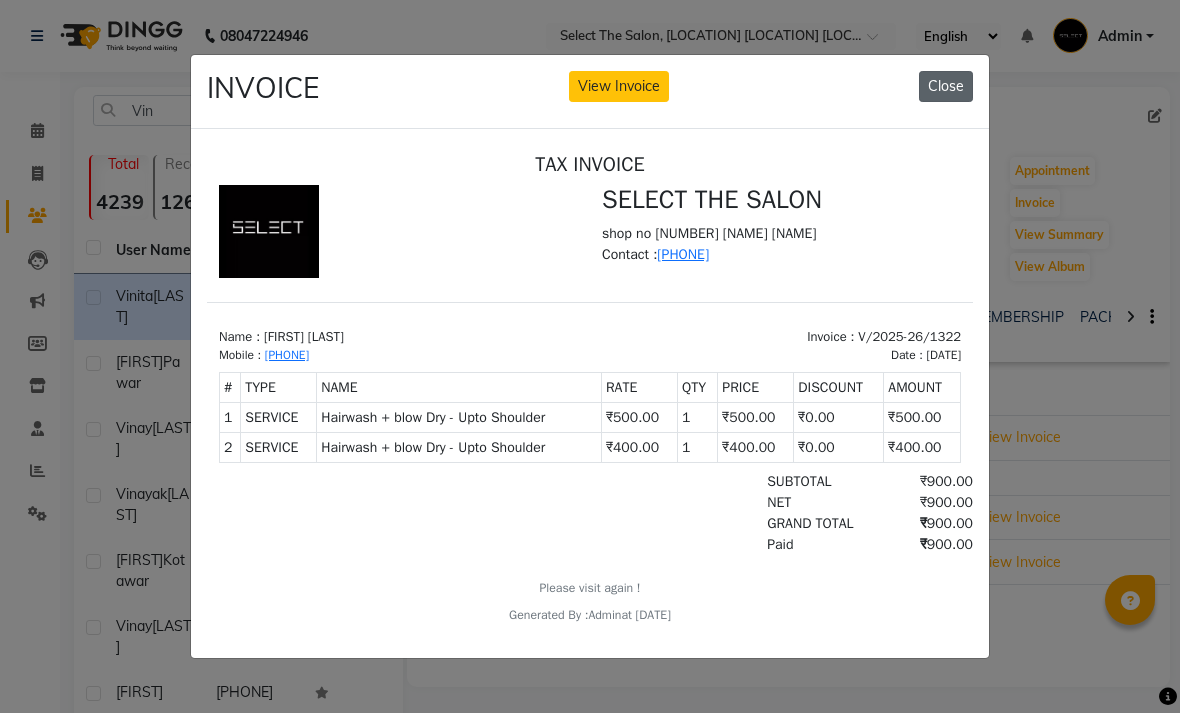 click on "Close" 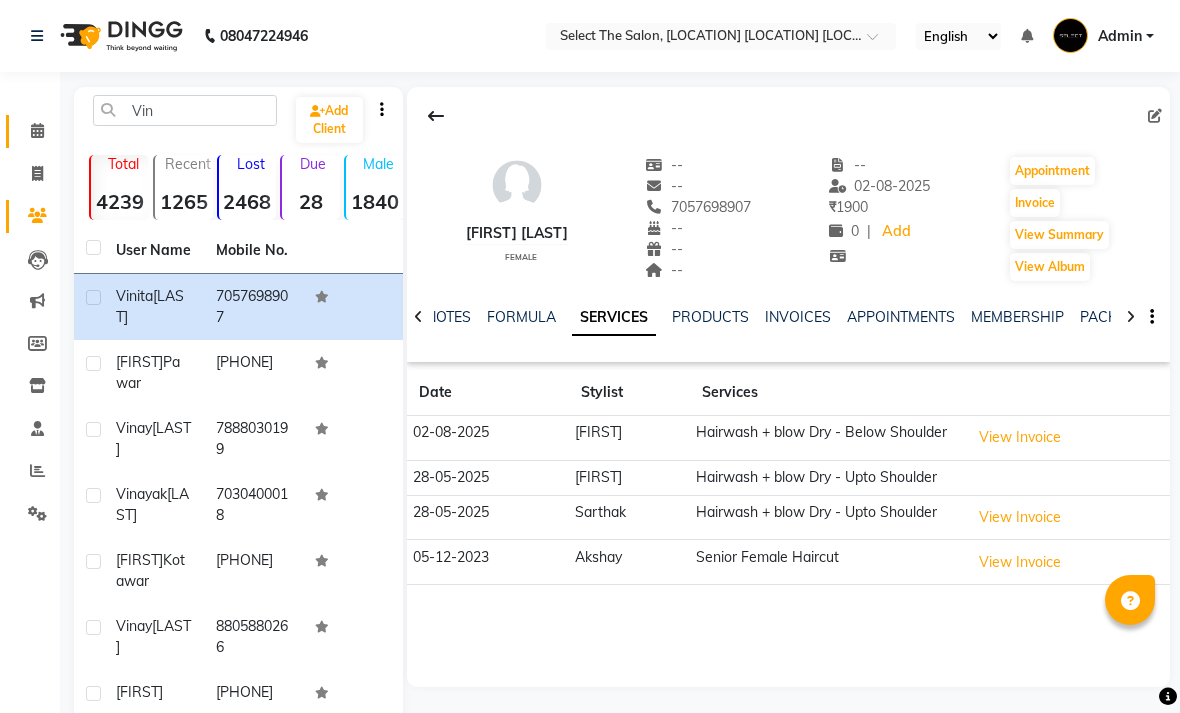 click on "Calendar" 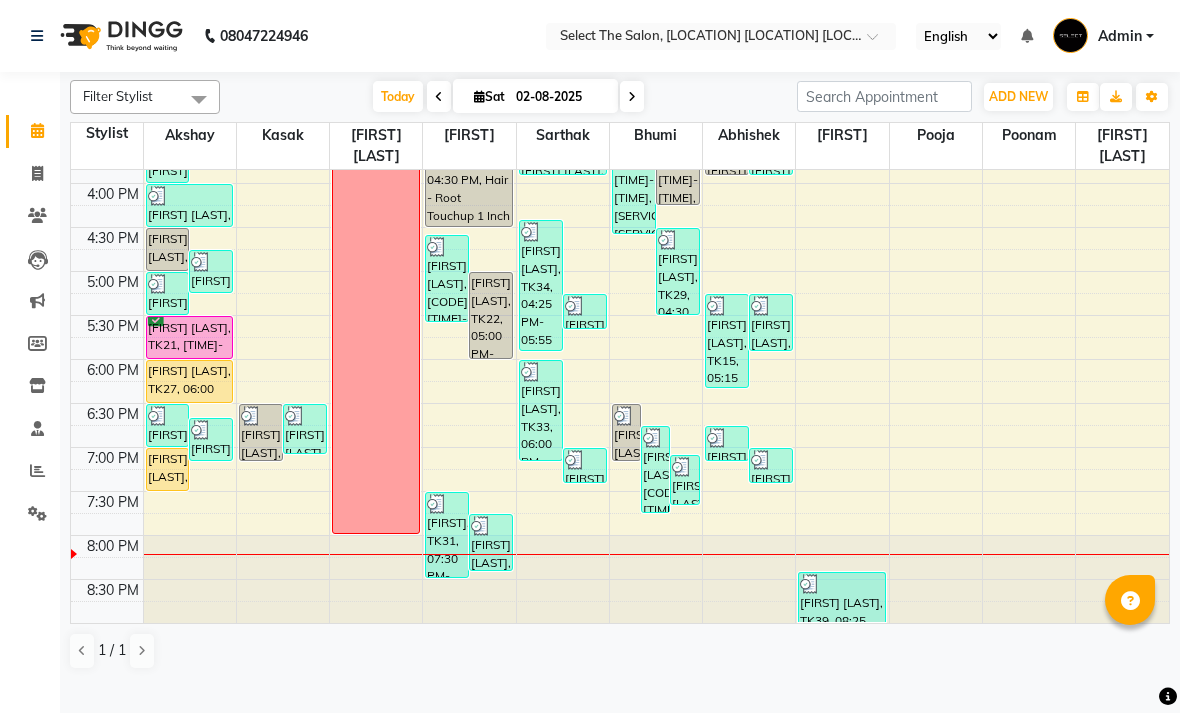 scroll, scrollTop: 690, scrollLeft: 0, axis: vertical 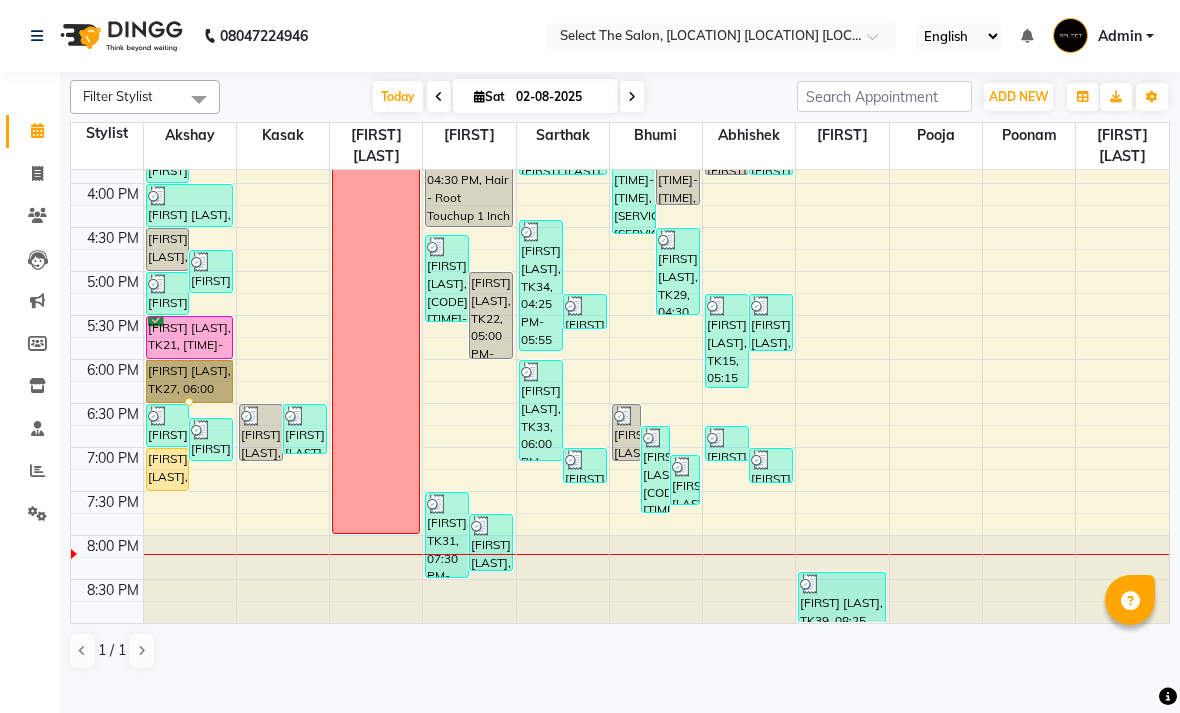 click at bounding box center [189, 402] 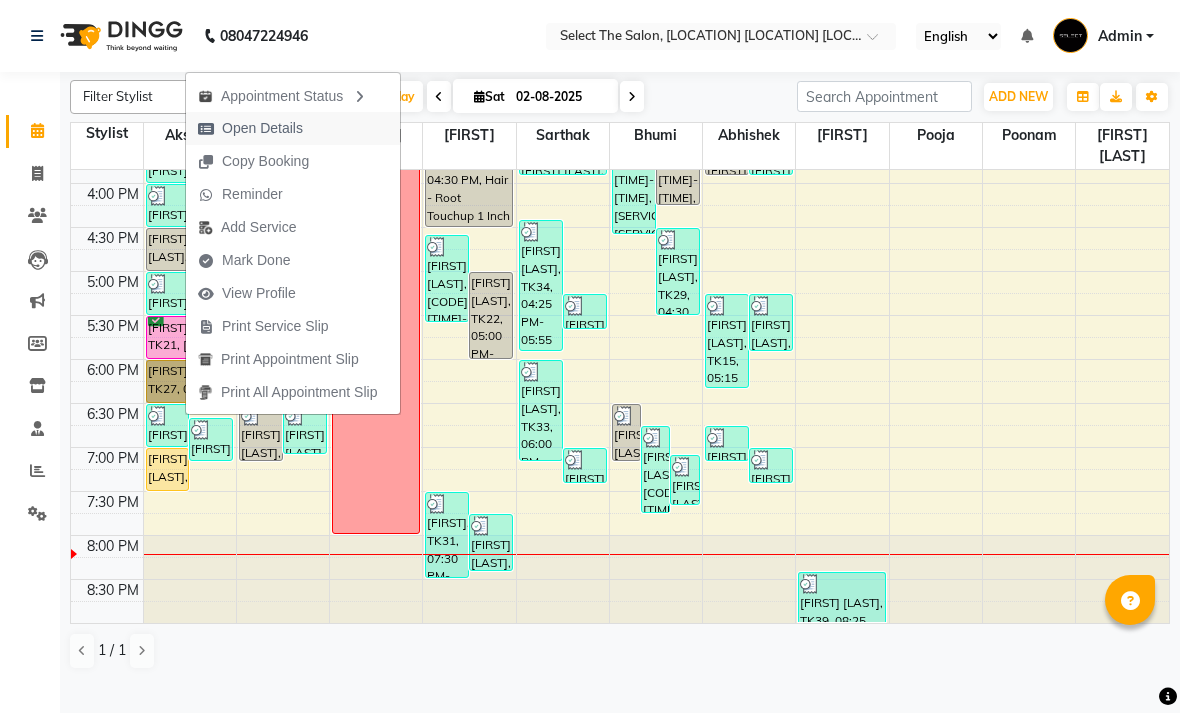 click on "Open Details" at bounding box center (262, 128) 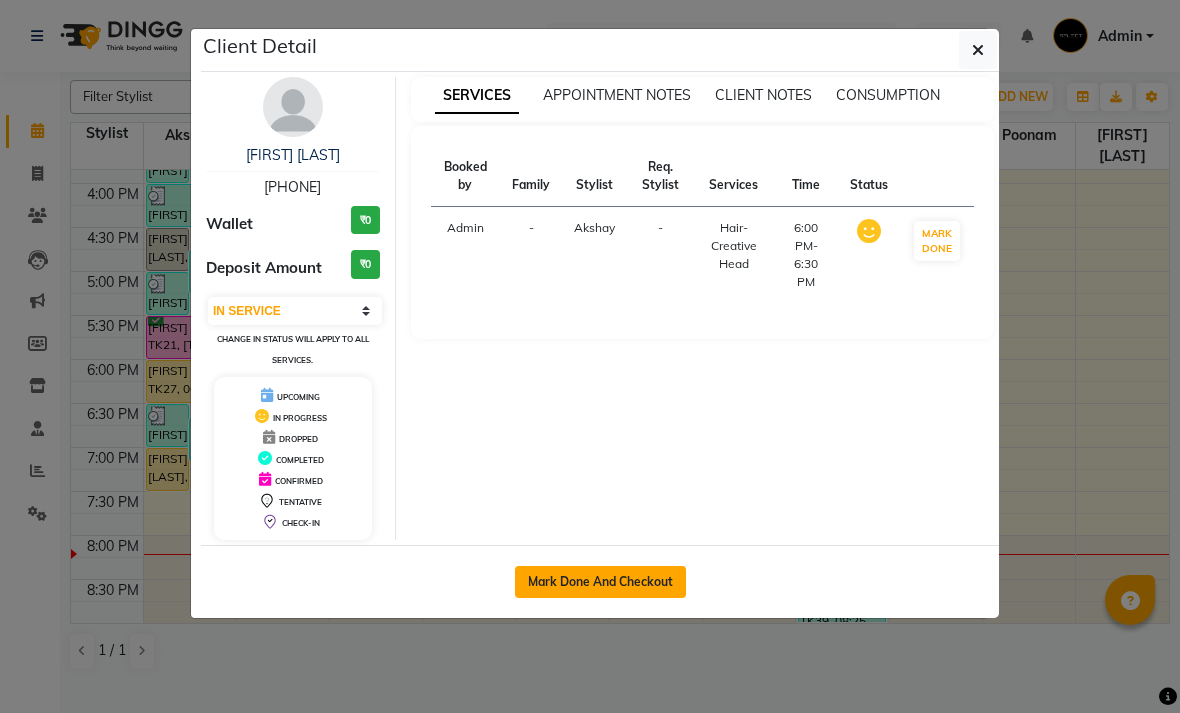 click on "Mark Done And Checkout" 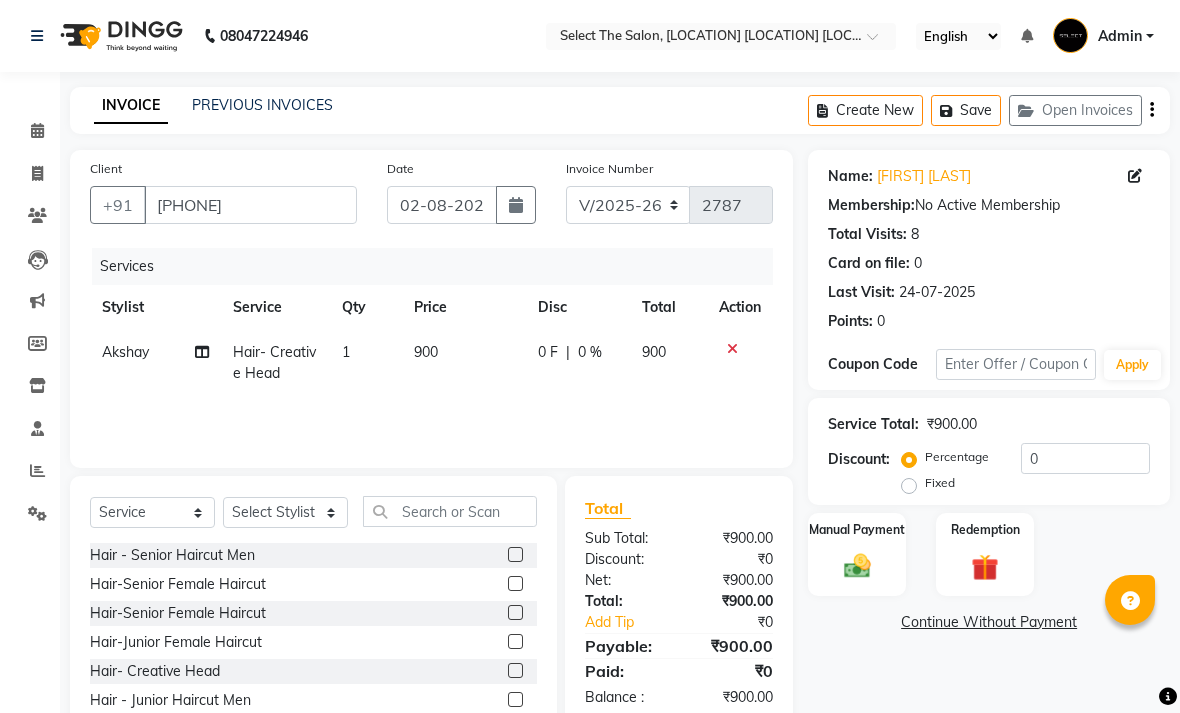 click on "900" 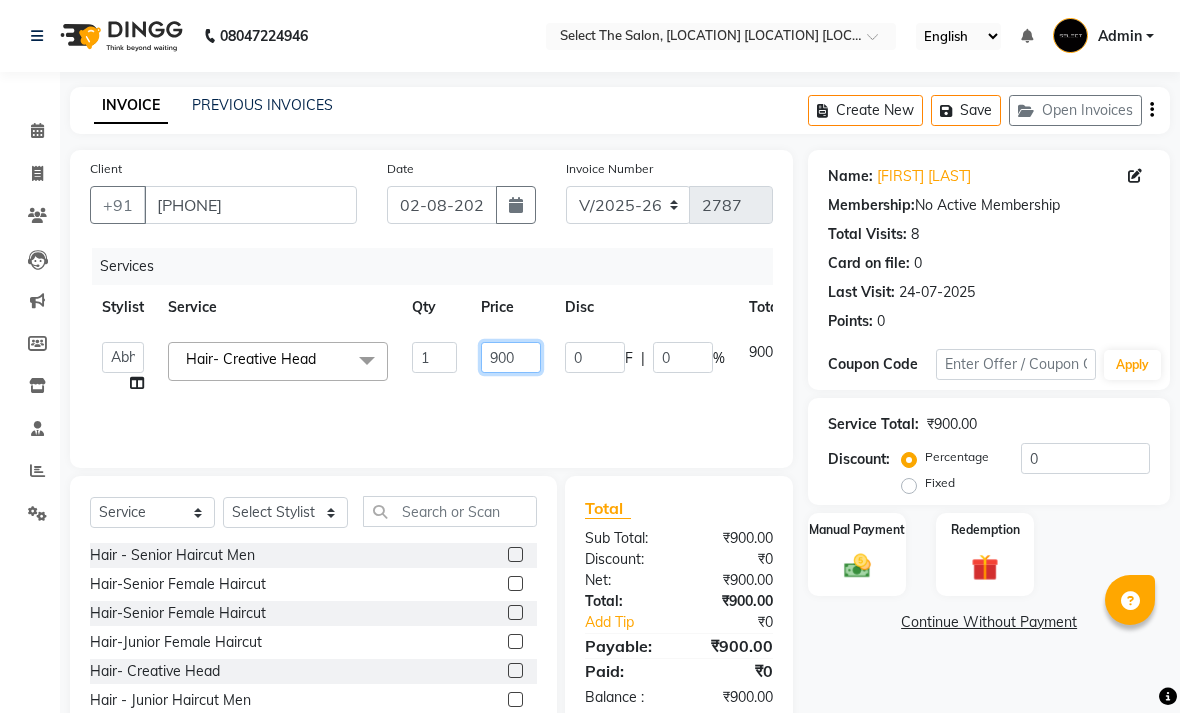 click on "900" 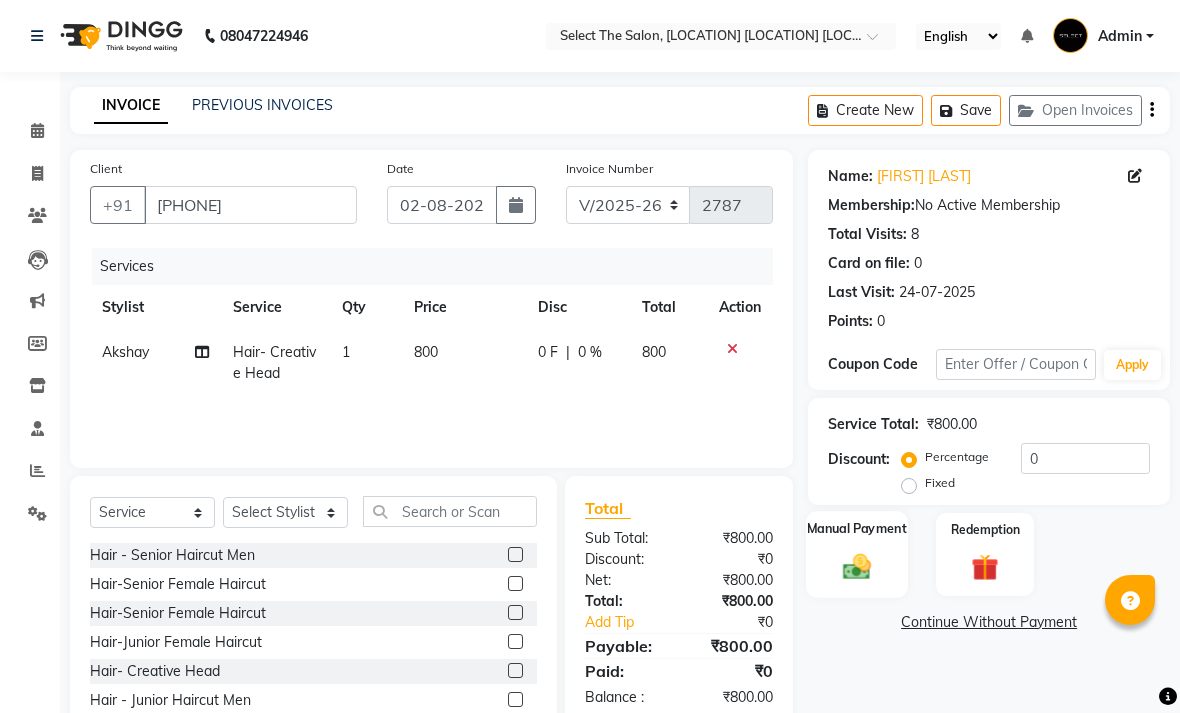click 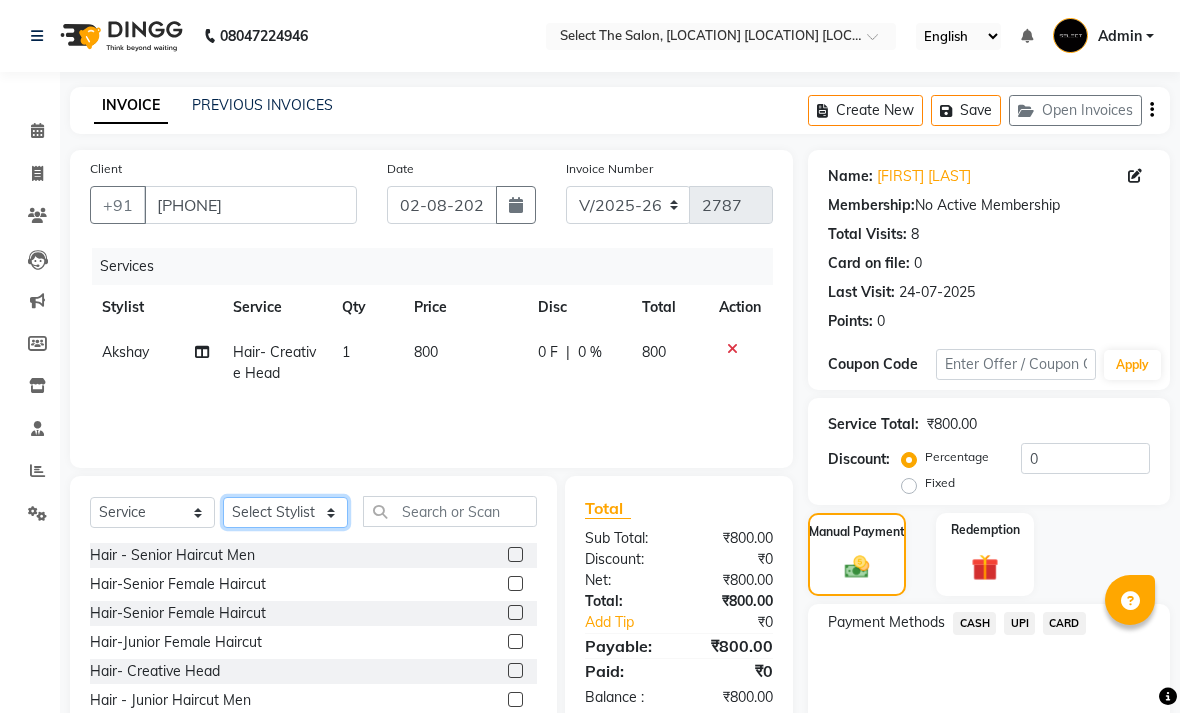 click on "Select Stylist [FIRST]  [FIRST]  [FIRST]  [FIRST] [FIRST]  [FIRST]  [FIRST]  [FIRST]  [FIRST]  [FIRST]" 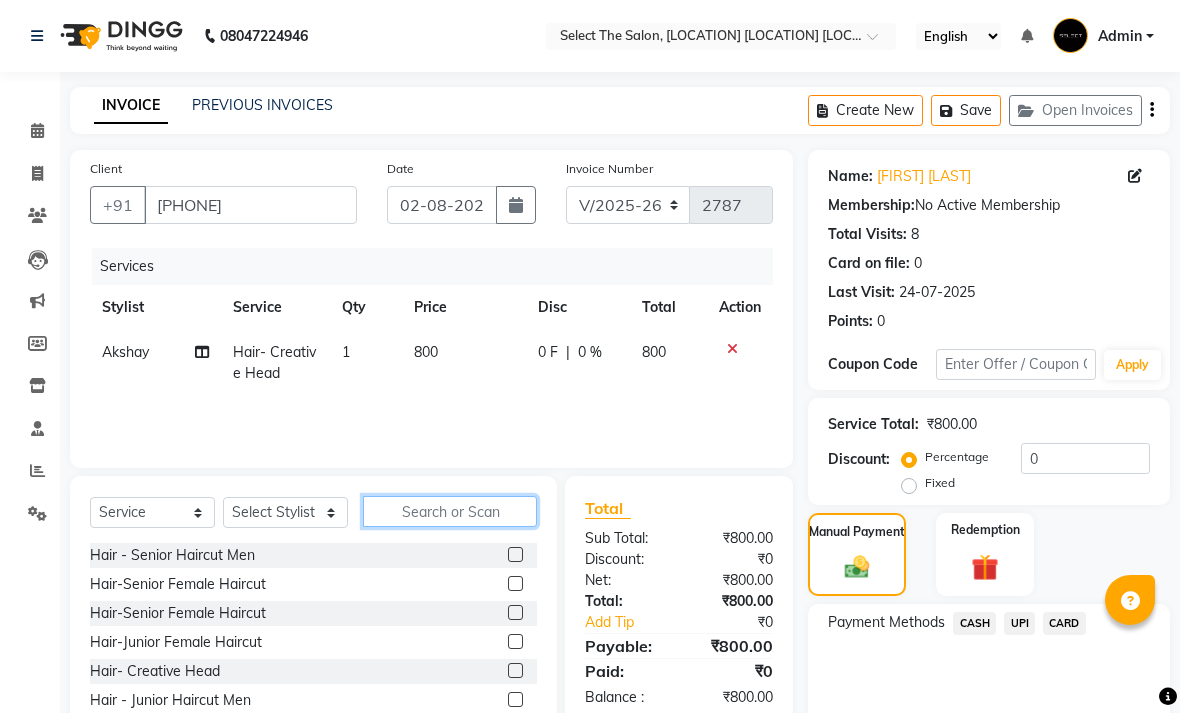 click 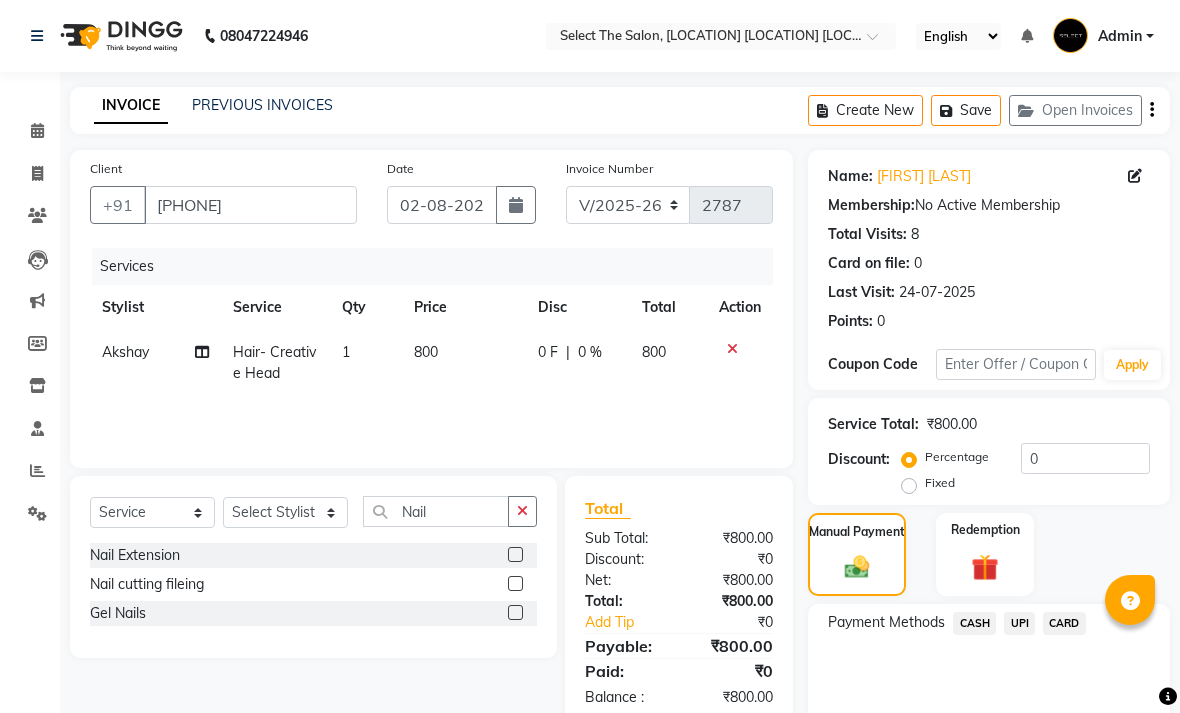 click 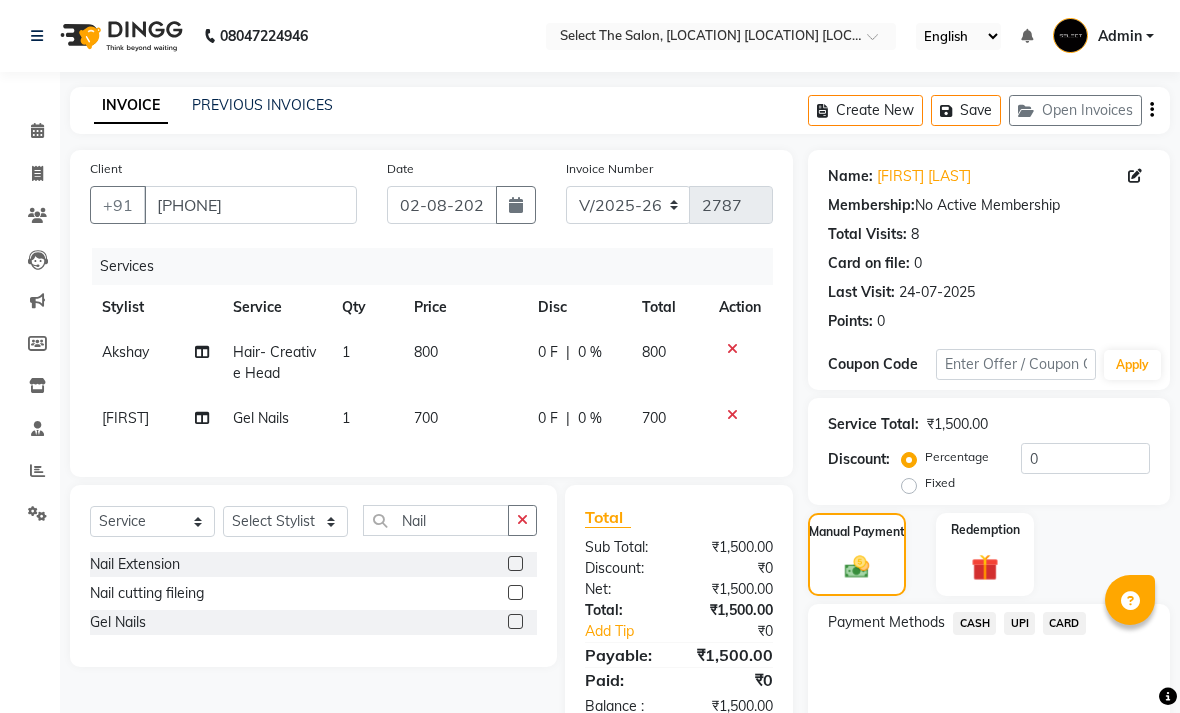click 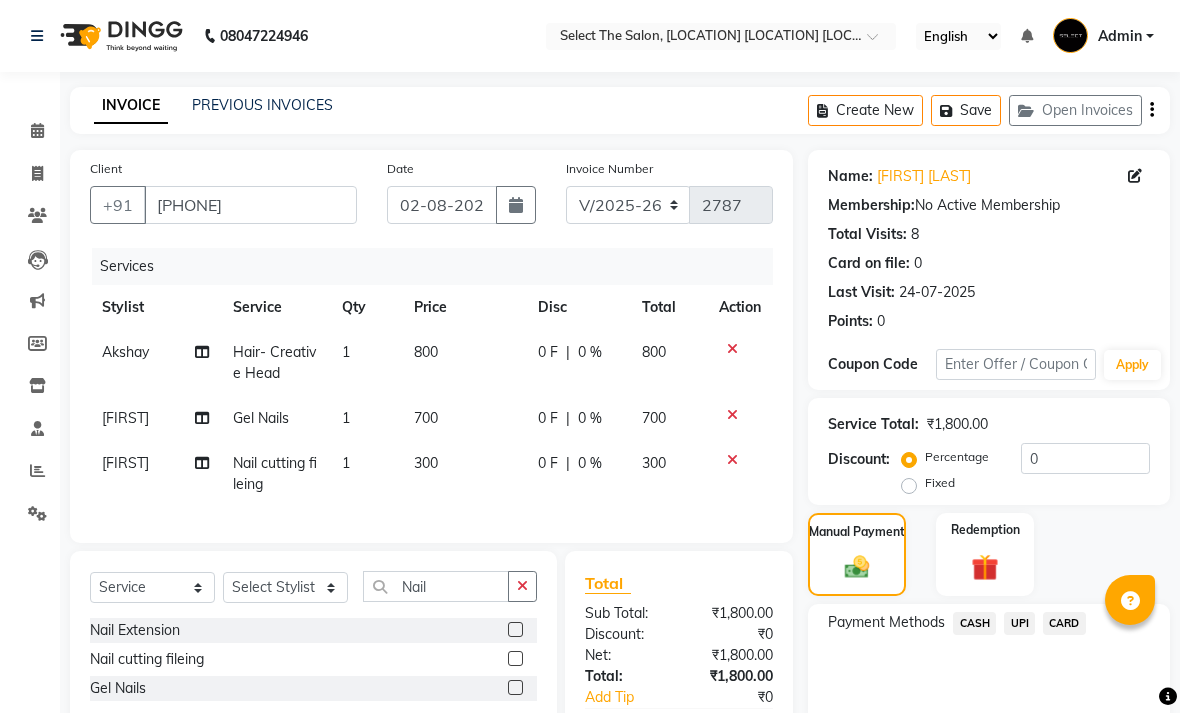click on "UPI" 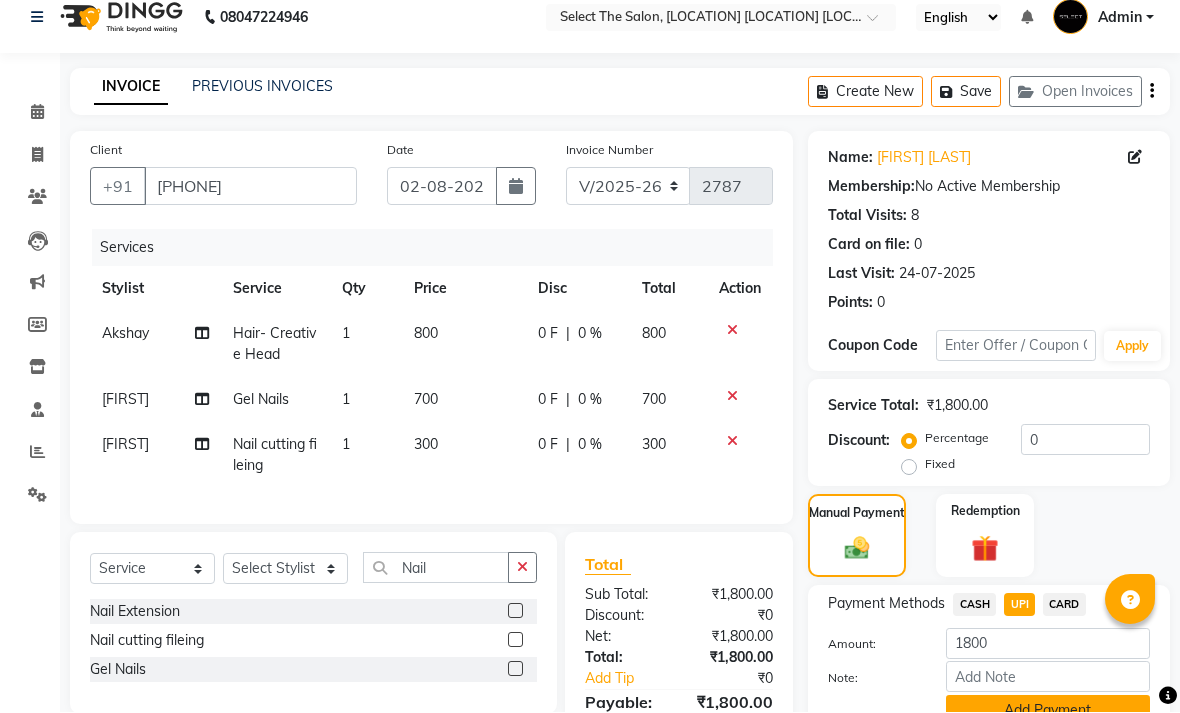 click on "Add Payment" 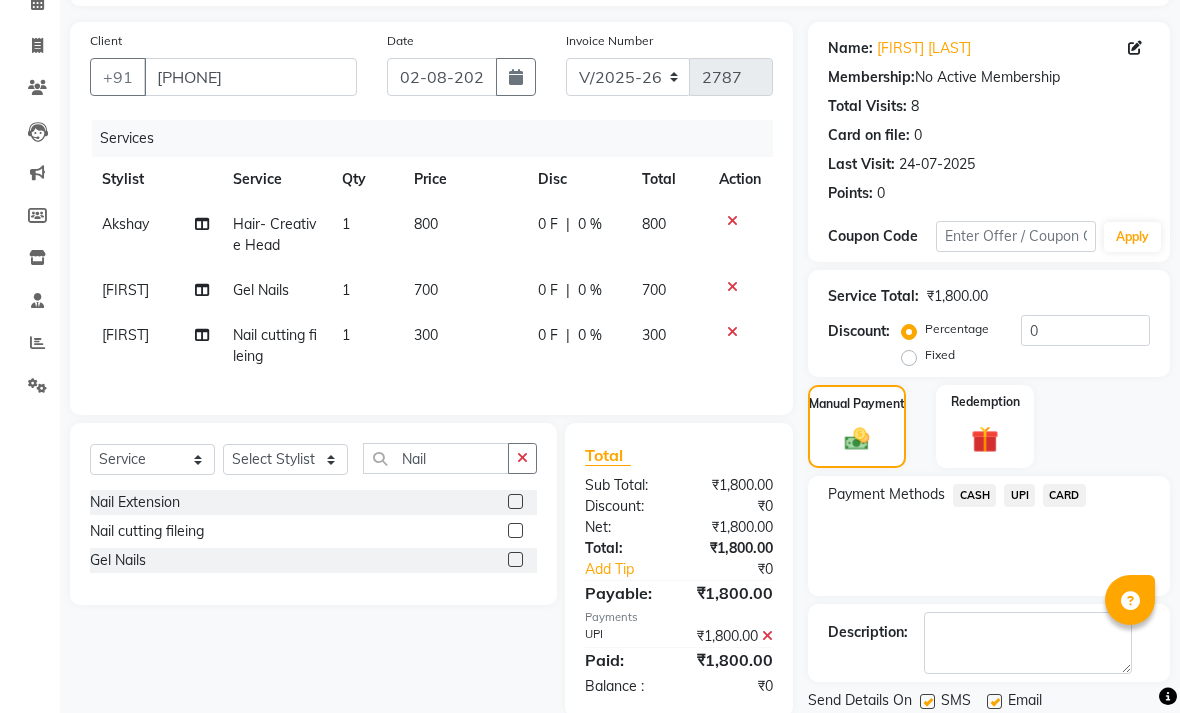 scroll, scrollTop: 161, scrollLeft: 0, axis: vertical 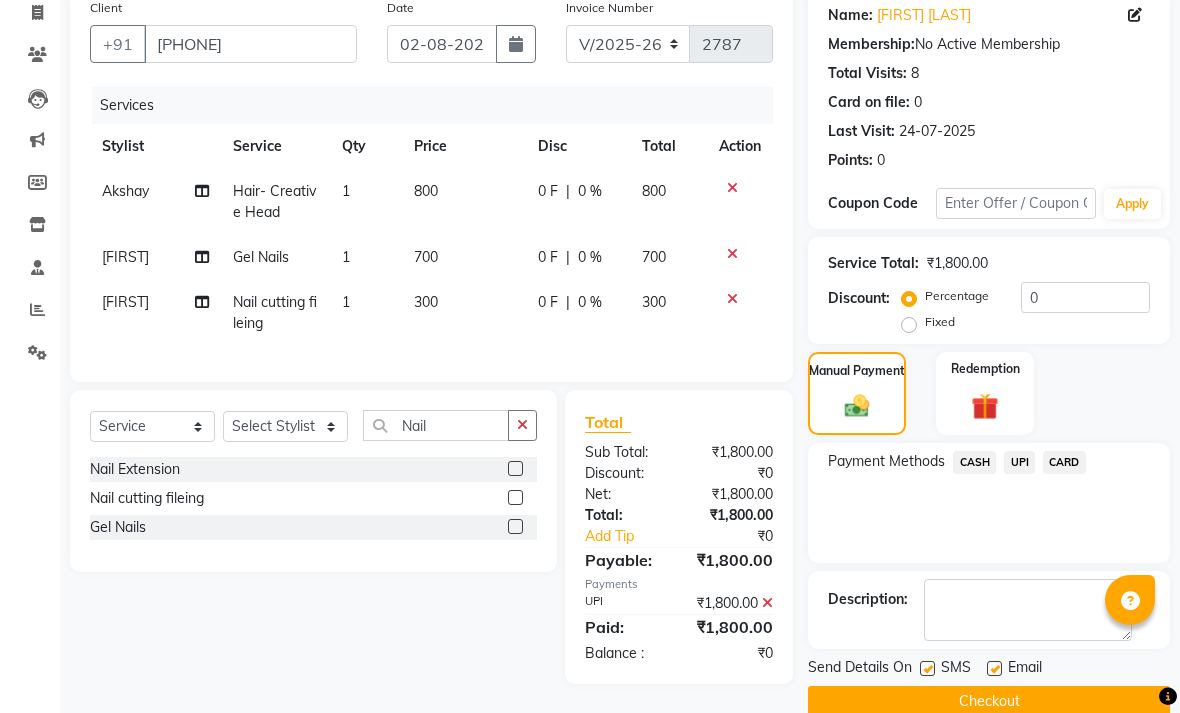 click 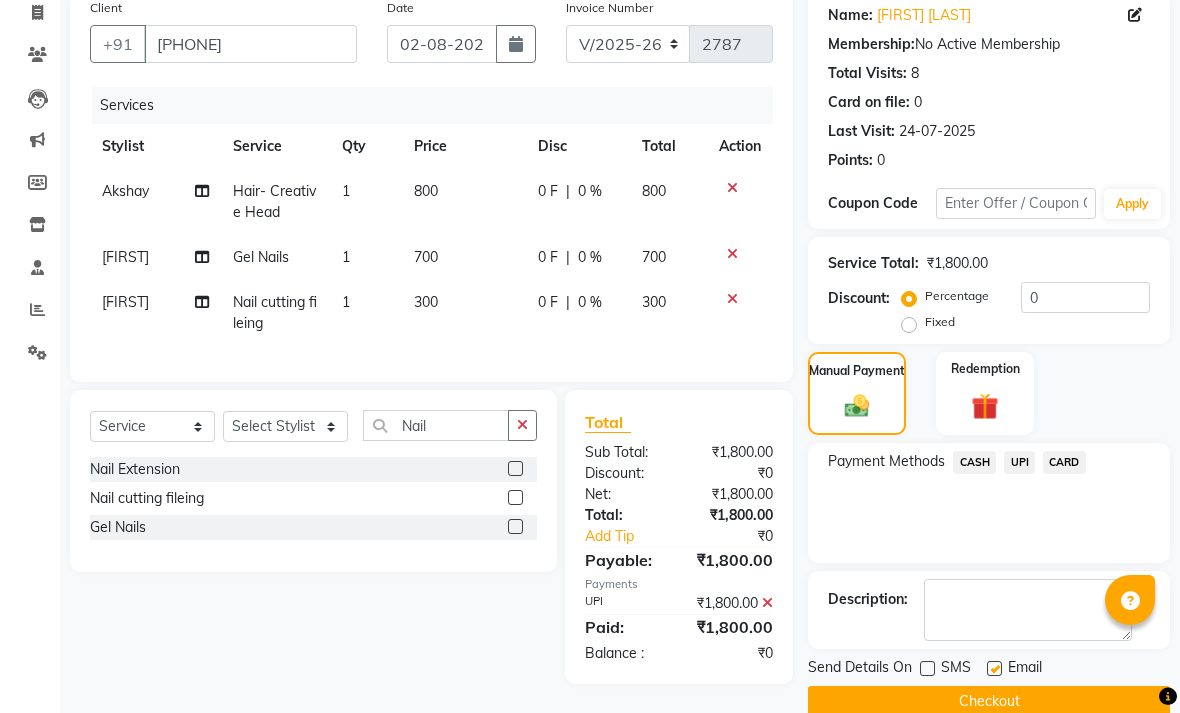 click 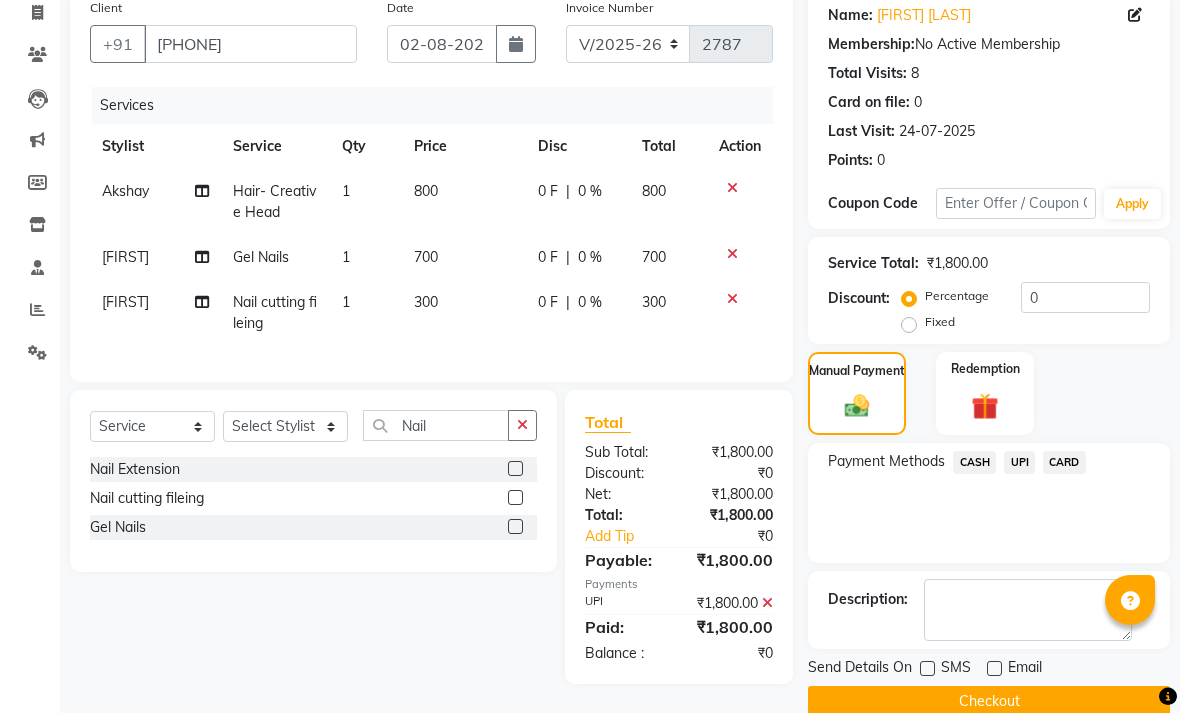 click on "Checkout" 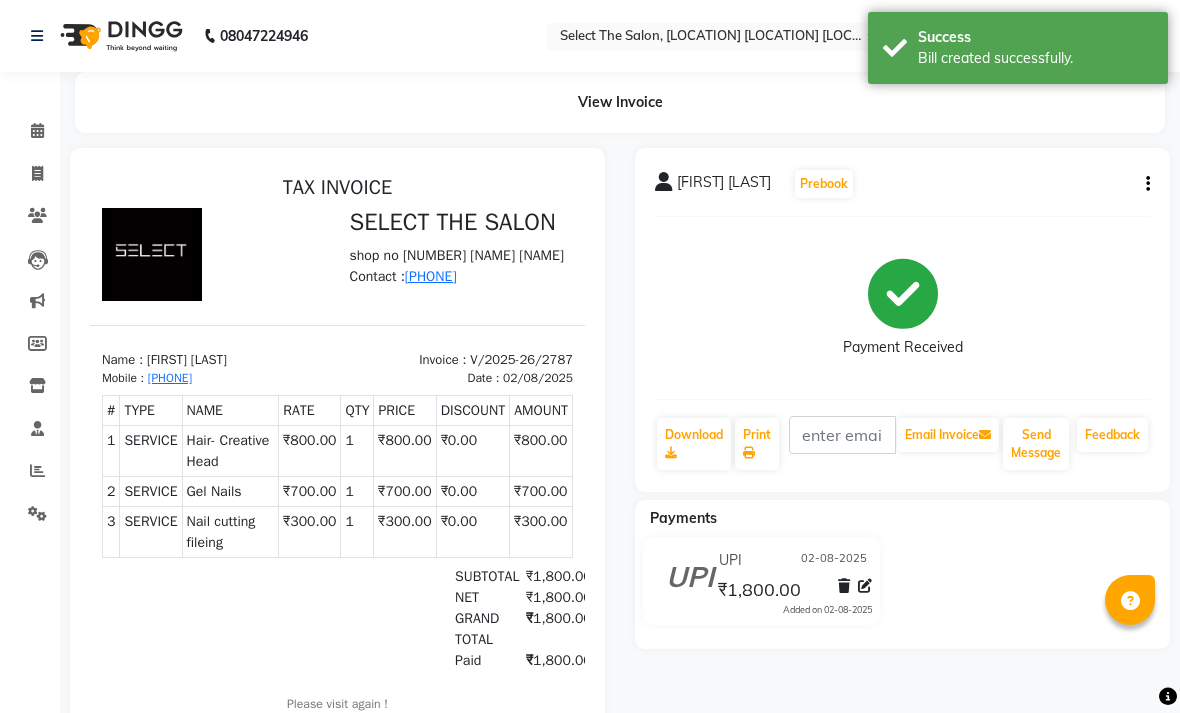 scroll, scrollTop: 0, scrollLeft: 0, axis: both 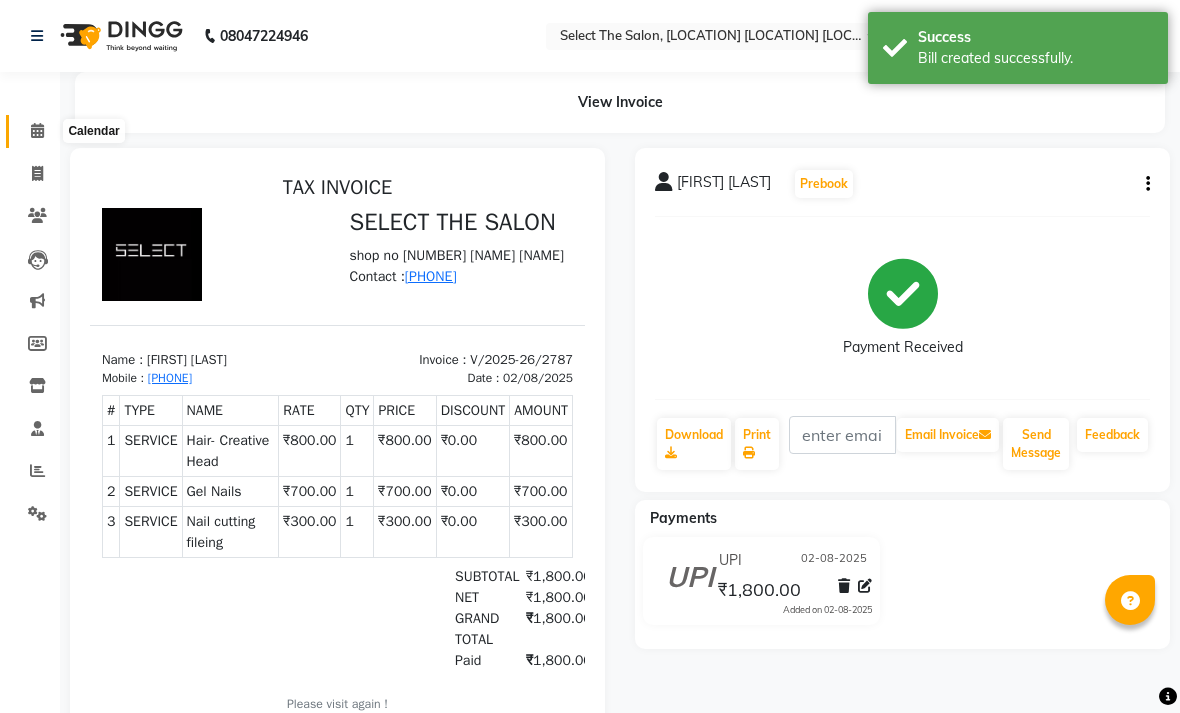 click 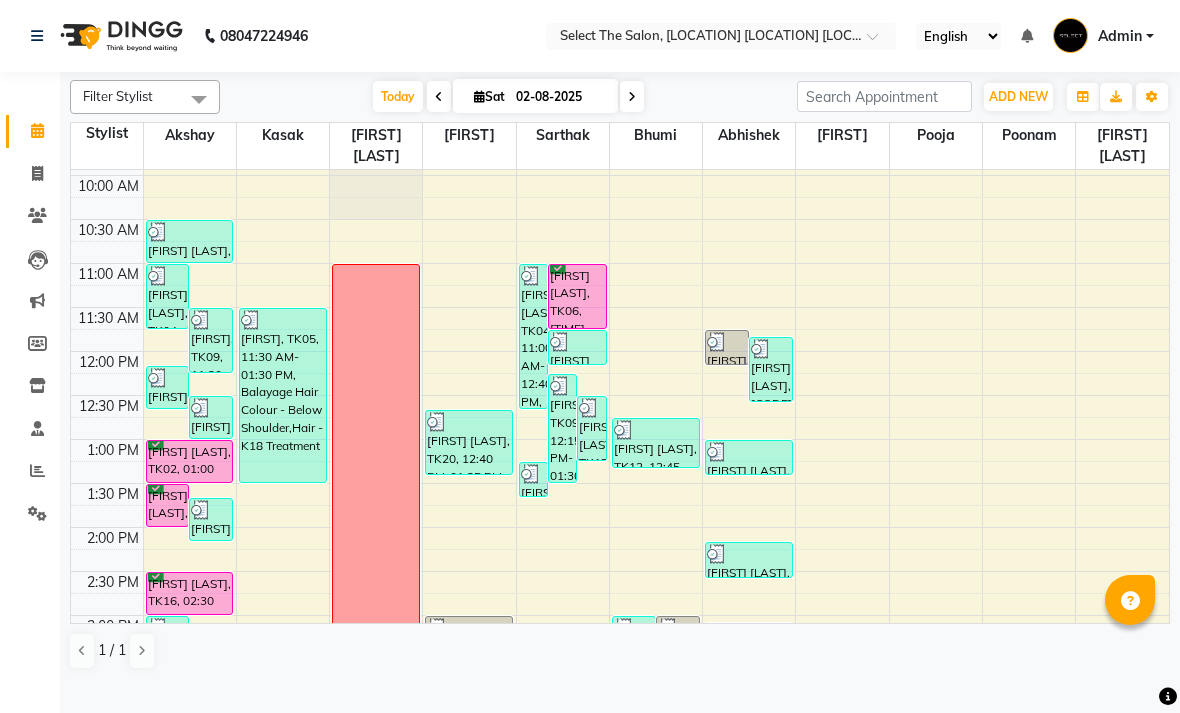 scroll, scrollTop: 167, scrollLeft: 0, axis: vertical 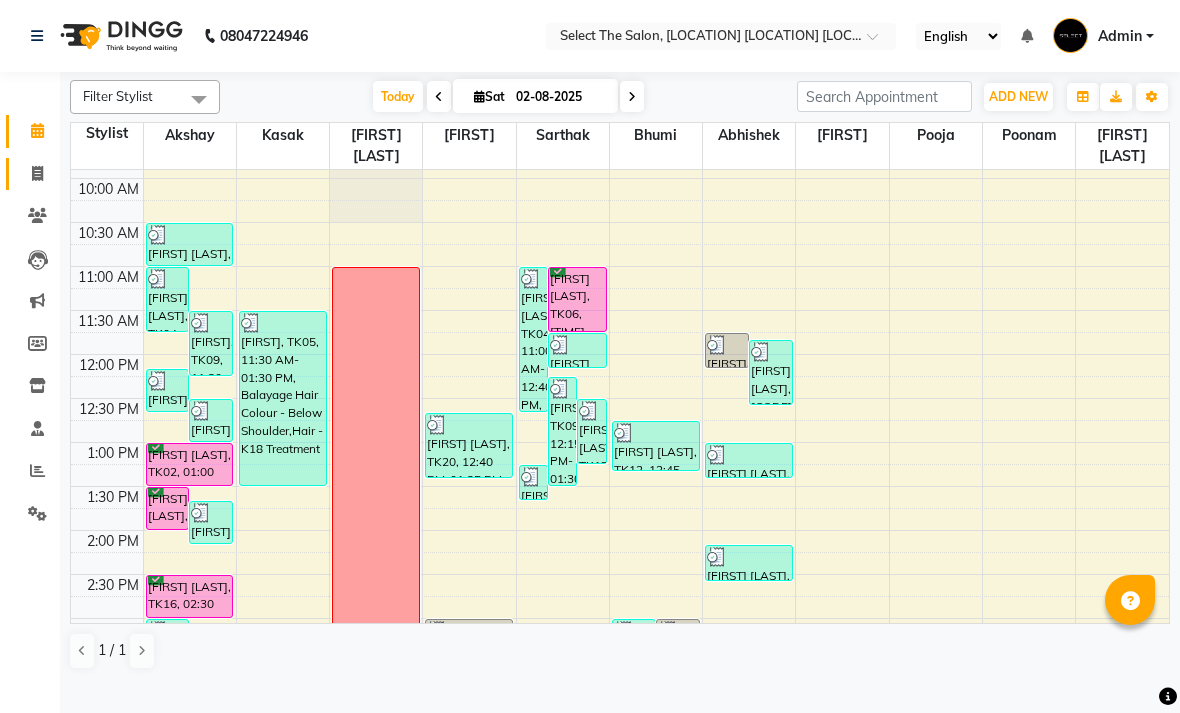 click 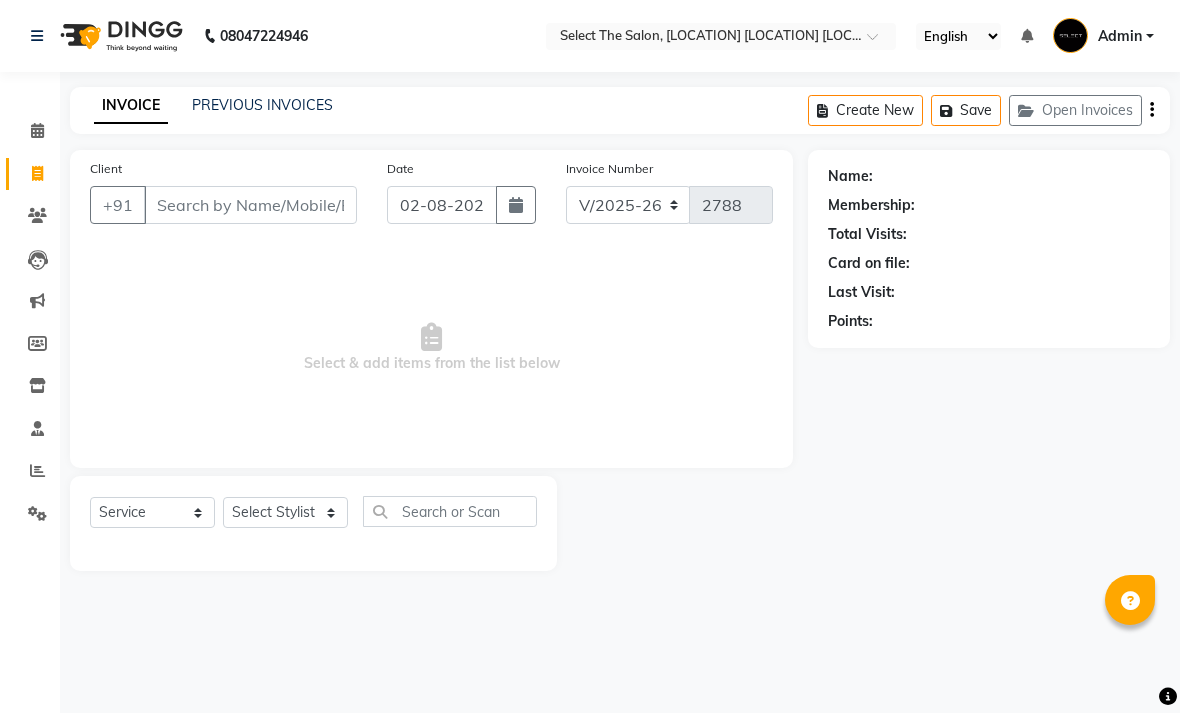 click on "Client" at bounding box center (250, 205) 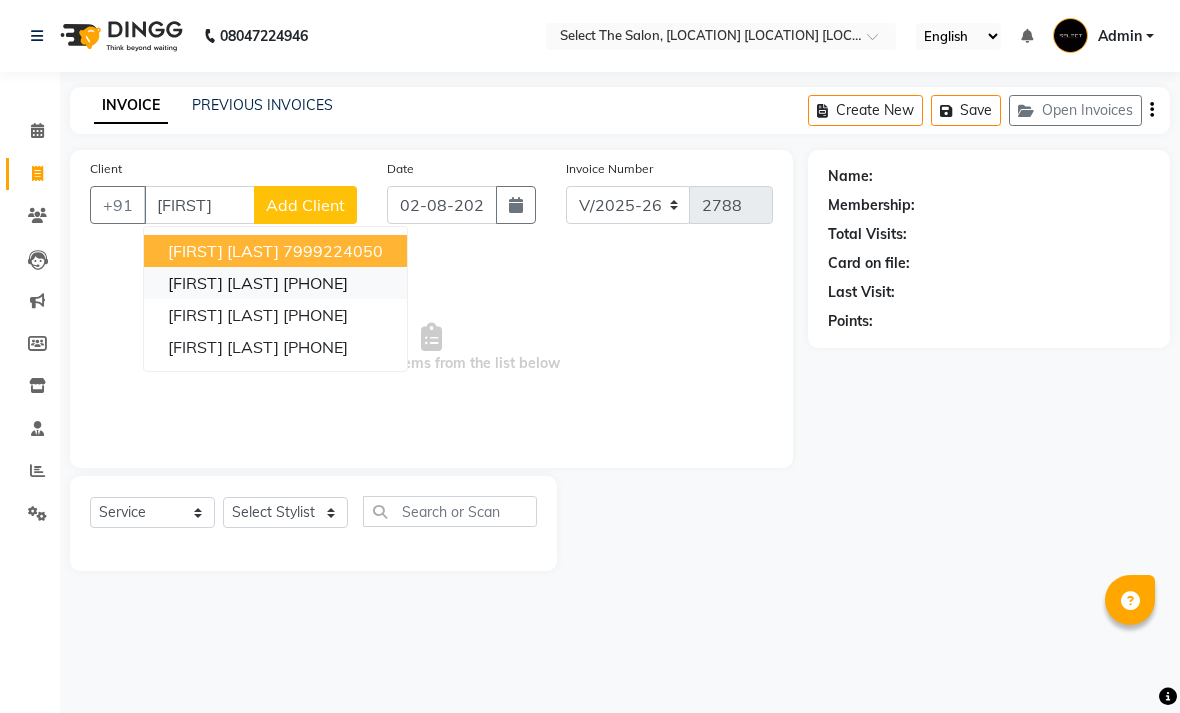 click on "[FIRST] [LAST]" at bounding box center [223, 283] 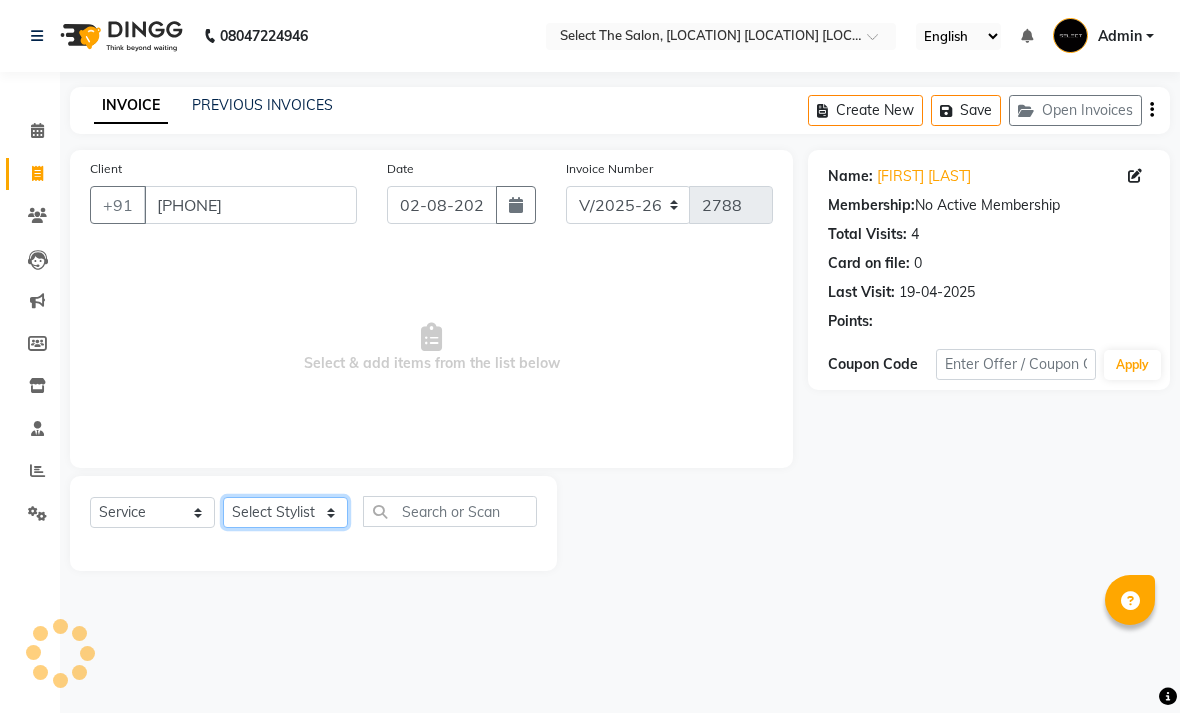 click on "Select Stylist [FIRST]  [FIRST]  [FIRST]  [FIRST] [FIRST]  [FIRST]  [FIRST]  [FIRST]  [FIRST]  [FIRST]" 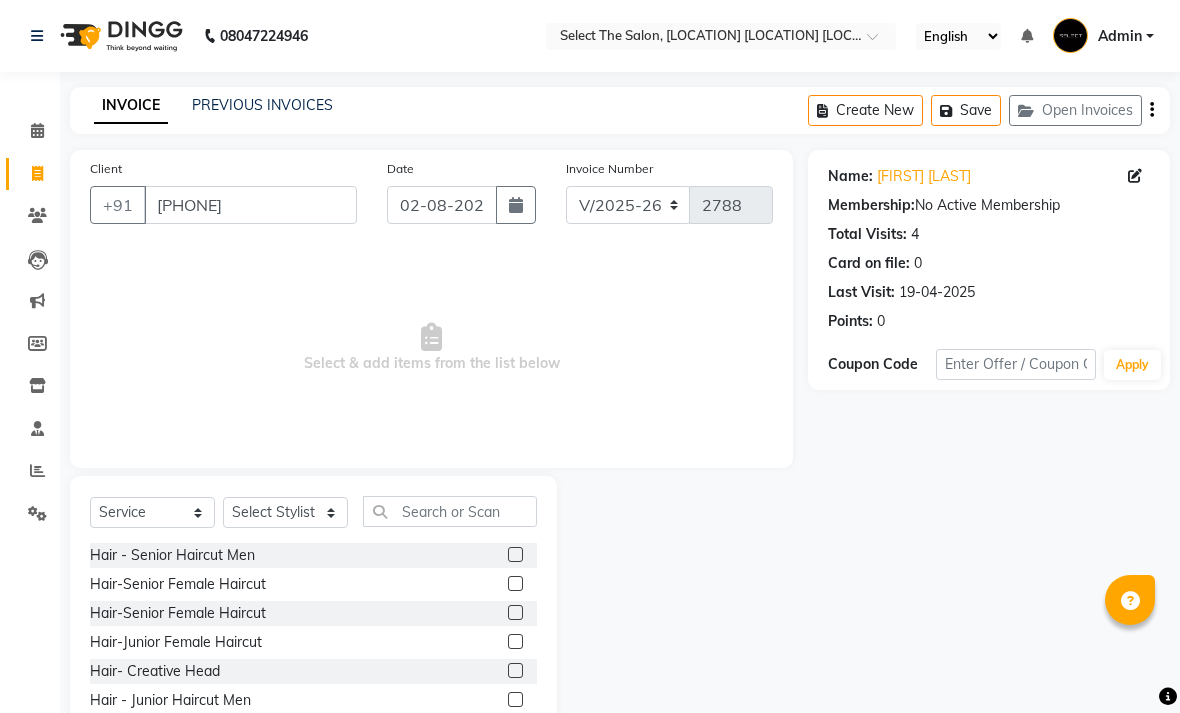 click on "Select  Service  Product  Membership  Package Voucher Prepaid Gift Card  Select Stylist [NAME]  [NAME]  [NAME]  [NAME] [NAME]  [NAME]  [NAME]  [NAME]  [NAME]  [NAME]  [NAME] Hair - Senior Haircut Men  Hair-Senior Female Haircut  Hair-Senior Female Haircut  Hair-Junior Female Haircut  Hair- Creative Head   Hair - Junior Haircut Men   Hair - Mens Styling  Hair - Mens Haircolour  Hair - Global Colour  Hair - Mens hair colour Touch-up  Hair - Root Touchup 1 Inch  Hair - Root Touchup 2 inch  Hair - Mens Keratin Treatment  Hair - K18 Treatment  Hair - Mens Hair spa  Hair - Mens hairwash  Head Massage  Keratin Wash   Hair- Kids Haircut  Consultation   Hair - Creative Head Mens  Hair - Fringe   Hair - Fiber Clinix  Hair - Root Touchup 1 Inch AF  Hair - Root Touchup 2 inch AF  Hair - Makeup and bridal hair style   Hair - Biotop Spa   Hair - Female Styling   Foot spa  Hand spa  Dry manicure   Dry pedicure   Nail Extension   B3  Package   package   Nail cutting fileing  Botox  Combo of 3   Face-Chin" 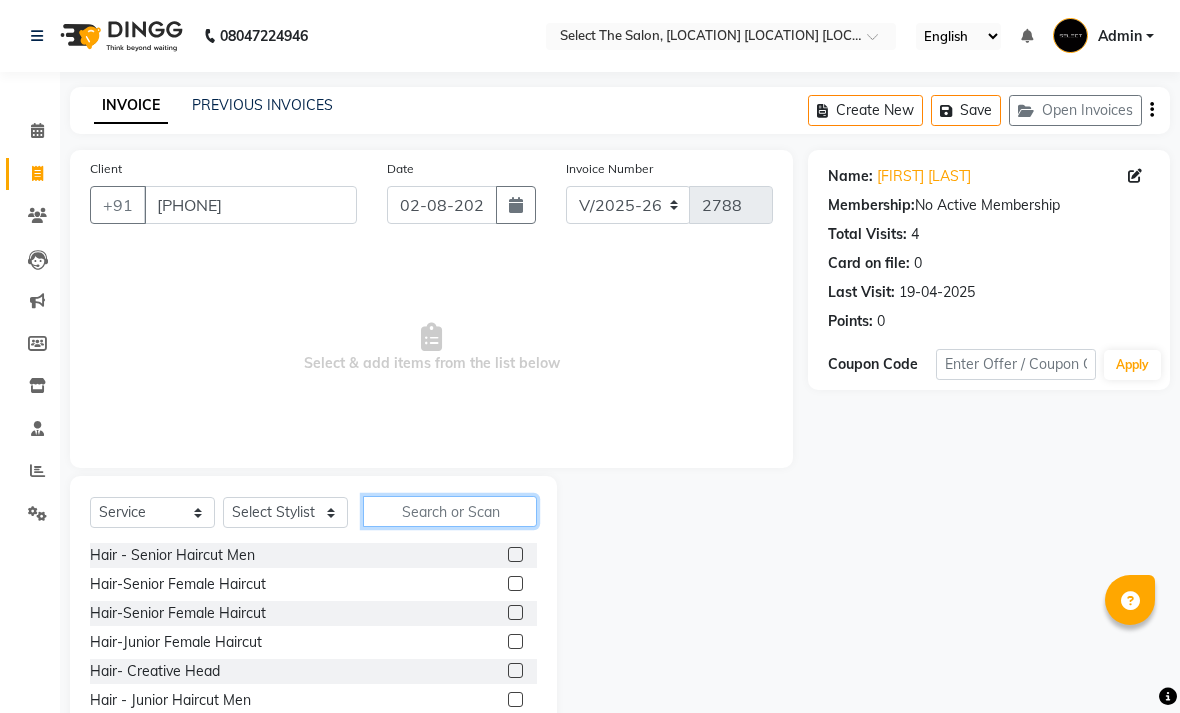 click 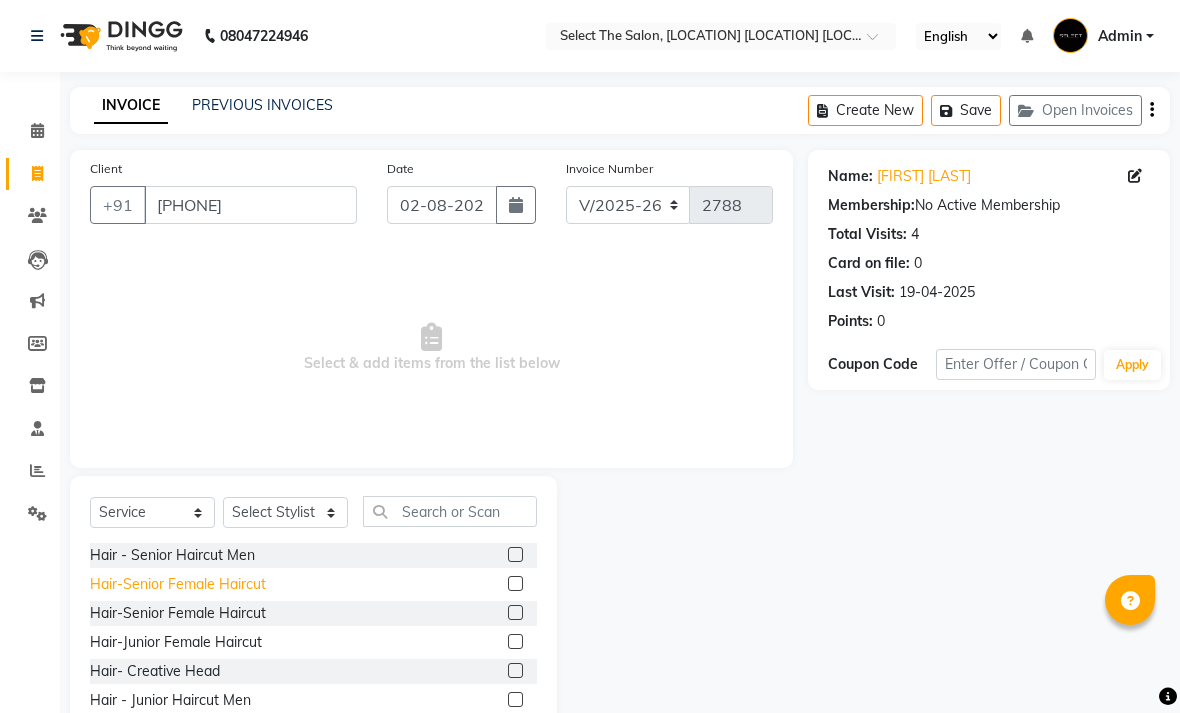 click on "Hair-Senior Female Haircut" 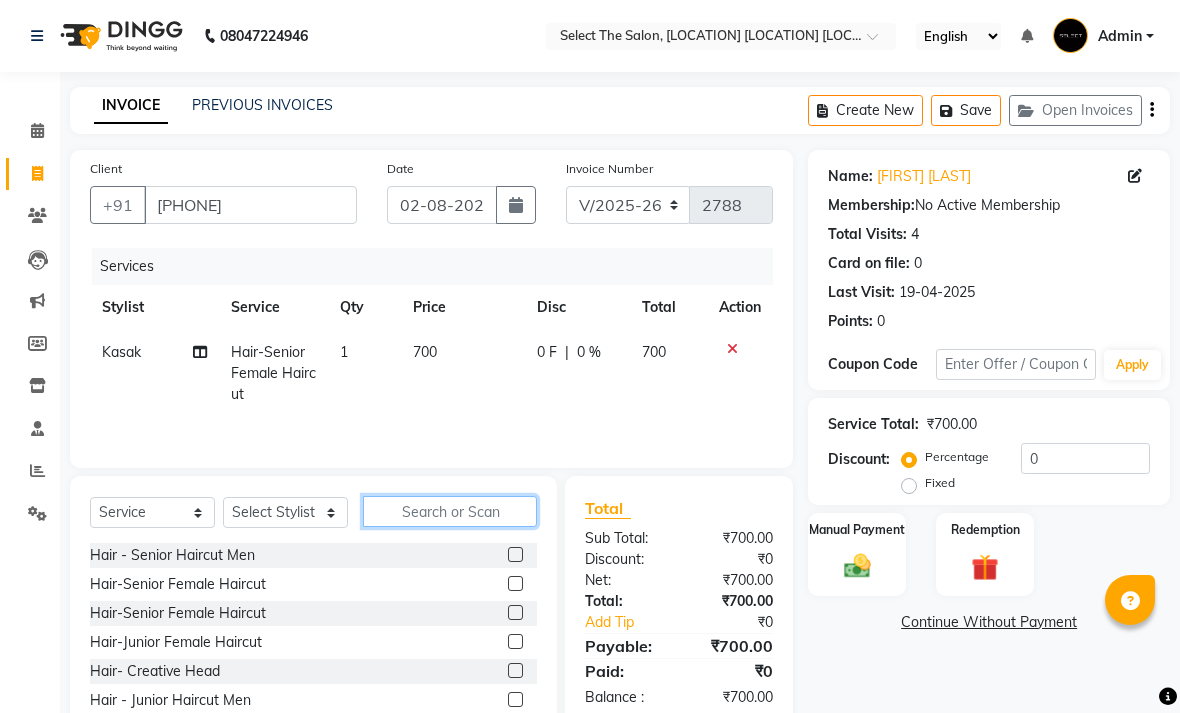 click 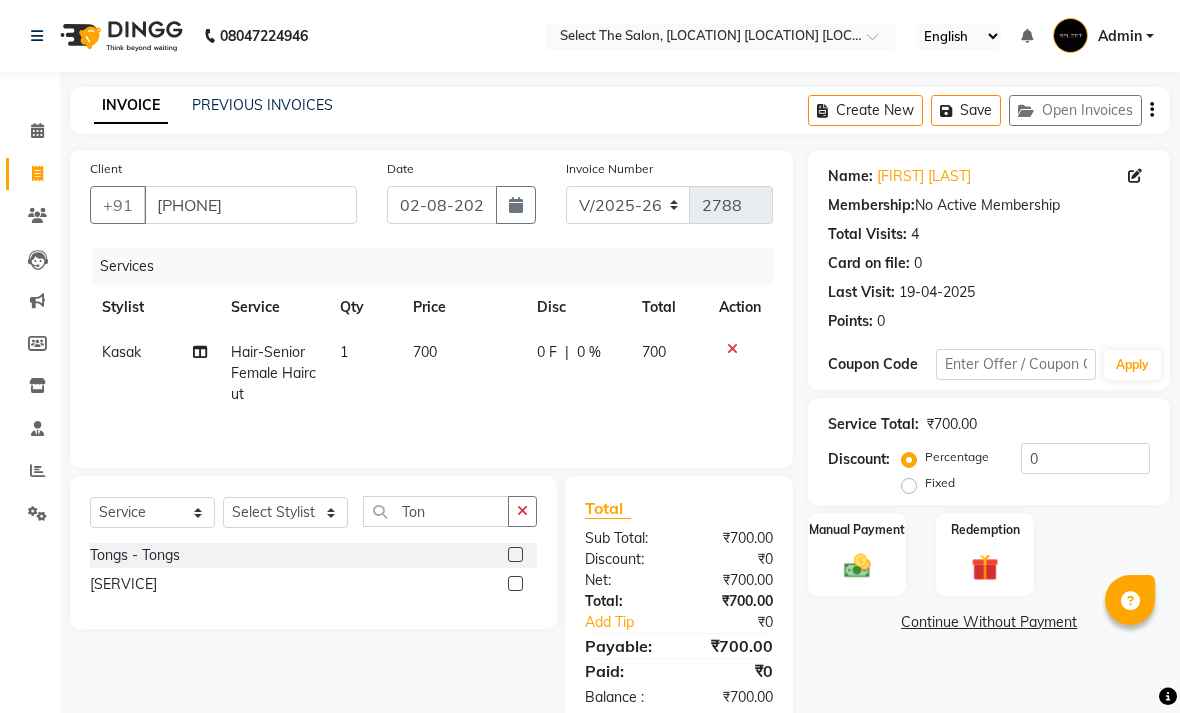 click 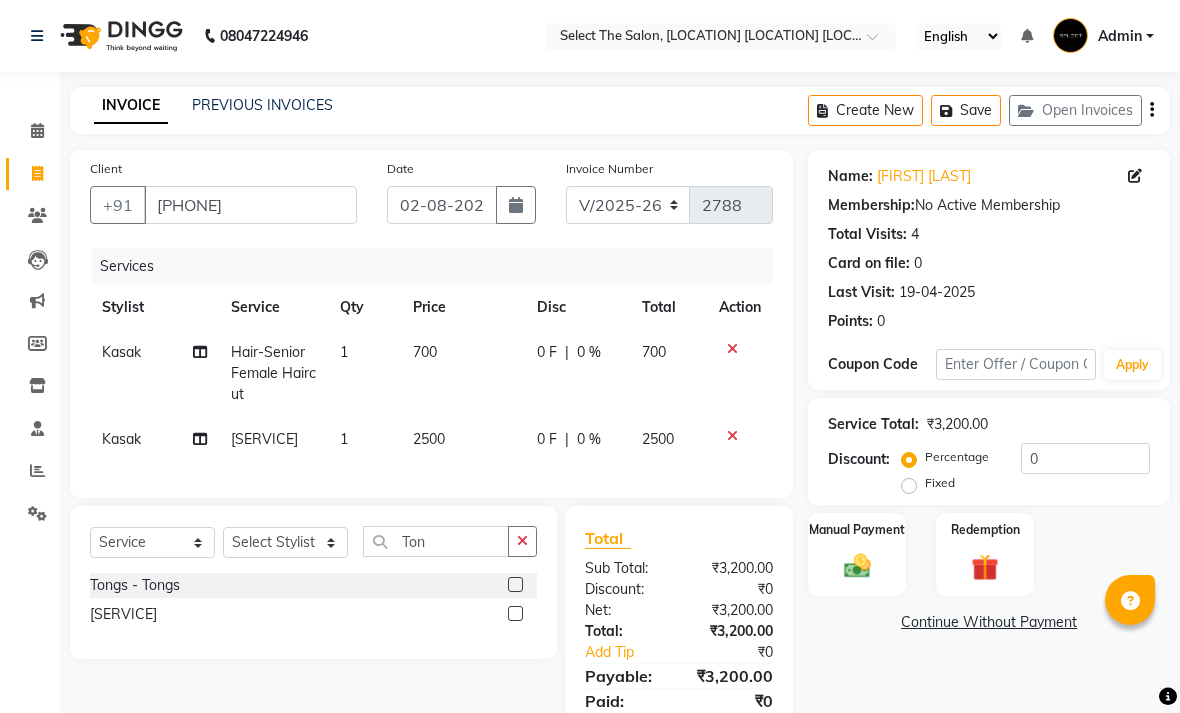 click on "2500" 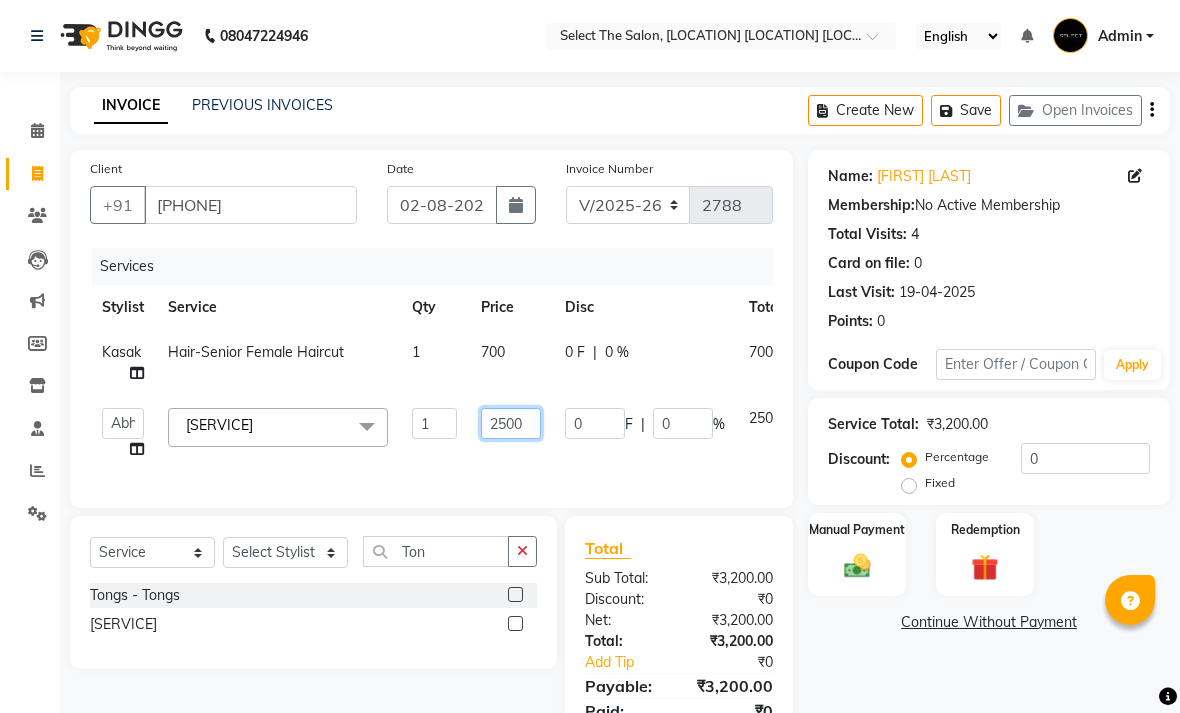 click on "2500" 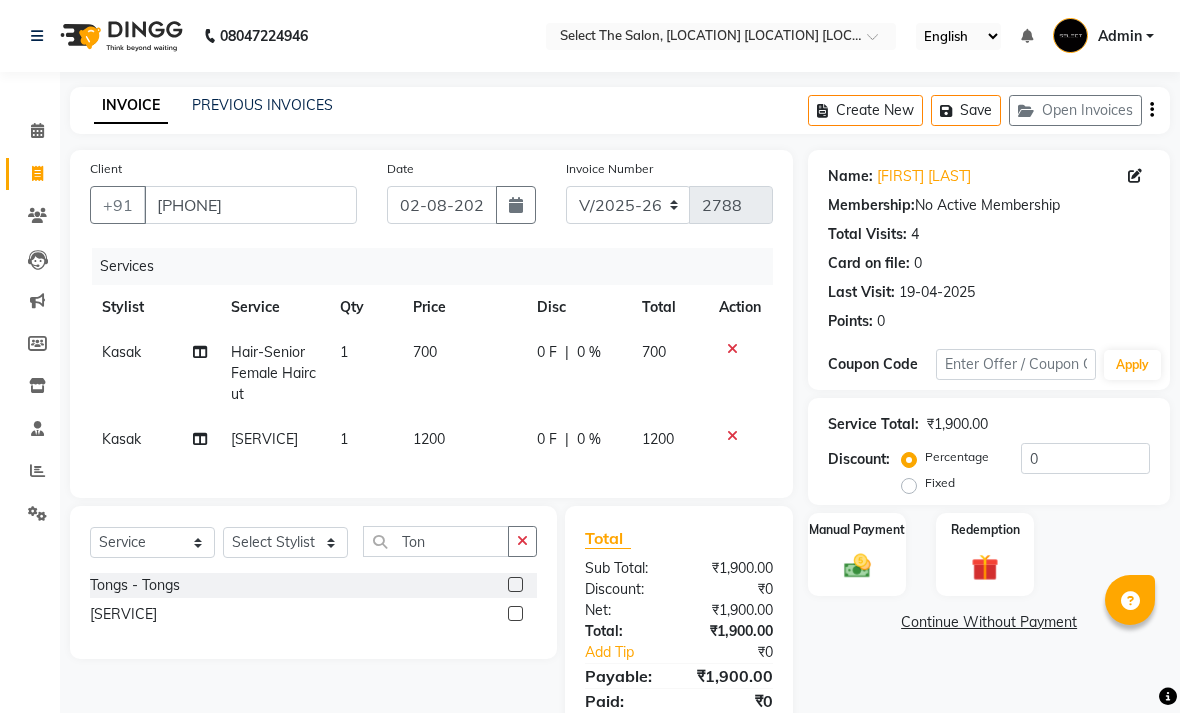 click on "1200" 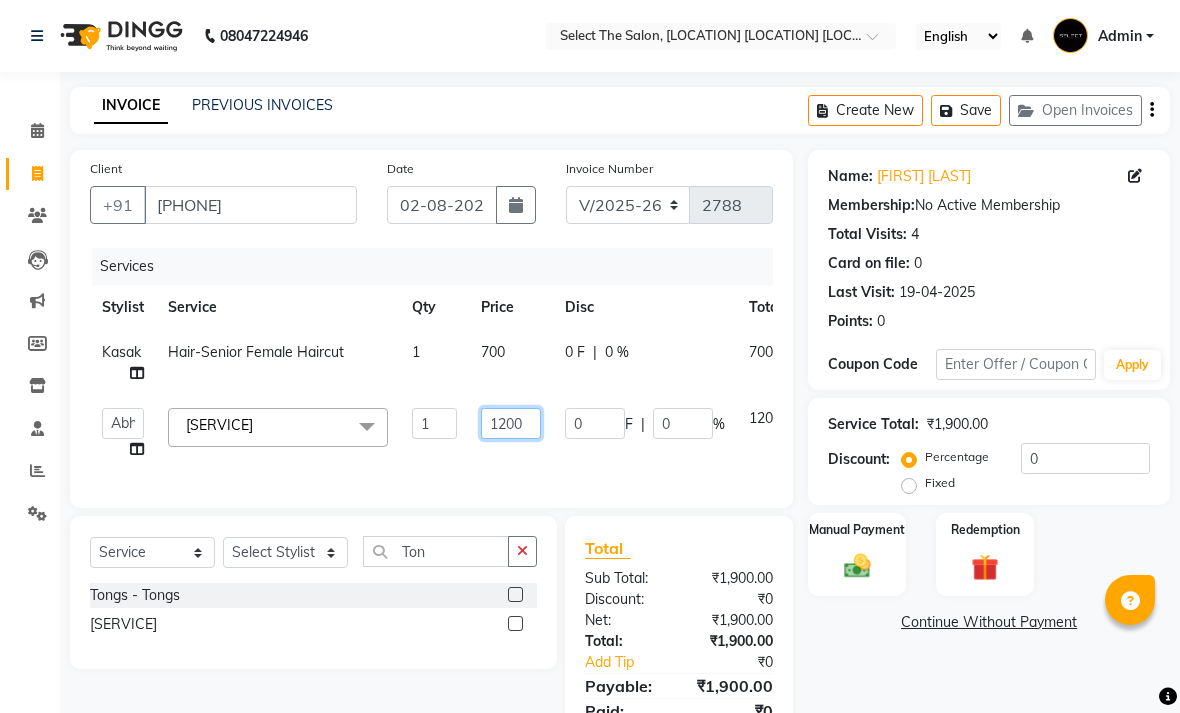 click on "1200" 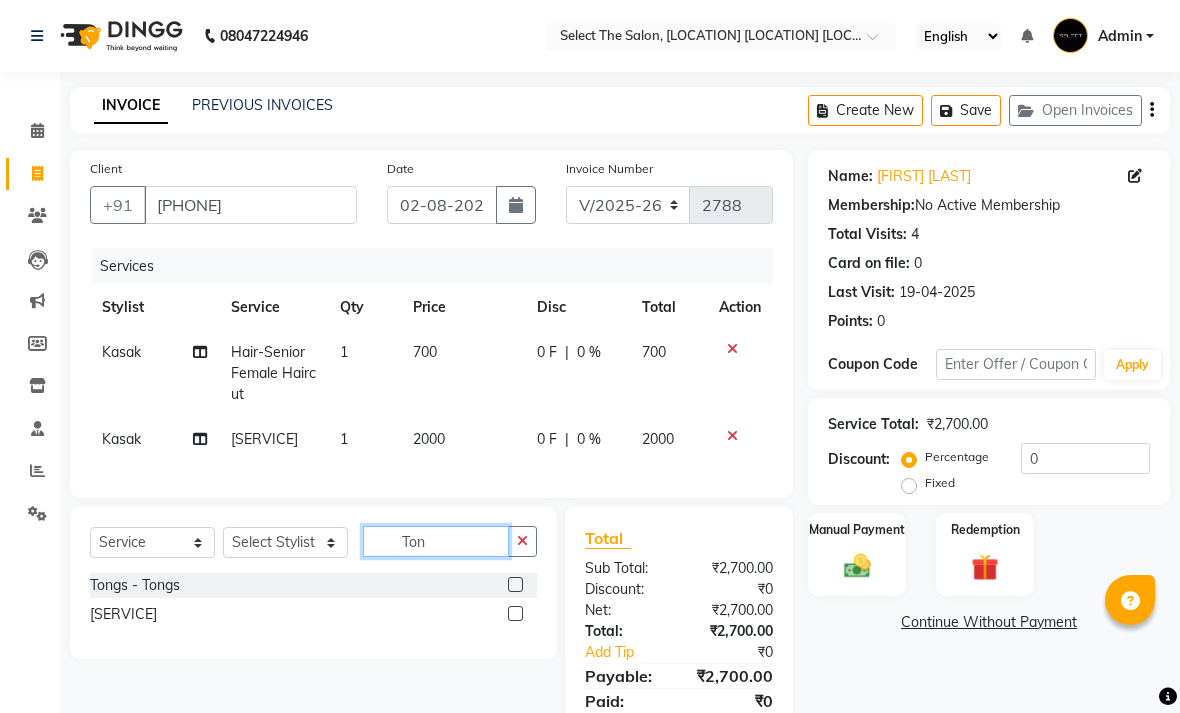 click on "Ton" 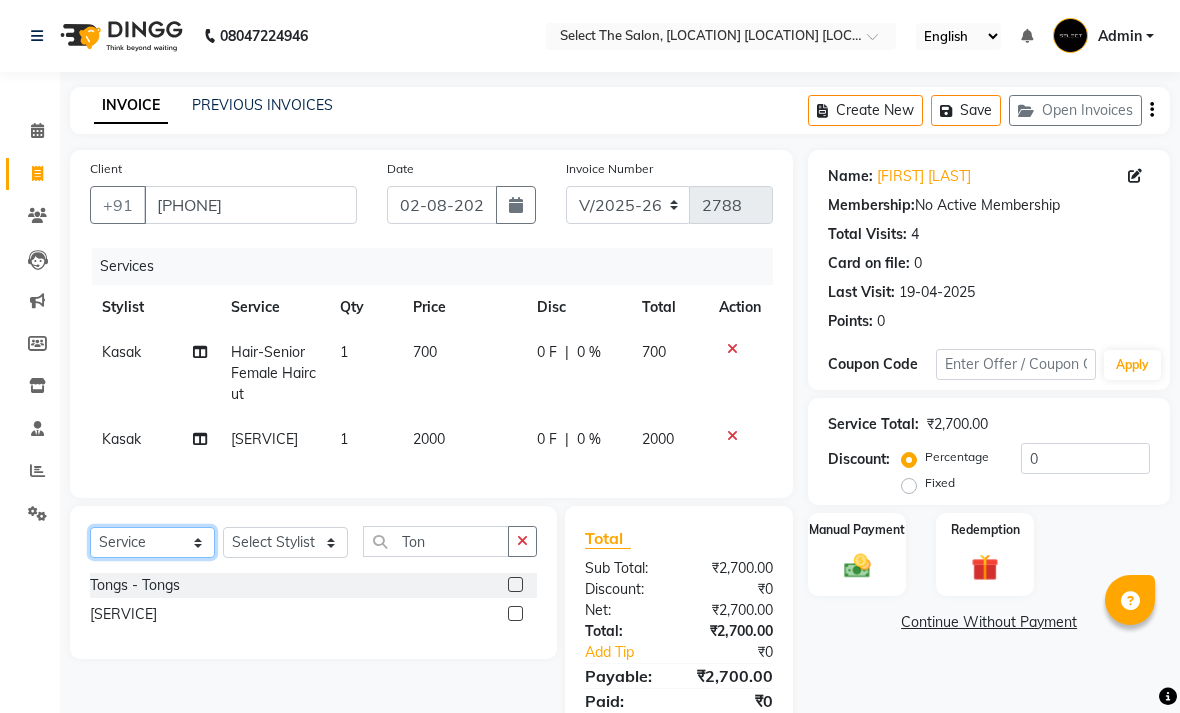 click on "Select  Service  Product  Membership  Package Voucher Prepaid Gift Card" 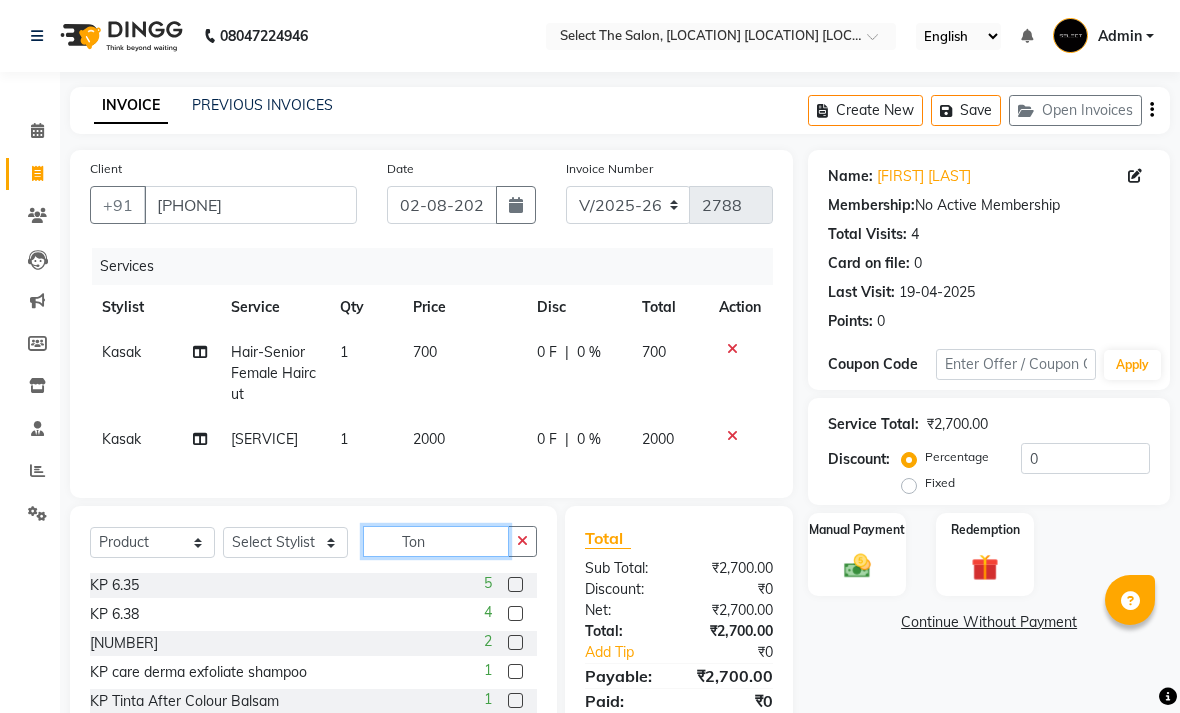 click on "Ton" 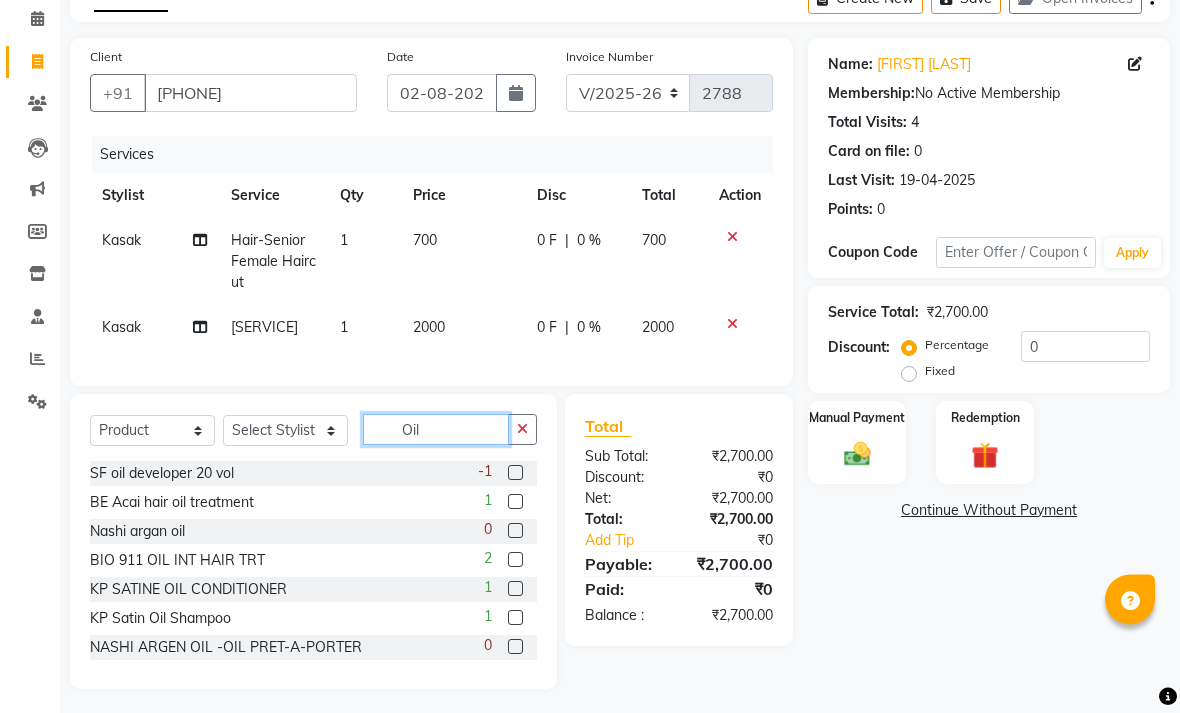 scroll, scrollTop: 124, scrollLeft: 0, axis: vertical 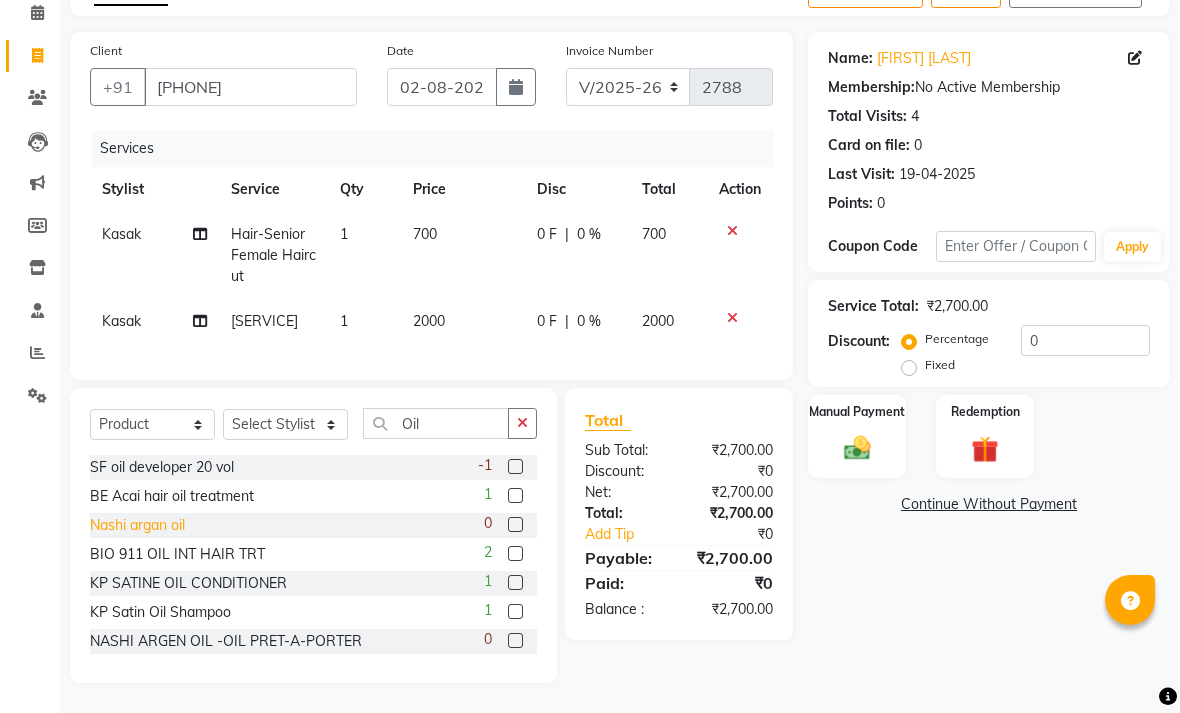 click on "Nashi argan oil" 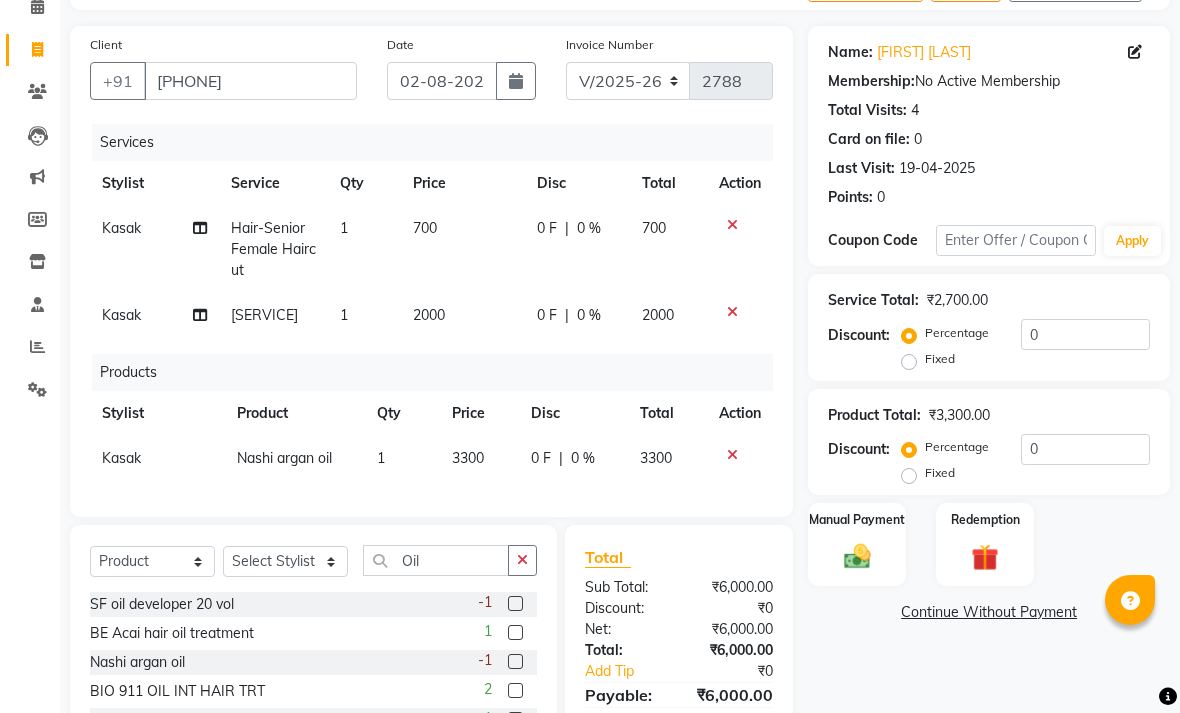 click on "Select  Service  Product  Membership  Package Voucher Prepaid Gift Card  Select Stylist [NAME]  [NAME]  [NAME]  [NAME] [NAME]  [NAME]  [NAME]  [NAME]  [NAME]  [NAME]  [NAME] Oil SF oil developer 20 vol   -1 BE Acai hair oil treatment   1 Nashi argan oil   -1 BIO 911 OIL INT HAIR TRT   2 KP SATINE OIL CONDITIONER  1 KP Satin Oil Shampoo   1 NASHI ARGEN OIL -OIL PRET-A-PORTER   0 Nashi oil   0 Bio 911 Quinoa oil hair   8 Nashi argen oil  6 Aluminium foil small   11 courre chief big foil   10 Nashi Argan Oil  2 NA oil 30ml  9" 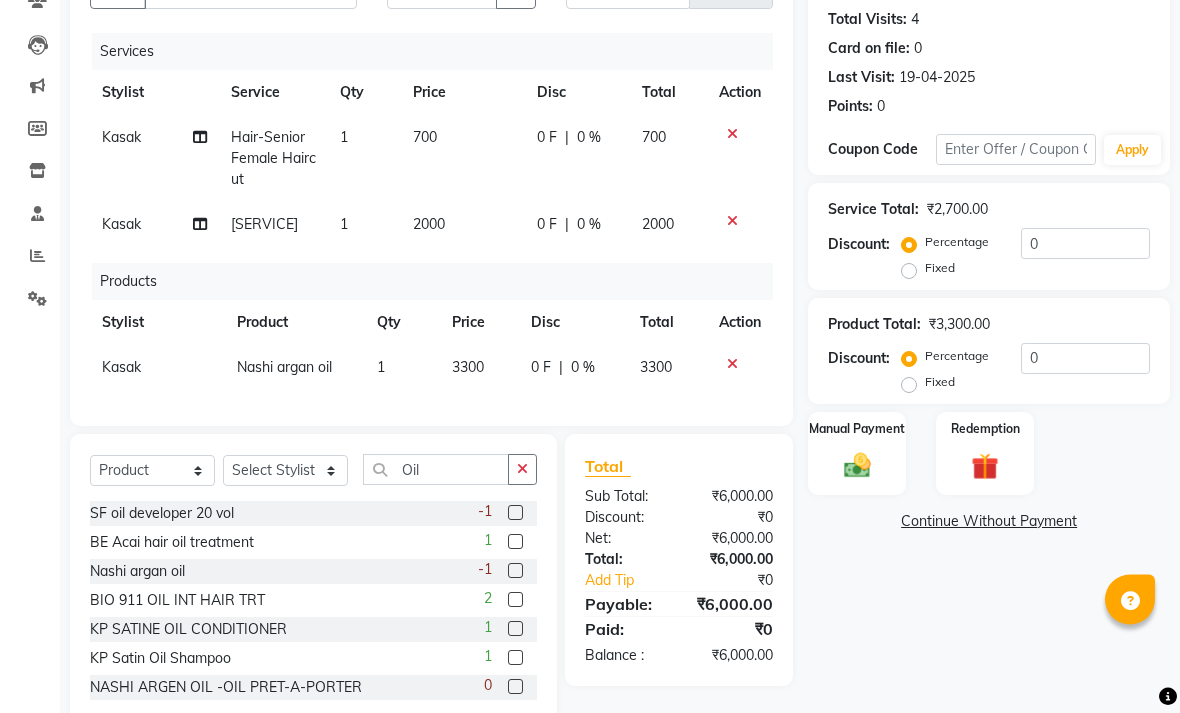 scroll, scrollTop: 216, scrollLeft: 0, axis: vertical 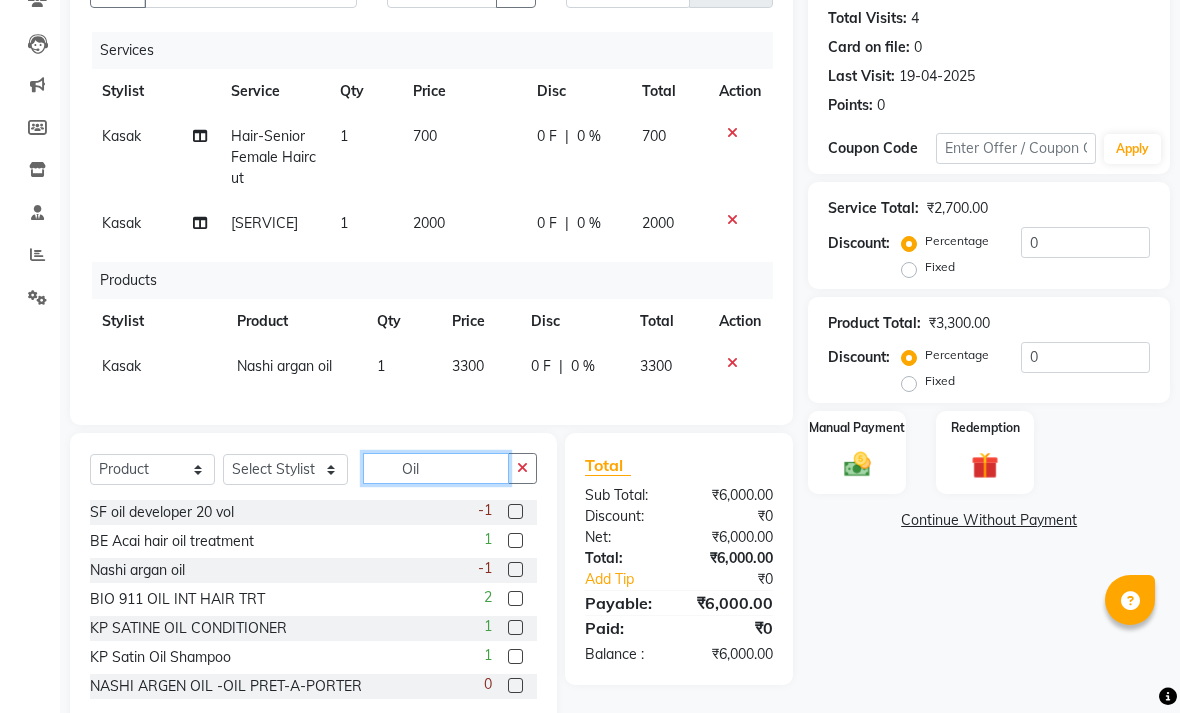 click on "Oil" 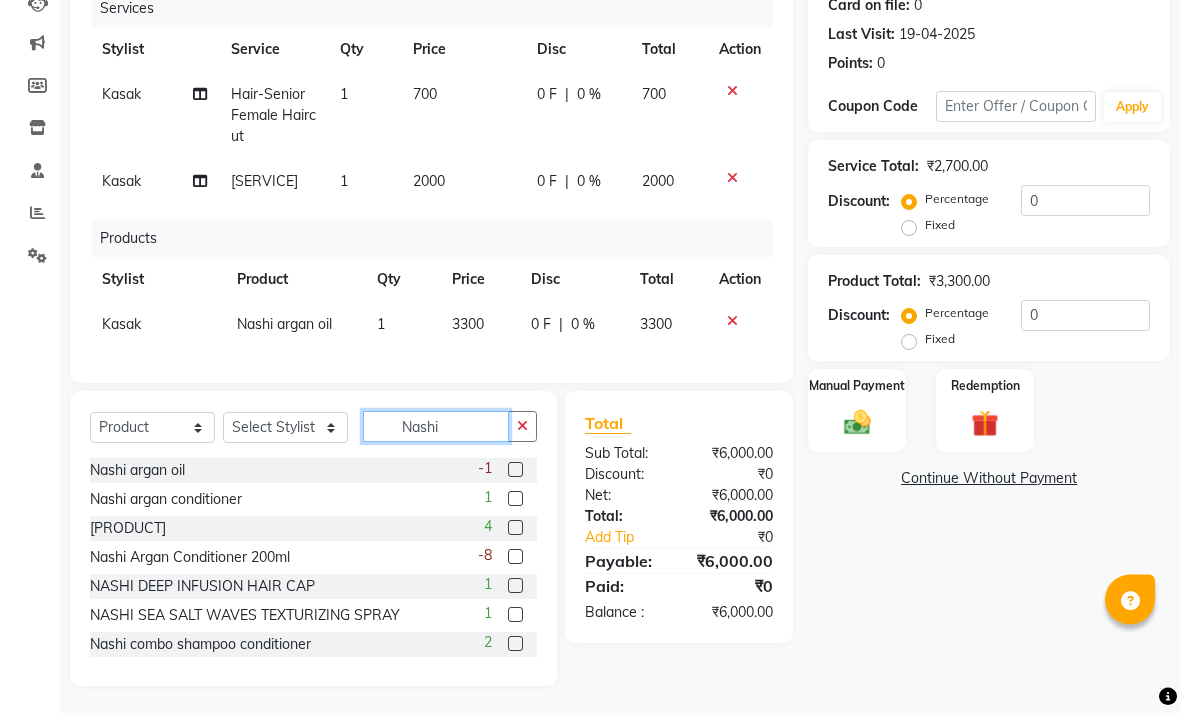 scroll, scrollTop: 252, scrollLeft: 0, axis: vertical 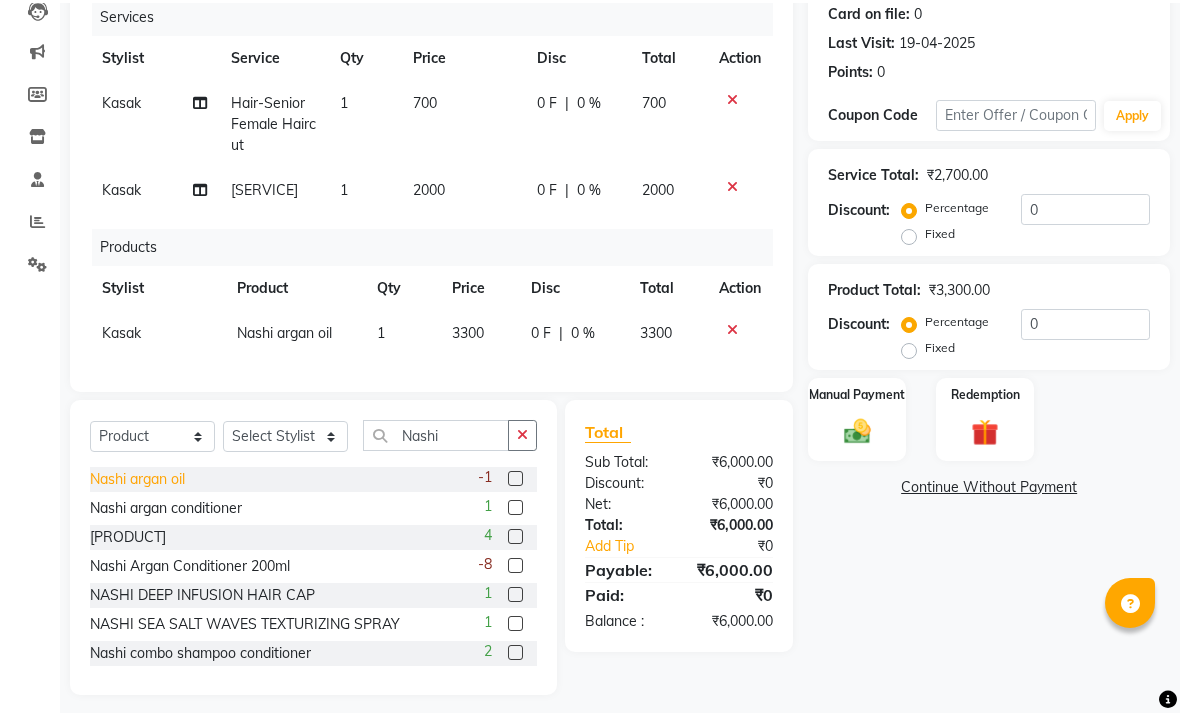 click on "Nashi argan oil" 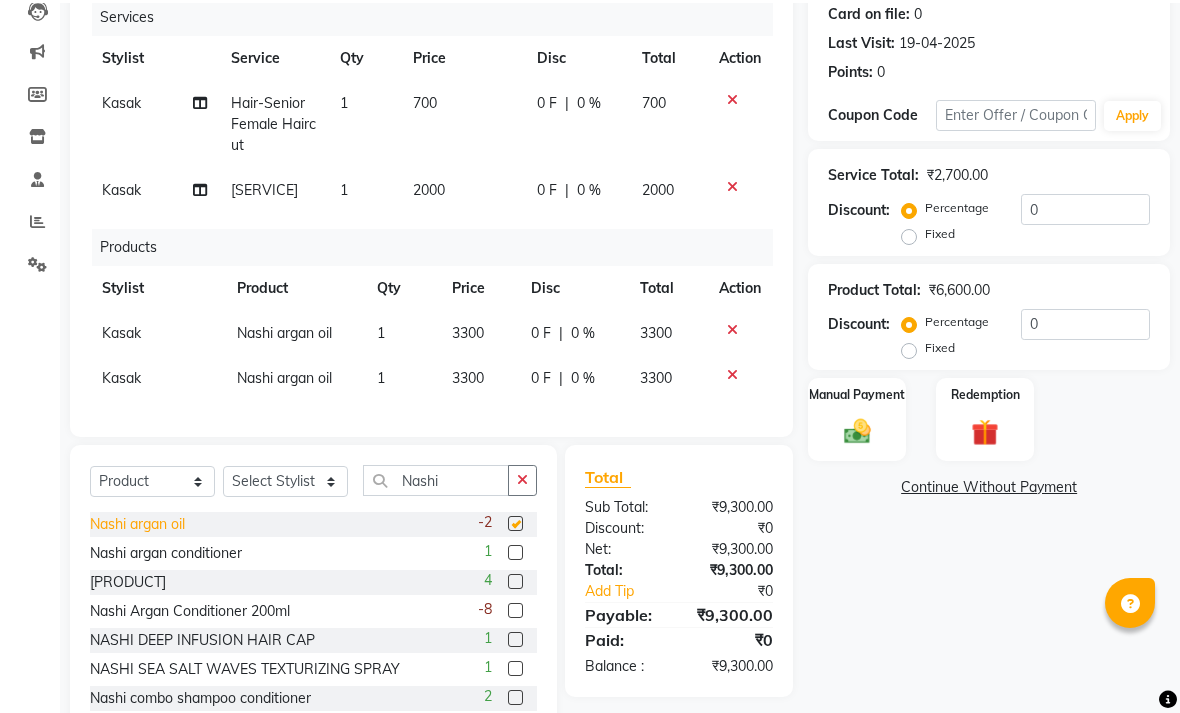 scroll, scrollTop: 249, scrollLeft: 0, axis: vertical 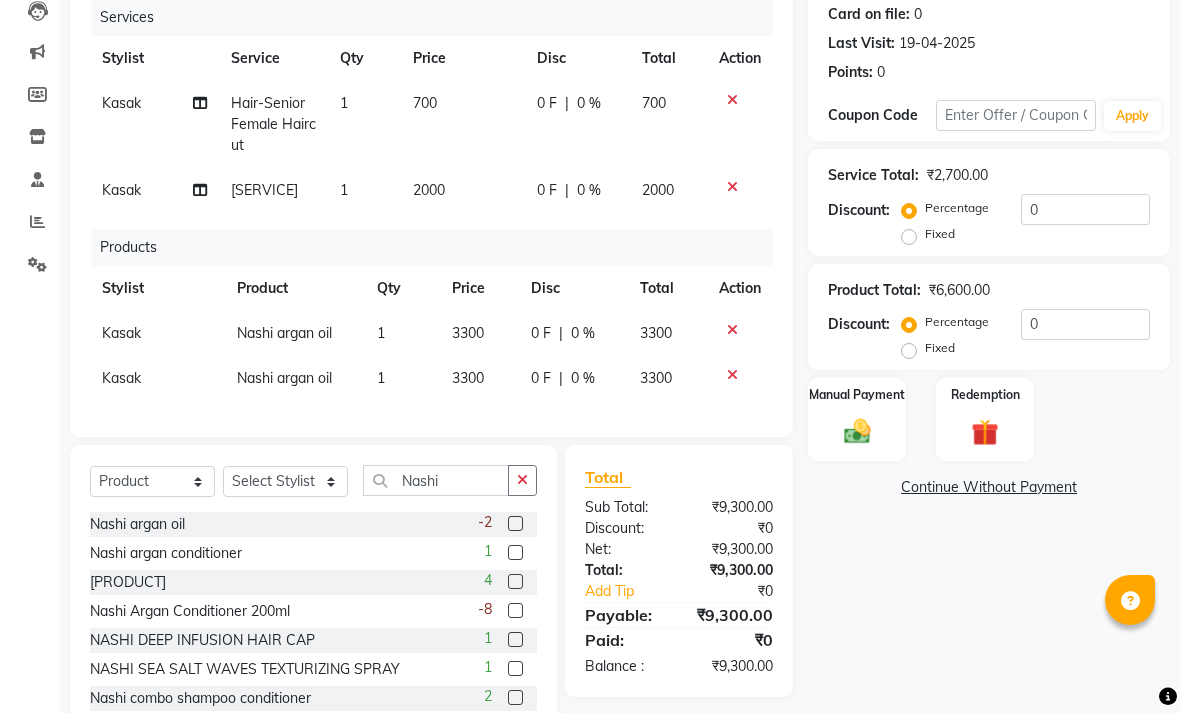 click 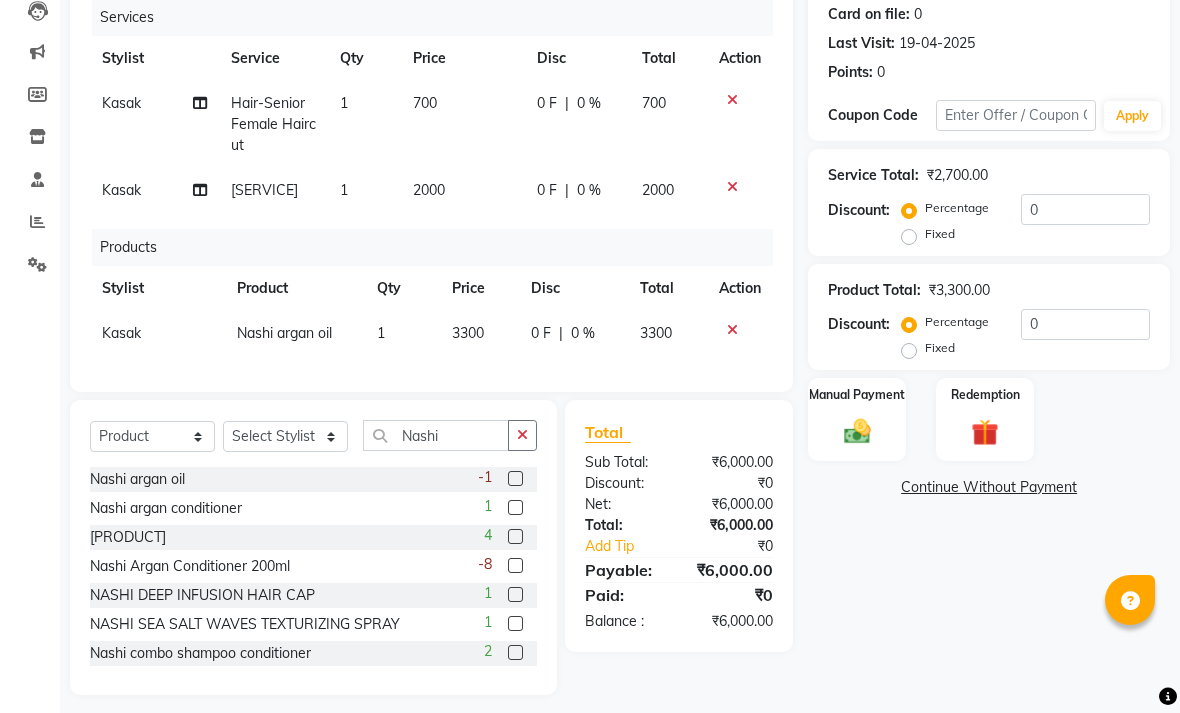 scroll, scrollTop: 267, scrollLeft: 0, axis: vertical 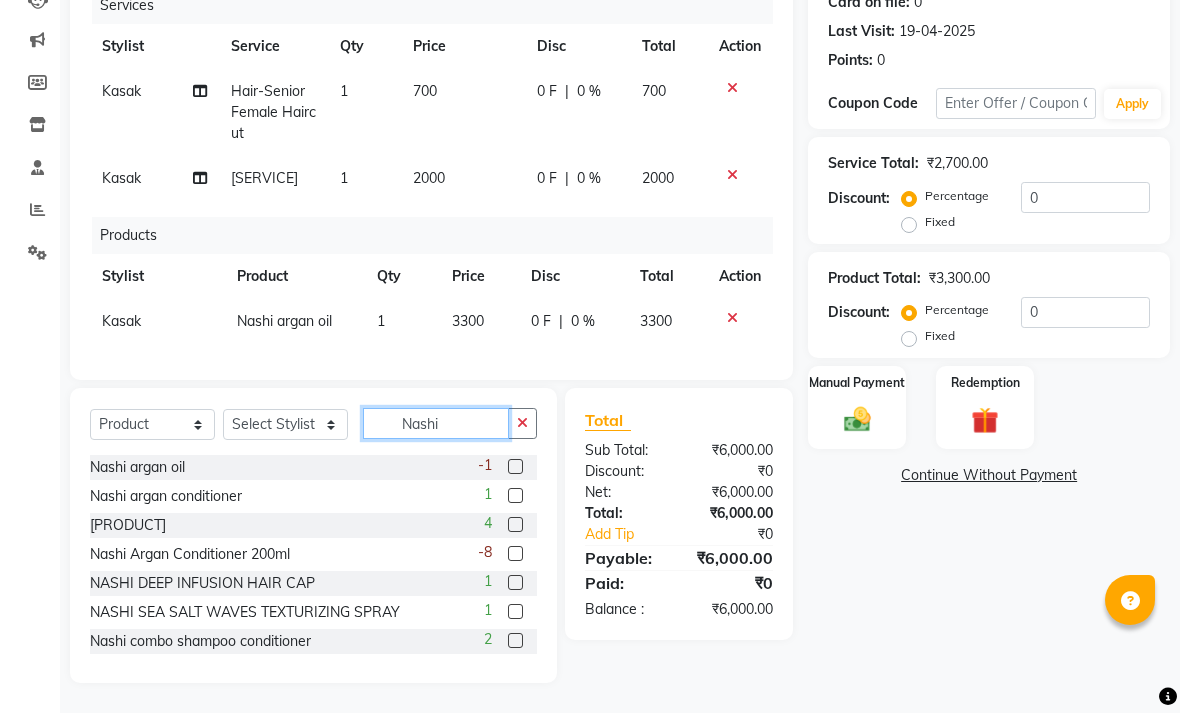 click on "Nashi" 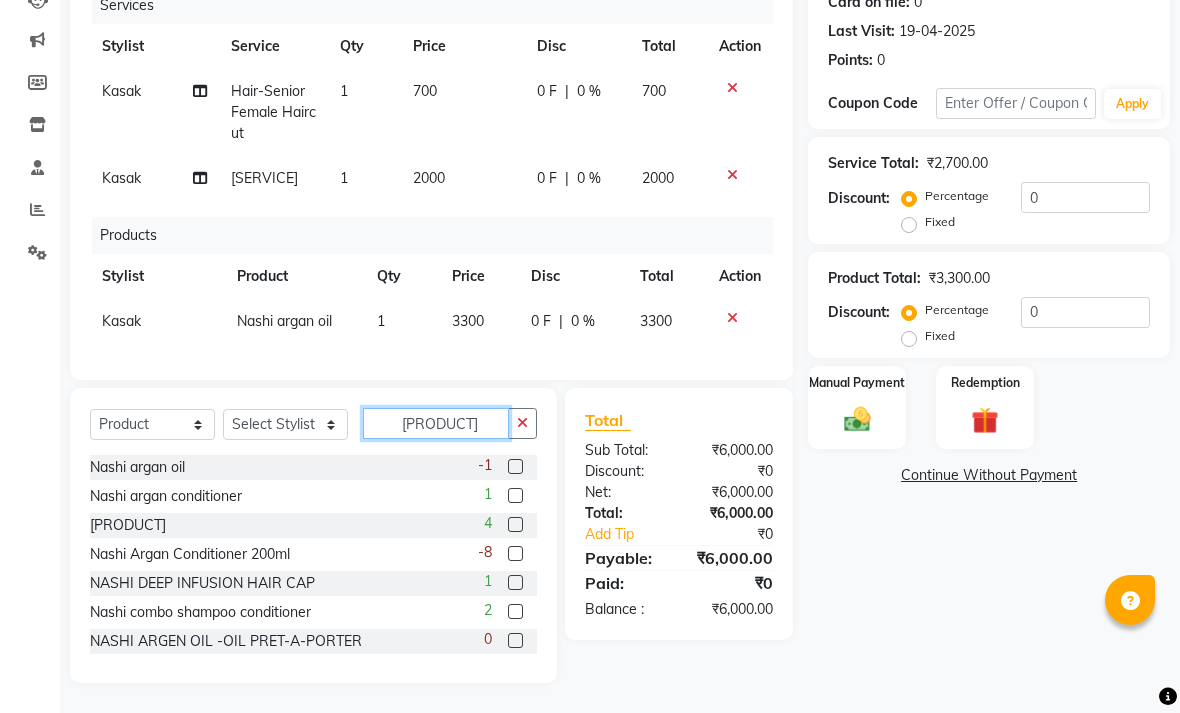scroll, scrollTop: 224, scrollLeft: 0, axis: vertical 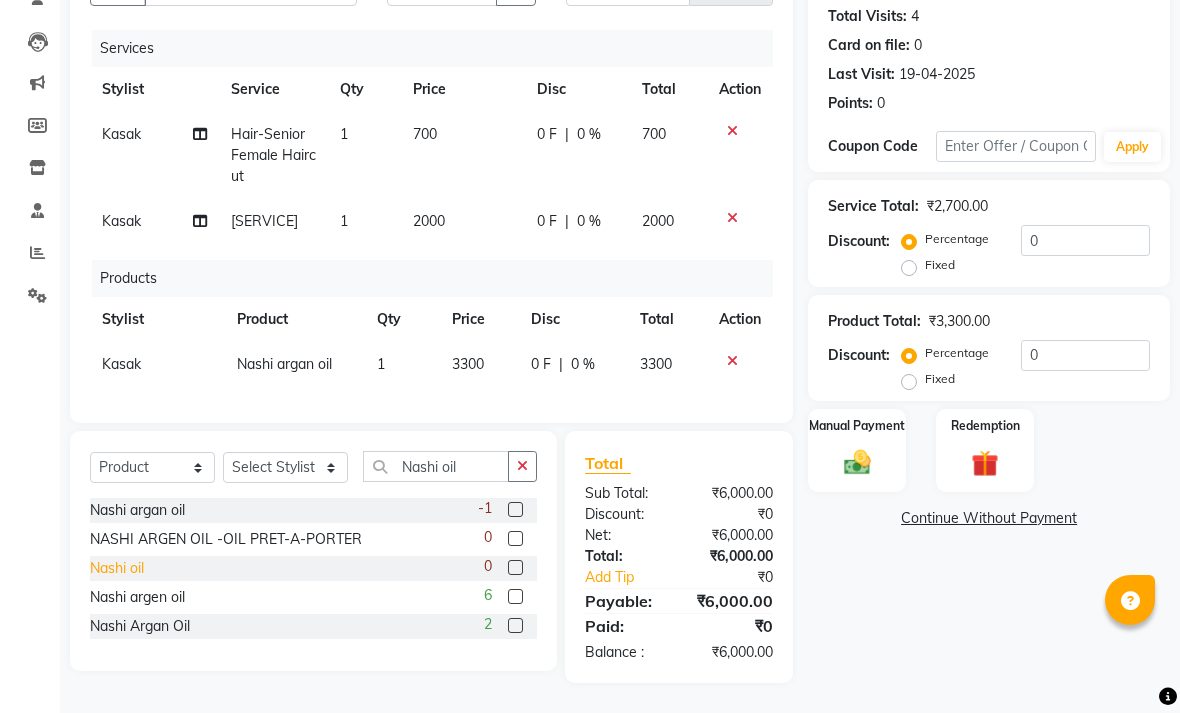 click on "Nashi oil" 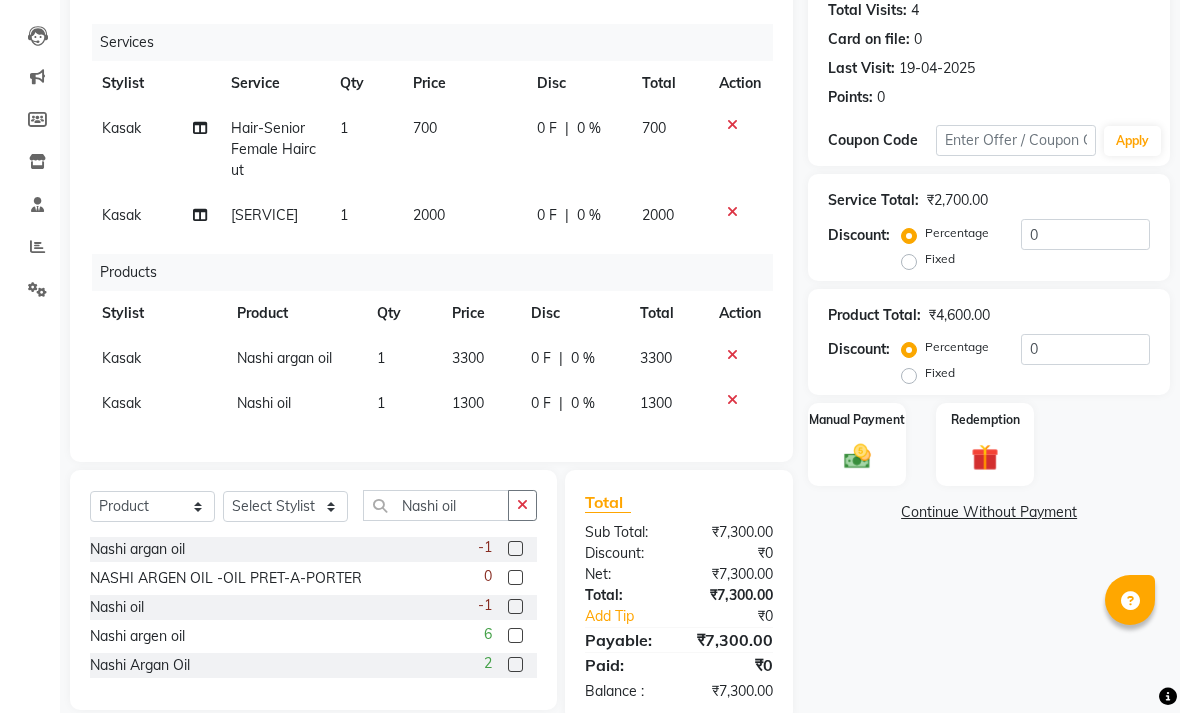 click 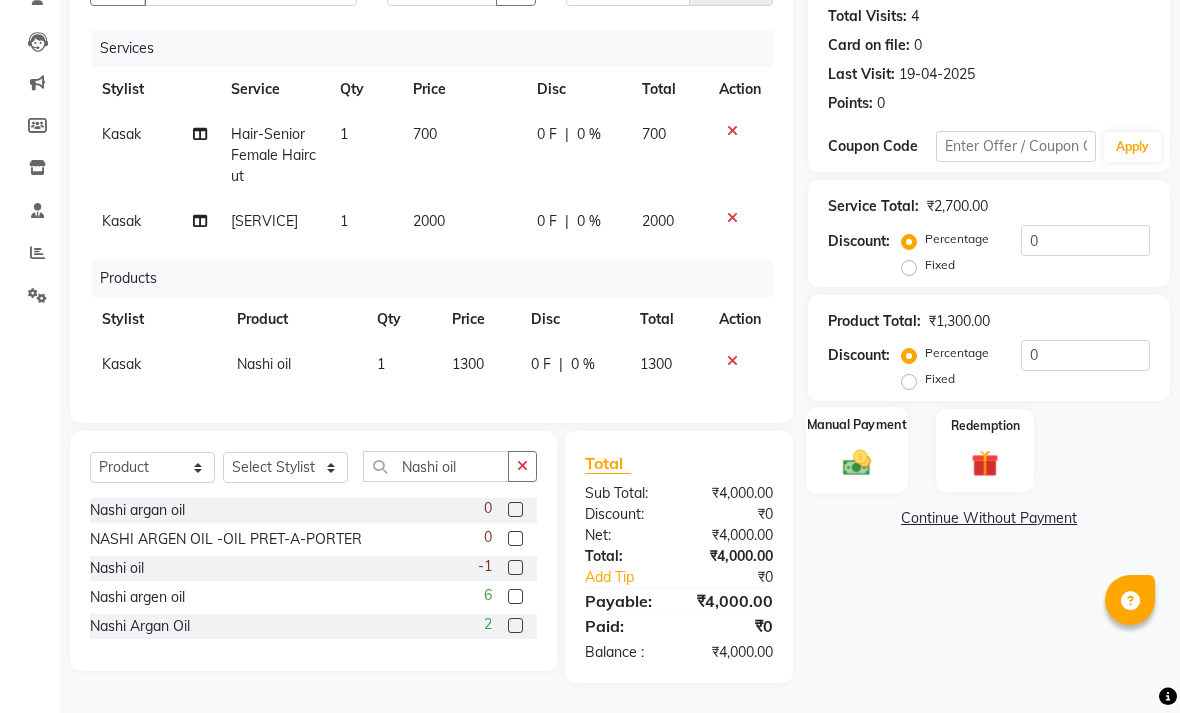 click 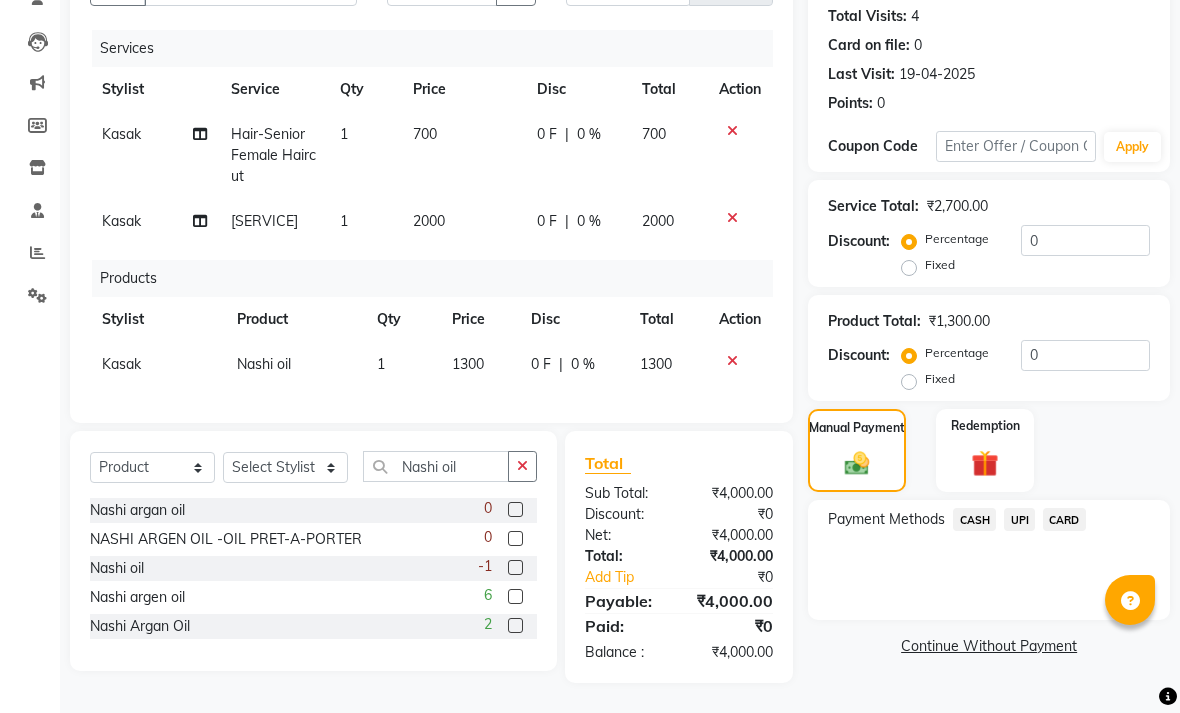 click on "UPI" 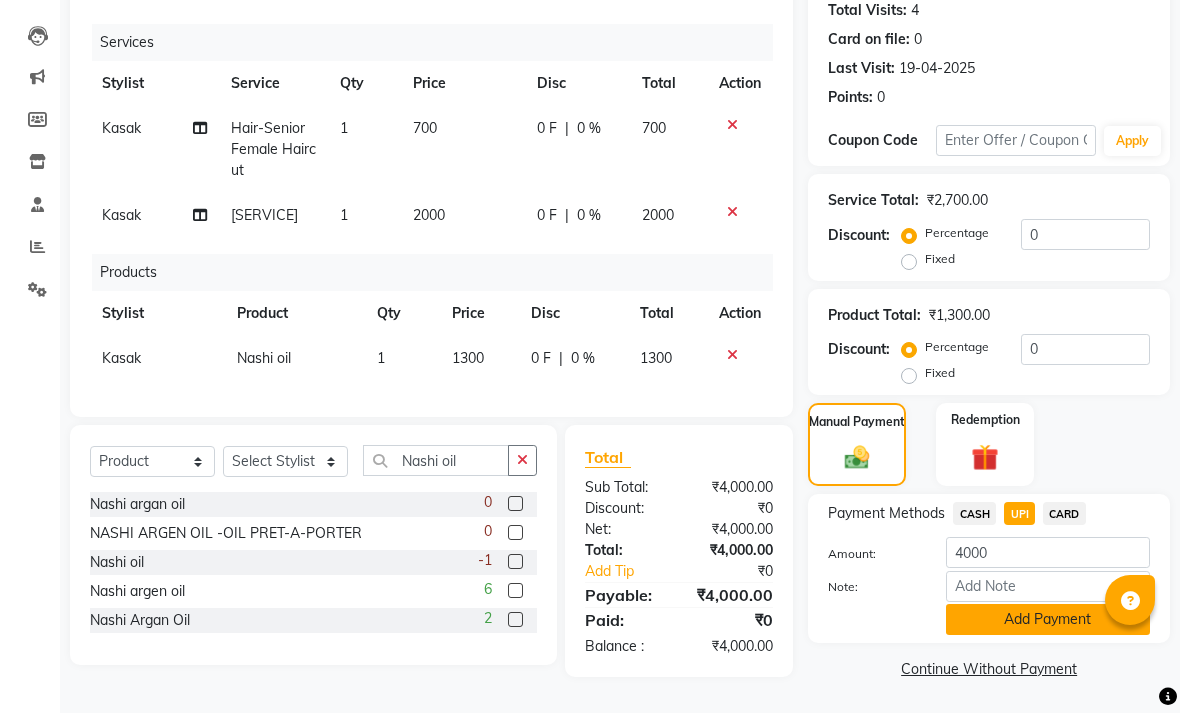 click on "Add Payment" 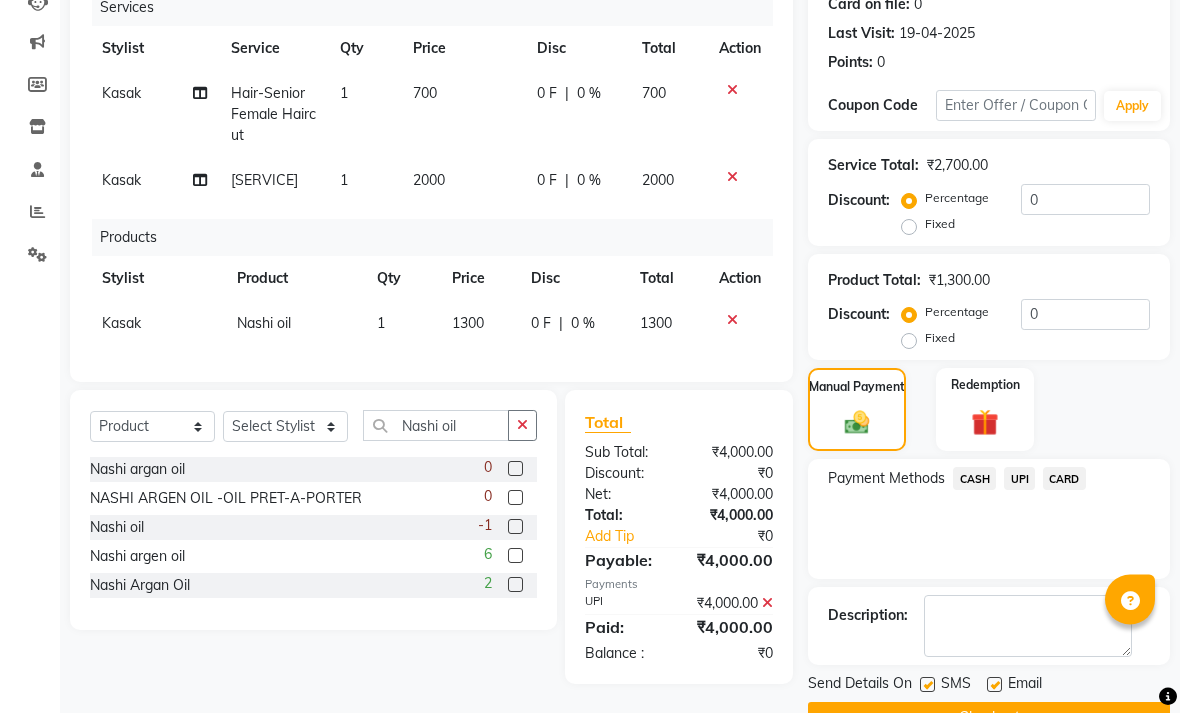 scroll, scrollTop: 286, scrollLeft: 0, axis: vertical 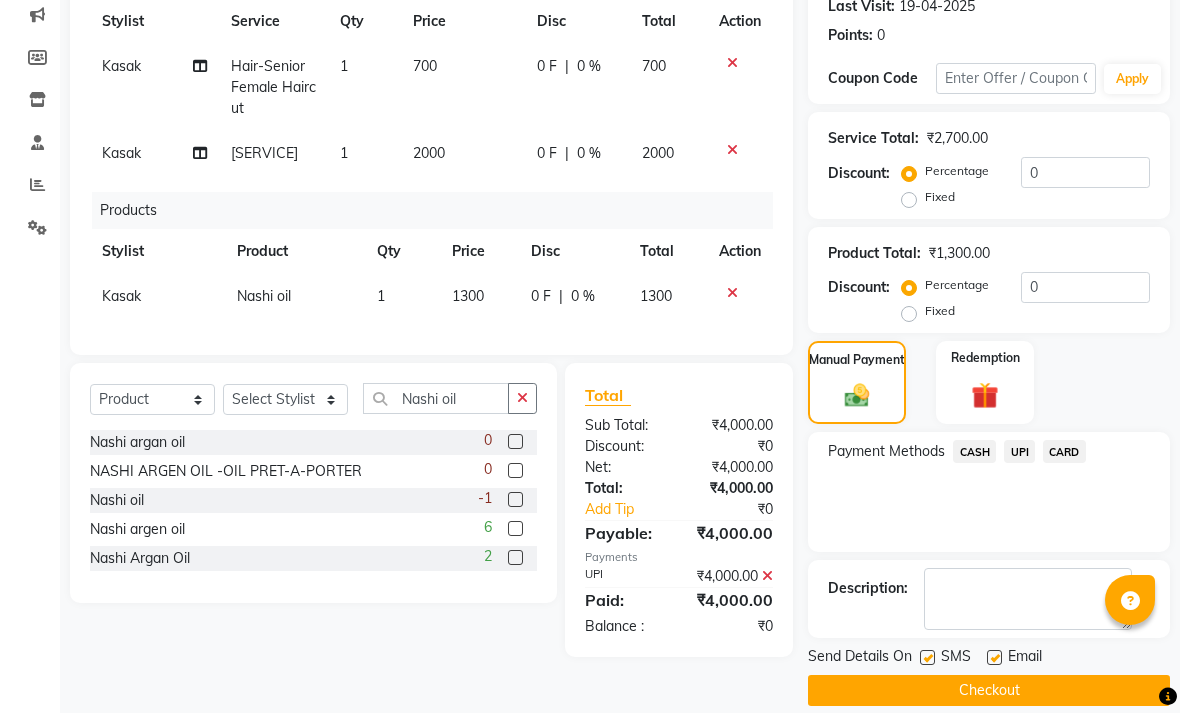 click on "Send Details On SMS Email" 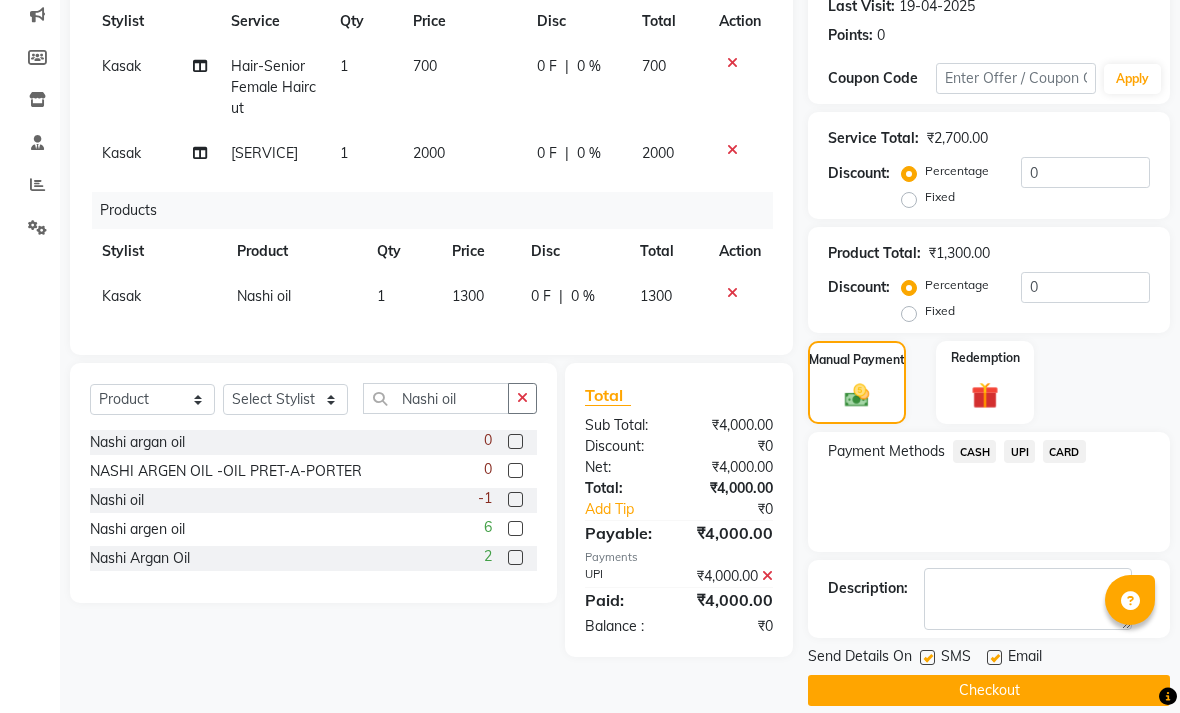 click 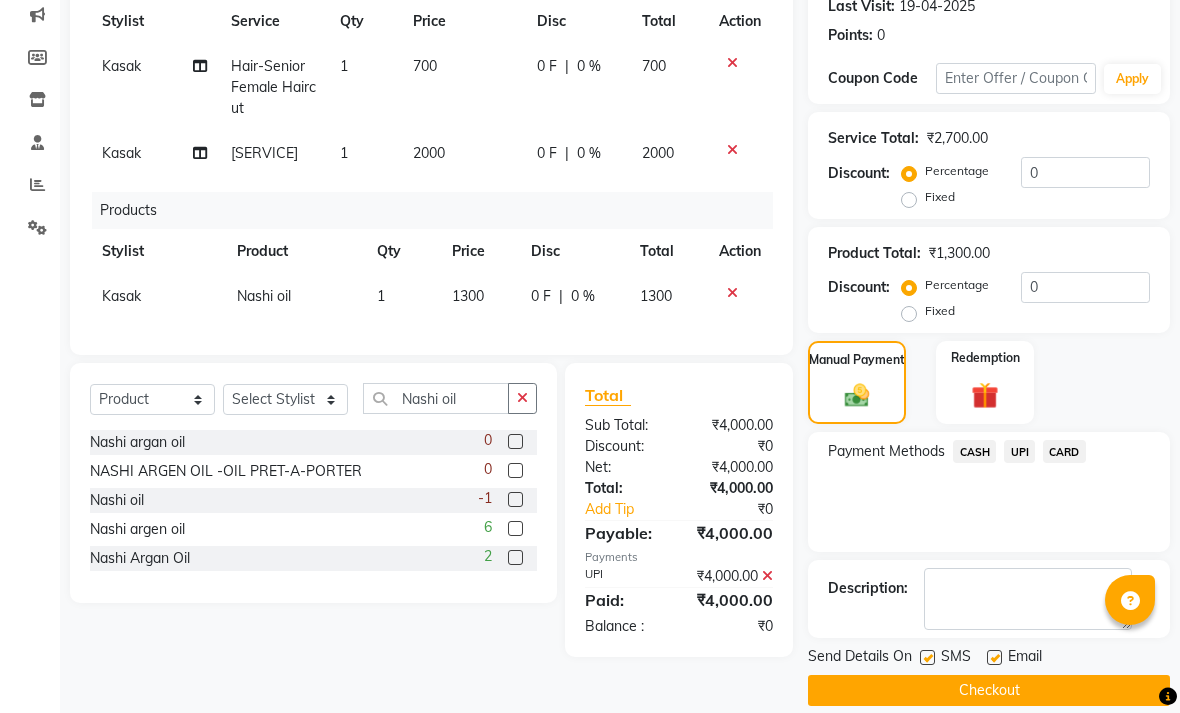click at bounding box center (926, 658) 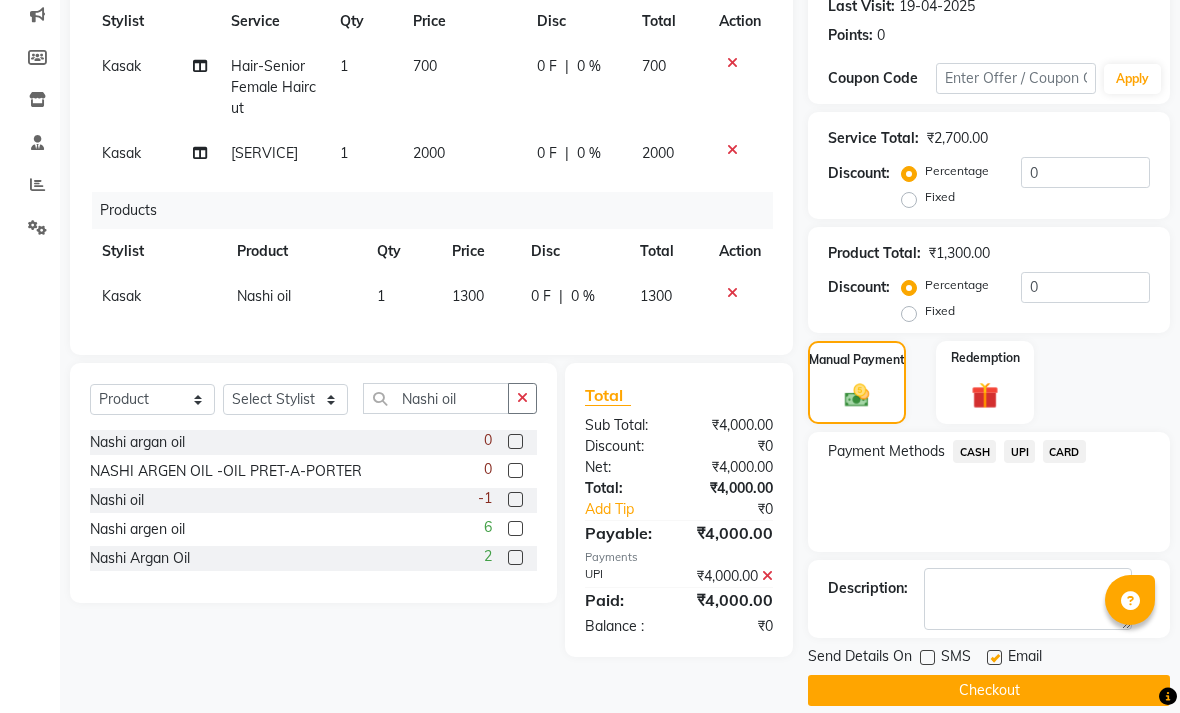 click 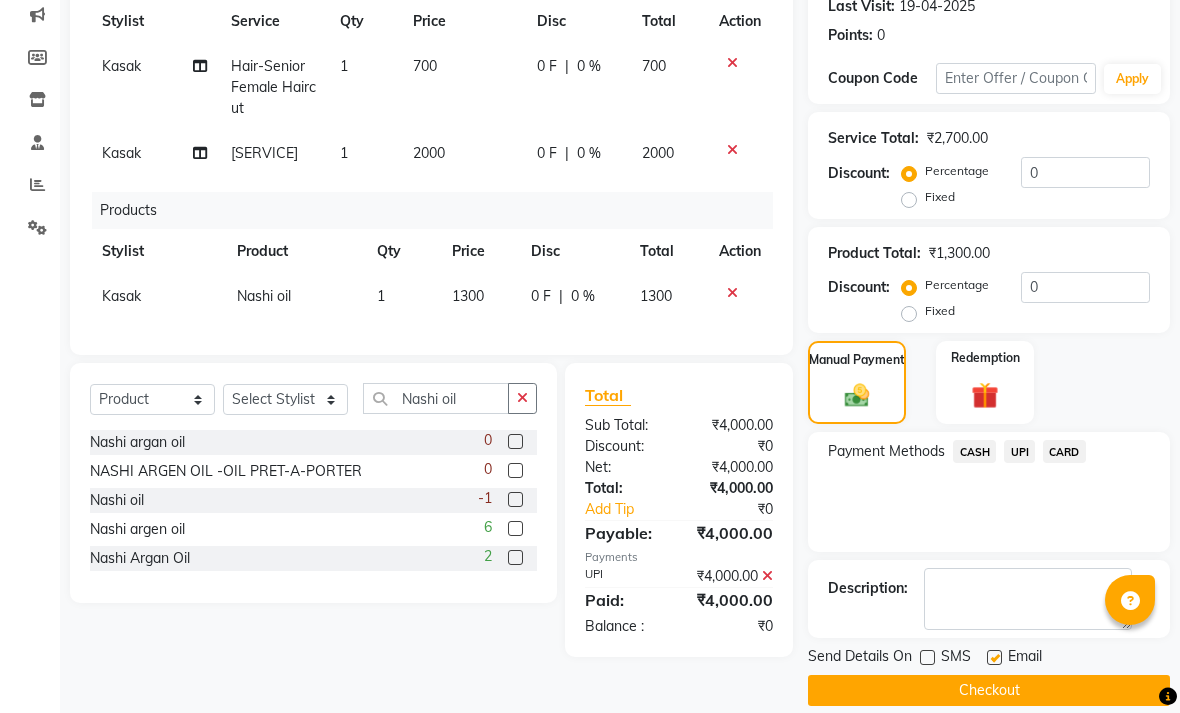 click at bounding box center (993, 658) 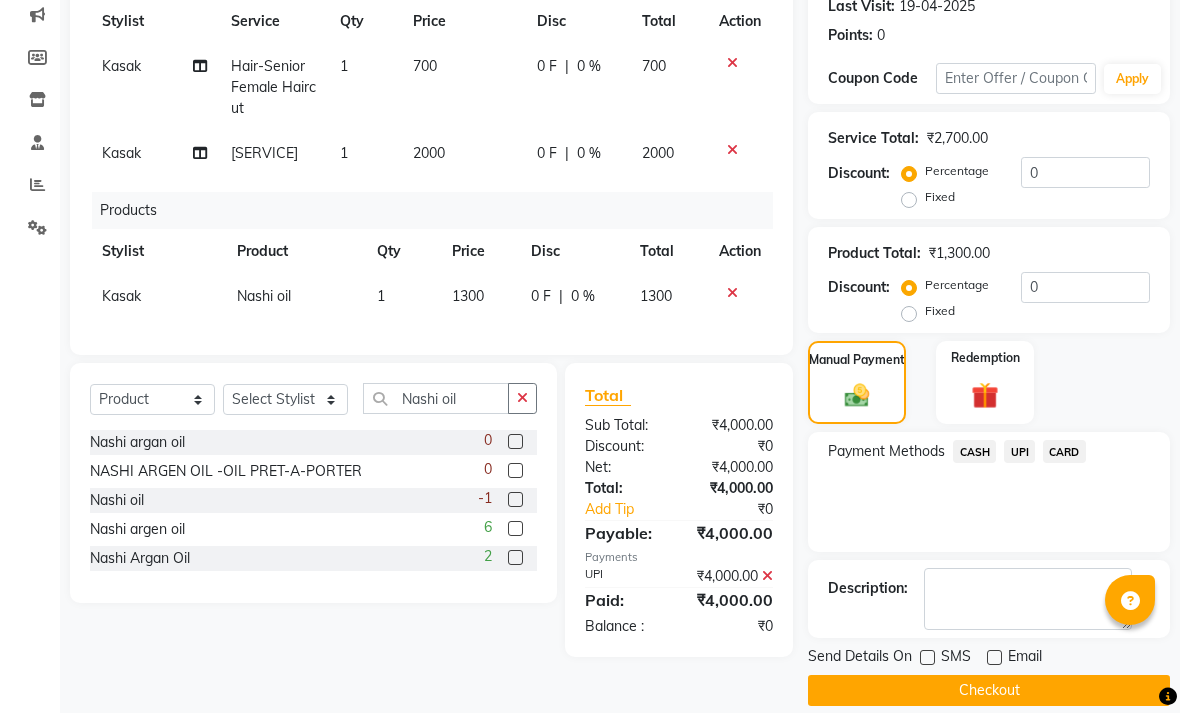 click on "Checkout" 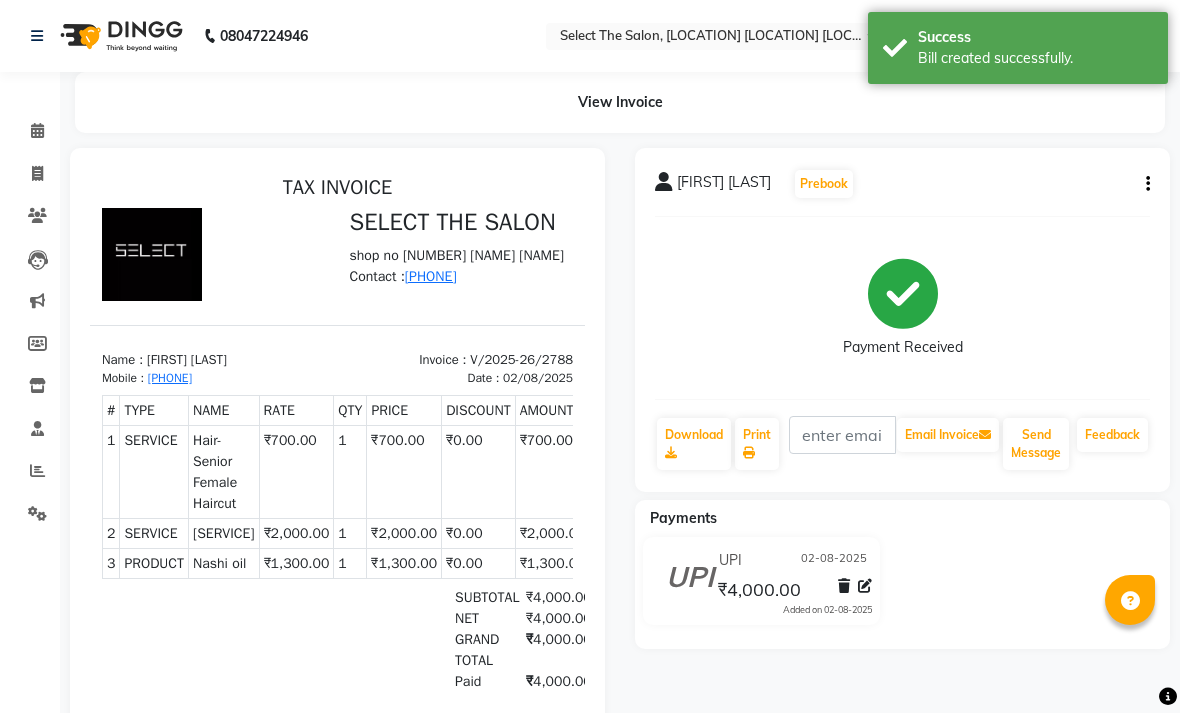 scroll, scrollTop: 0, scrollLeft: 0, axis: both 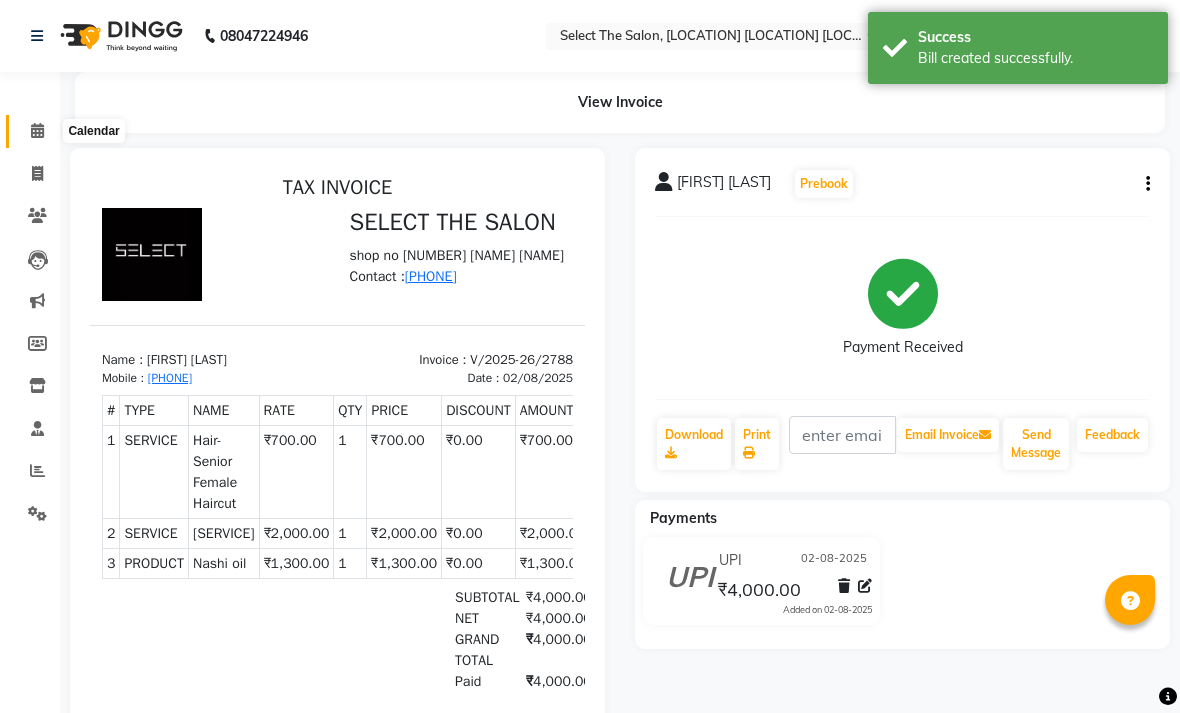 click 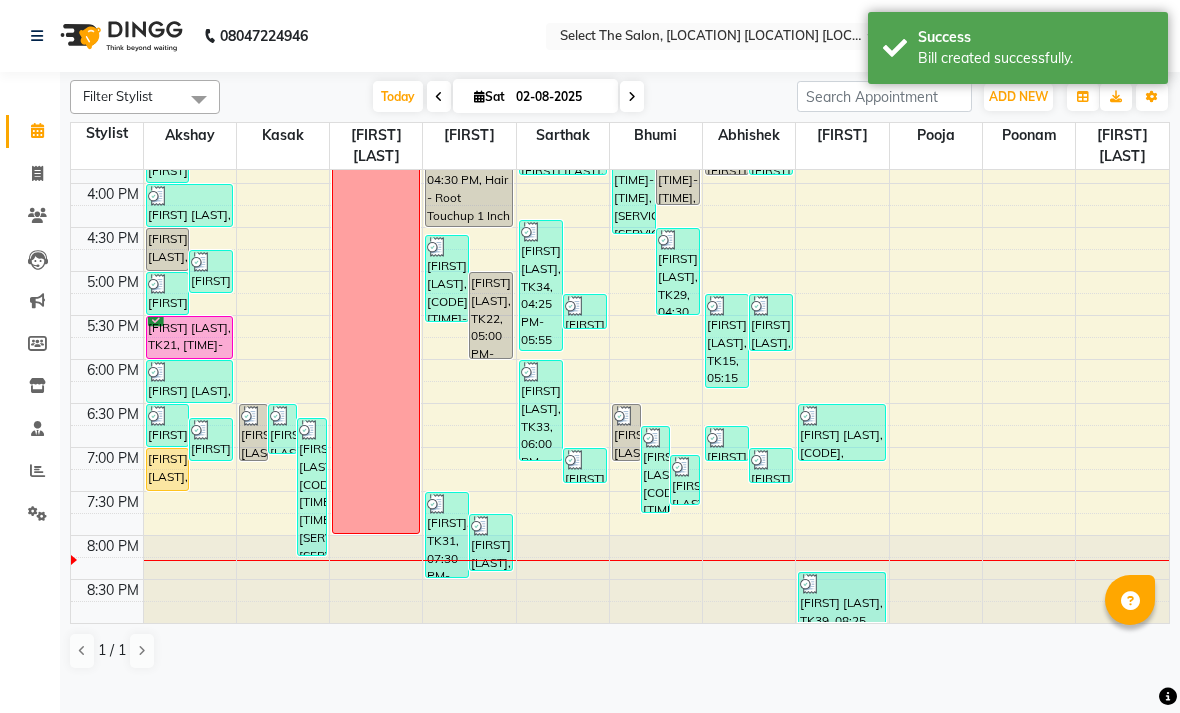 scroll, scrollTop: 690, scrollLeft: 0, axis: vertical 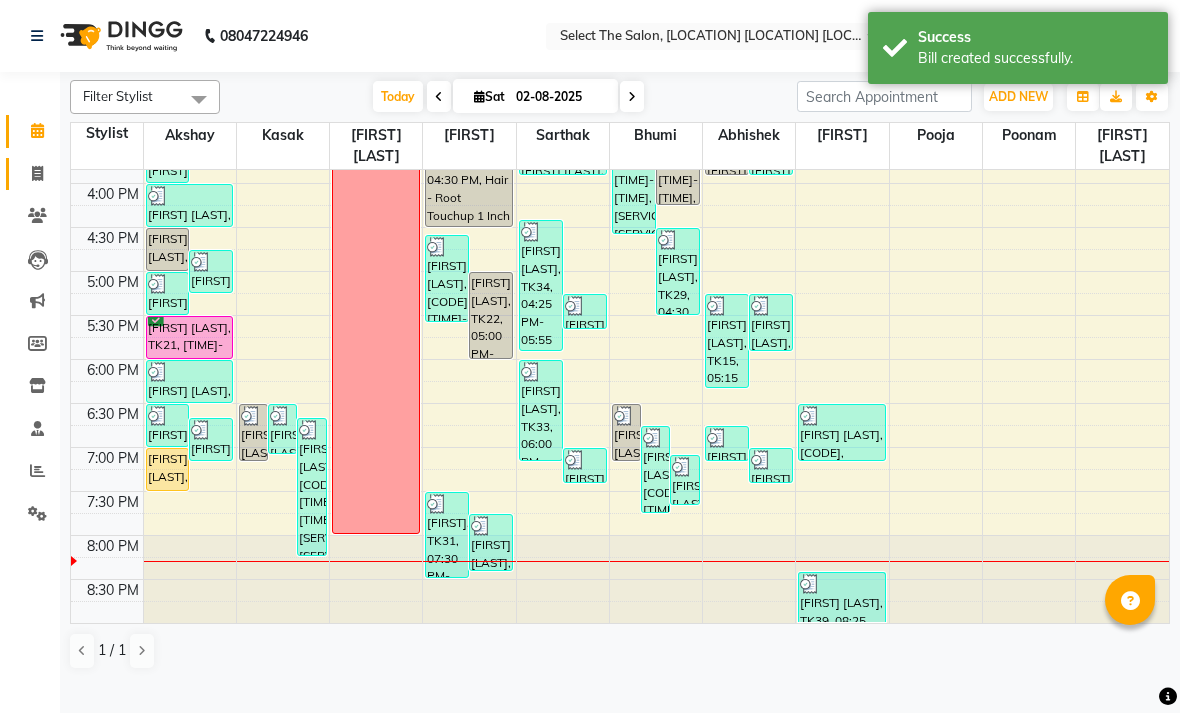 click 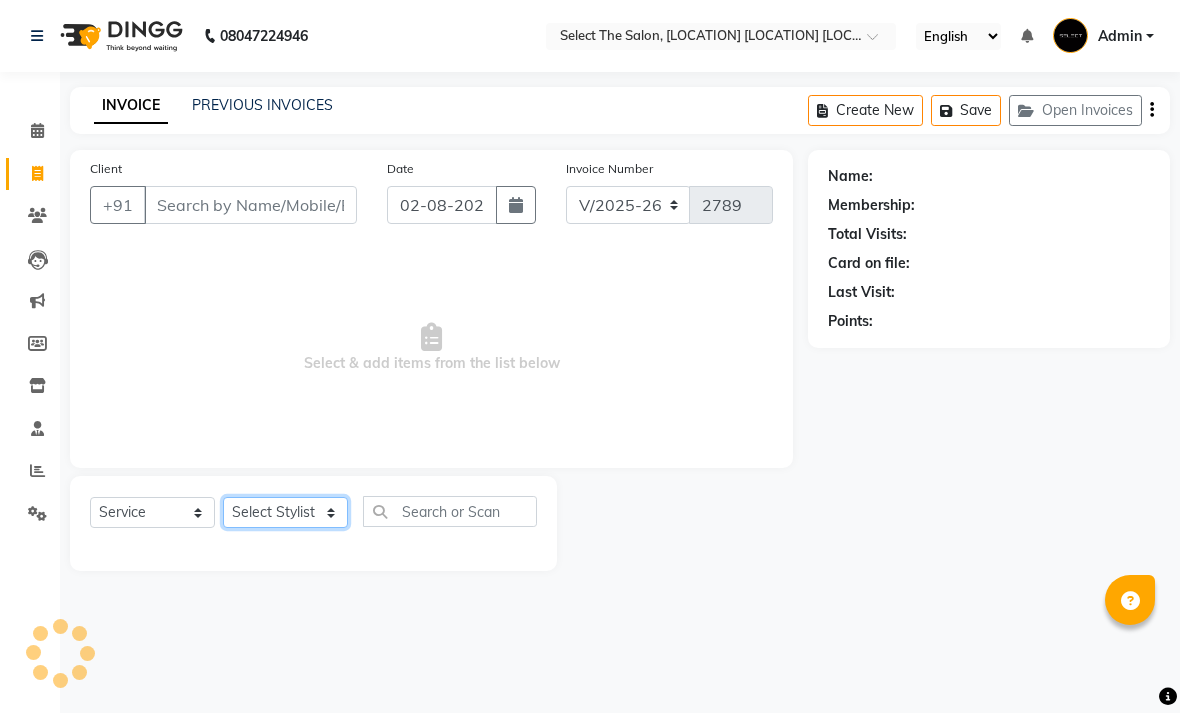 click on "Select Stylist [FIRST]  [FIRST]  [FIRST]  [FIRST] [FIRST]  [FIRST]  [FIRST]  [FIRST]  [FIRST]  [FIRST]" 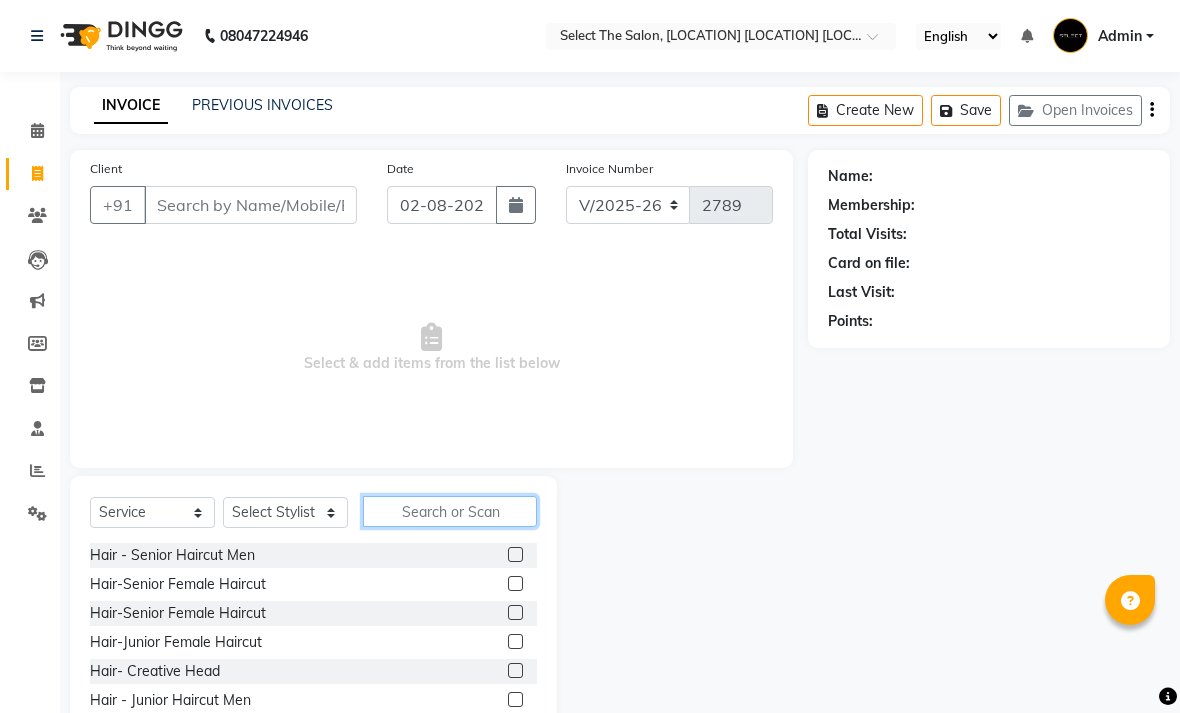click 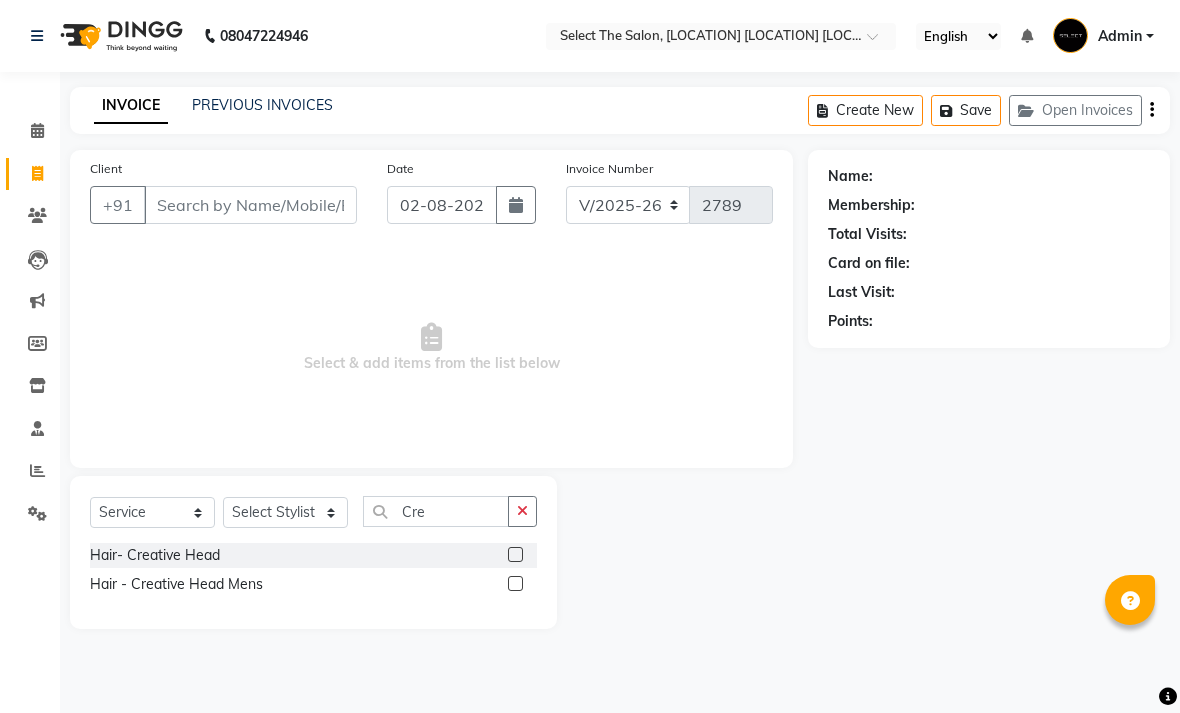 click 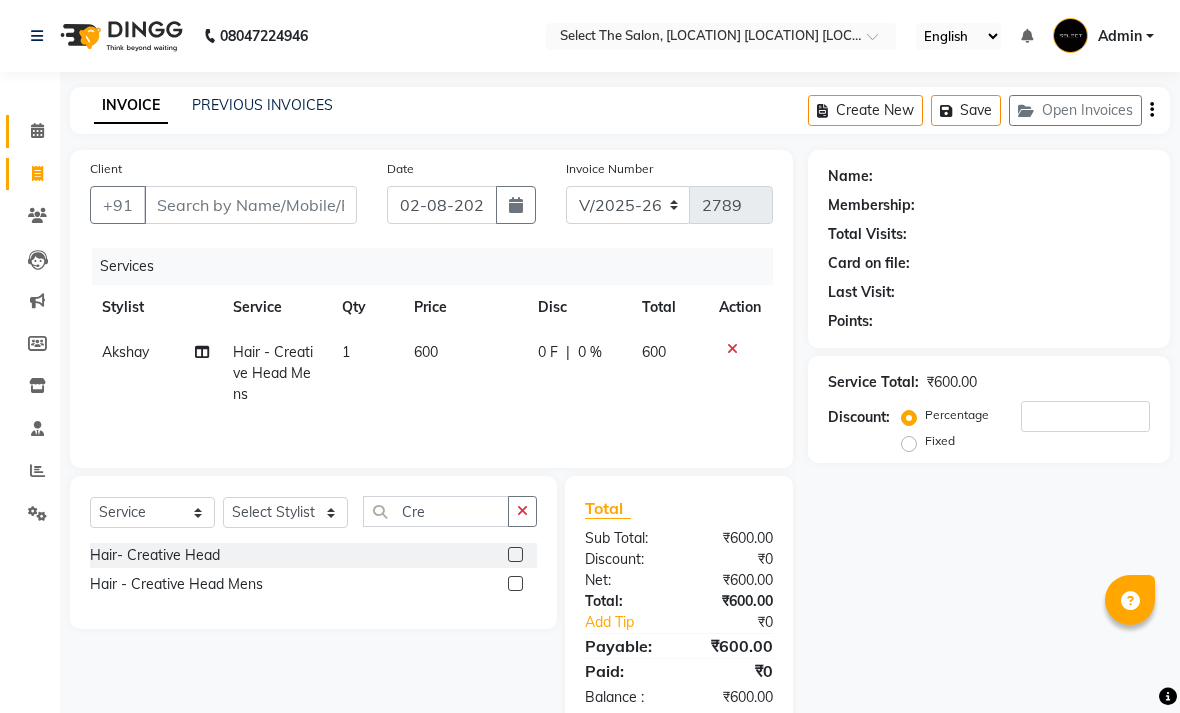 click 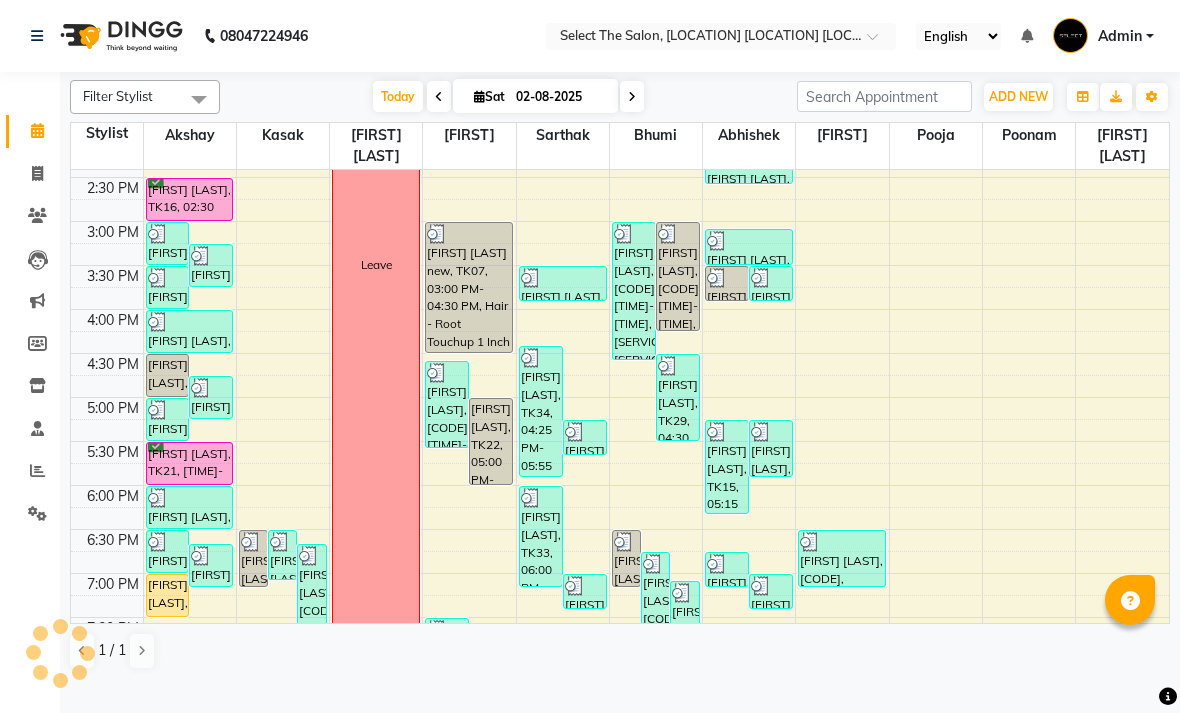scroll, scrollTop: 0, scrollLeft: 0, axis: both 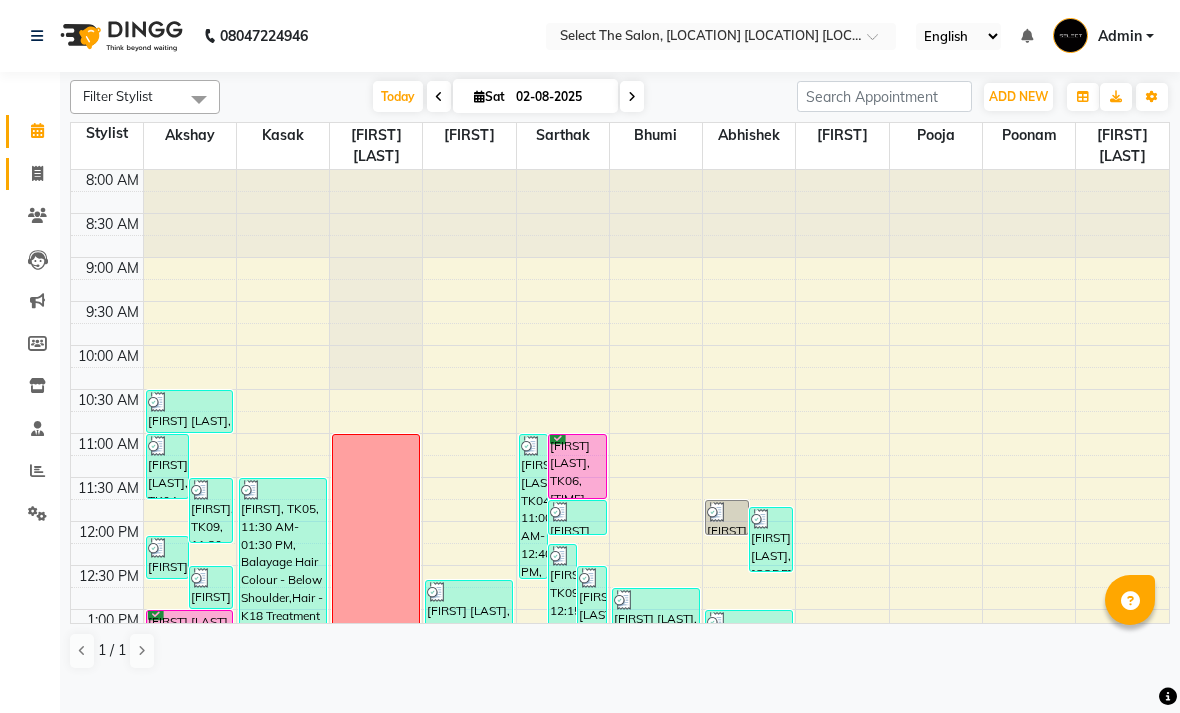 click 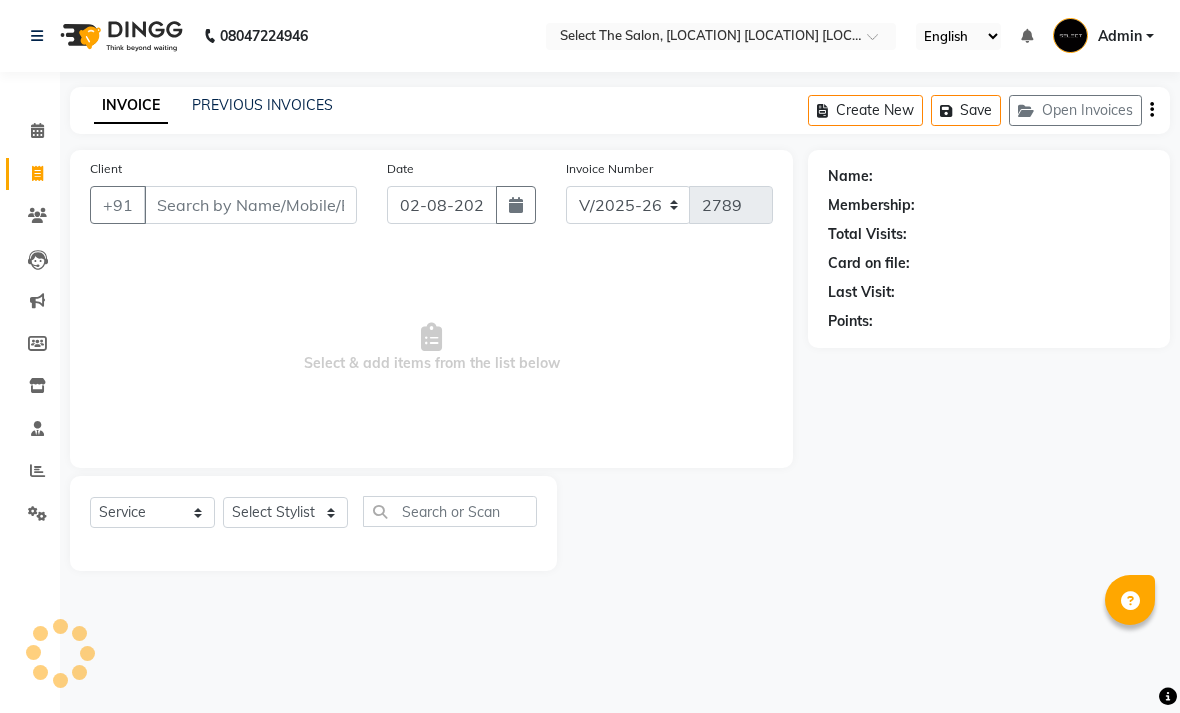 click on "Client" at bounding box center [250, 205] 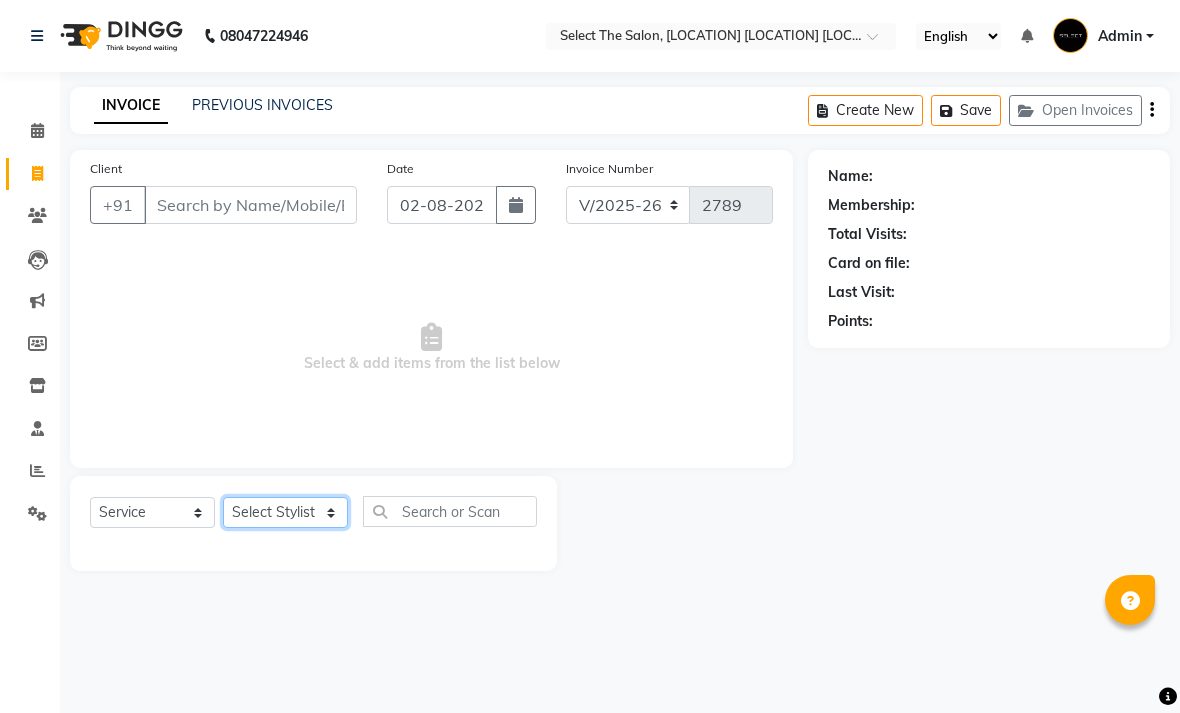 click on "Select Stylist [FIRST]  [FIRST]  [FIRST]  [FIRST] [FIRST]  [FIRST]  [FIRST]  [FIRST]  [FIRST]  [FIRST]" 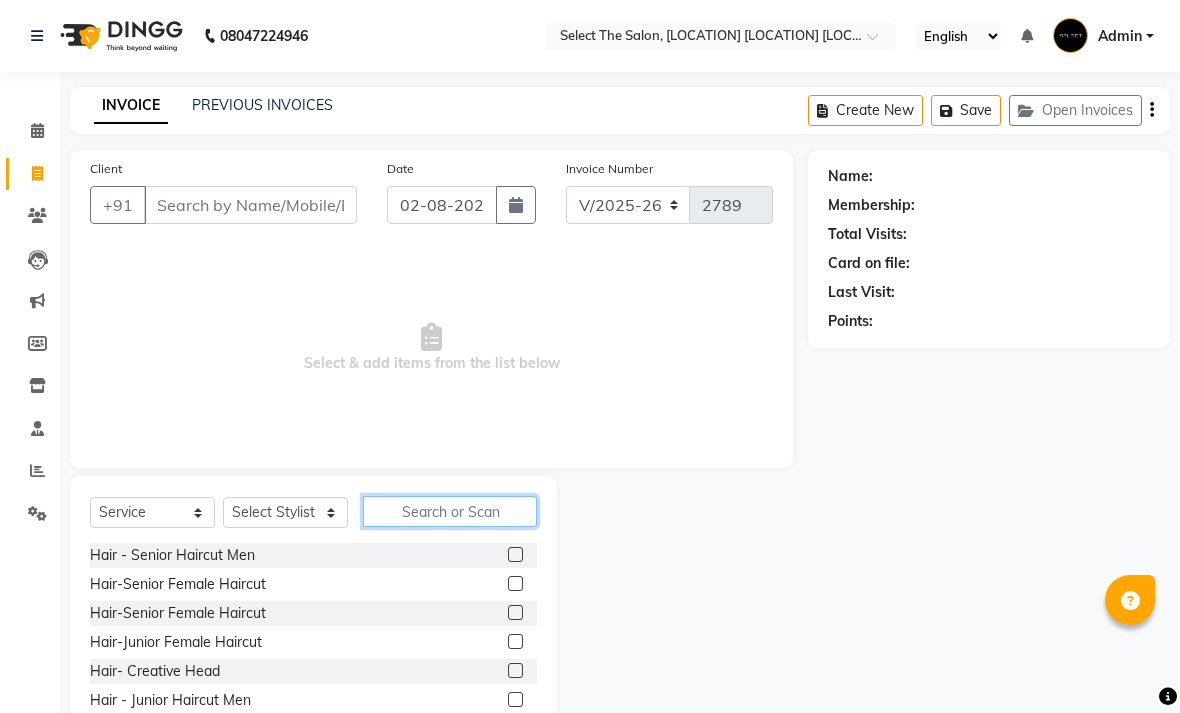 click 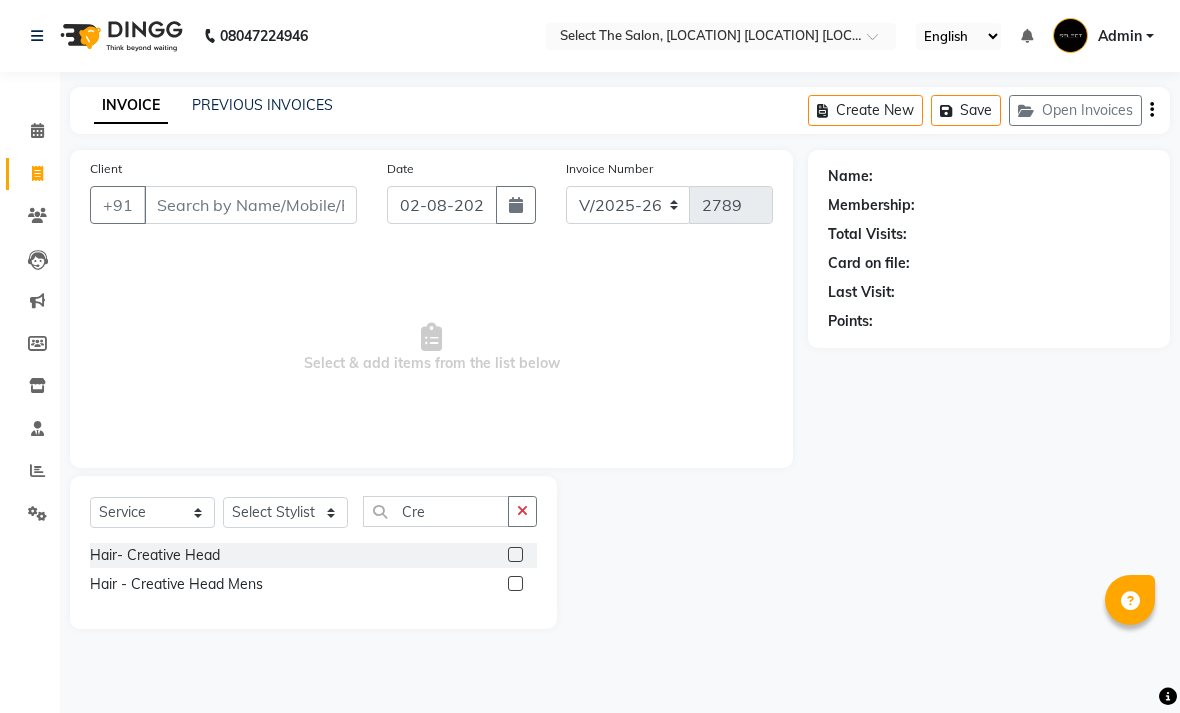 click 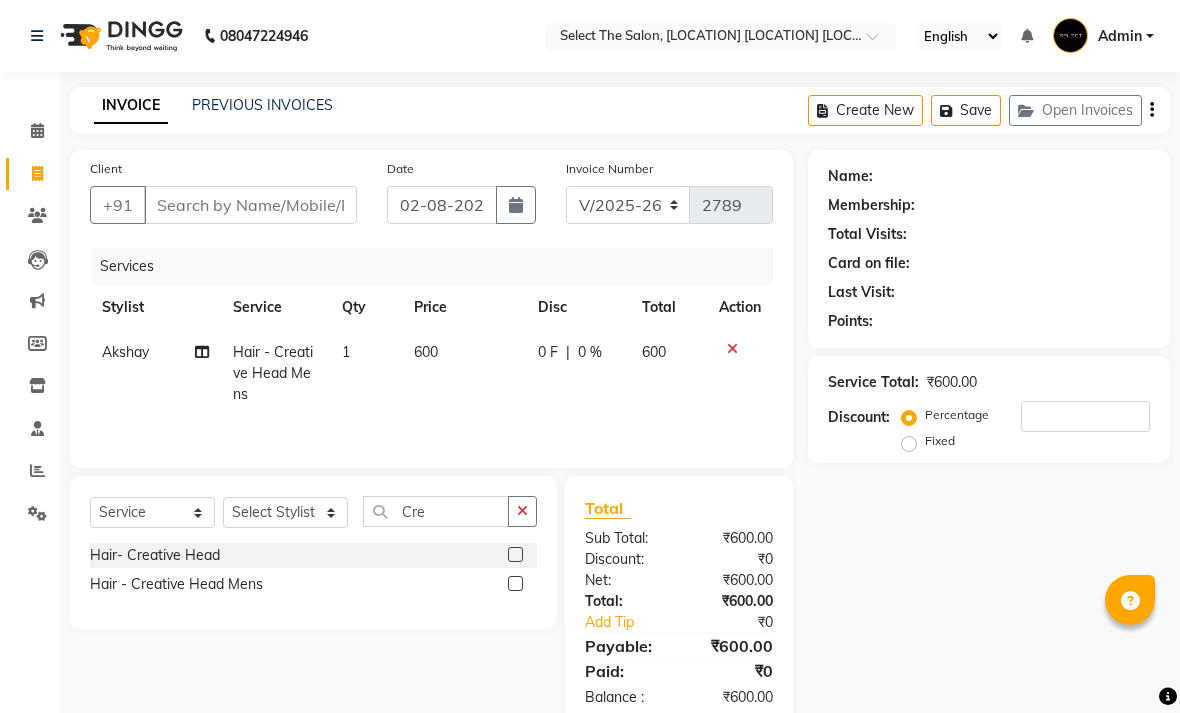 click on "600" 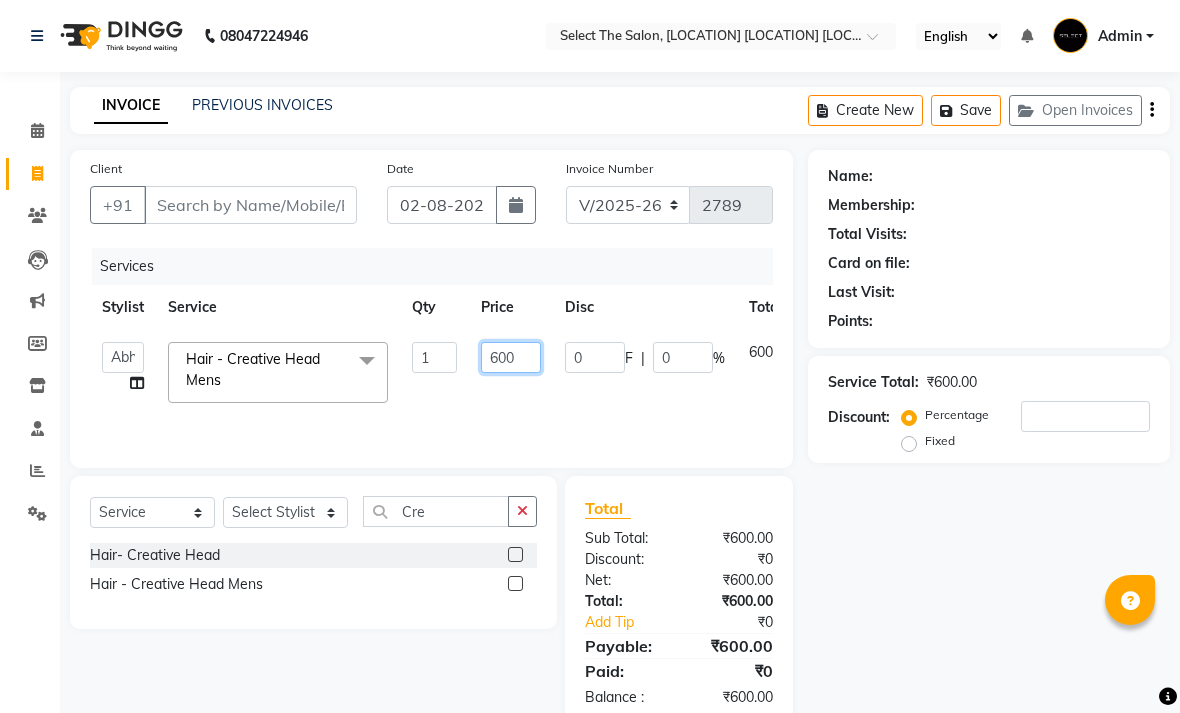 click on "600" 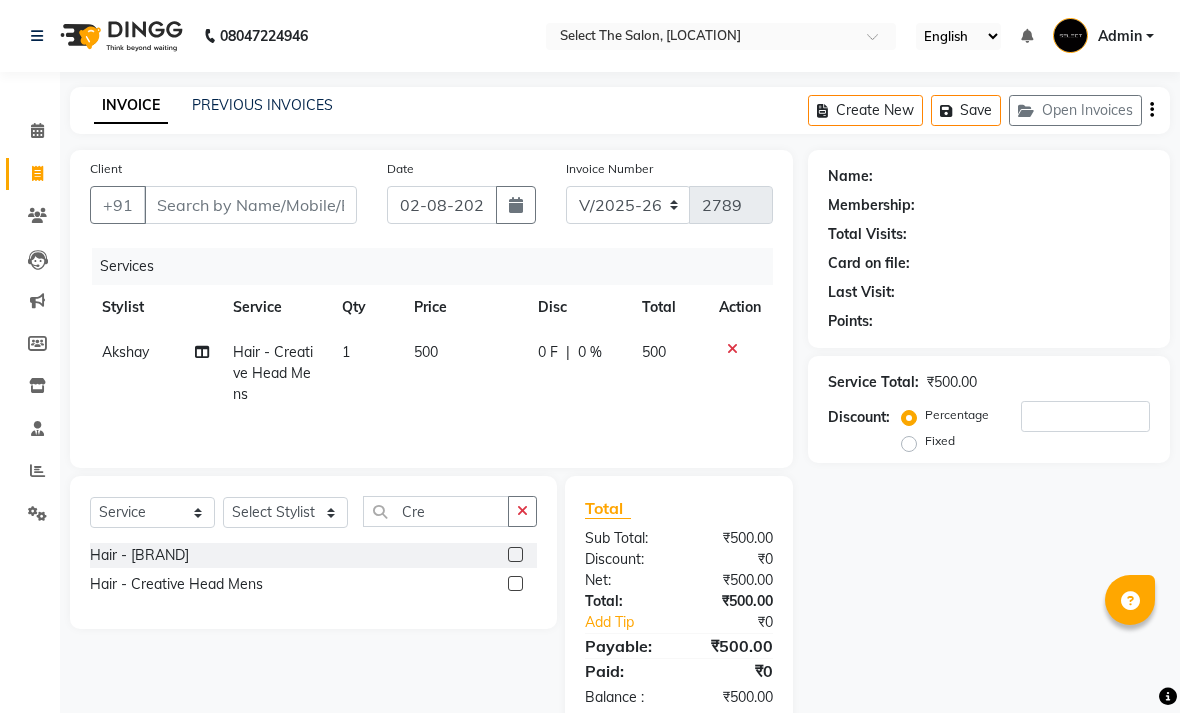 select on "4969" 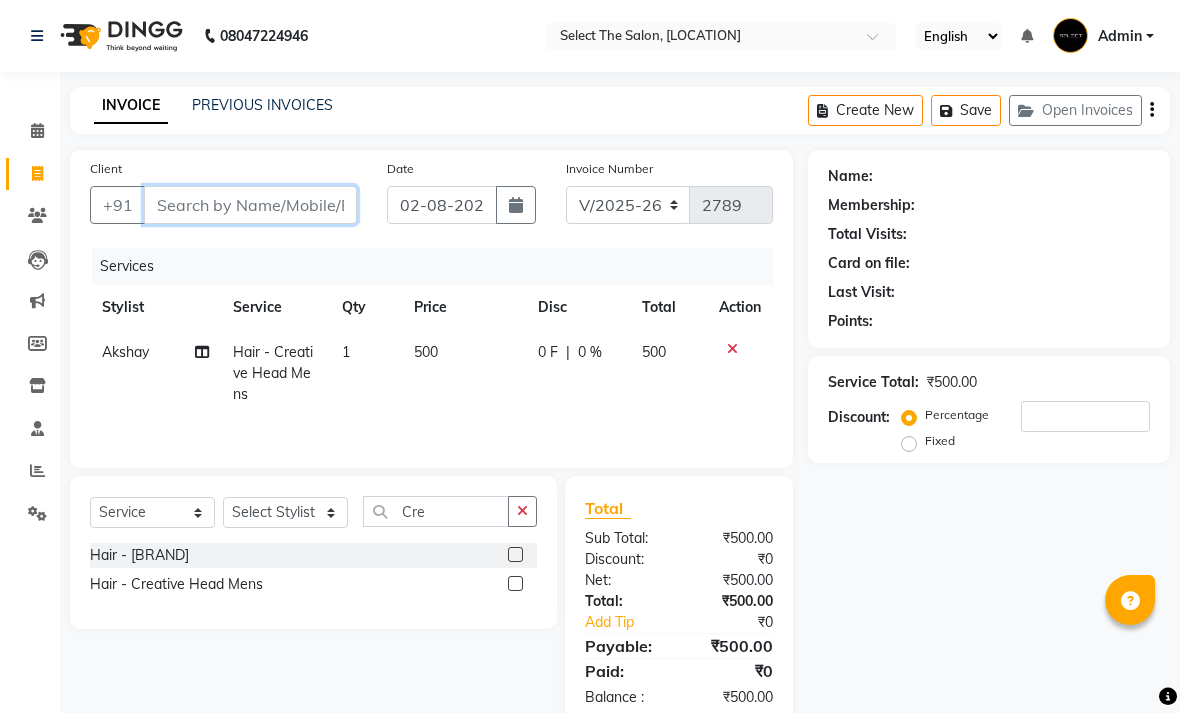 click on "Client" at bounding box center [250, 205] 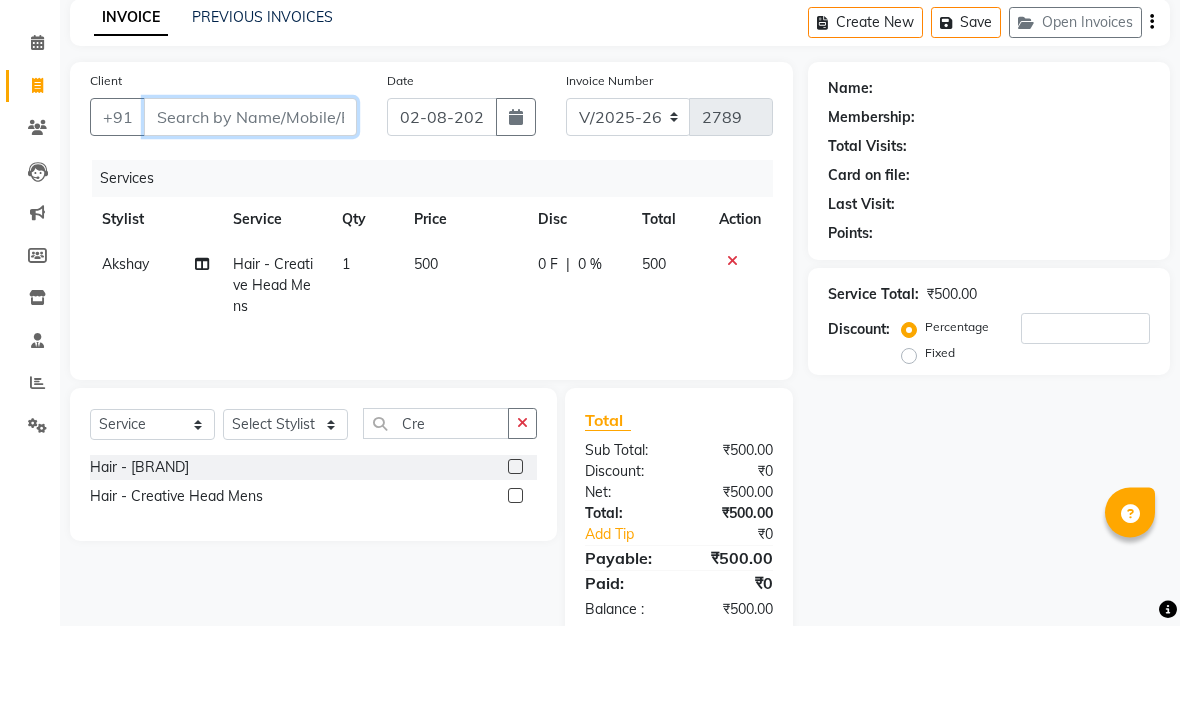 type on "9" 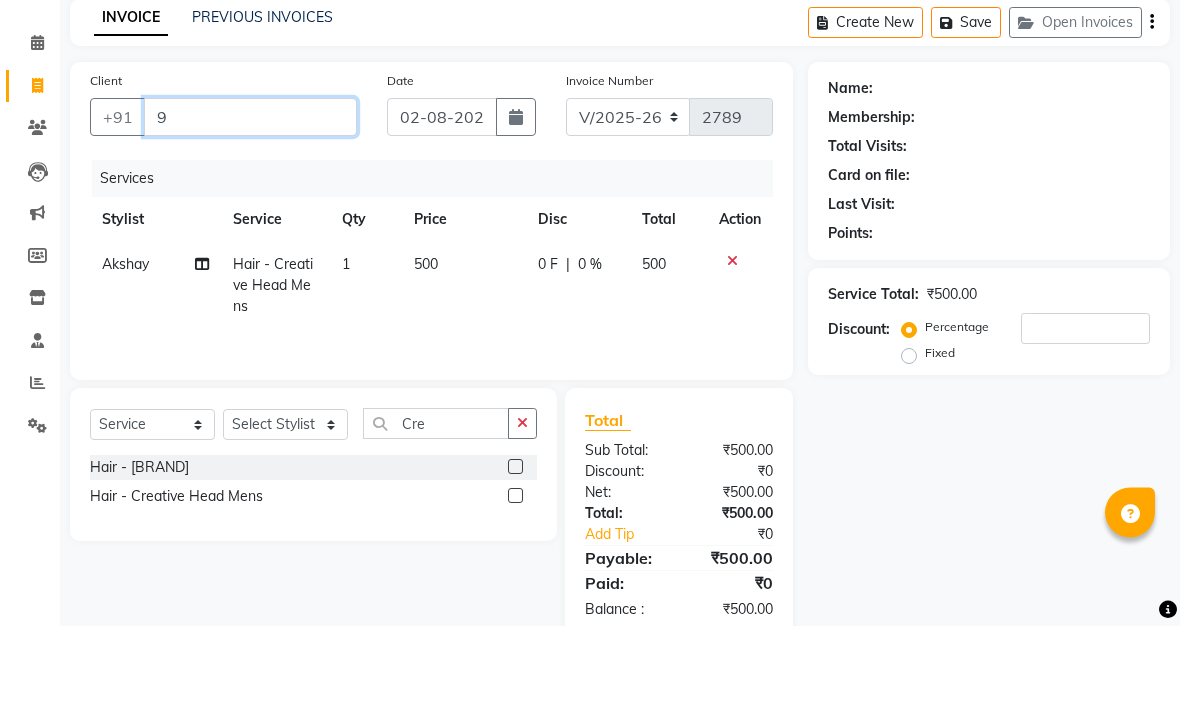 type on "0" 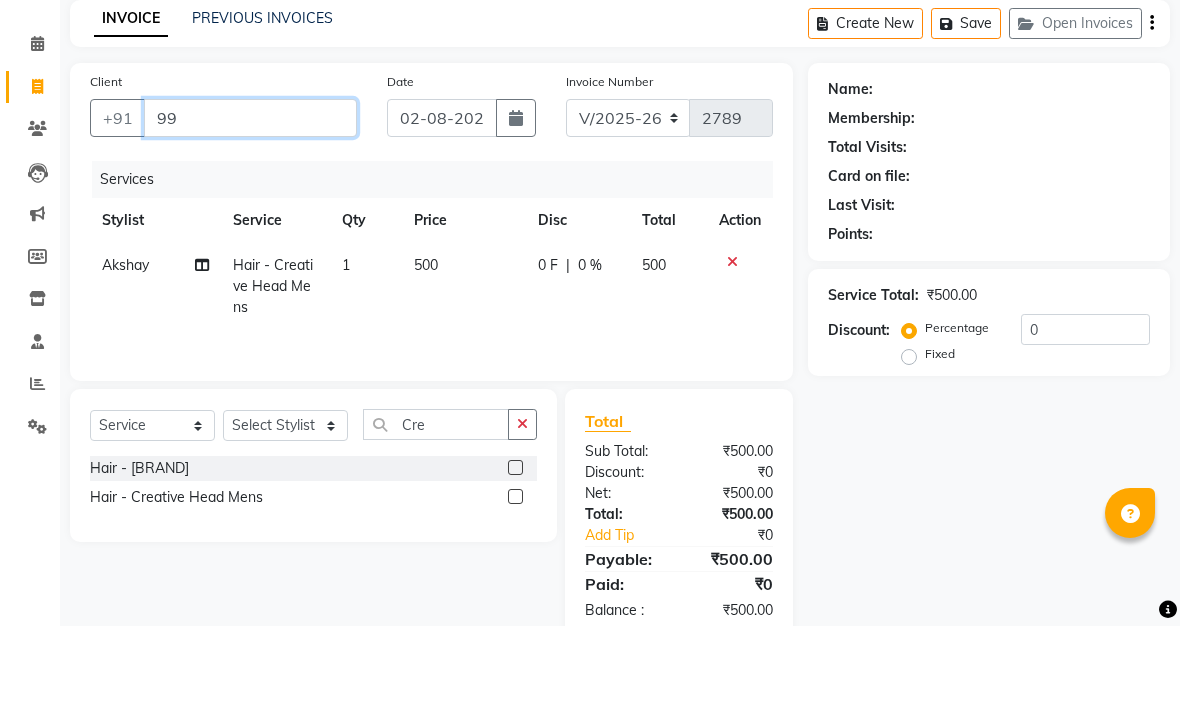 scroll, scrollTop: 73, scrollLeft: 0, axis: vertical 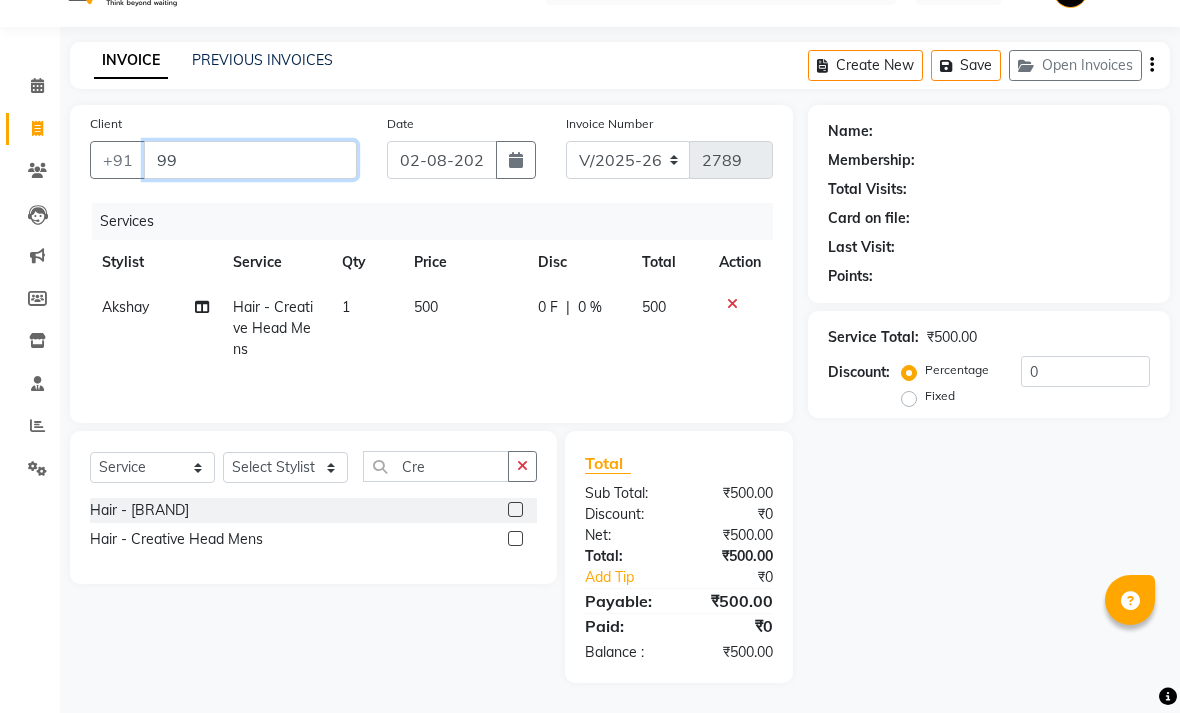 click on "99" at bounding box center (250, 160) 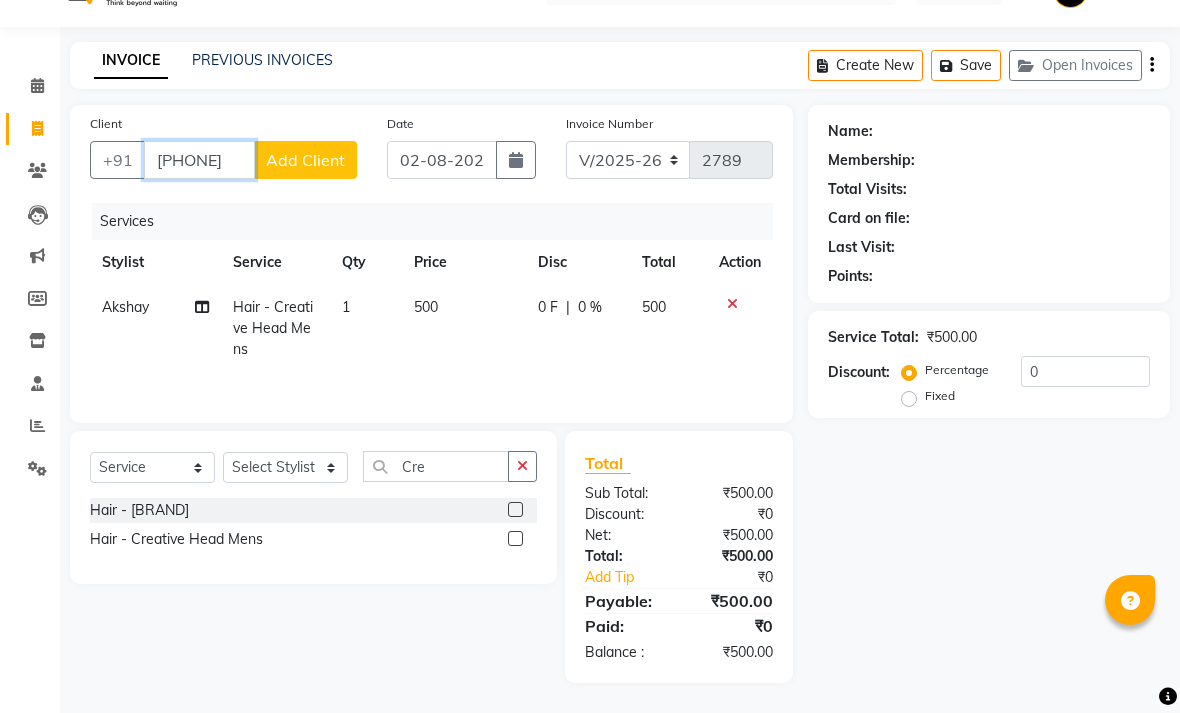 type on "[PHONE]" 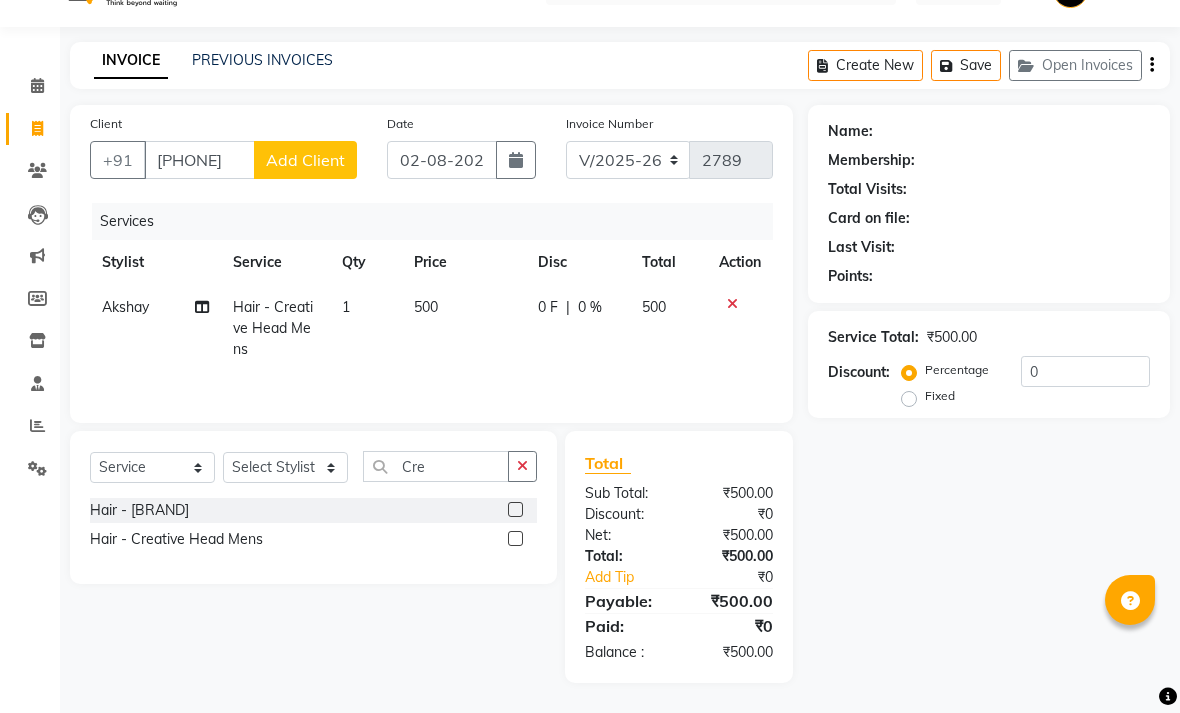 click on "Add Client" 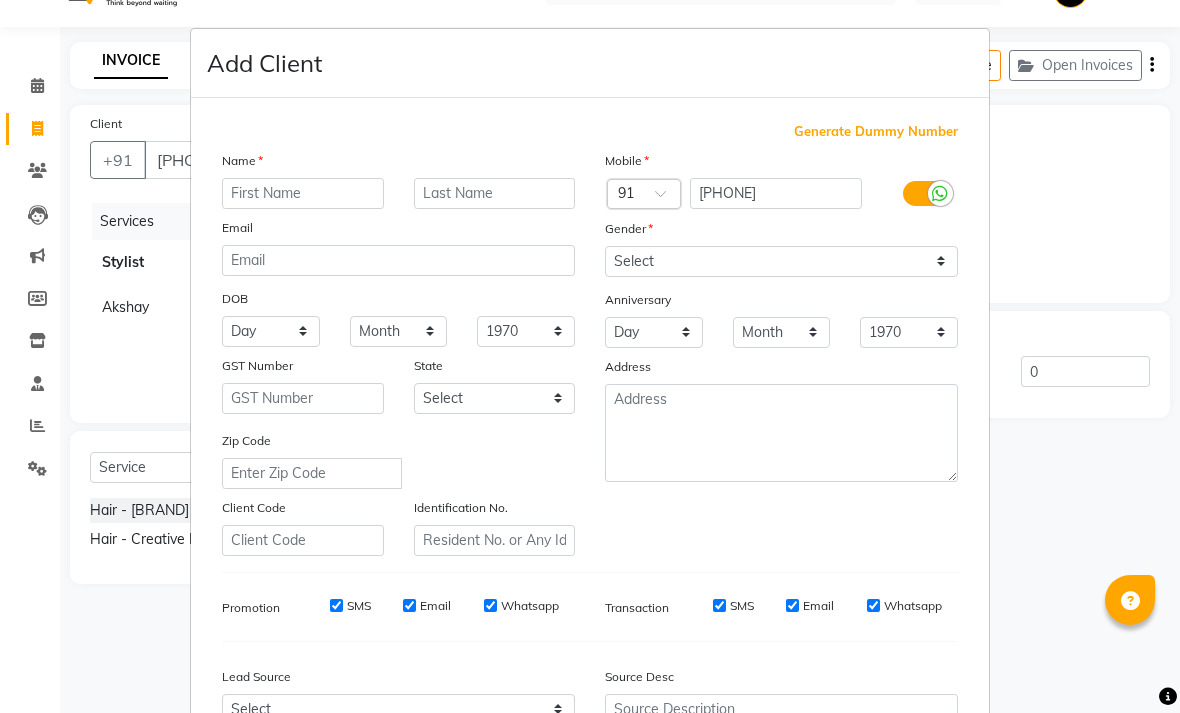 click at bounding box center [303, 193] 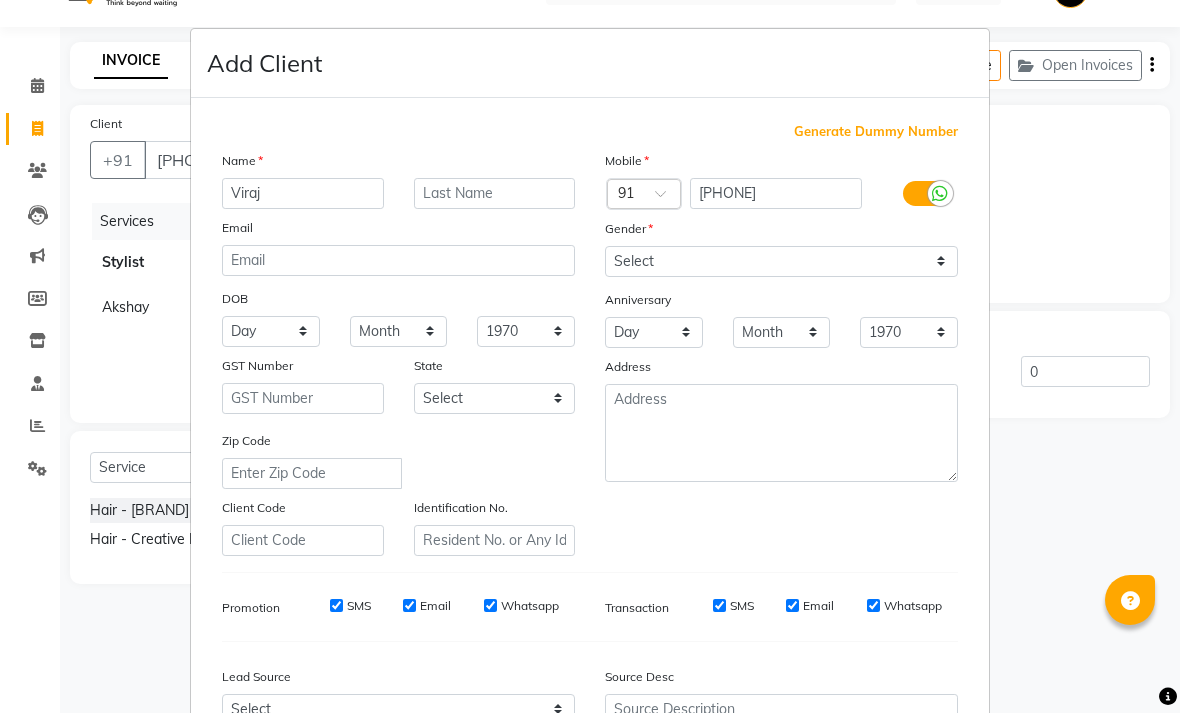 type on "Viraj" 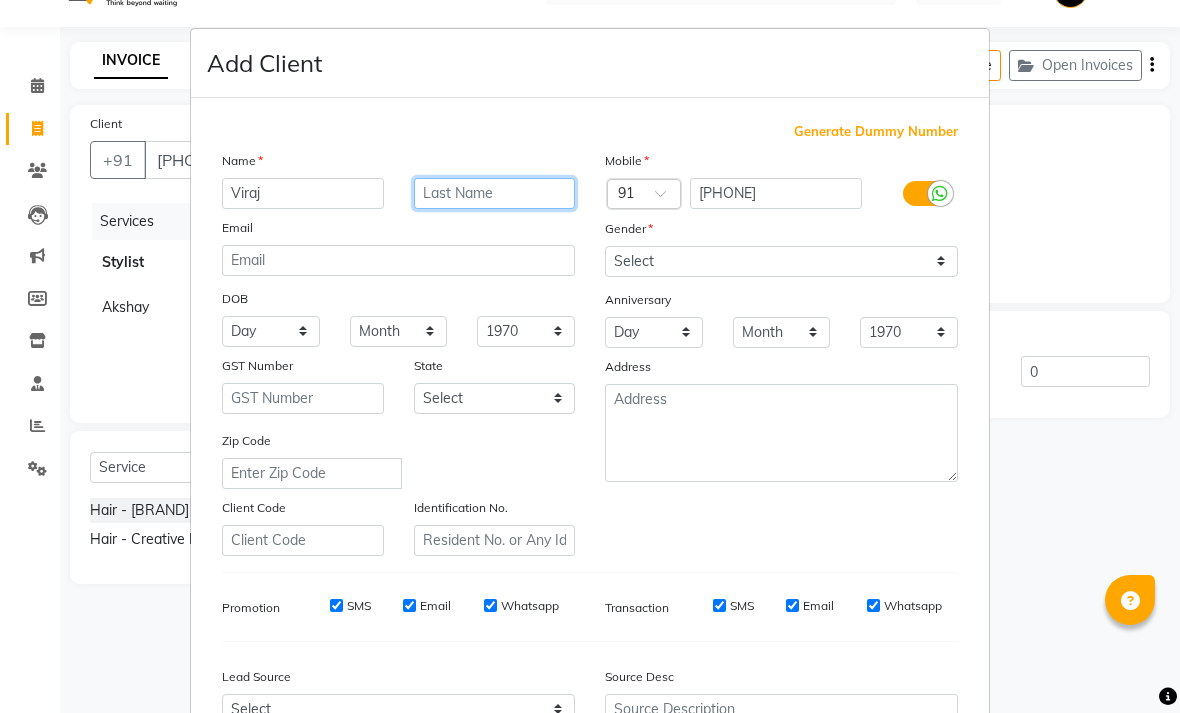click at bounding box center [495, 193] 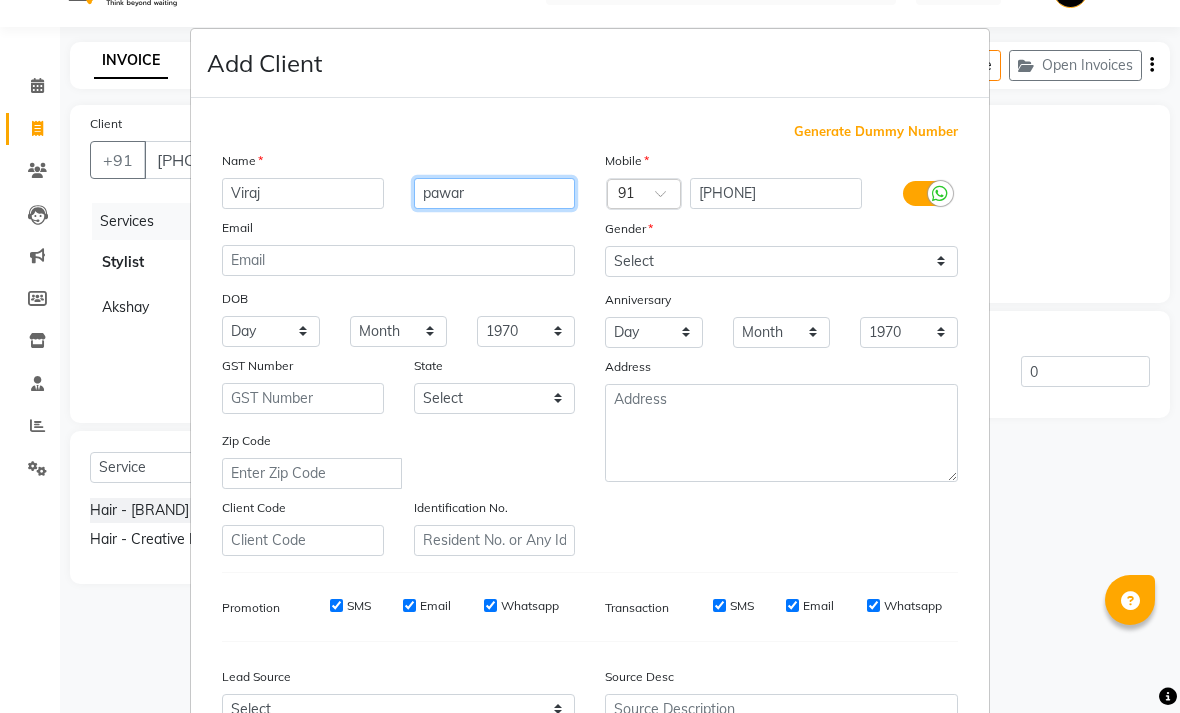type on "pawar" 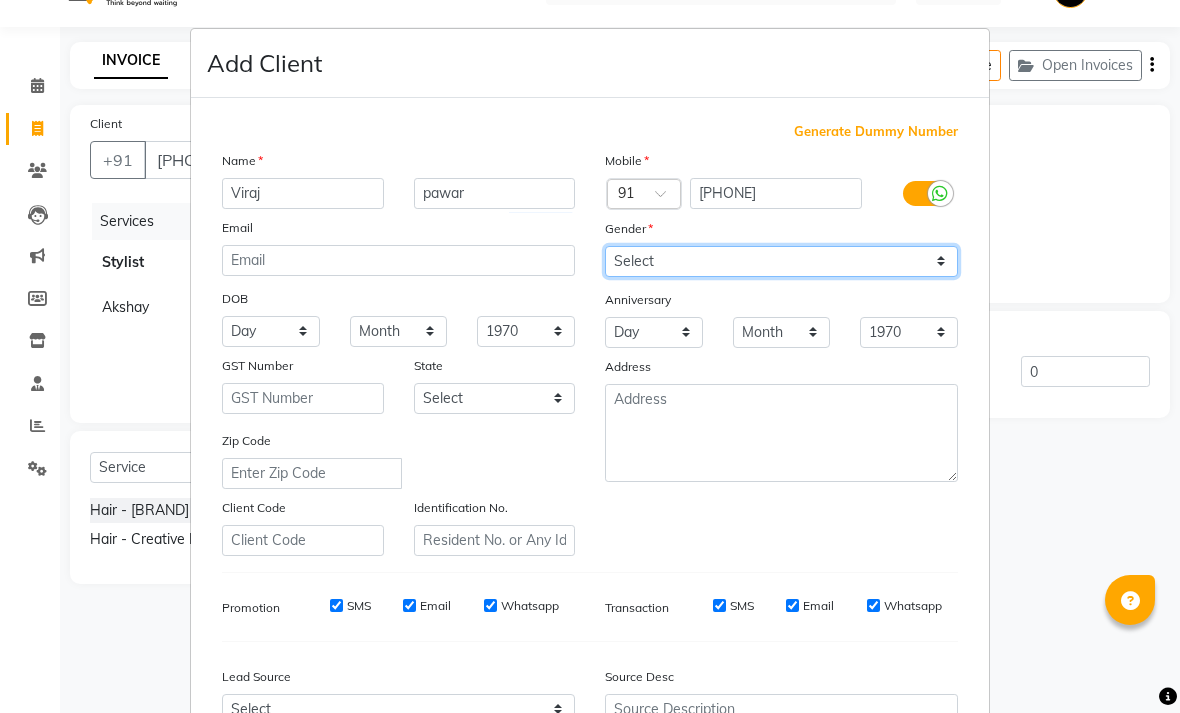 click on "Select Male Female Other Prefer Not To Say" at bounding box center (781, 261) 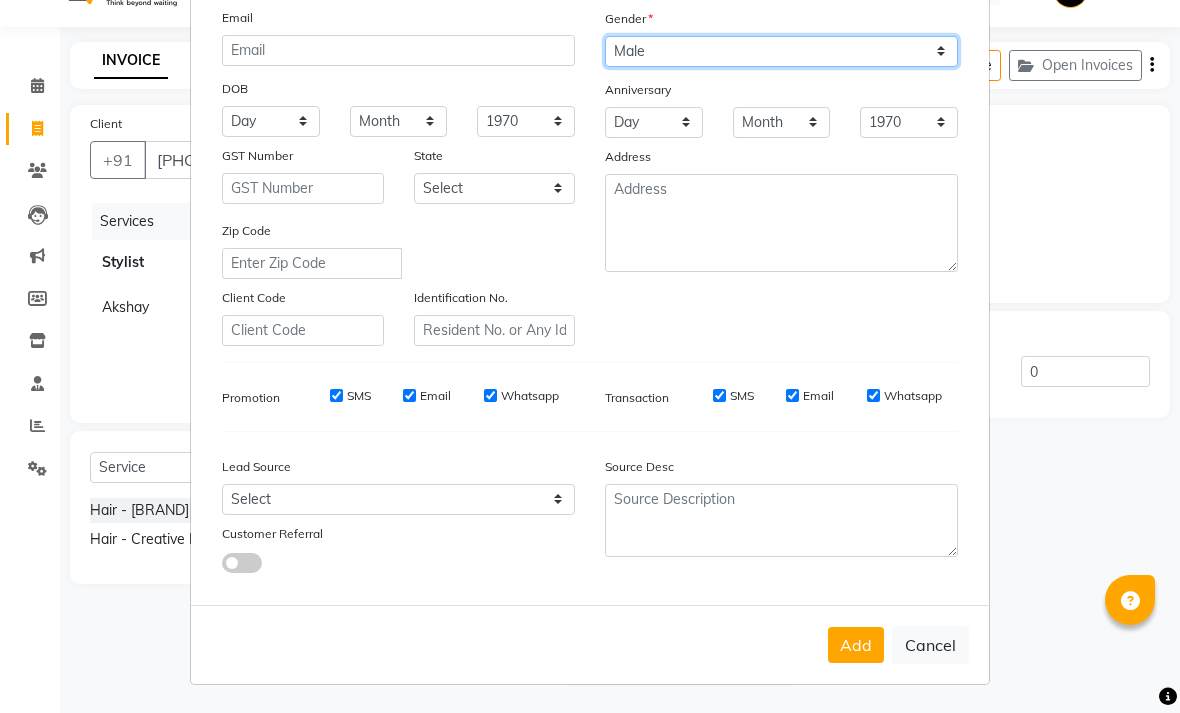 scroll, scrollTop: 209, scrollLeft: 0, axis: vertical 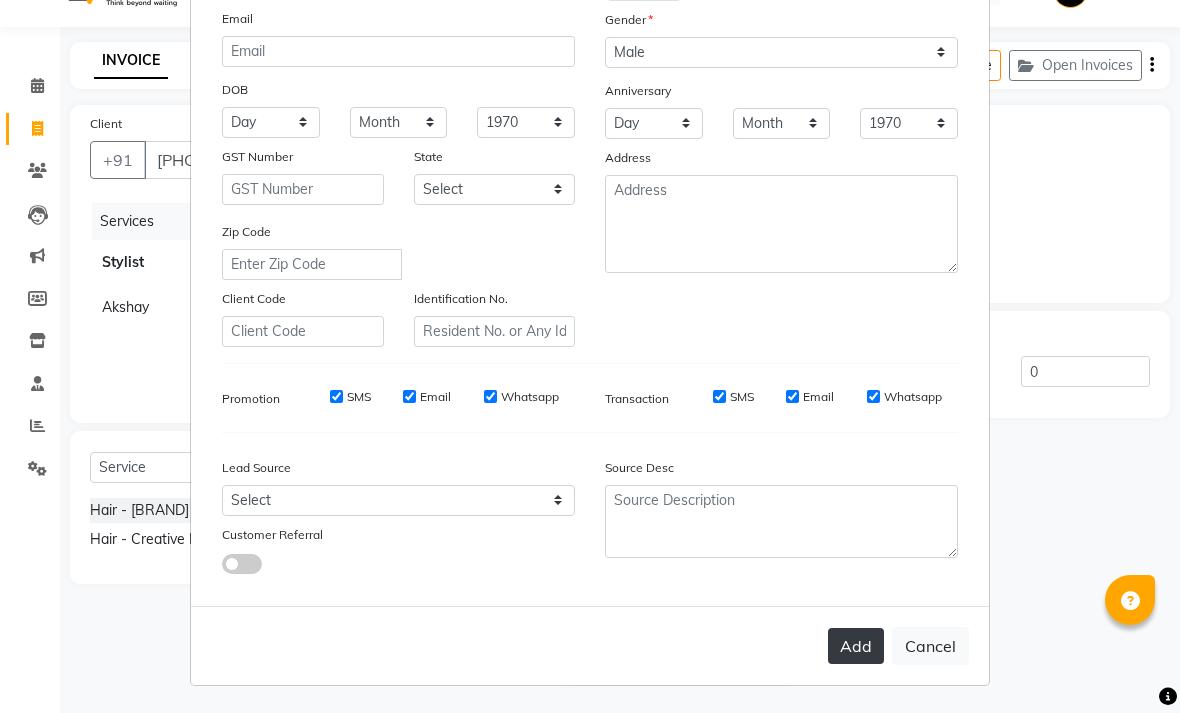 click on "Add" at bounding box center [856, 646] 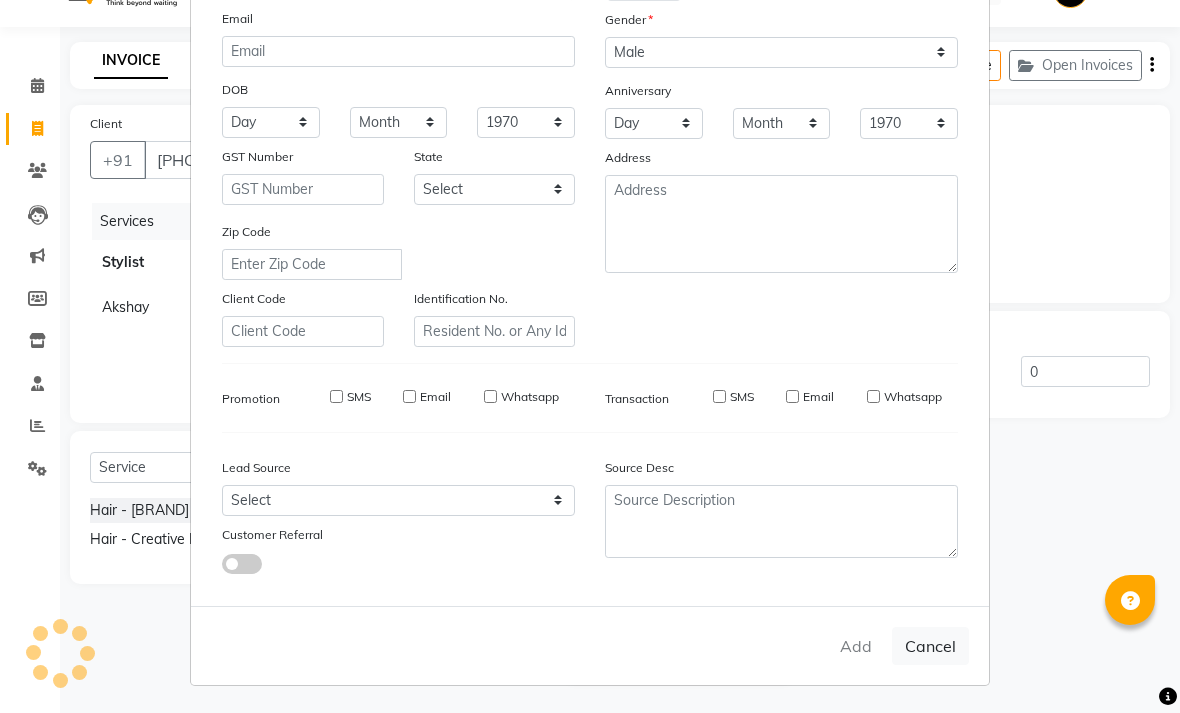 type 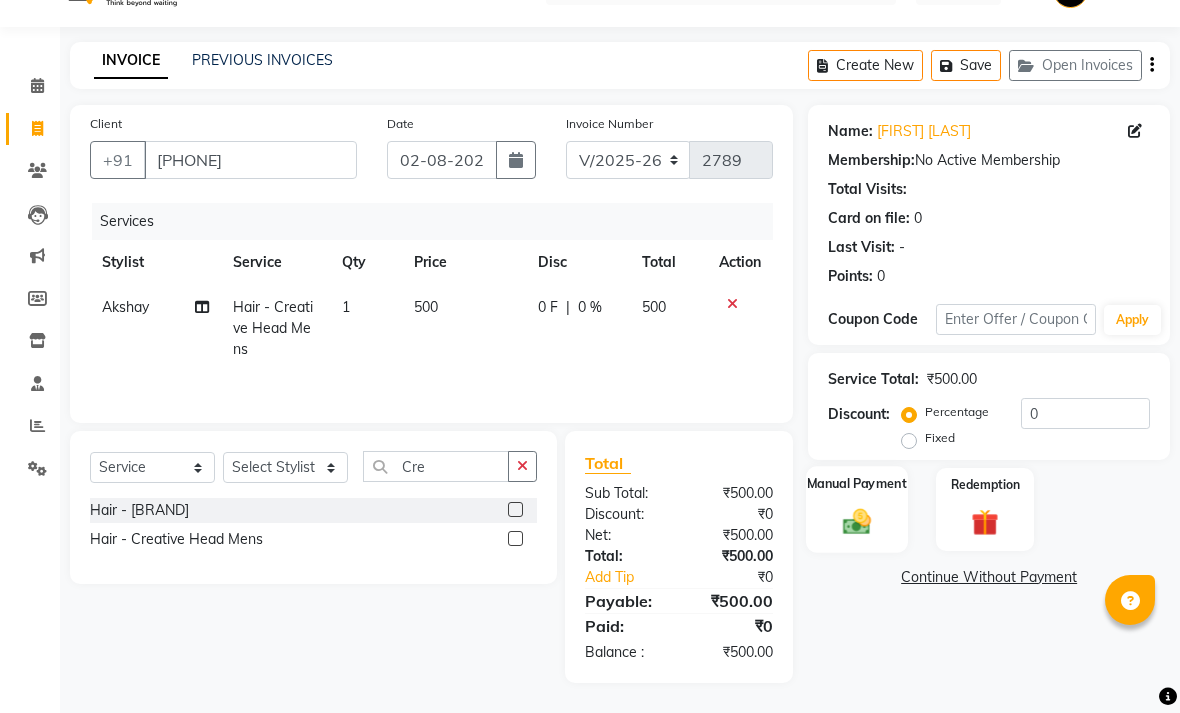 click 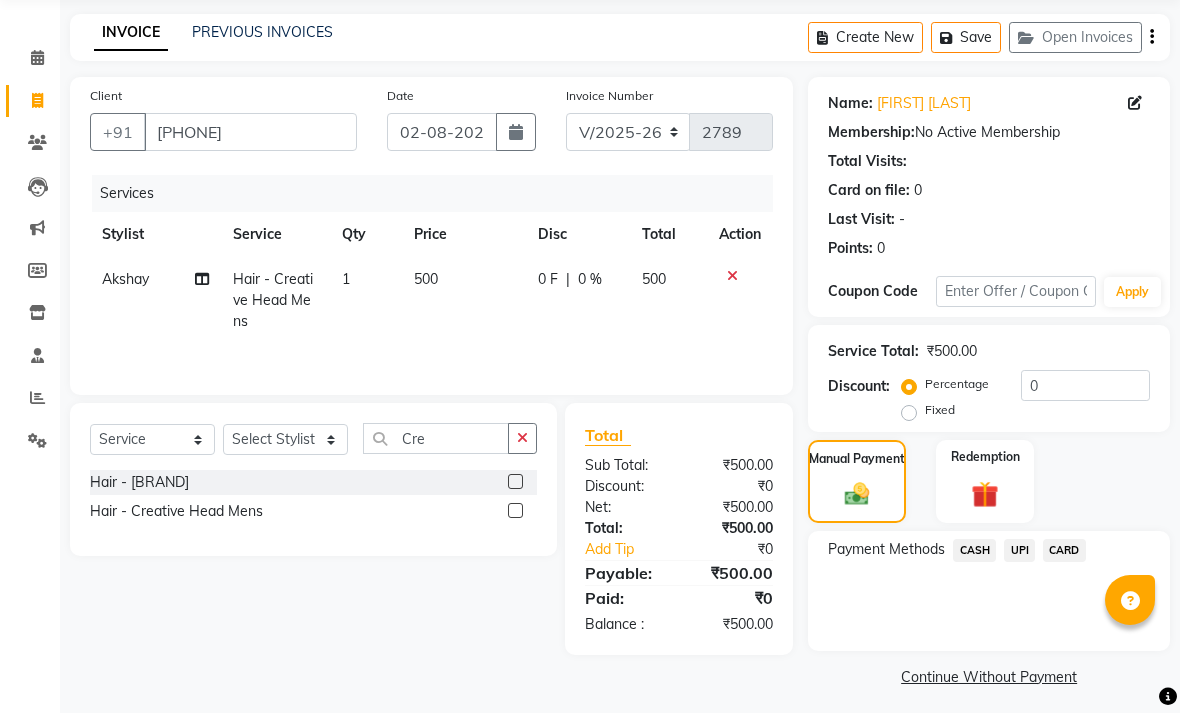 click on "CASH" 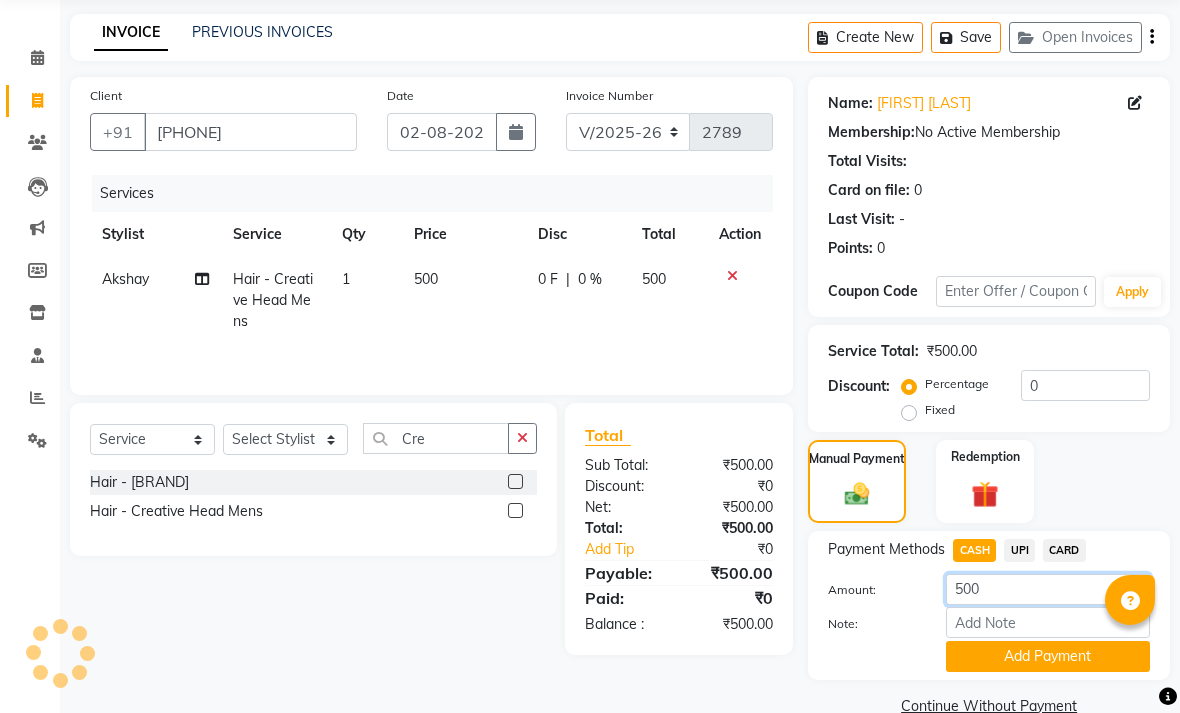 click on "500" 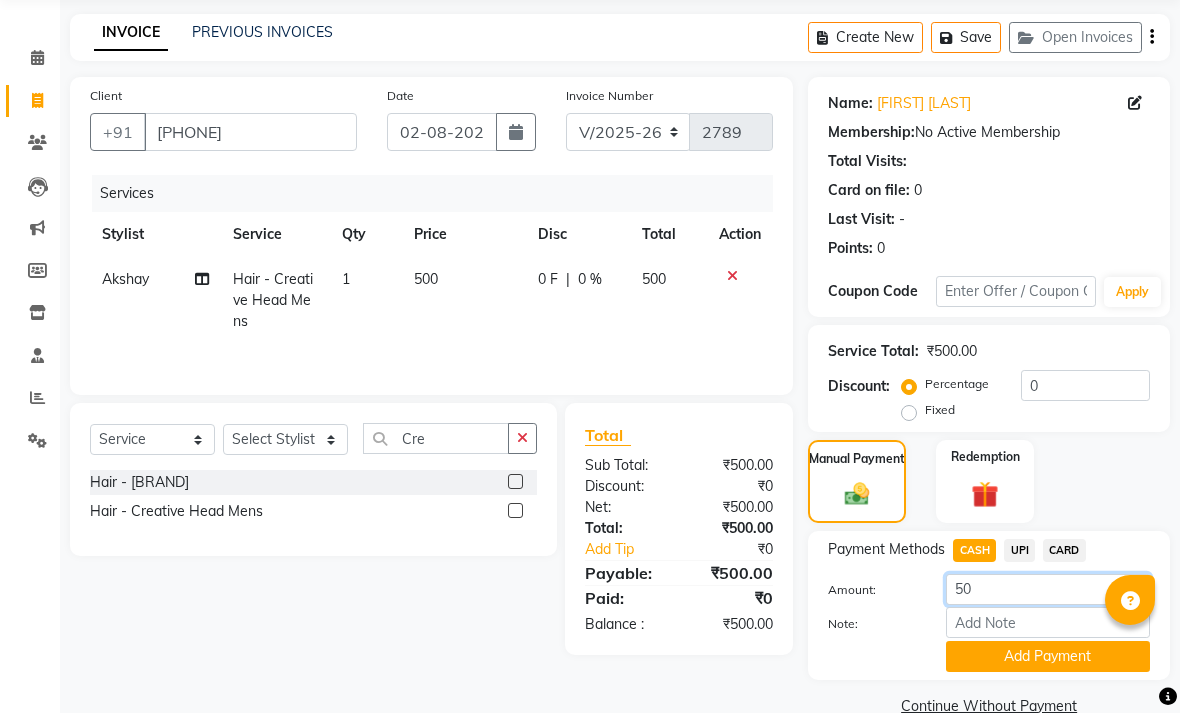 type on "5" 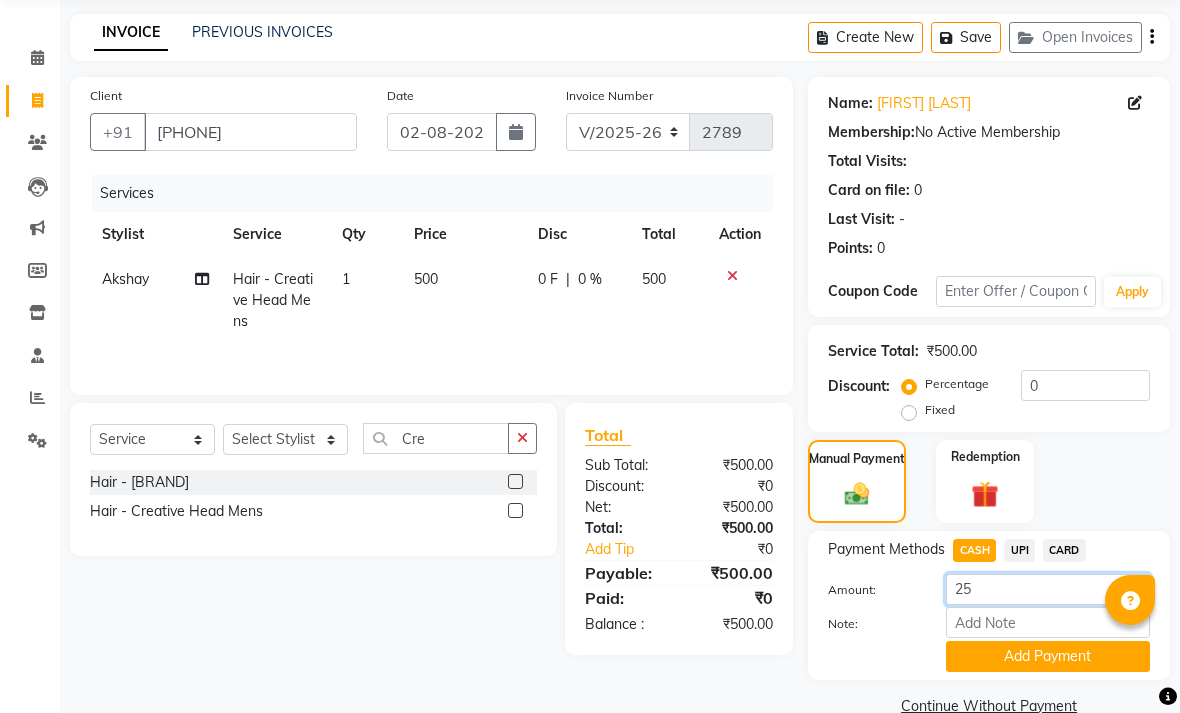 type on "250" 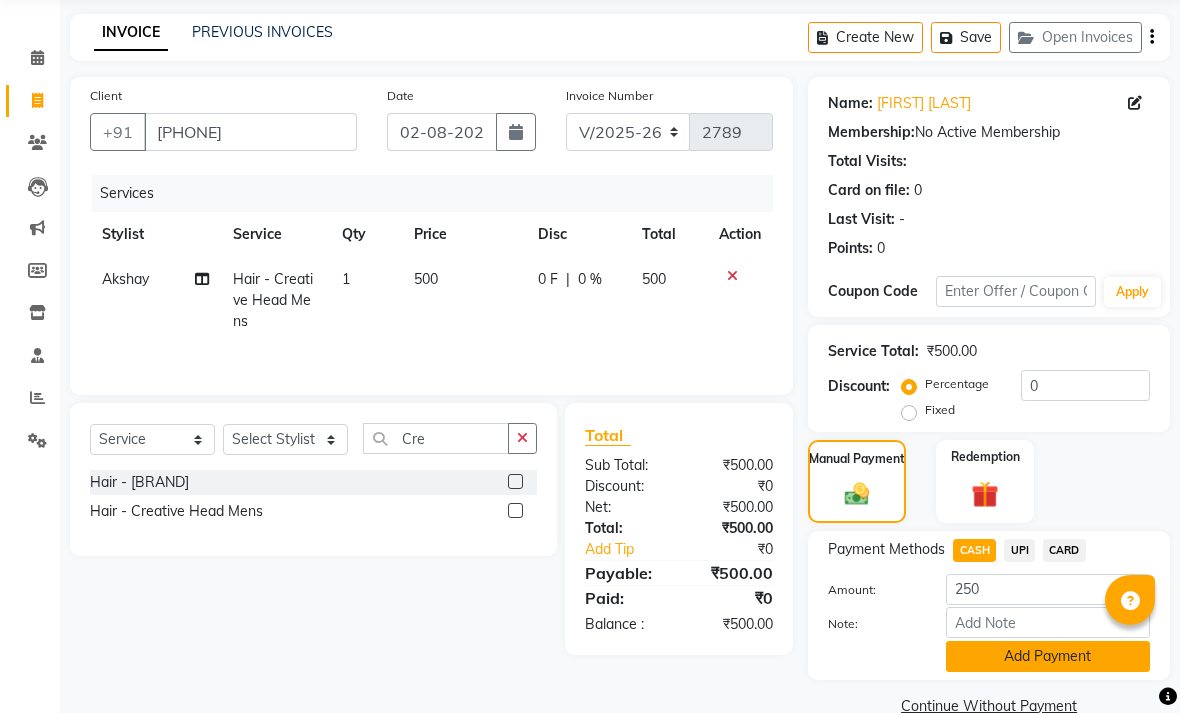click on "Add Payment" 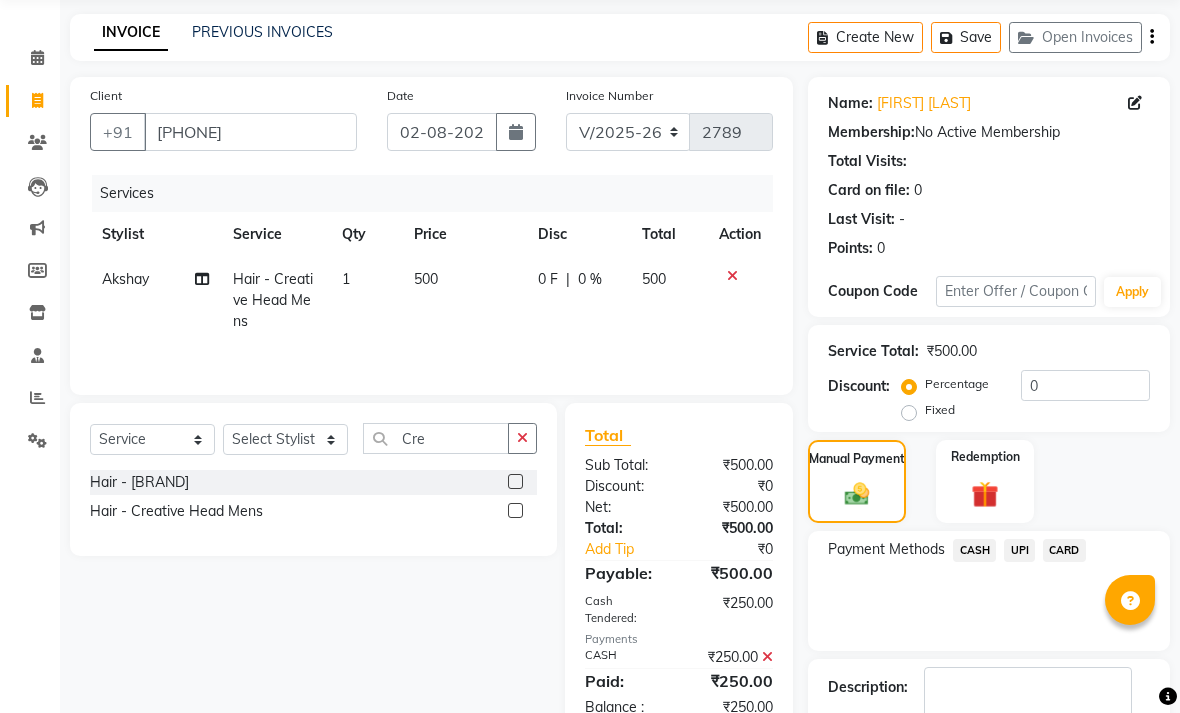 click on "CARD" 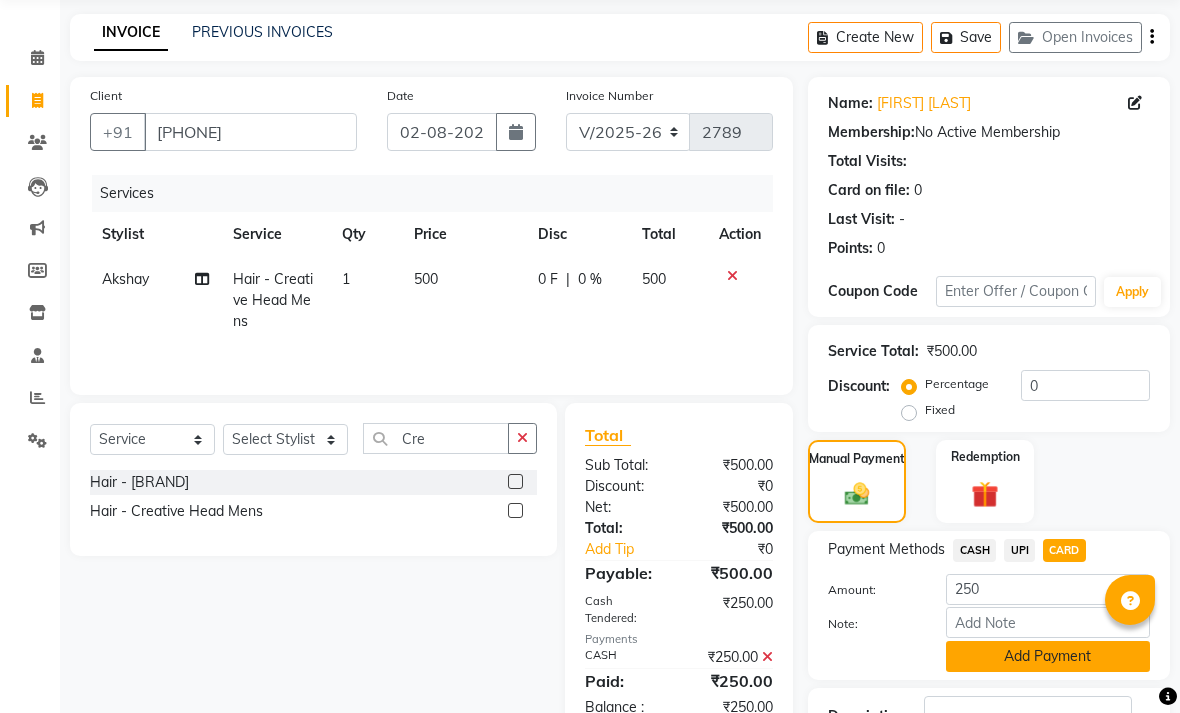 click on "Add Payment" 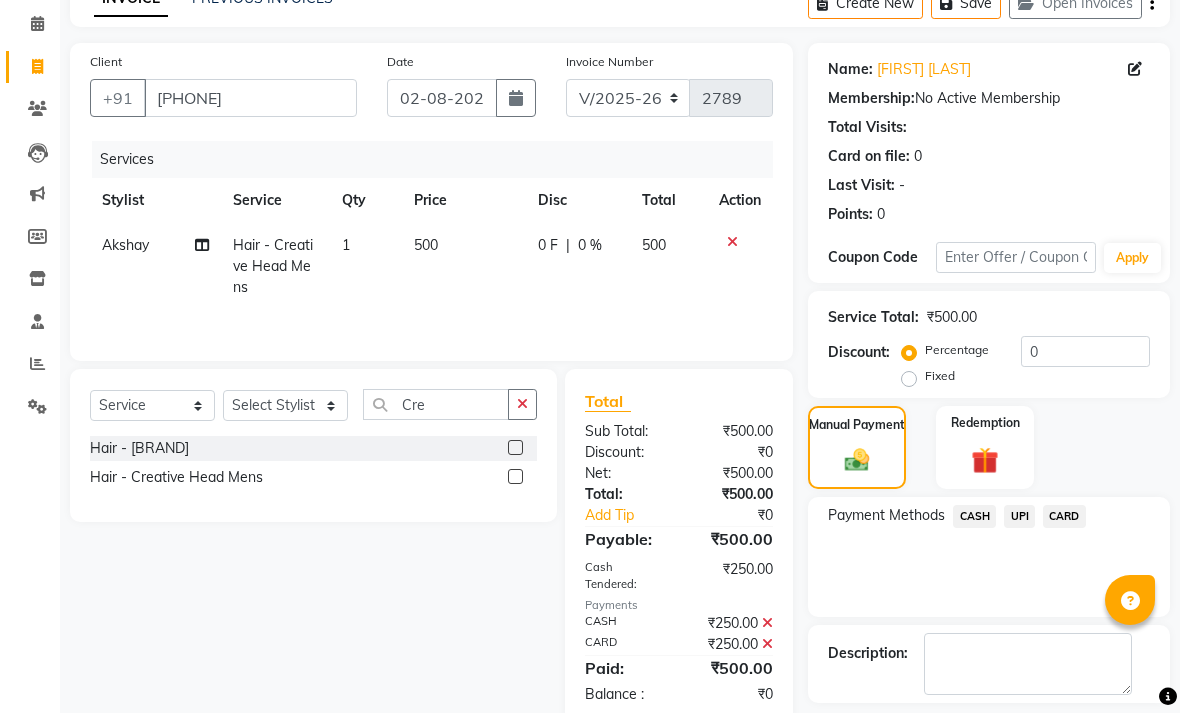 scroll, scrollTop: 114, scrollLeft: 0, axis: vertical 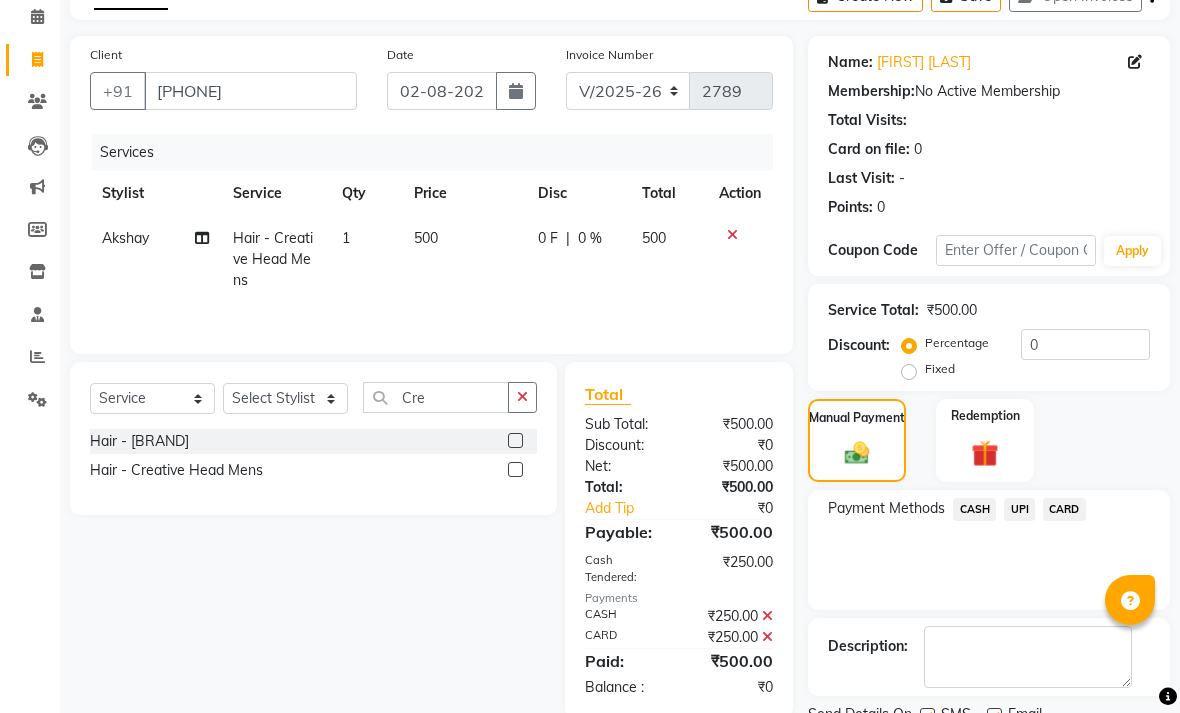 click 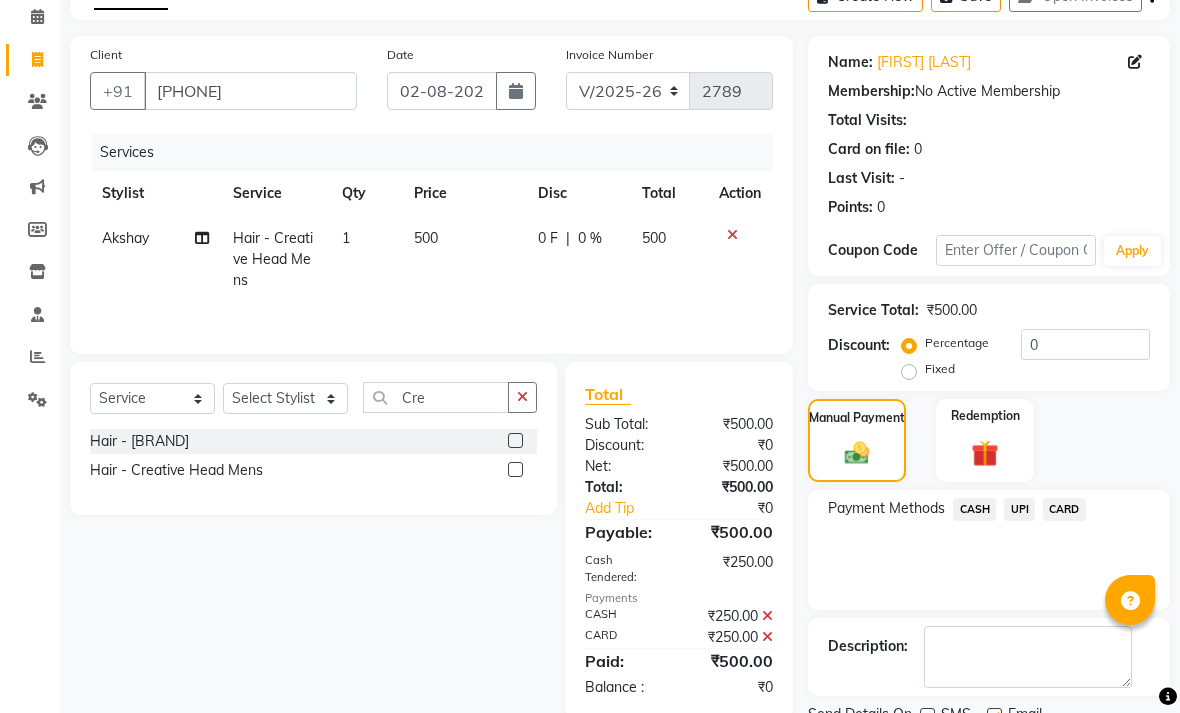 click 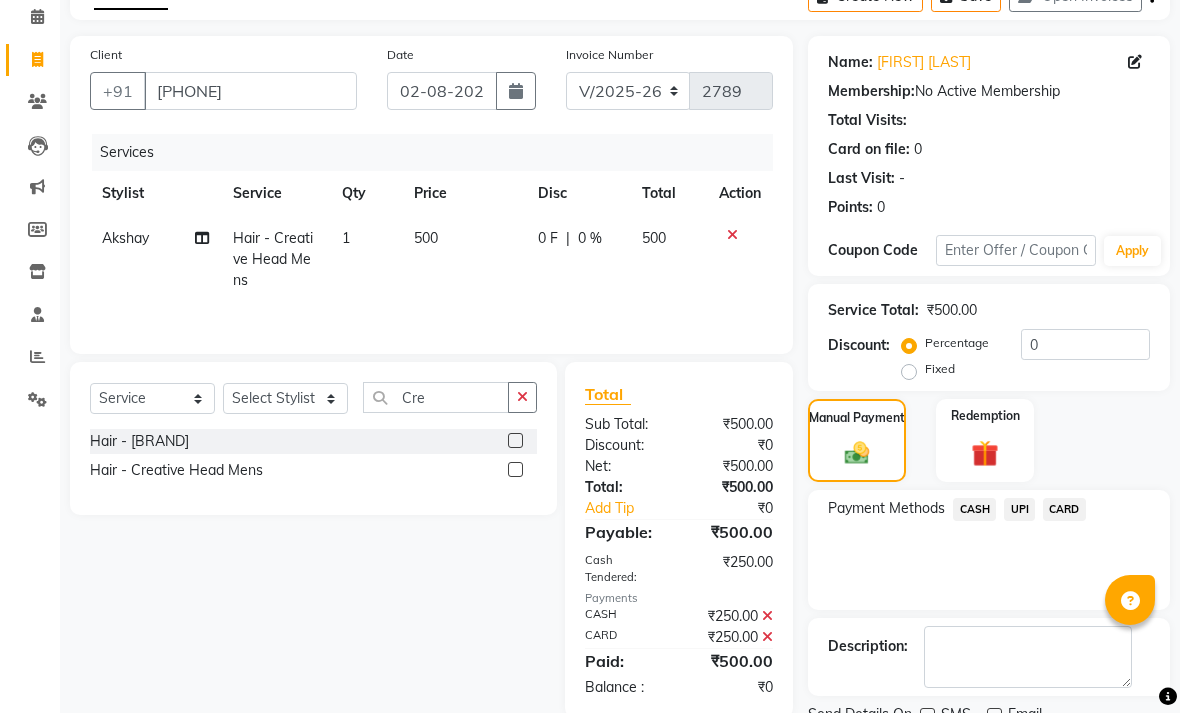 scroll, scrollTop: 161, scrollLeft: 0, axis: vertical 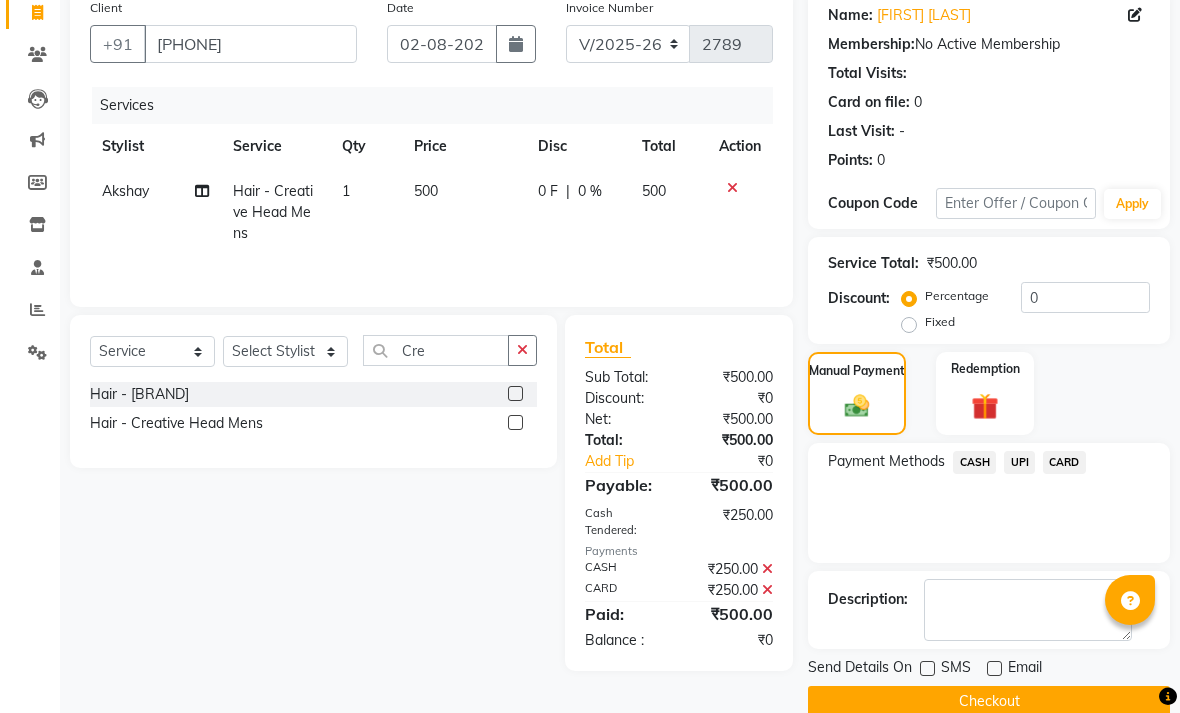 click on "Checkout" 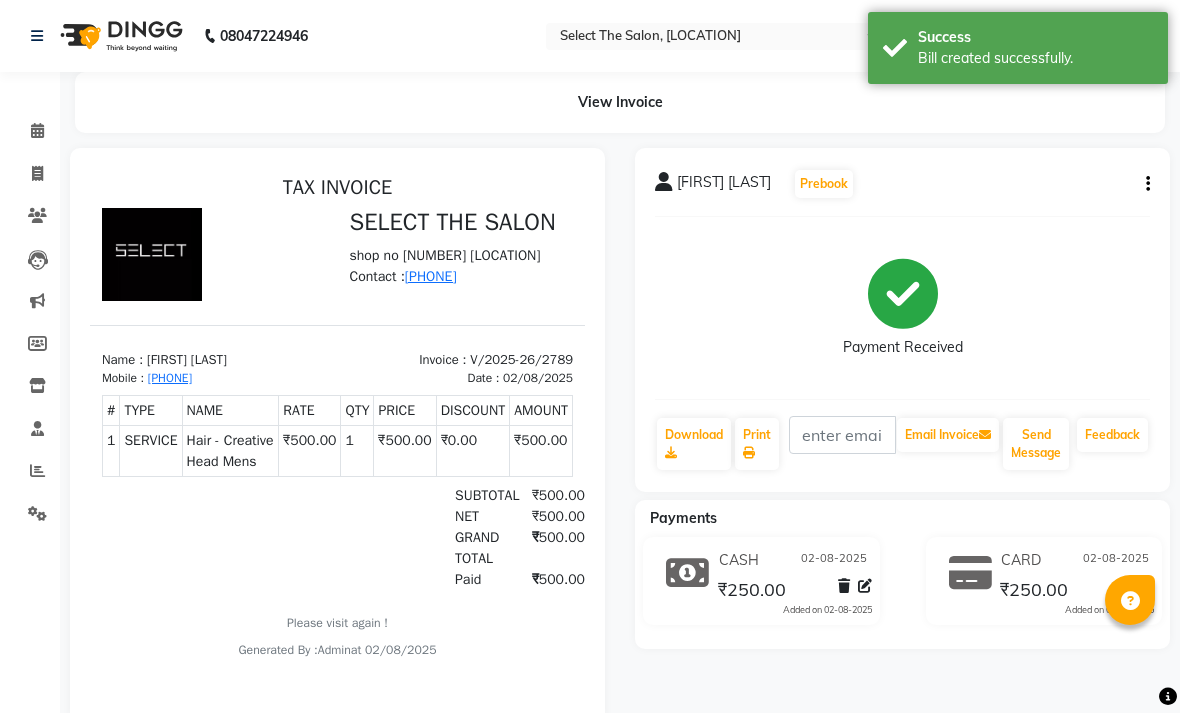 scroll, scrollTop: 0, scrollLeft: 0, axis: both 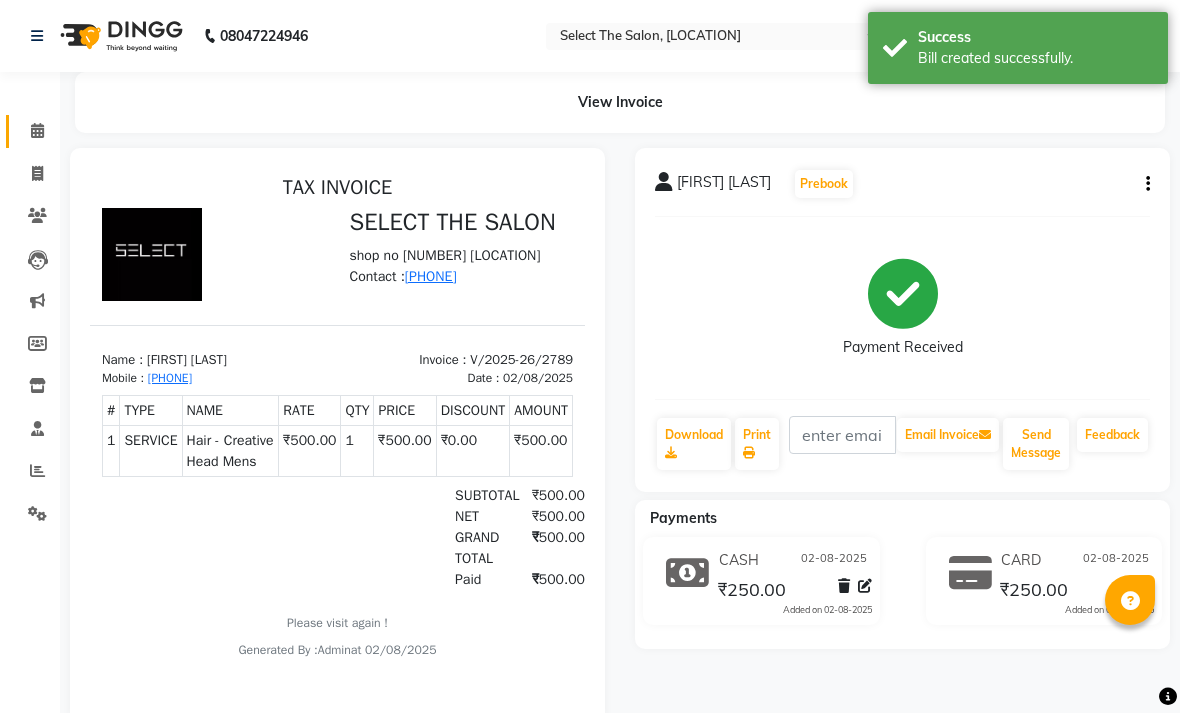click 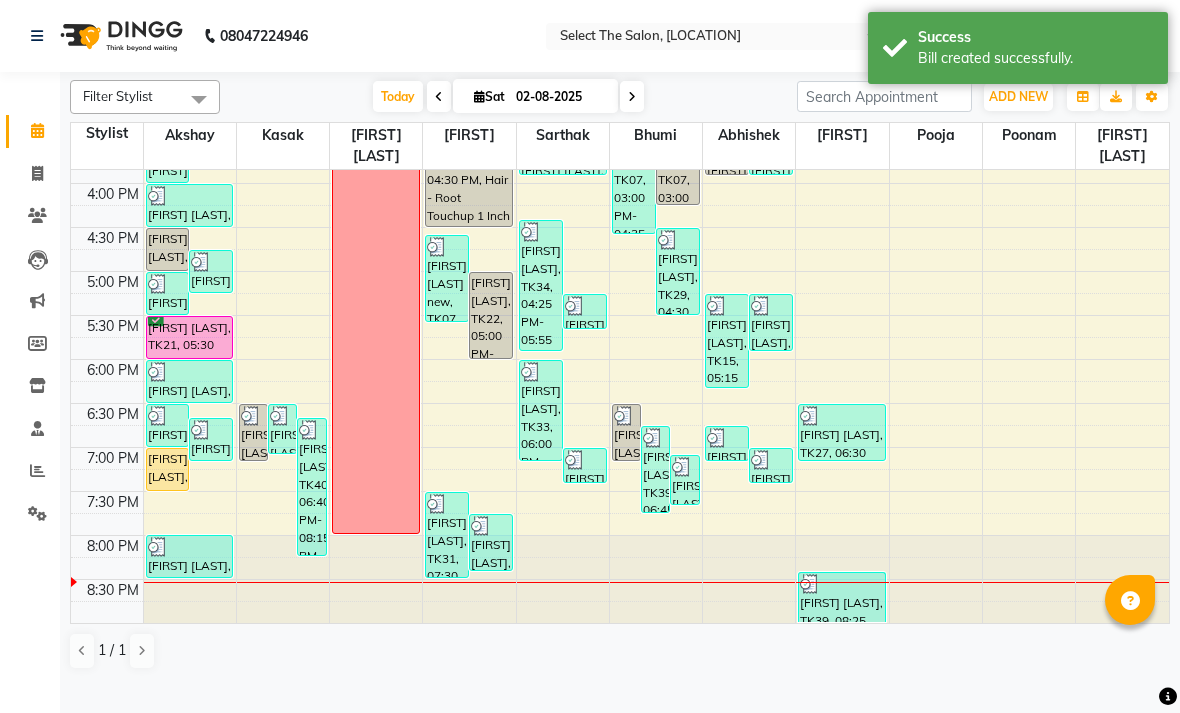 scroll, scrollTop: 690, scrollLeft: 0, axis: vertical 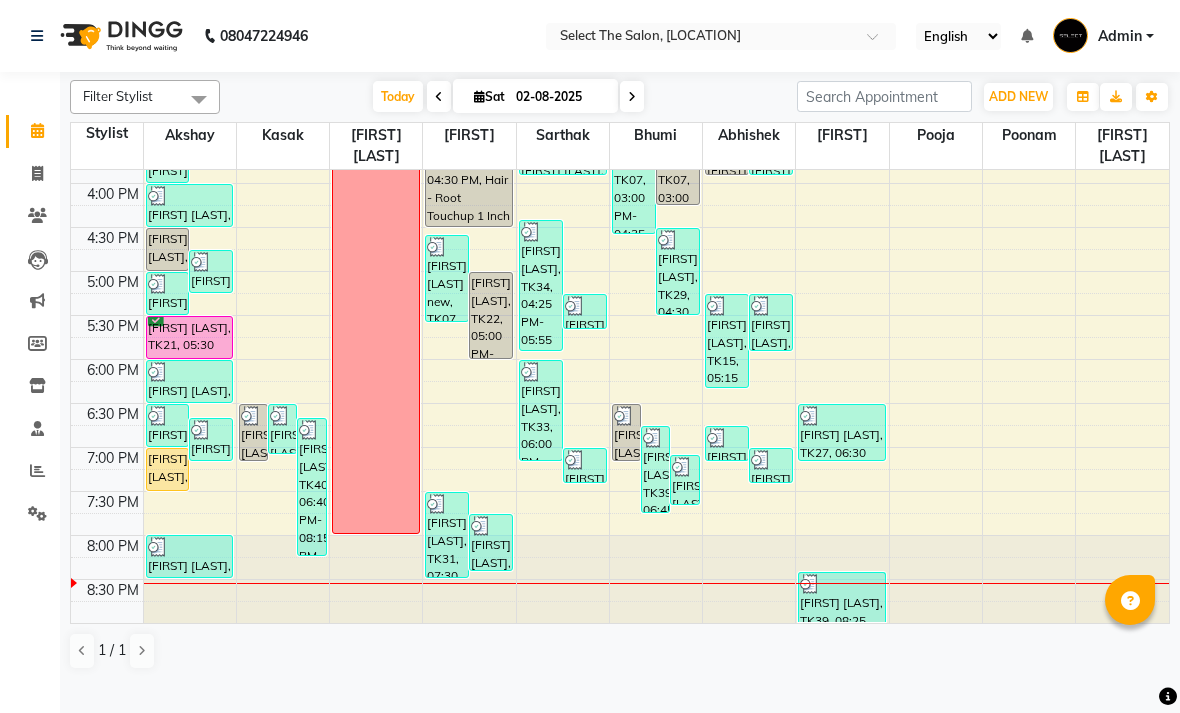 click at bounding box center (632, 96) 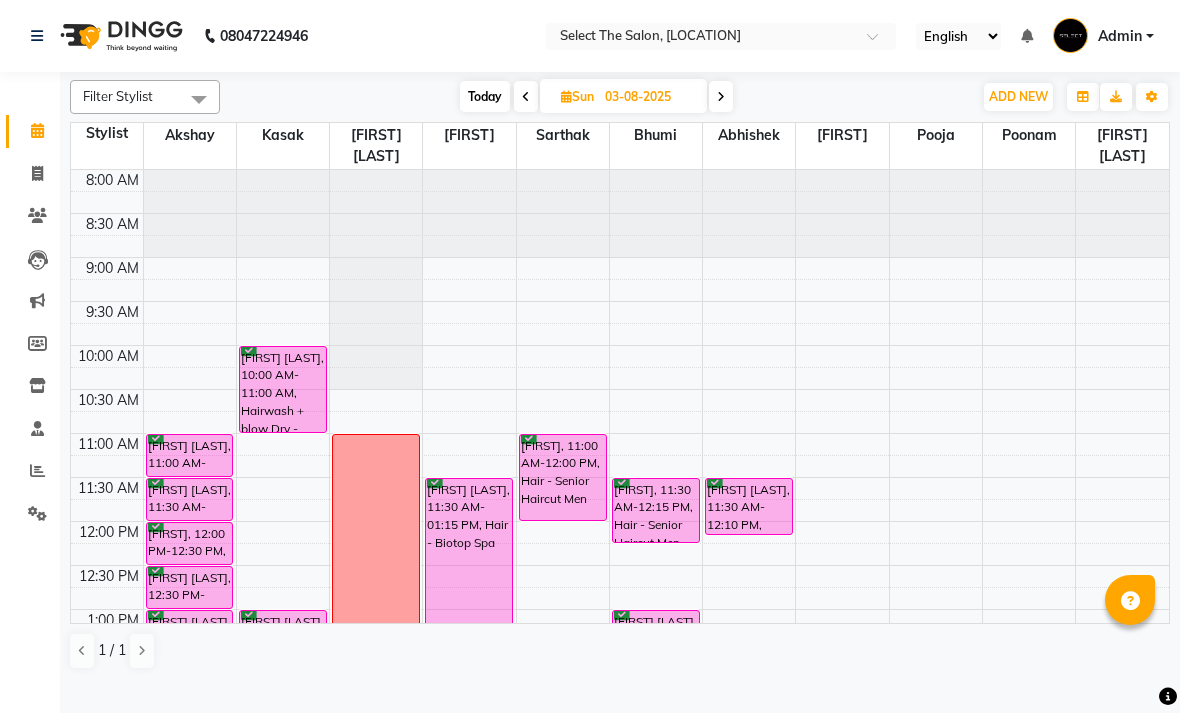 scroll, scrollTop: 0, scrollLeft: 0, axis: both 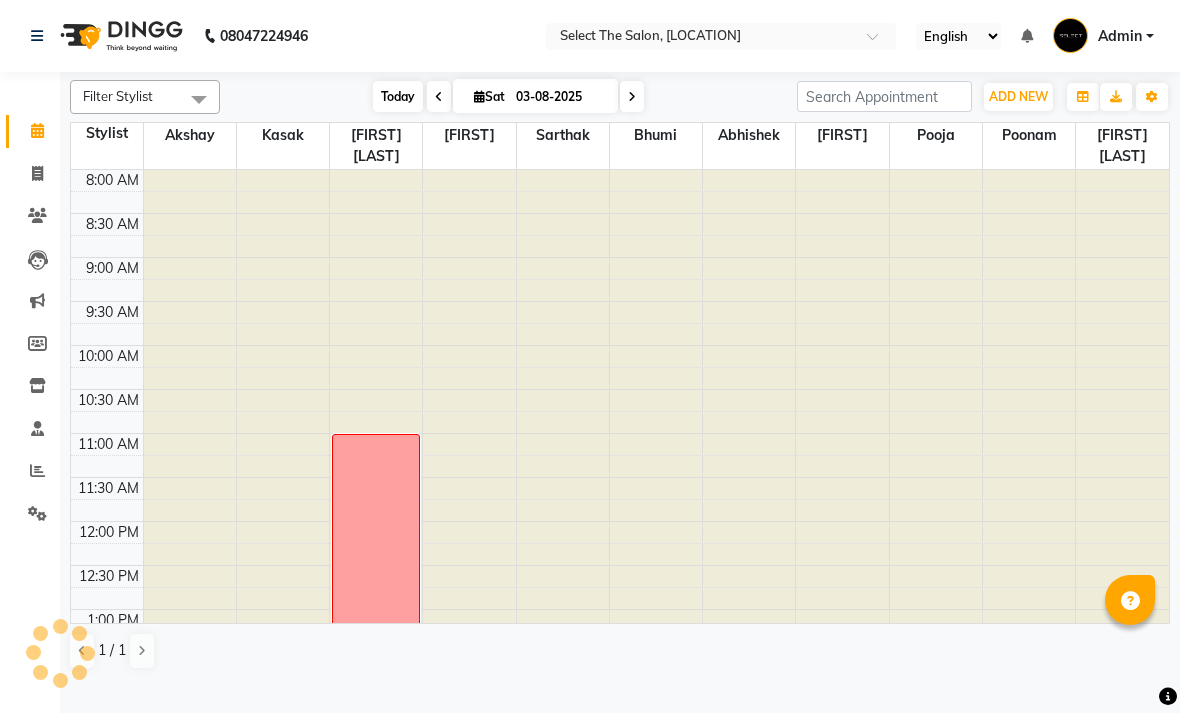 type on "02-08-2025" 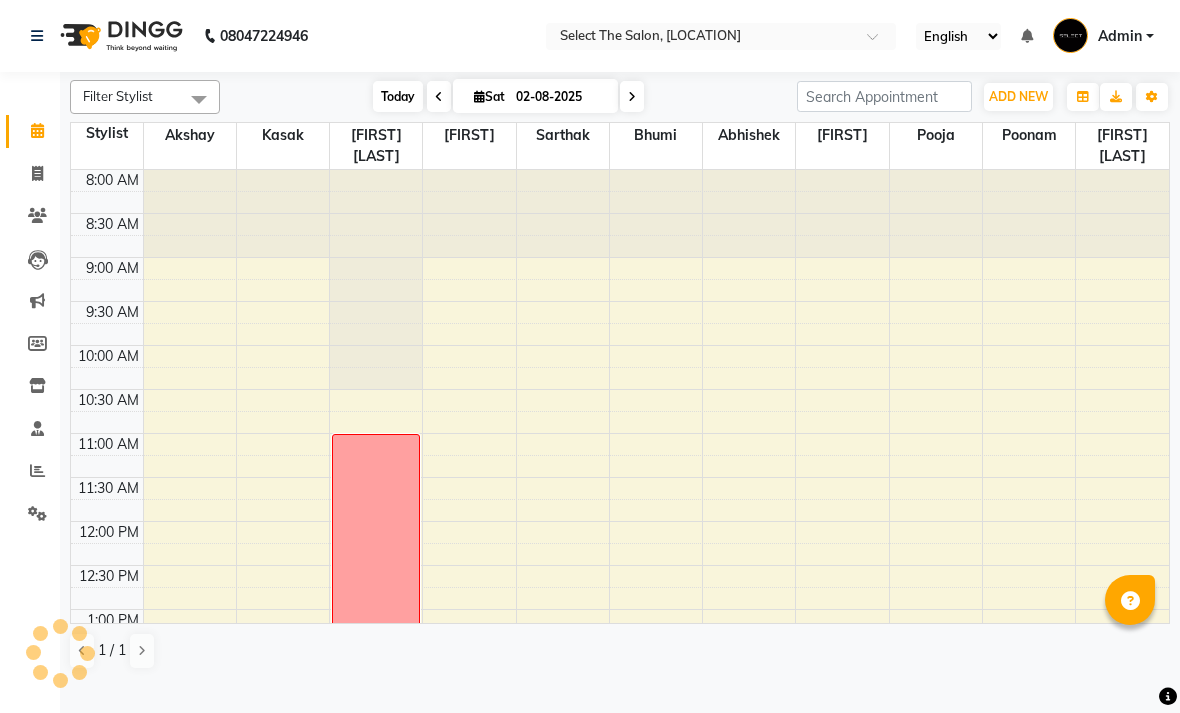 scroll, scrollTop: 690, scrollLeft: 0, axis: vertical 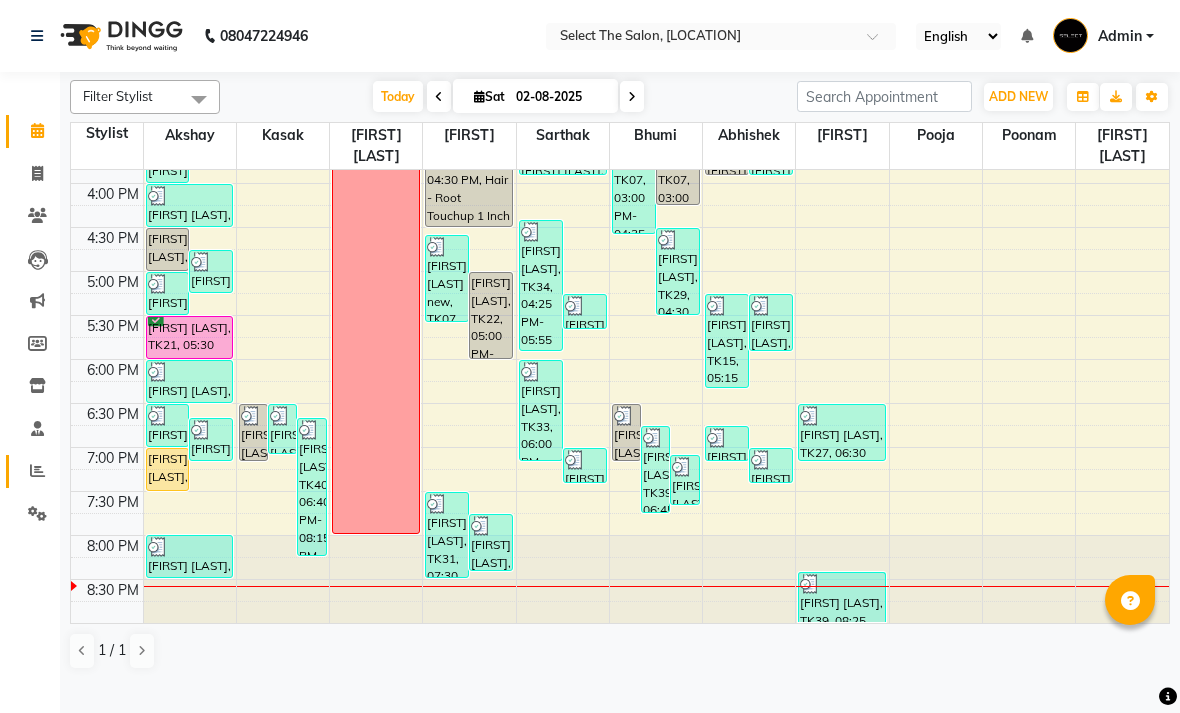 click on "Reports" 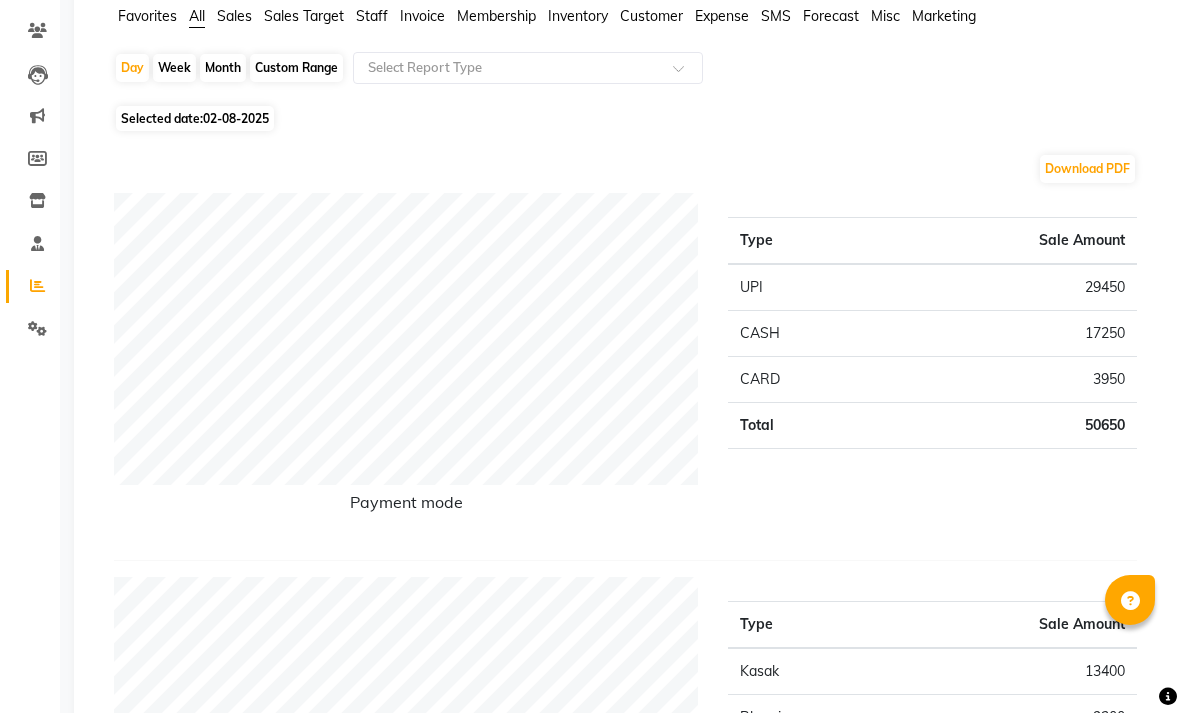 scroll, scrollTop: 0, scrollLeft: 0, axis: both 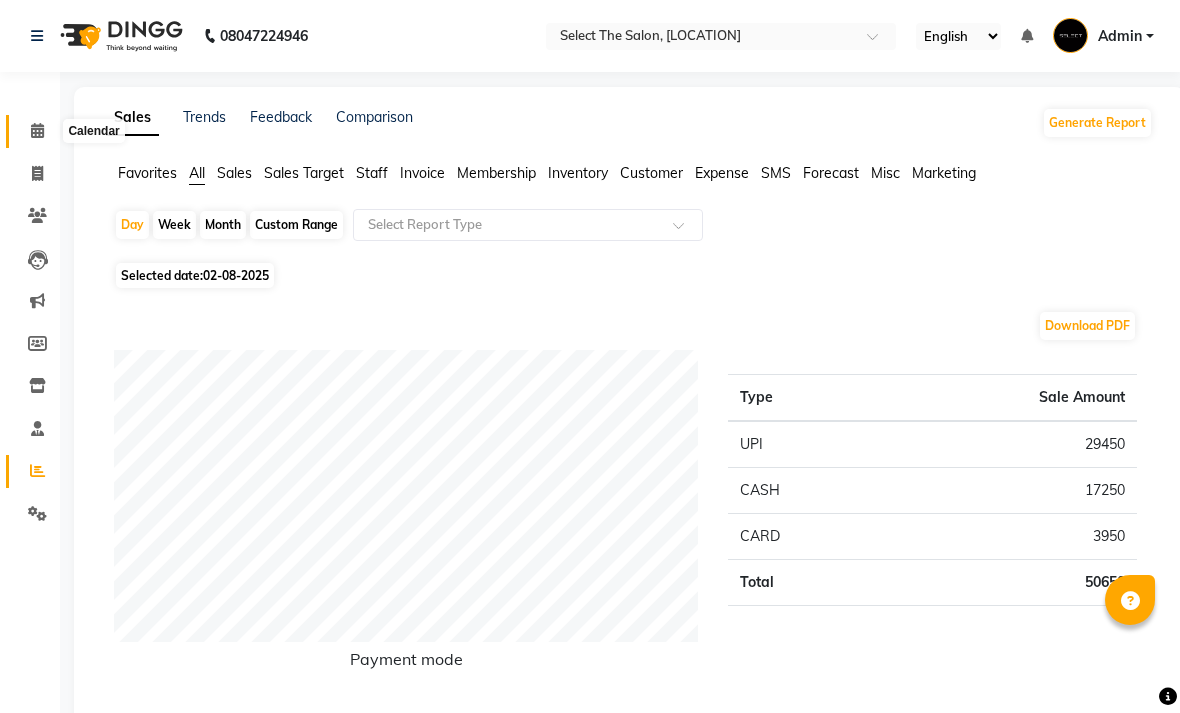 click 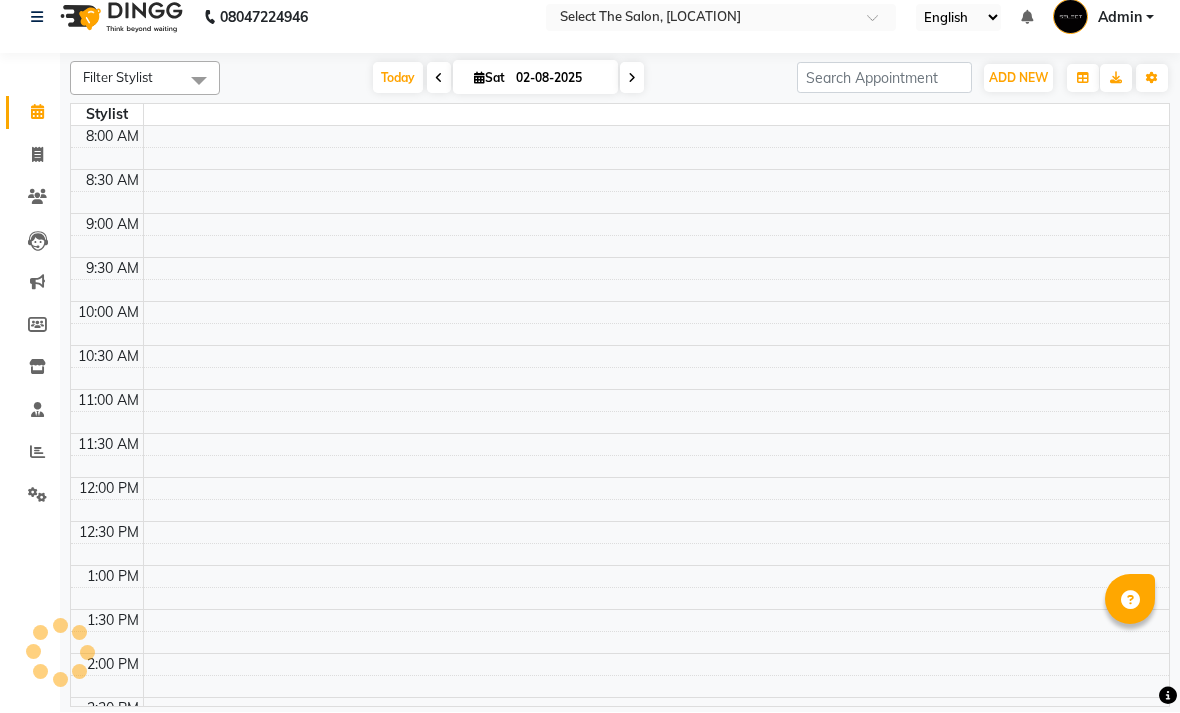scroll, scrollTop: 0, scrollLeft: 0, axis: both 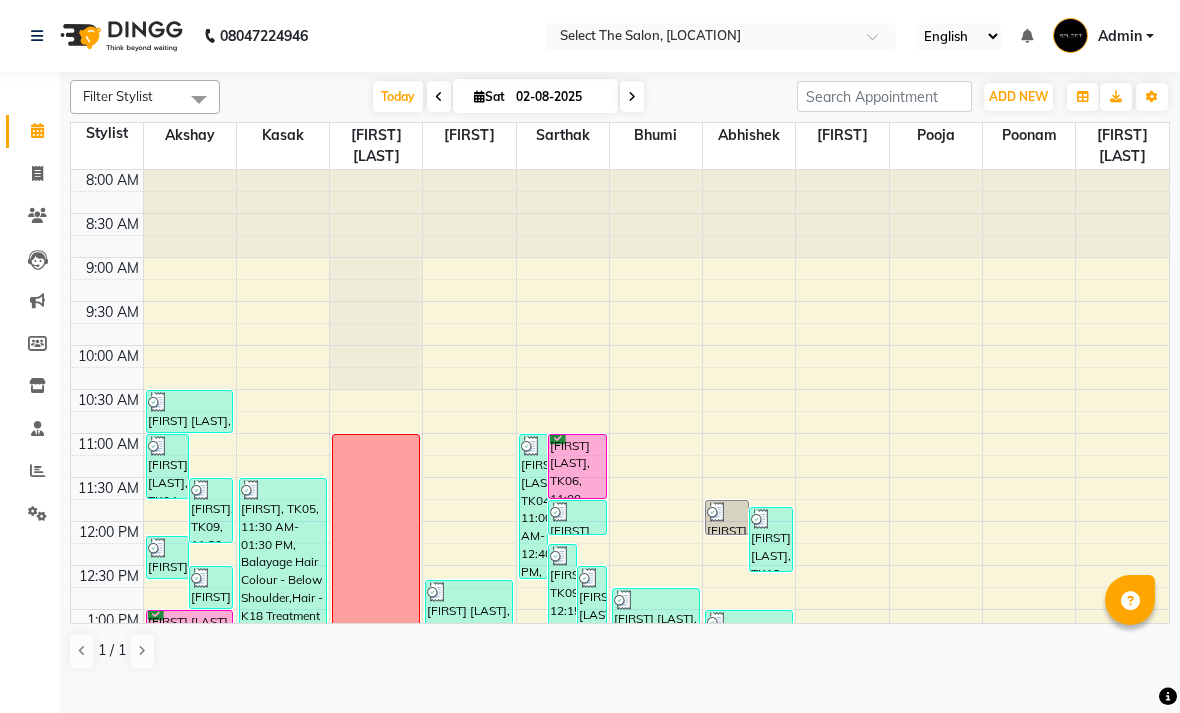 click at bounding box center [632, 96] 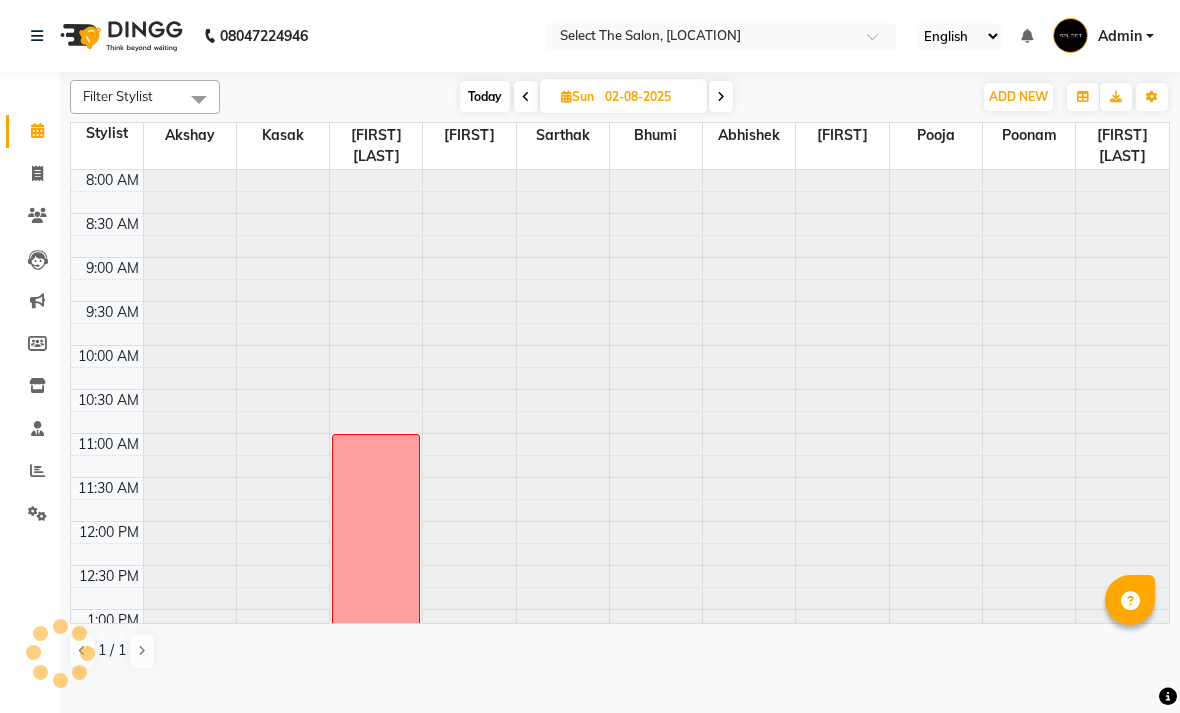 type on "03-08-2025" 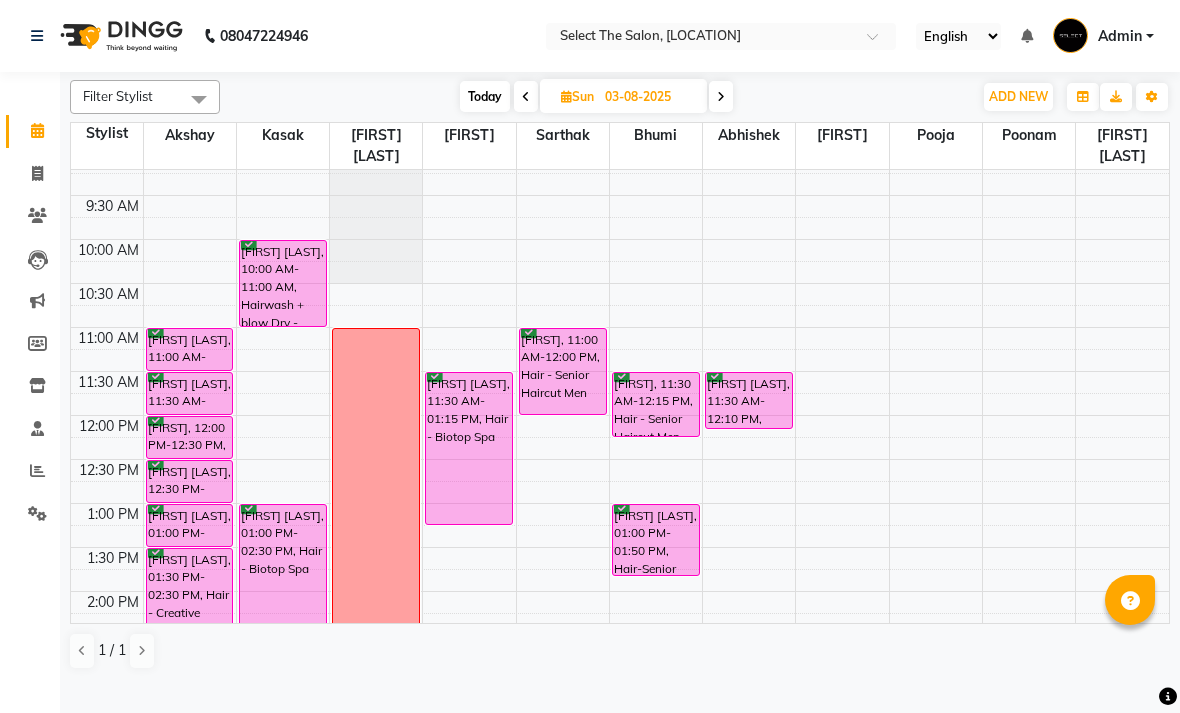 scroll, scrollTop: 105, scrollLeft: 0, axis: vertical 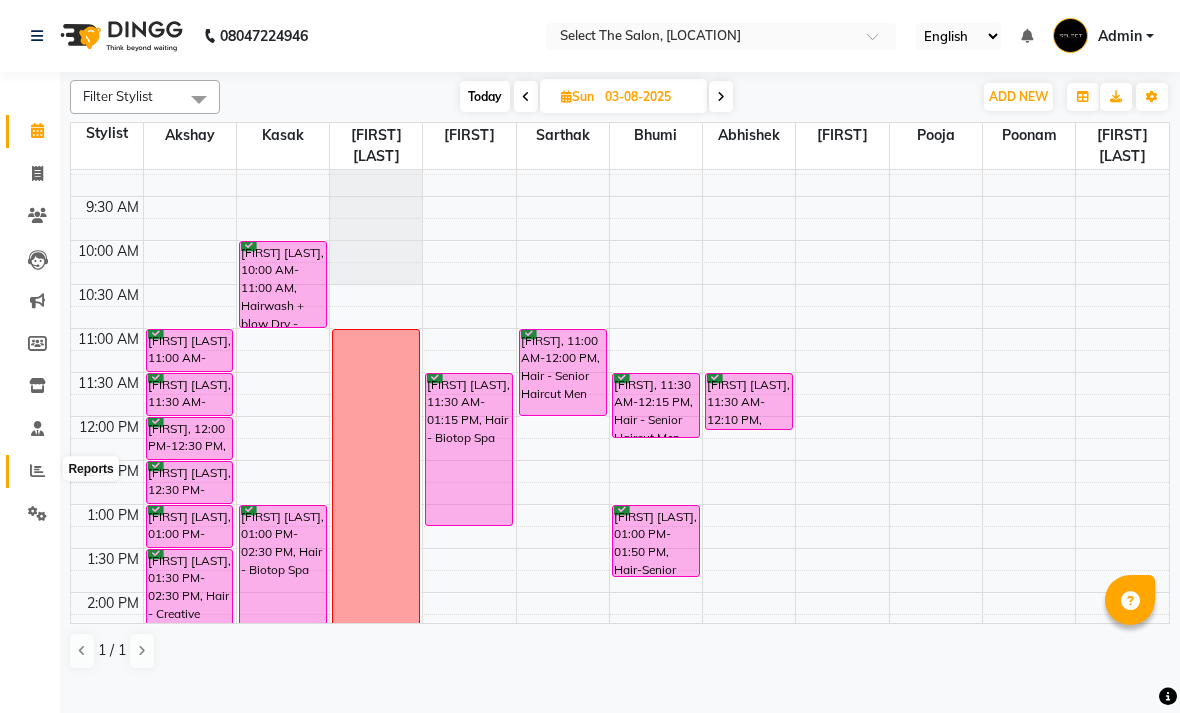 click 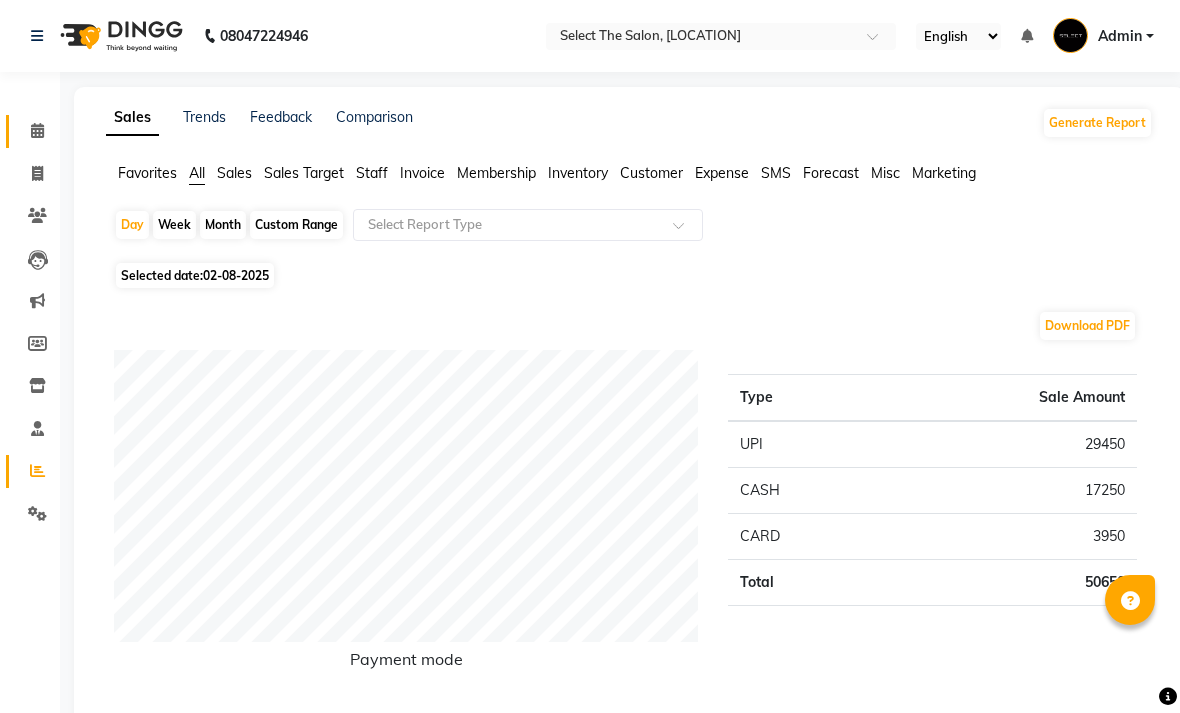 click 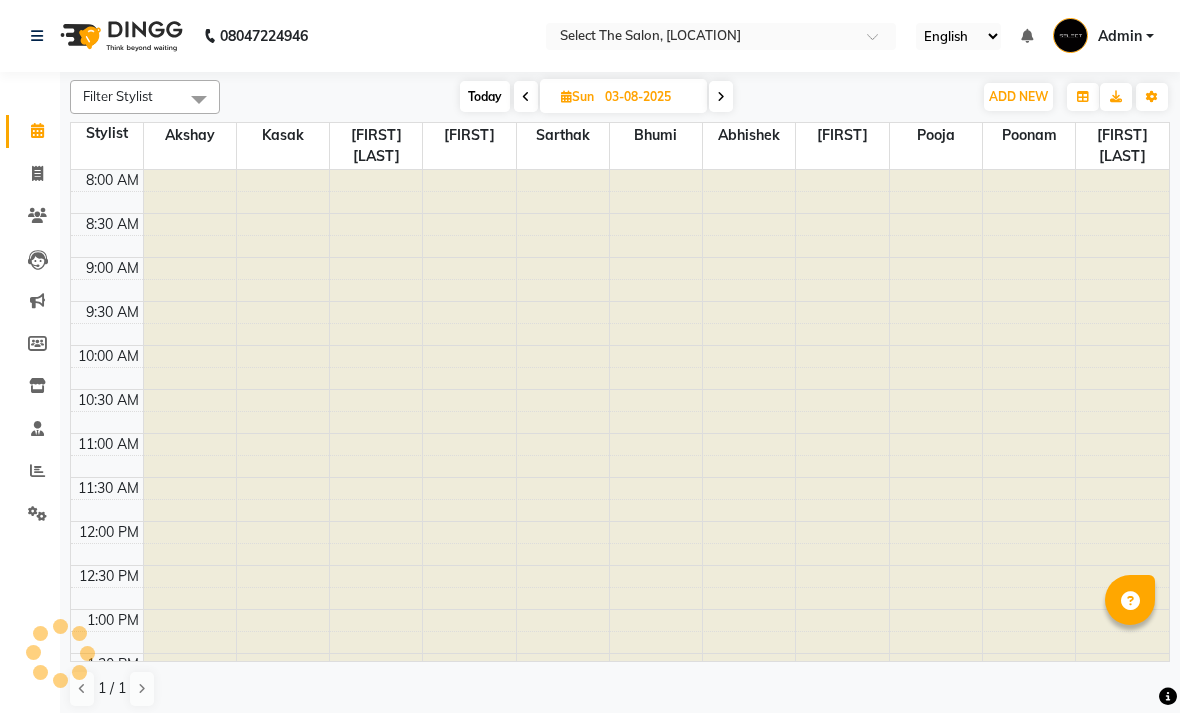 scroll, scrollTop: 0, scrollLeft: 0, axis: both 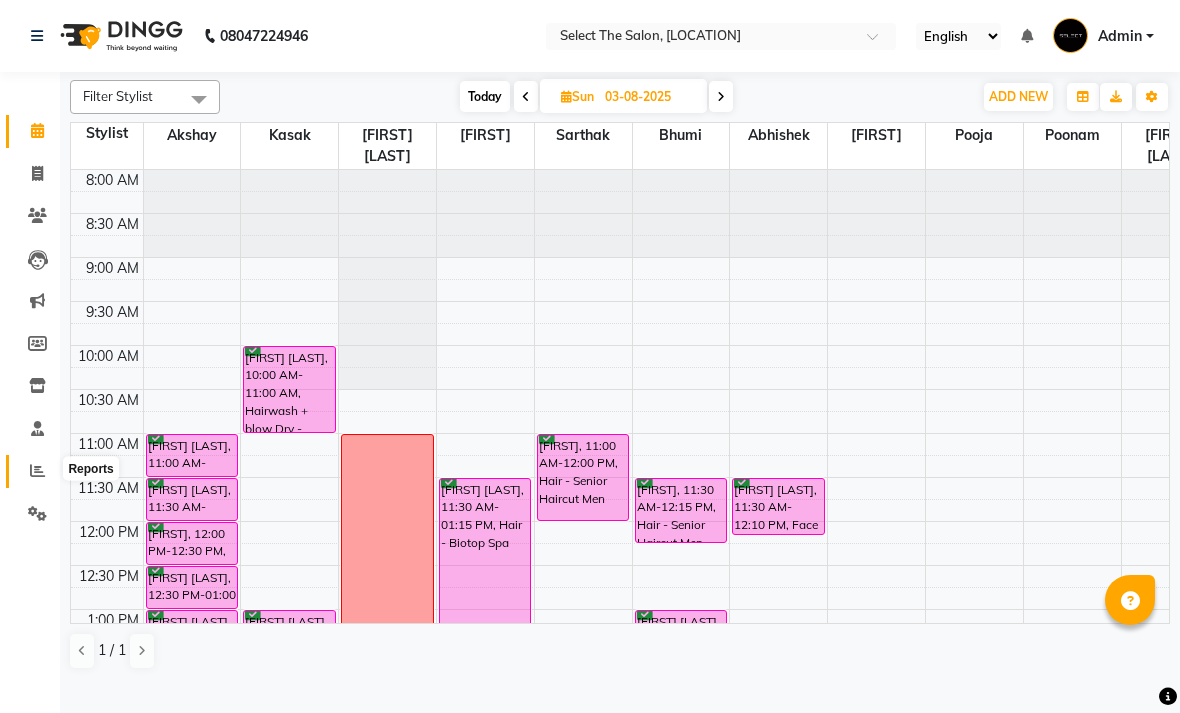 click 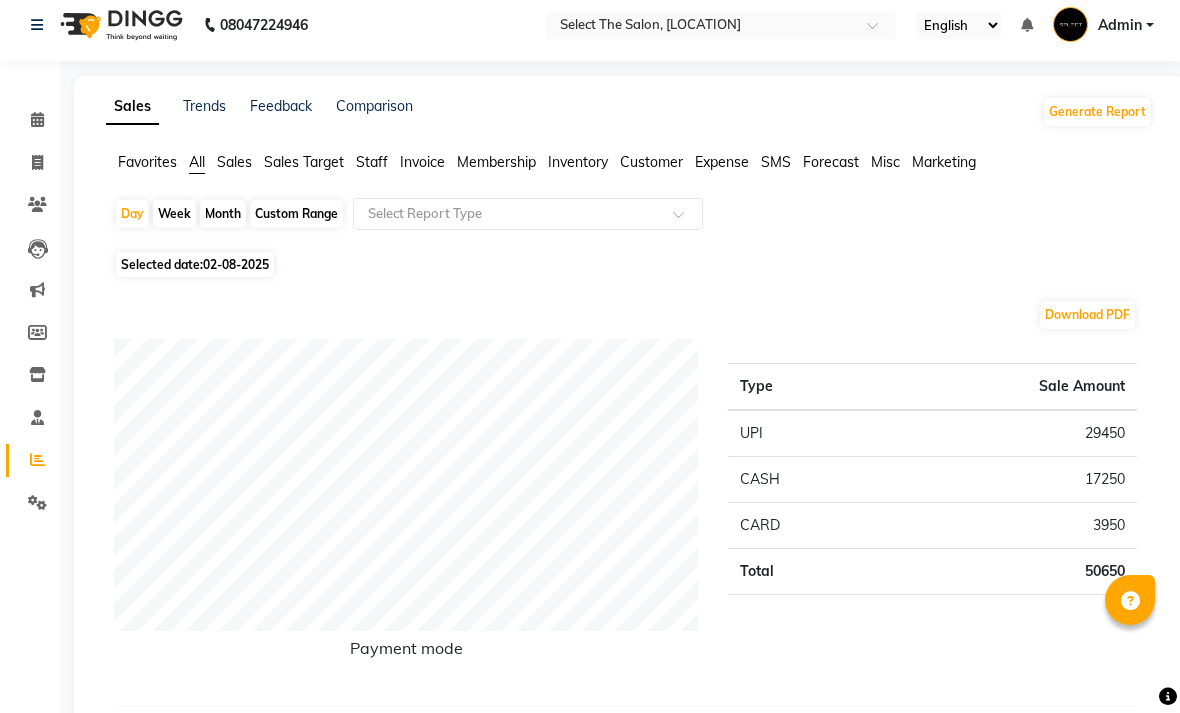 scroll, scrollTop: 0, scrollLeft: 0, axis: both 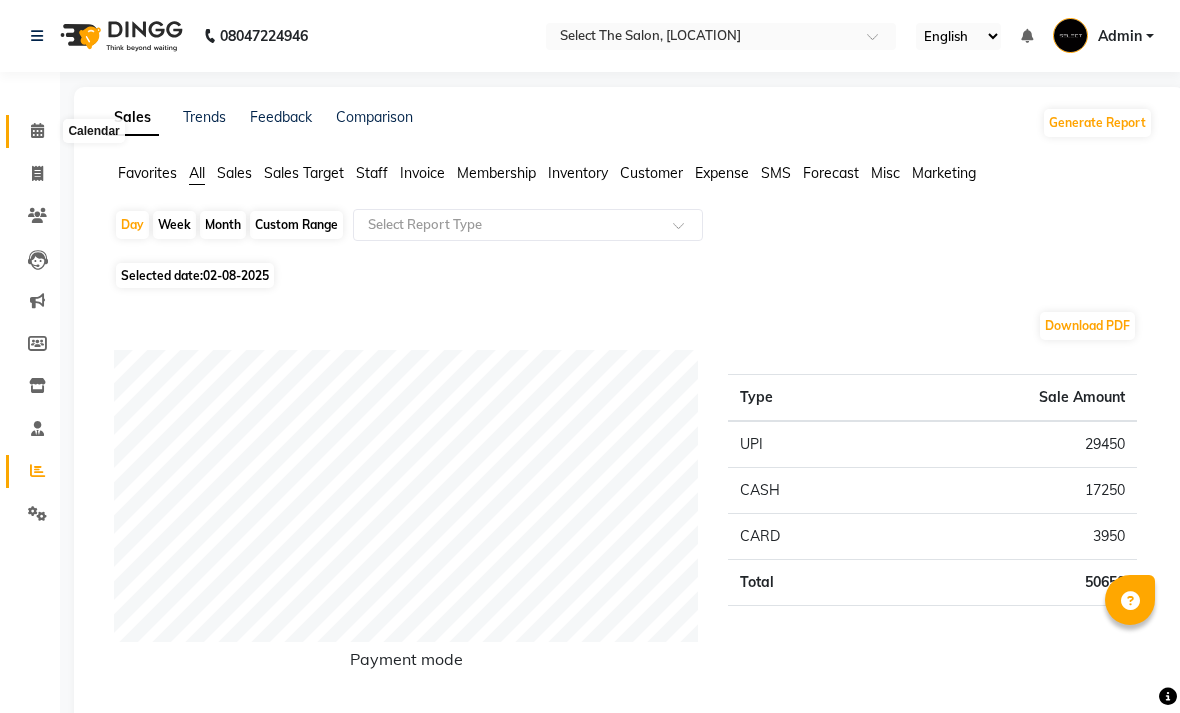 click 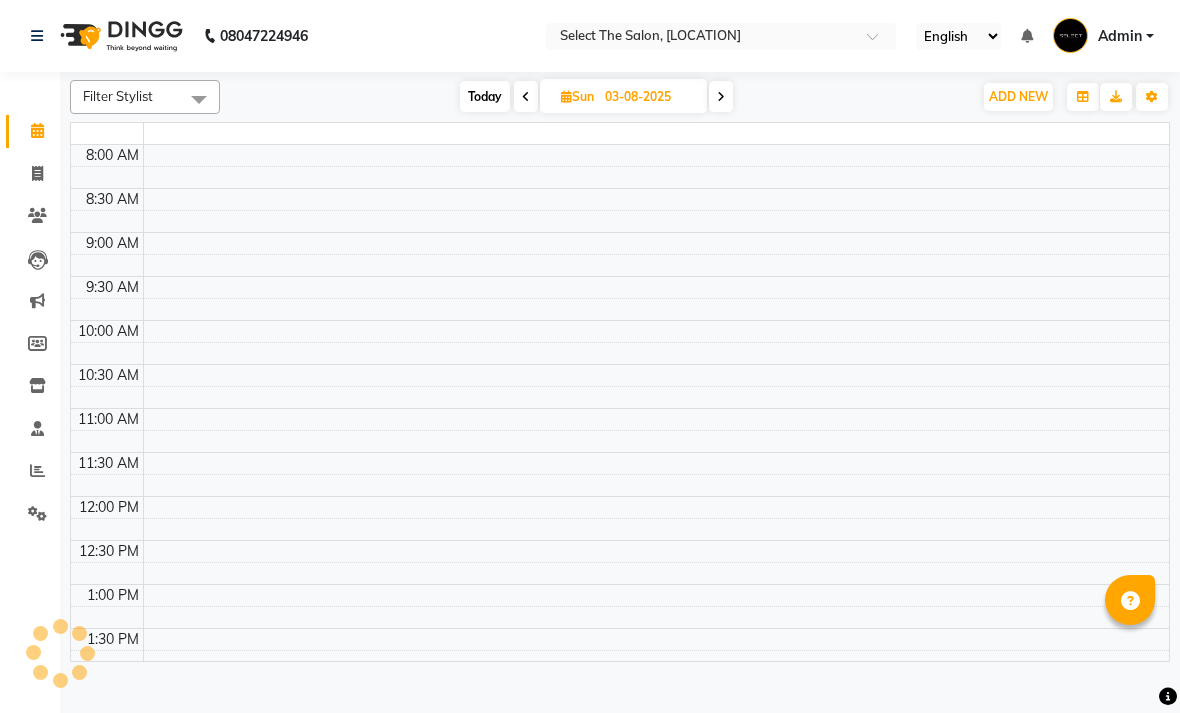 scroll, scrollTop: 0, scrollLeft: 0, axis: both 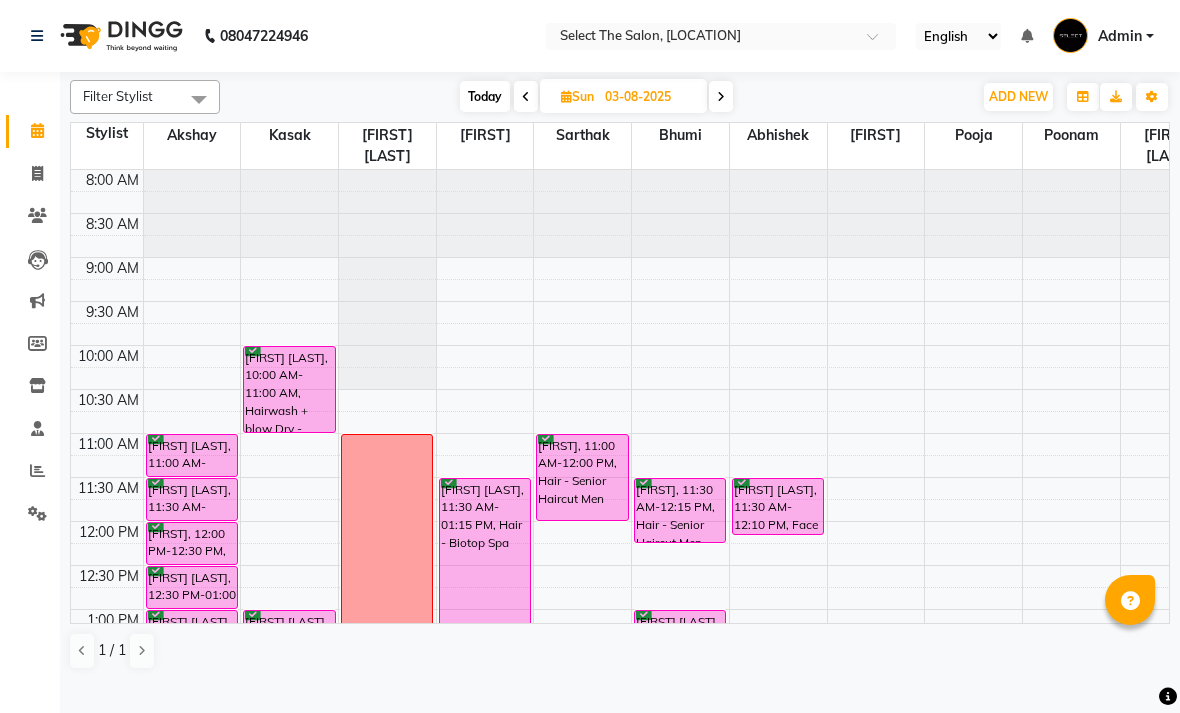 click at bounding box center [721, 96] 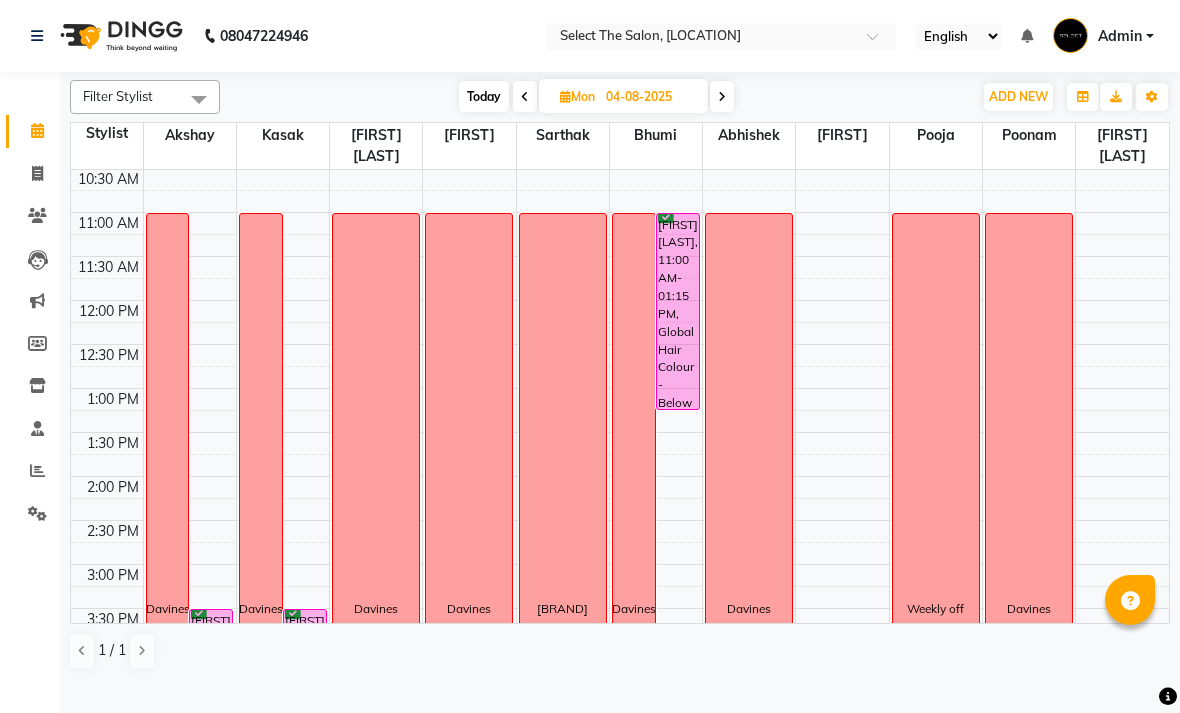 scroll, scrollTop: 215, scrollLeft: 0, axis: vertical 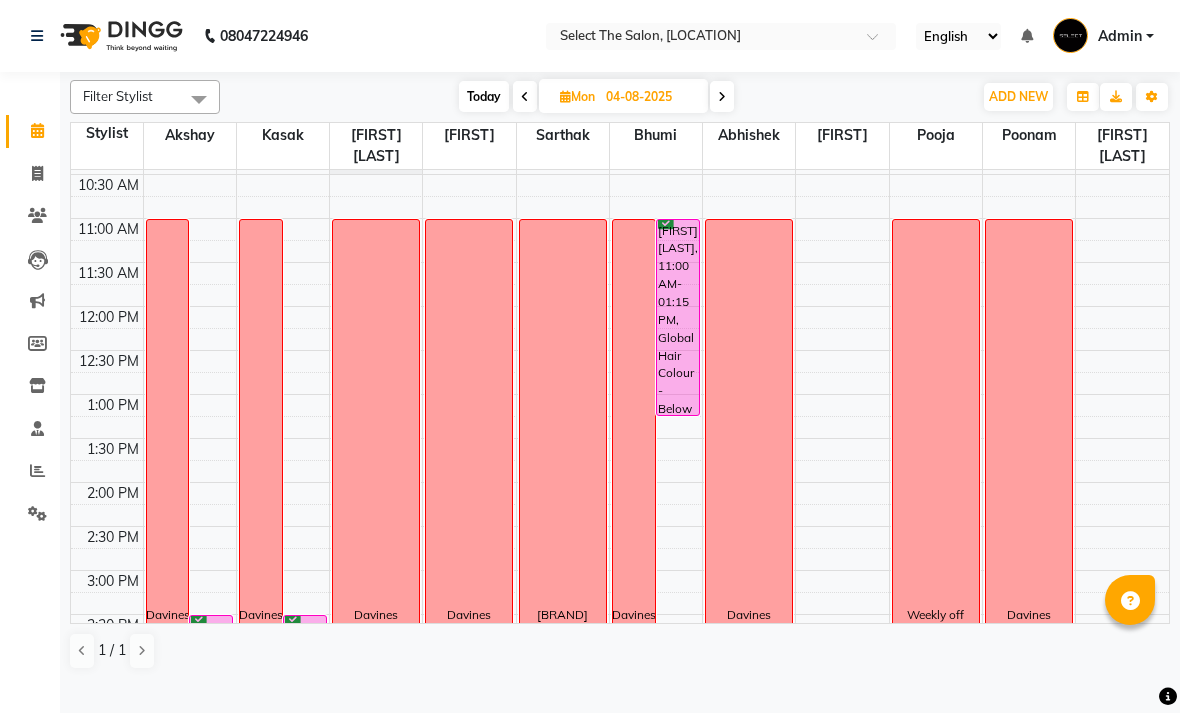 click on "Today" at bounding box center (484, 96) 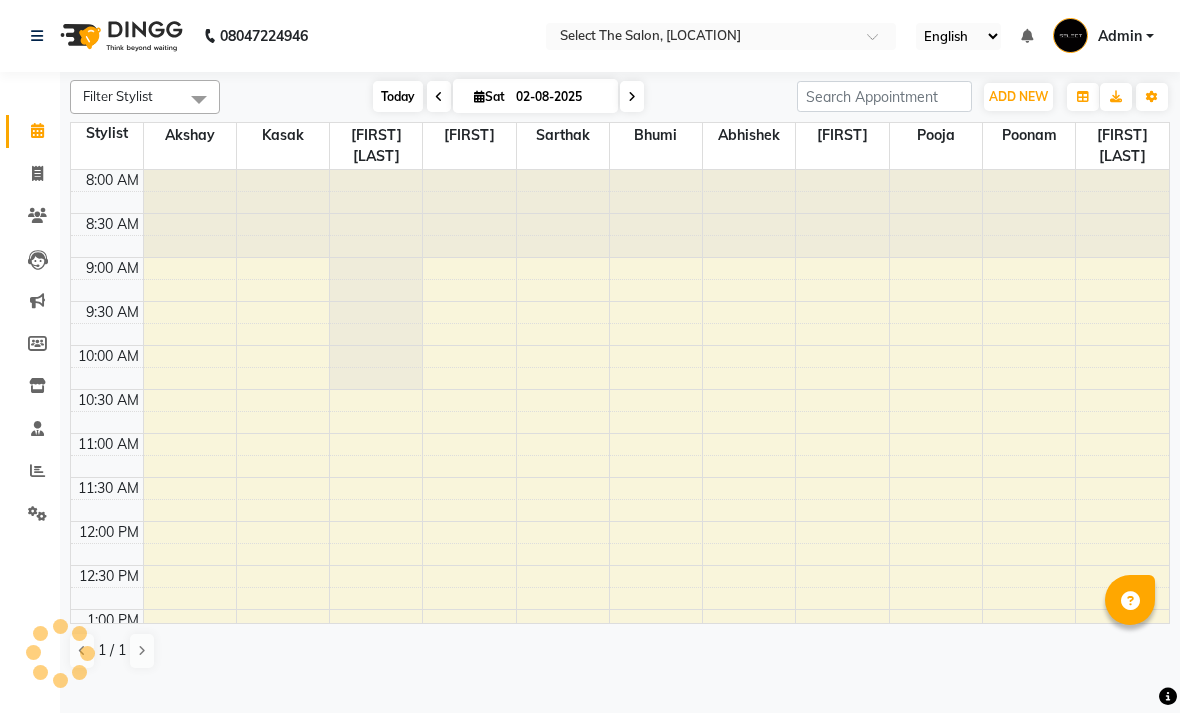 scroll, scrollTop: 690, scrollLeft: 0, axis: vertical 